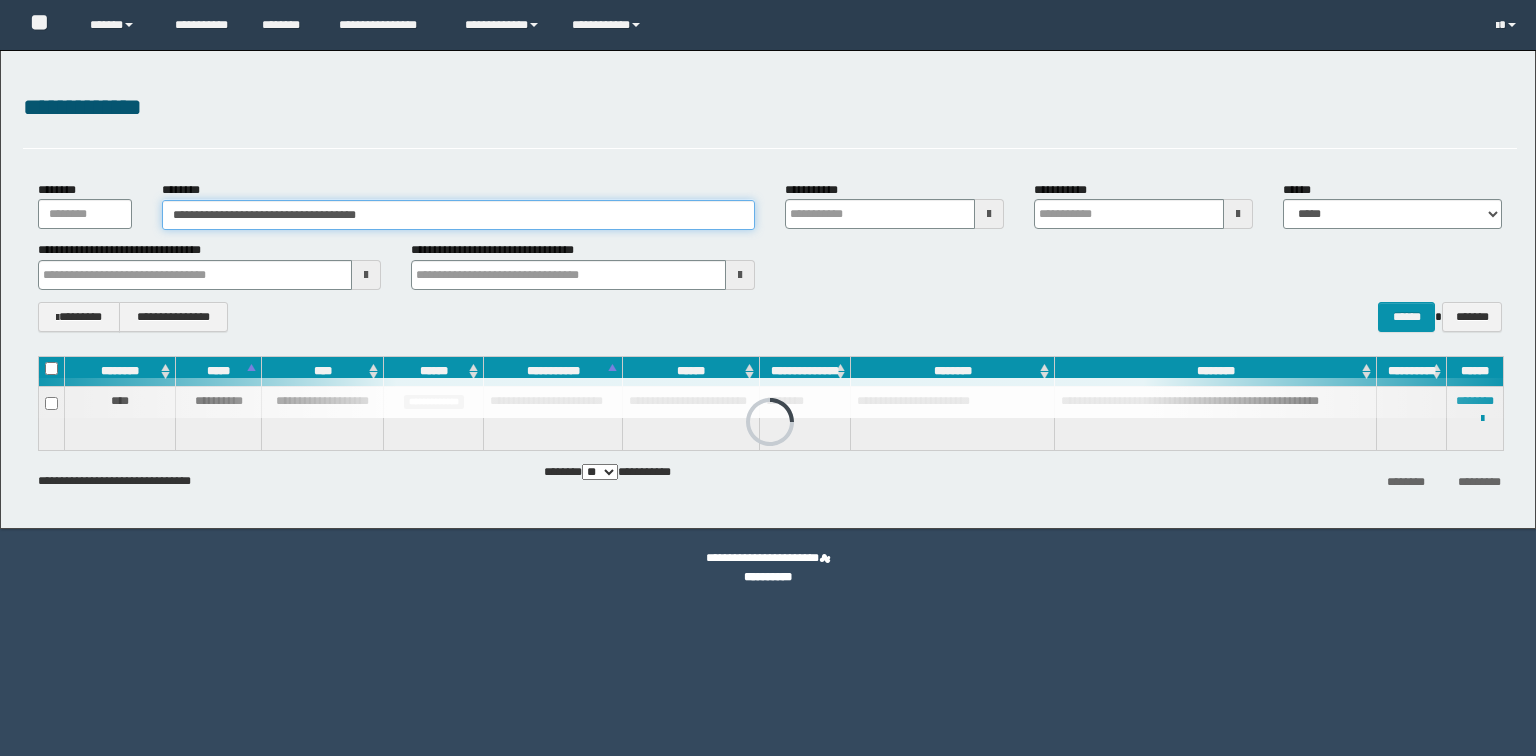 scroll, scrollTop: 0, scrollLeft: 0, axis: both 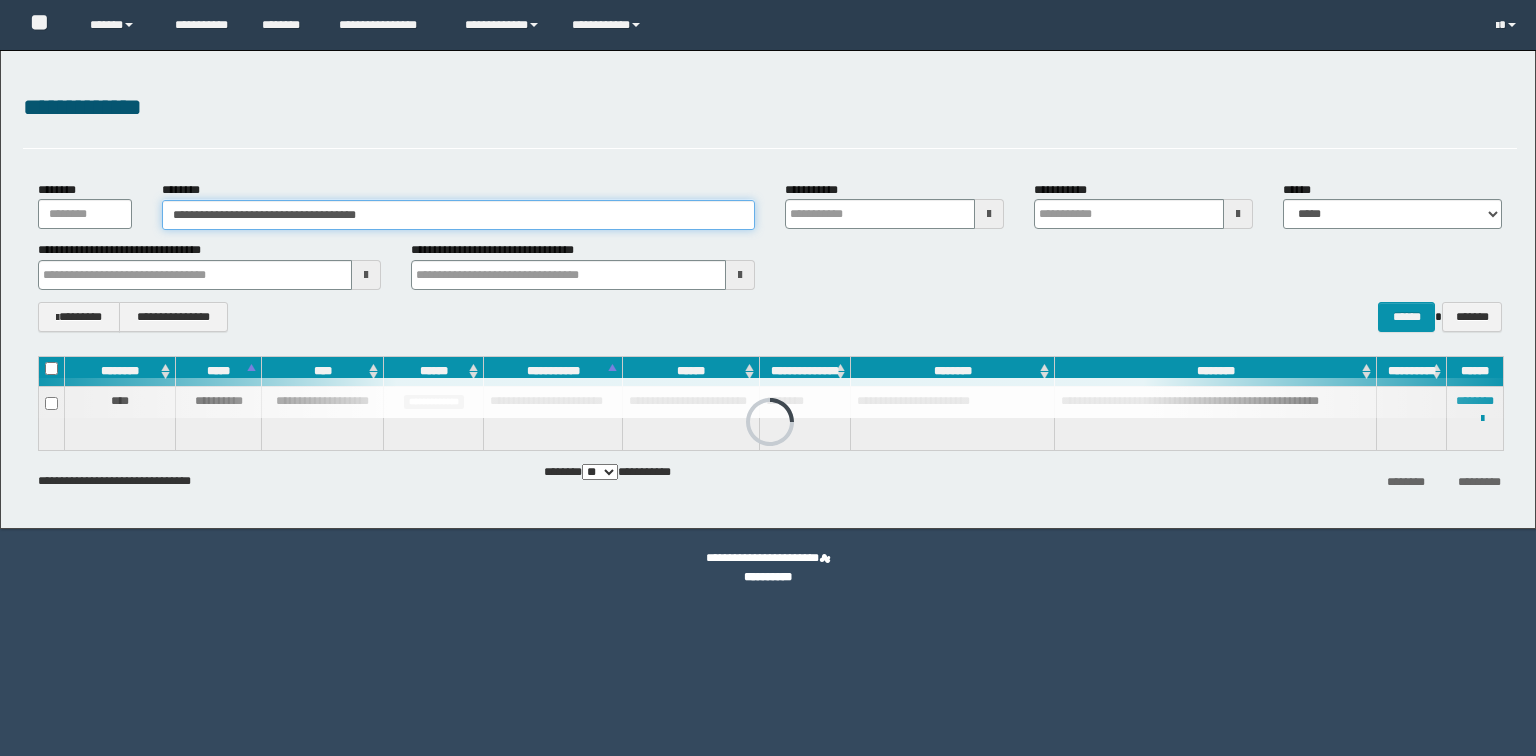 click on "**********" at bounding box center (458, 215) 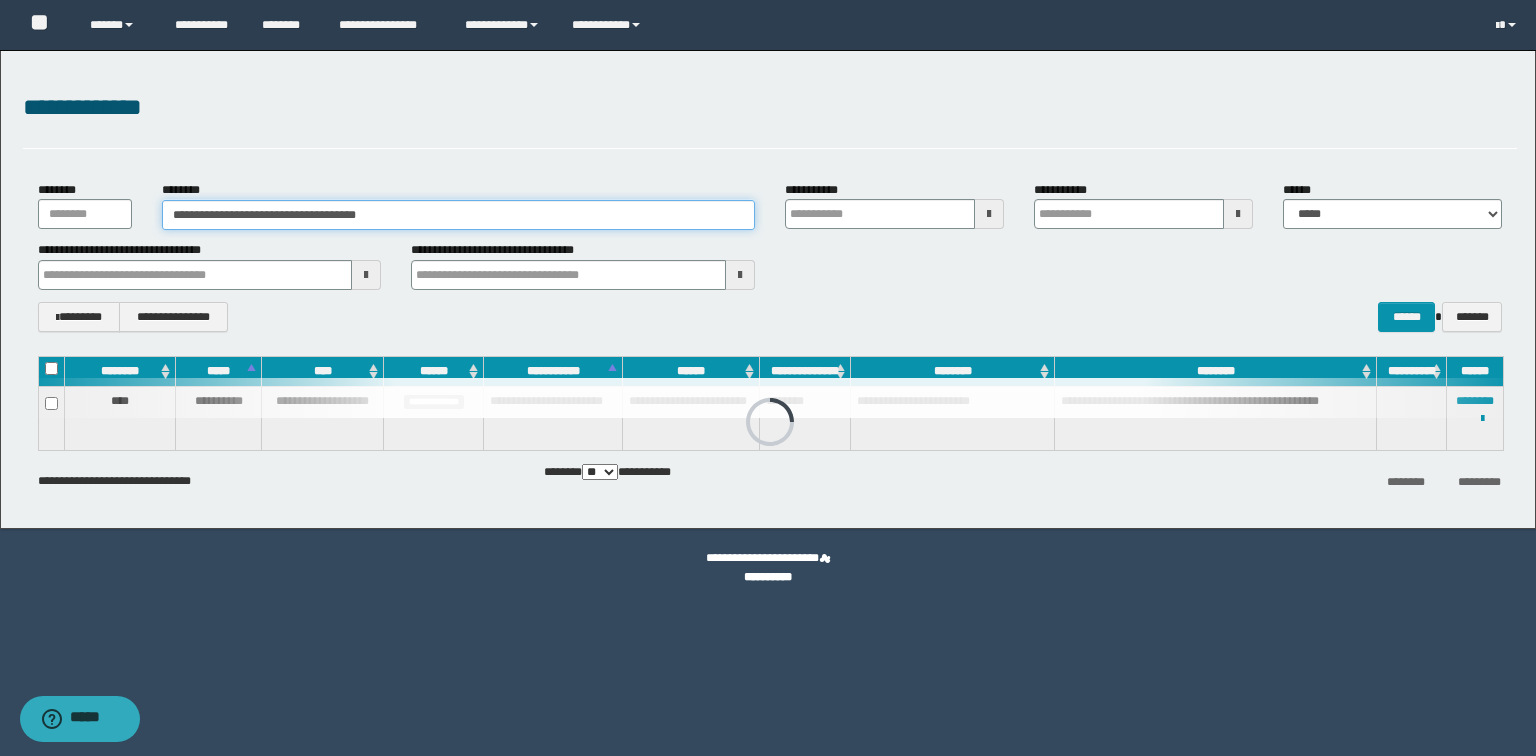 scroll, scrollTop: 0, scrollLeft: 0, axis: both 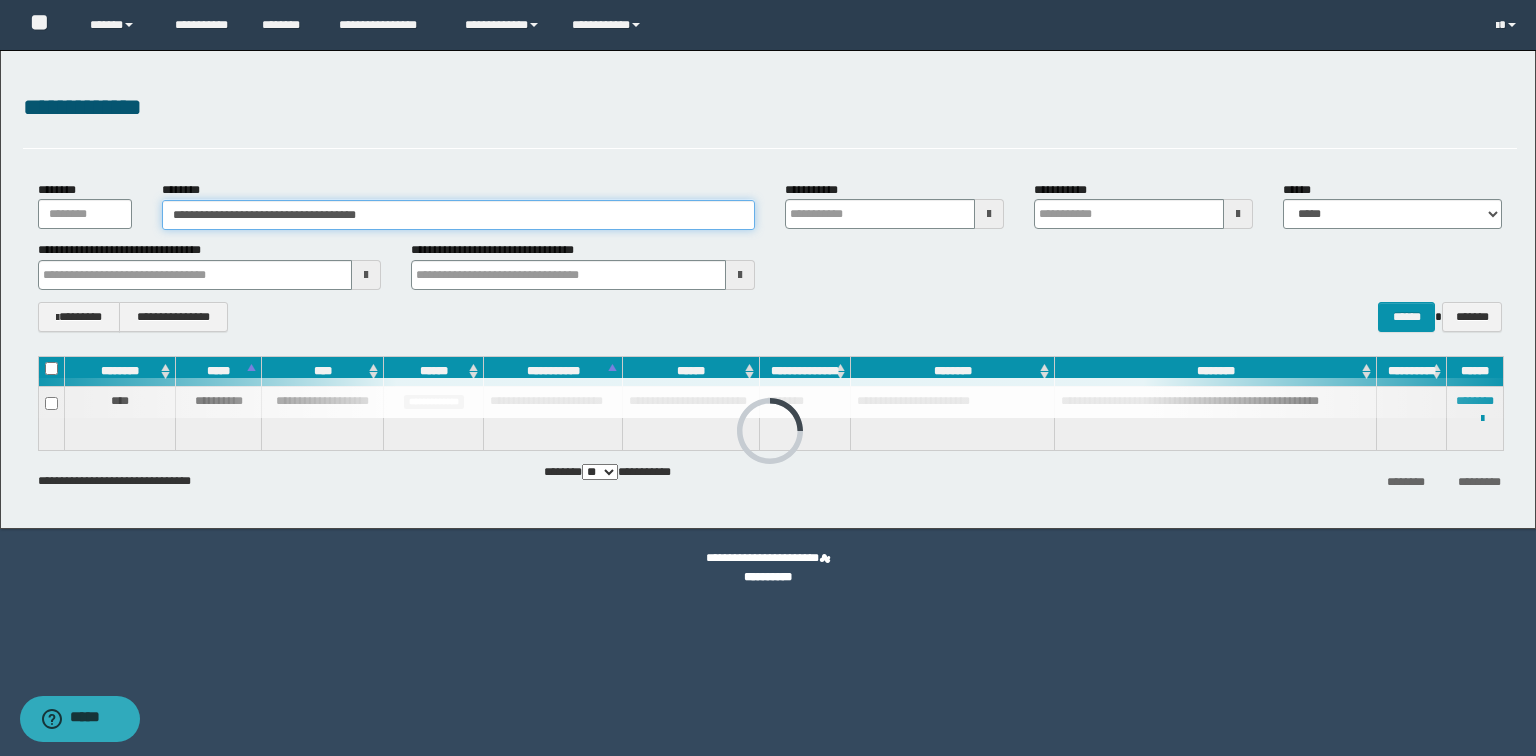drag, startPoint x: 286, startPoint y: 219, endPoint x: 0, endPoint y: 146, distance: 295.16943 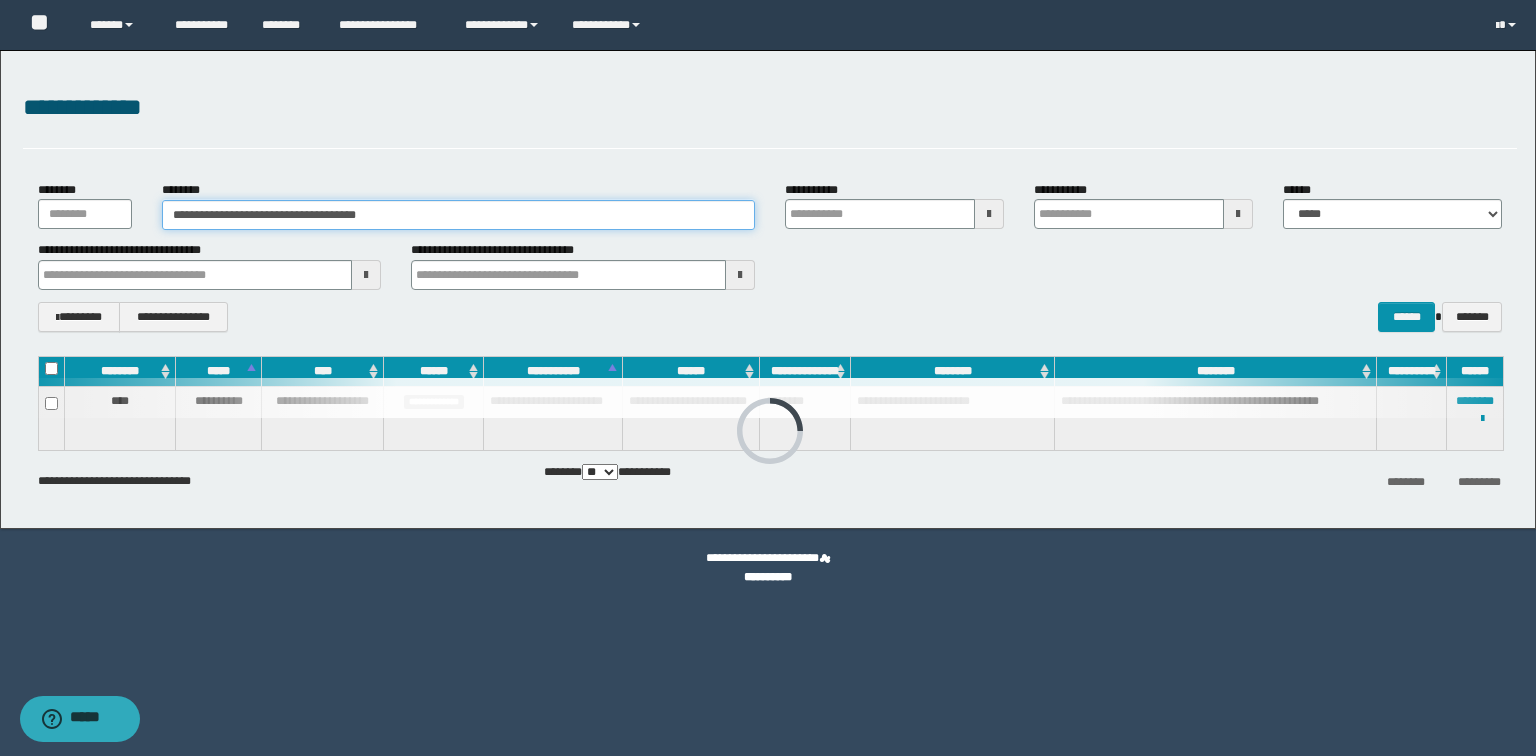 click on "**********" at bounding box center [768, 289] 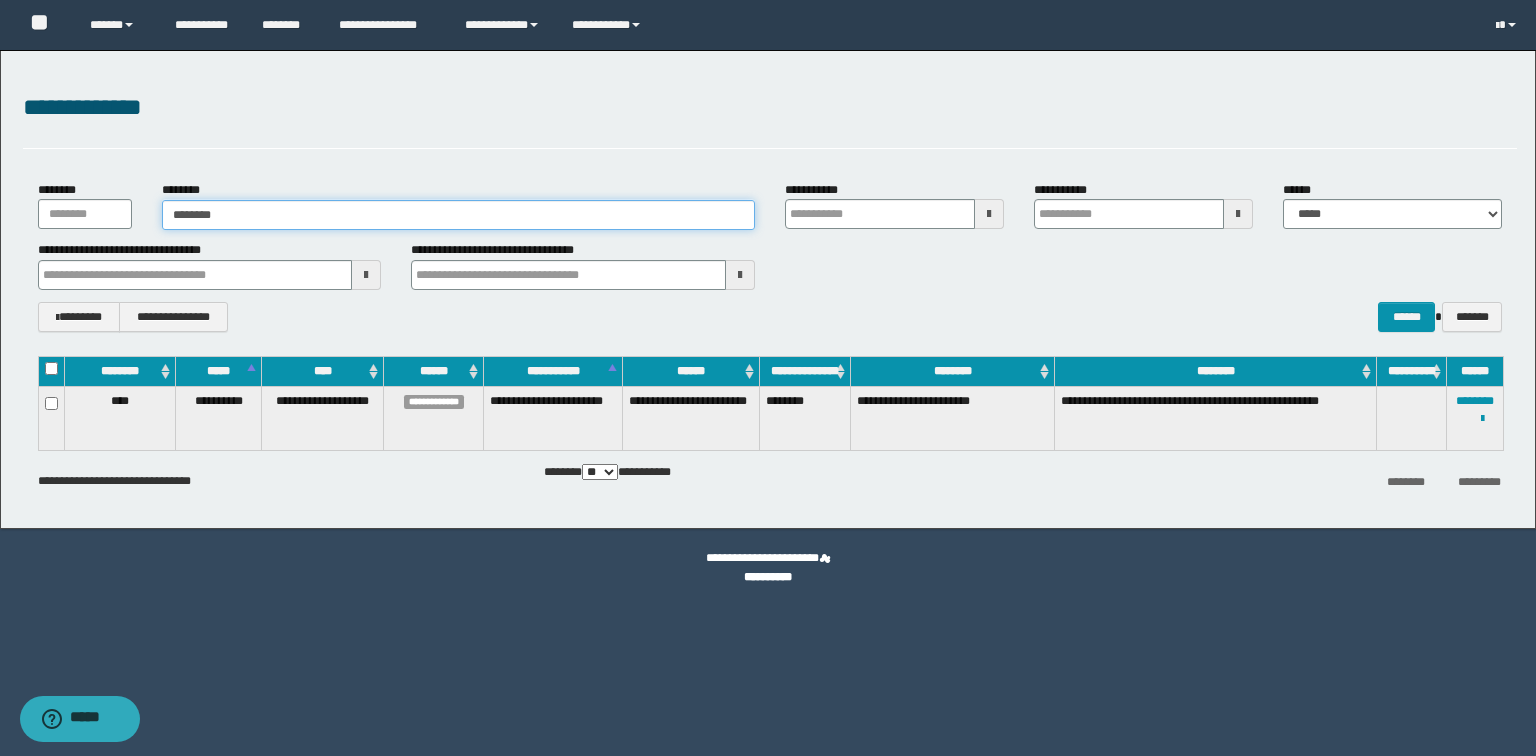 type on "********" 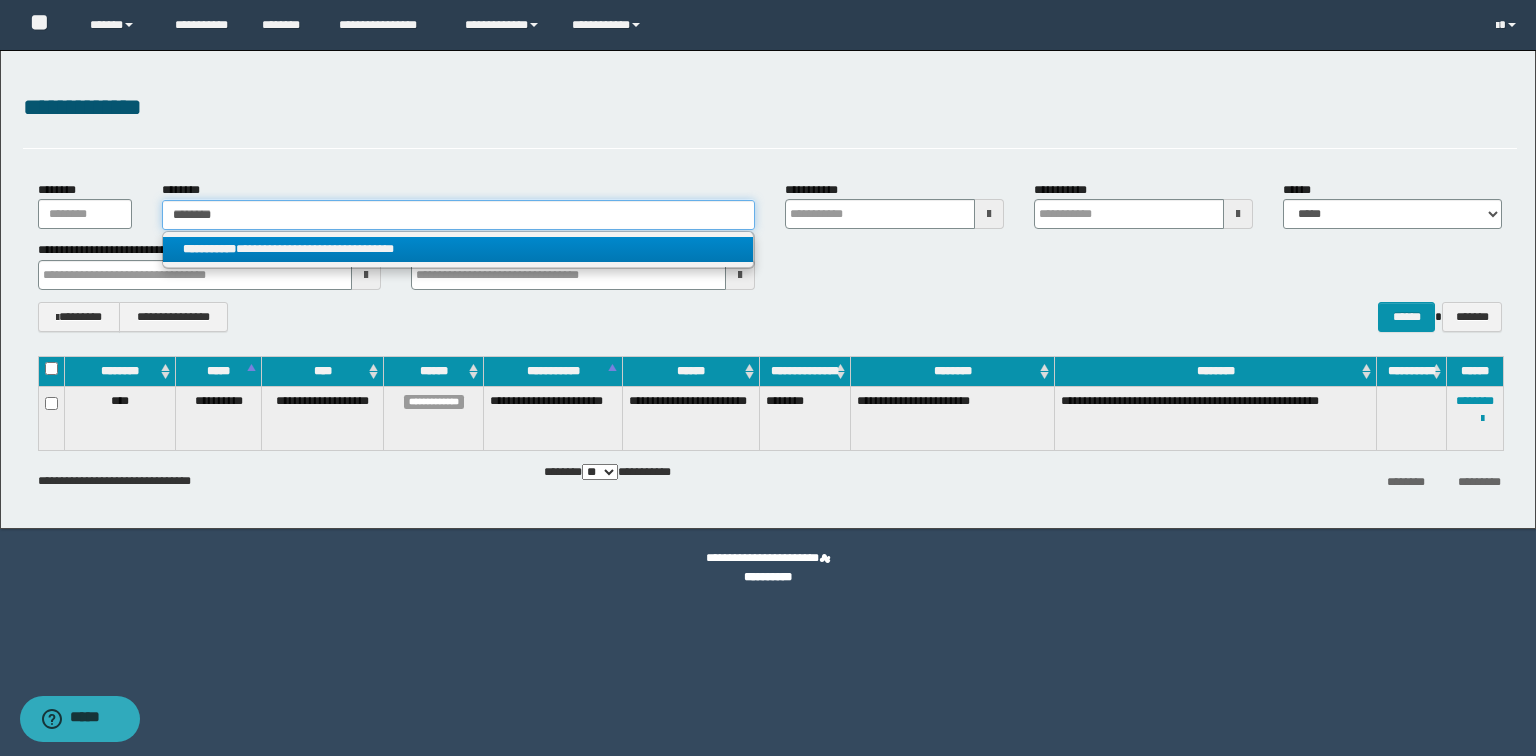 type on "********" 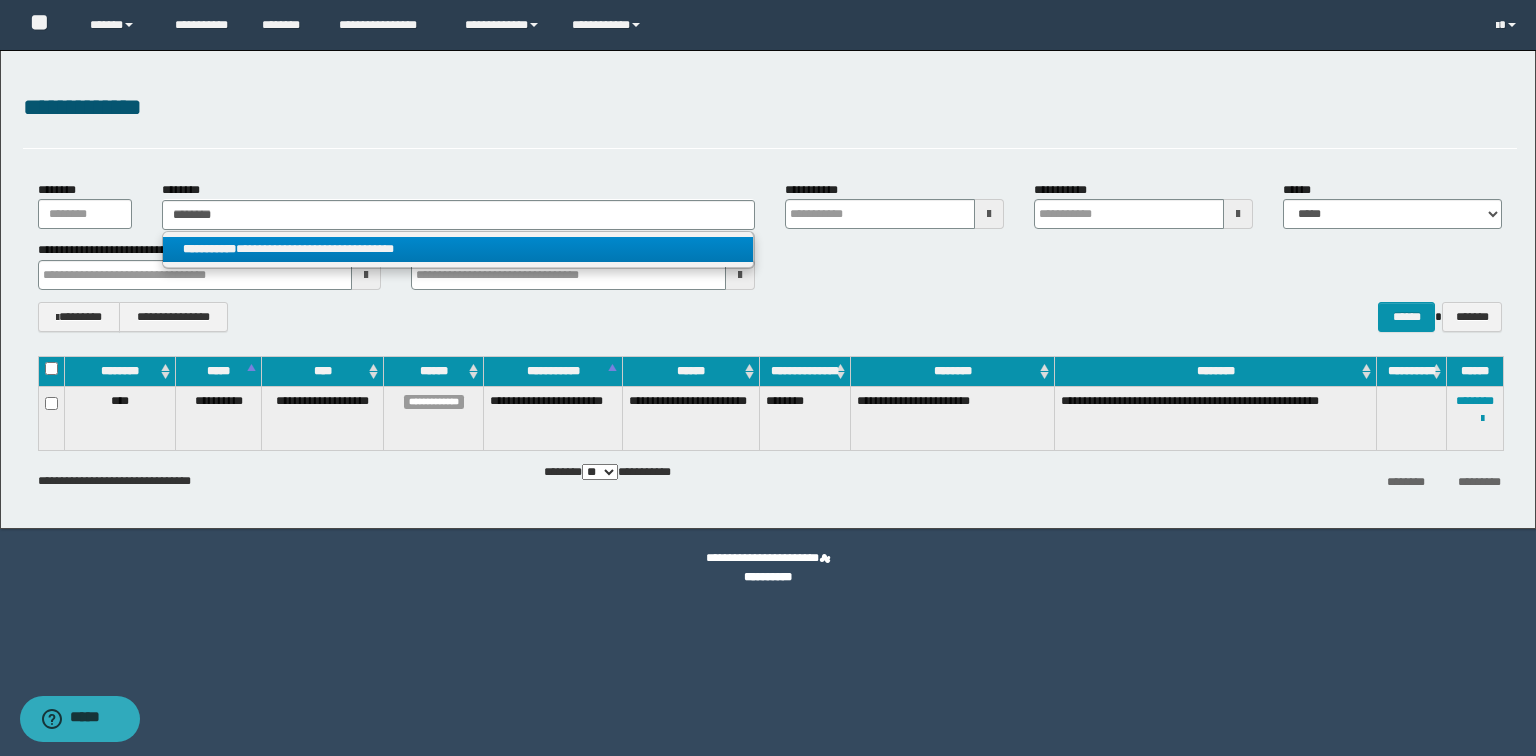 click on "**********" at bounding box center [458, 249] 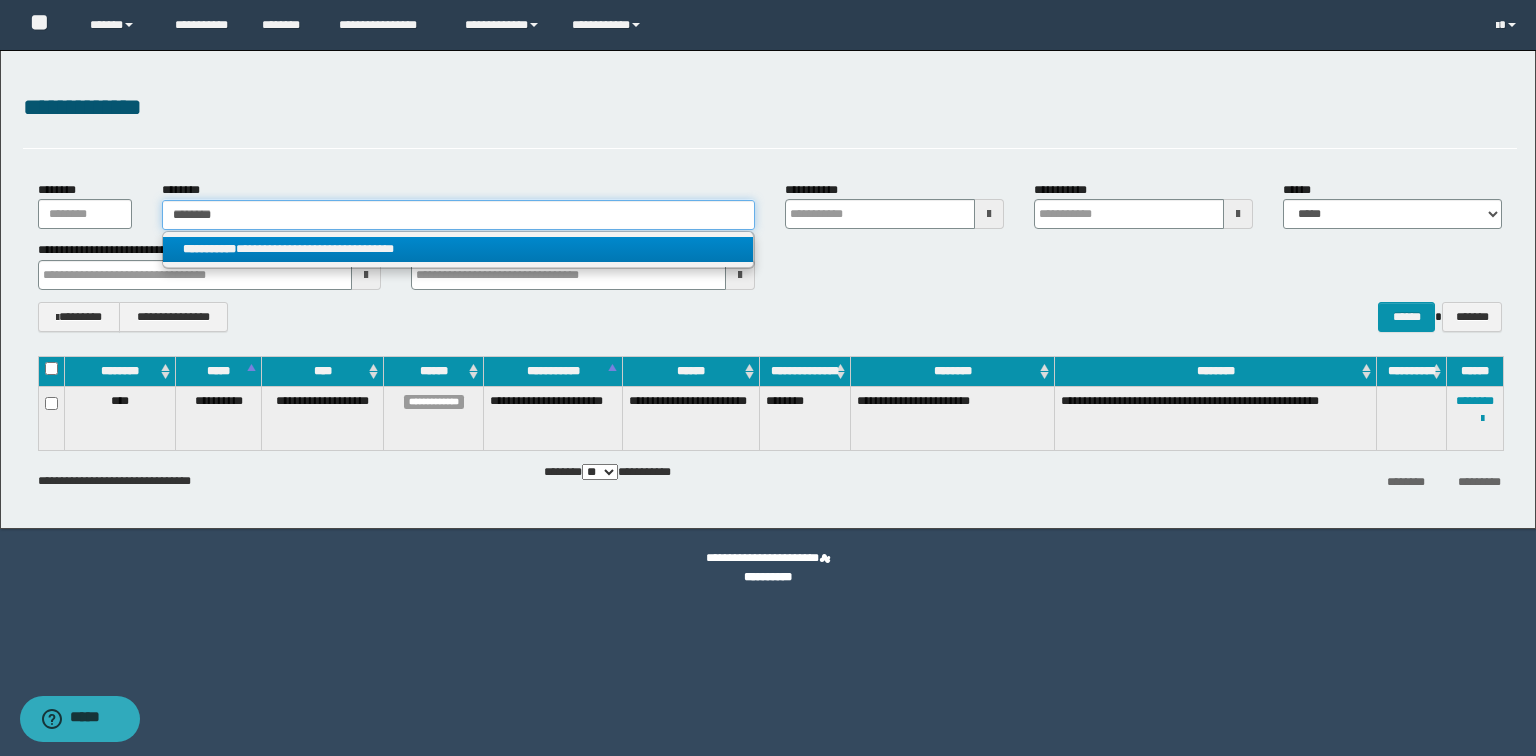 type 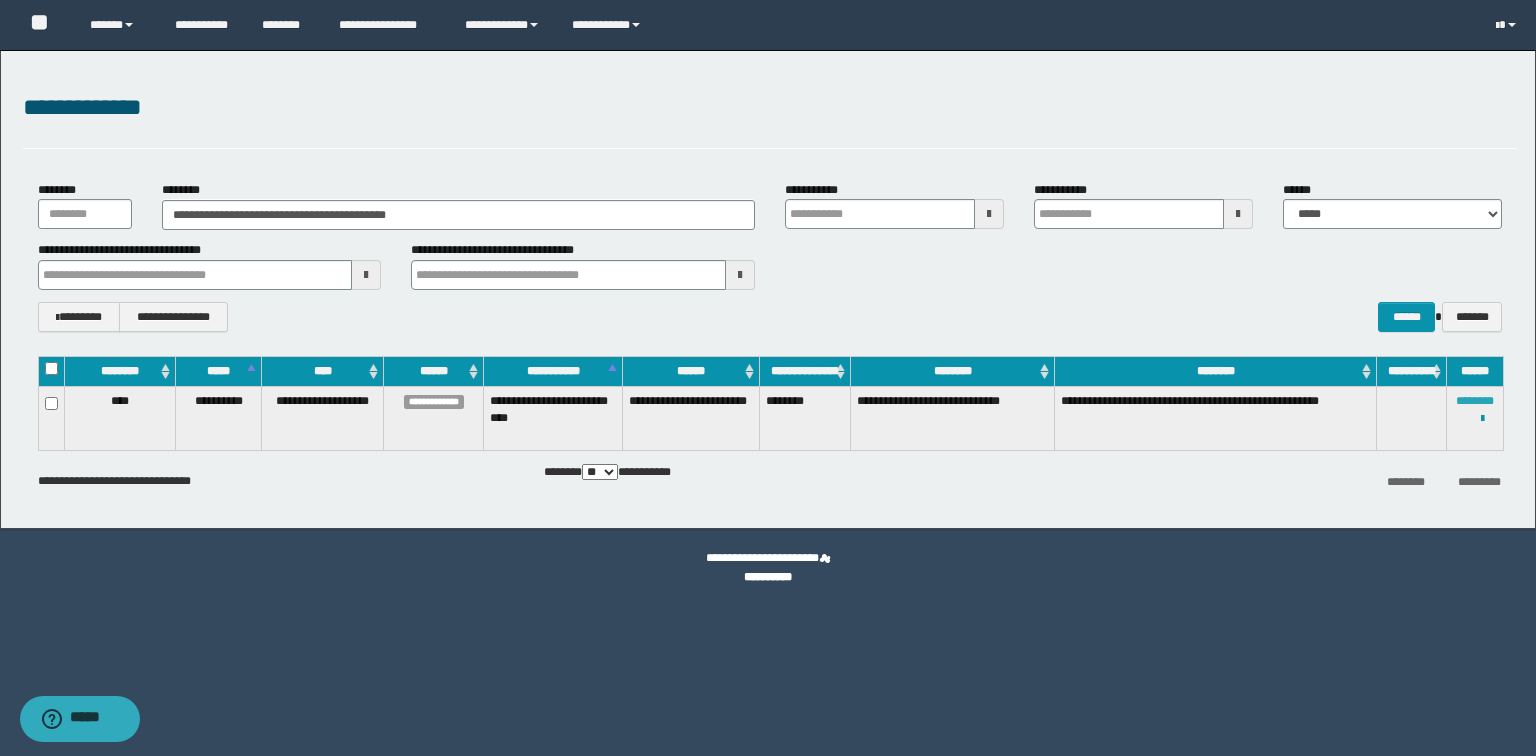 click on "********" at bounding box center (1475, 401) 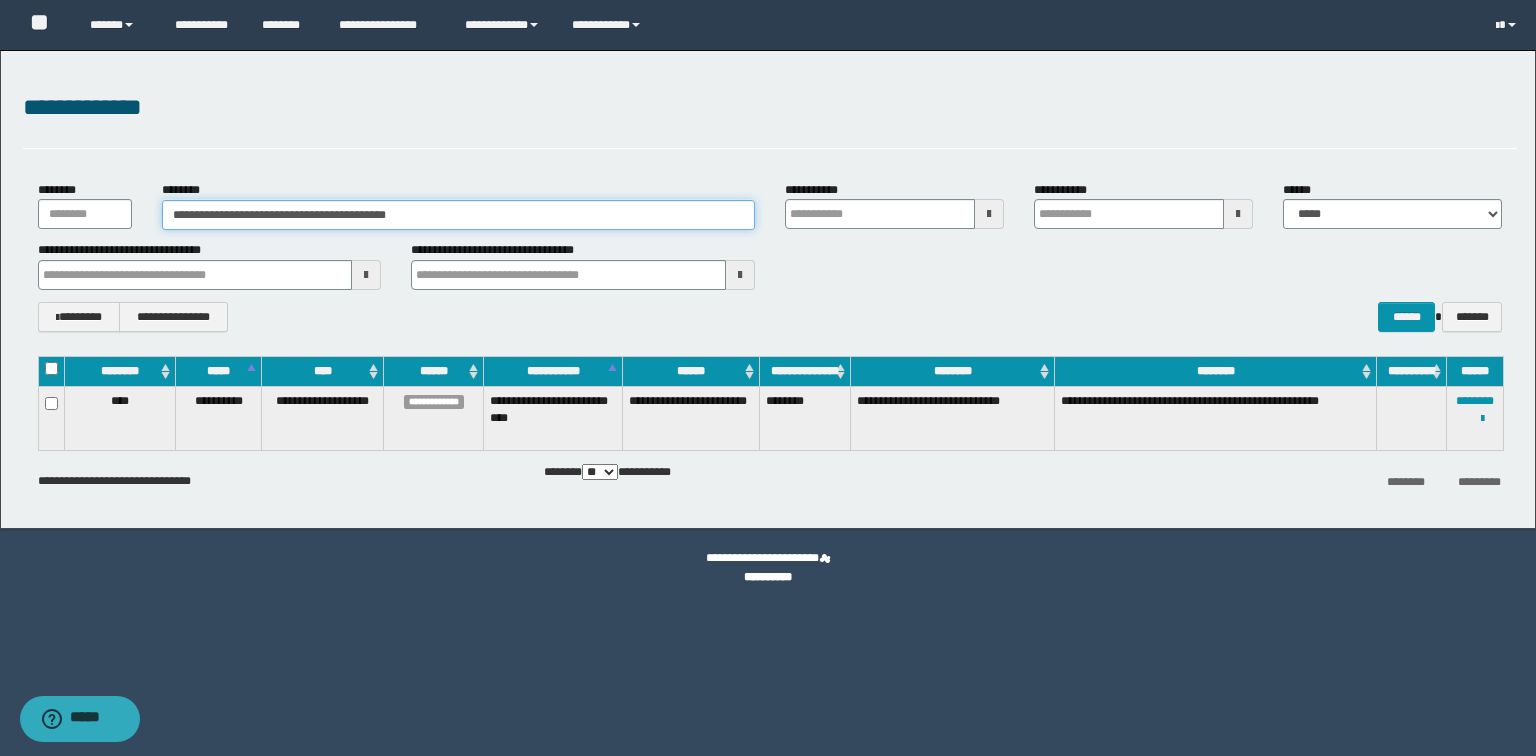 click on "**********" at bounding box center (458, 215) 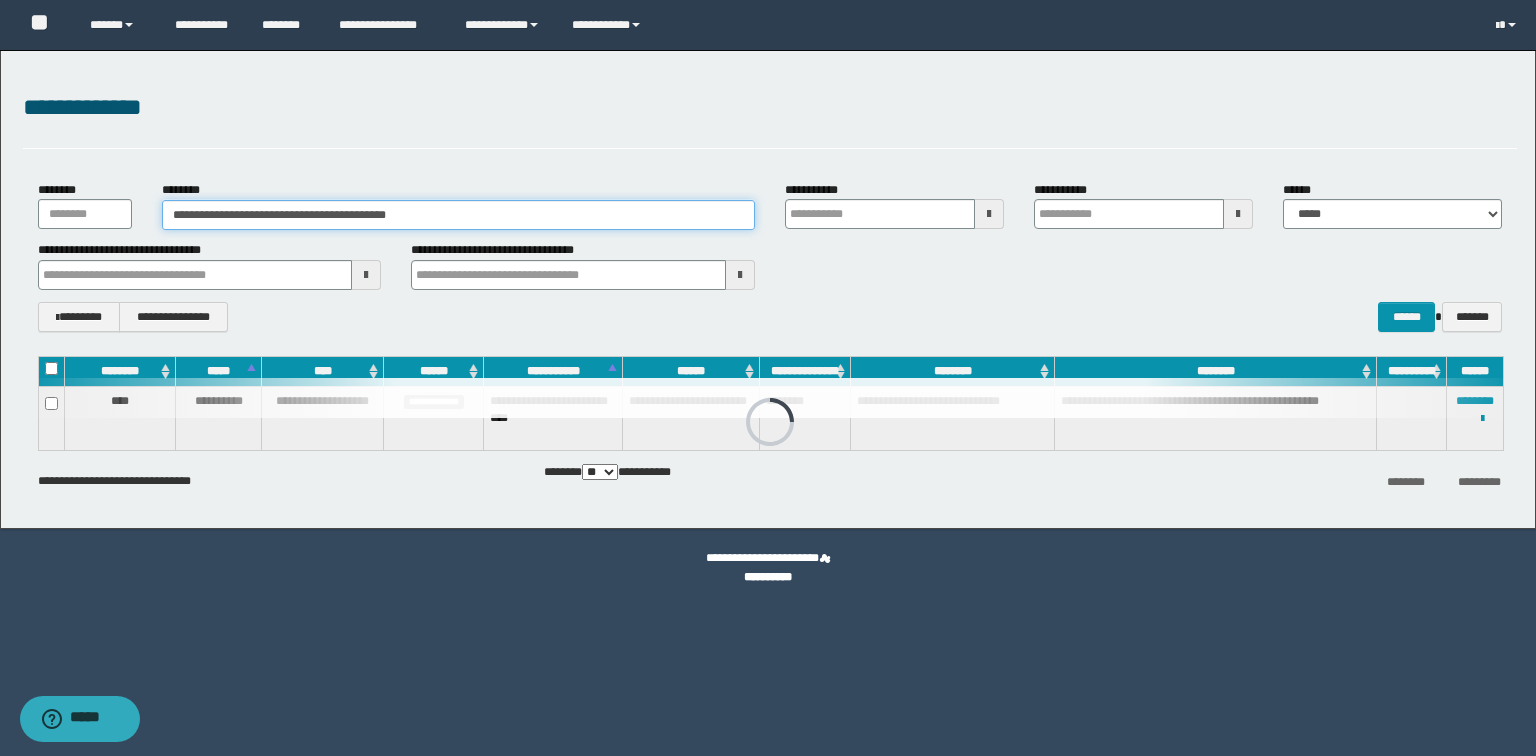 drag, startPoint x: 318, startPoint y: 221, endPoint x: 0, endPoint y: 190, distance: 319.50745 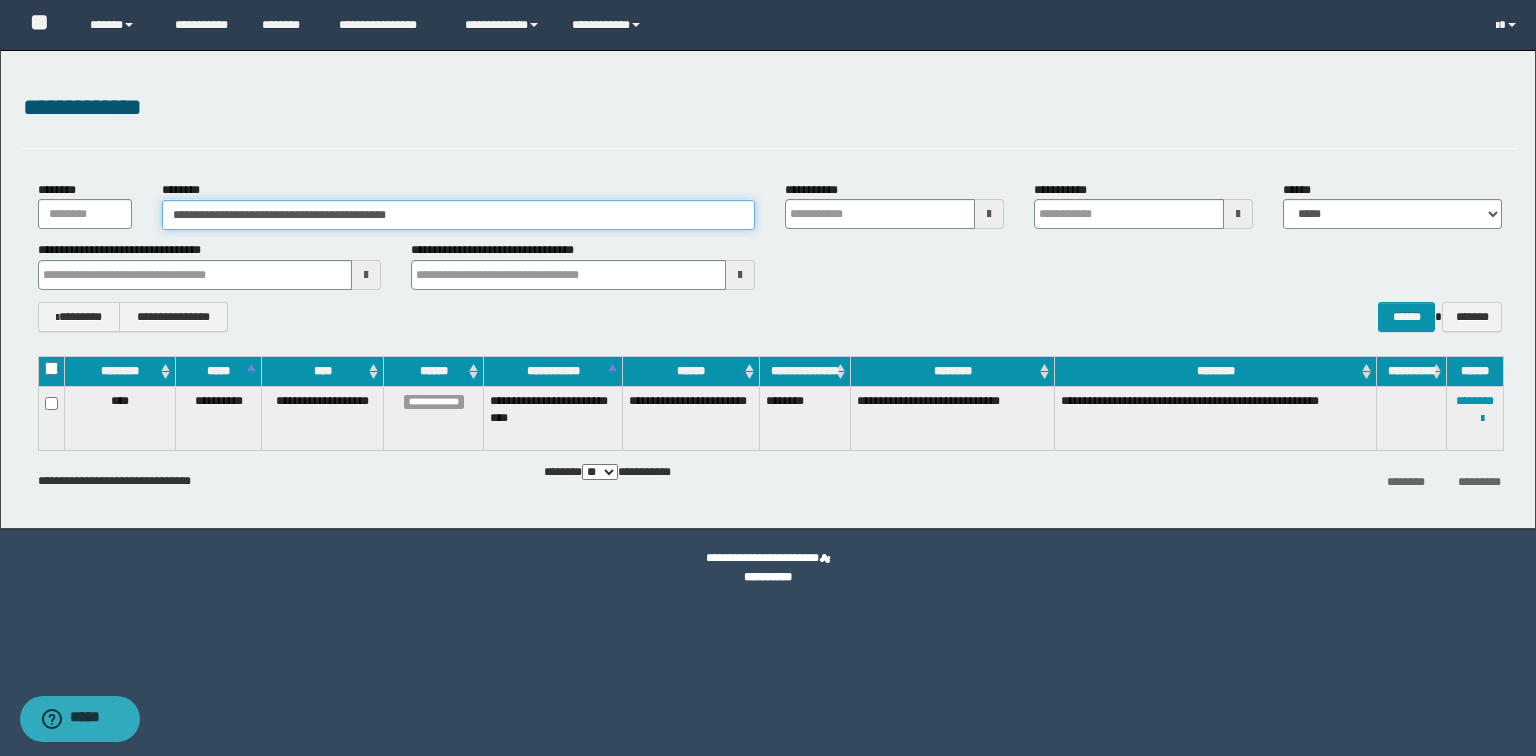 paste 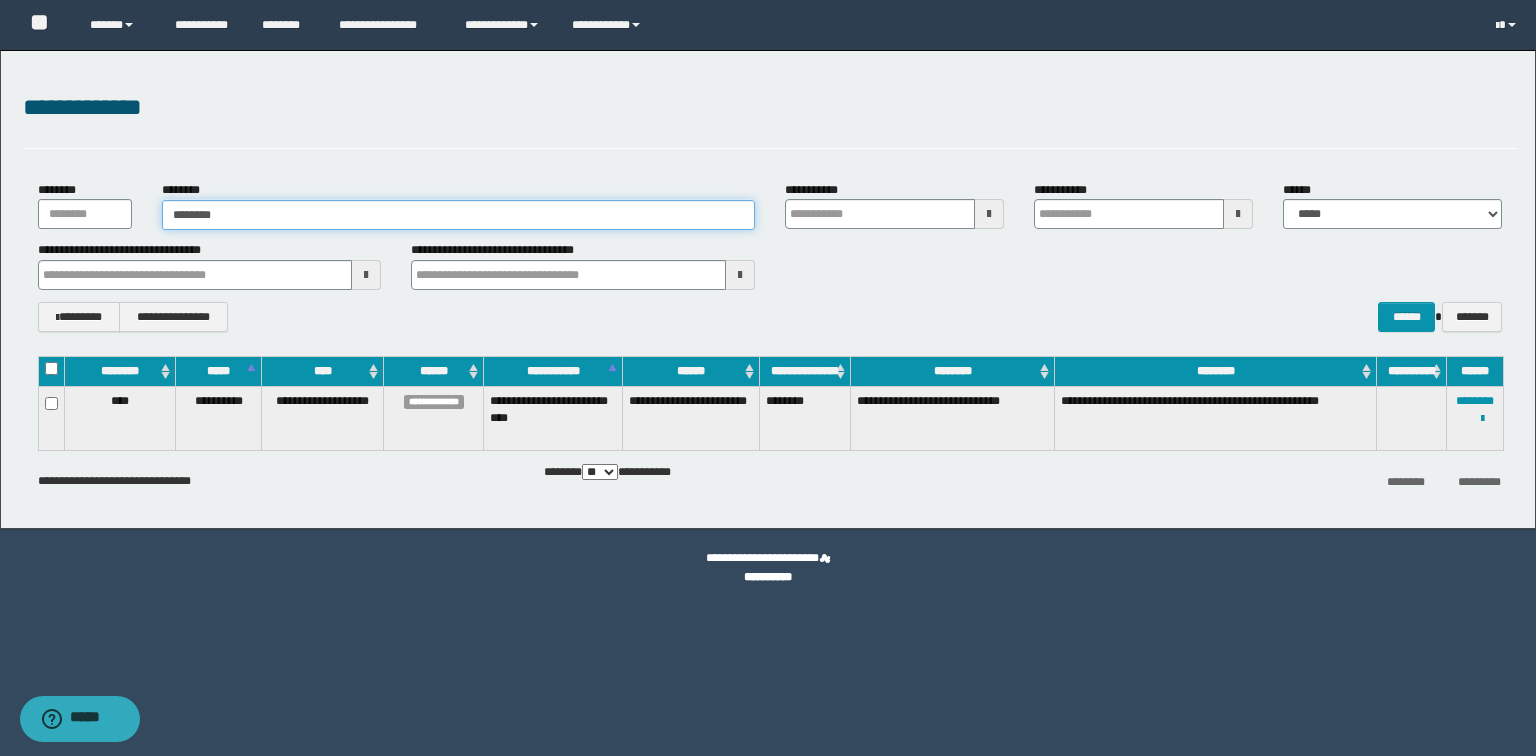 type on "********" 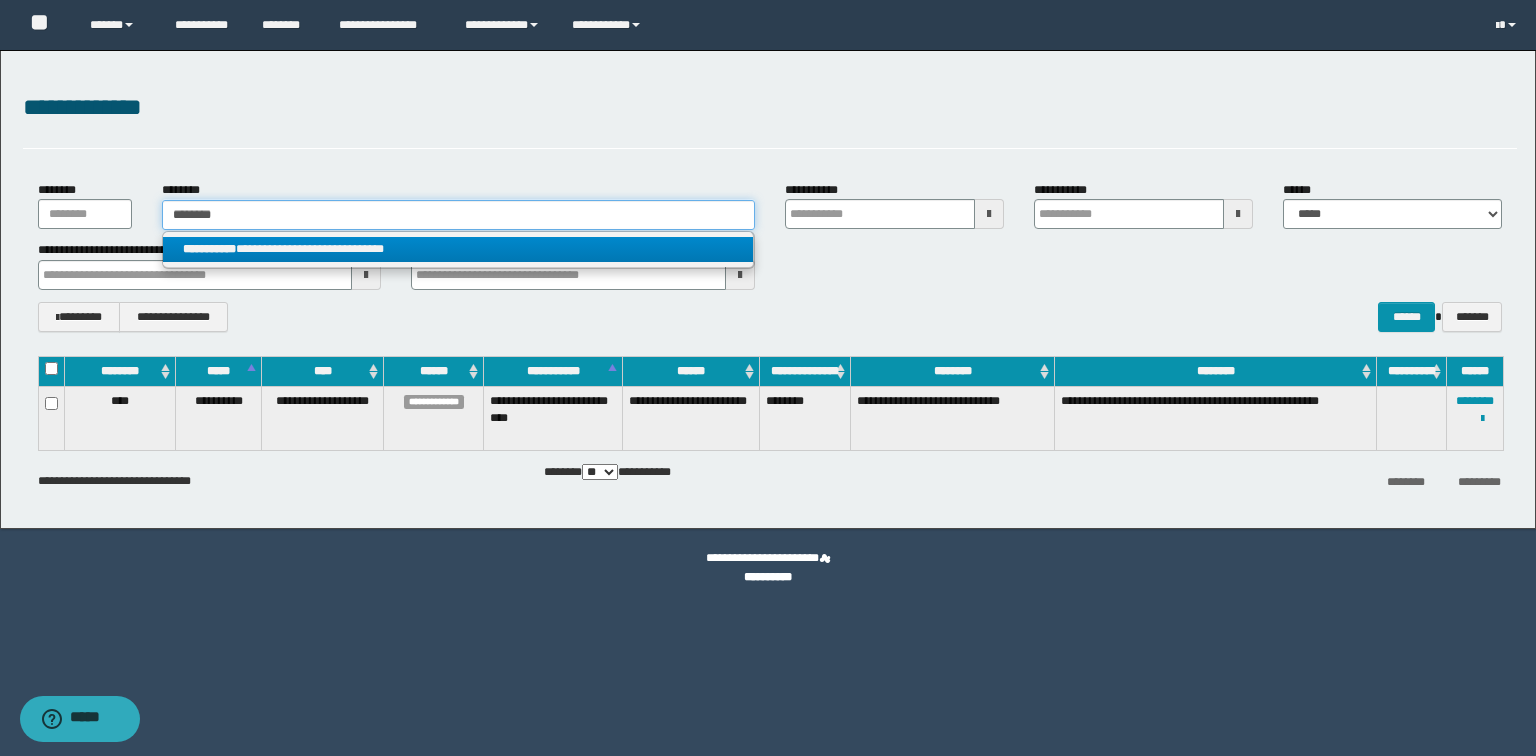 type on "********" 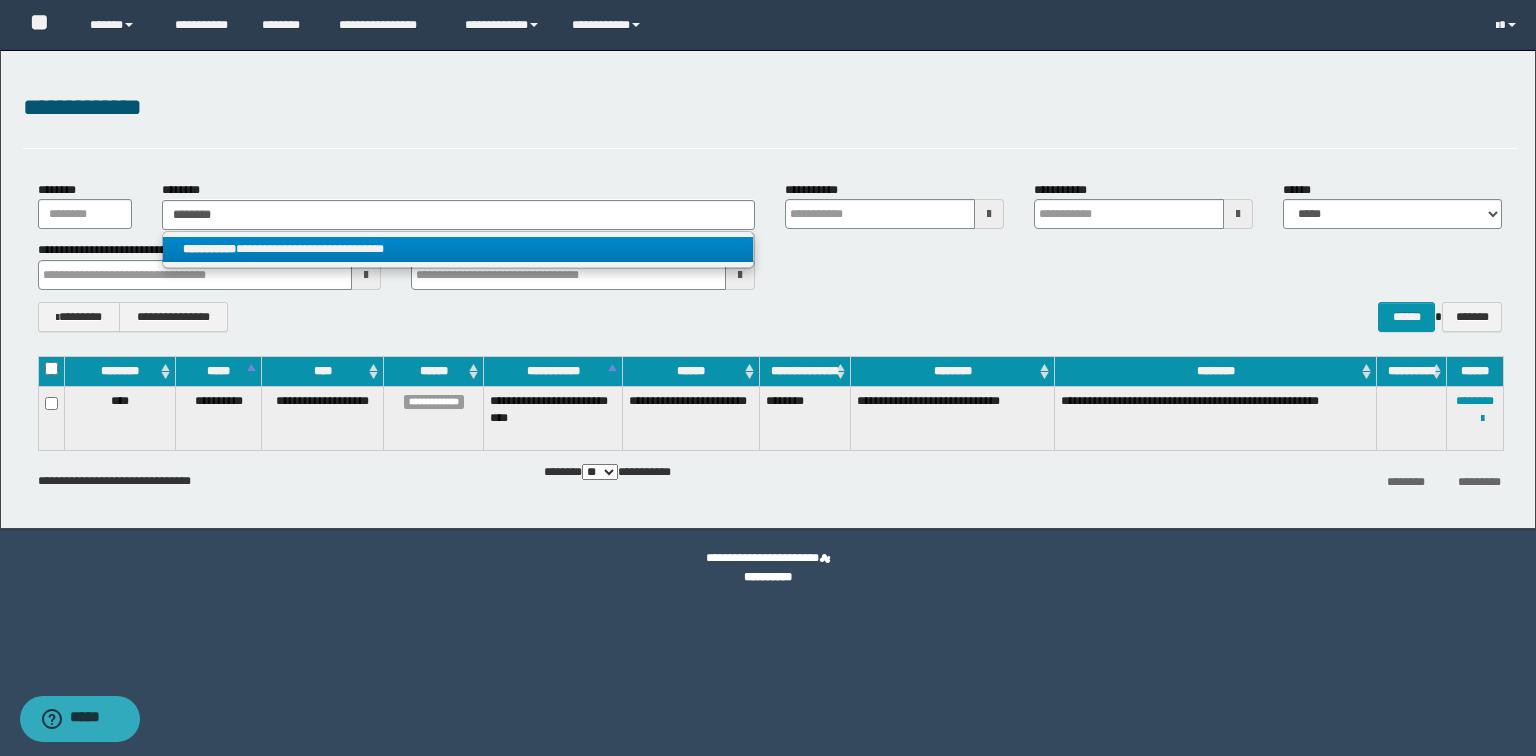 click on "**********" at bounding box center [458, 249] 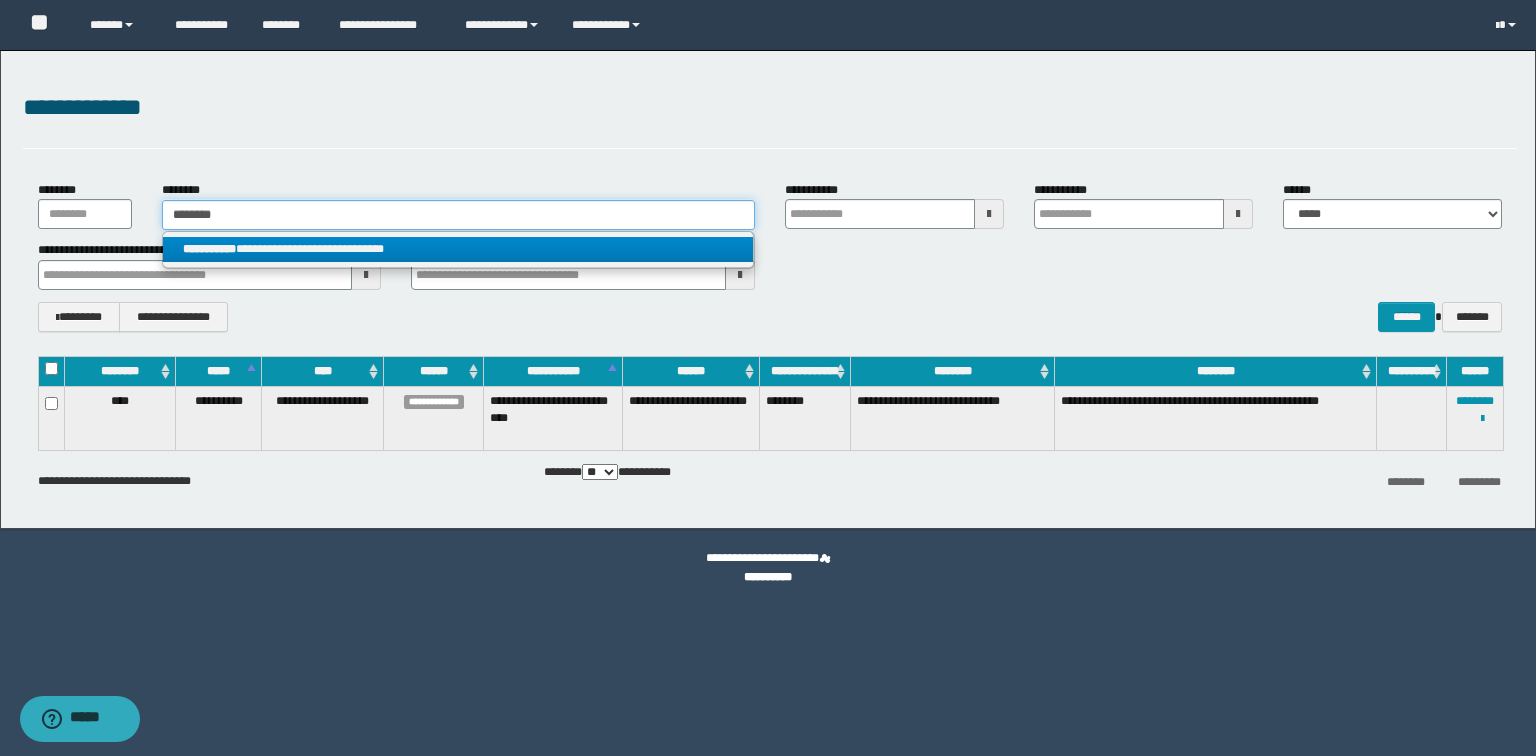 type 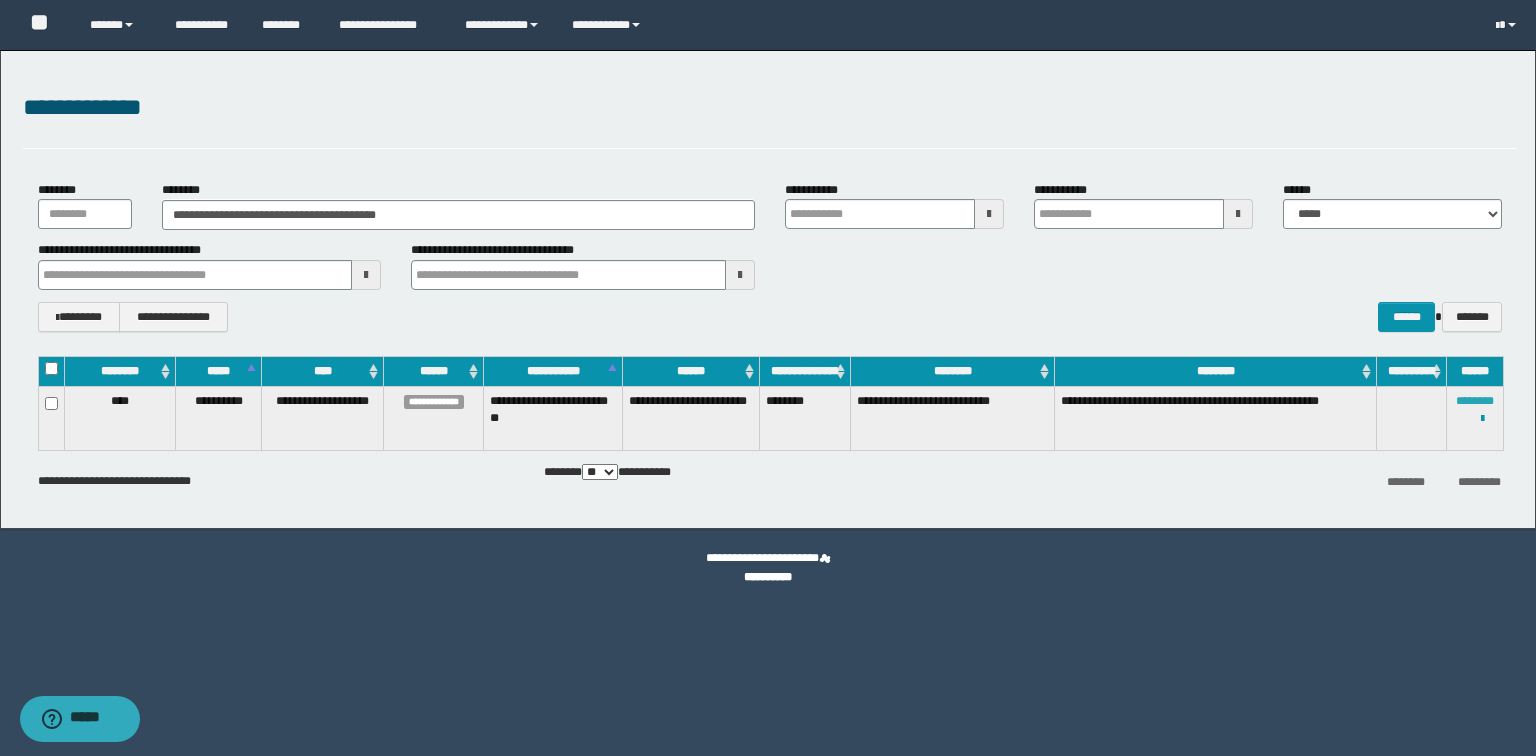 click on "********" at bounding box center (1475, 401) 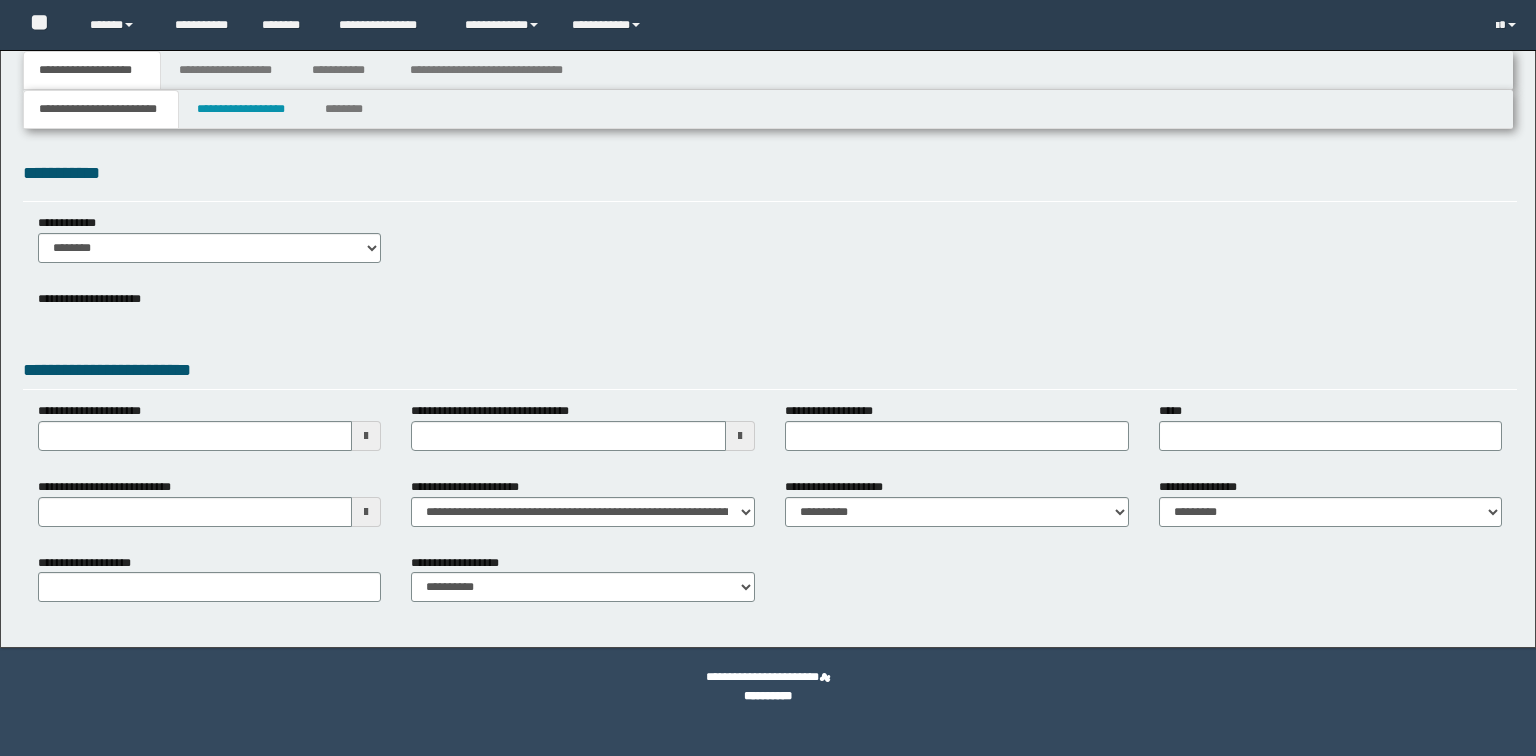 scroll, scrollTop: 0, scrollLeft: 0, axis: both 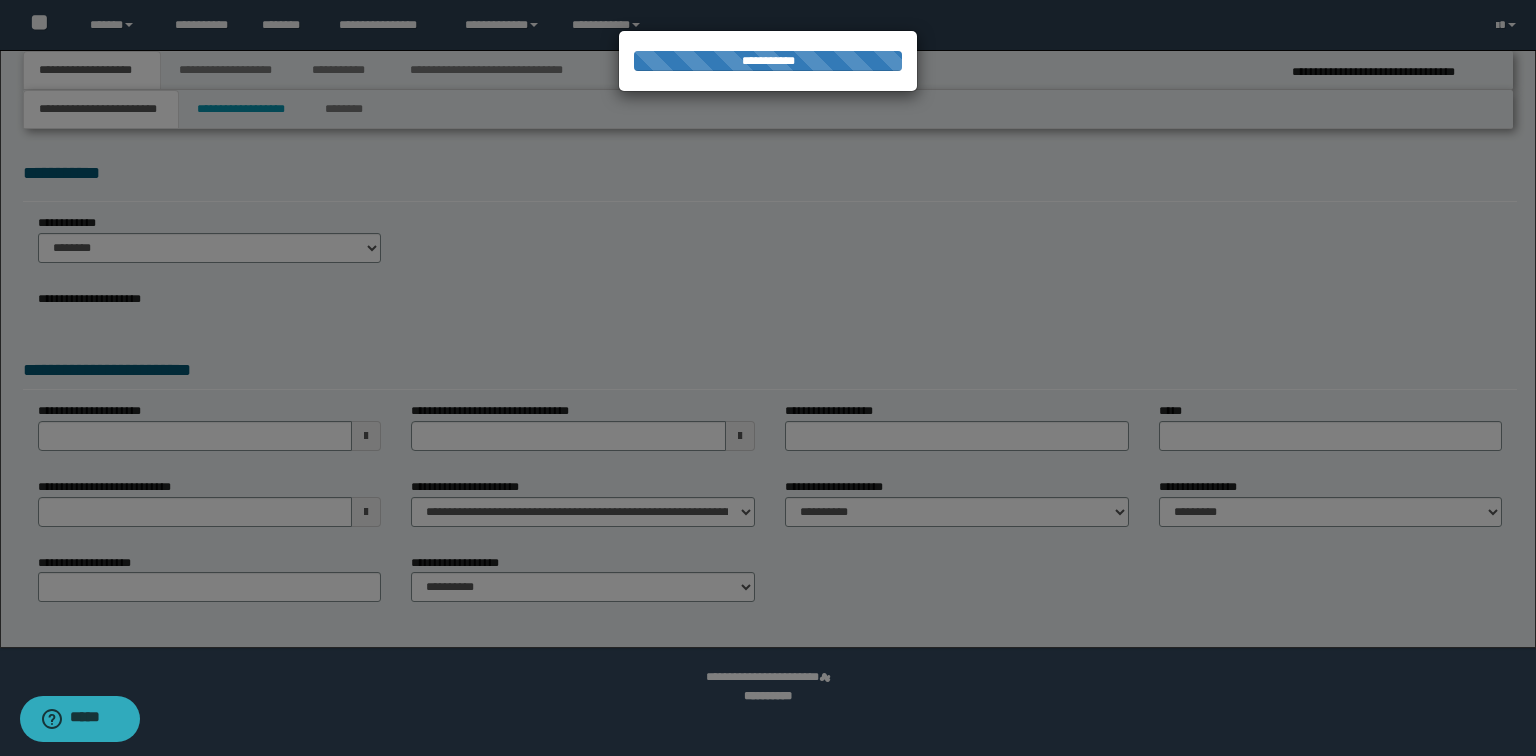 type on "**********" 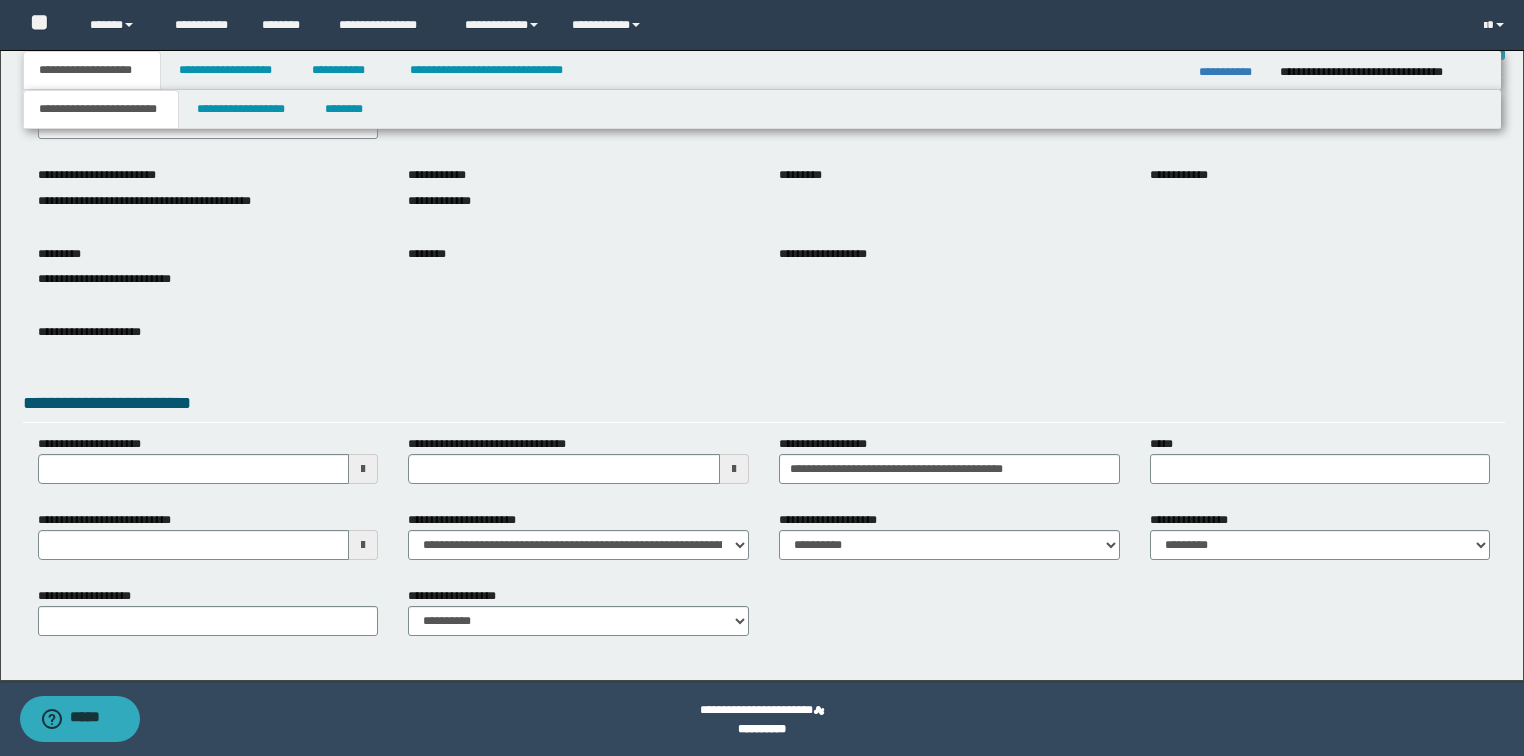 scroll, scrollTop: 127, scrollLeft: 0, axis: vertical 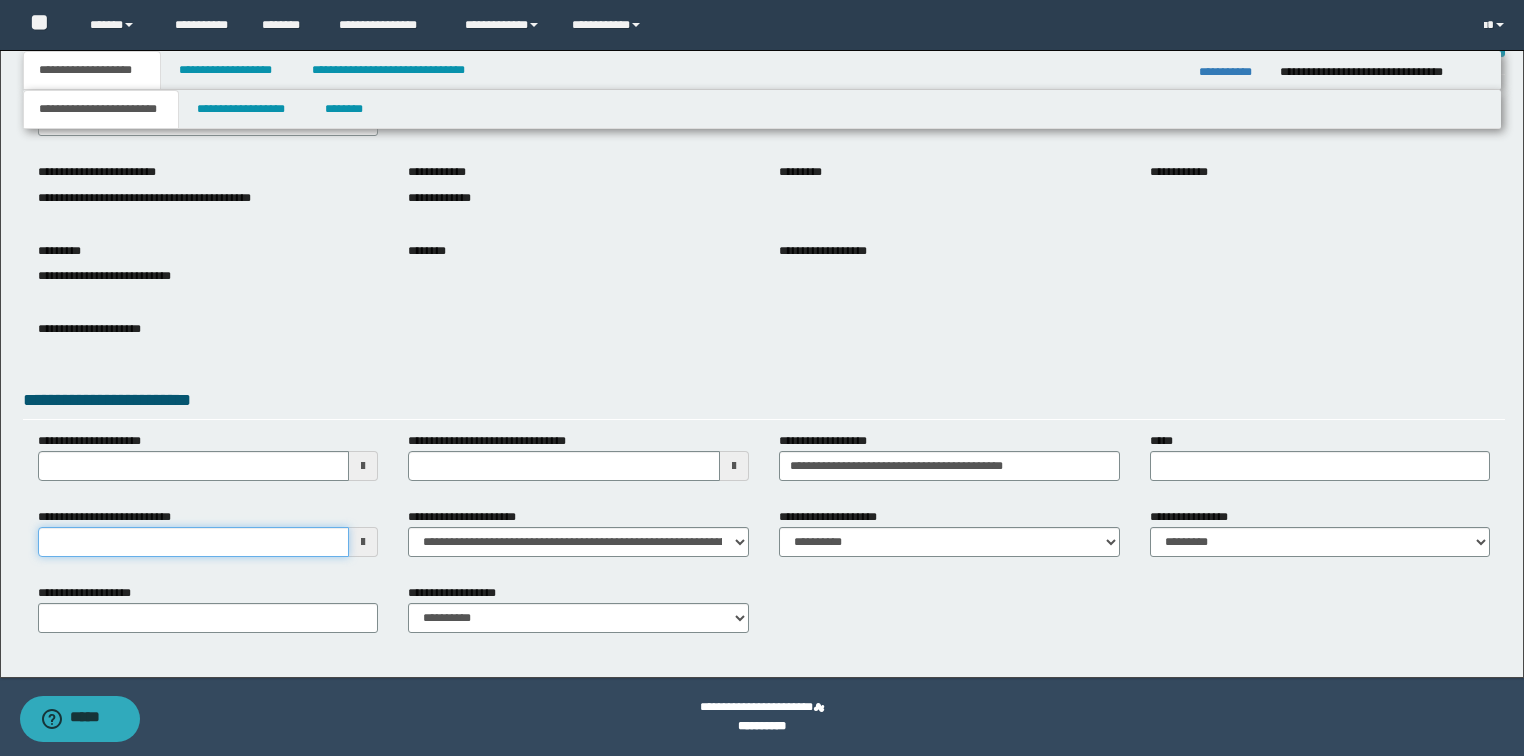 click on "**********" at bounding box center (194, 542) 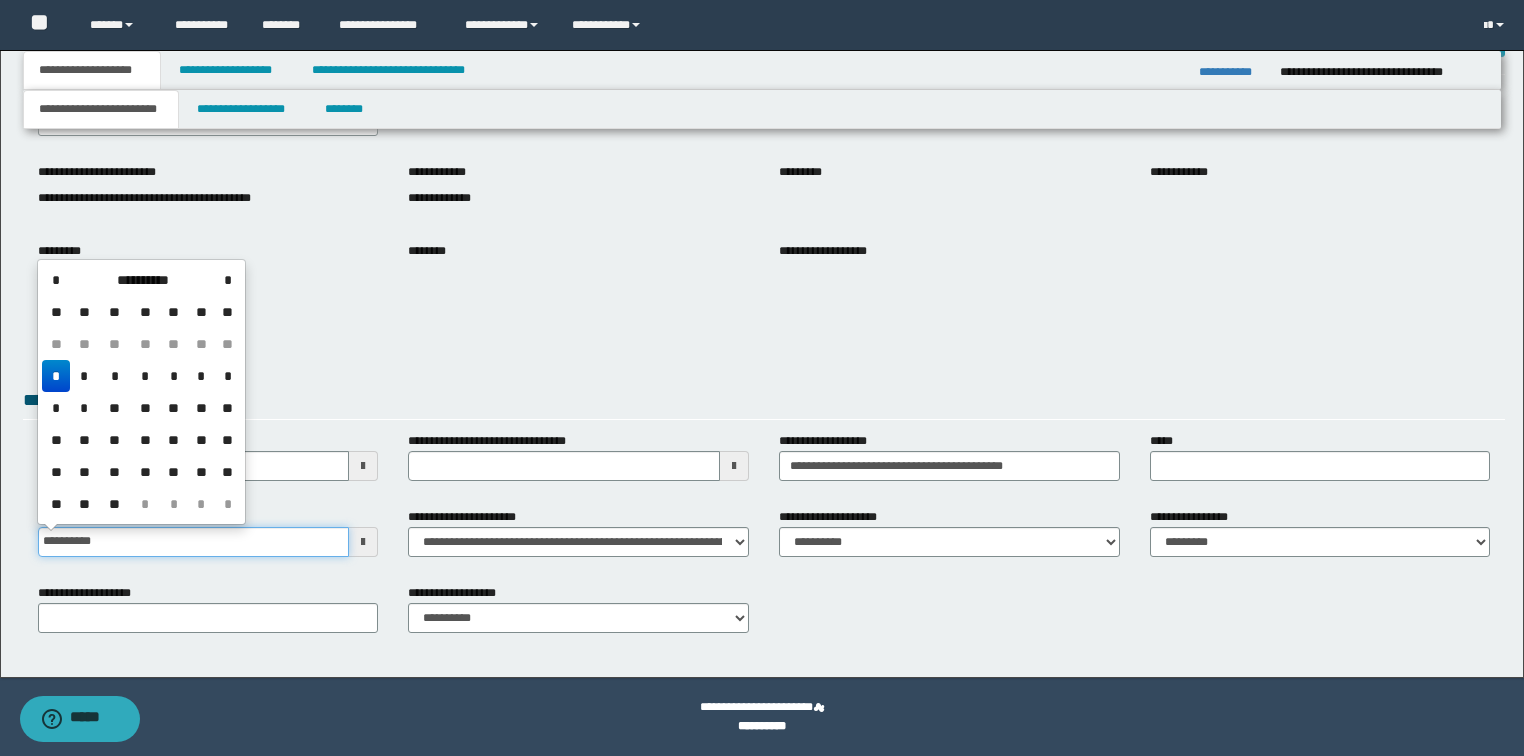 type on "**********" 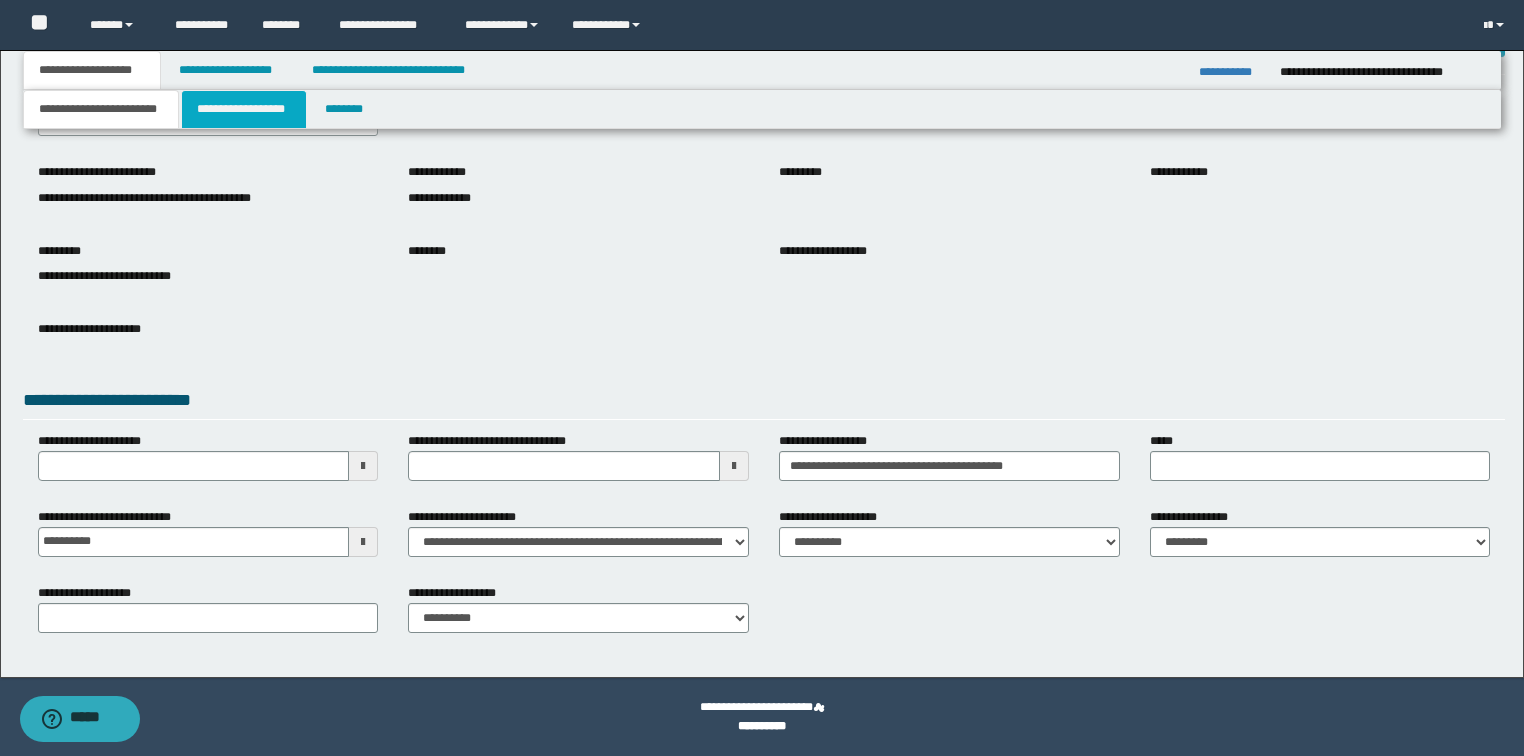 click on "**********" at bounding box center (244, 109) 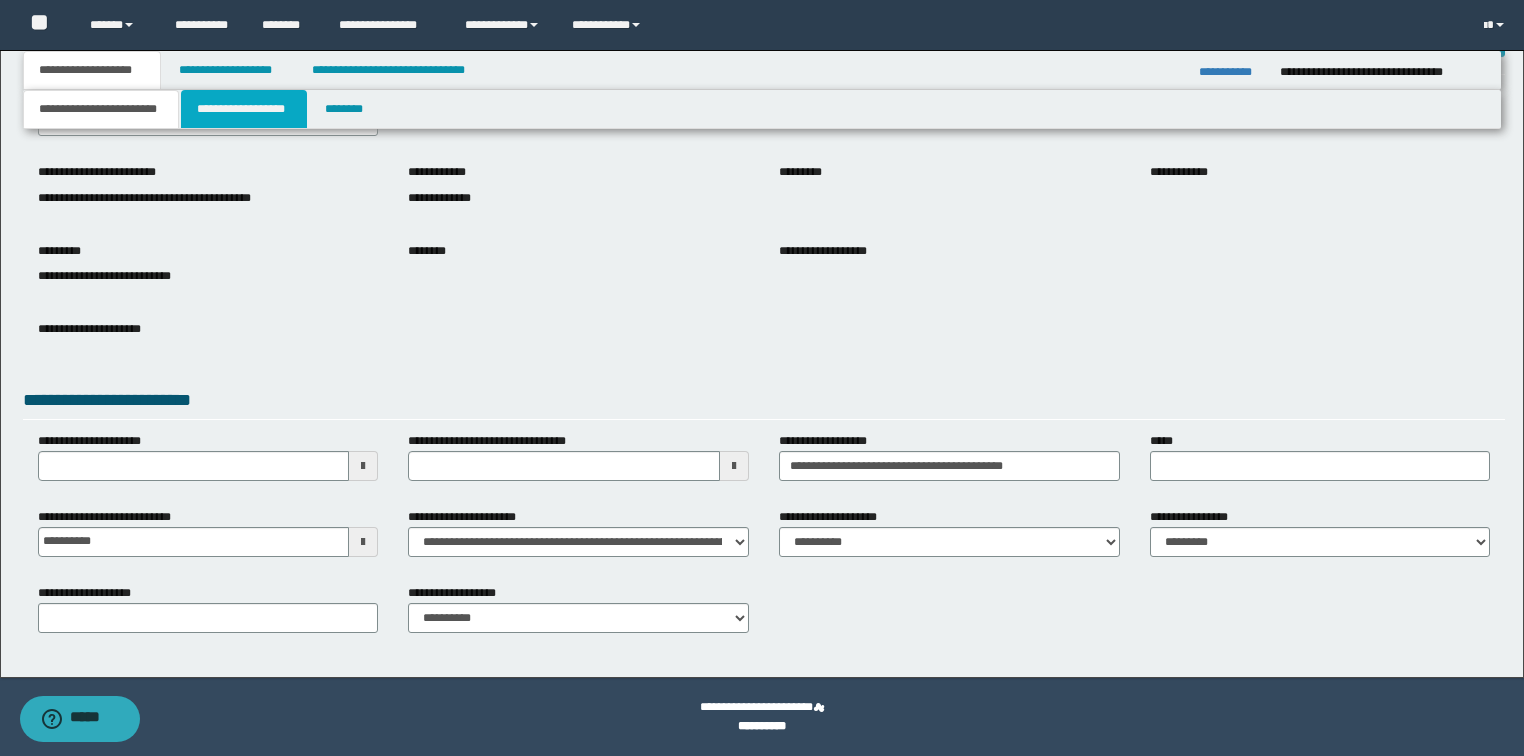 scroll, scrollTop: 0, scrollLeft: 0, axis: both 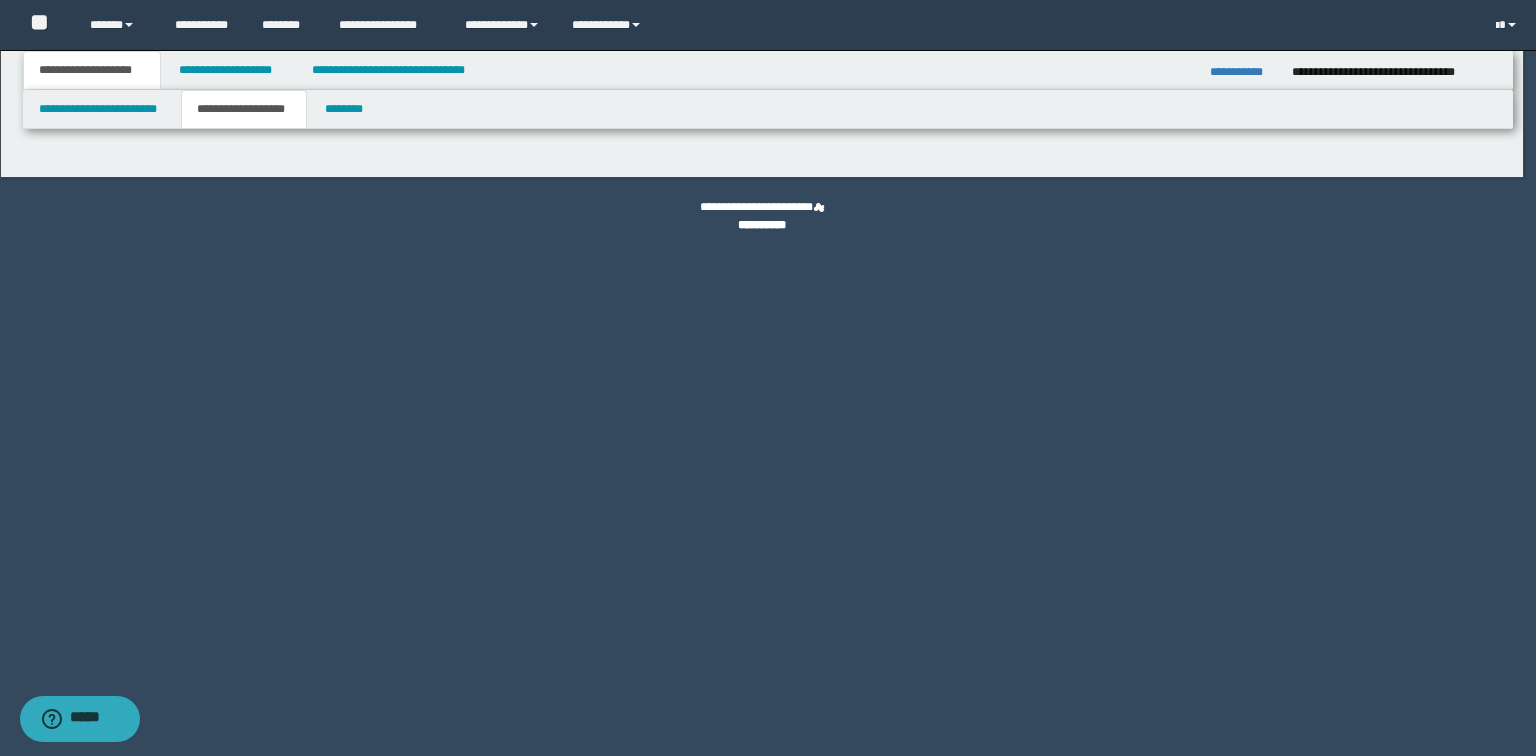 type on "********" 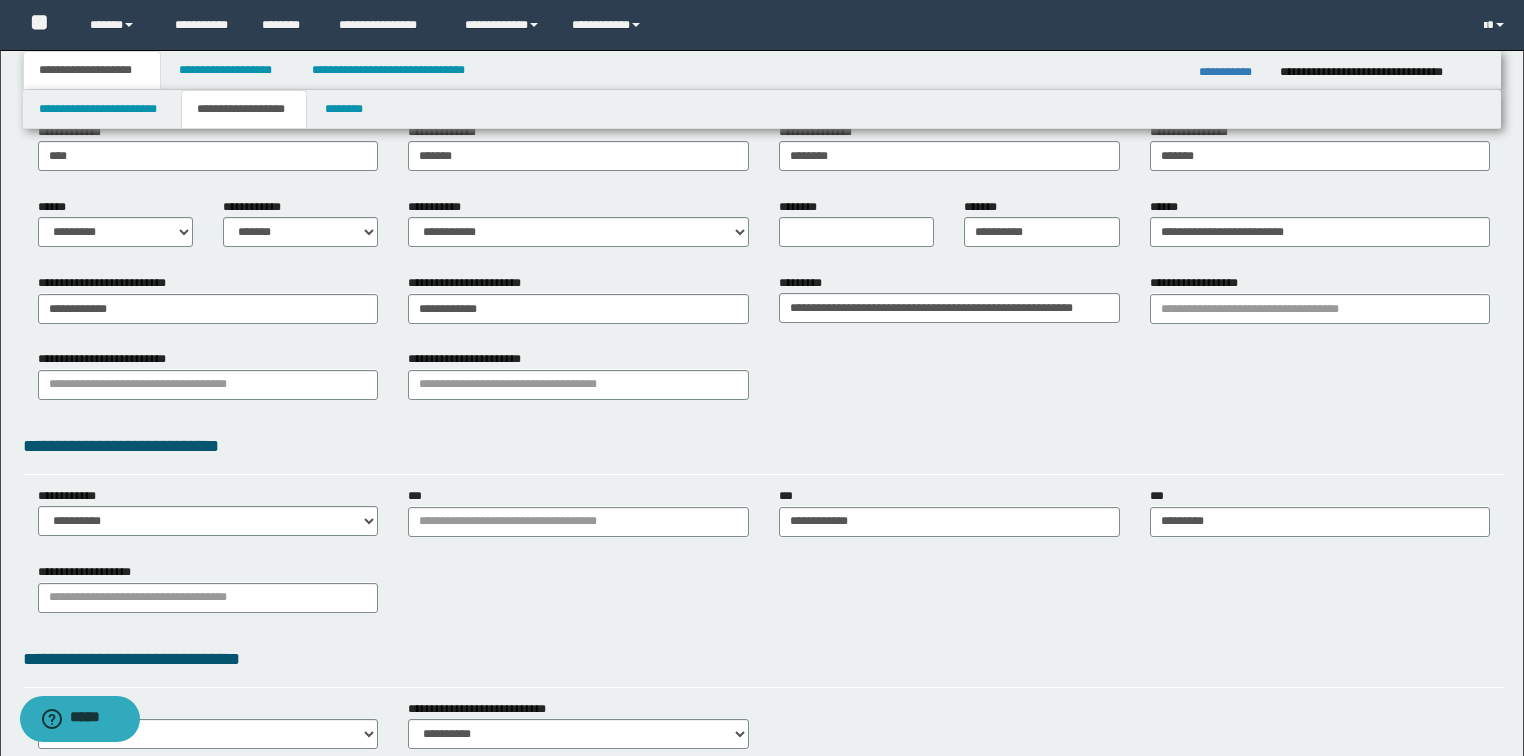 scroll, scrollTop: 190, scrollLeft: 0, axis: vertical 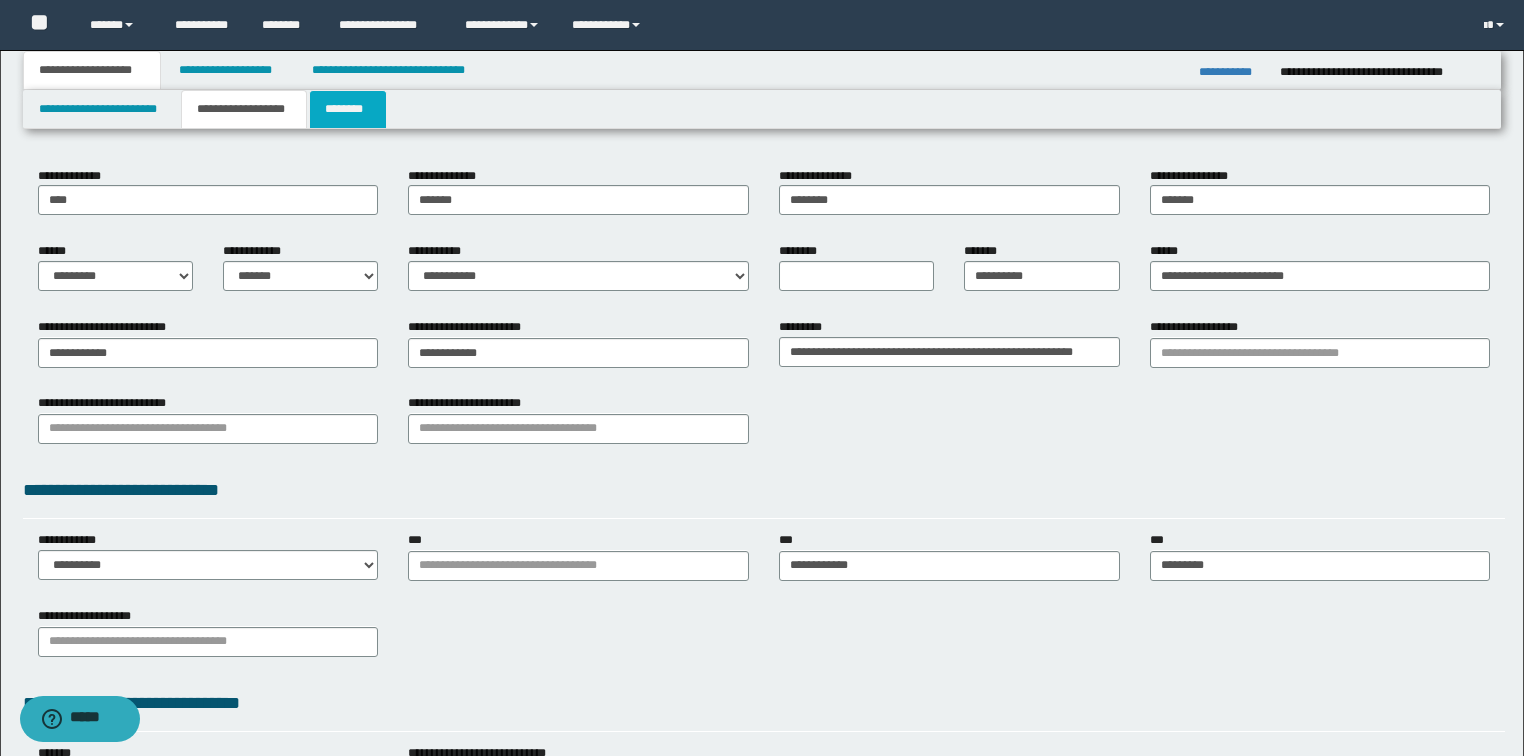 click on "********" at bounding box center [348, 109] 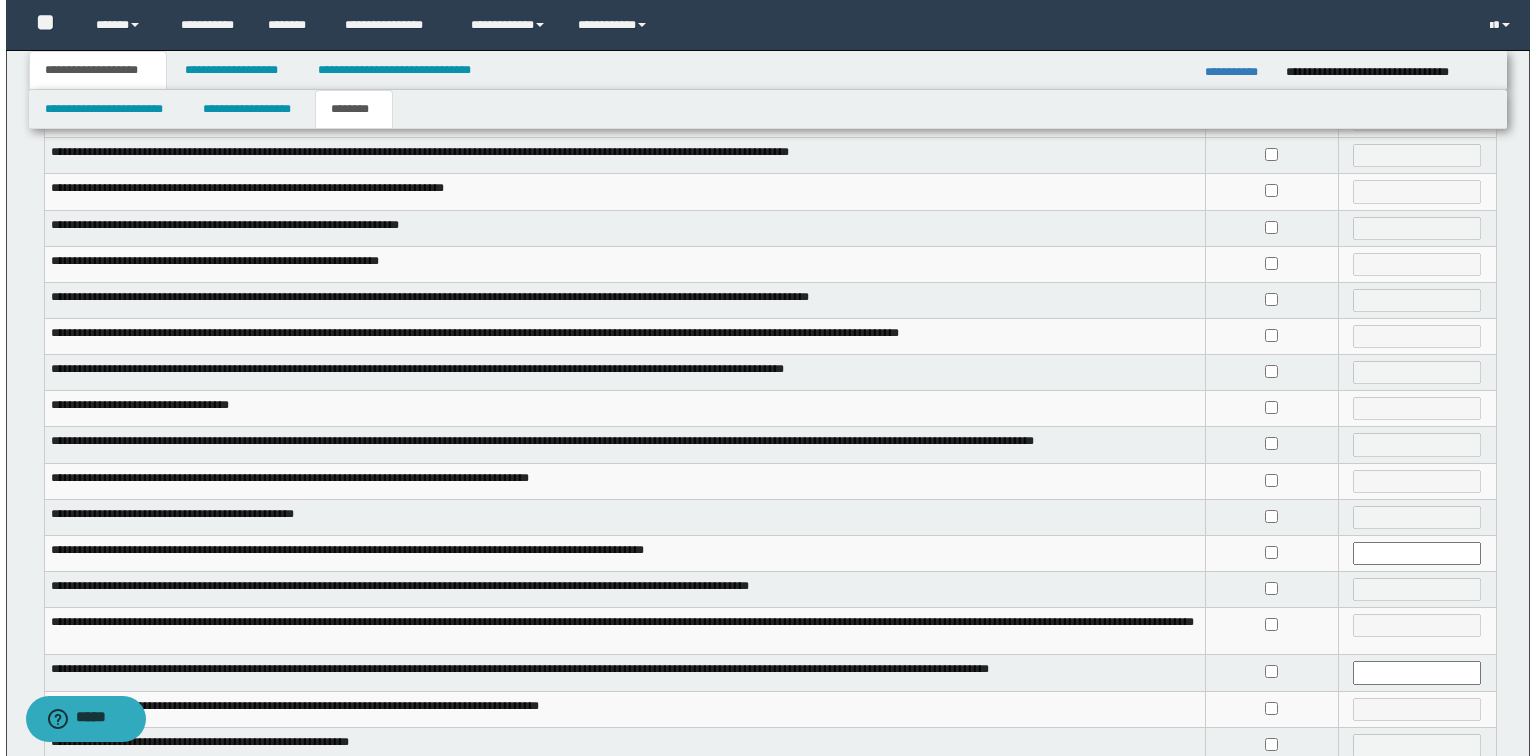 scroll, scrollTop: 0, scrollLeft: 0, axis: both 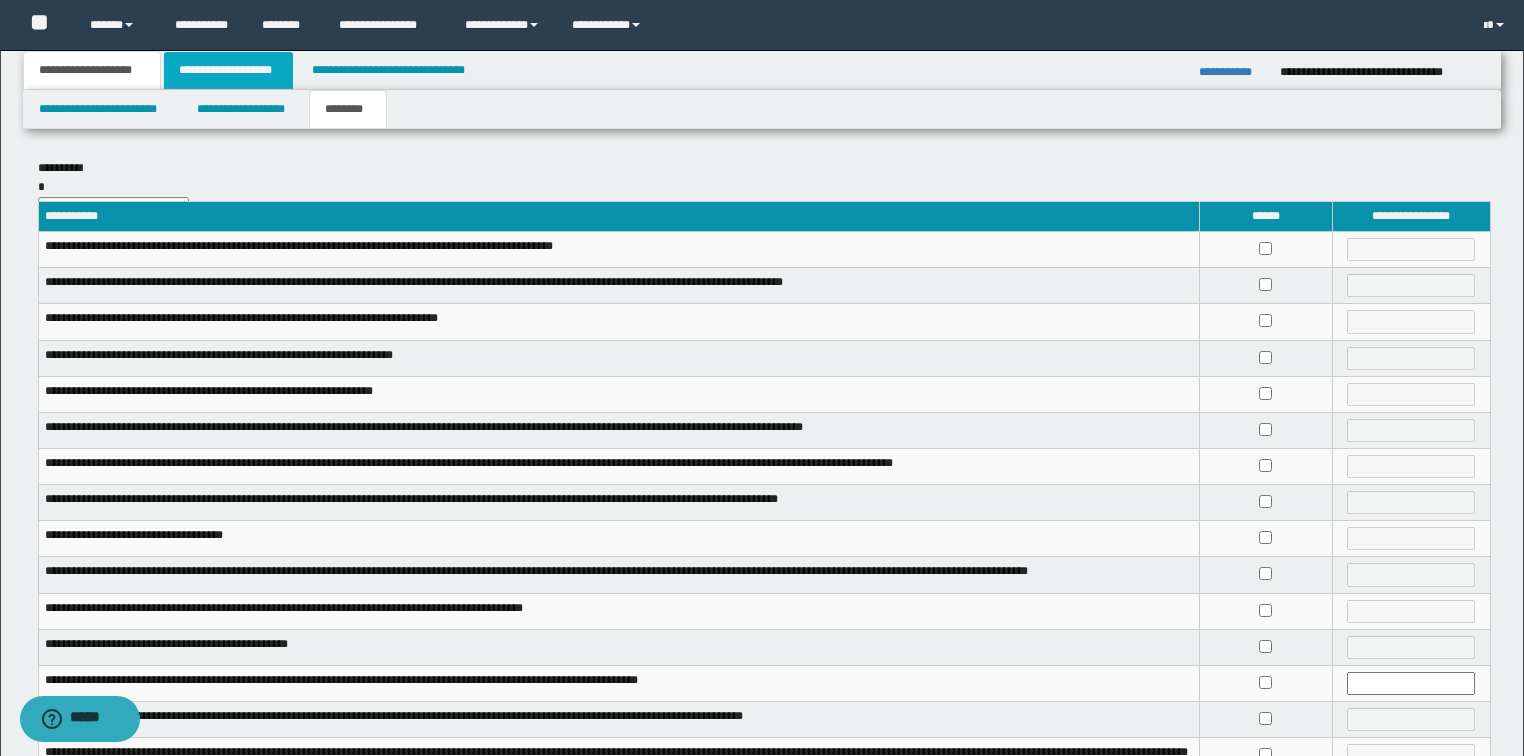 click on "**********" at bounding box center (228, 70) 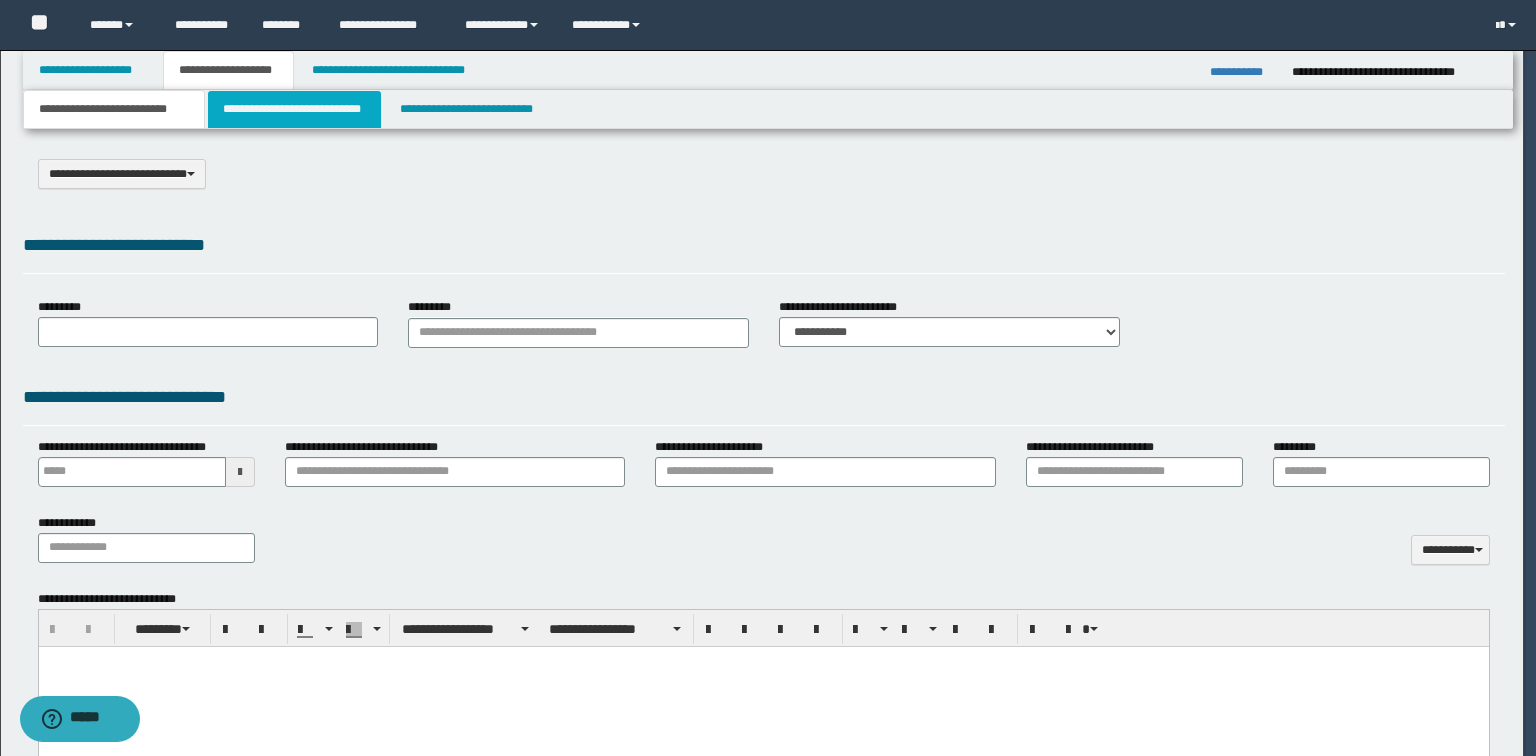 select on "*" 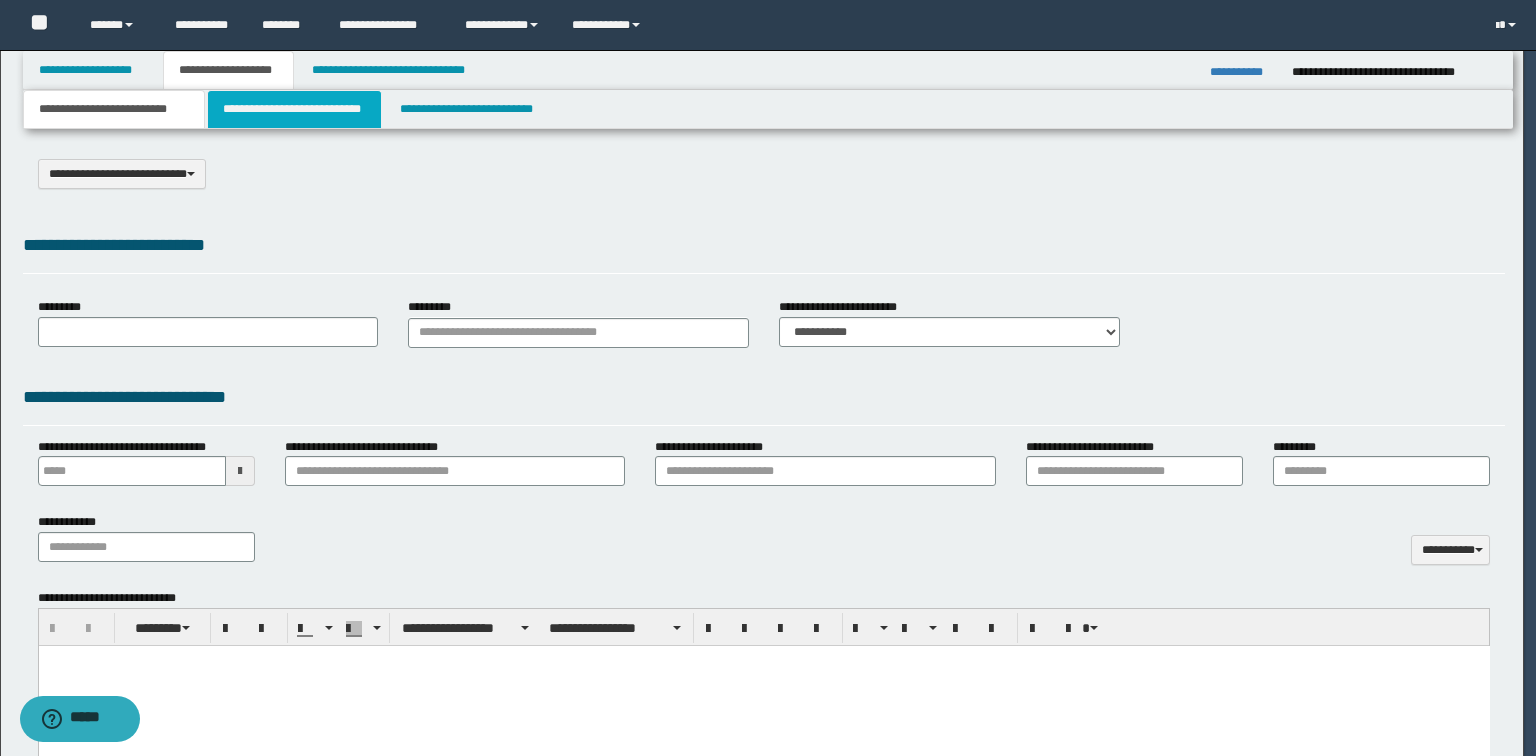scroll, scrollTop: 0, scrollLeft: 0, axis: both 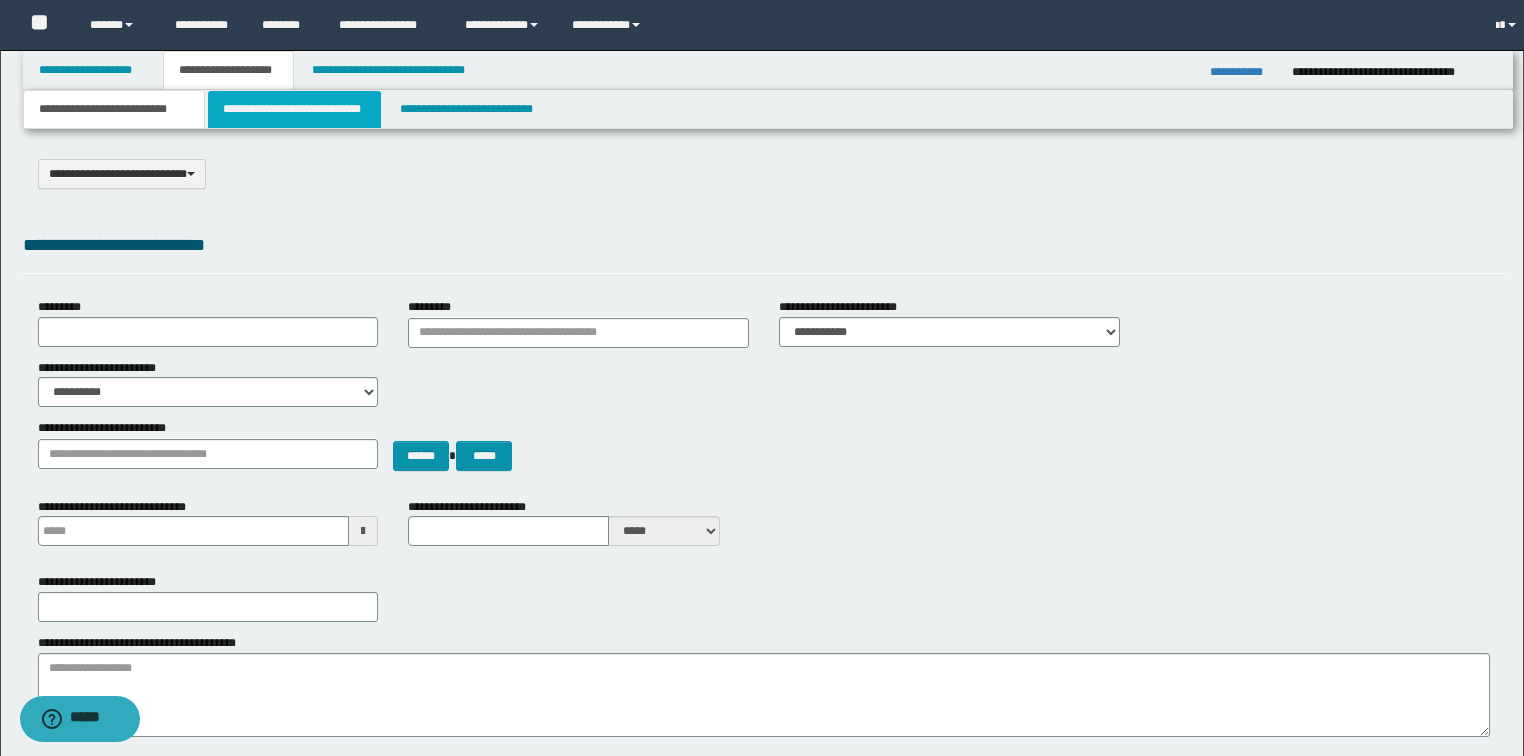 click on "**********" at bounding box center [294, 109] 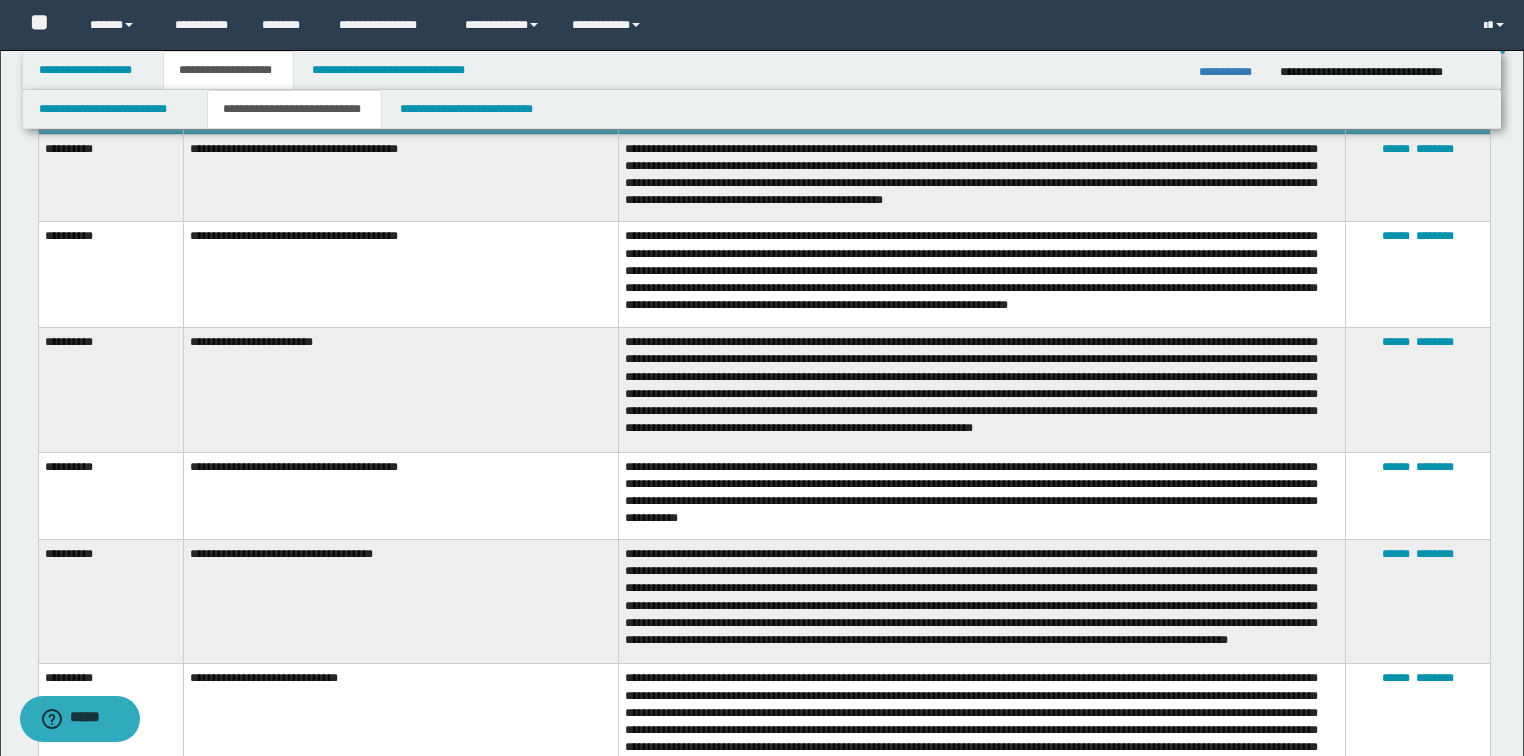 scroll, scrollTop: 880, scrollLeft: 0, axis: vertical 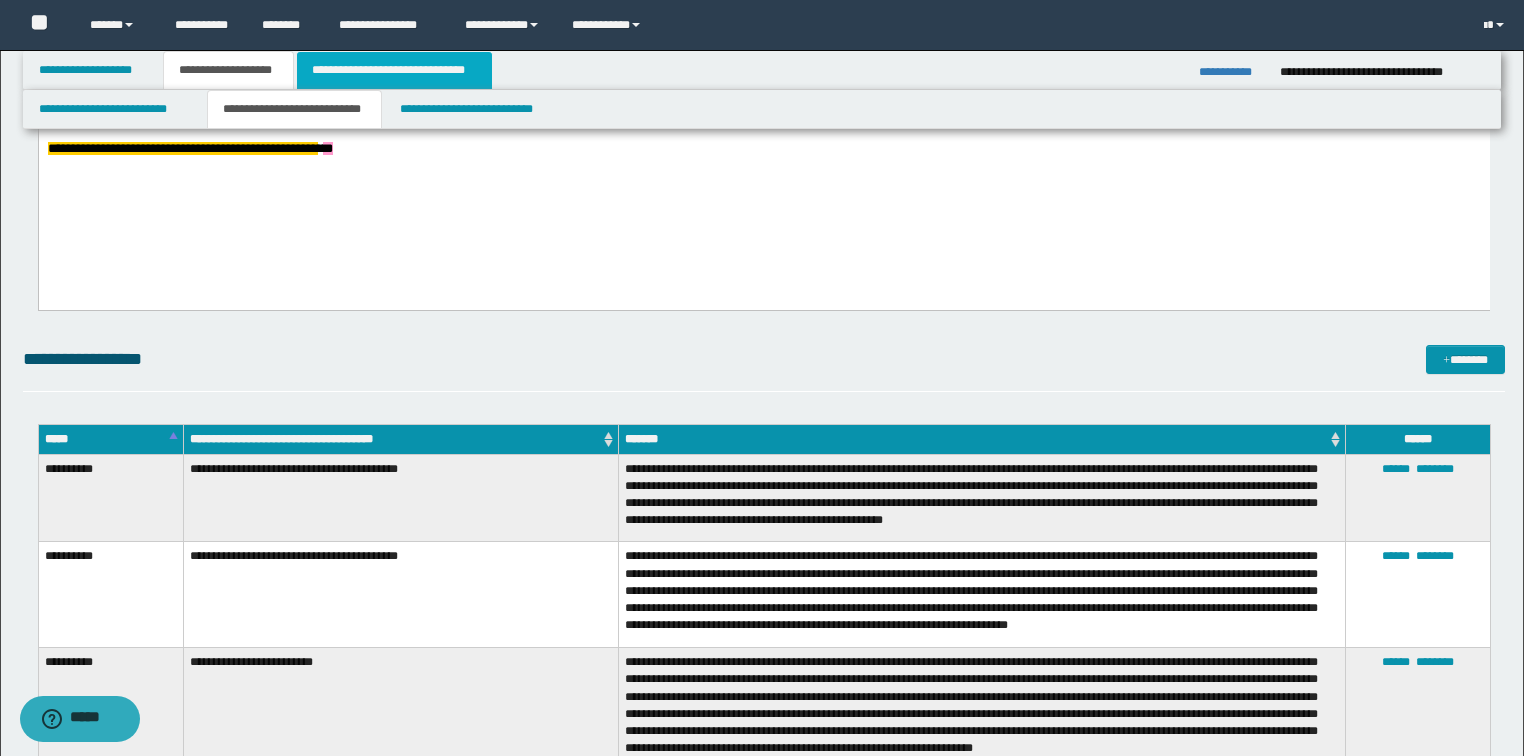 click on "**********" at bounding box center (394, 70) 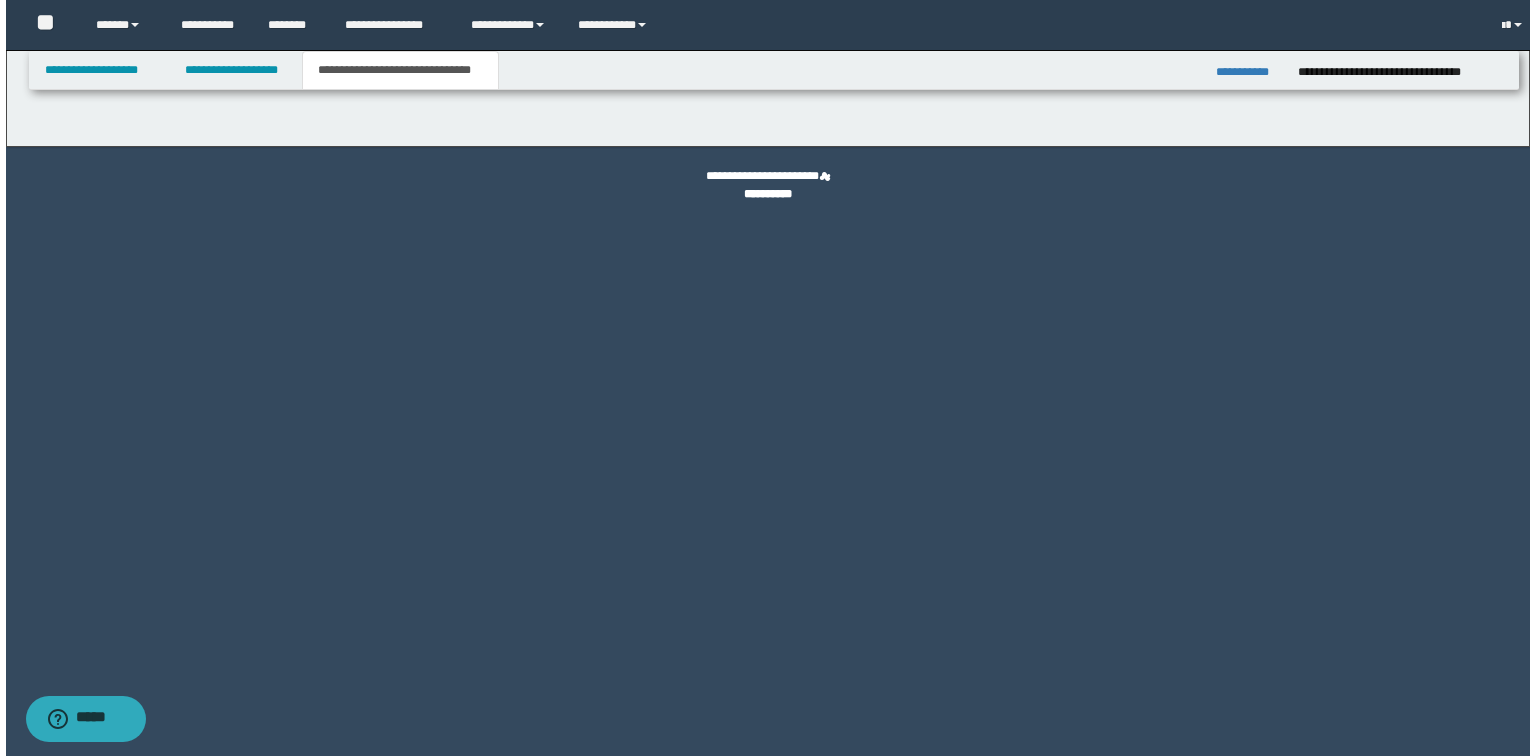 scroll, scrollTop: 0, scrollLeft: 0, axis: both 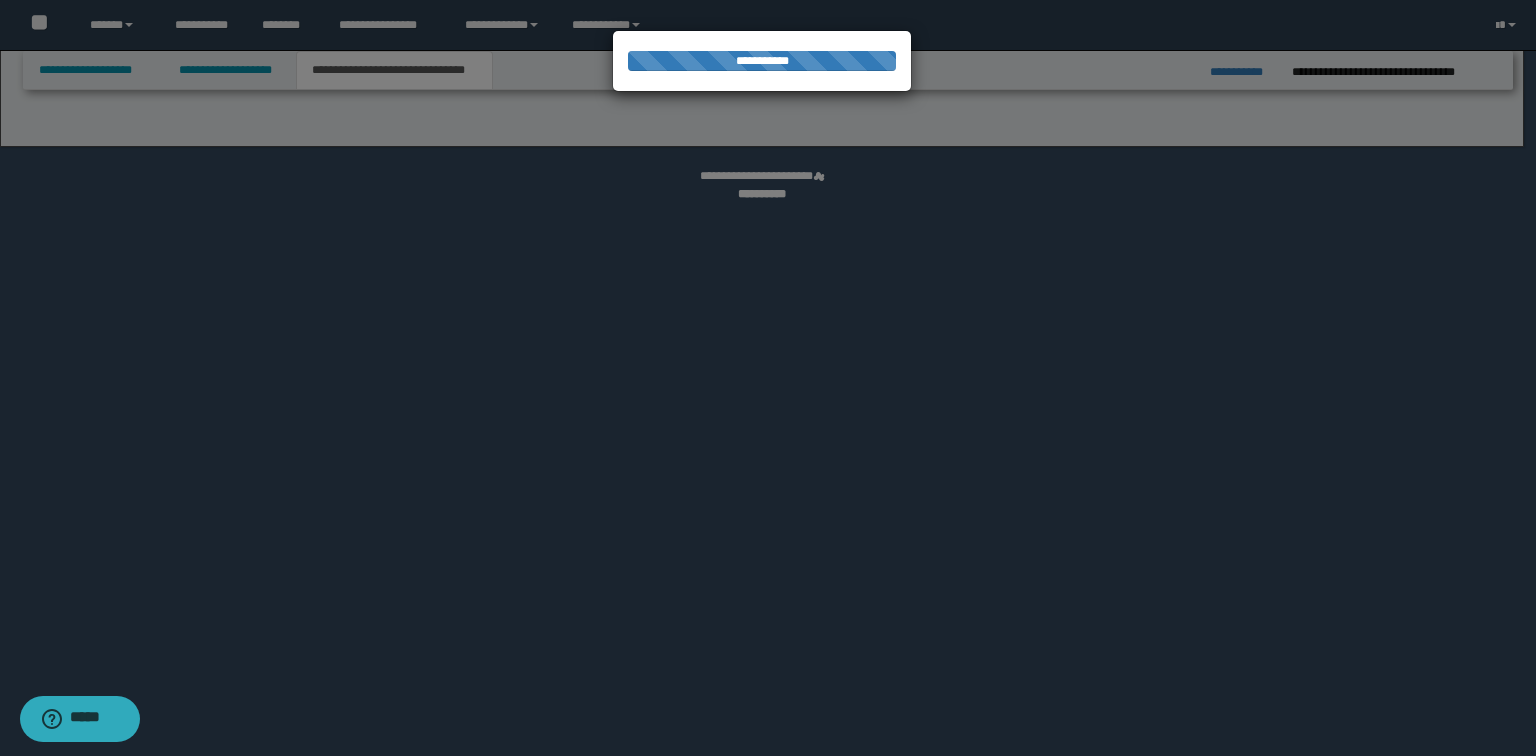 select on "*" 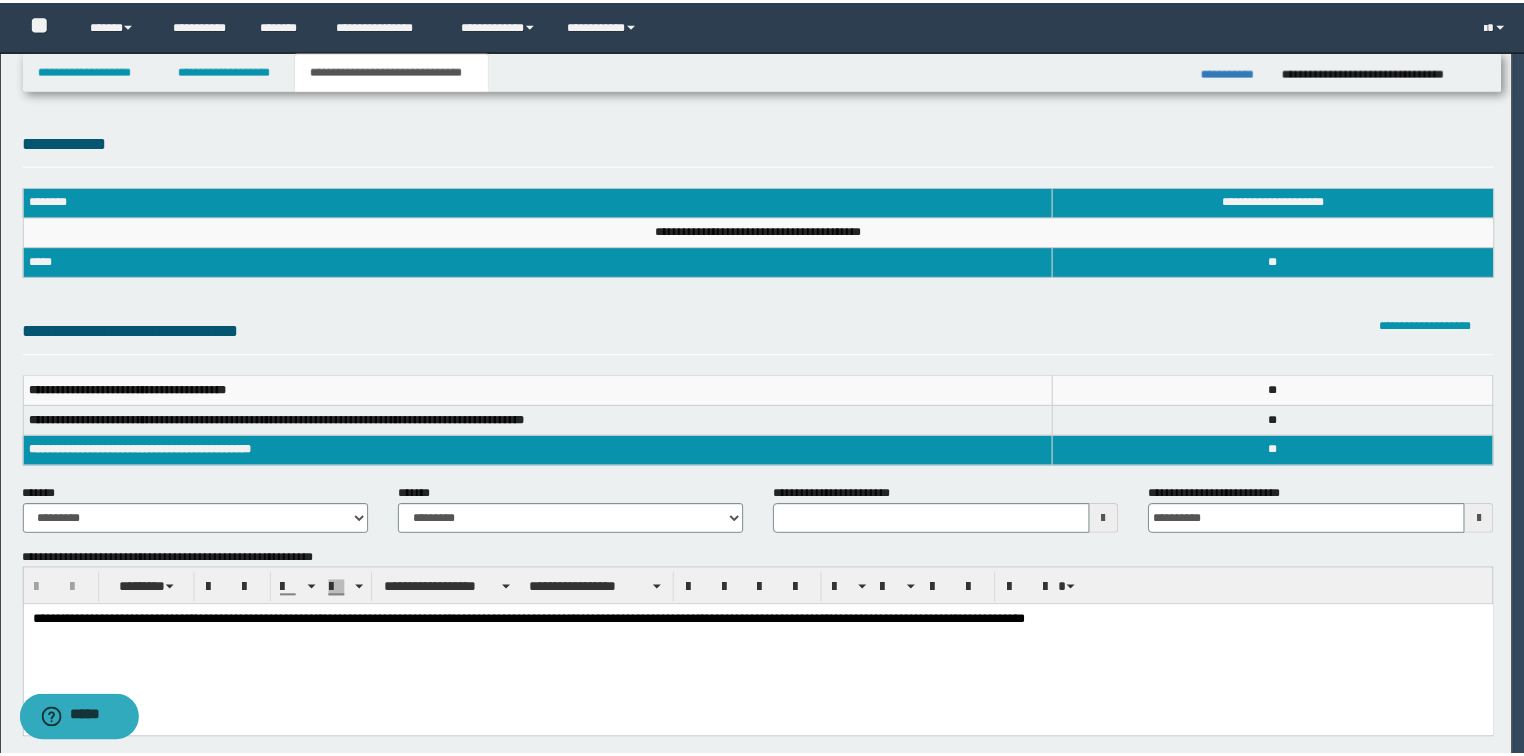scroll, scrollTop: 0, scrollLeft: 0, axis: both 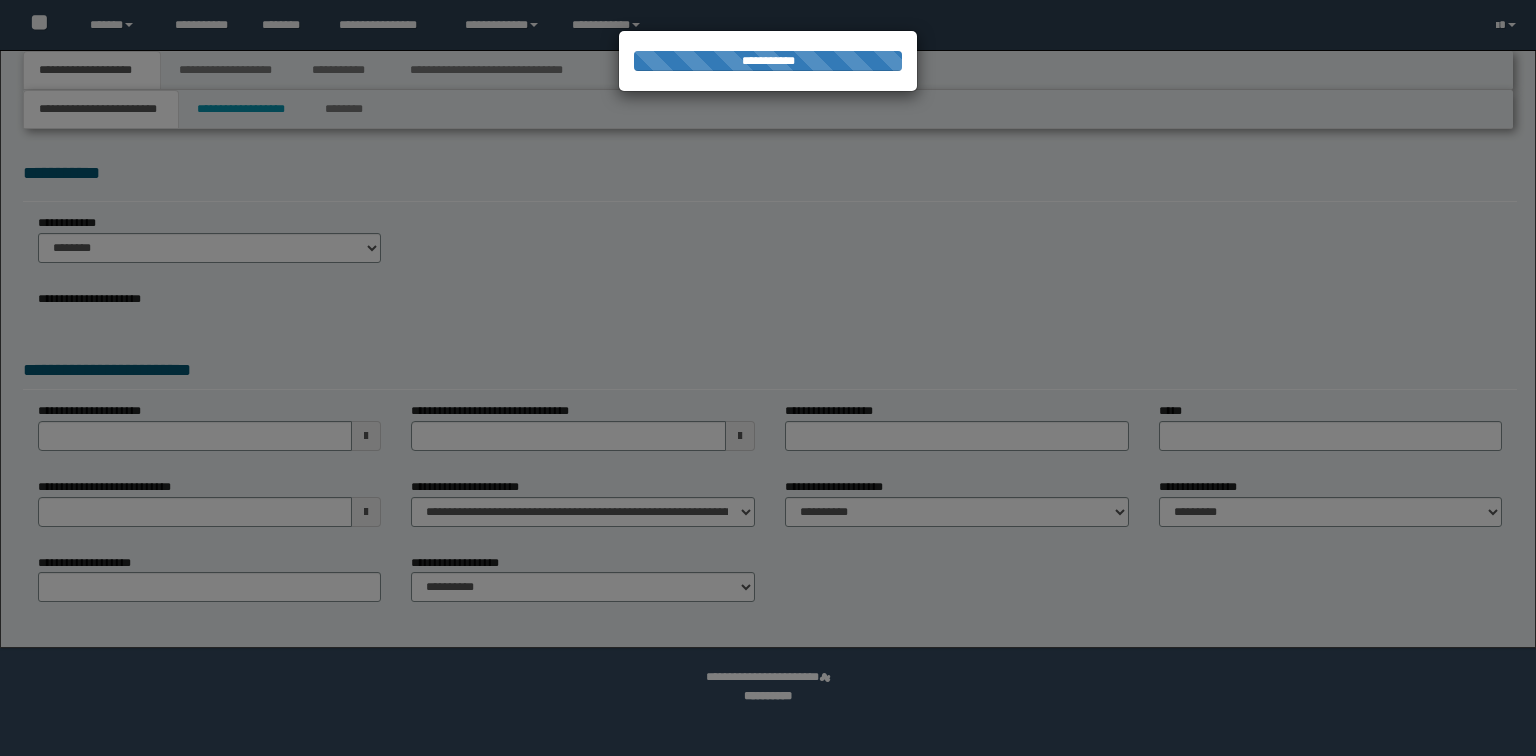 type on "**********" 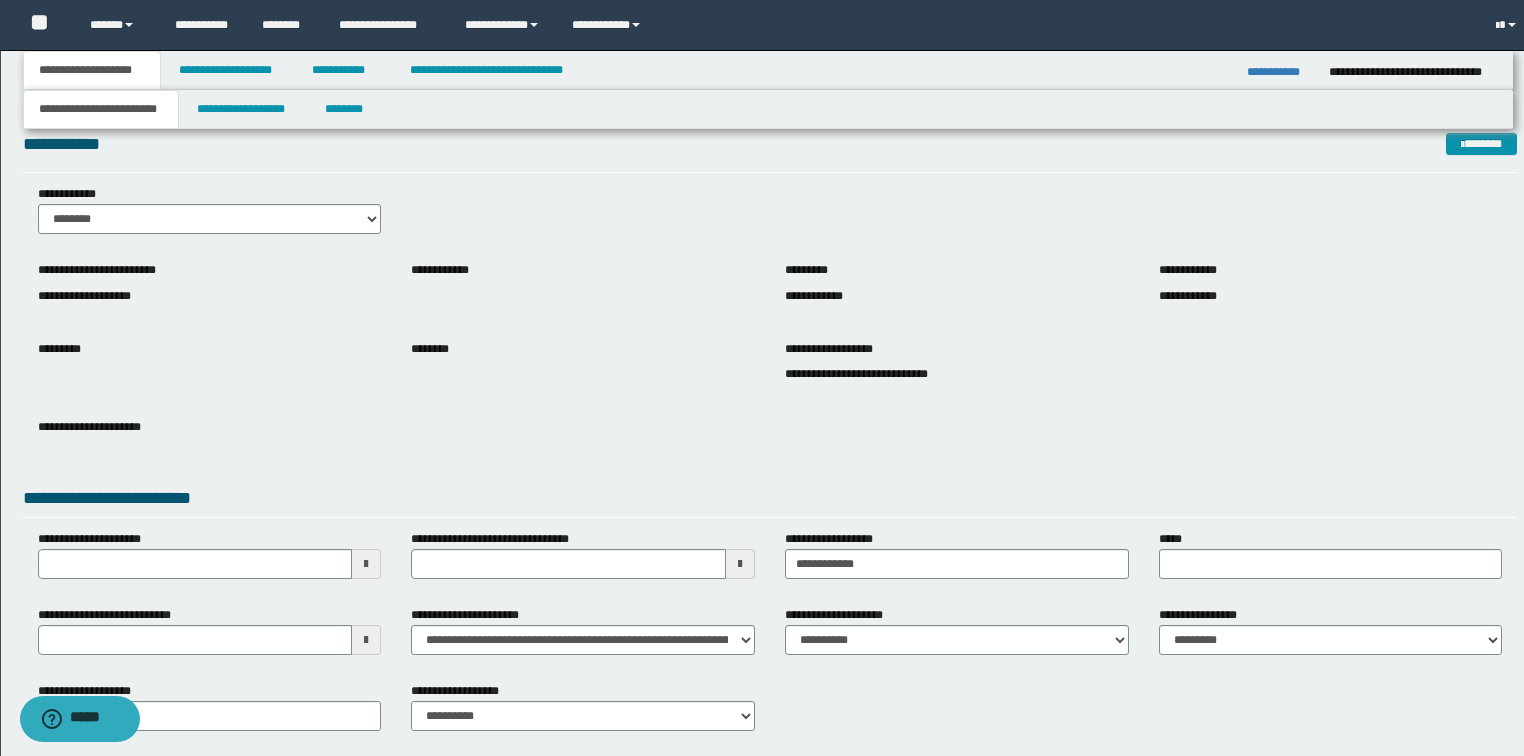 scroll, scrollTop: 80, scrollLeft: 0, axis: vertical 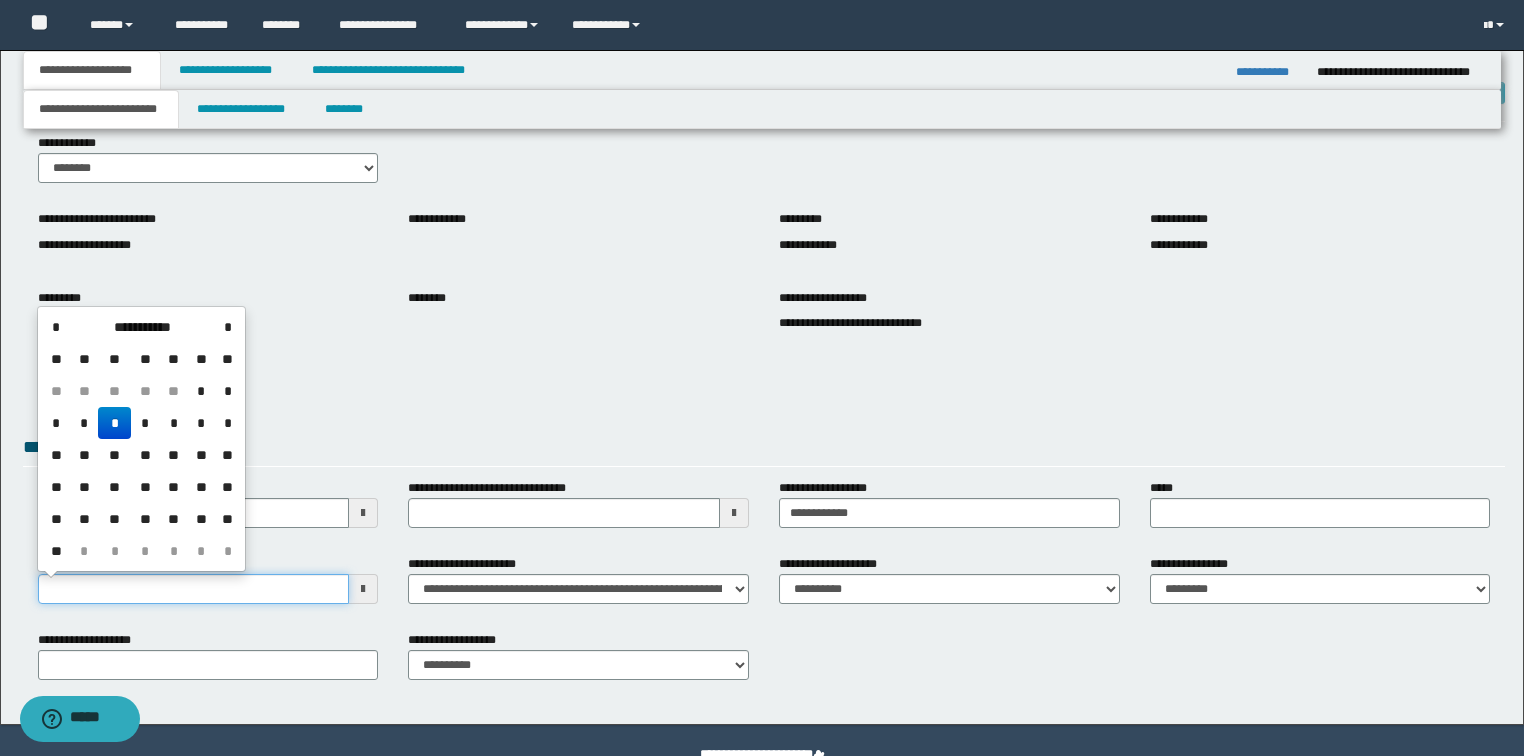 click on "**********" at bounding box center (194, 589) 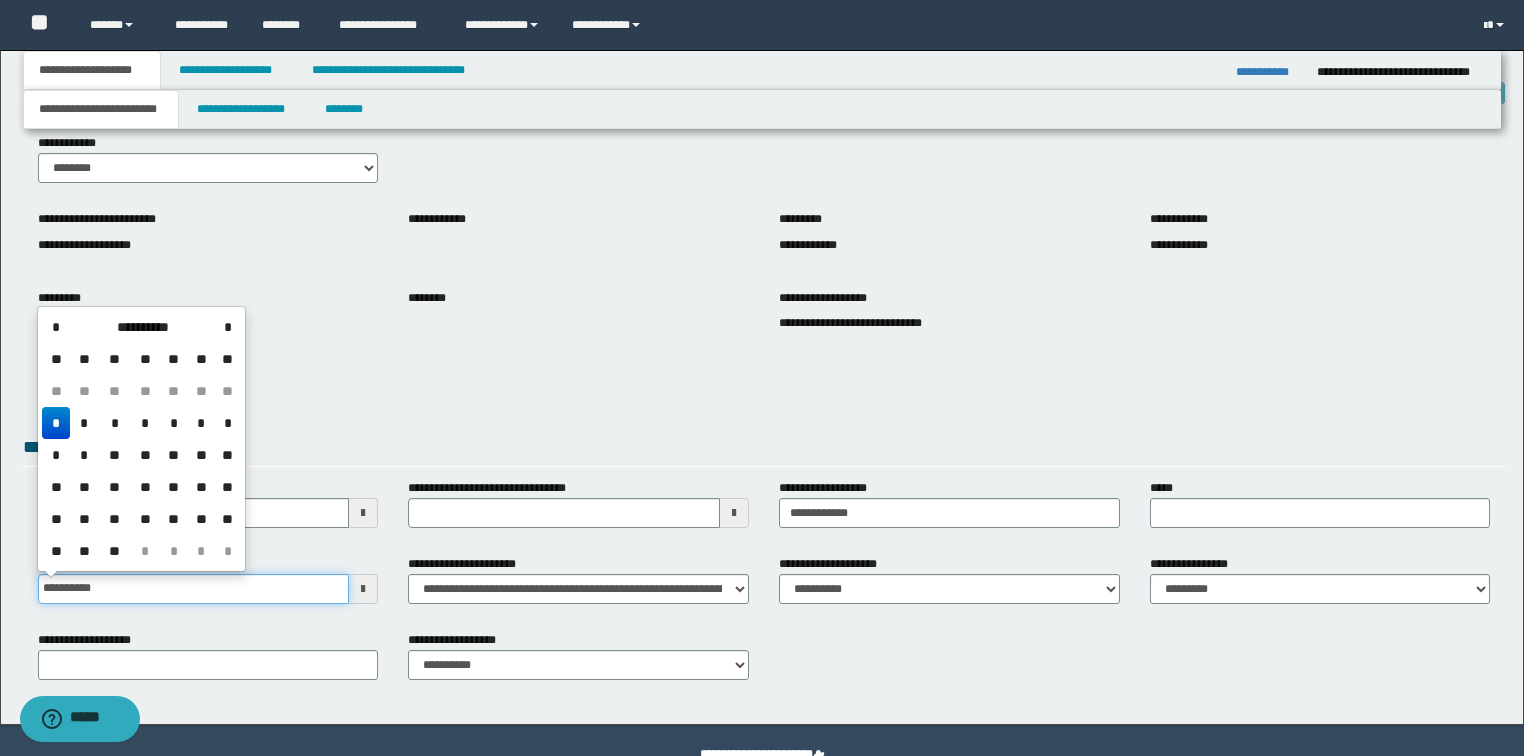 type on "**********" 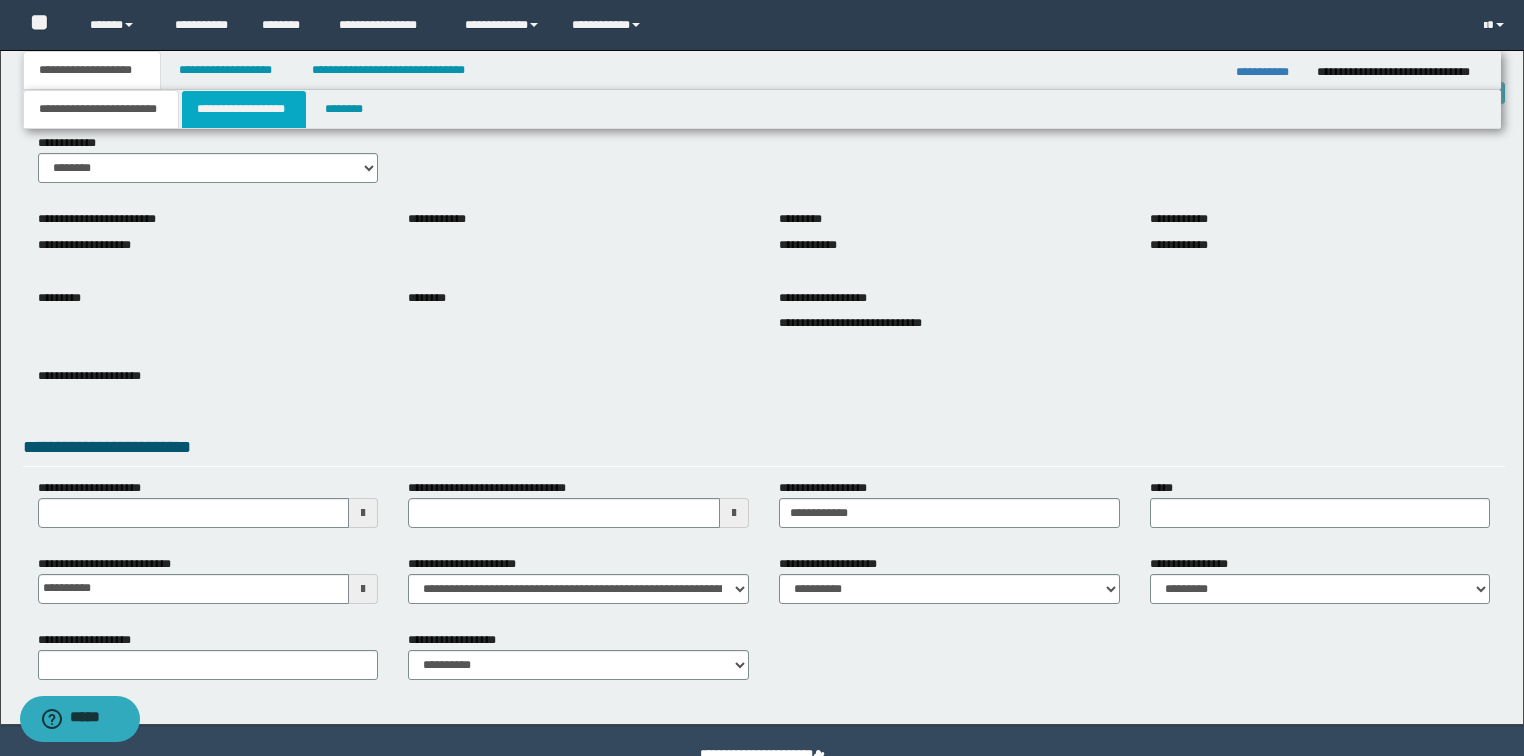 click on "**********" at bounding box center (244, 109) 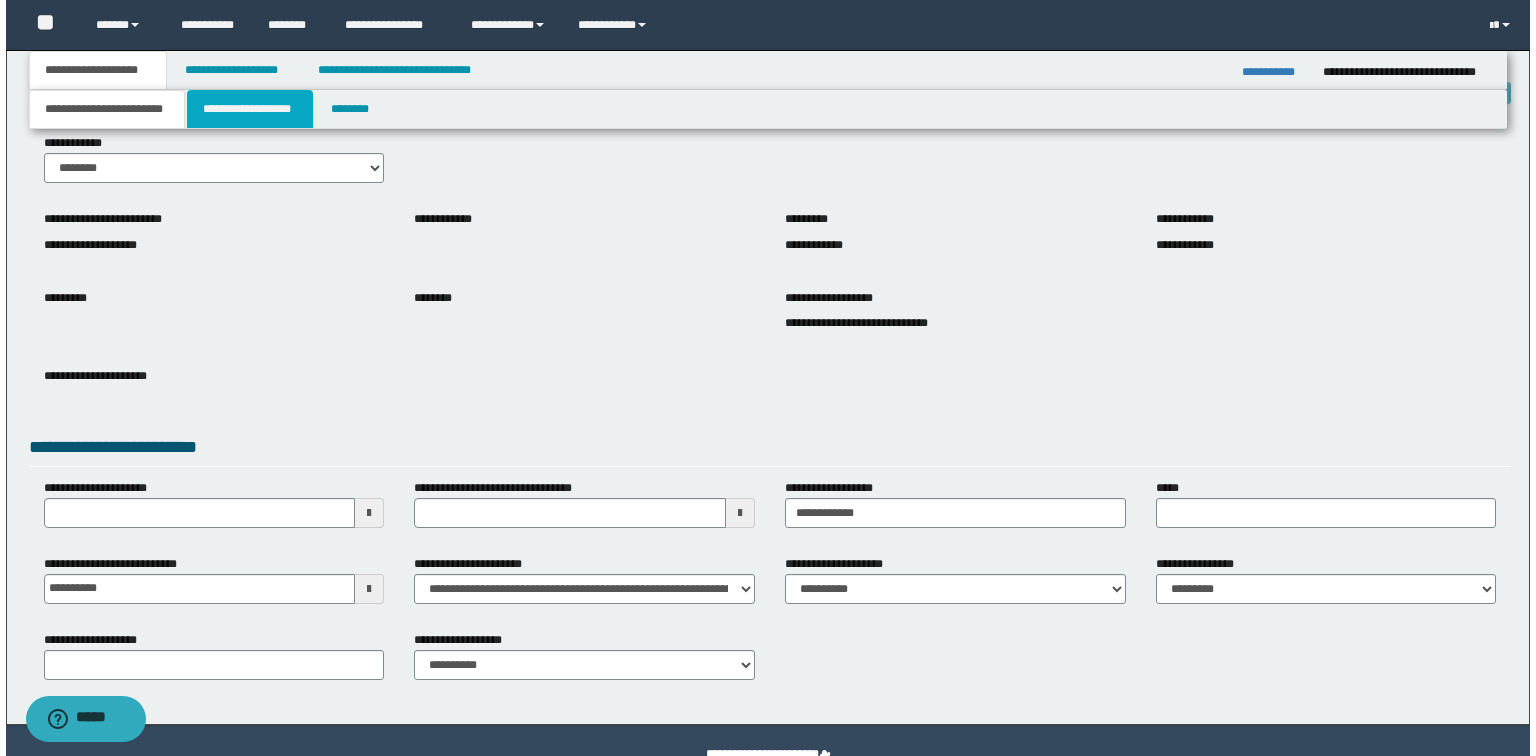 scroll, scrollTop: 0, scrollLeft: 0, axis: both 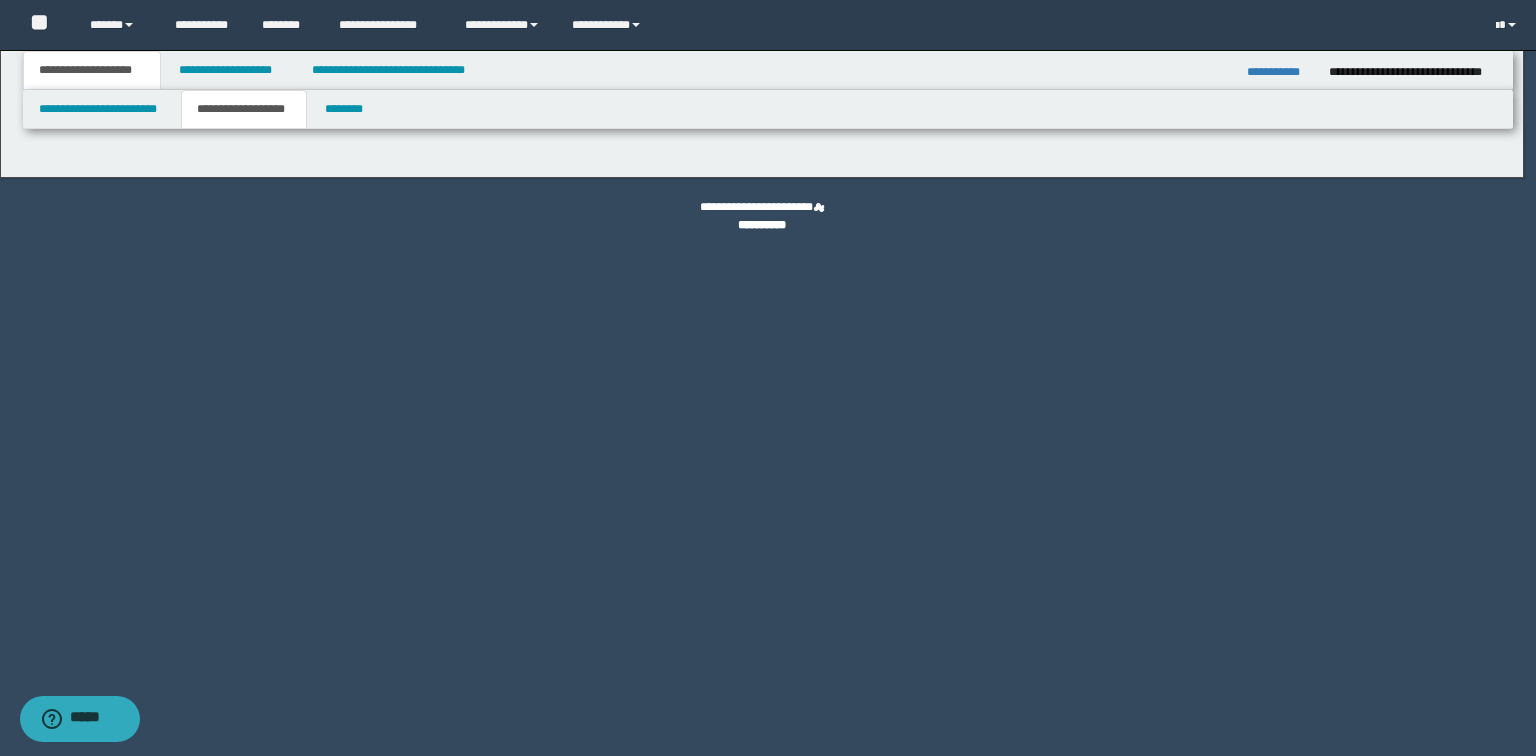 type on "********" 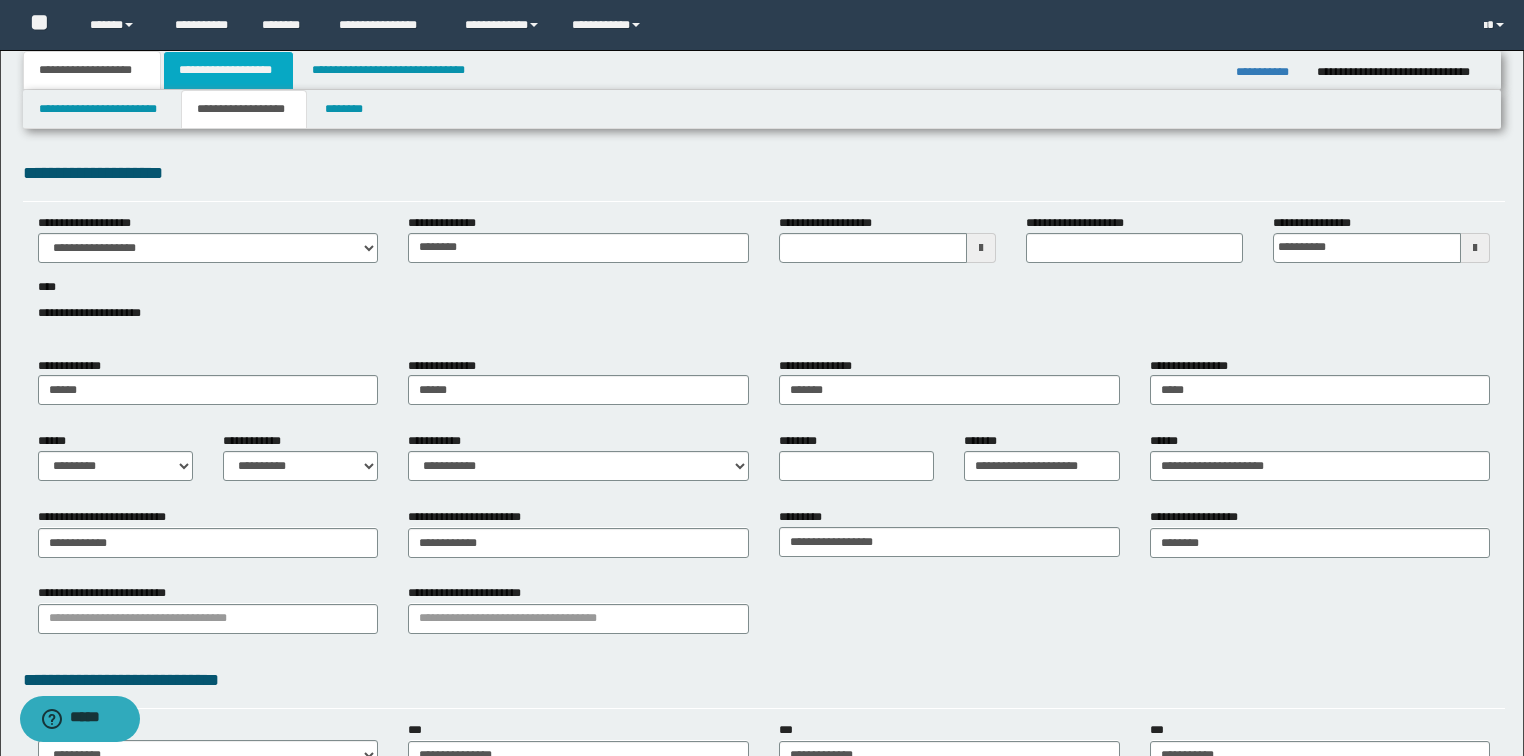 click on "**********" at bounding box center [228, 70] 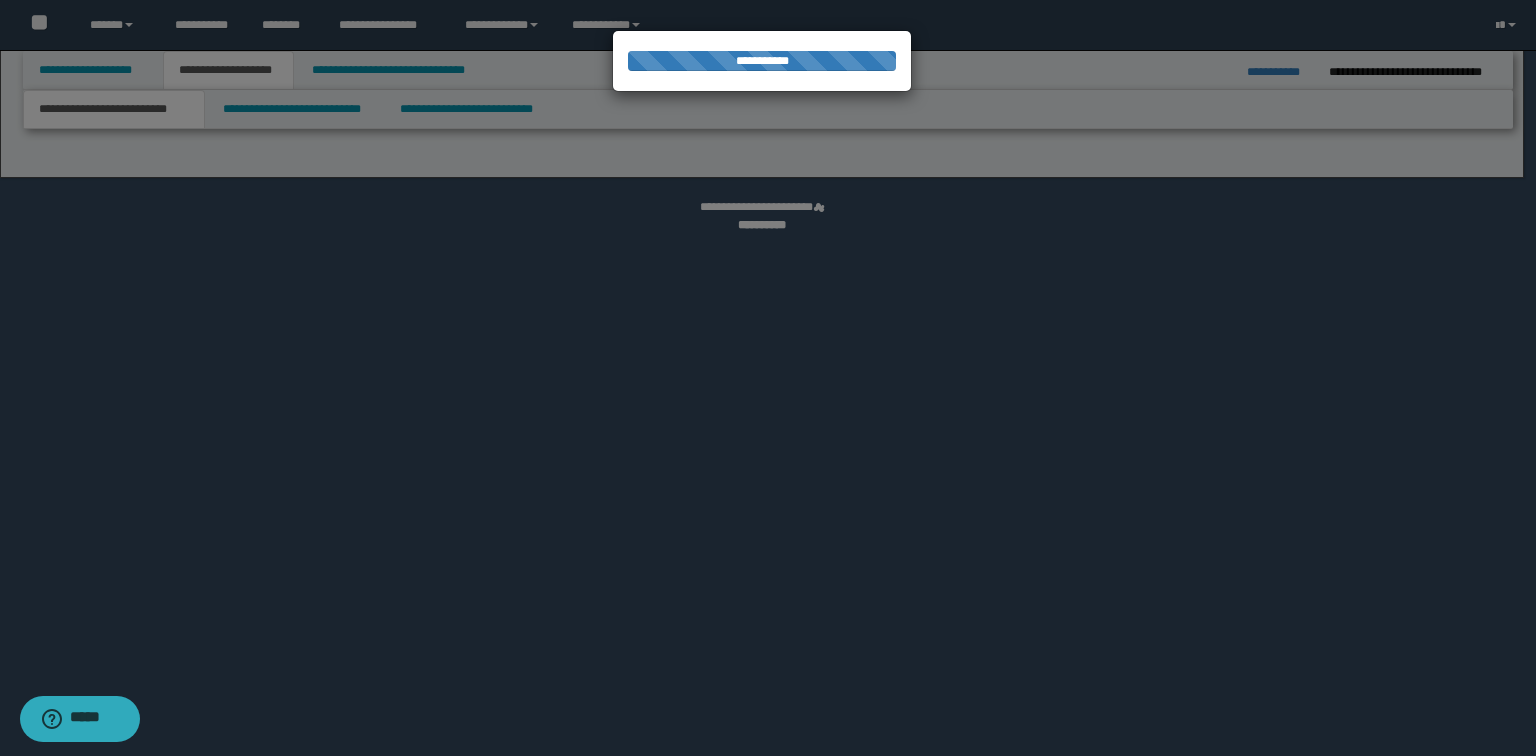 select on "*" 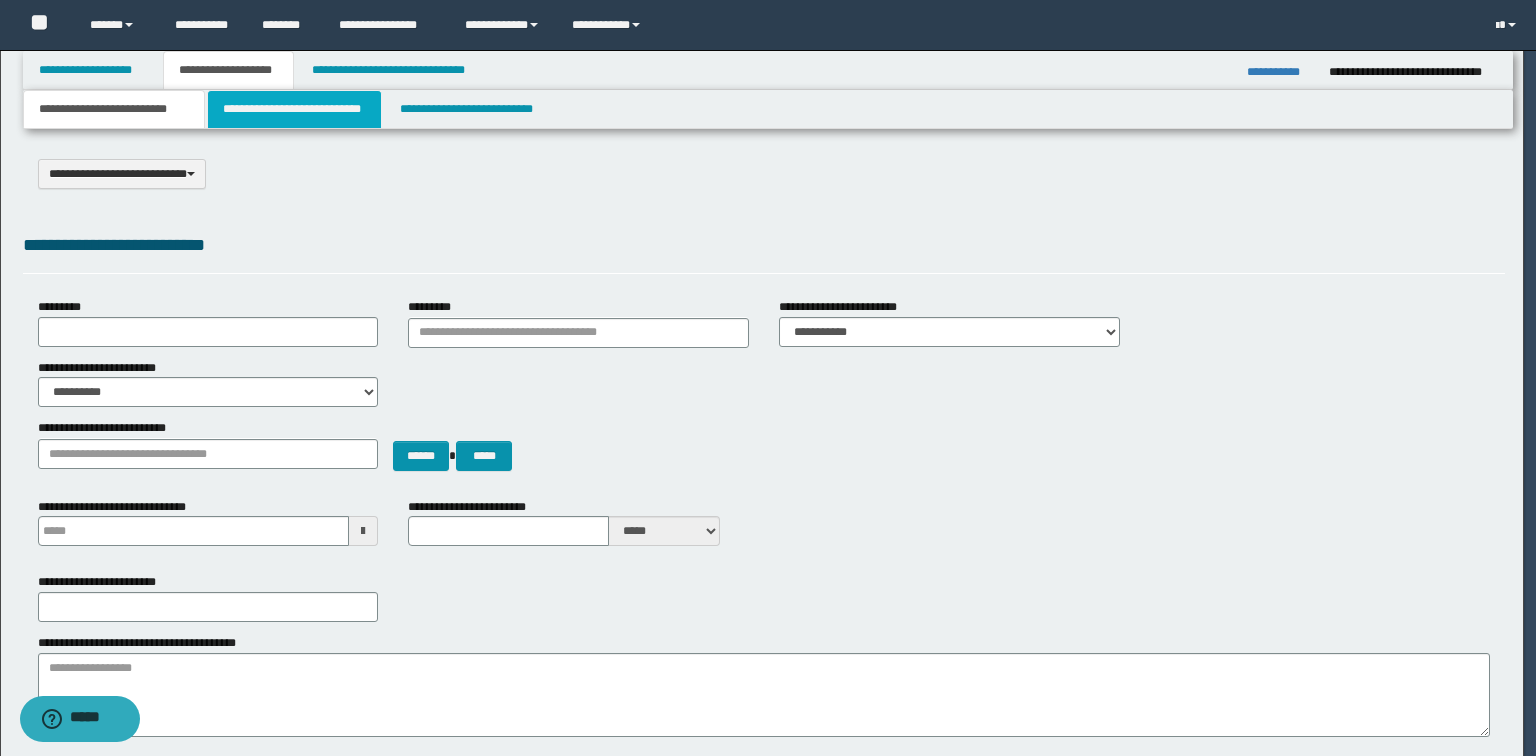 scroll, scrollTop: 0, scrollLeft: 0, axis: both 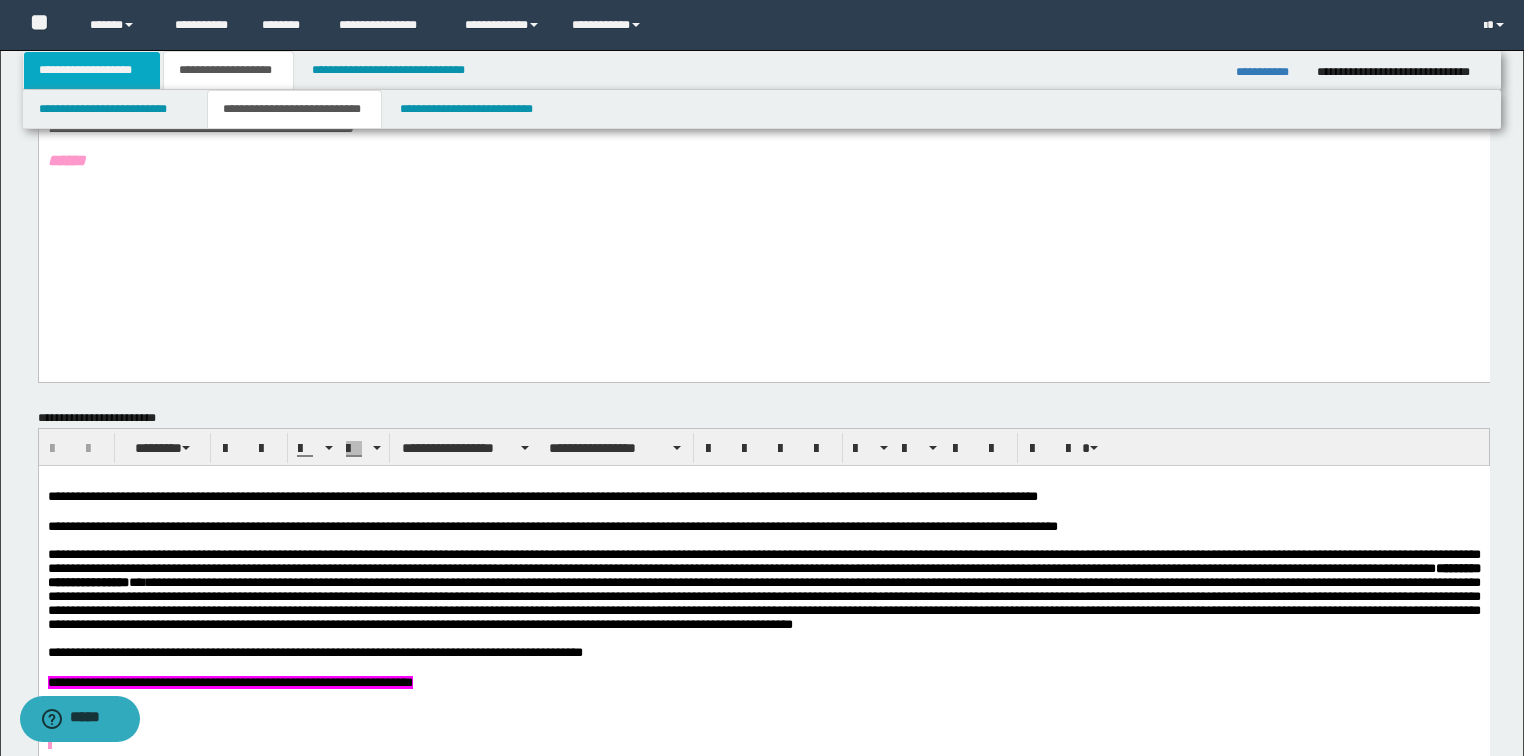 click on "**********" at bounding box center [92, 70] 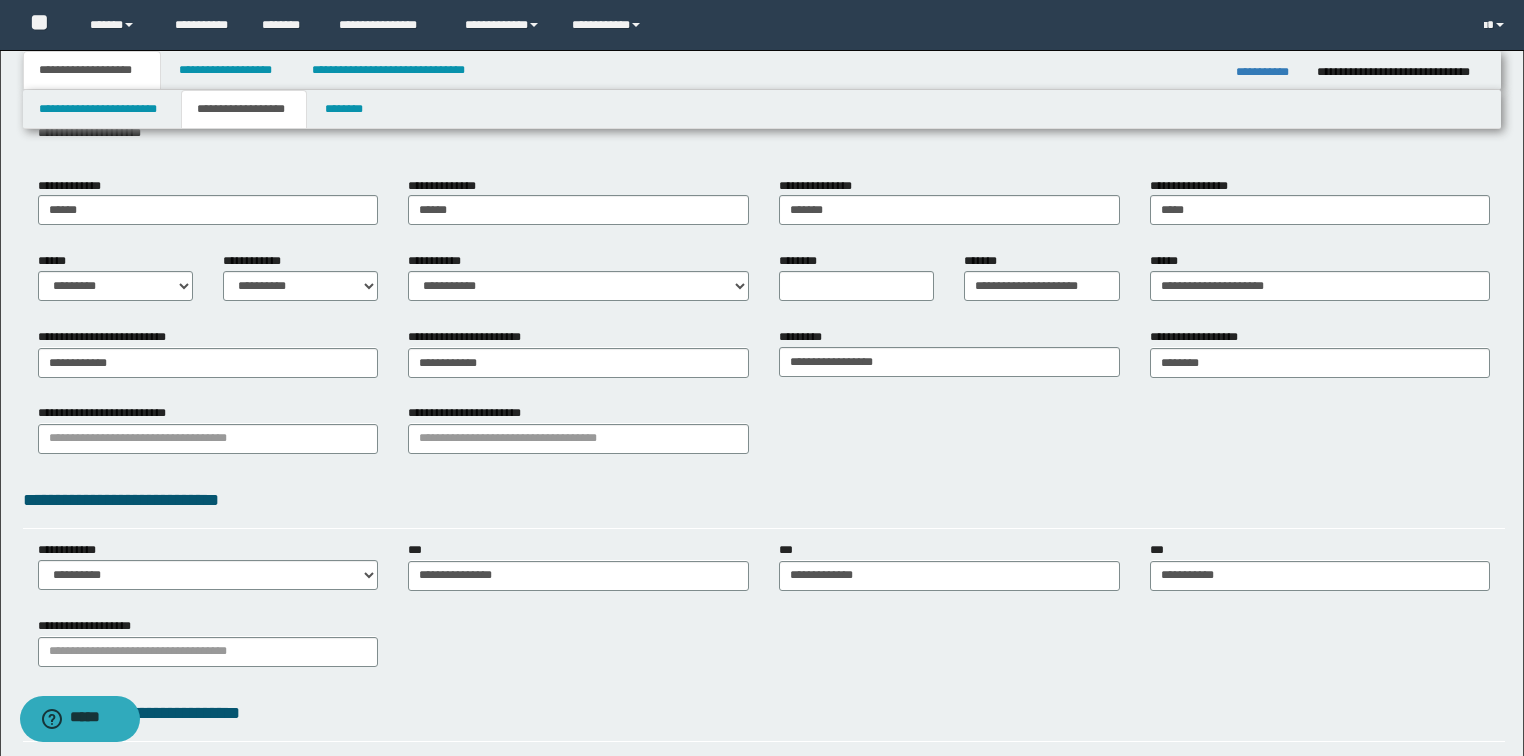 scroll, scrollTop: 30, scrollLeft: 0, axis: vertical 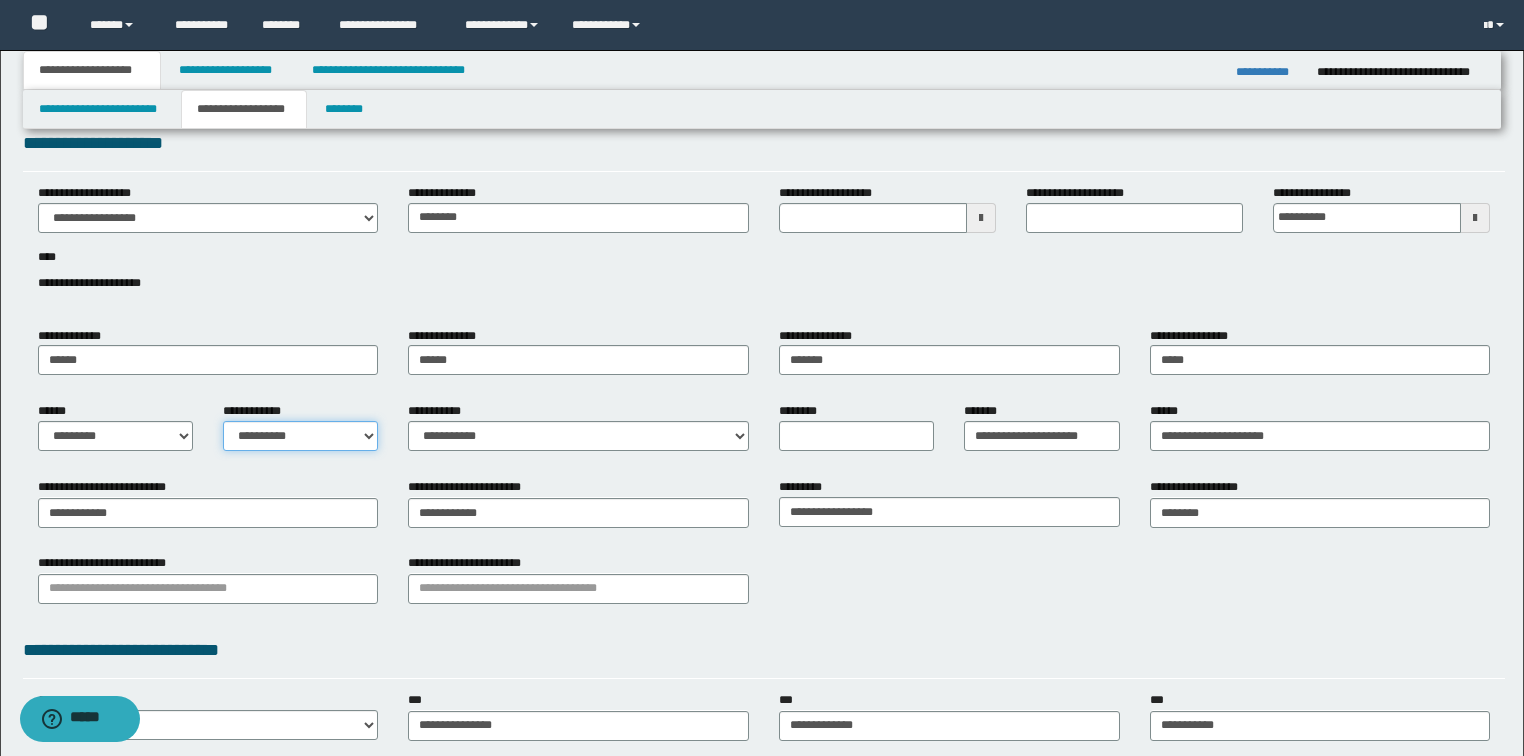 click on "**********" at bounding box center (300, 436) 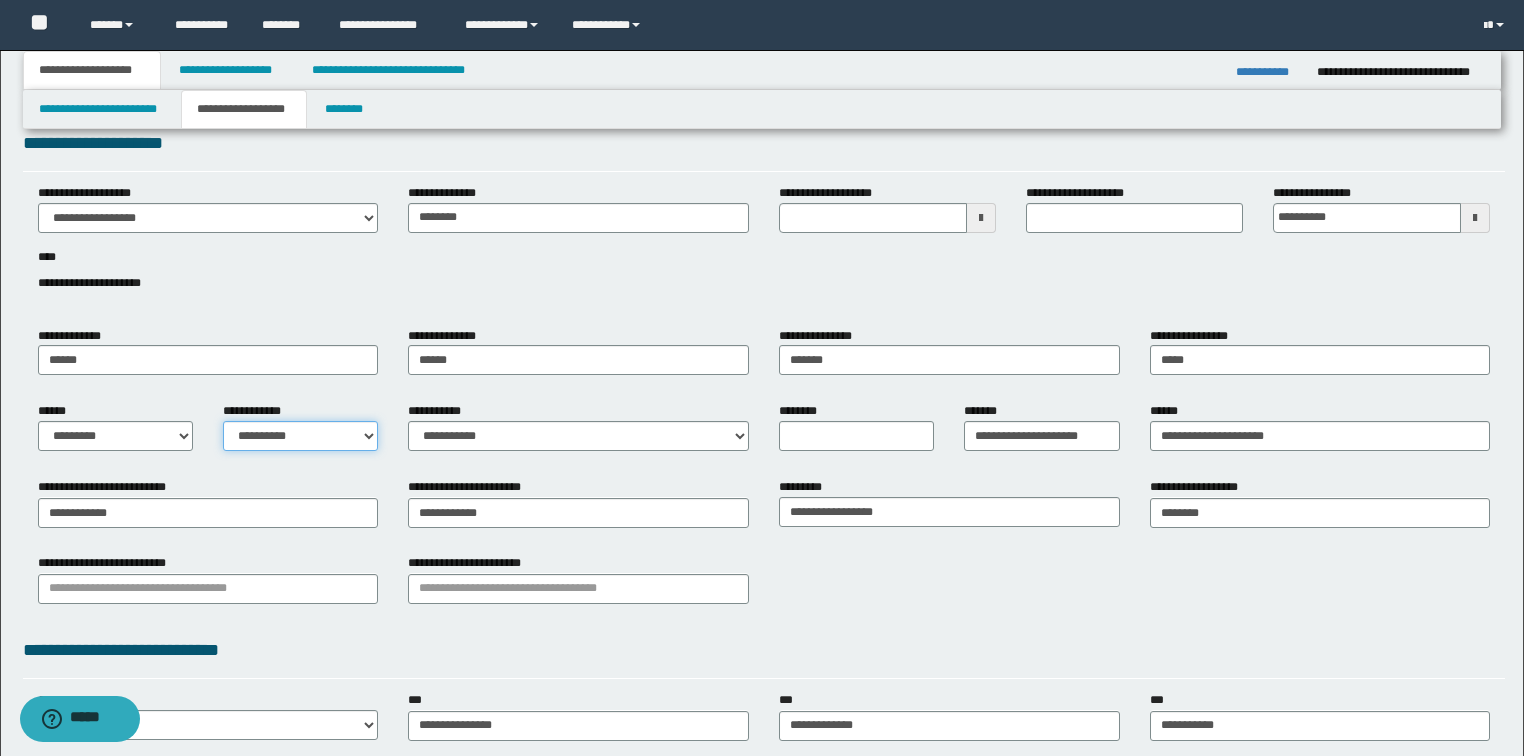 click on "**********" at bounding box center (300, 436) 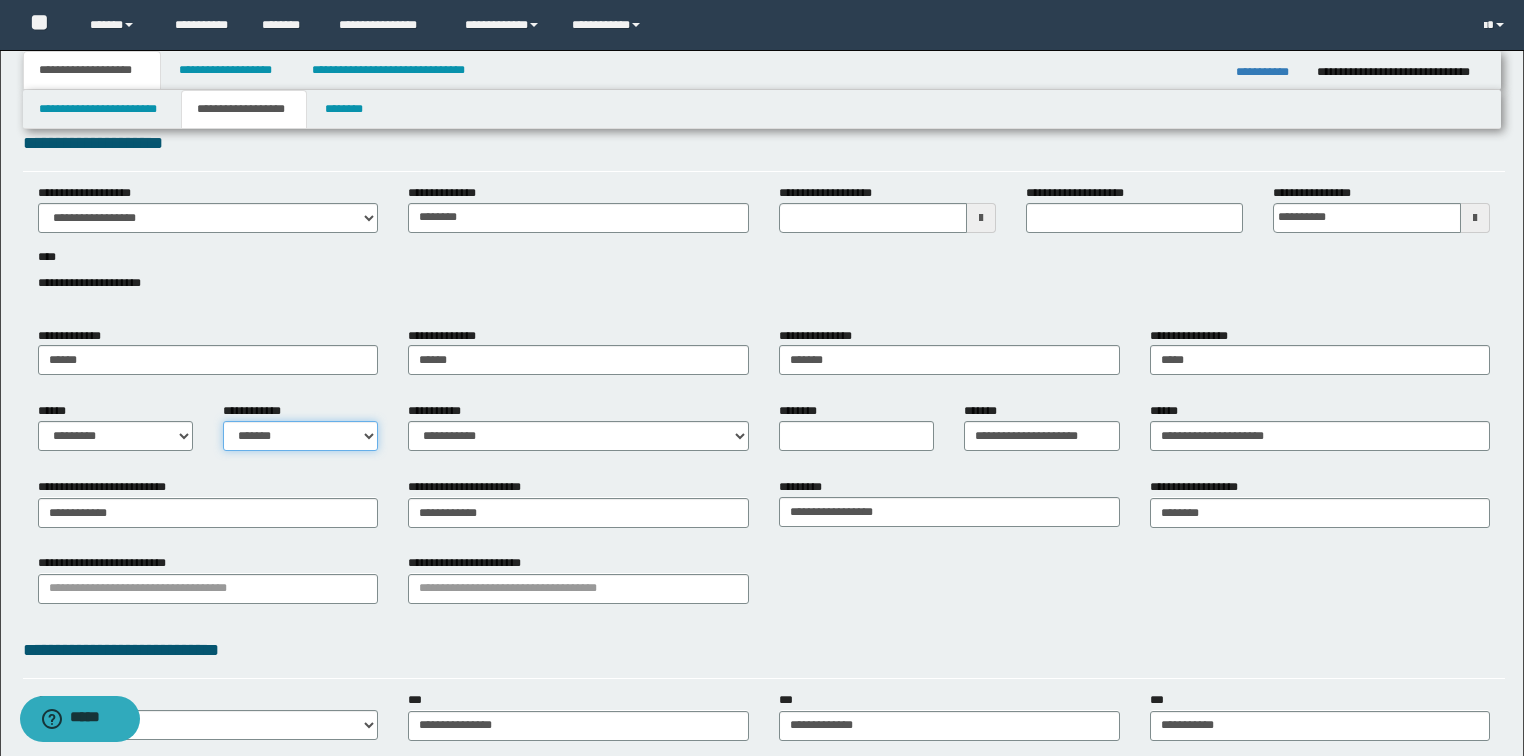 click on "**********" at bounding box center [300, 436] 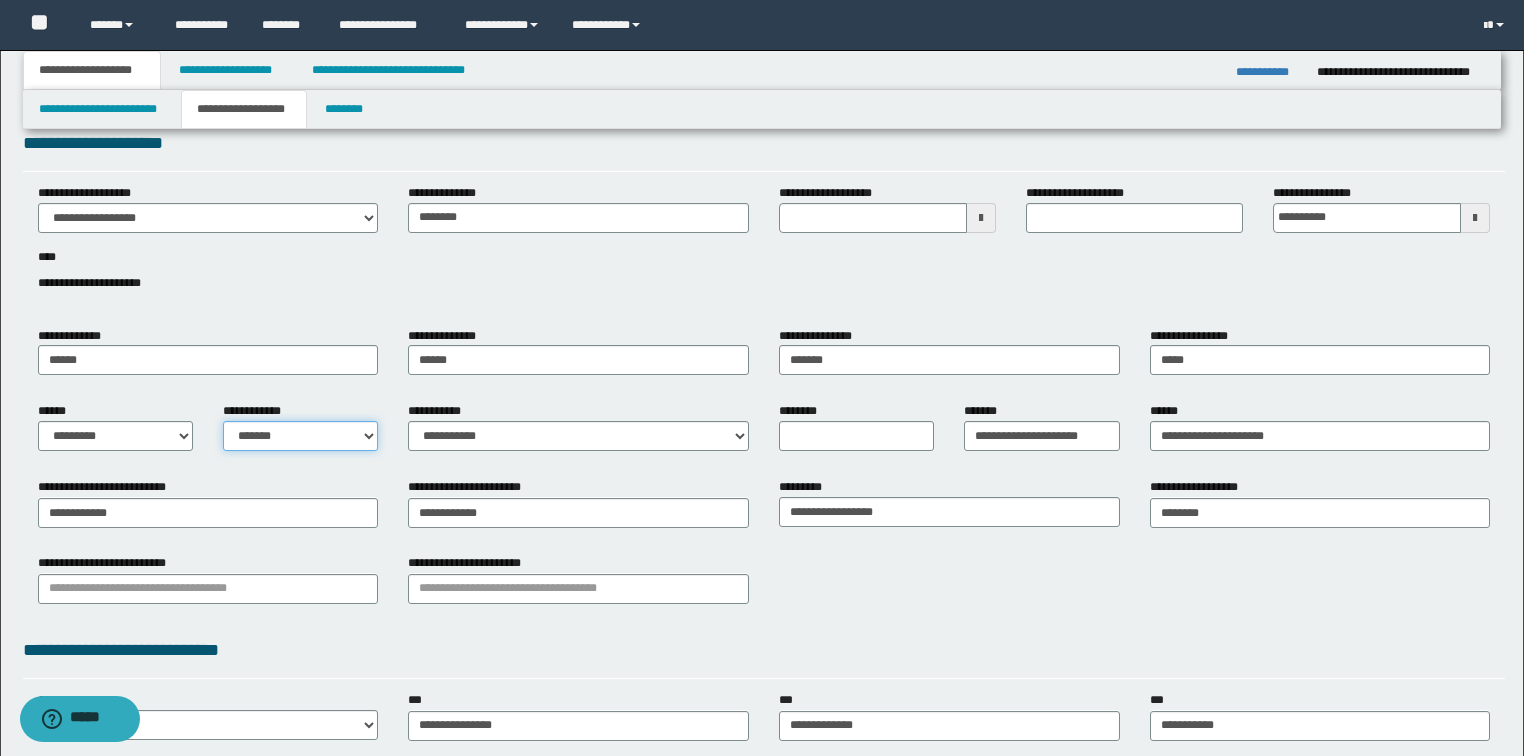 select on "*" 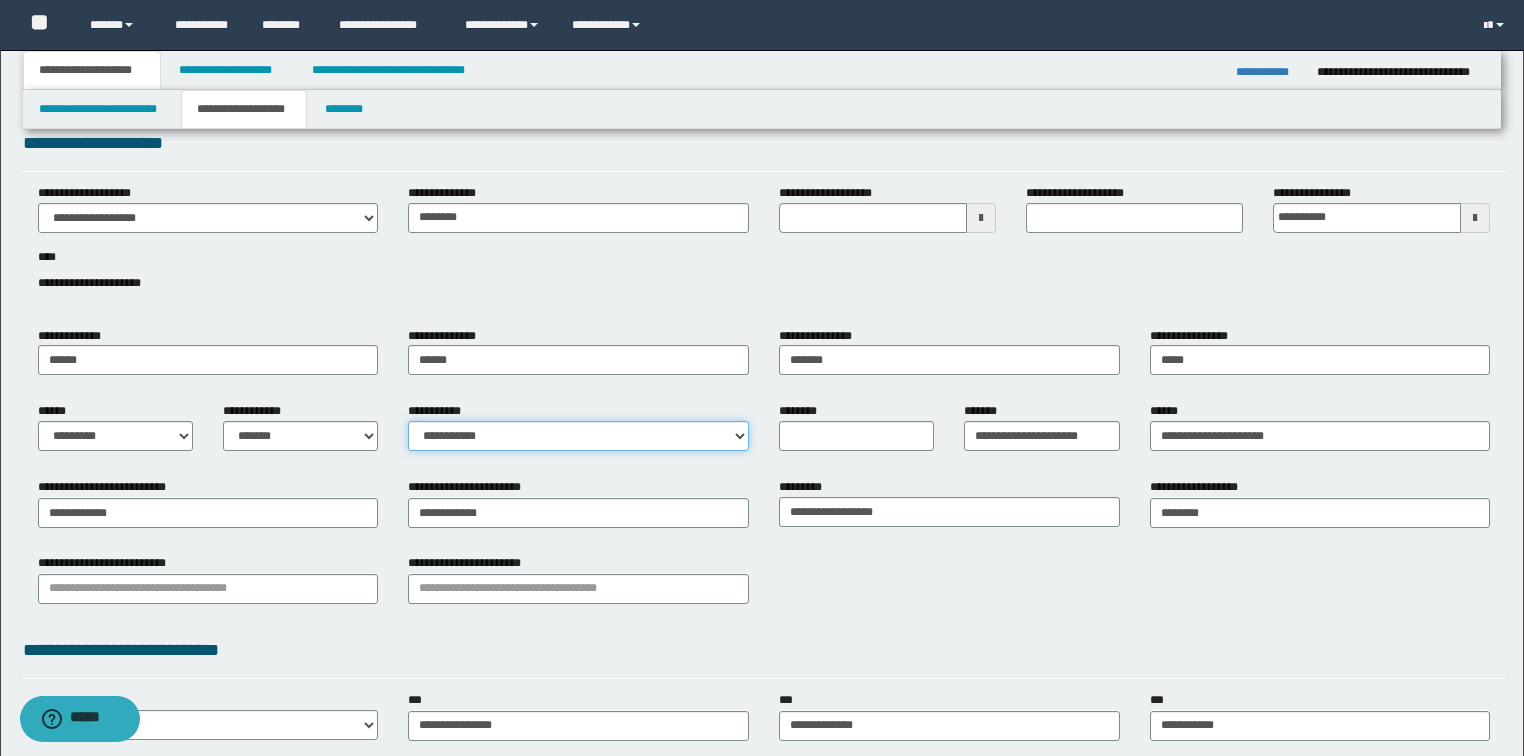 click on "**********" at bounding box center (578, 436) 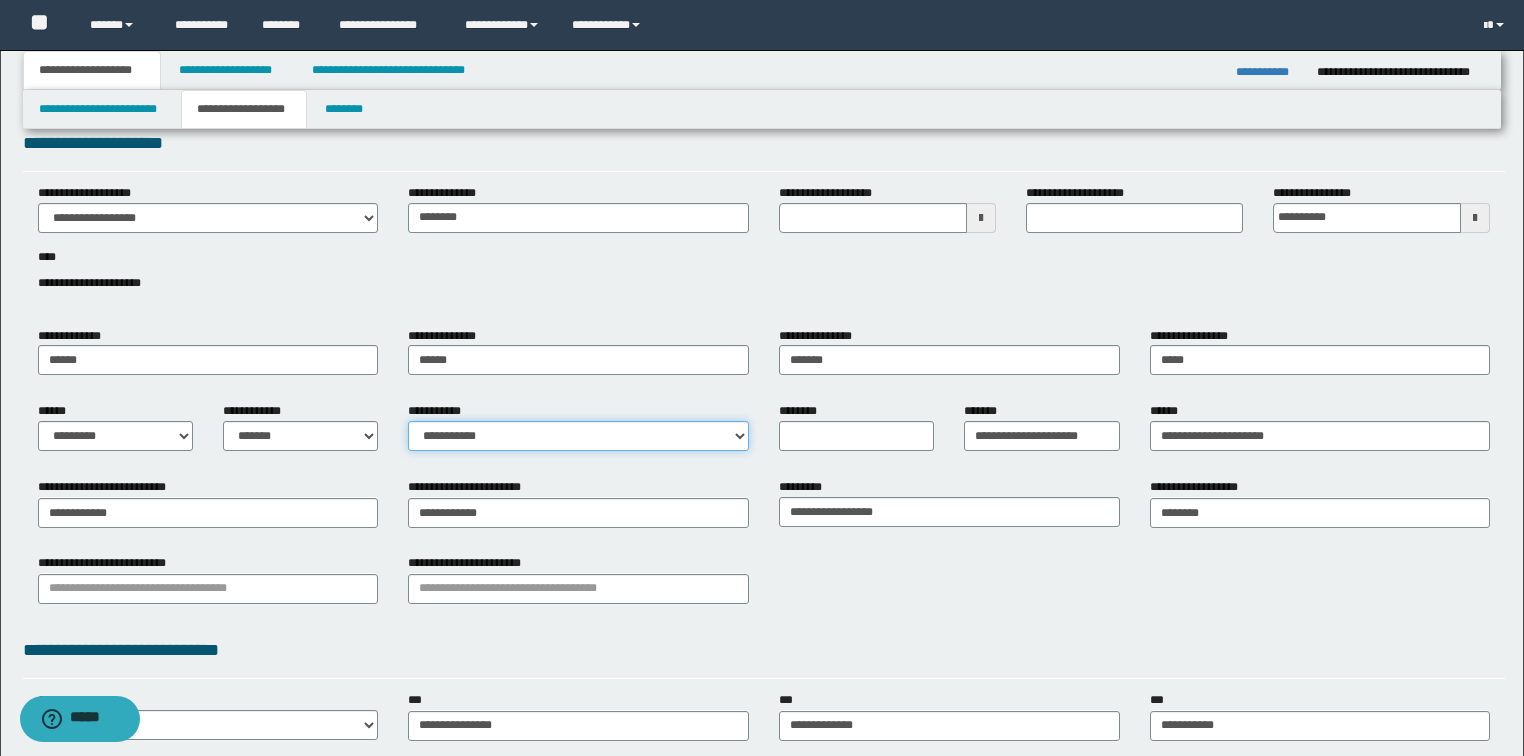 scroll, scrollTop: 190, scrollLeft: 0, axis: vertical 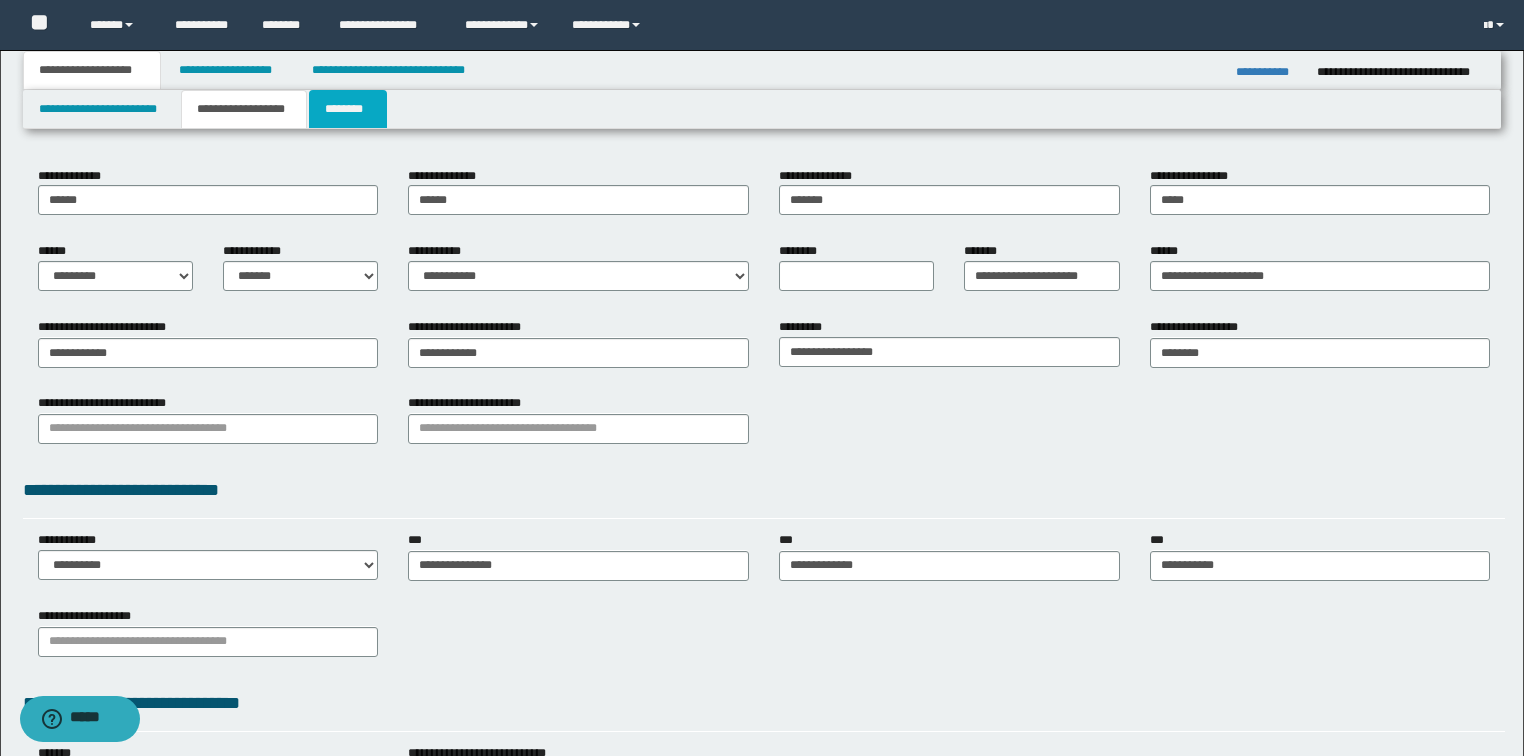 click on "********" at bounding box center (348, 109) 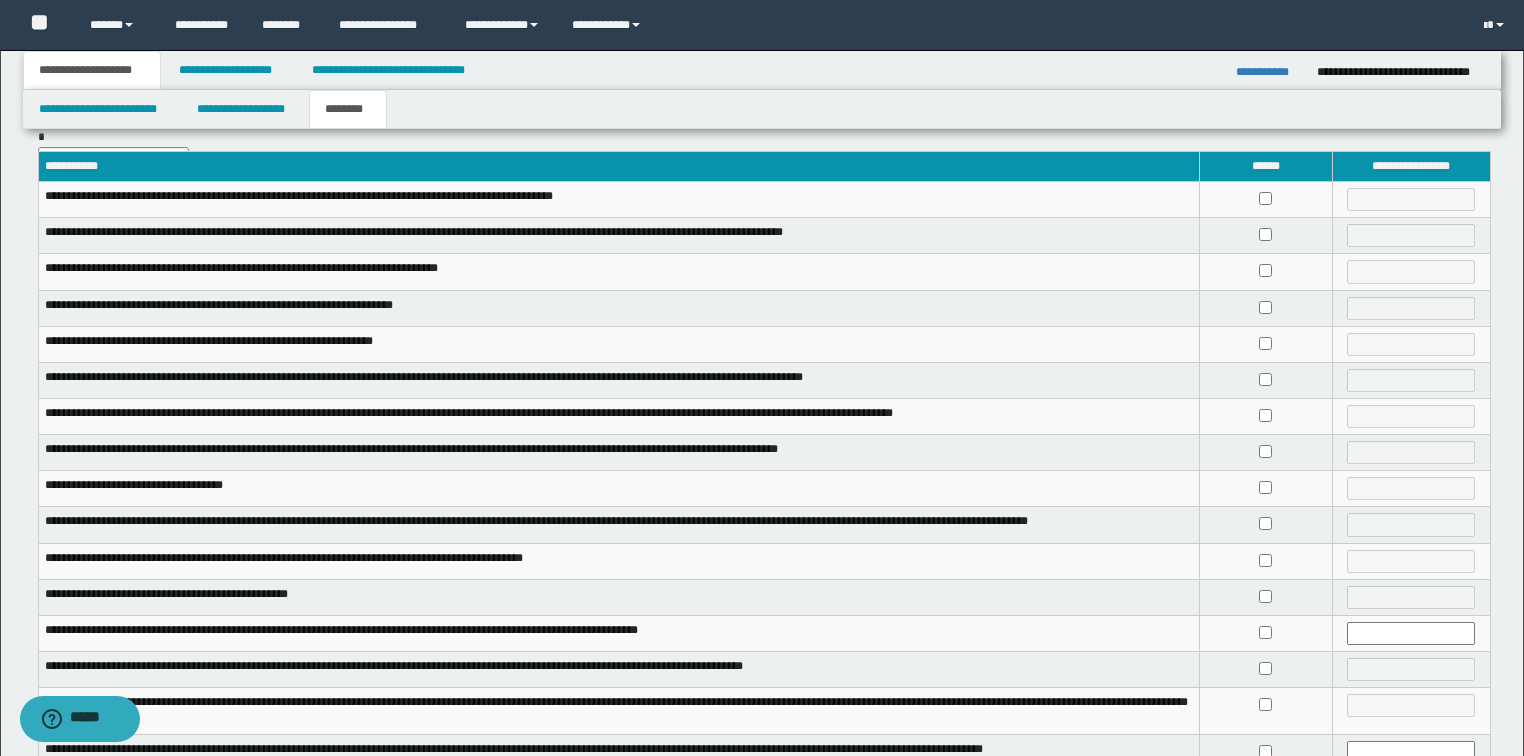 scroll, scrollTop: 33, scrollLeft: 0, axis: vertical 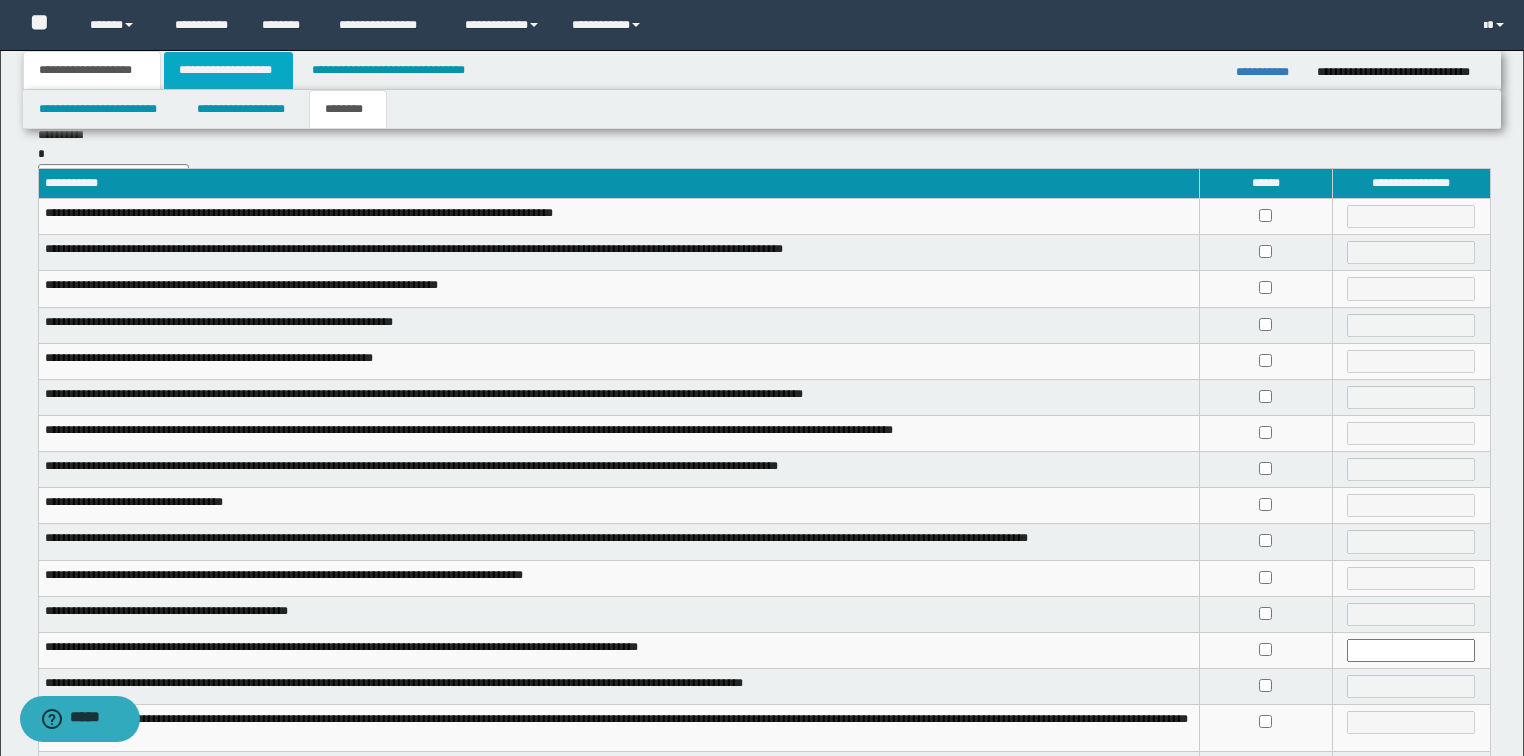 click on "**********" at bounding box center (228, 70) 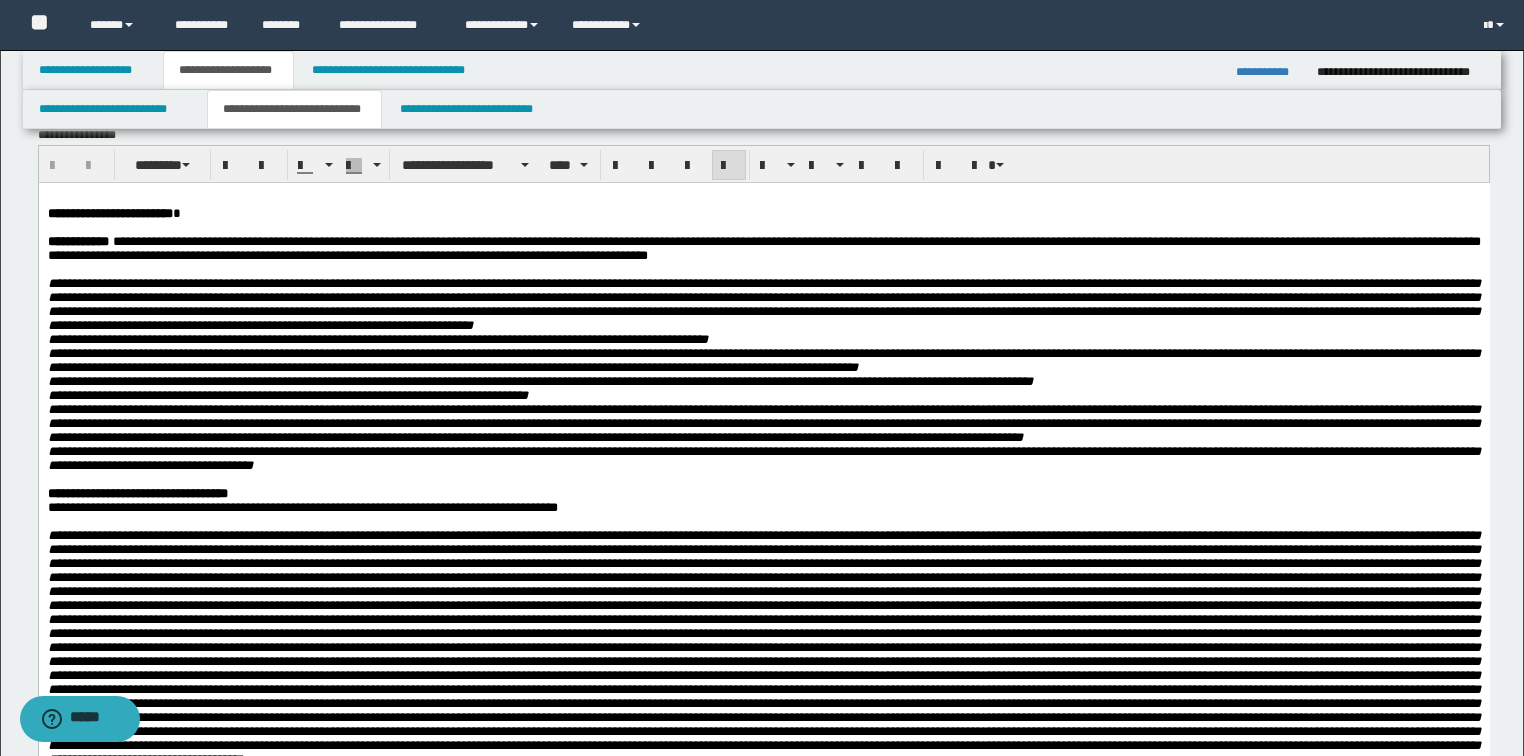 click on "**********" at bounding box center [763, 213] 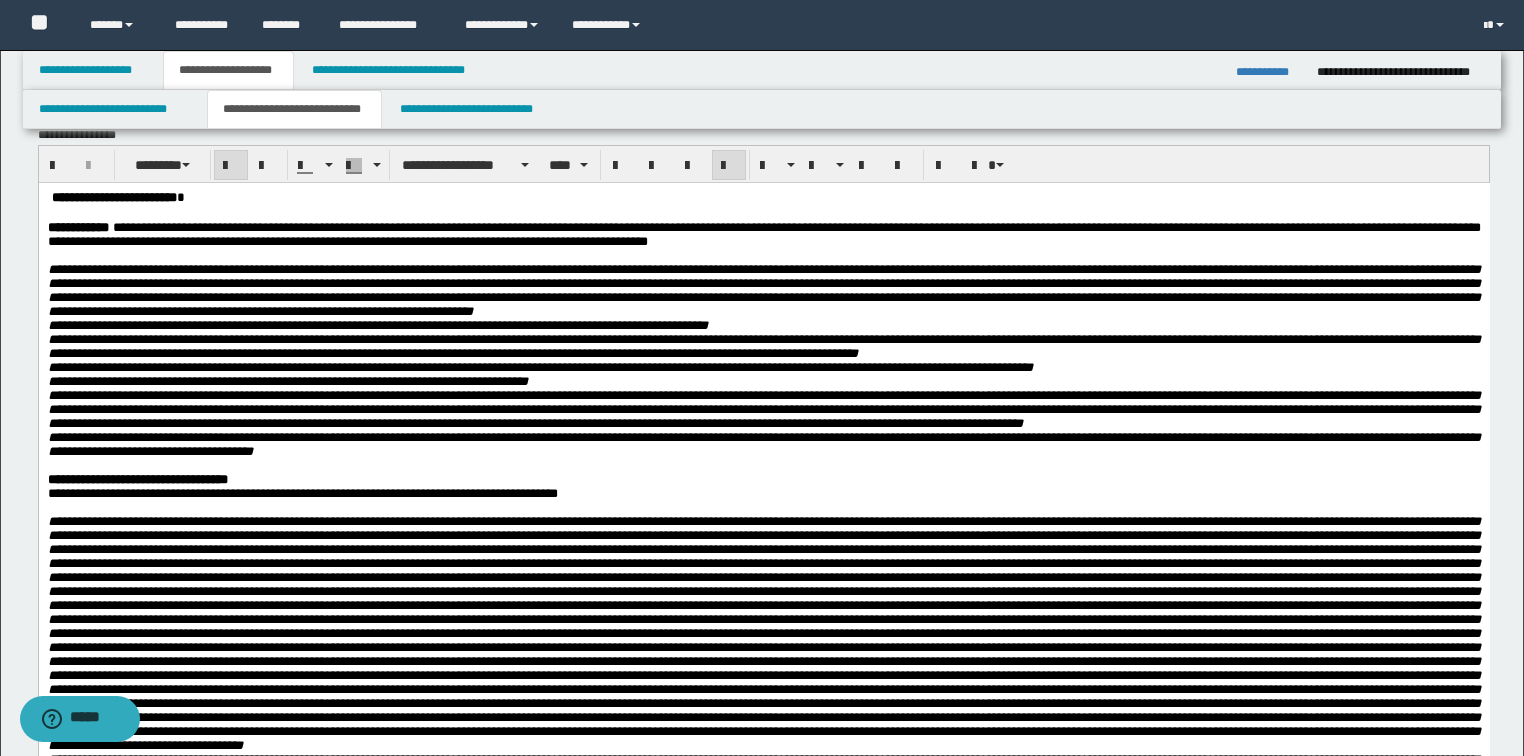 type 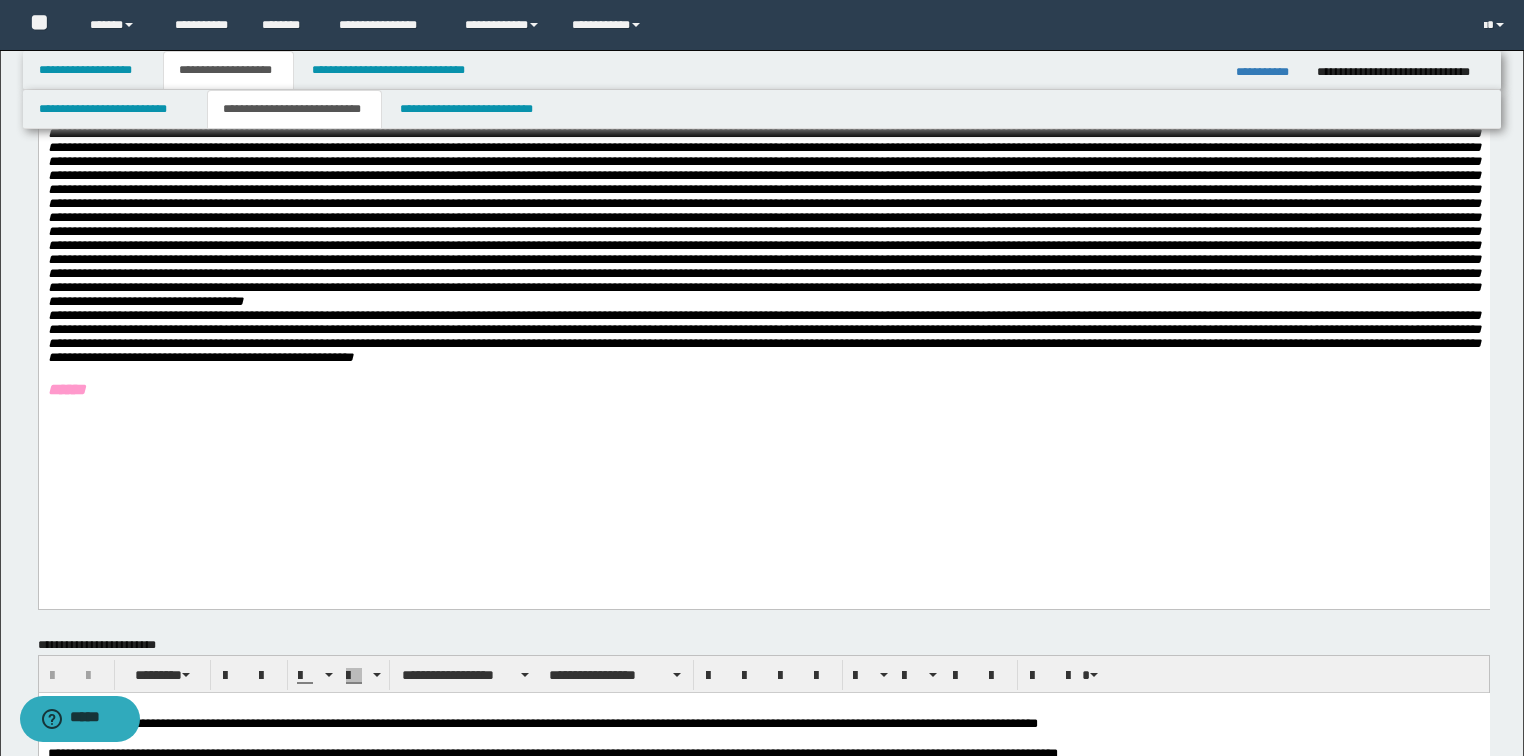 scroll, scrollTop: 593, scrollLeft: 0, axis: vertical 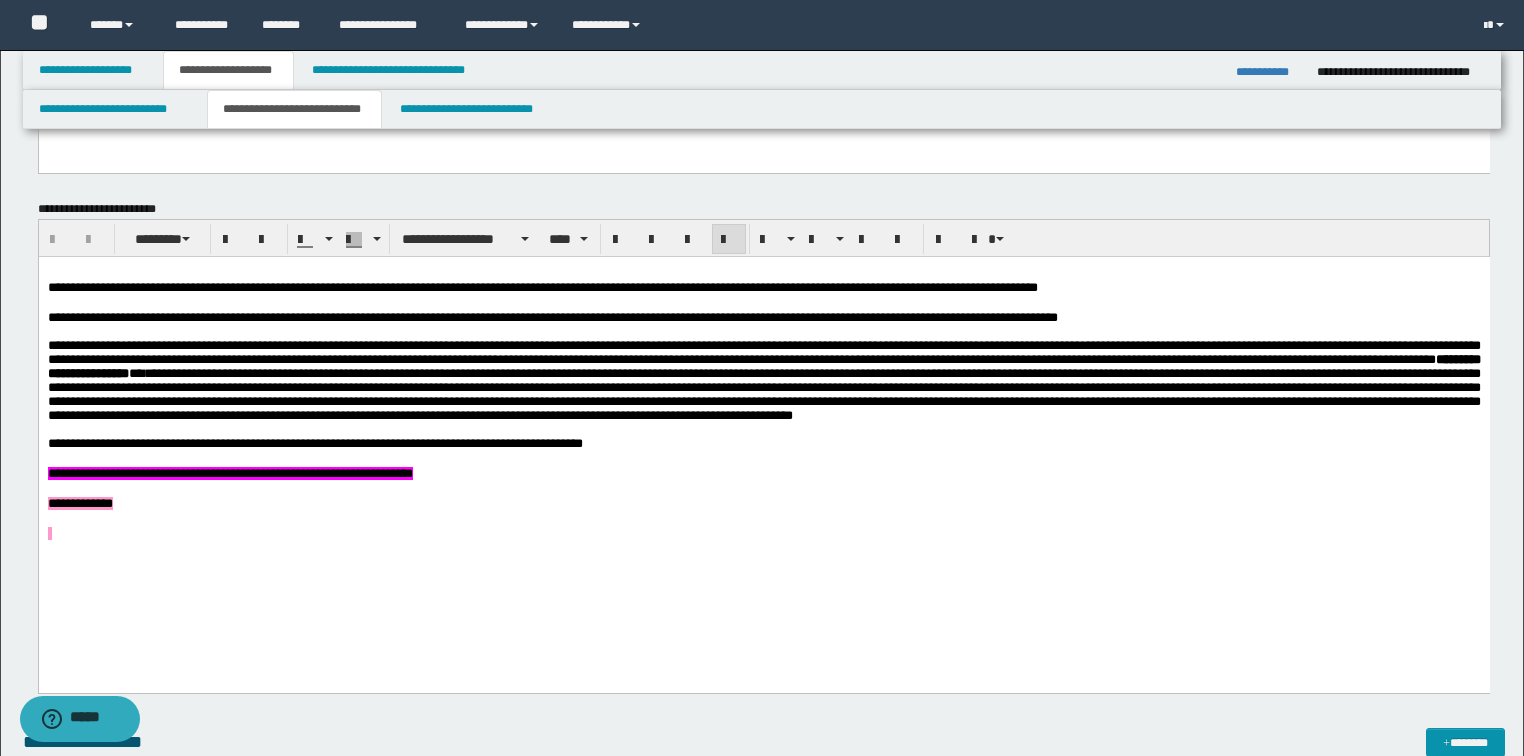 drag, startPoint x: 1112, startPoint y: 597, endPoint x: 1087, endPoint y: 322, distance: 276.13403 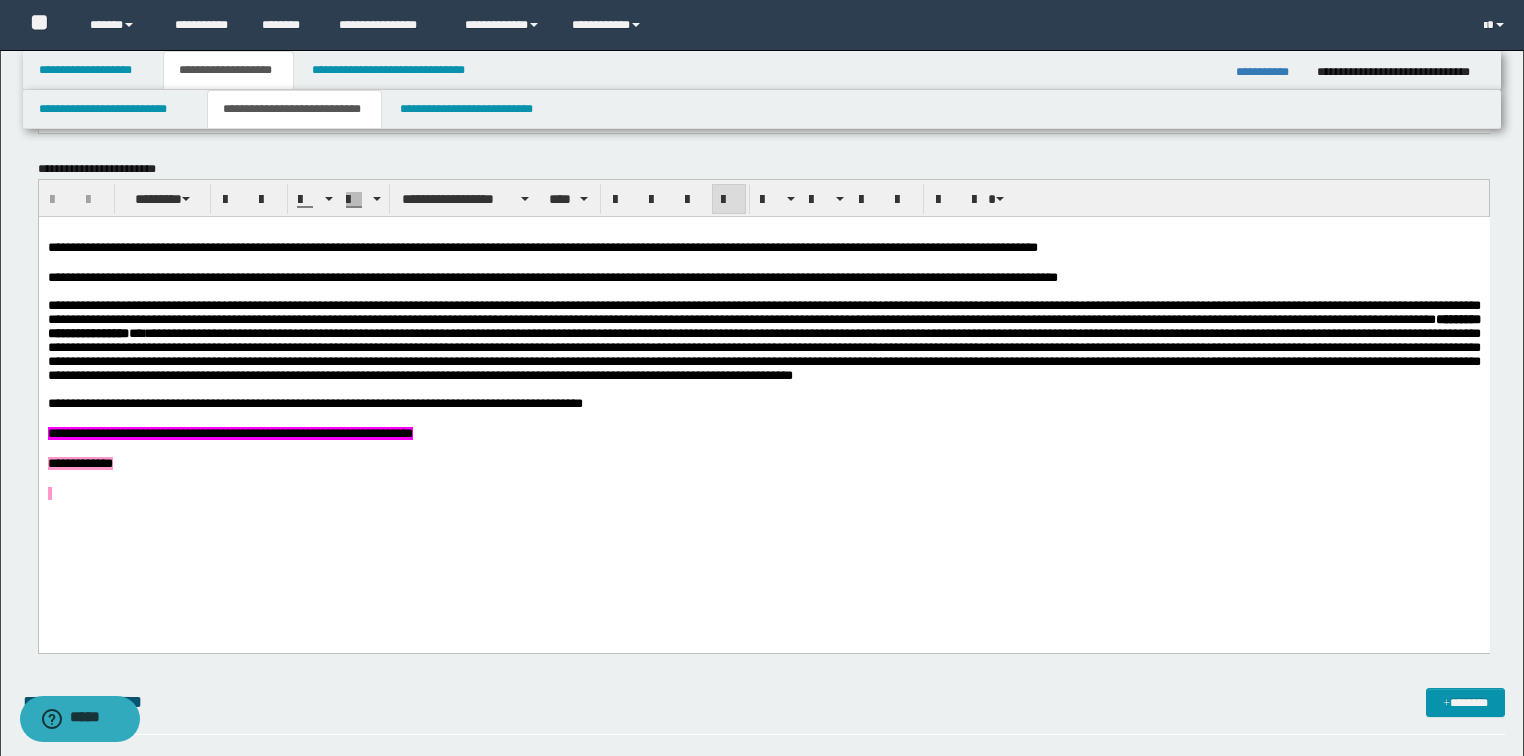 scroll, scrollTop: 960, scrollLeft: 0, axis: vertical 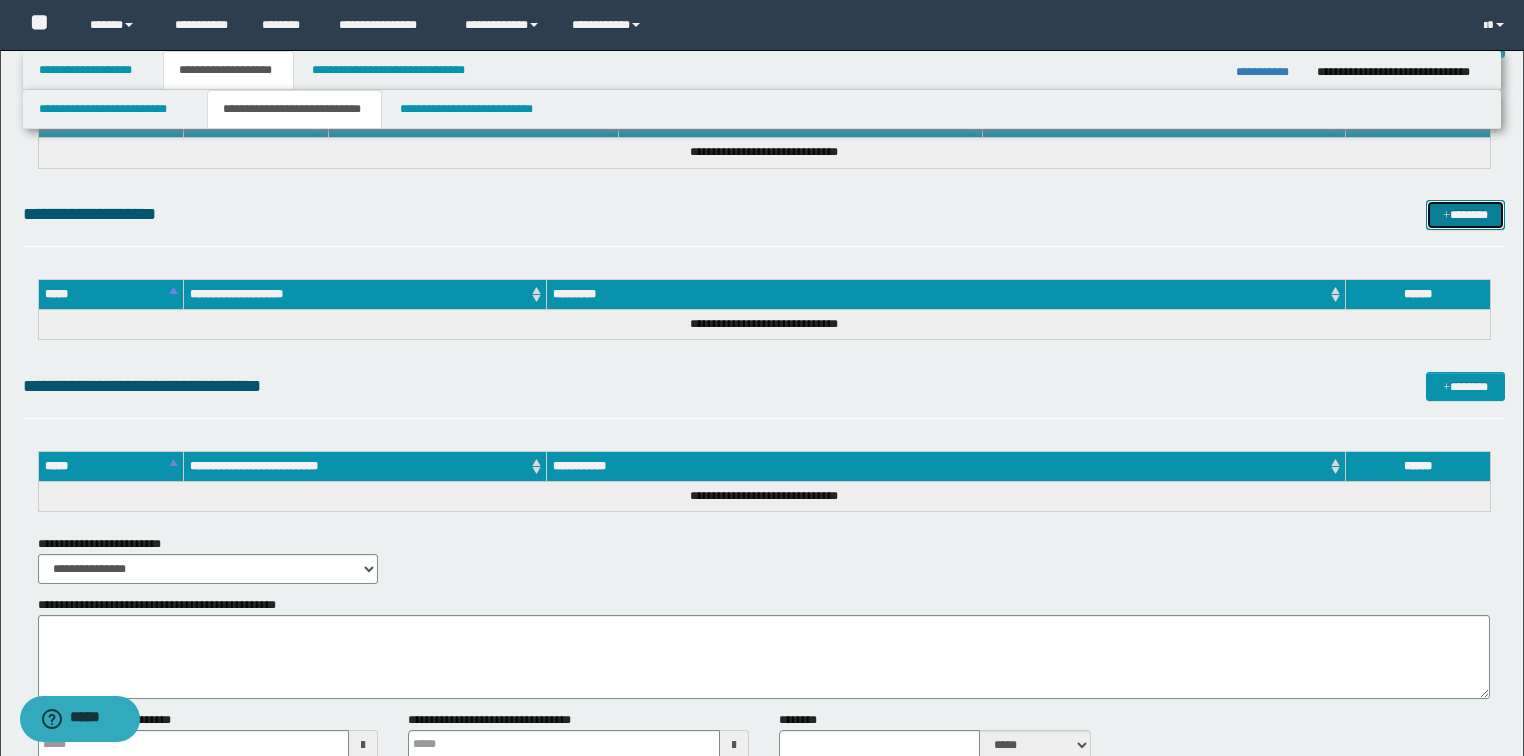 click on "*******" at bounding box center (1465, 215) 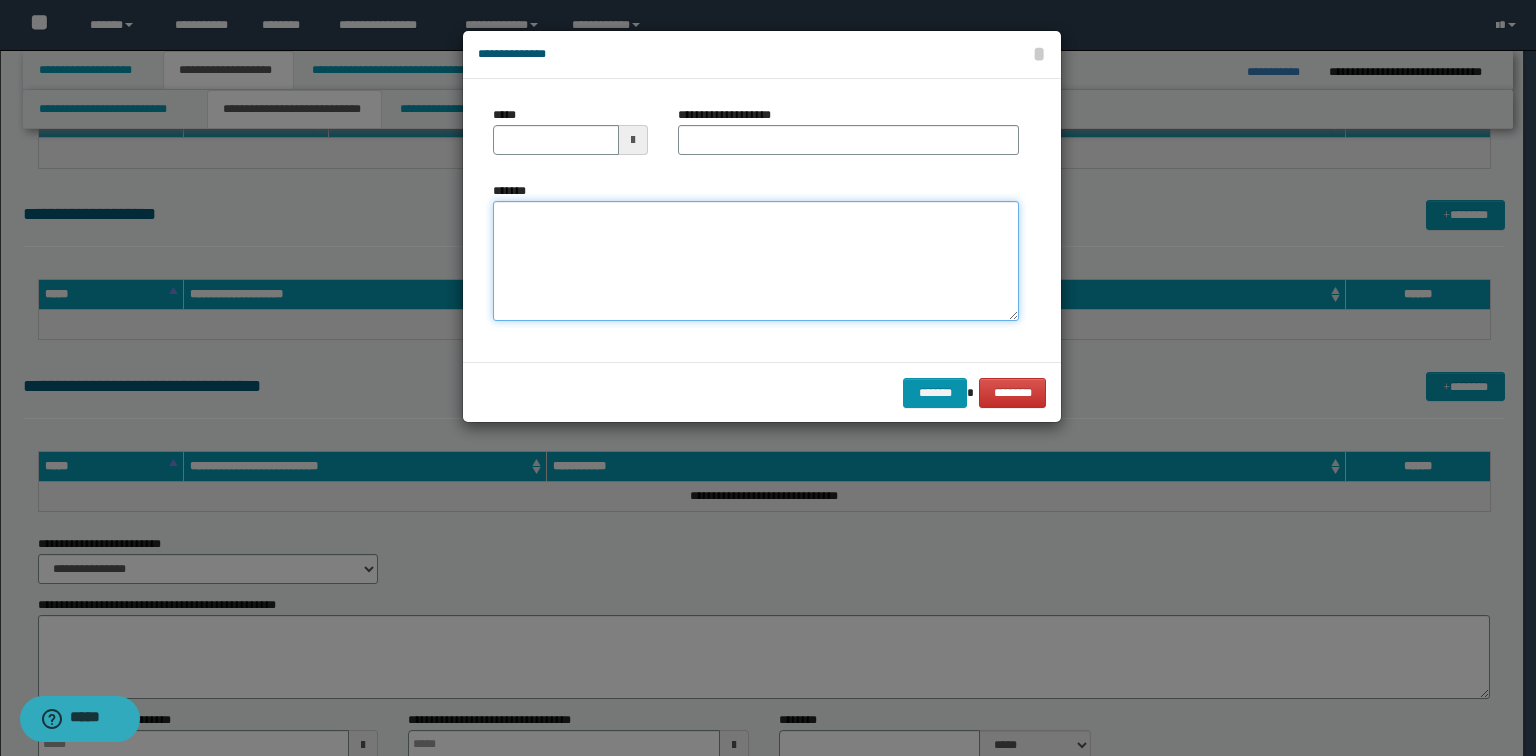 drag, startPoint x: 645, startPoint y: 237, endPoint x: 624, endPoint y: 243, distance: 21.84033 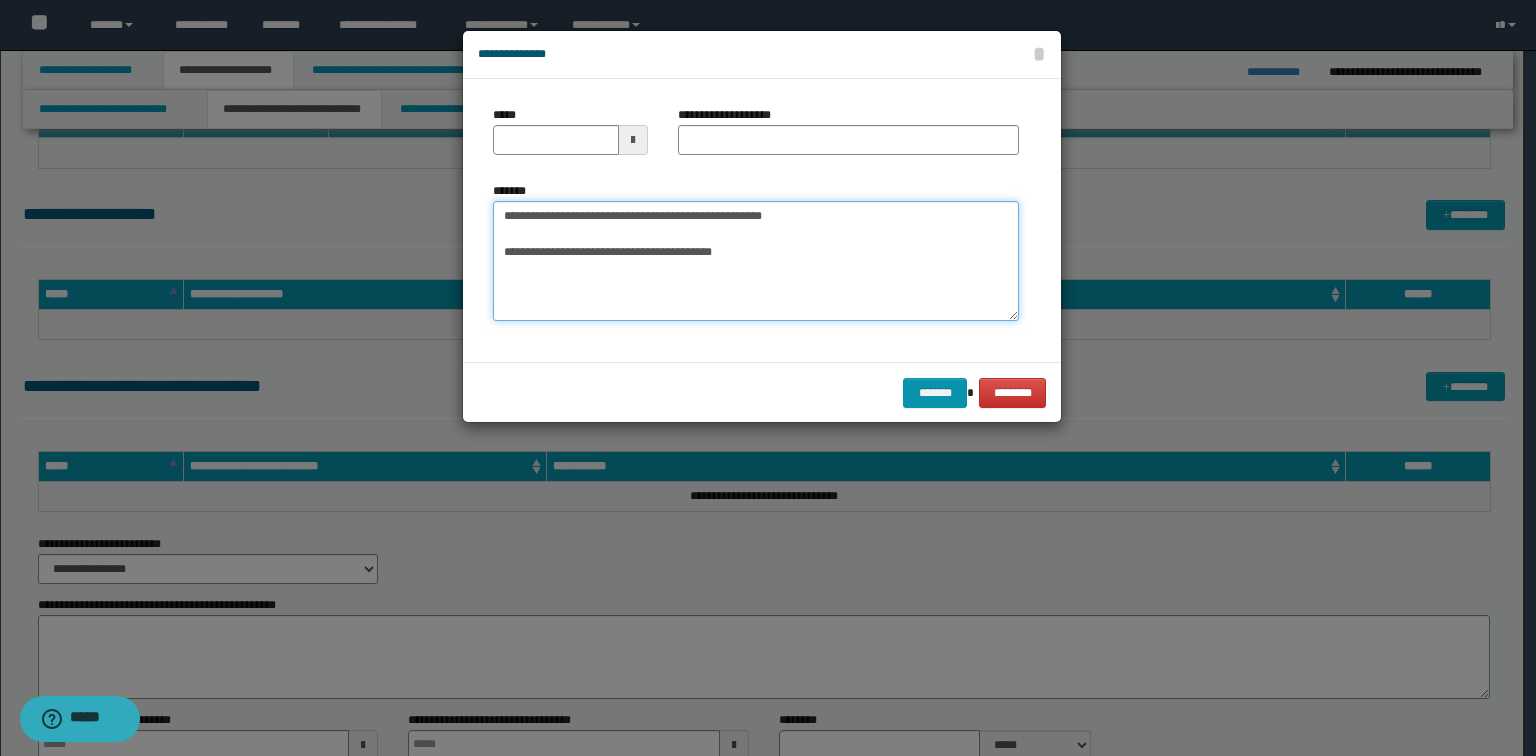 drag, startPoint x: 849, startPoint y: 220, endPoint x: 154, endPoint y: 189, distance: 695.69104 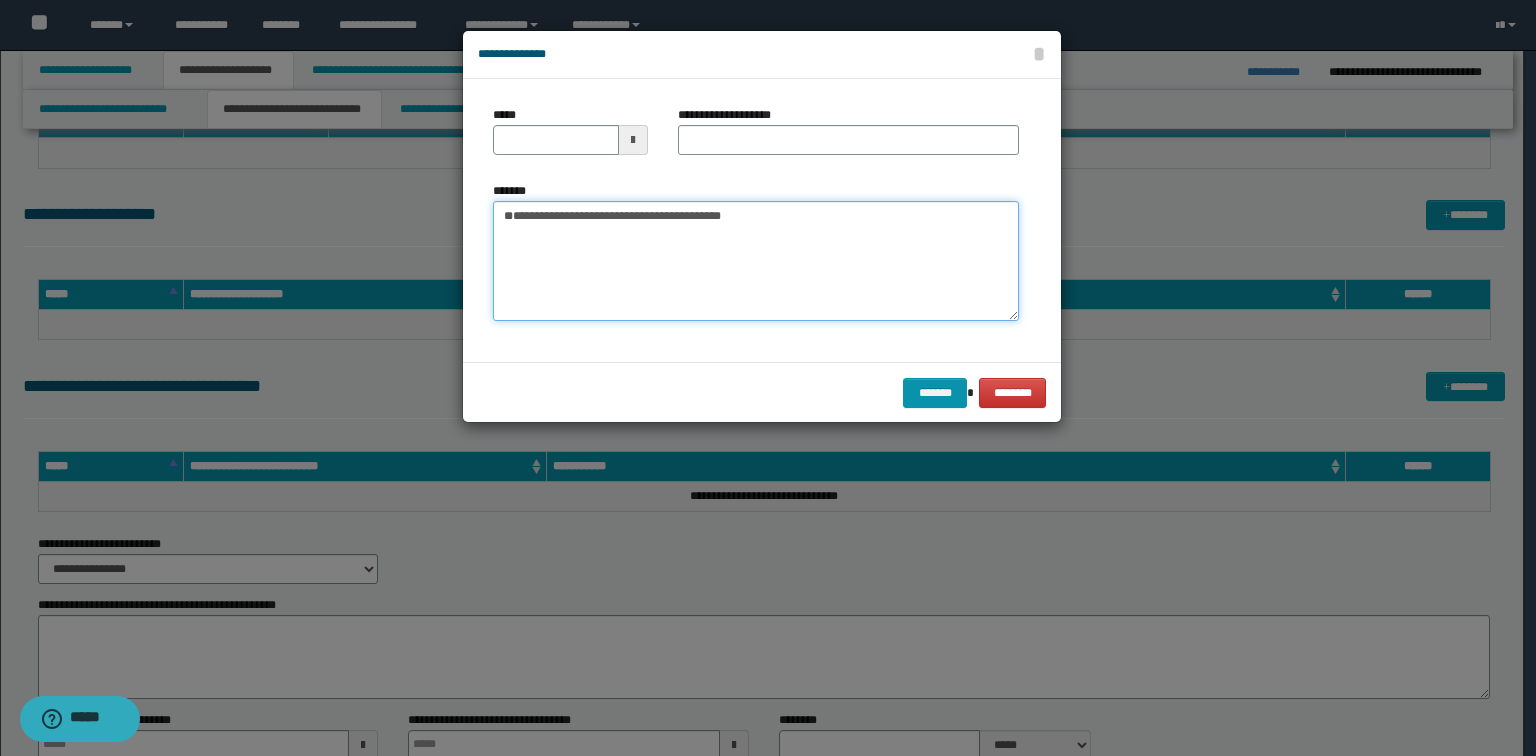 type 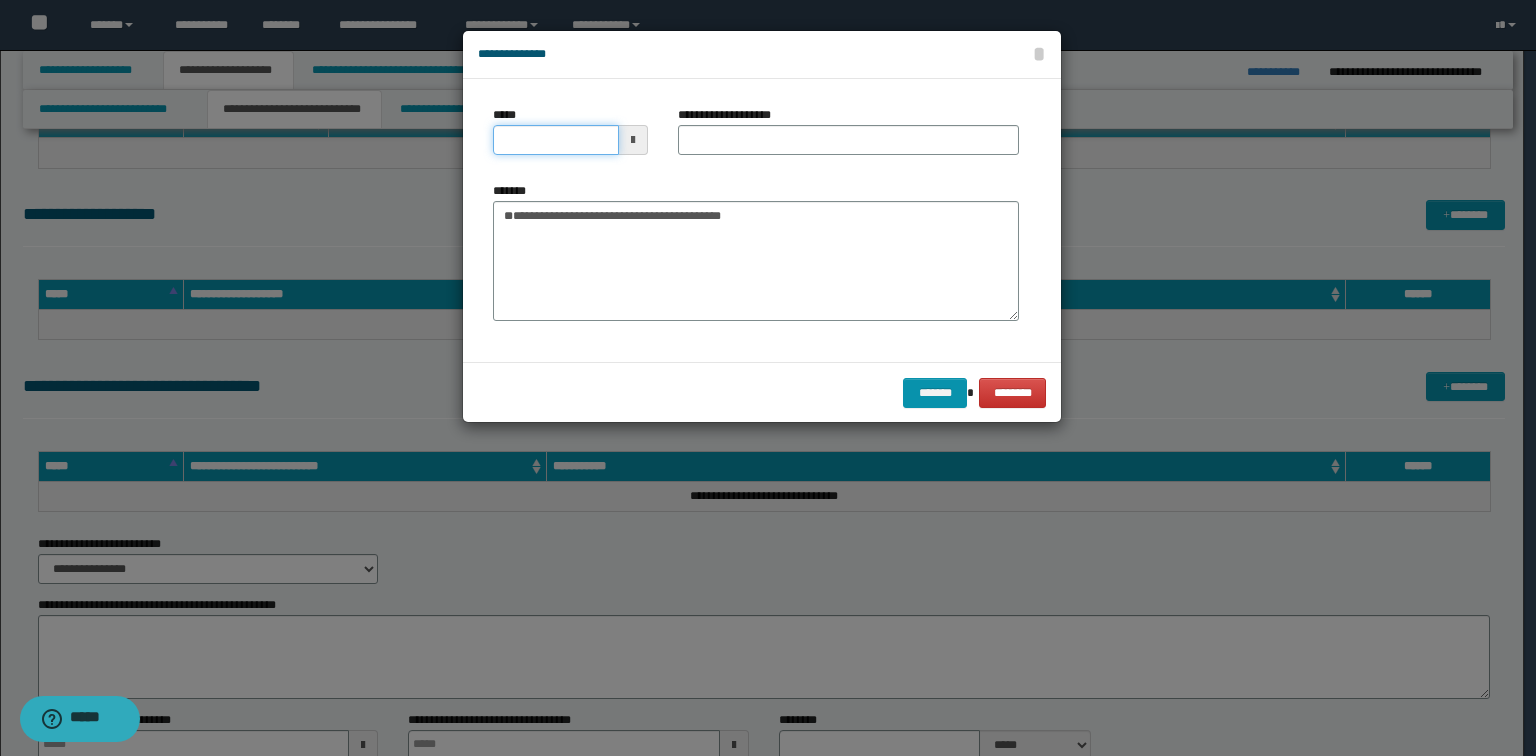 drag, startPoint x: 548, startPoint y: 140, endPoint x: 793, endPoint y: 145, distance: 245.05101 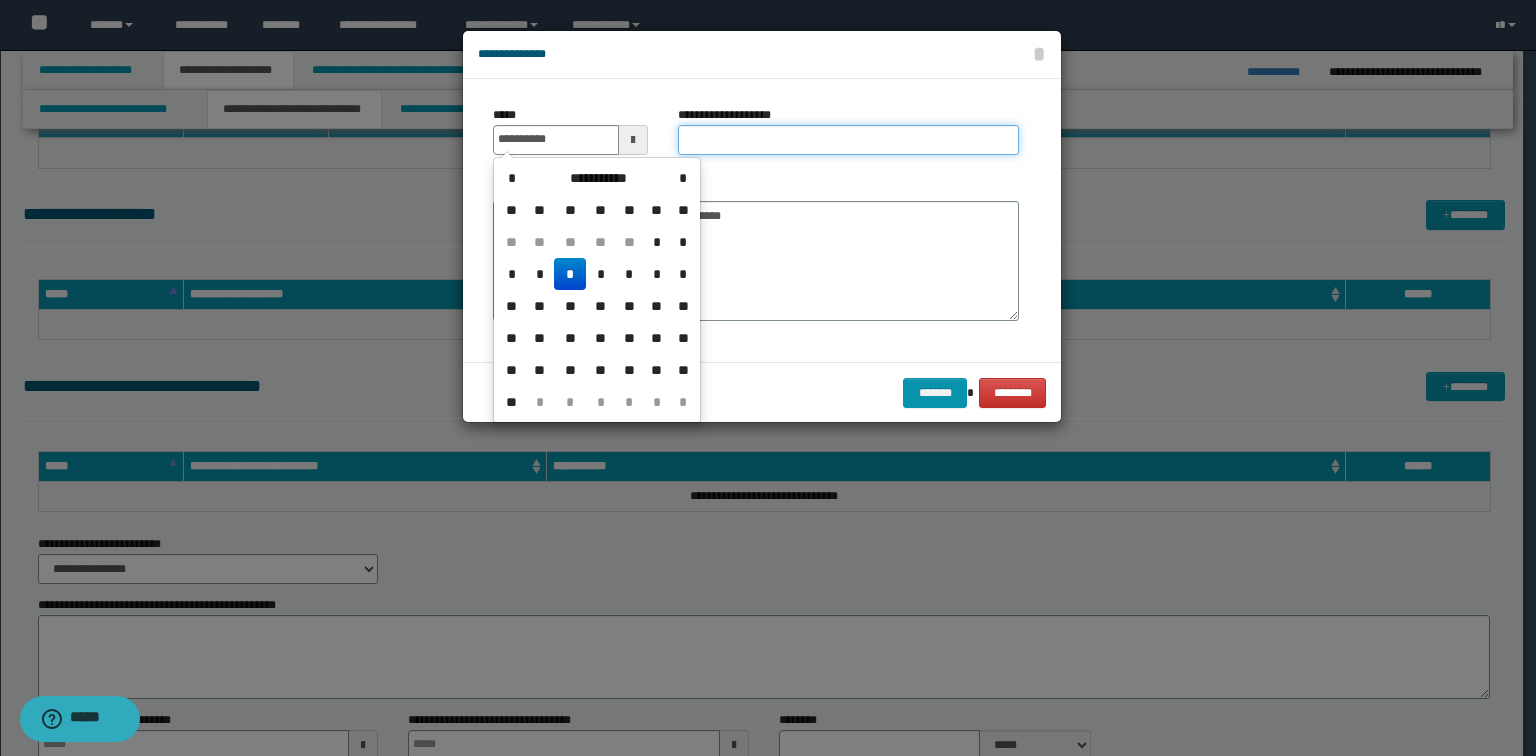 type on "**********" 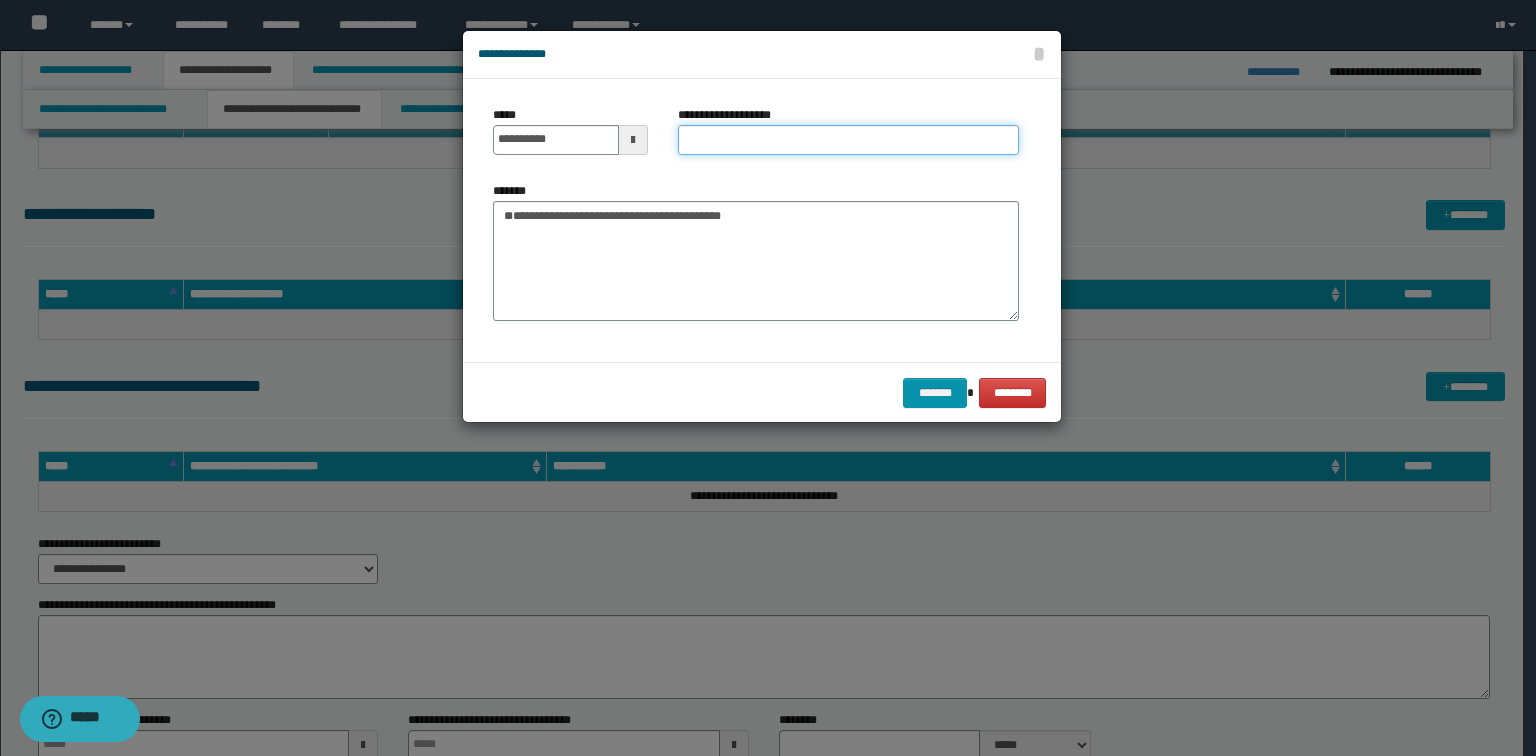 click on "**********" at bounding box center [848, 140] 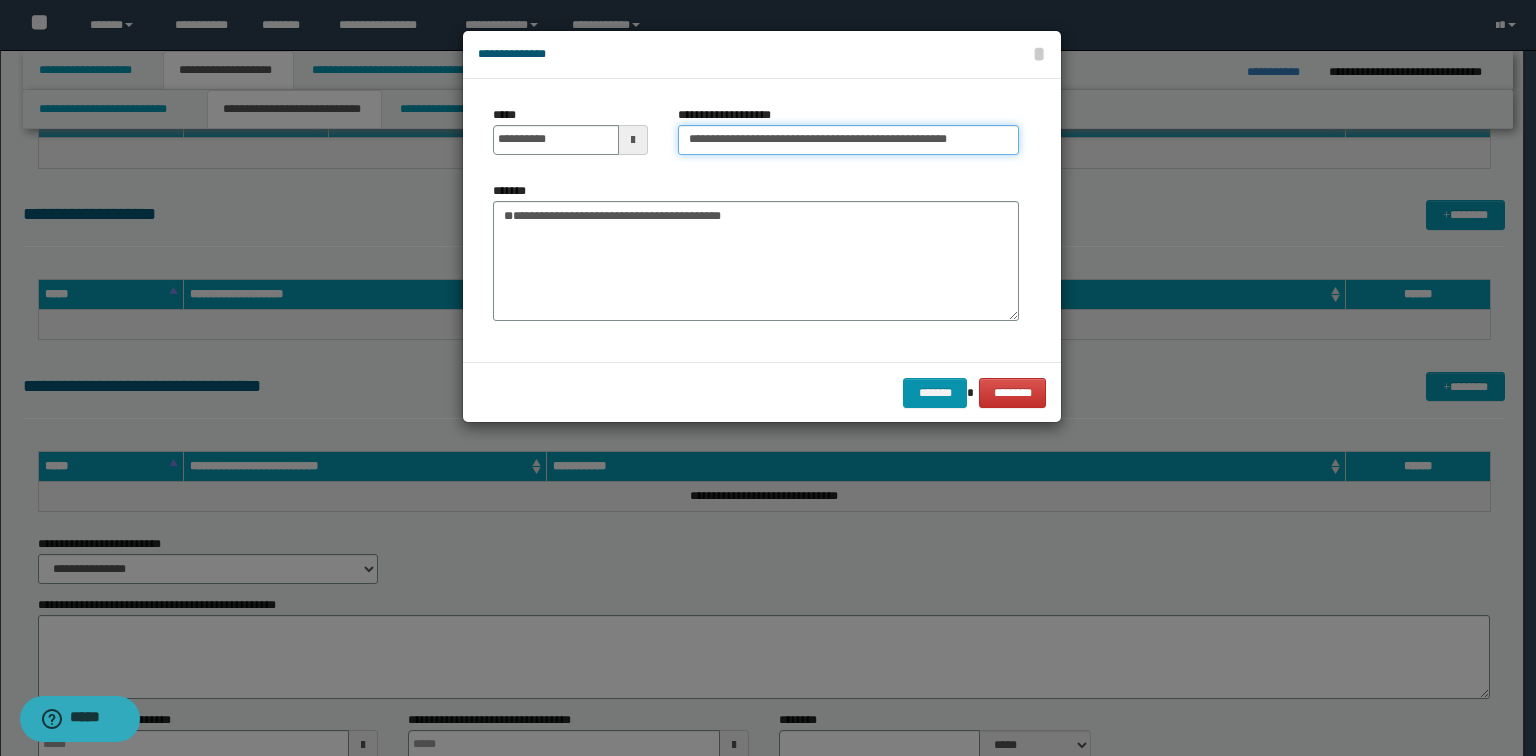 drag, startPoint x: 752, startPoint y: 143, endPoint x: 108, endPoint y: 148, distance: 644.0194 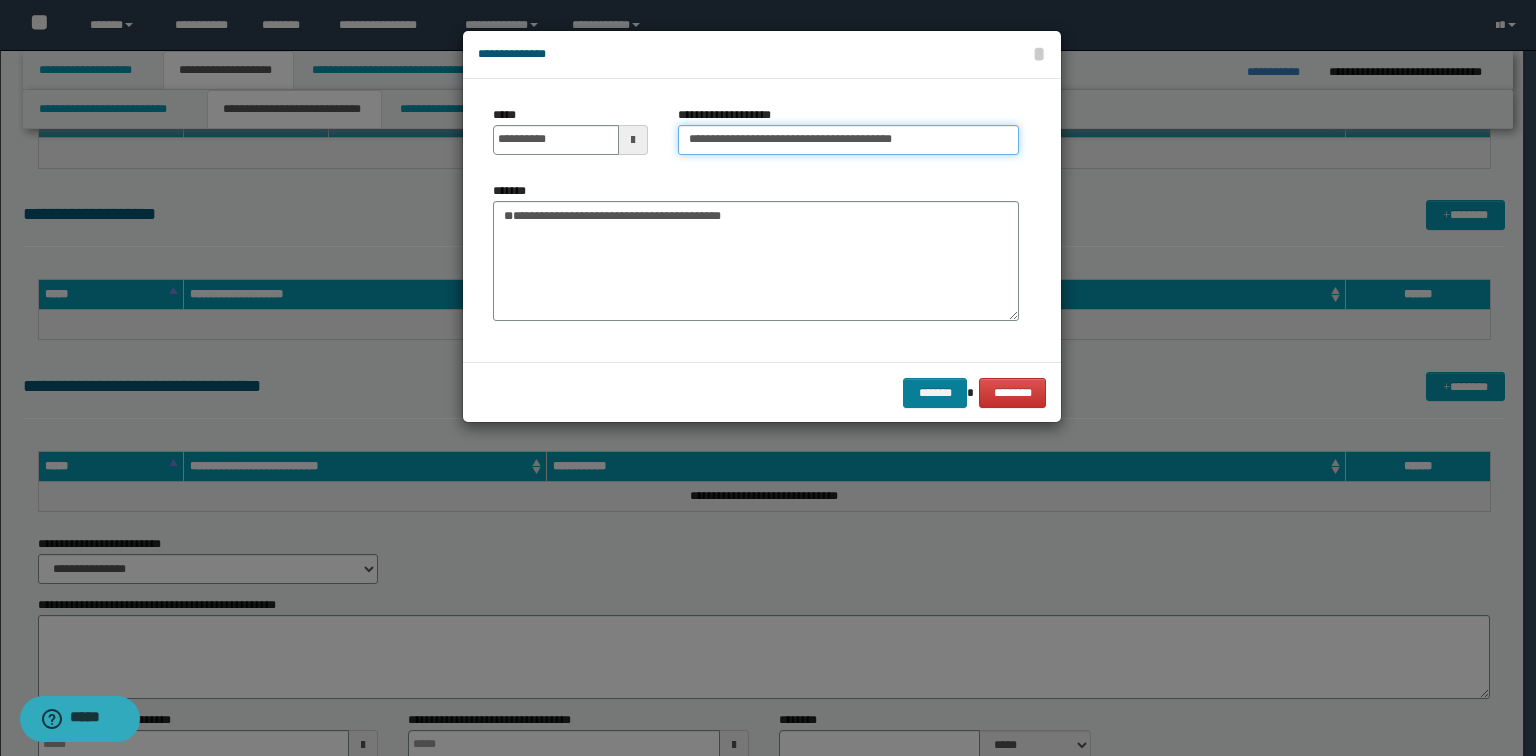 type on "**********" 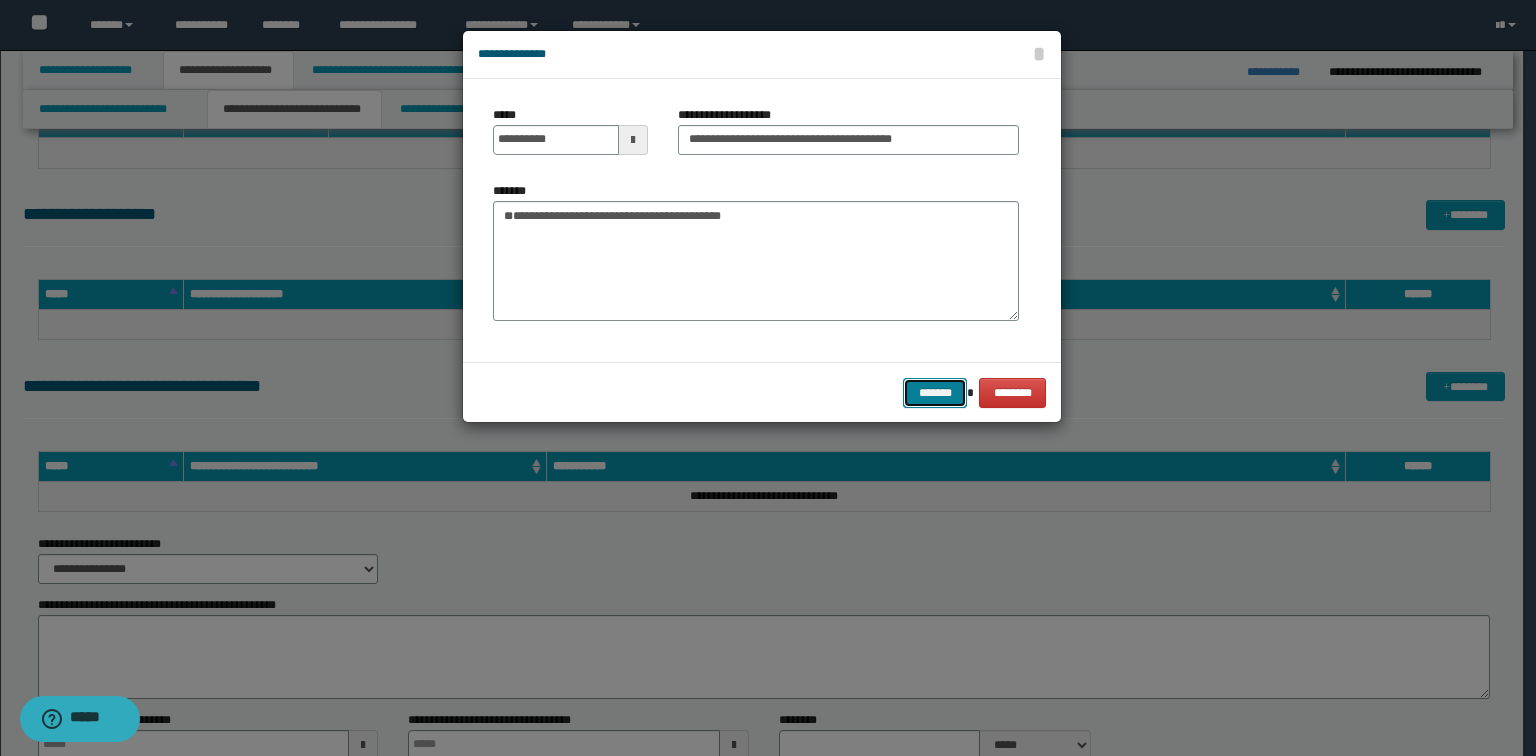 click on "*******" at bounding box center (935, 393) 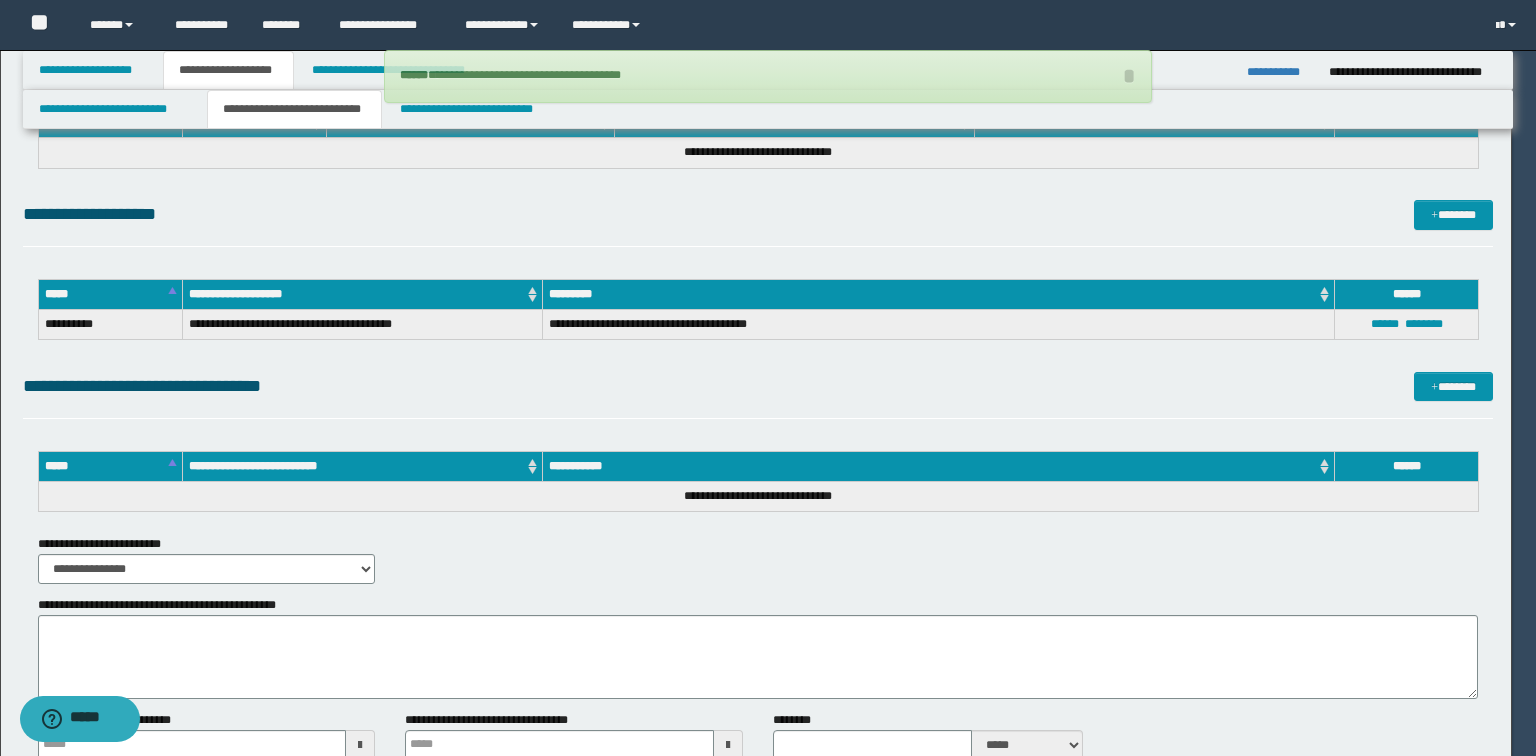 type 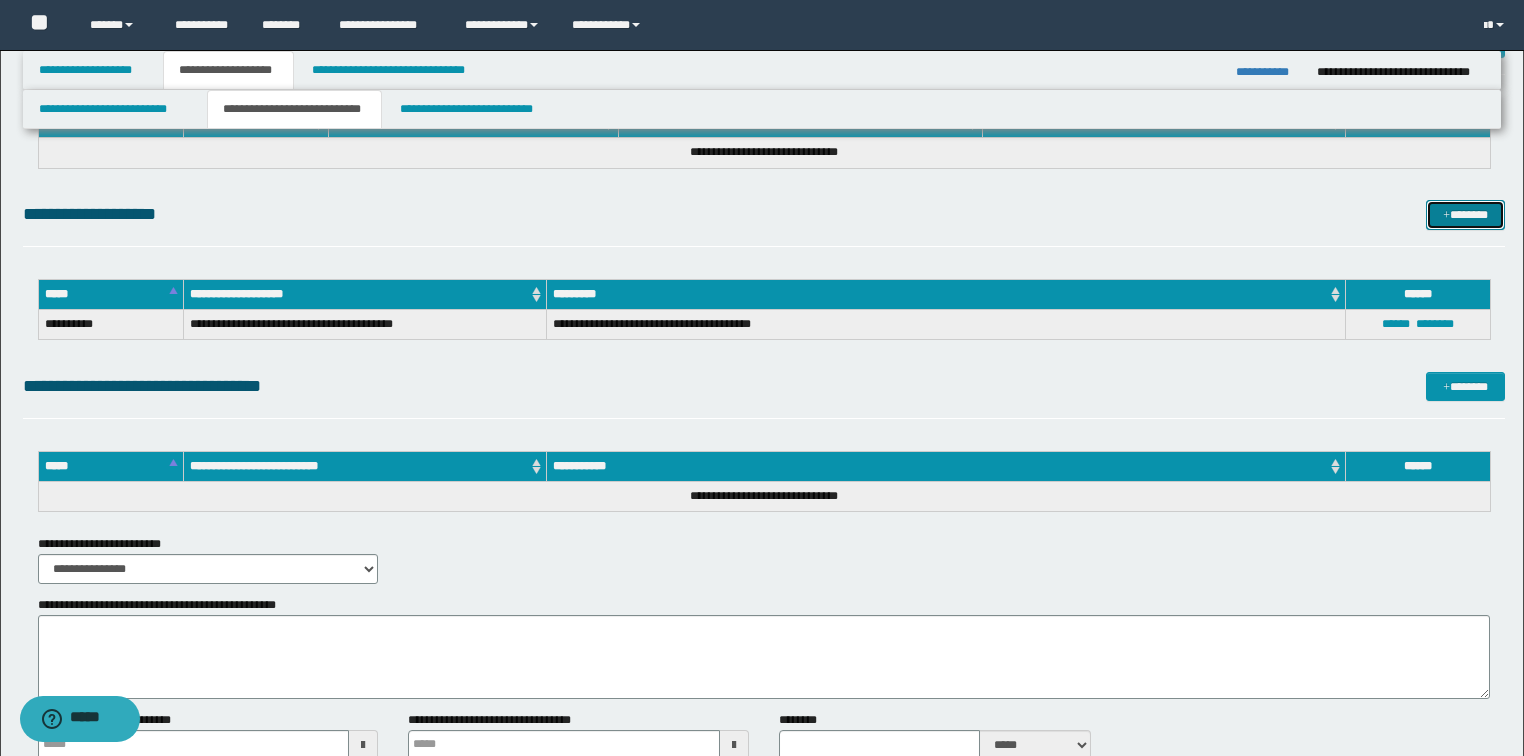 click on "*******" at bounding box center (1465, 215) 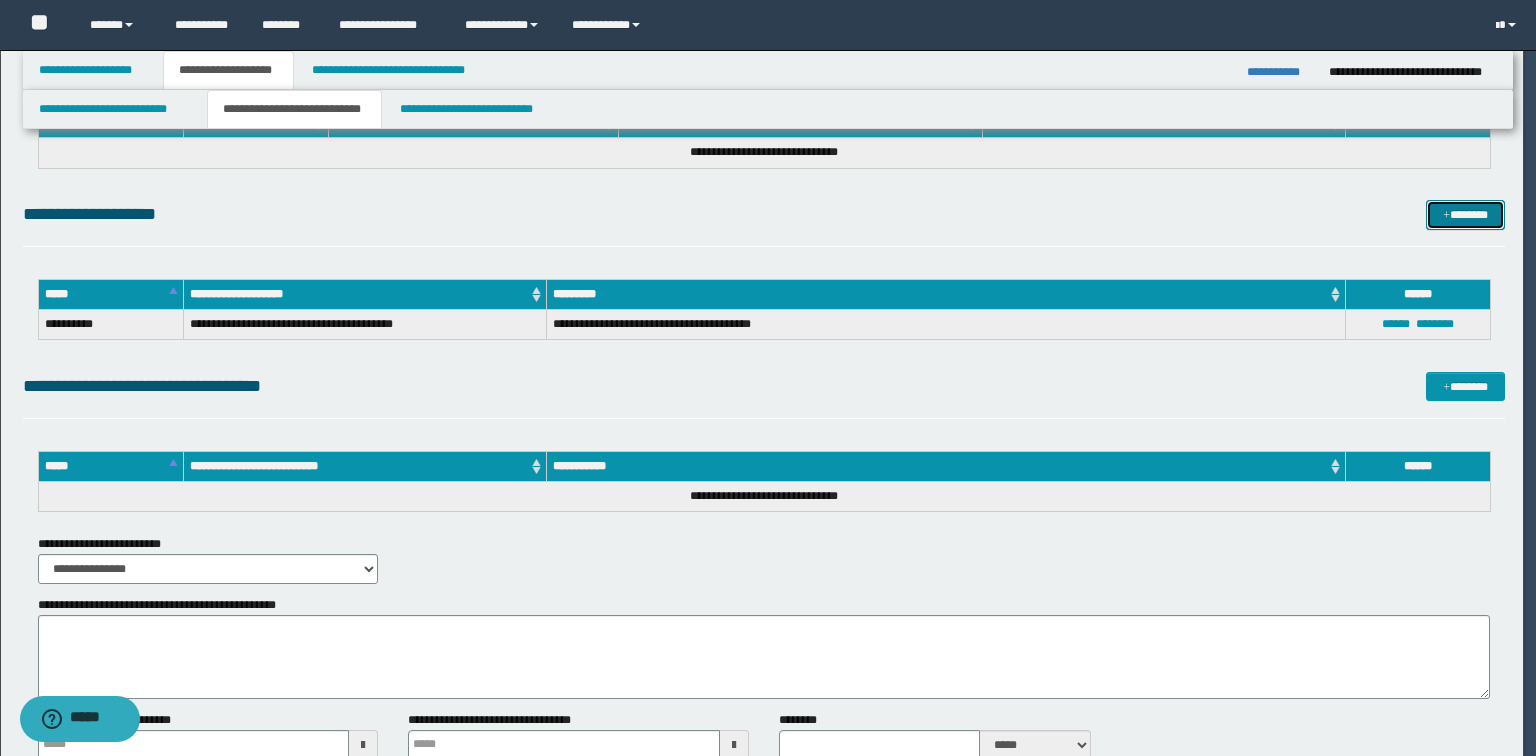 type 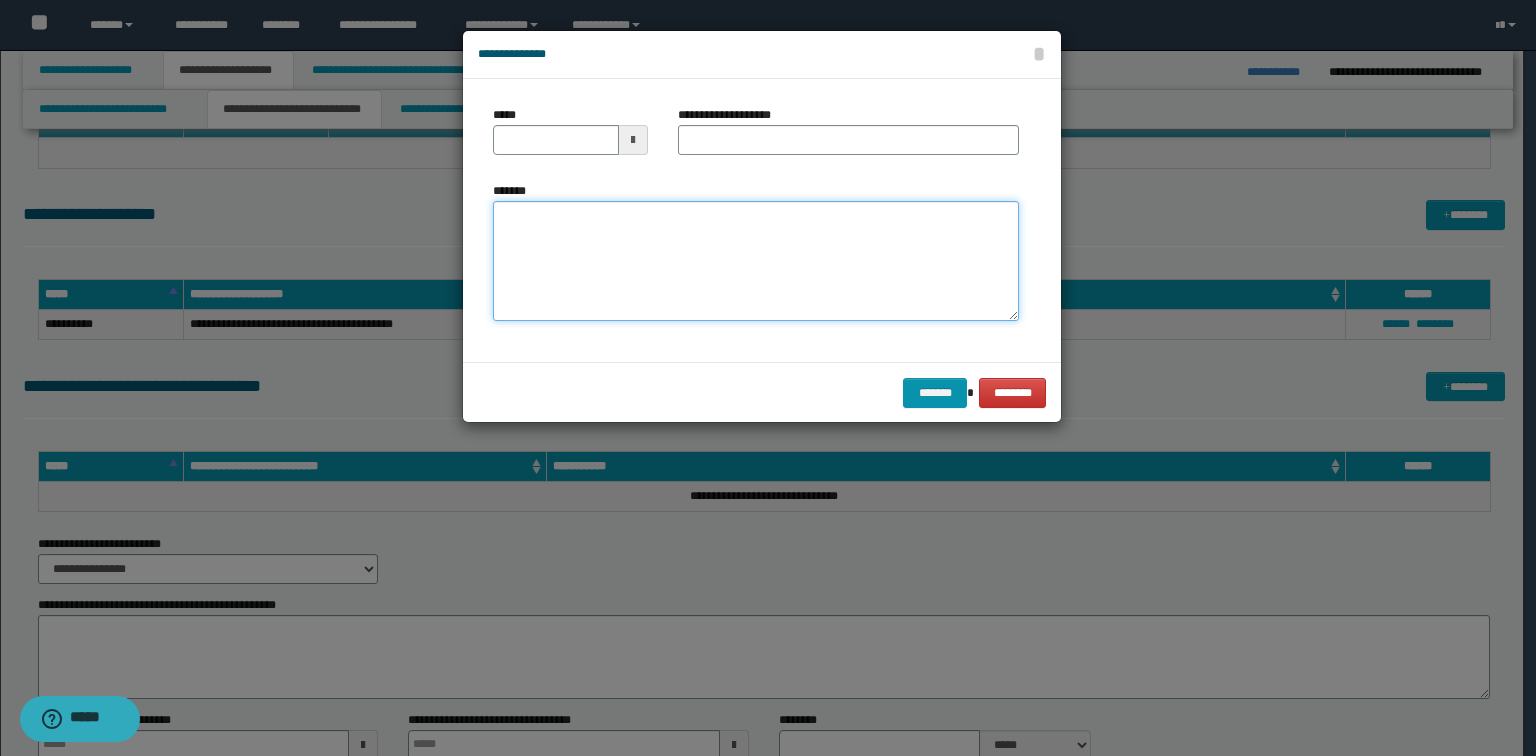 click on "*******" at bounding box center [756, 261] 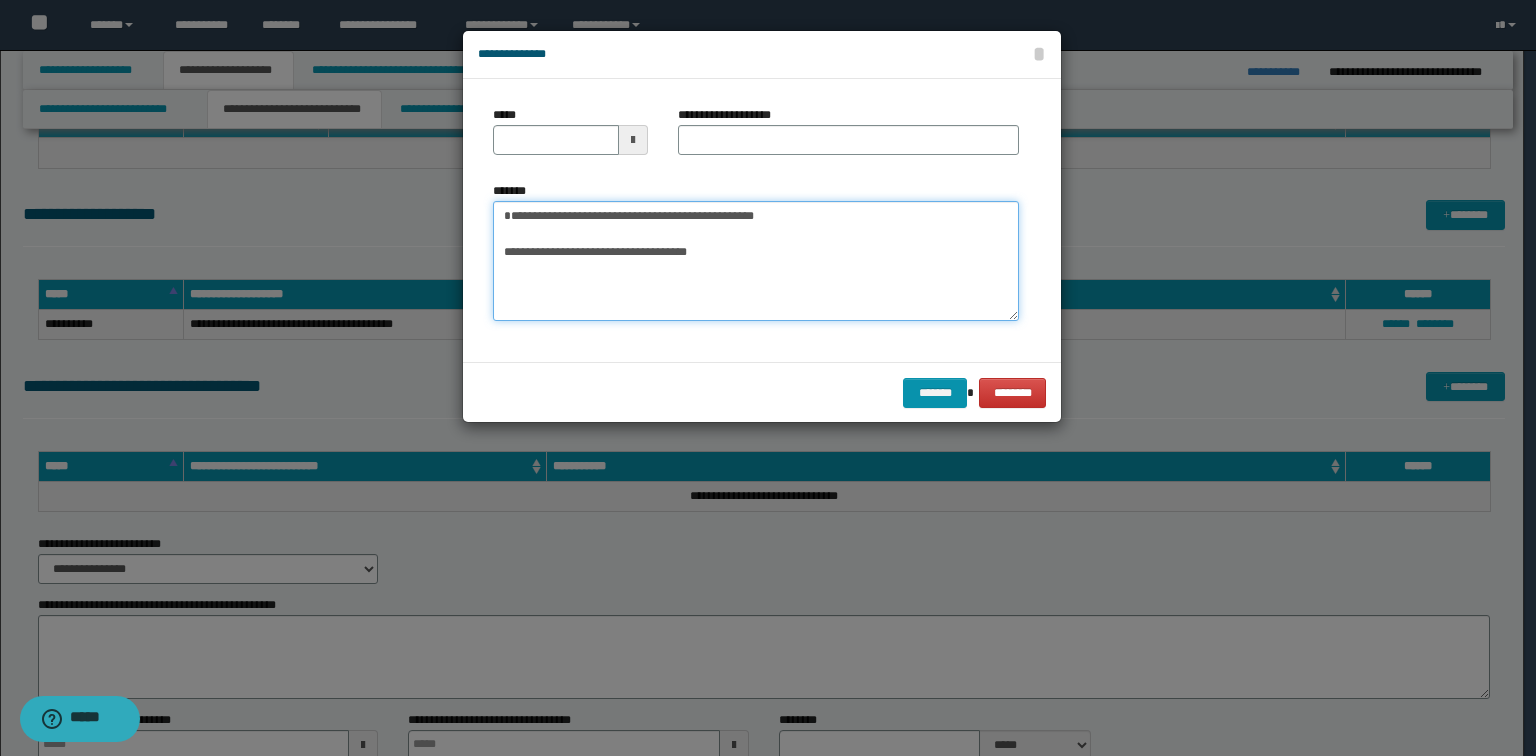 drag, startPoint x: 560, startPoint y: 205, endPoint x: 184, endPoint y: 151, distance: 379.85788 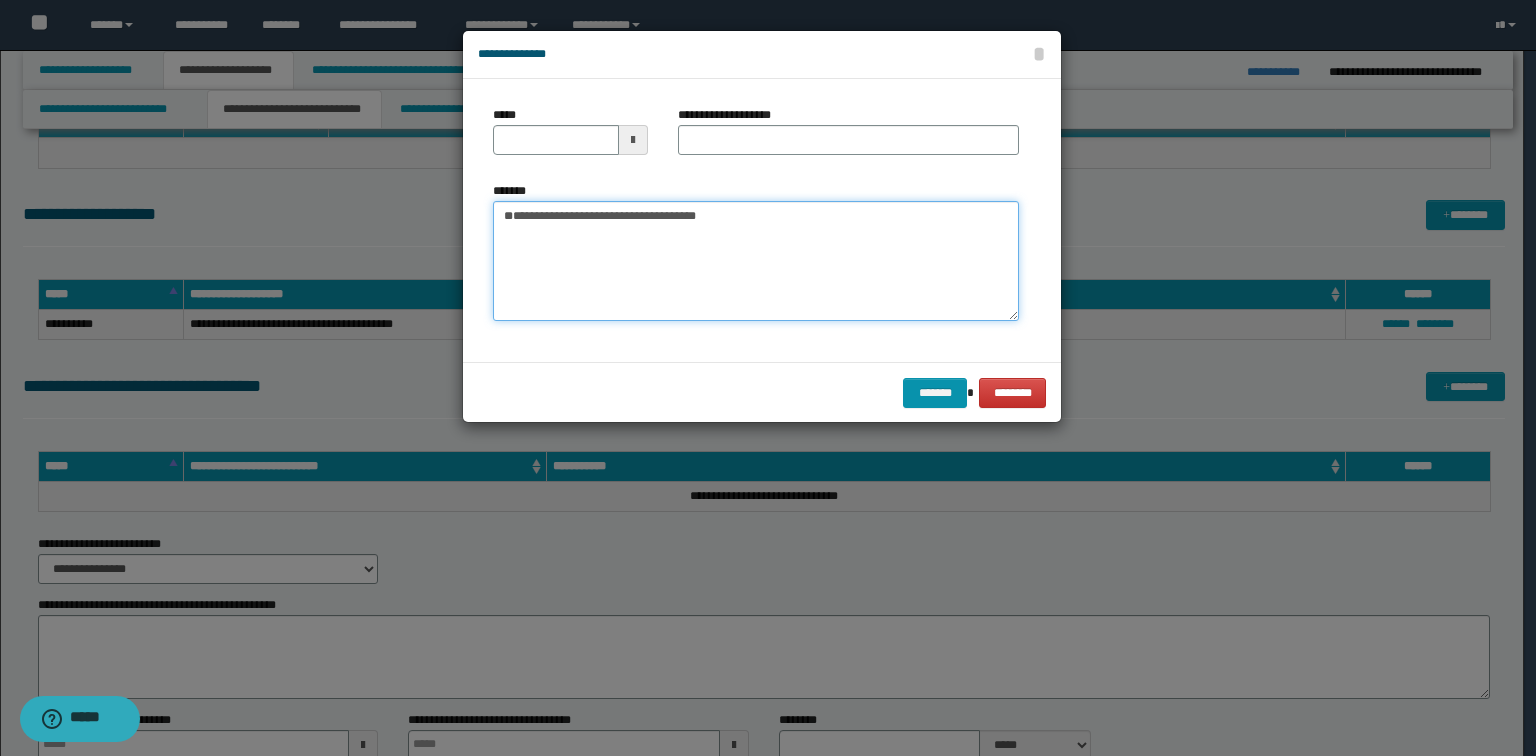 type 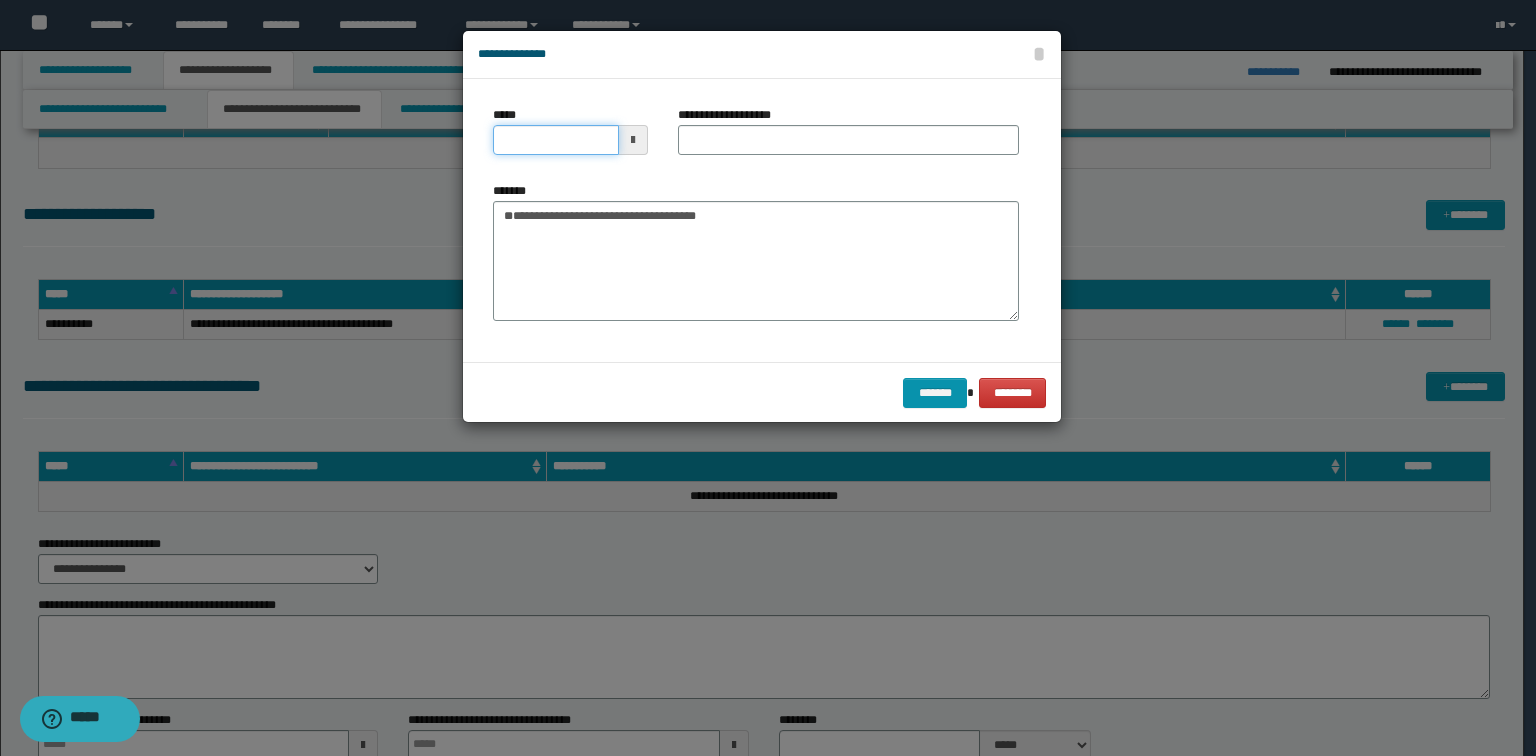 click on "*****" at bounding box center (556, 140) 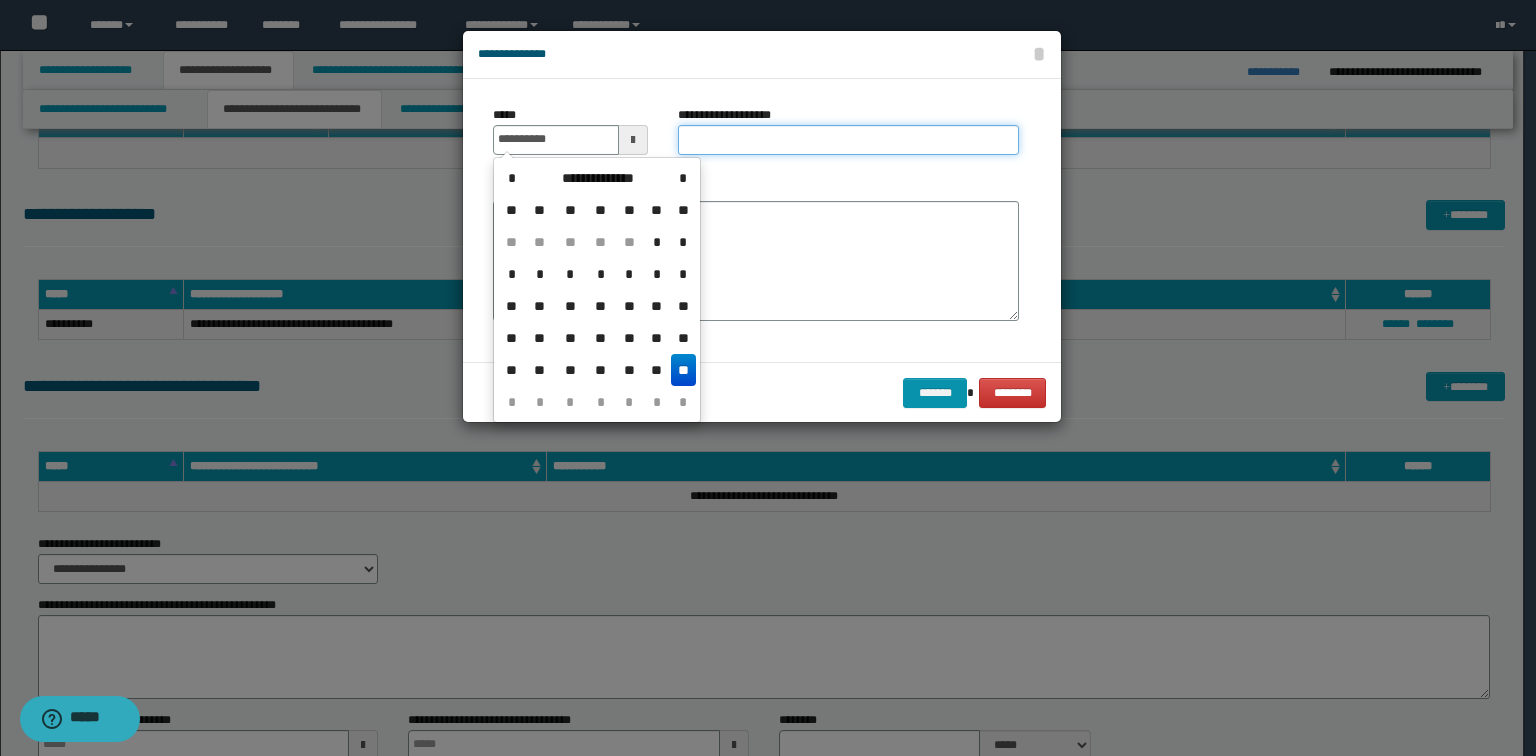type on "**********" 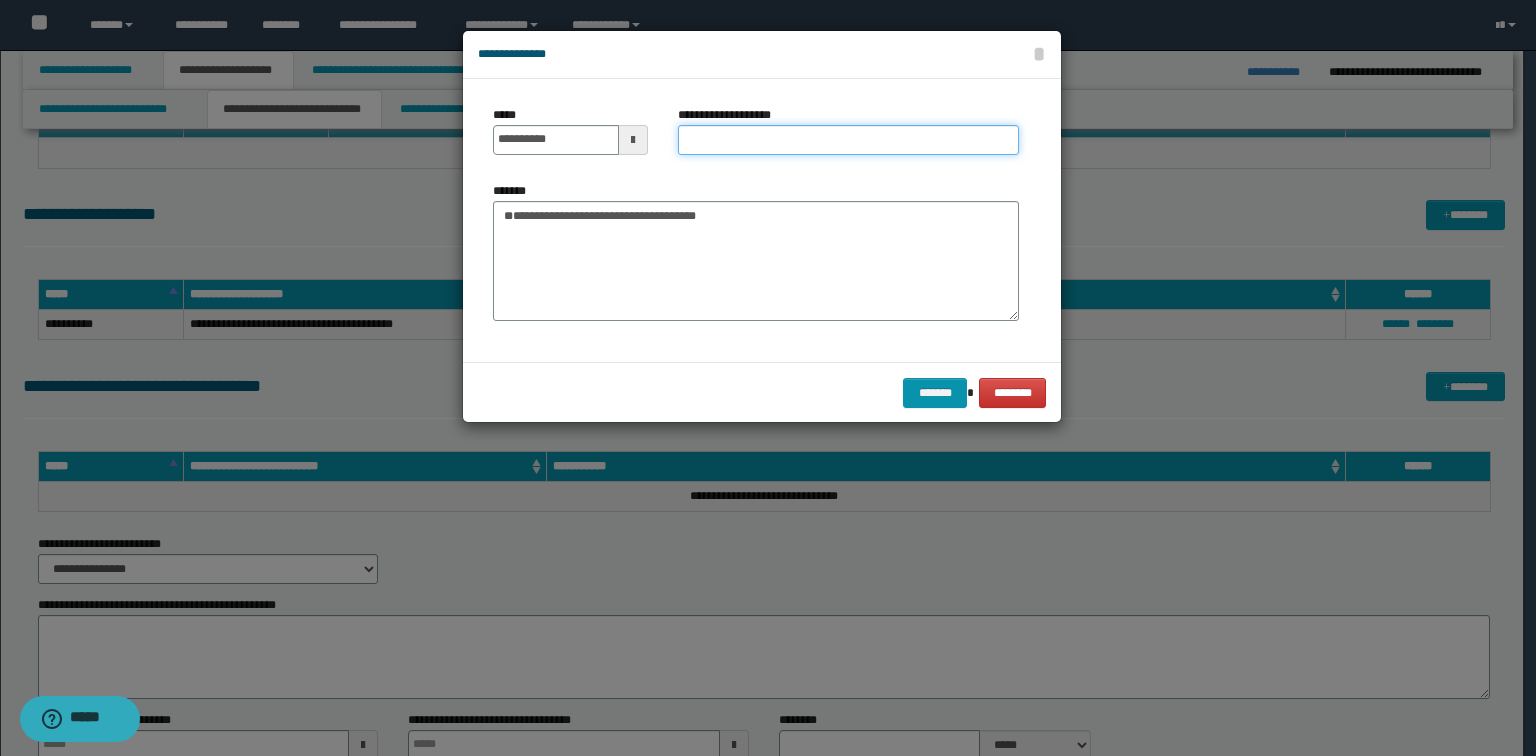 paste on "**********" 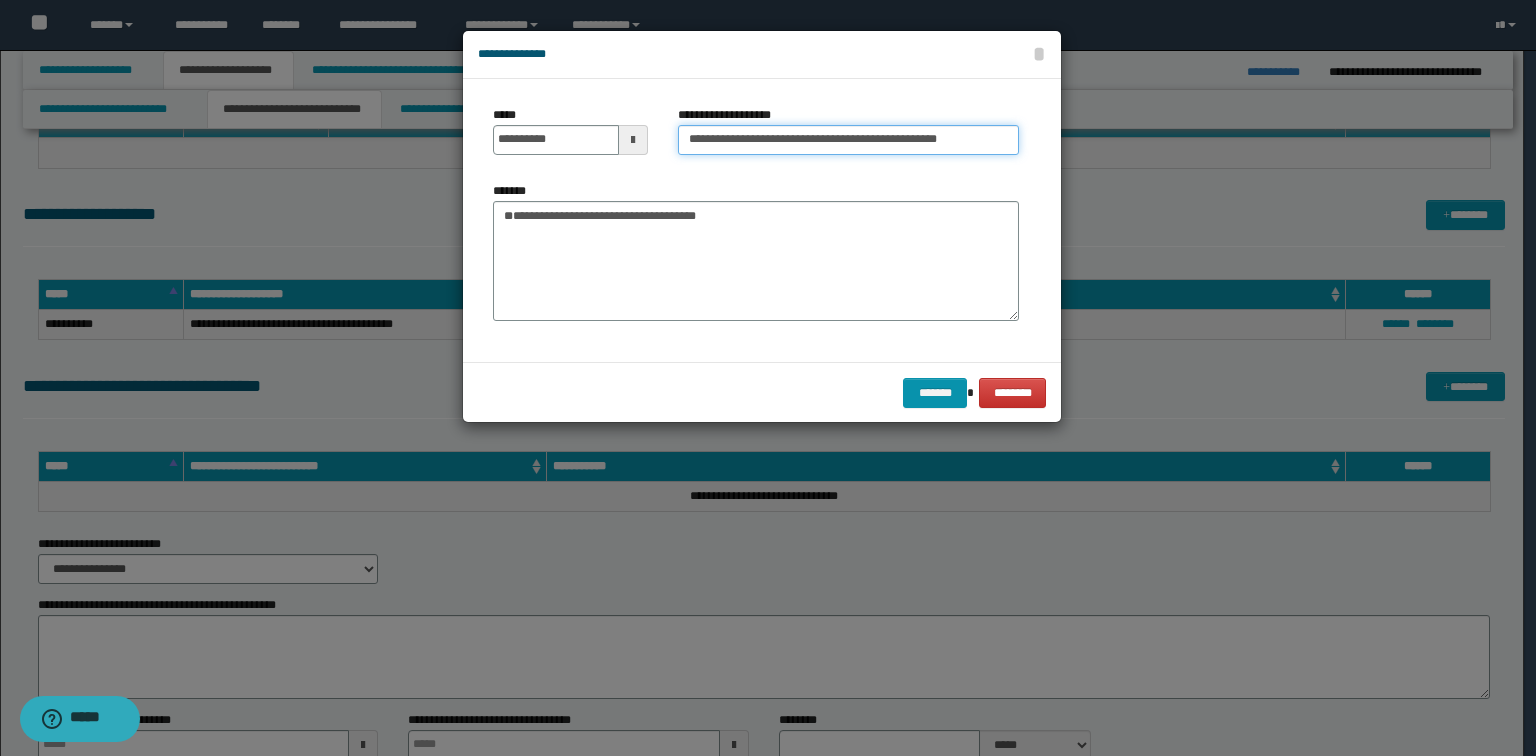 drag, startPoint x: 756, startPoint y: 140, endPoint x: 207, endPoint y: 149, distance: 549.0738 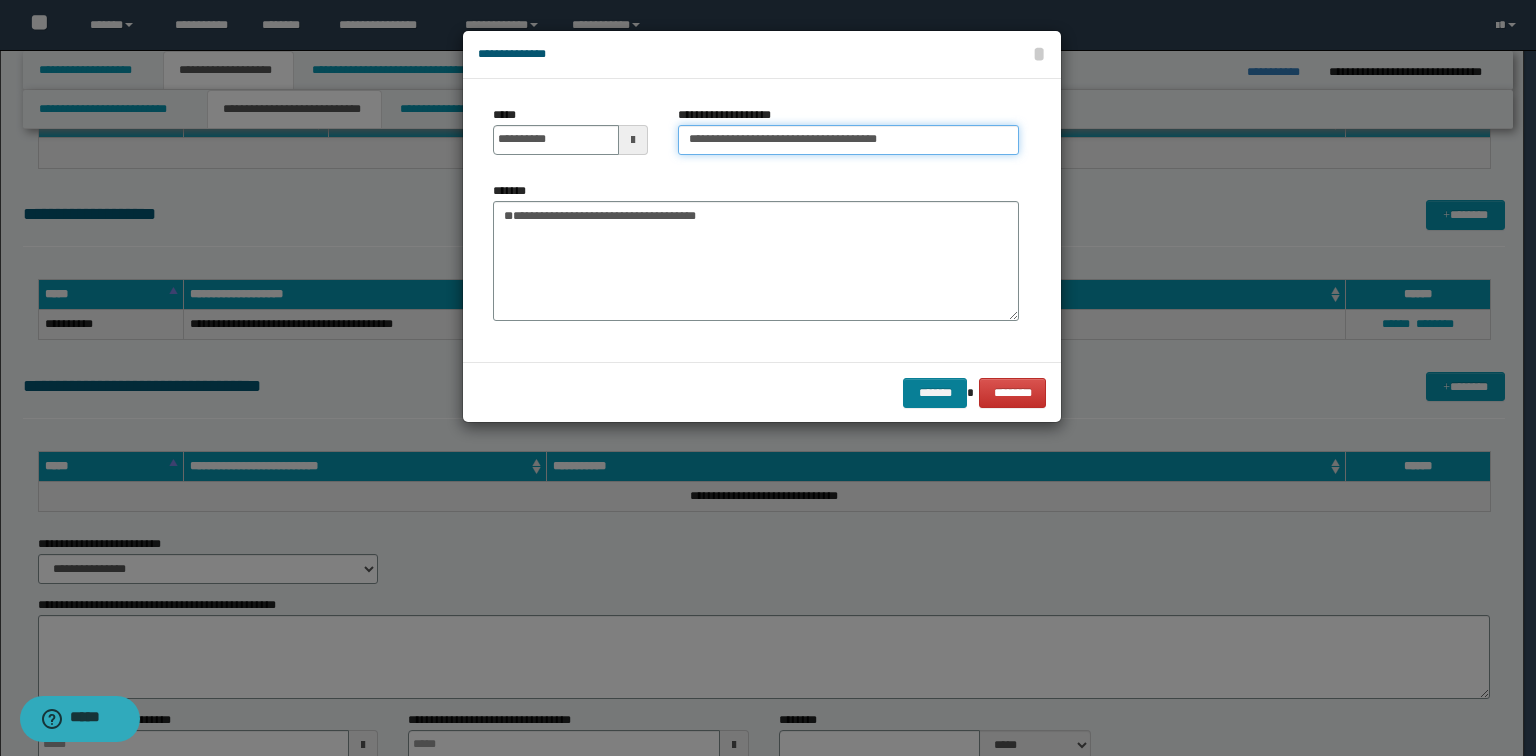 type on "**********" 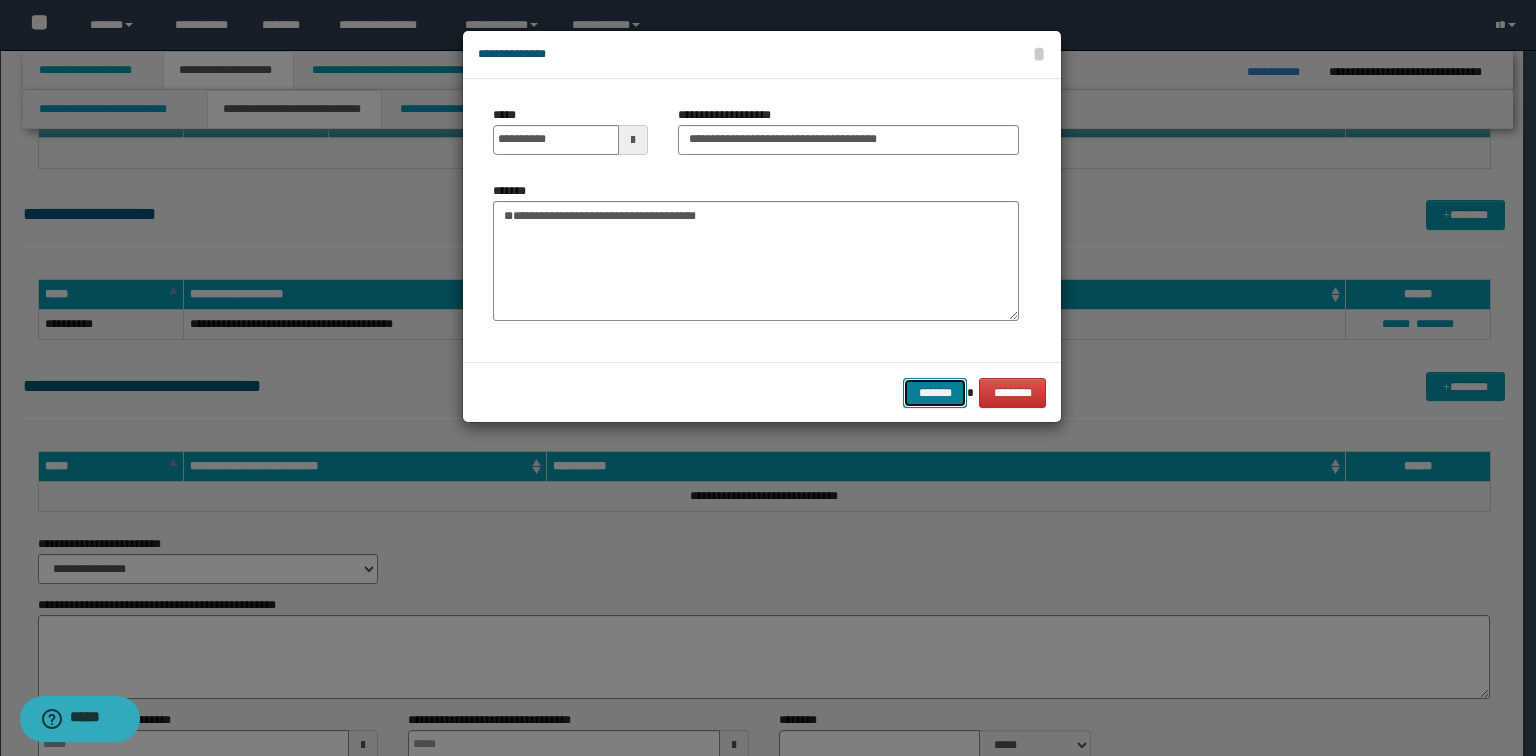 click on "*******" at bounding box center [935, 393] 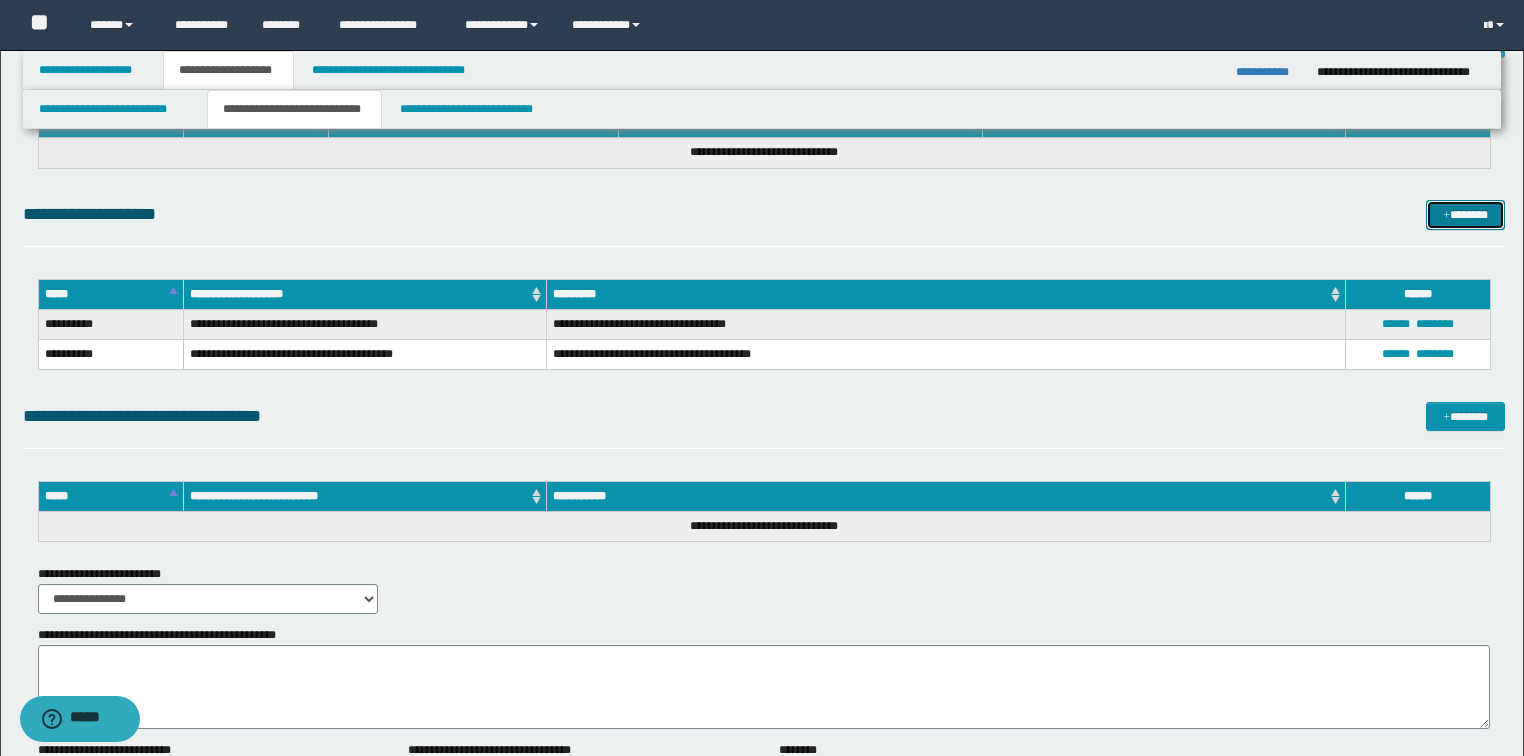 click on "*******" at bounding box center [1465, 215] 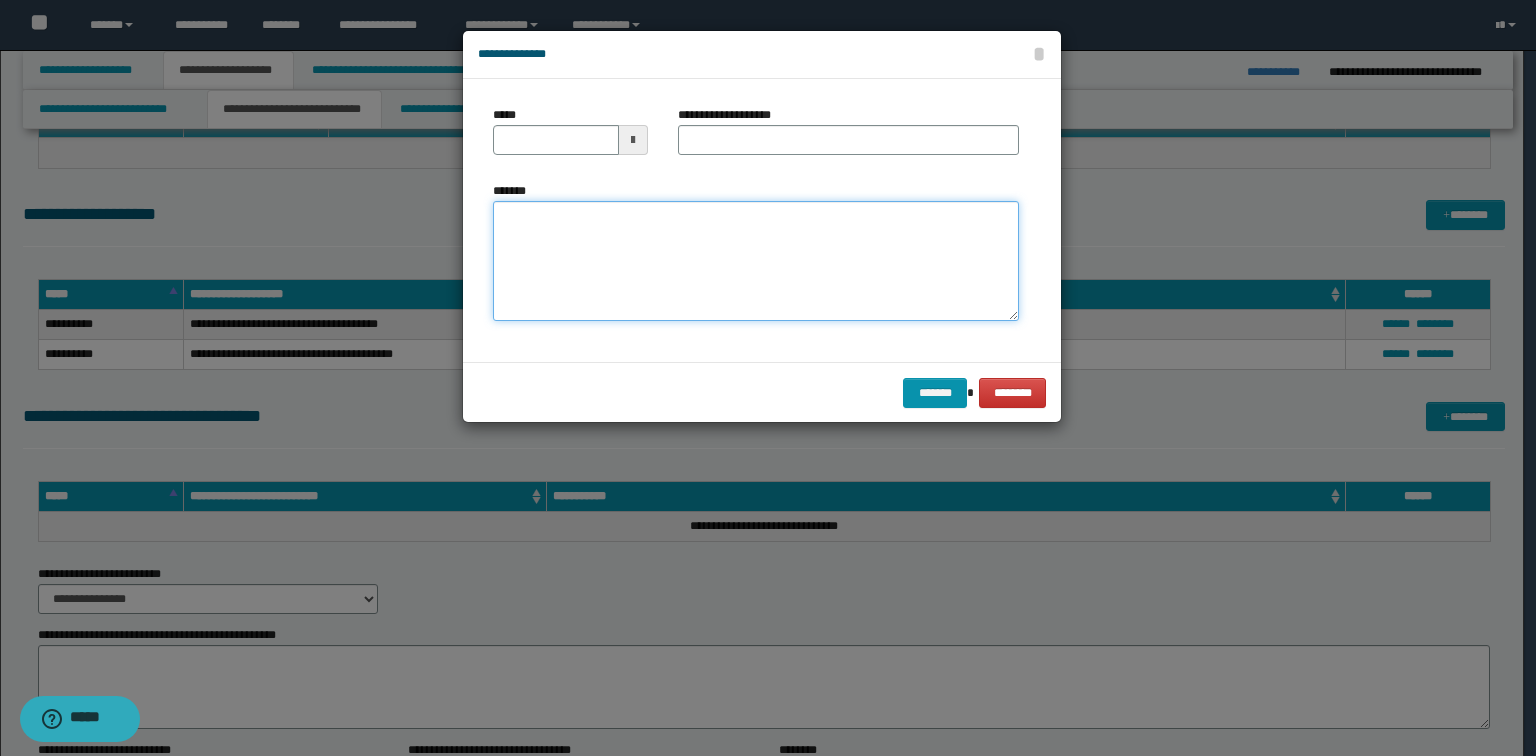 click on "*******" at bounding box center [756, 261] 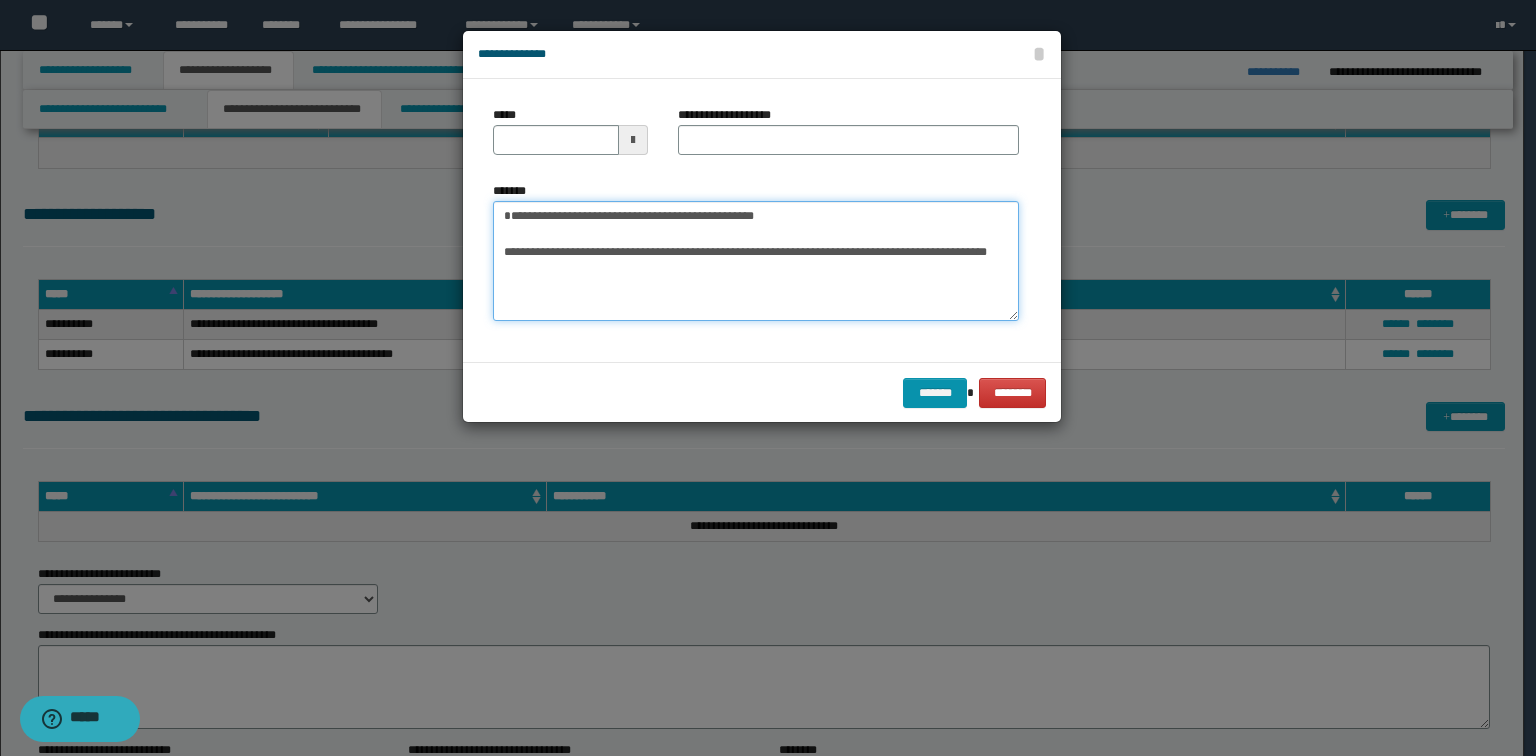 drag, startPoint x: 373, startPoint y: 186, endPoint x: 275, endPoint y: 160, distance: 101.390335 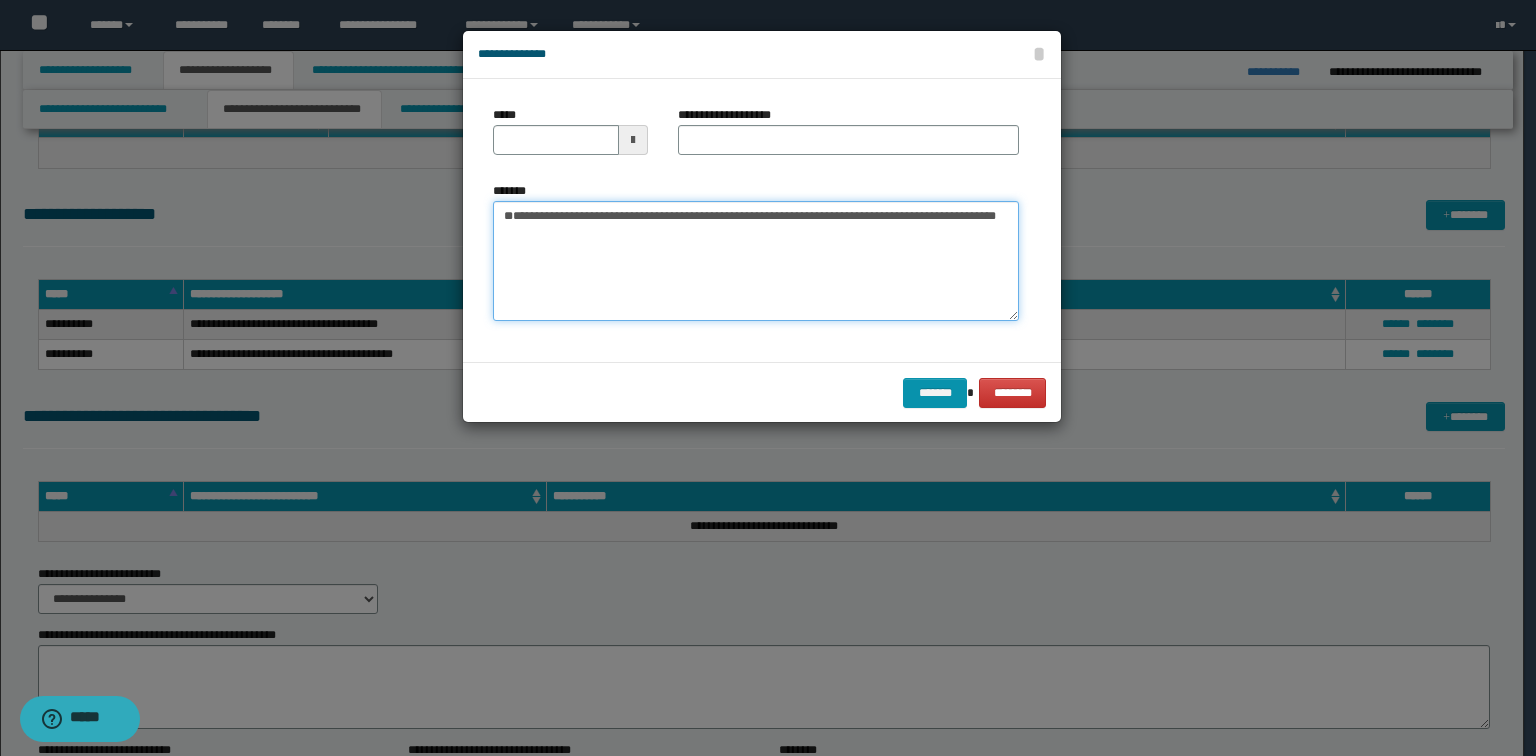 type 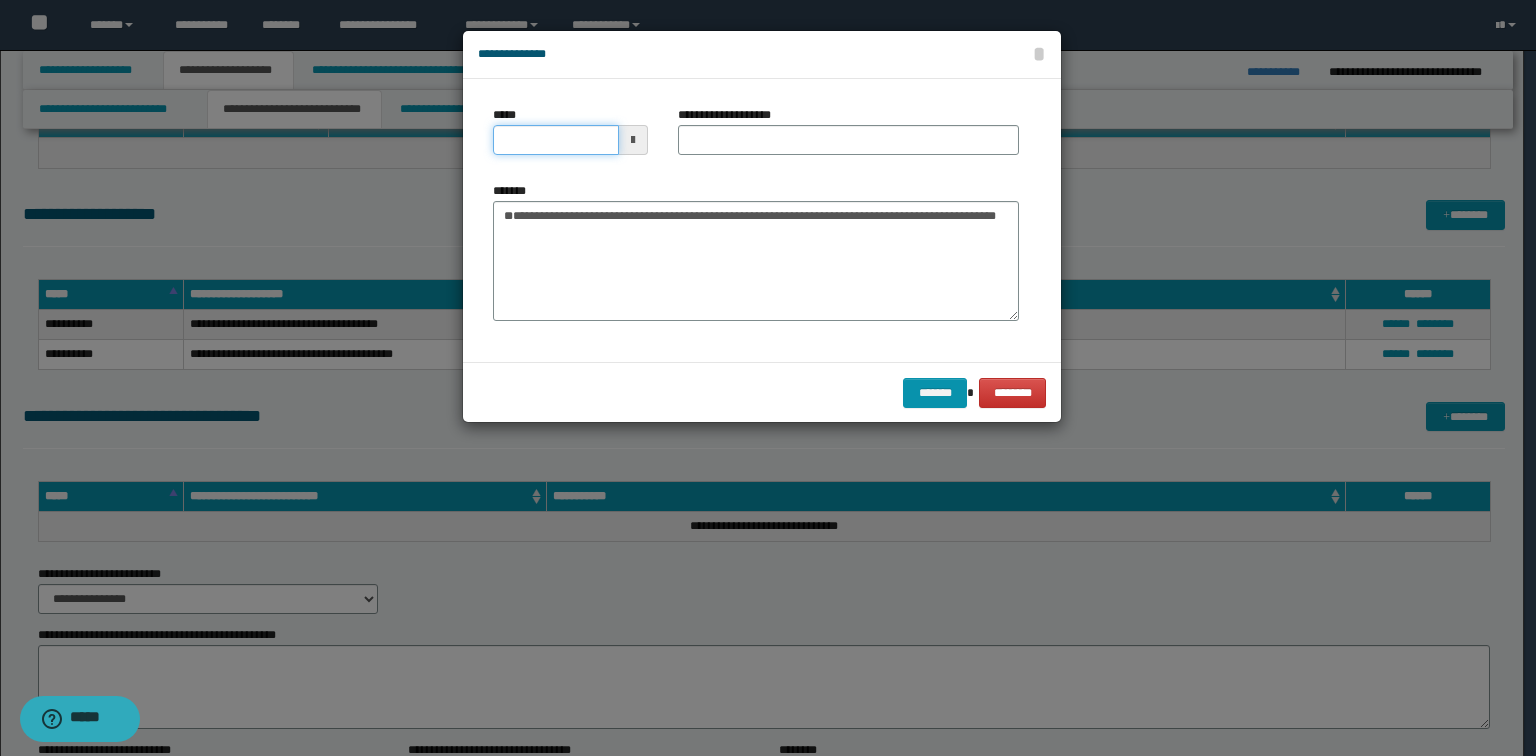 click on "*****" at bounding box center (556, 140) 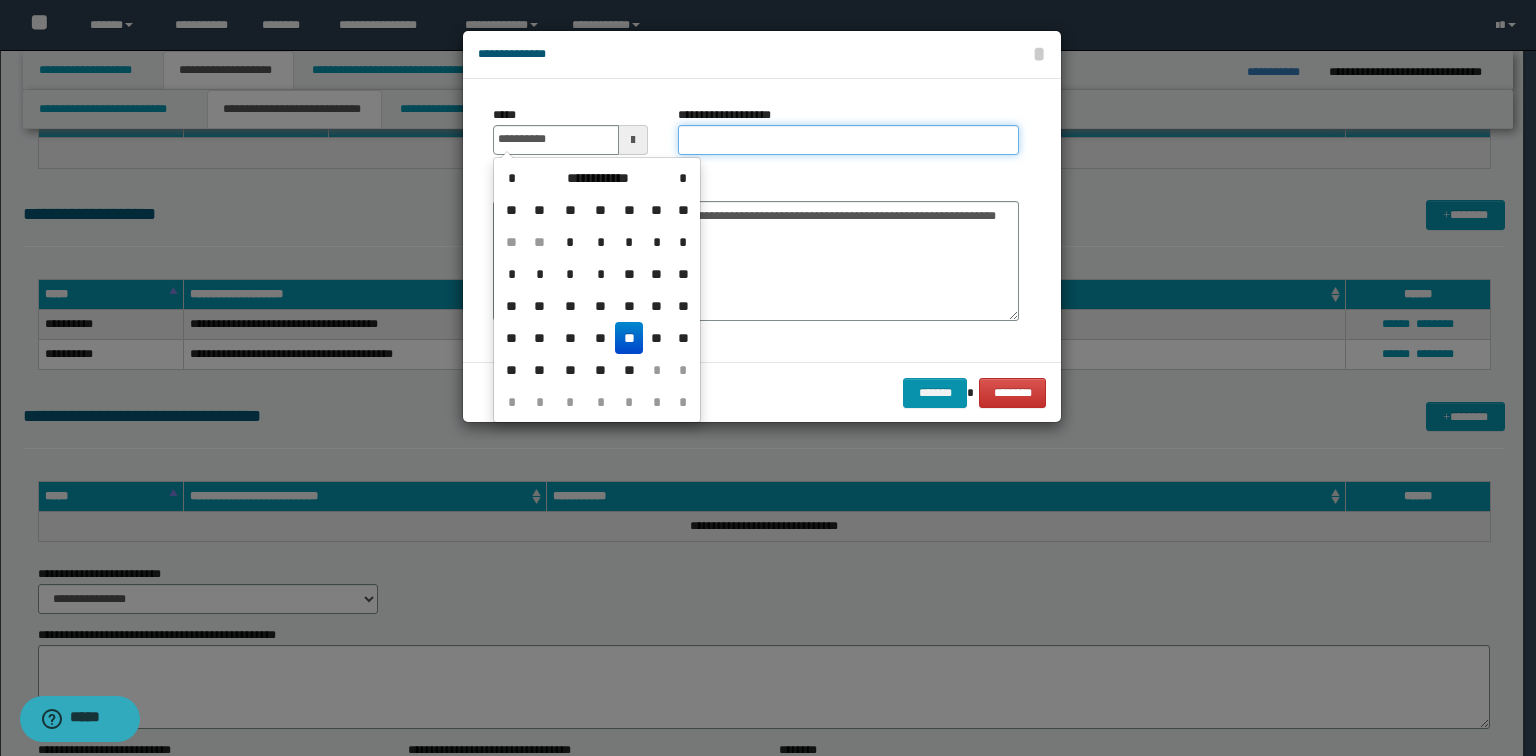 type on "**********" 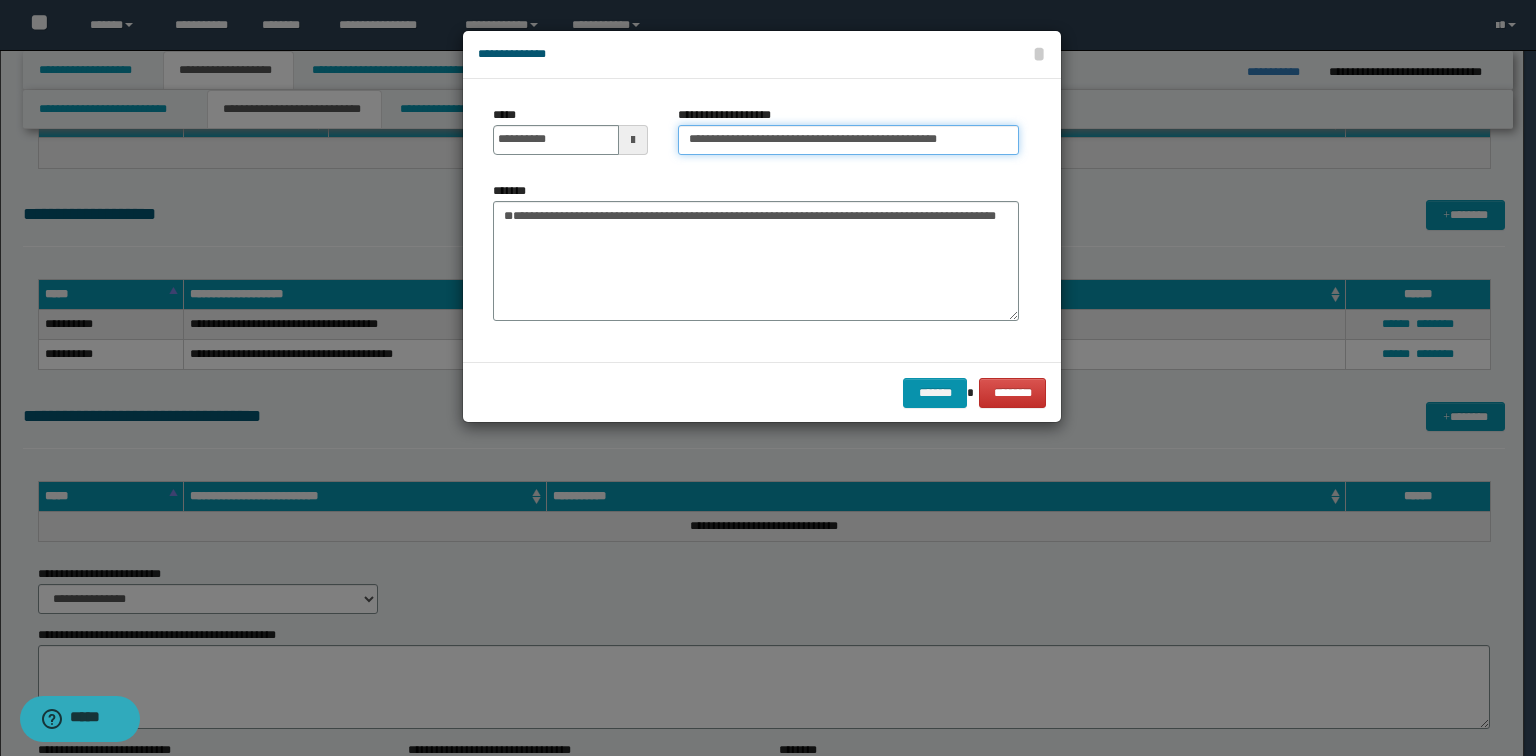 drag, startPoint x: 756, startPoint y: 138, endPoint x: 229, endPoint y: 137, distance: 527.001 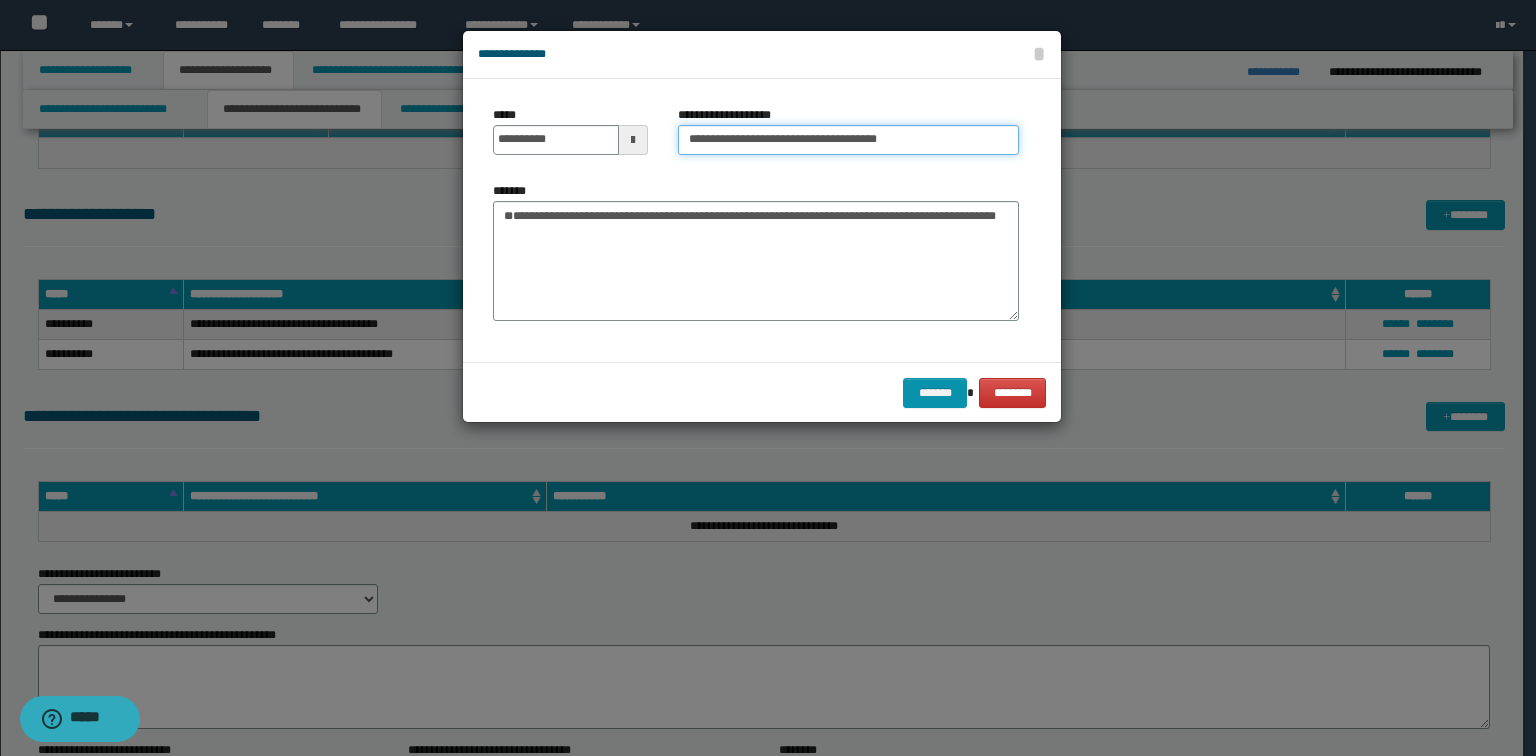 type on "**********" 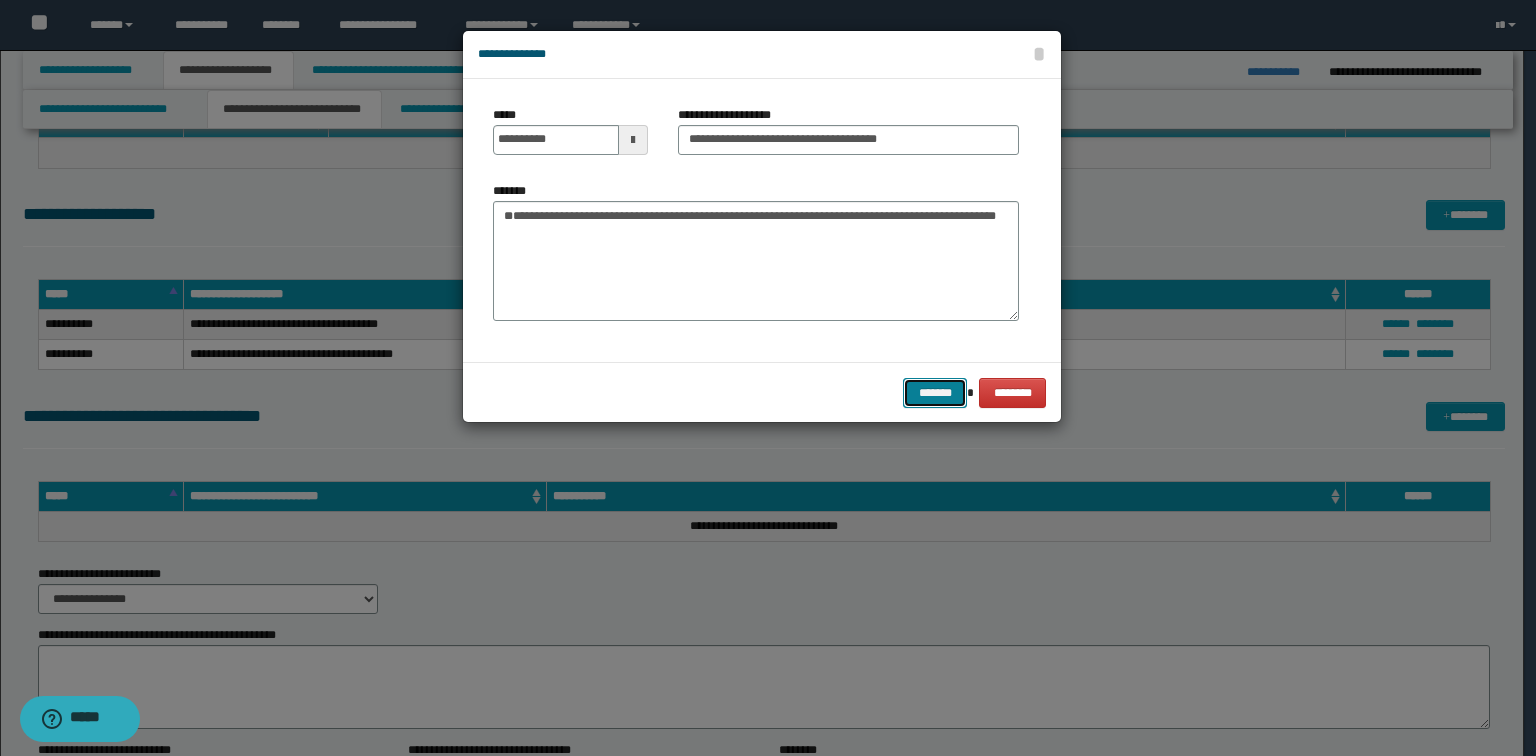 click on "*******" at bounding box center (935, 393) 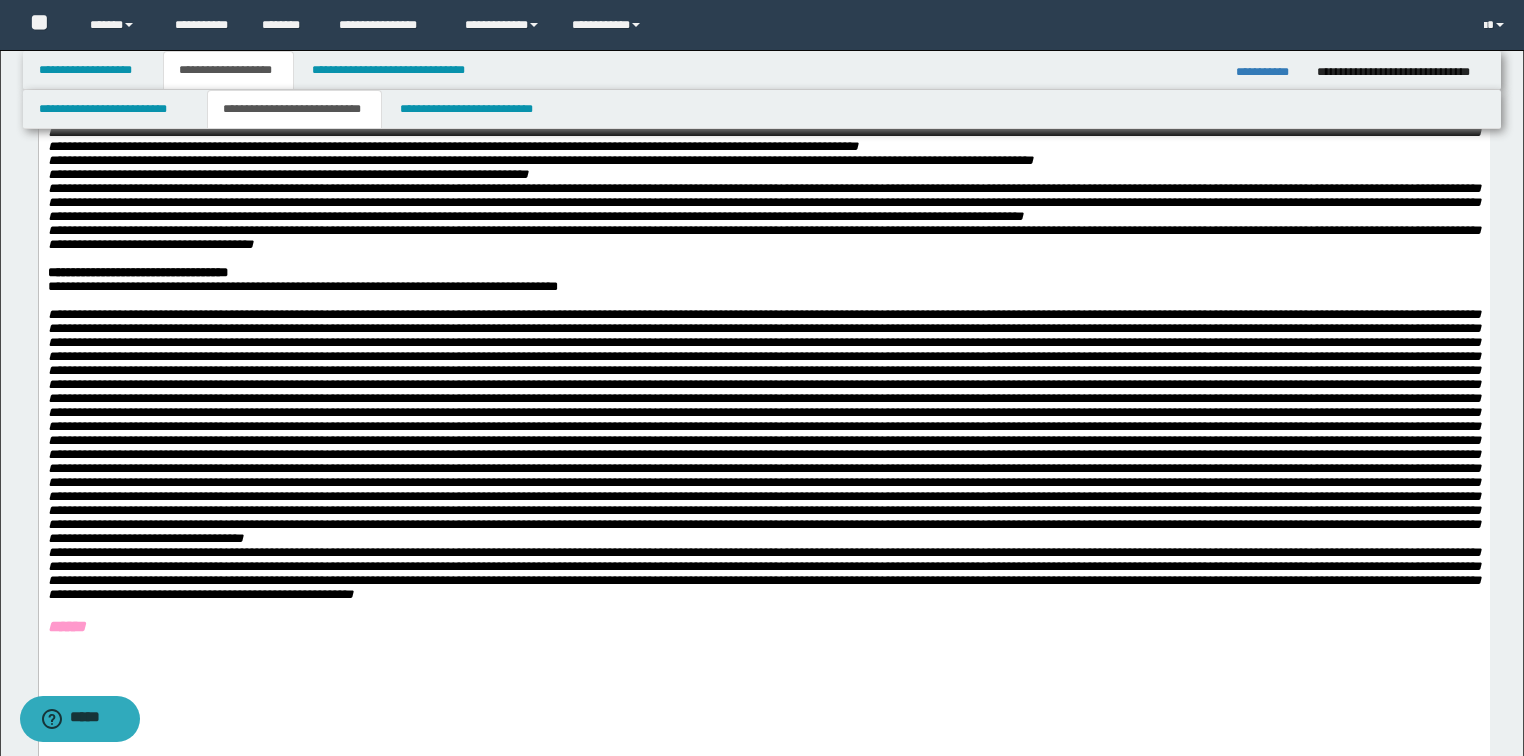 scroll, scrollTop: 400, scrollLeft: 0, axis: vertical 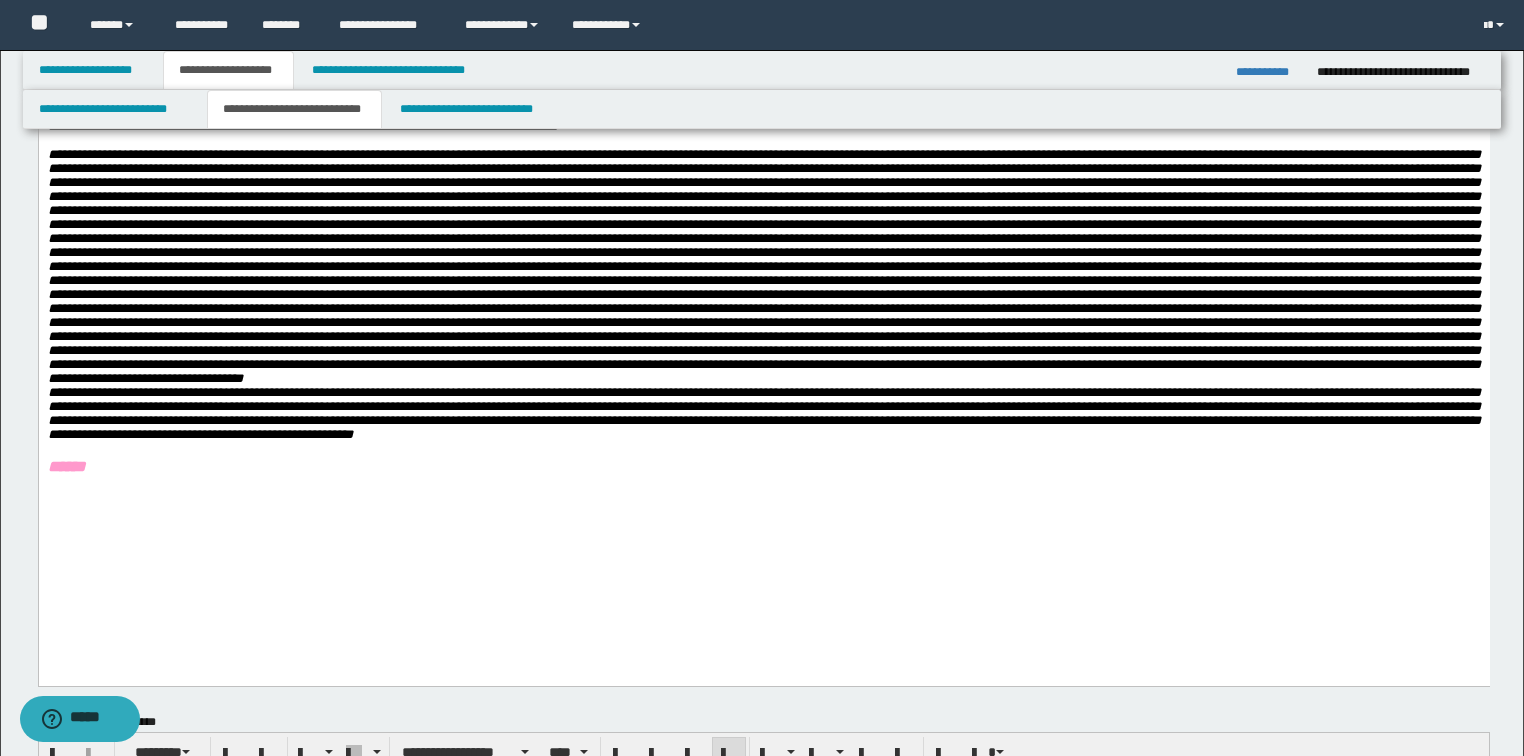 click on "**********" at bounding box center [763, 414] 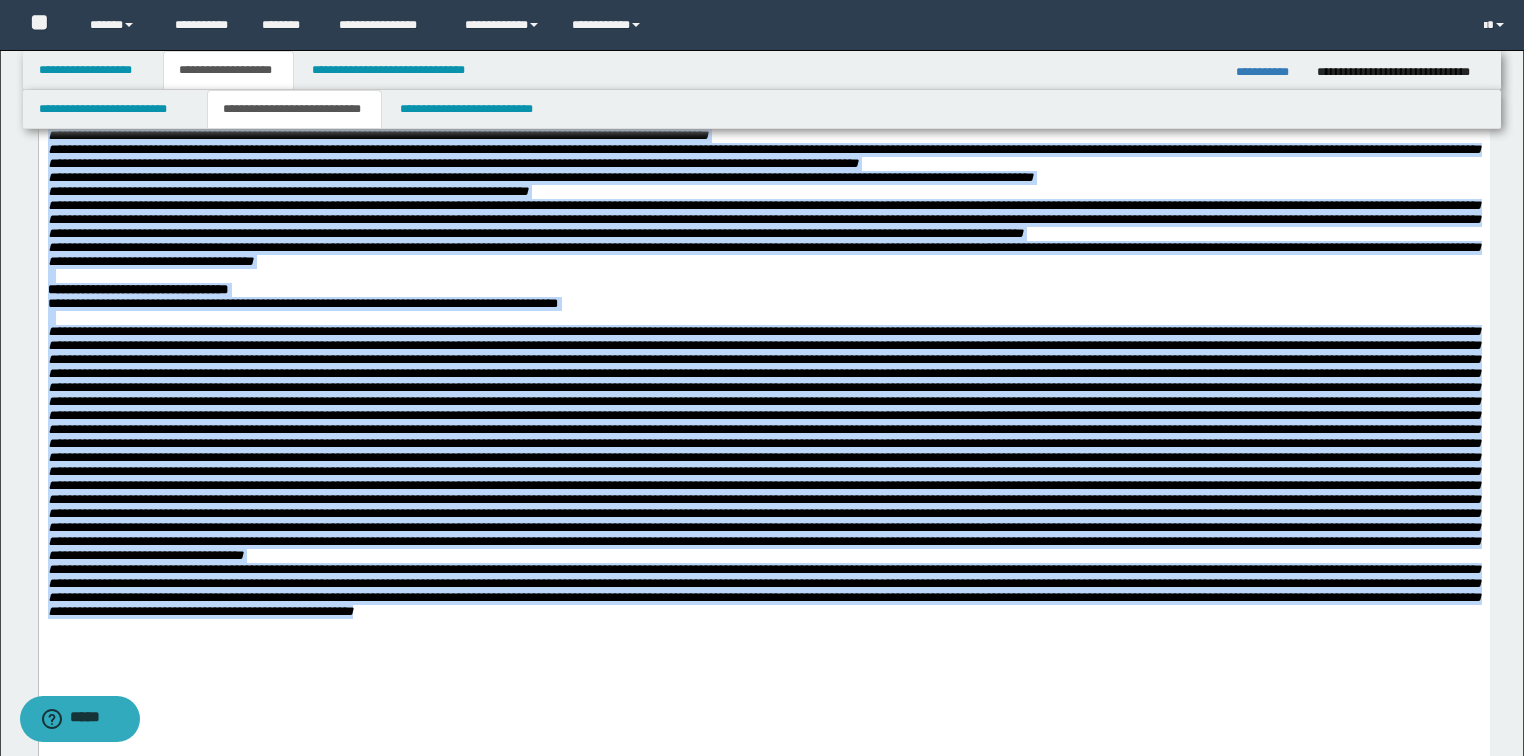 scroll, scrollTop: 0, scrollLeft: 0, axis: both 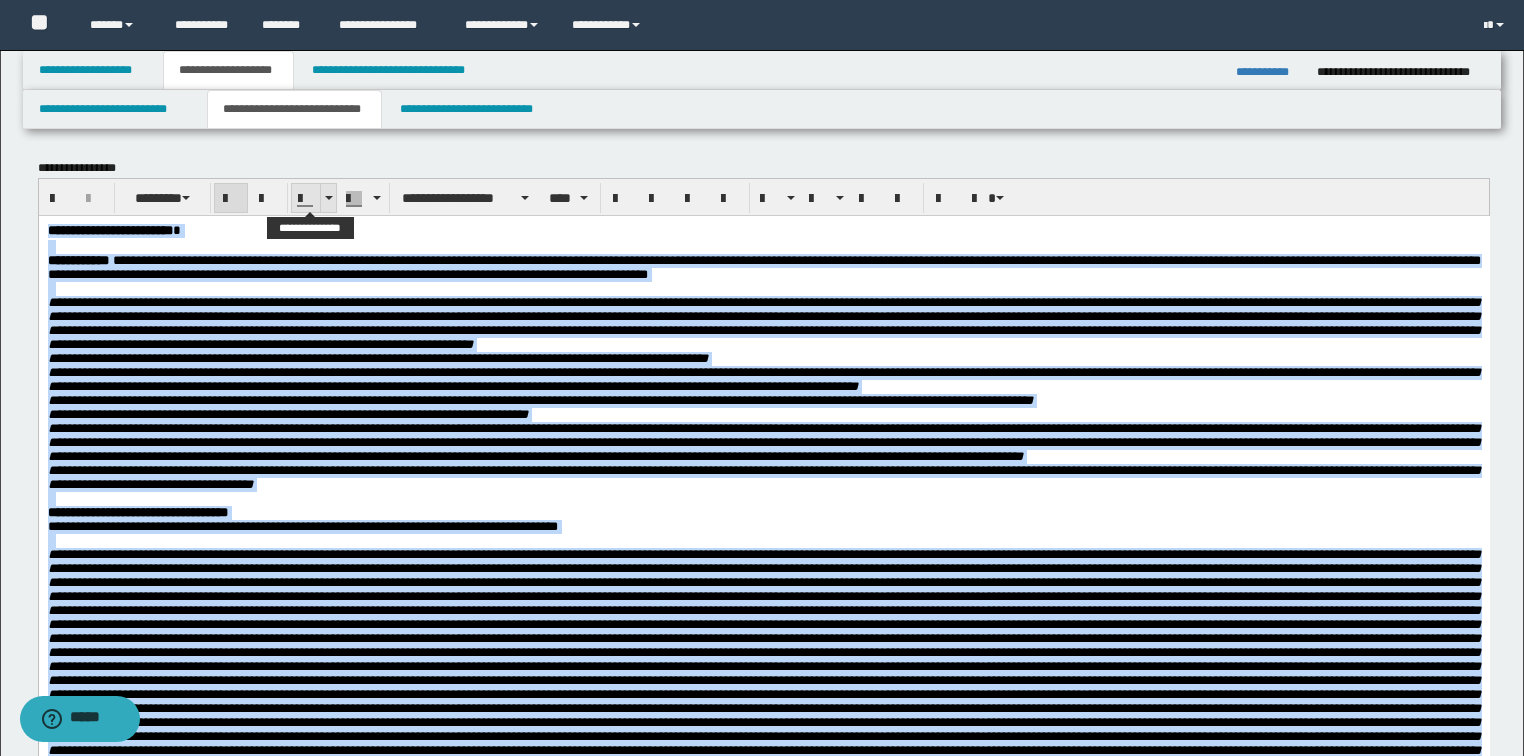 click at bounding box center [328, 198] 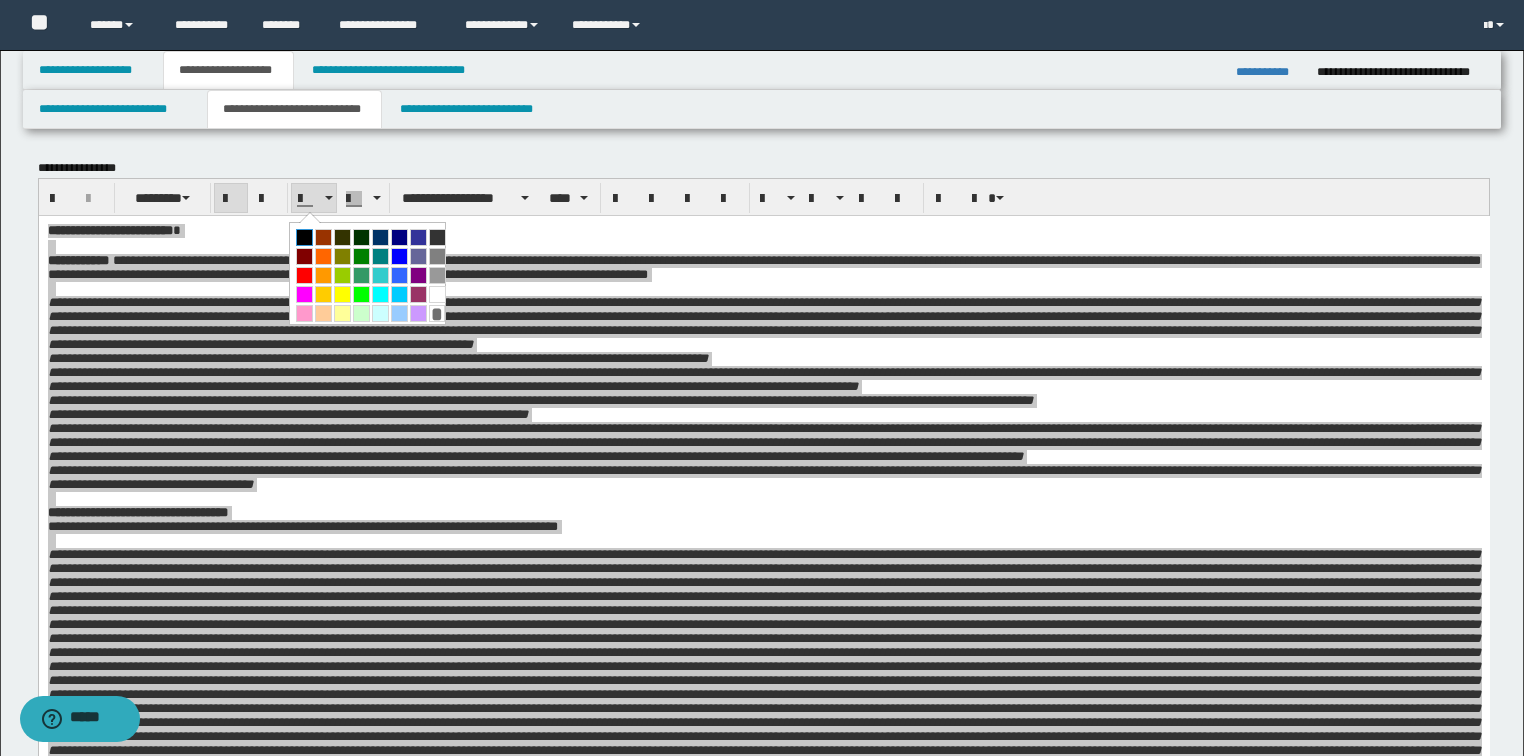 click at bounding box center [304, 237] 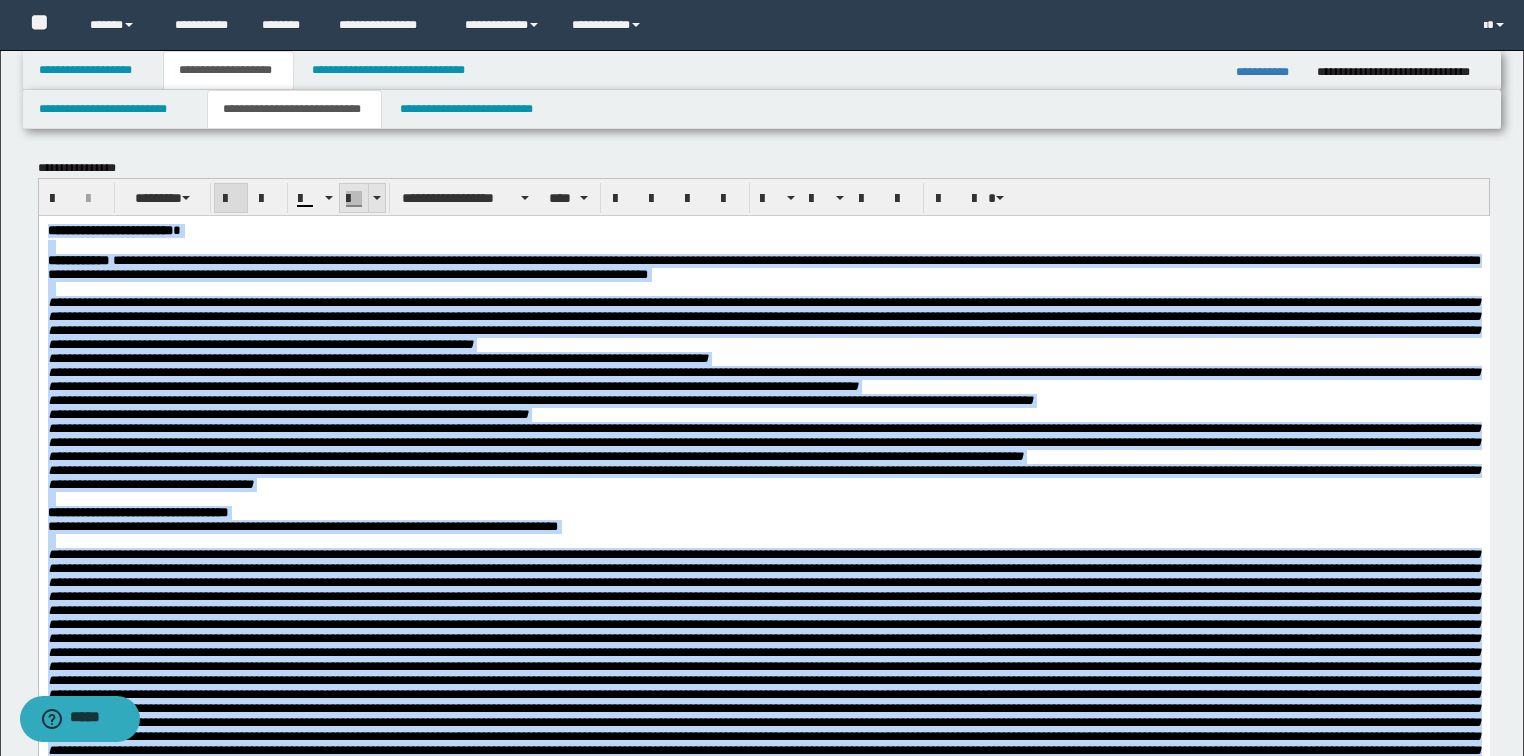 drag, startPoint x: 373, startPoint y: 199, endPoint x: 379, endPoint y: 210, distance: 12.529964 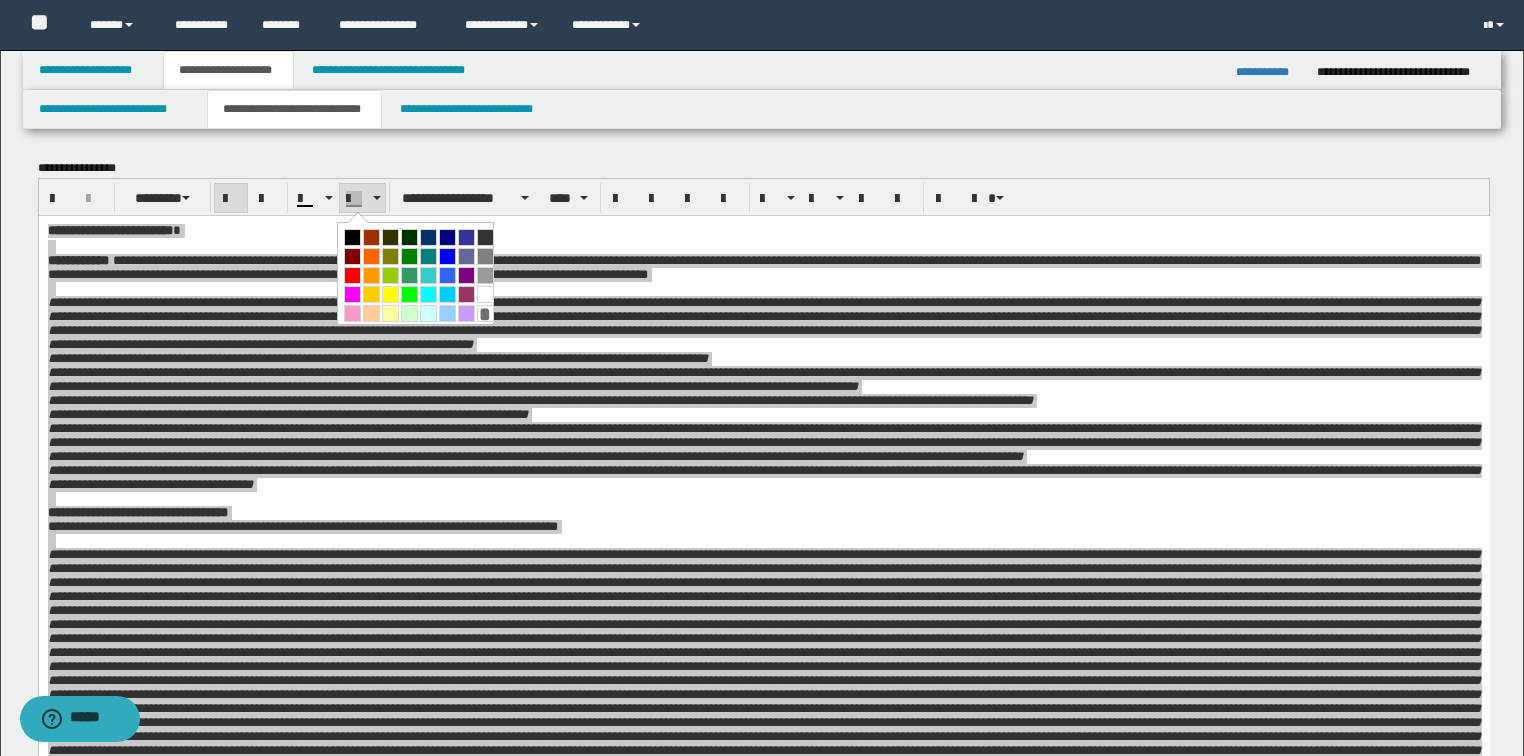 click on "*" at bounding box center [485, 313] 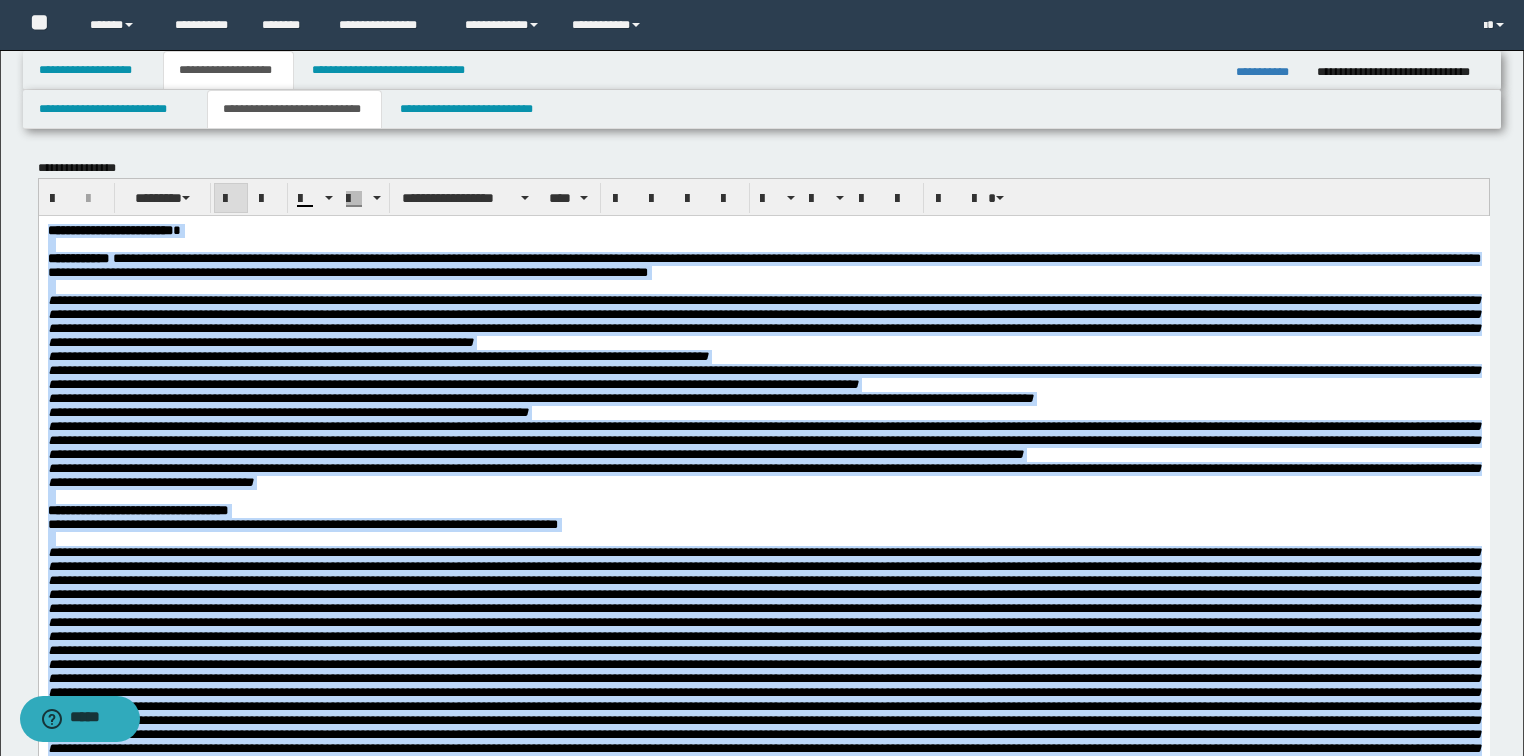 click on "**********" at bounding box center (763, 320) 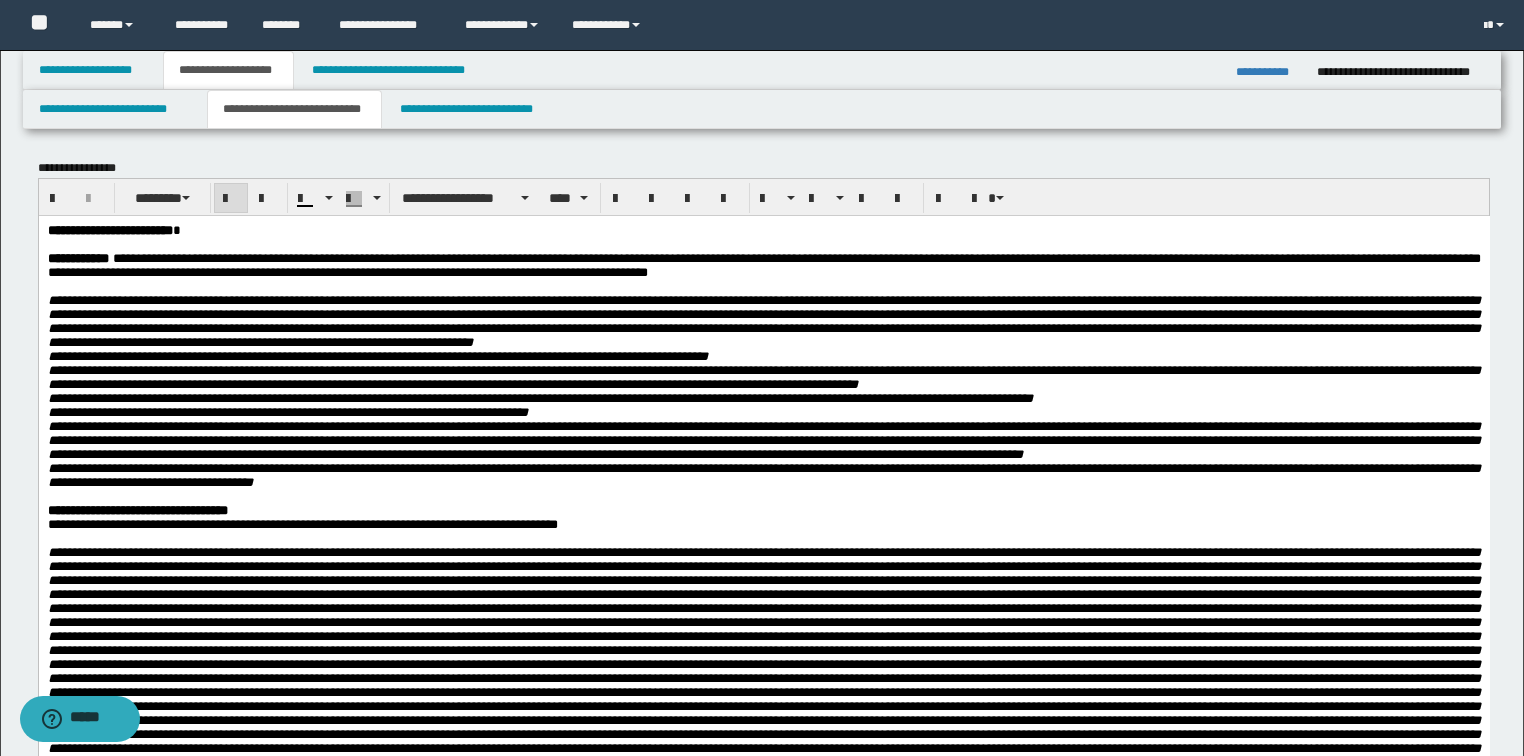 click on "**********" at bounding box center [763, 320] 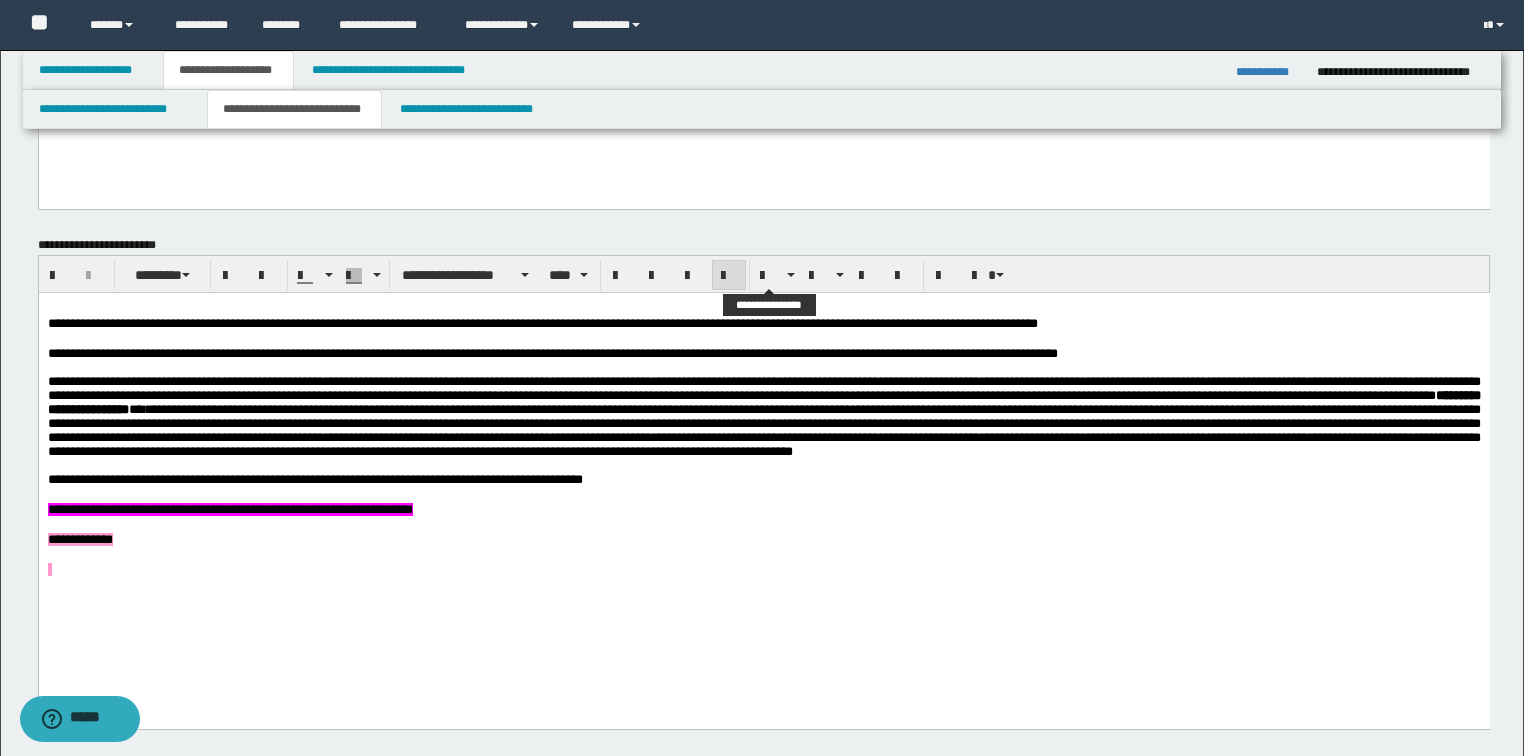 scroll, scrollTop: 880, scrollLeft: 0, axis: vertical 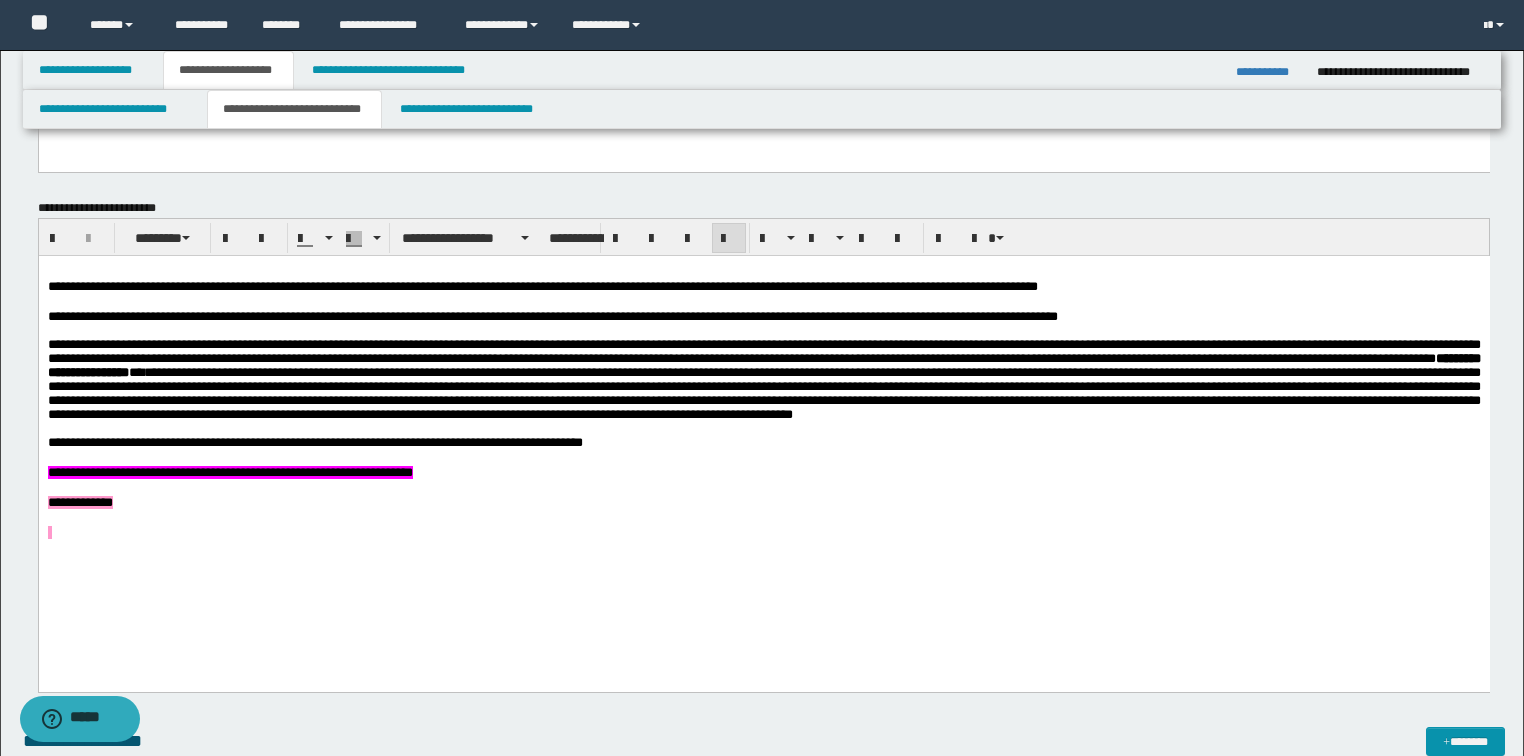 click at bounding box center [763, 487] 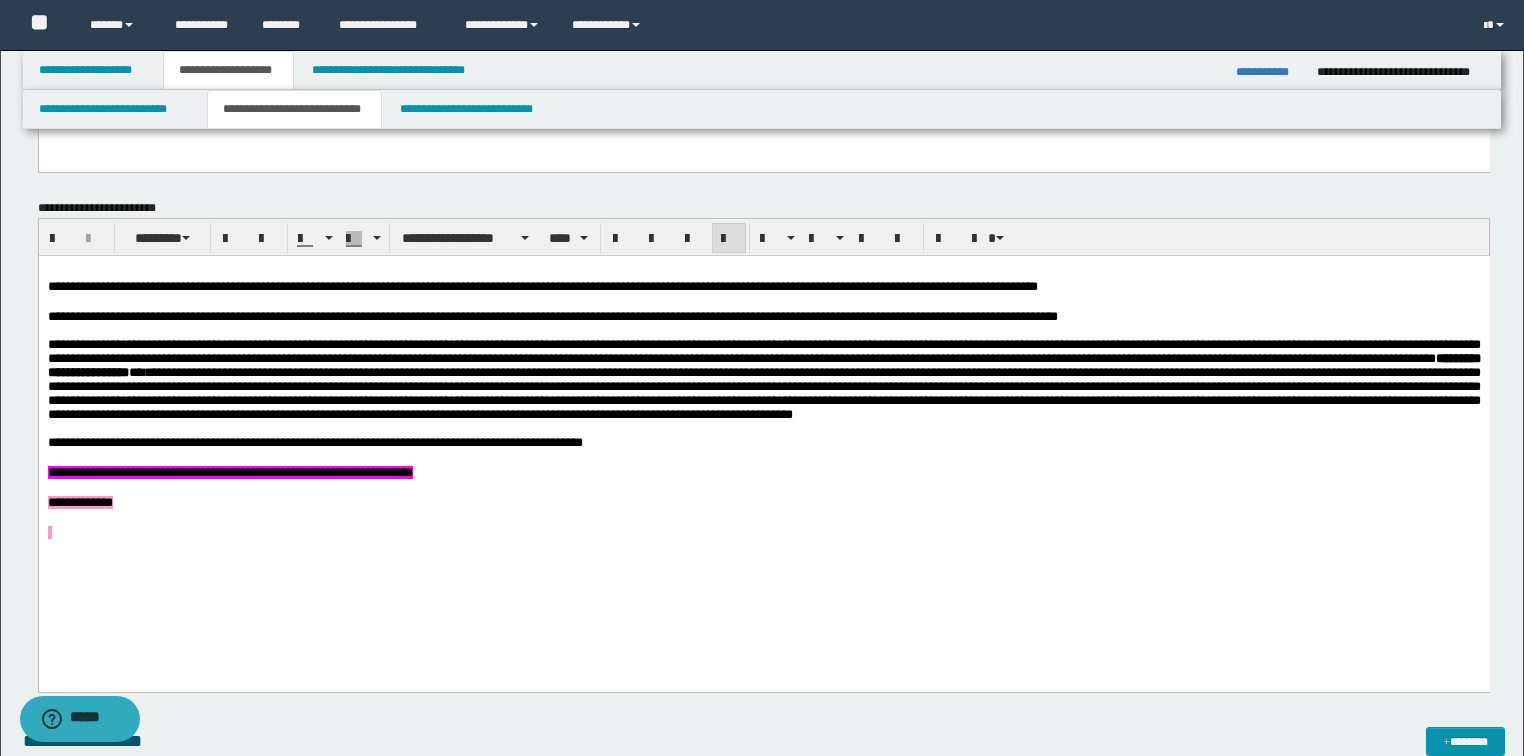 click on "**********" at bounding box center (763, 472) 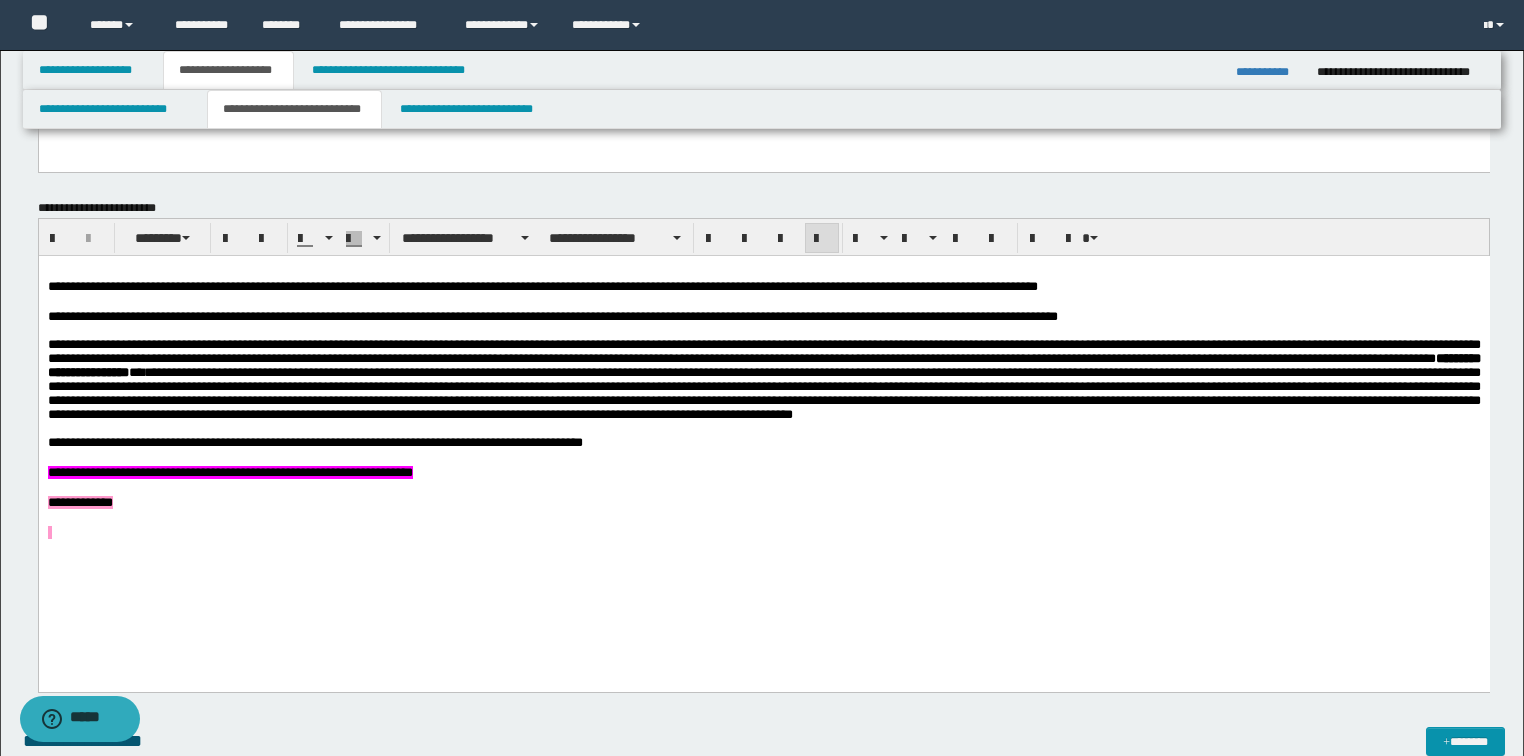 click at bounding box center (763, 487) 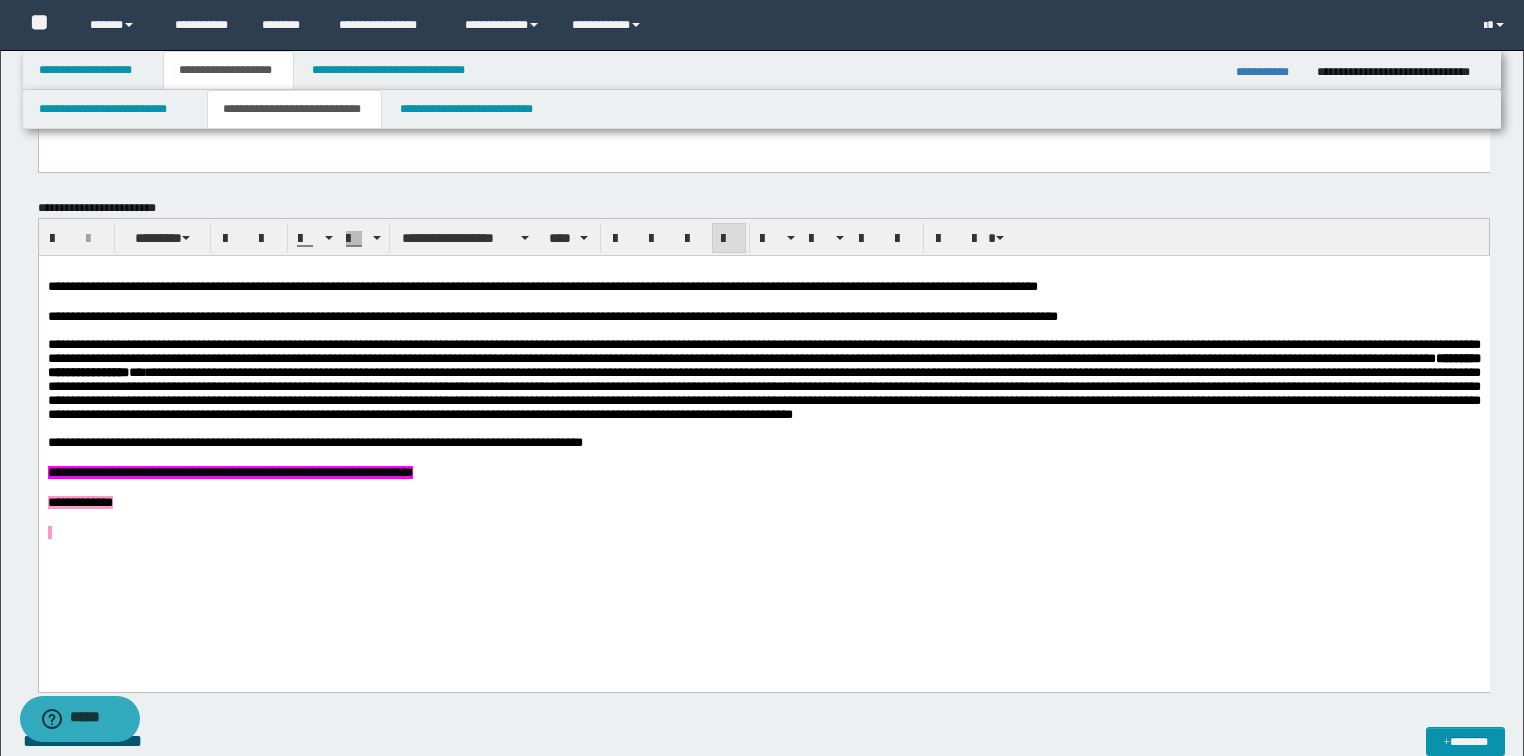 type 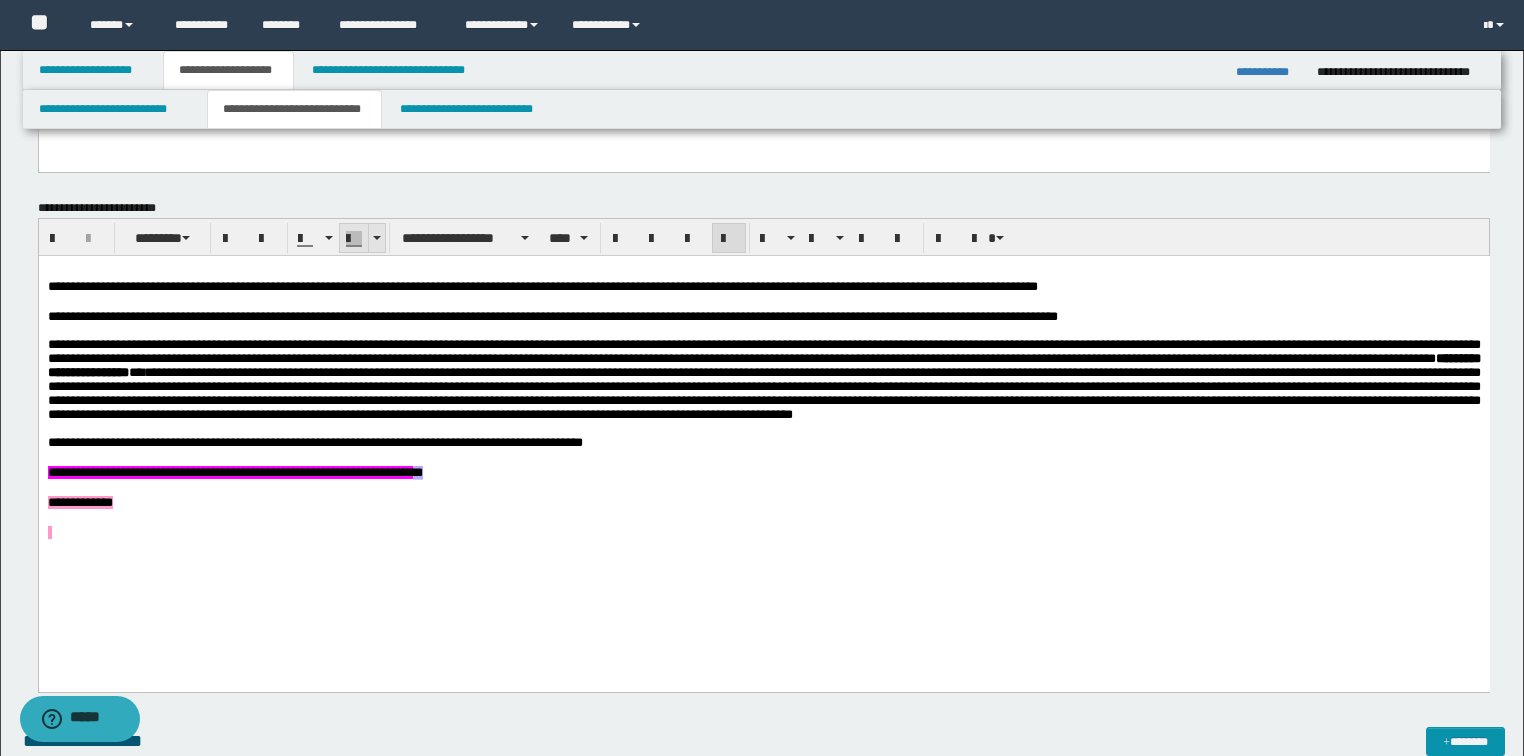 click at bounding box center (377, 238) 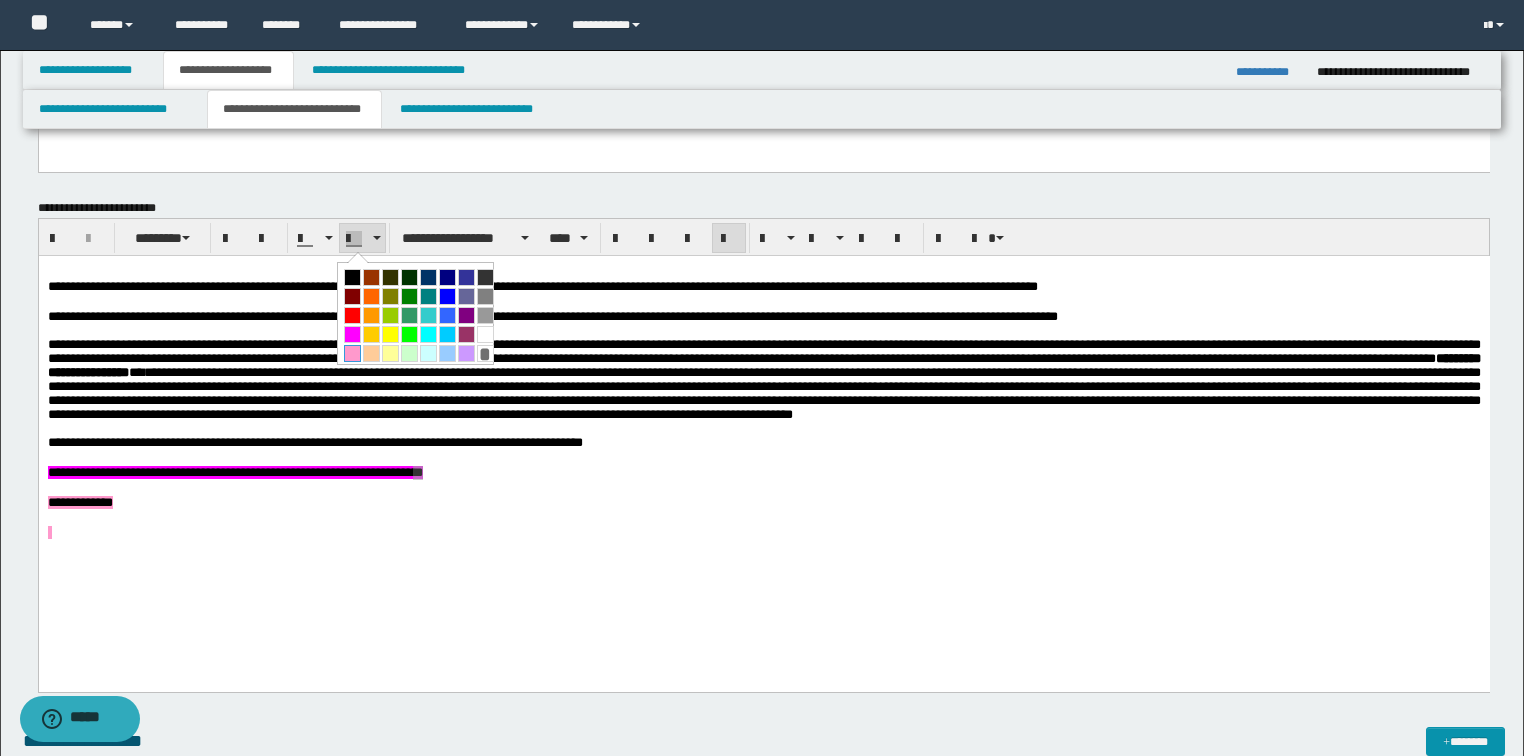 click at bounding box center [352, 353] 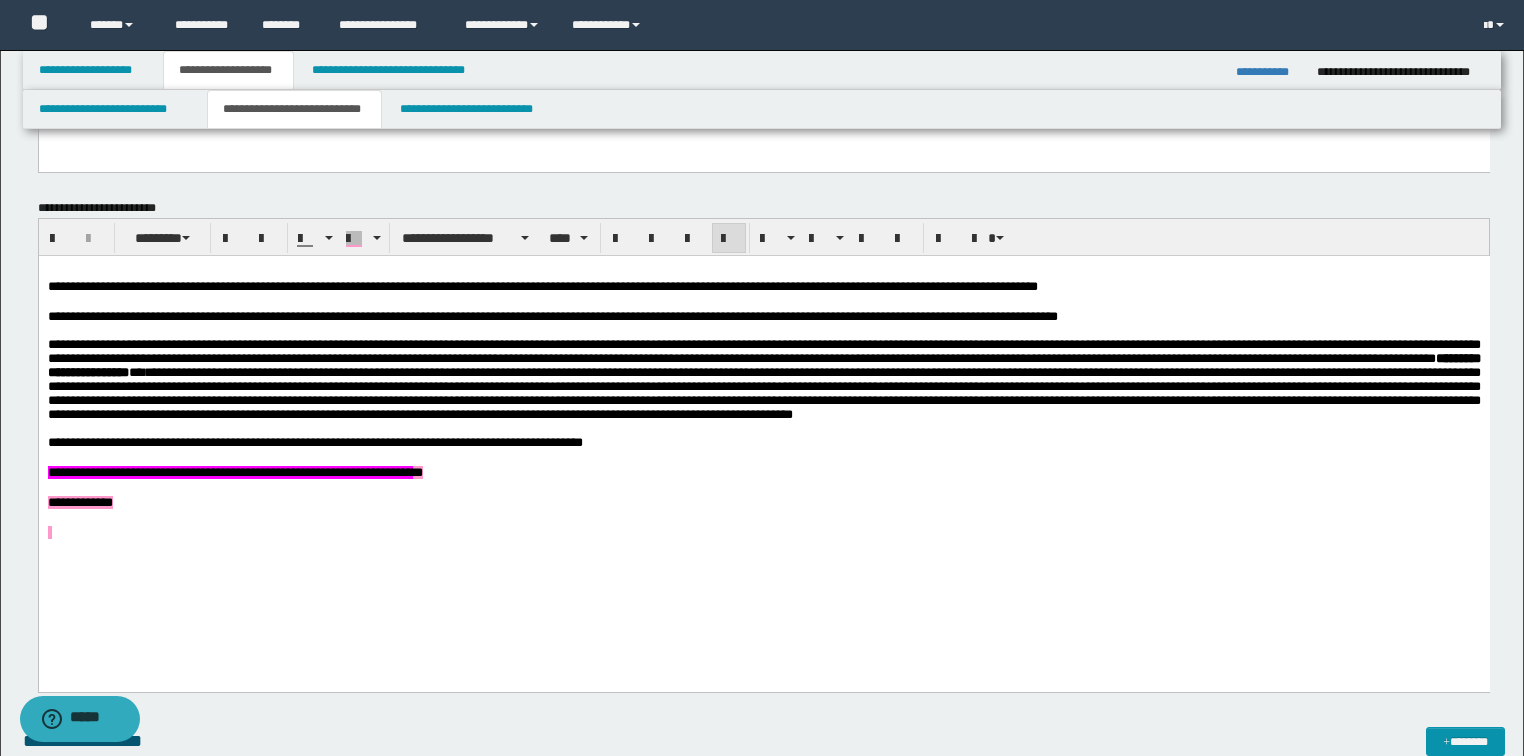 click at bounding box center (763, 532) 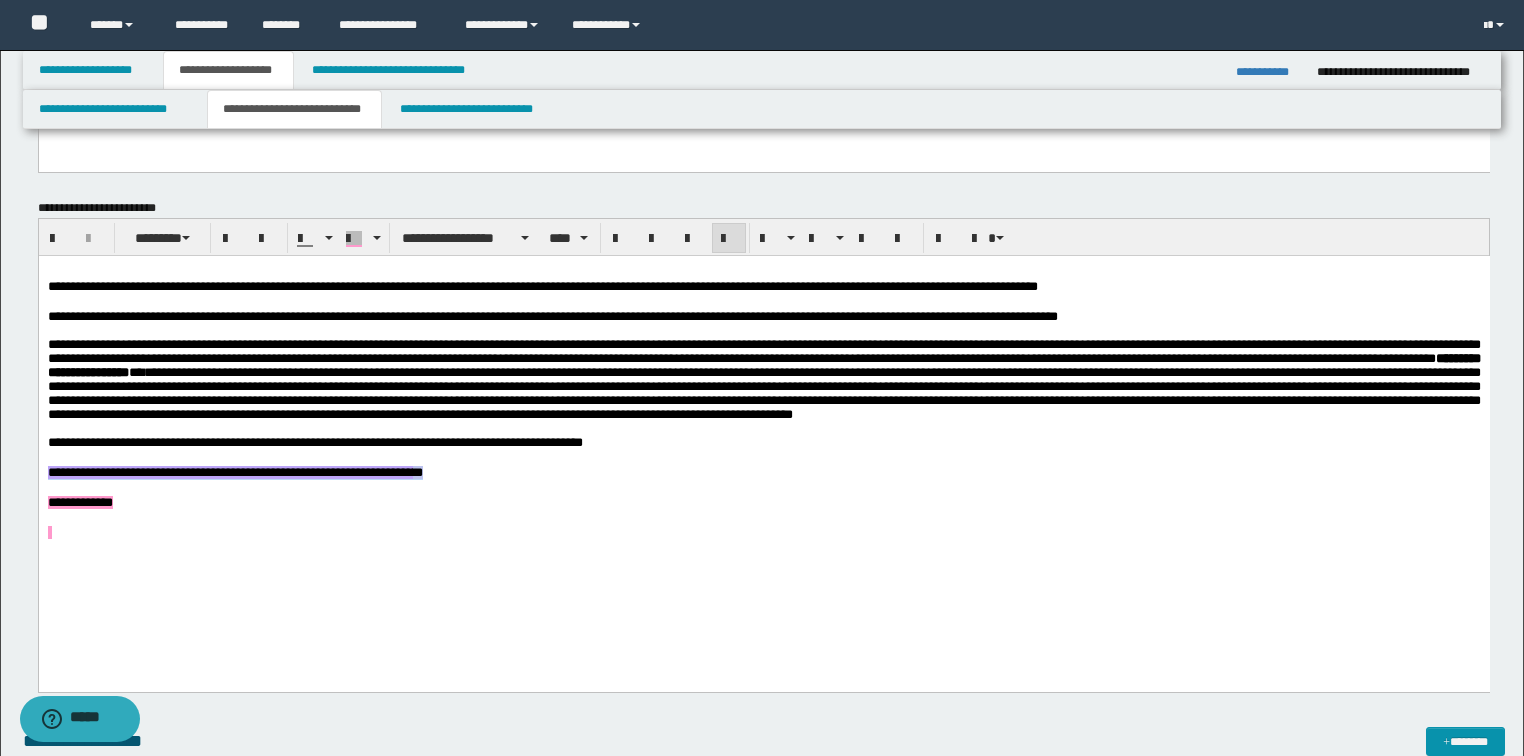 drag, startPoint x: 619, startPoint y: 516, endPoint x: 38, endPoint y: 767, distance: 632.89966 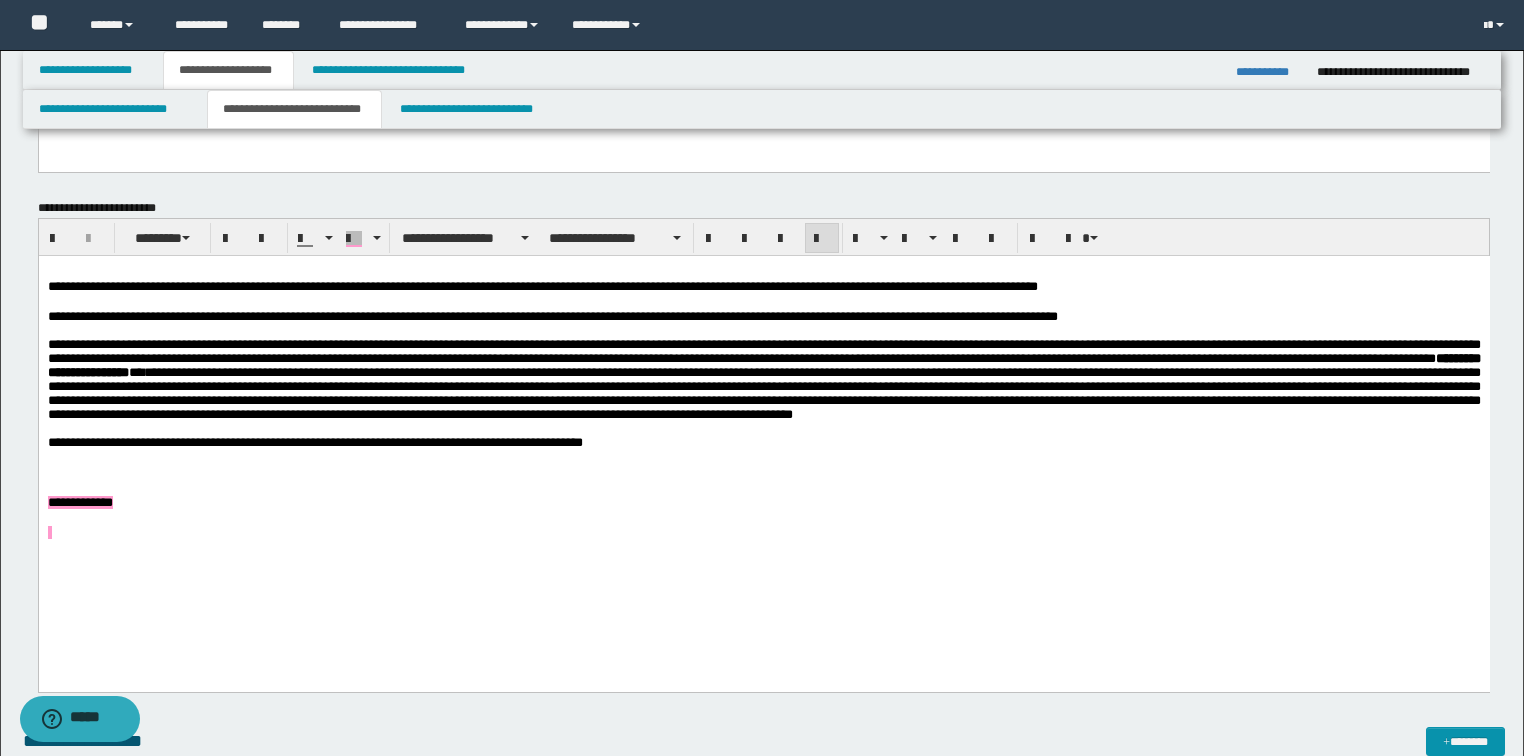 click on "**********" at bounding box center (1277, 66) 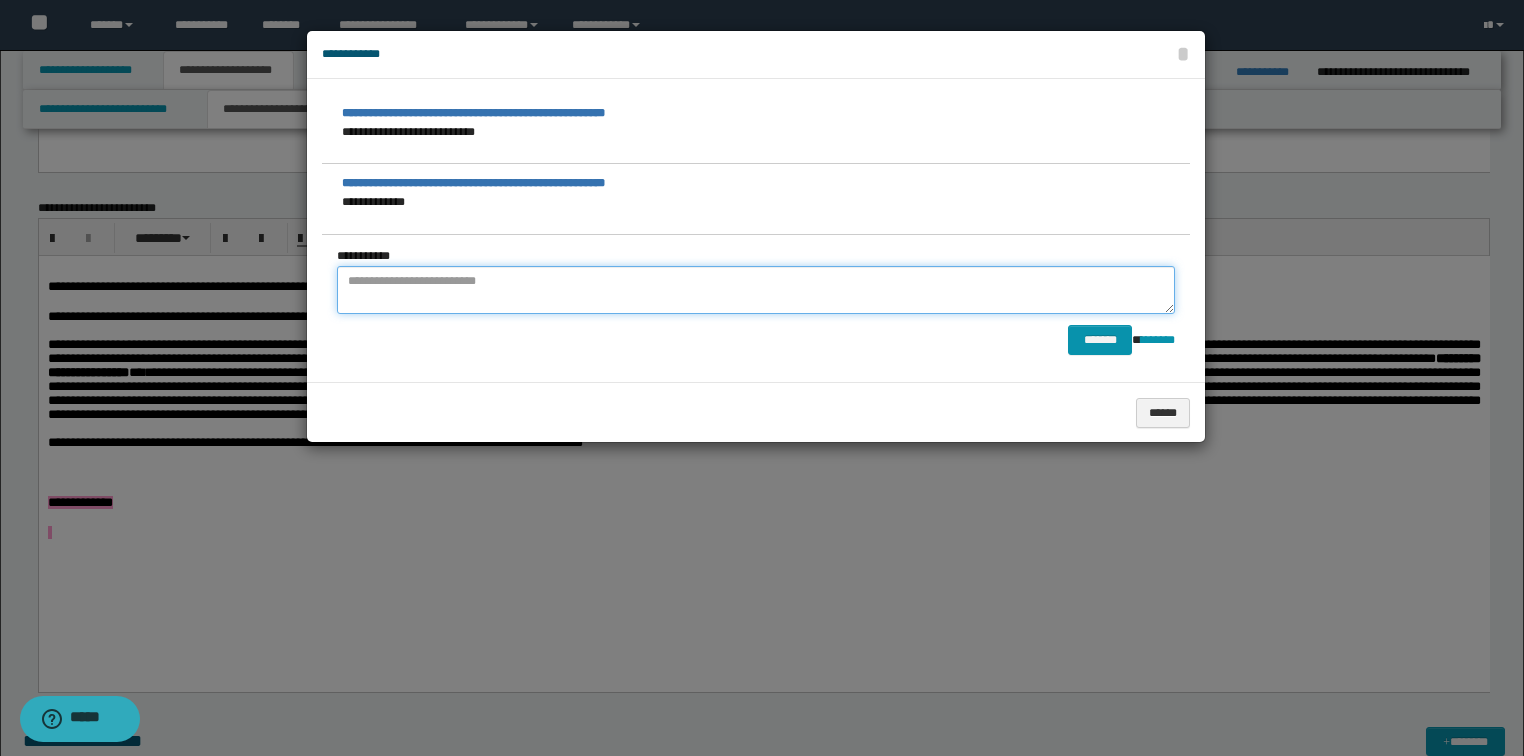 click at bounding box center [756, 290] 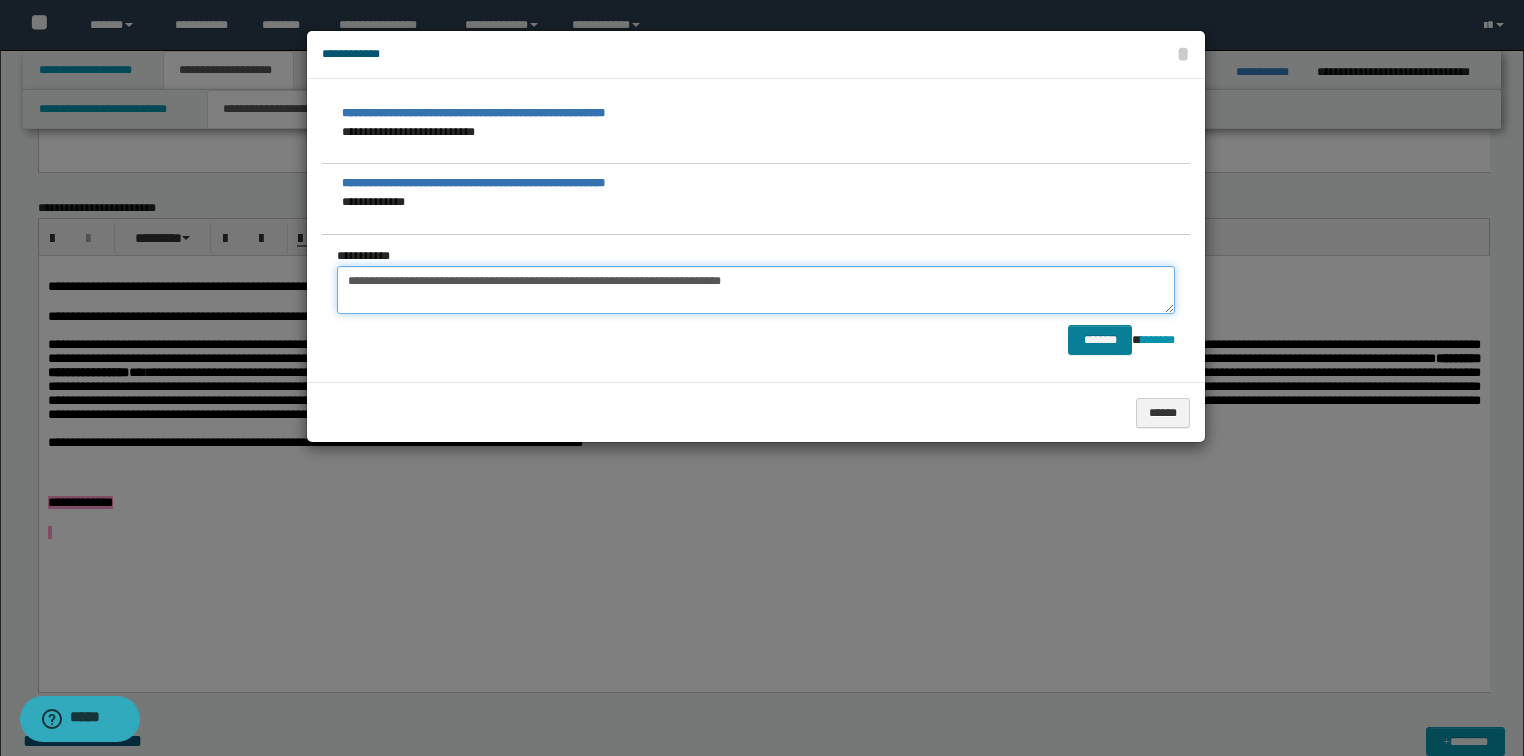 type on "**********" 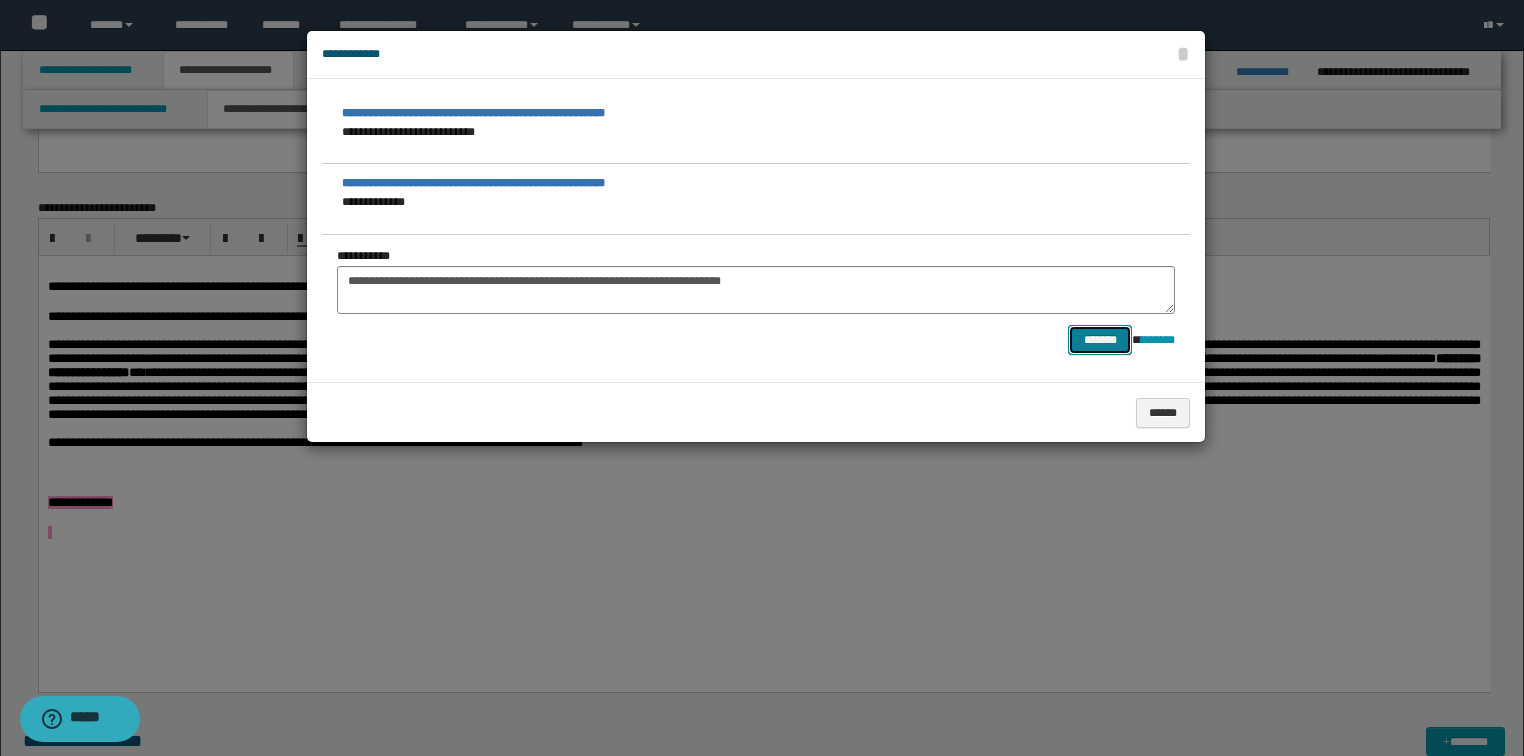click on "*******" at bounding box center (1100, 340) 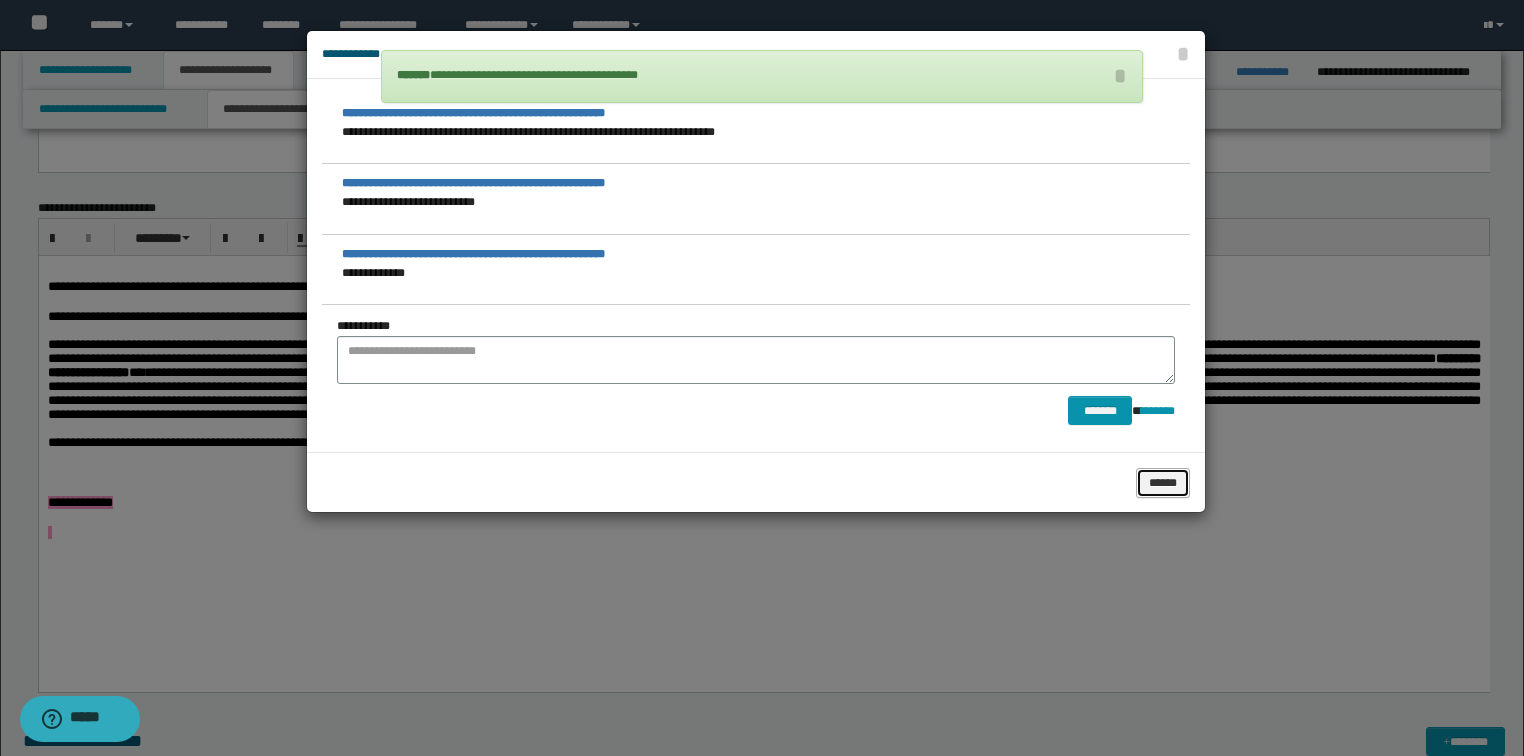 click on "******" at bounding box center [1163, 483] 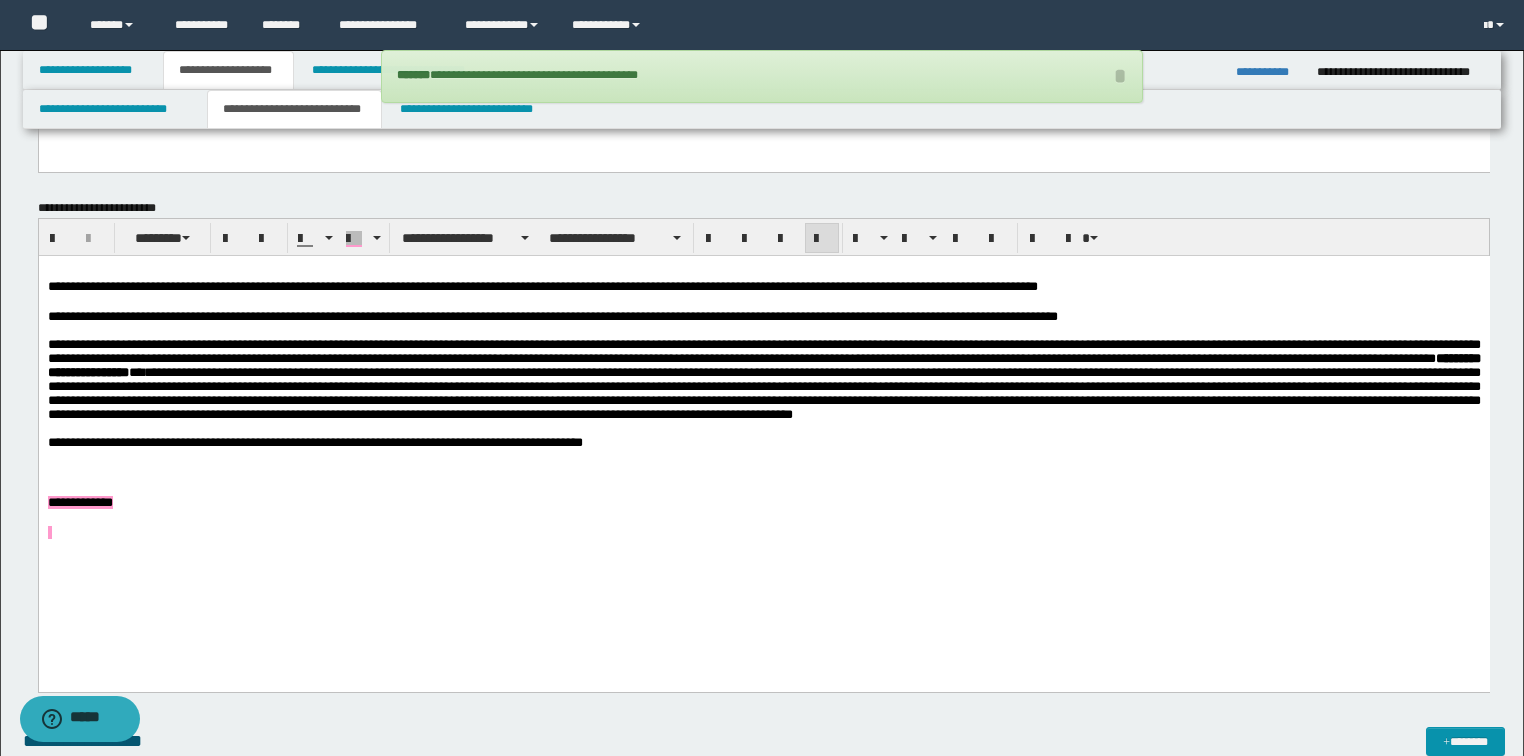 click at bounding box center (763, 457) 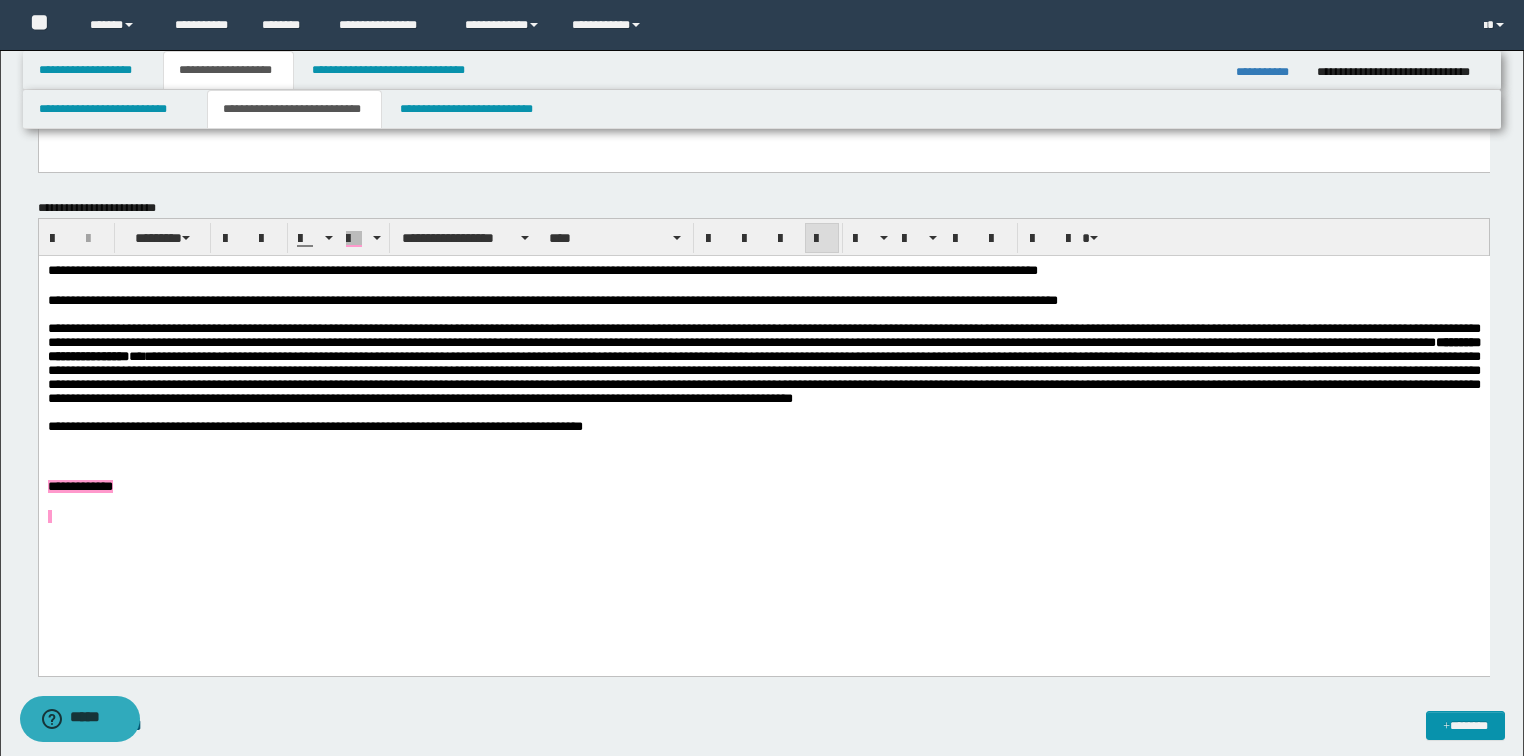 click at bounding box center [763, 412] 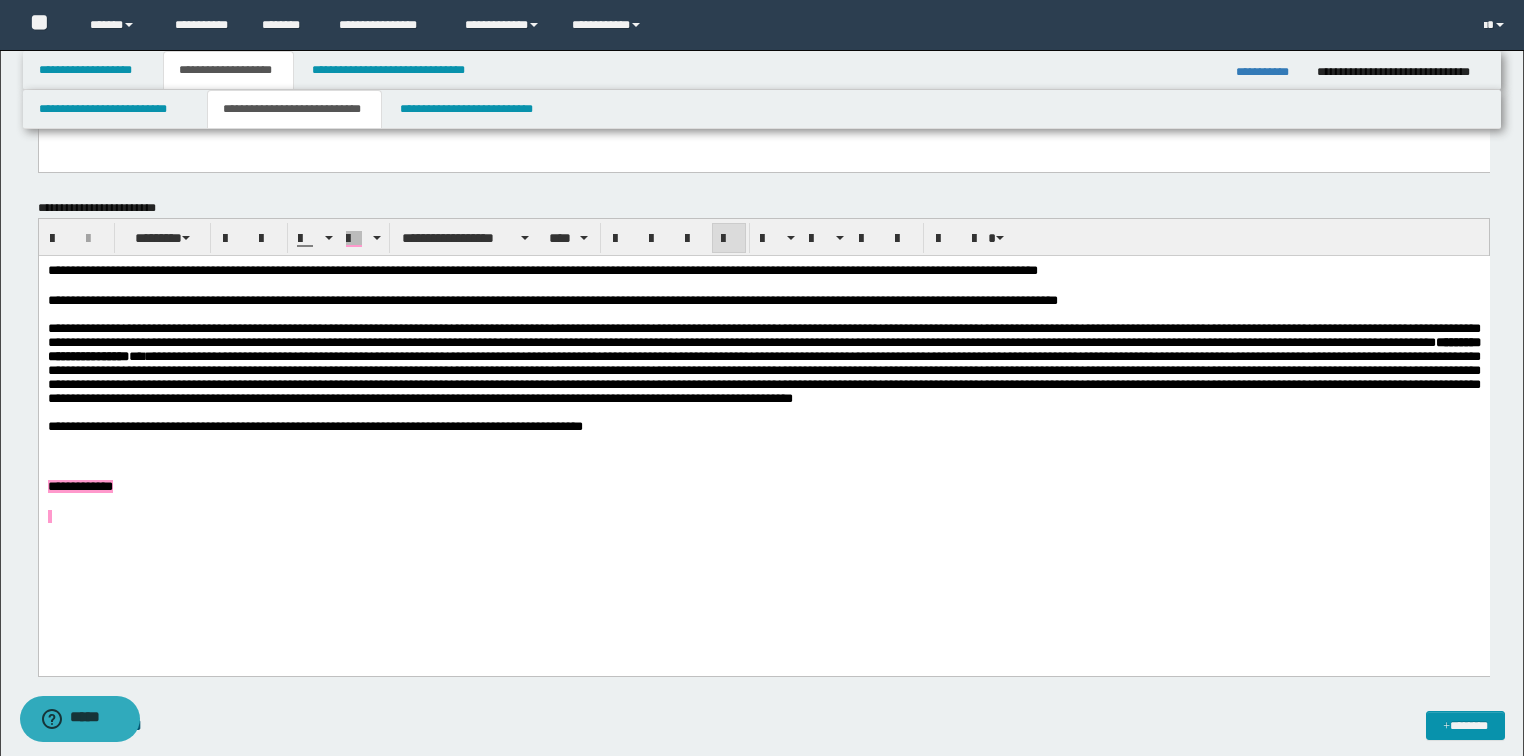 click on "**********" at bounding box center (763, 426) 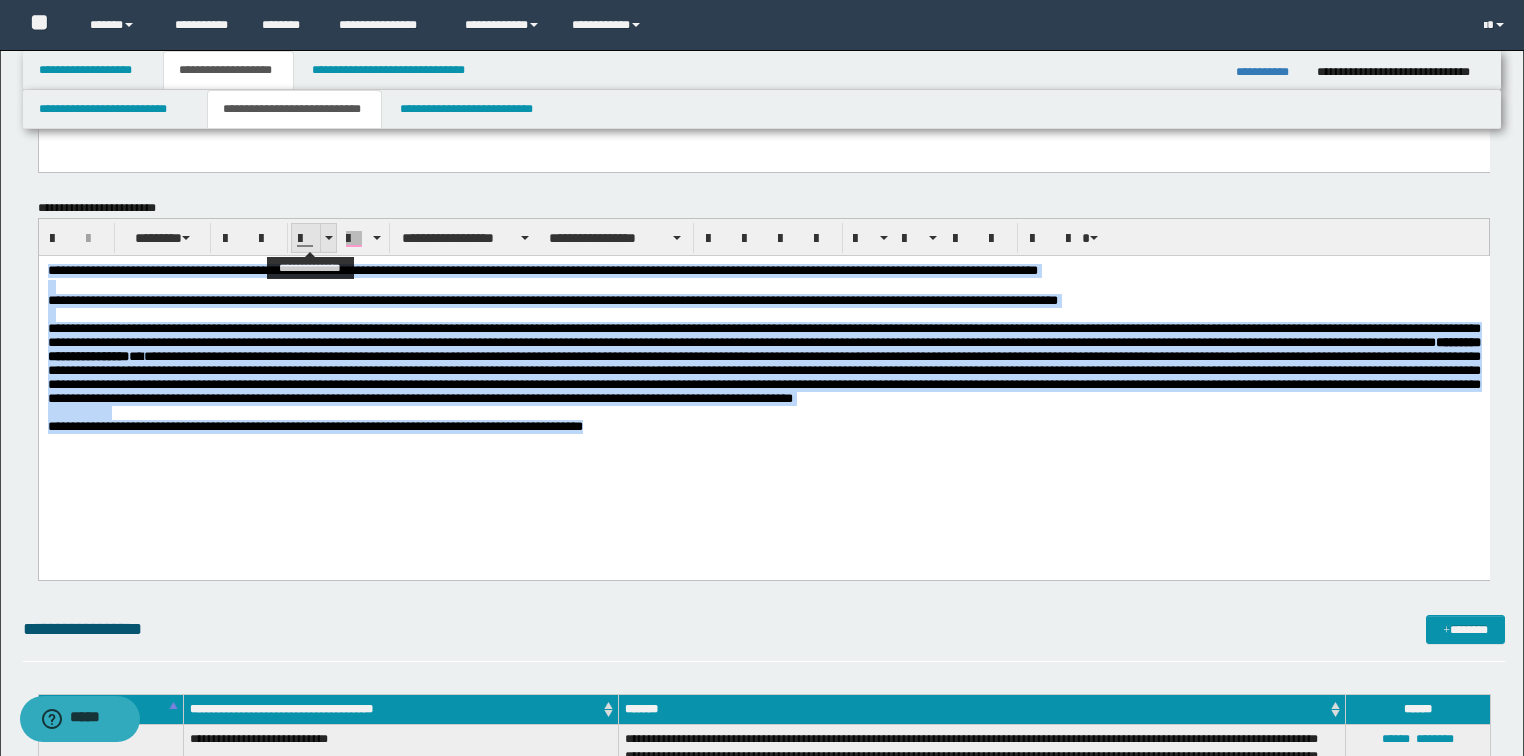 click at bounding box center [329, 238] 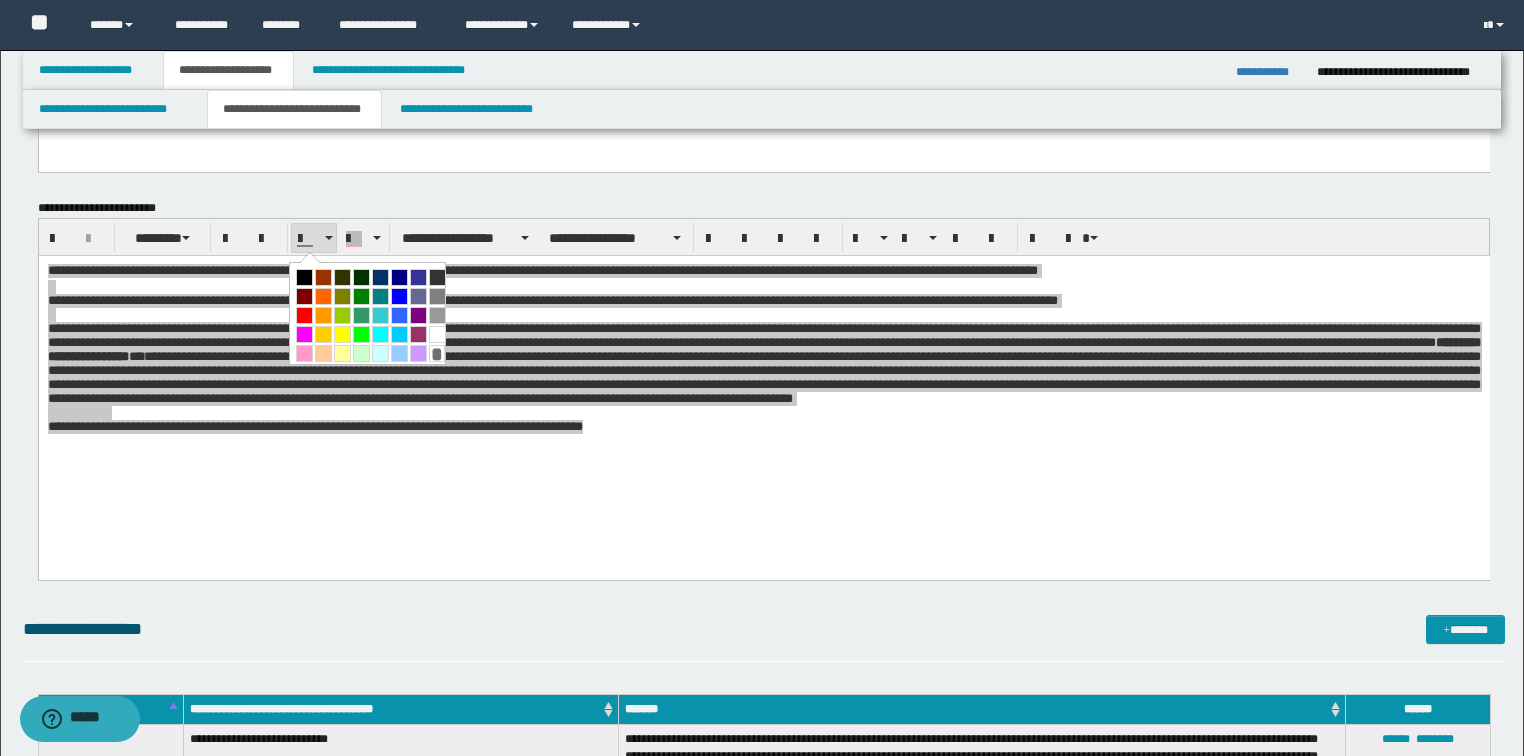 click at bounding box center (304, 277) 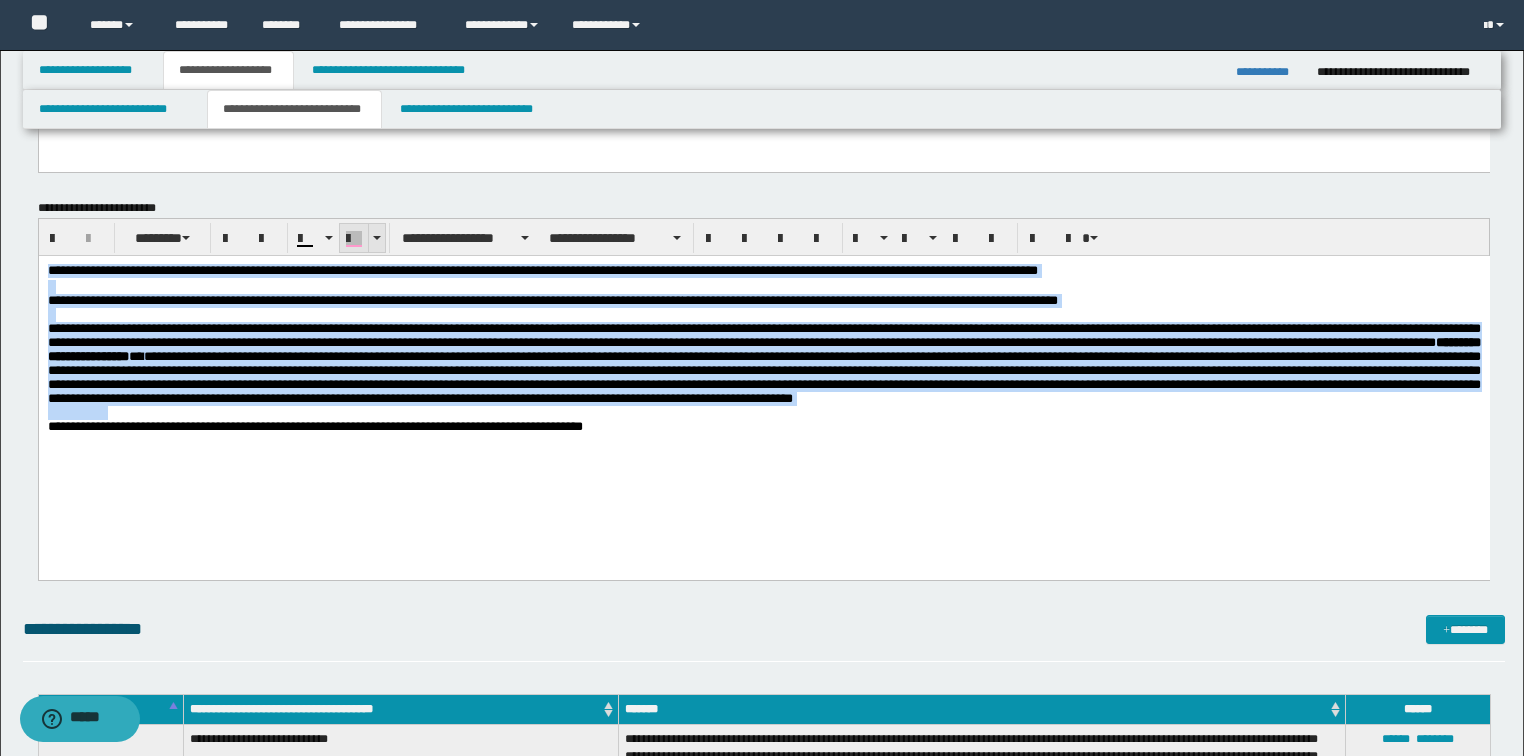 click at bounding box center (377, 238) 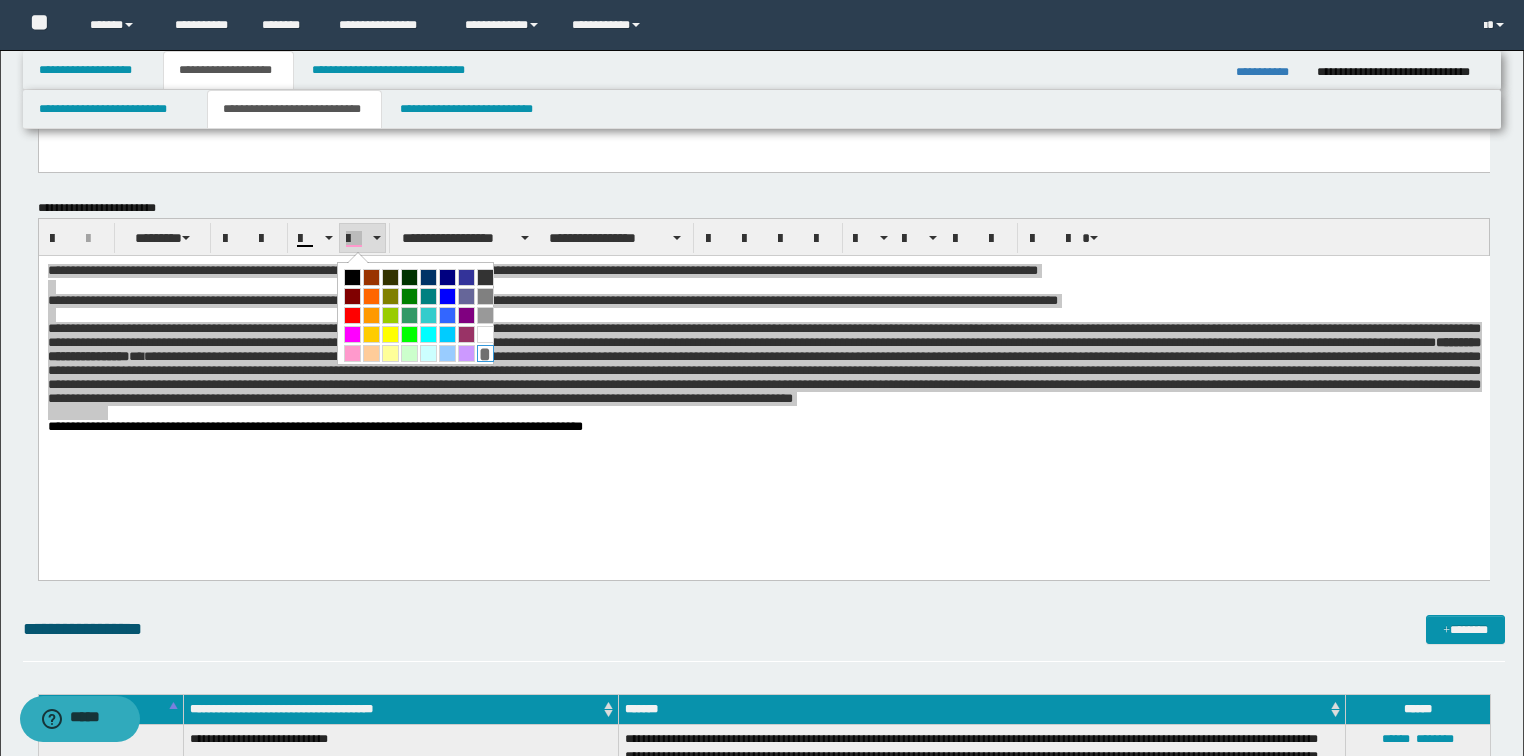 click on "*" at bounding box center [485, 353] 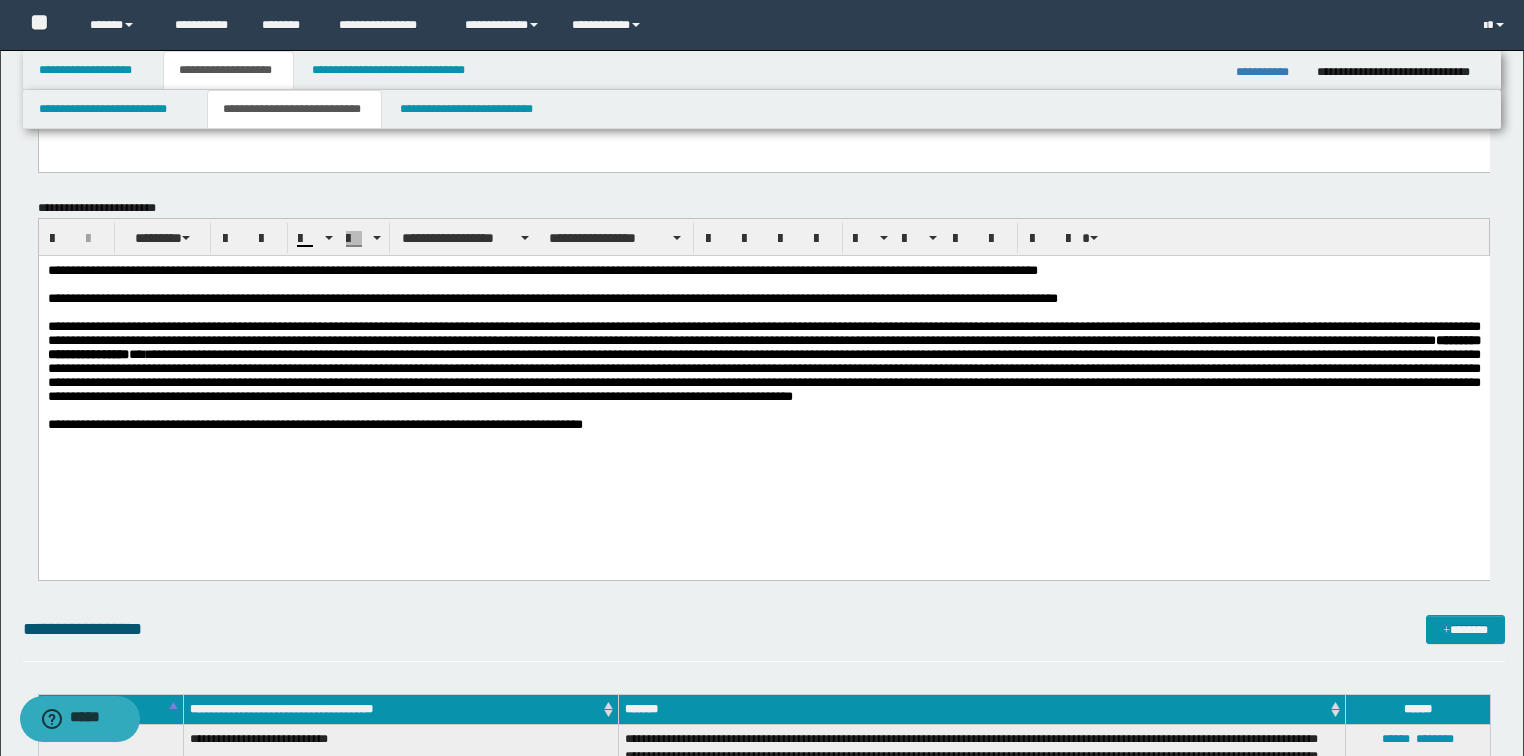 click on "**********" at bounding box center [763, 372] 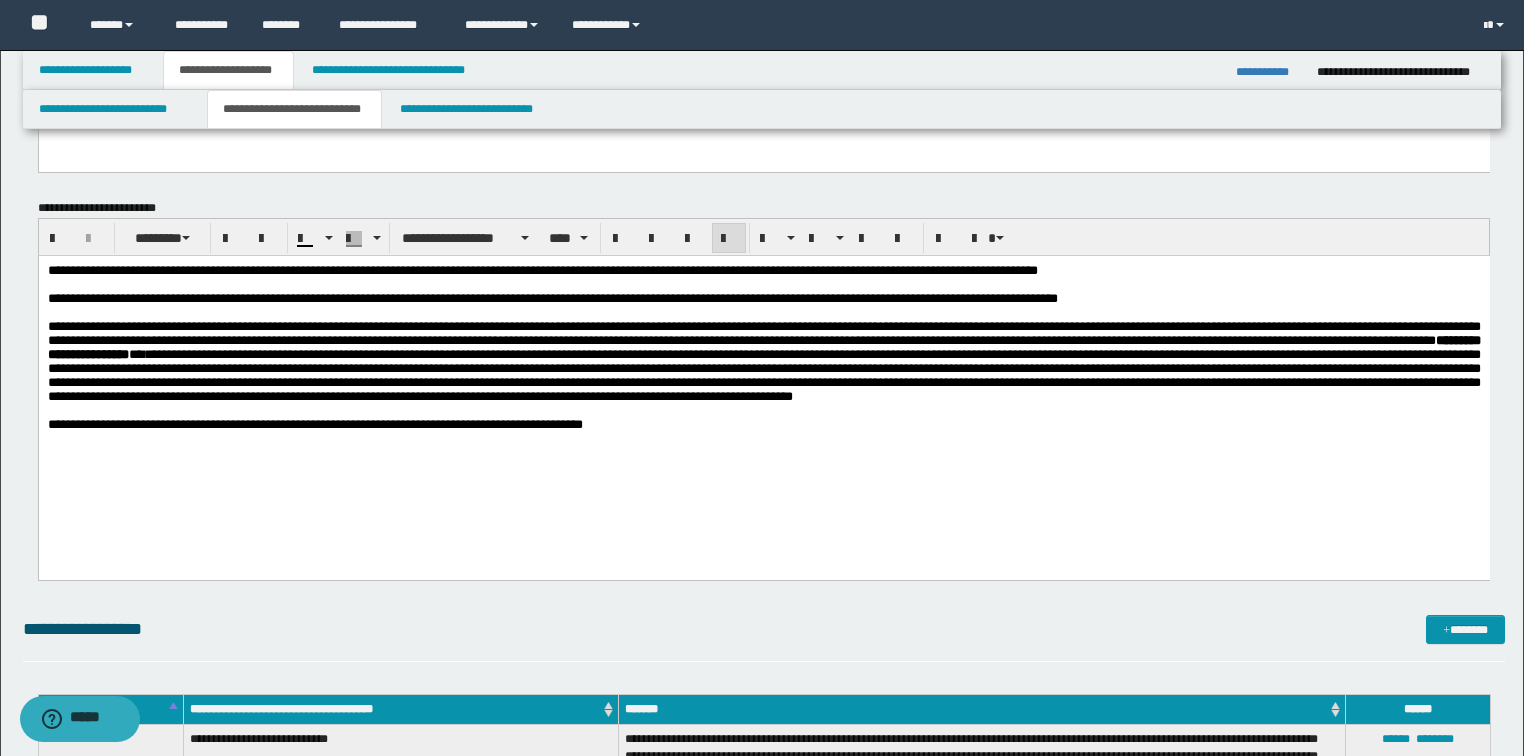 click on "**********" at bounding box center (763, 372) 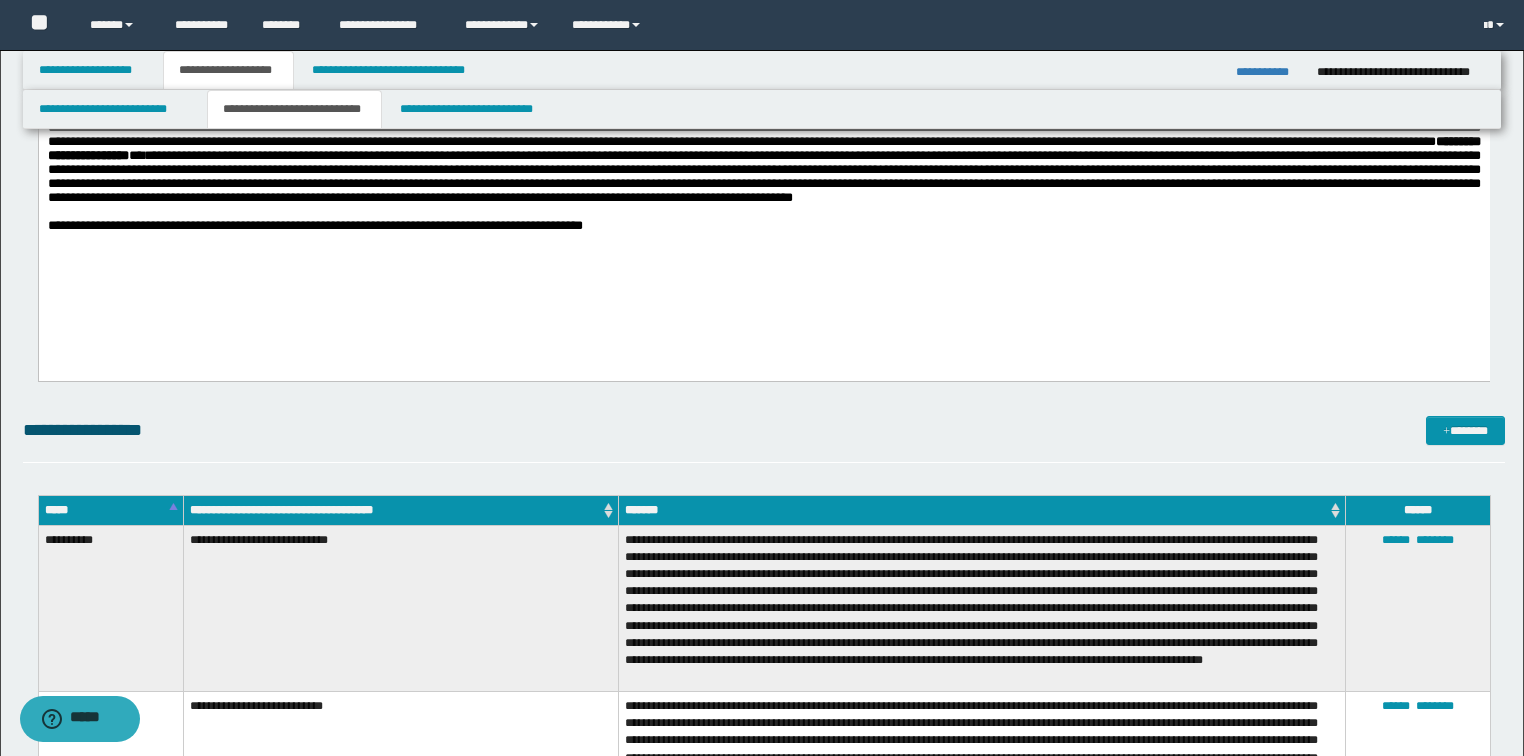scroll, scrollTop: 1040, scrollLeft: 0, axis: vertical 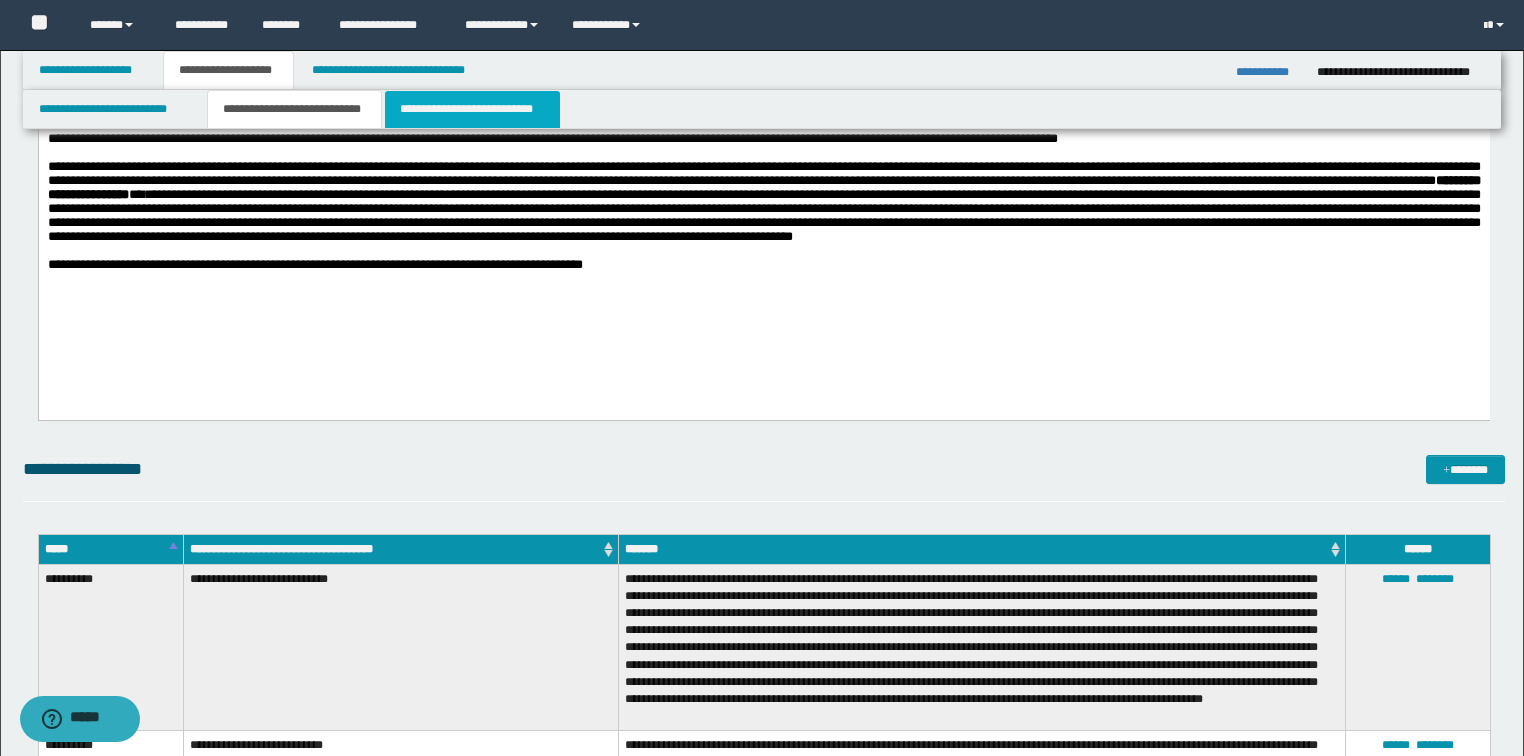click on "**********" at bounding box center (472, 109) 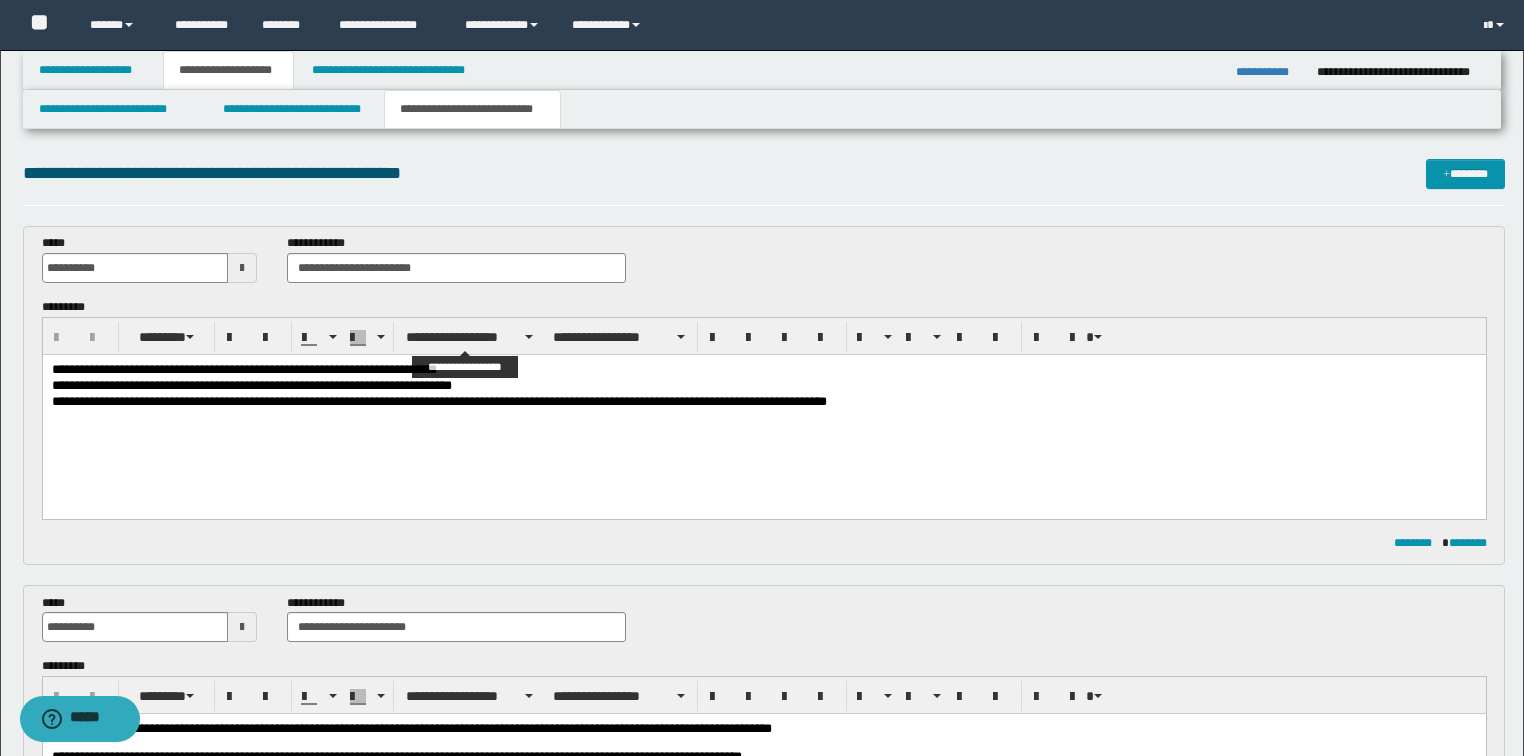 scroll, scrollTop: 0, scrollLeft: 0, axis: both 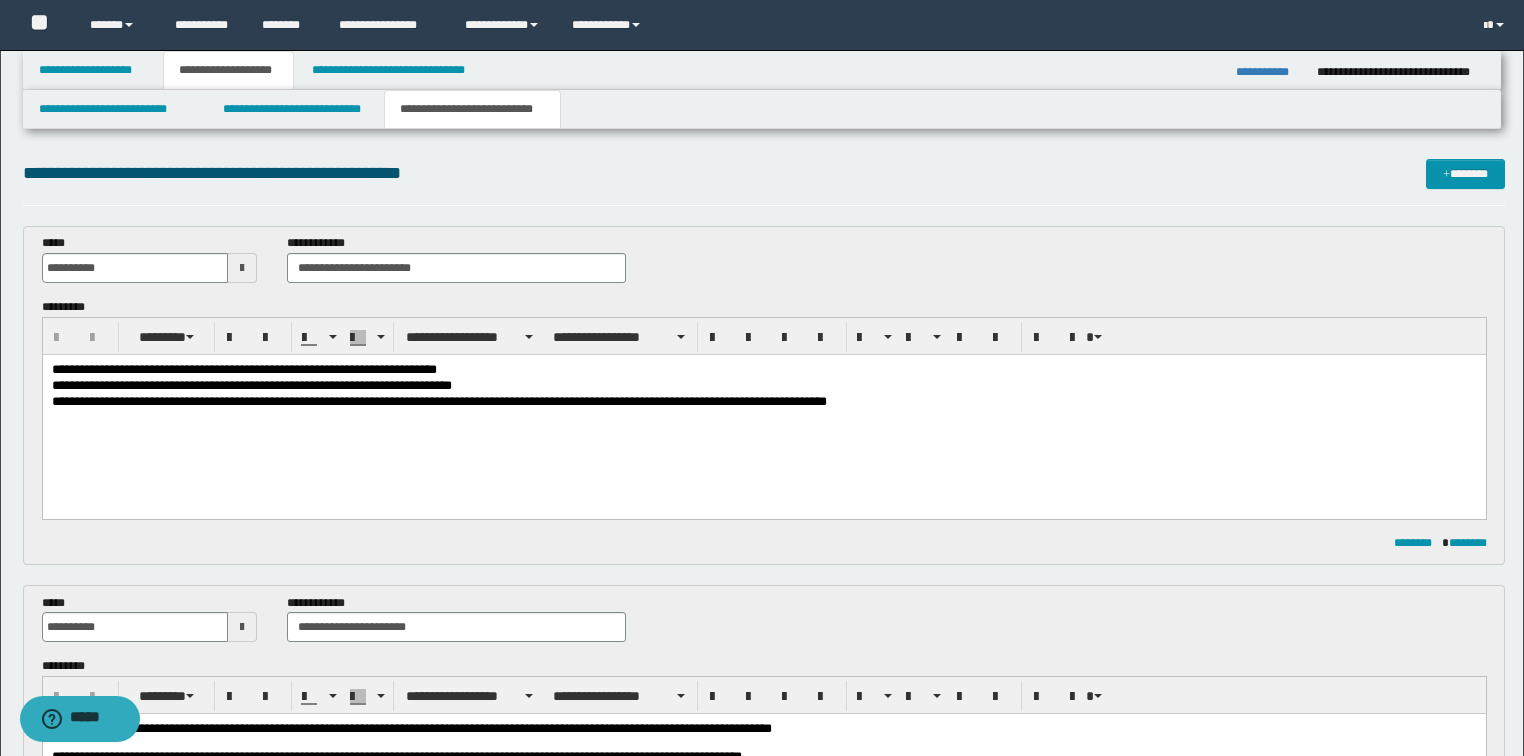 click on "**********" at bounding box center (764, 402) 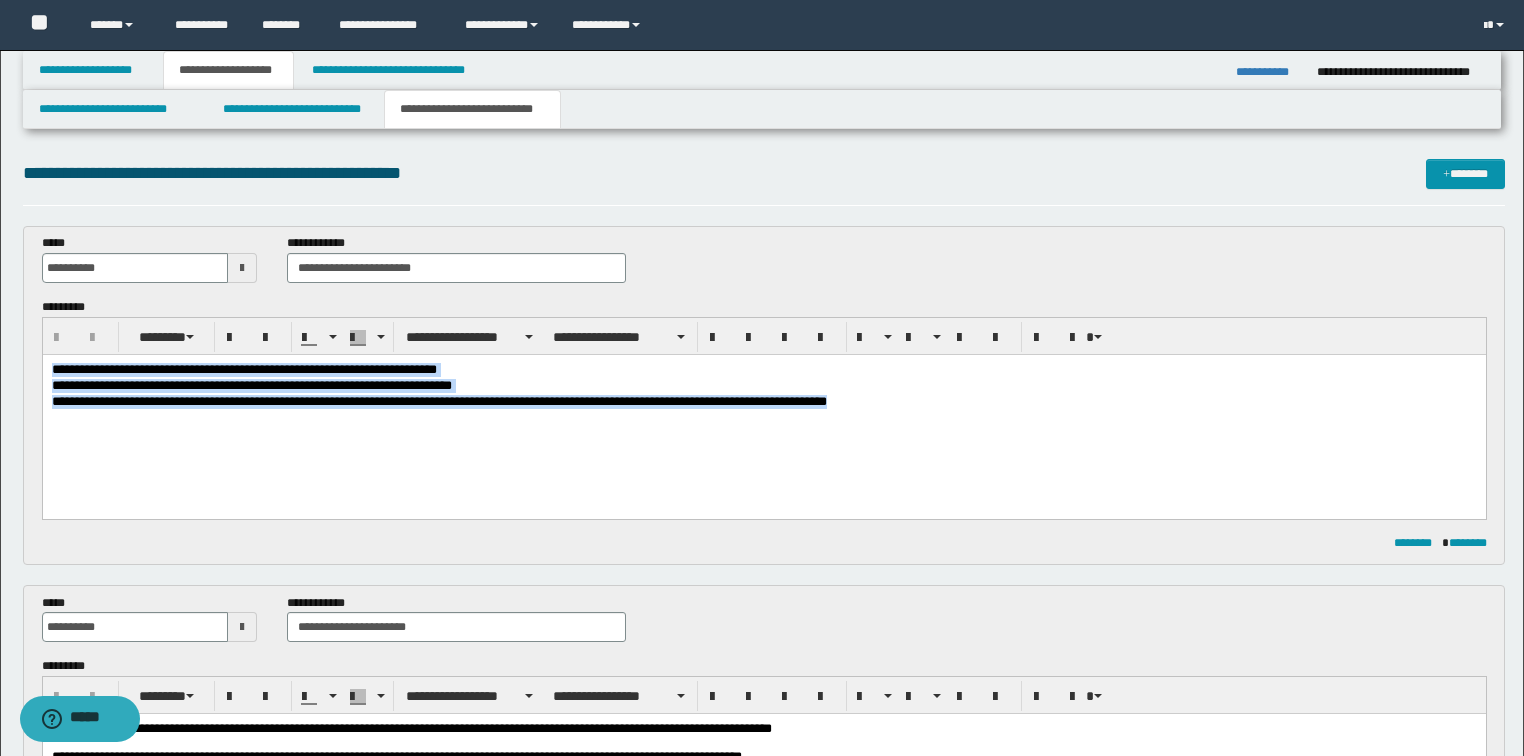 drag, startPoint x: 938, startPoint y: 409, endPoint x: 452, endPoint y: 658, distance: 546.07416 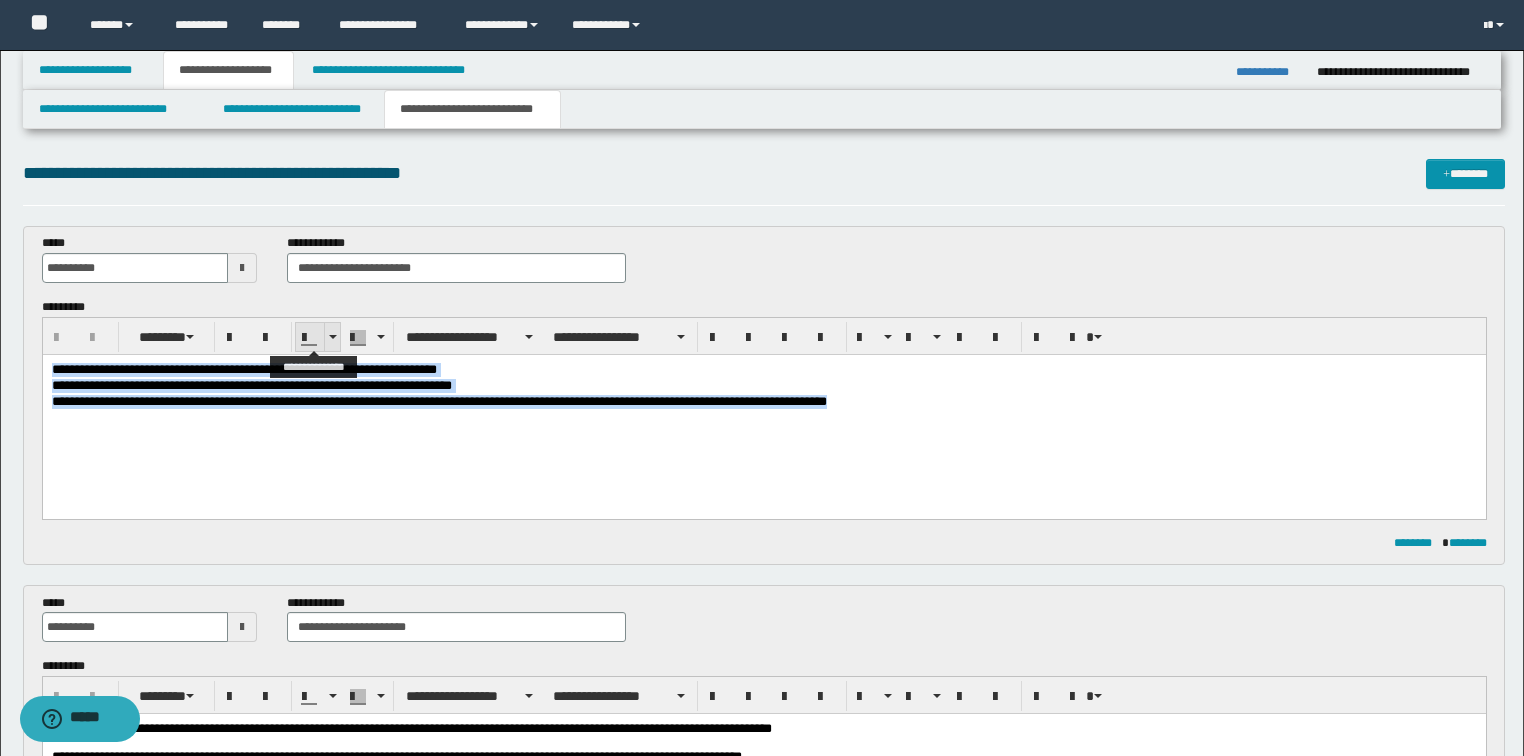 click at bounding box center [333, 337] 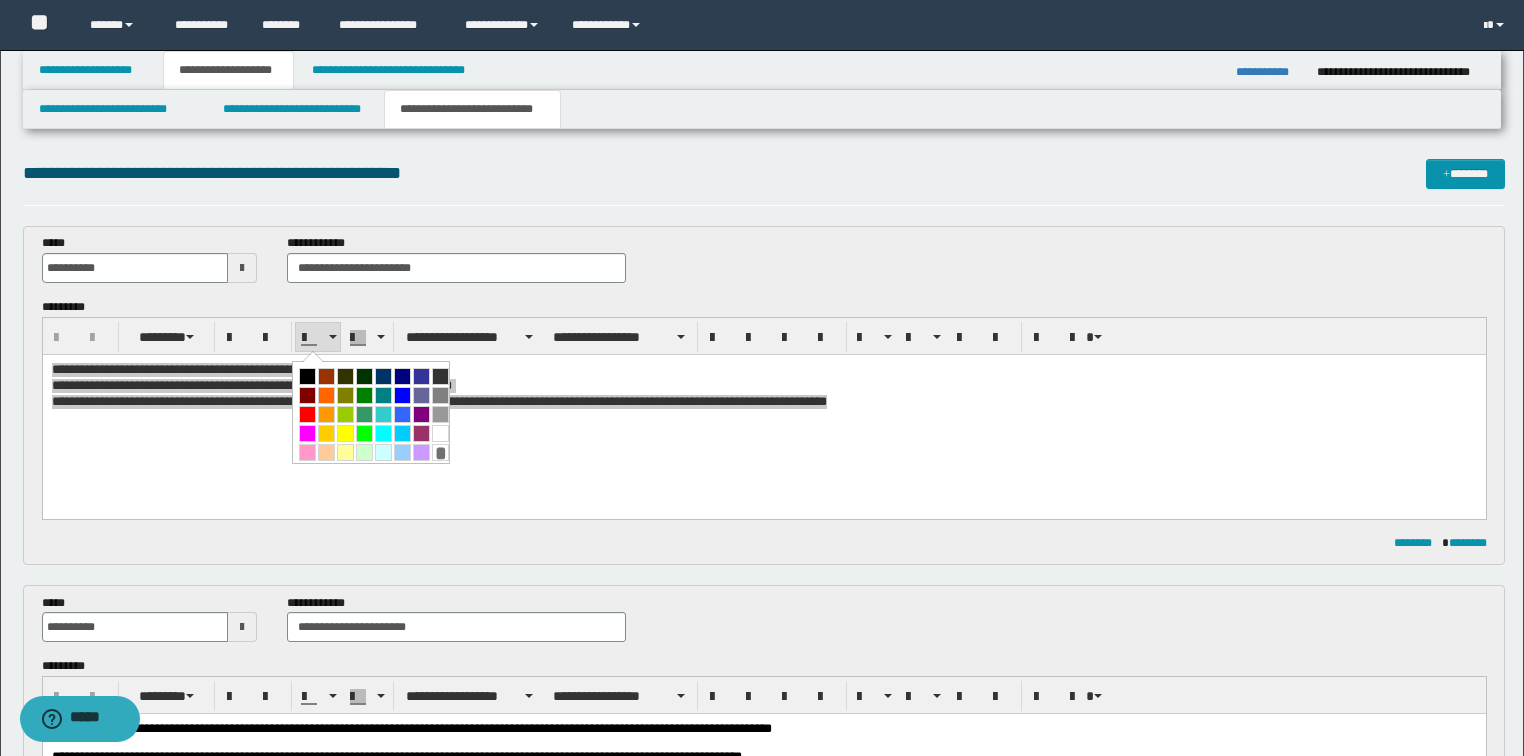 click at bounding box center (307, 376) 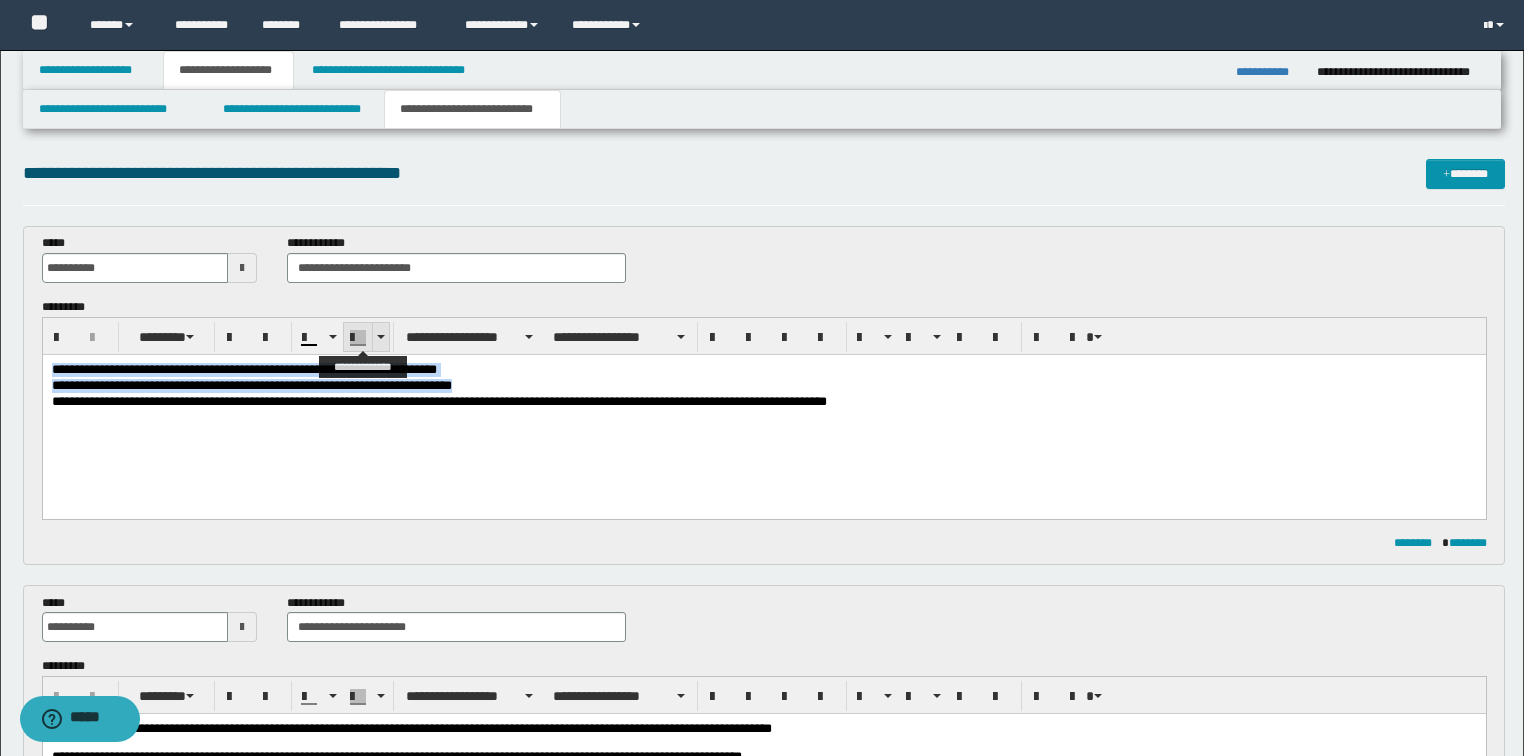 click at bounding box center [380, 337] 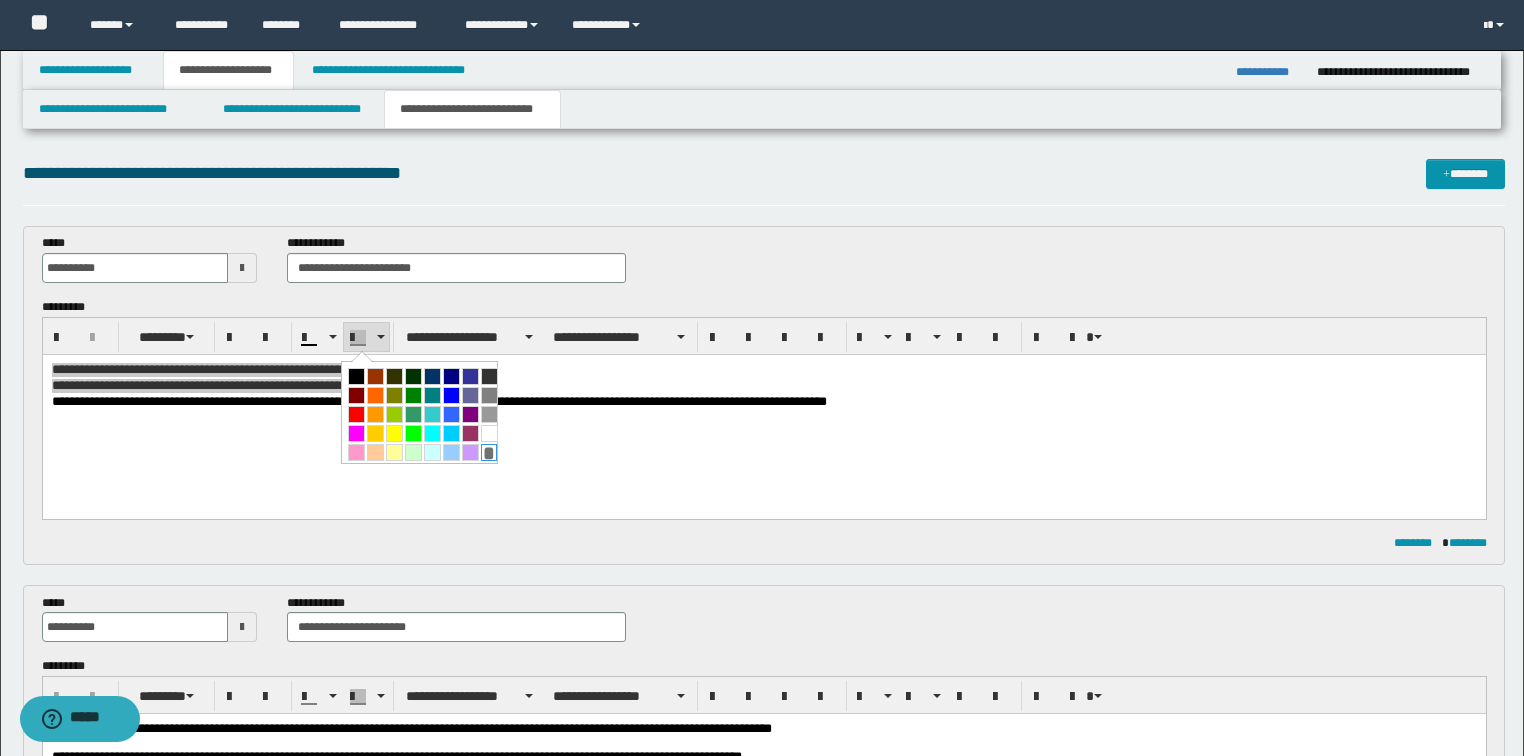 click on "*" at bounding box center [489, 452] 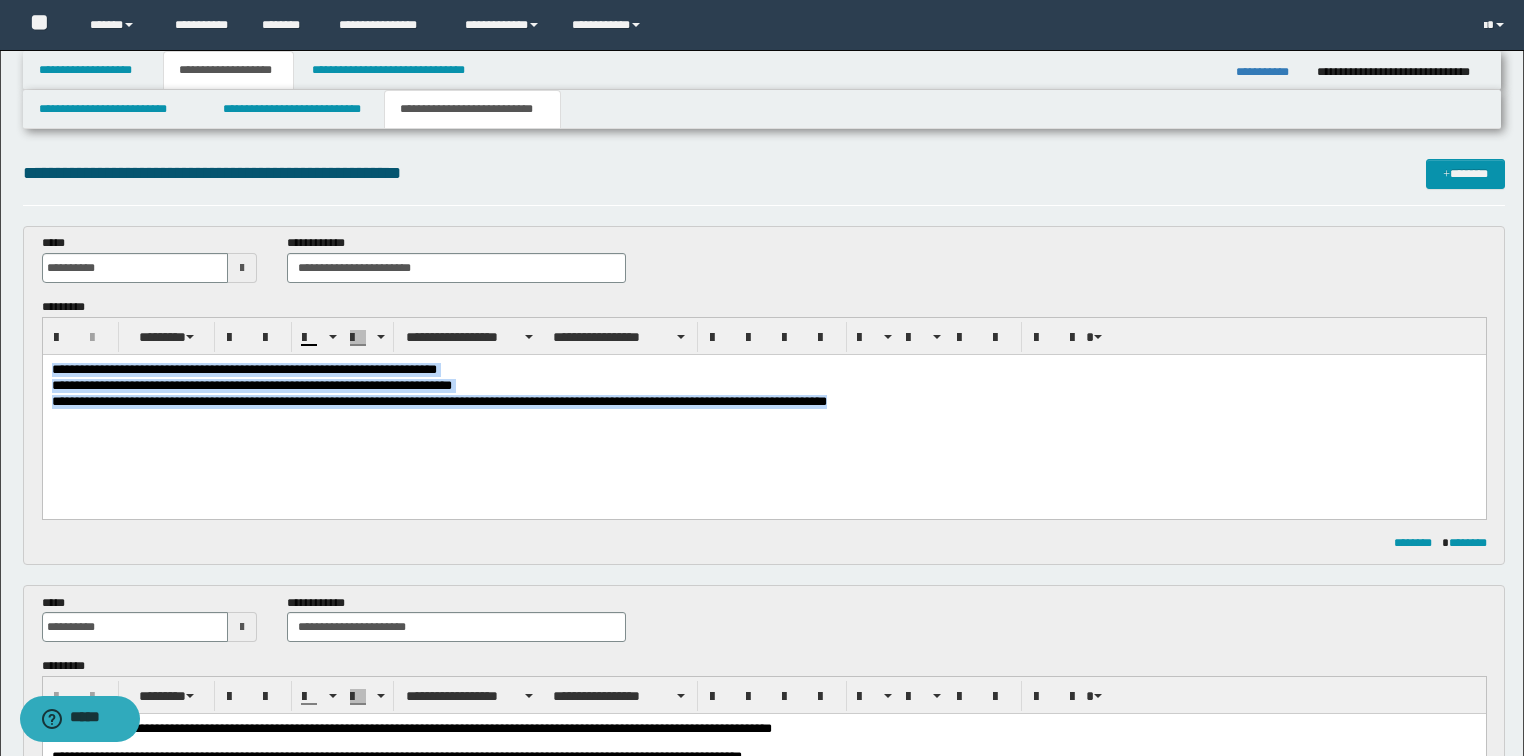 click on "**********" at bounding box center [763, 411] 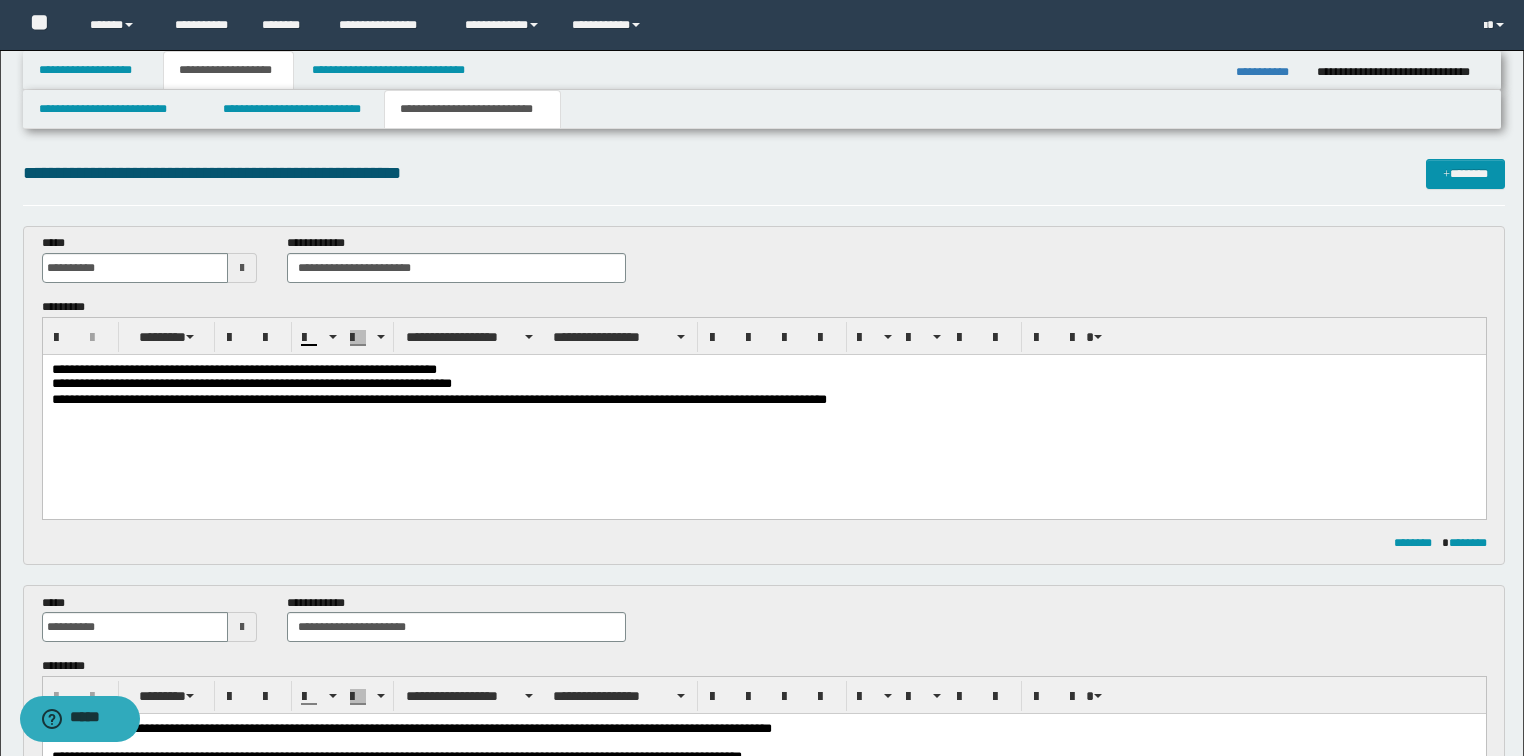 click on "**********" at bounding box center (763, 409) 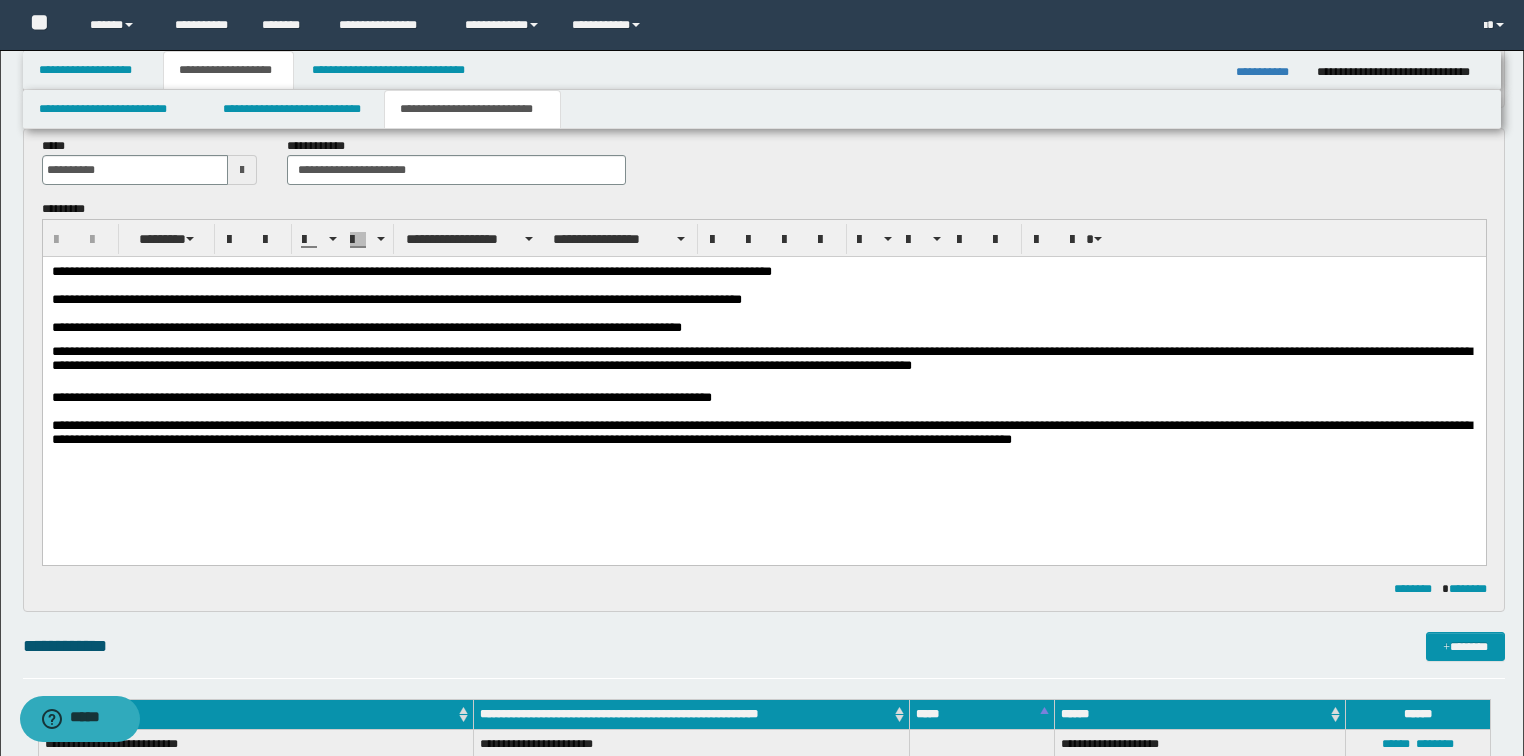 scroll, scrollTop: 400, scrollLeft: 0, axis: vertical 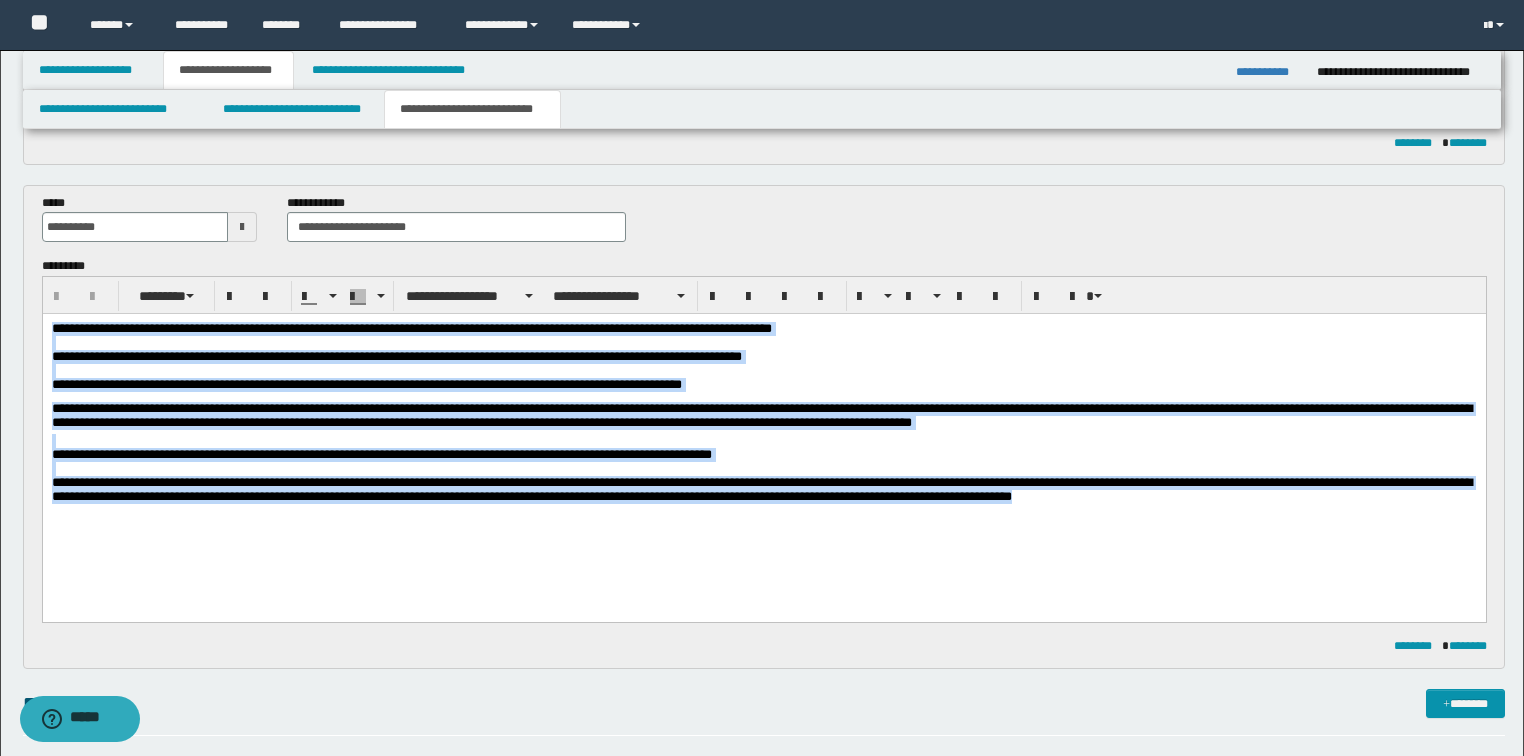 drag, startPoint x: 1091, startPoint y: 511, endPoint x: 1, endPoint y: 277, distance: 1114.8345 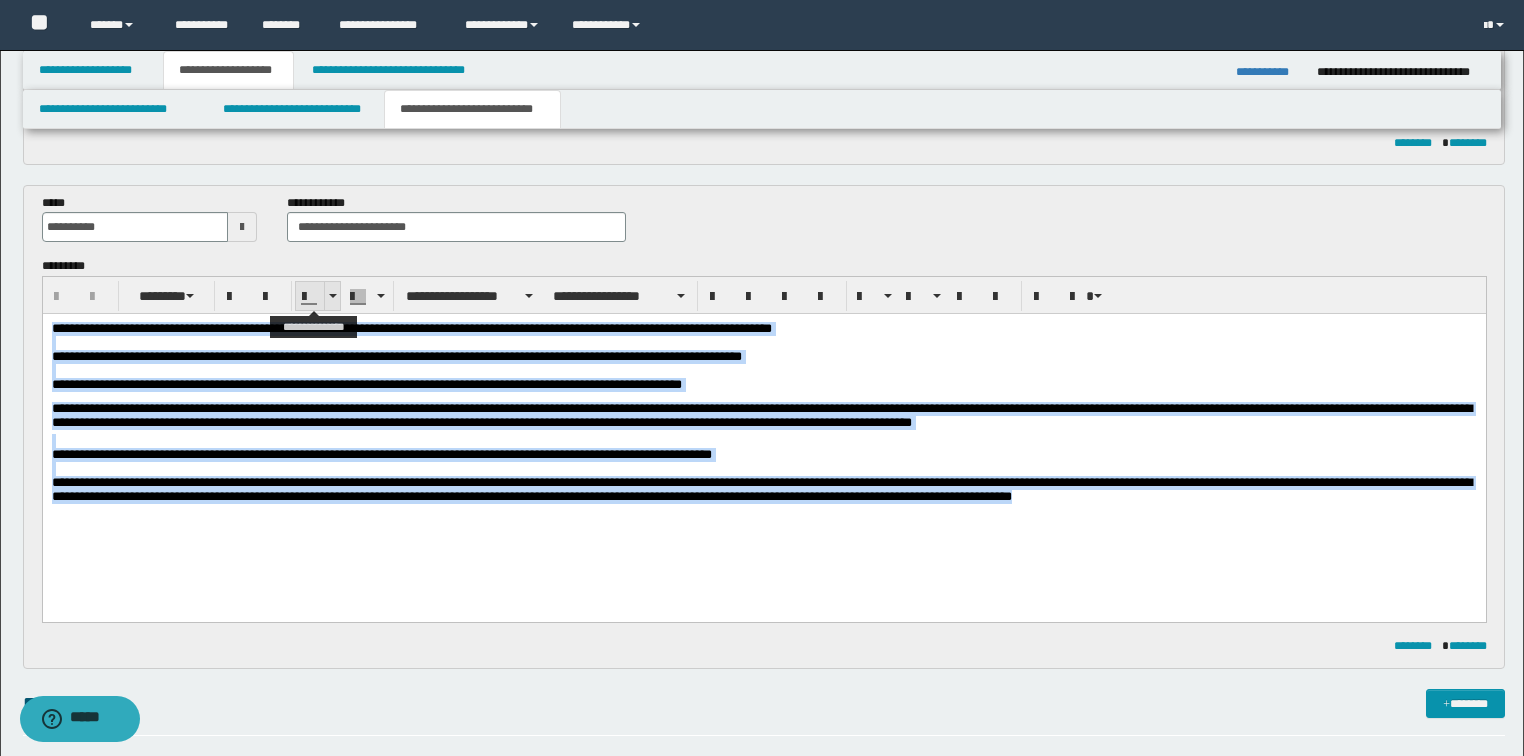 click at bounding box center [332, 296] 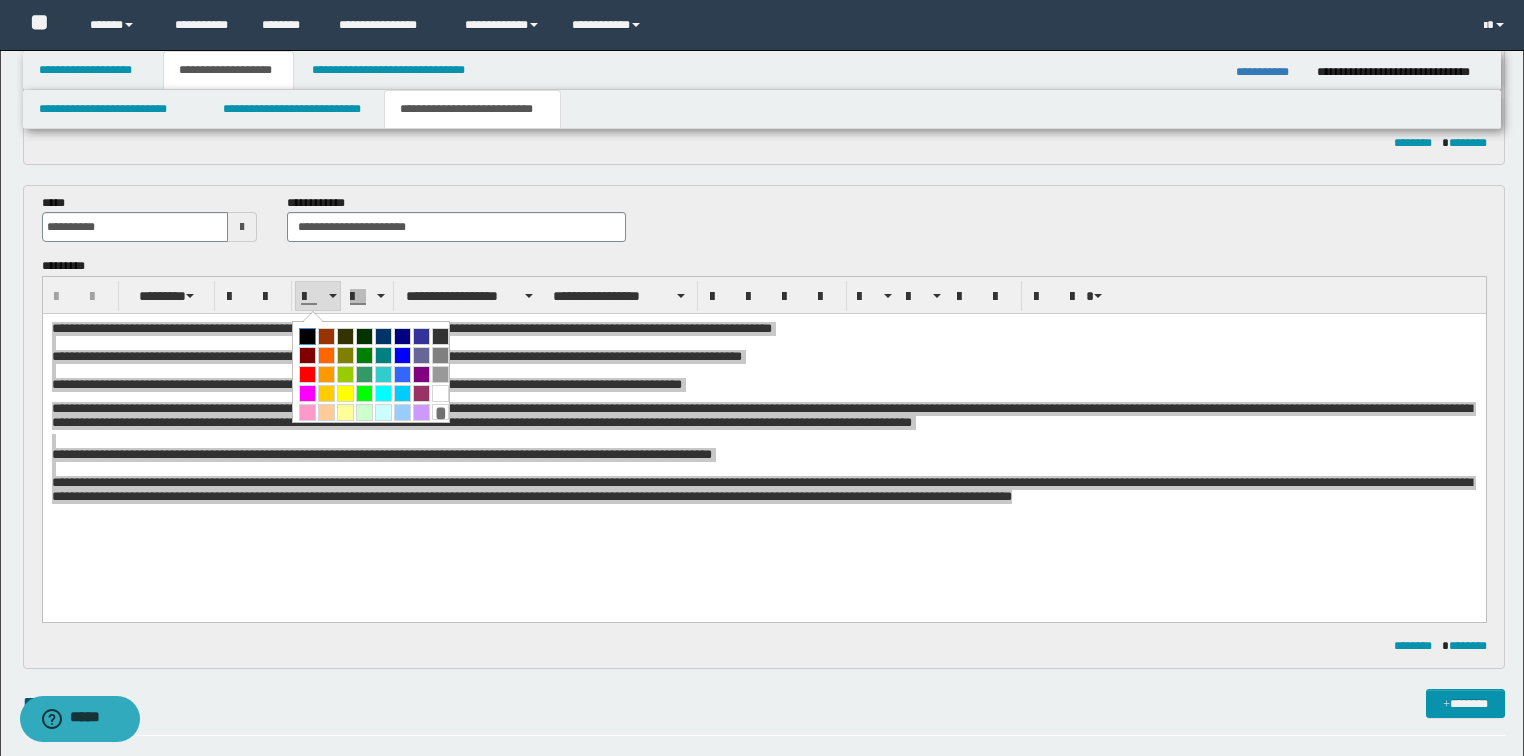 click at bounding box center (307, 336) 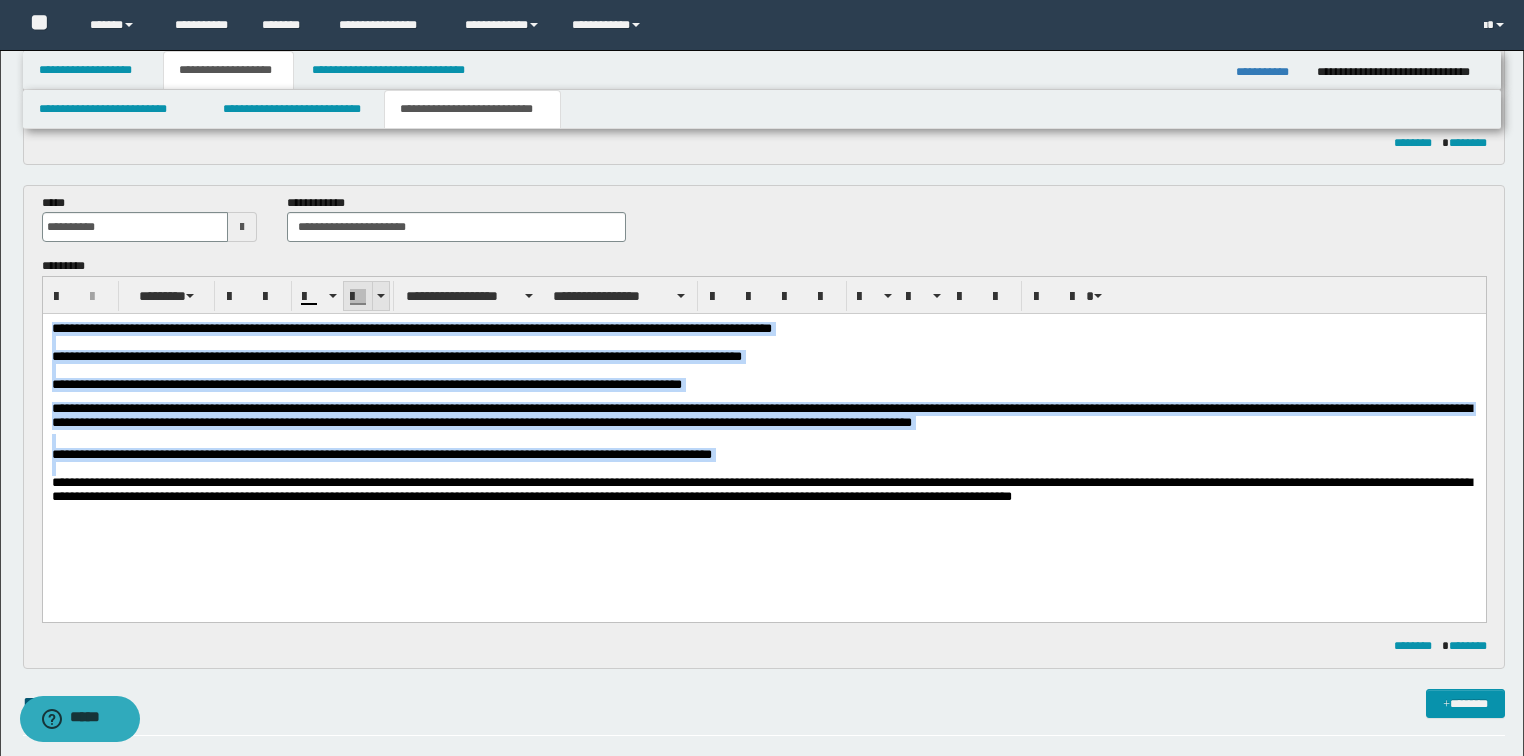 click at bounding box center [380, 296] 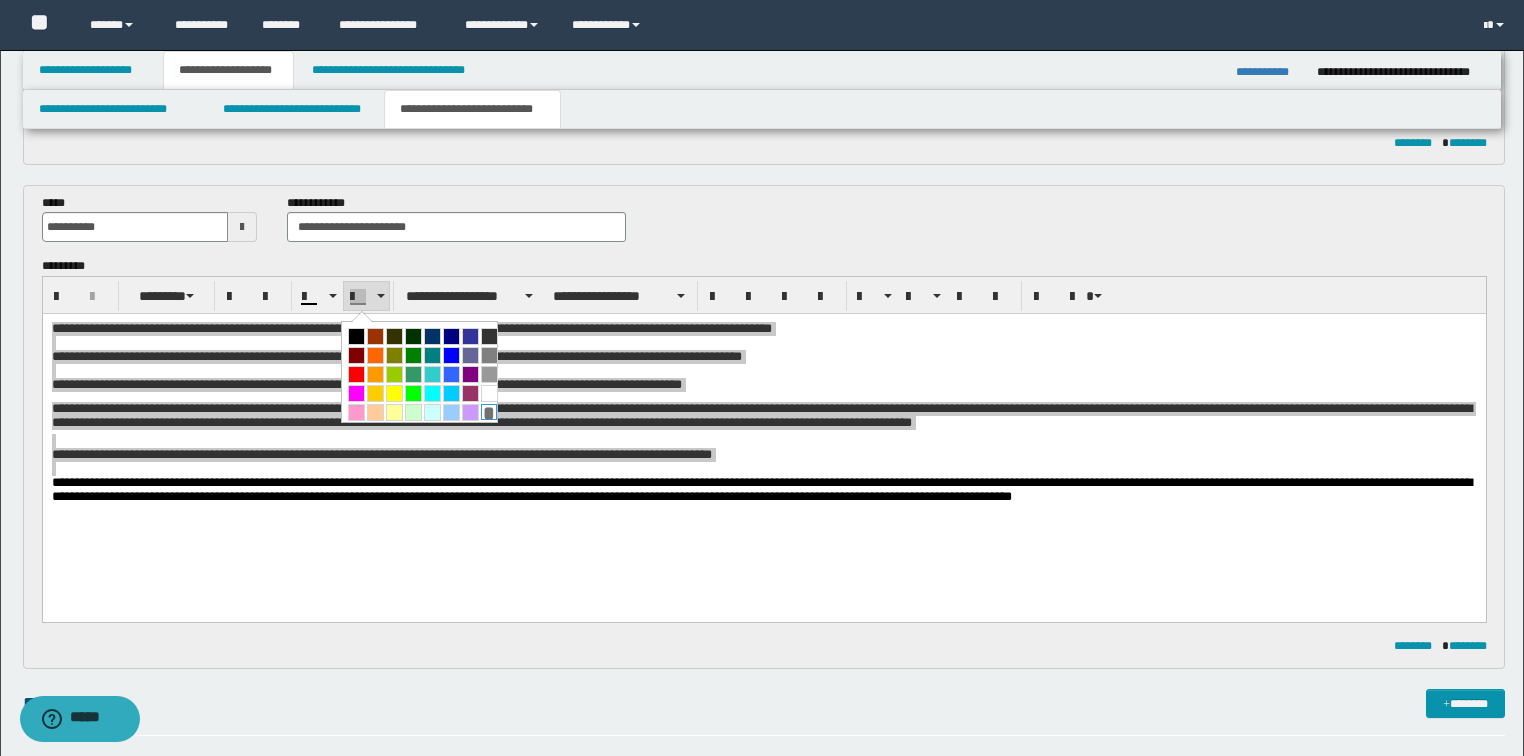click on "*" at bounding box center [489, 412] 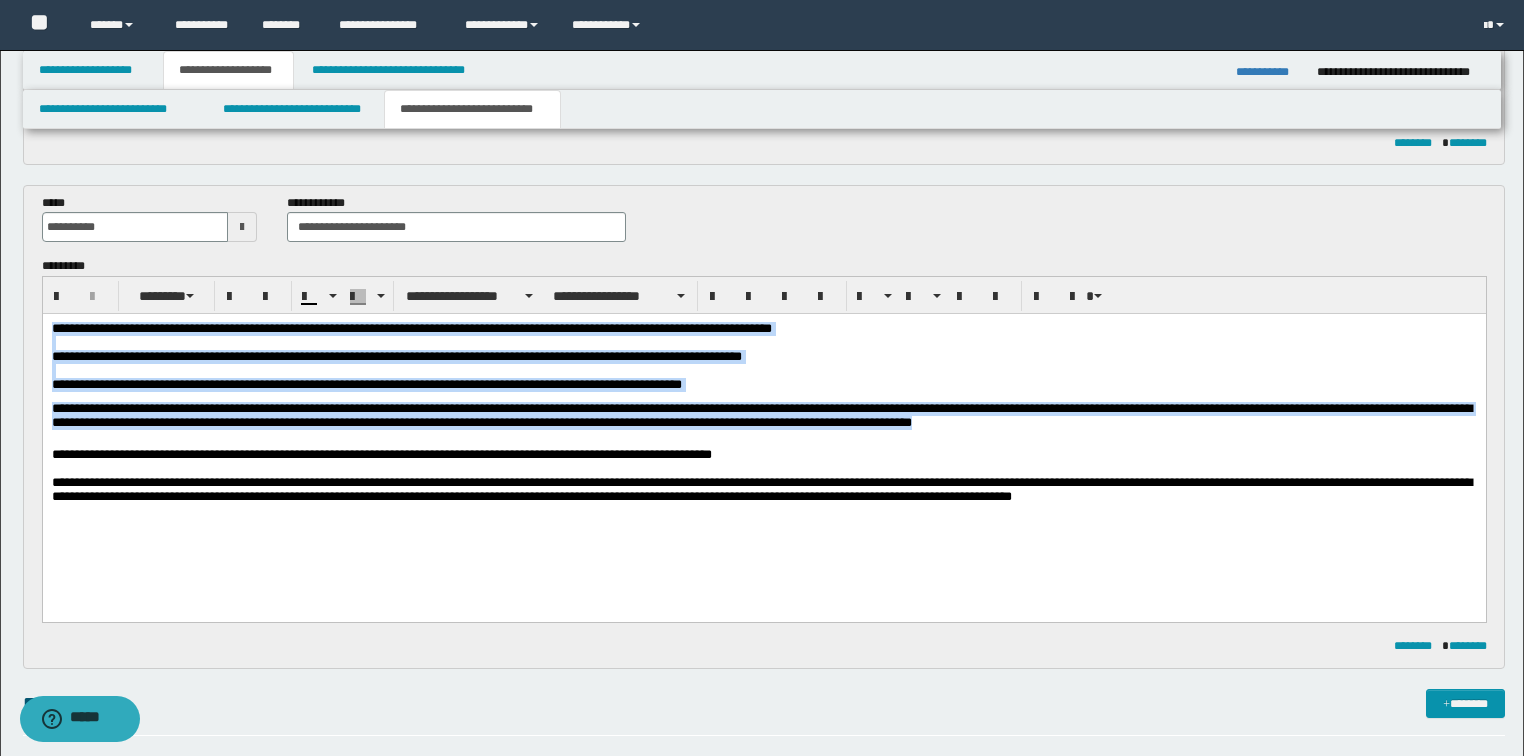 click on "**********" at bounding box center (764, 474) 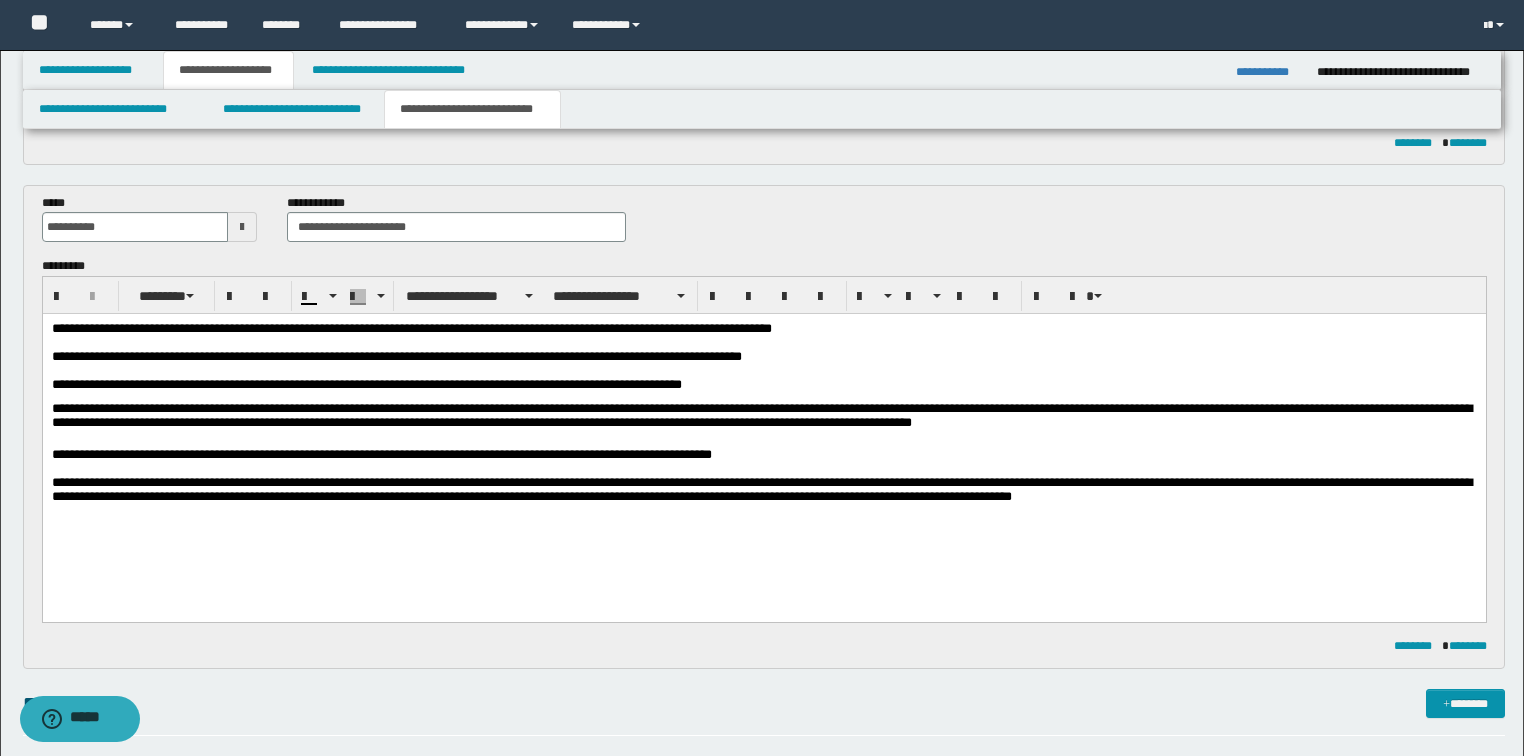 click on "**********" at bounding box center [381, 454] 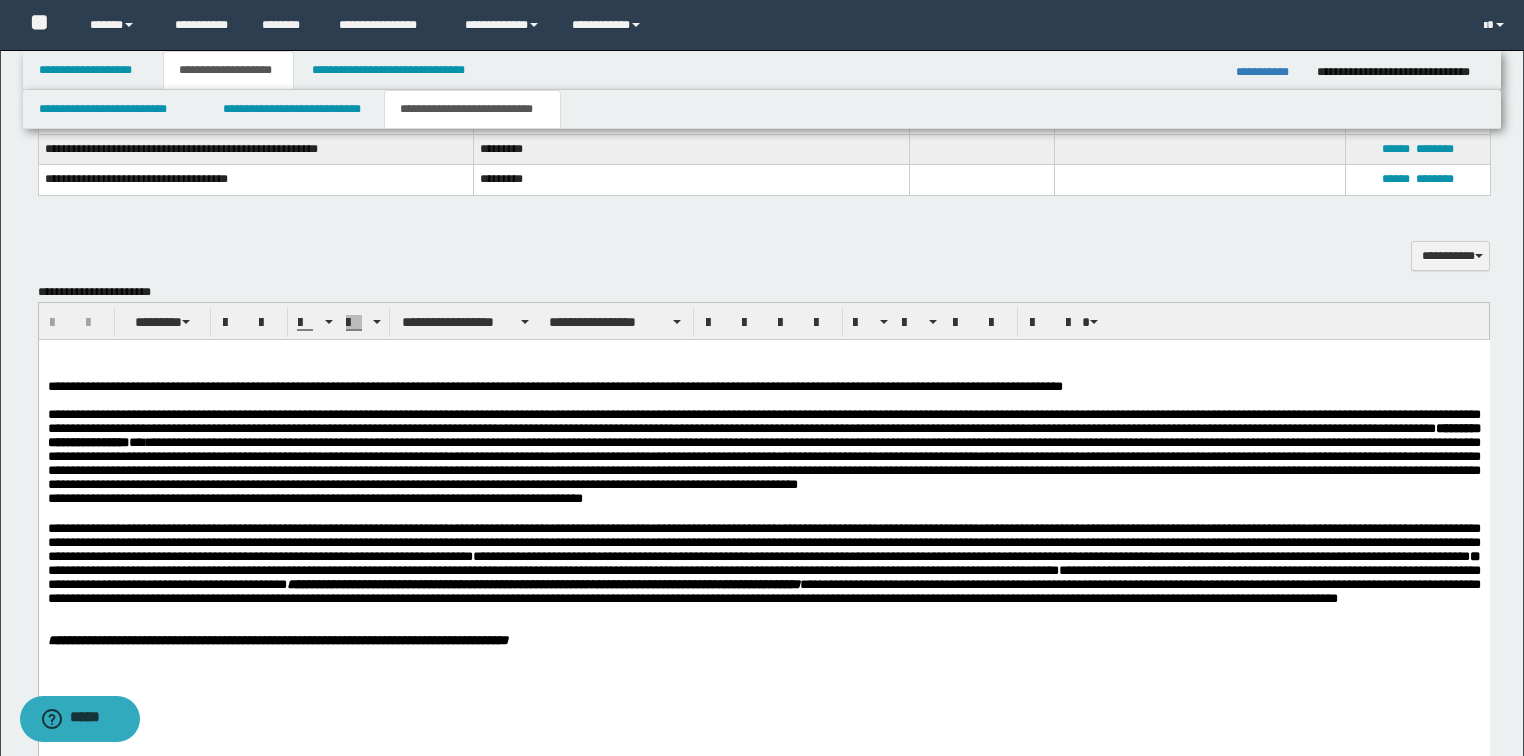 scroll, scrollTop: 1200, scrollLeft: 0, axis: vertical 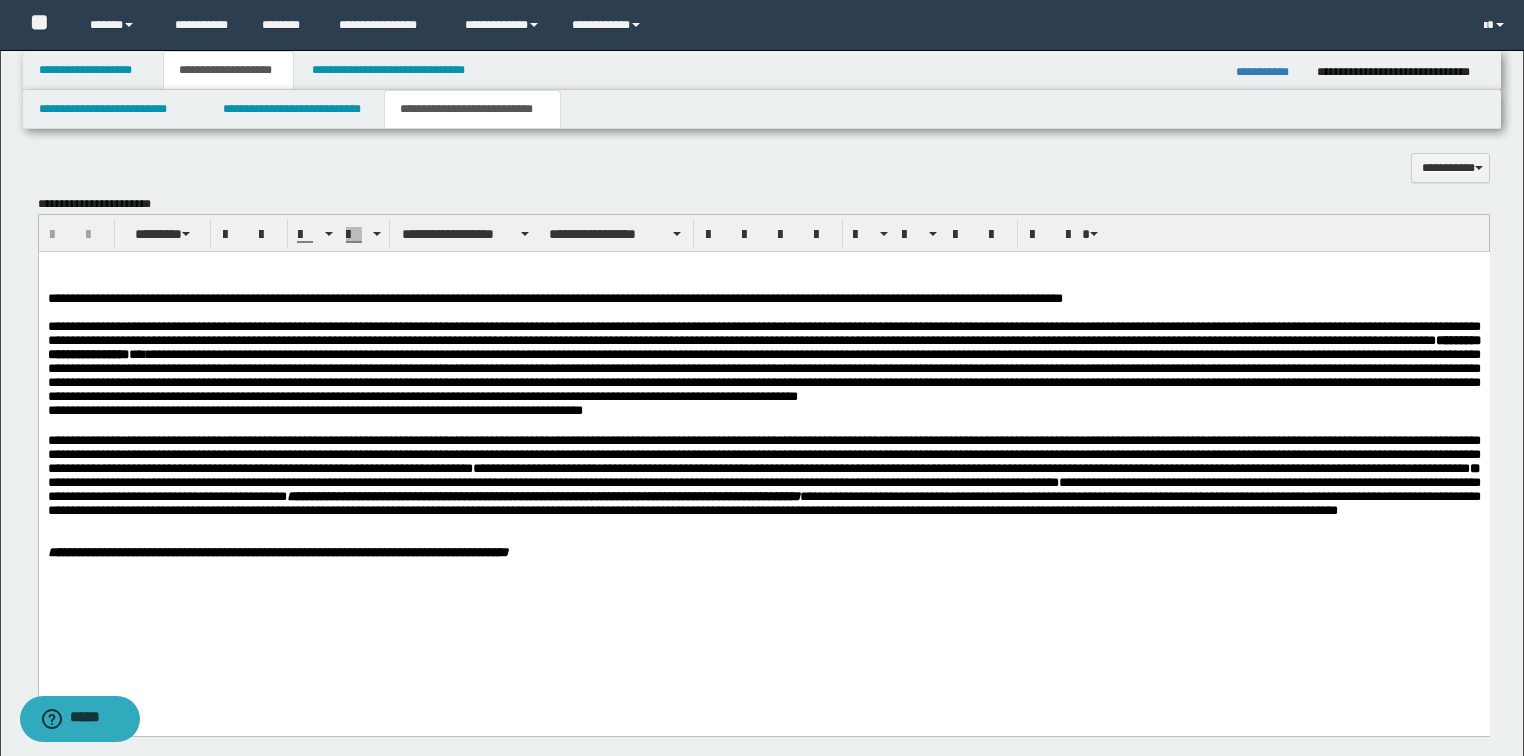 click on "**********" at bounding box center (387, 297) 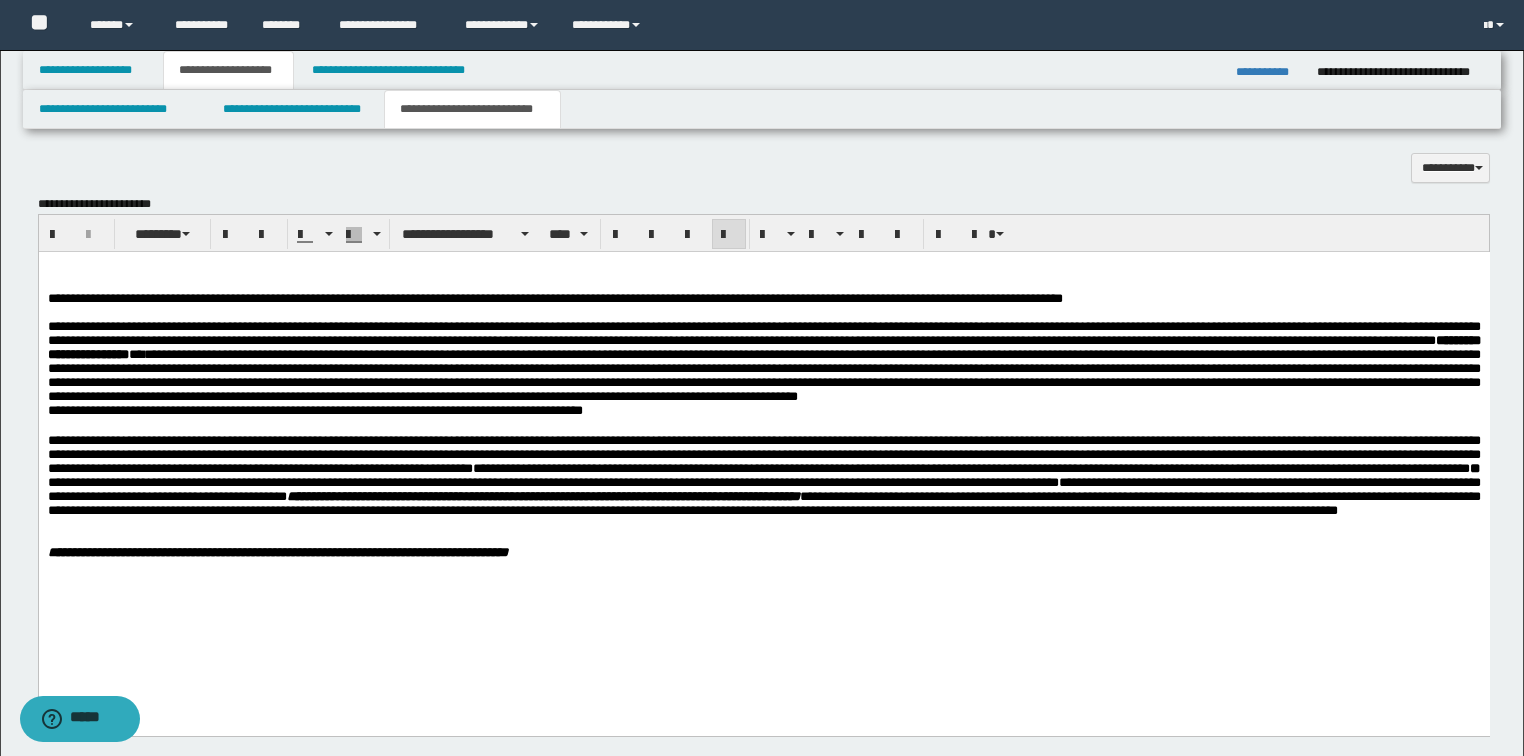 type 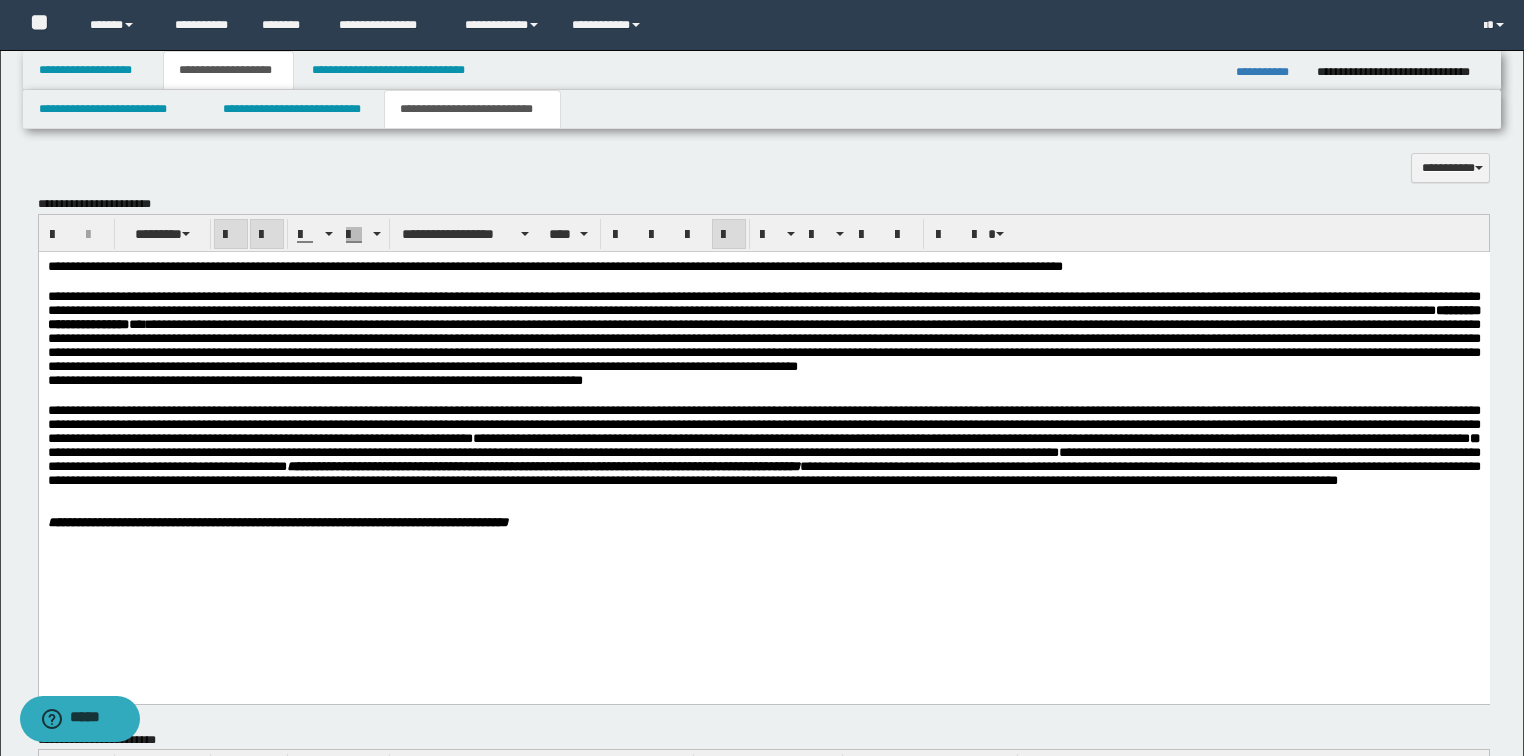 click on "**********" at bounding box center [763, 522] 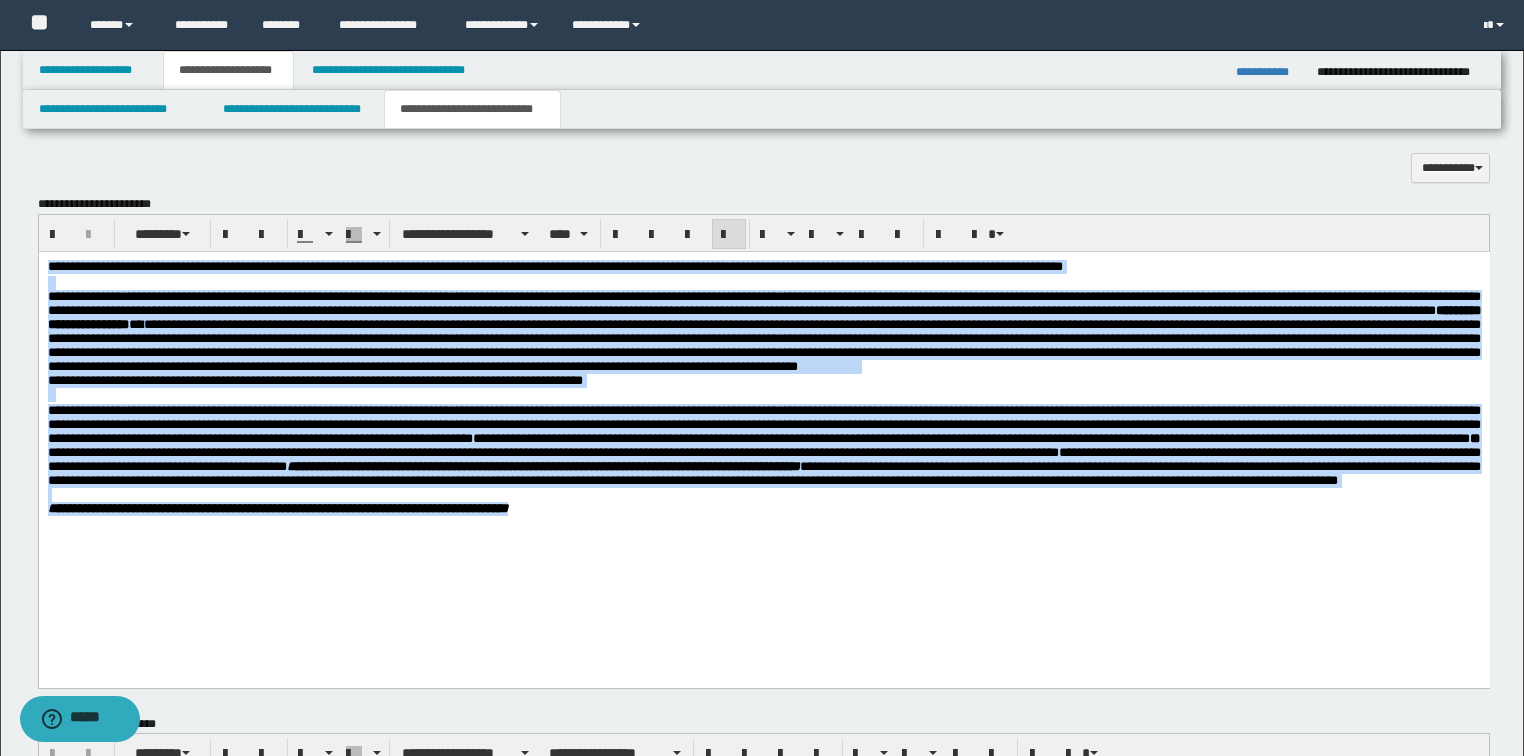 drag, startPoint x: 600, startPoint y: 577, endPoint x: 552, endPoint y: 443, distance: 142.33763 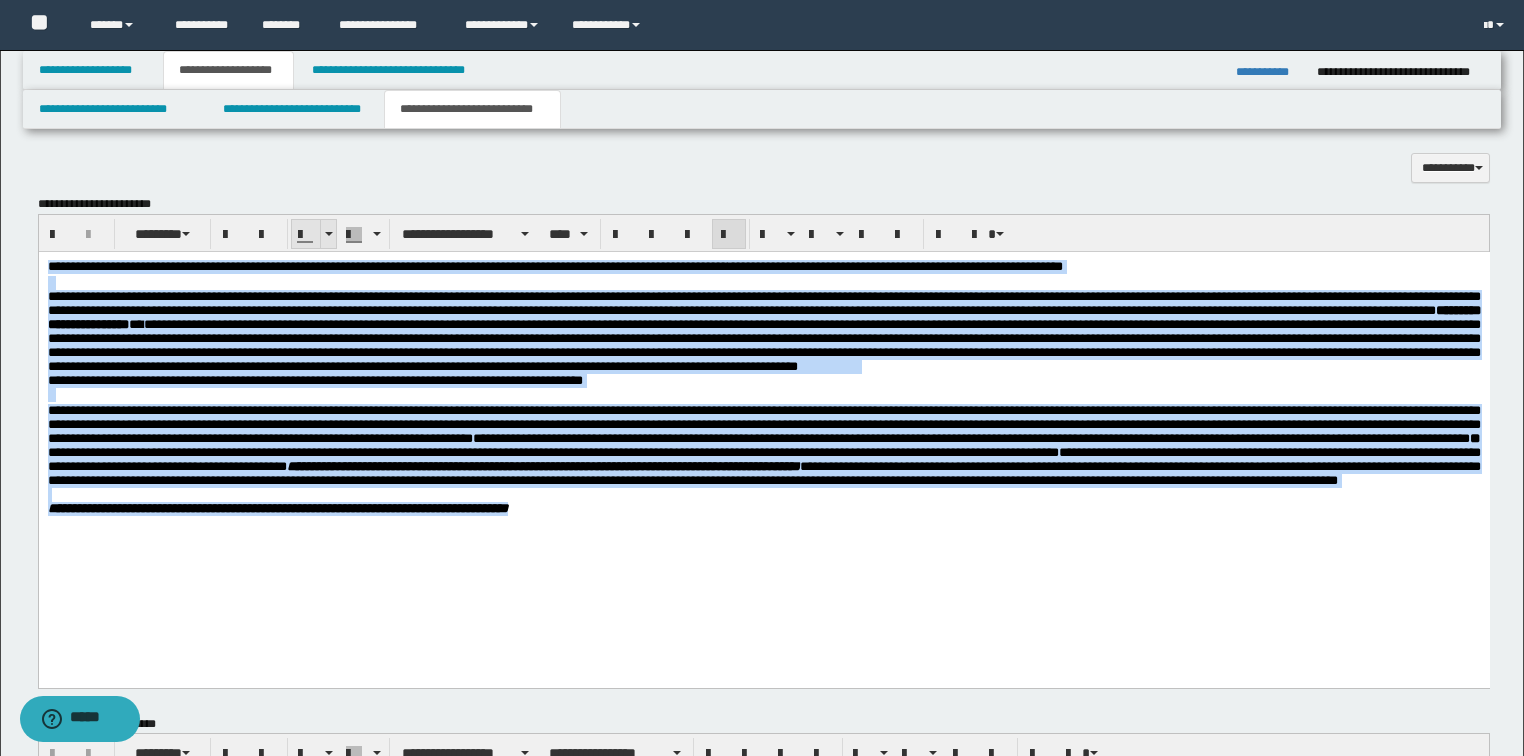 click at bounding box center (328, 234) 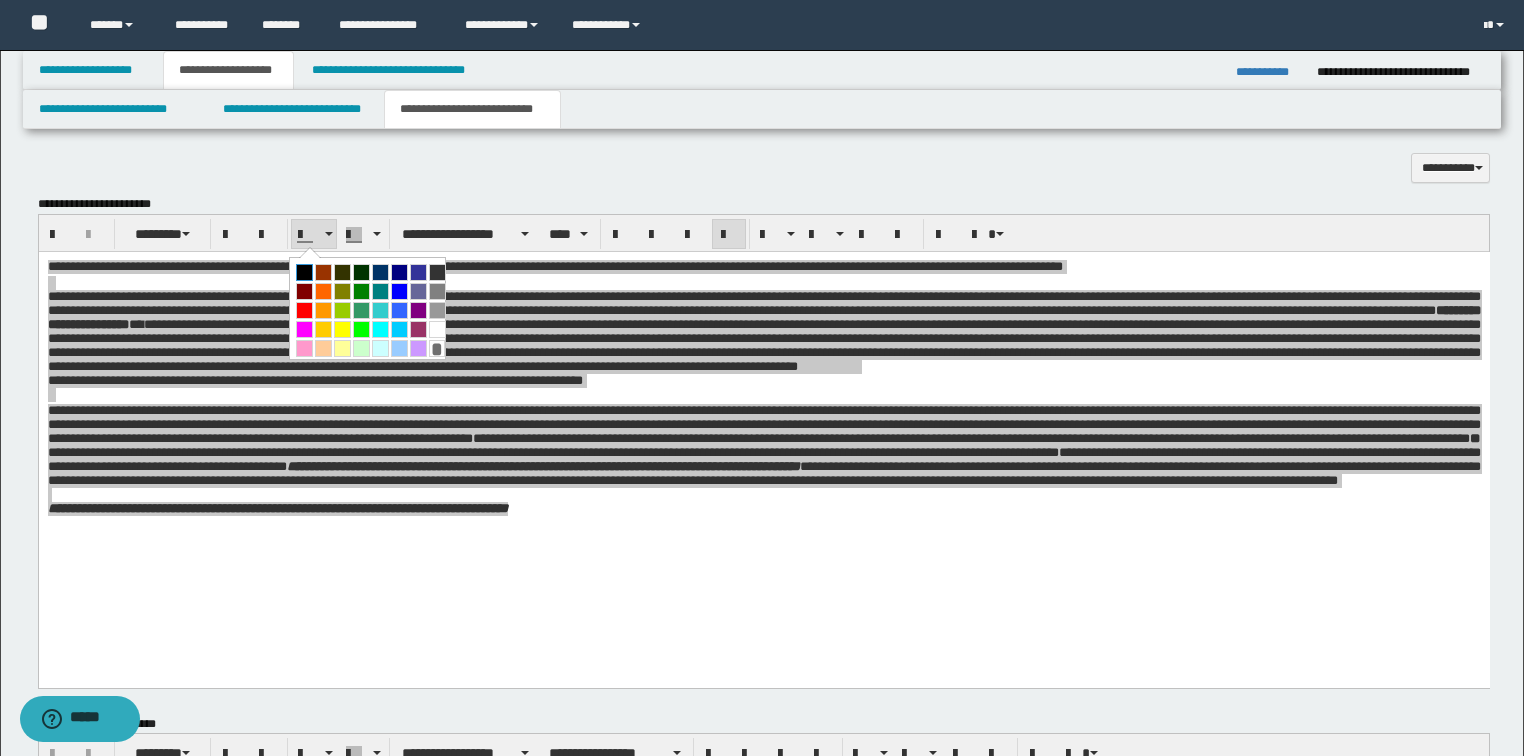 click at bounding box center [304, 272] 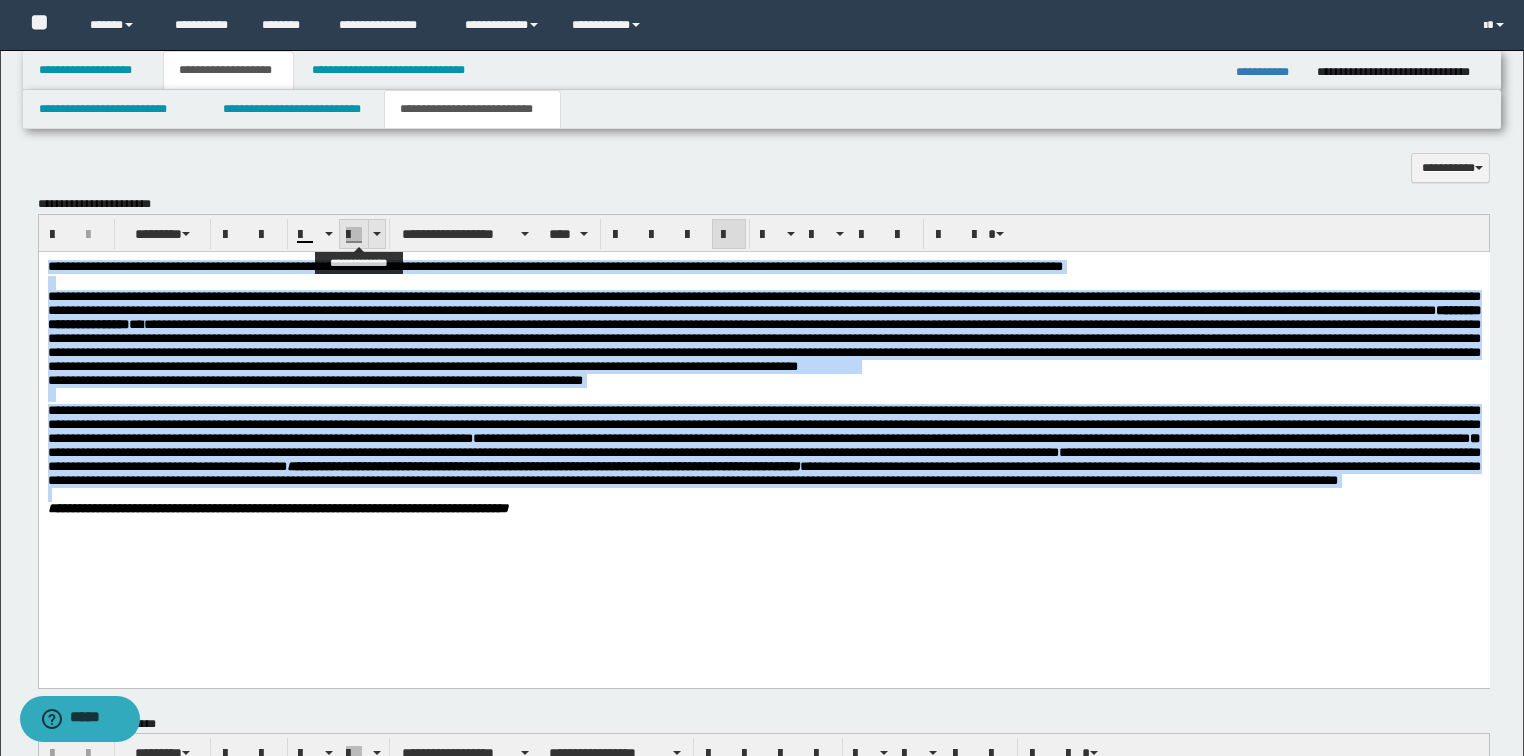 click at bounding box center [376, 234] 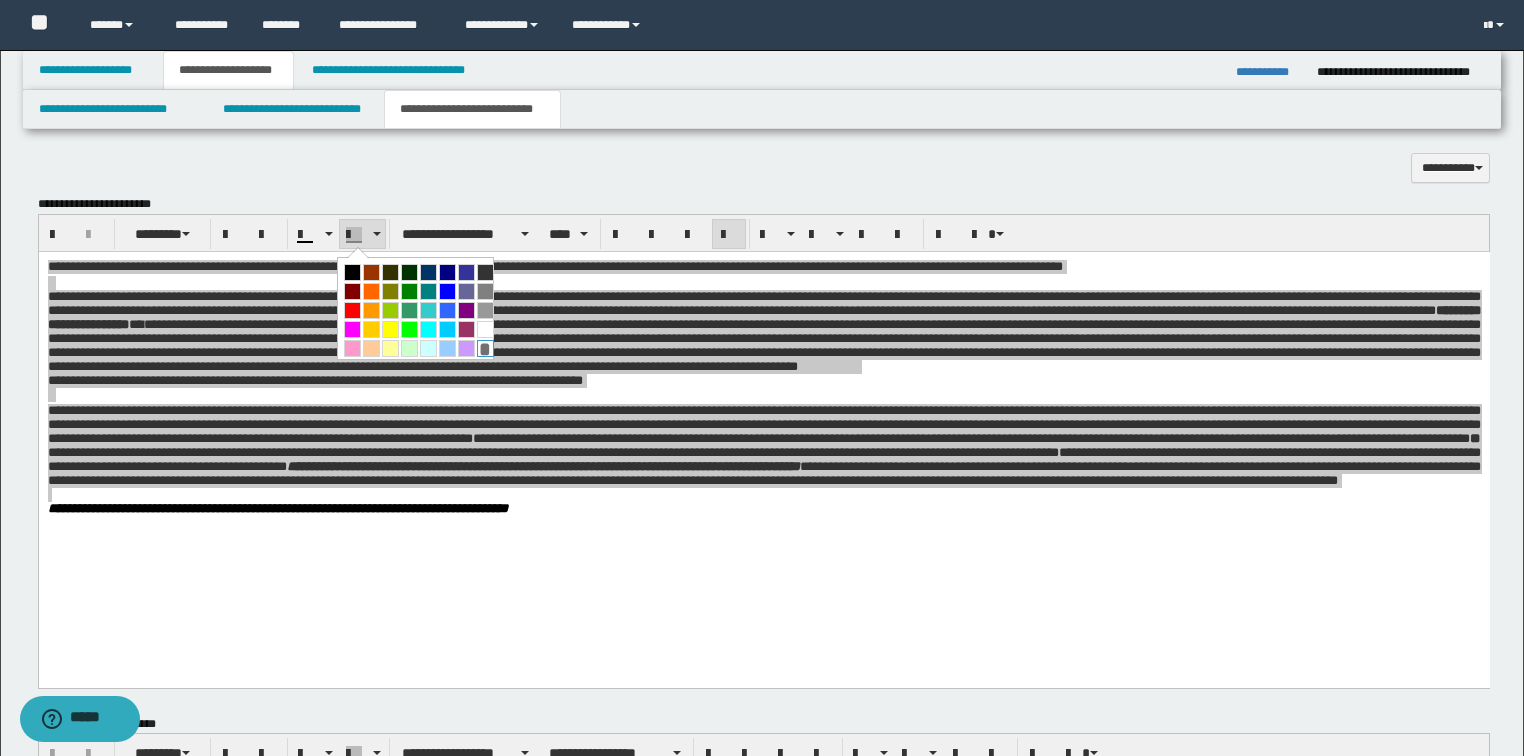 drag, startPoint x: 479, startPoint y: 341, endPoint x: 776, endPoint y: 225, distance: 318.8495 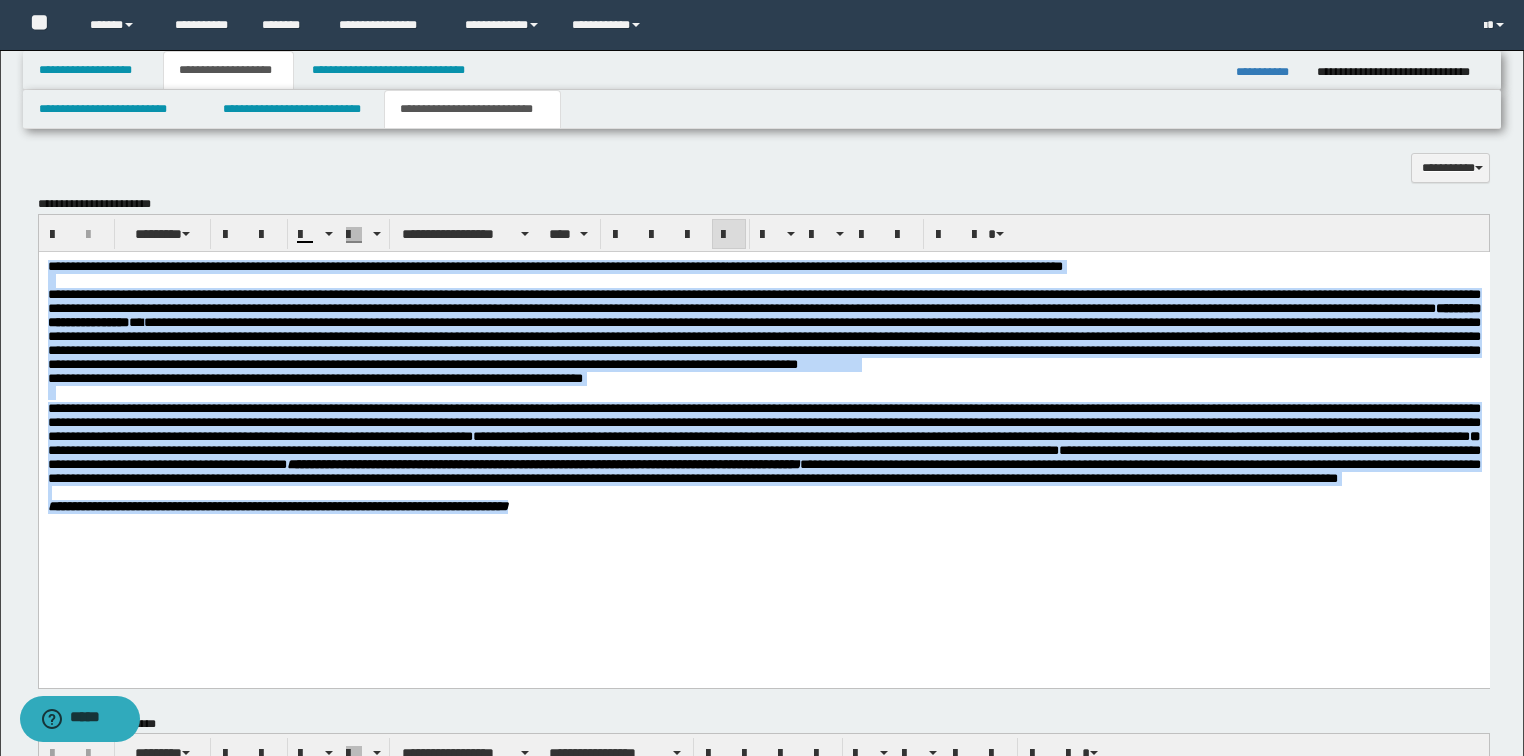 click at bounding box center [763, 492] 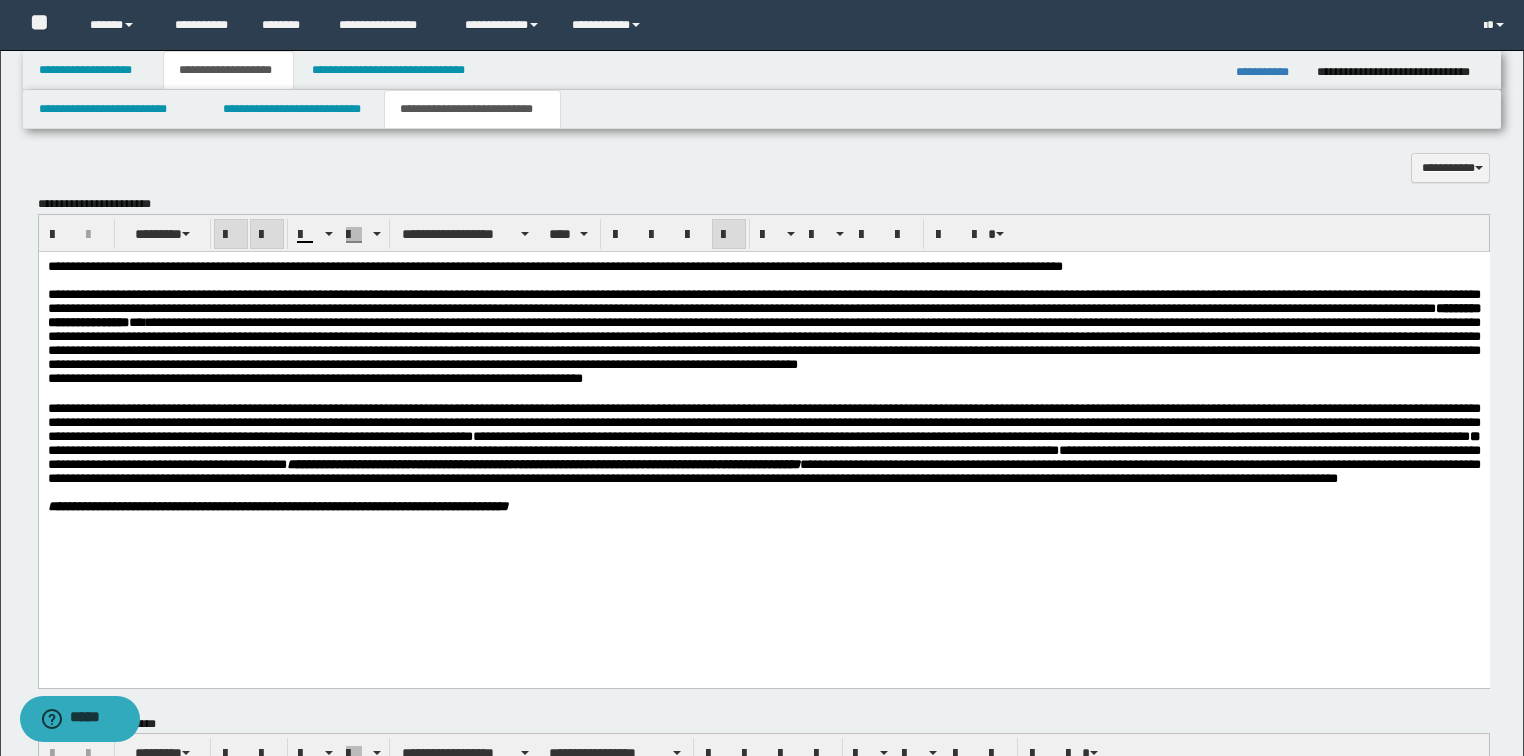 drag, startPoint x: 655, startPoint y: 605, endPoint x: 674, endPoint y: 594, distance: 21.954498 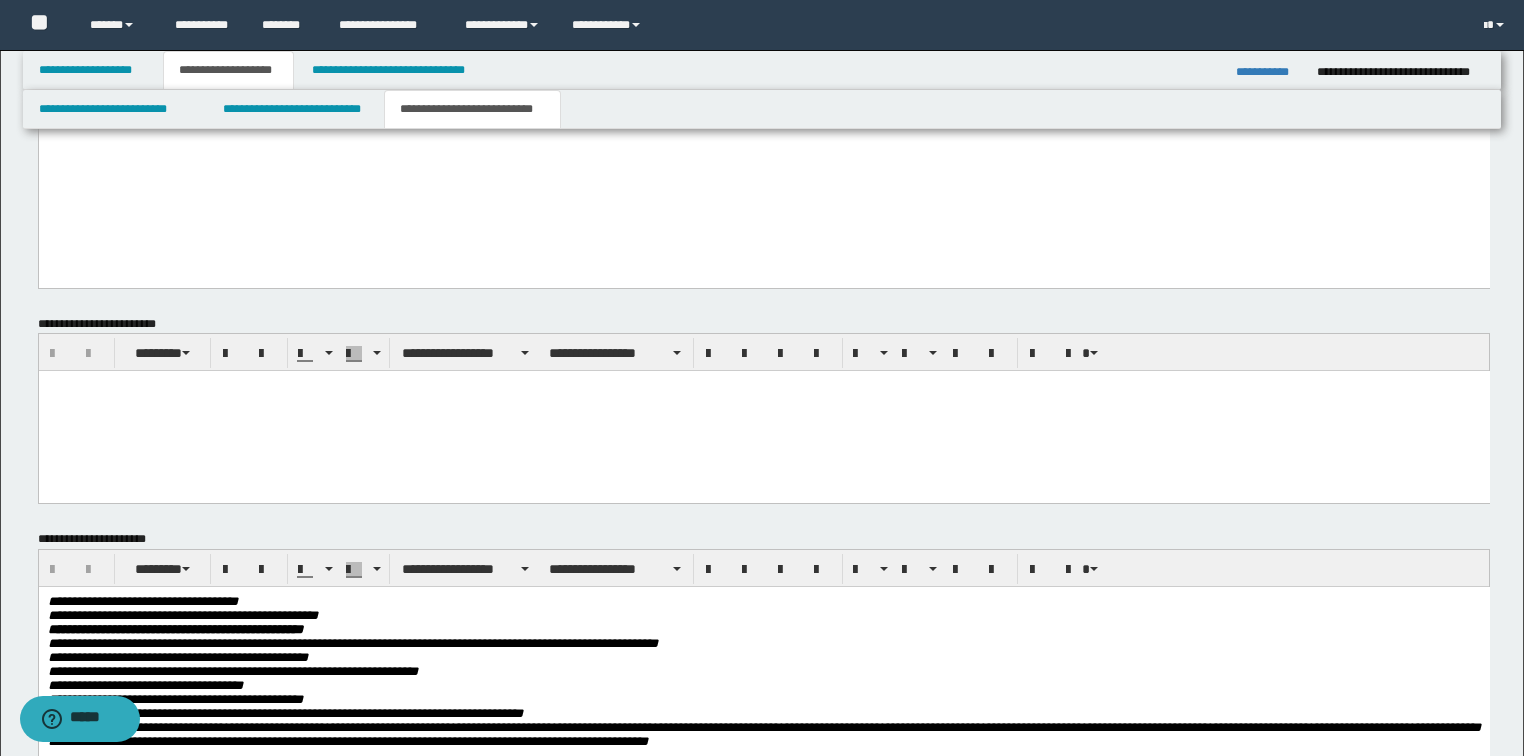 scroll, scrollTop: 1845, scrollLeft: 0, axis: vertical 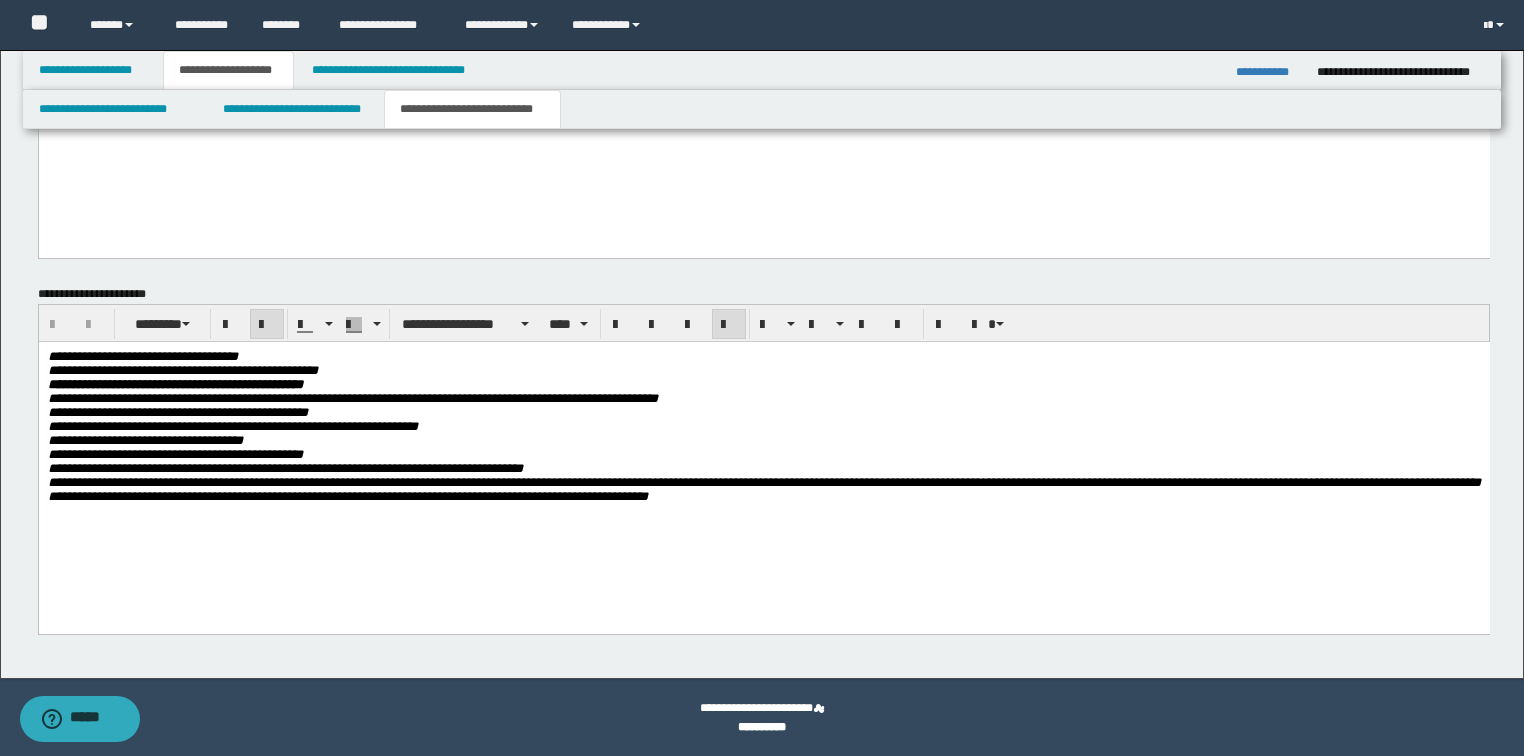 click on "**********" at bounding box center (763, 455) 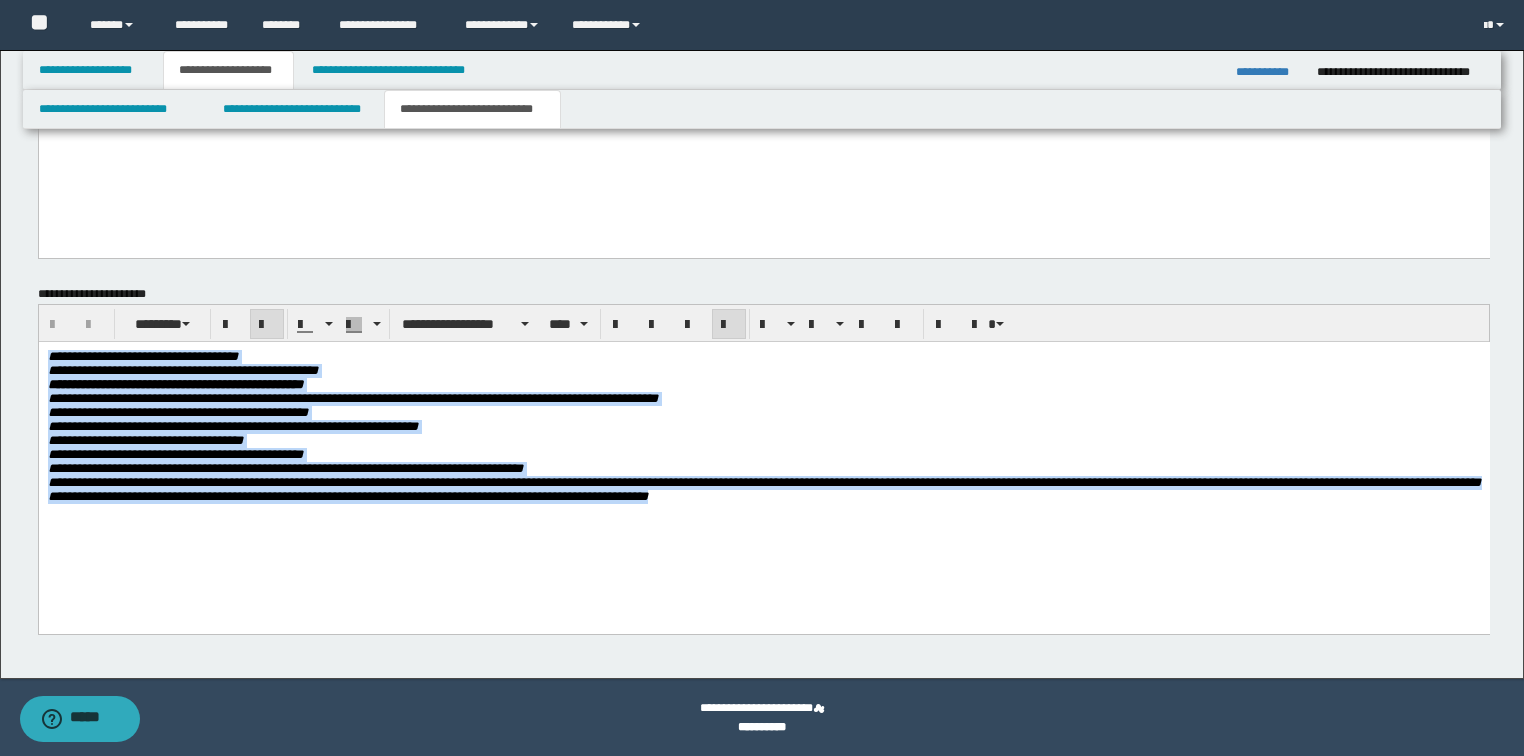 drag, startPoint x: 830, startPoint y: 517, endPoint x: -1, endPoint y: 323, distance: 853.3446 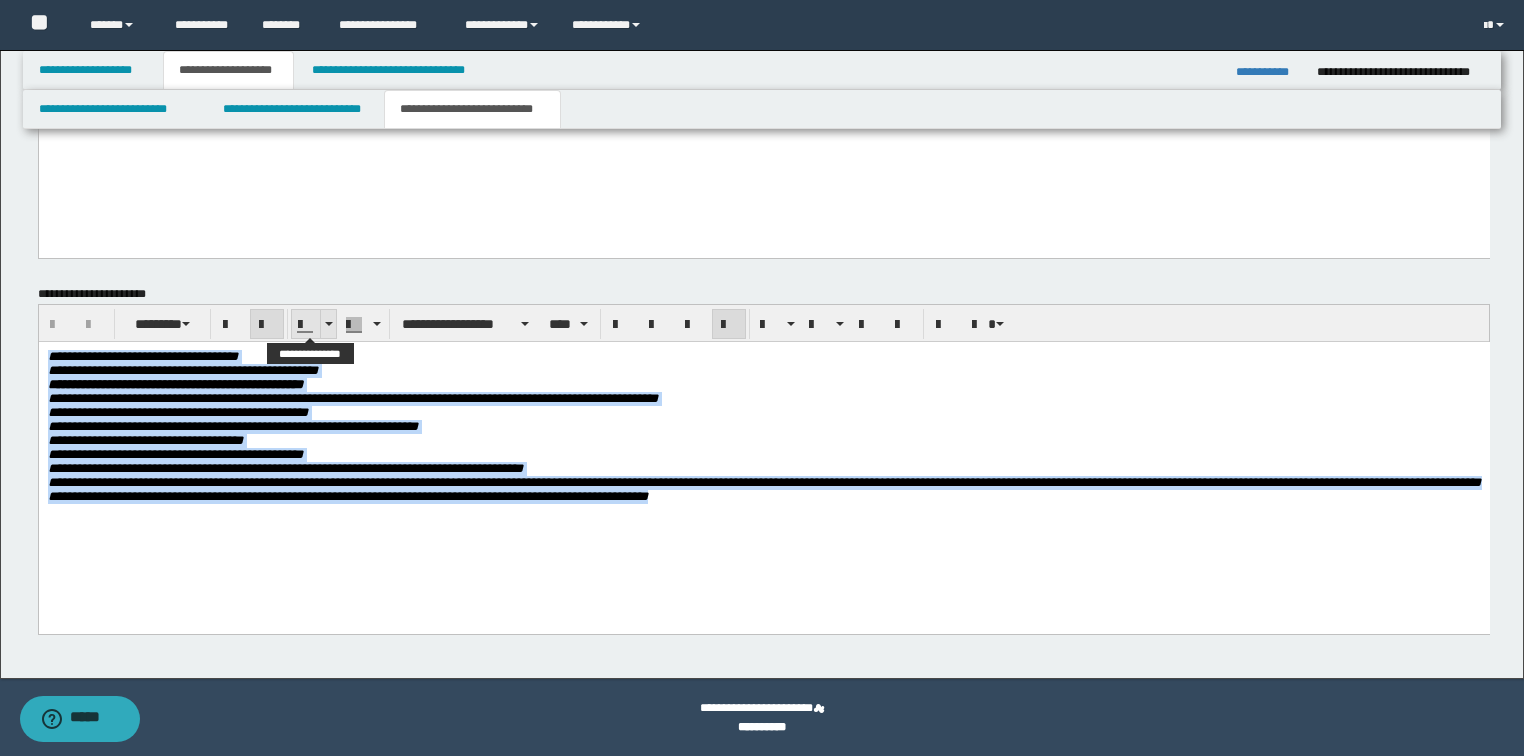 click at bounding box center (328, 324) 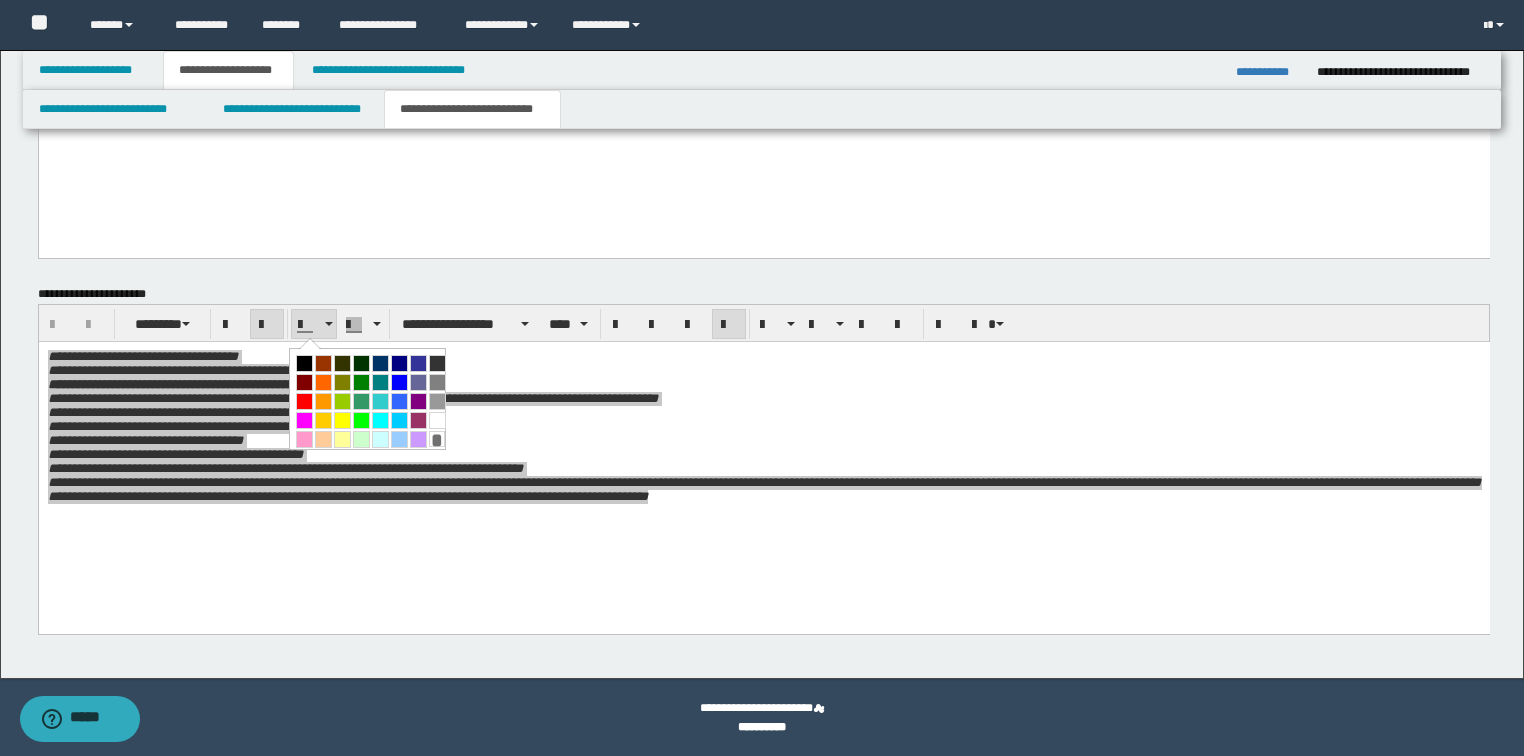 click at bounding box center [304, 363] 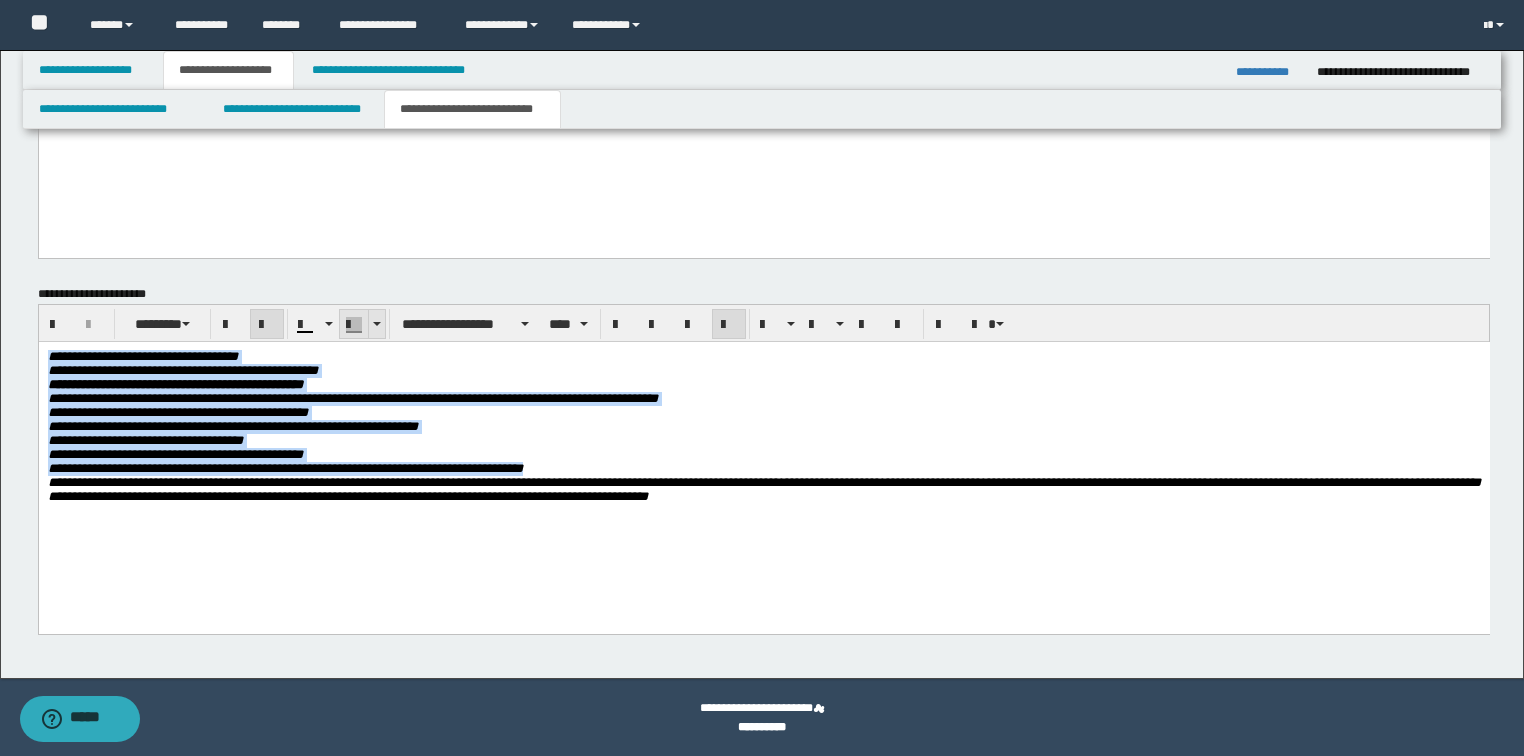 click at bounding box center [376, 324] 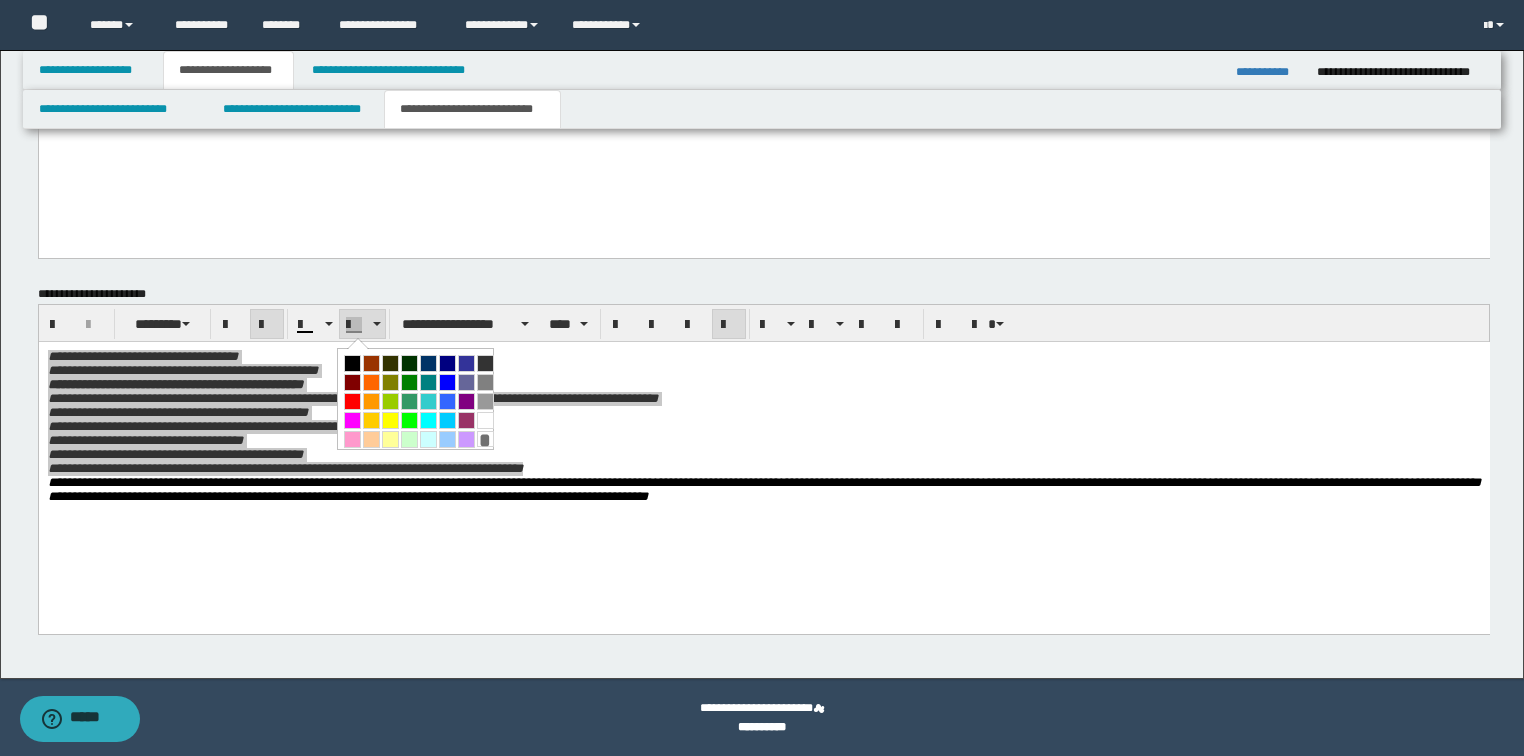 click on "*" at bounding box center [485, 439] 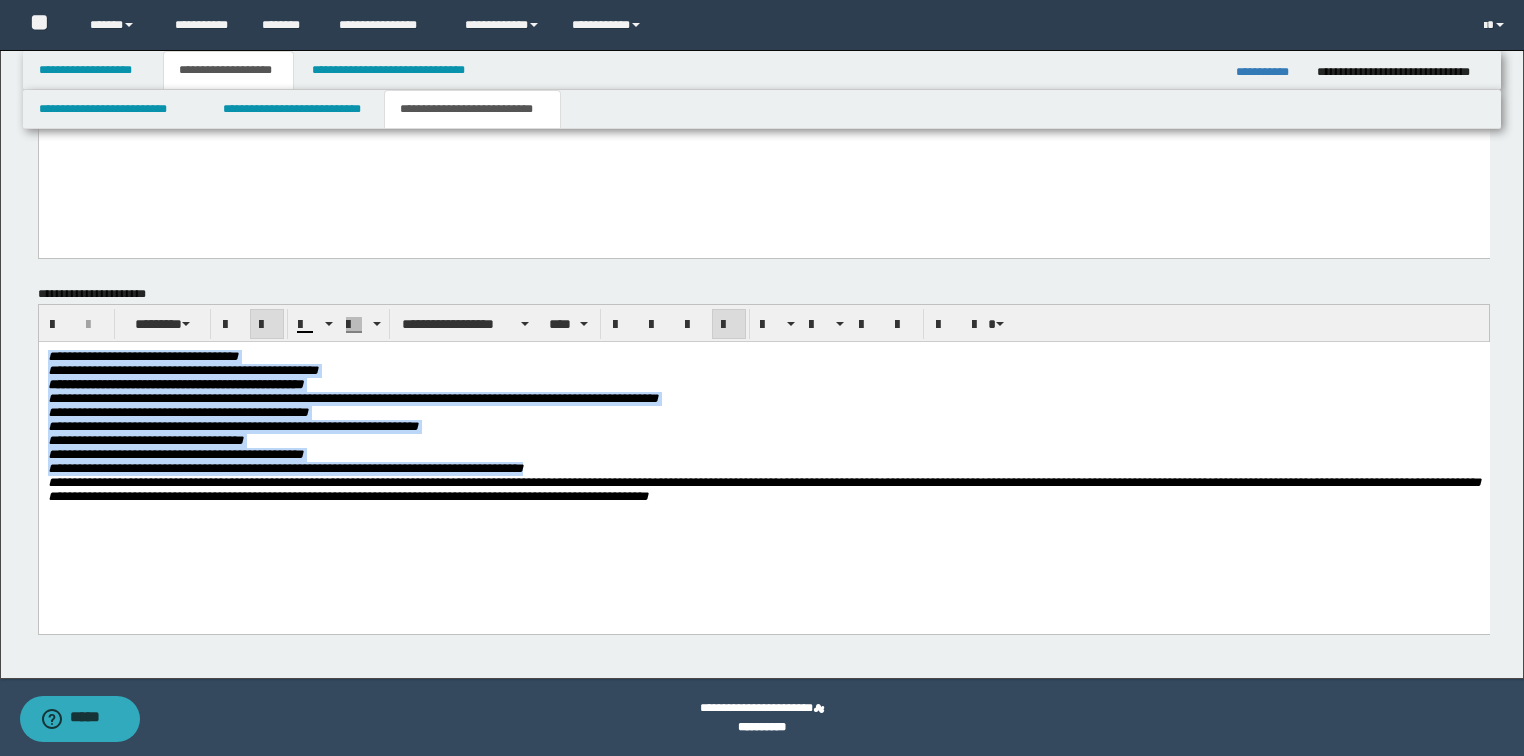 click on "**********" at bounding box center (763, 413) 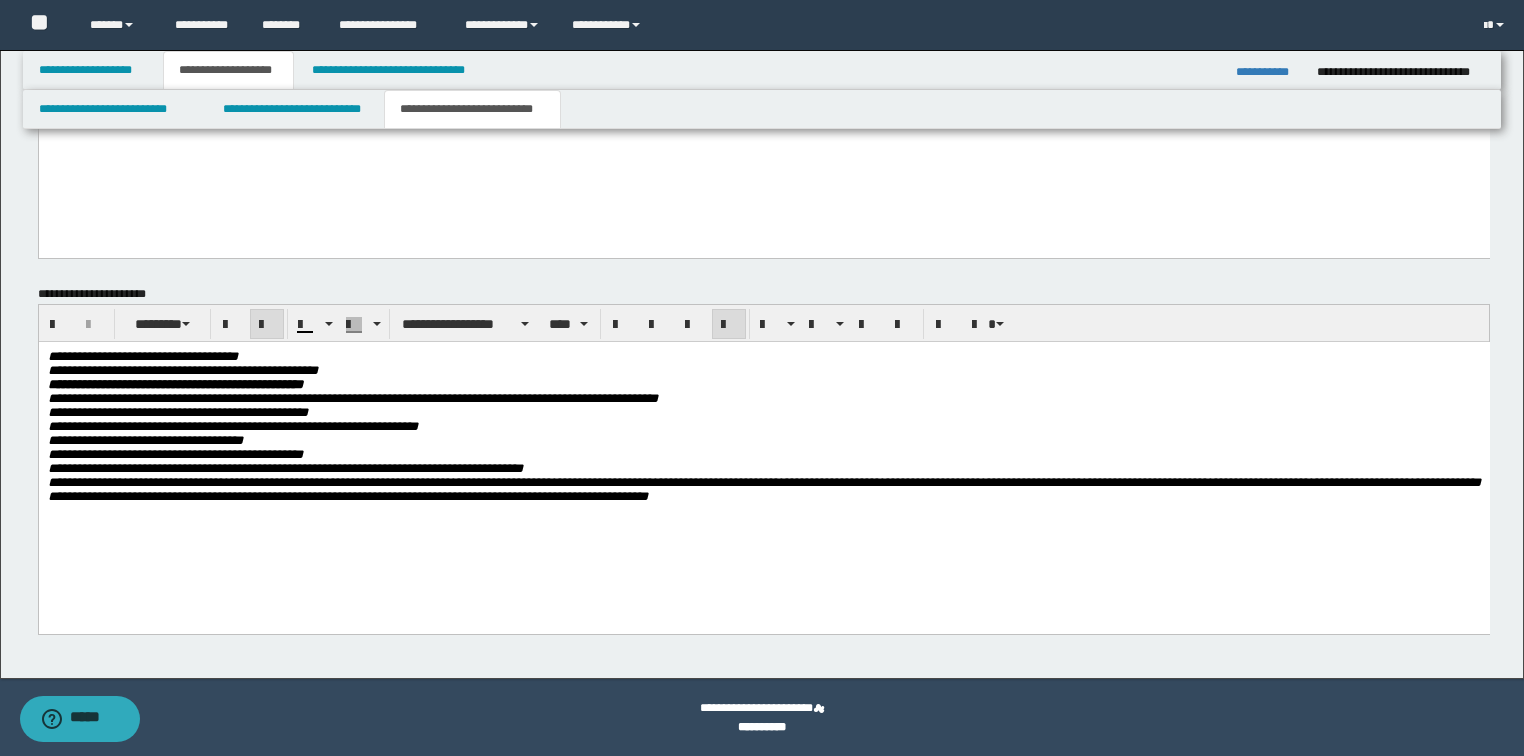 click on "**********" at bounding box center [763, 413] 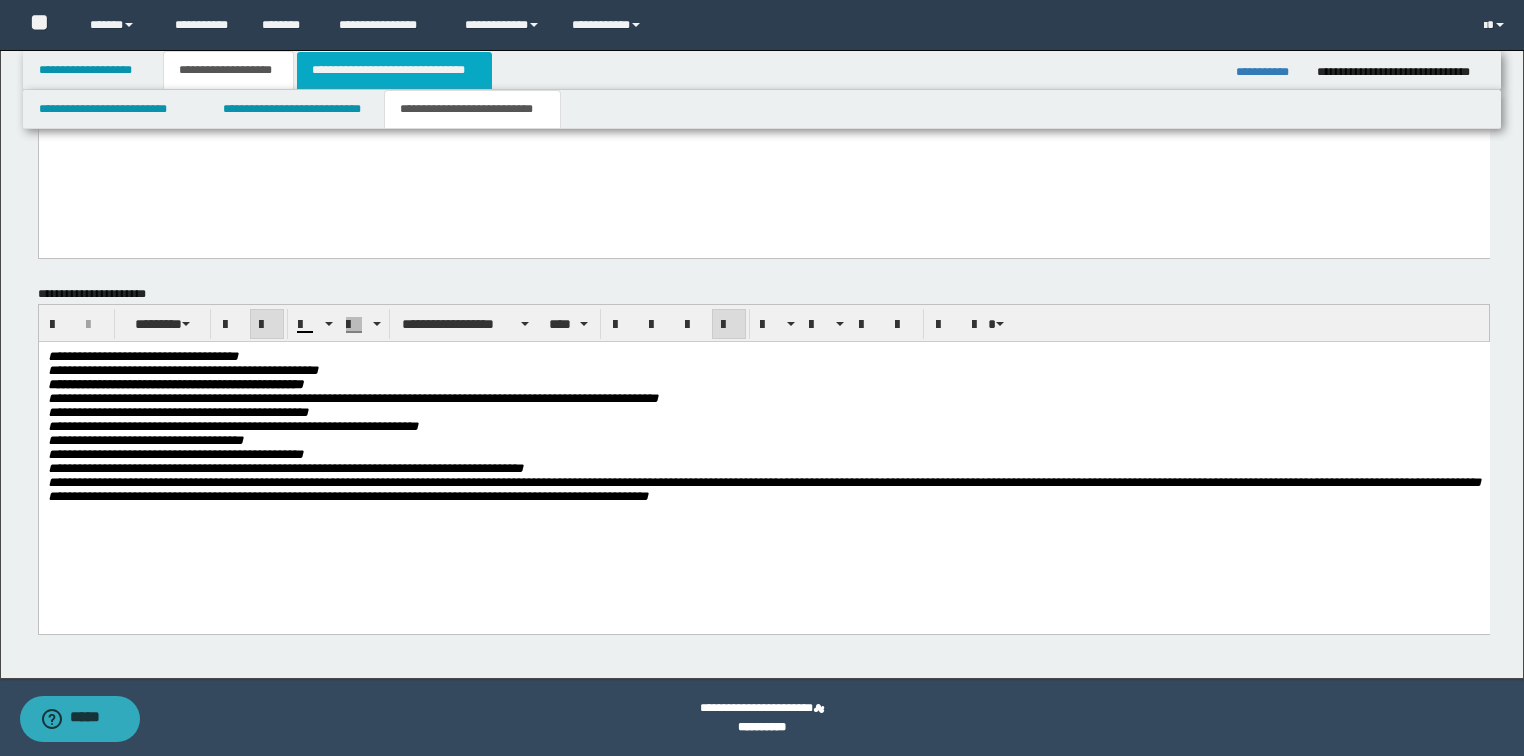 click on "**********" at bounding box center (394, 70) 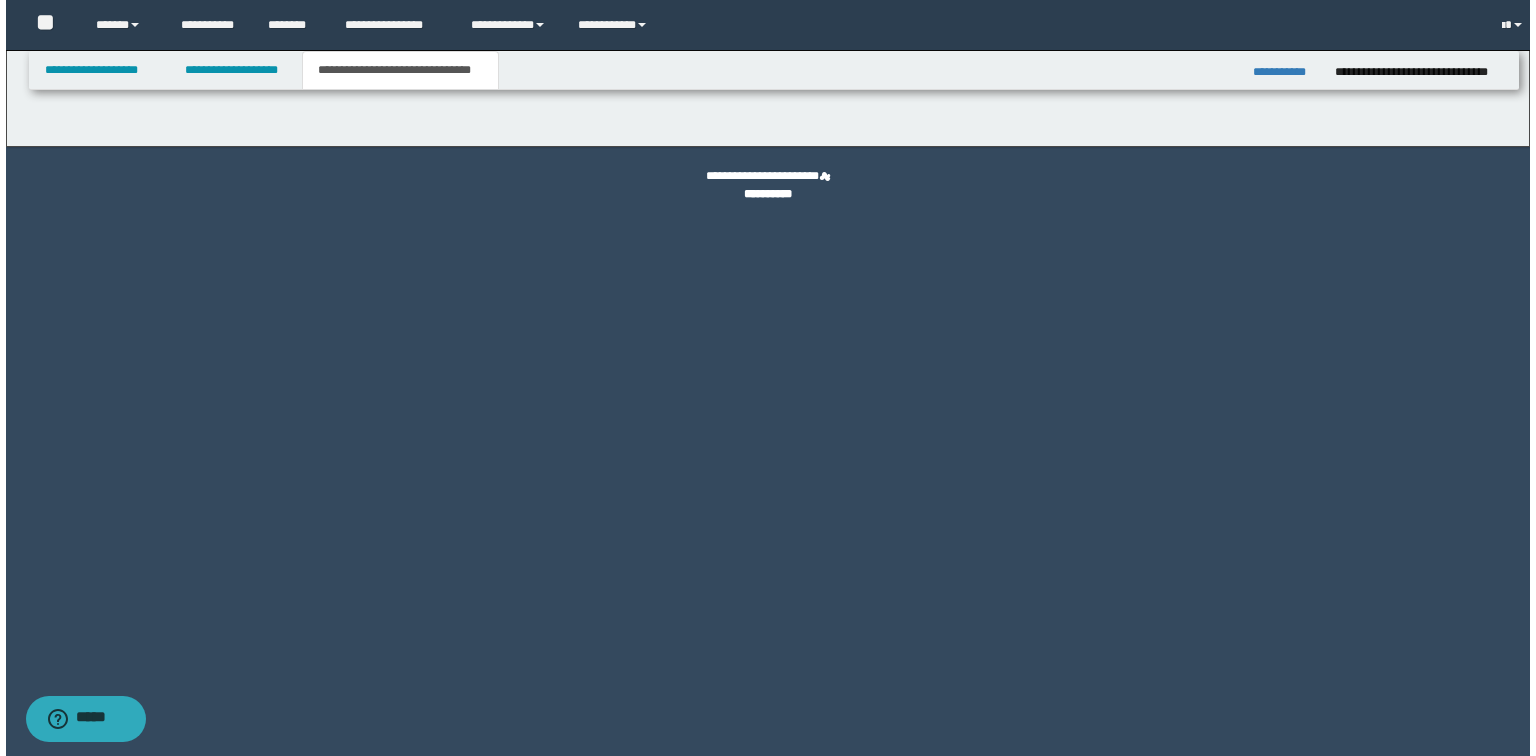 scroll, scrollTop: 0, scrollLeft: 0, axis: both 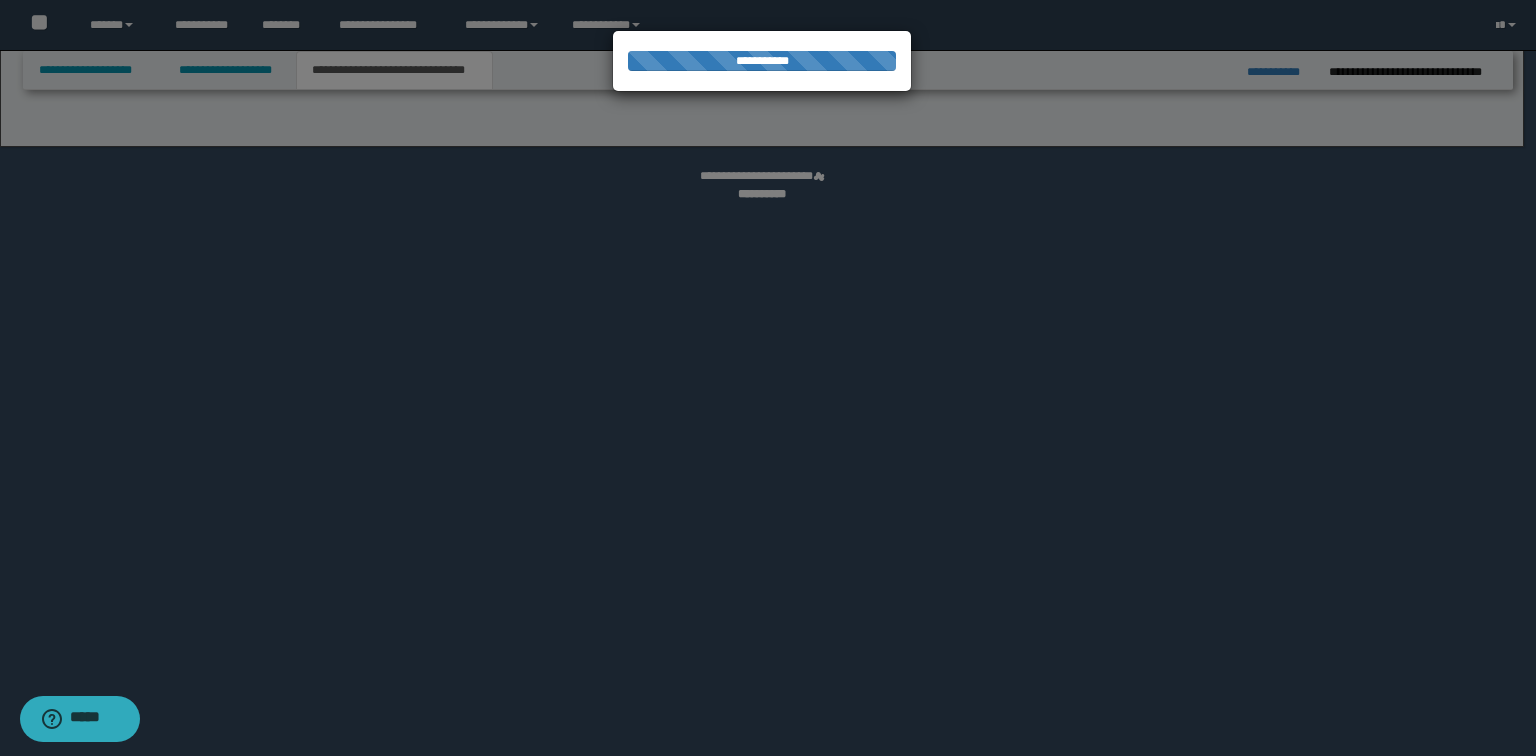 select on "*" 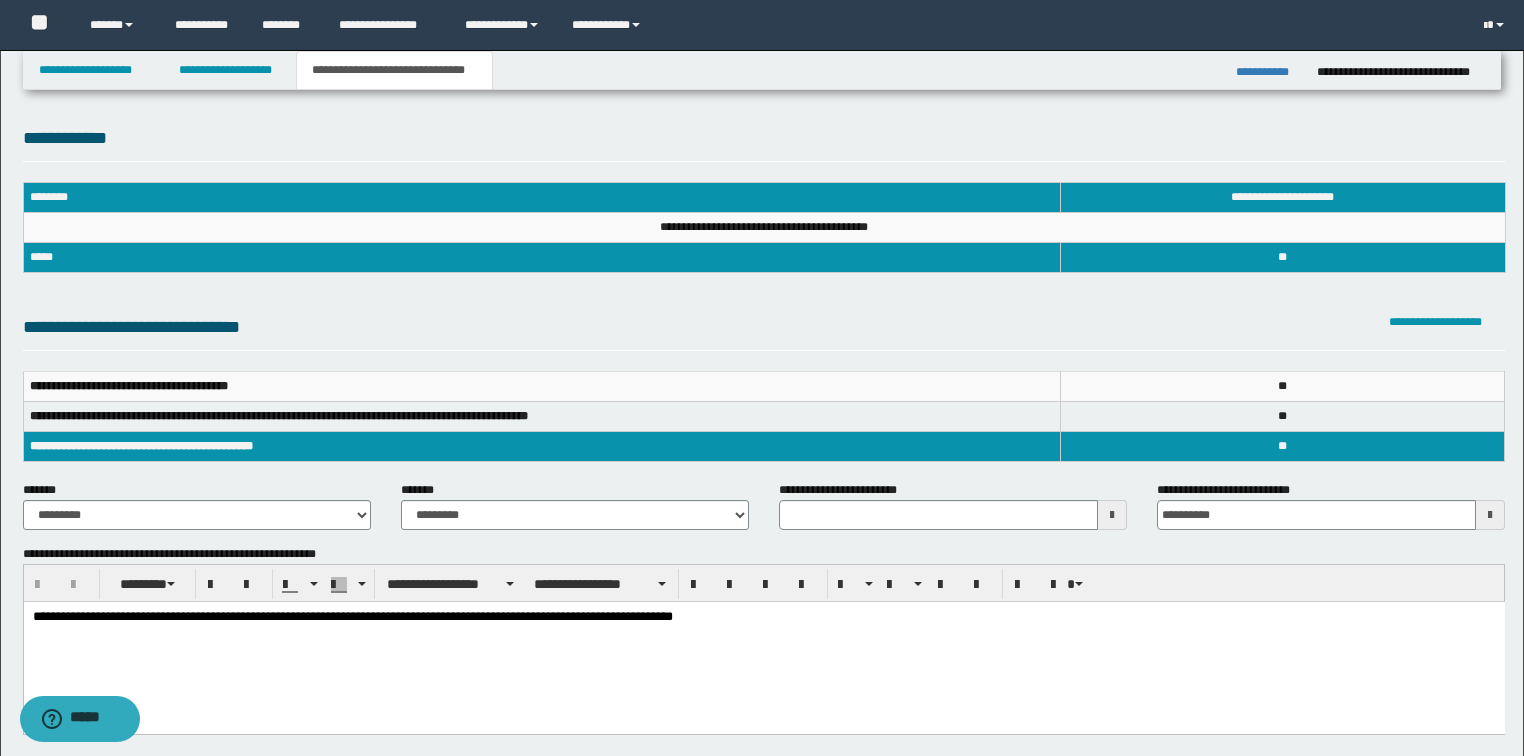 scroll, scrollTop: 0, scrollLeft: 0, axis: both 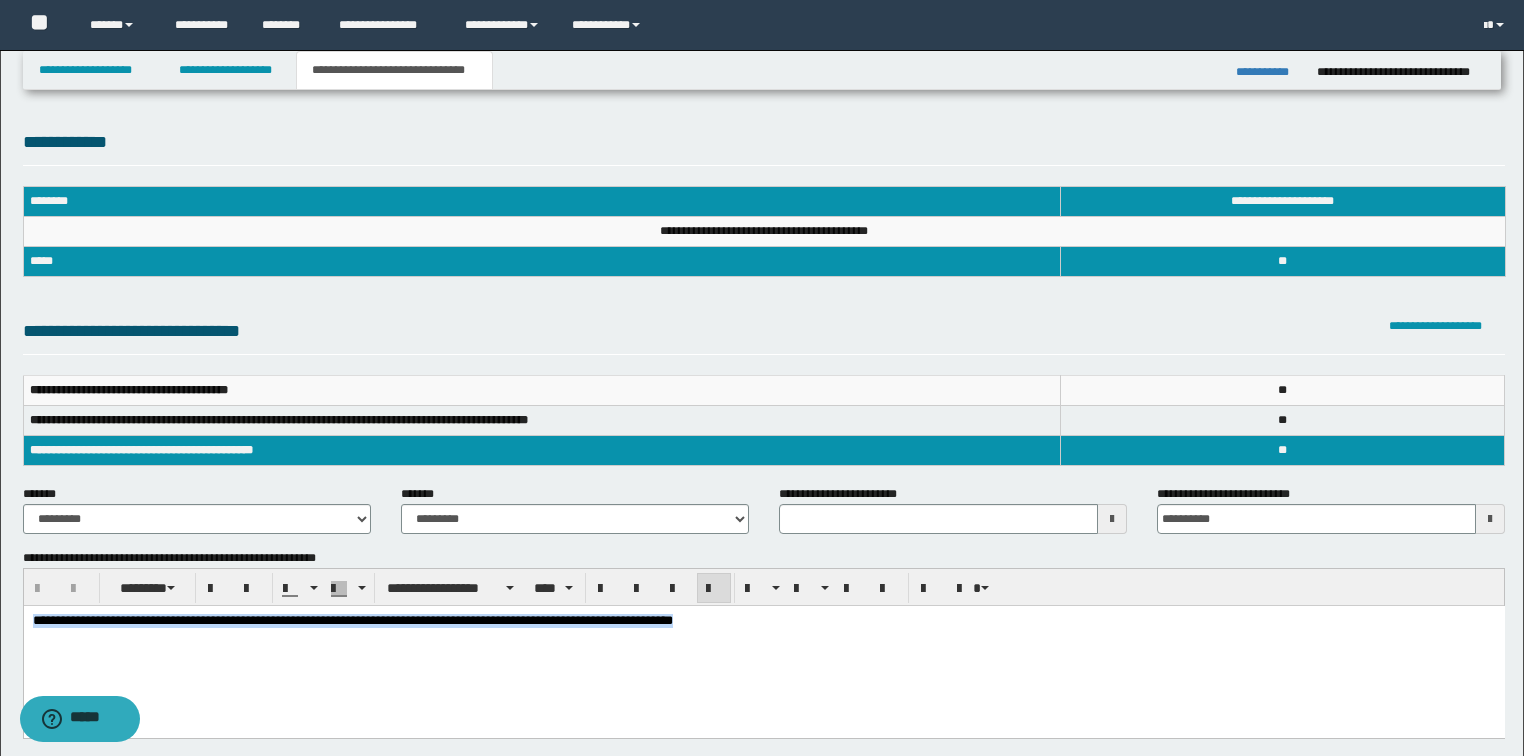 drag, startPoint x: 731, startPoint y: 625, endPoint x: 355, endPoint y: 1214, distance: 698.78253 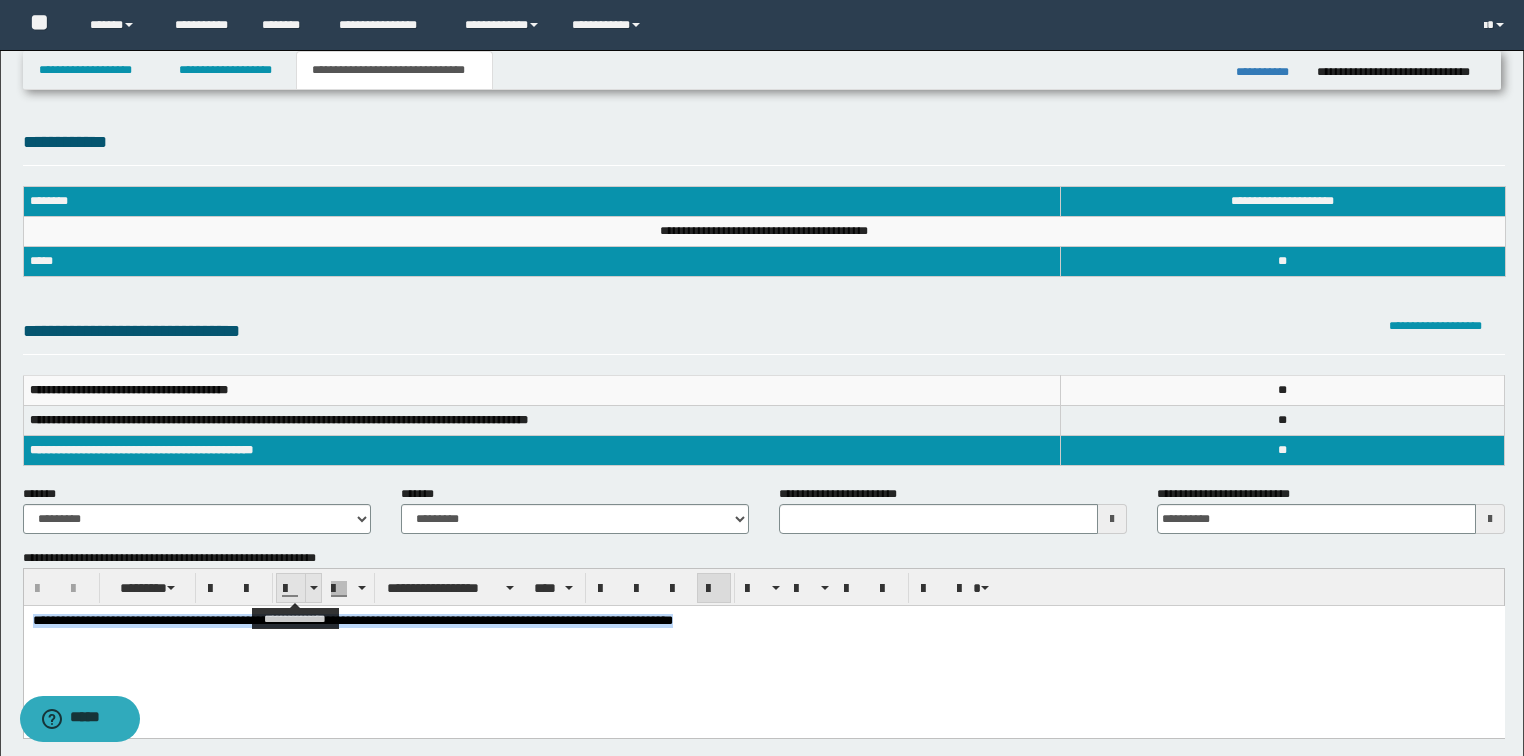 click at bounding box center [313, 588] 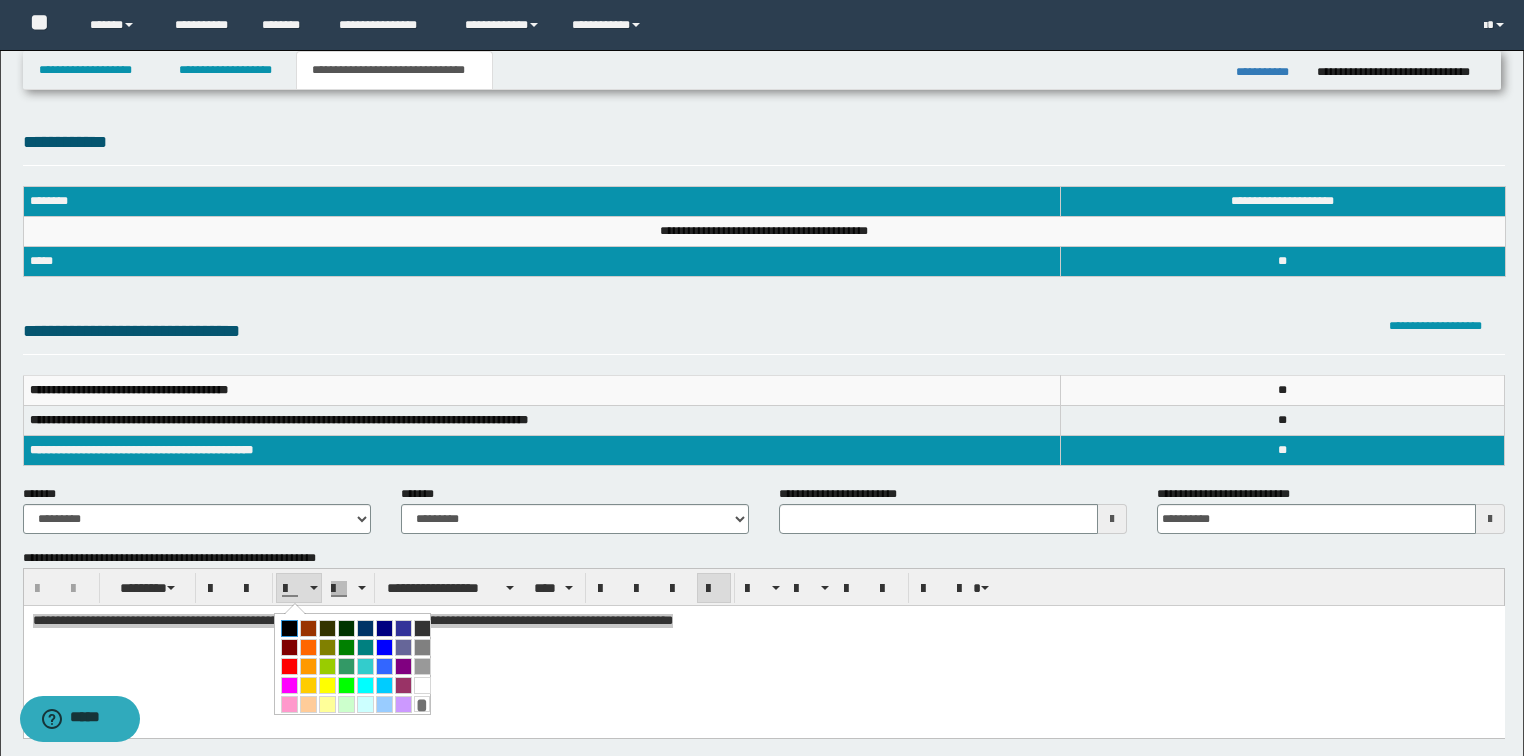 drag, startPoint x: 284, startPoint y: 628, endPoint x: 262, endPoint y: 23, distance: 605.39984 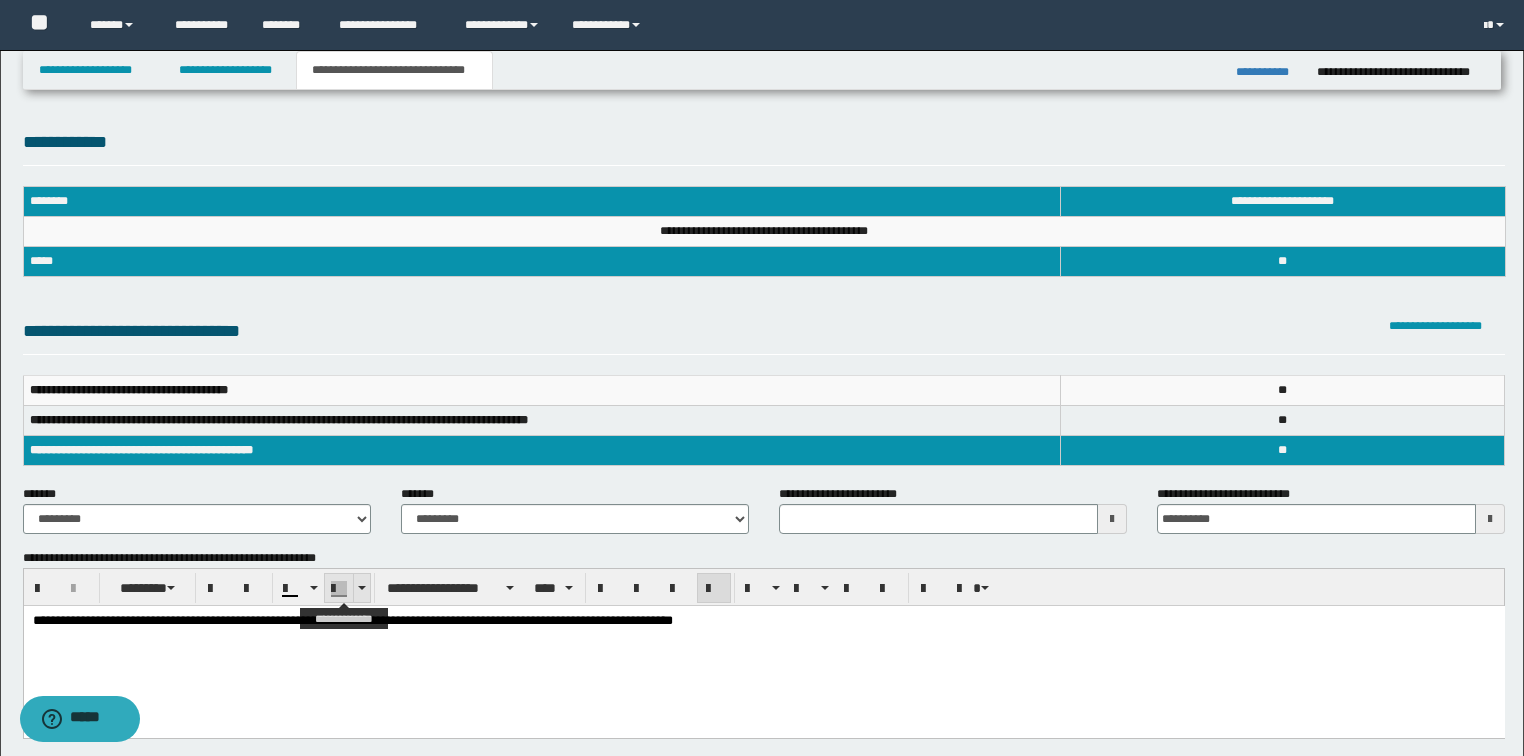 click at bounding box center (361, 588) 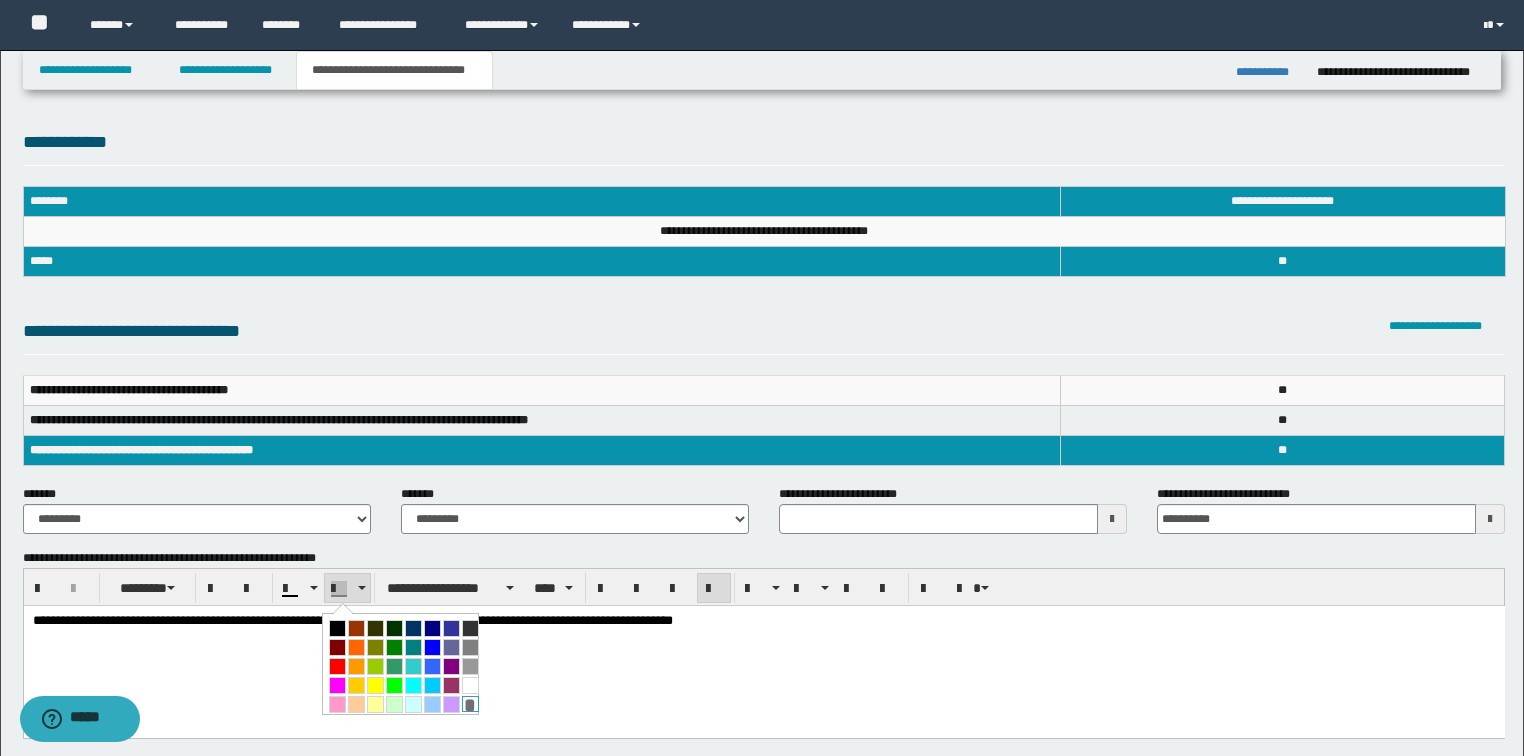 click on "*" at bounding box center (470, 704) 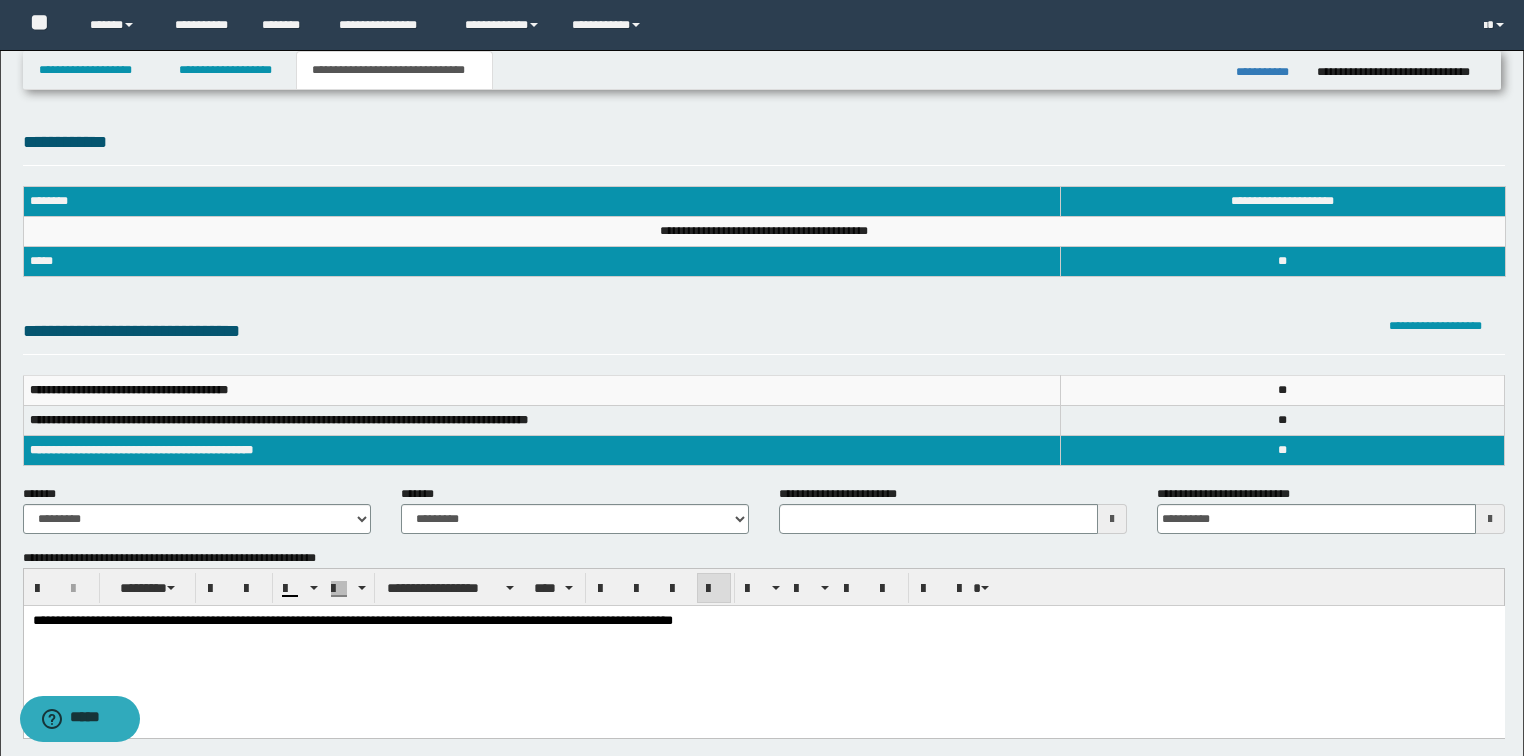 click on "**********" at bounding box center [763, 621] 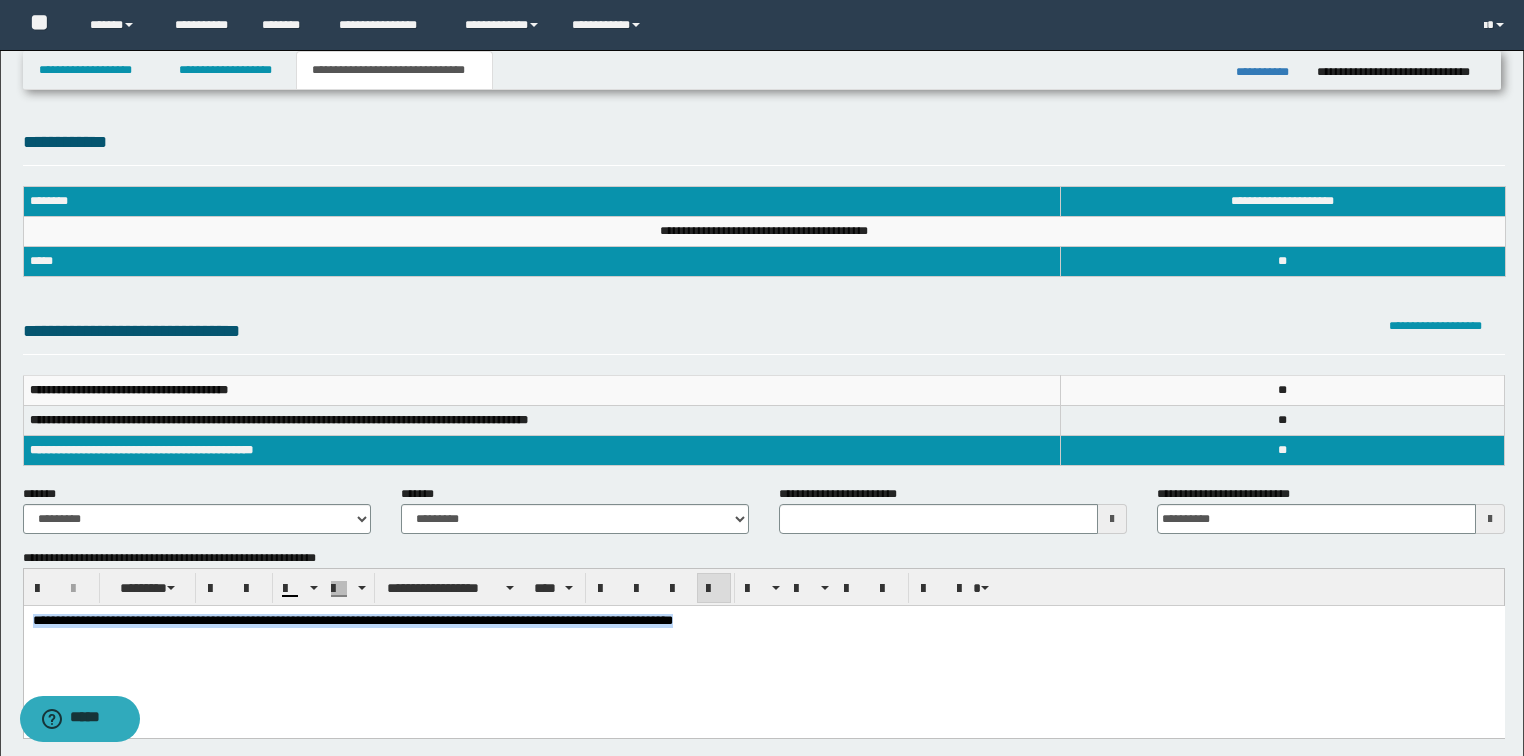 drag, startPoint x: 804, startPoint y: 616, endPoint x: 486, endPoint y: 663, distance: 321.4545 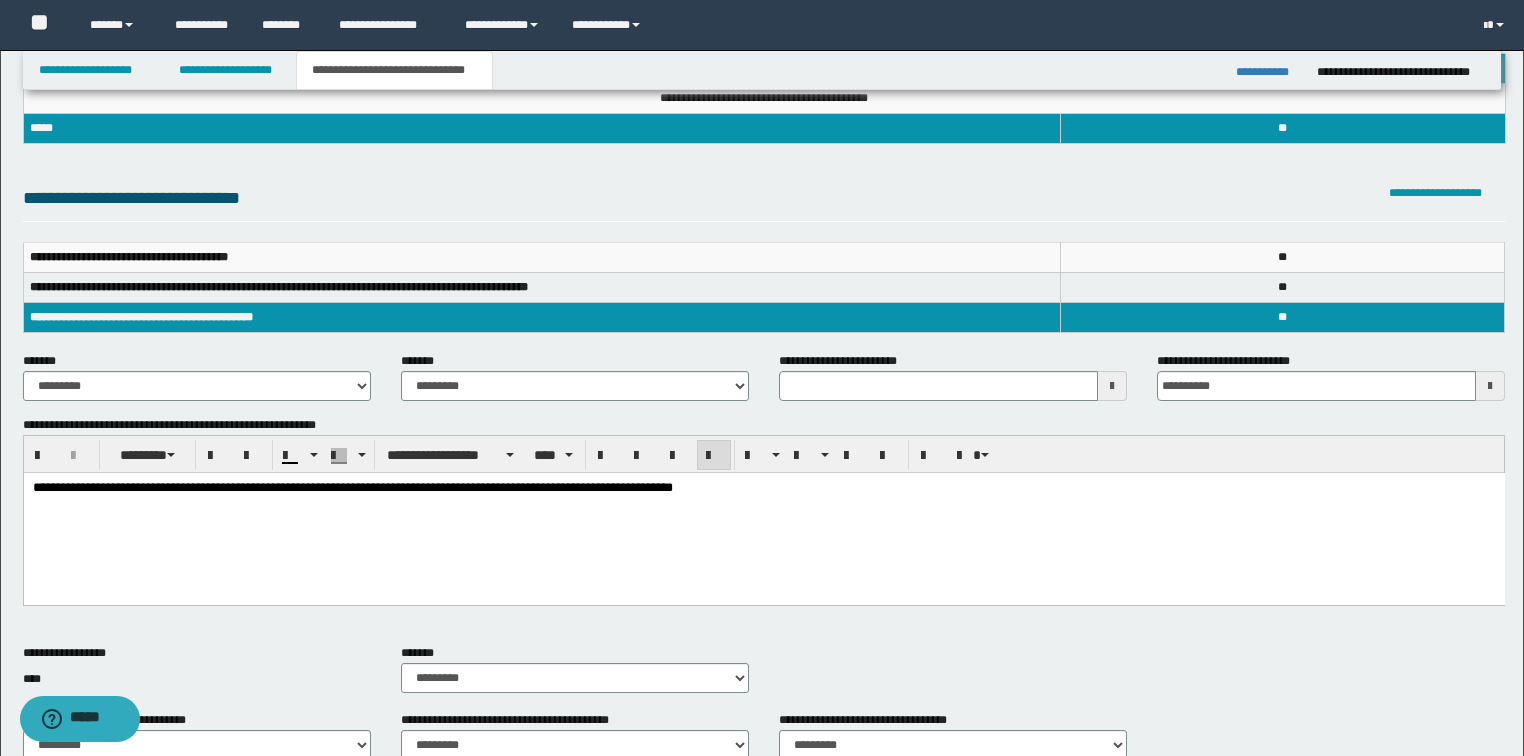 scroll, scrollTop: 0, scrollLeft: 0, axis: both 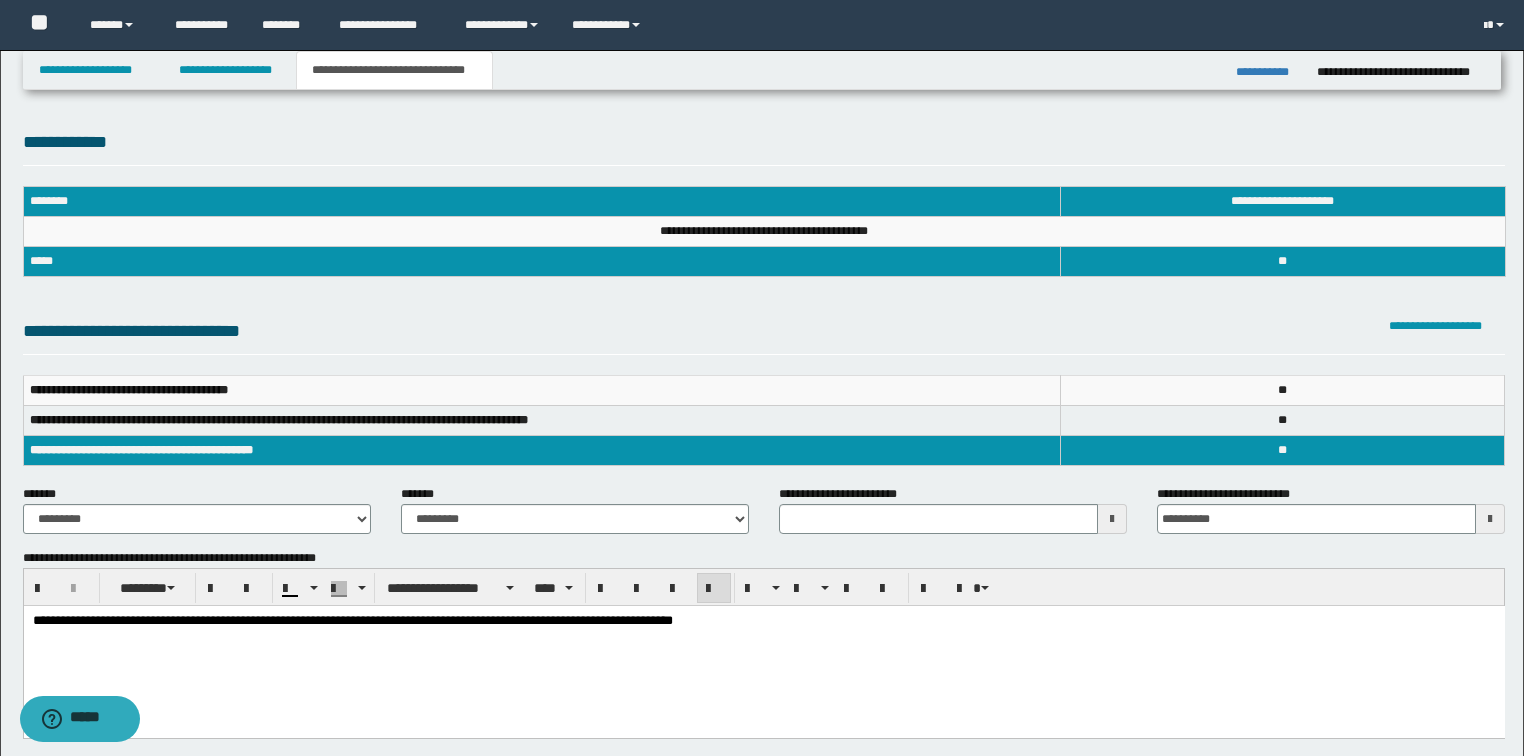 type 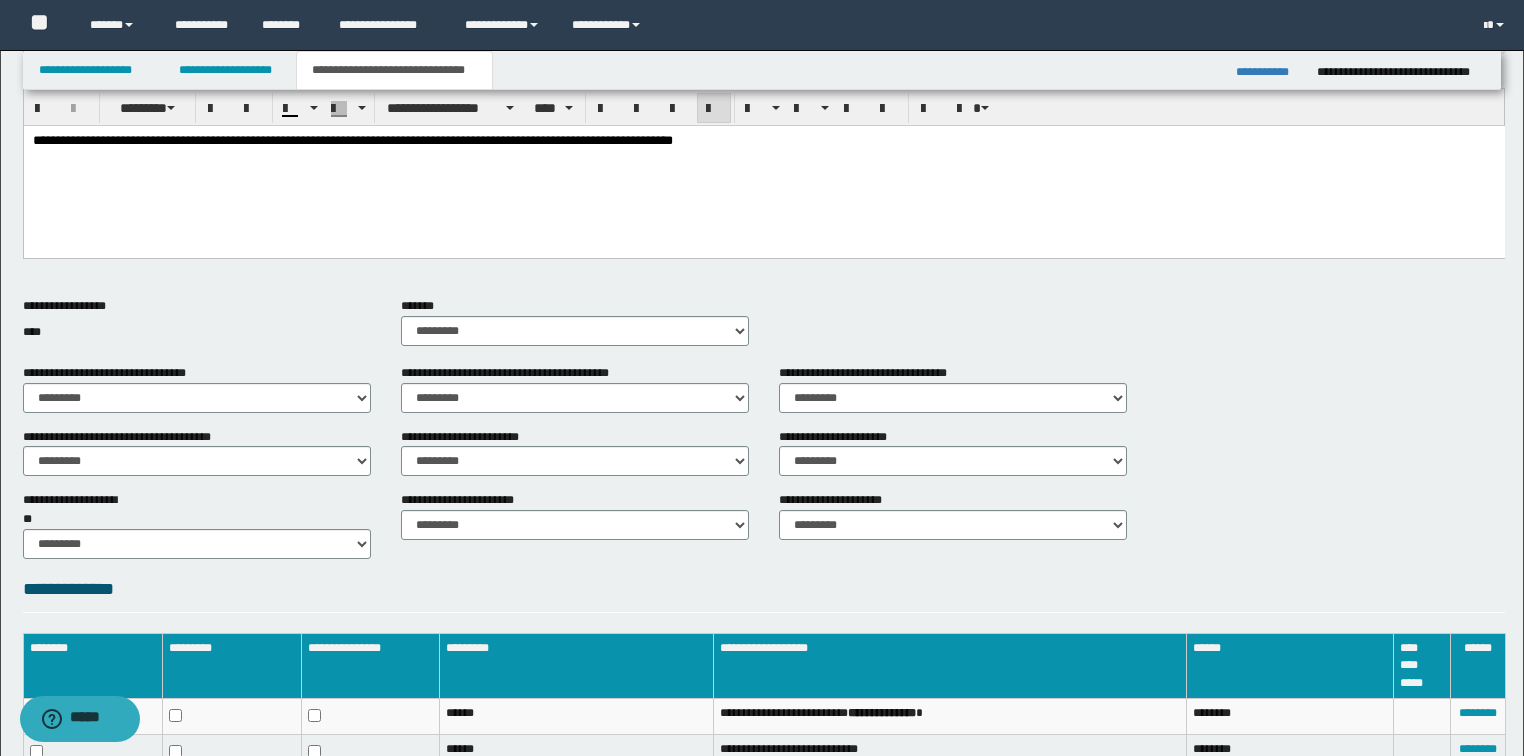 scroll, scrollTop: 640, scrollLeft: 0, axis: vertical 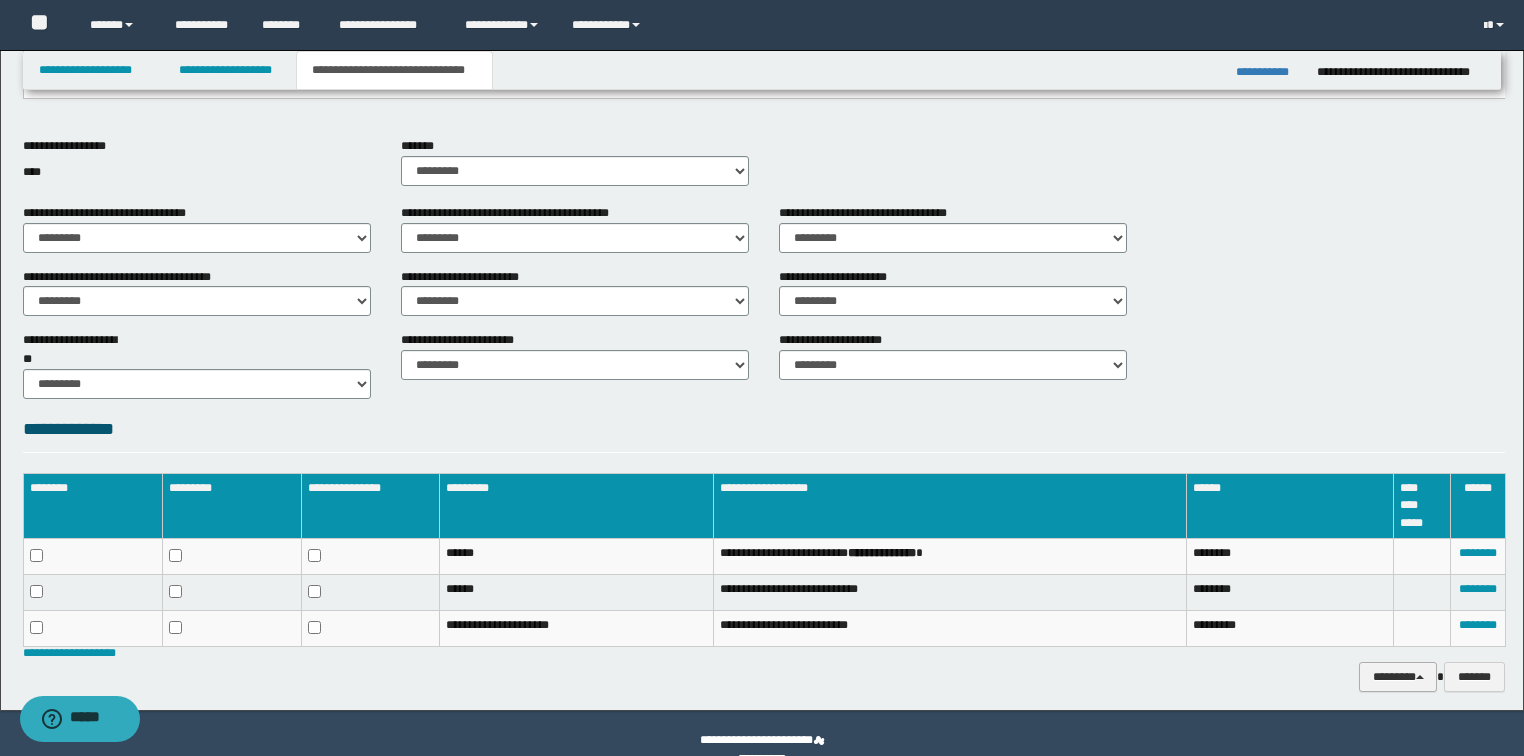click on "********" at bounding box center (1398, 677) 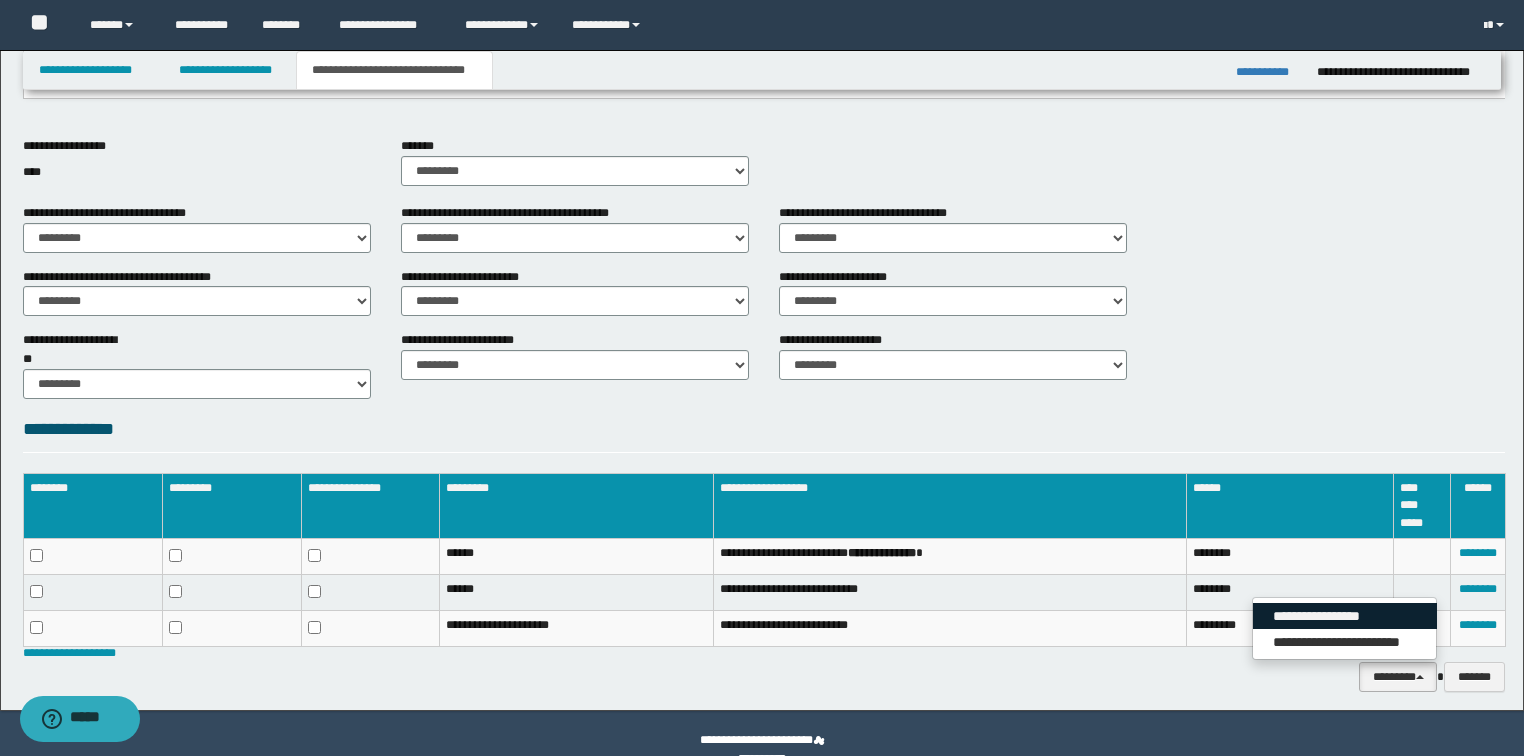 click on "**********" at bounding box center (1345, 616) 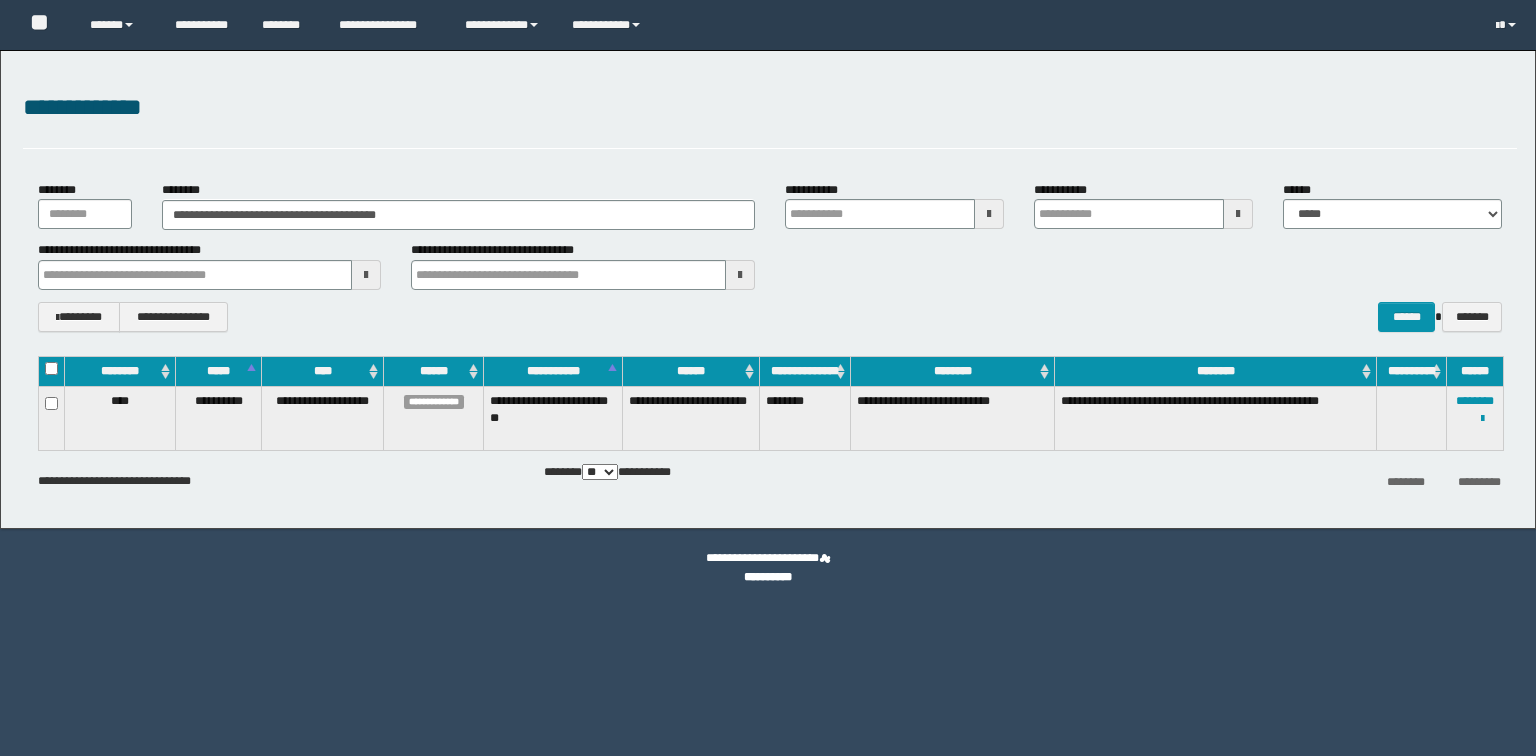 click on "**********" at bounding box center (458, 205) 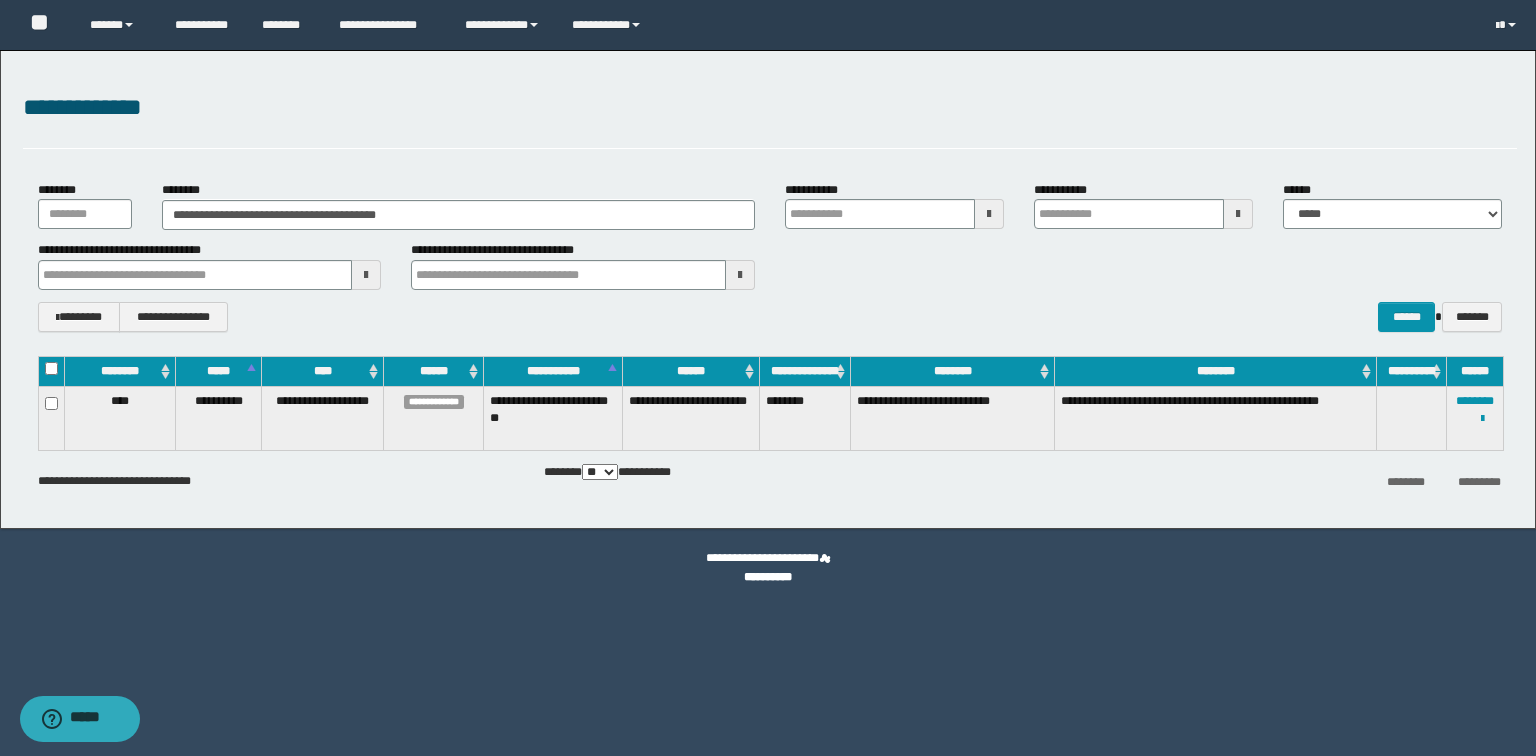scroll, scrollTop: 0, scrollLeft: 0, axis: both 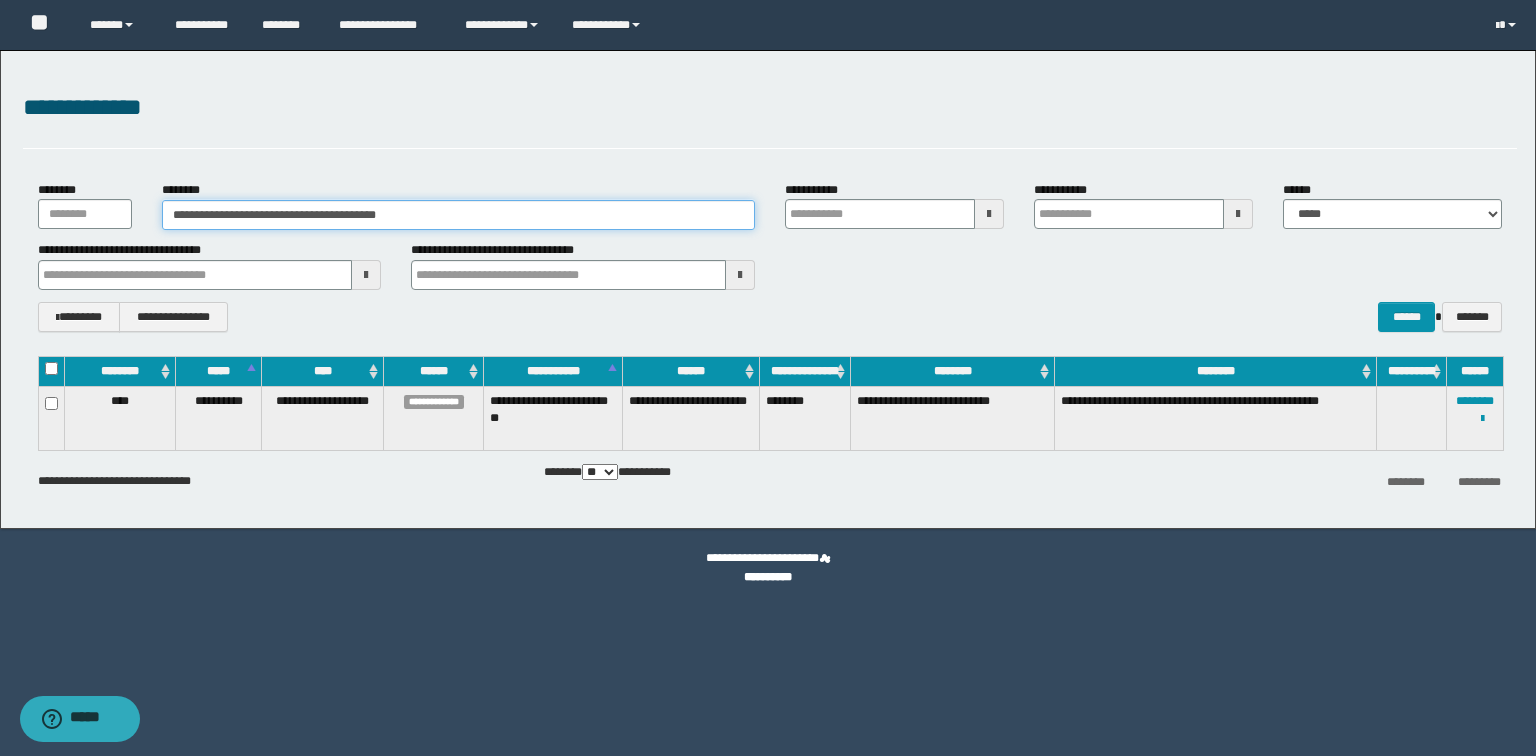 click on "**********" at bounding box center (458, 215) 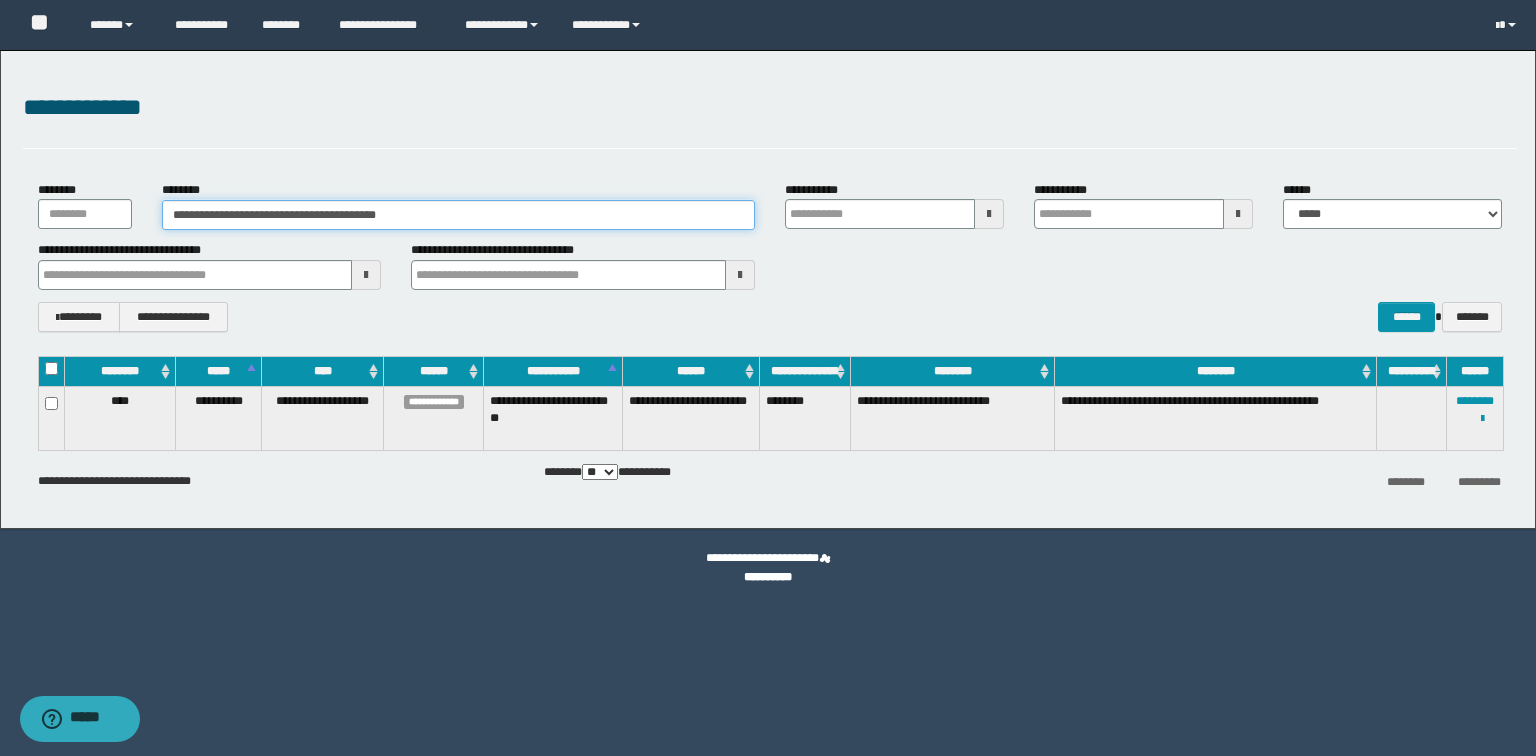 click on "**********" at bounding box center [768, 289] 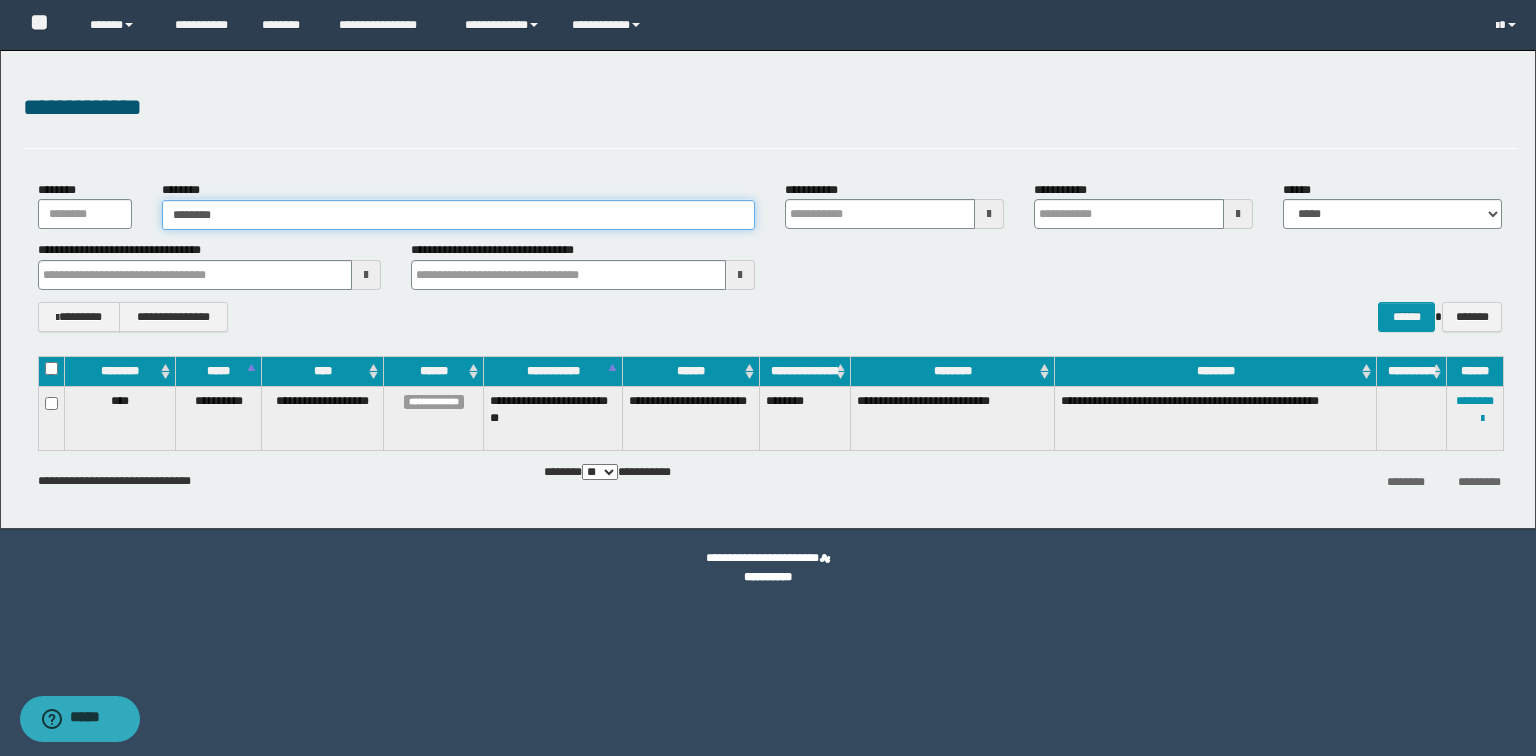 type on "********" 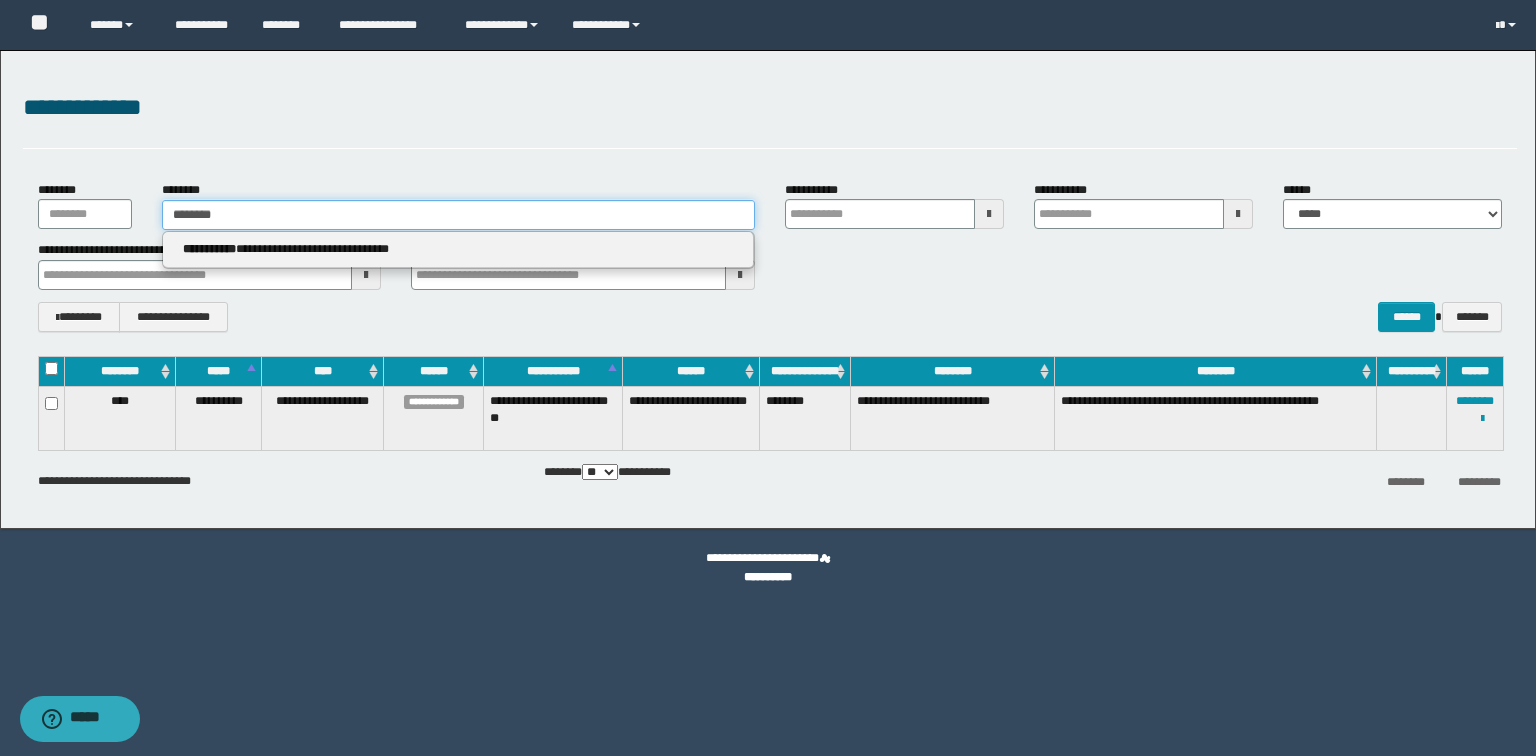 type on "********" 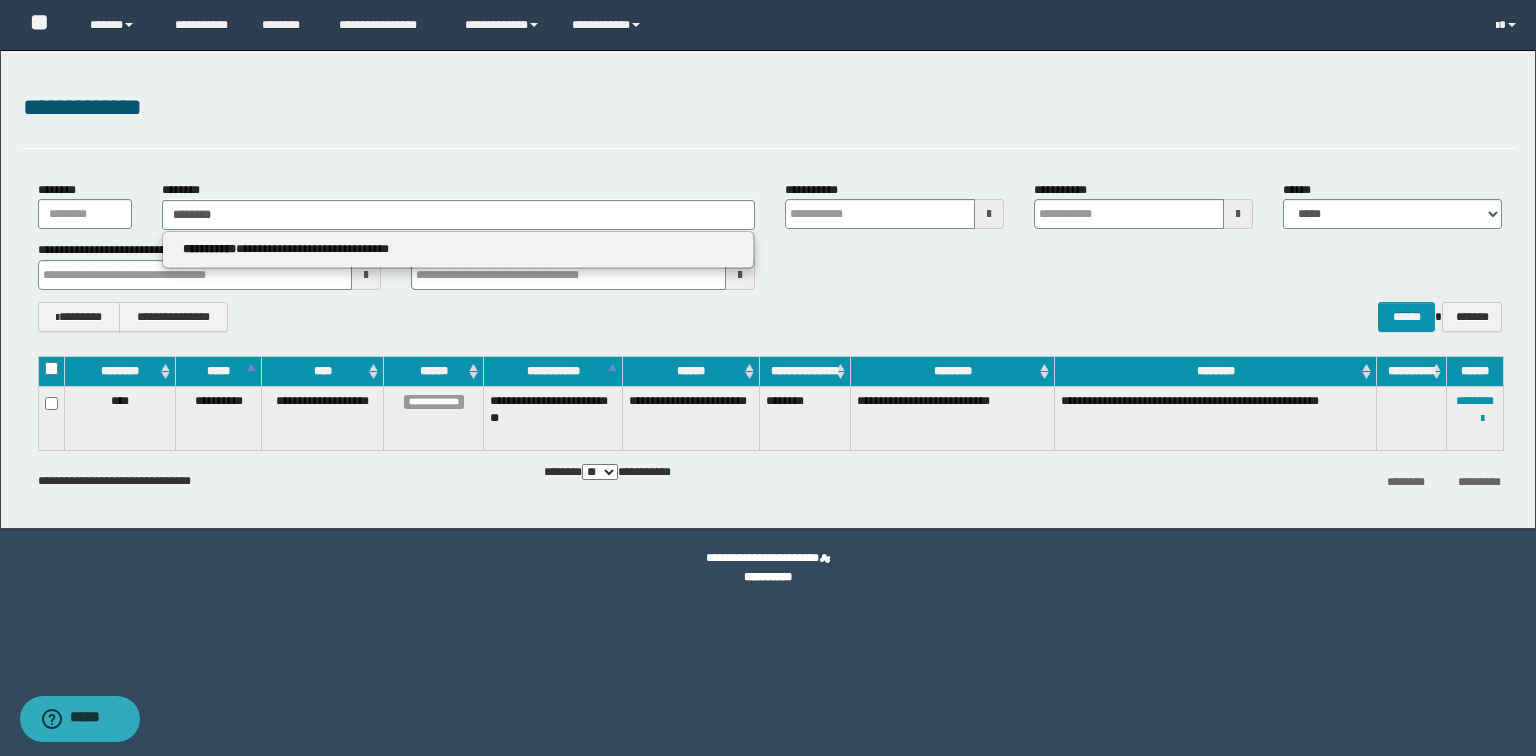 click on "**********" at bounding box center (458, 249) 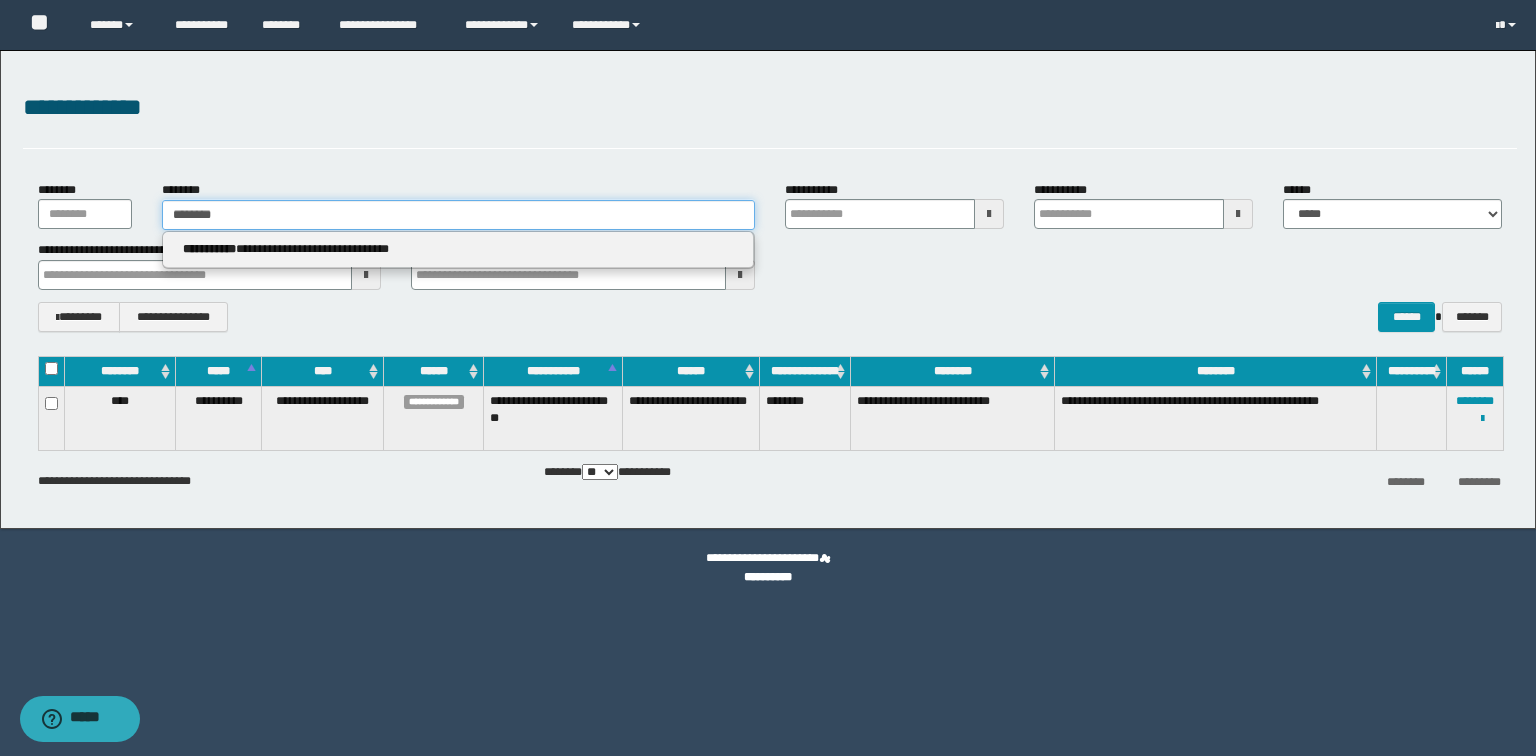type 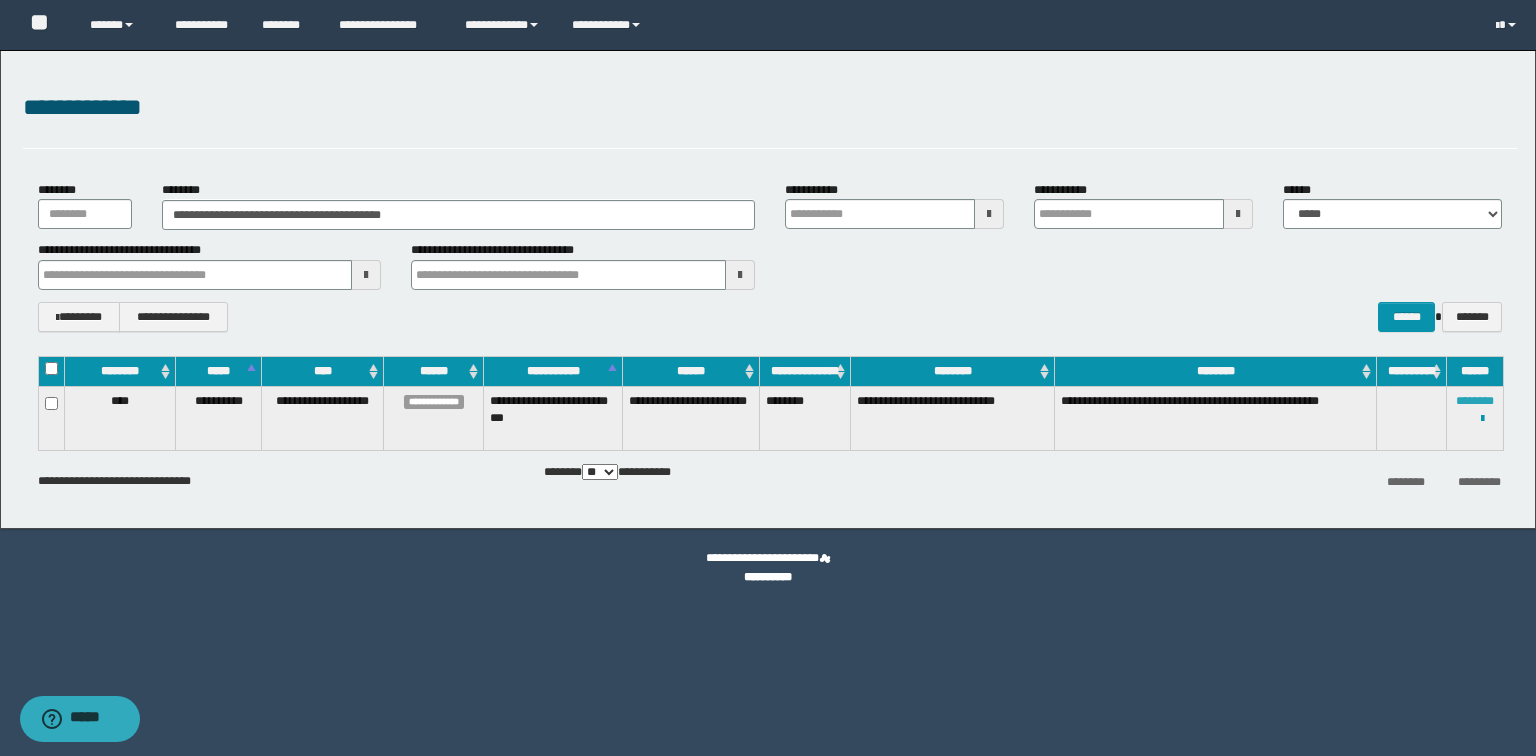 click on "********" at bounding box center (1475, 401) 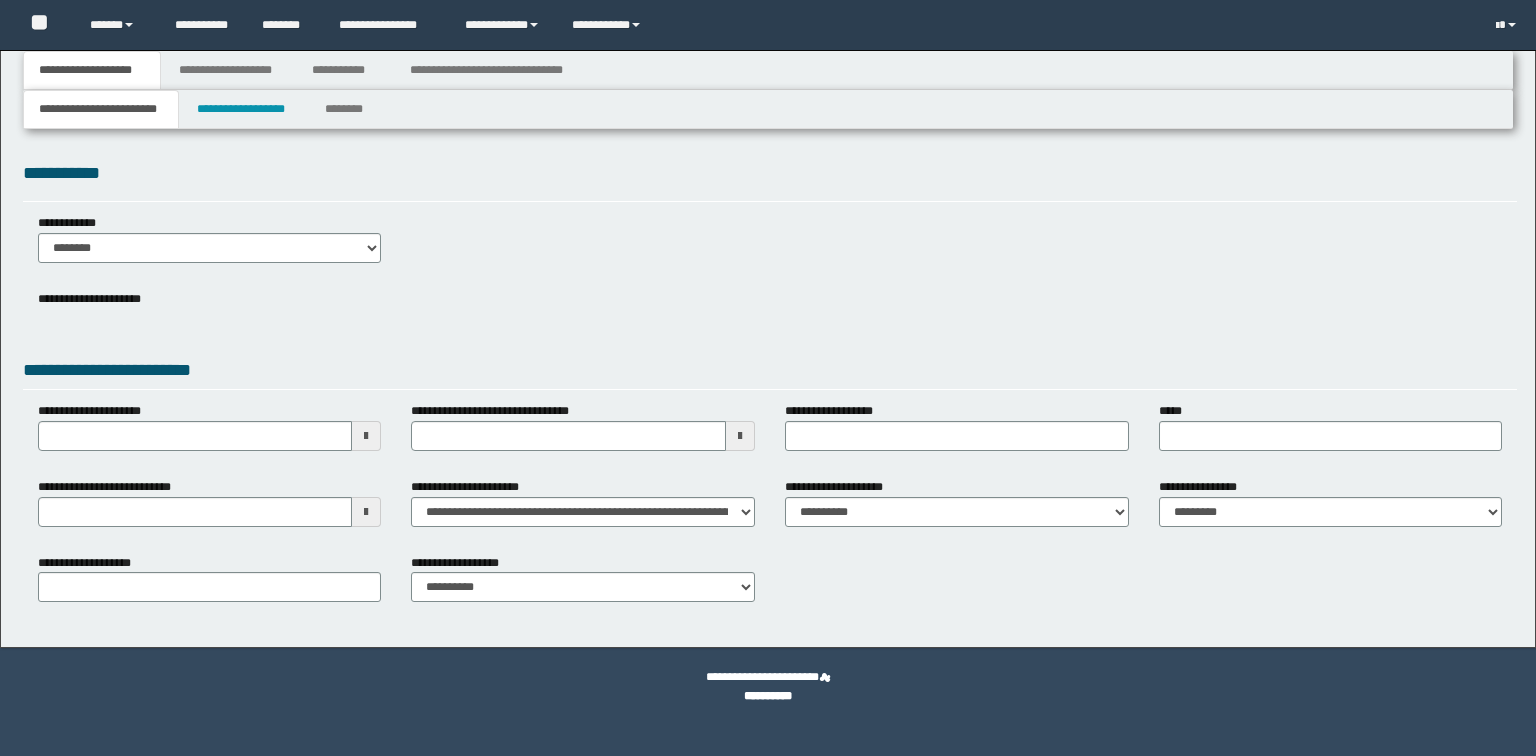 scroll, scrollTop: 0, scrollLeft: 0, axis: both 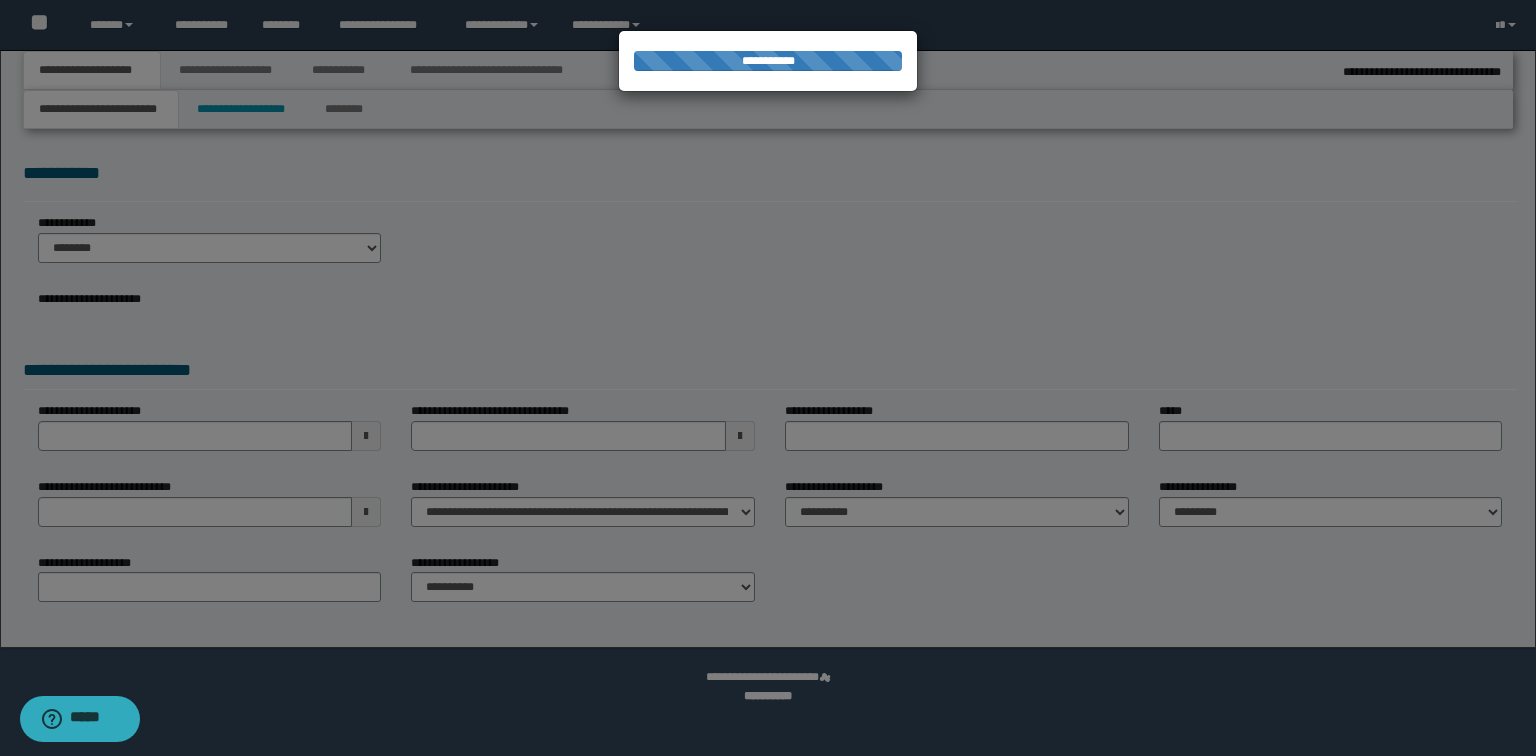 type on "**********" 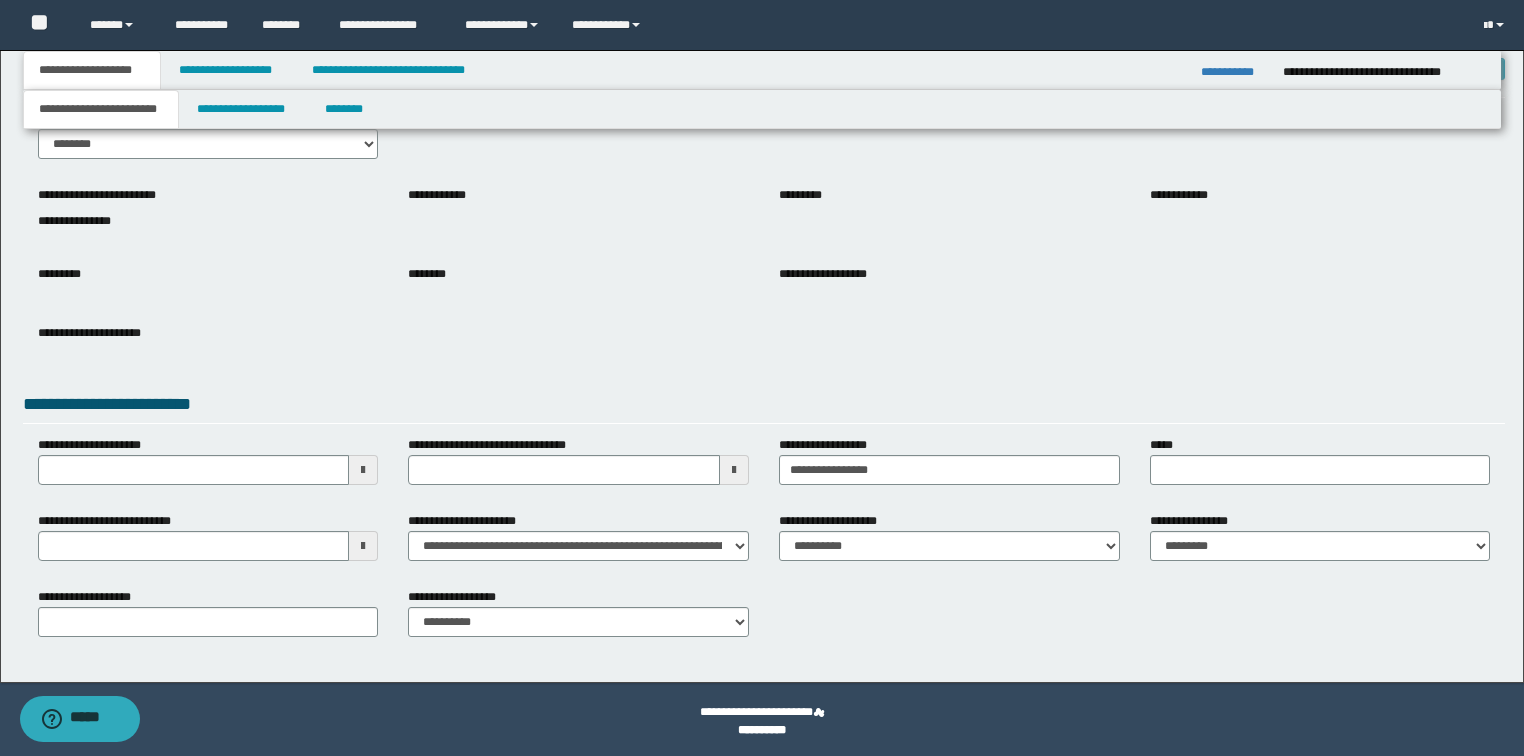 scroll, scrollTop: 108, scrollLeft: 0, axis: vertical 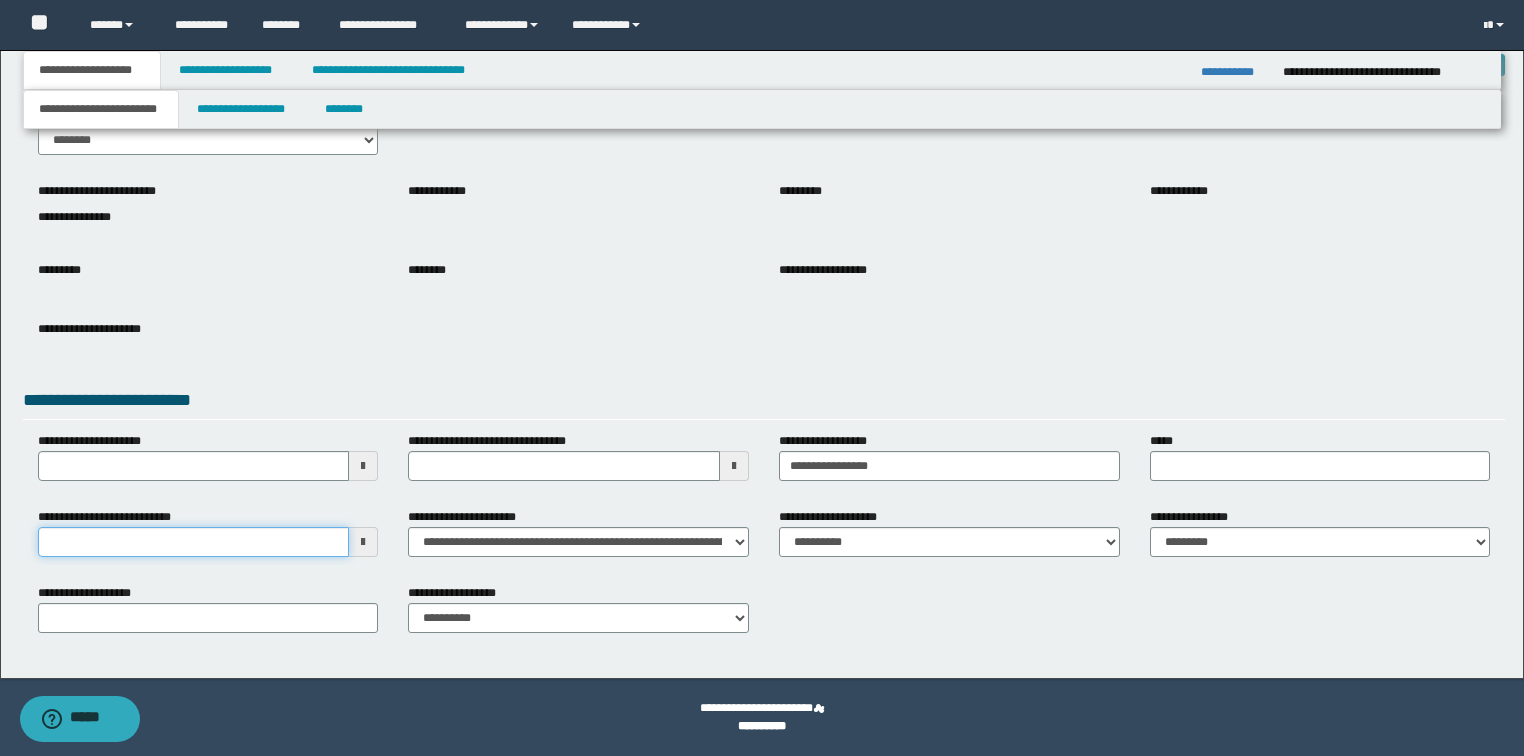click on "**********" at bounding box center [194, 542] 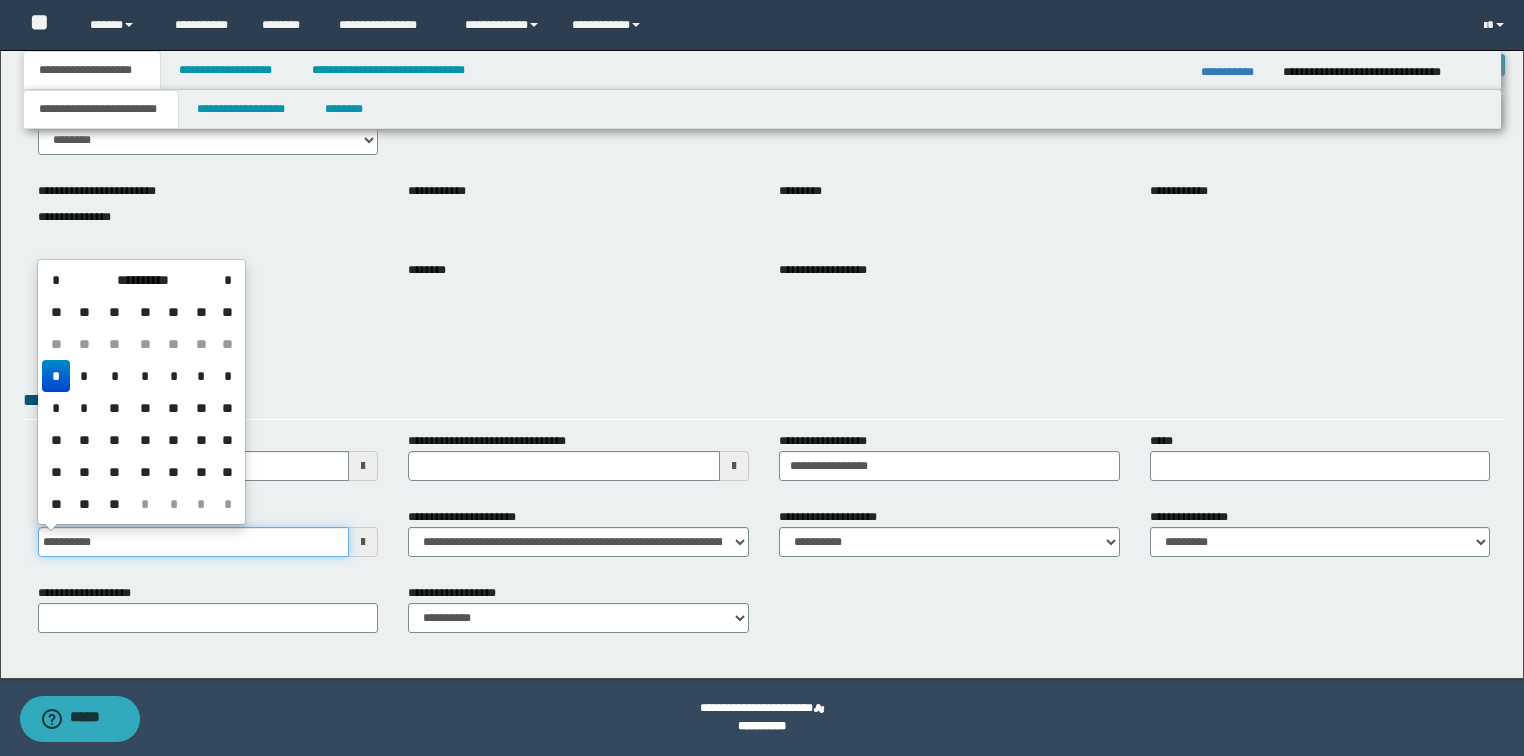 type on "**********" 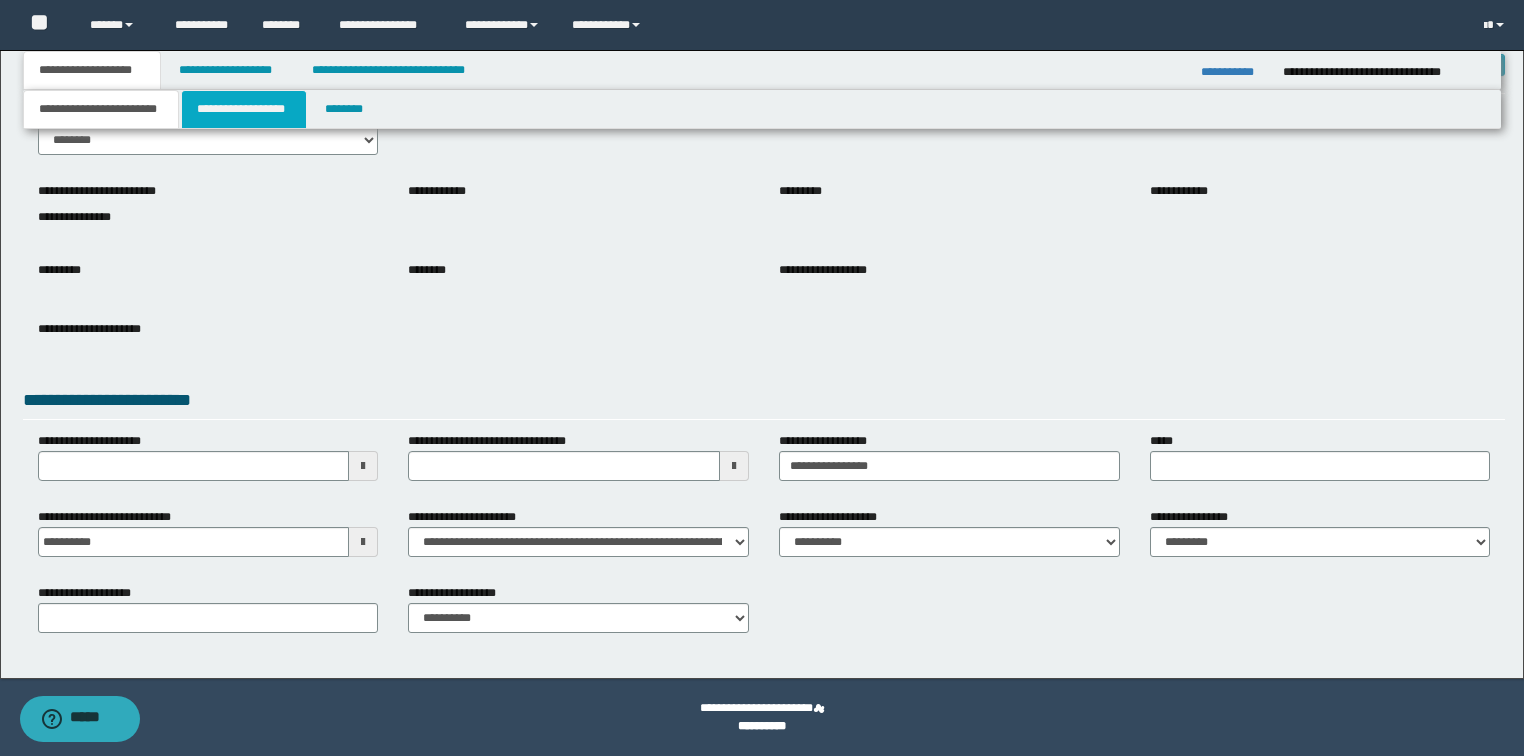 click on "**********" at bounding box center (244, 109) 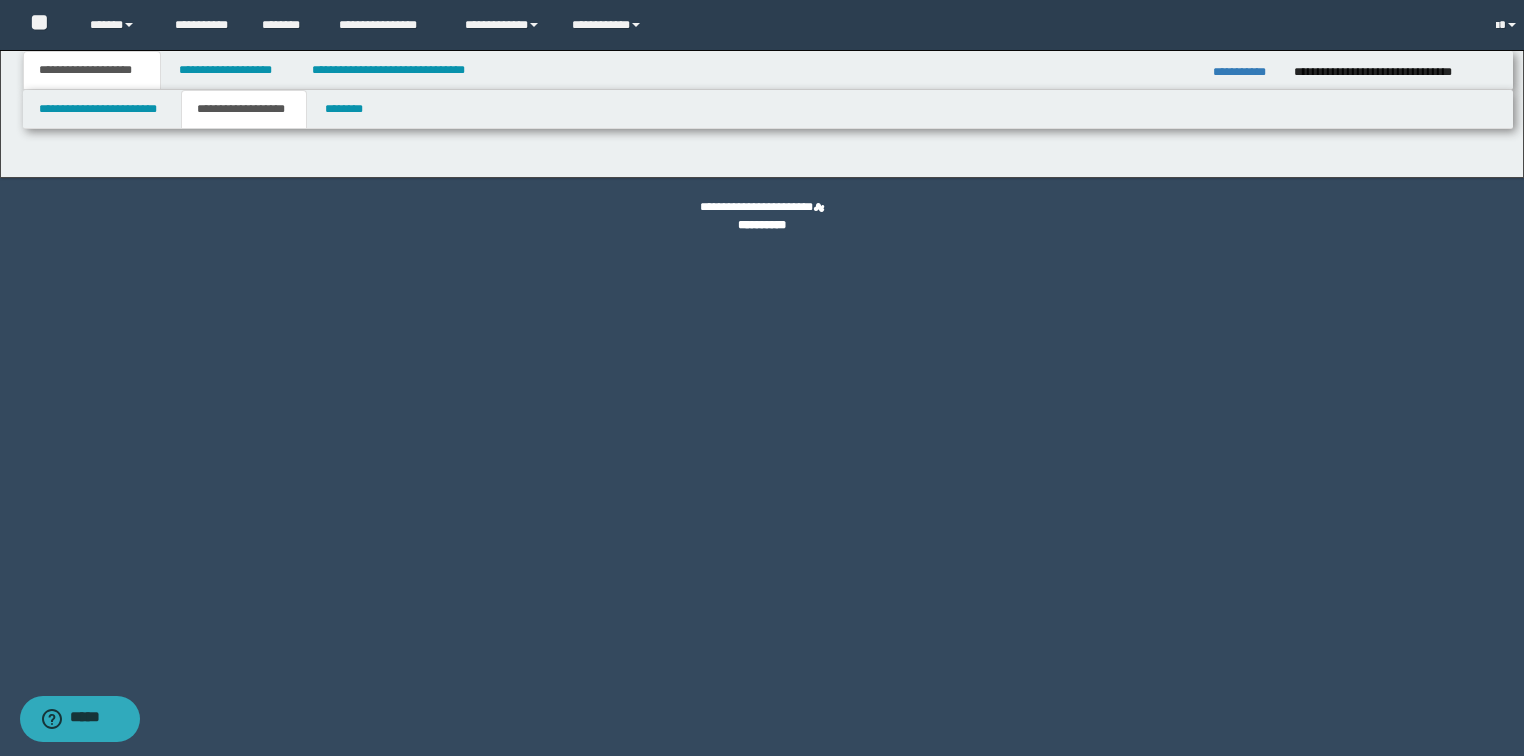 scroll, scrollTop: 0, scrollLeft: 0, axis: both 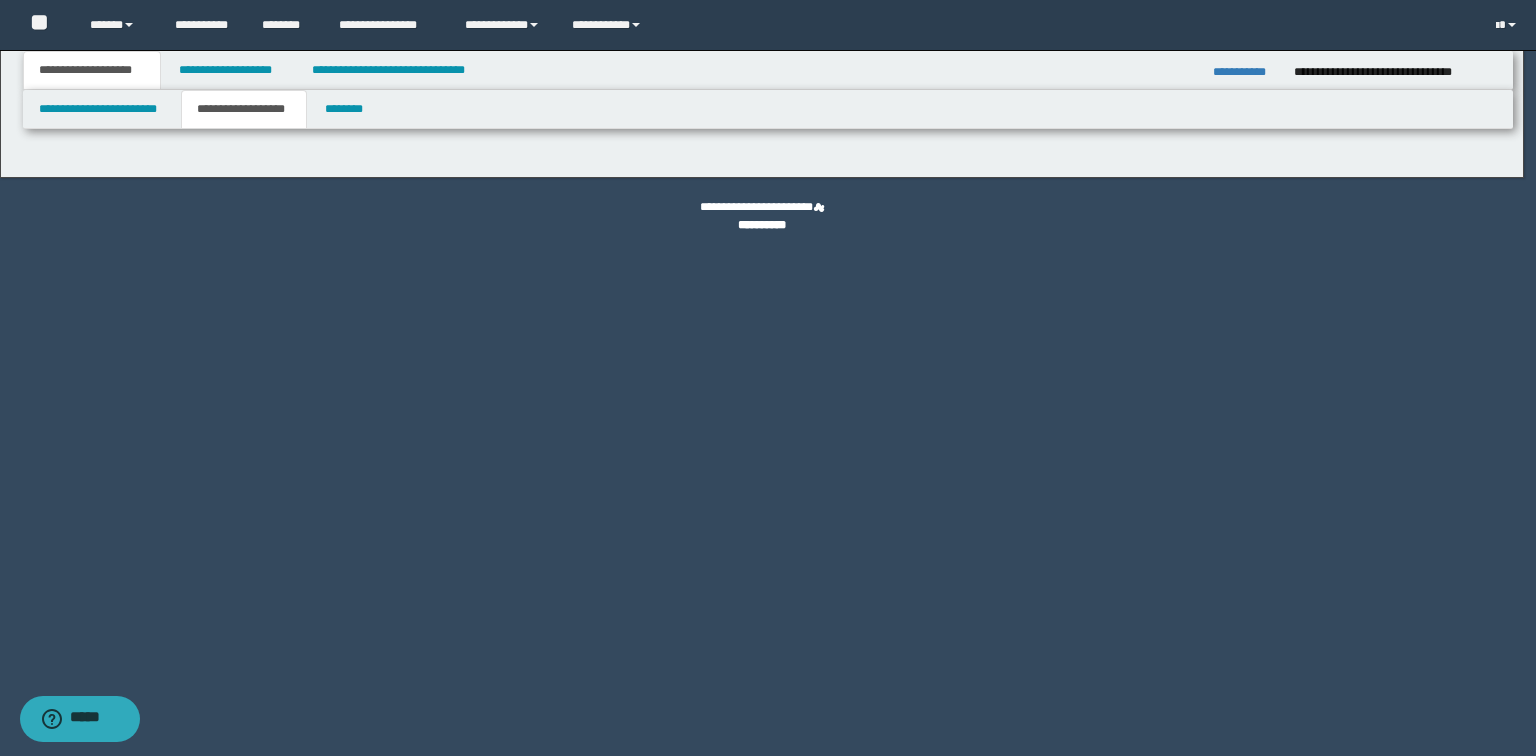 type on "********" 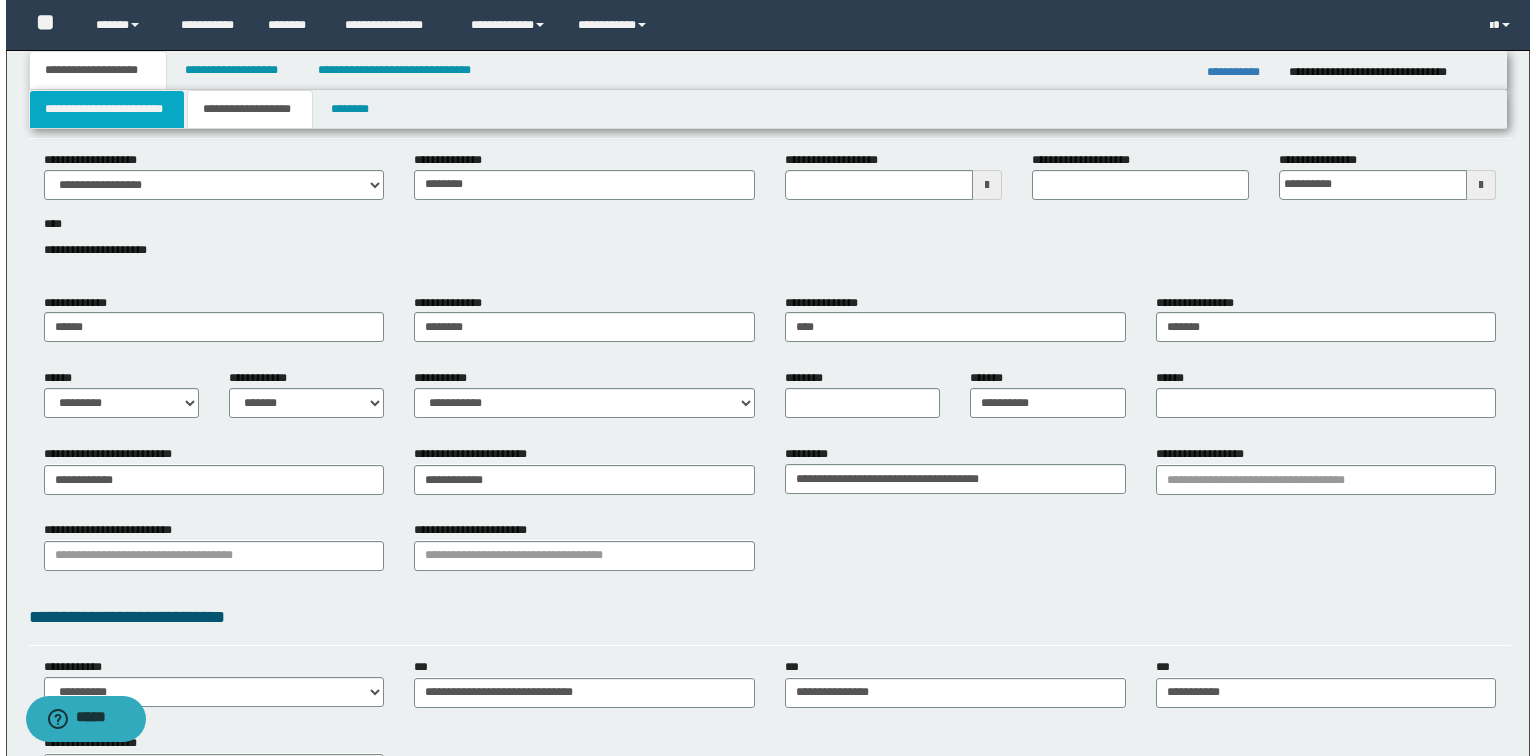 scroll, scrollTop: 0, scrollLeft: 0, axis: both 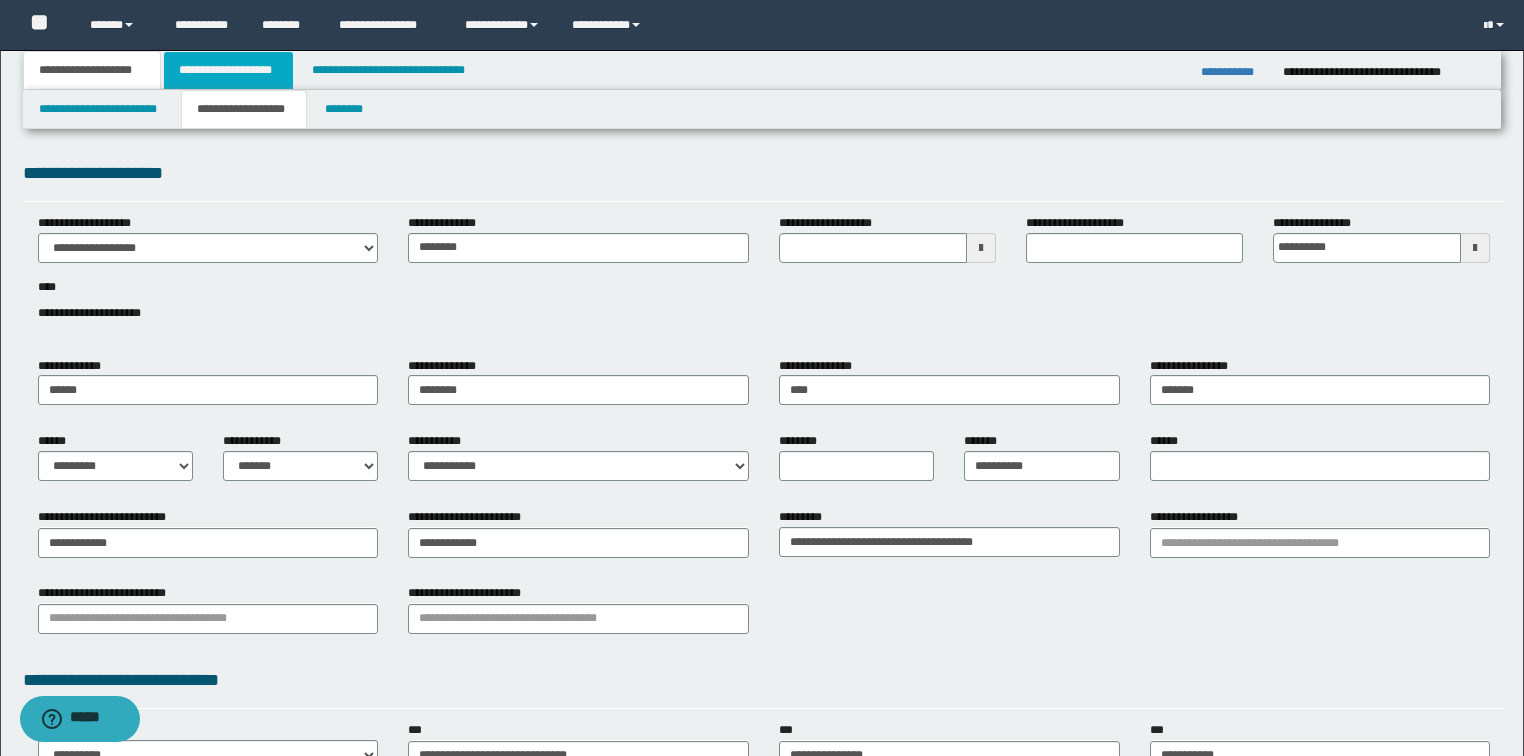 click on "**********" at bounding box center [228, 70] 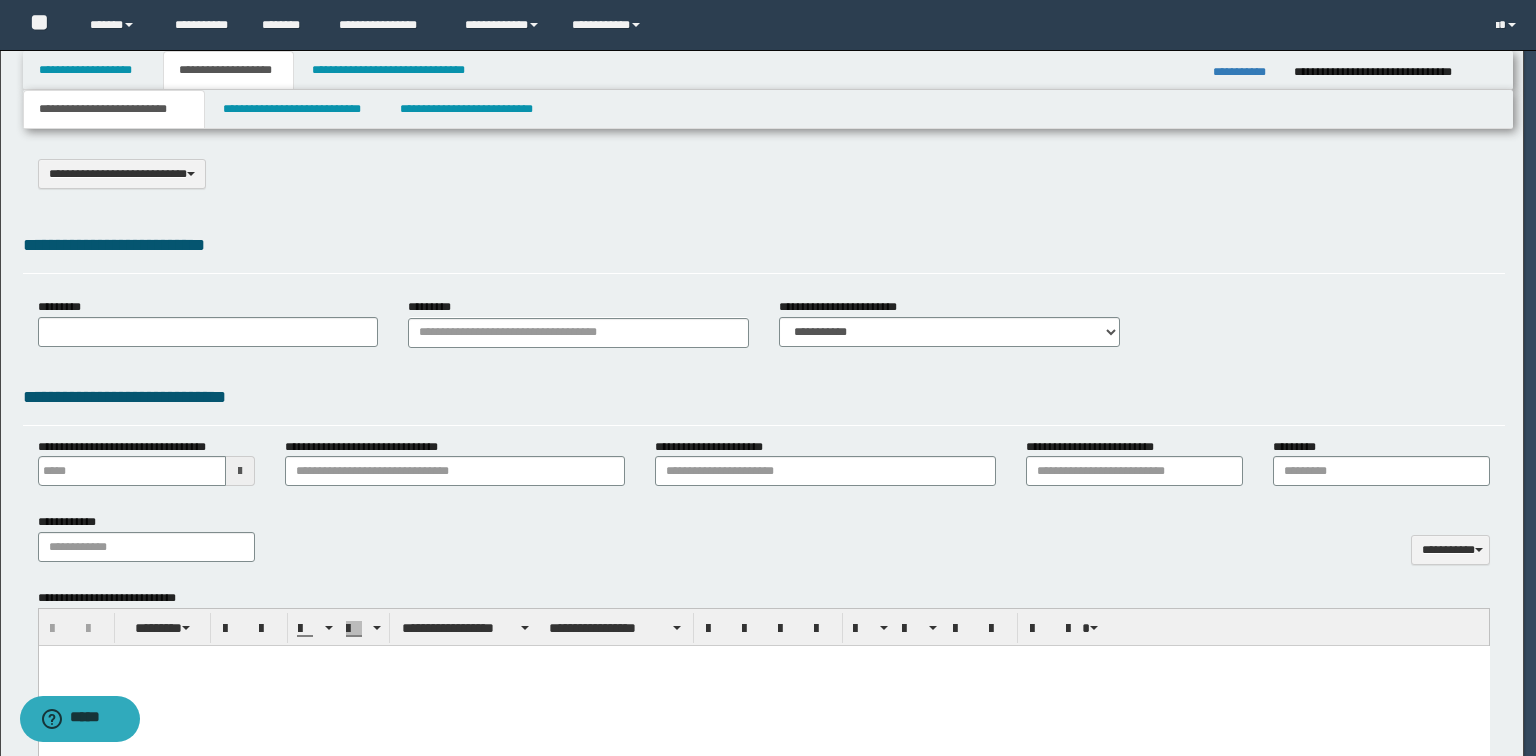 scroll, scrollTop: 0, scrollLeft: 0, axis: both 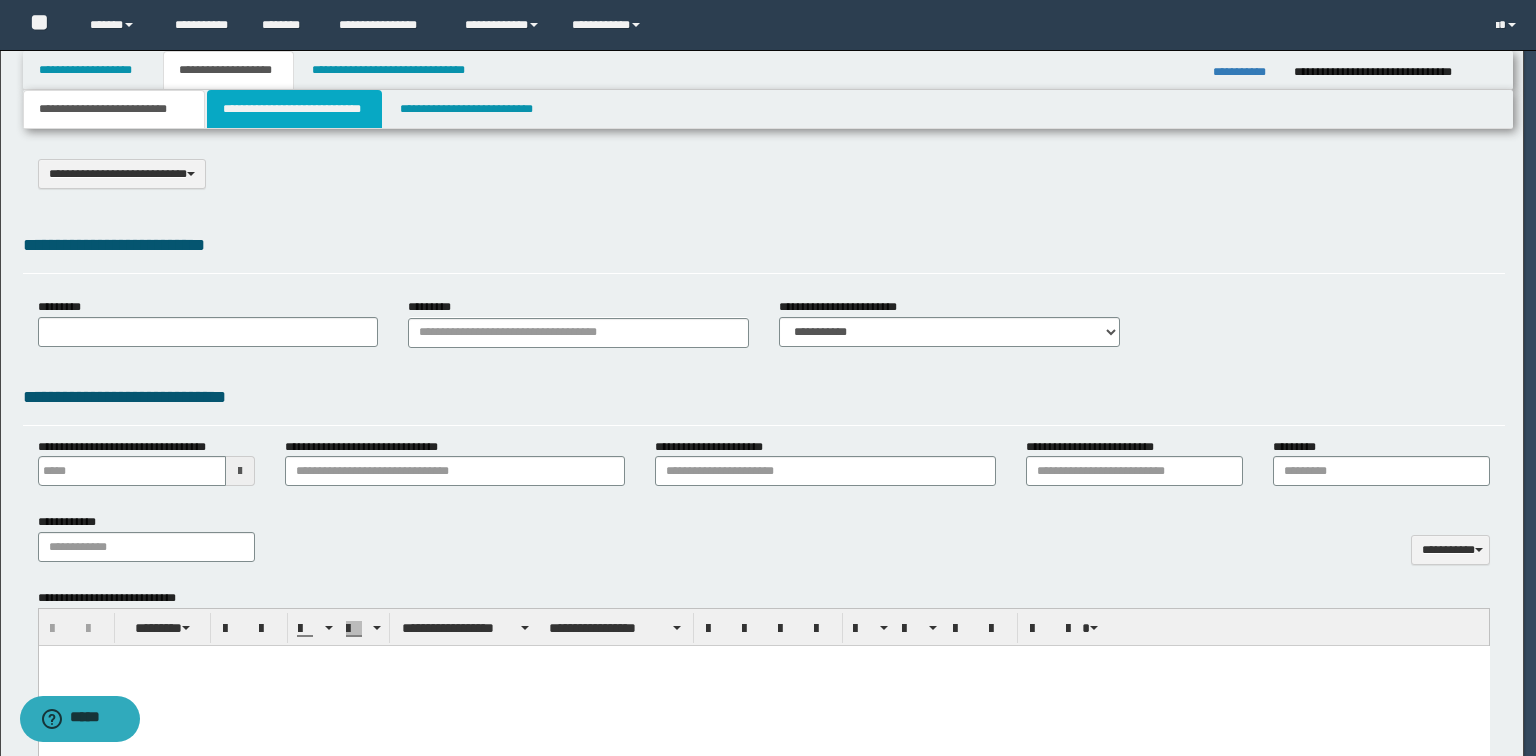click on "**********" at bounding box center (294, 109) 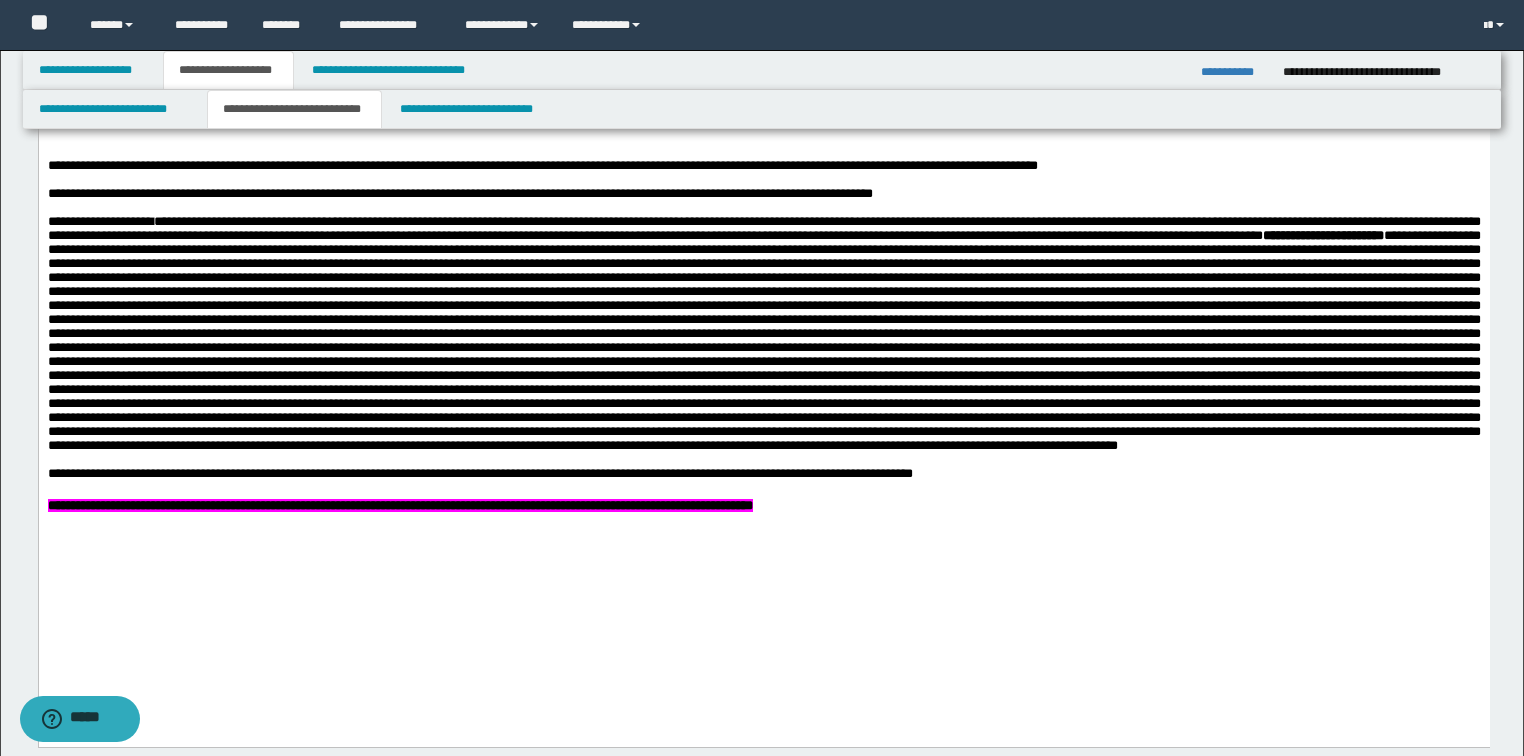 scroll, scrollTop: 1280, scrollLeft: 0, axis: vertical 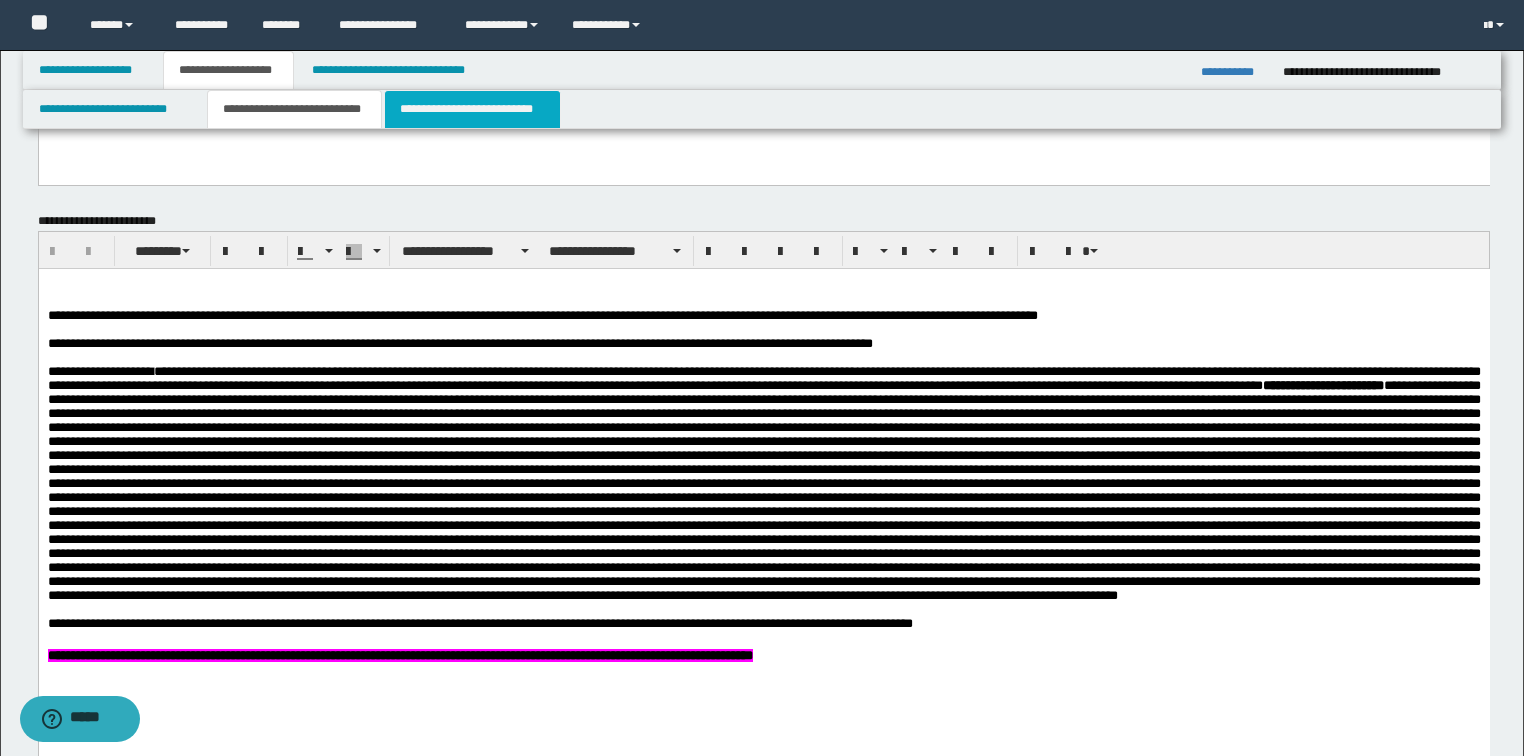 click on "**********" at bounding box center (472, 109) 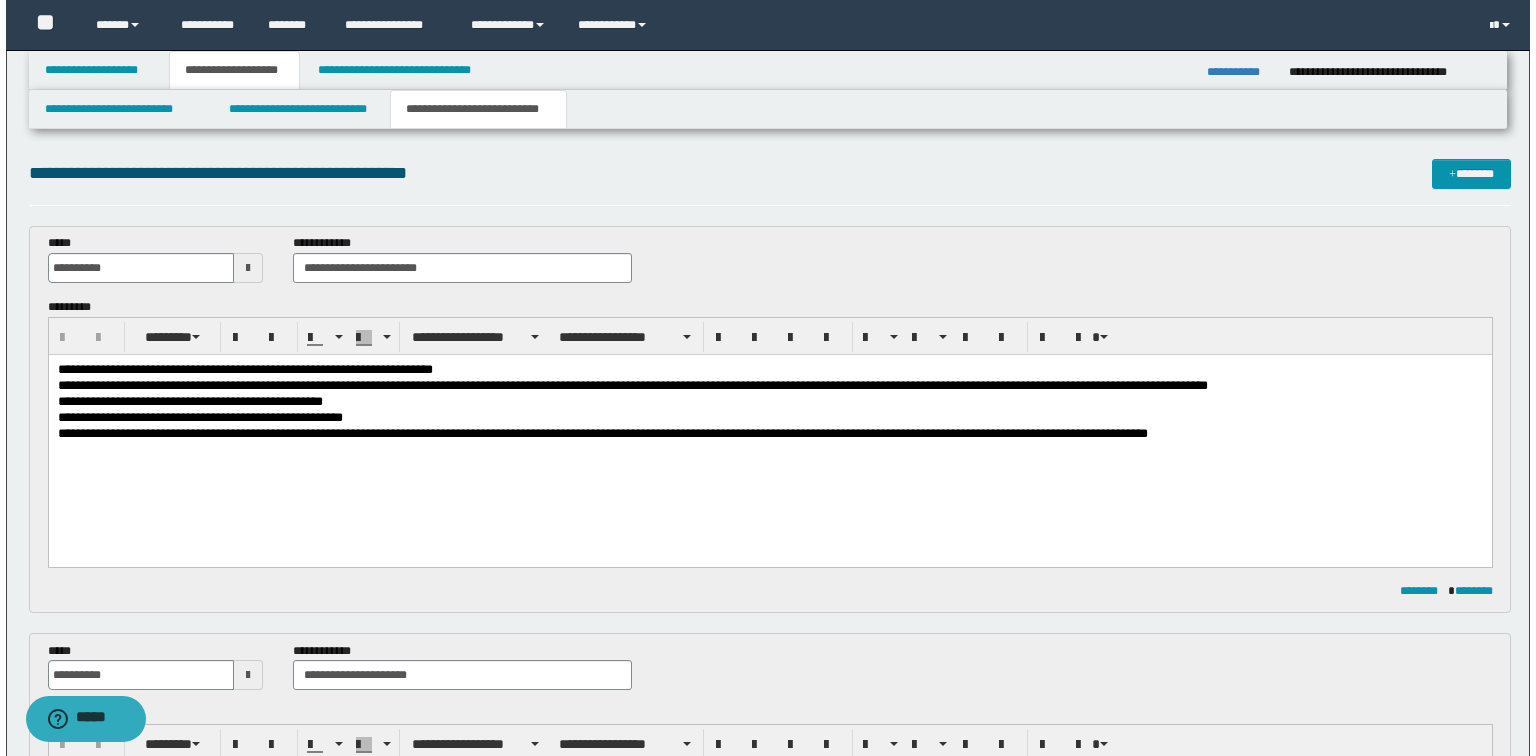 scroll, scrollTop: 0, scrollLeft: 0, axis: both 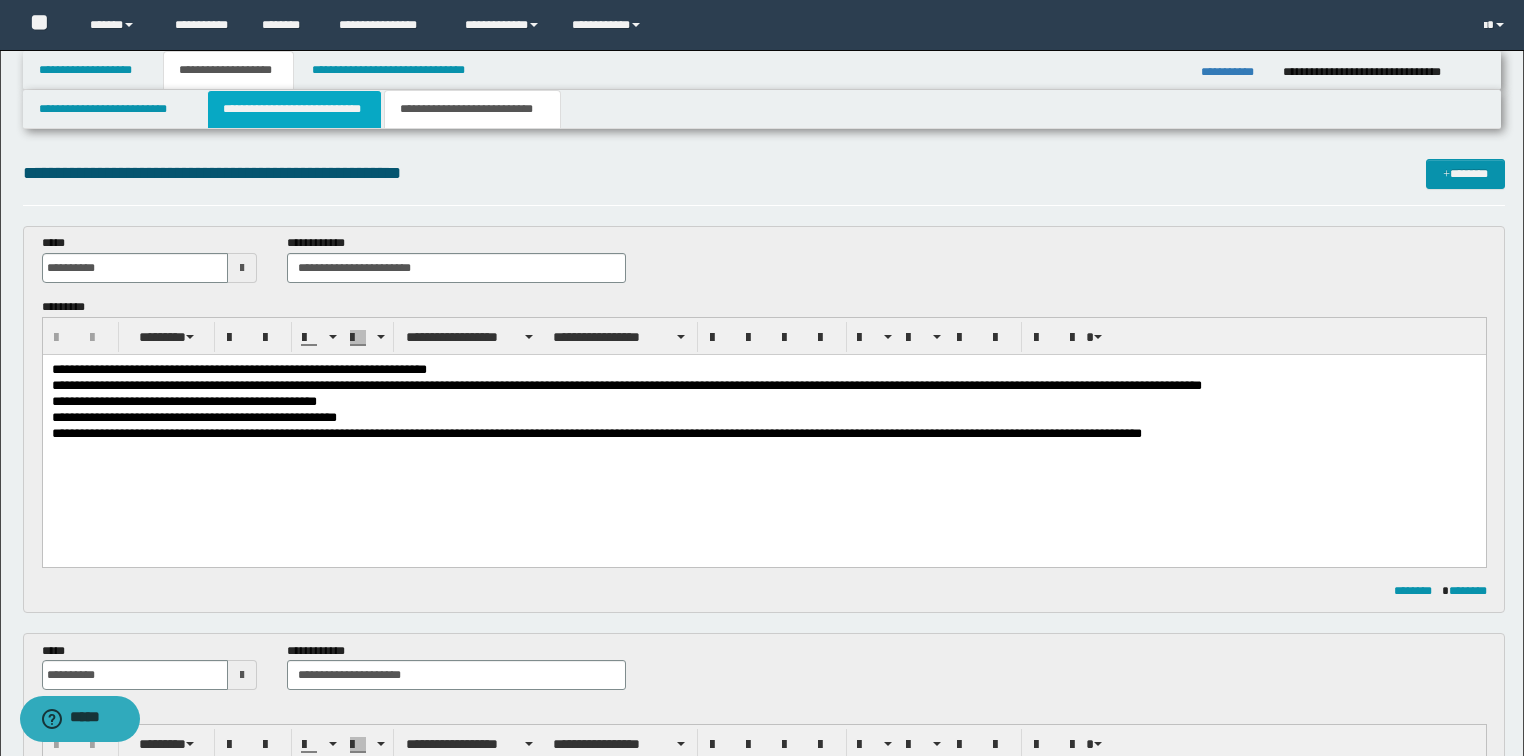 click on "**********" at bounding box center (294, 109) 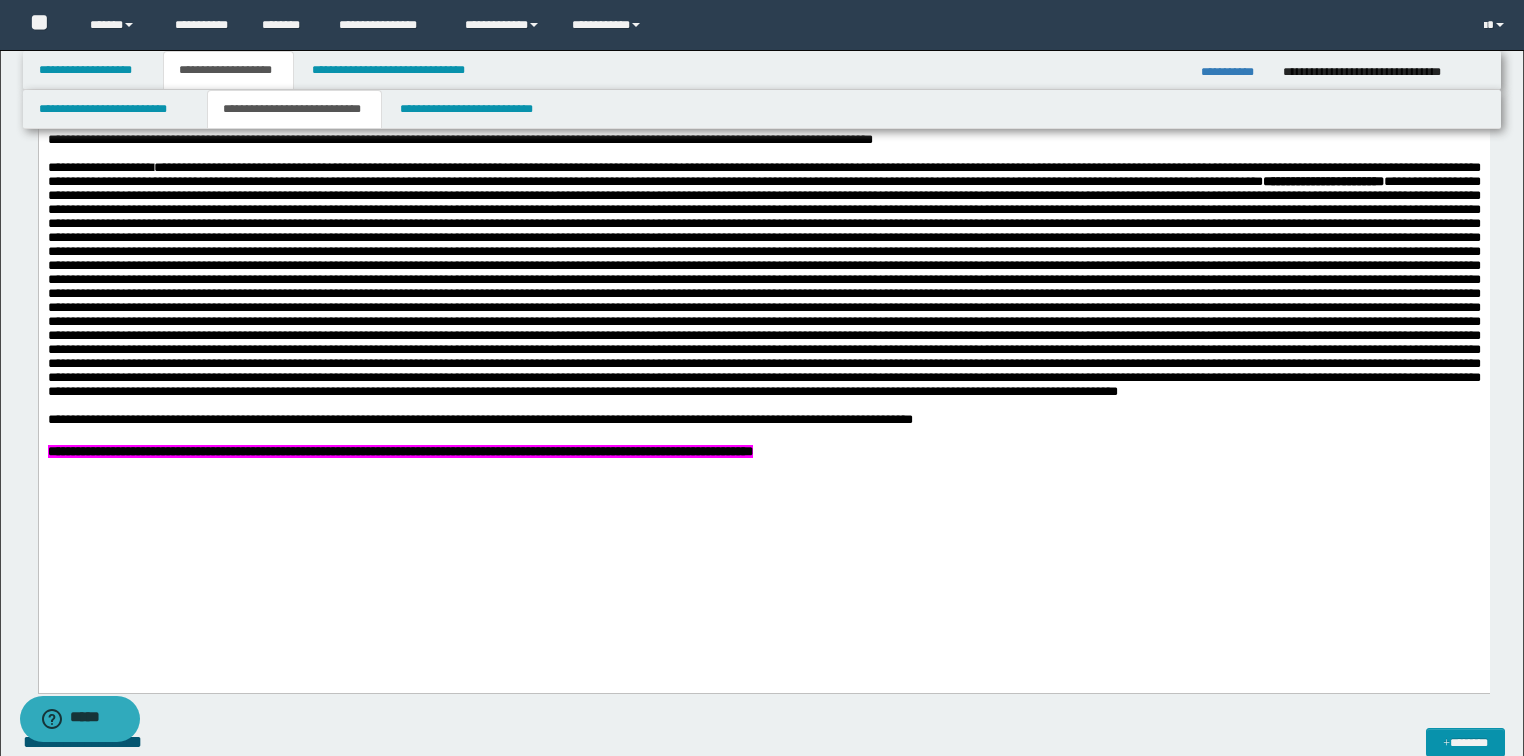 scroll, scrollTop: 1280, scrollLeft: 0, axis: vertical 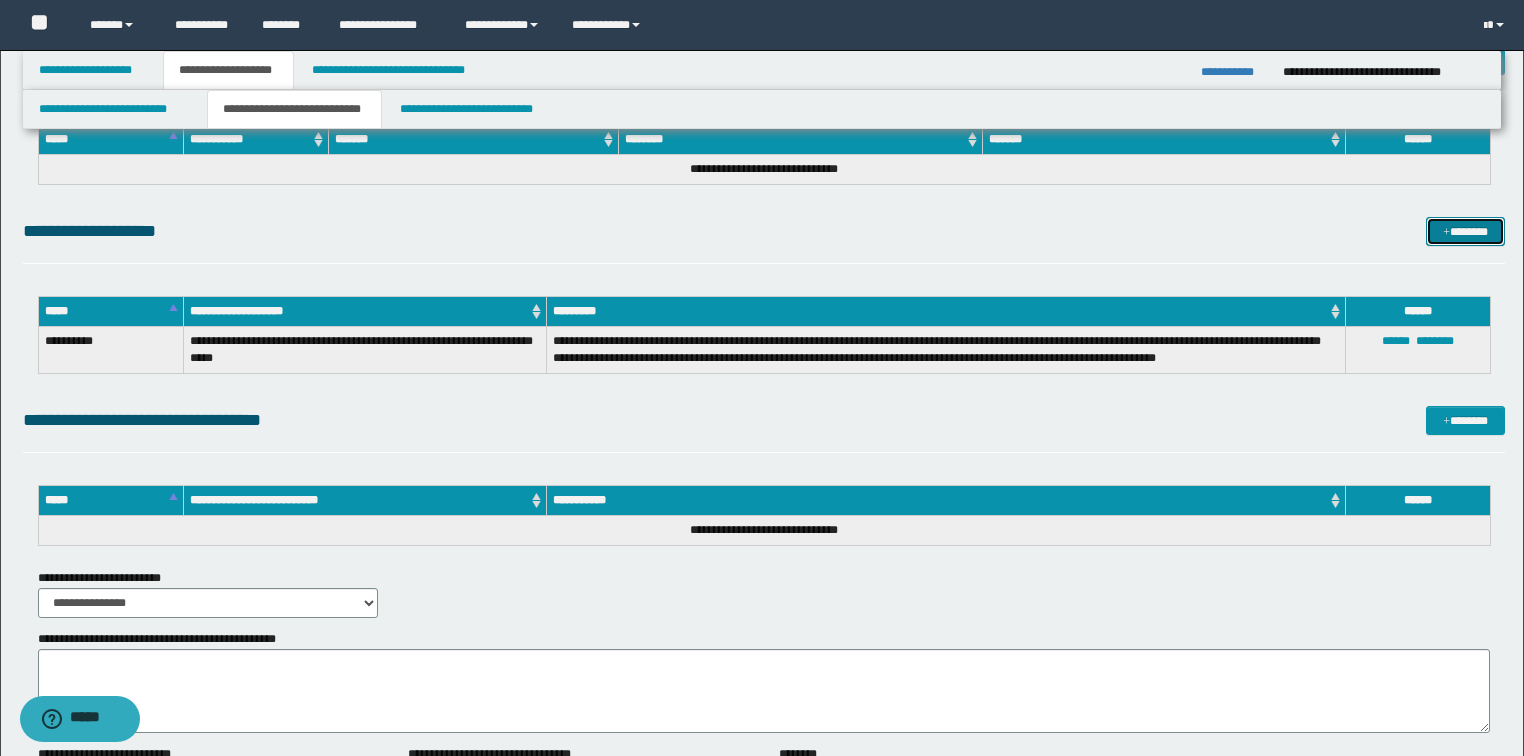 click on "*******" at bounding box center [1465, 232] 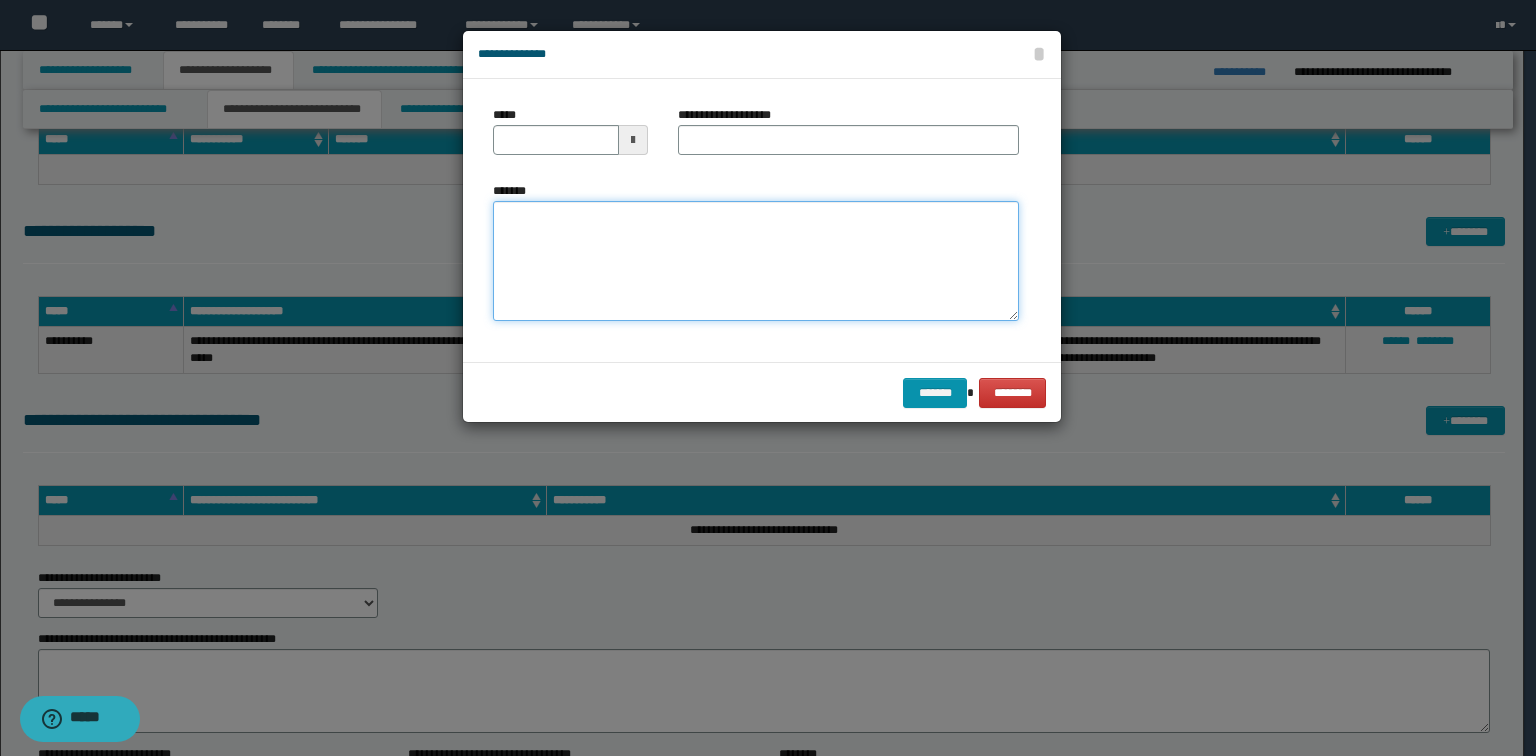 click on "*******" at bounding box center (756, 261) 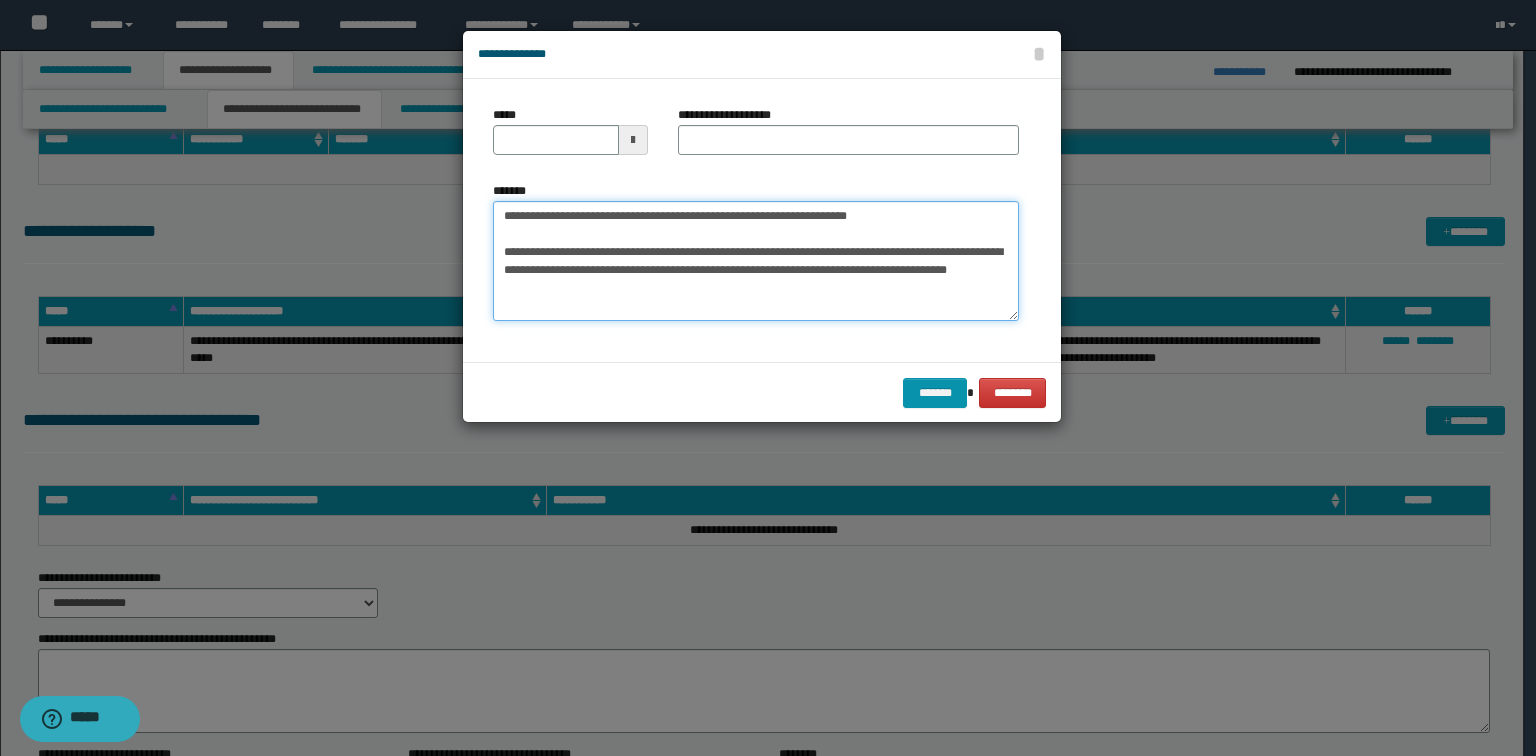 drag, startPoint x: 941, startPoint y: 216, endPoint x: 0, endPoint y: 138, distance: 944.2272 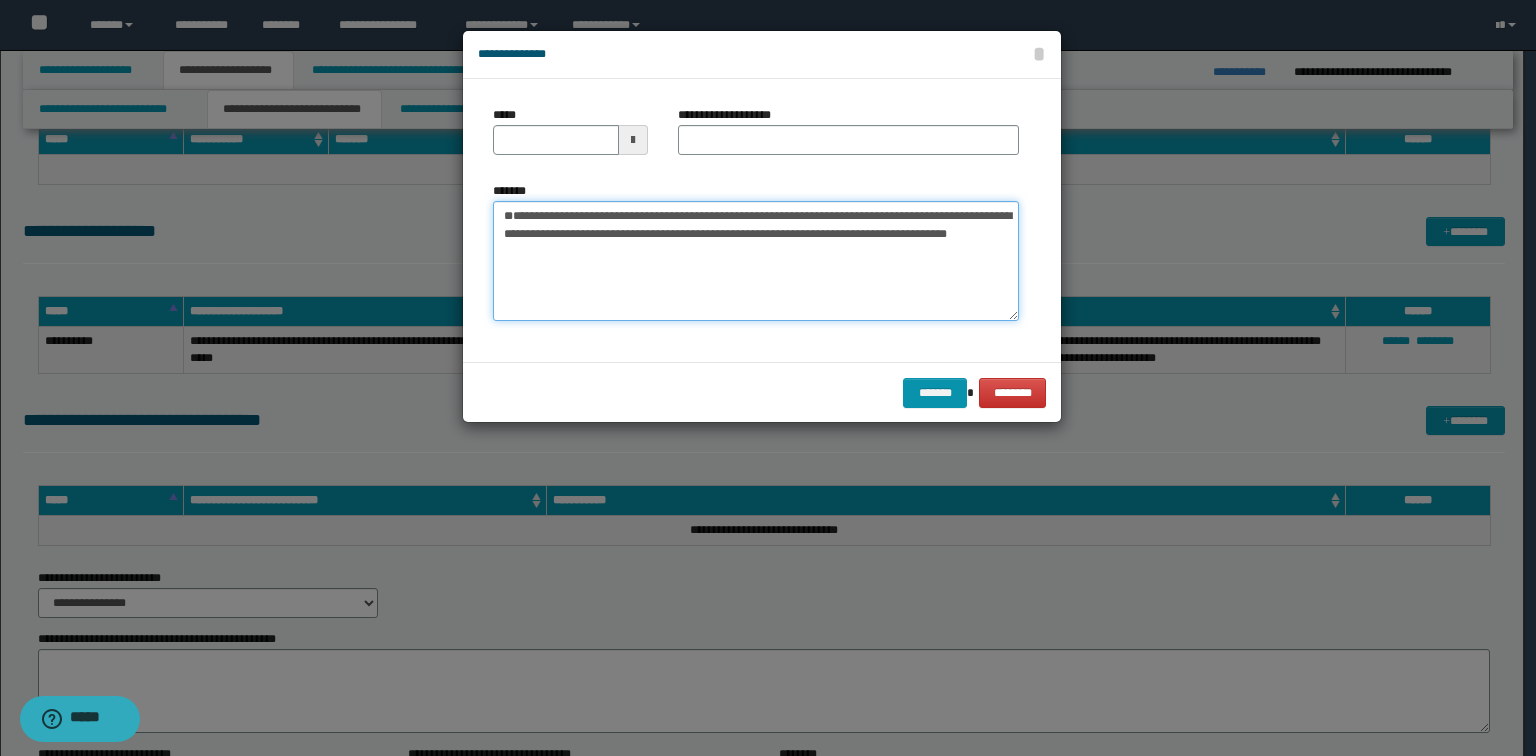 type 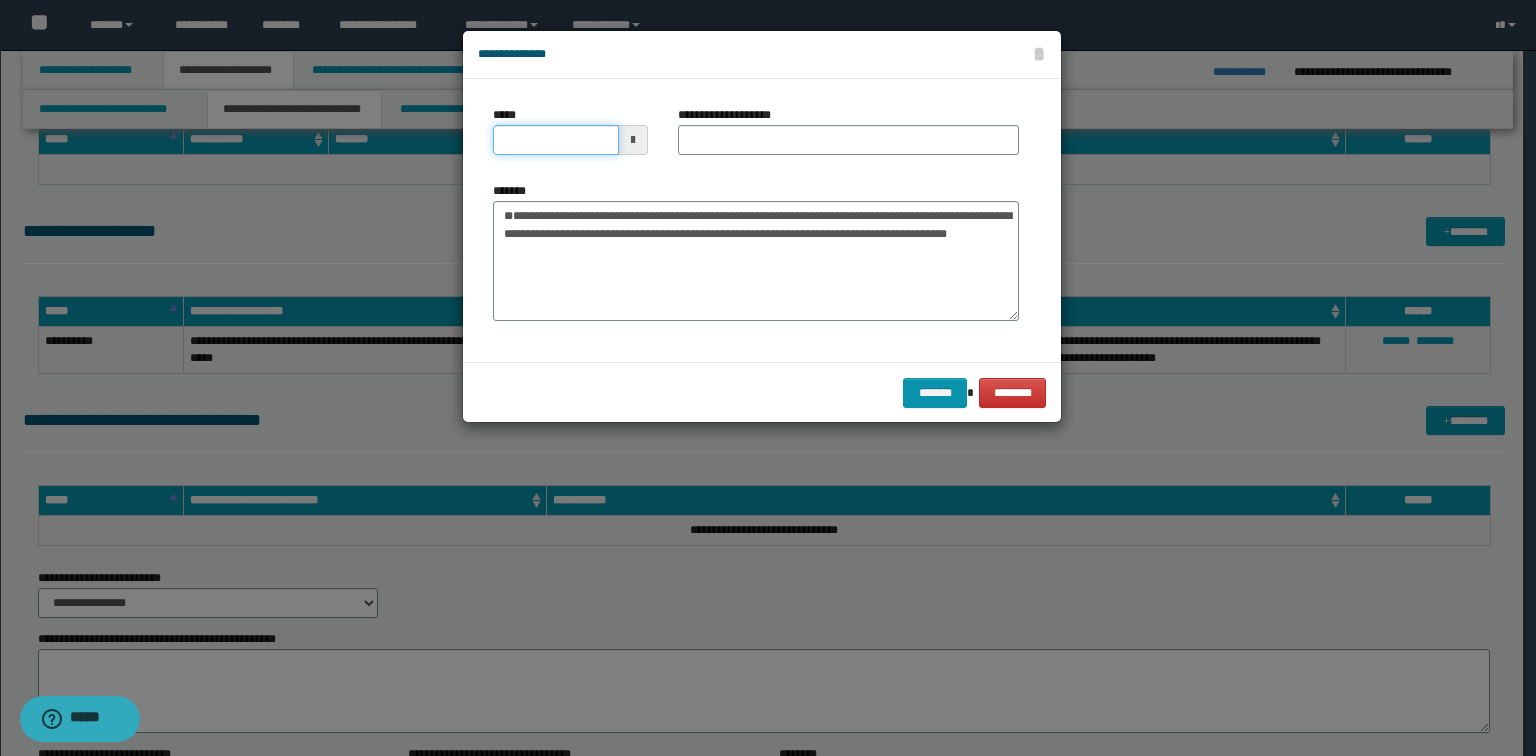click on "*****" at bounding box center (556, 140) 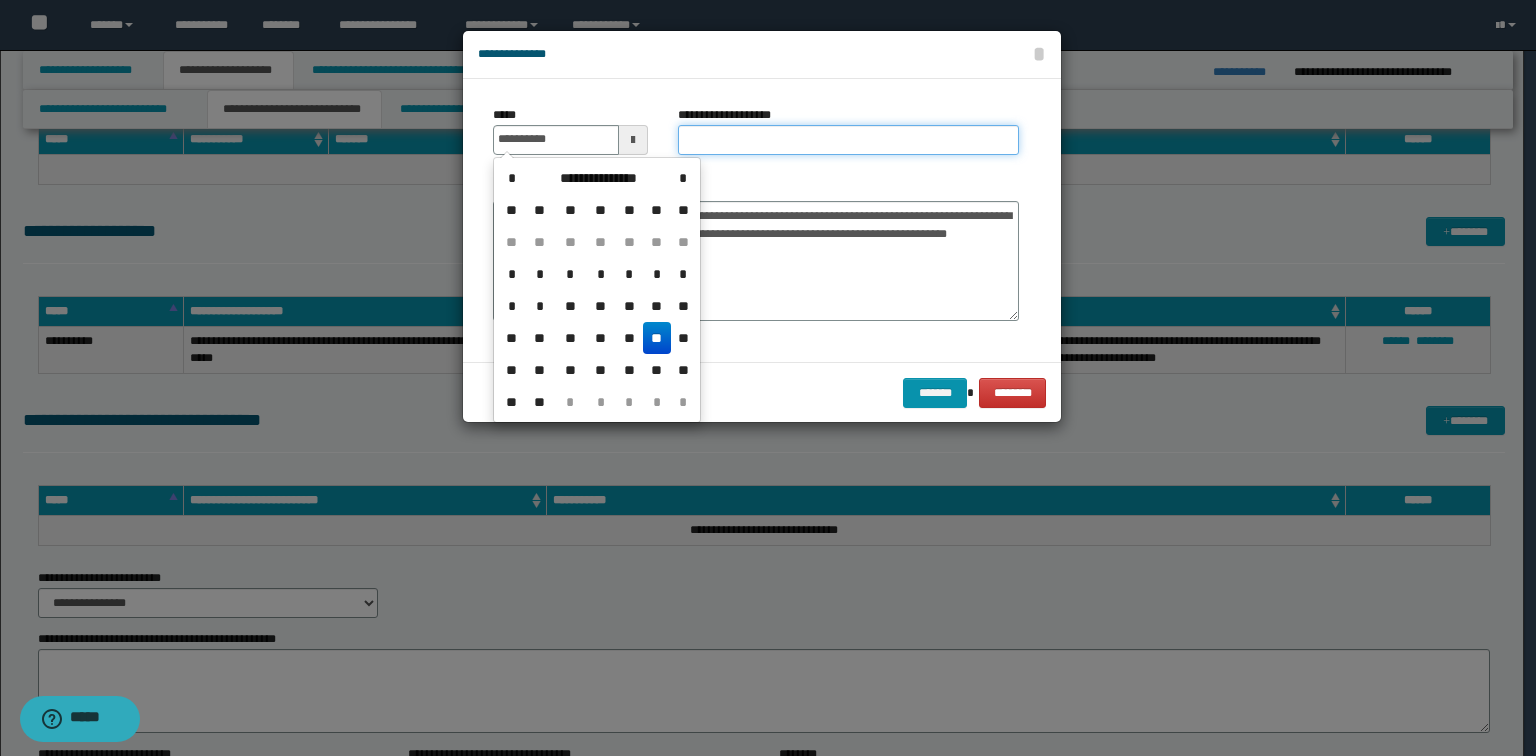 type on "**********" 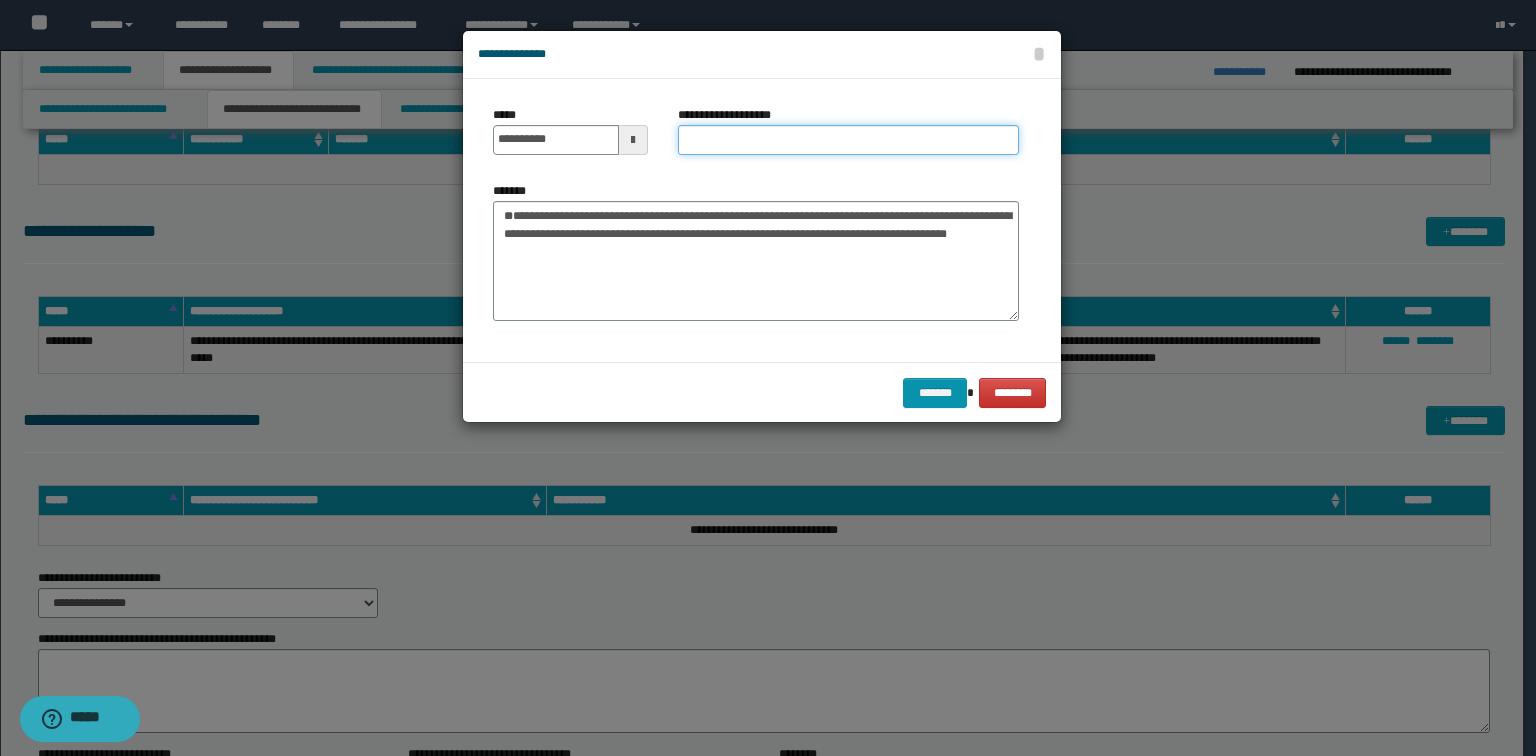 paste on "**********" 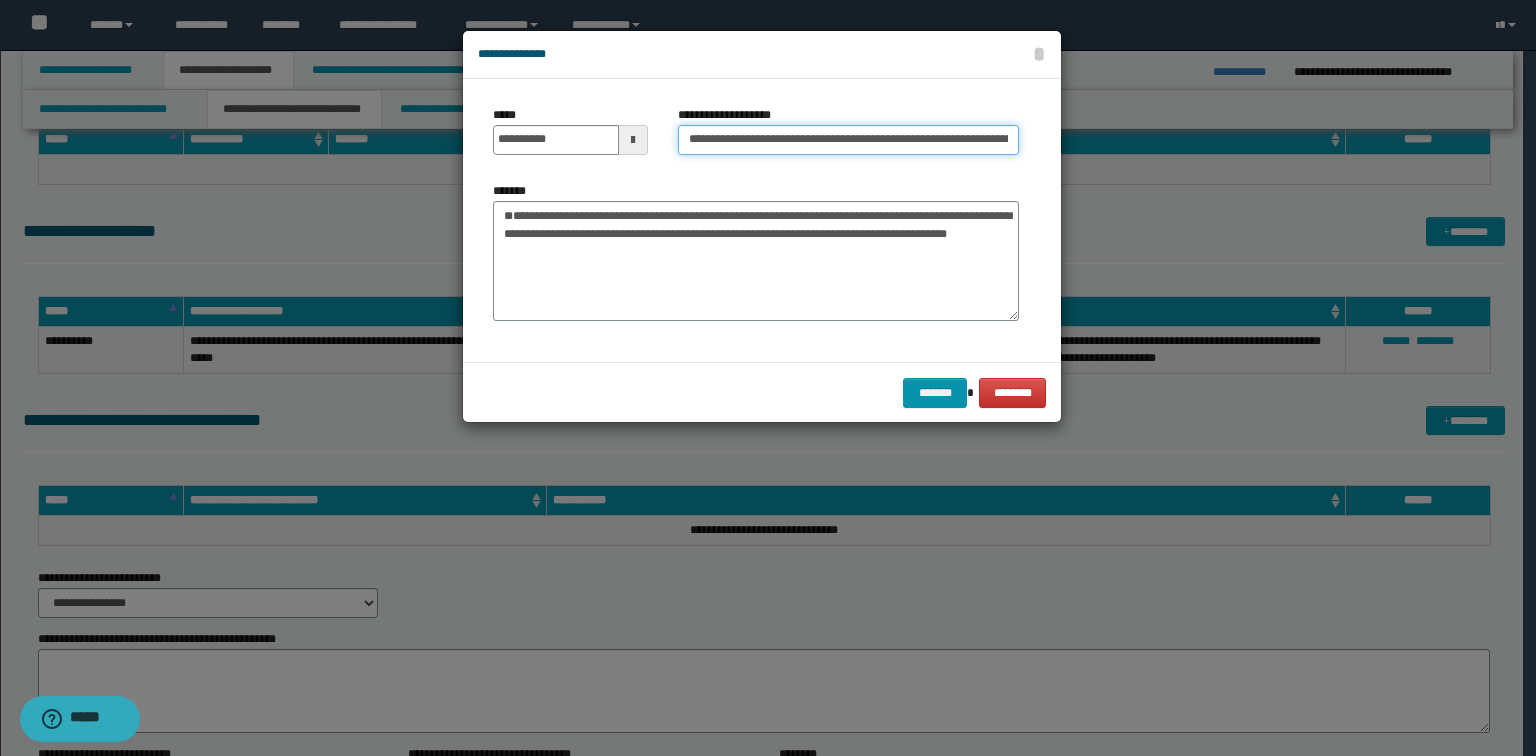 scroll, scrollTop: 0, scrollLeft: 56, axis: horizontal 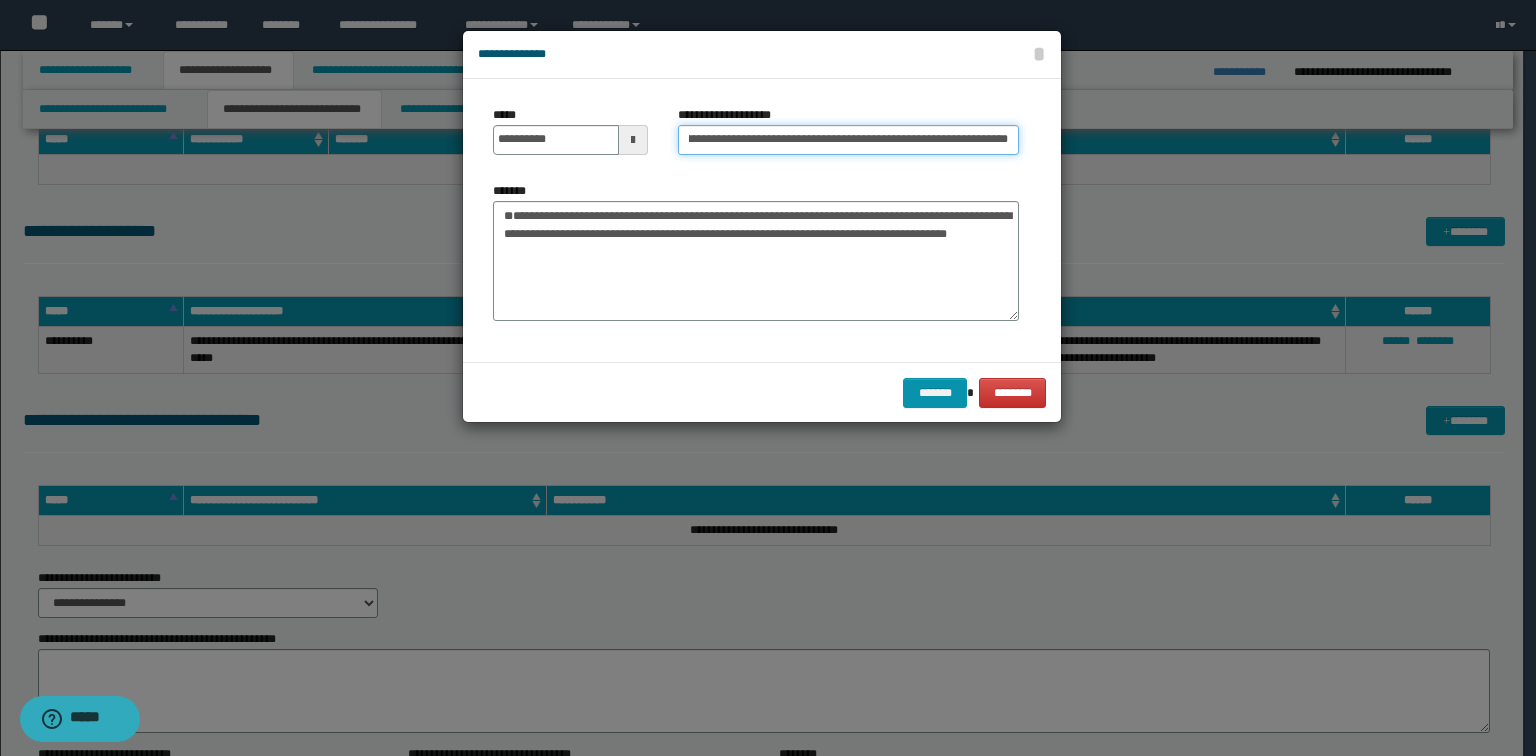 drag, startPoint x: 695, startPoint y: 144, endPoint x: 277, endPoint y: 138, distance: 418.04306 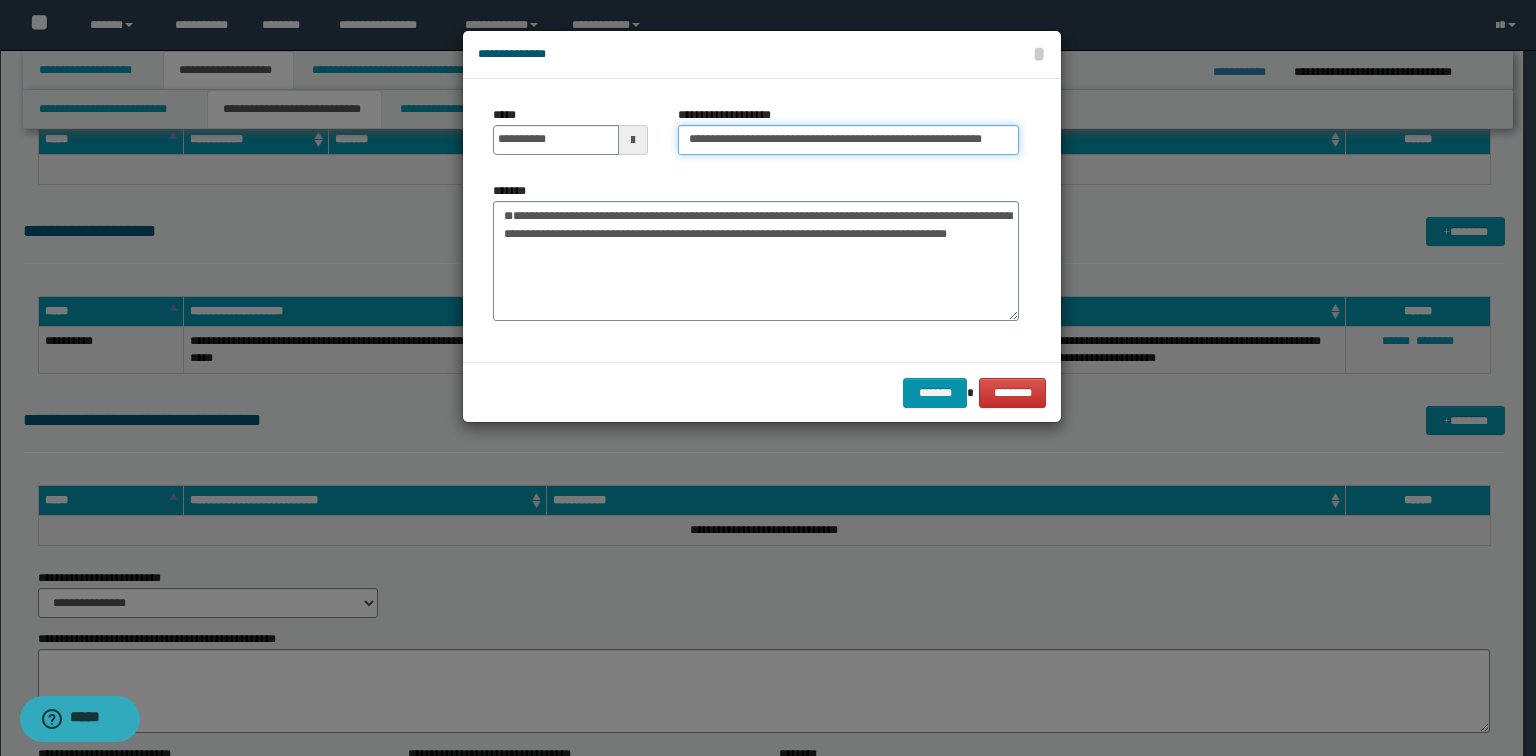 scroll, scrollTop: 0, scrollLeft: 0, axis: both 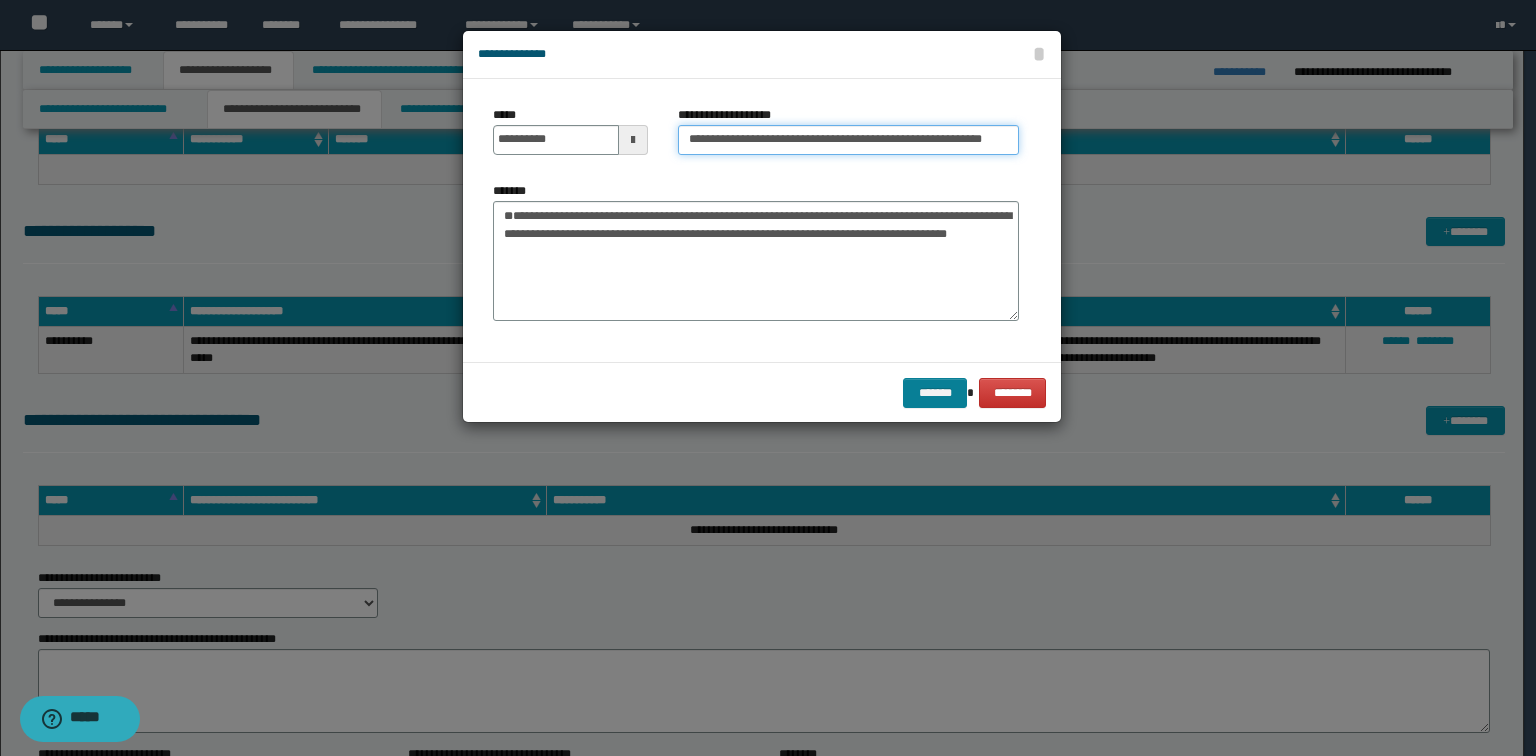 type on "**********" 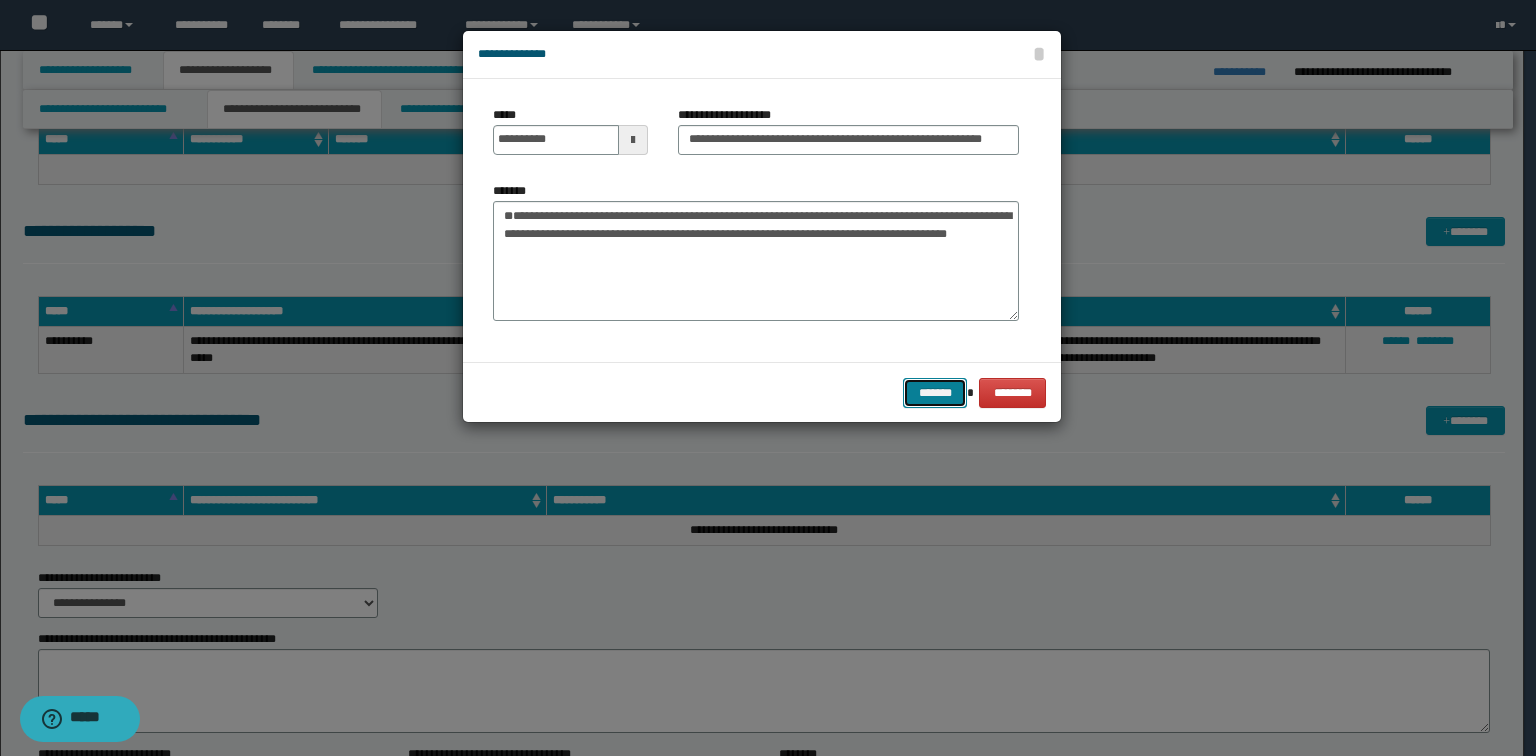 click on "*******" at bounding box center (935, 393) 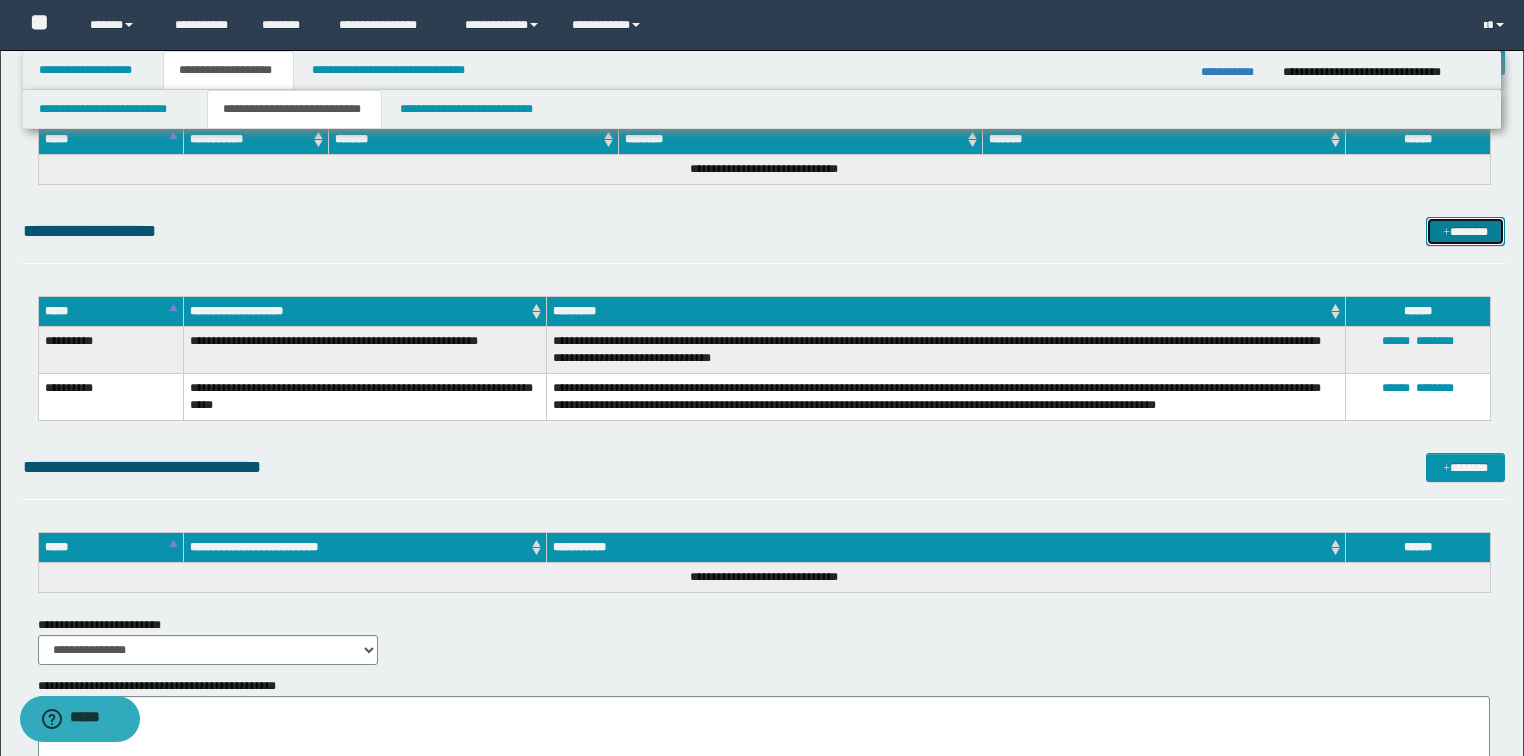 click on "*******" at bounding box center [1465, 232] 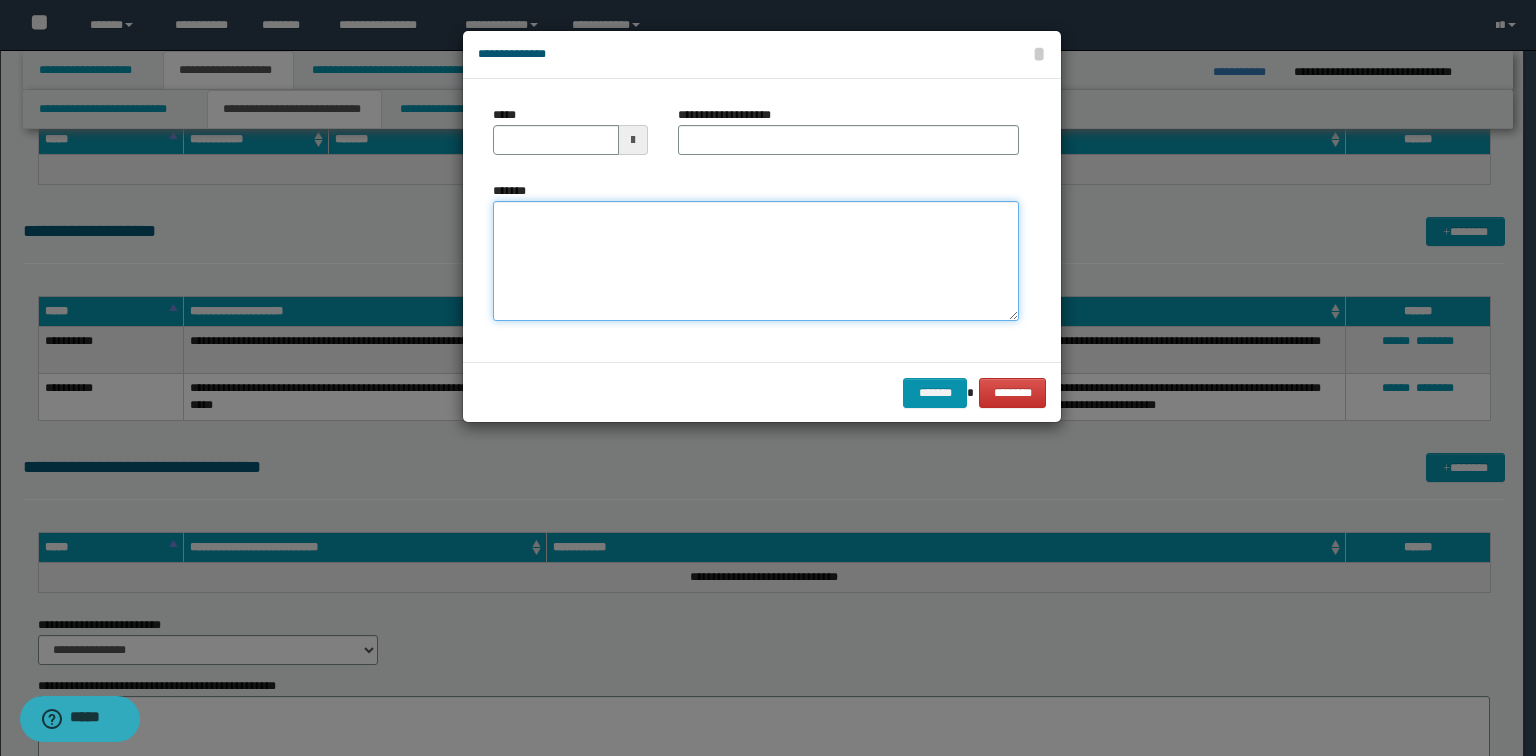 click on "*******" at bounding box center (756, 261) 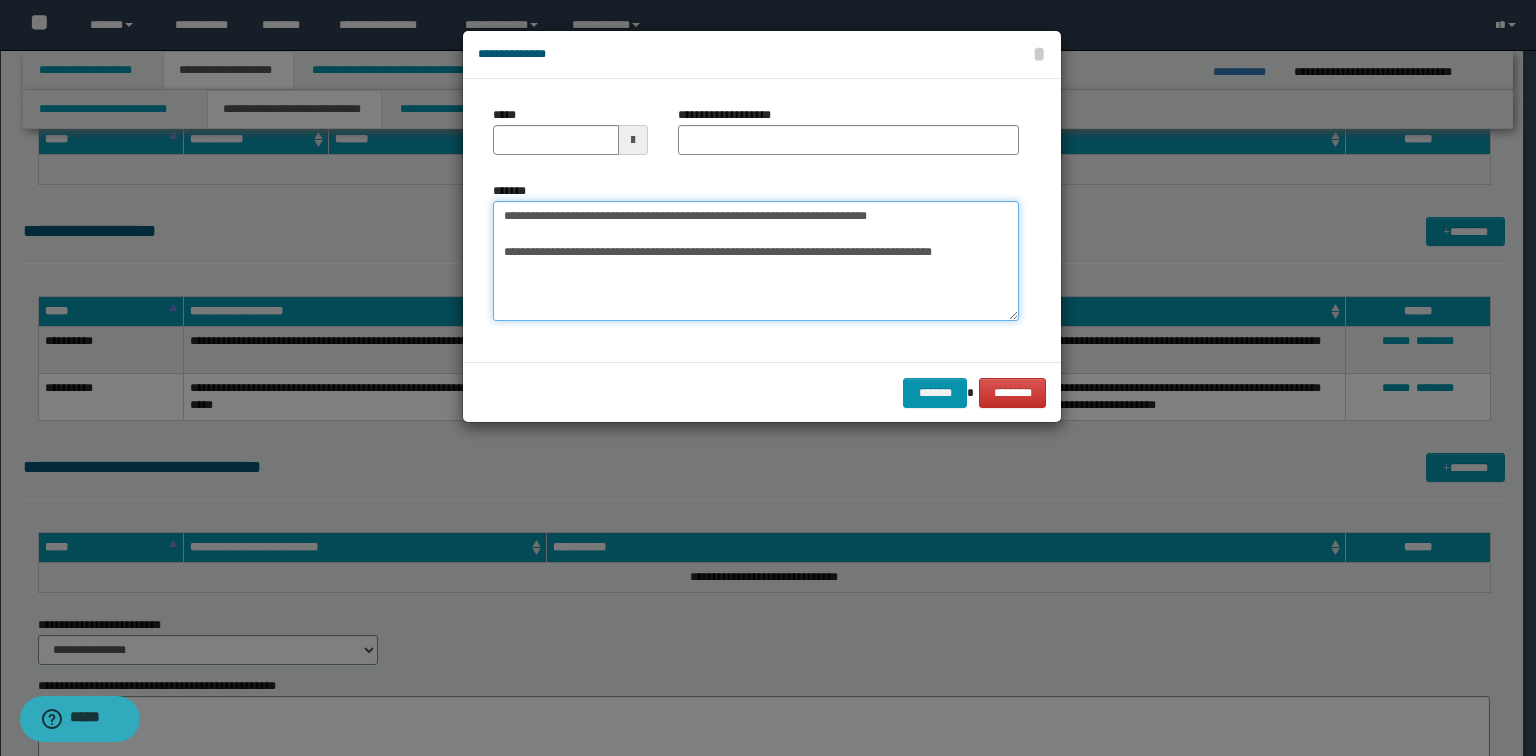 drag, startPoint x: 0, startPoint y: 104, endPoint x: 0, endPoint y: 93, distance: 11 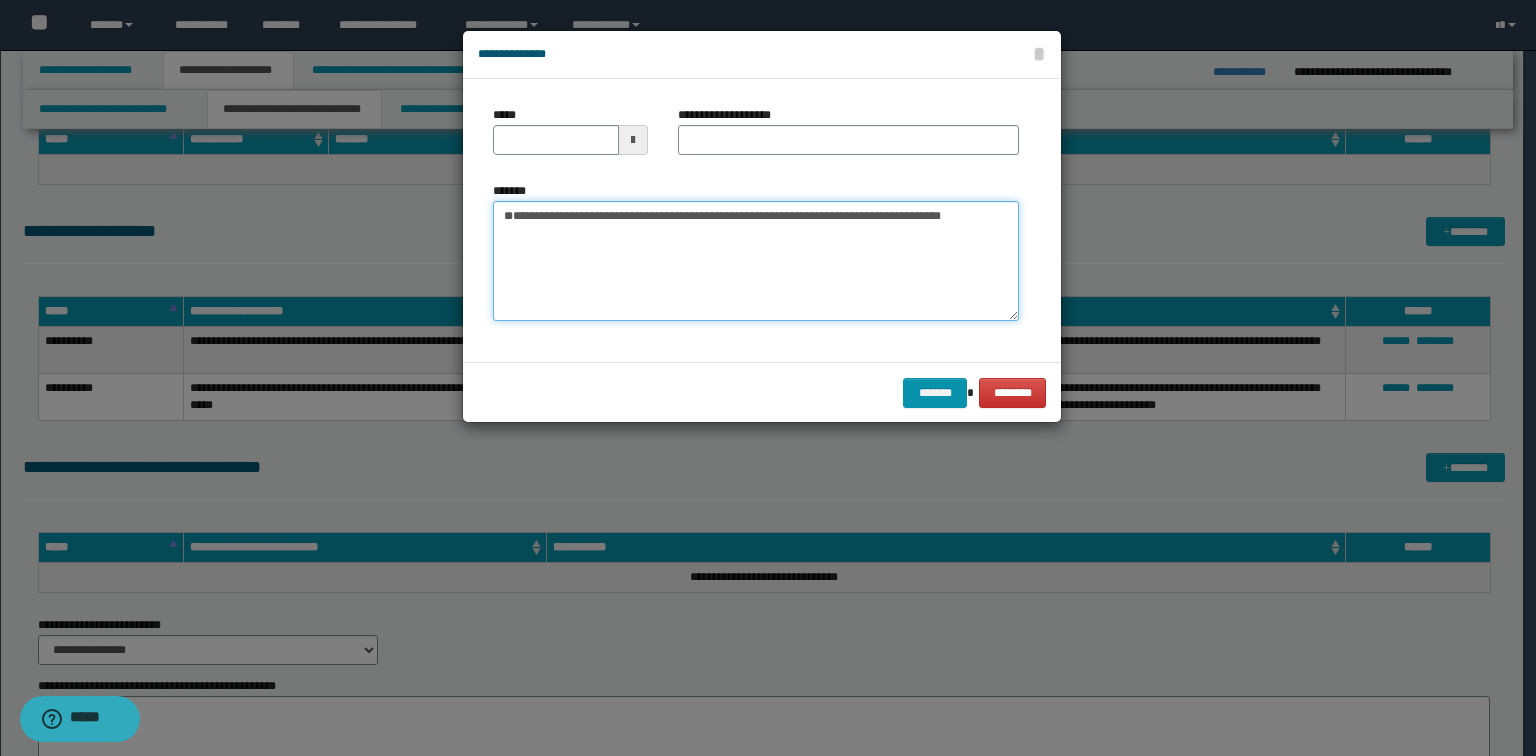 type 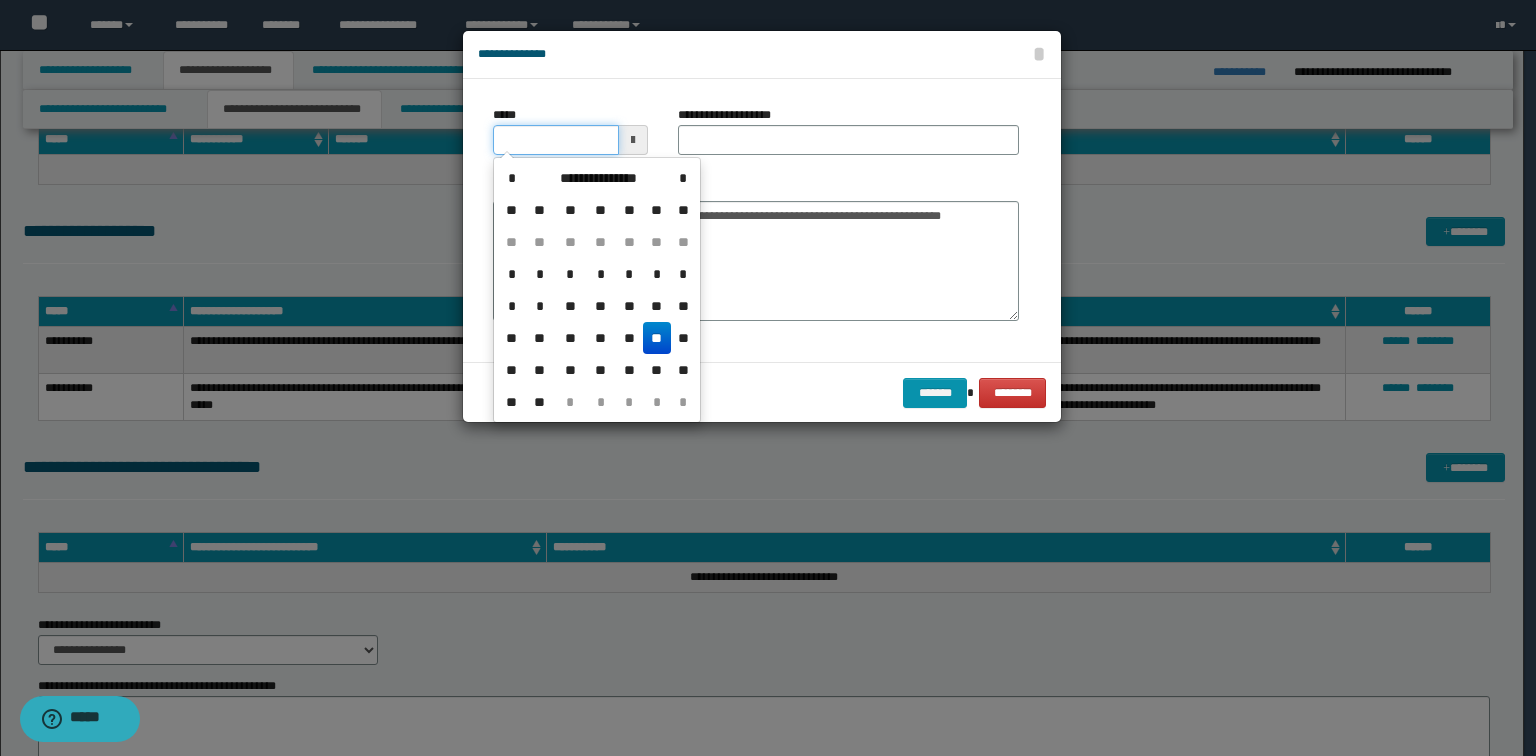 click on "*****" at bounding box center [556, 140] 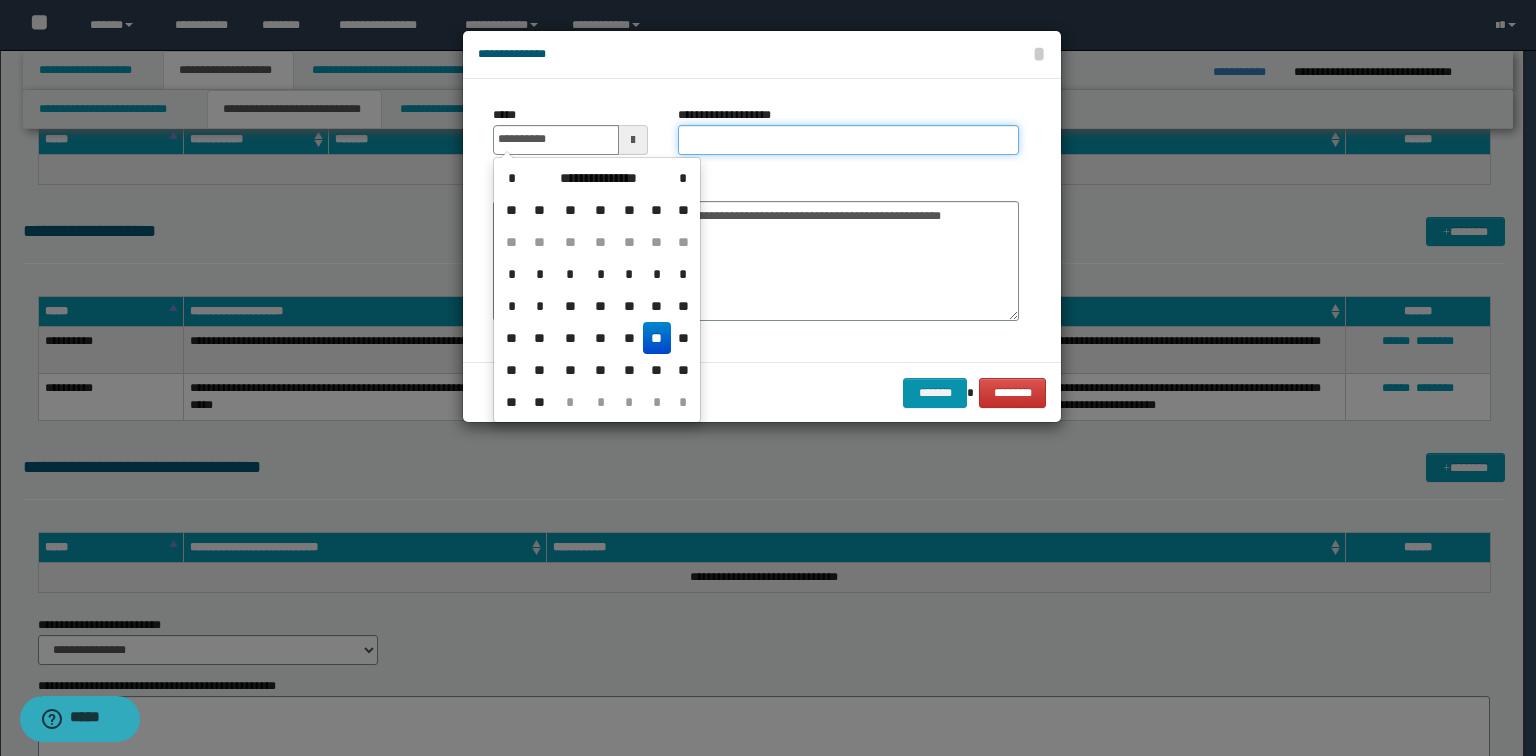 type on "**********" 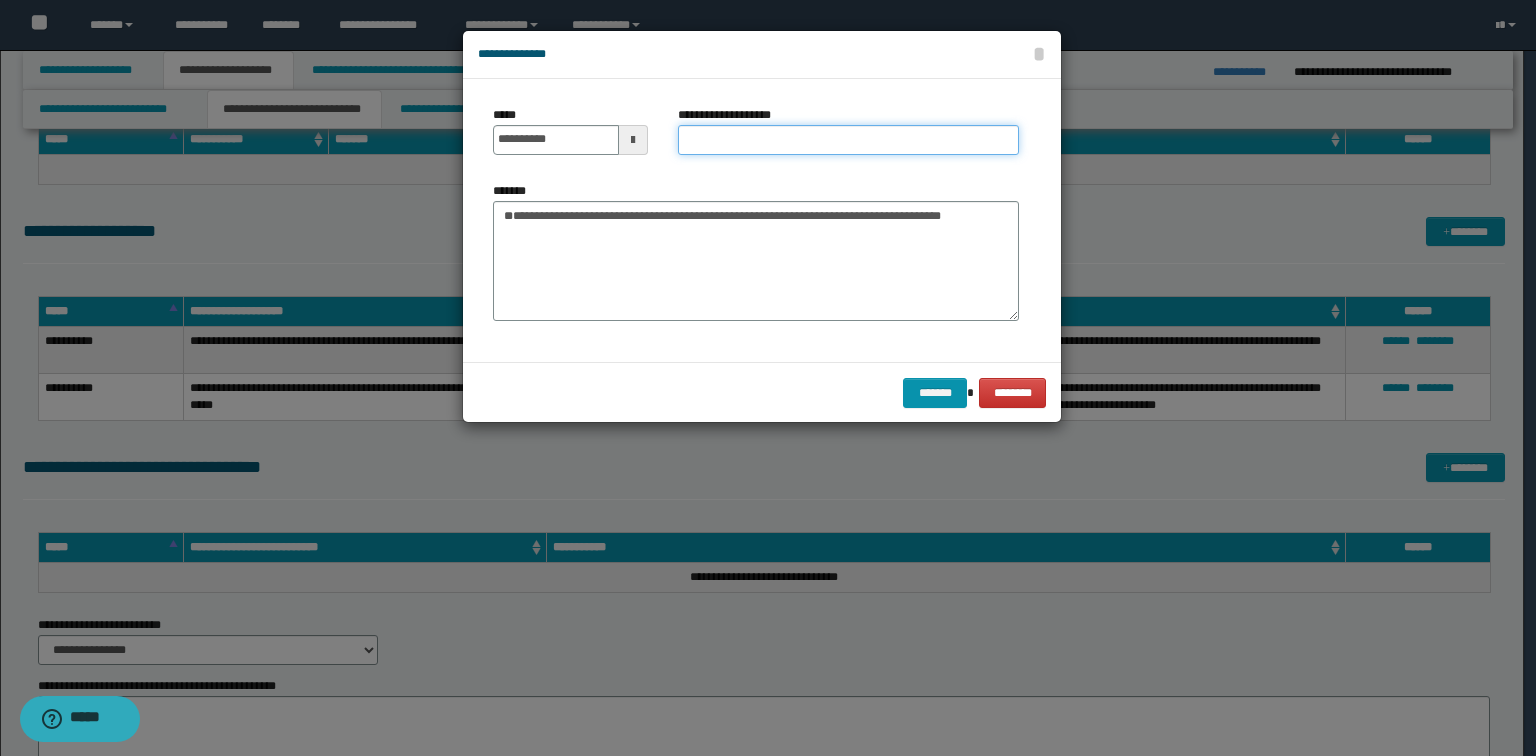 drag, startPoint x: 790, startPoint y: 127, endPoint x: 795, endPoint y: 140, distance: 13.928389 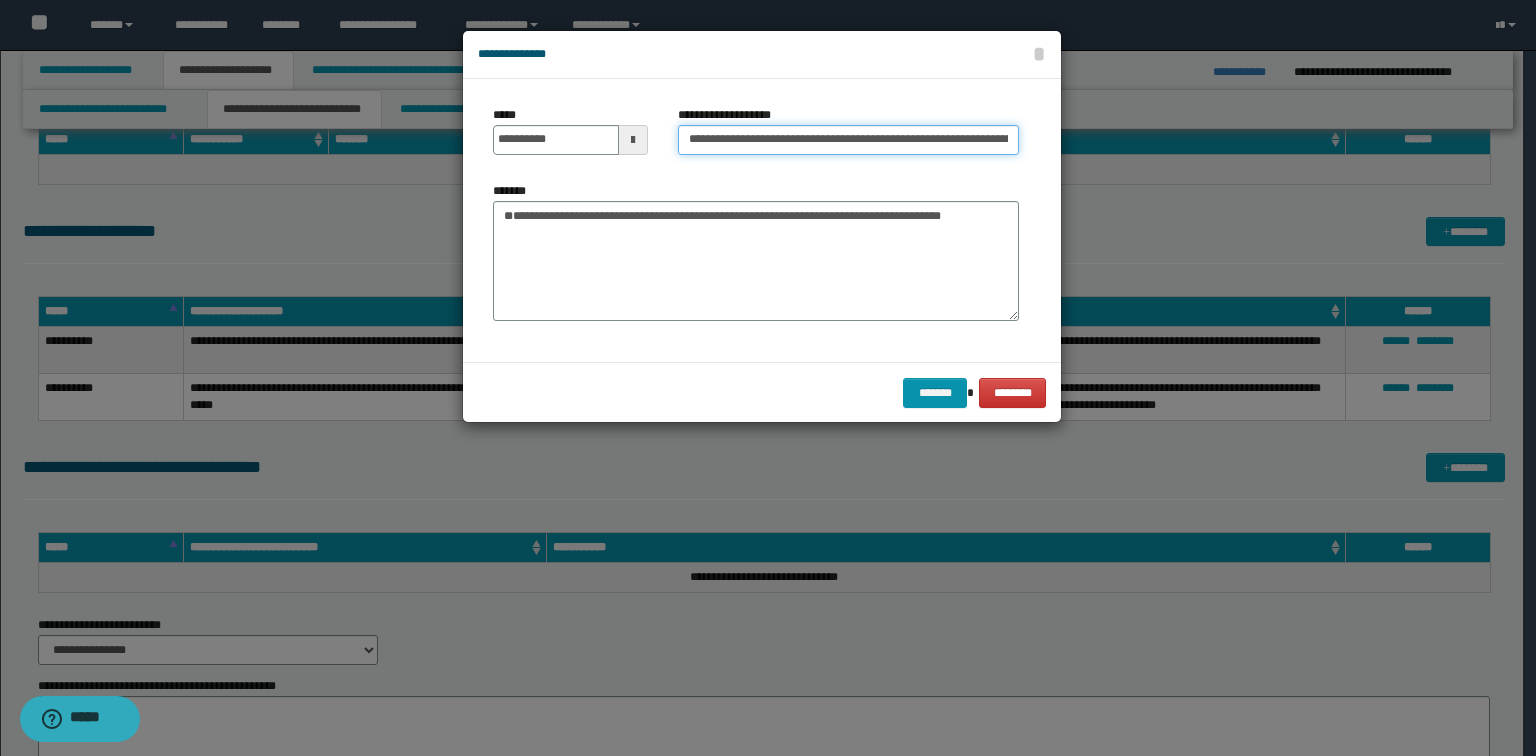 scroll, scrollTop: 0, scrollLeft: 91, axis: horizontal 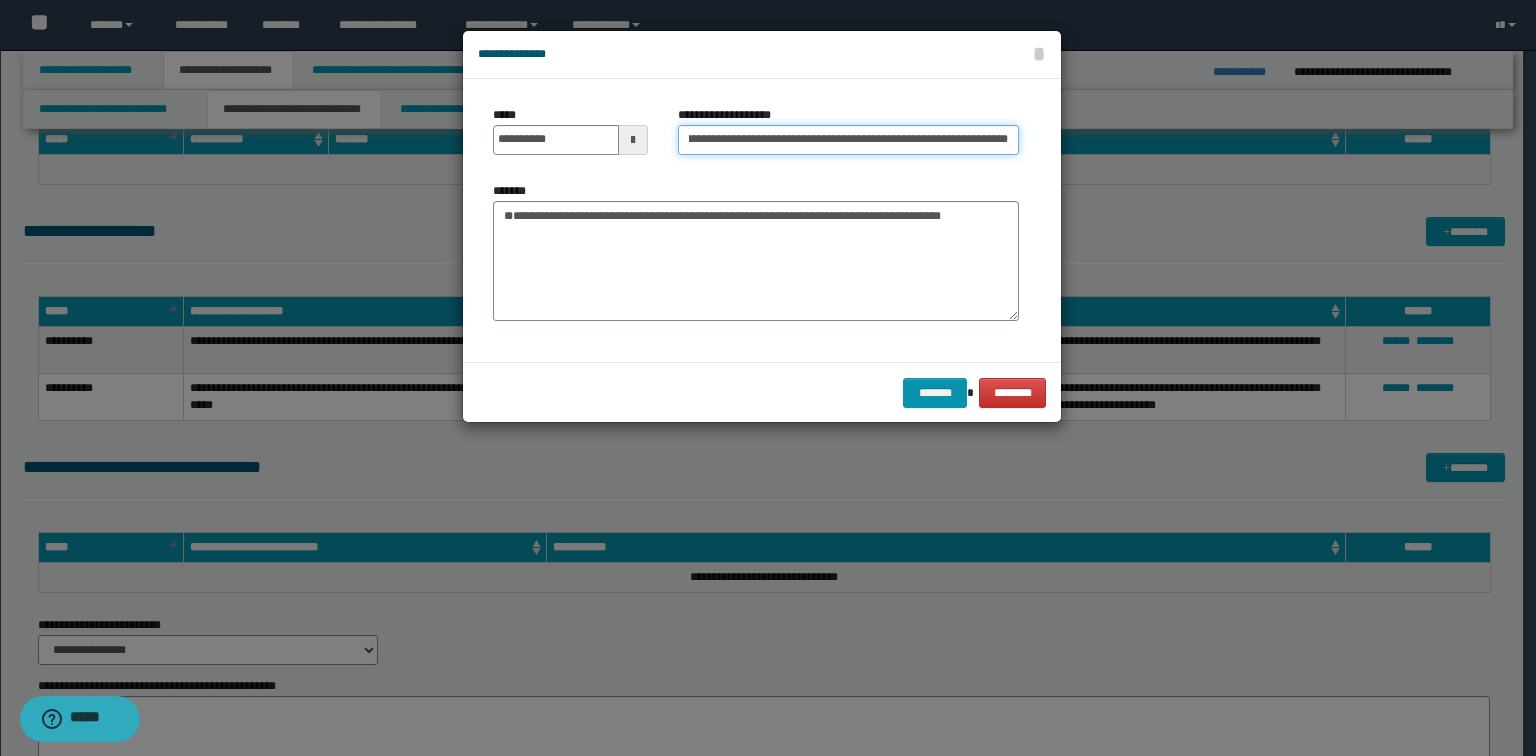 click on "**********" at bounding box center (848, 140) 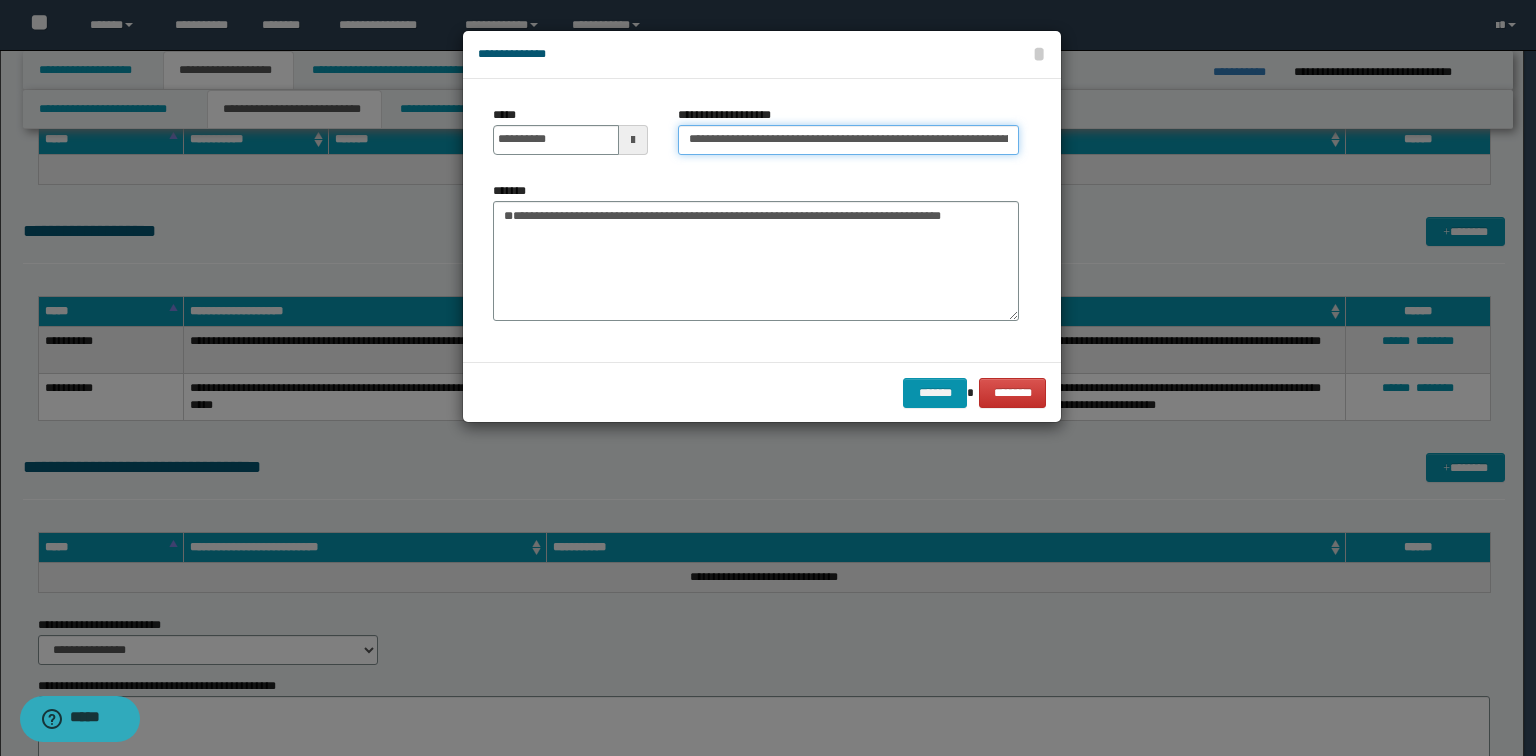 drag, startPoint x: 756, startPoint y: 143, endPoint x: 429, endPoint y: 140, distance: 327.01376 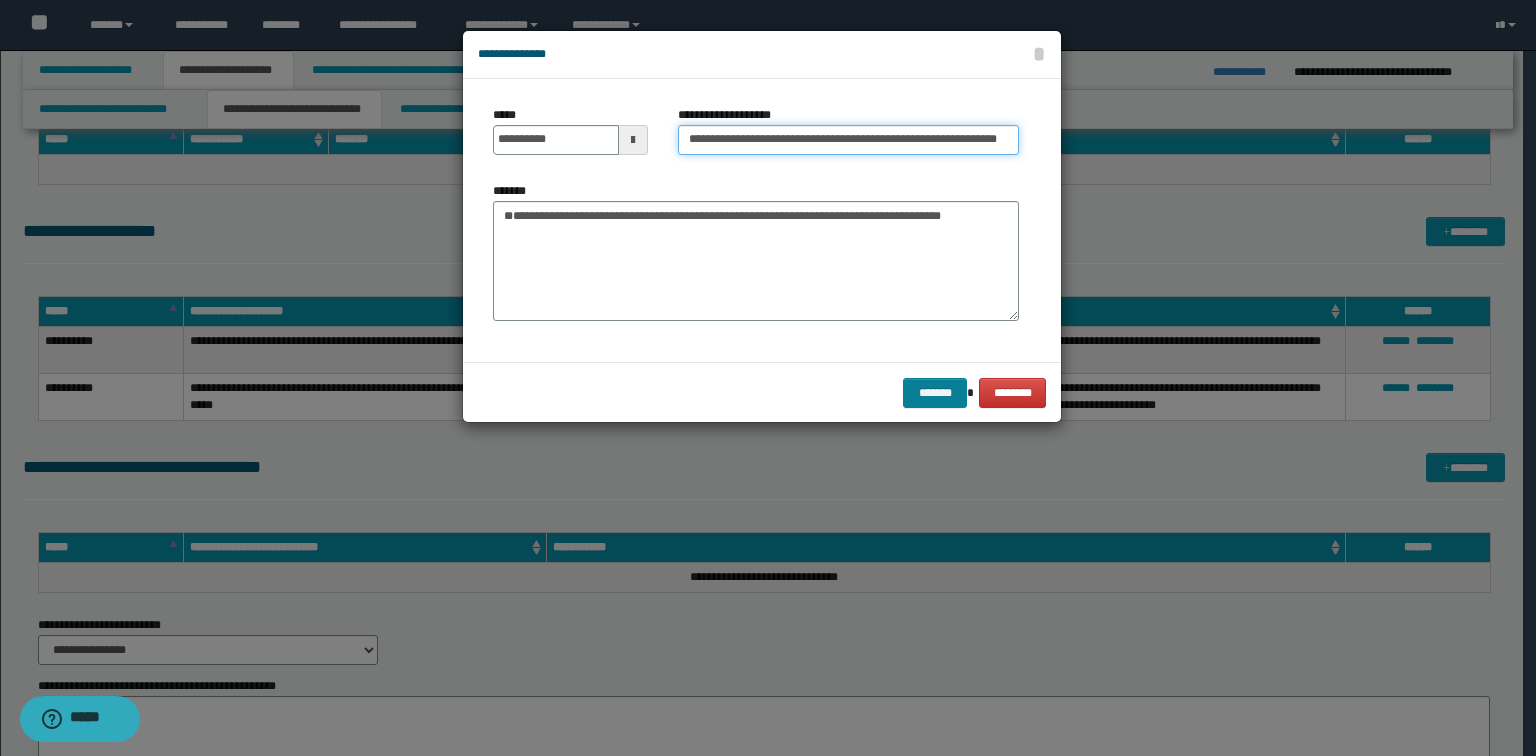 type on "**********" 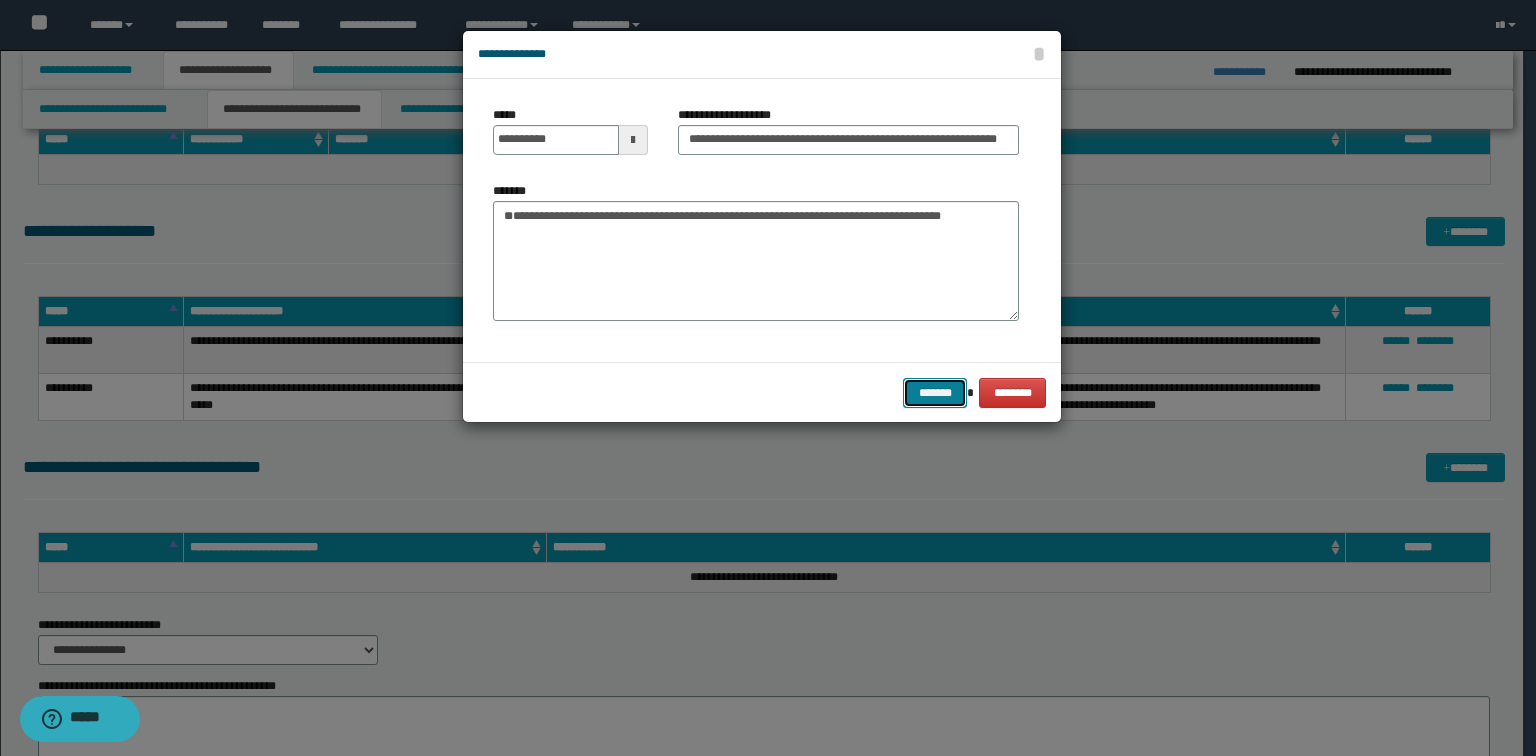 click on "*******" at bounding box center [935, 393] 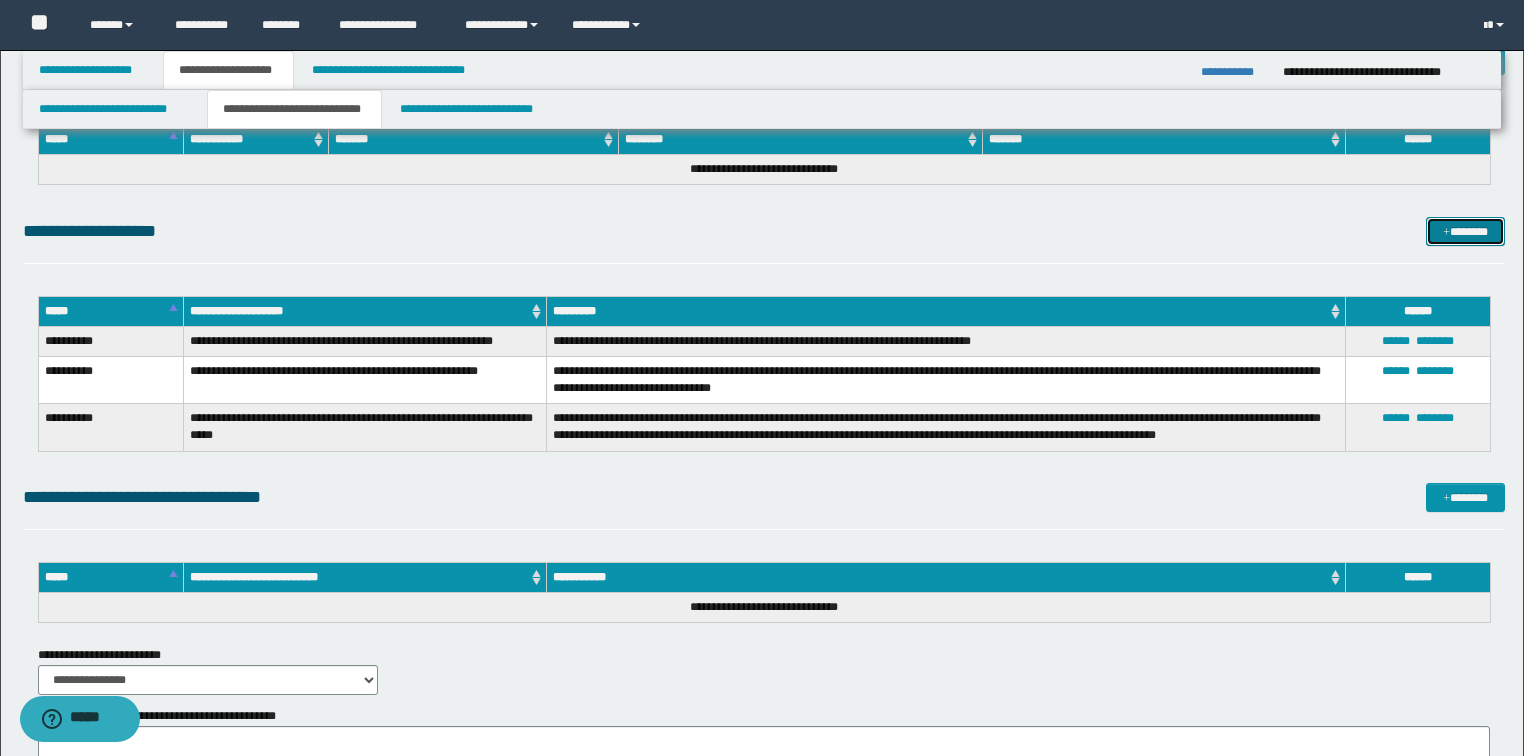 click on "*******" at bounding box center [1465, 232] 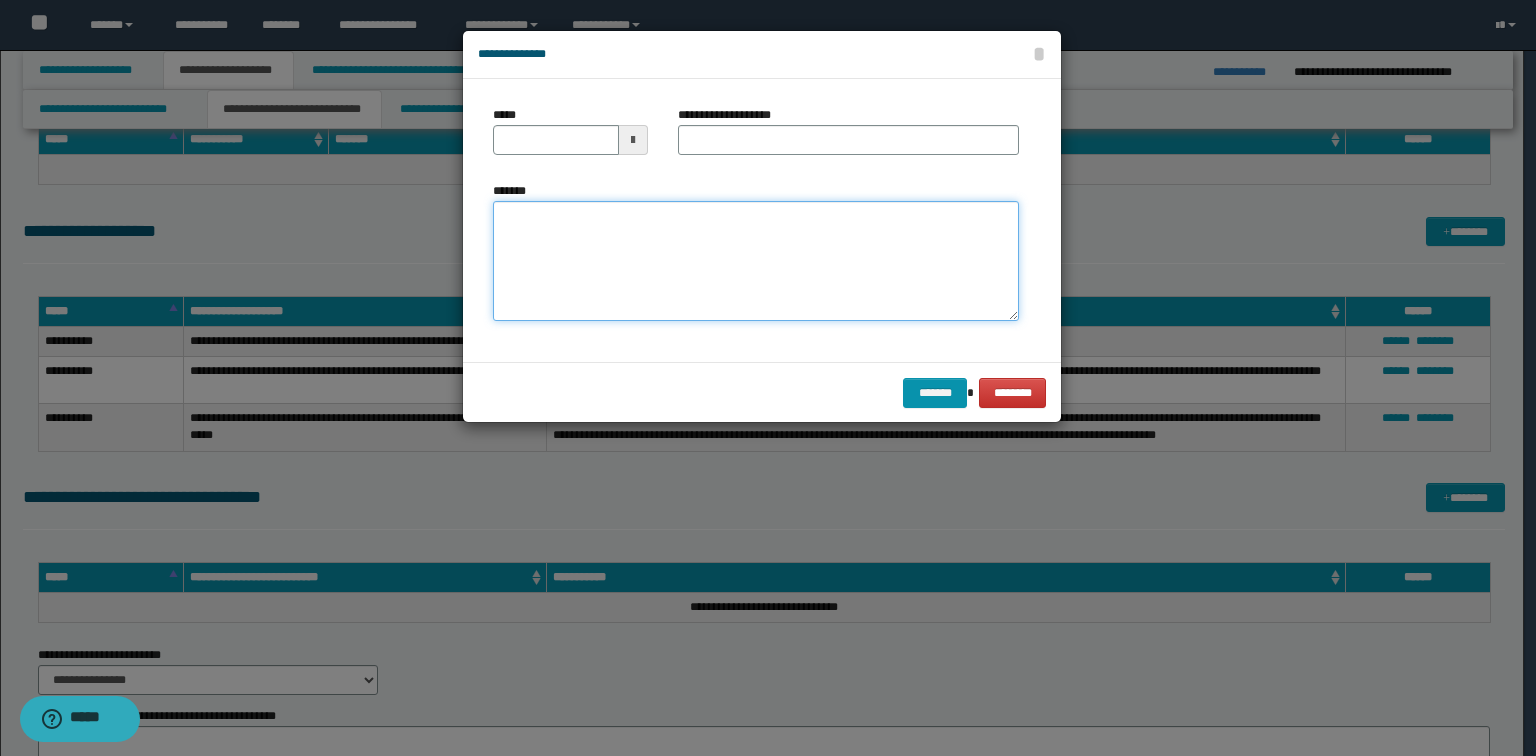 drag, startPoint x: 662, startPoint y: 214, endPoint x: 657, endPoint y: 229, distance: 15.811388 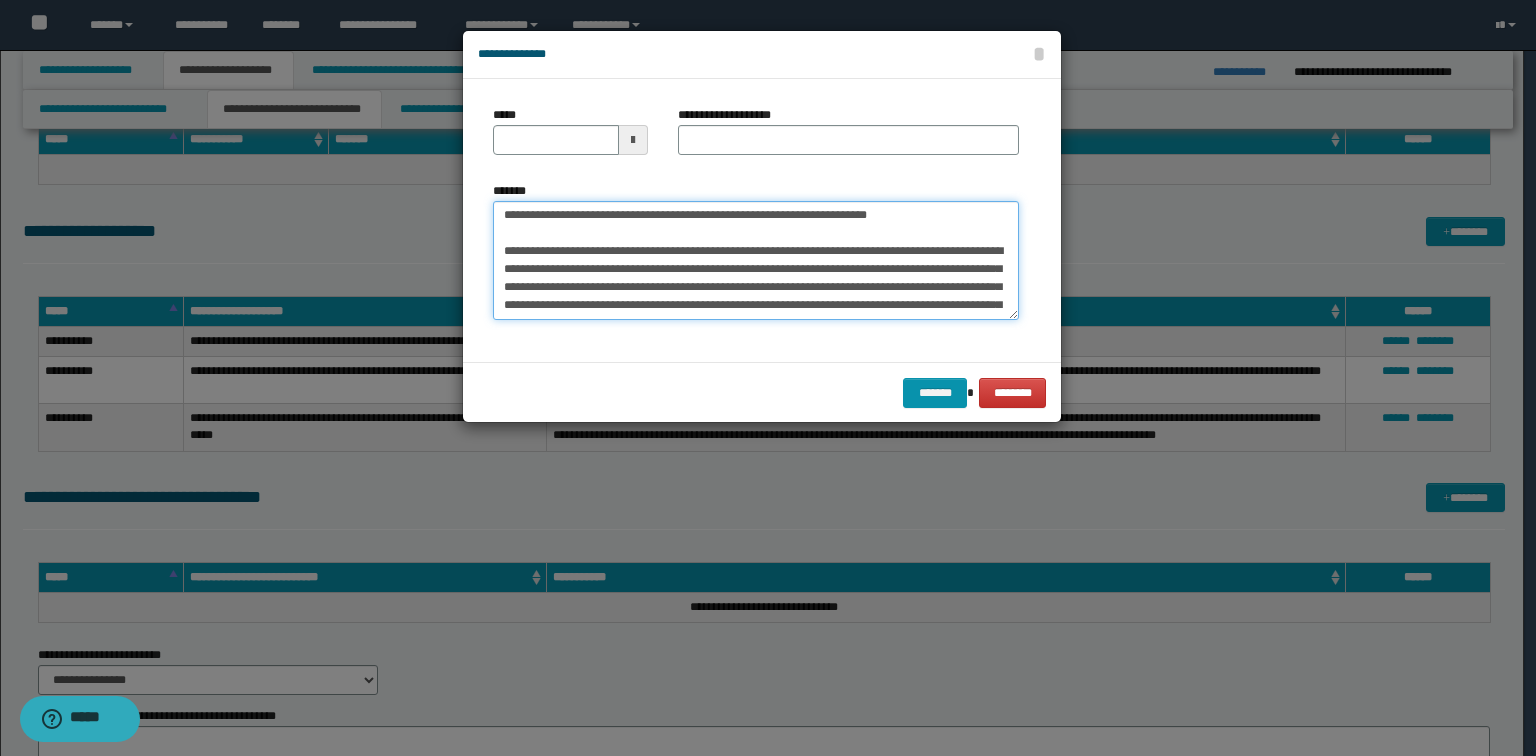 scroll, scrollTop: 0, scrollLeft: 0, axis: both 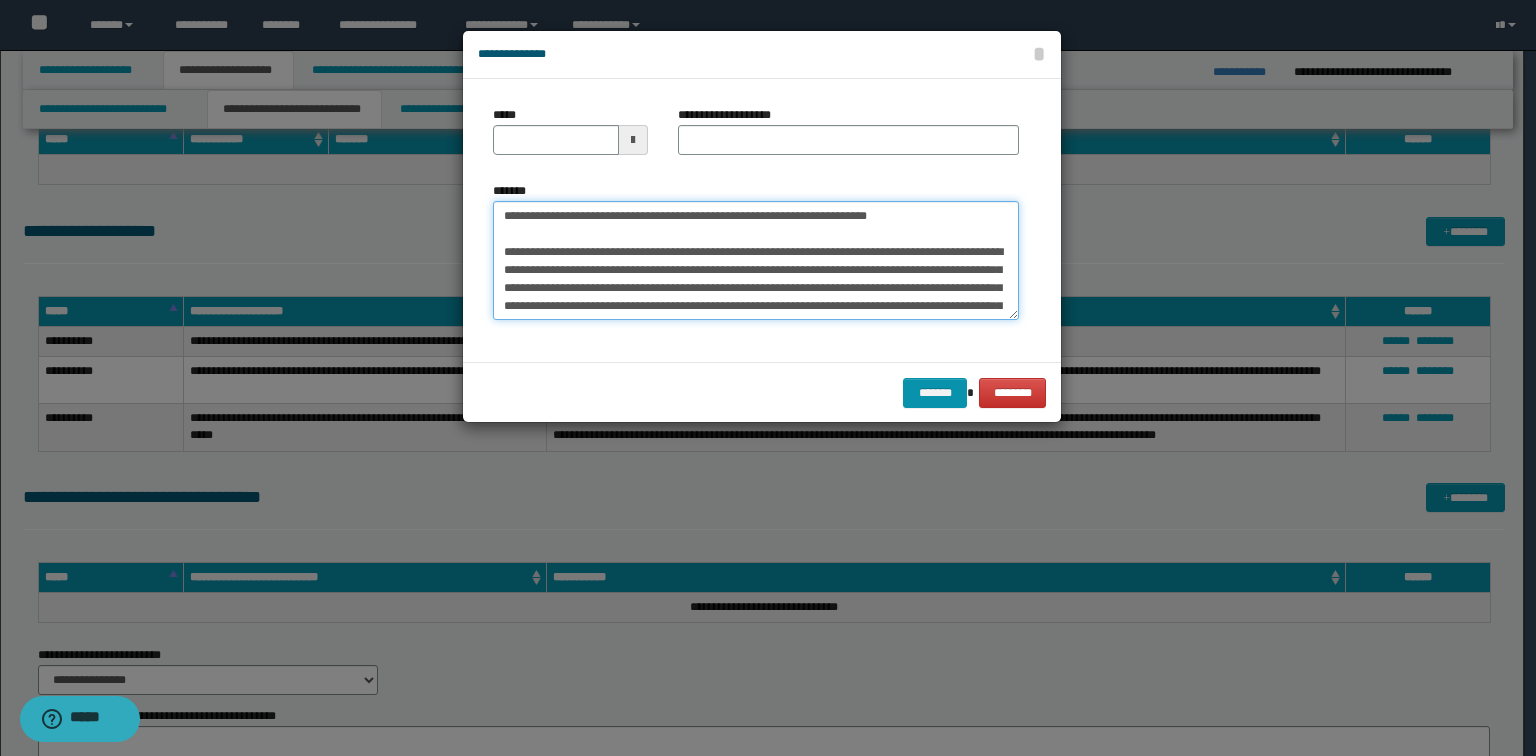 drag, startPoint x: 968, startPoint y: 237, endPoint x: 170, endPoint y: 159, distance: 801.803 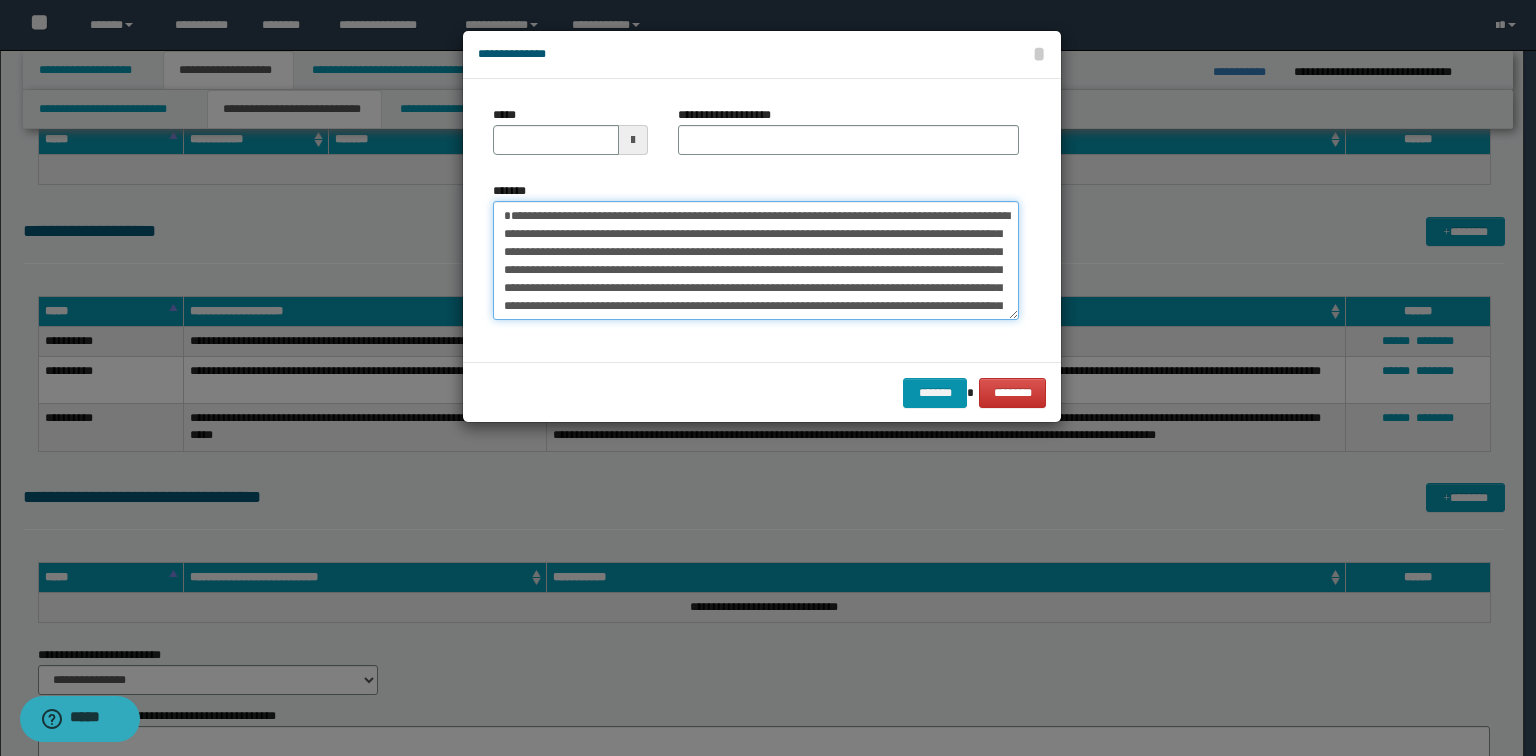 type 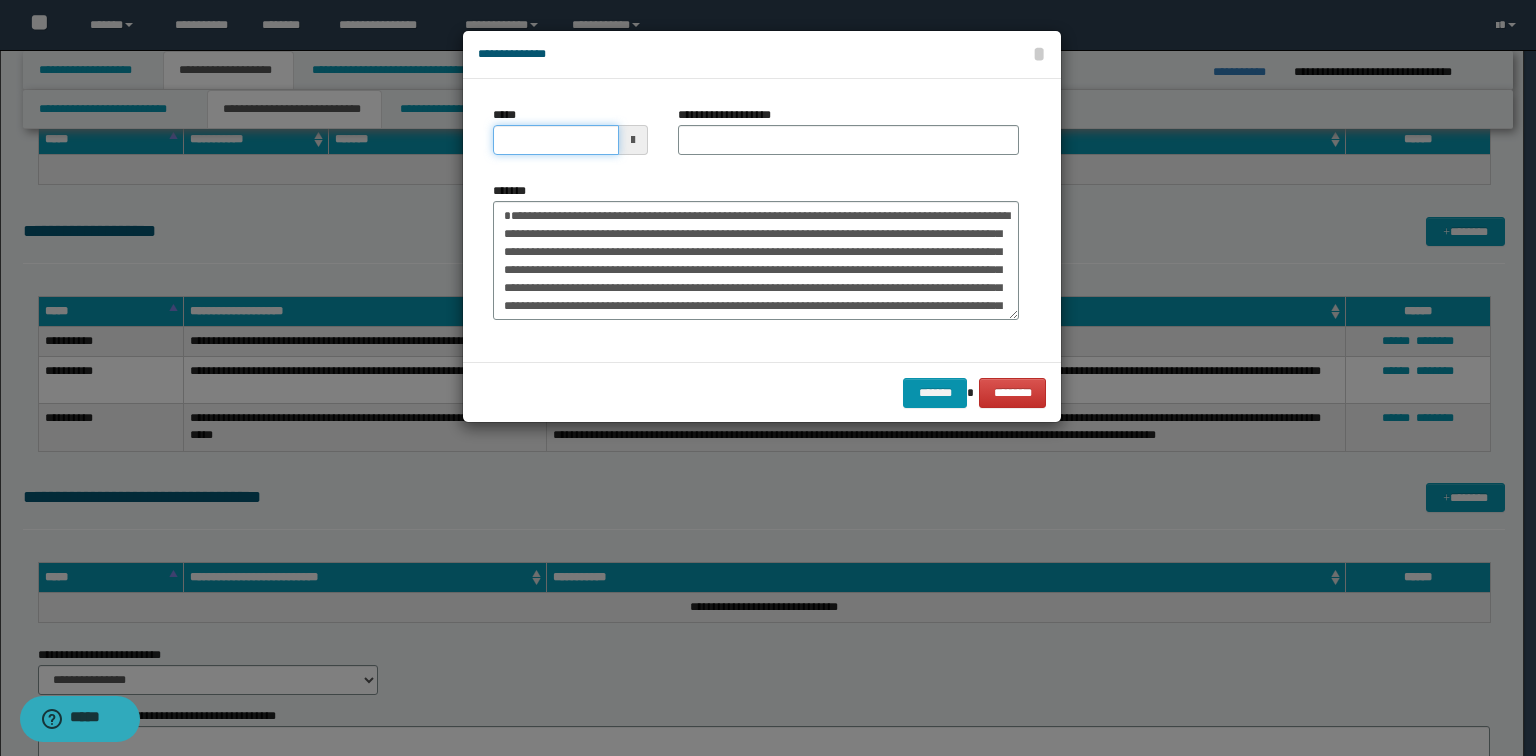 click on "*****" at bounding box center (556, 140) 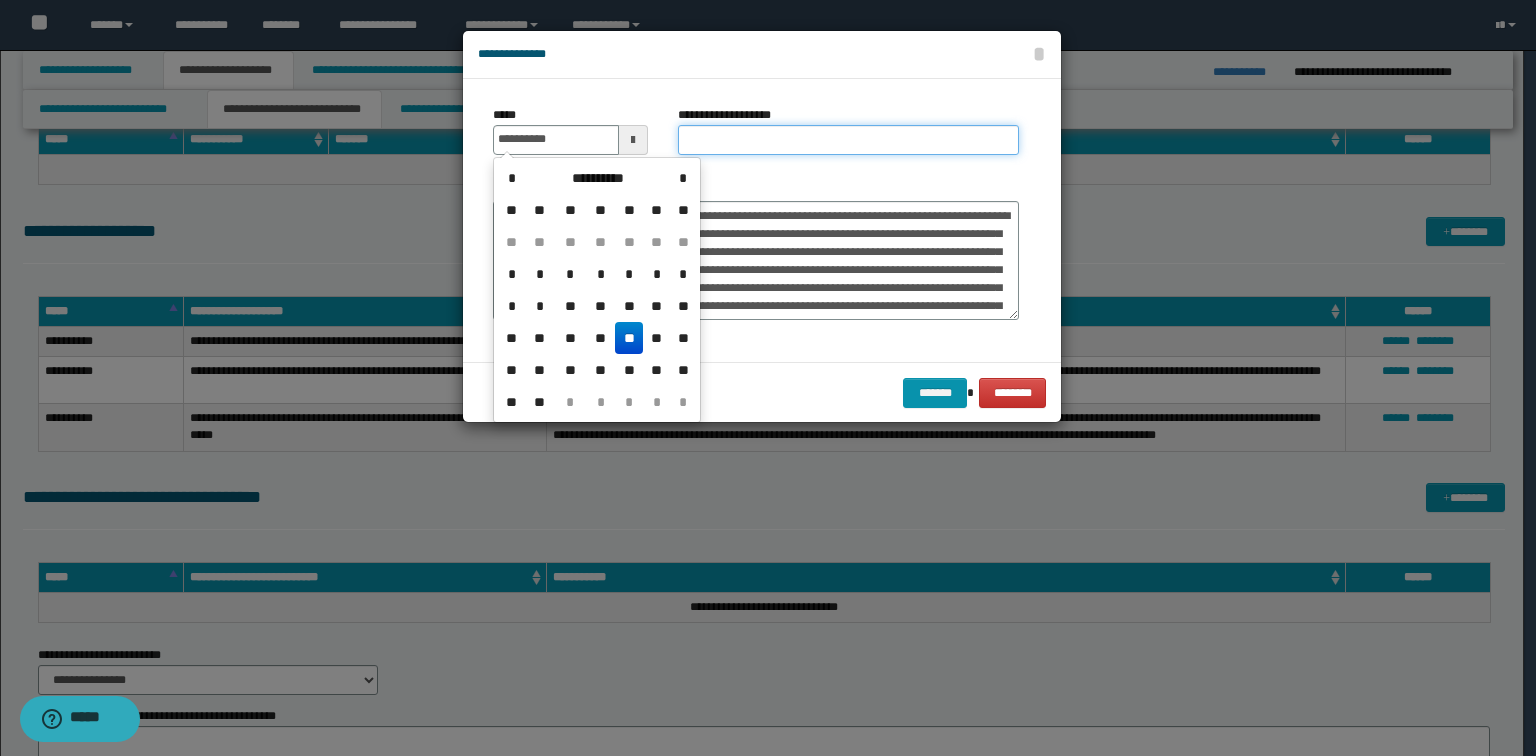 type on "**********" 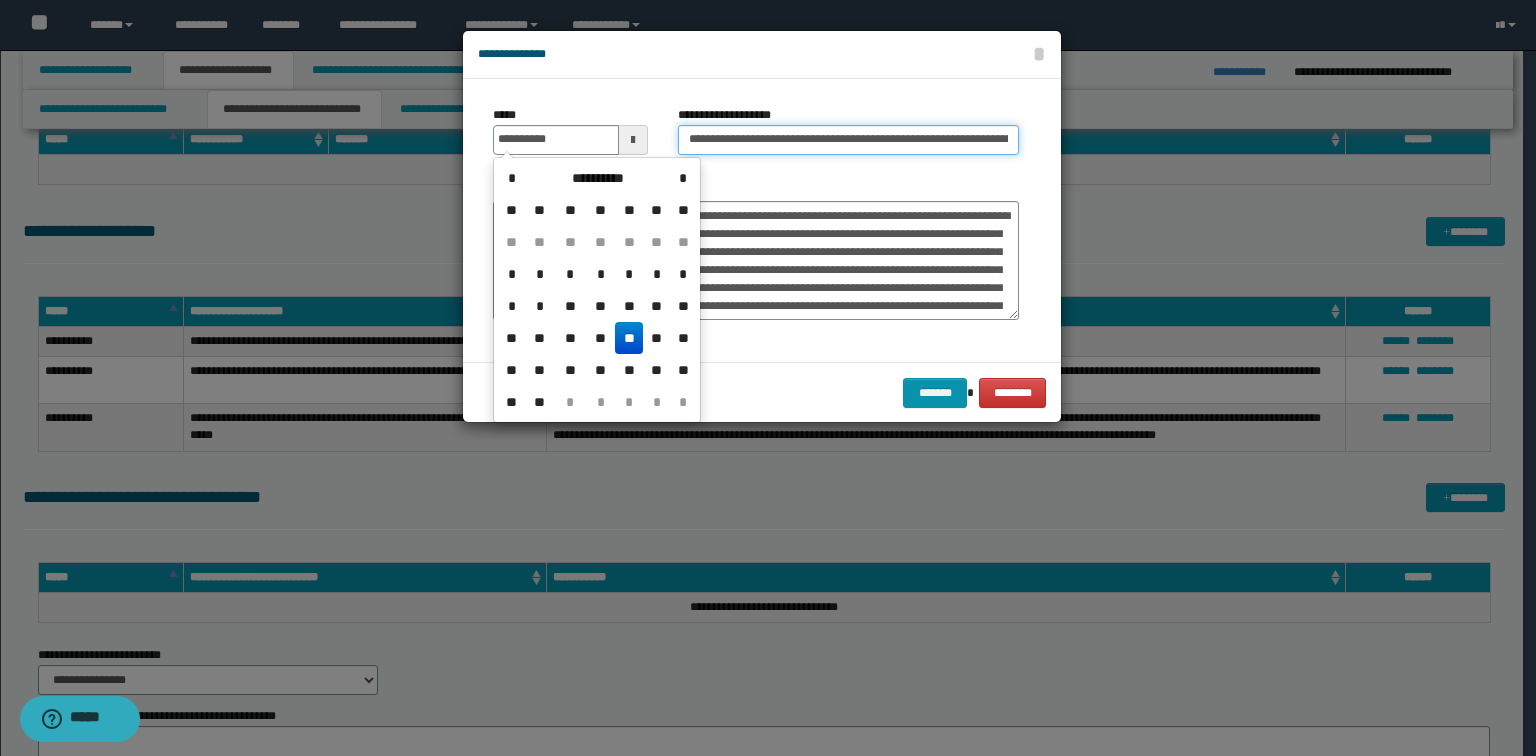click on "**********" at bounding box center (848, 140) 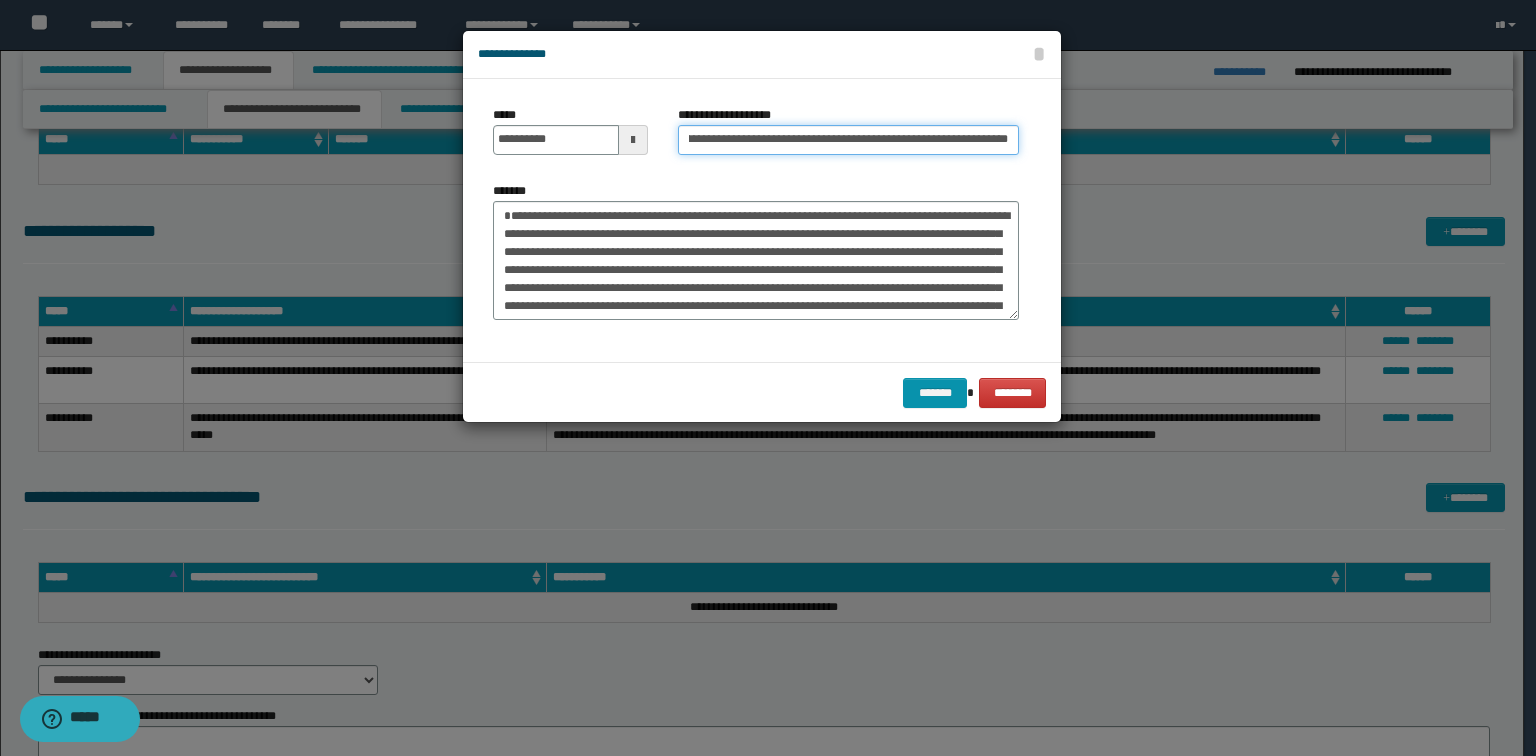 click on "**********" at bounding box center (848, 140) 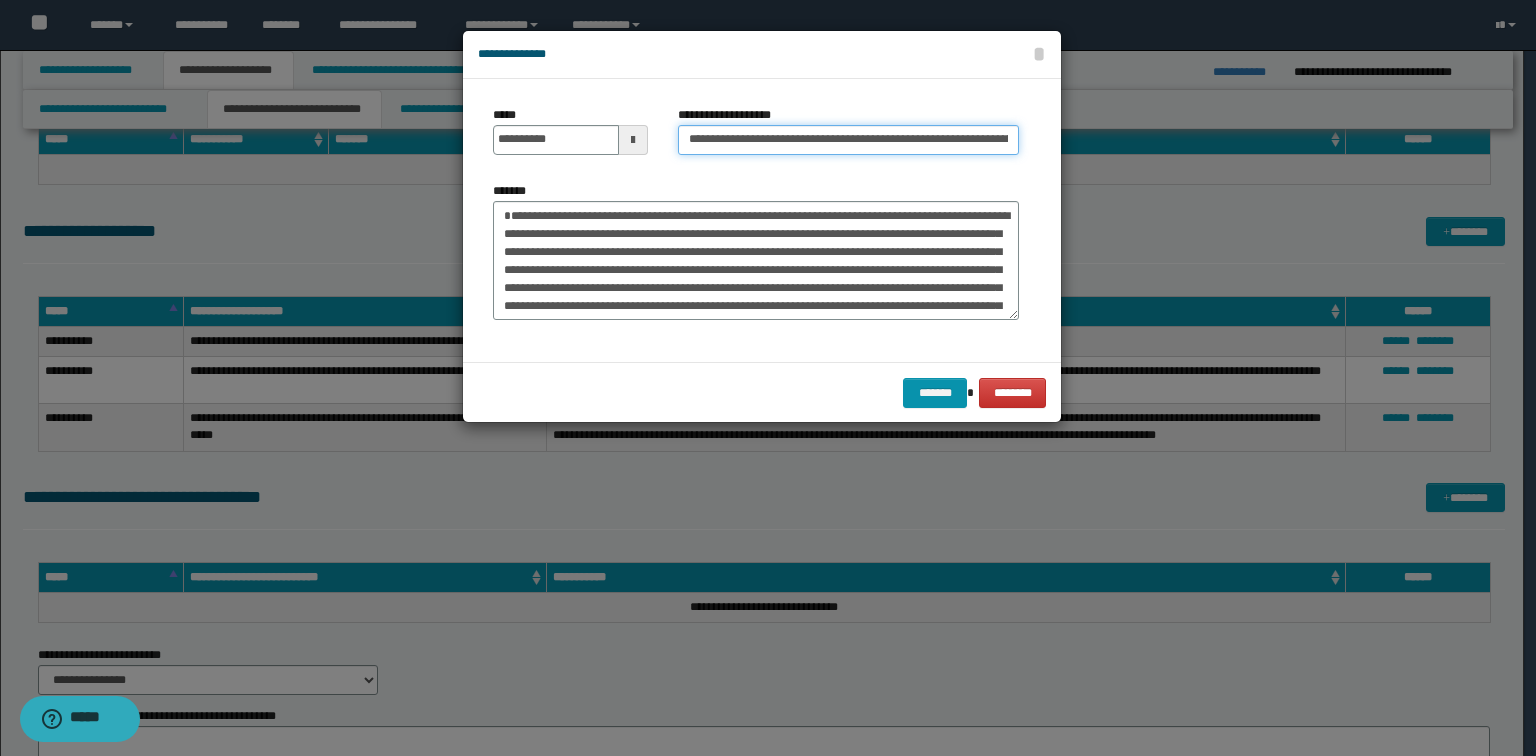 drag, startPoint x: 747, startPoint y: 144, endPoint x: 485, endPoint y: 168, distance: 263.09695 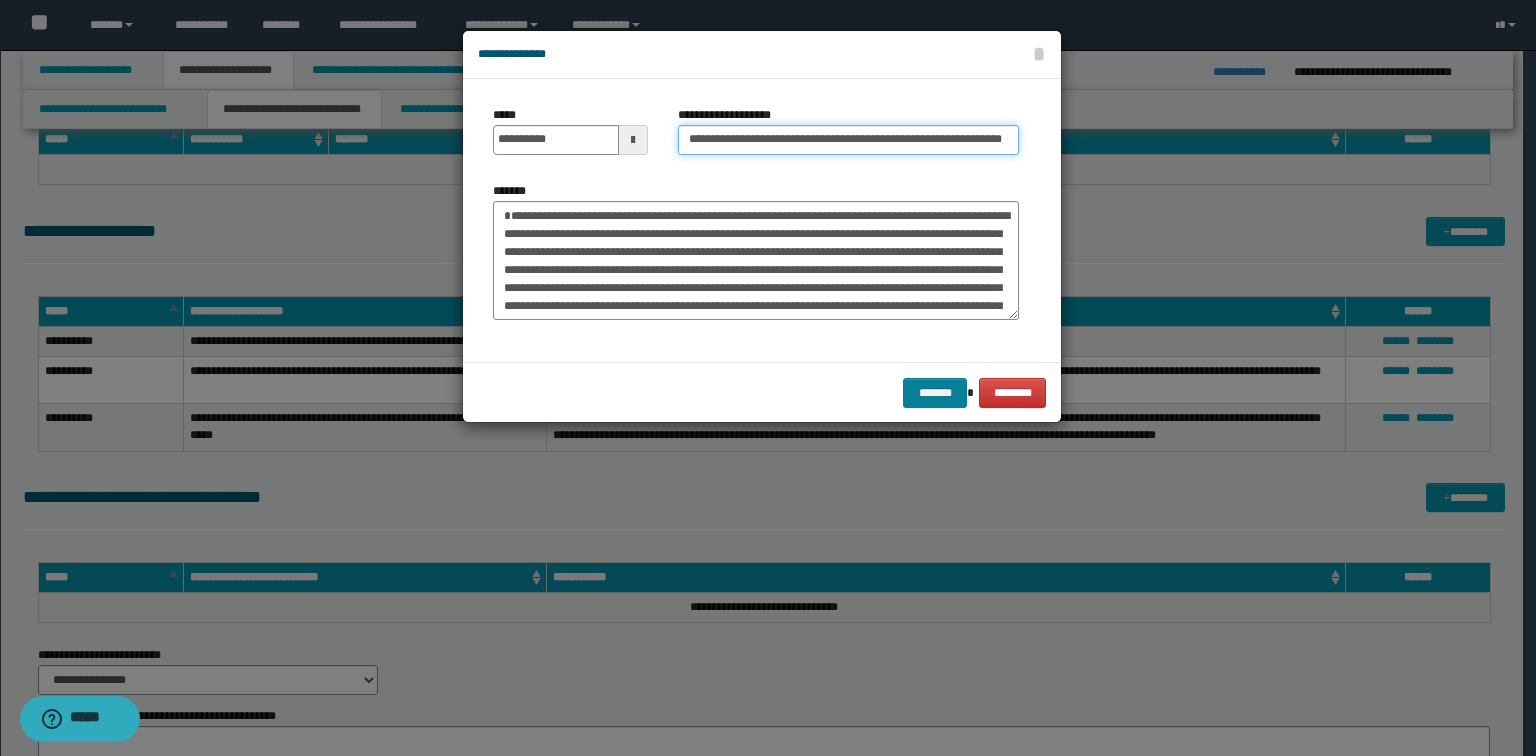 type on "**********" 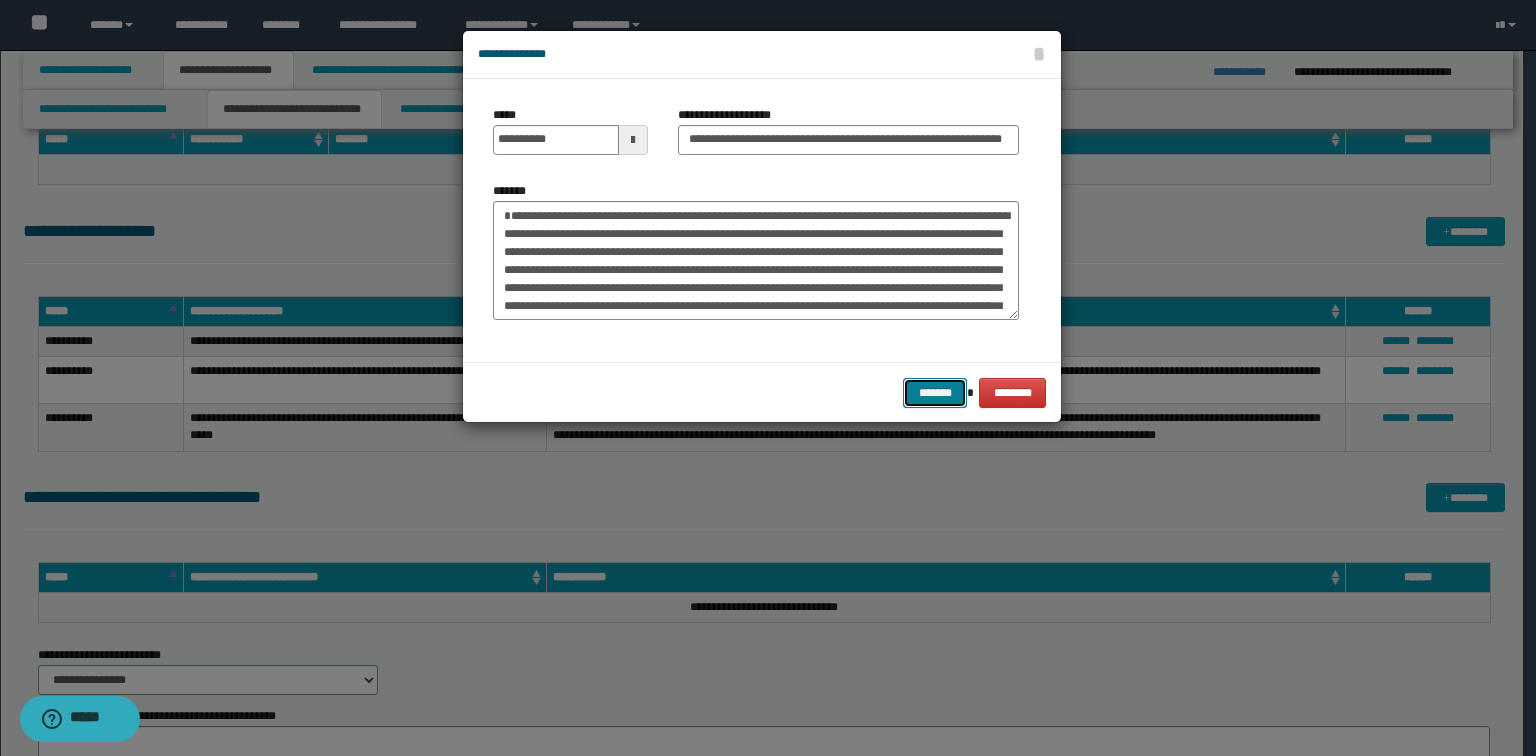 click on "*******" at bounding box center [935, 393] 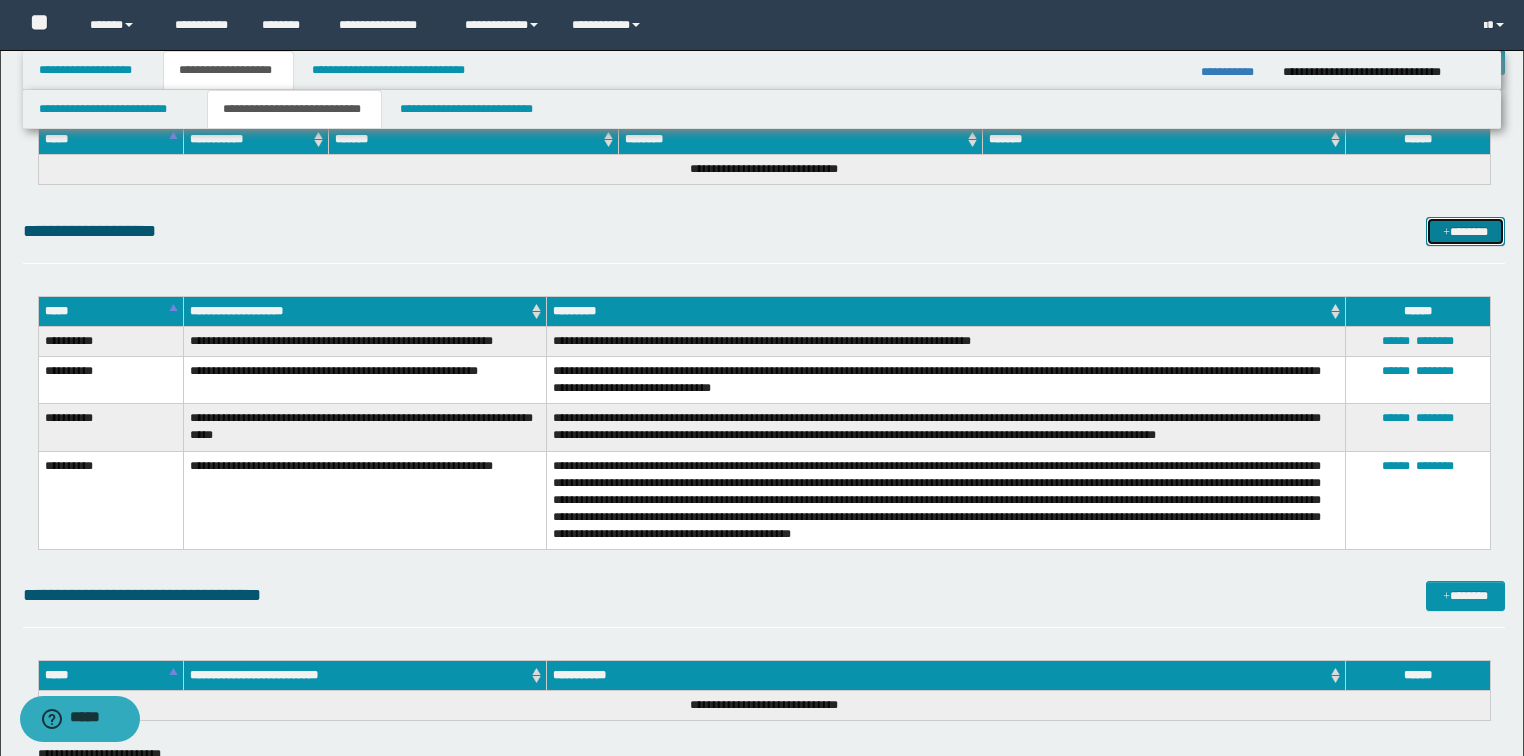 click on "*******" at bounding box center (1465, 232) 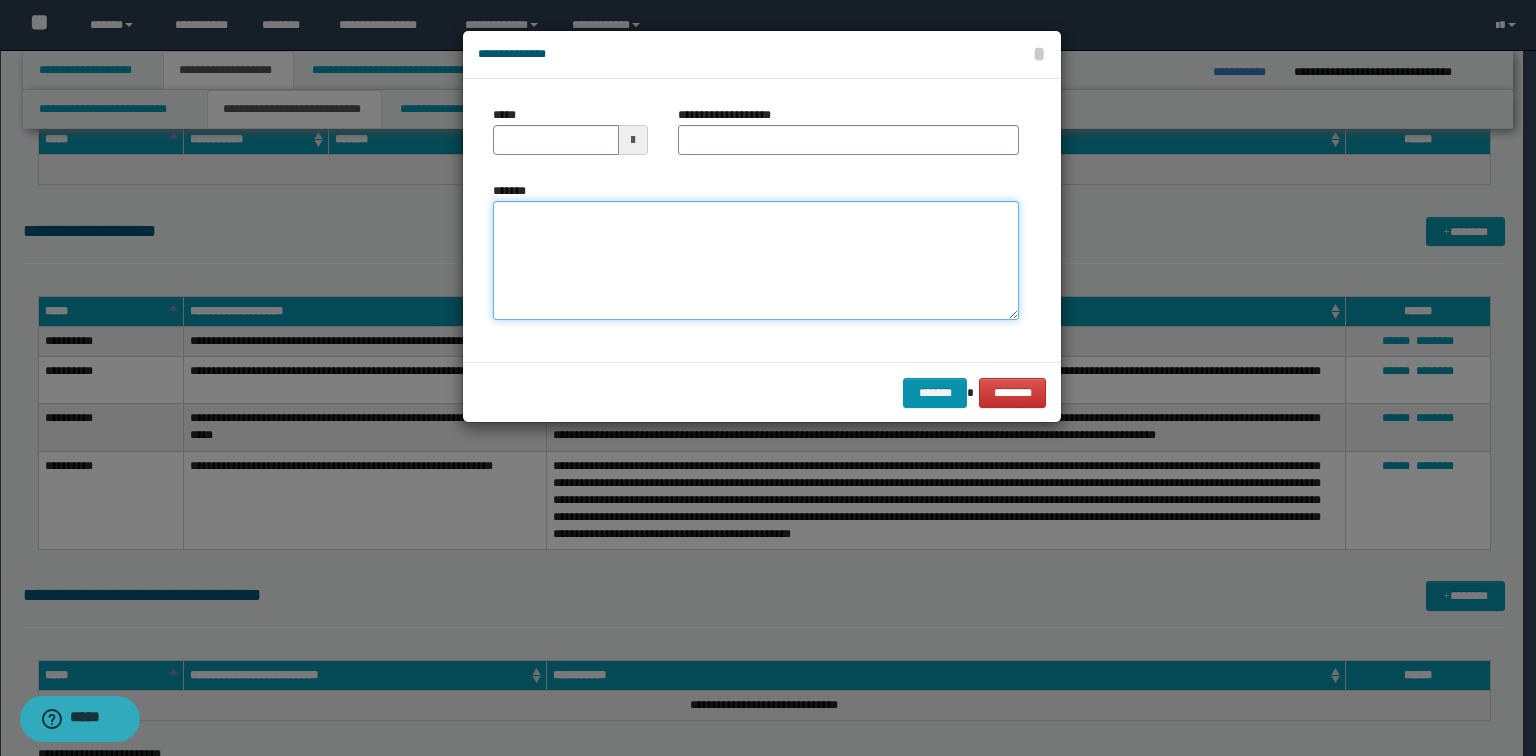 click on "*******" at bounding box center (756, 261) 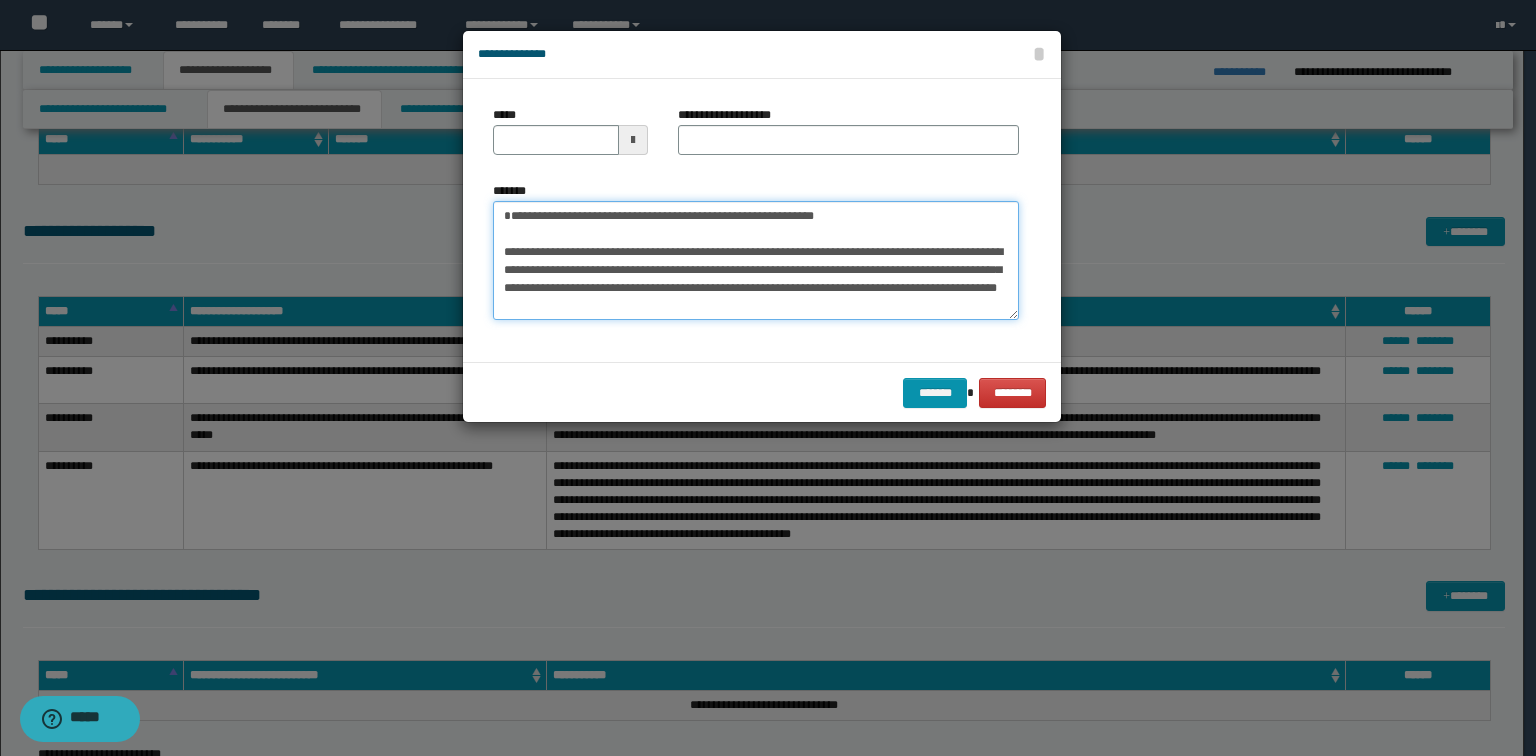 scroll, scrollTop: 0, scrollLeft: 0, axis: both 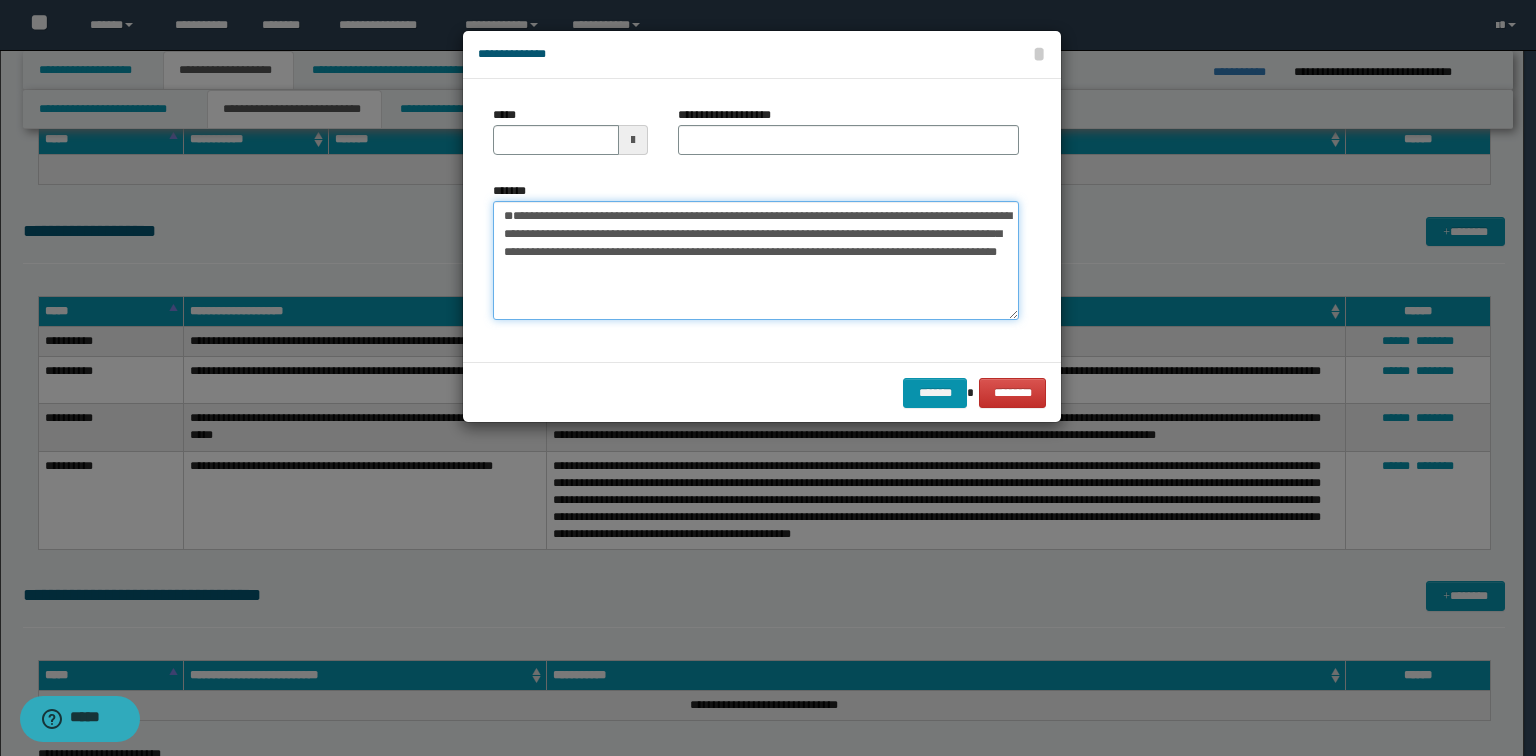 type 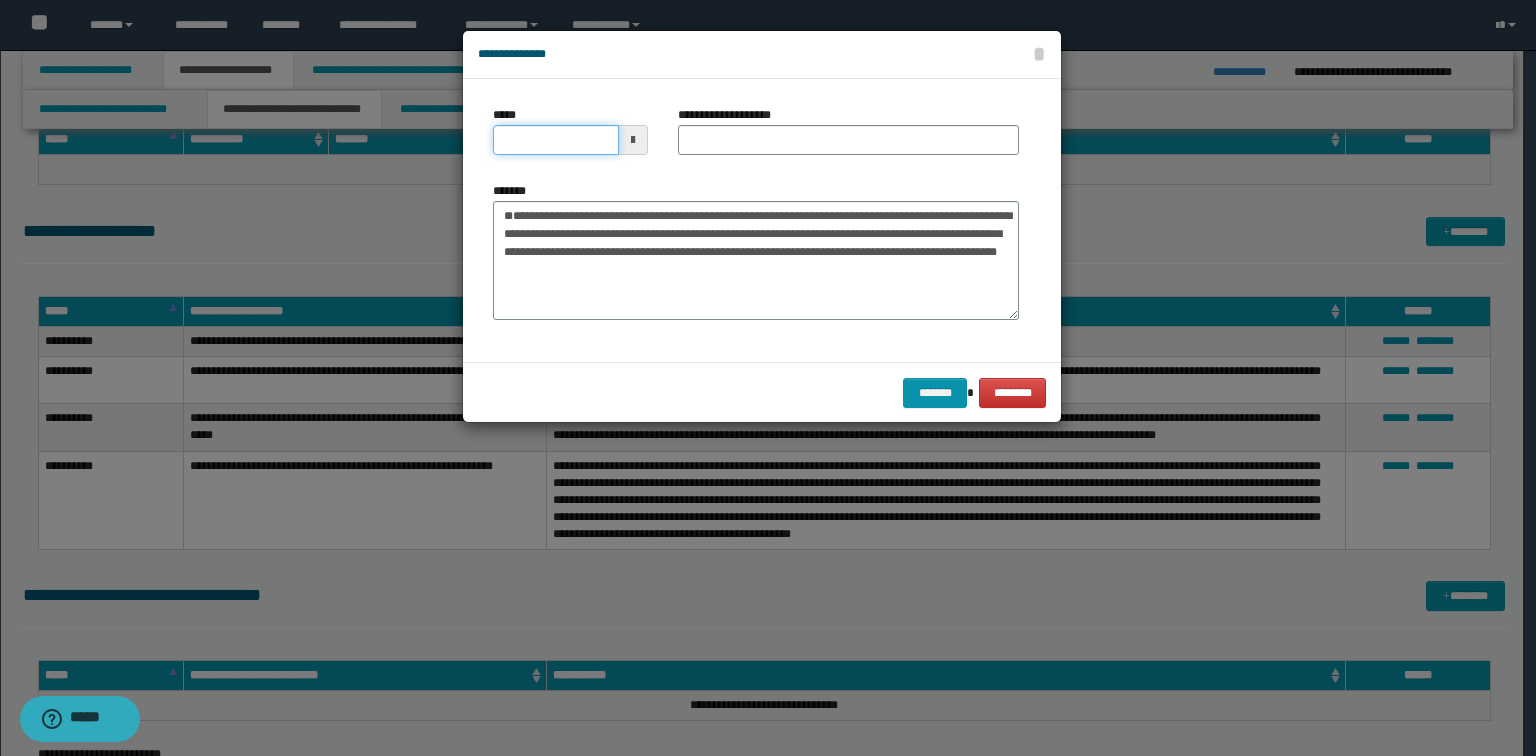 click on "*****" at bounding box center (556, 140) 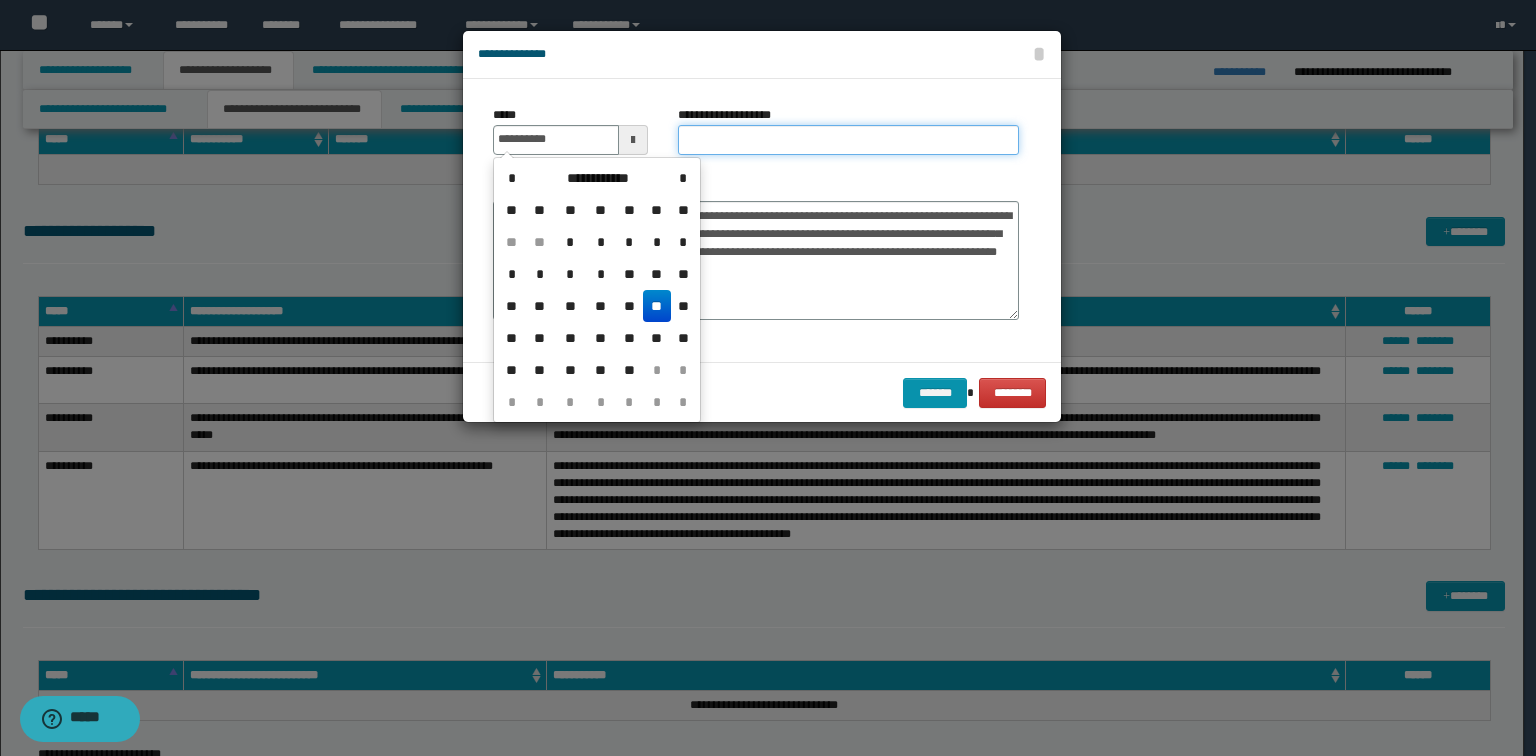 type on "**********" 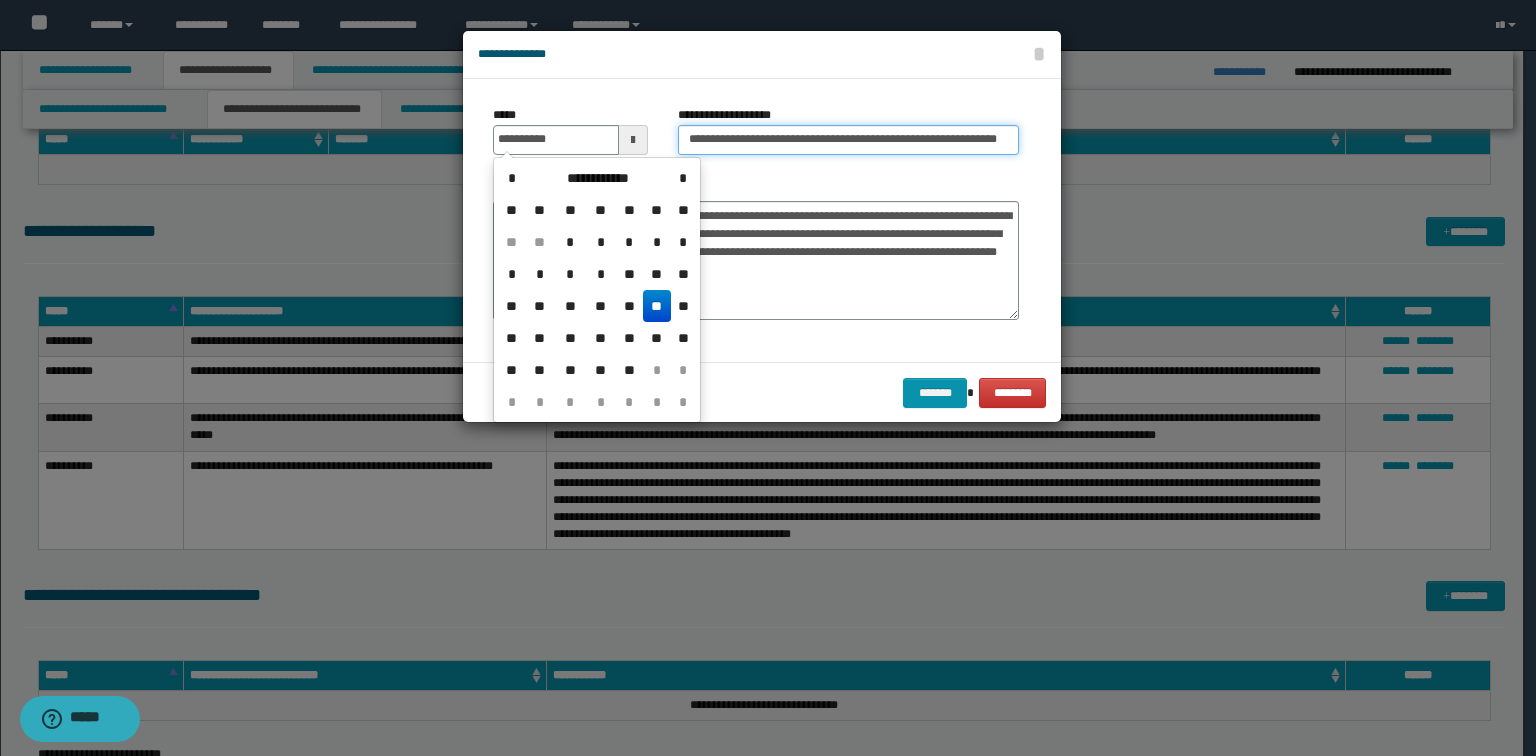 click on "**********" at bounding box center (848, 140) 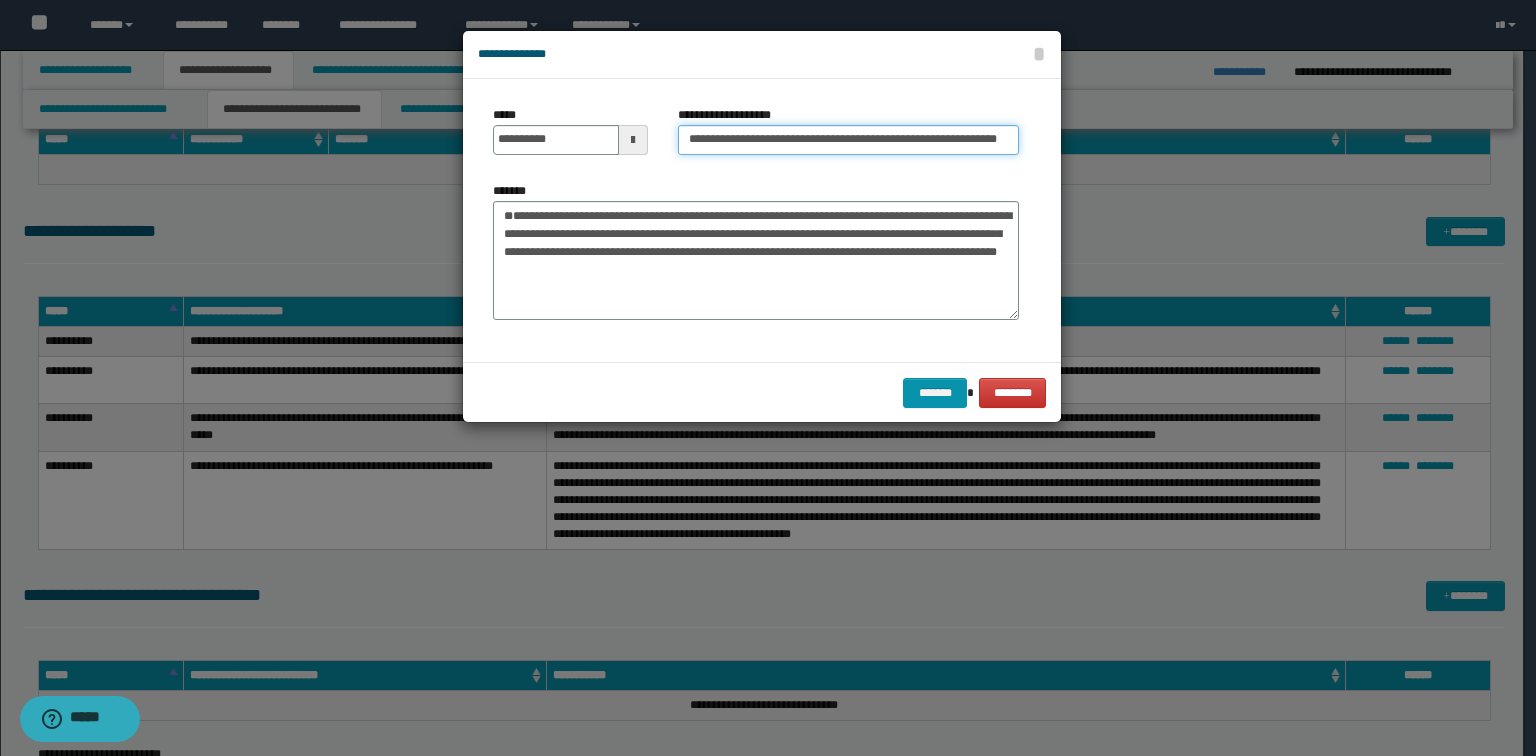 drag, startPoint x: 735, startPoint y: 140, endPoint x: 388, endPoint y: 133, distance: 347.0706 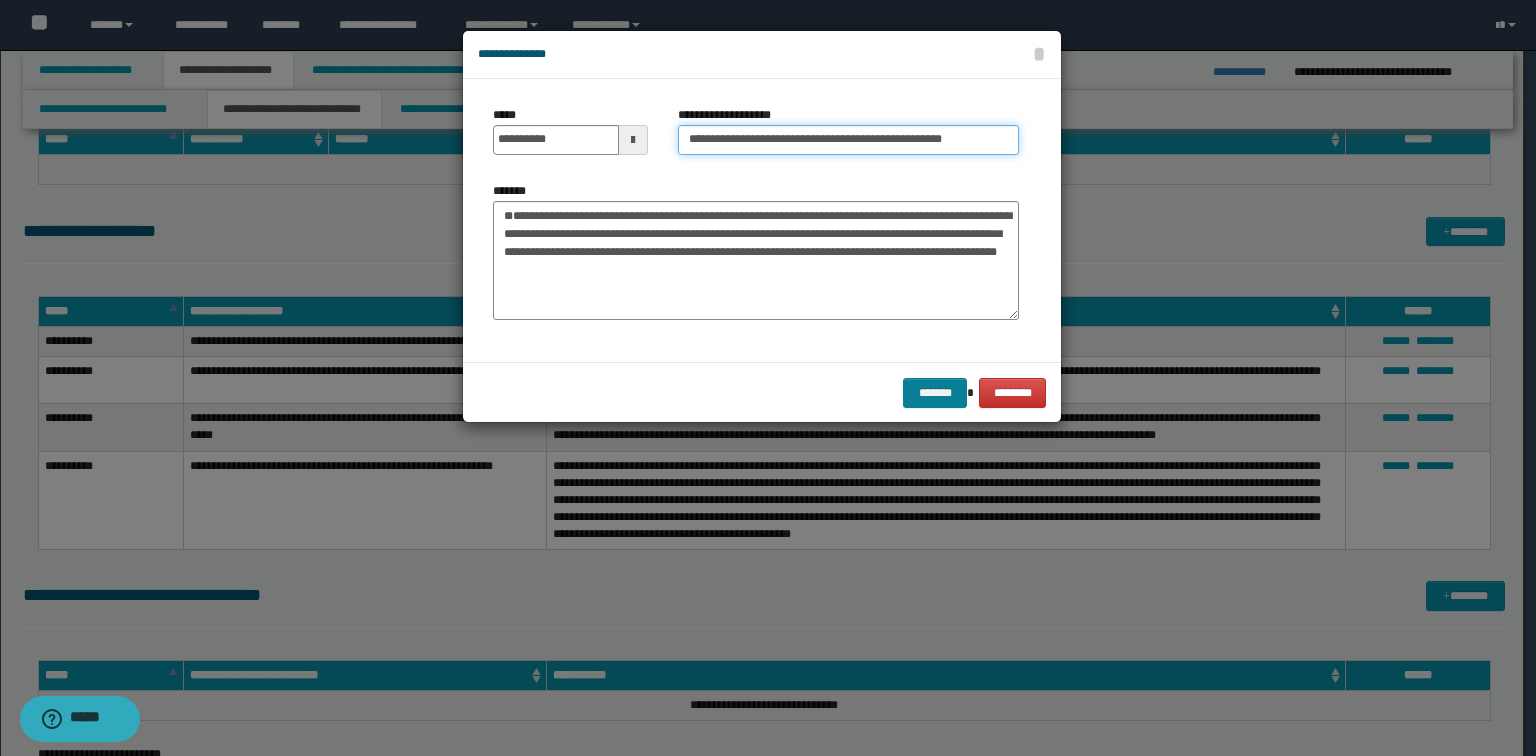 type on "**********" 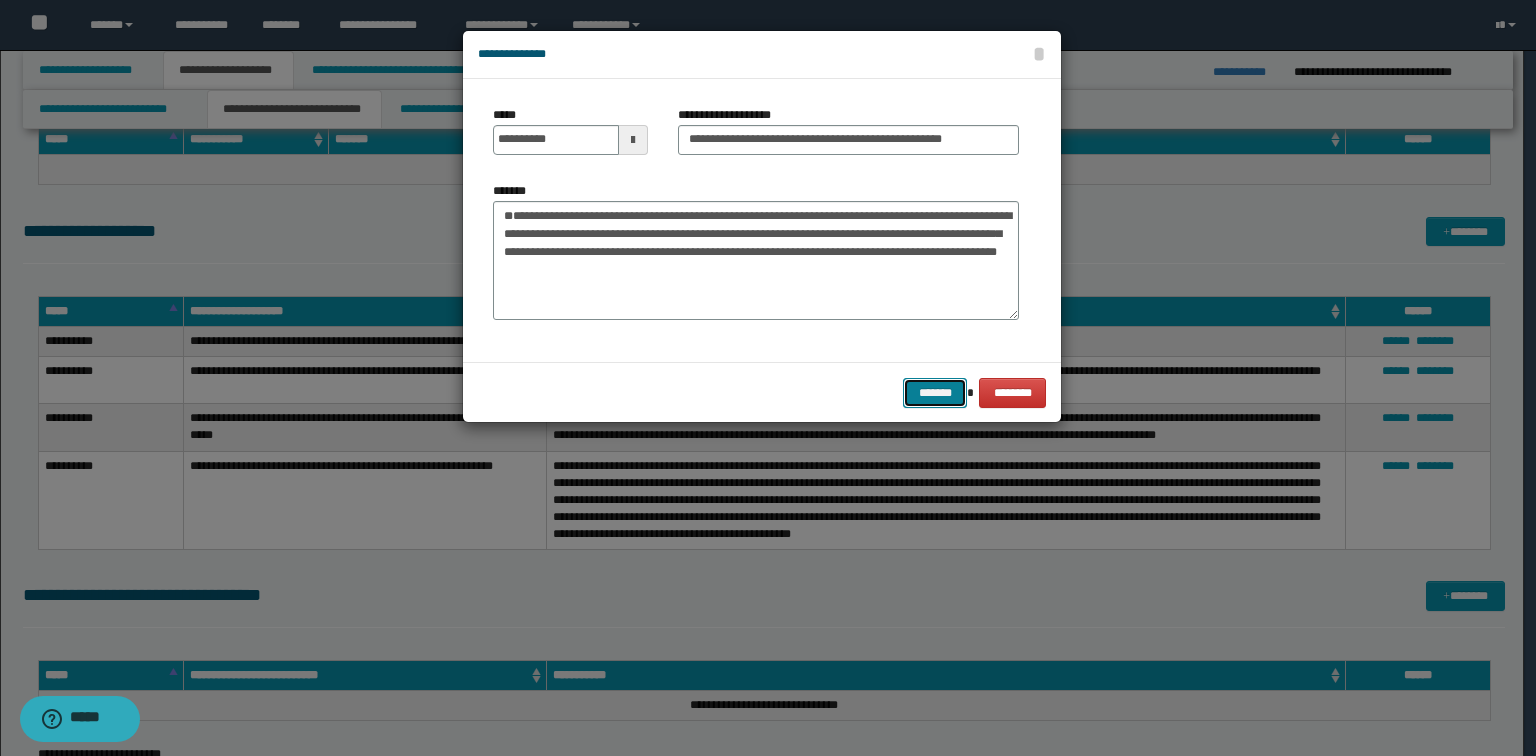 click on "*******" at bounding box center [935, 393] 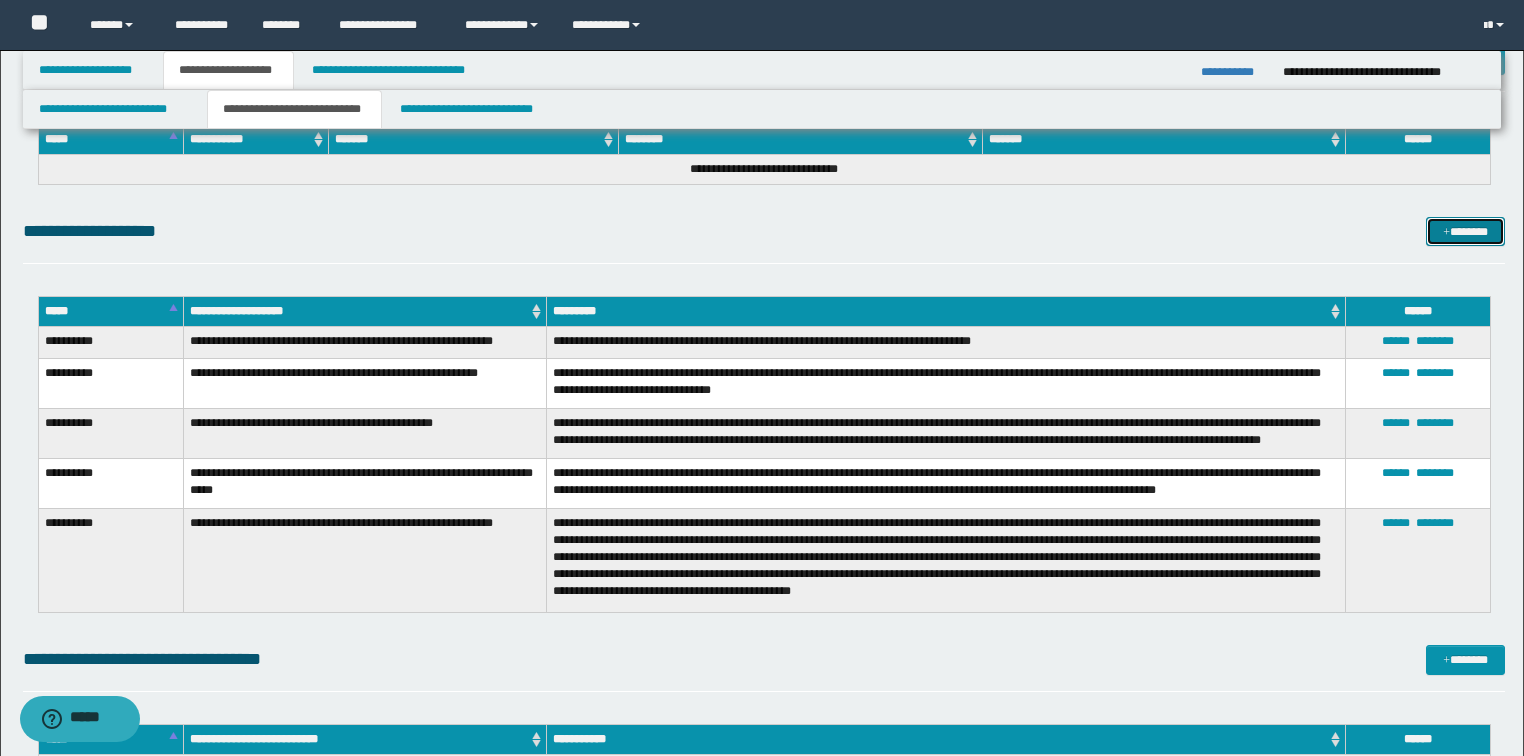 click on "*******" at bounding box center (1465, 232) 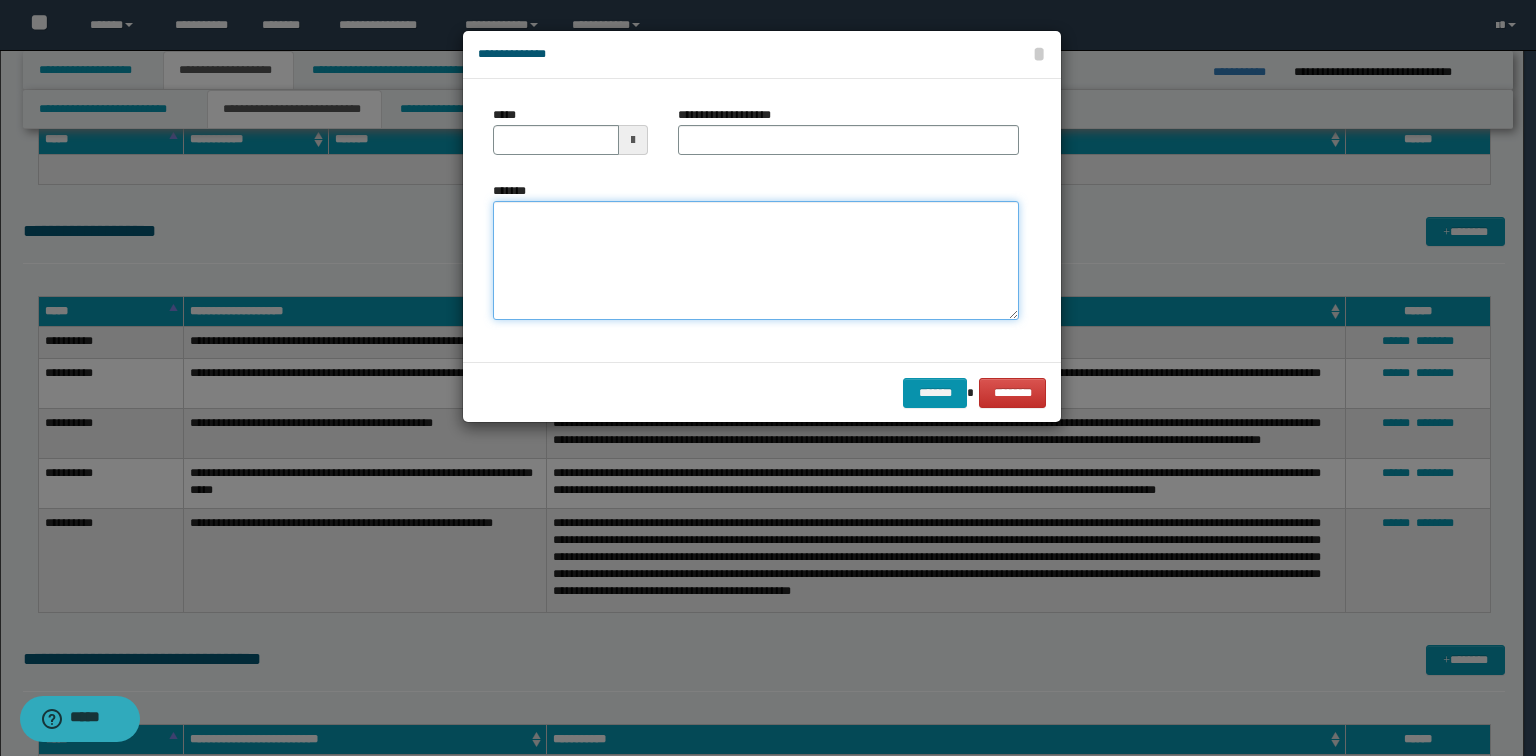 drag, startPoint x: 760, startPoint y: 244, endPoint x: 734, endPoint y: 252, distance: 27.202942 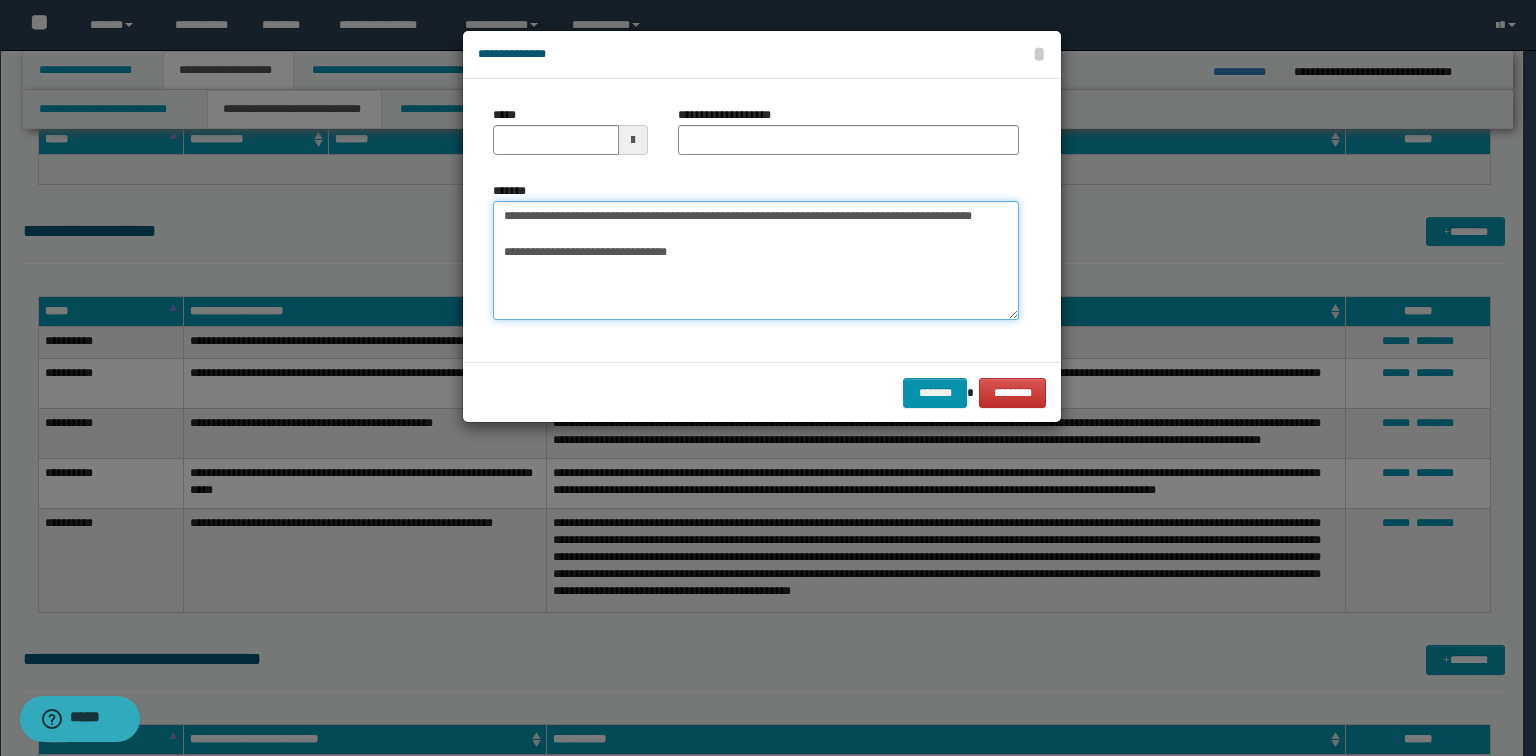 drag, startPoint x: 1008, startPoint y: 218, endPoint x: 343, endPoint y: 222, distance: 665.012 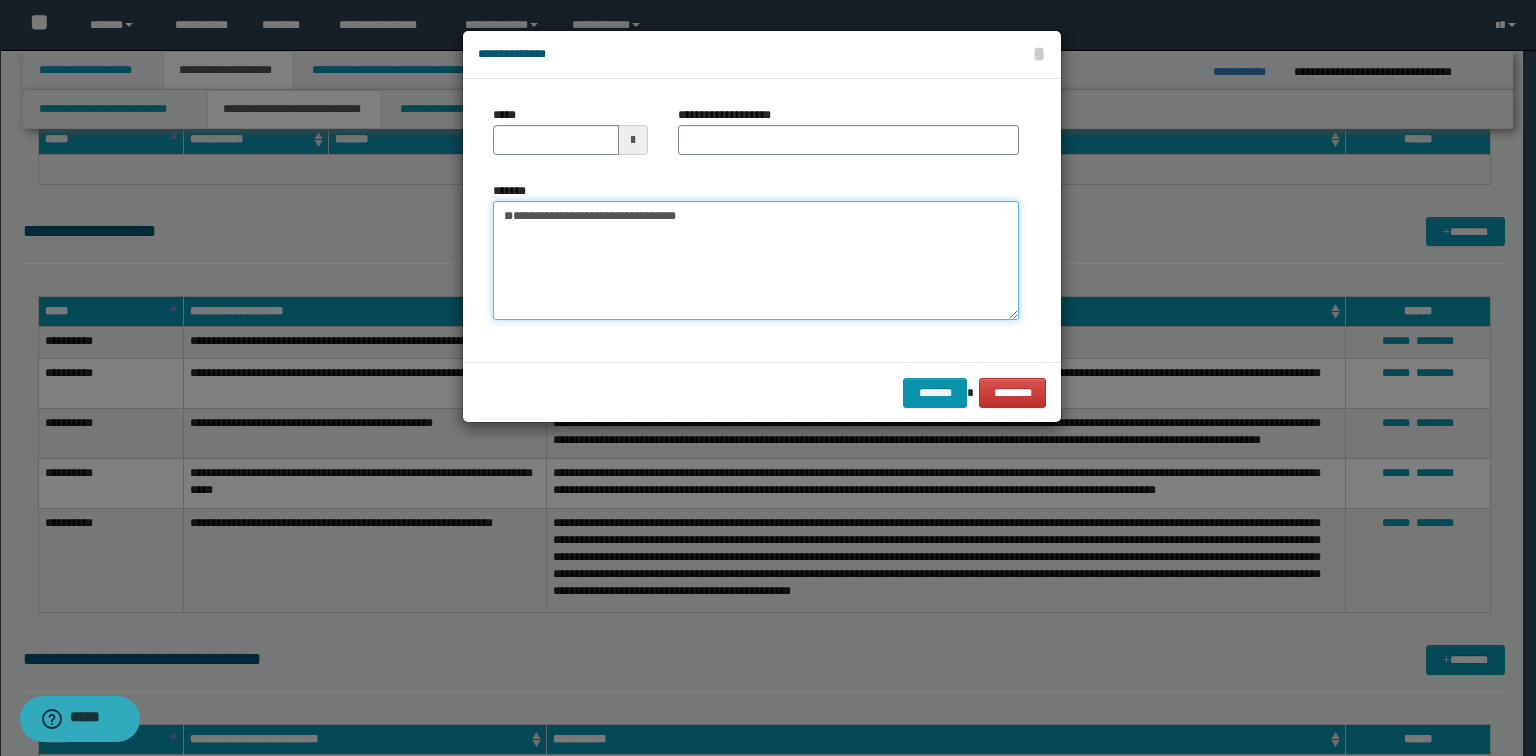 type 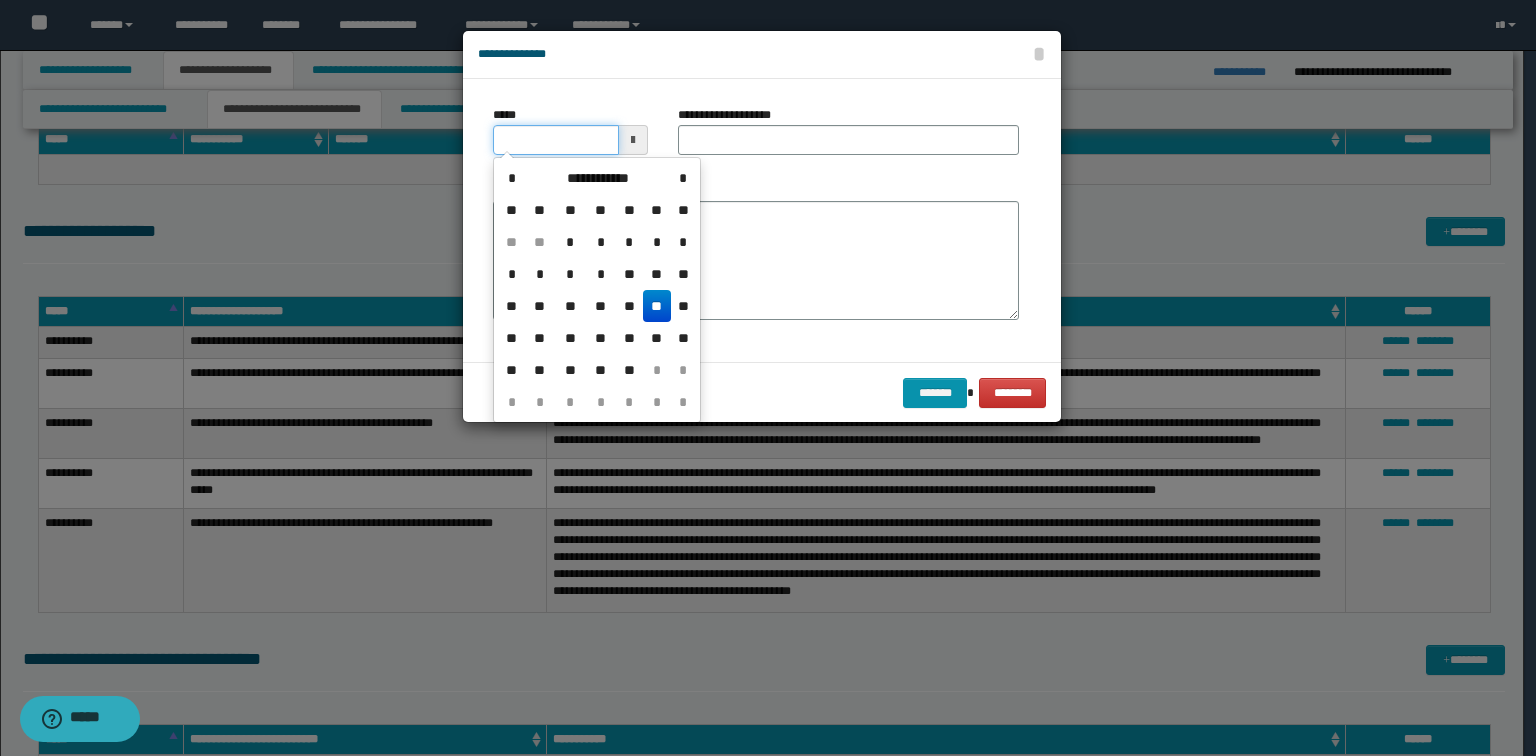 click on "*****" at bounding box center [556, 140] 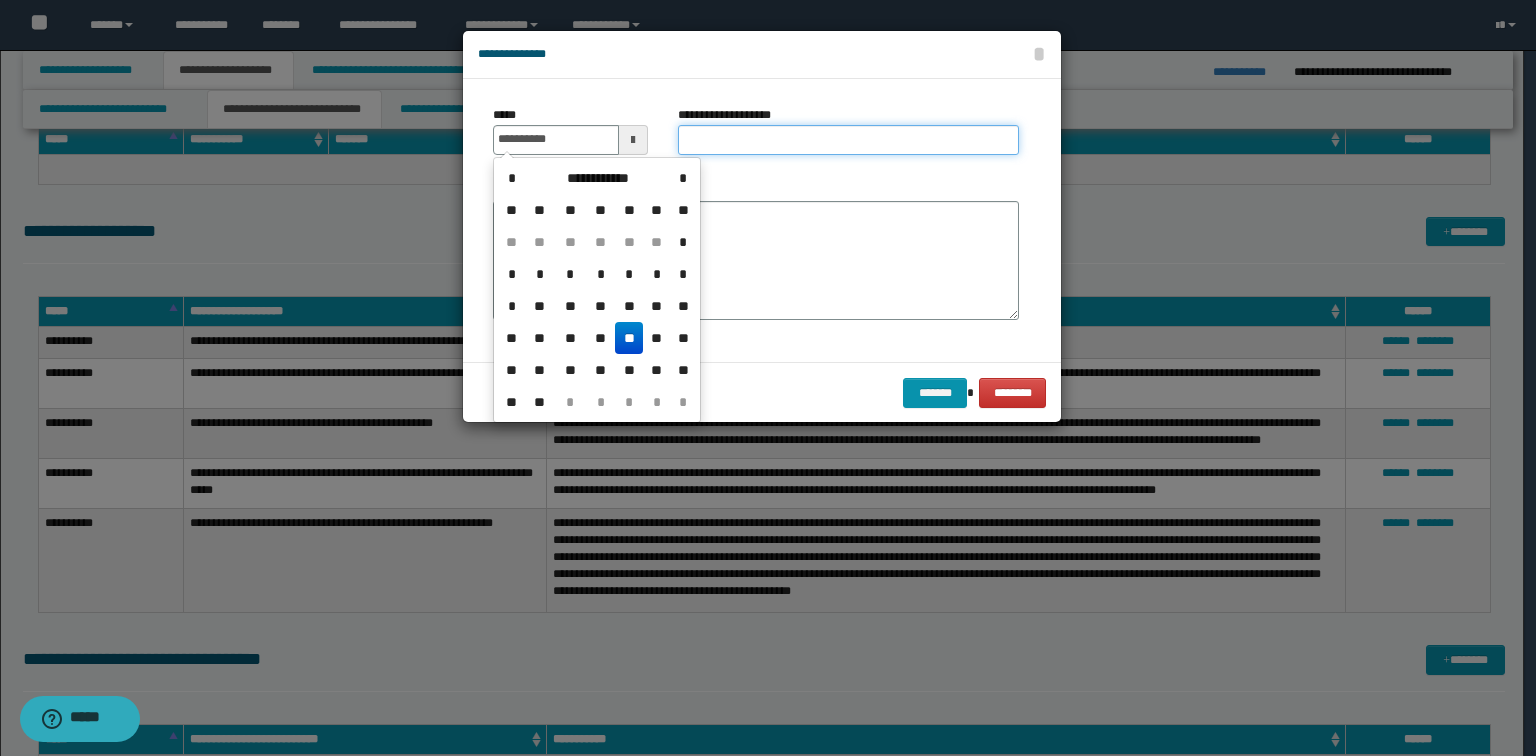 type on "**********" 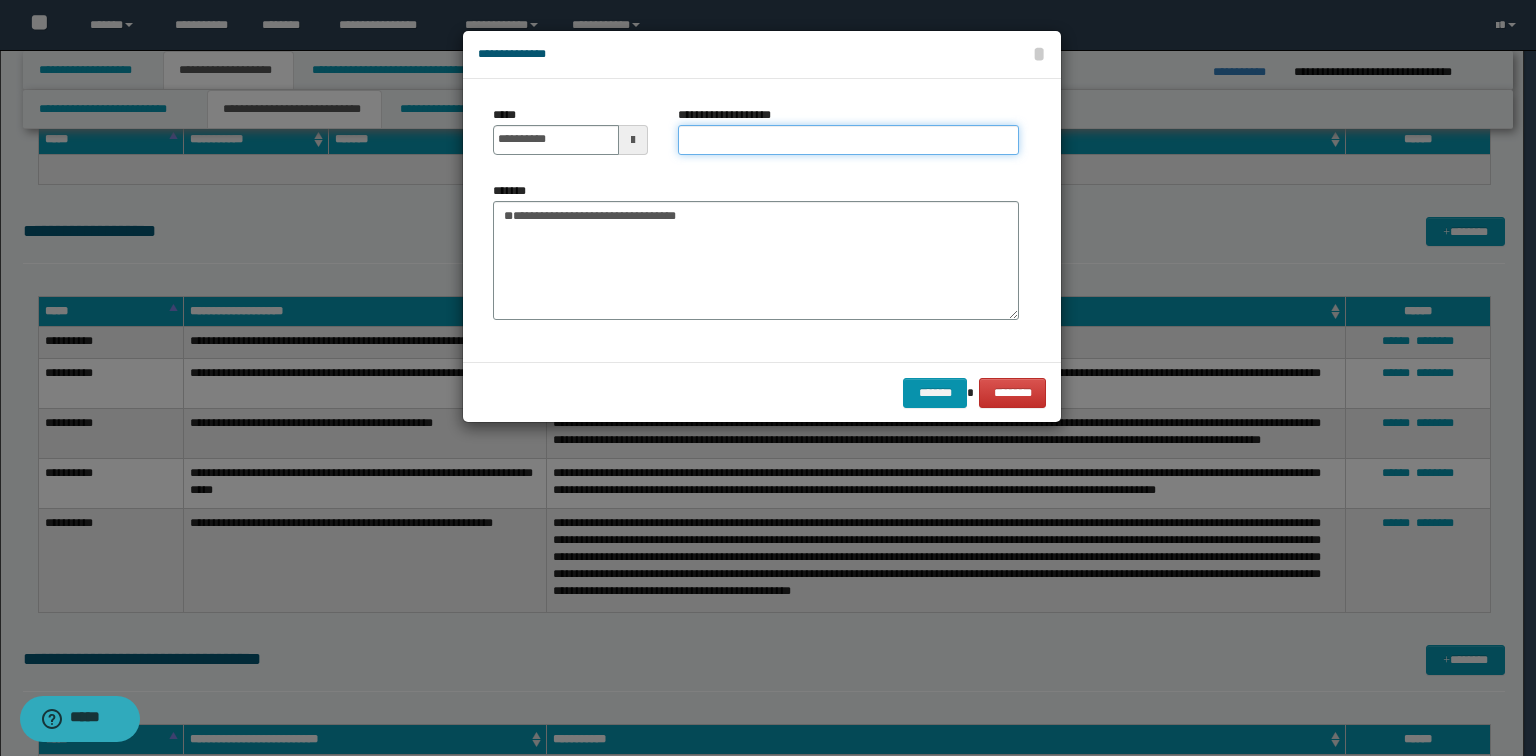 click on "**********" at bounding box center [848, 140] 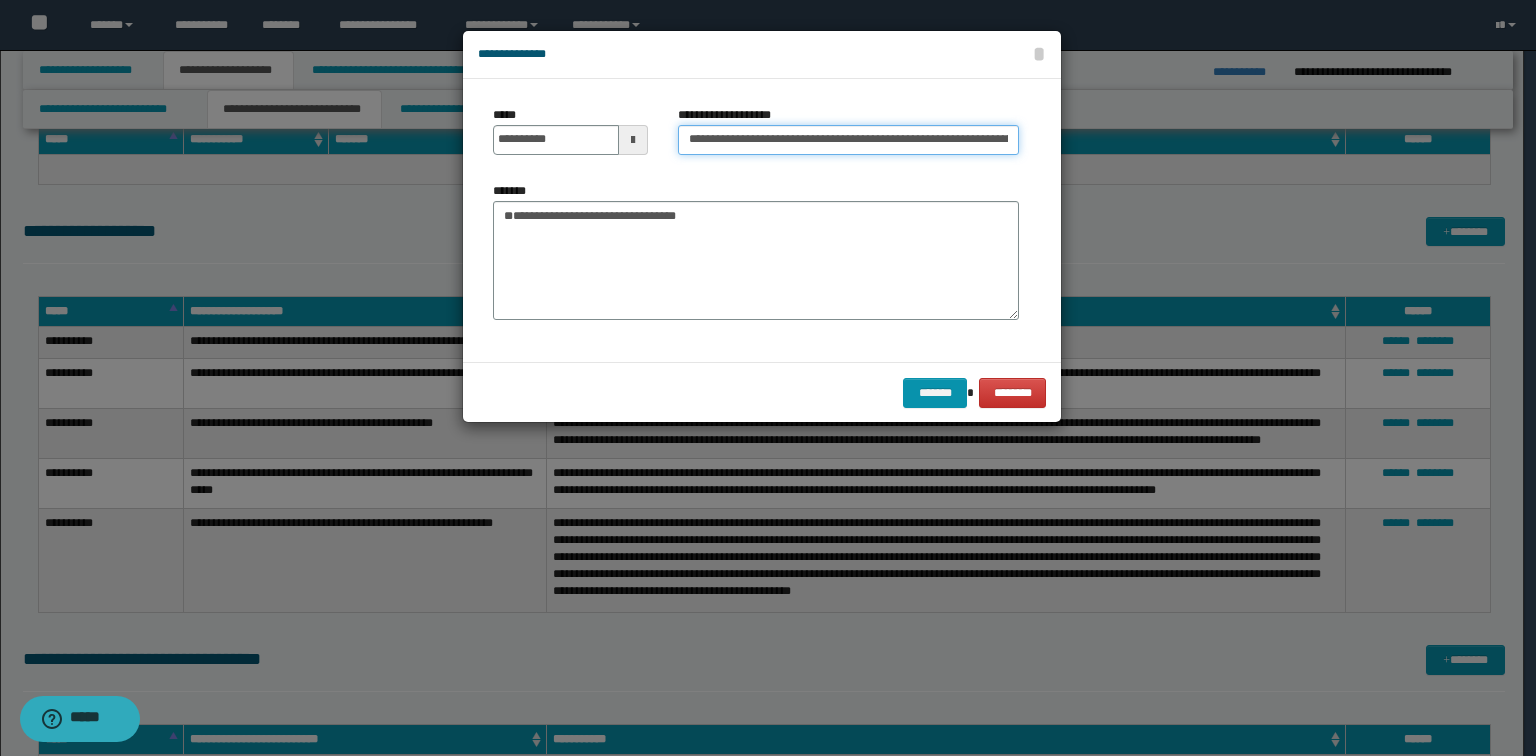 scroll, scrollTop: 0, scrollLeft: 179, axis: horizontal 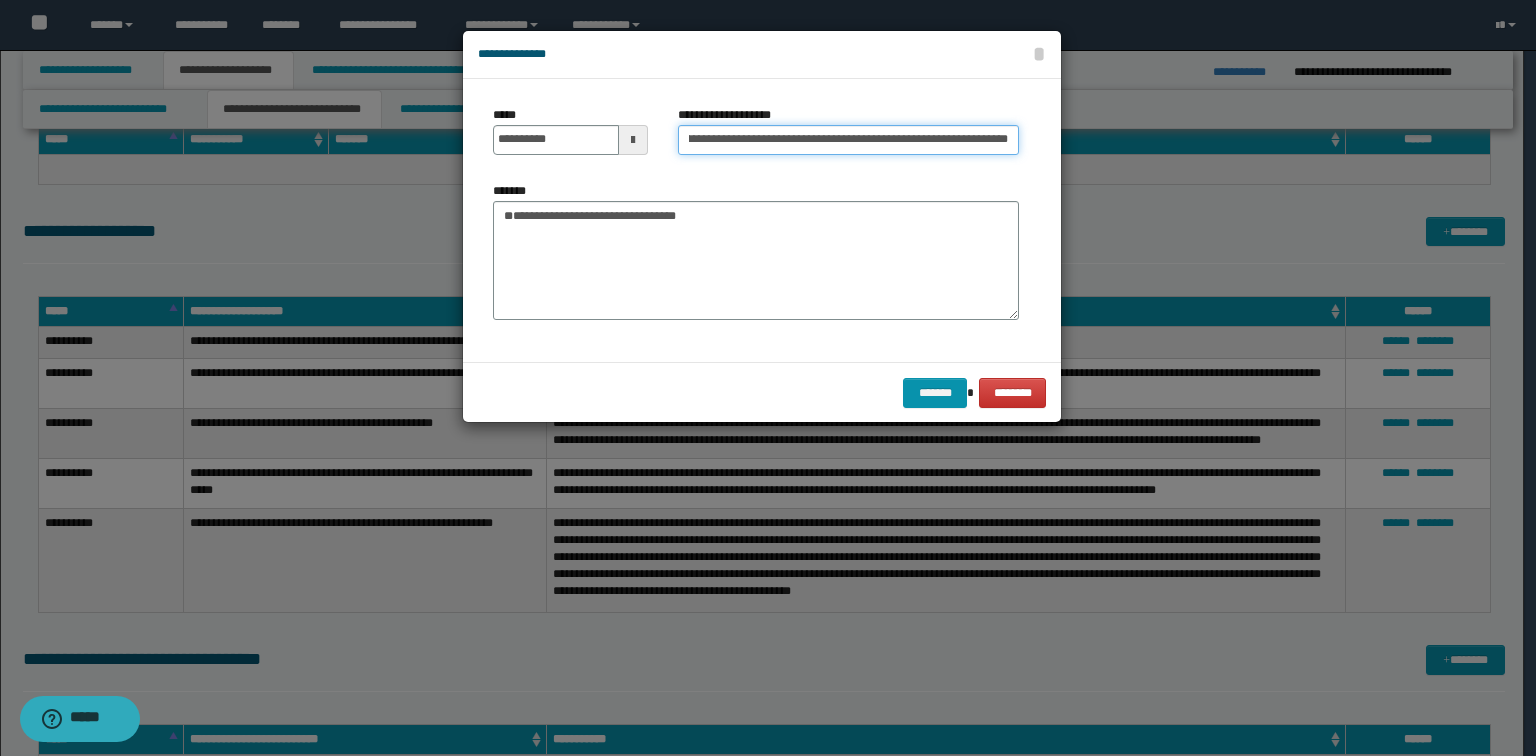 click on "**********" at bounding box center [848, 140] 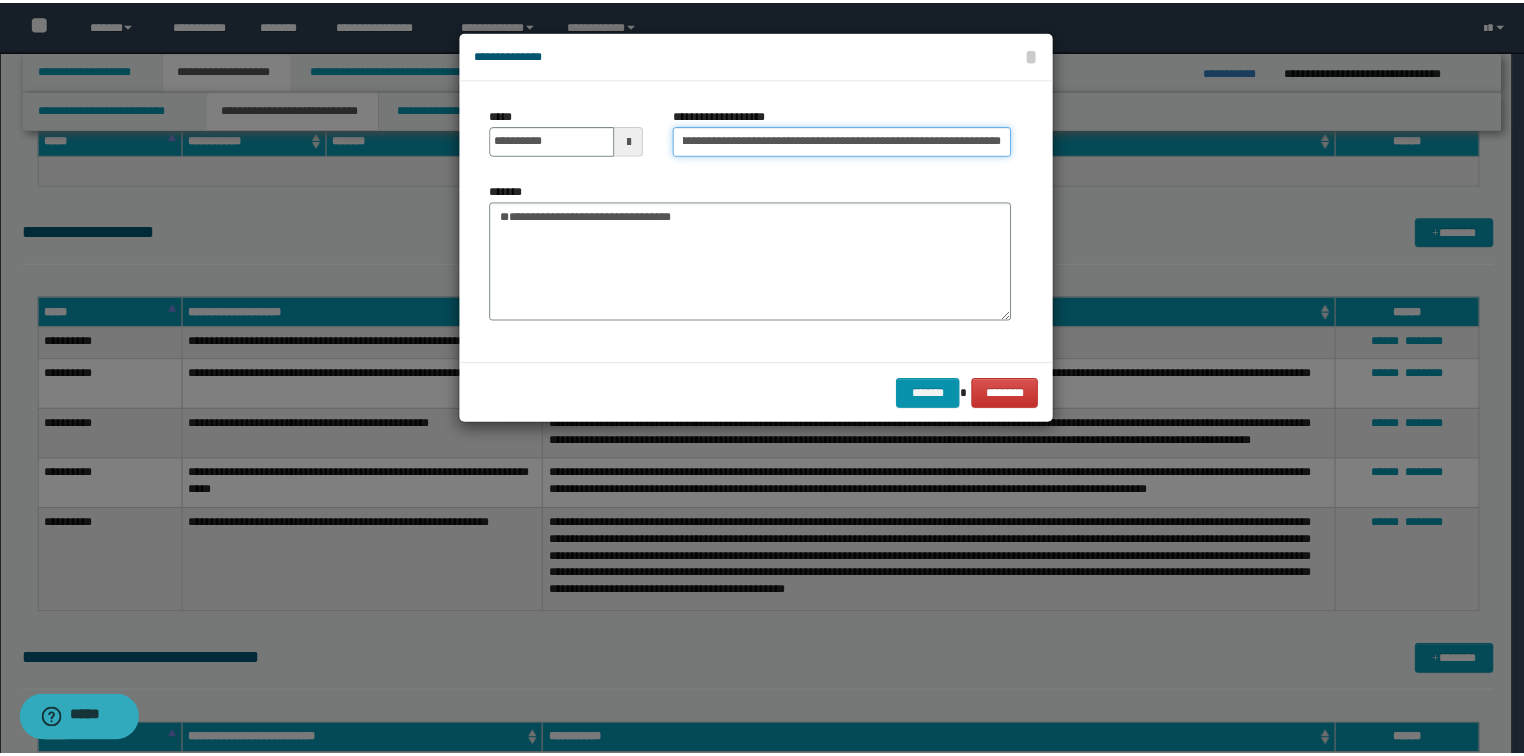 scroll, scrollTop: 0, scrollLeft: 0, axis: both 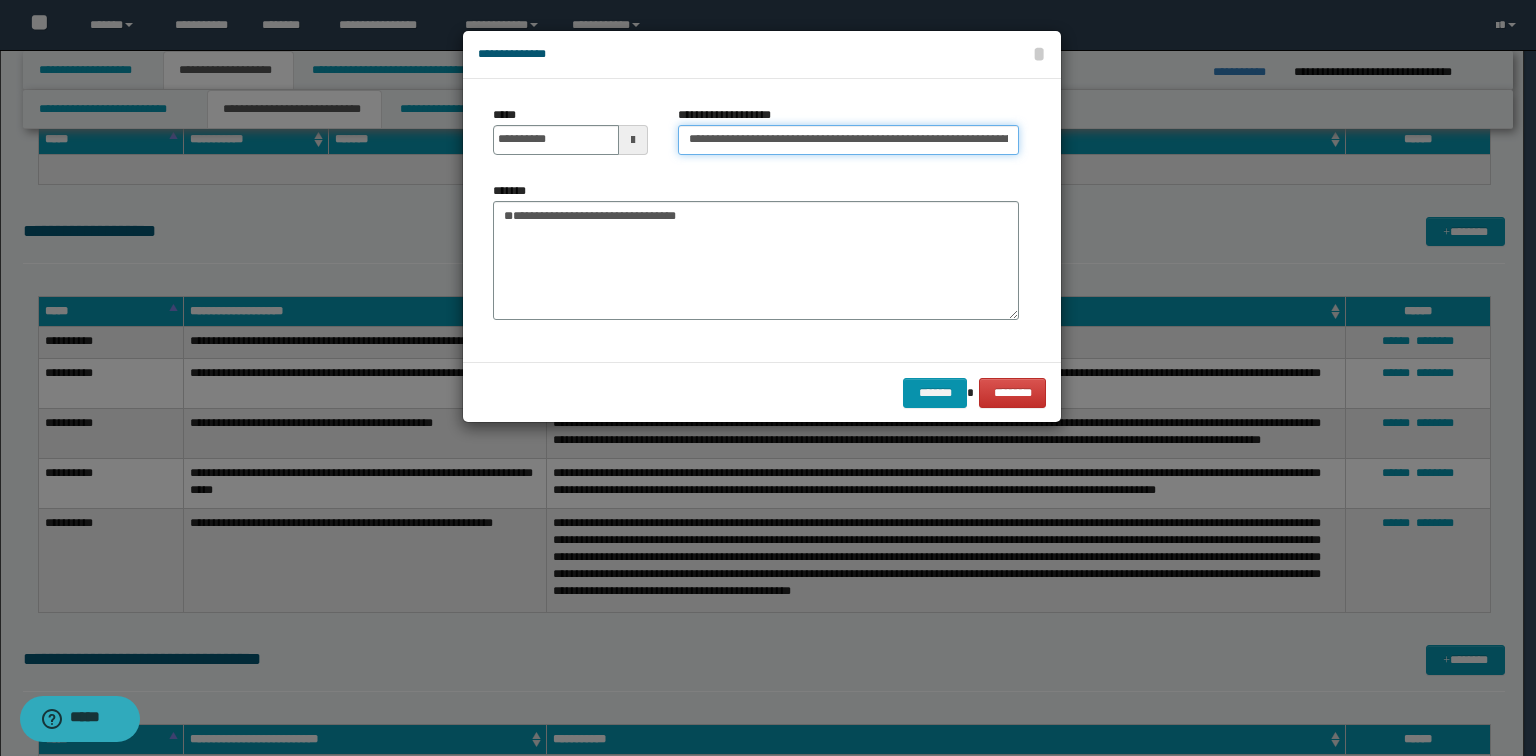 drag, startPoint x: 749, startPoint y: 137, endPoint x: 462, endPoint y: 144, distance: 287.08536 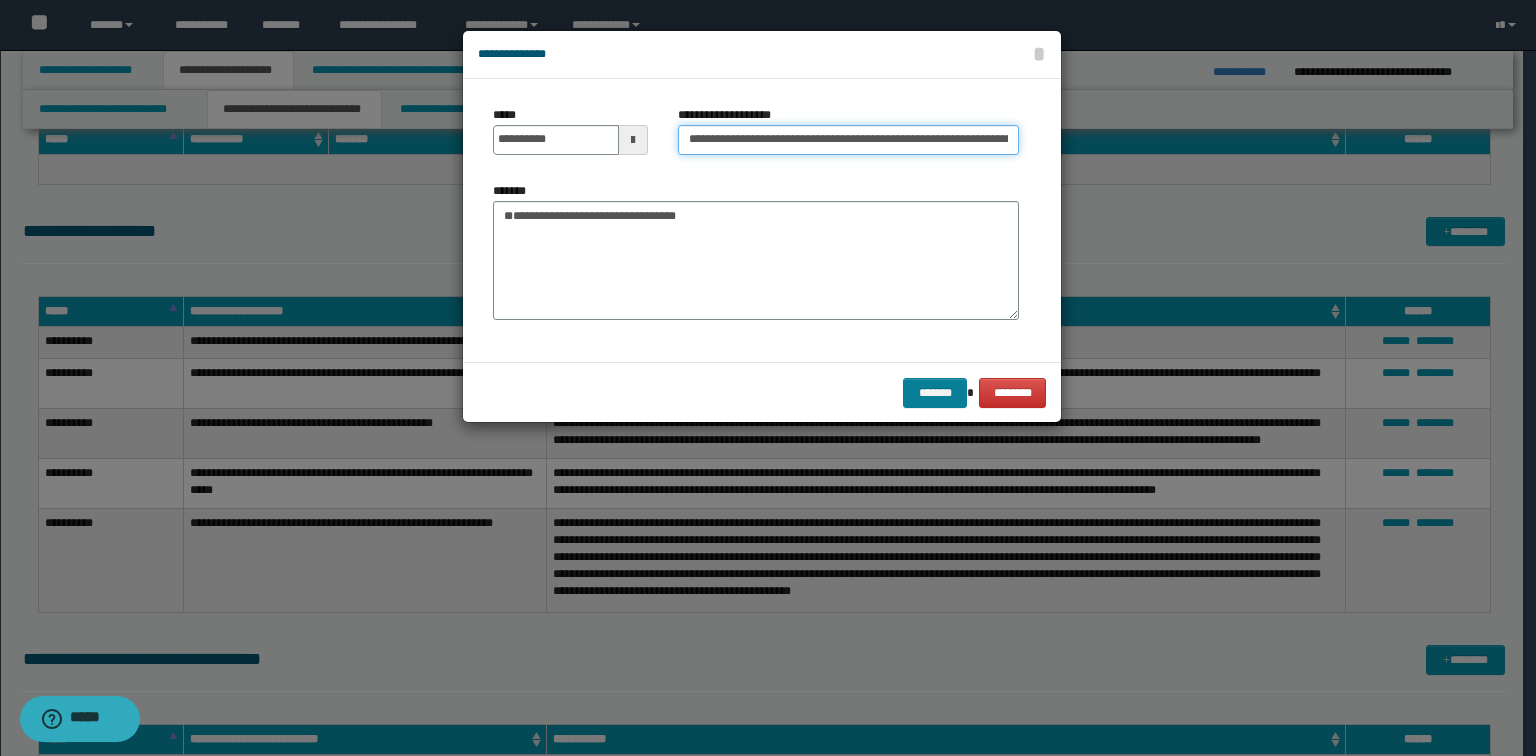 type on "**********" 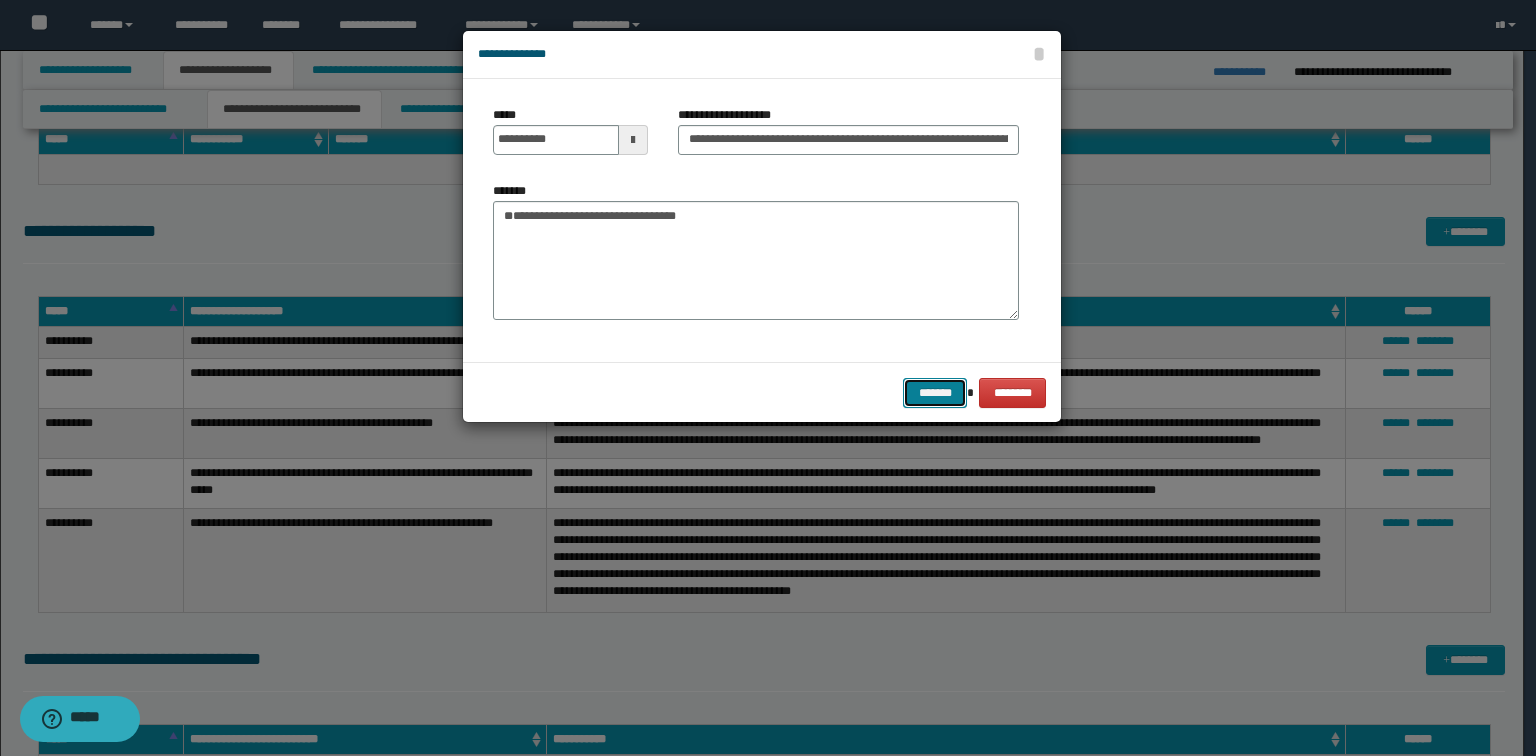 click on "*******" at bounding box center [935, 393] 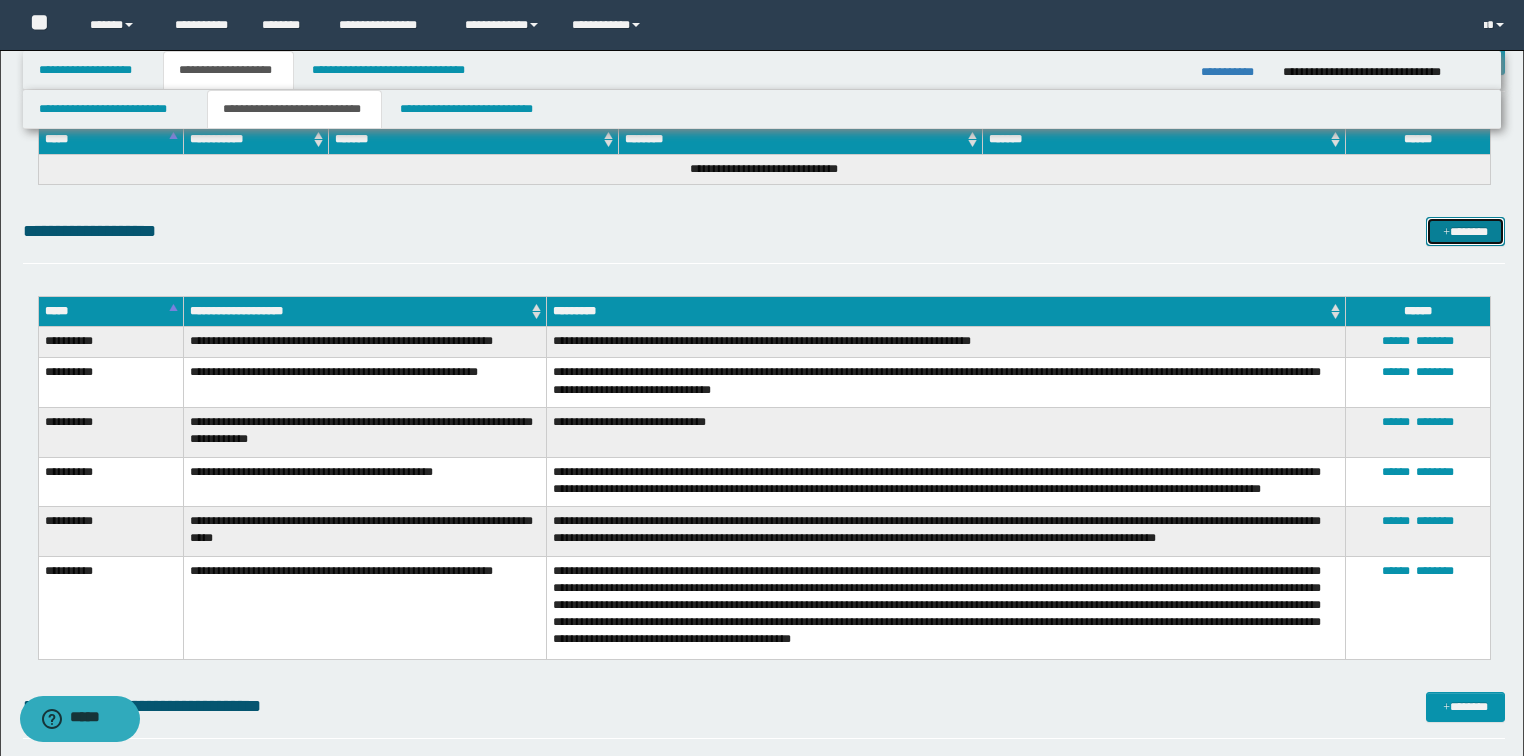 click on "*******" at bounding box center [1465, 232] 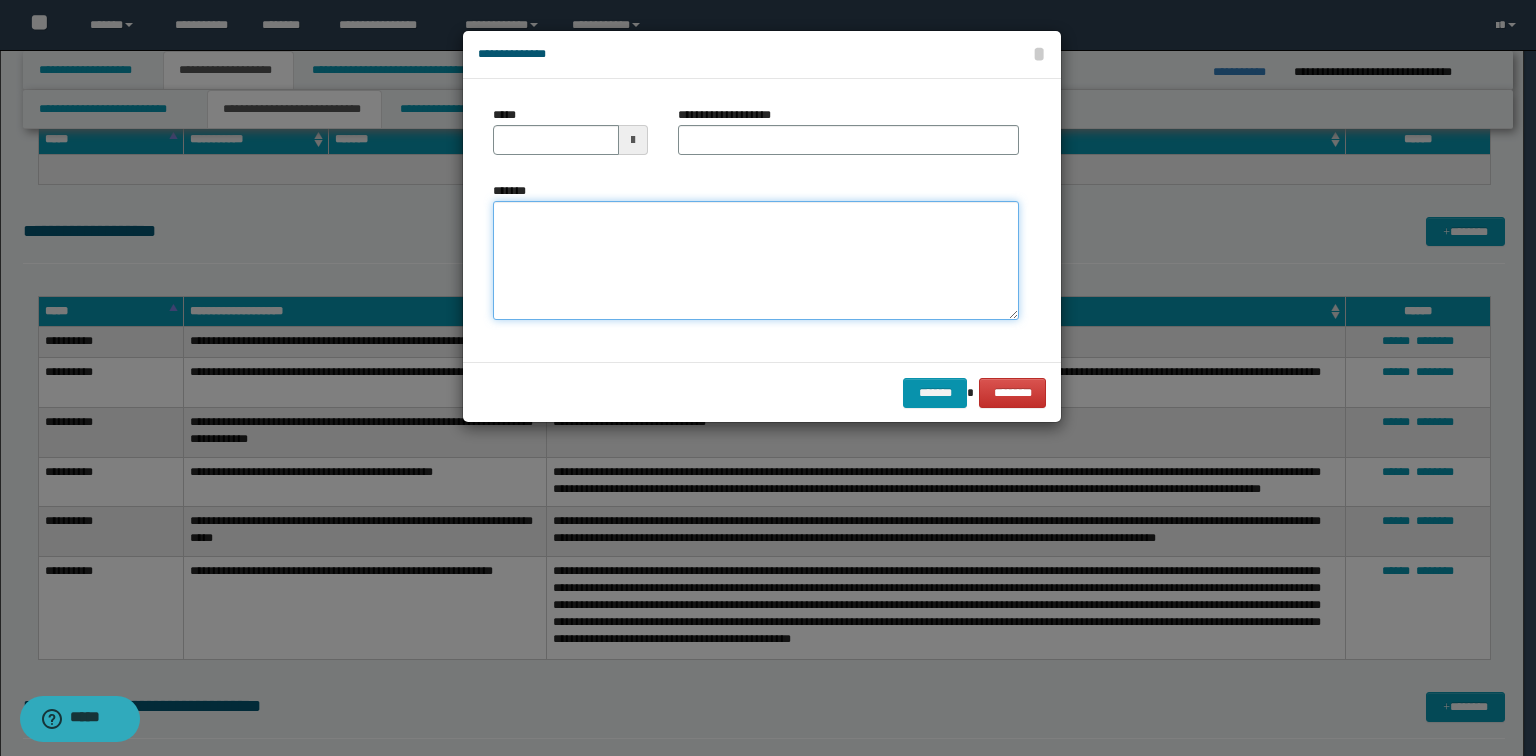 click on "*******" at bounding box center [756, 261] 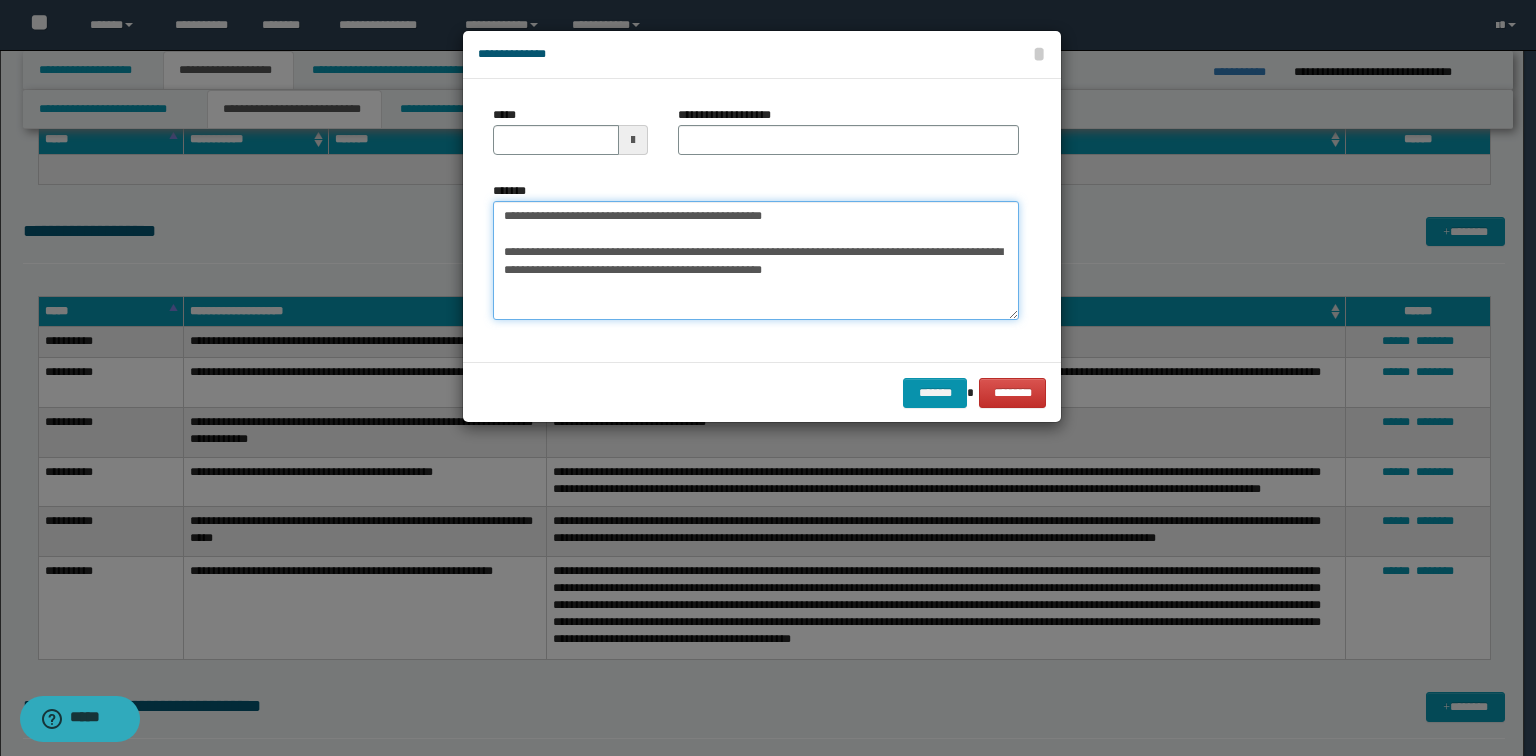 drag, startPoint x: 893, startPoint y: 232, endPoint x: 0, endPoint y: 91, distance: 904.06305 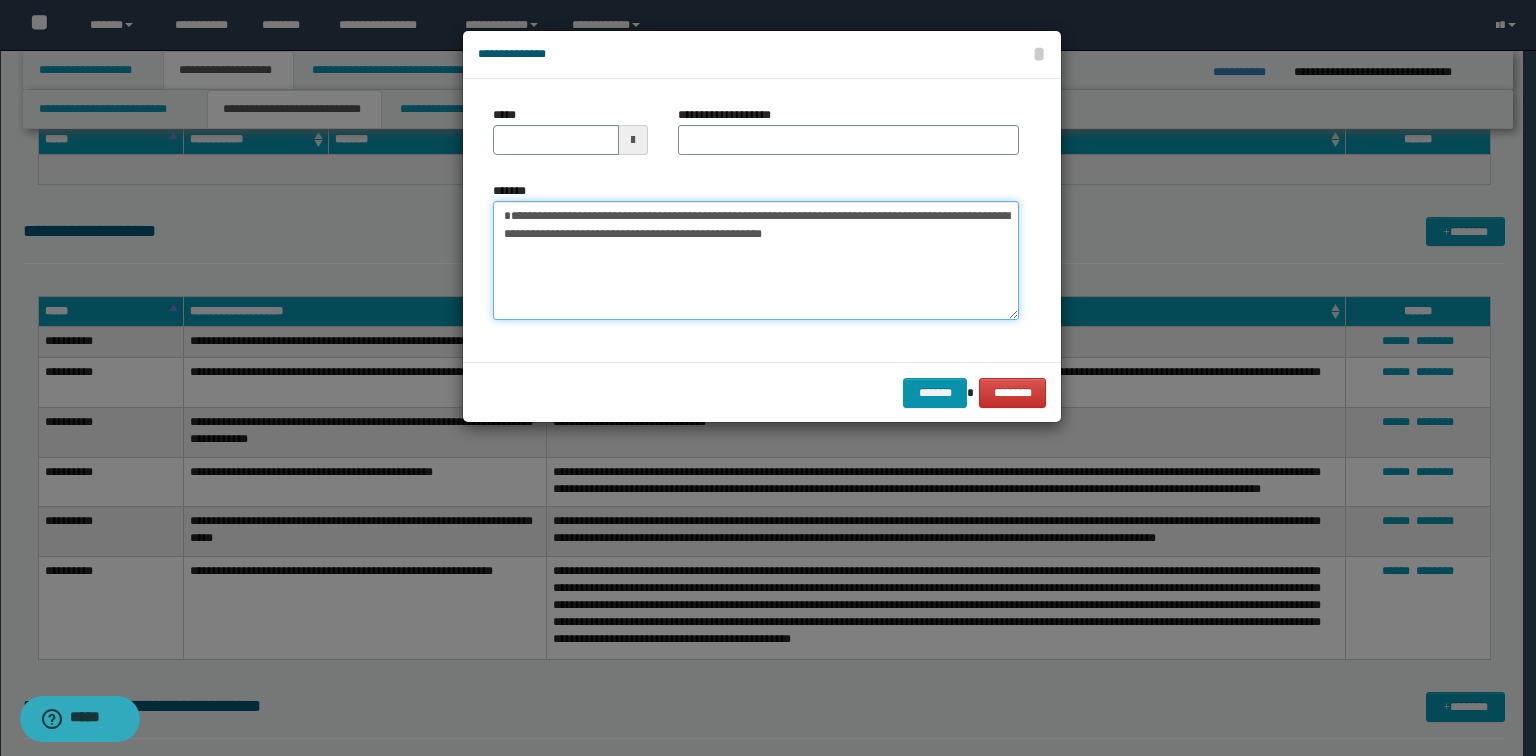 type 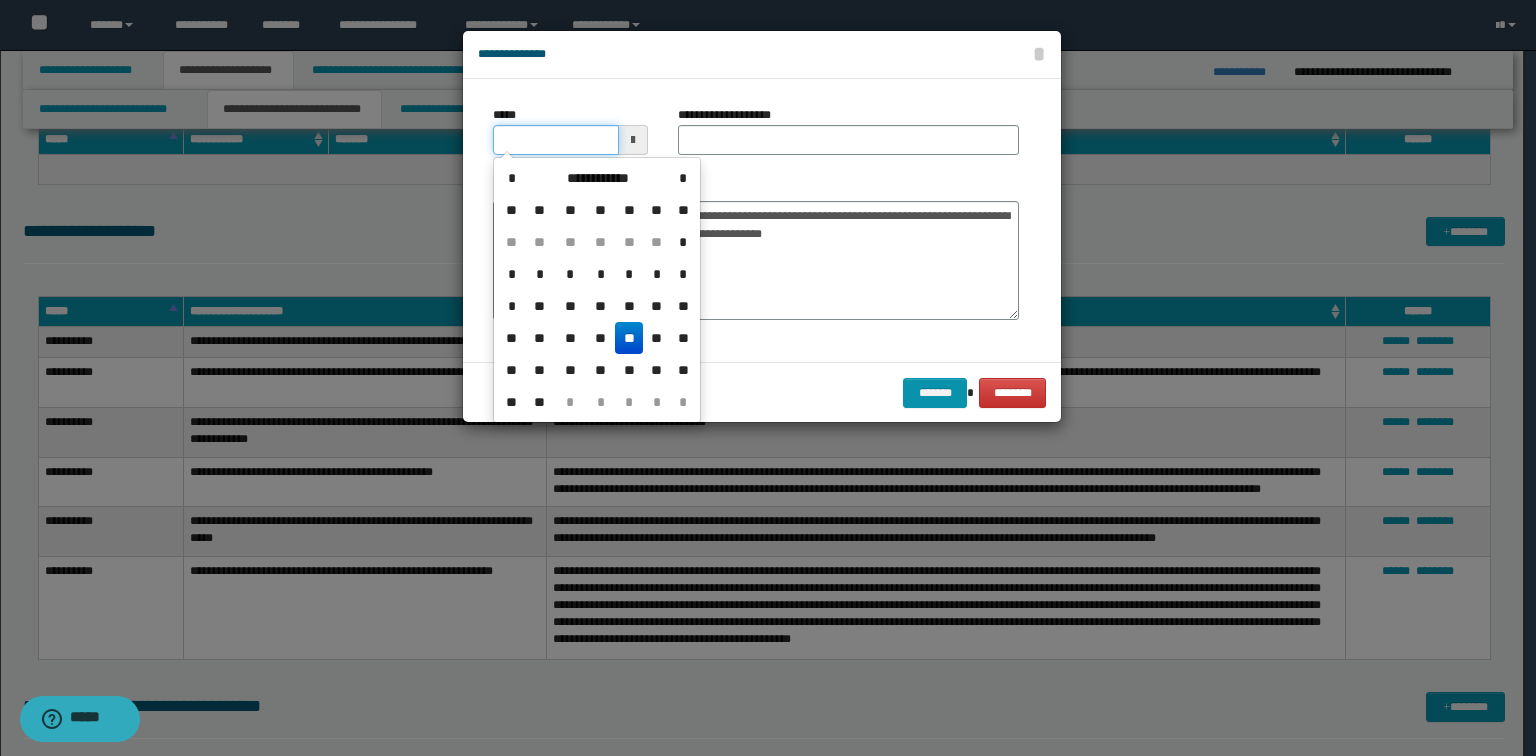 click on "*****" at bounding box center (556, 140) 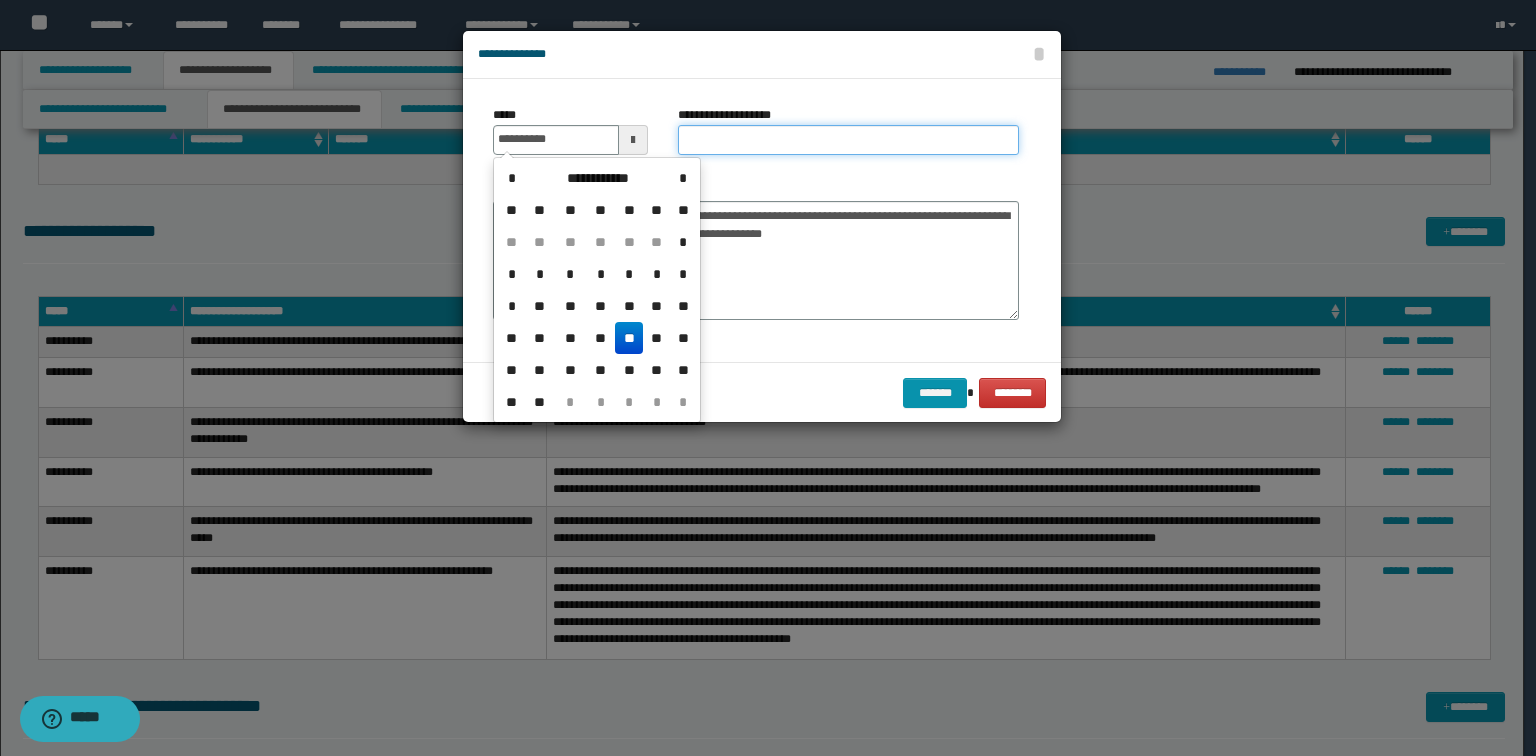 type on "**********" 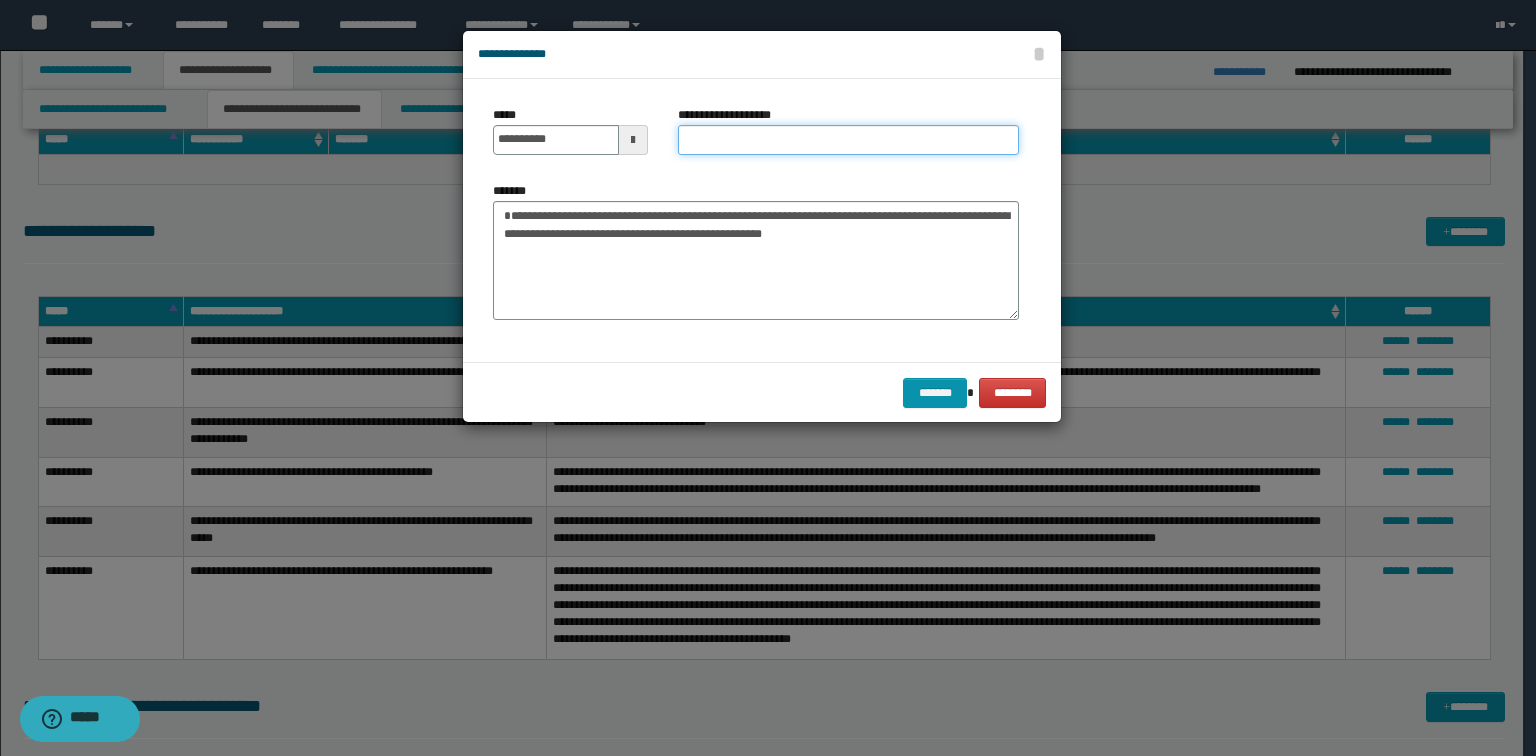 click on "**********" at bounding box center (848, 140) 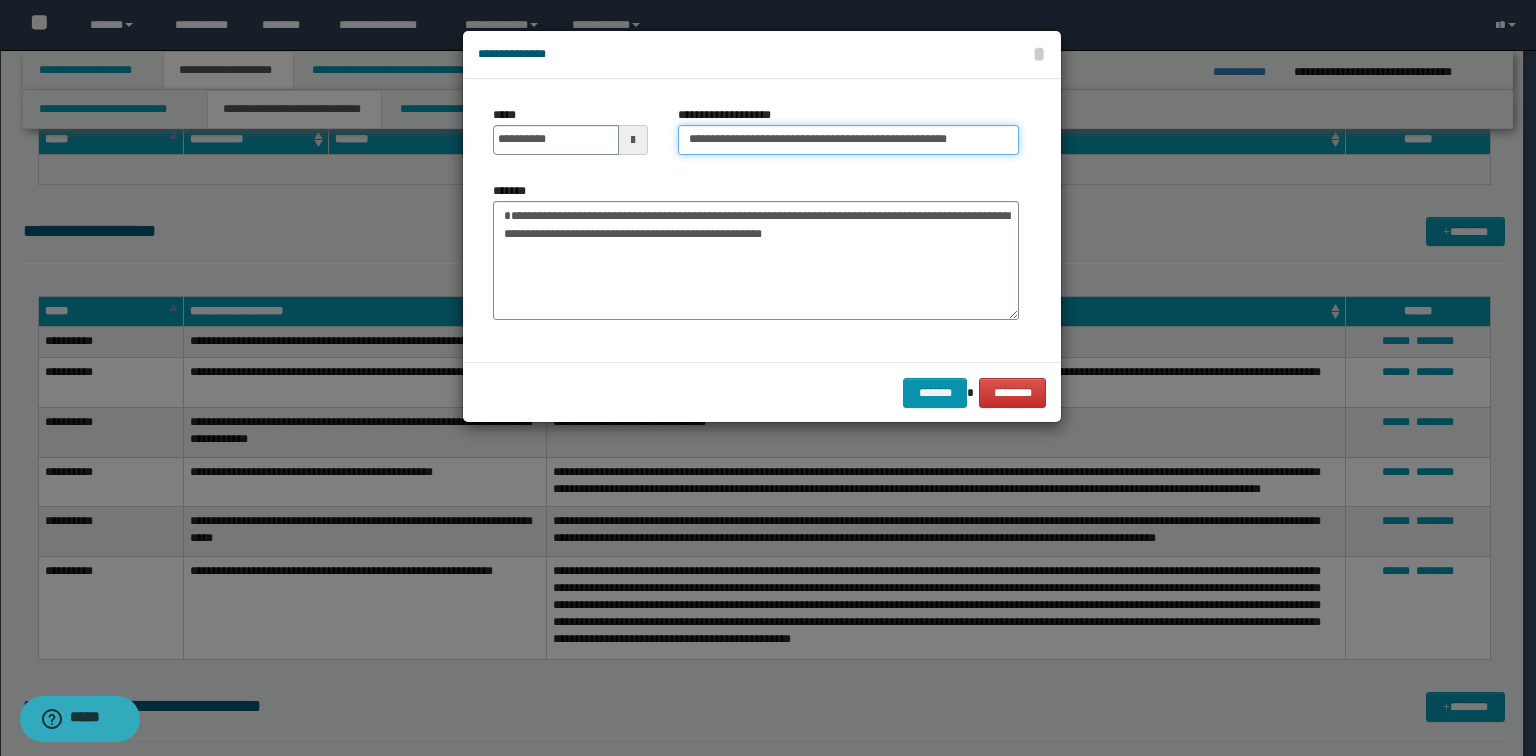 click on "**********" at bounding box center (848, 140) 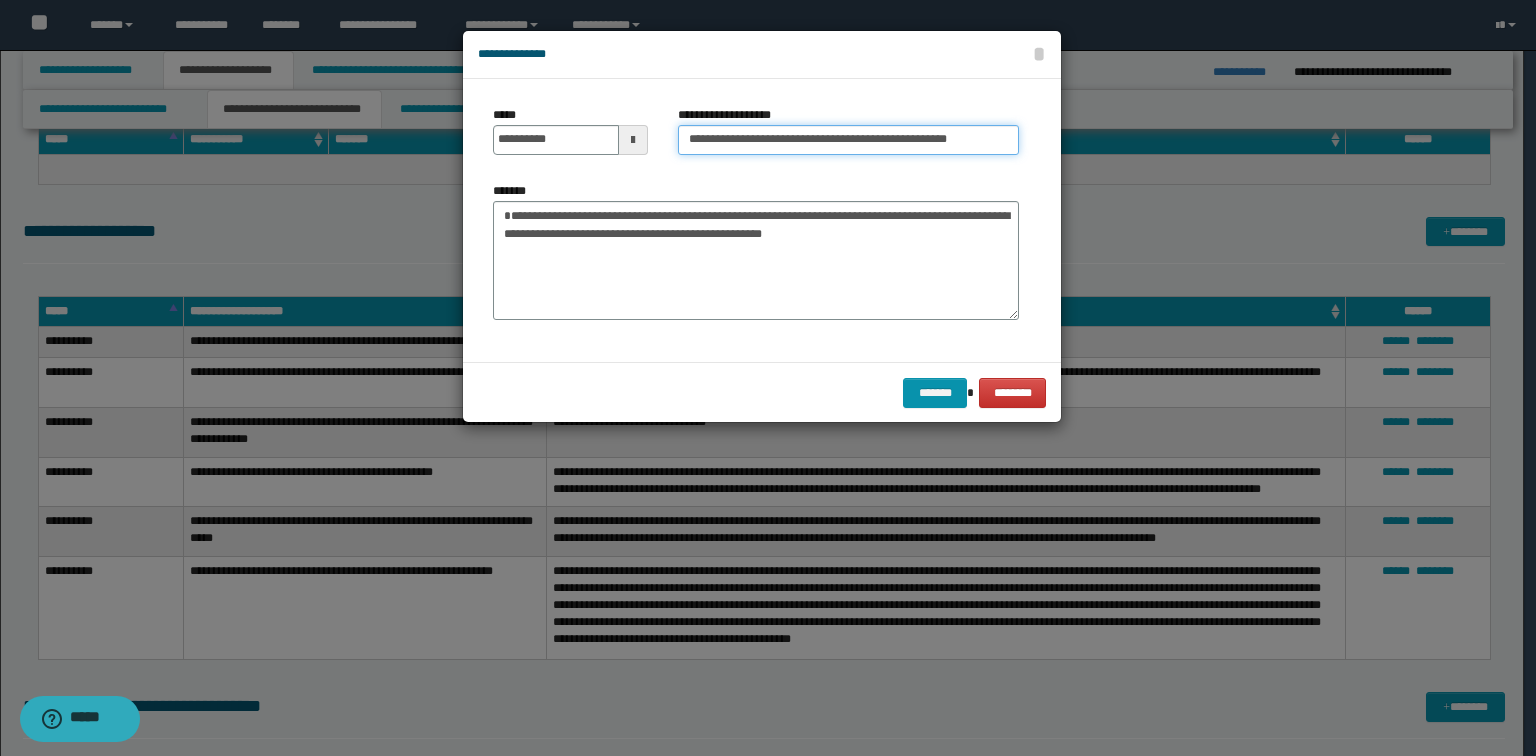 drag, startPoint x: 750, startPoint y: 139, endPoint x: 396, endPoint y: 127, distance: 354.20334 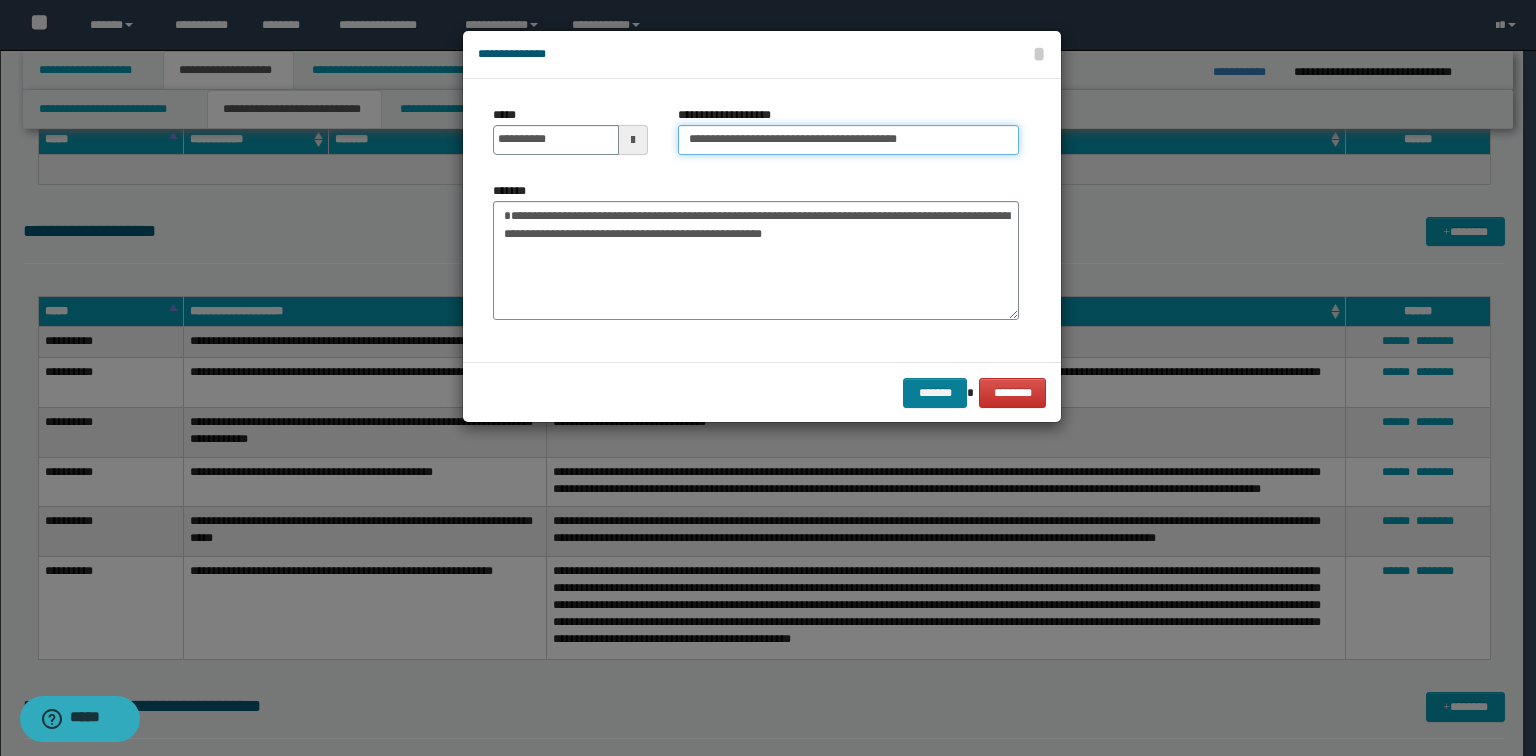 type on "**********" 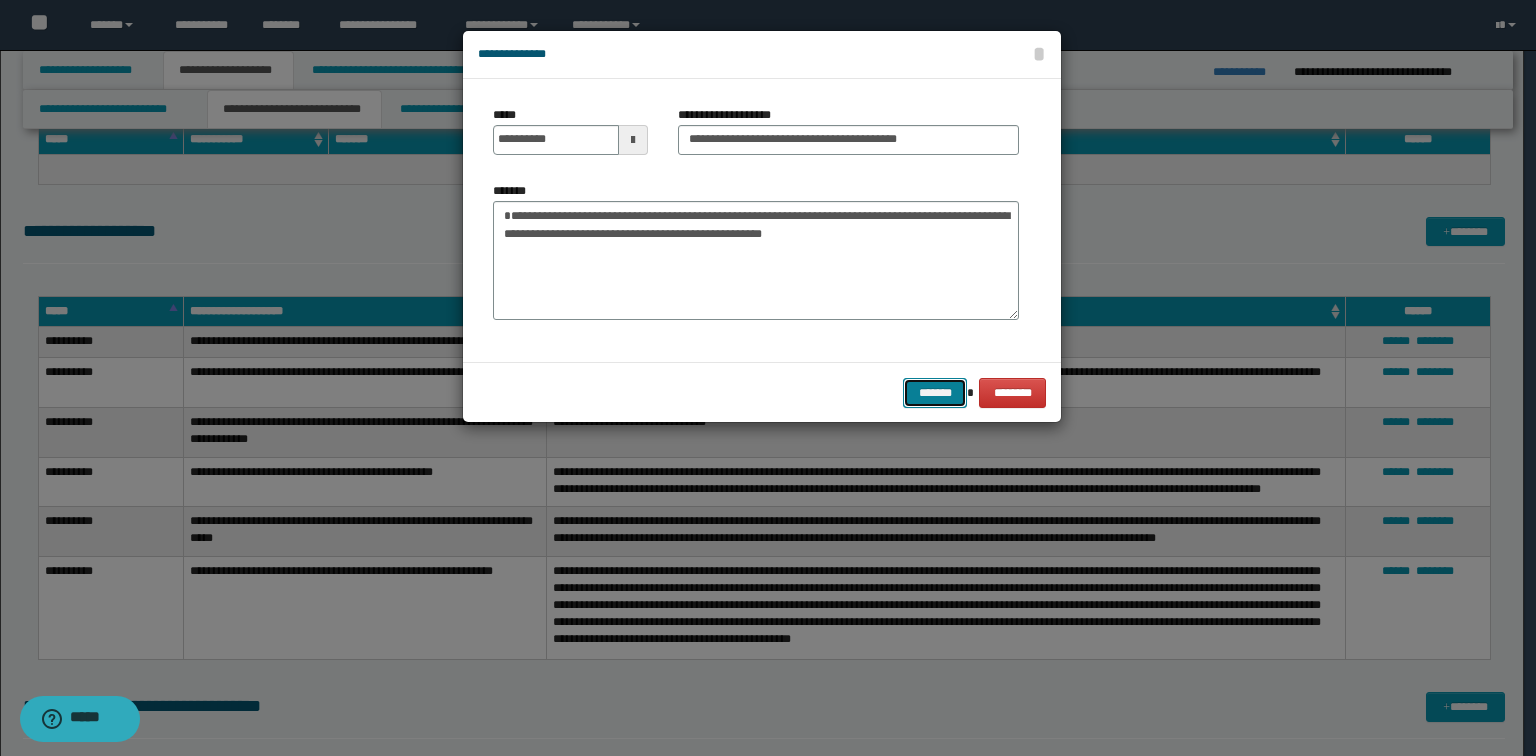 click on "*******" at bounding box center [935, 393] 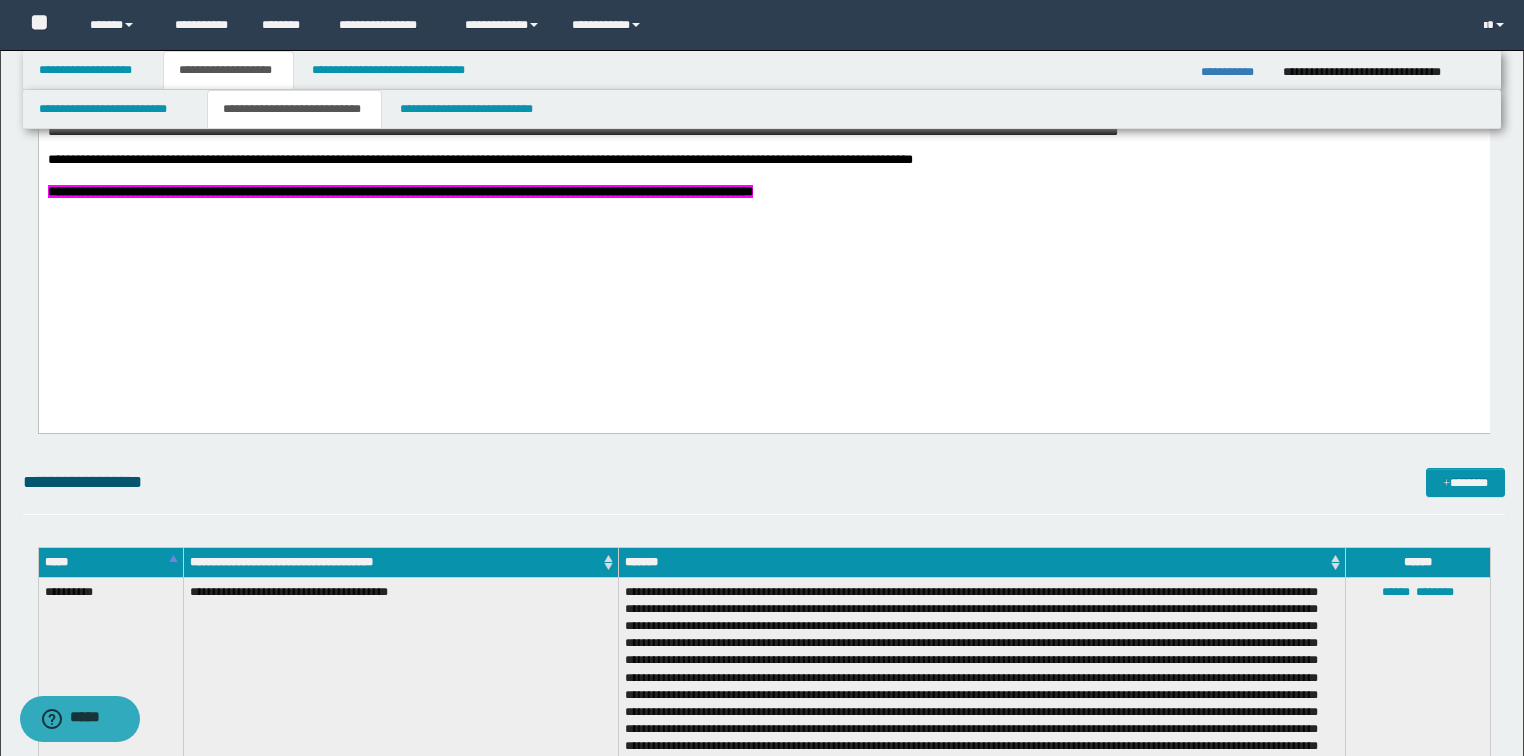 scroll, scrollTop: 1372, scrollLeft: 0, axis: vertical 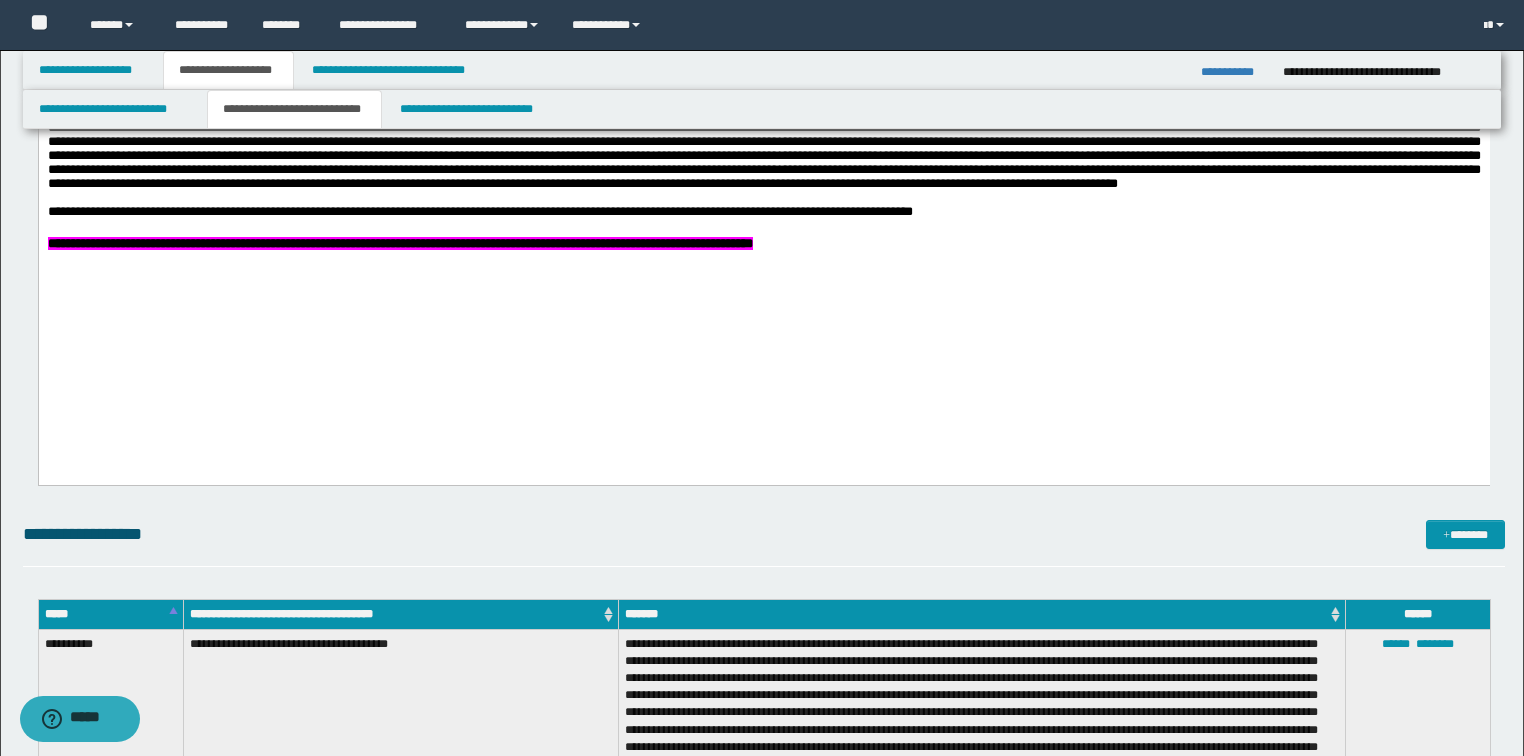 click on "**********" at bounding box center (399, 243) 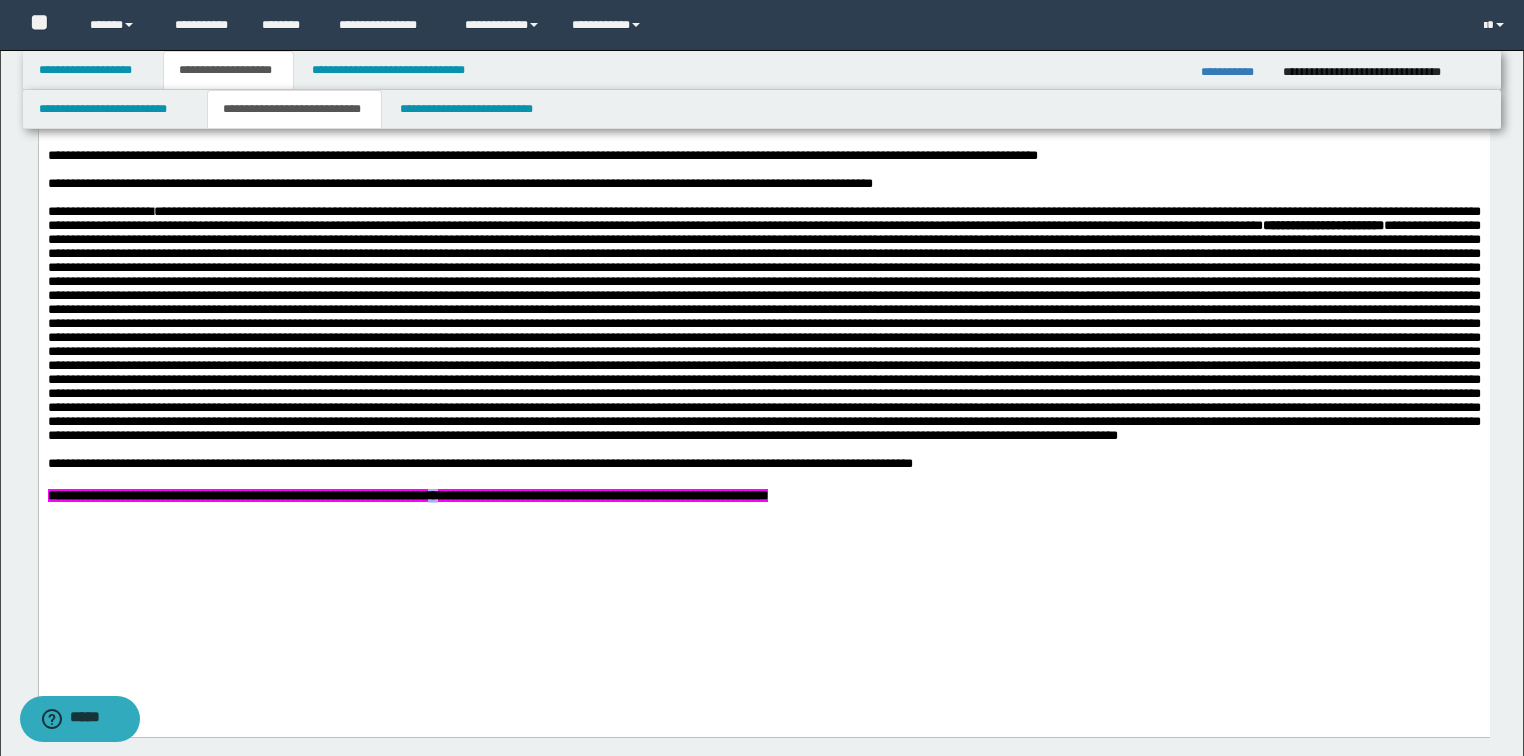 scroll, scrollTop: 892, scrollLeft: 0, axis: vertical 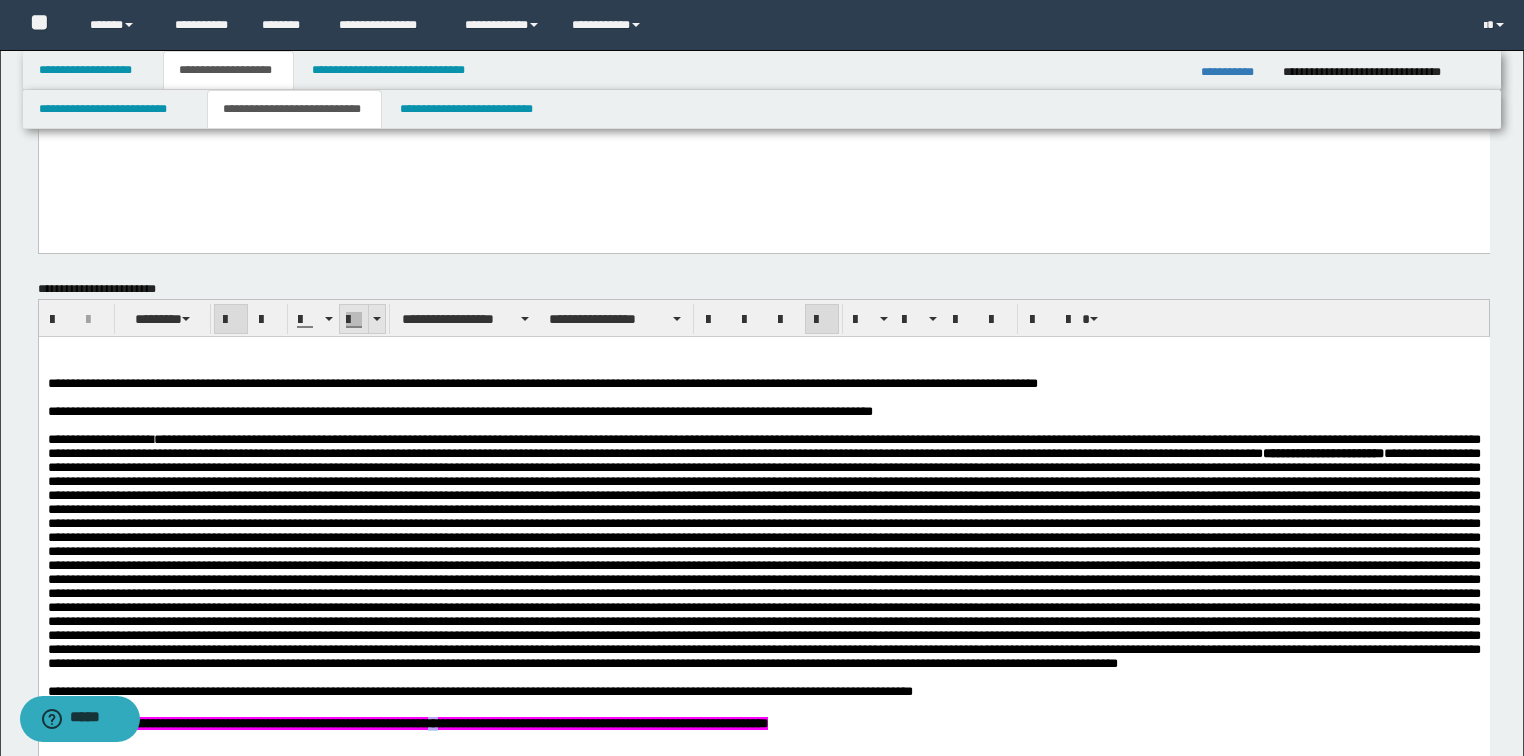 drag, startPoint x: 380, startPoint y: 319, endPoint x: 339, endPoint y: 5, distance: 316.66544 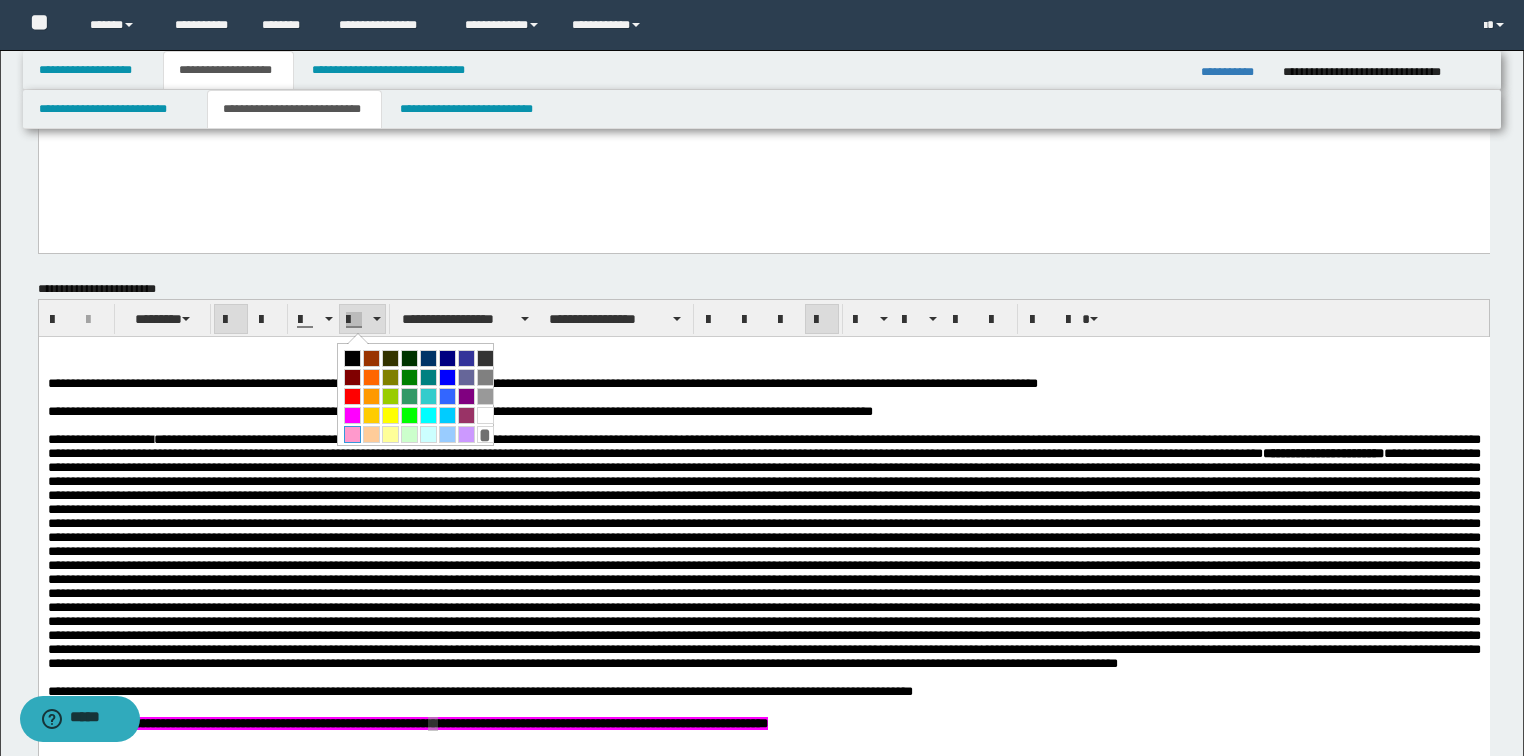 click at bounding box center [352, 434] 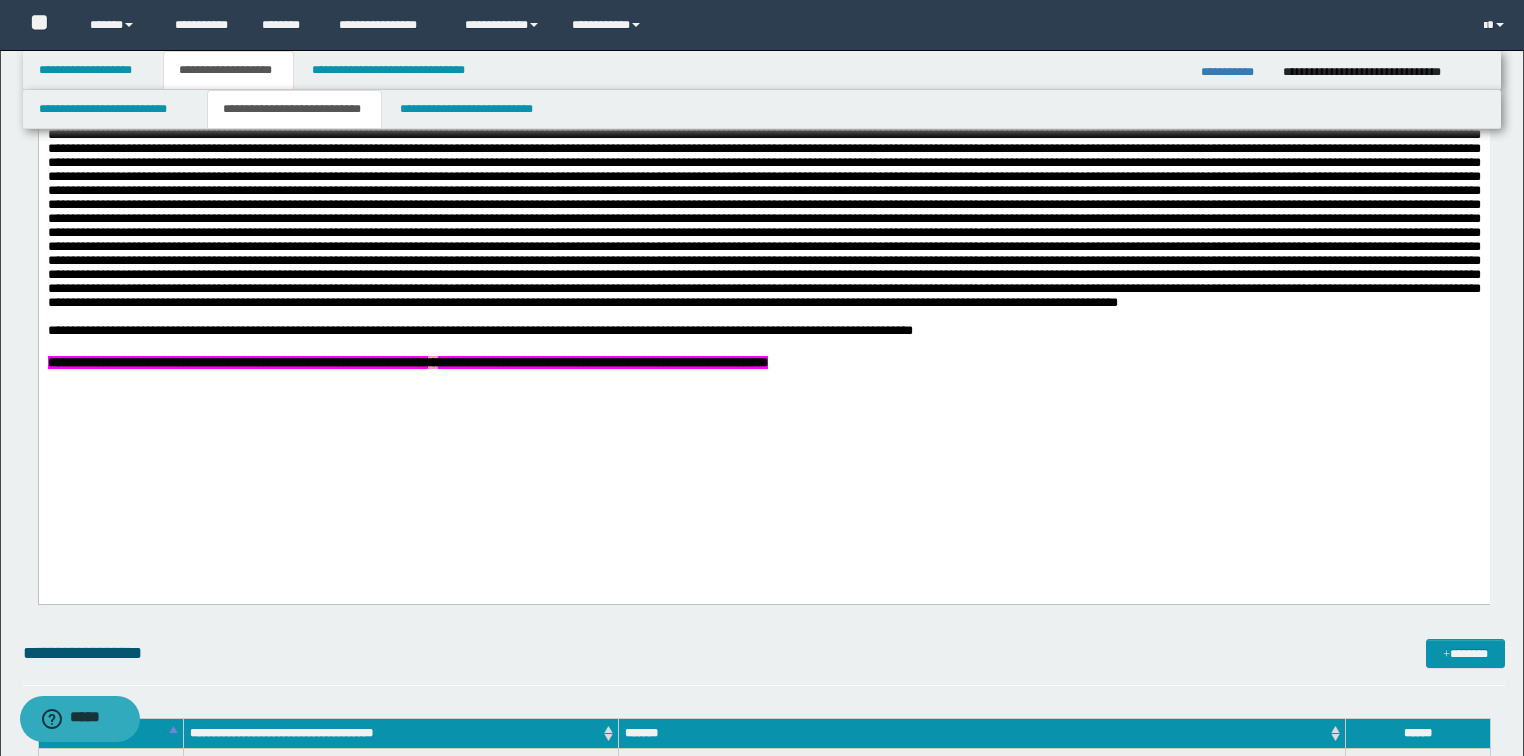 scroll, scrollTop: 1372, scrollLeft: 0, axis: vertical 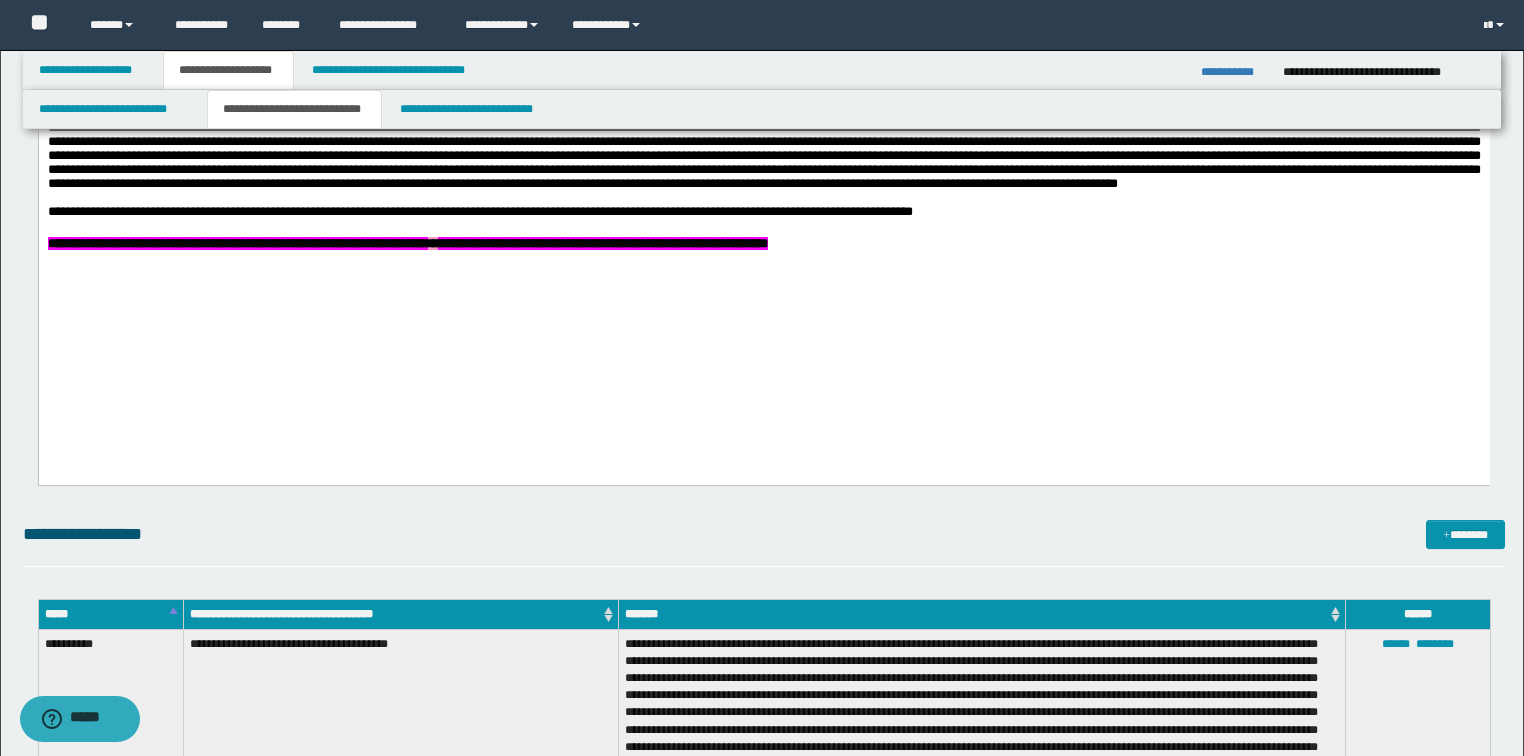 click on "**********" at bounding box center [763, 105] 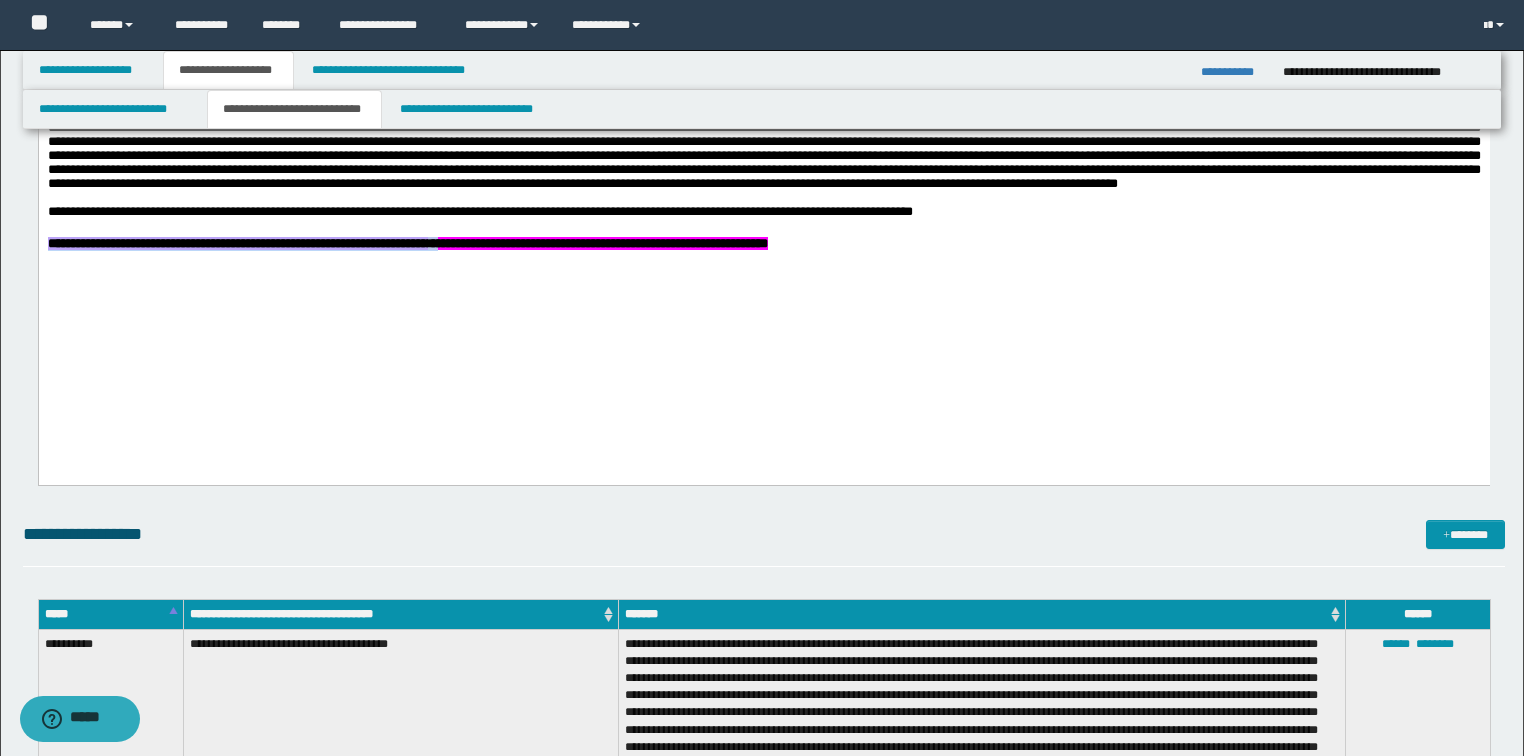 copy on "**********" 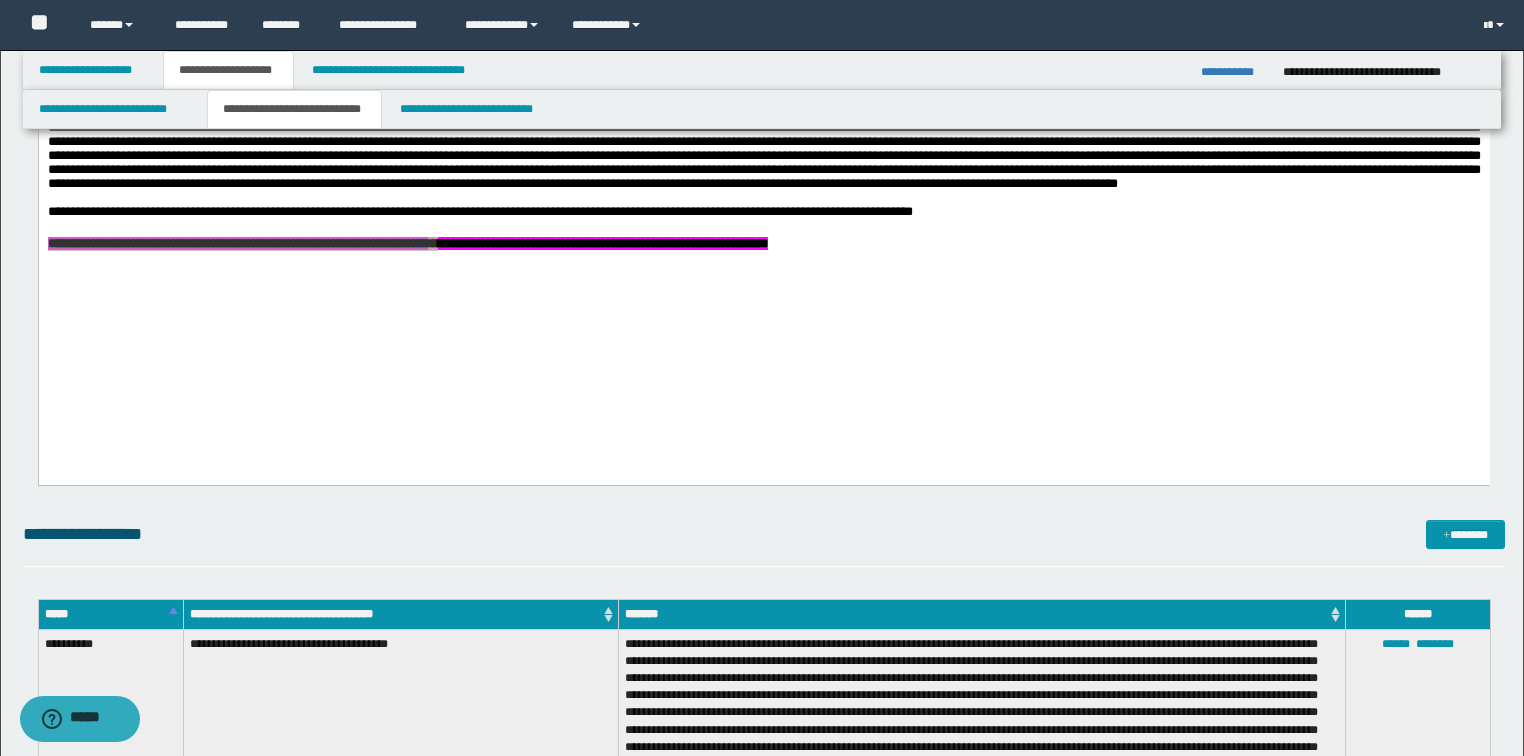 click on "**********" at bounding box center (1234, 72) 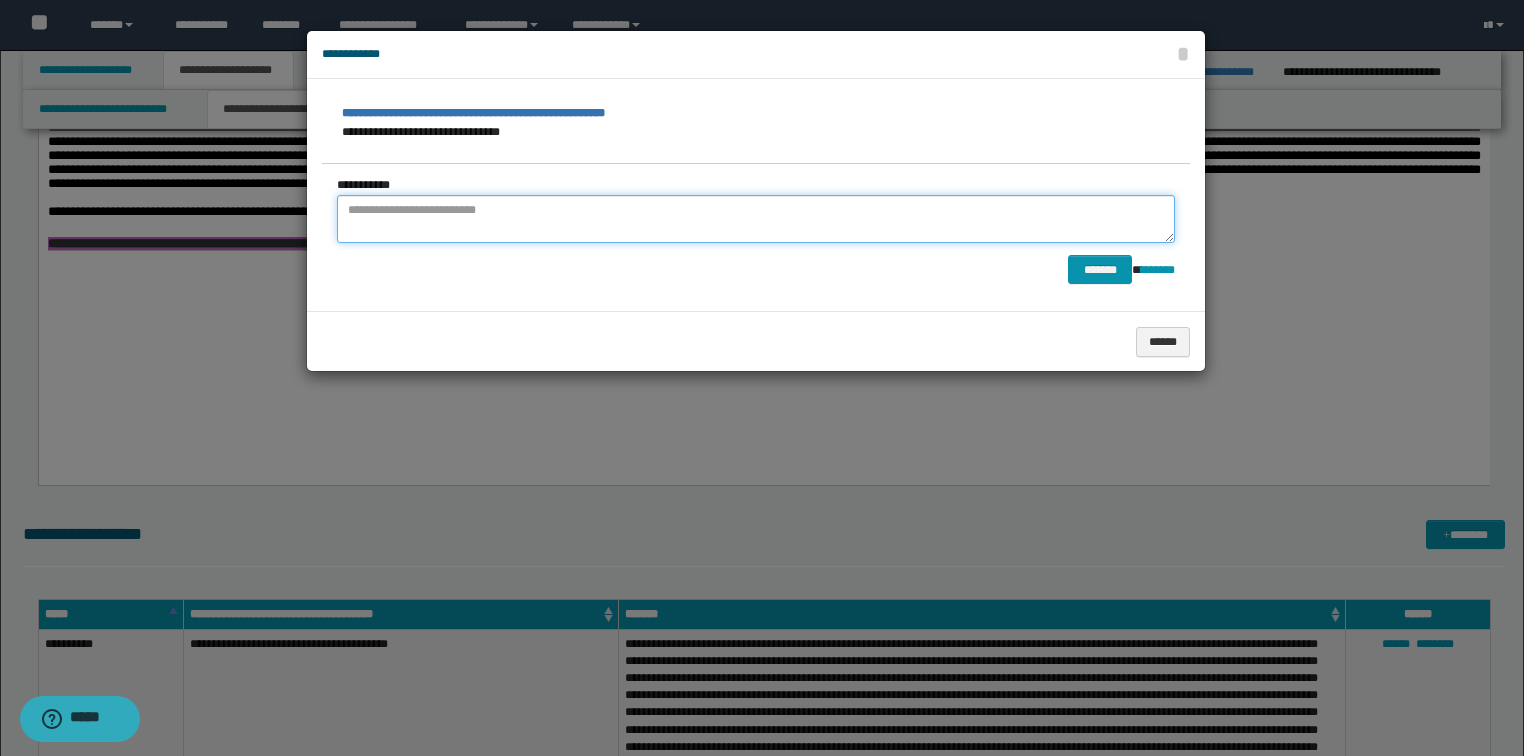 click at bounding box center [756, 219] 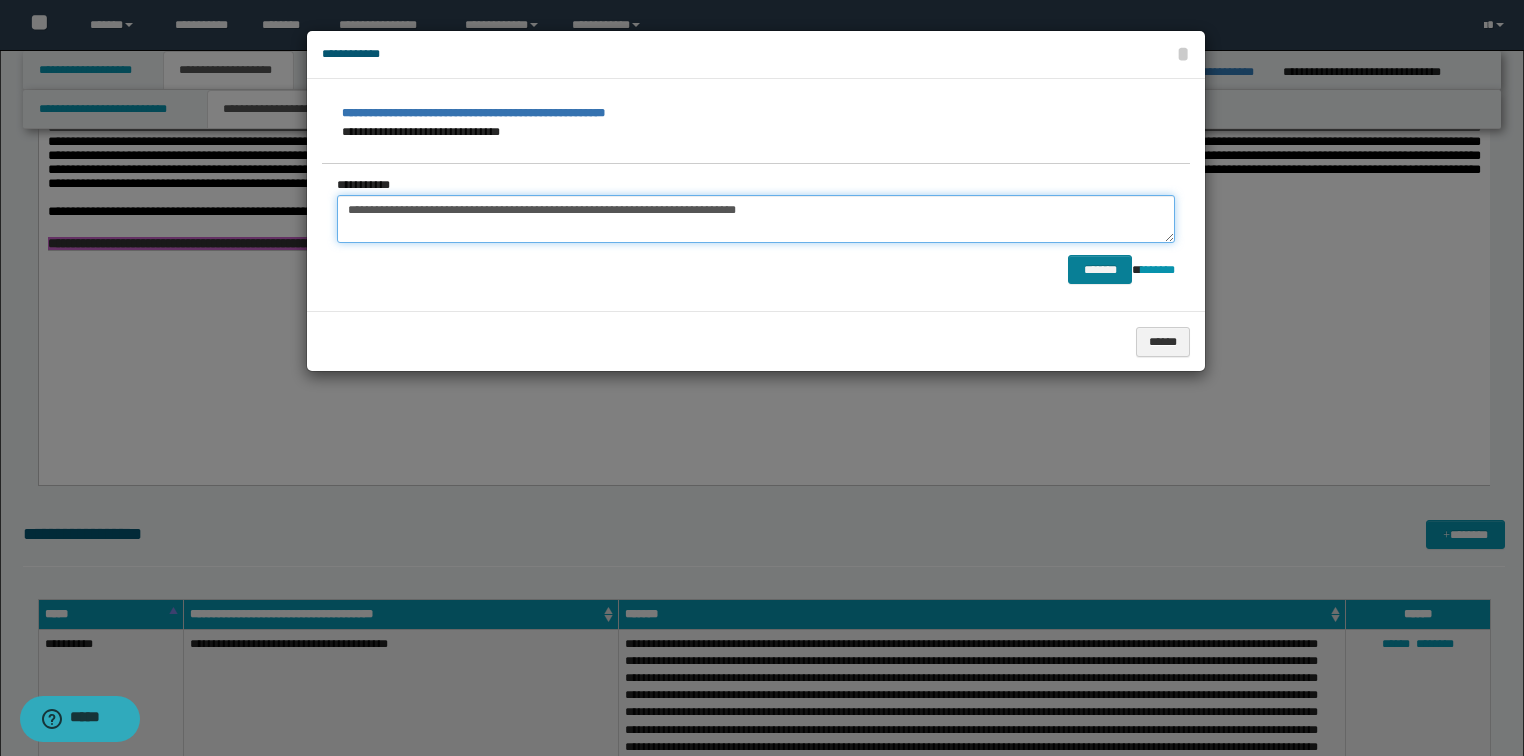 type on "**********" 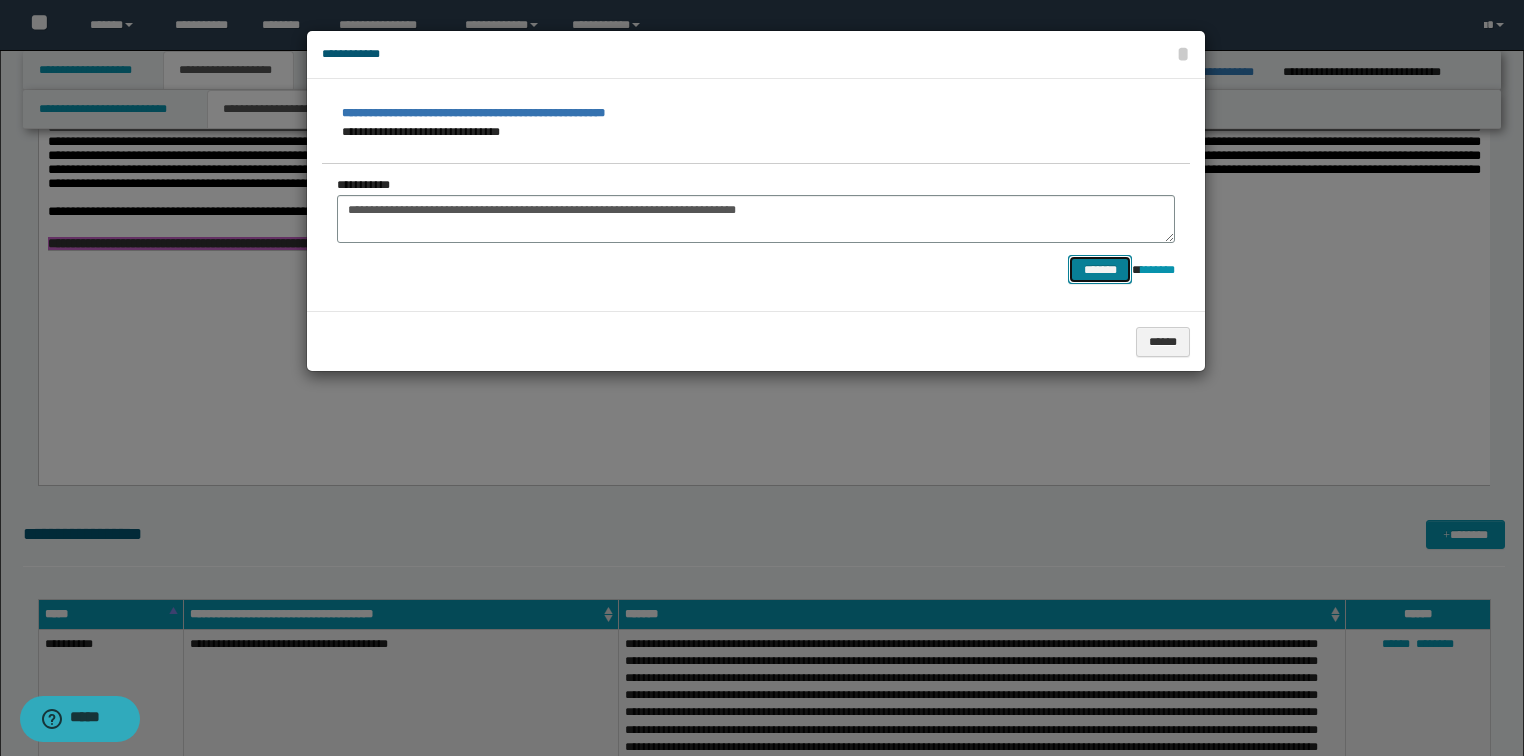 click on "*******" at bounding box center [1100, 270] 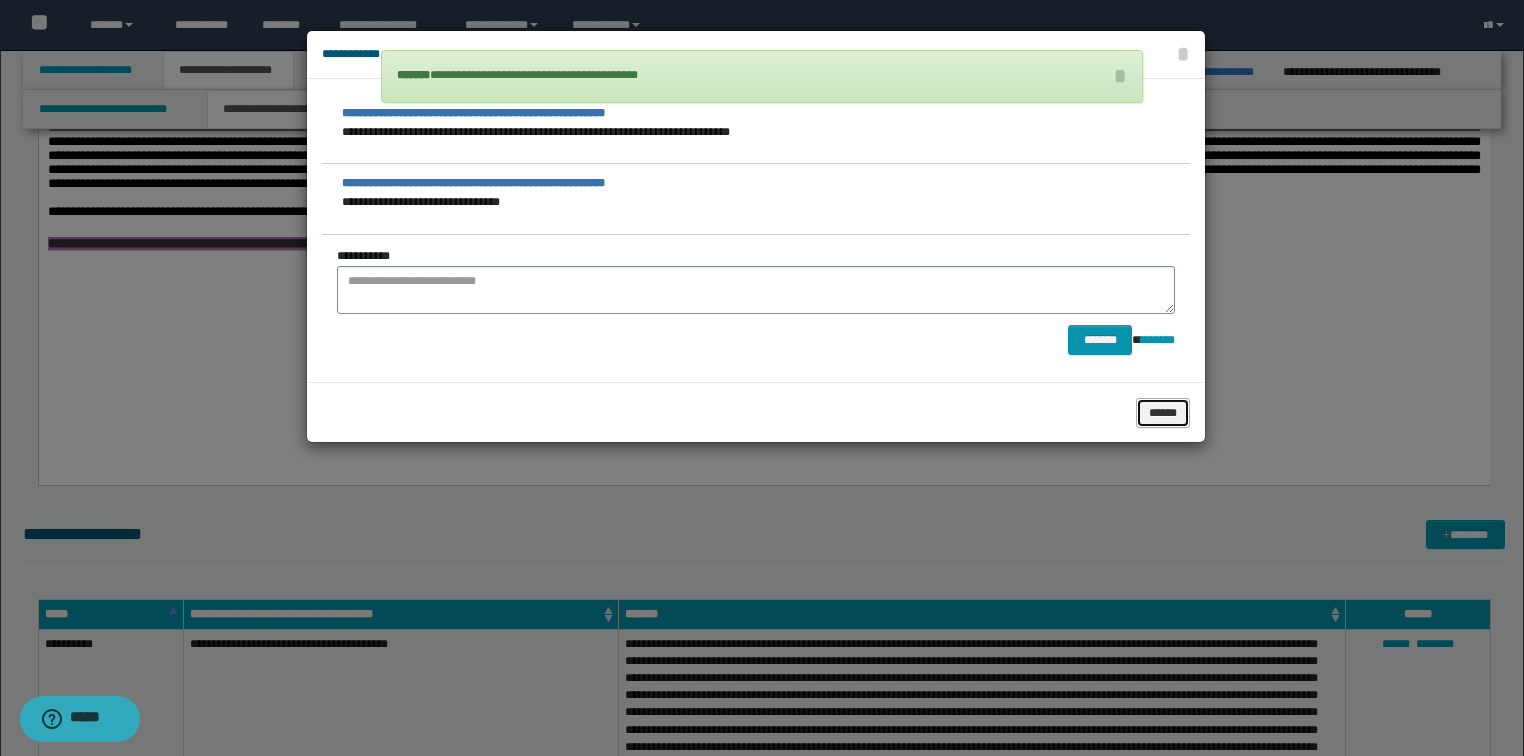 click on "******" at bounding box center [1163, 413] 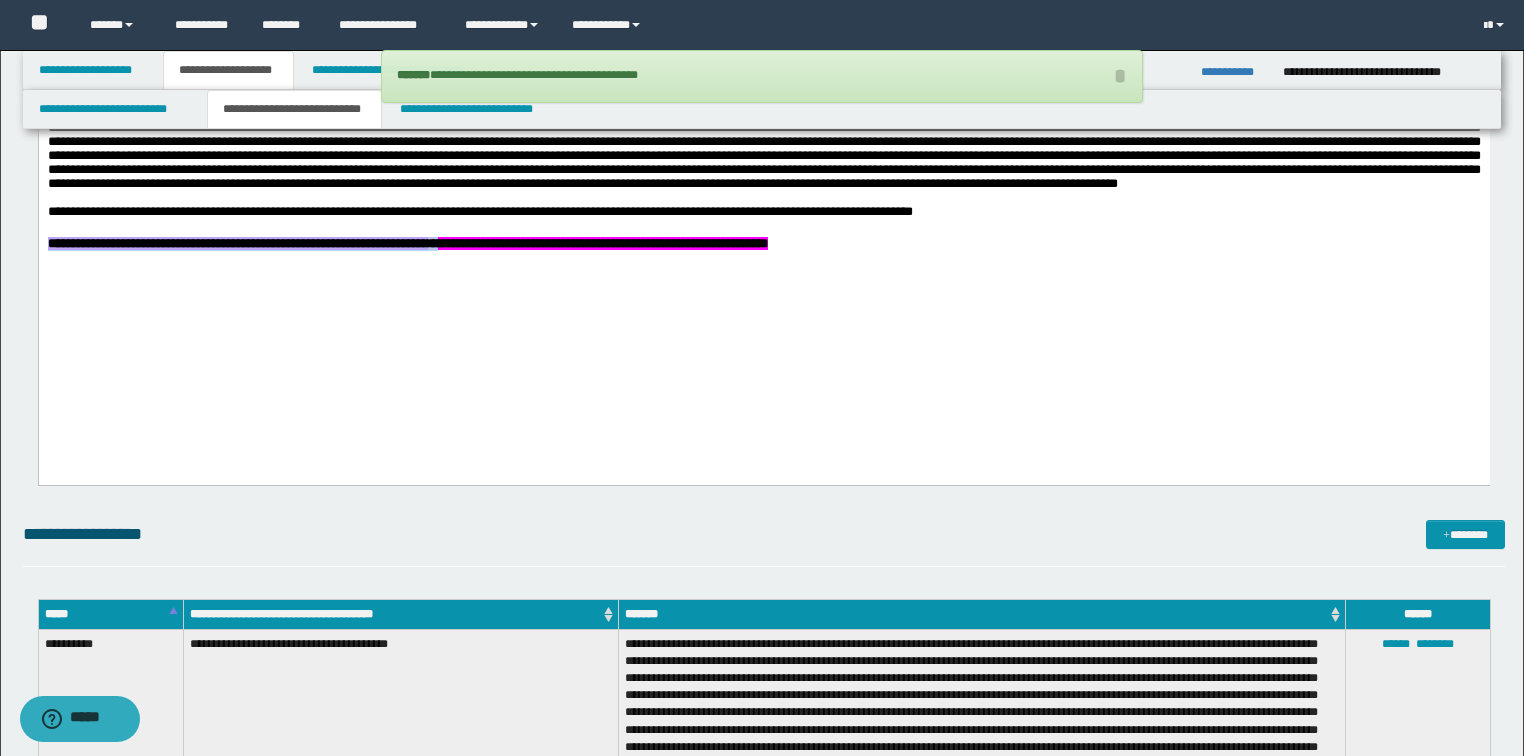 click on "**********" at bounding box center [763, 105] 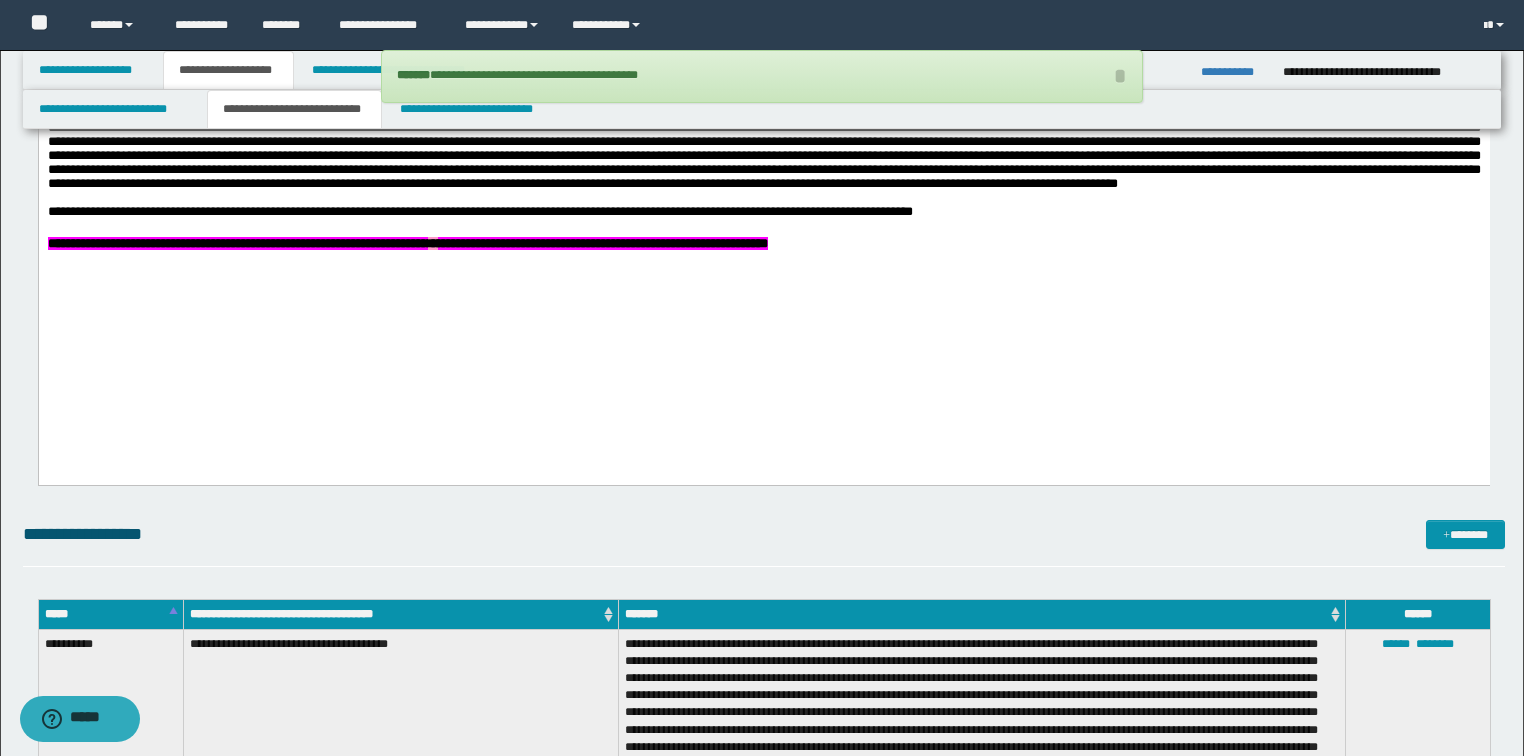 click on "**********" at bounding box center [763, 105] 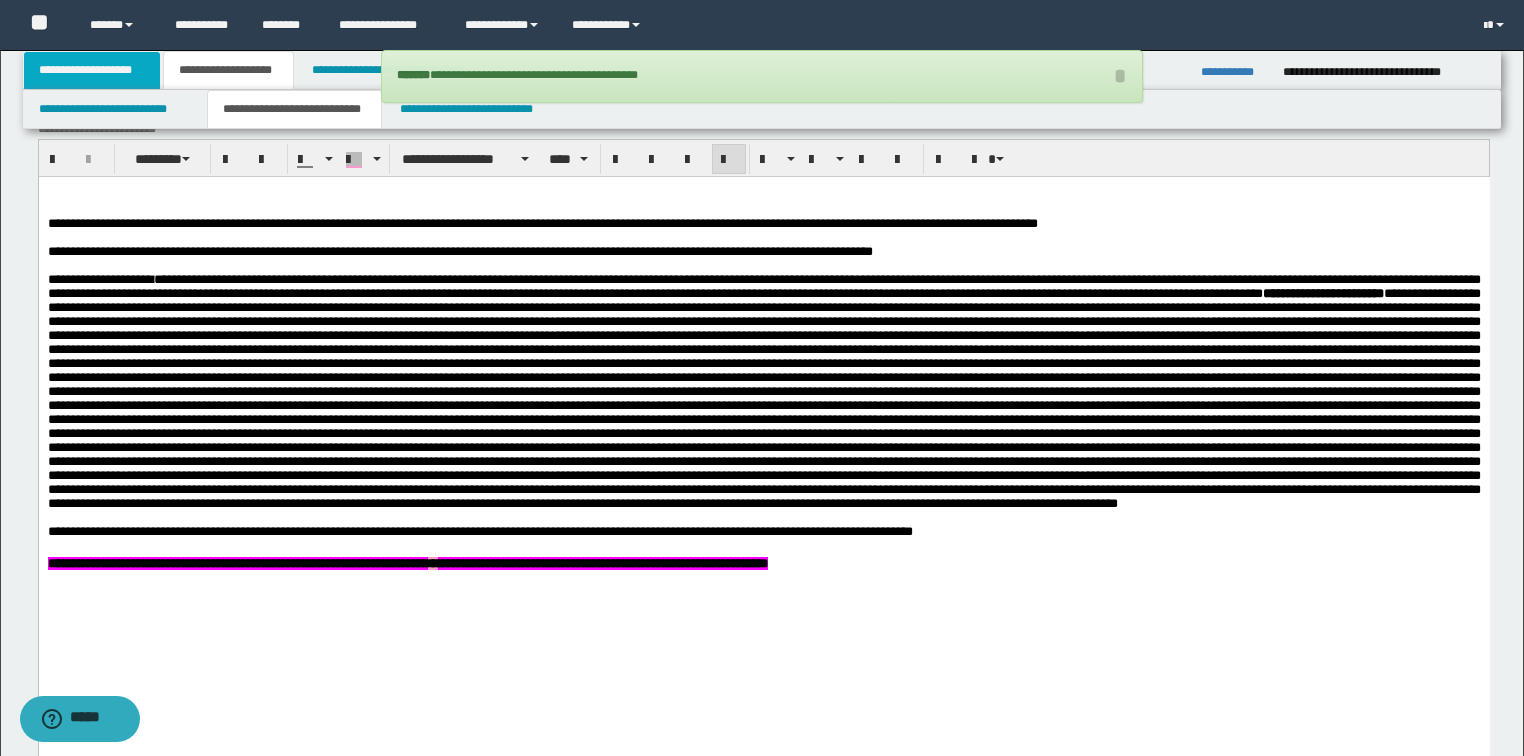 click on "**********" at bounding box center [92, 70] 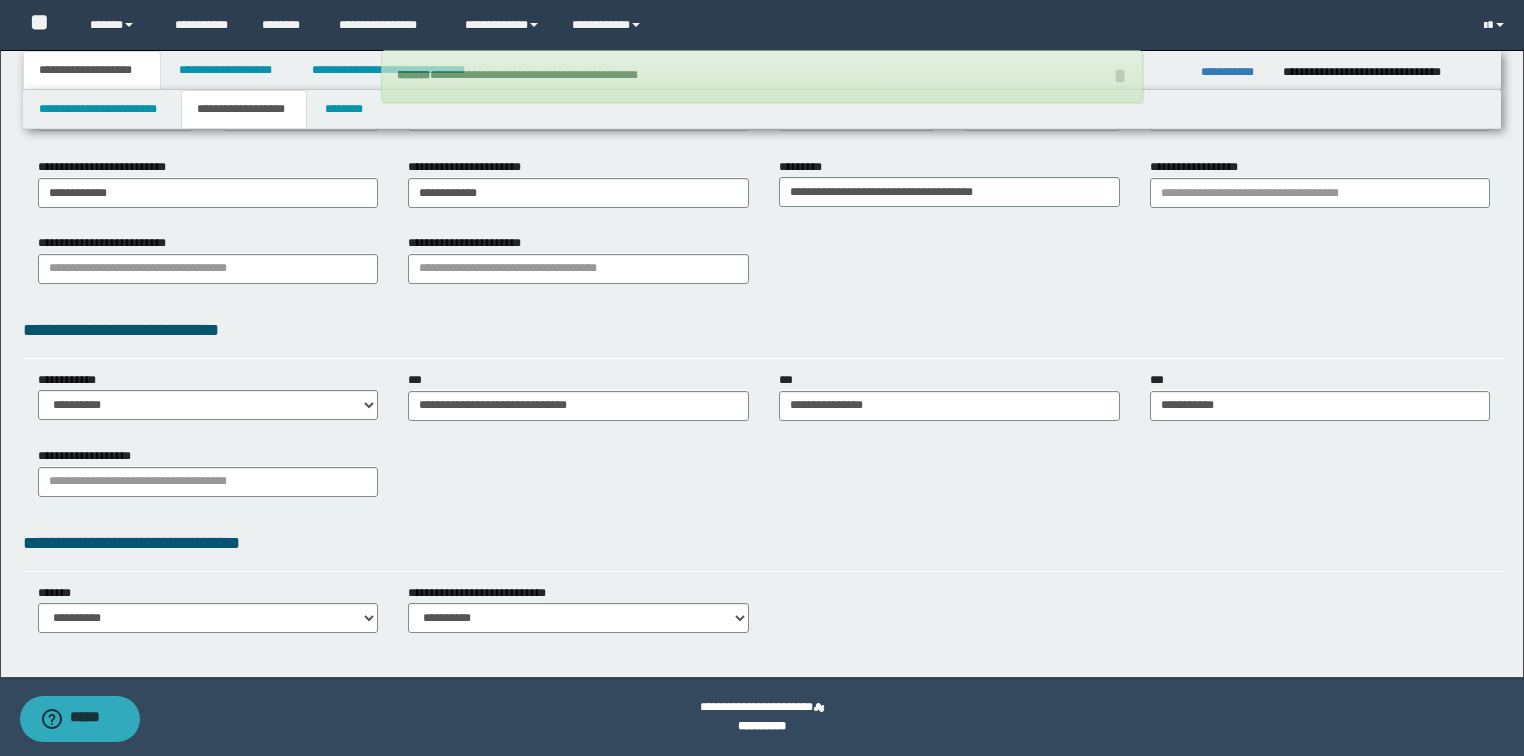 click on "**********" at bounding box center [244, 109] 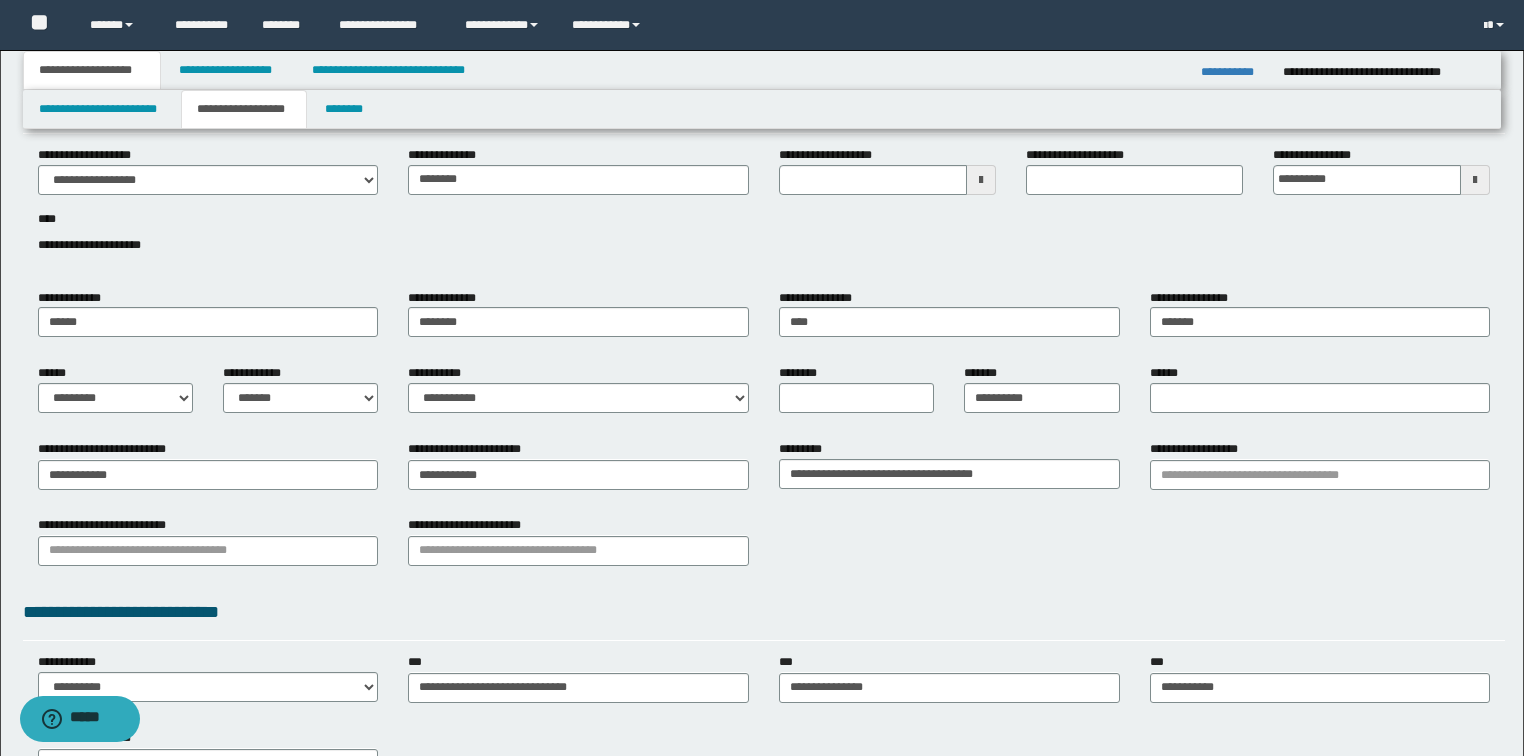scroll, scrollTop: 0, scrollLeft: 0, axis: both 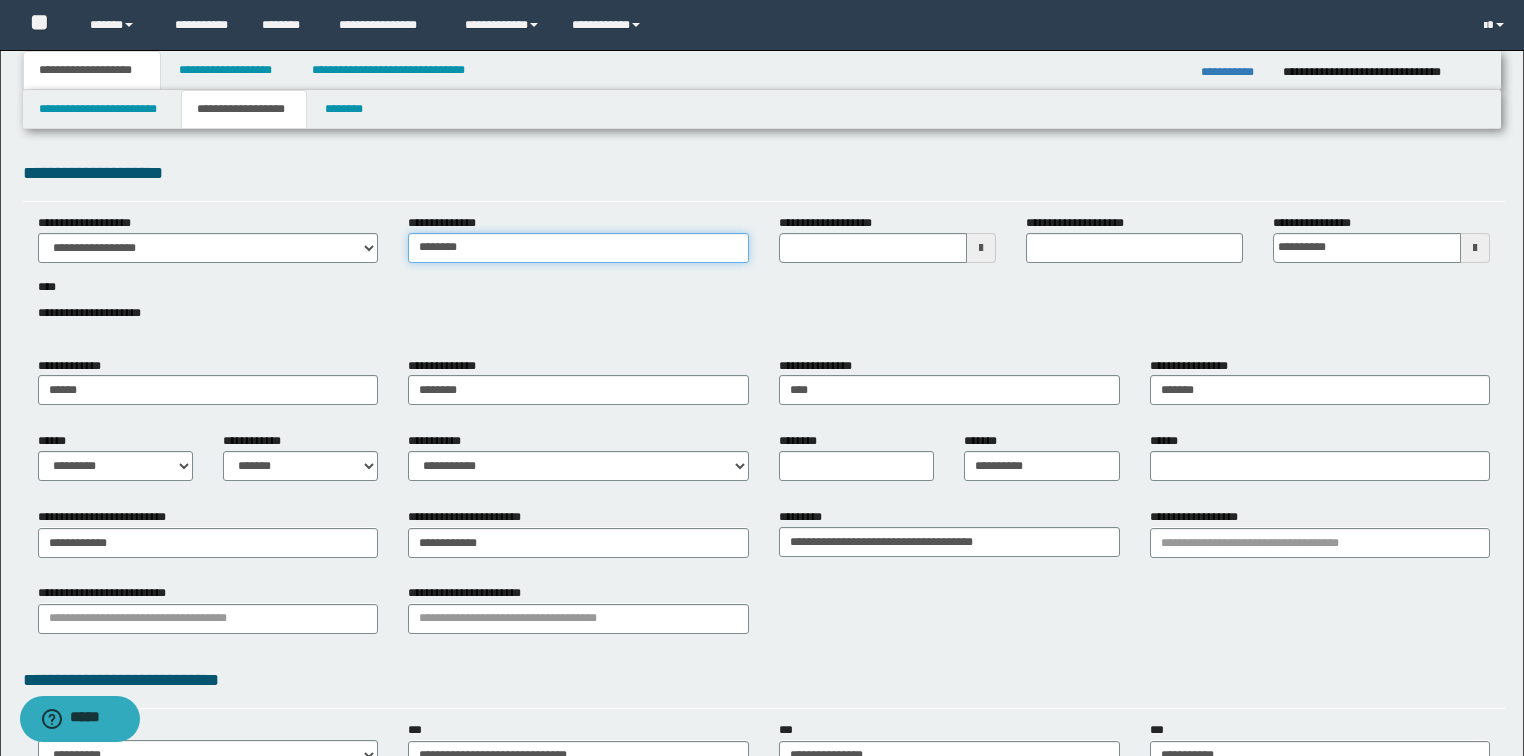 drag, startPoint x: 550, startPoint y: 244, endPoint x: 67, endPoint y: 232, distance: 483.14905 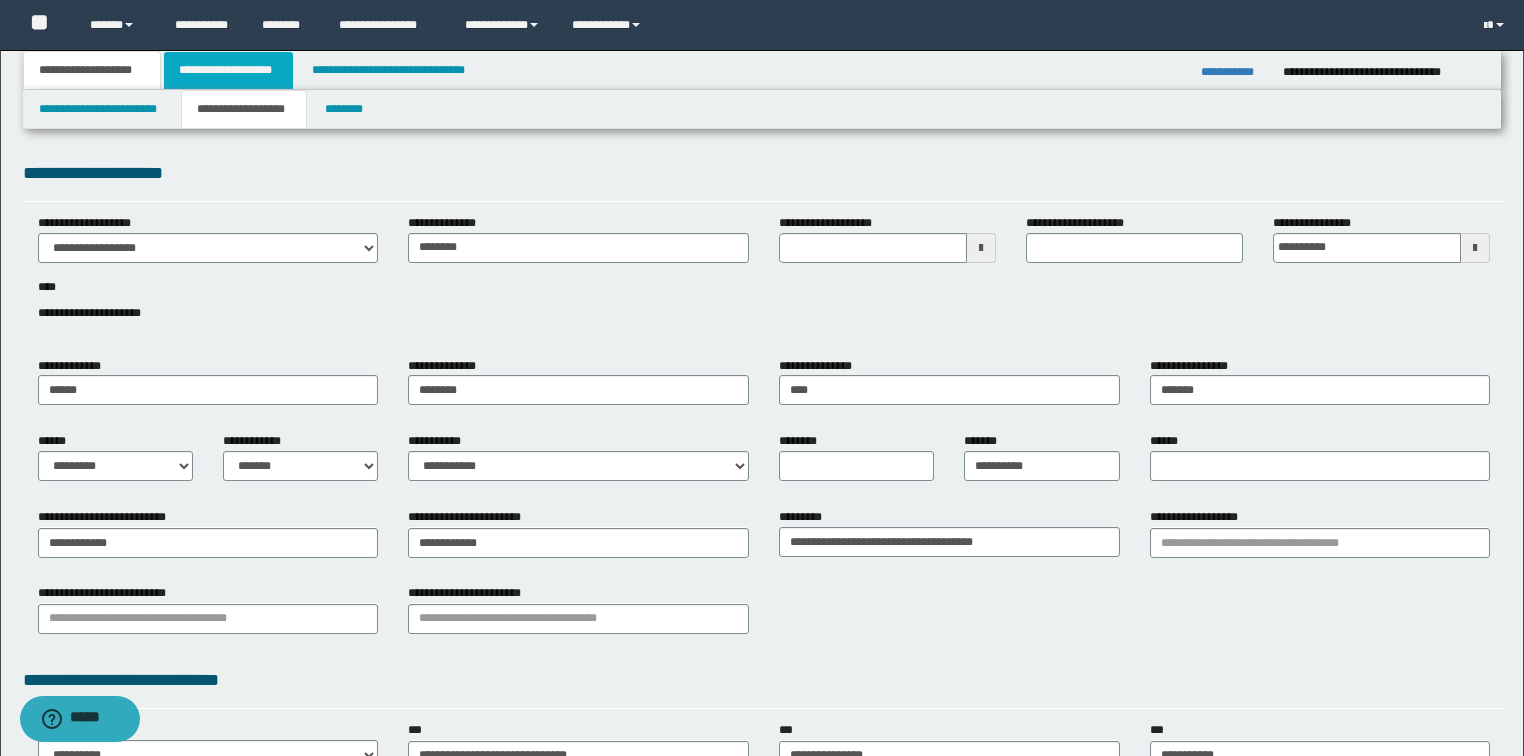 click on "**********" at bounding box center [228, 70] 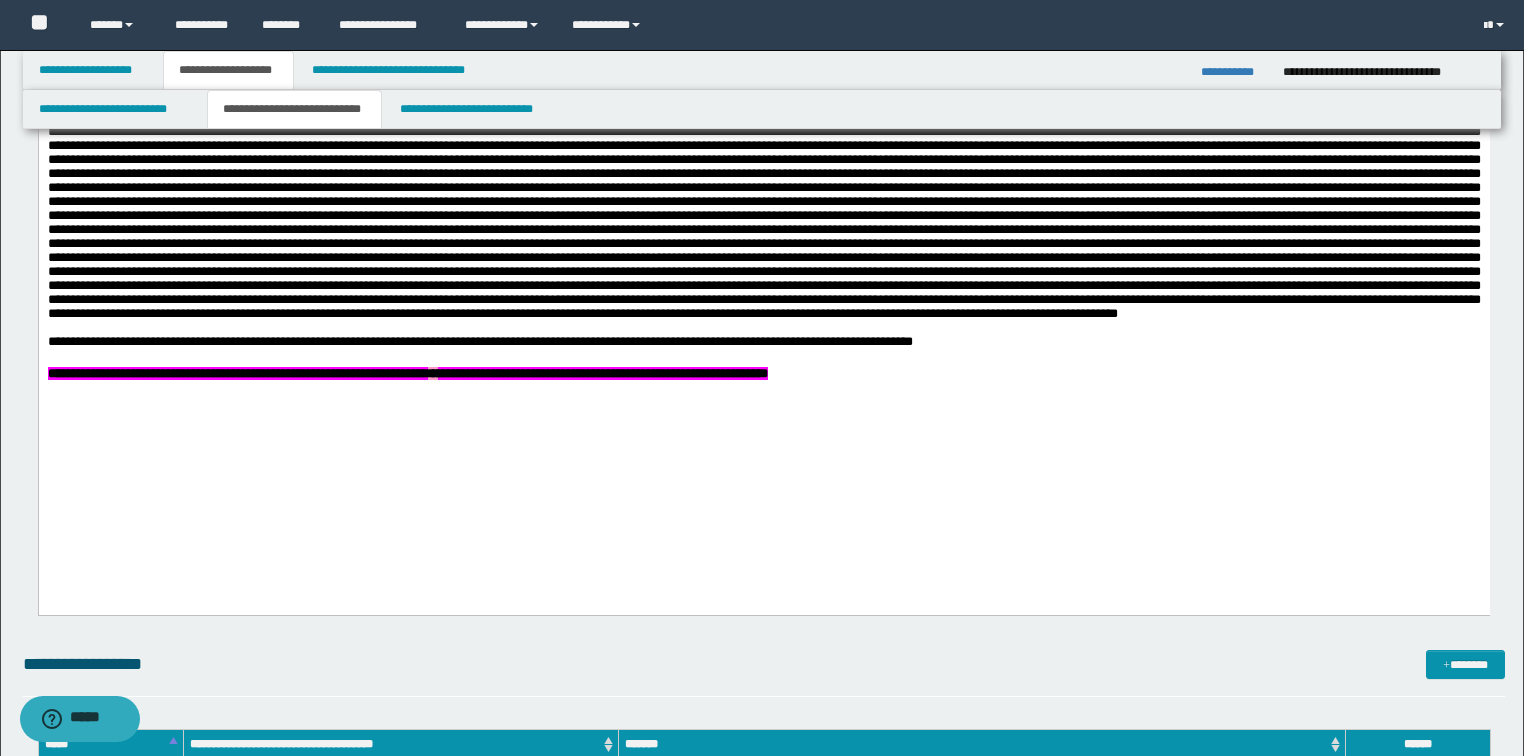 scroll, scrollTop: 1280, scrollLeft: 0, axis: vertical 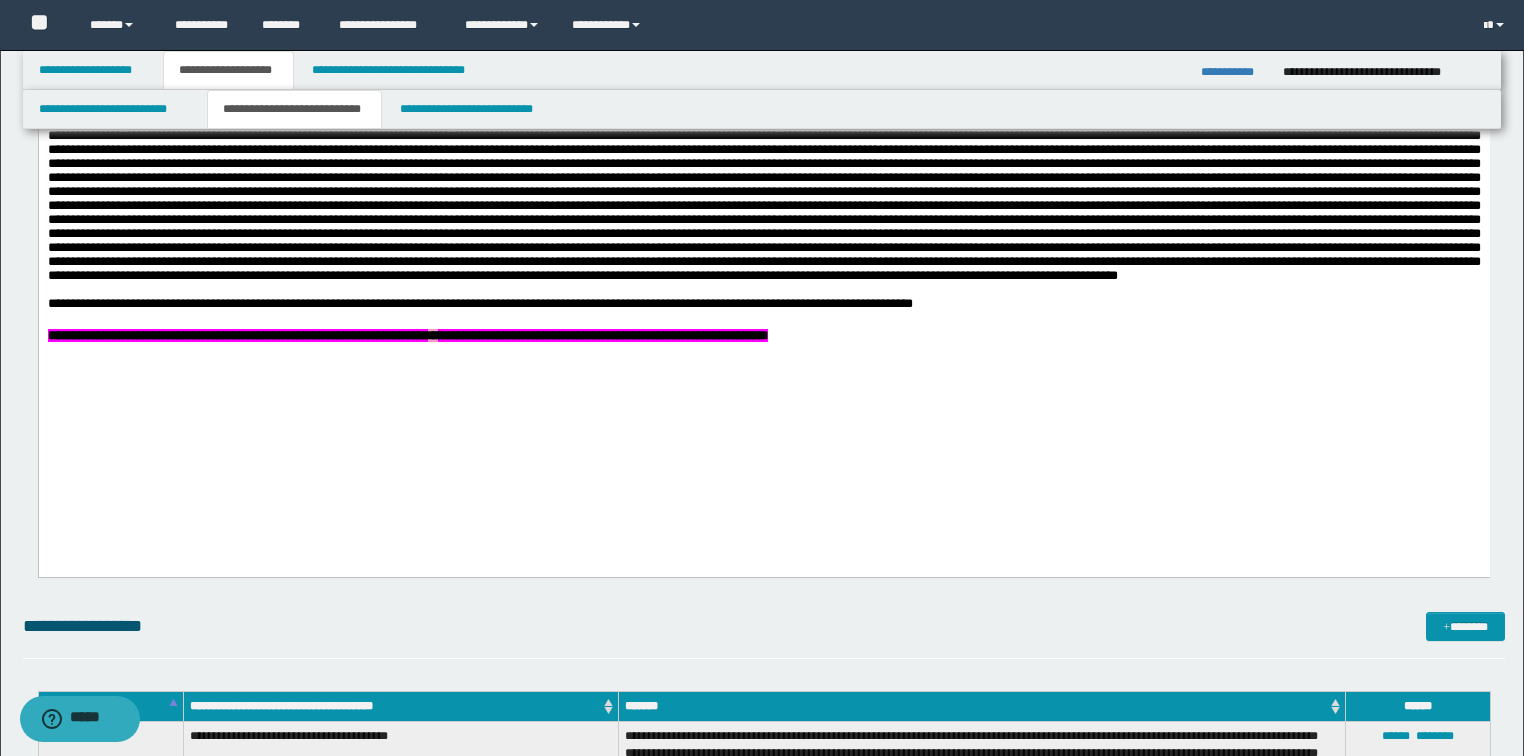drag, startPoint x: 513, startPoint y: 462, endPoint x: 496, endPoint y: 465, distance: 17.262676 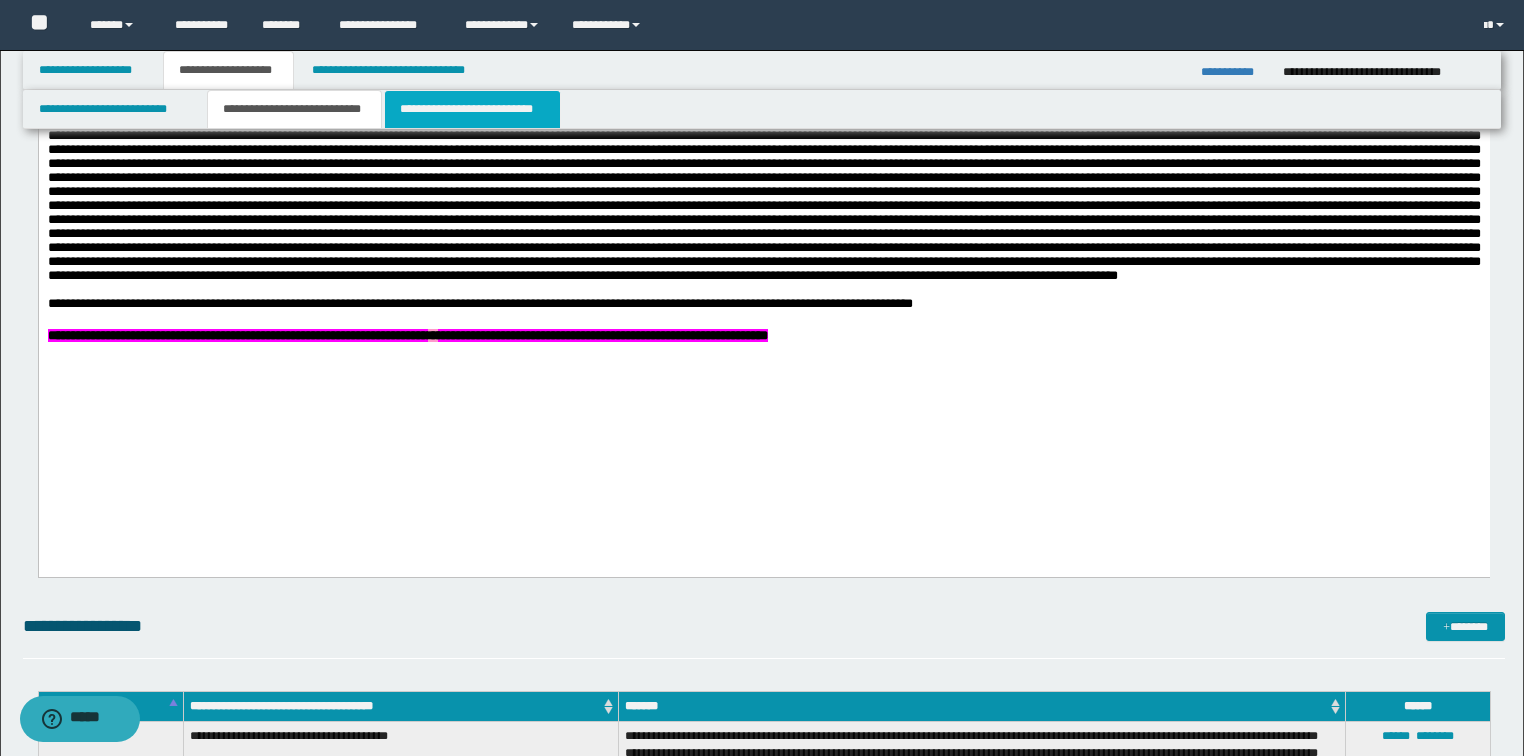 click on "**********" at bounding box center [472, 109] 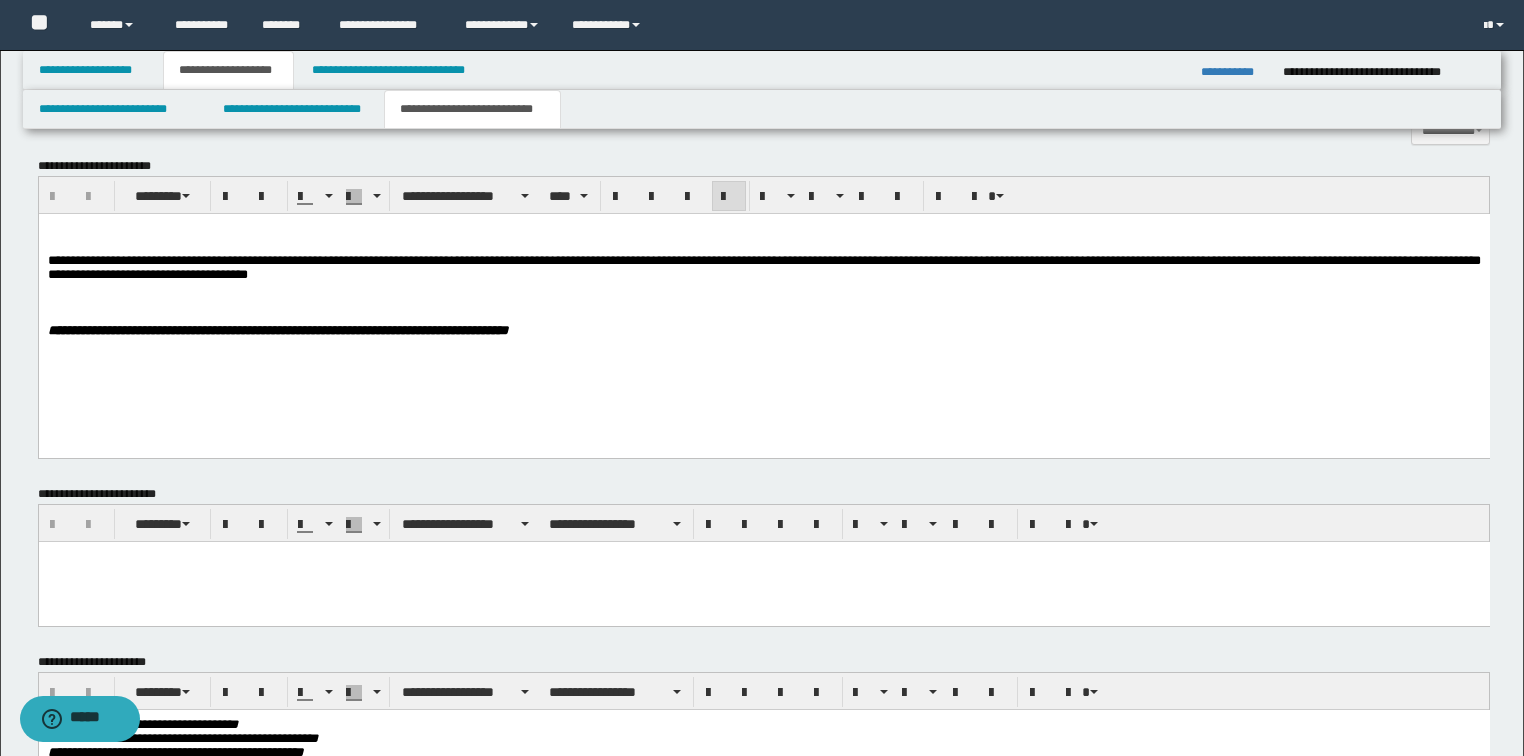 click on "**********" at bounding box center [763, 267] 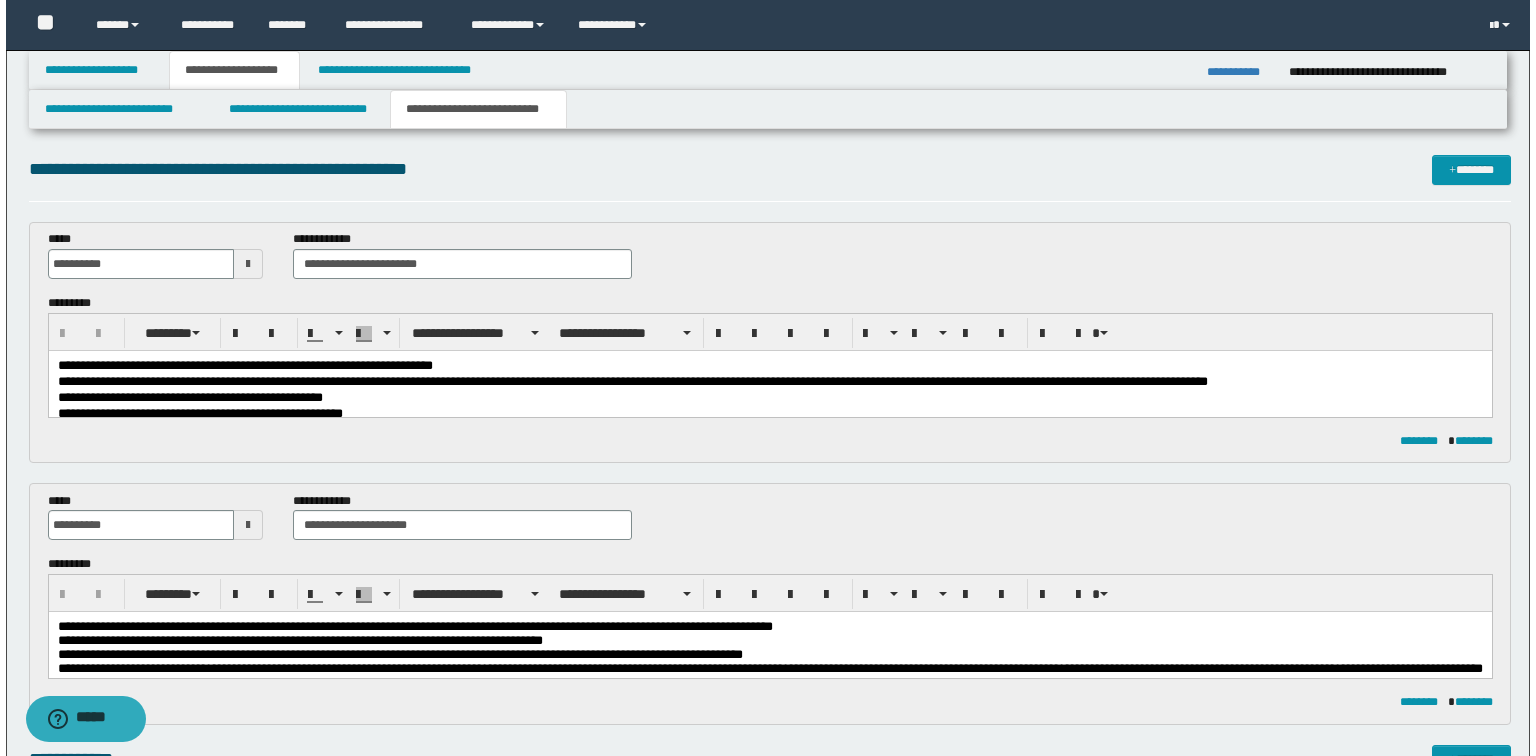 scroll, scrollTop: 0, scrollLeft: 0, axis: both 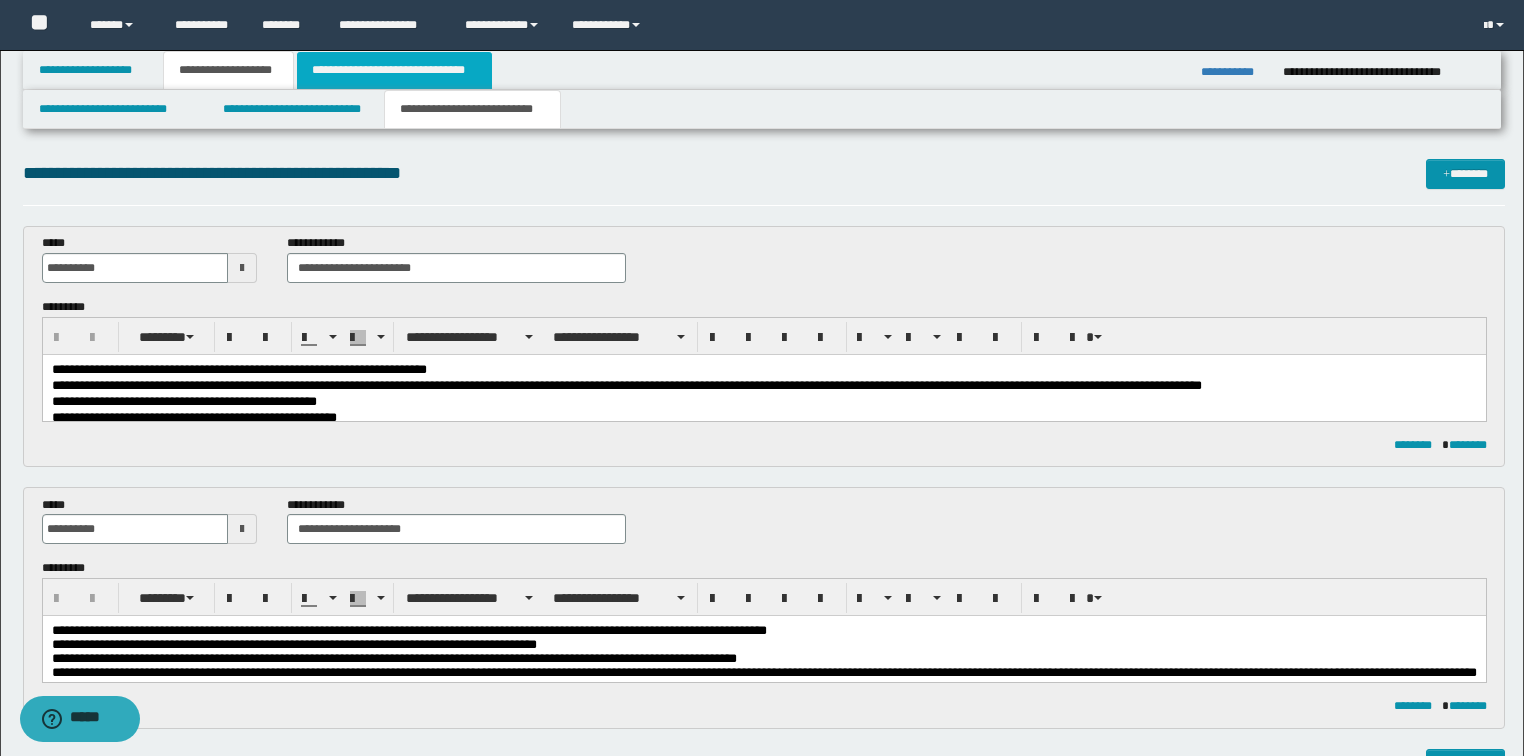 click on "**********" at bounding box center [394, 70] 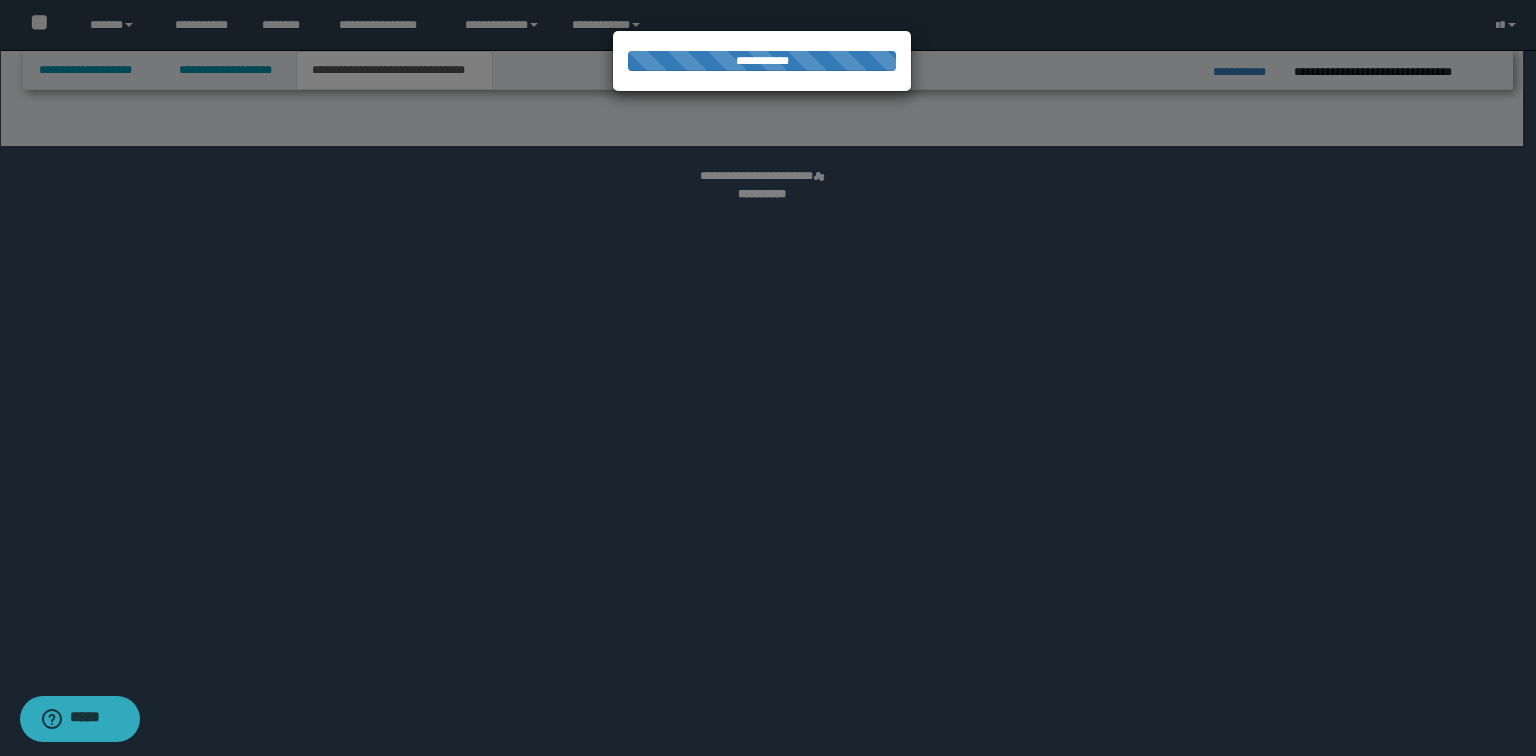 select on "*" 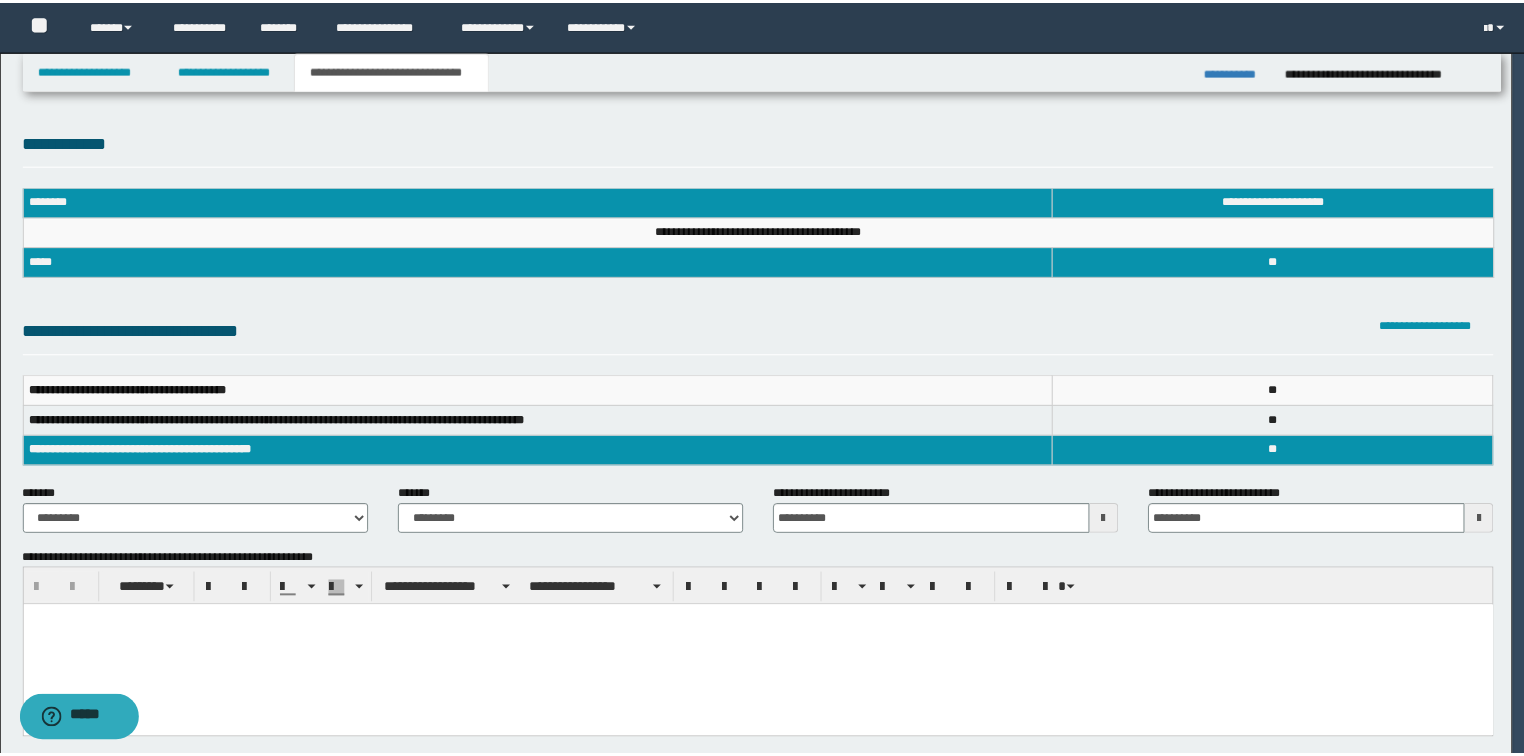 scroll, scrollTop: 0, scrollLeft: 0, axis: both 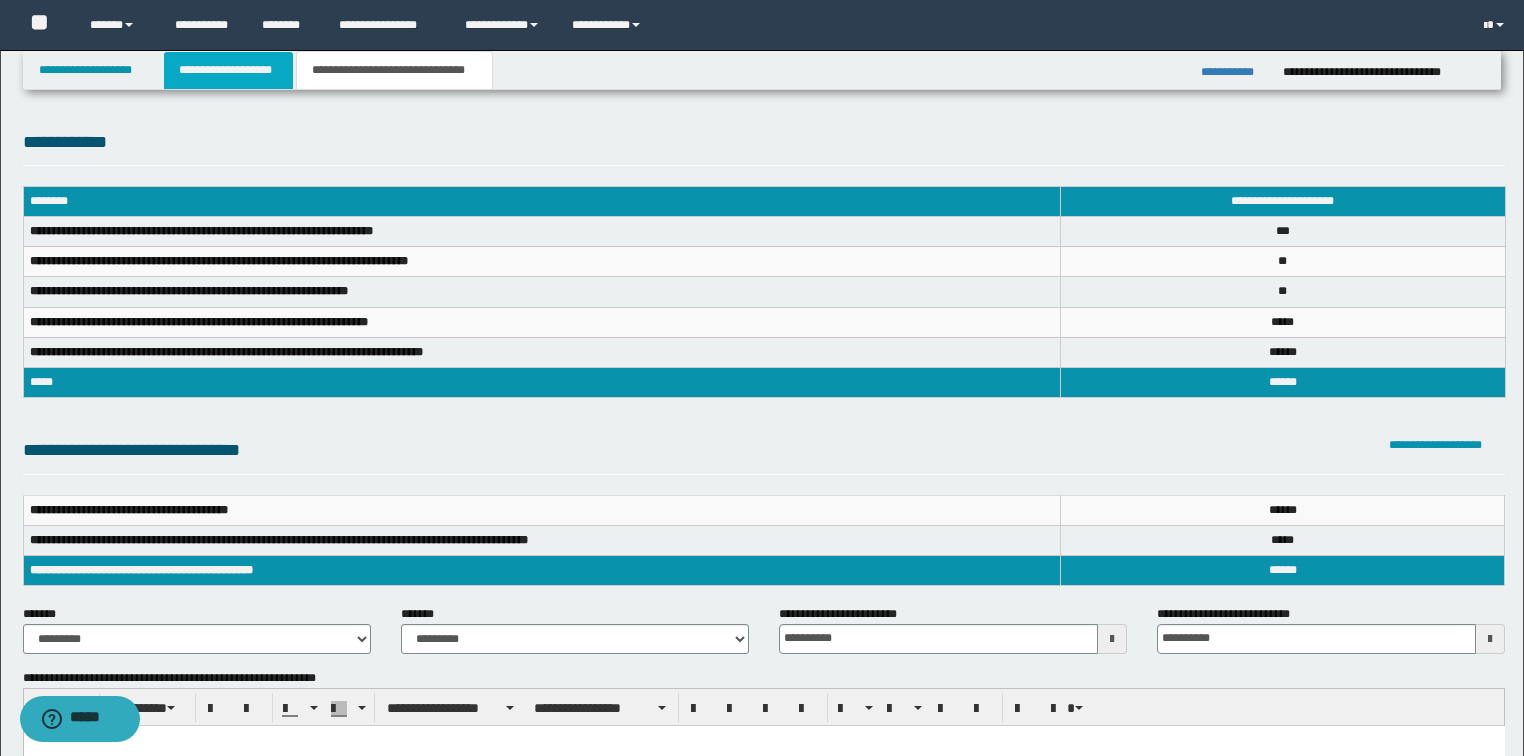 click on "**********" at bounding box center [228, 70] 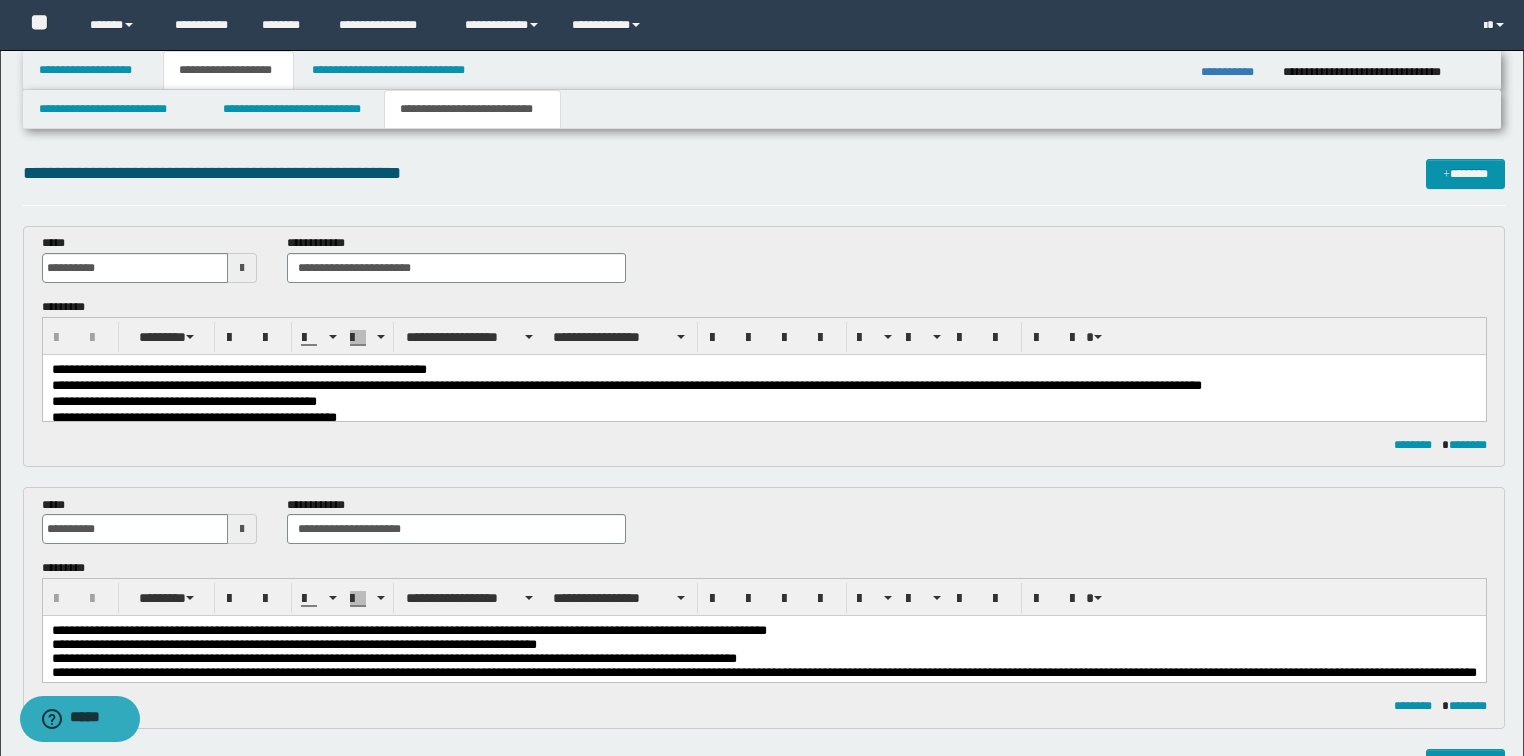 click on "**********" at bounding box center (764, 402) 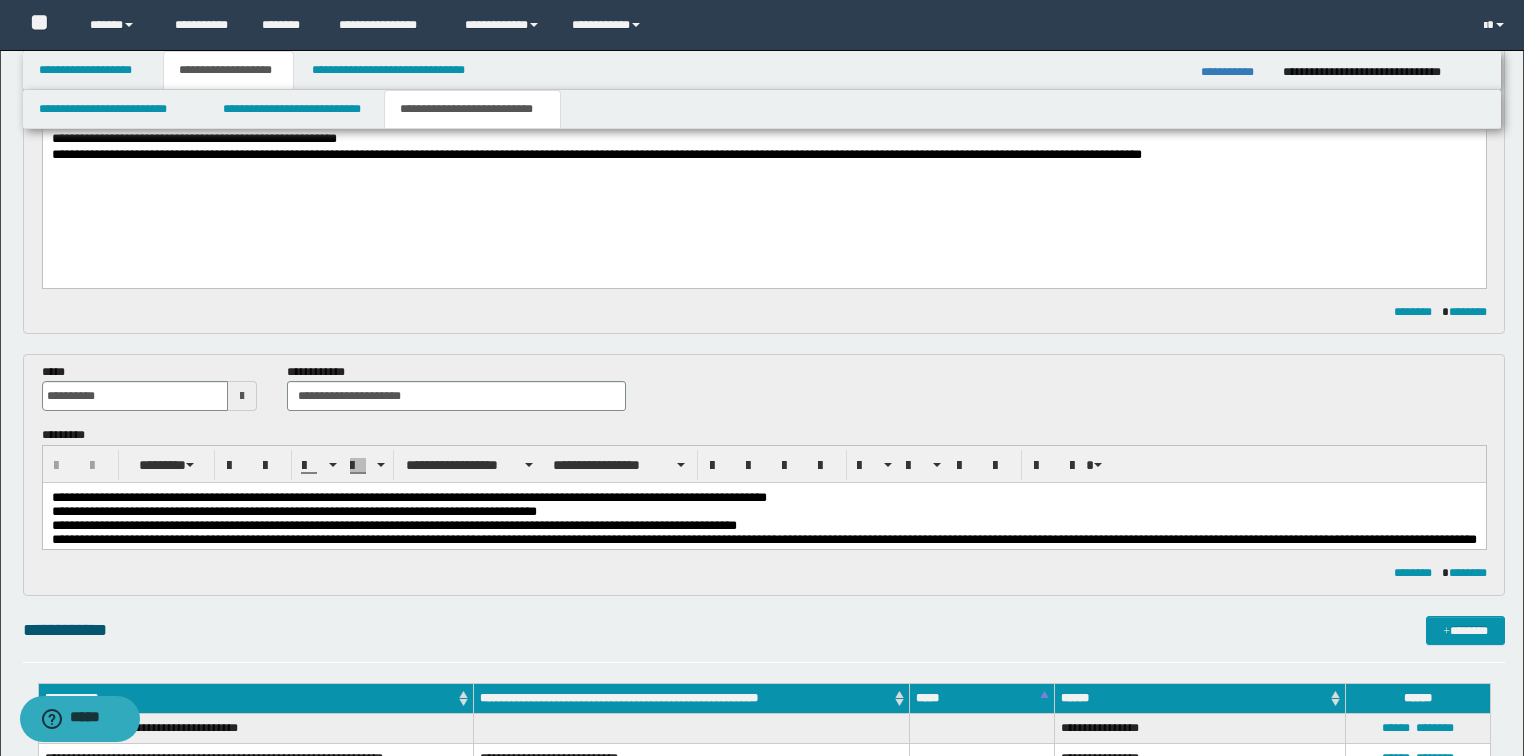 scroll, scrollTop: 320, scrollLeft: 0, axis: vertical 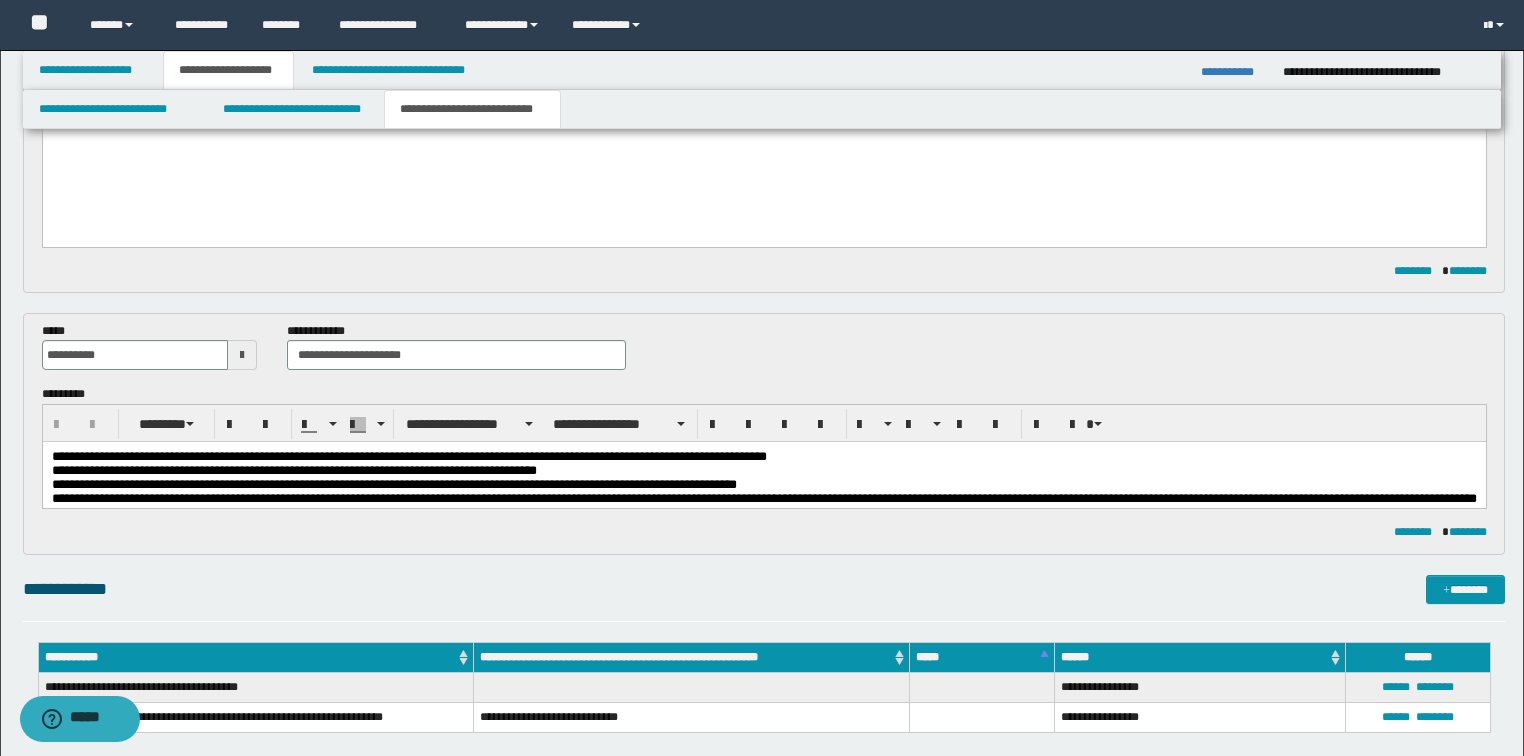 click on "**********" at bounding box center [763, 471] 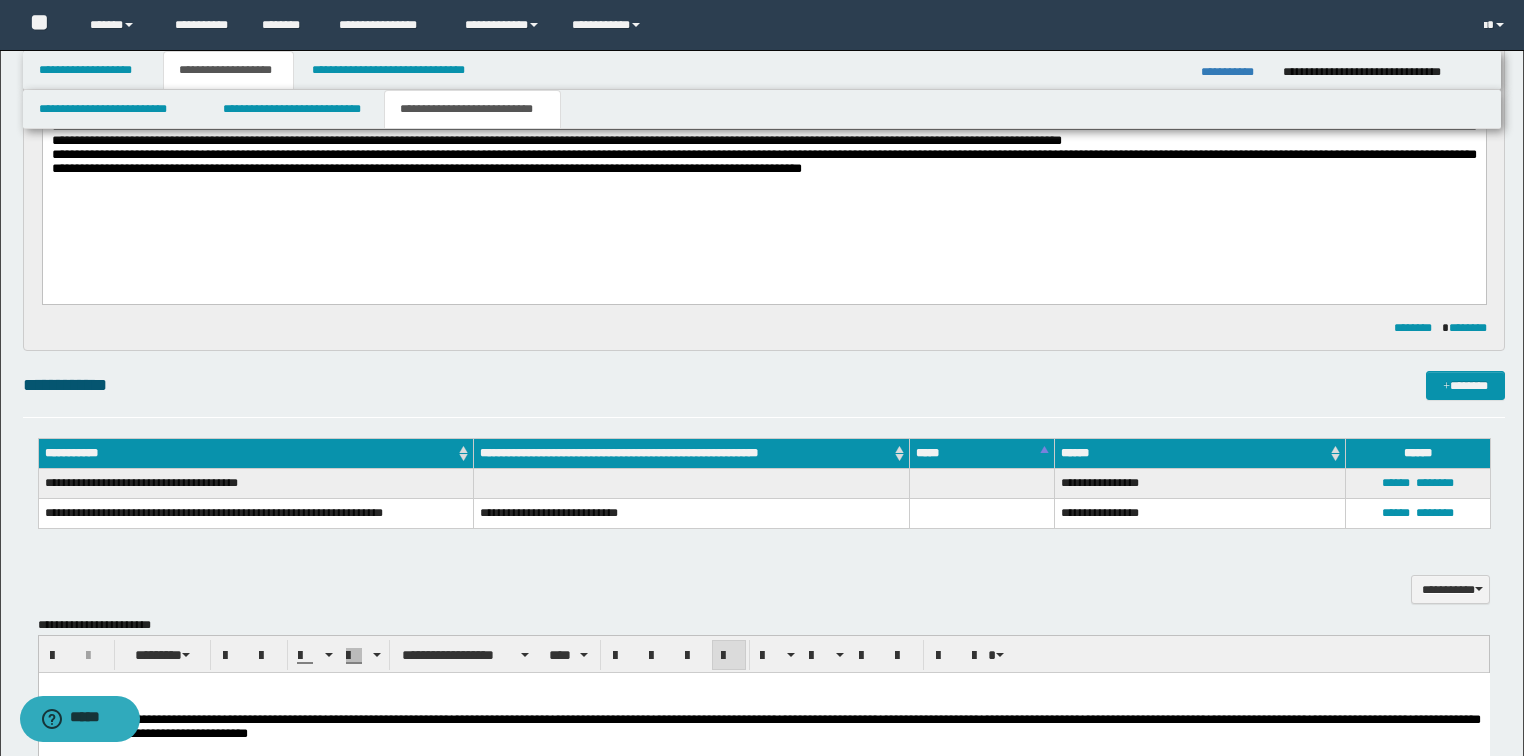 scroll, scrollTop: 880, scrollLeft: 0, axis: vertical 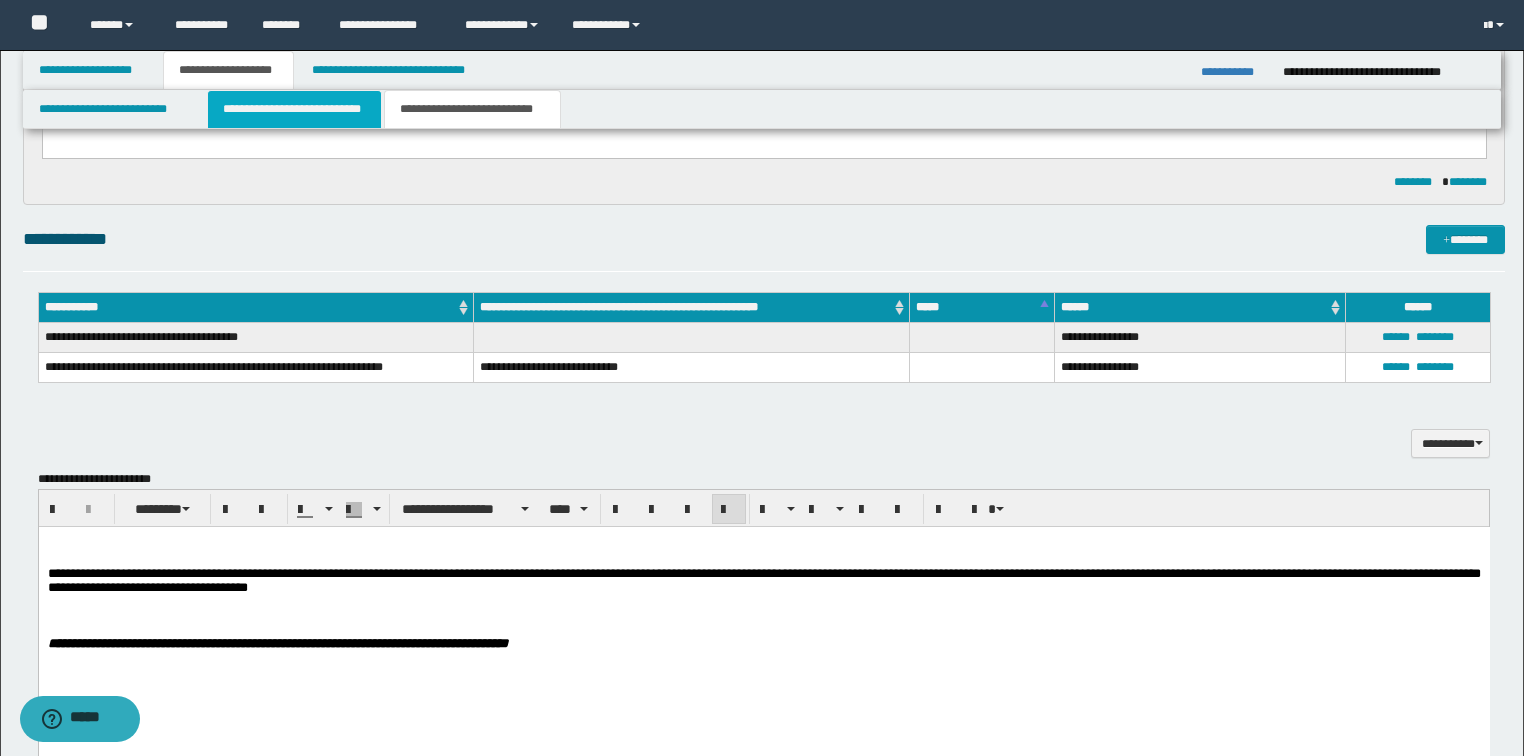 click on "**********" at bounding box center [294, 109] 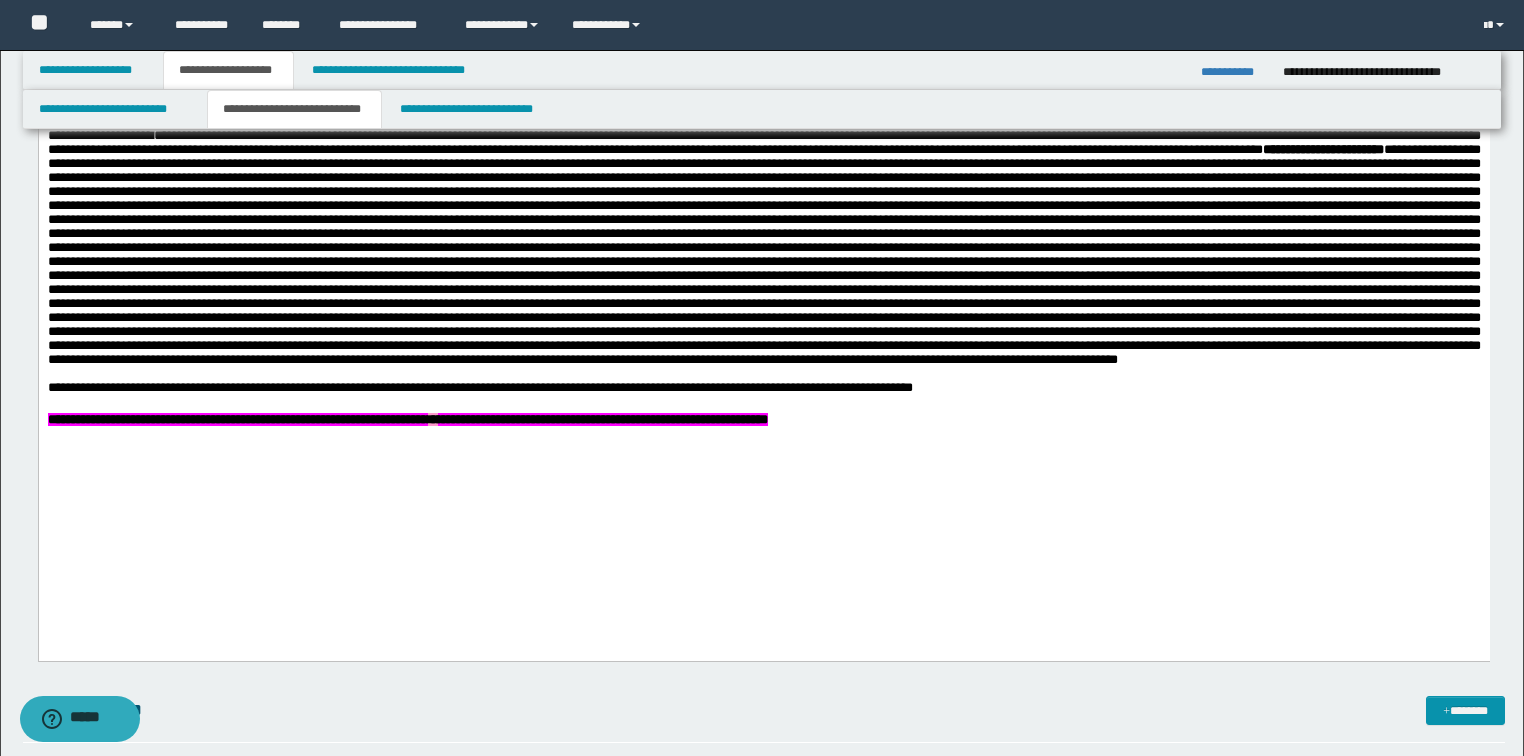 scroll, scrollTop: 1280, scrollLeft: 0, axis: vertical 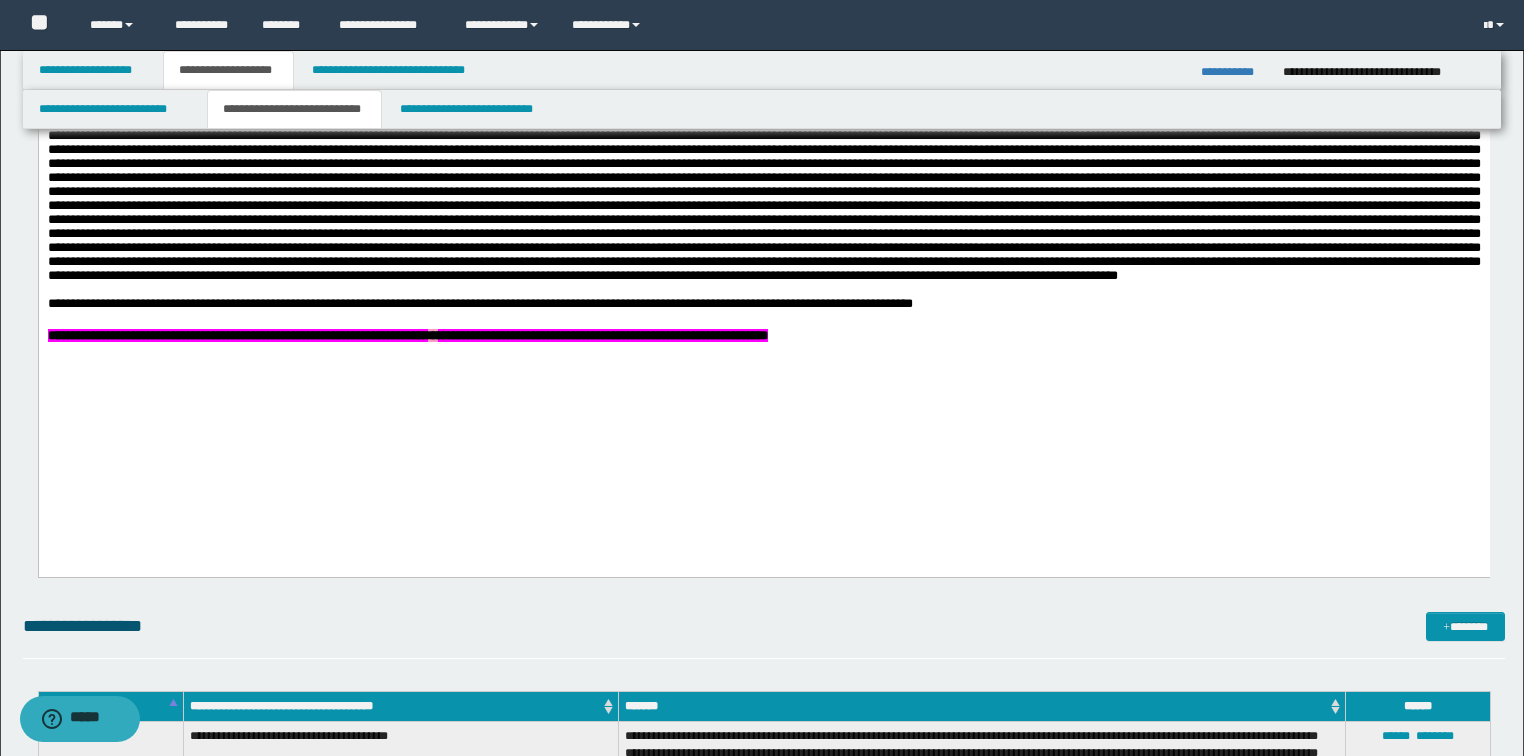 click on "**********" at bounding box center [763, 336] 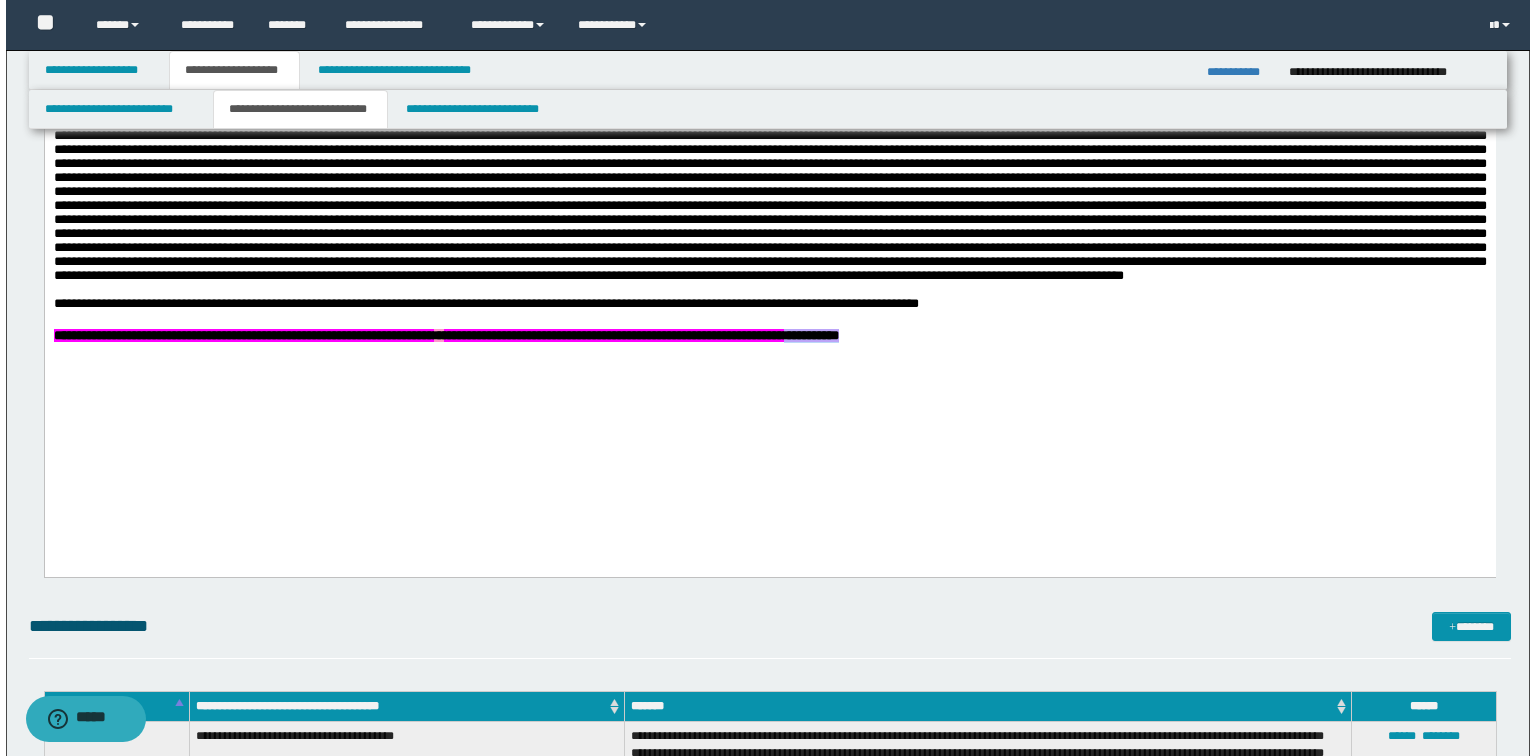 scroll, scrollTop: 1040, scrollLeft: 0, axis: vertical 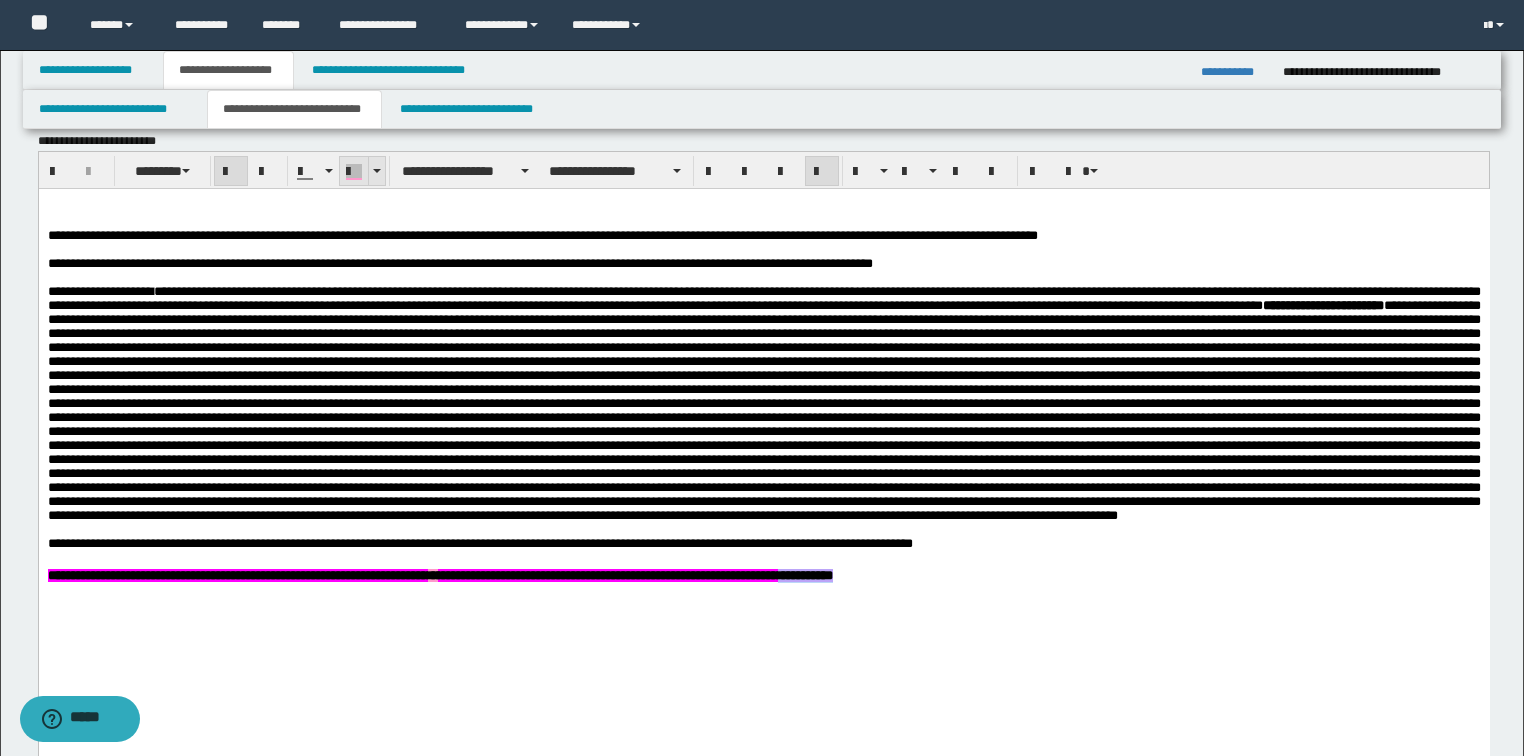 click at bounding box center [354, 172] 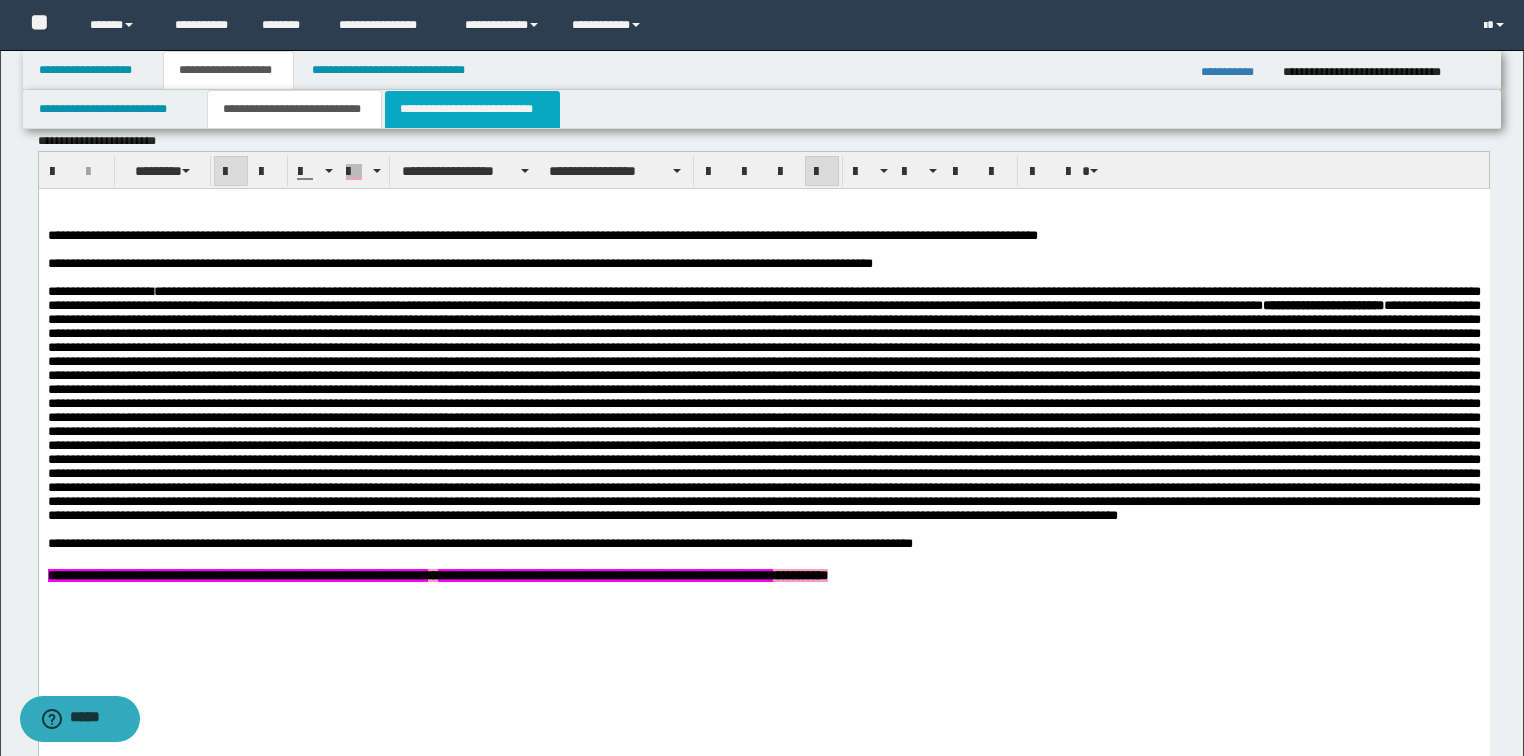 click on "**********" at bounding box center (472, 109) 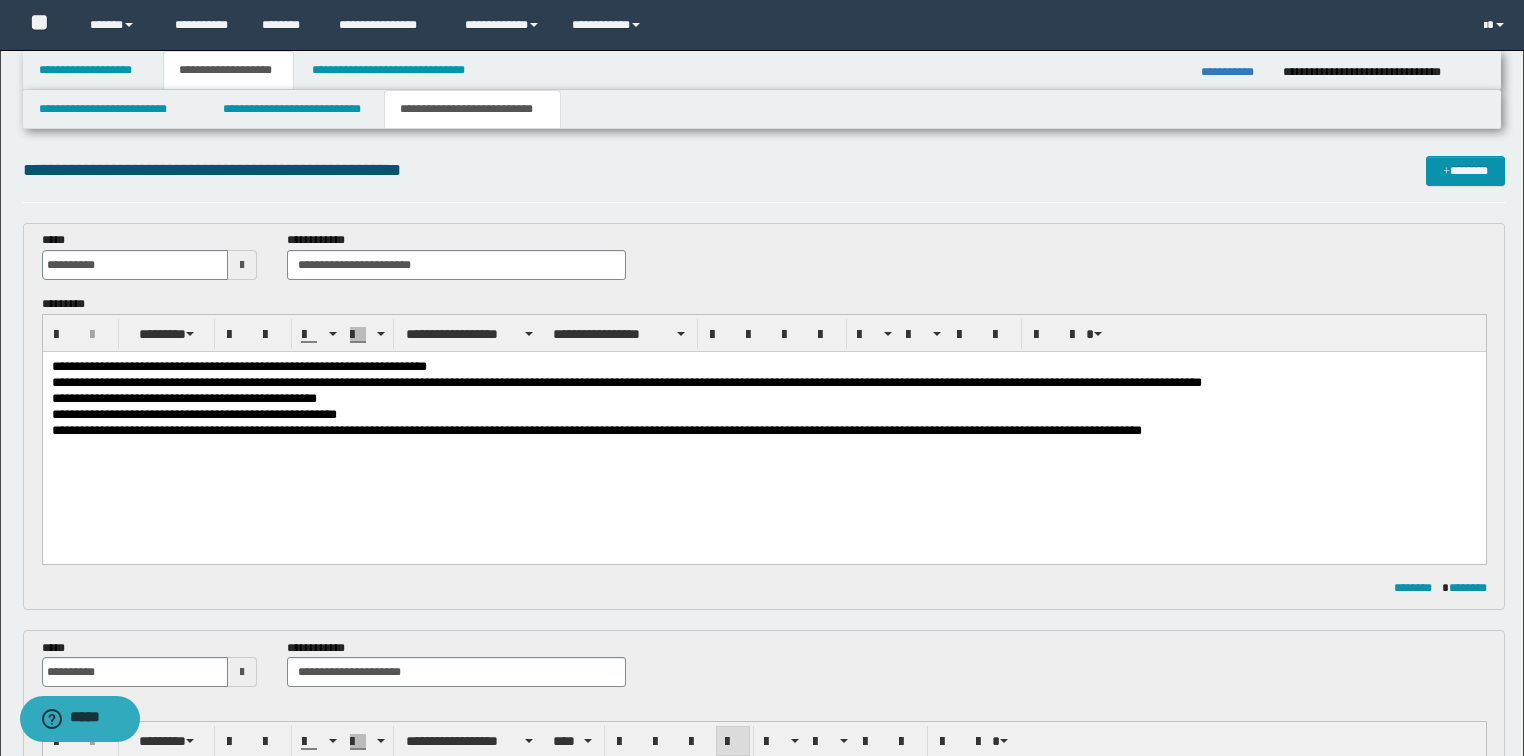 scroll, scrollTop: 0, scrollLeft: 0, axis: both 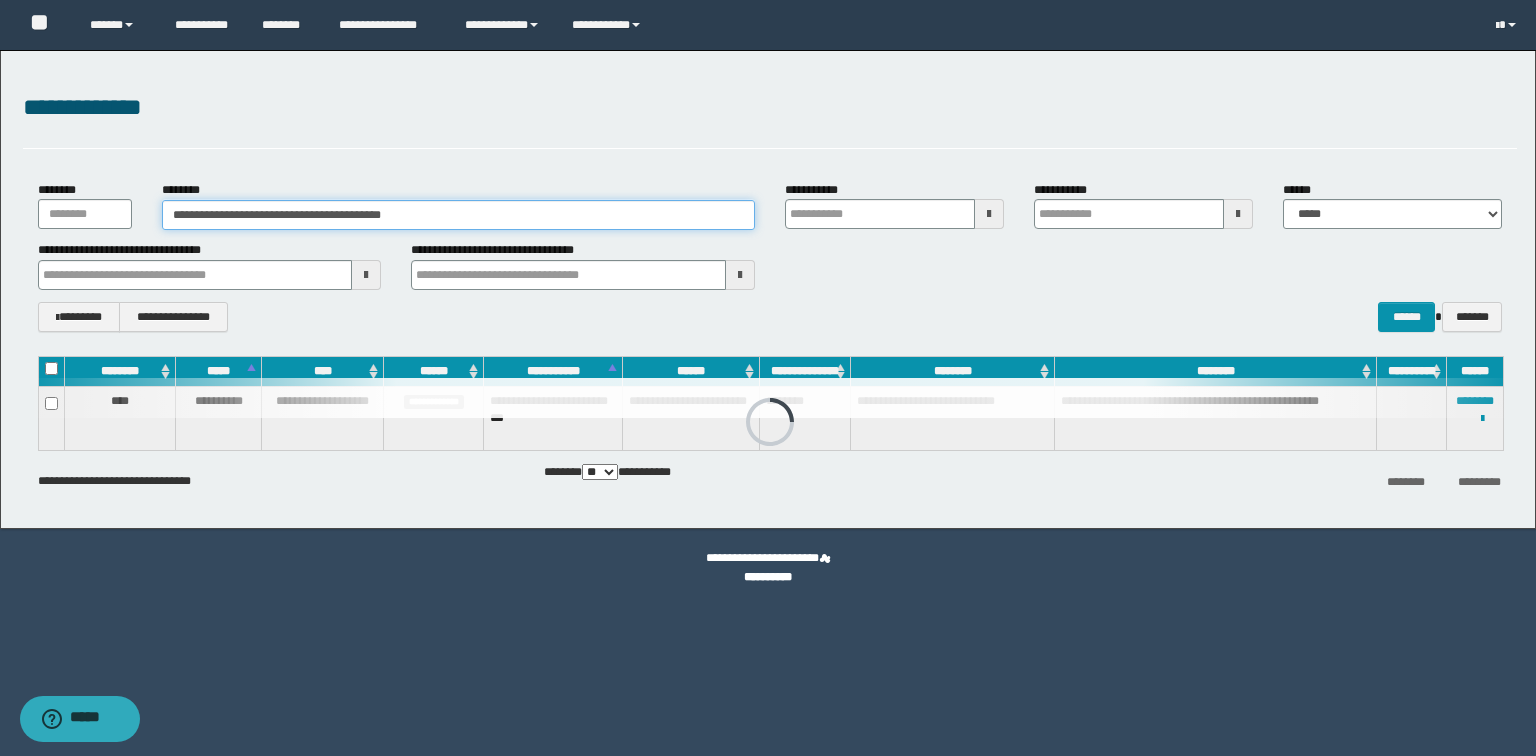 click on "**********" at bounding box center [458, 215] 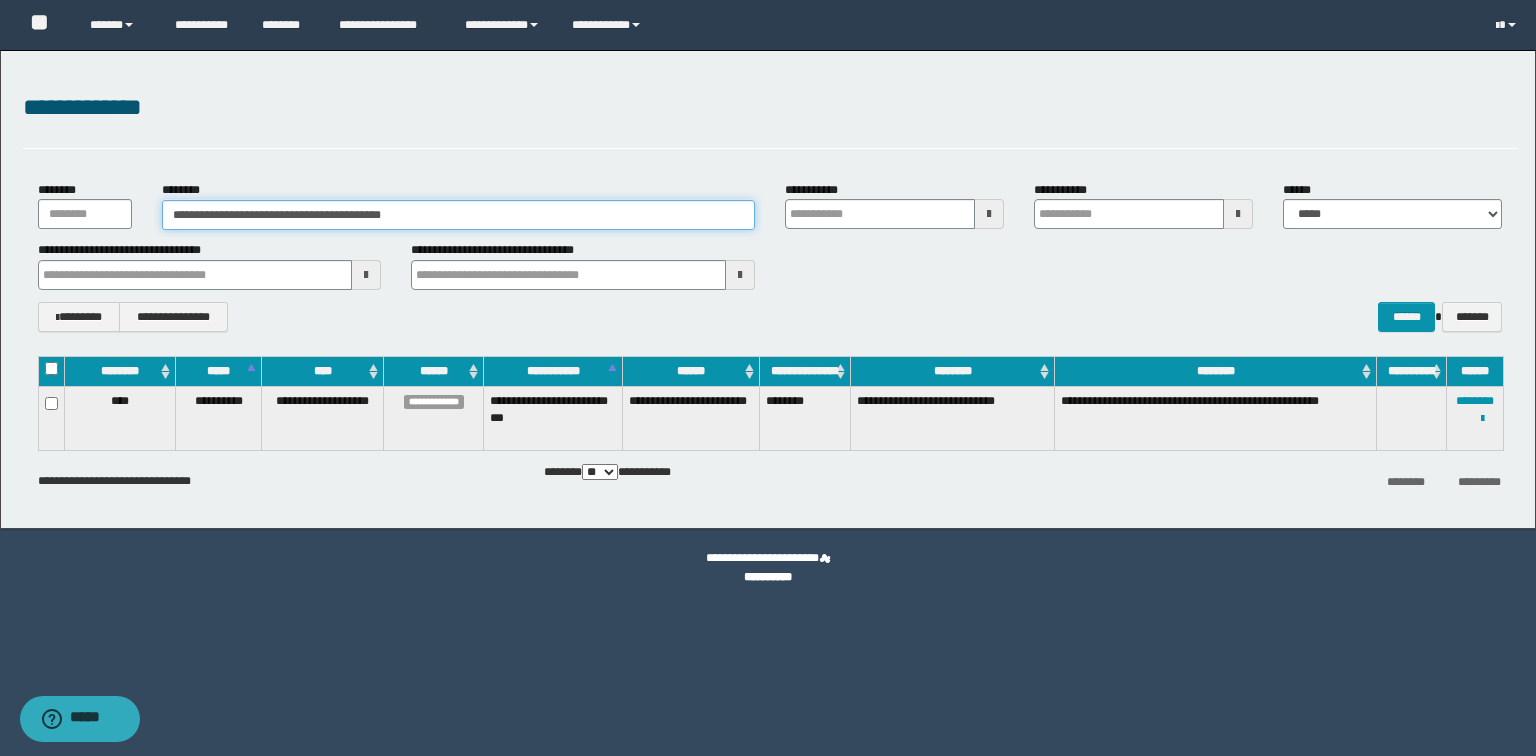 drag, startPoint x: 530, startPoint y: 216, endPoint x: 0, endPoint y: 156, distance: 533.38544 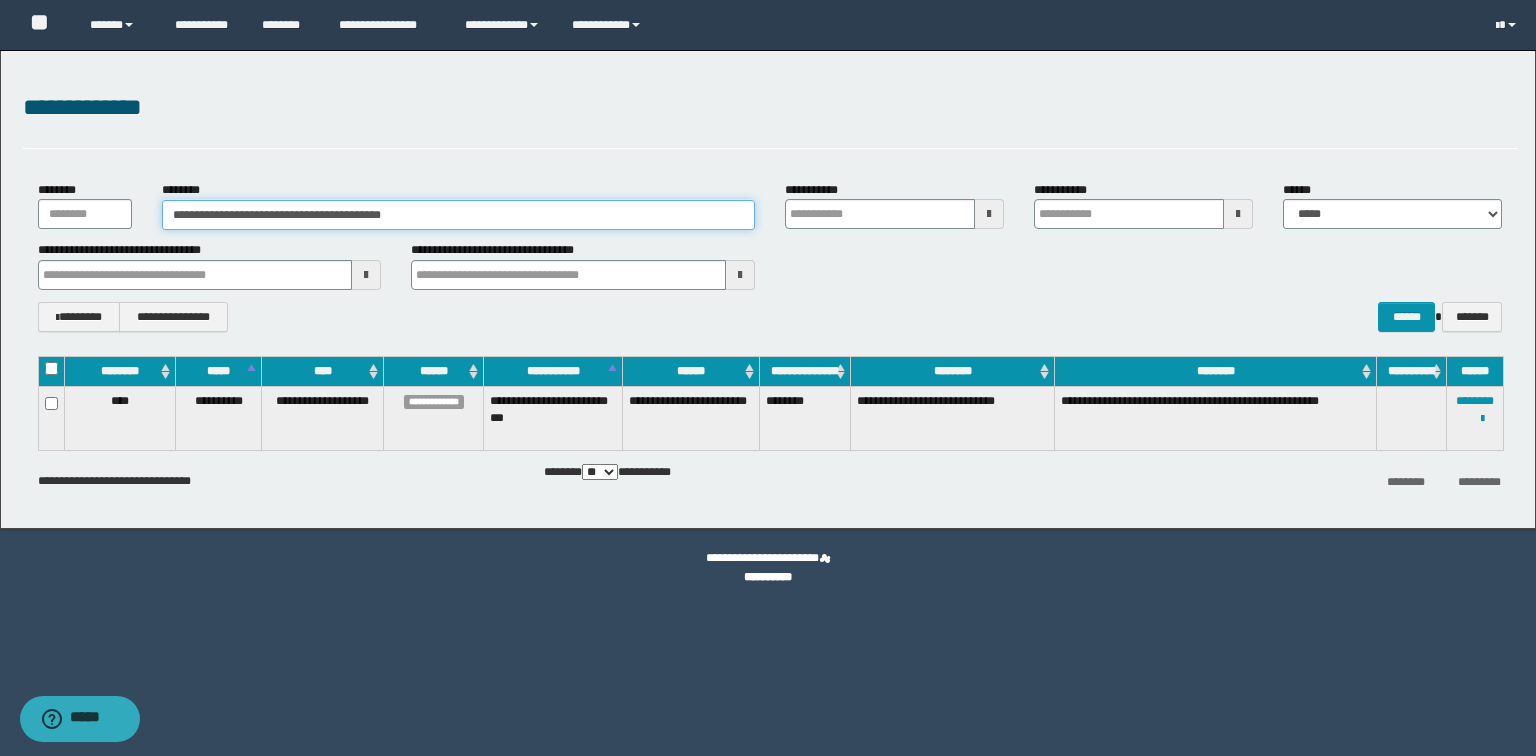 paste 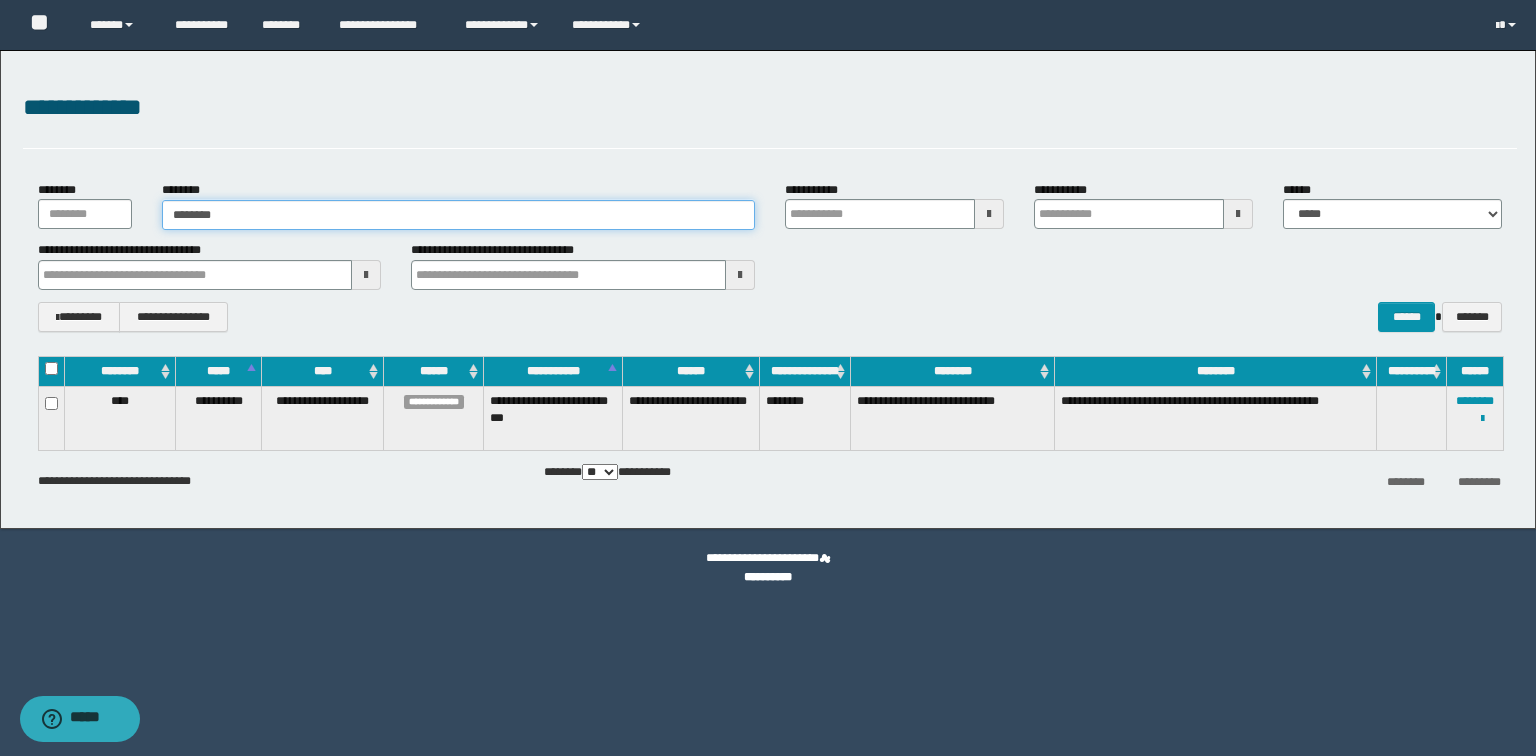type on "********" 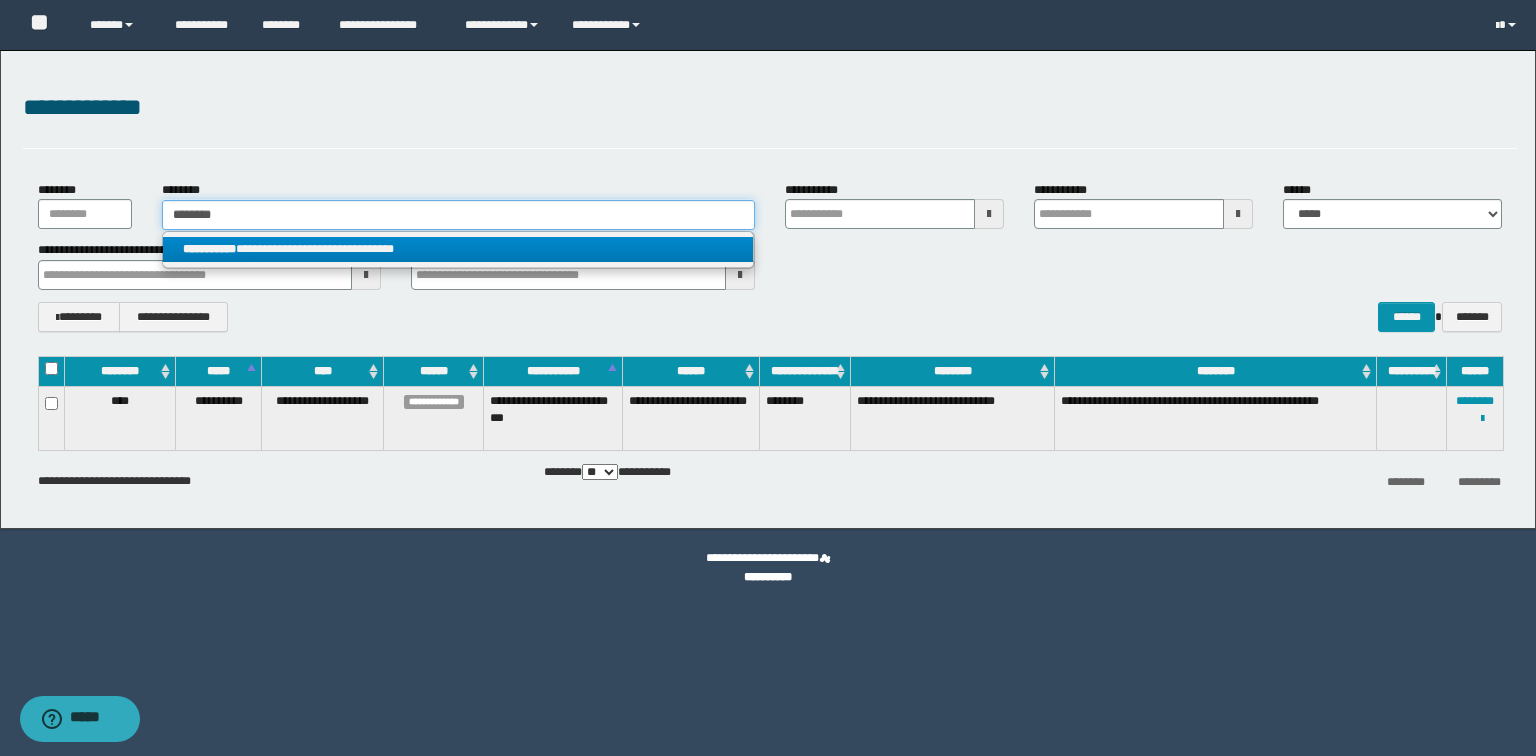 type on "********" 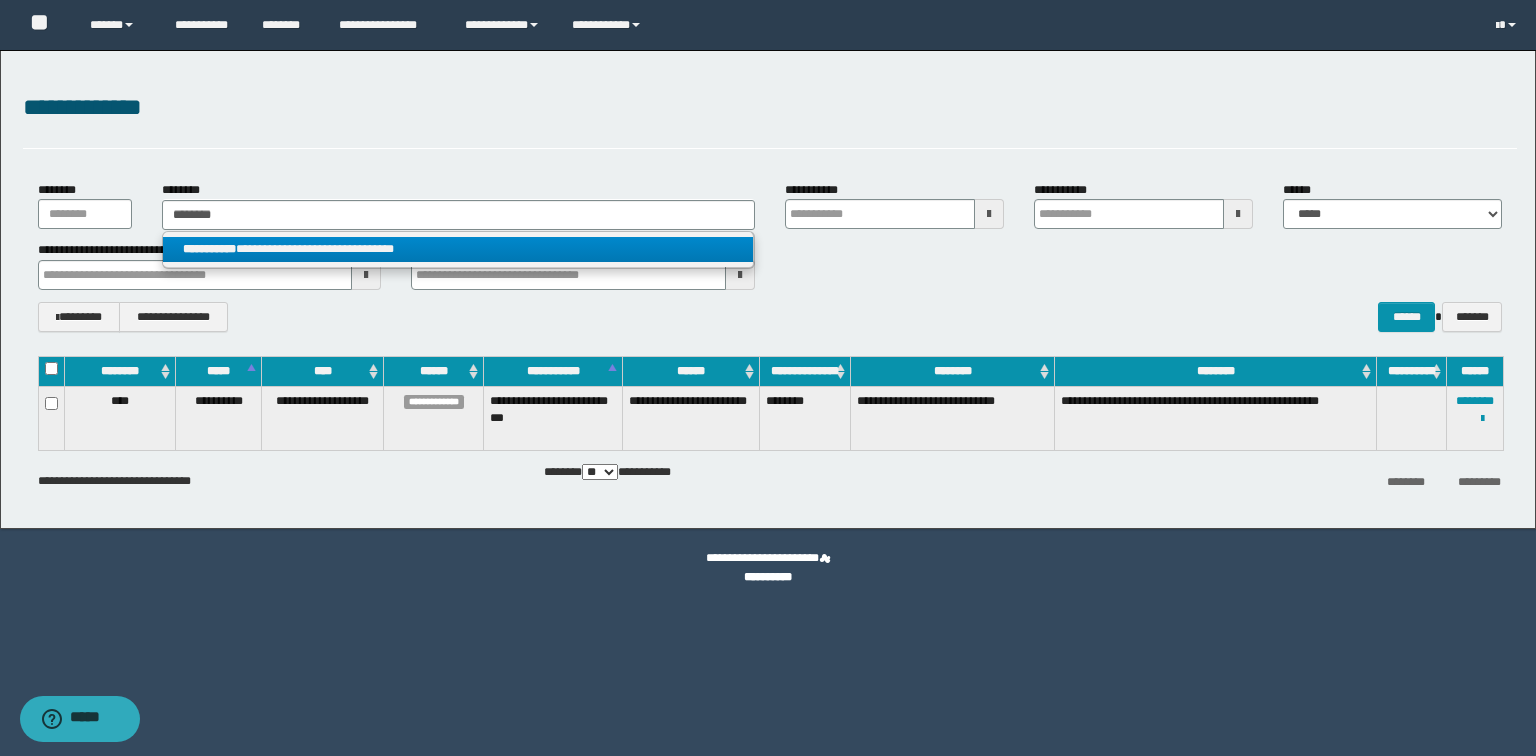 click on "**********" at bounding box center (458, 249) 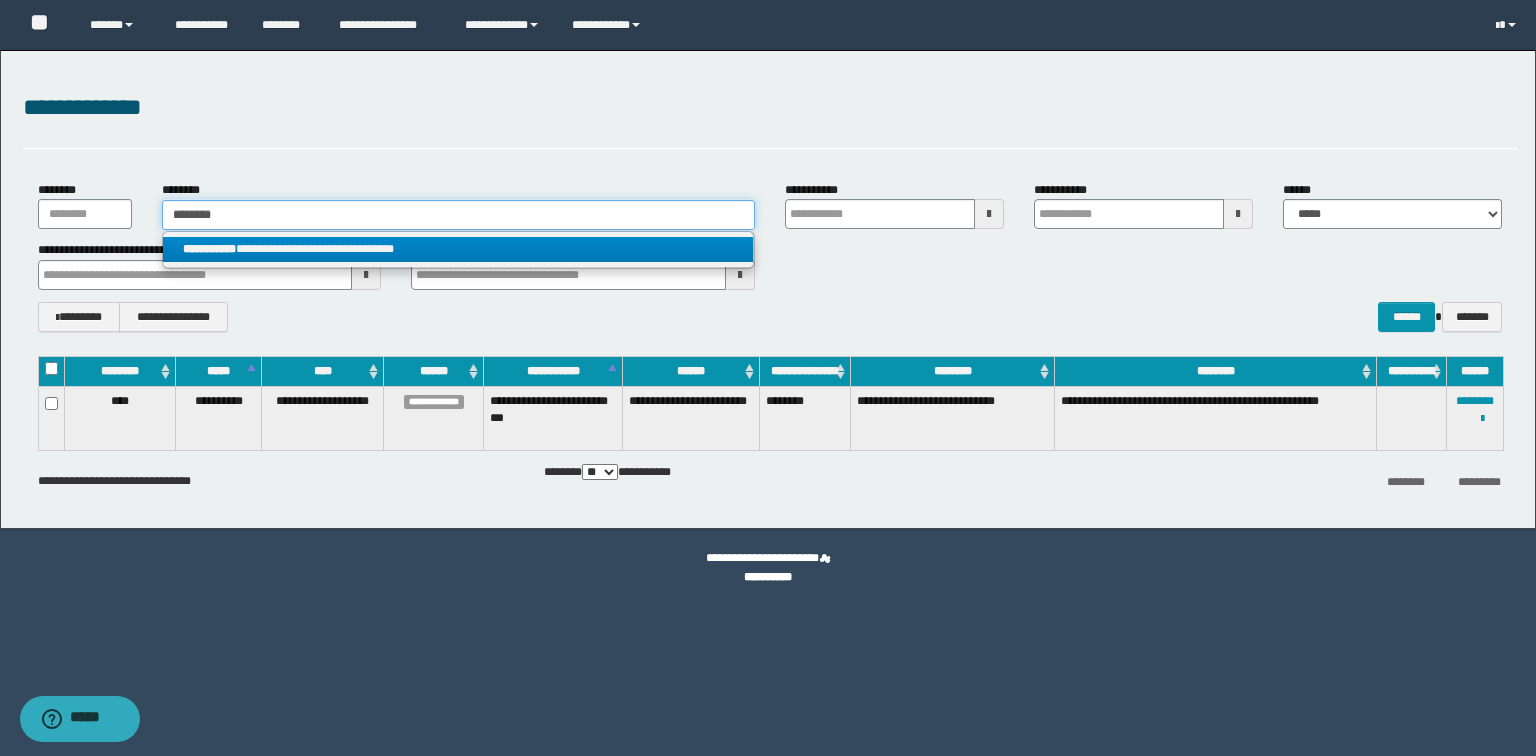 type 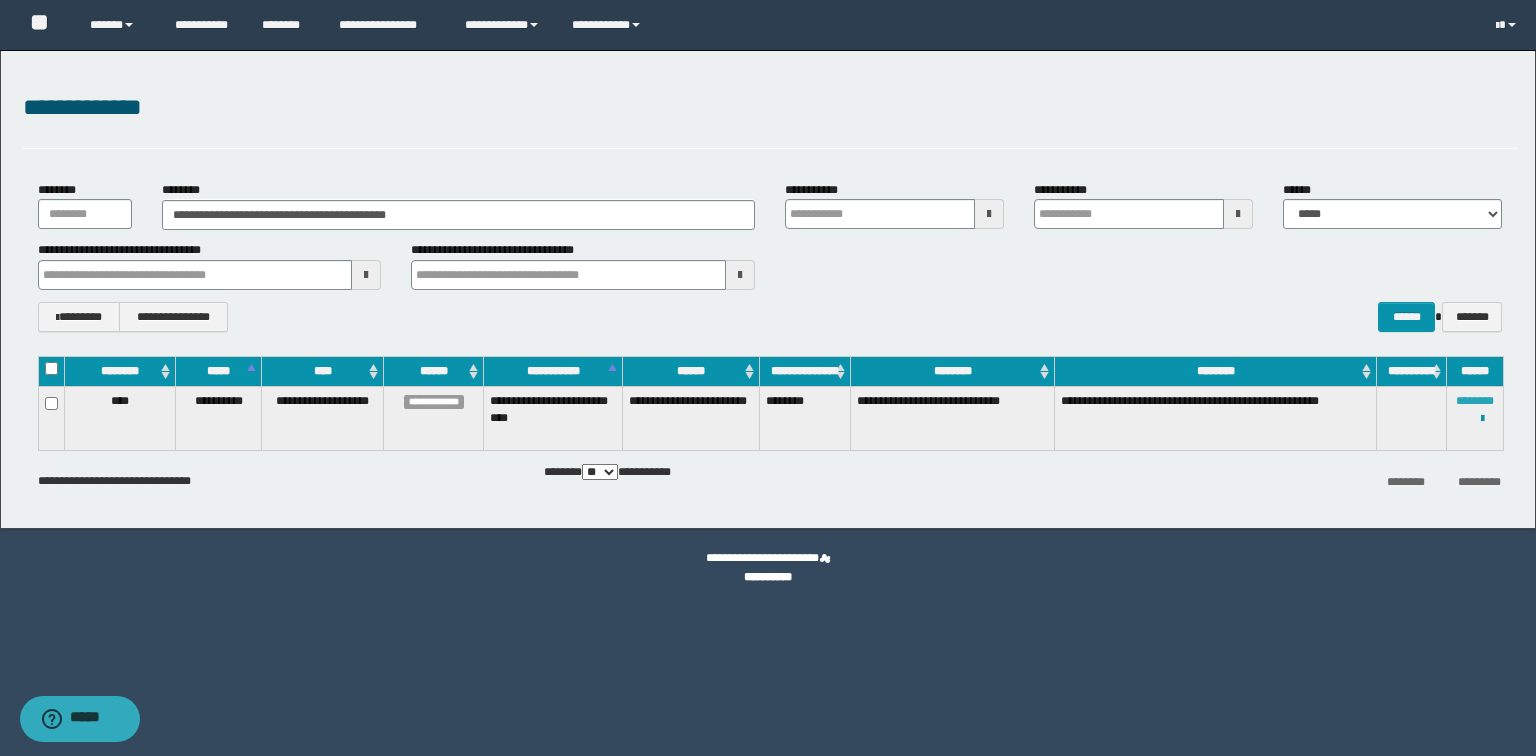 click on "********" at bounding box center (1475, 401) 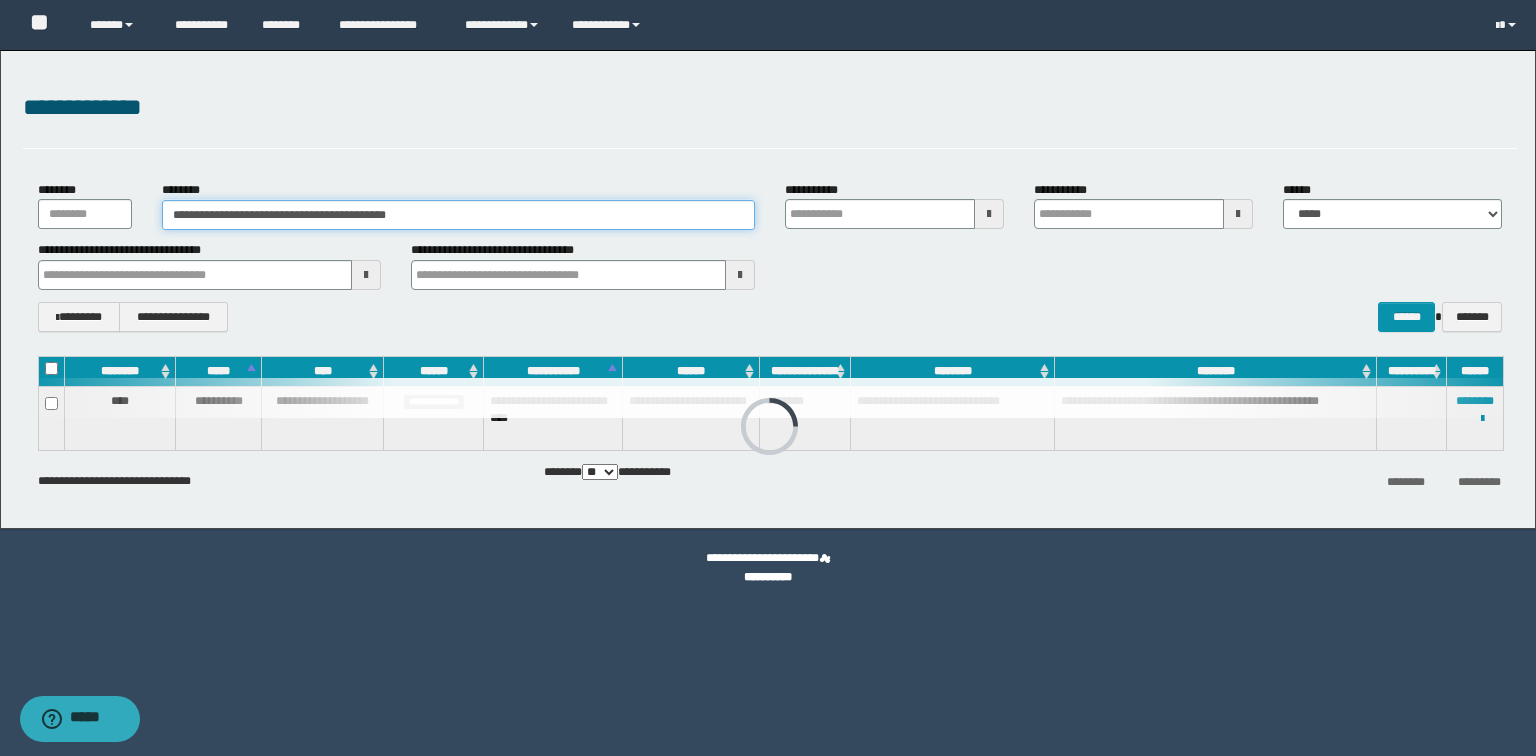 click on "**********" at bounding box center (458, 215) 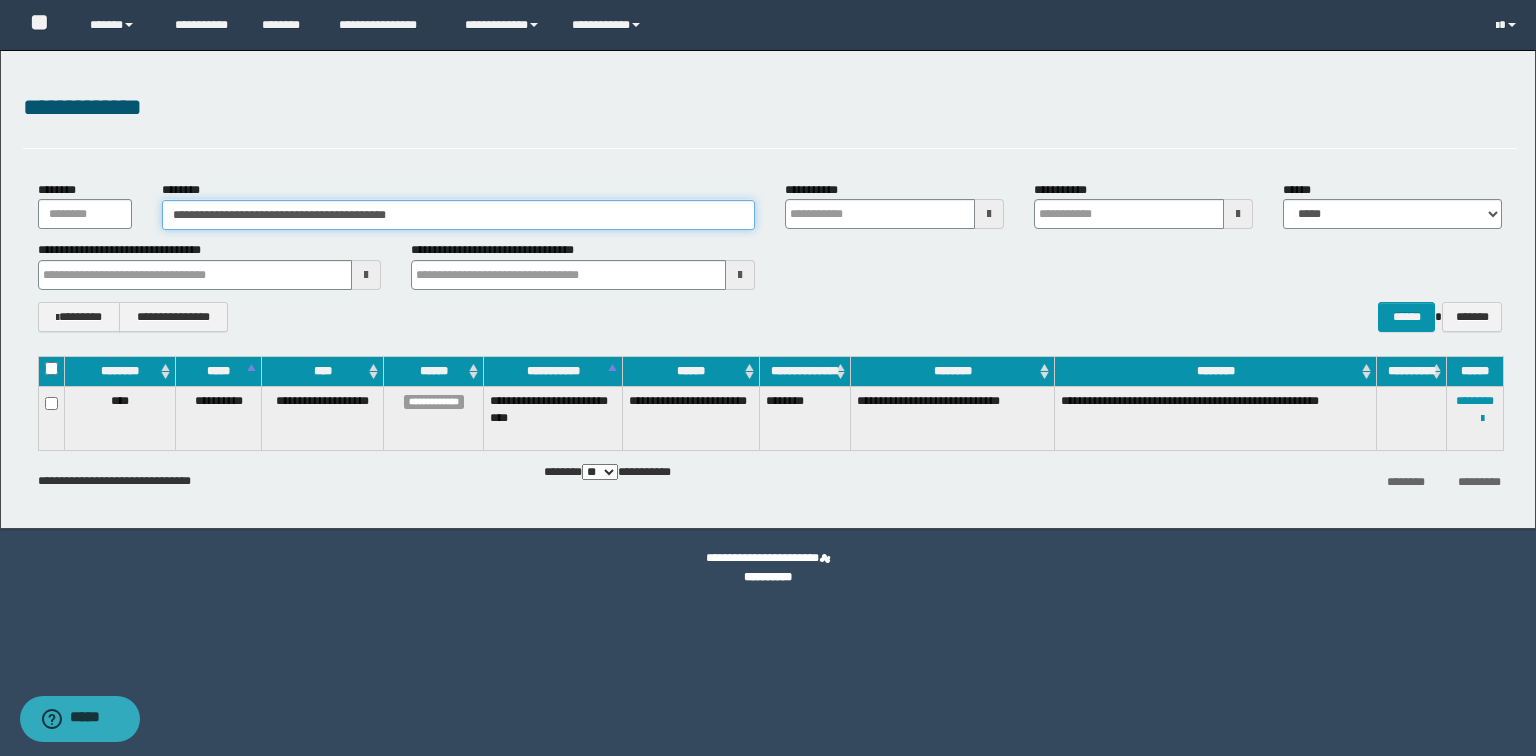 paste 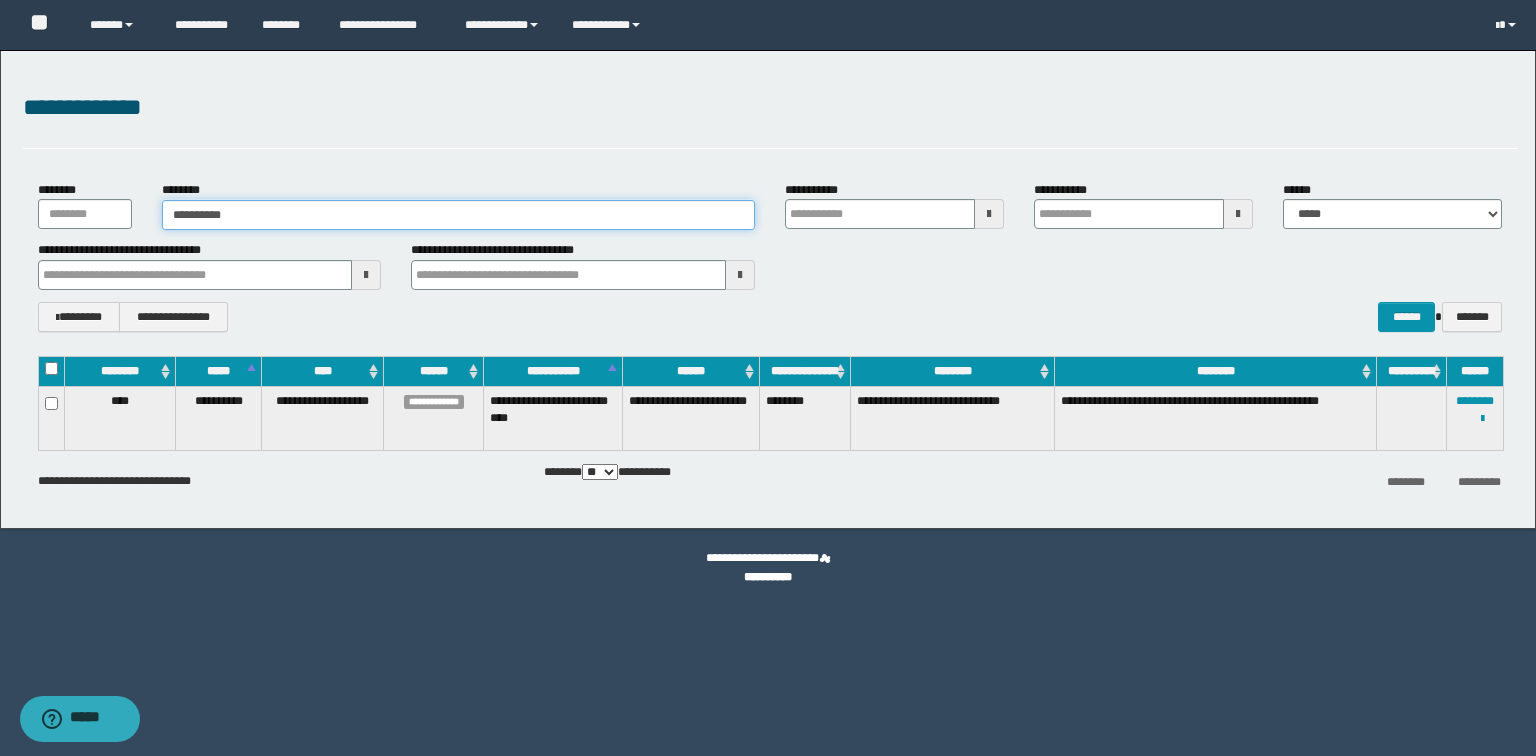type on "**********" 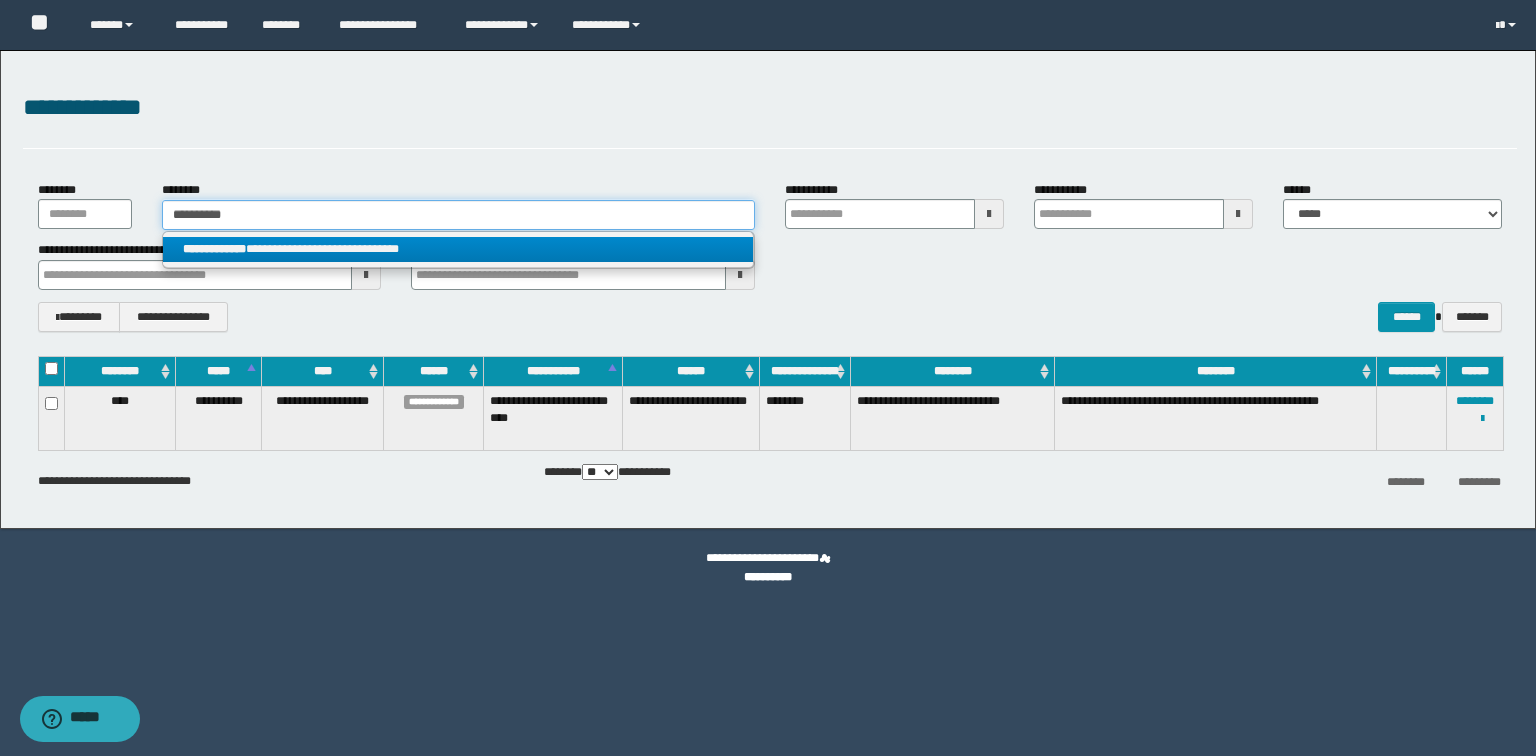 type on "**********" 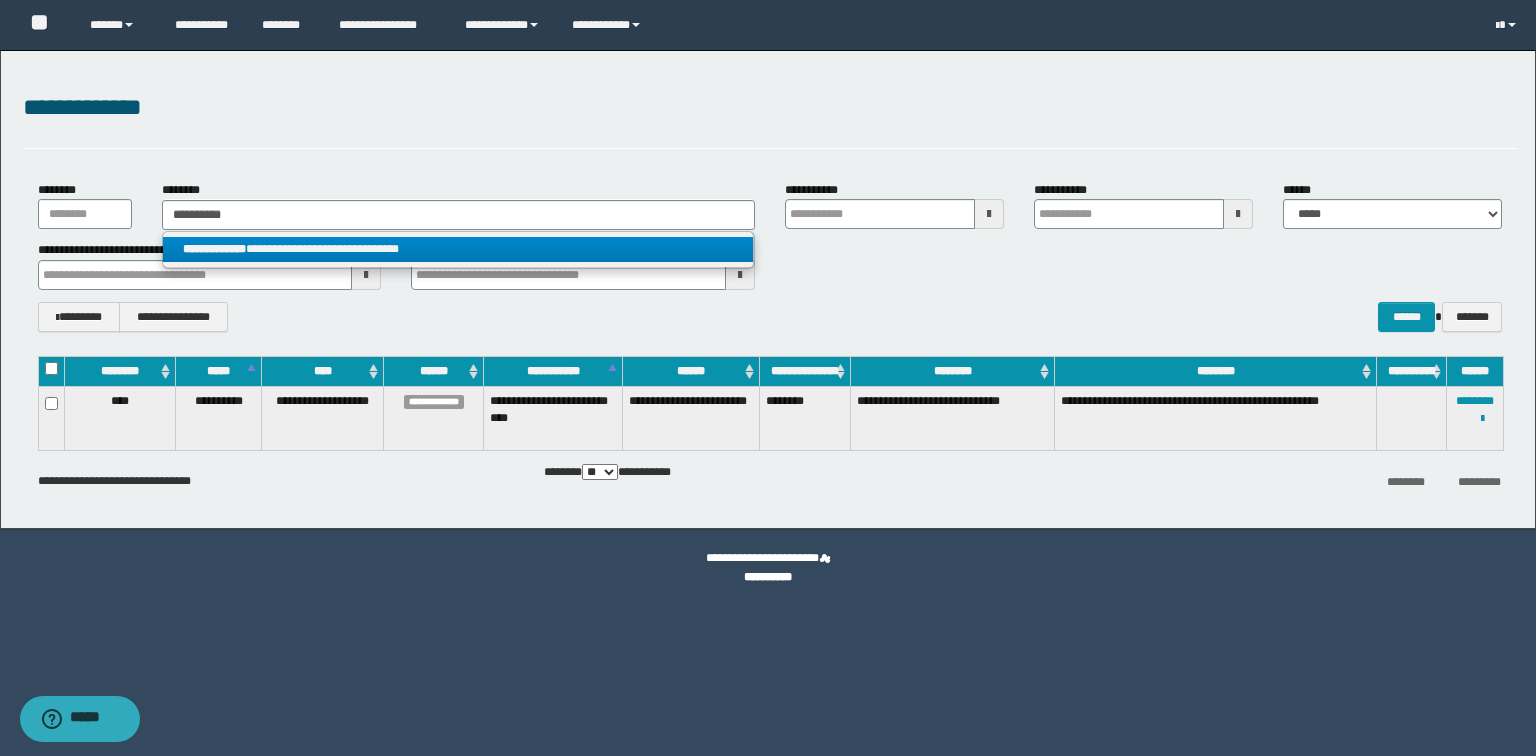 click on "**********" at bounding box center (458, 249) 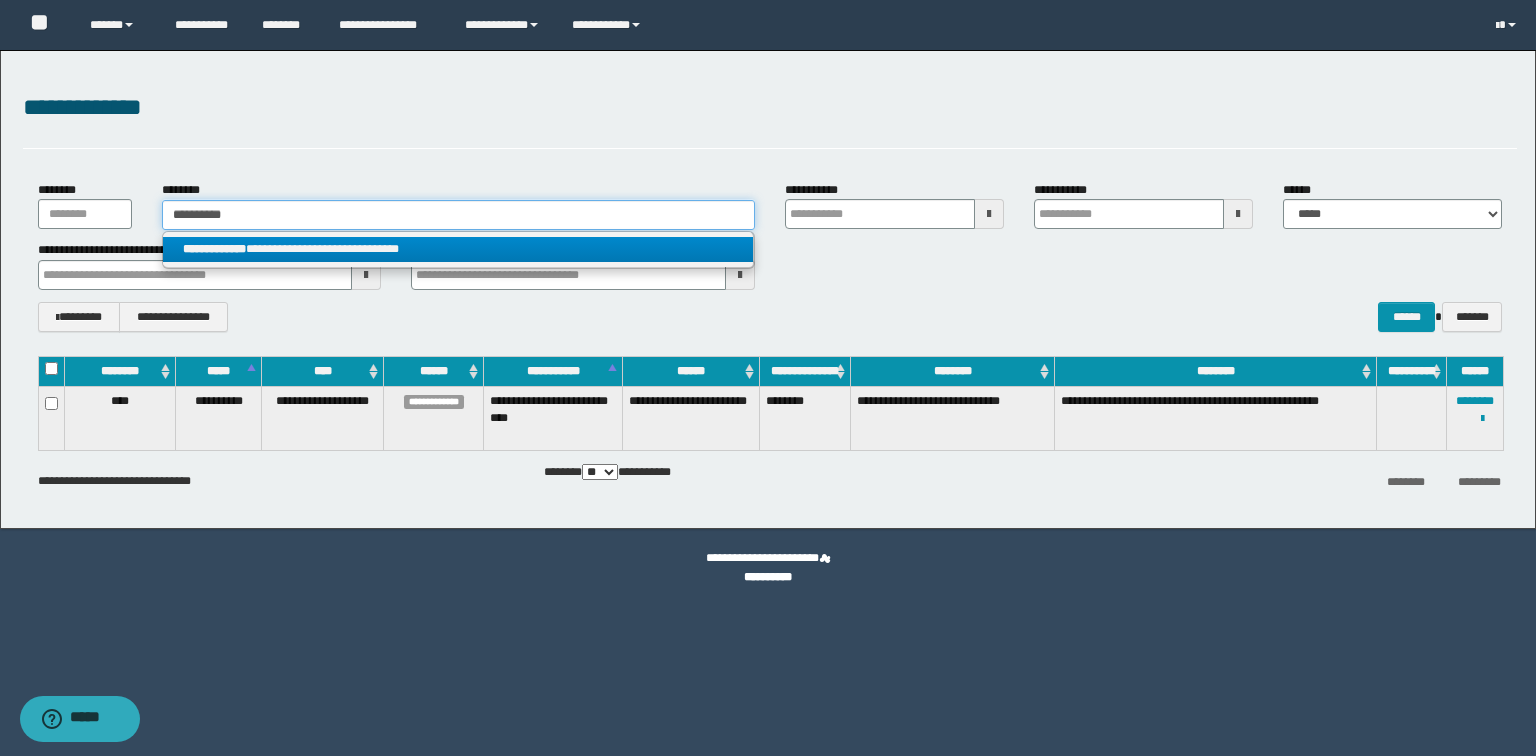 type 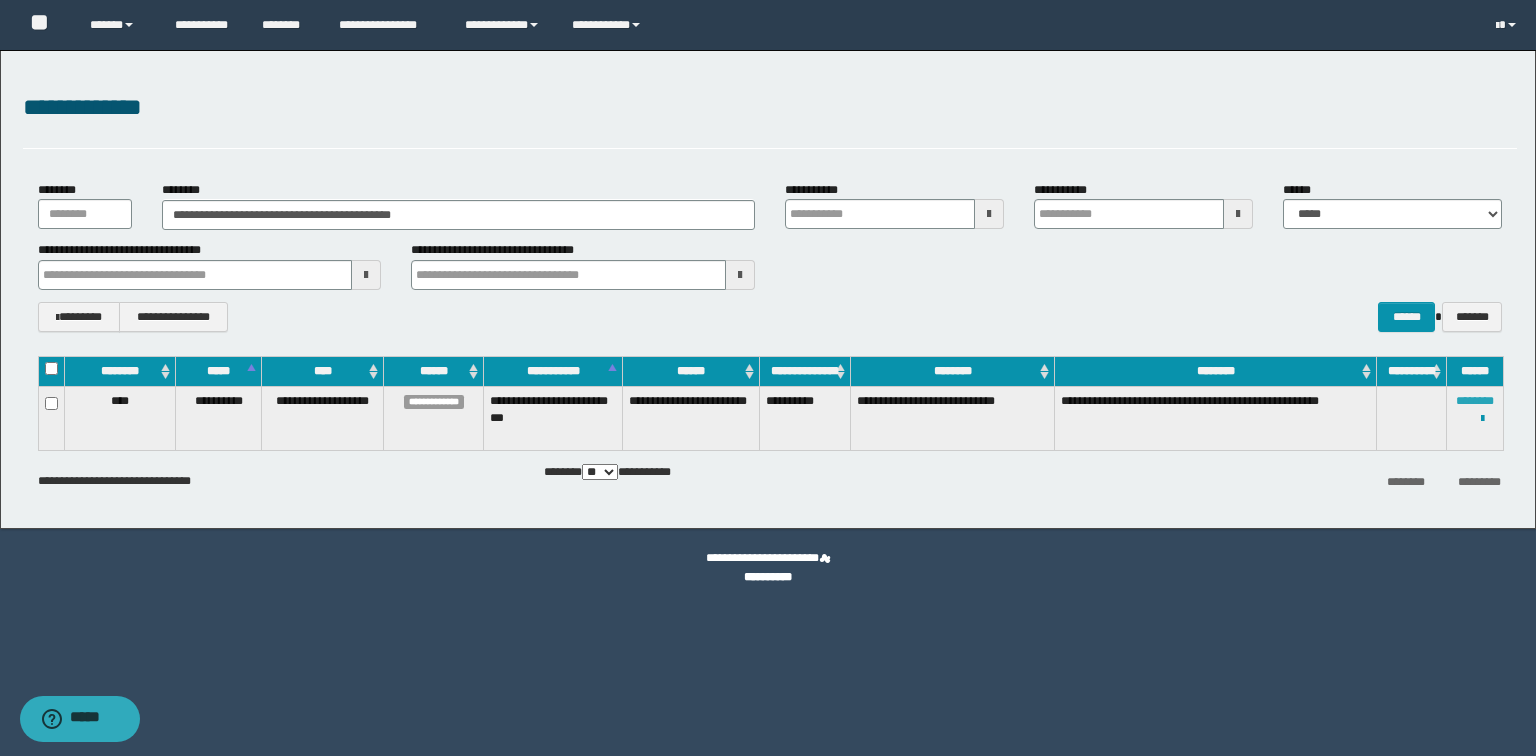 click on "********" at bounding box center (1475, 401) 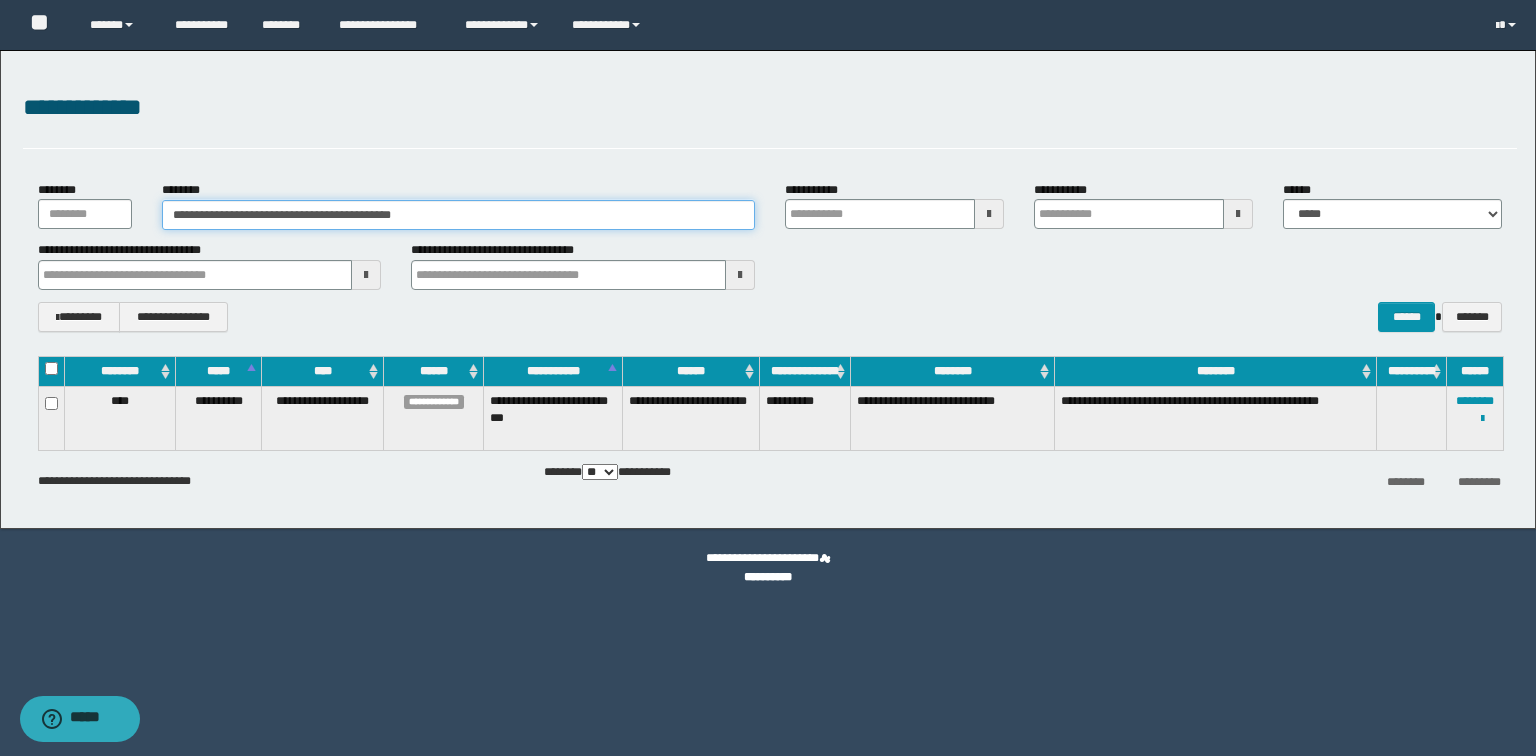 click on "**********" at bounding box center (458, 215) 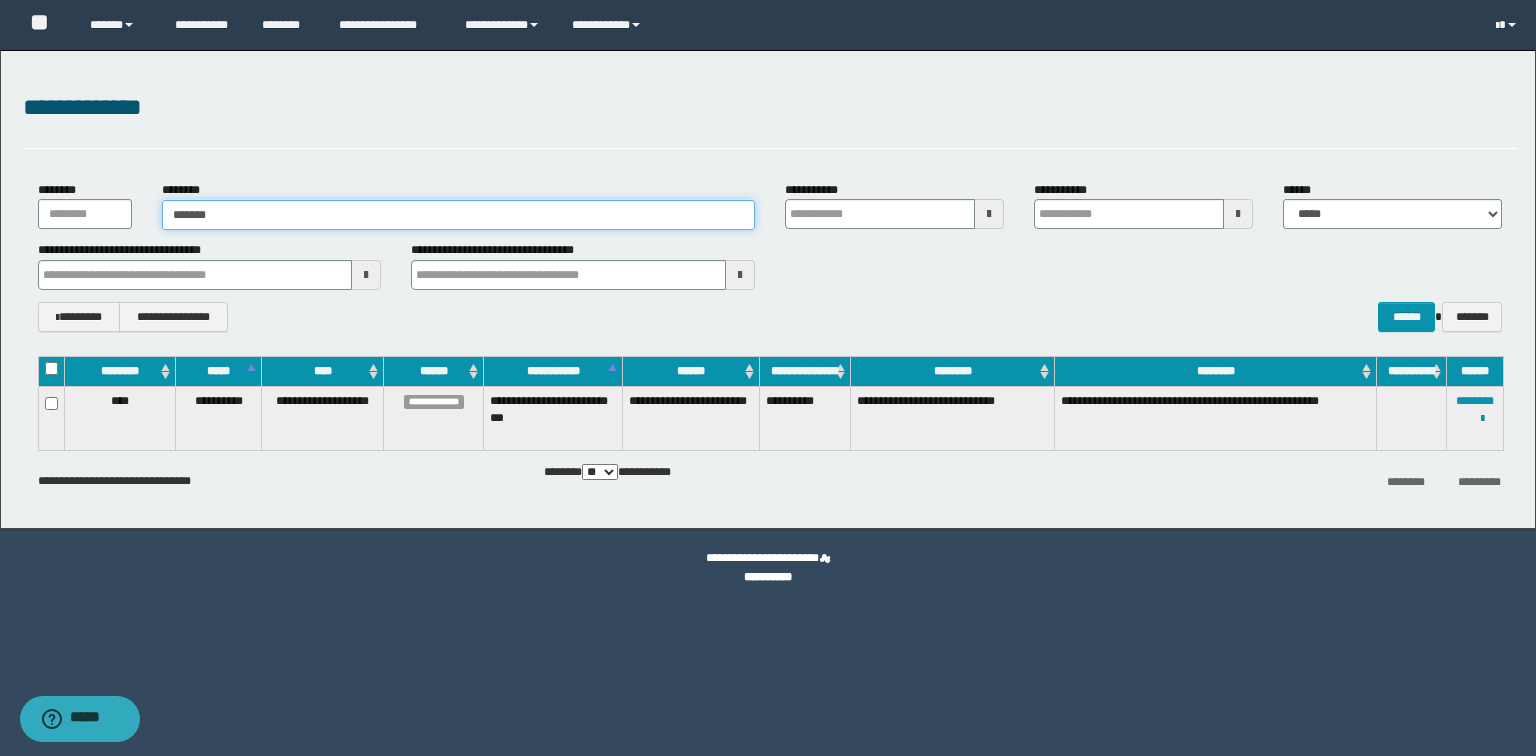 type on "*******" 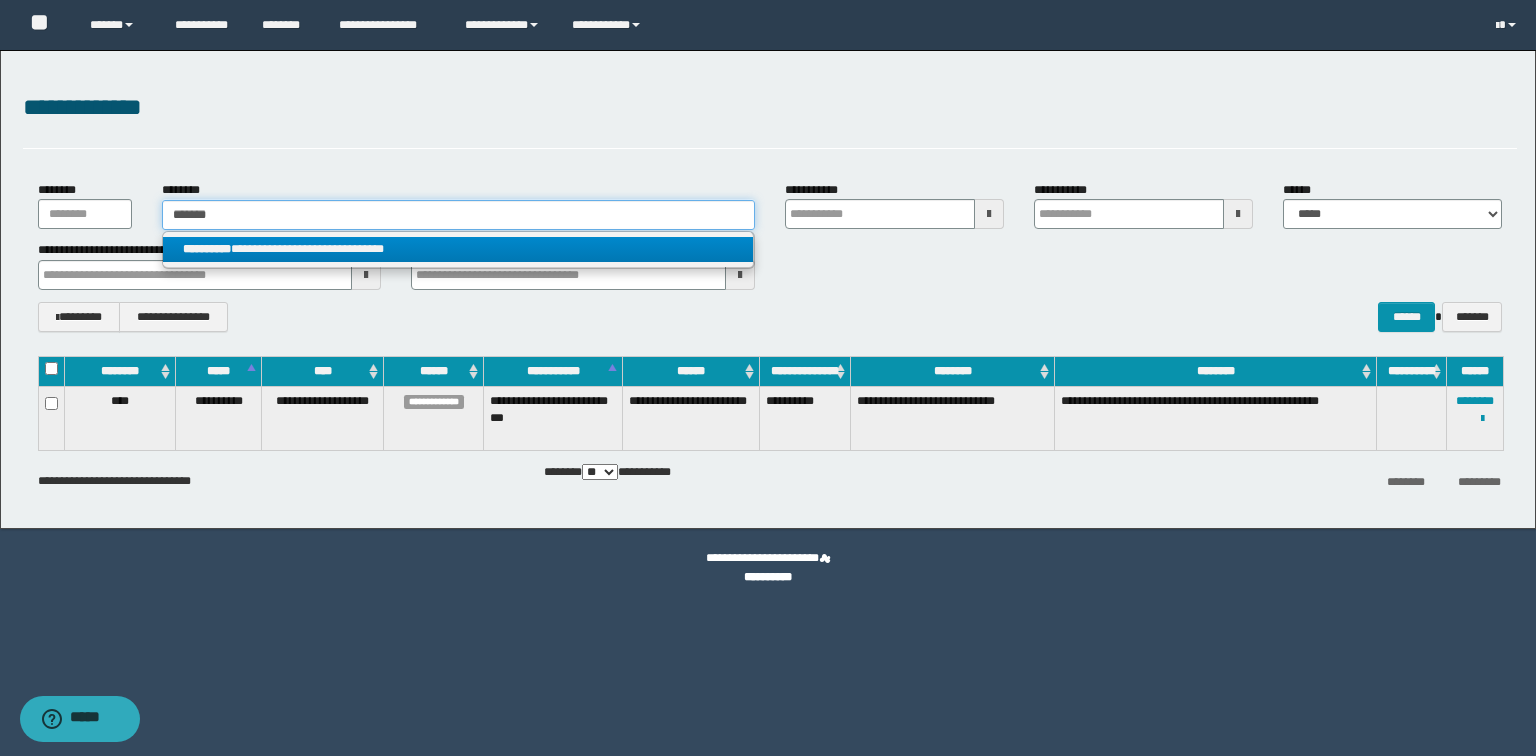 type on "*******" 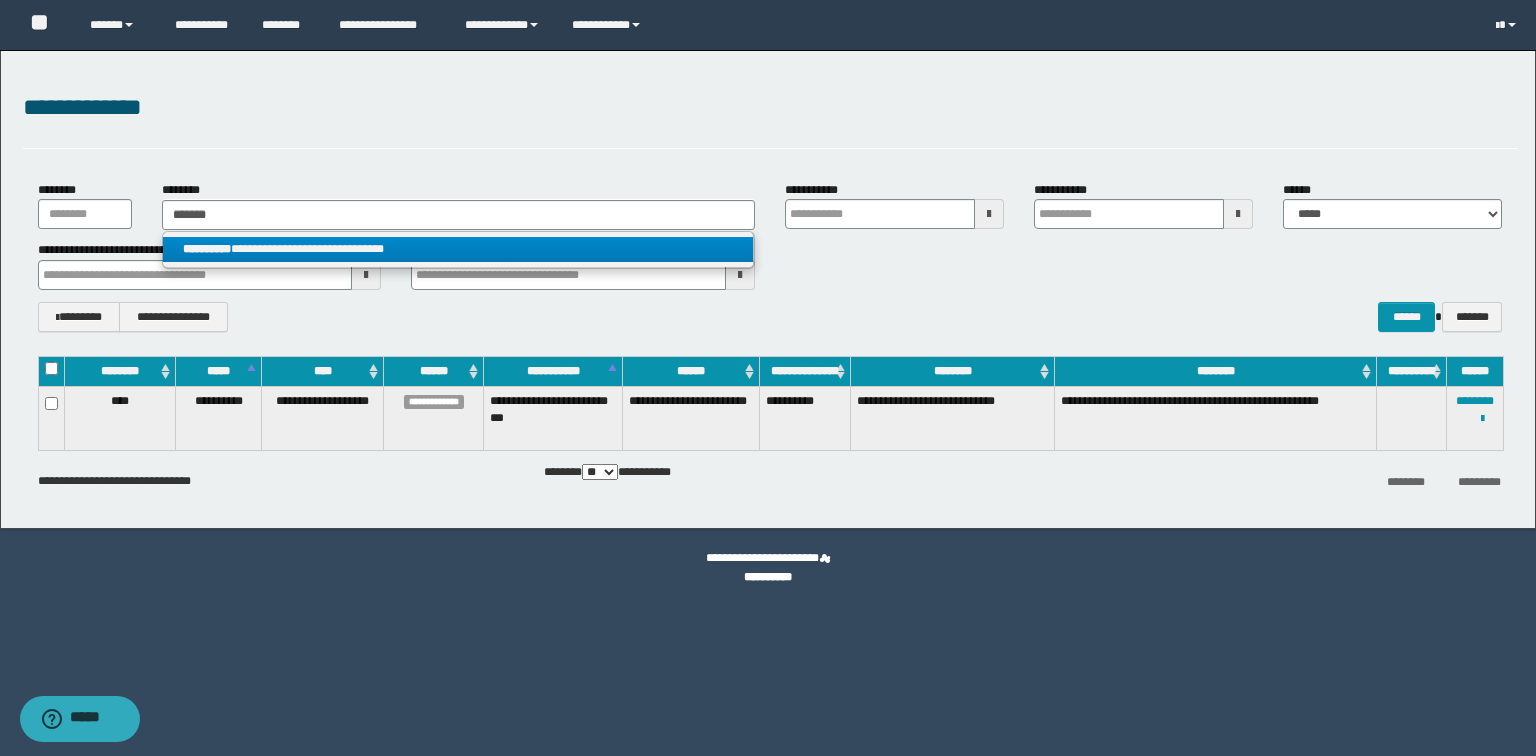 click on "**********" at bounding box center (458, 249) 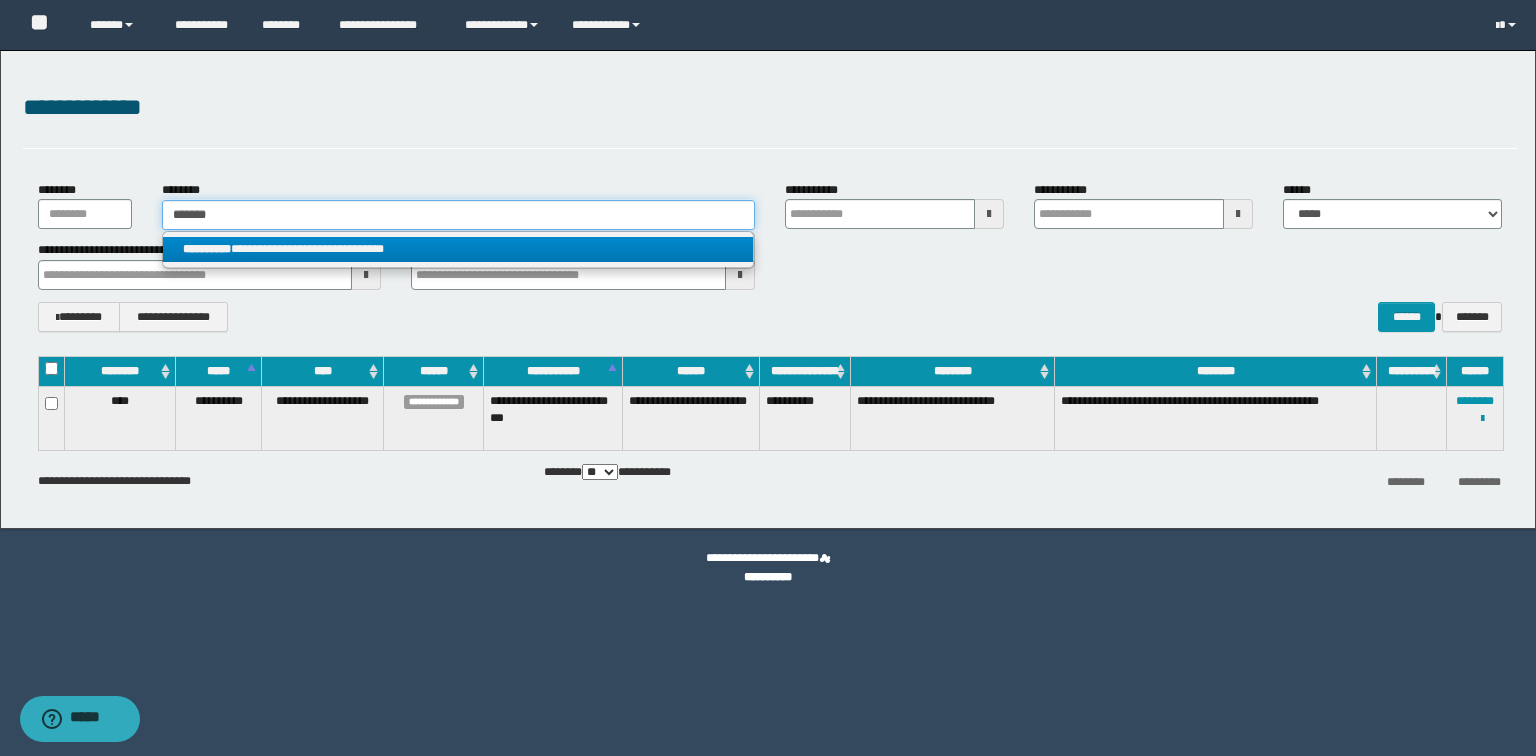 type 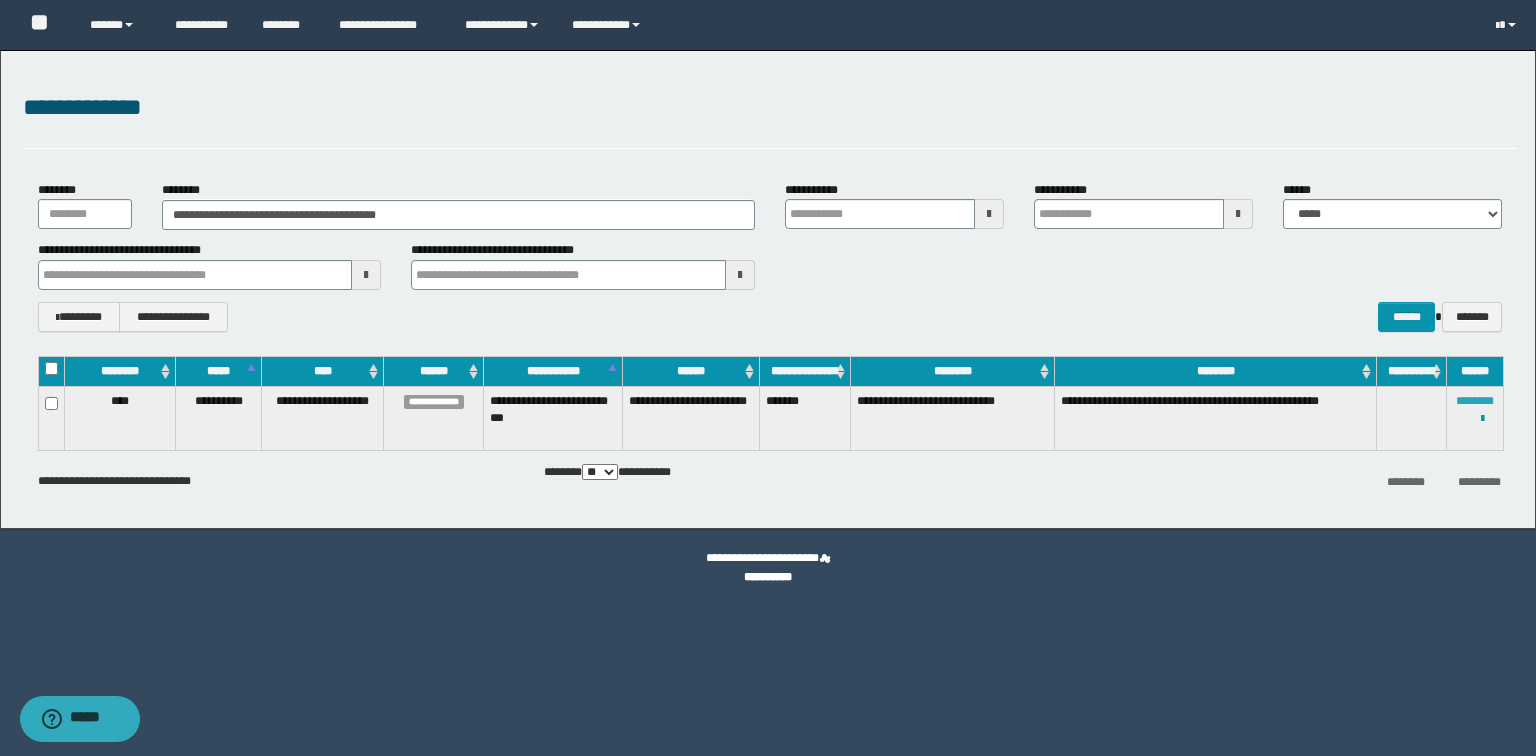 click on "********" at bounding box center [1475, 401] 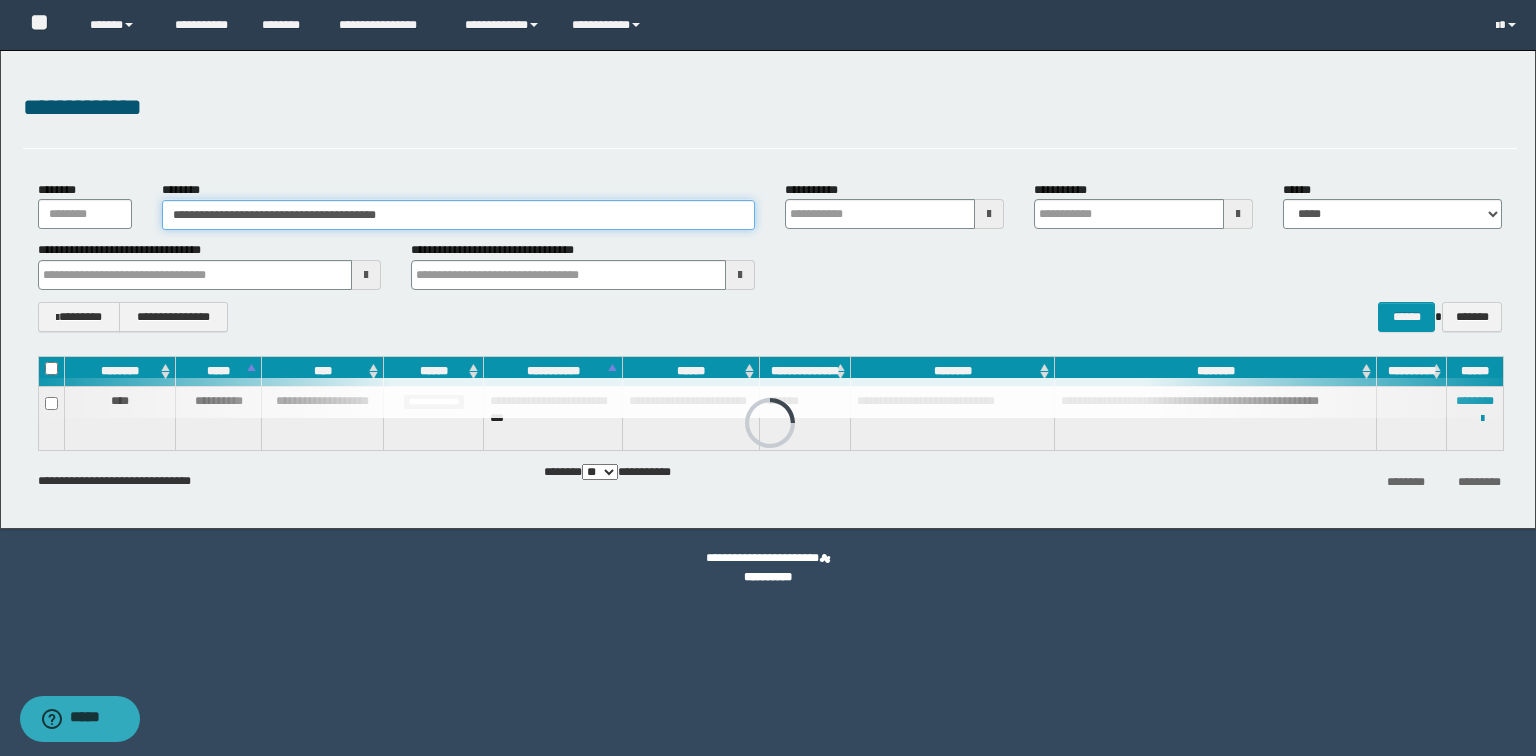 click on "**********" at bounding box center (458, 215) 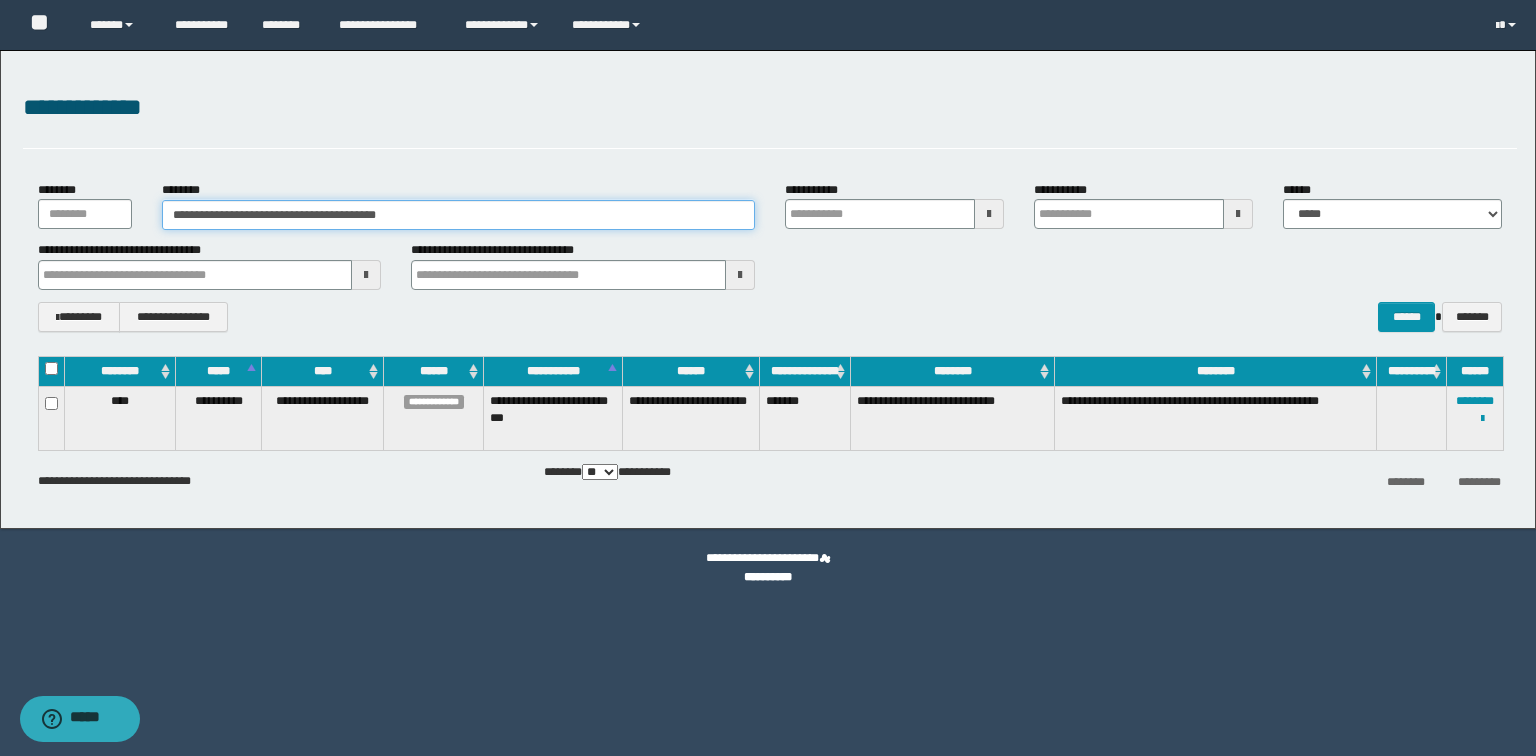 drag, startPoint x: 322, startPoint y: 210, endPoint x: 0, endPoint y: 162, distance: 325.55798 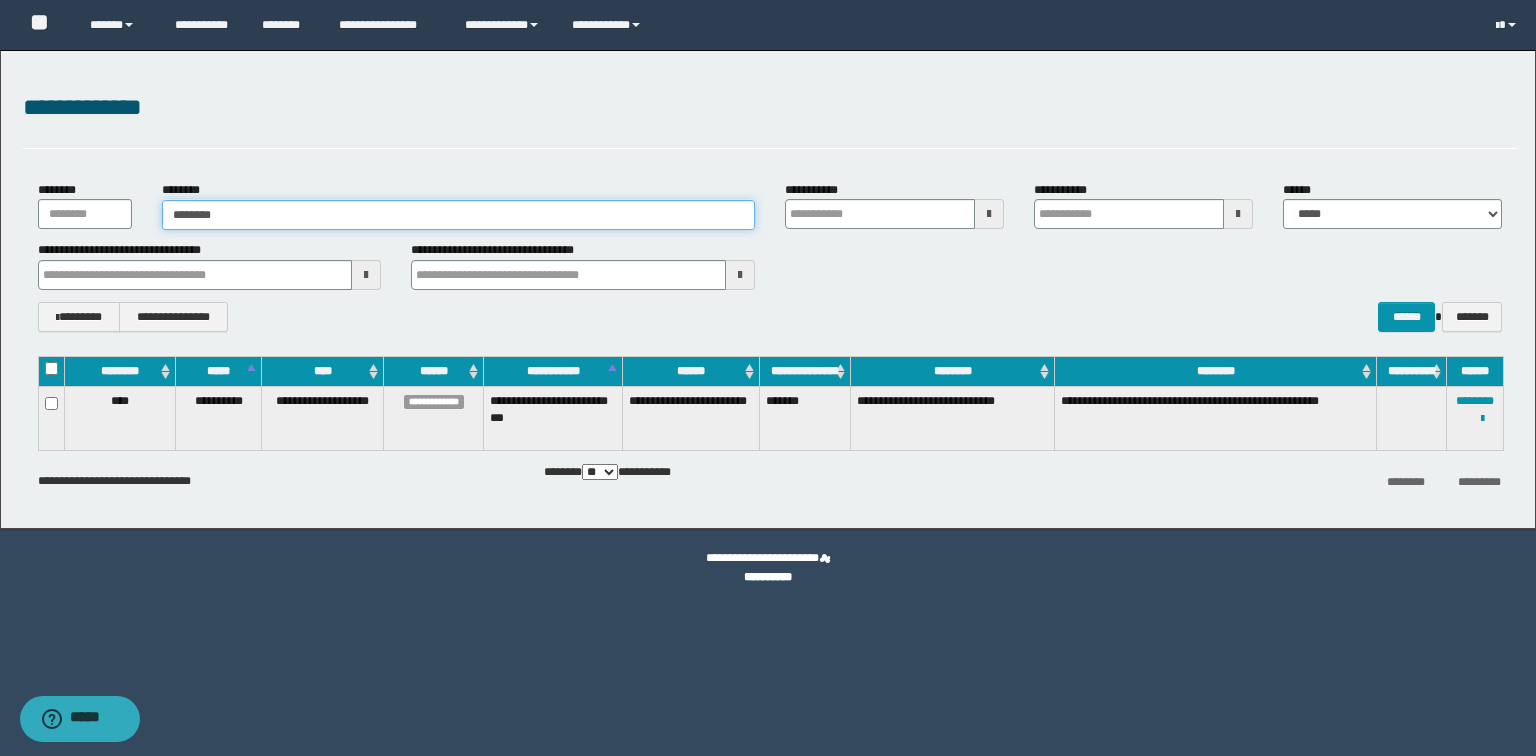 type on "********" 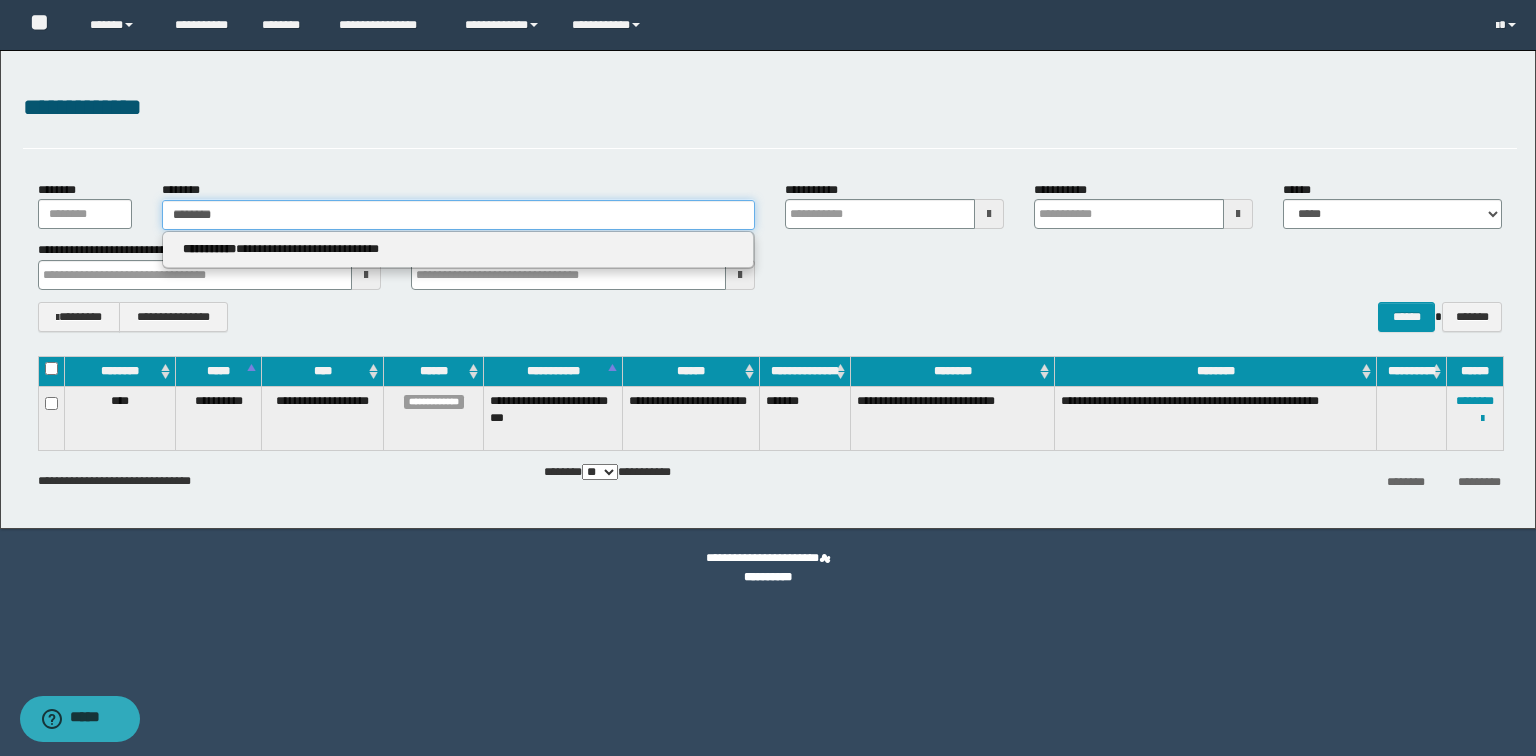 type on "********" 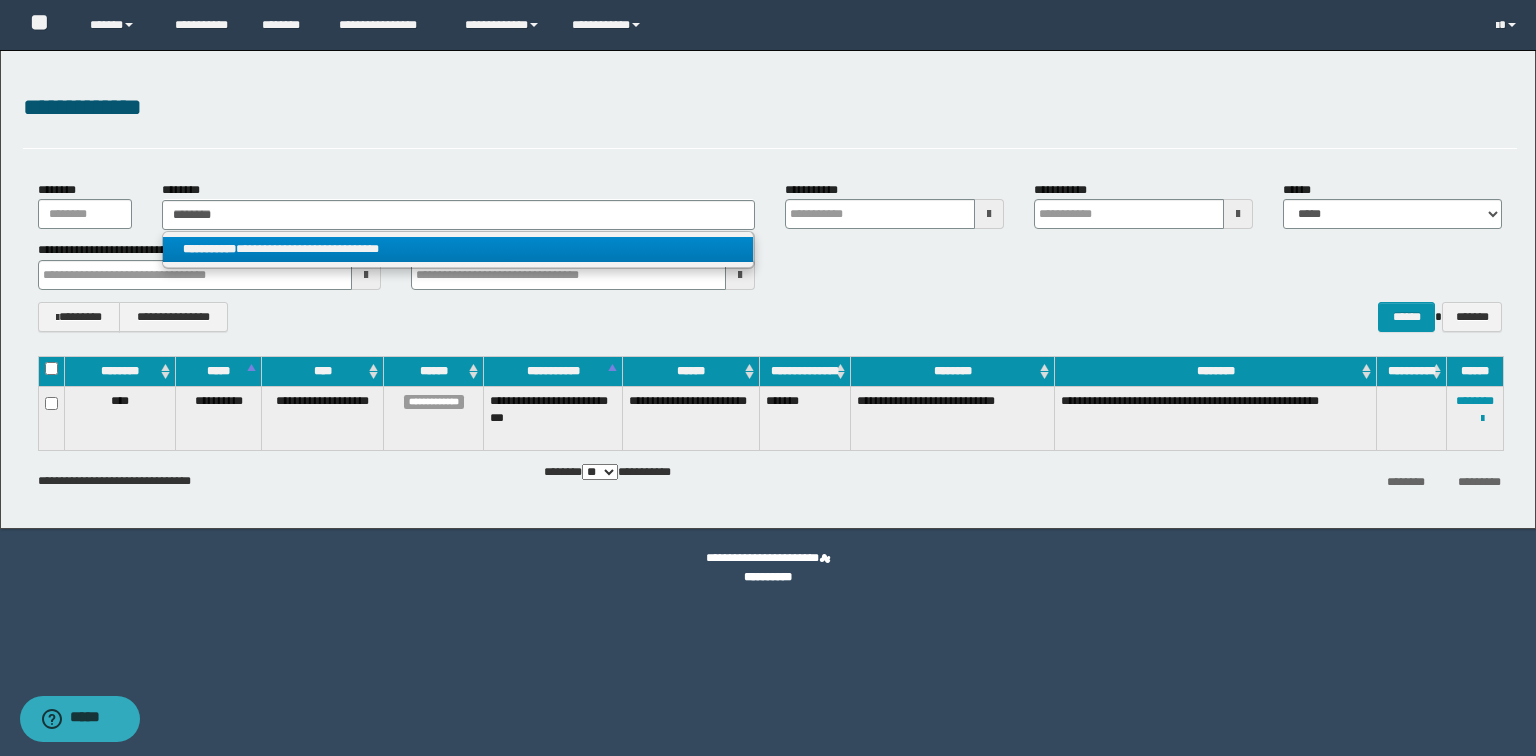 click on "**********" at bounding box center (458, 249) 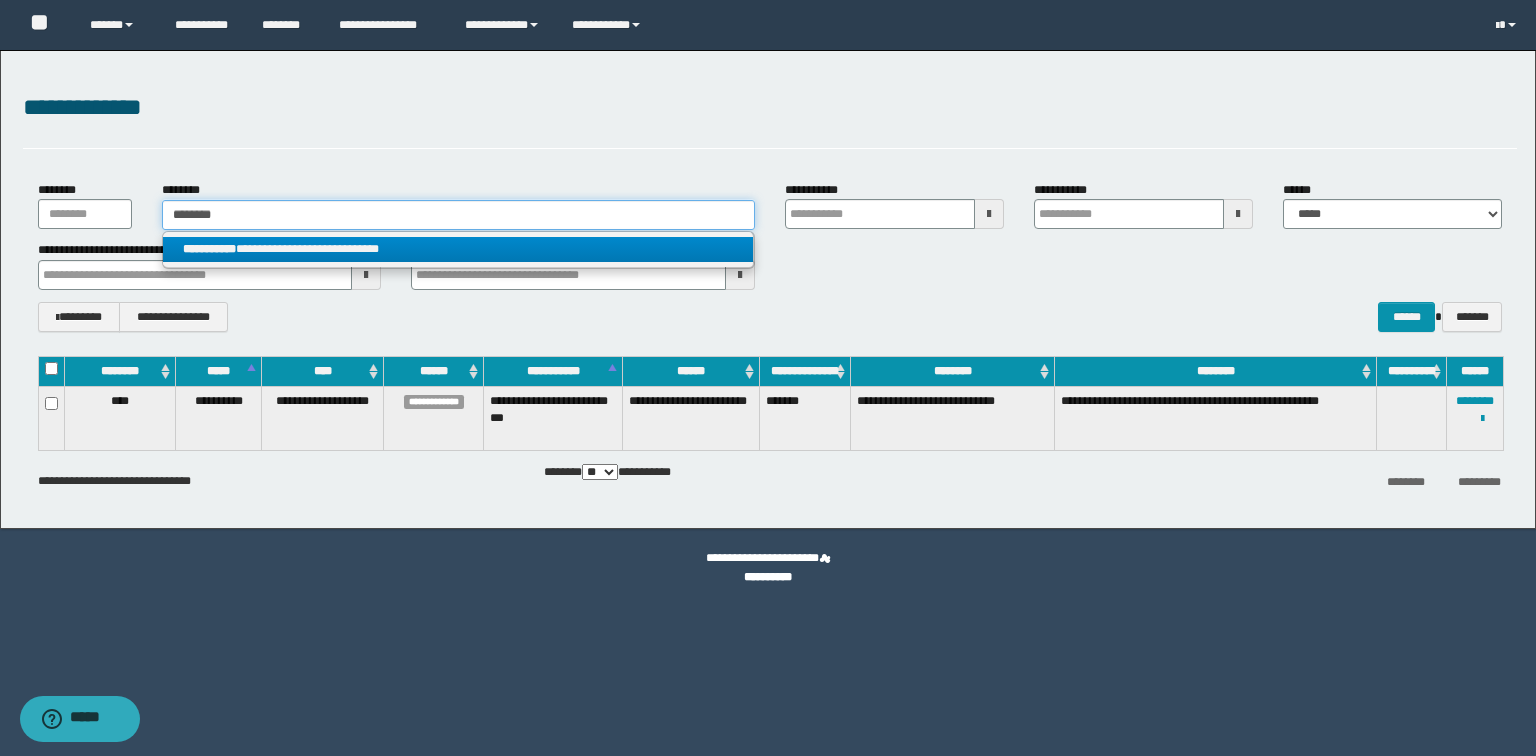 type 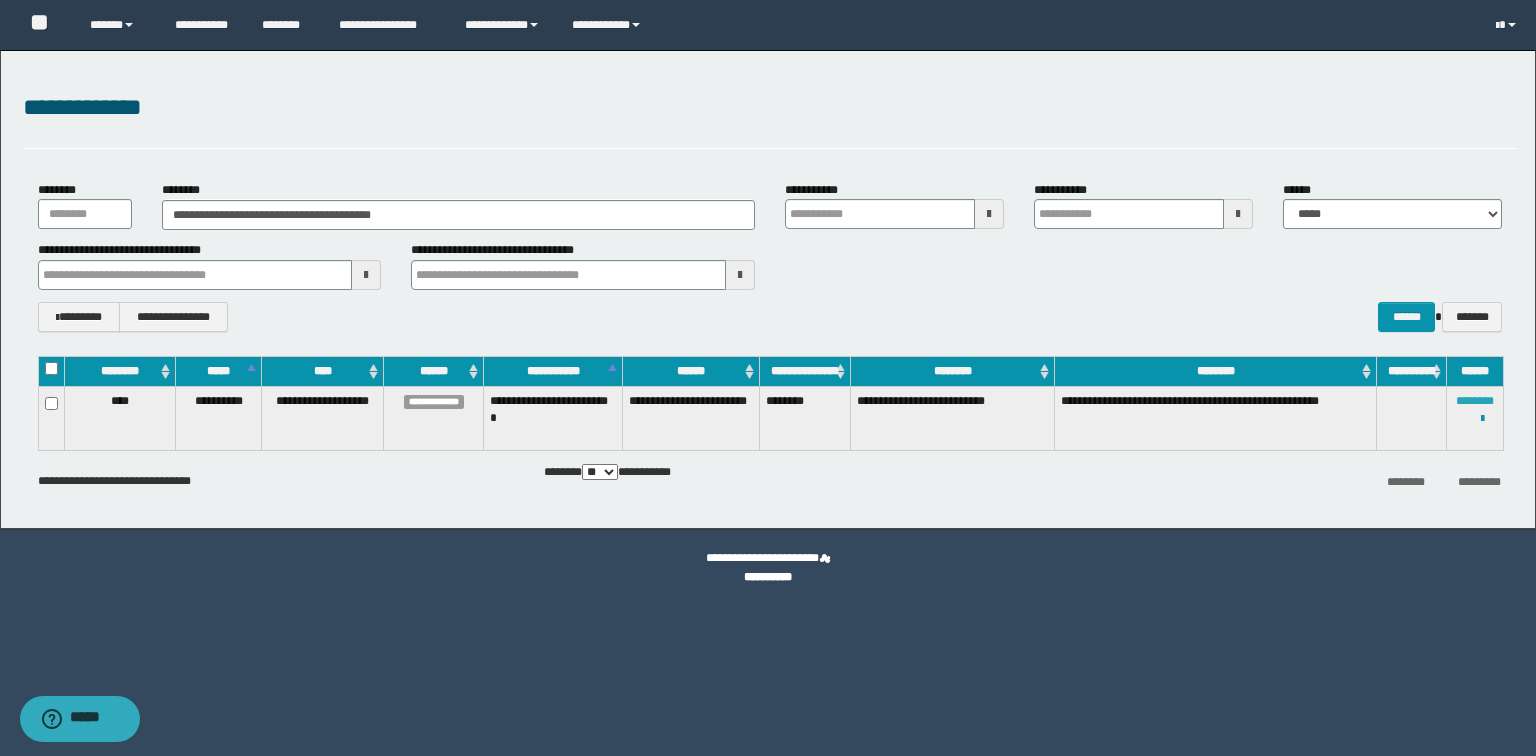 click on "********" at bounding box center [1475, 401] 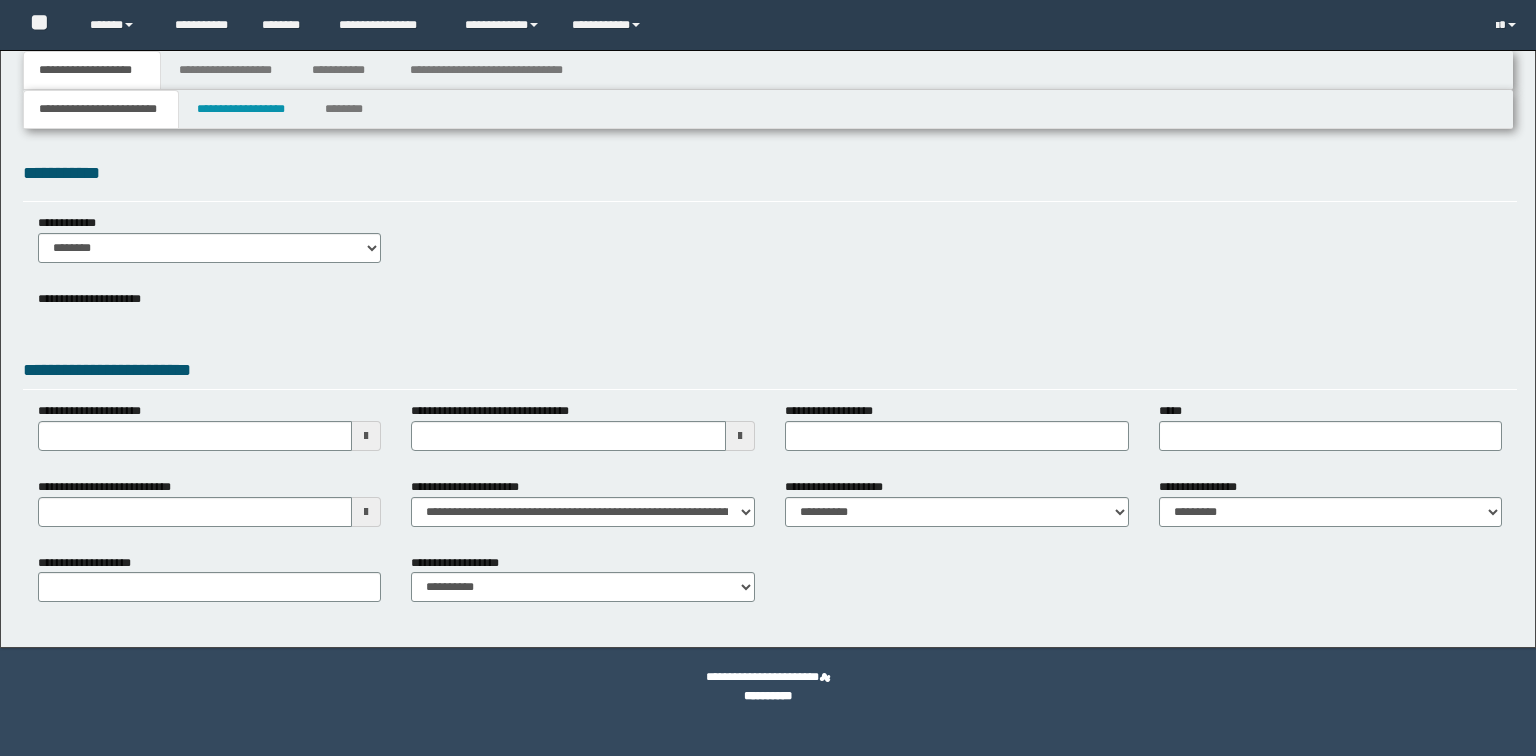 scroll, scrollTop: 0, scrollLeft: 0, axis: both 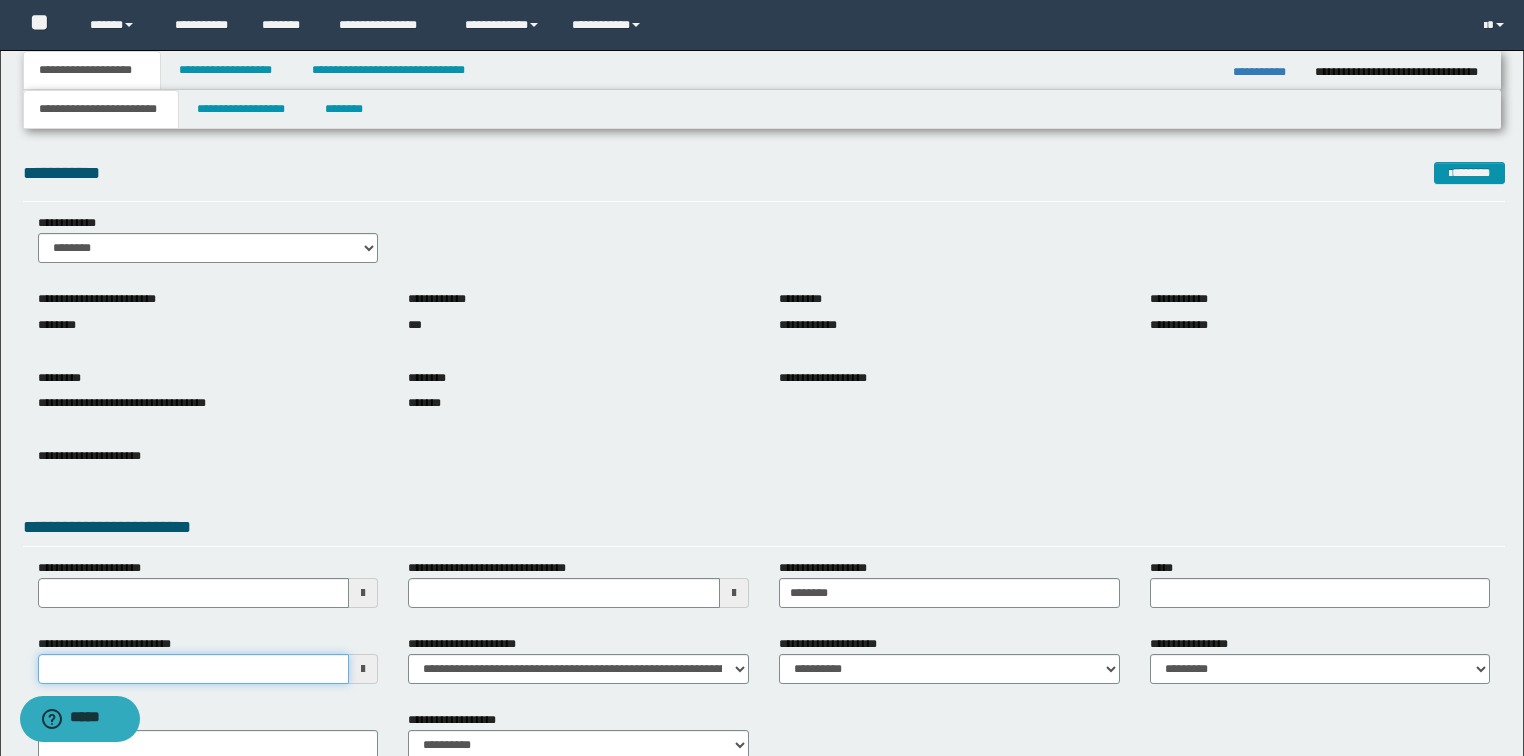 click on "**********" at bounding box center (194, 669) 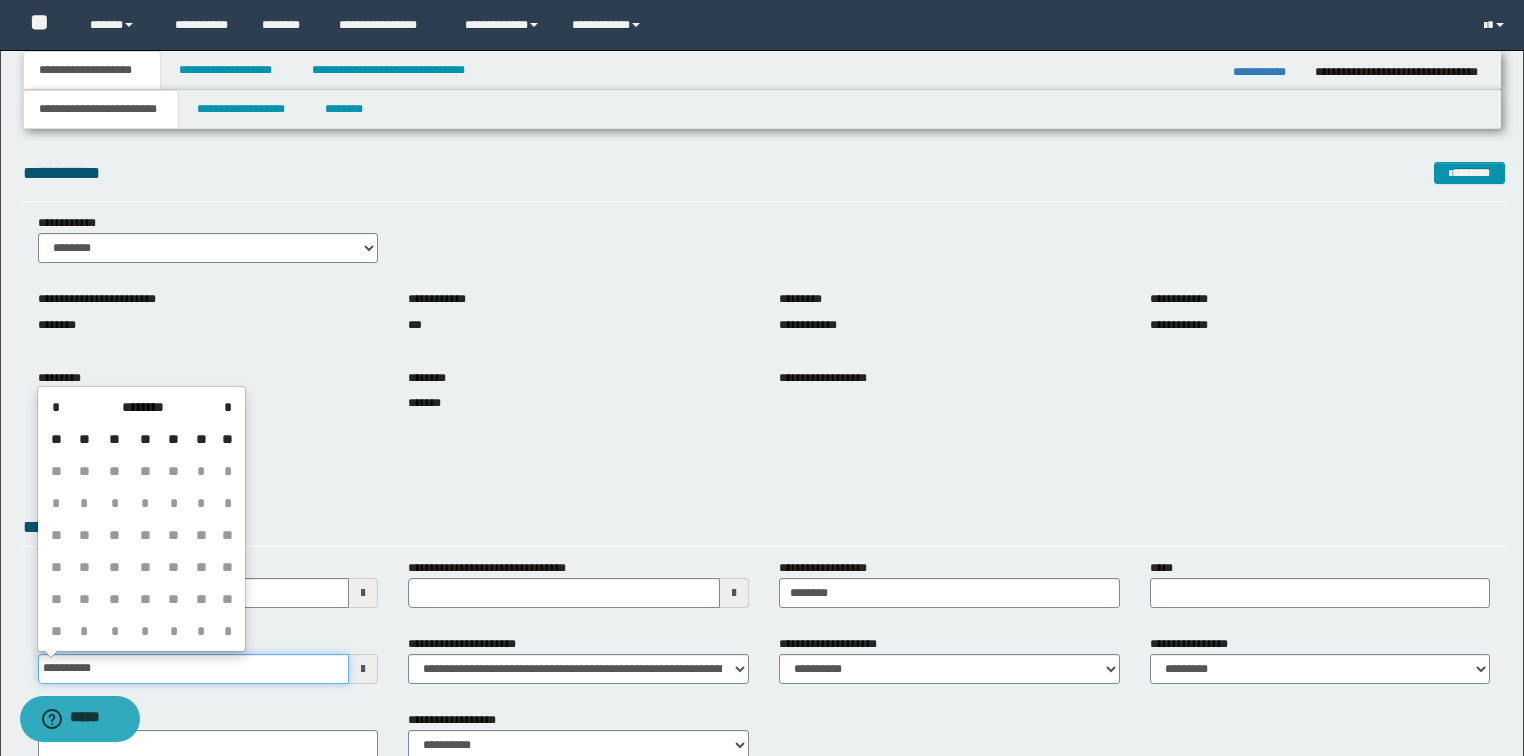 type on "**********" 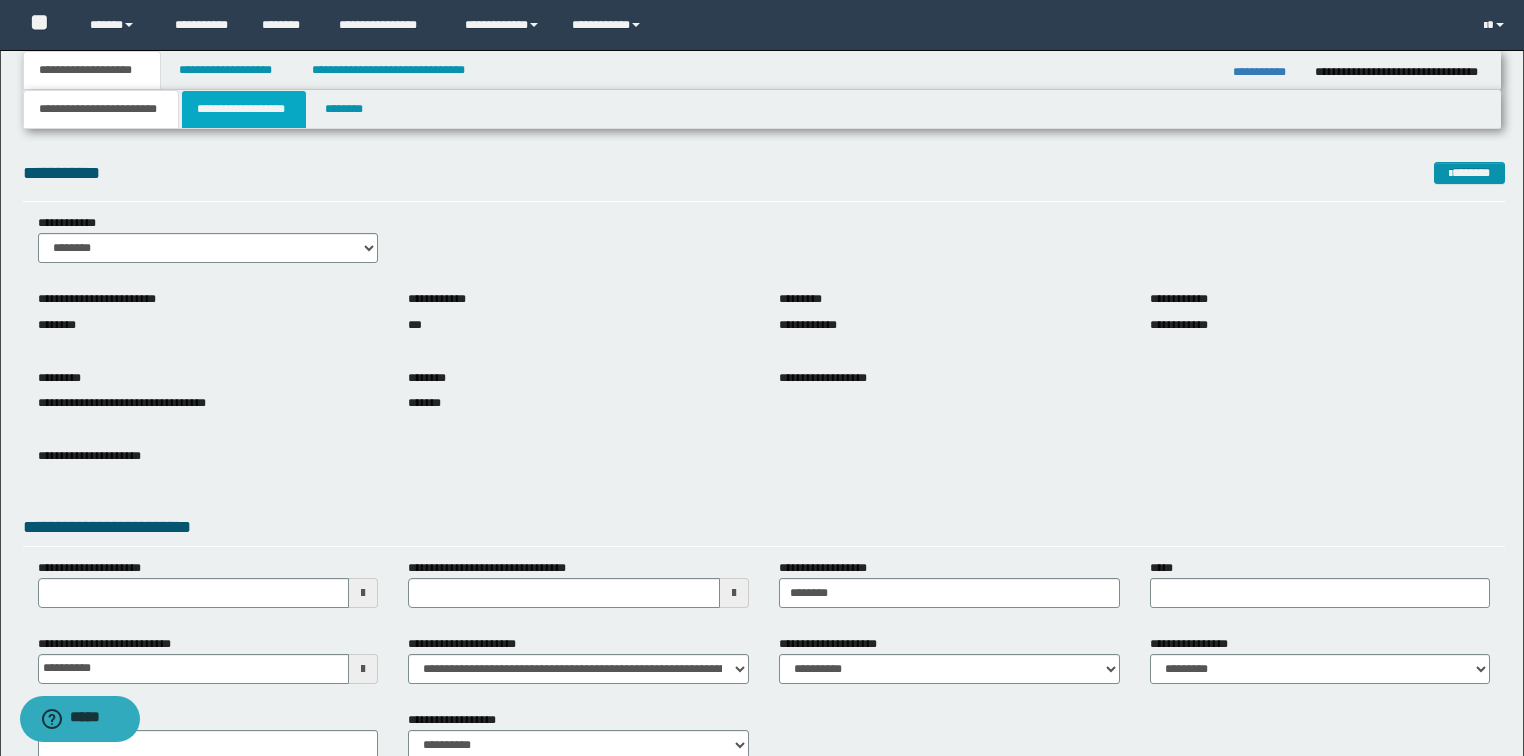 click on "**********" at bounding box center (244, 109) 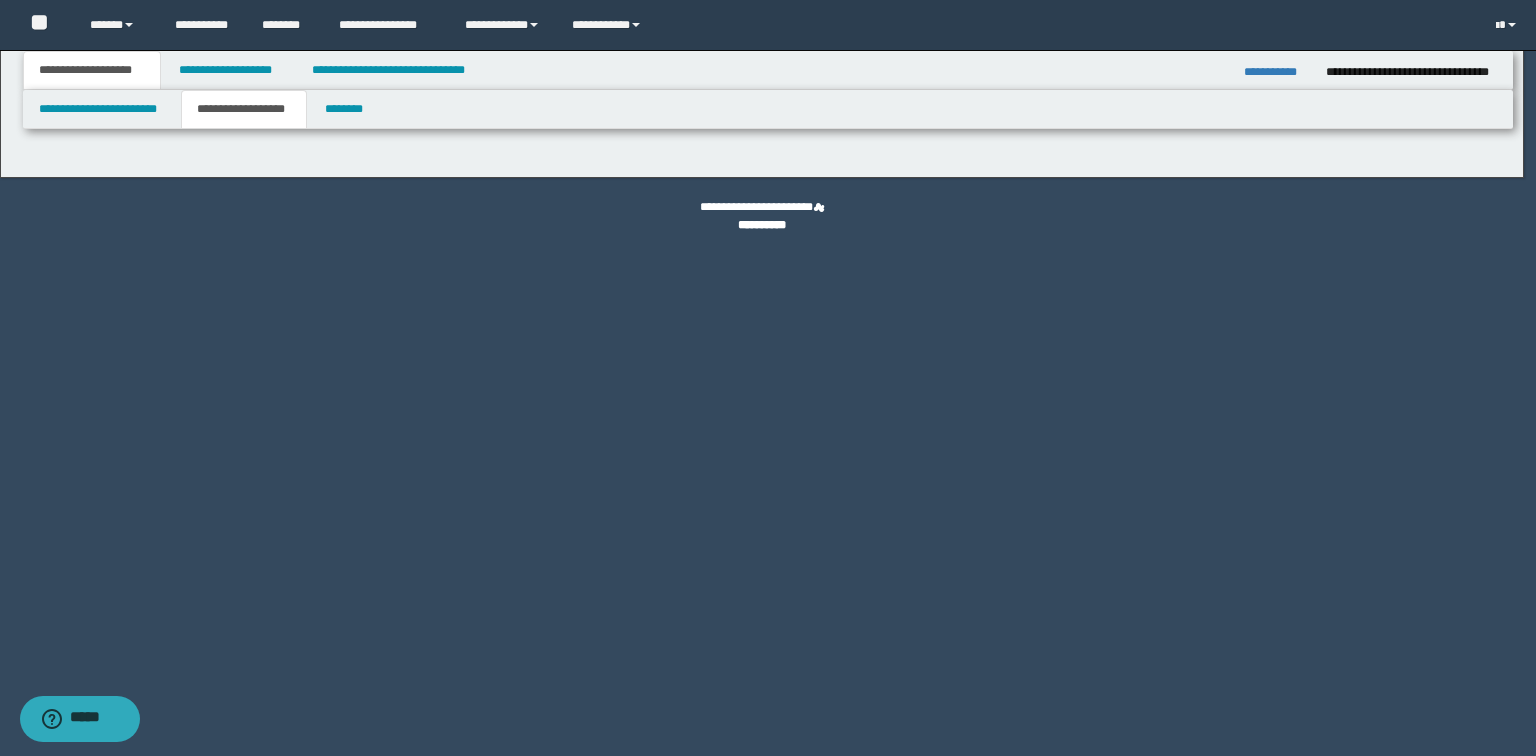 type on "********" 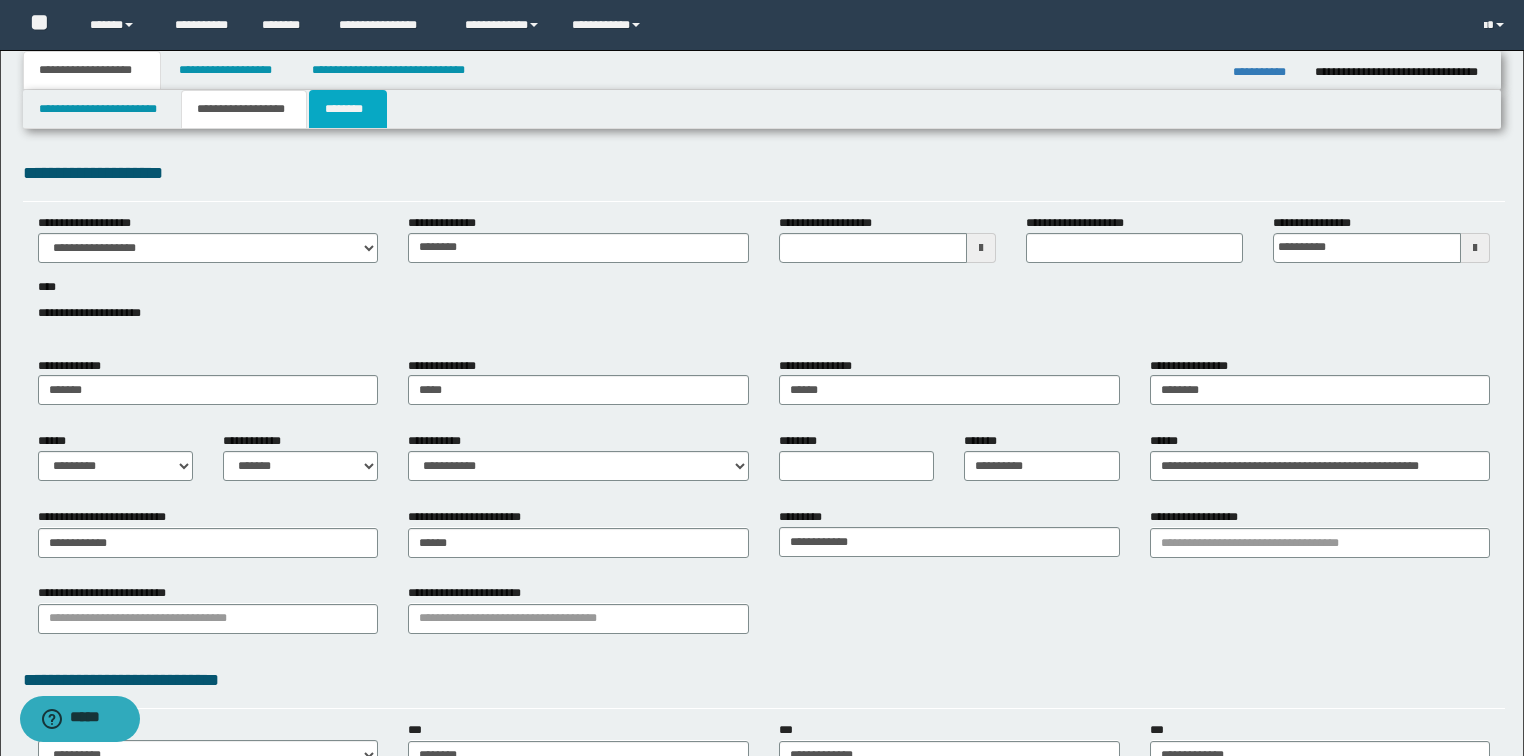 type 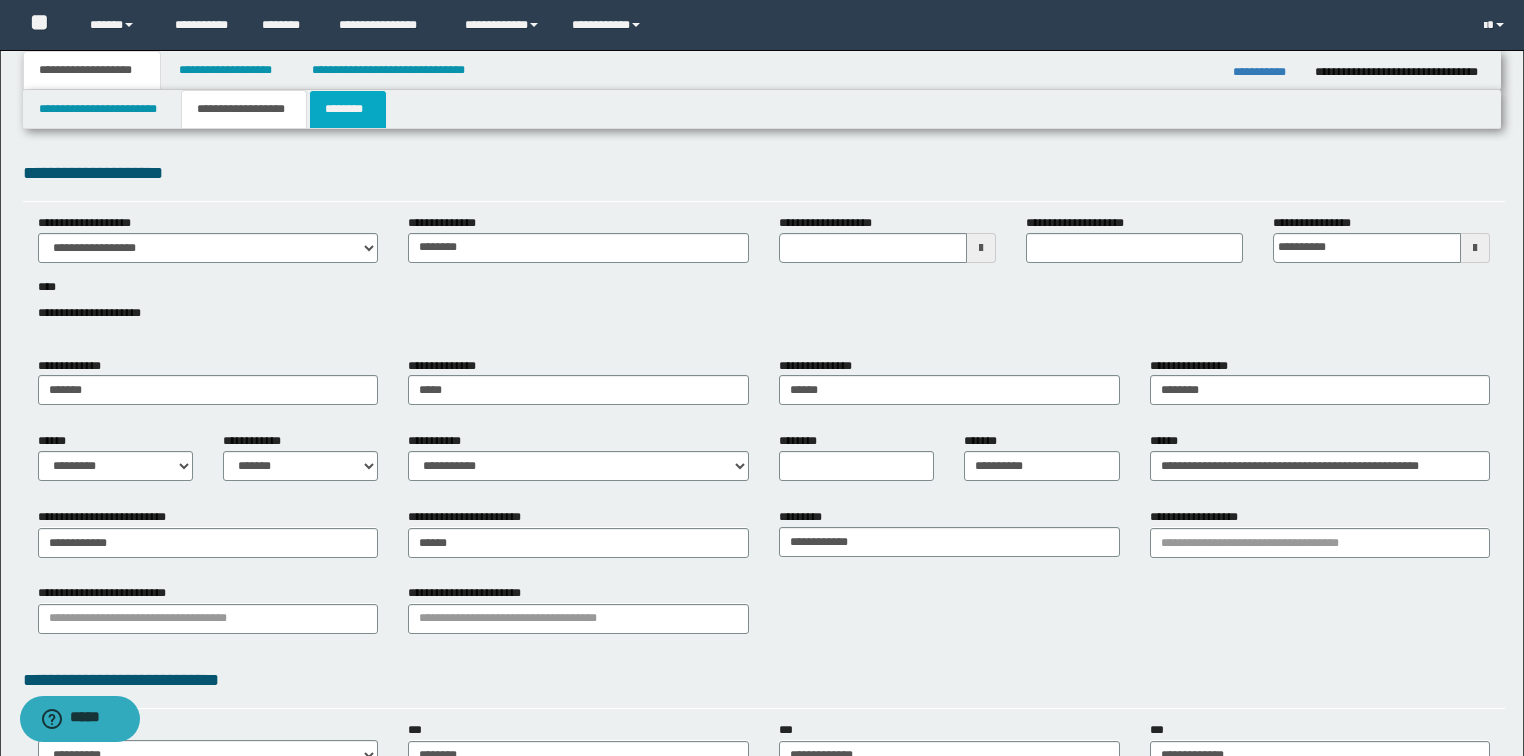 click on "********" at bounding box center (348, 109) 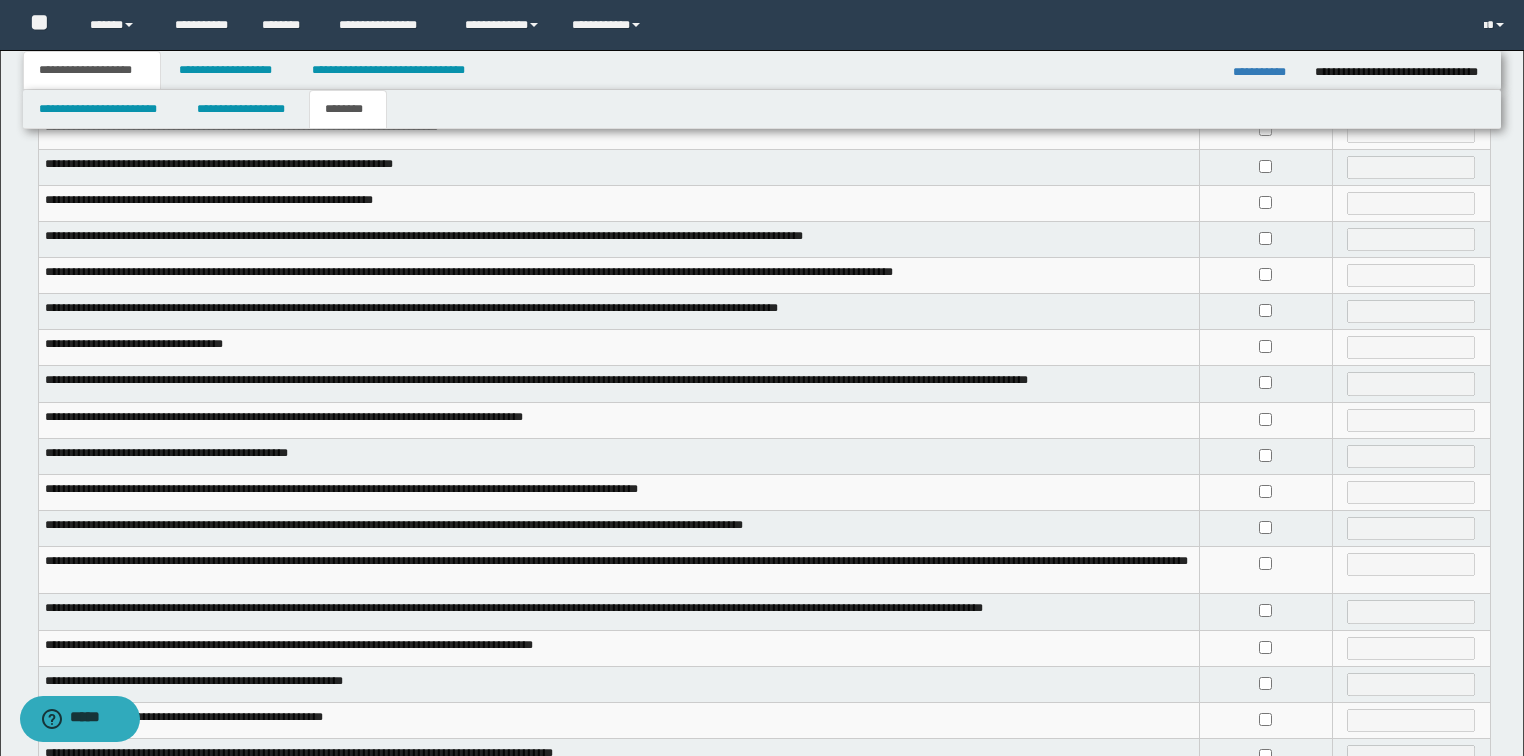 scroll, scrollTop: 273, scrollLeft: 0, axis: vertical 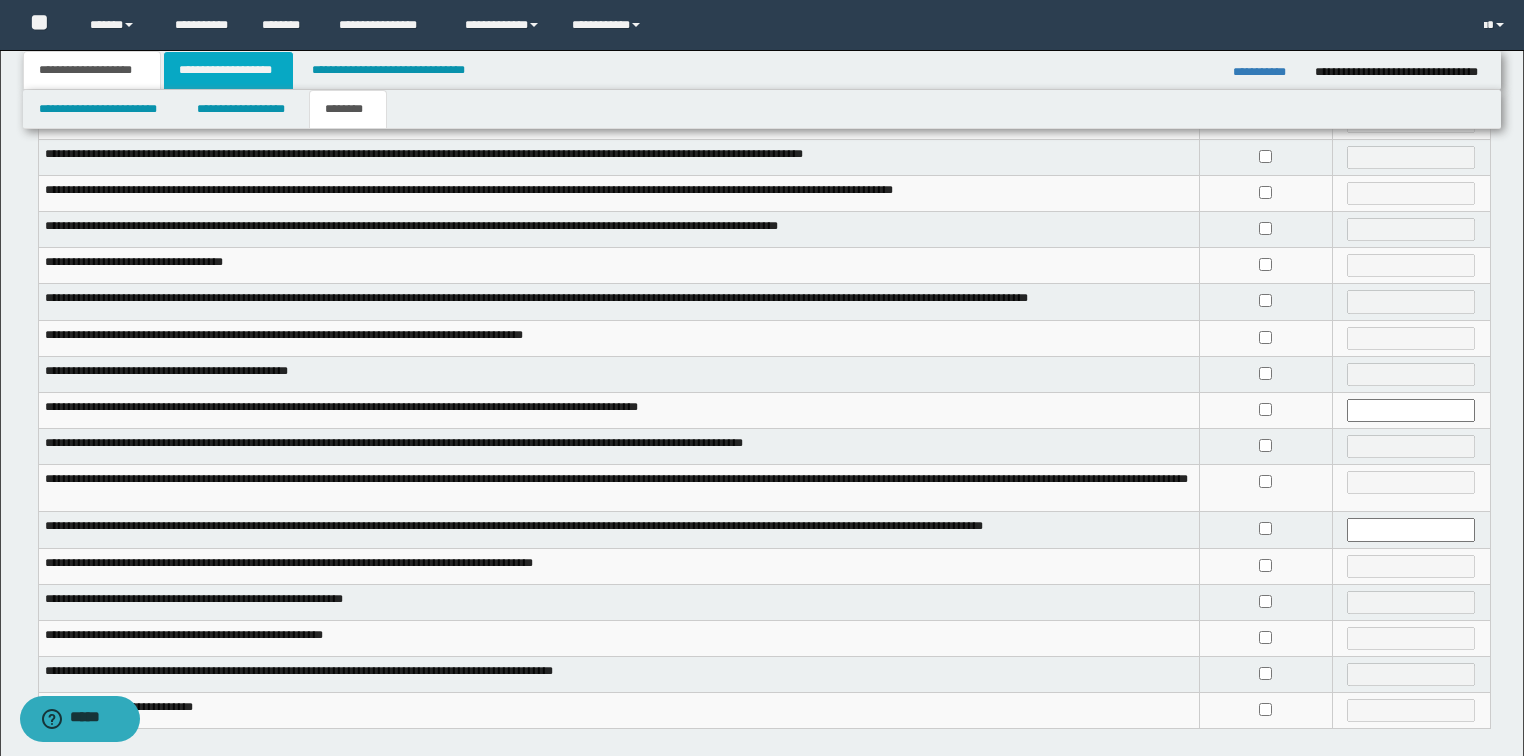 click on "**********" at bounding box center [228, 70] 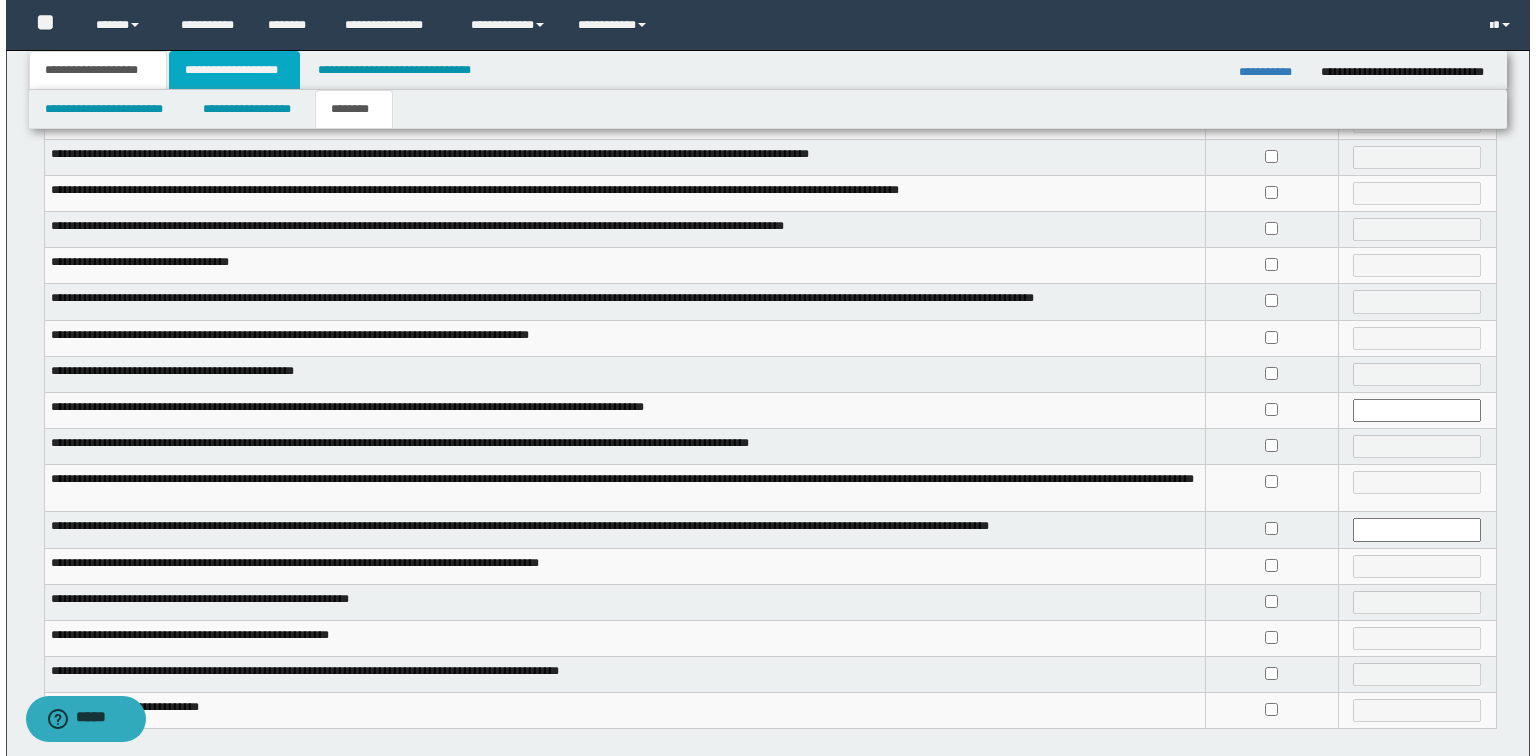 scroll, scrollTop: 0, scrollLeft: 0, axis: both 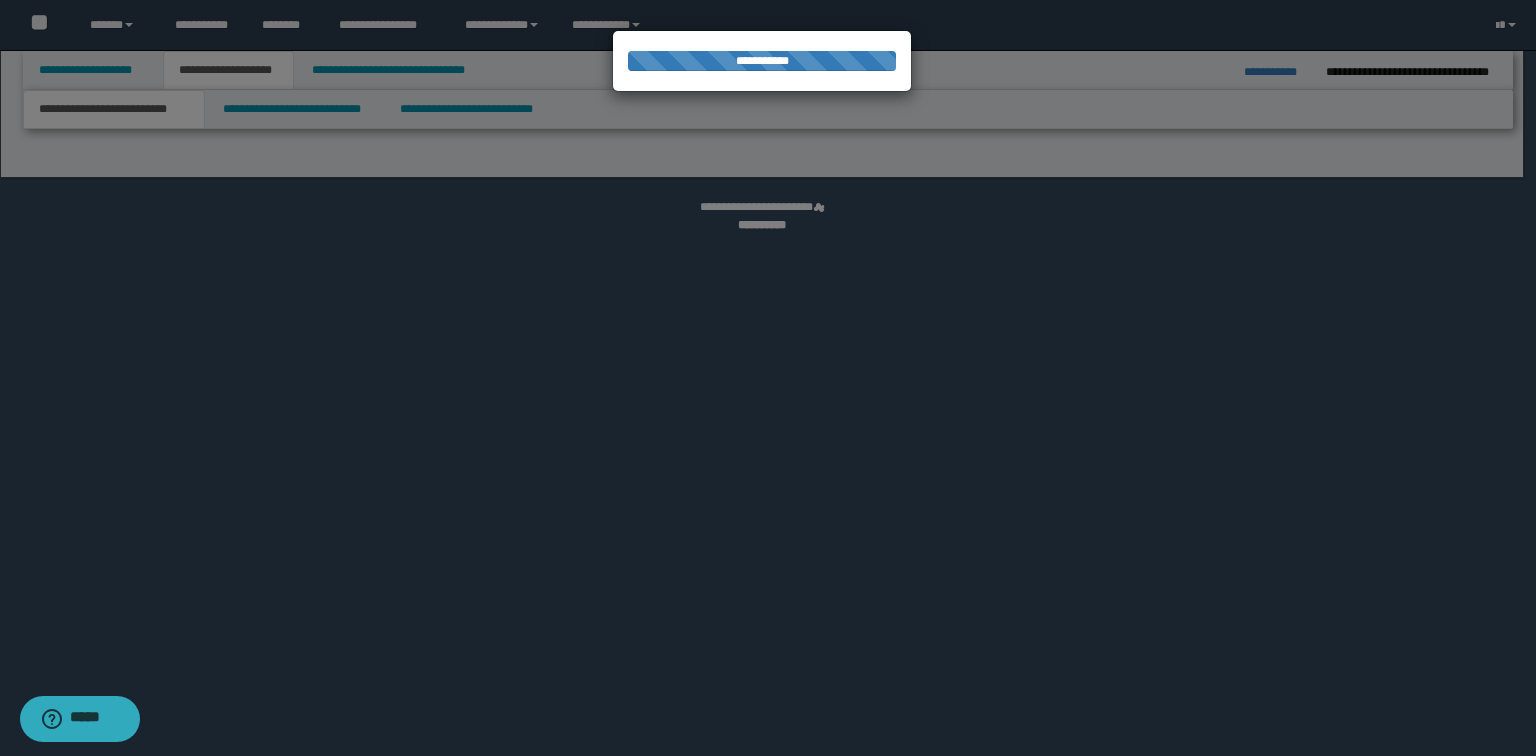 select on "*" 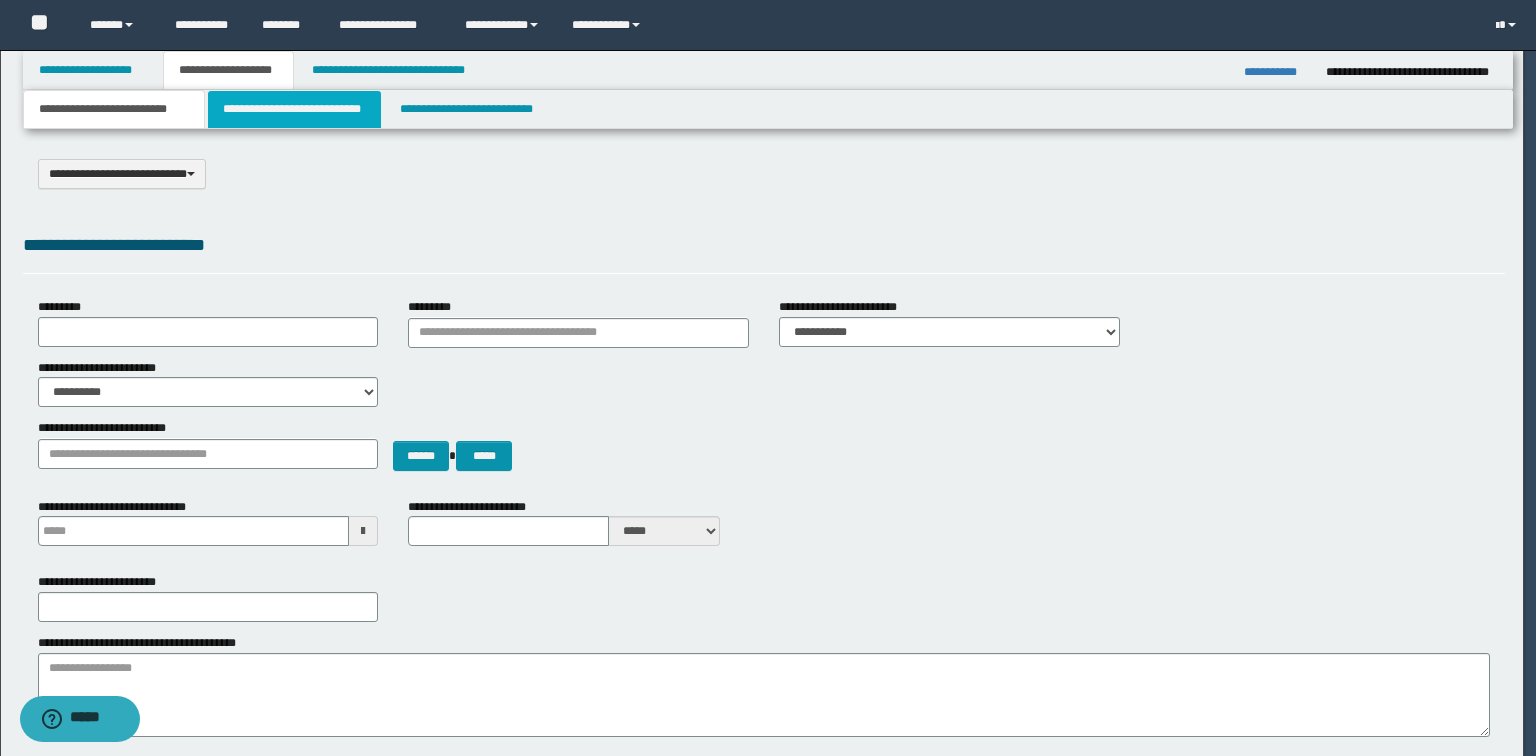 scroll, scrollTop: 0, scrollLeft: 0, axis: both 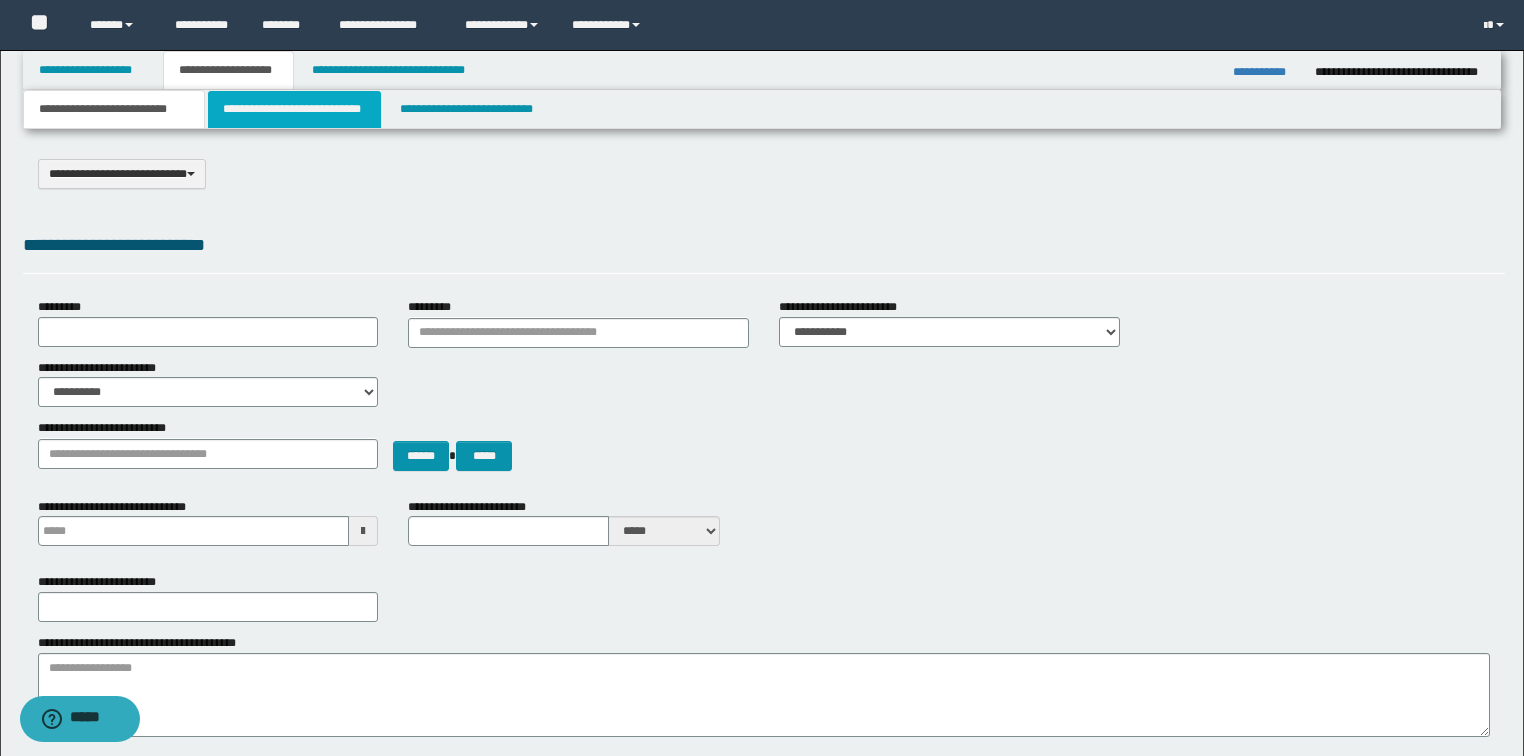 click on "**********" at bounding box center (294, 109) 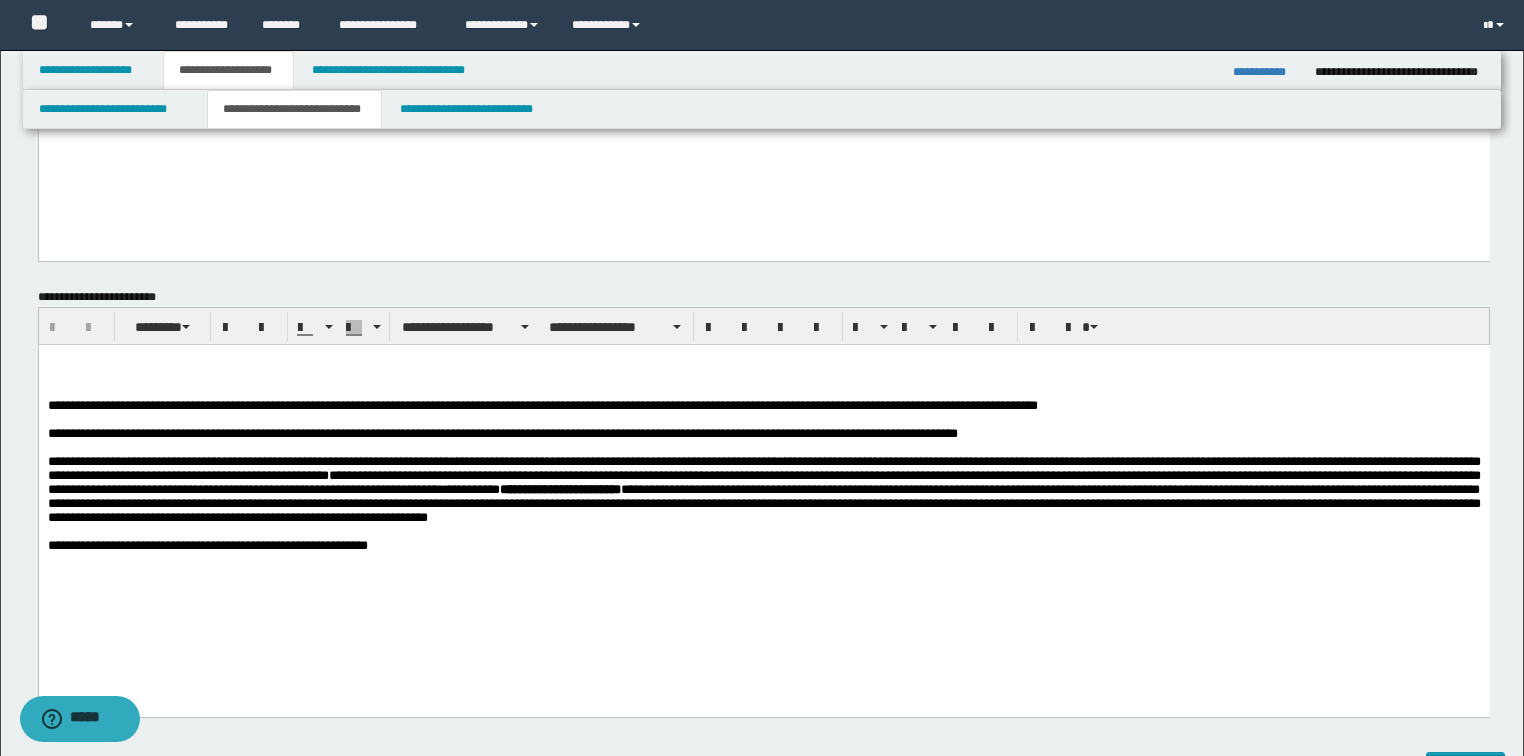 scroll, scrollTop: 640, scrollLeft: 0, axis: vertical 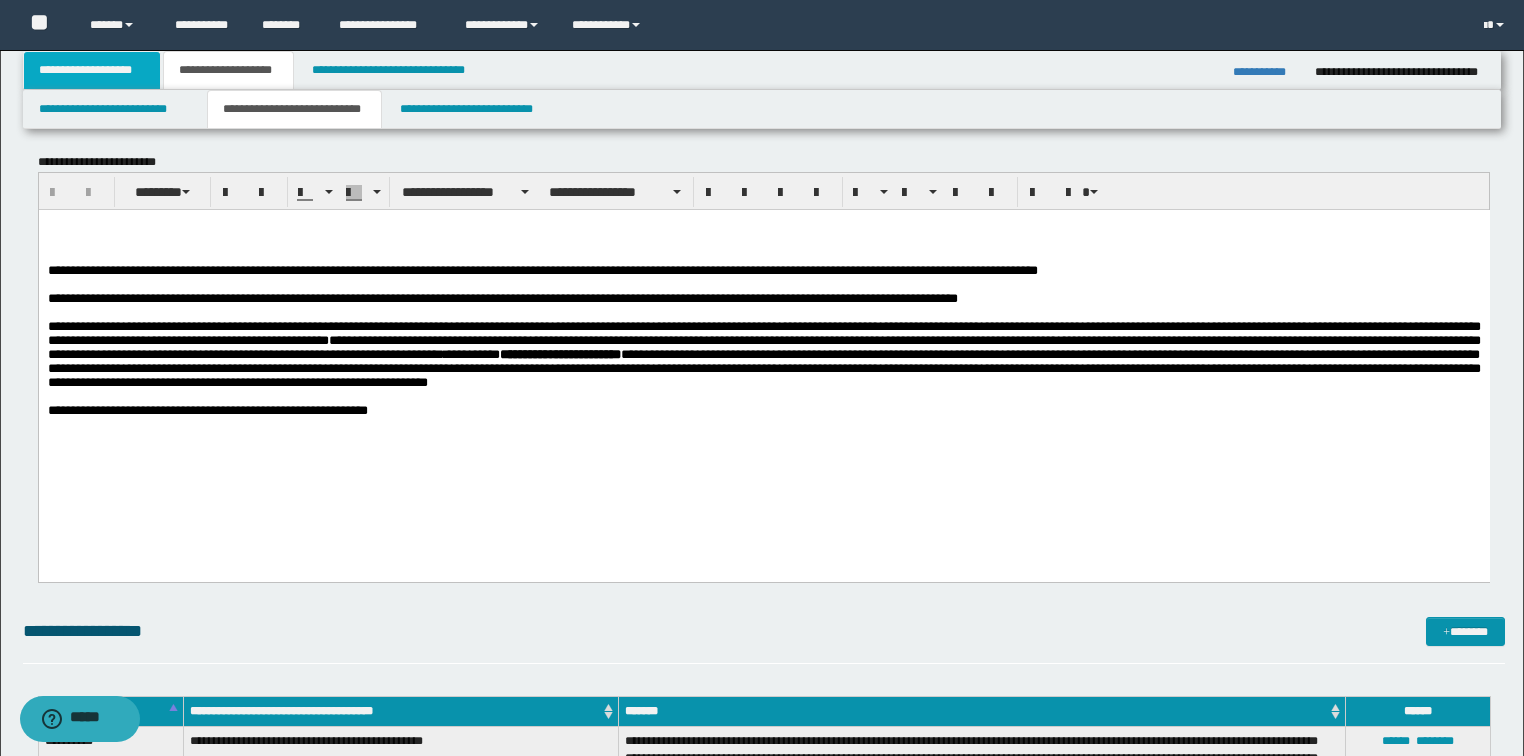 click on "**********" at bounding box center [92, 70] 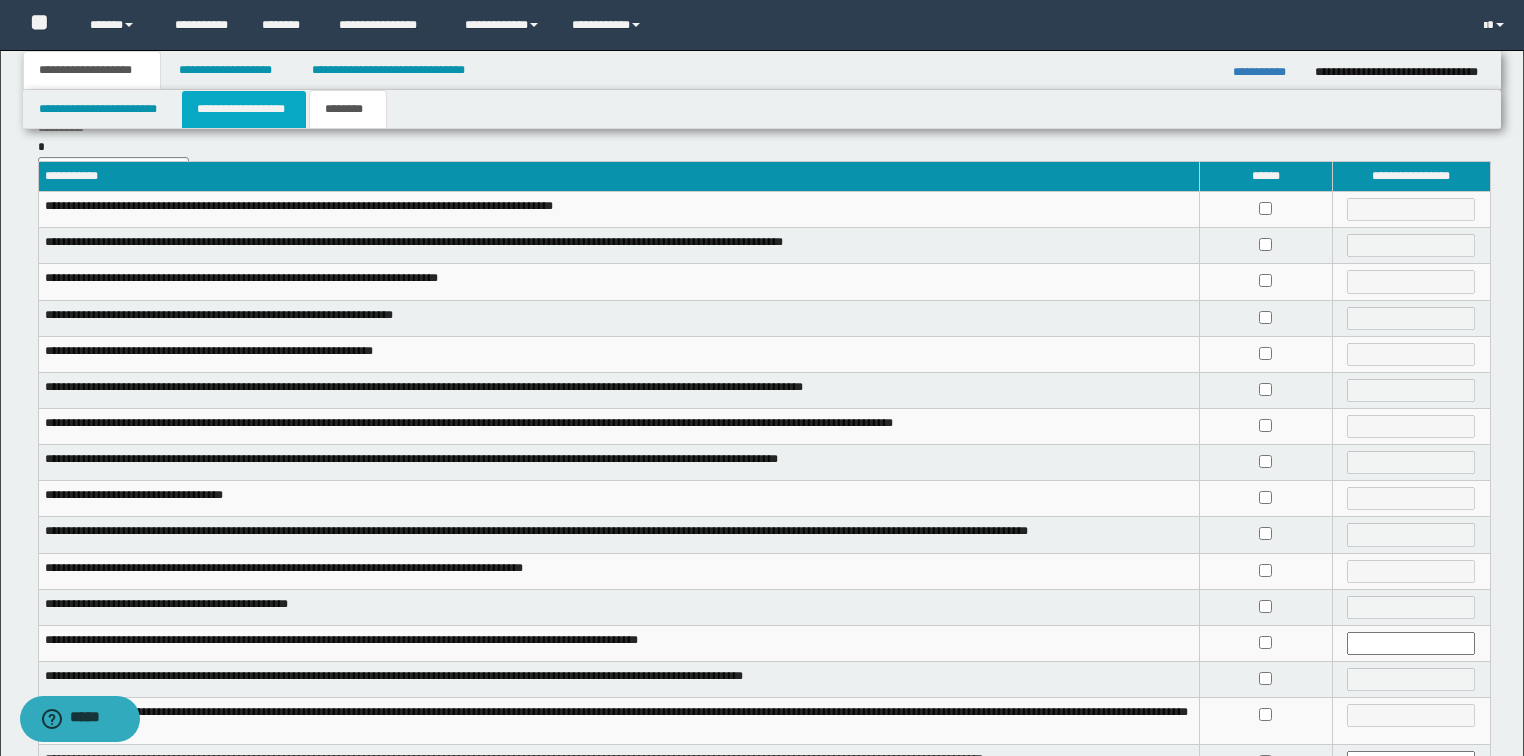 scroll, scrollTop: 33, scrollLeft: 0, axis: vertical 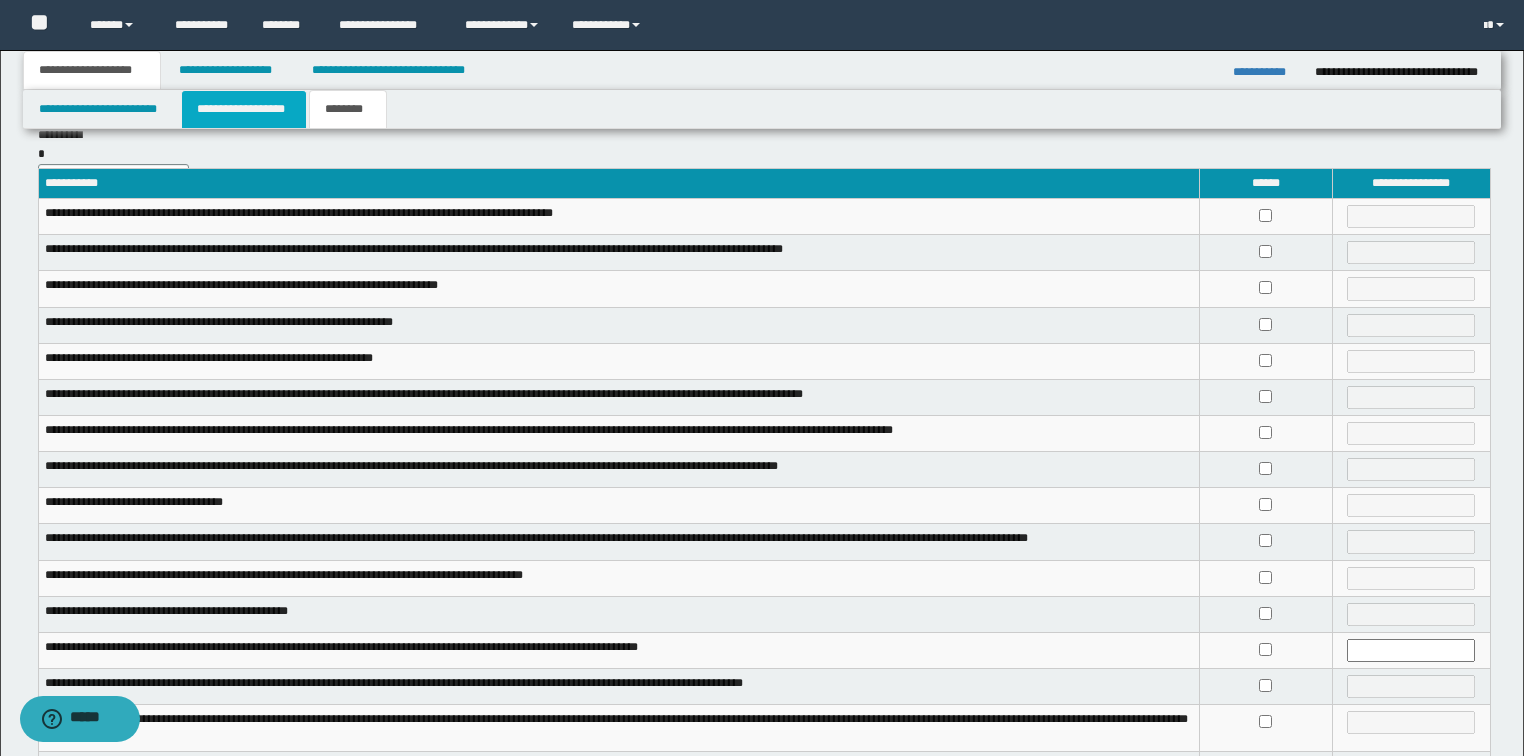 click on "**********" at bounding box center (244, 109) 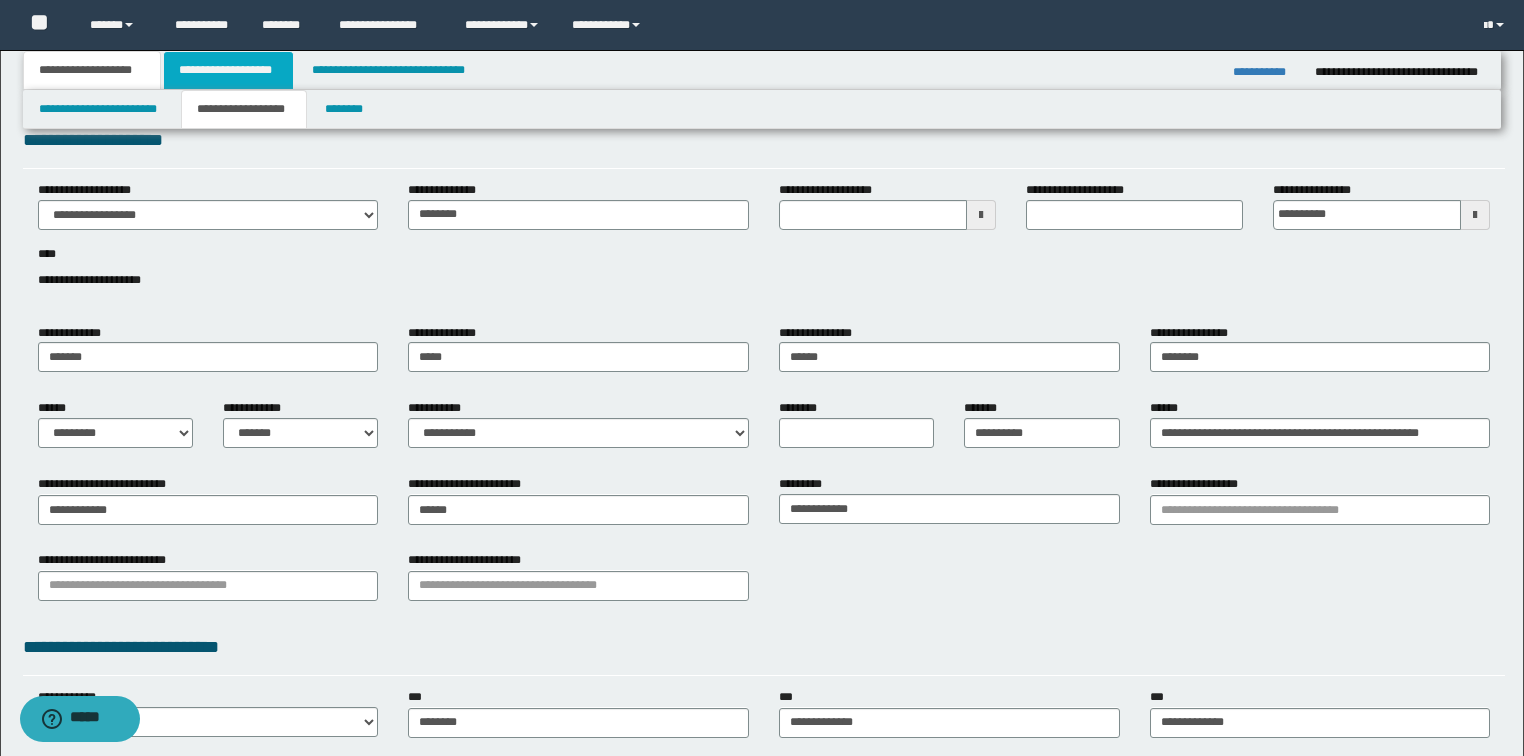 click on "**********" at bounding box center (228, 70) 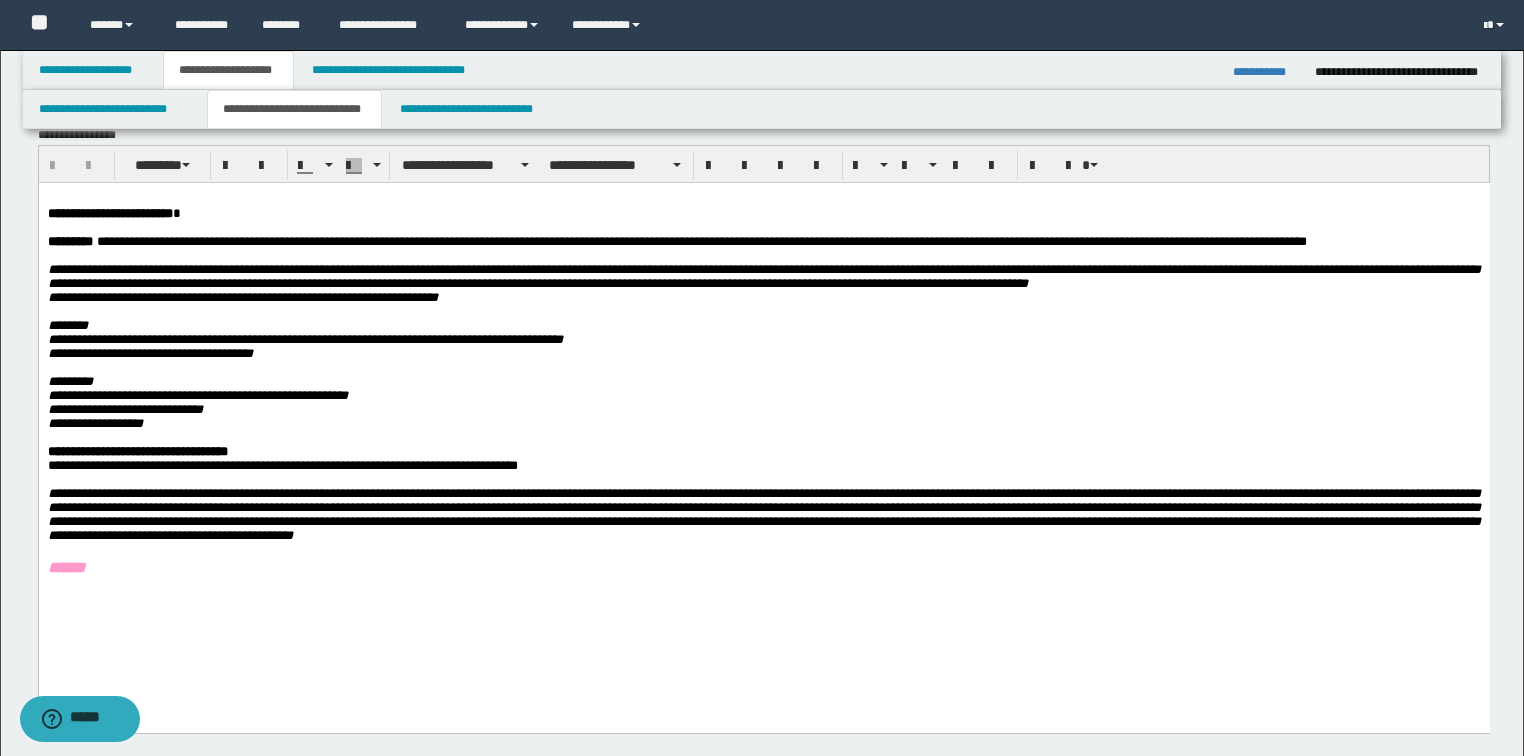 click at bounding box center (763, 198) 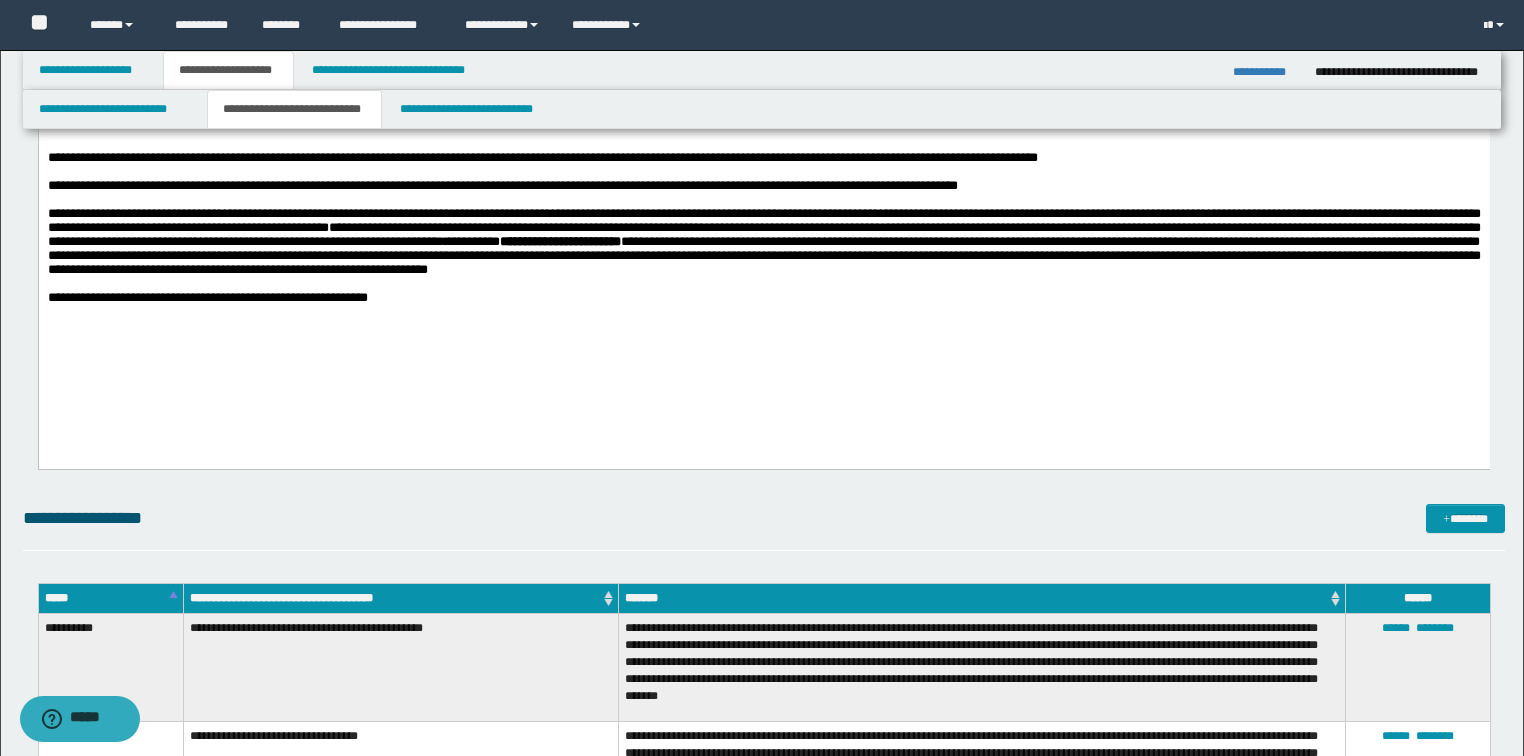 click at bounding box center (763, 326) 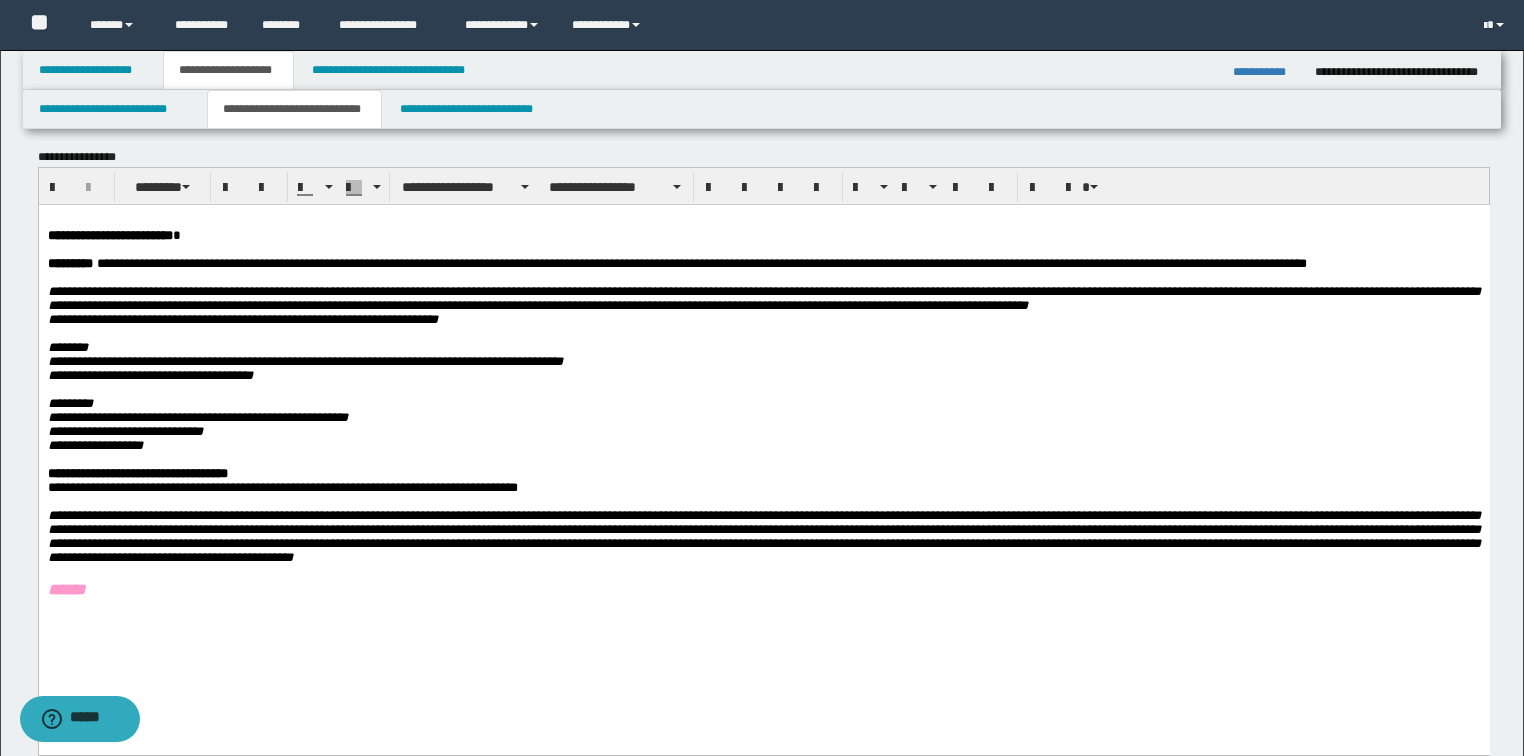 scroll, scrollTop: 0, scrollLeft: 0, axis: both 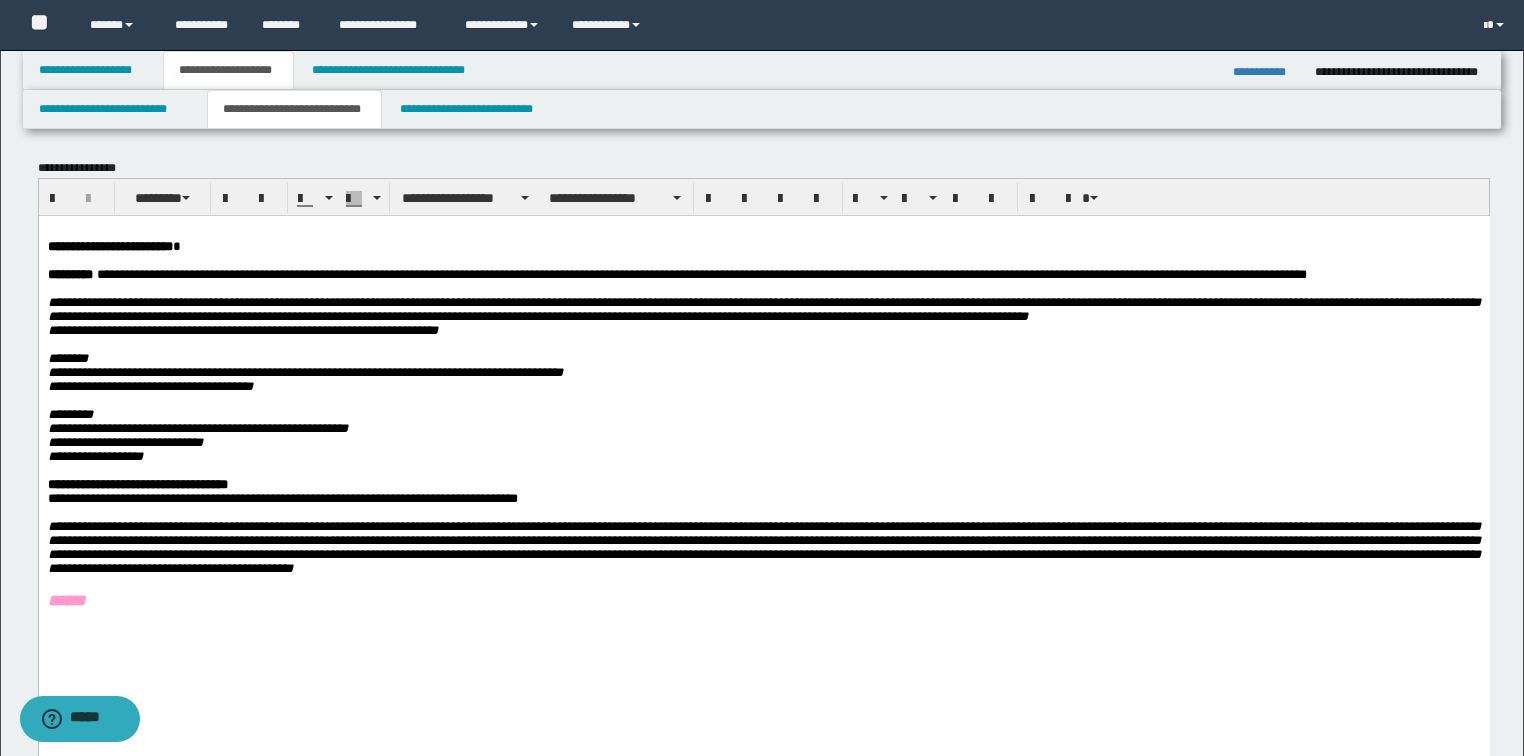 click on "**********" at bounding box center (763, 246) 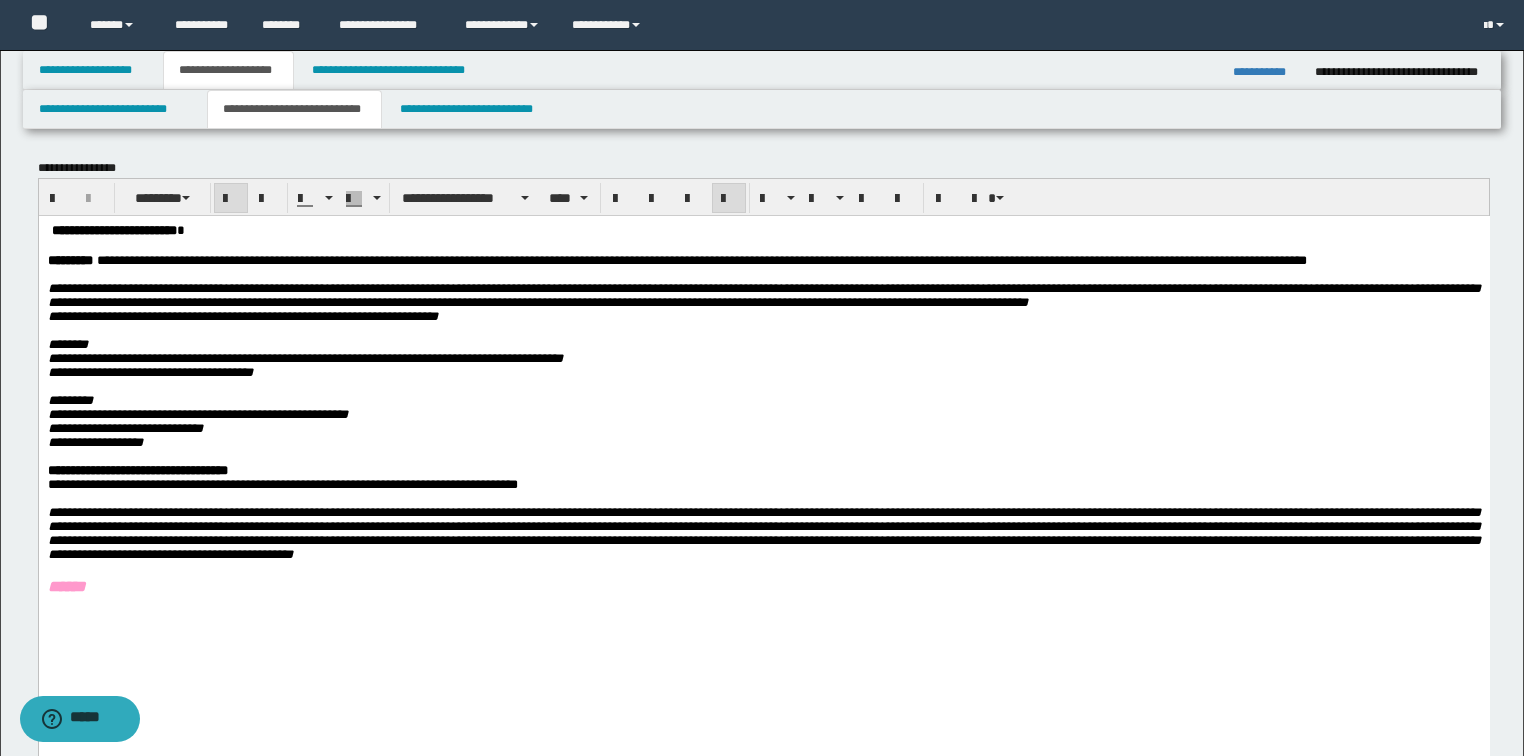 type 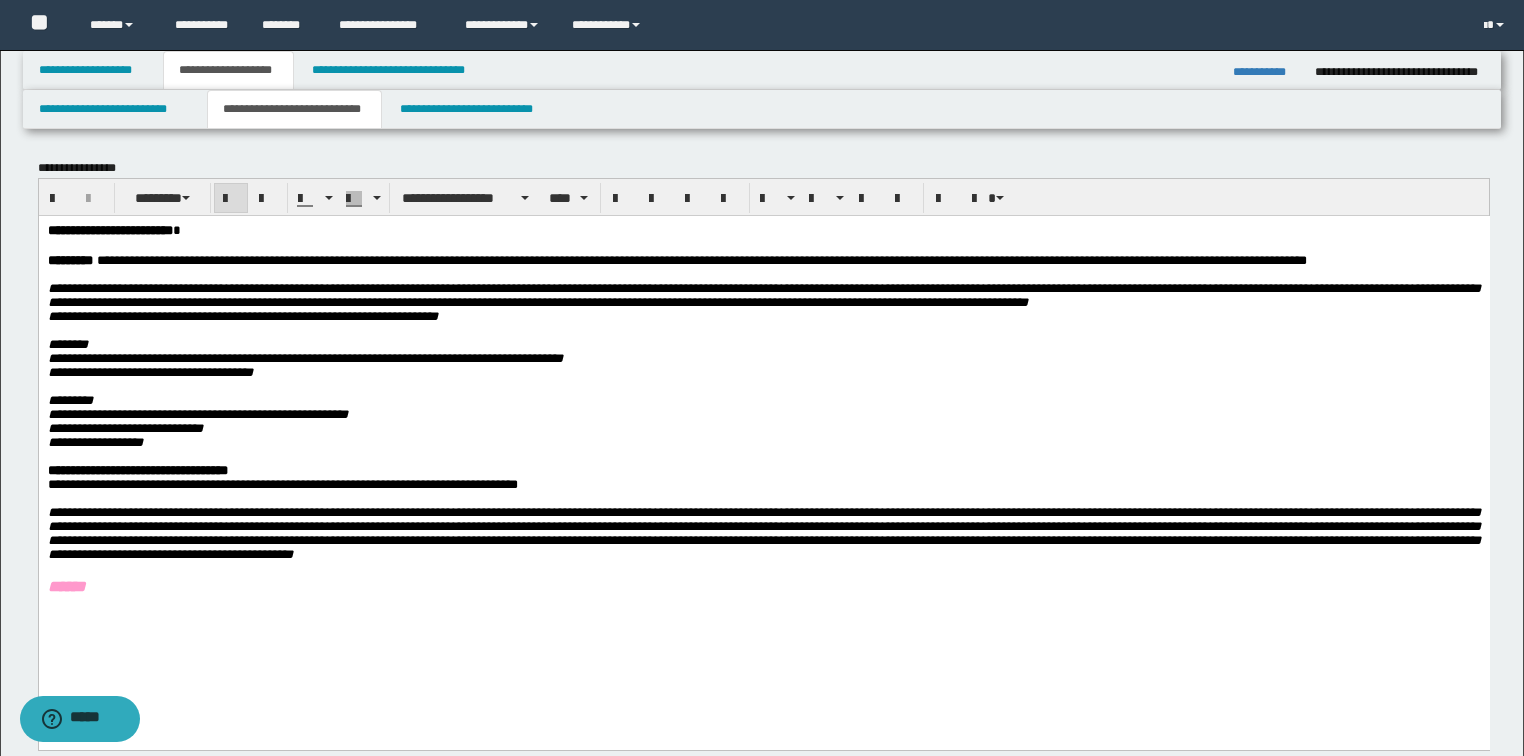 click on "**********" at bounding box center (763, 533) 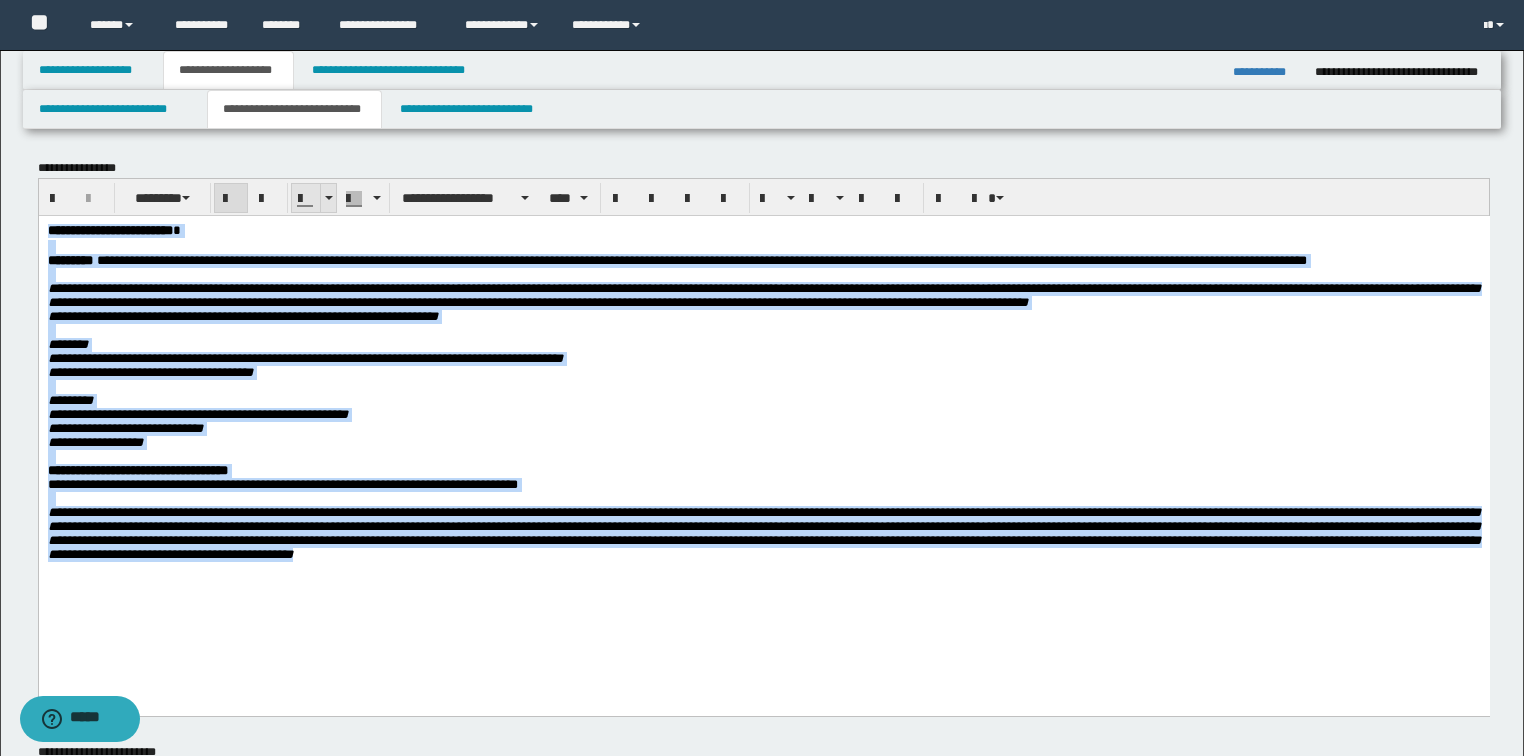 click at bounding box center [328, 198] 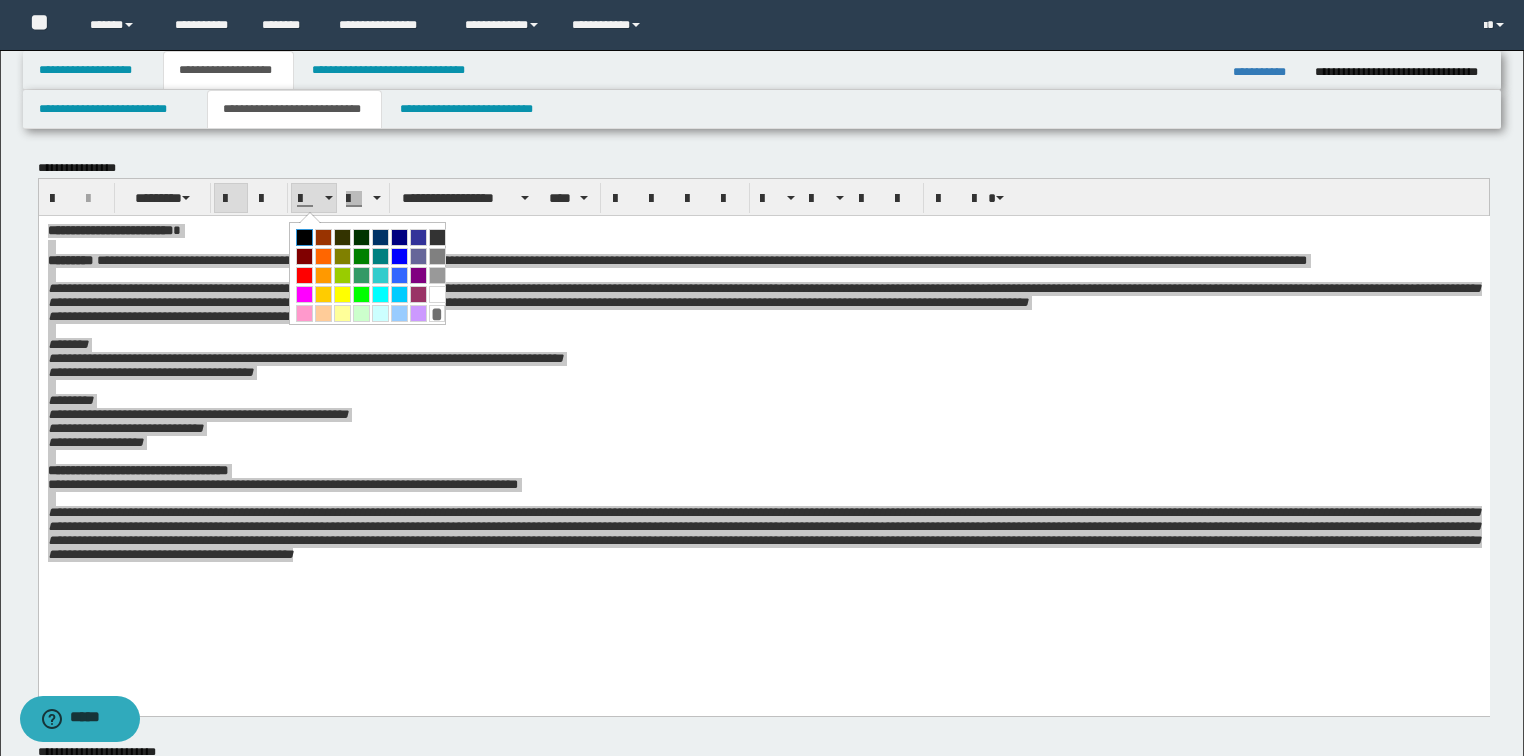 click at bounding box center [304, 237] 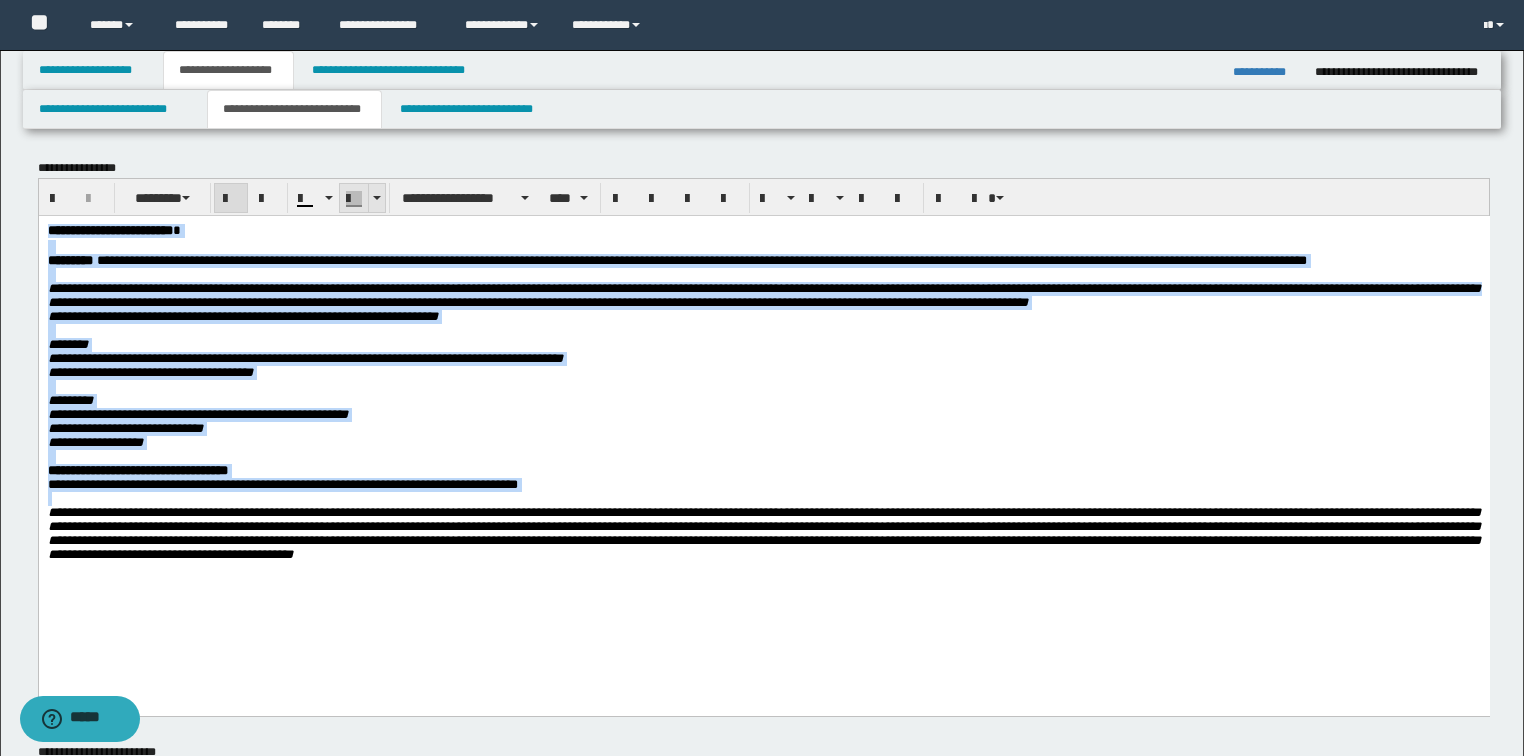 click at bounding box center (376, 198) 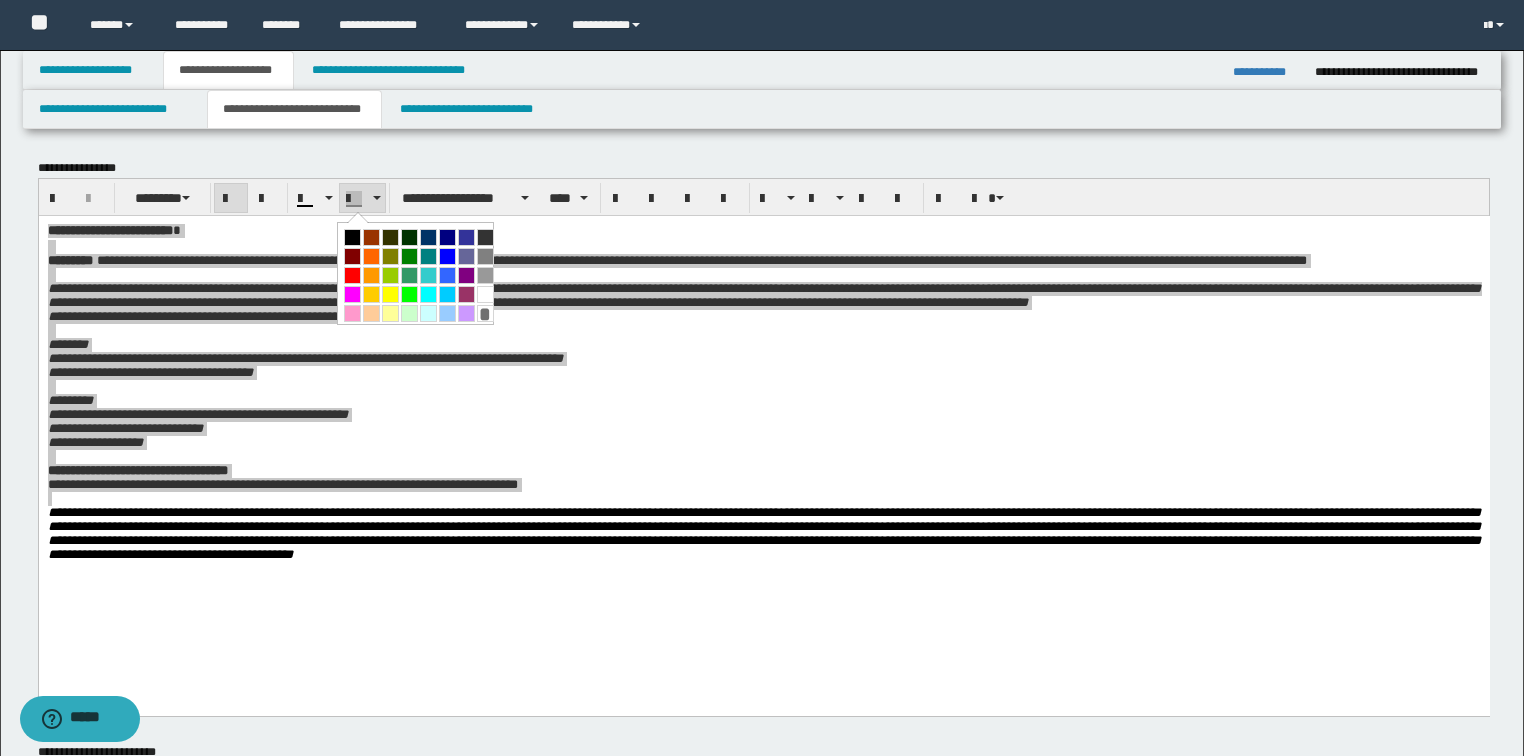 drag, startPoint x: 476, startPoint y: 316, endPoint x: 865, endPoint y: 141, distance: 426.5513 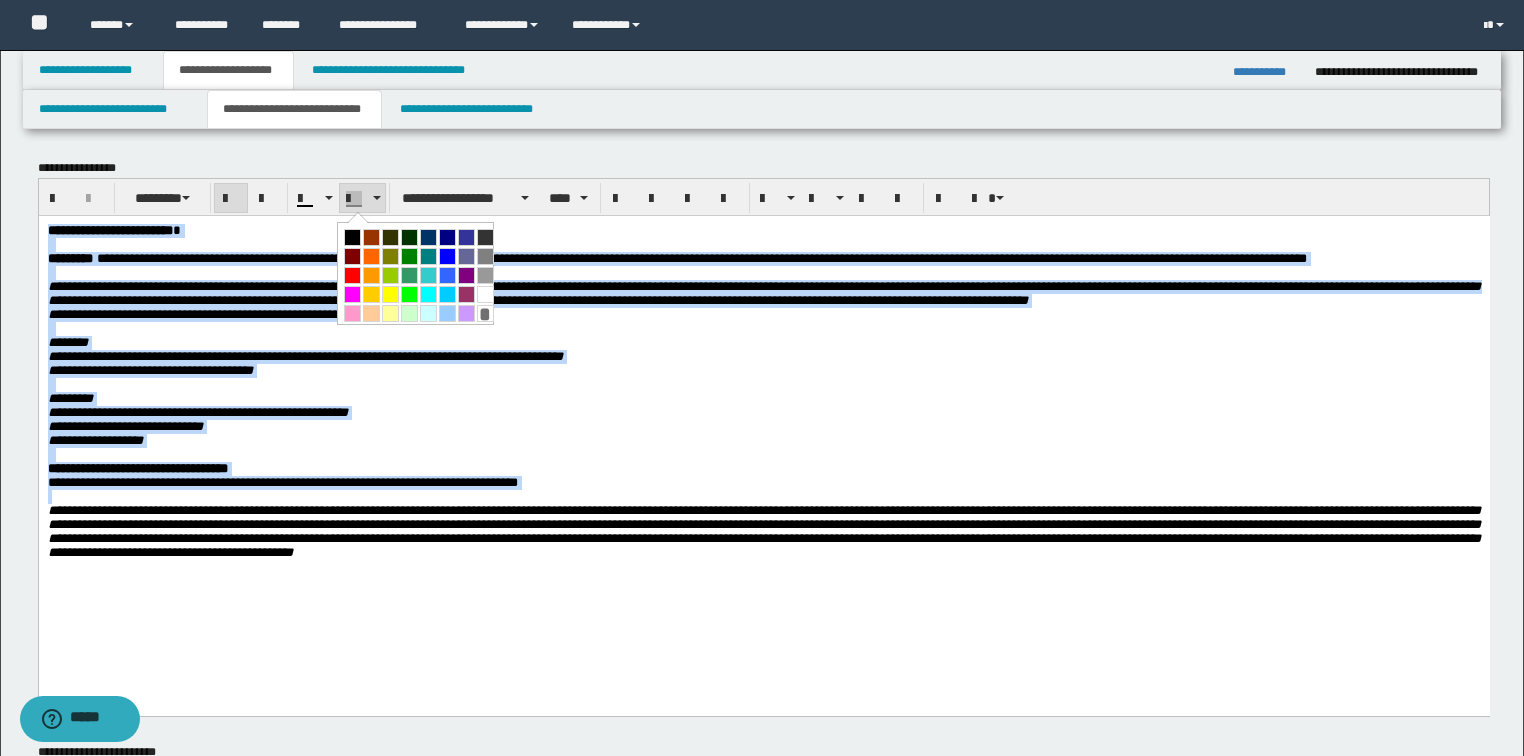 click on "********" at bounding box center [763, 342] 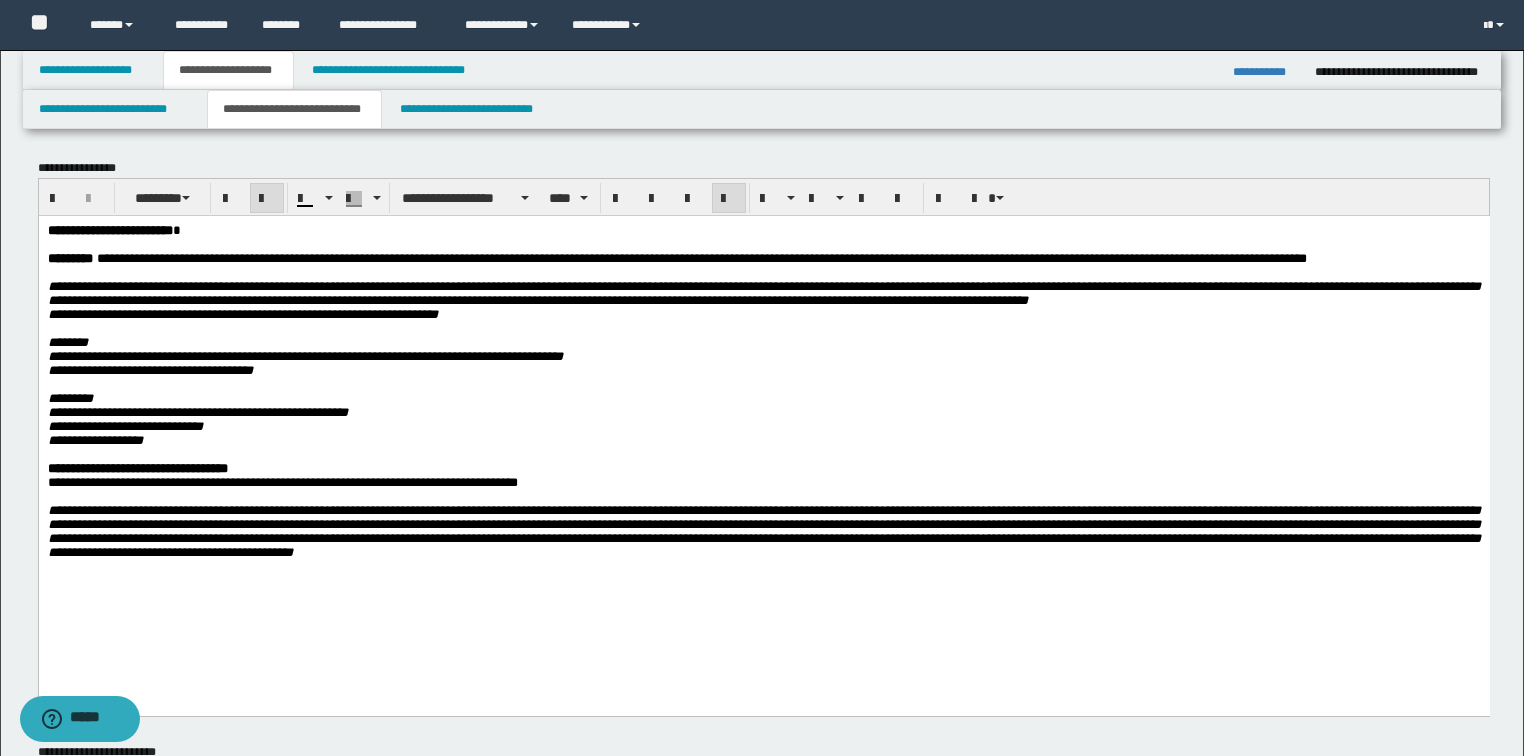 click on "**********" at bounding box center (763, 370) 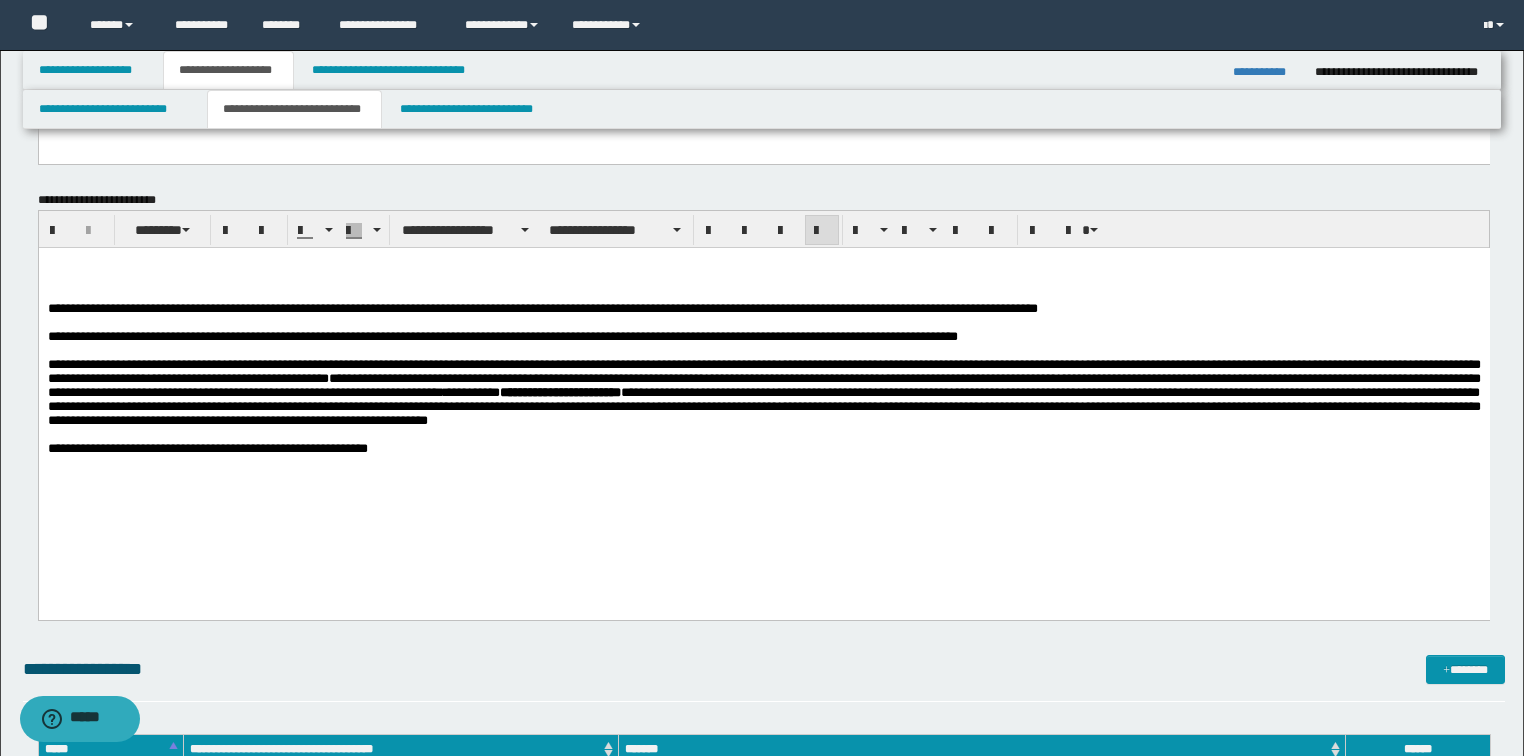 scroll, scrollTop: 560, scrollLeft: 0, axis: vertical 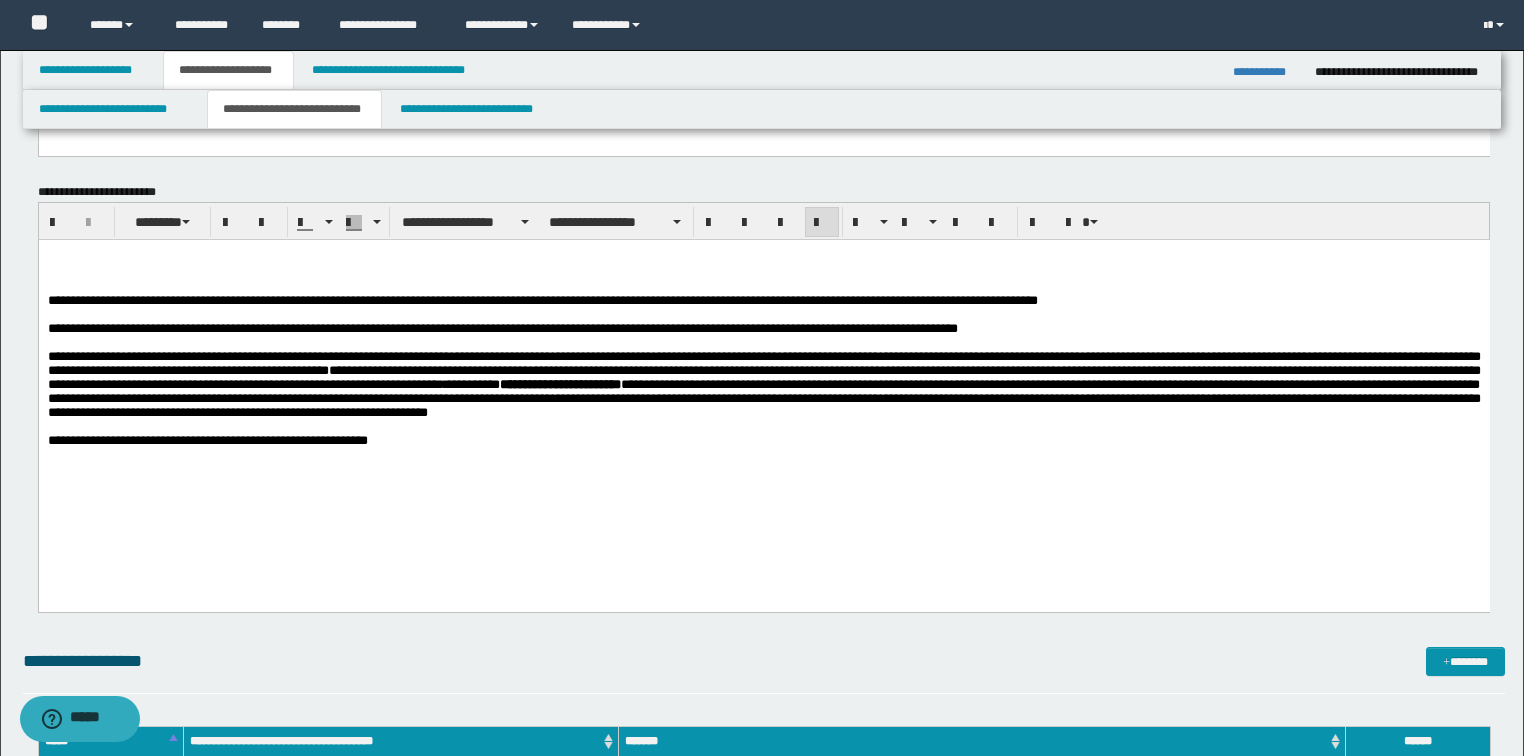 click on "**********" at bounding box center [542, 299] 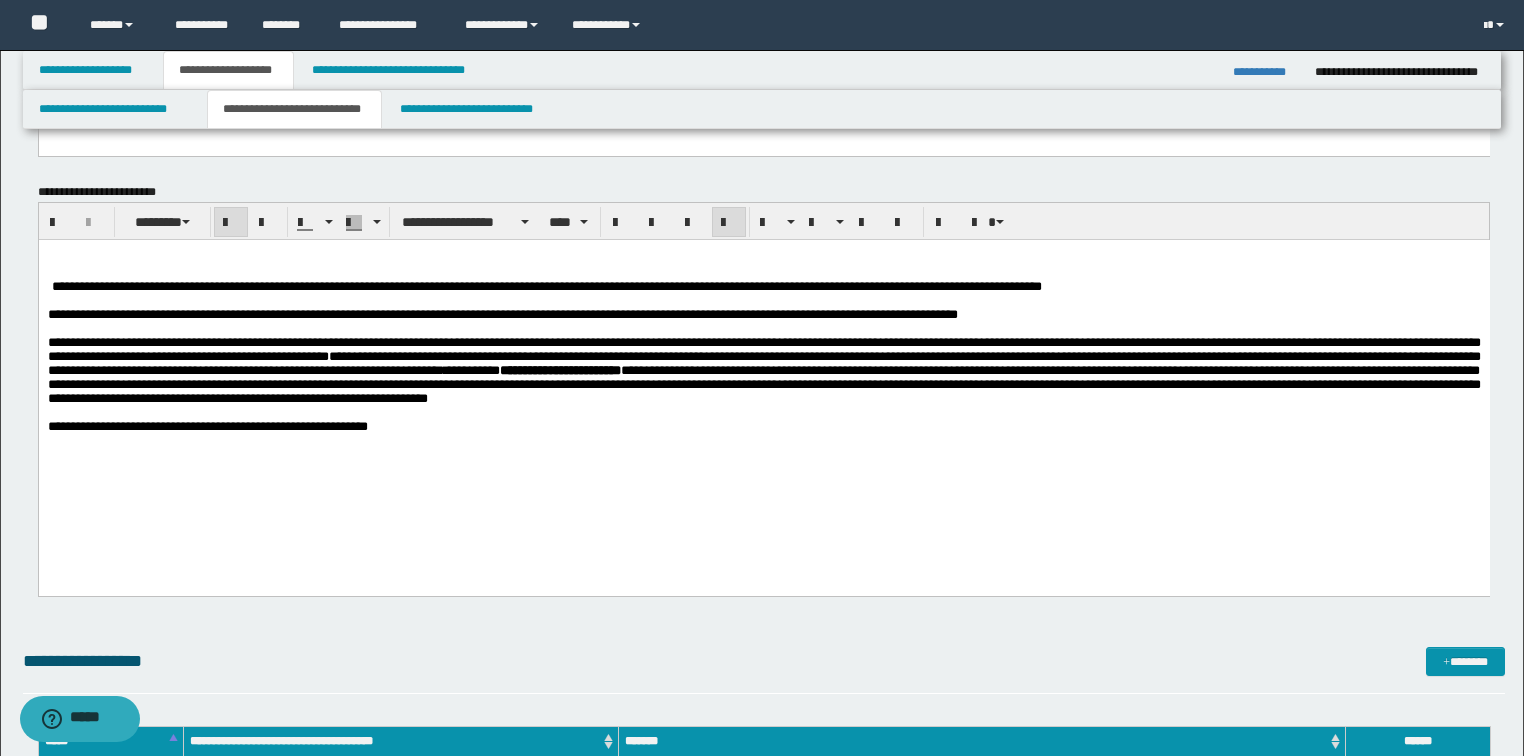 type 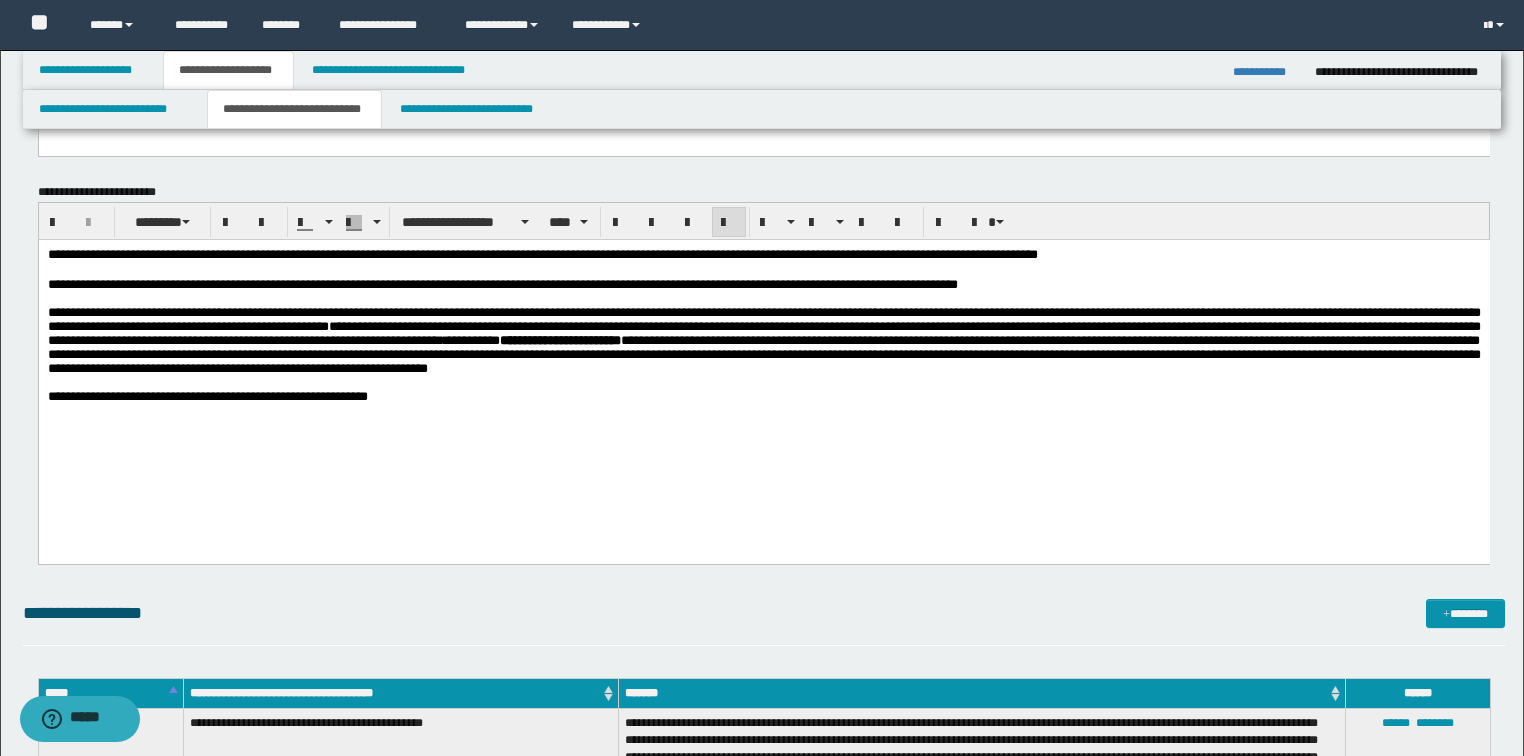click on "**********" at bounding box center [763, 396] 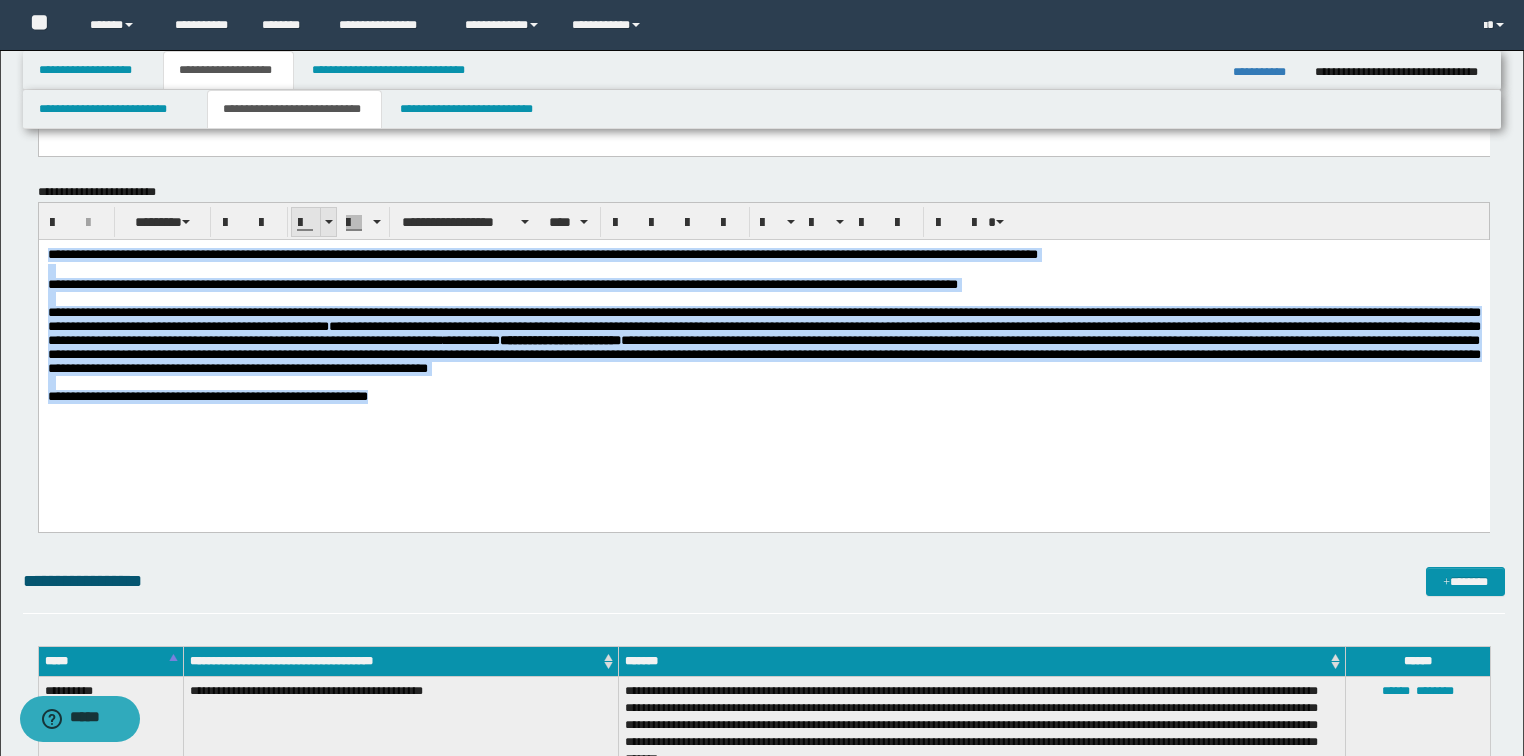 click at bounding box center [329, 222] 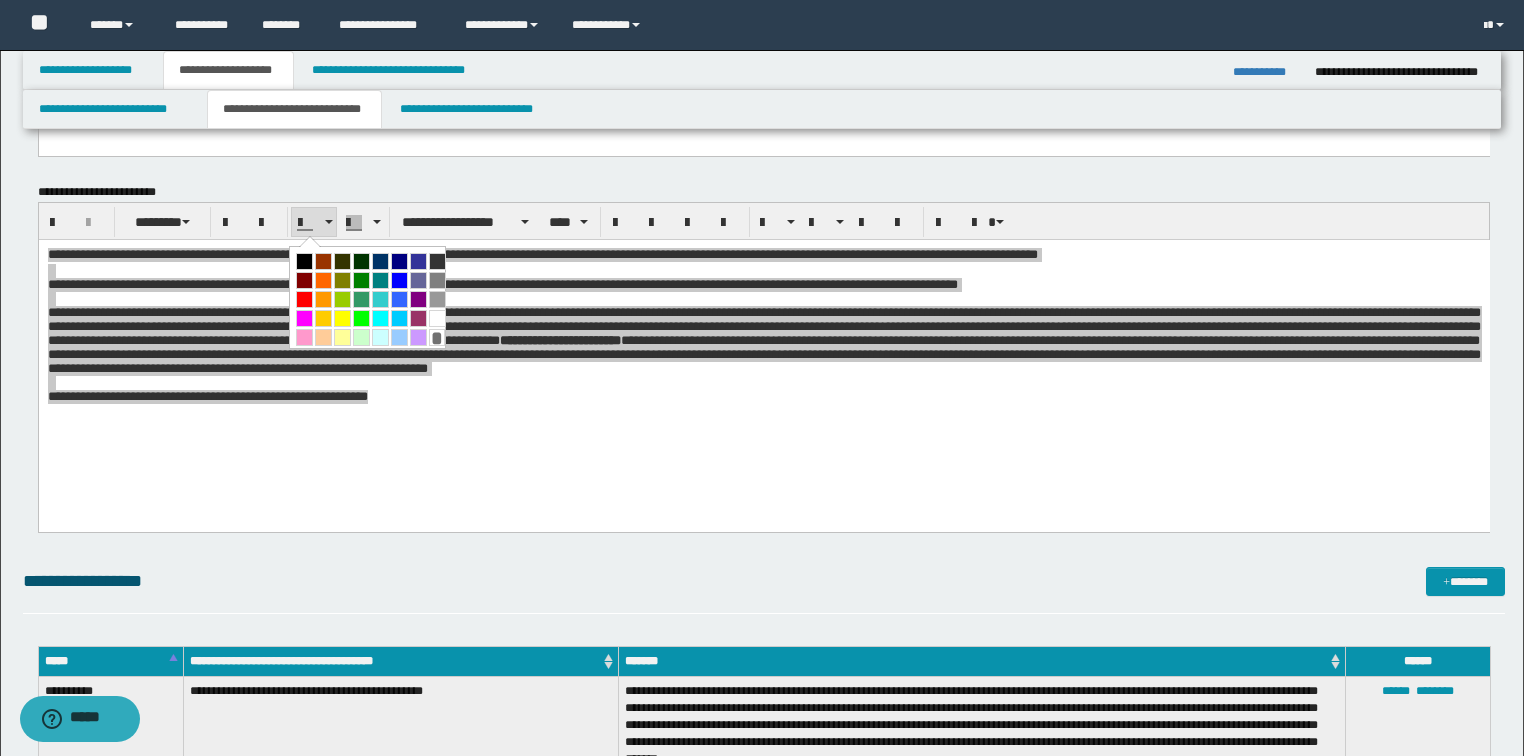 click at bounding box center [304, 261] 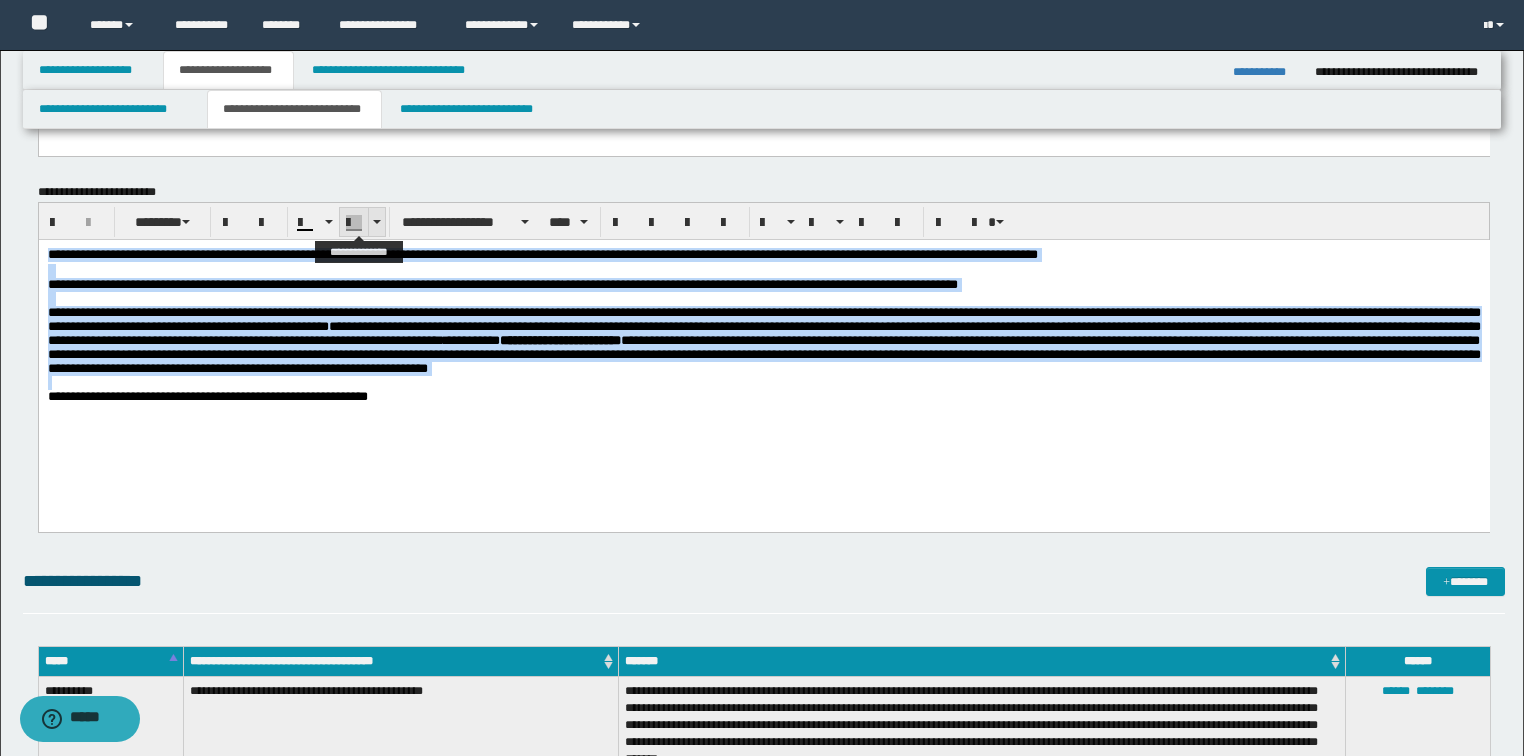 click at bounding box center (376, 222) 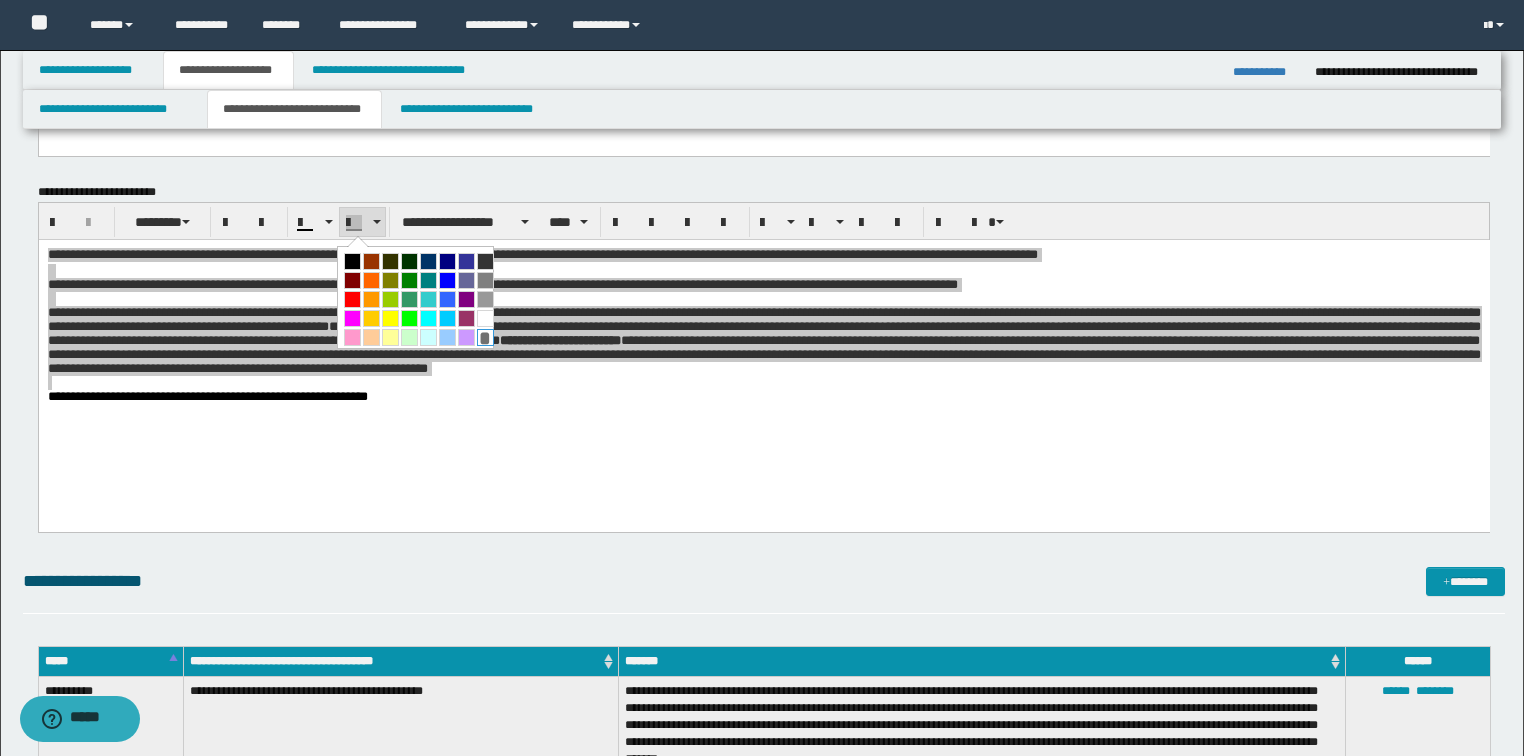 click on "*" at bounding box center (485, 337) 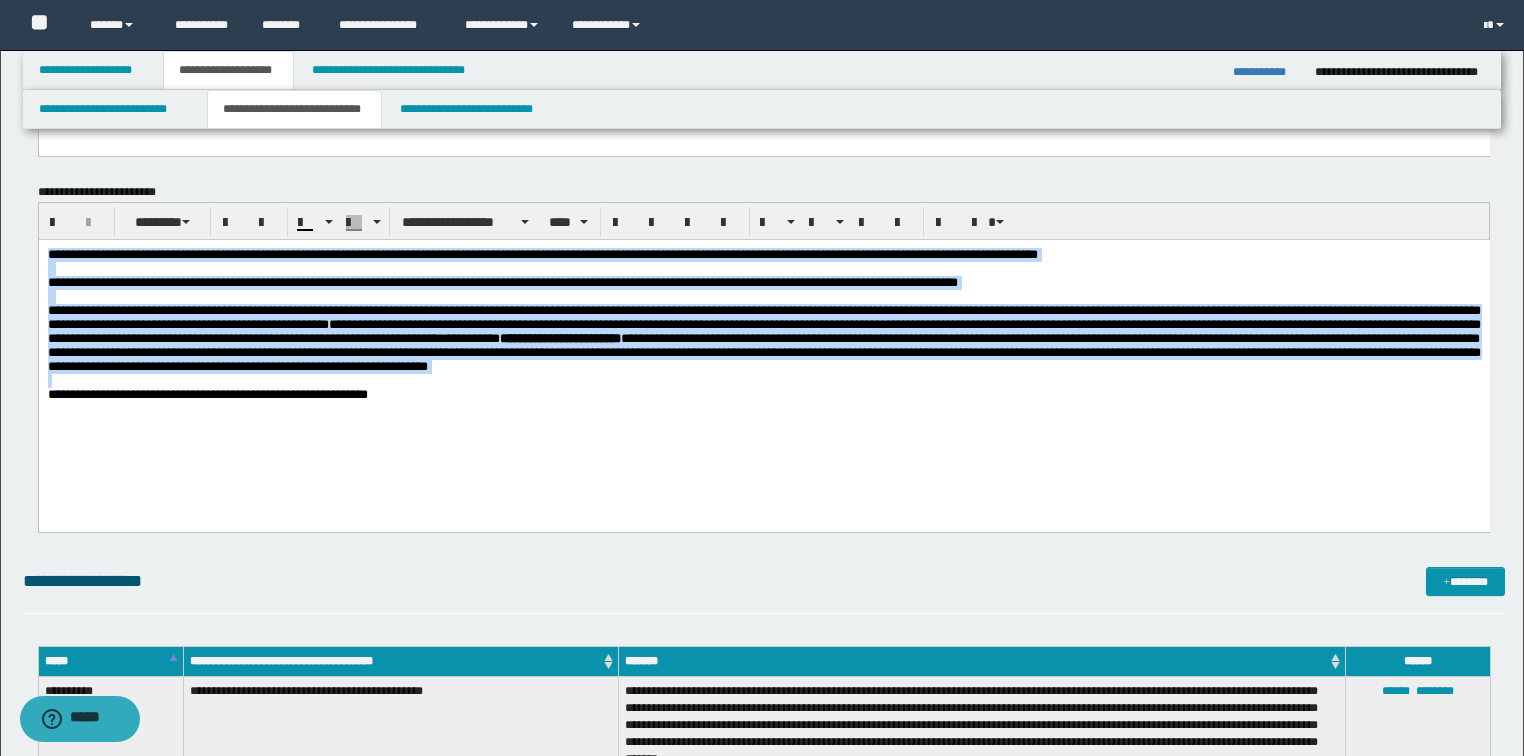 click on "**********" at bounding box center (763, 349) 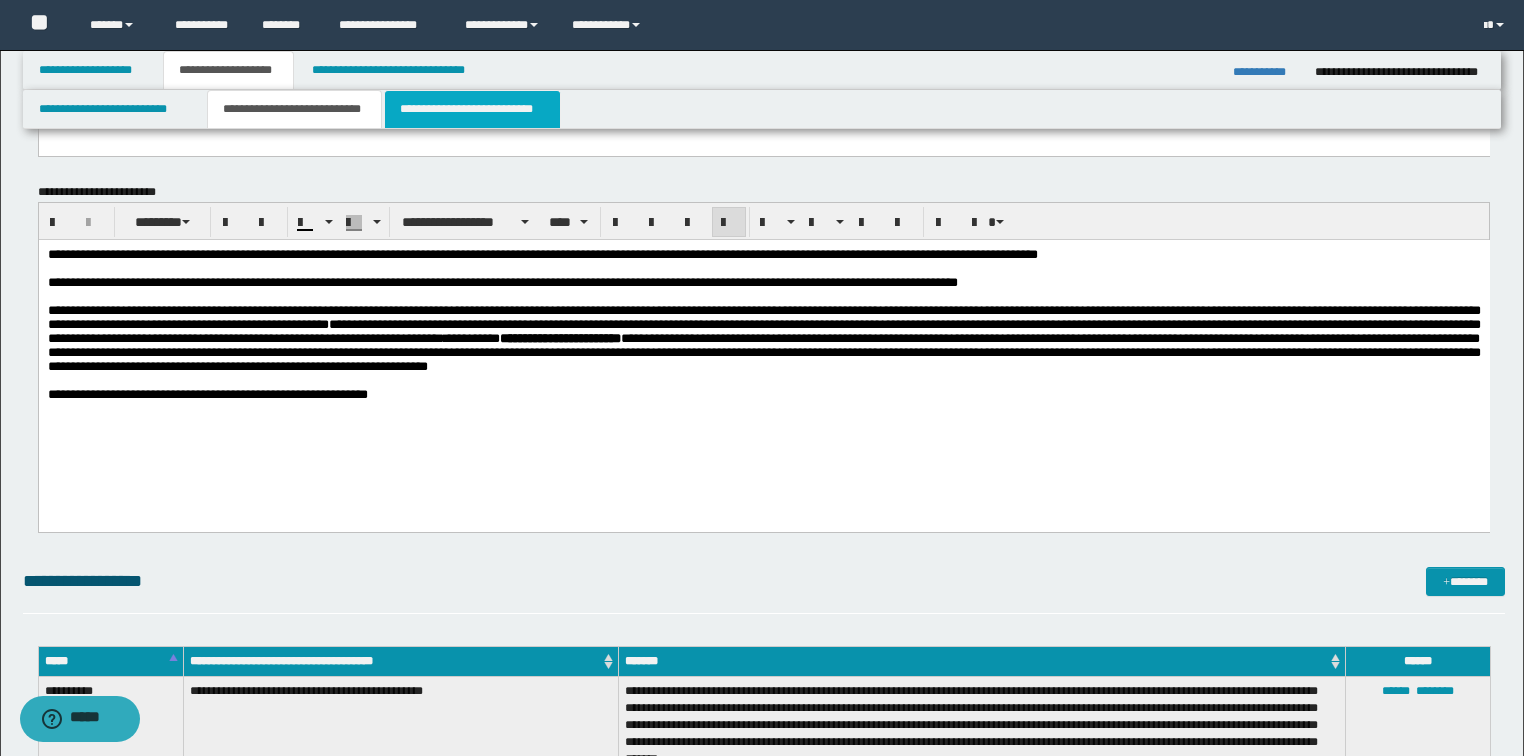 click on "**********" at bounding box center (472, 109) 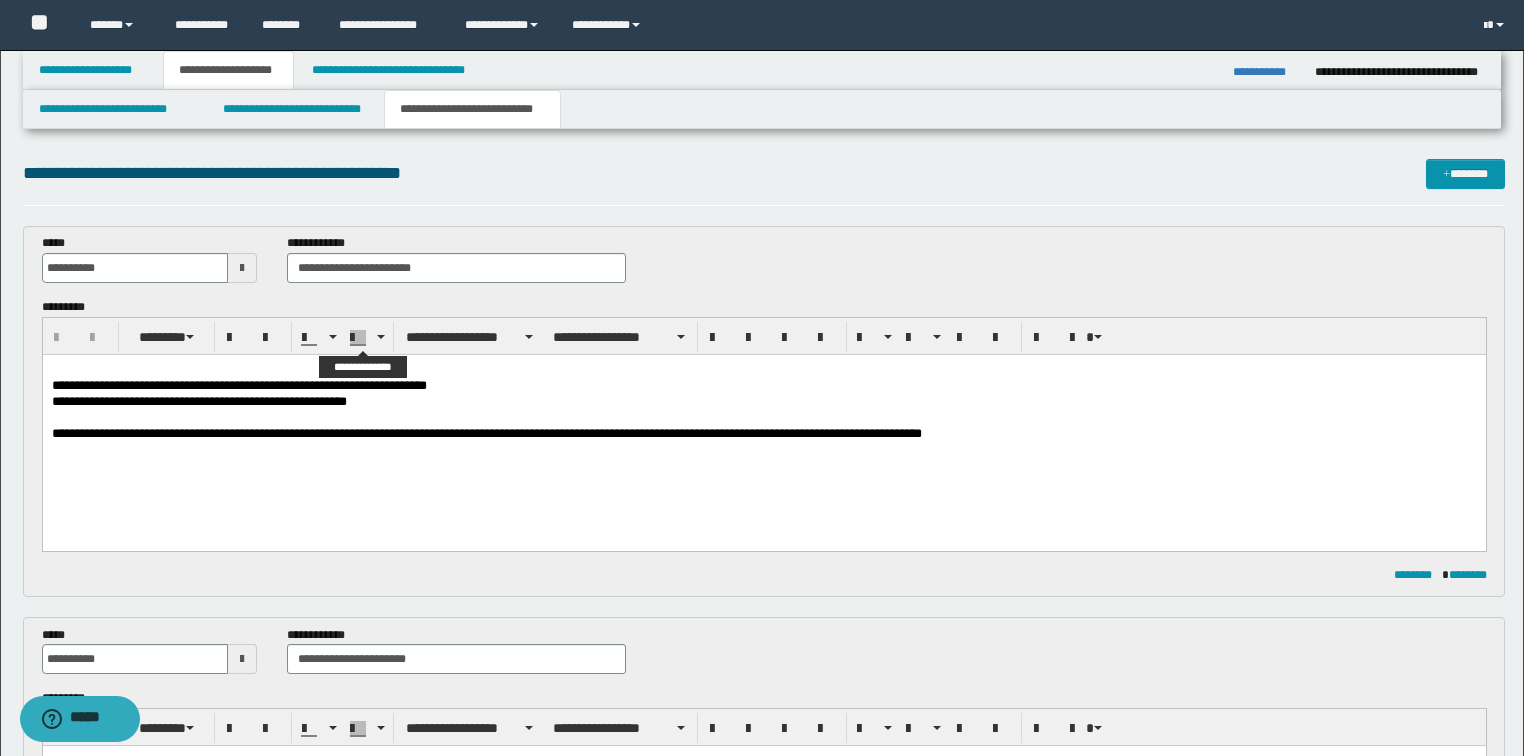 scroll, scrollTop: 0, scrollLeft: 0, axis: both 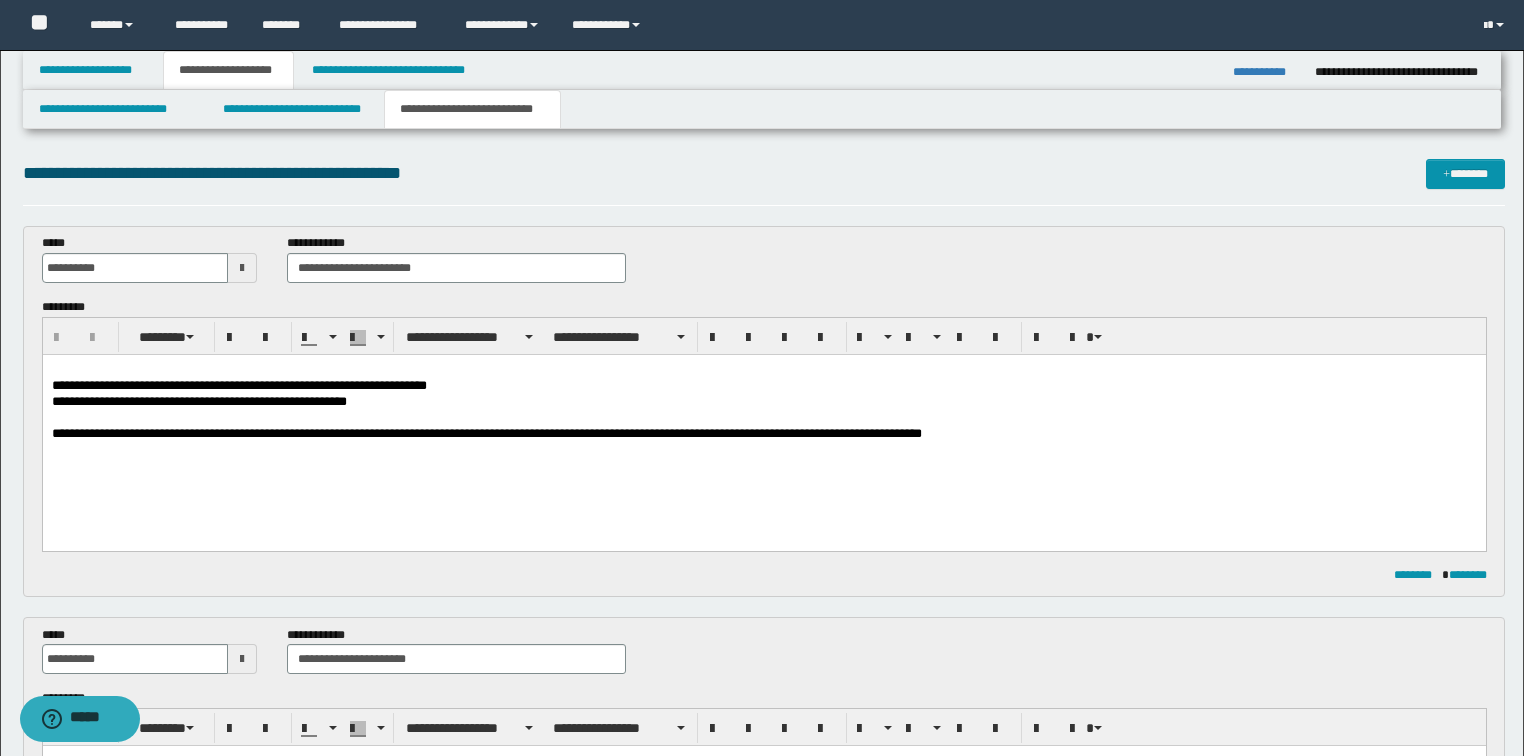 click on "**********" at bounding box center [764, 386] 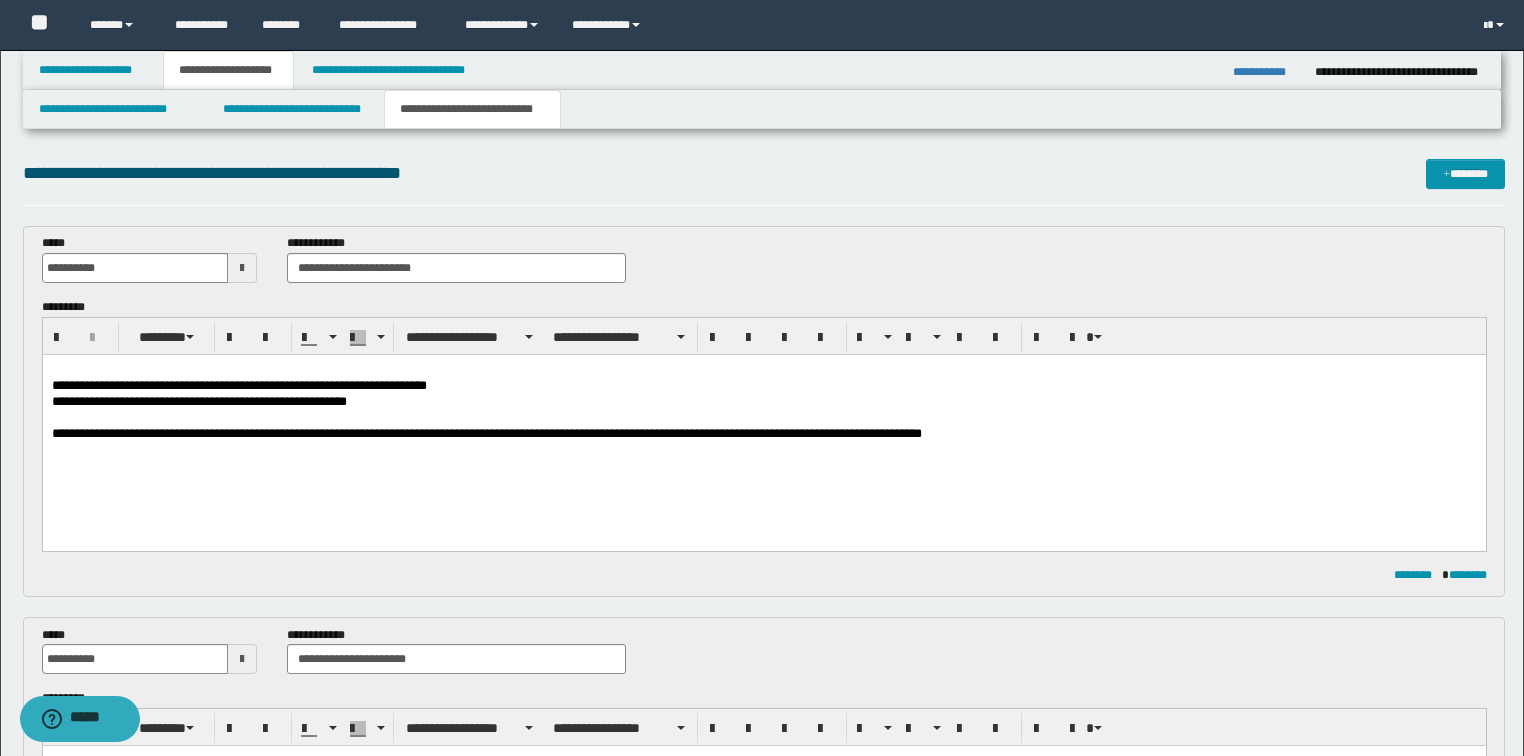 type 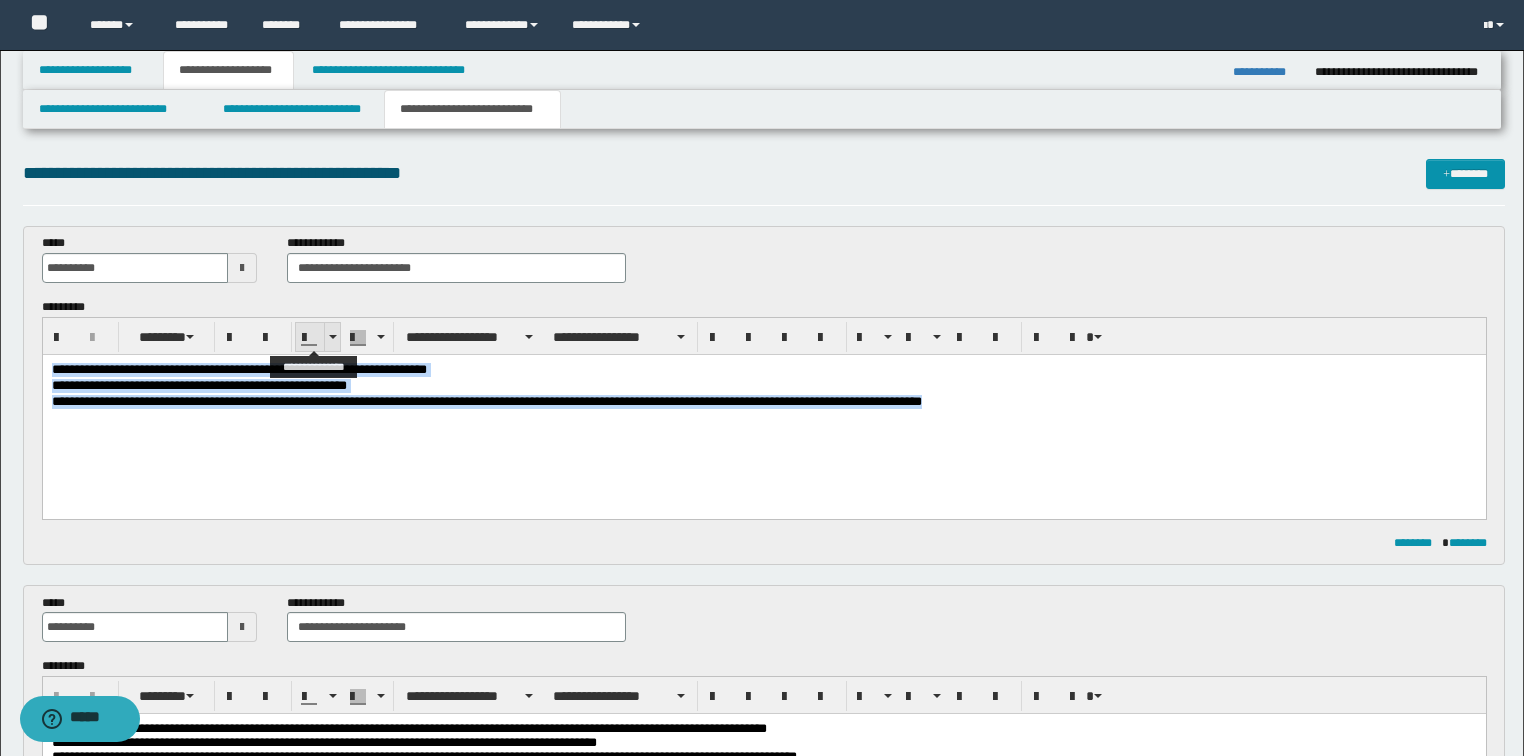 click at bounding box center [332, 337] 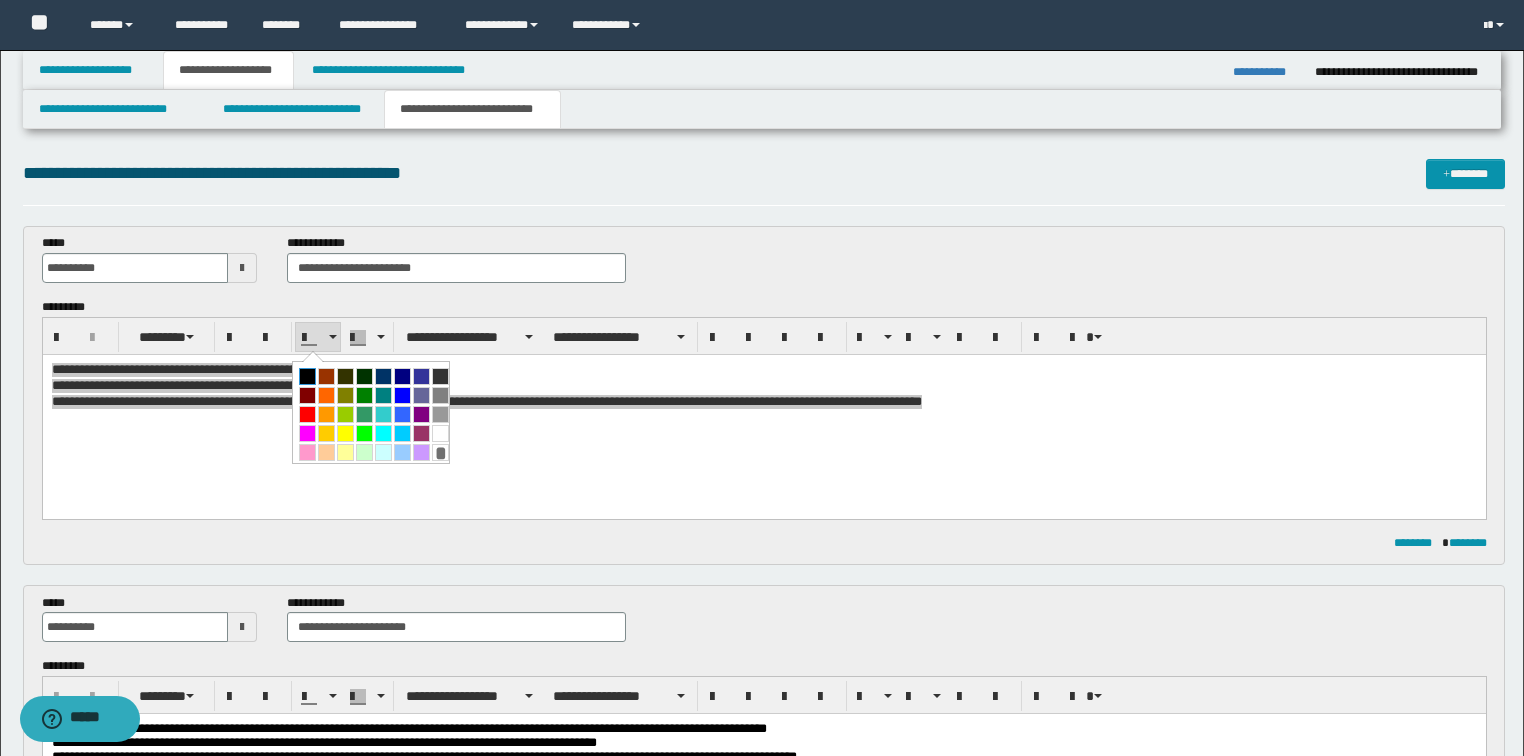 click at bounding box center (307, 376) 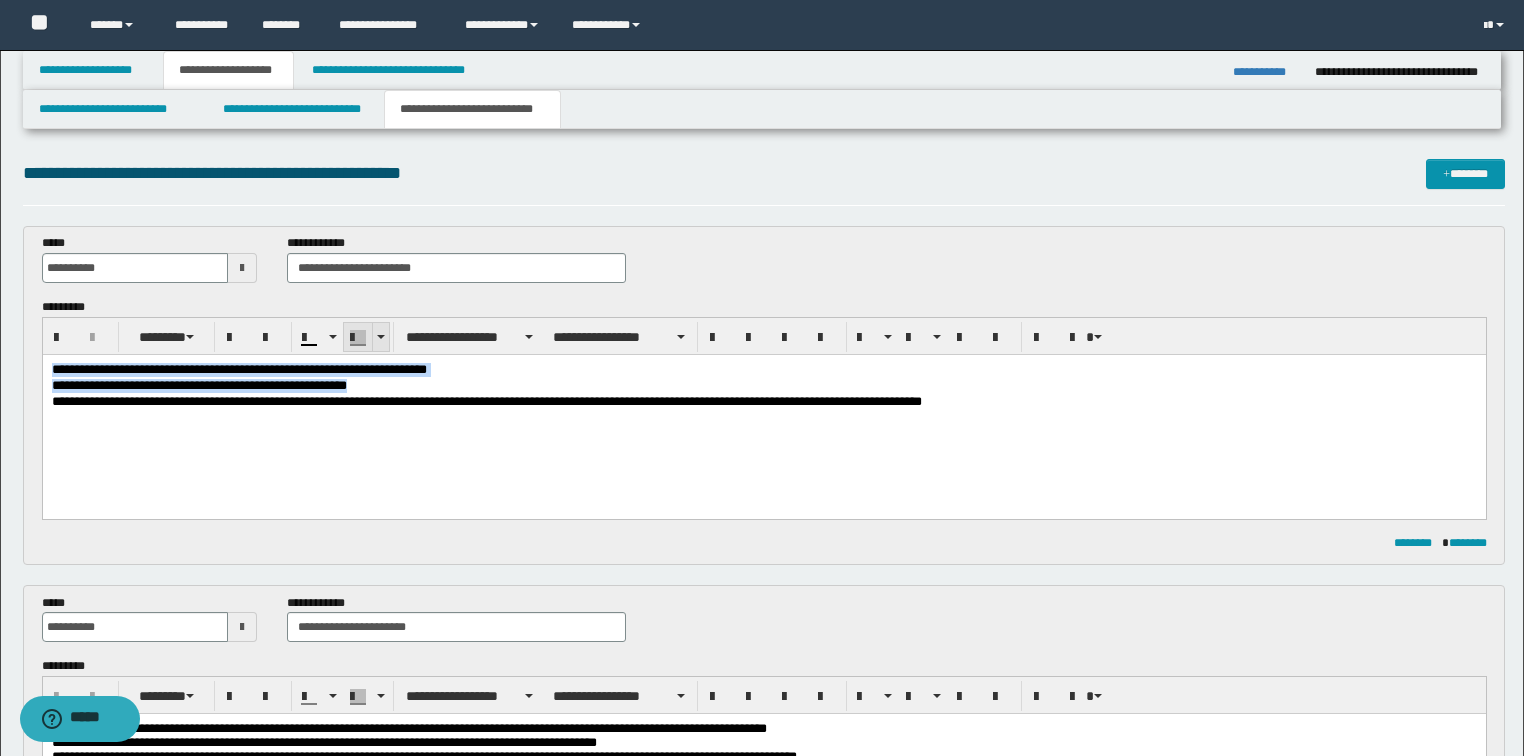 click at bounding box center (381, 337) 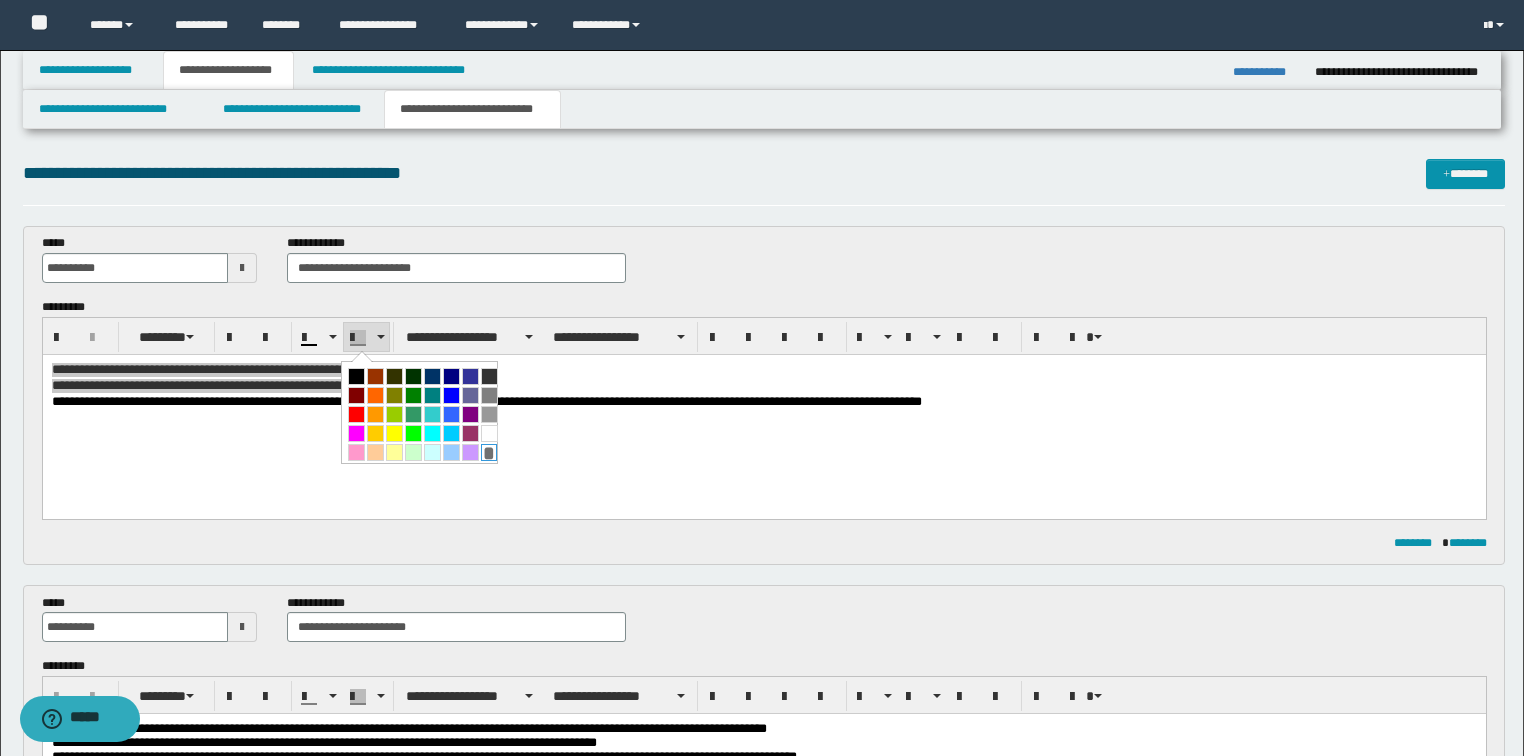 click on "*" at bounding box center (489, 452) 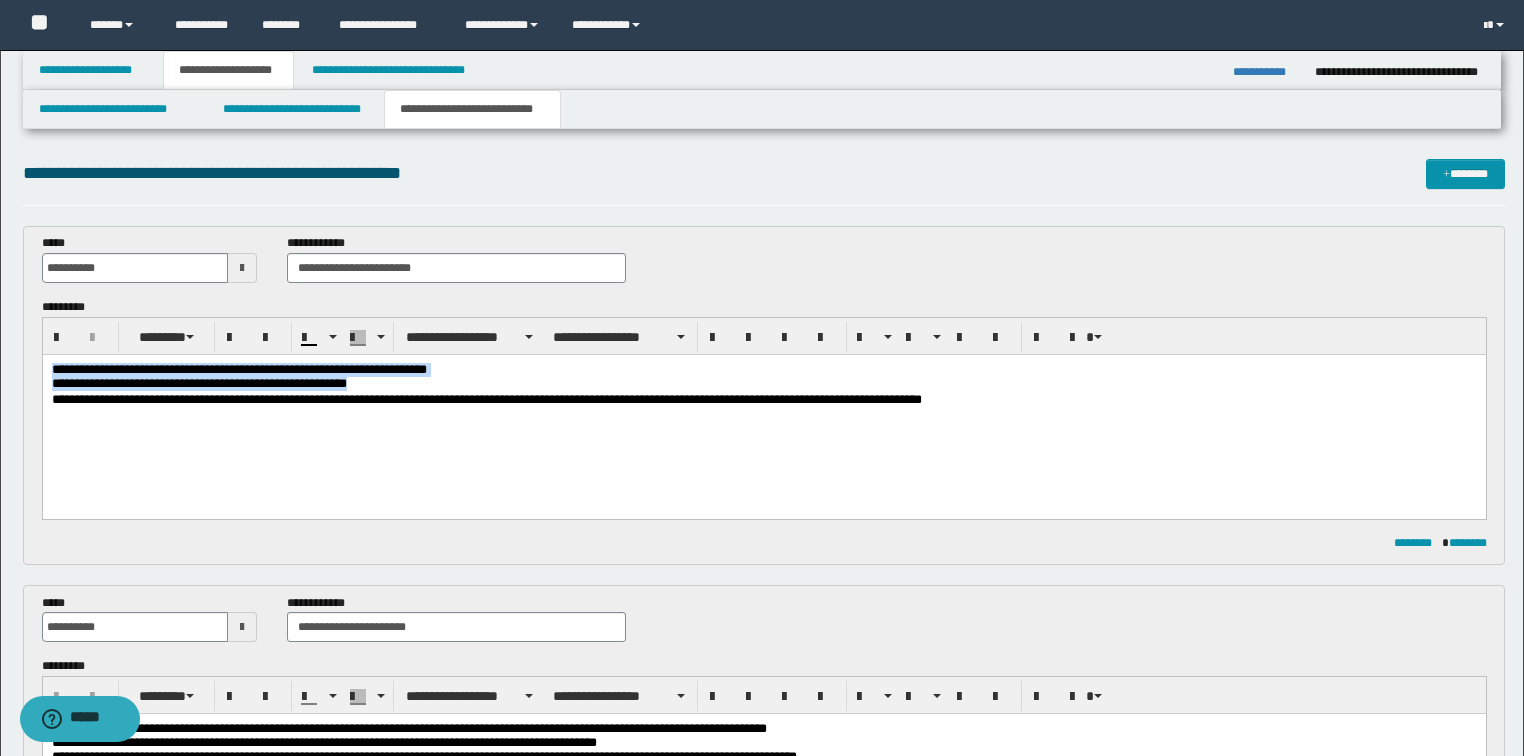 click on "**********" at bounding box center (763, 409) 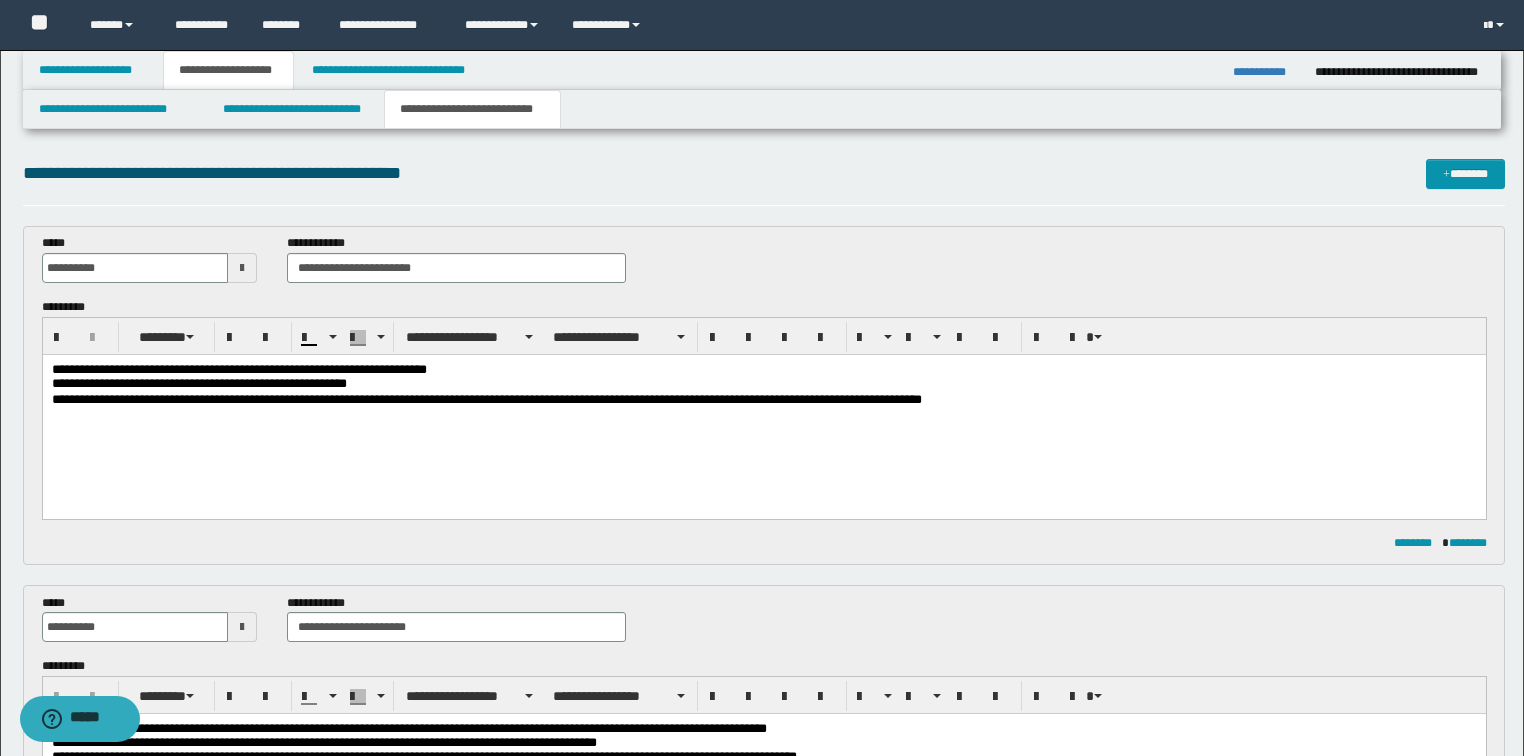 drag, startPoint x: 480, startPoint y: 455, endPoint x: 1004, endPoint y: 424, distance: 524.9162 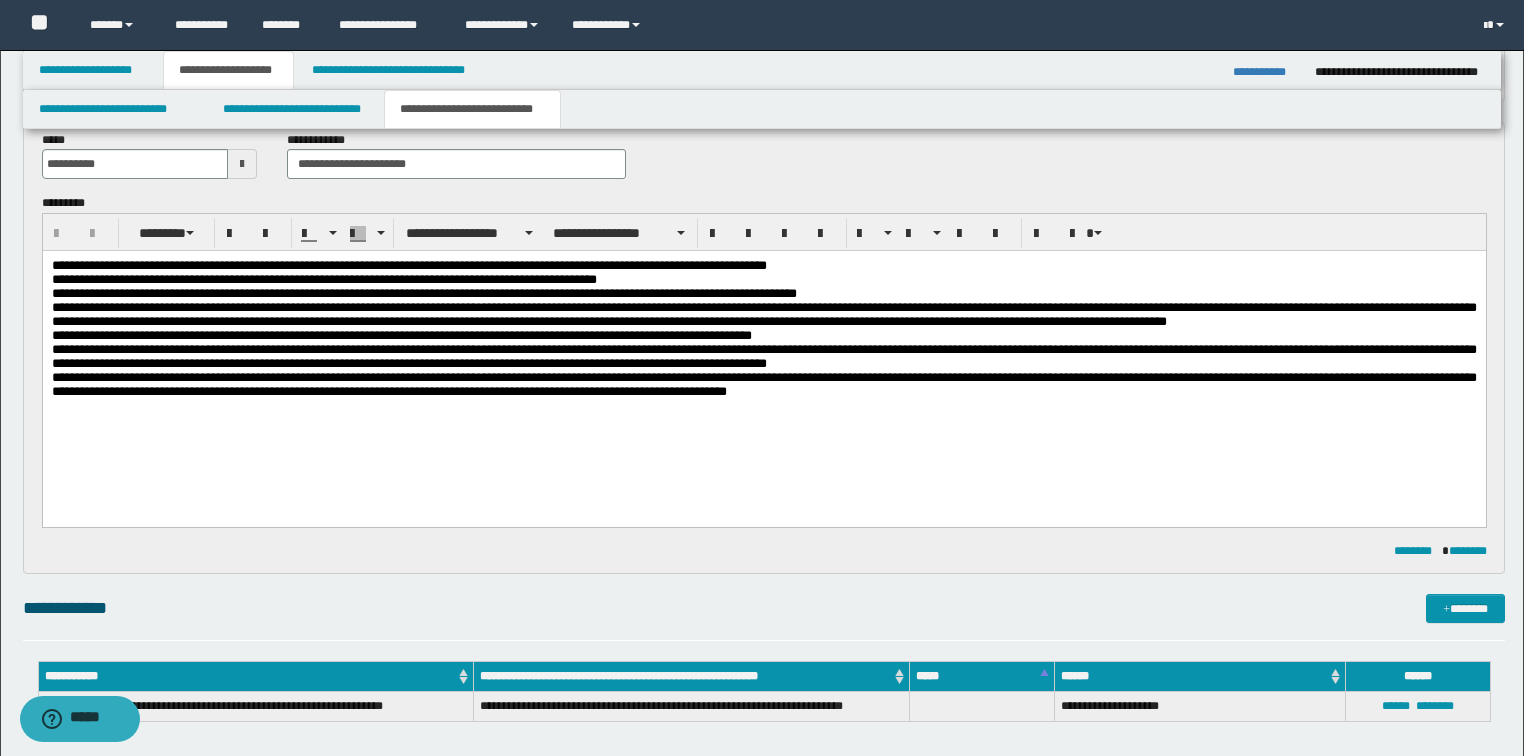 scroll, scrollTop: 480, scrollLeft: 0, axis: vertical 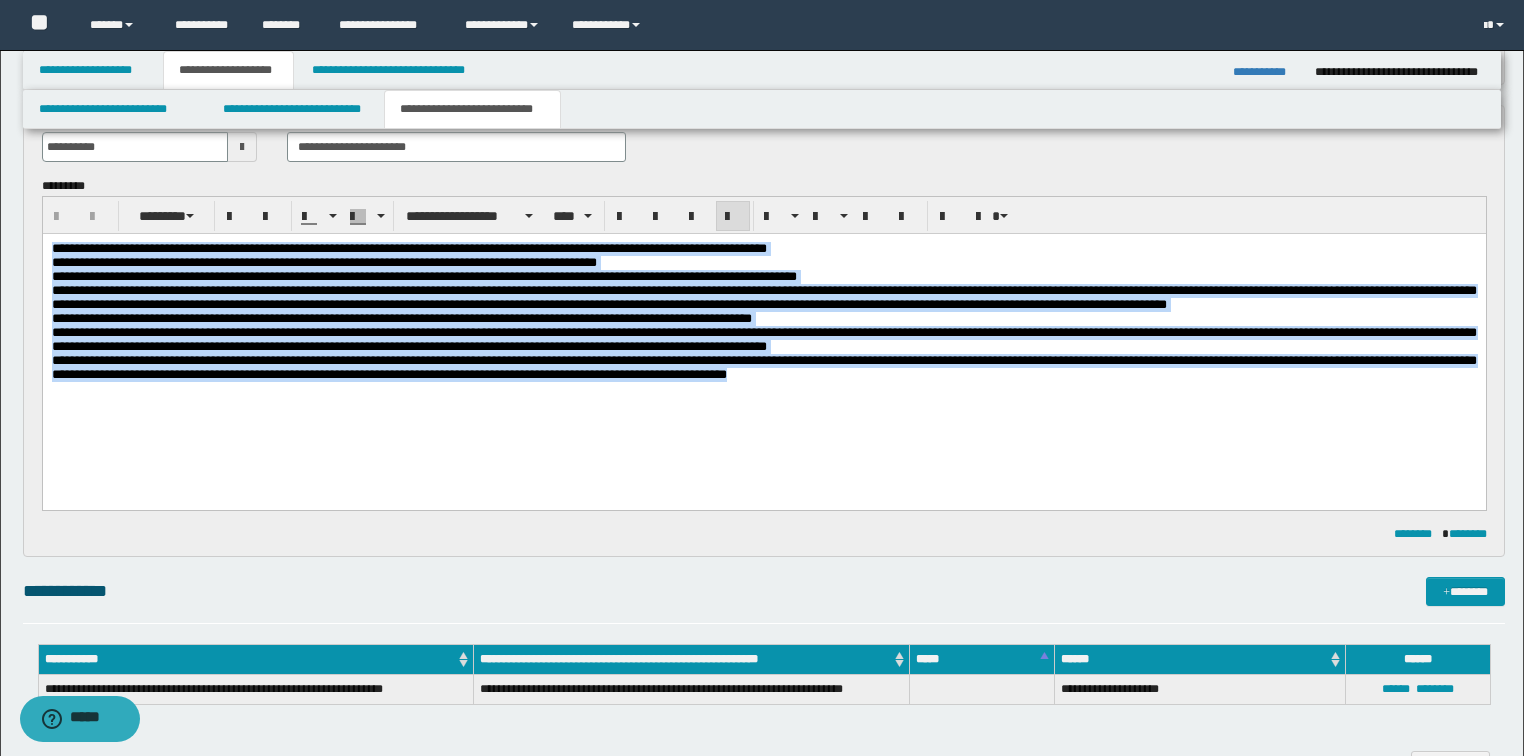 drag, startPoint x: 911, startPoint y: 397, endPoint x: 421, endPoint y: 454, distance: 493.30417 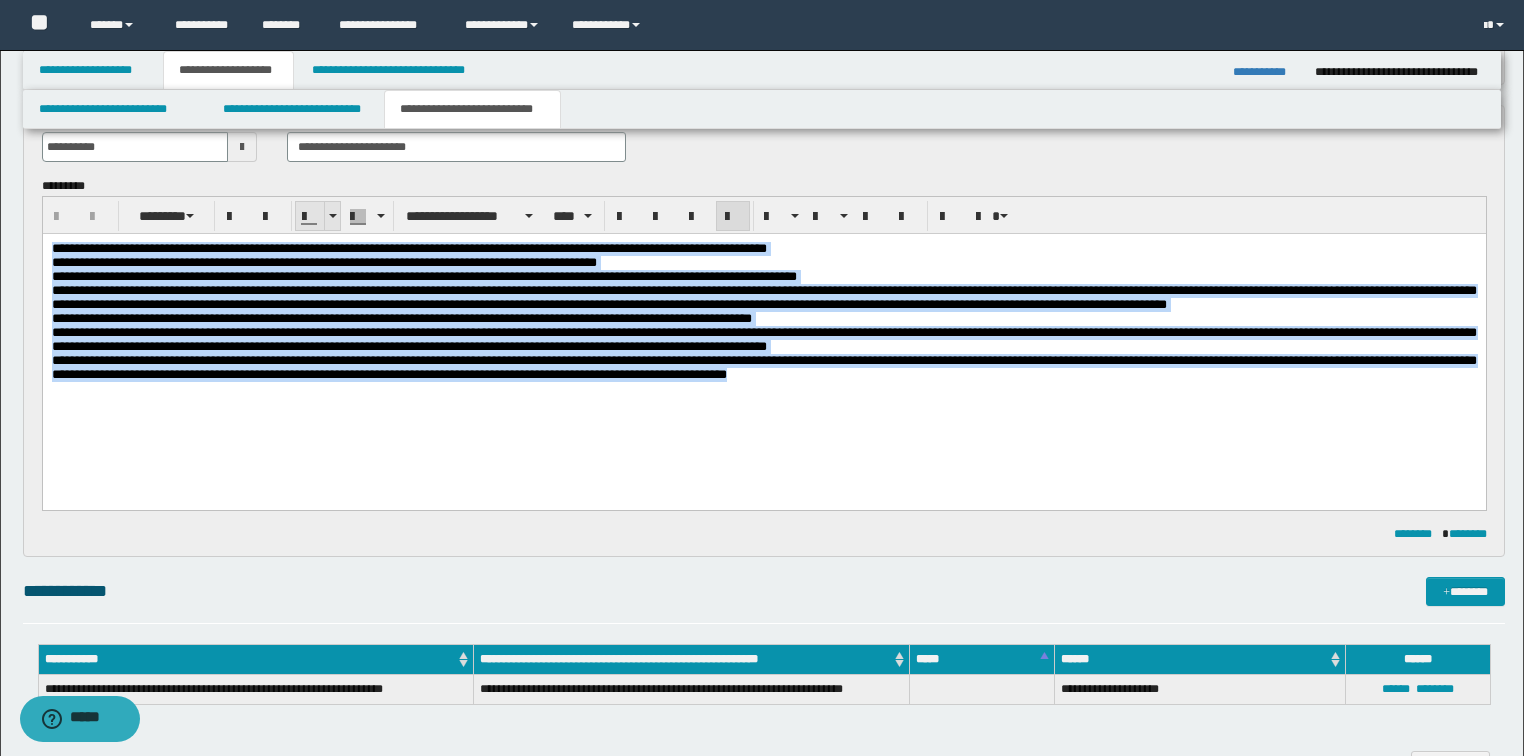 click at bounding box center [333, 216] 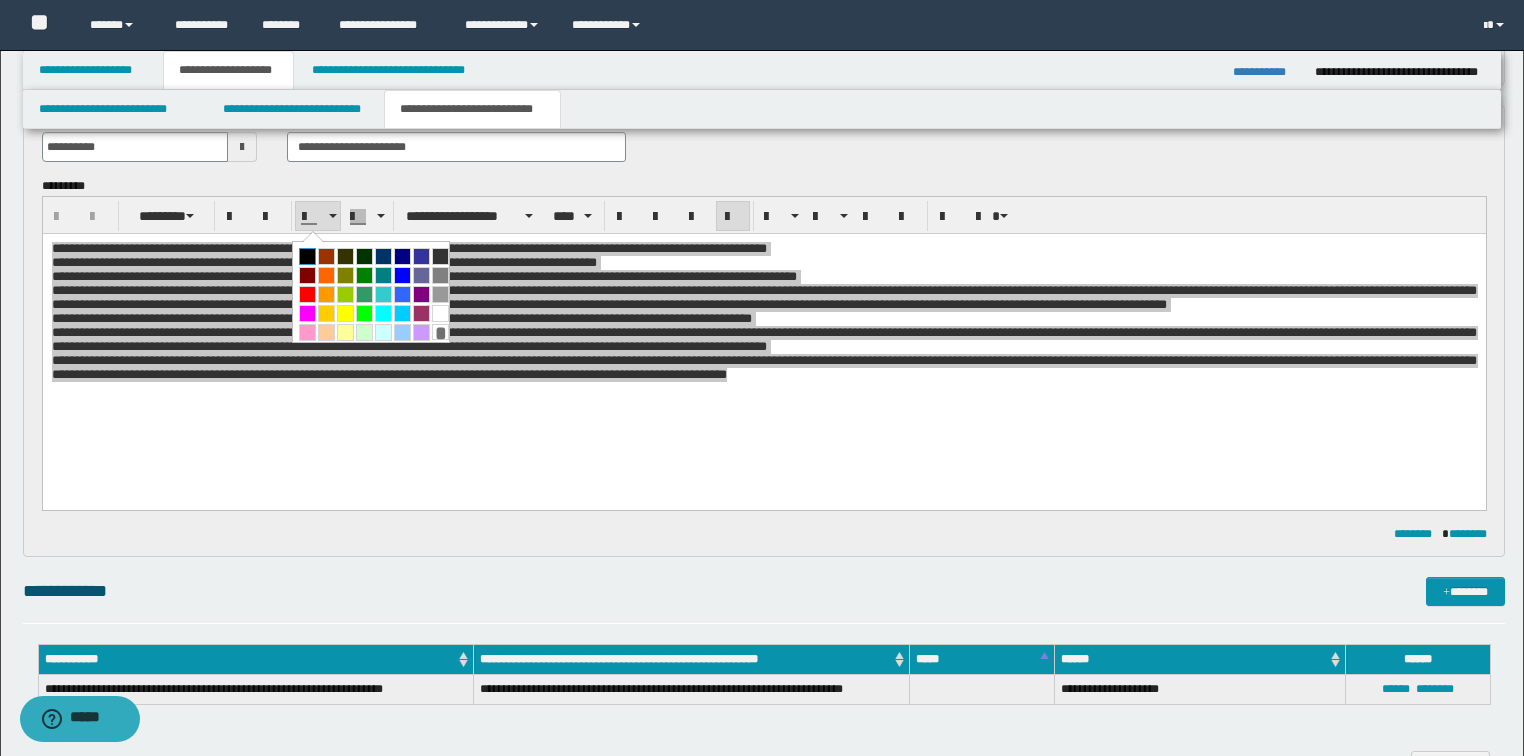 click at bounding box center (307, 256) 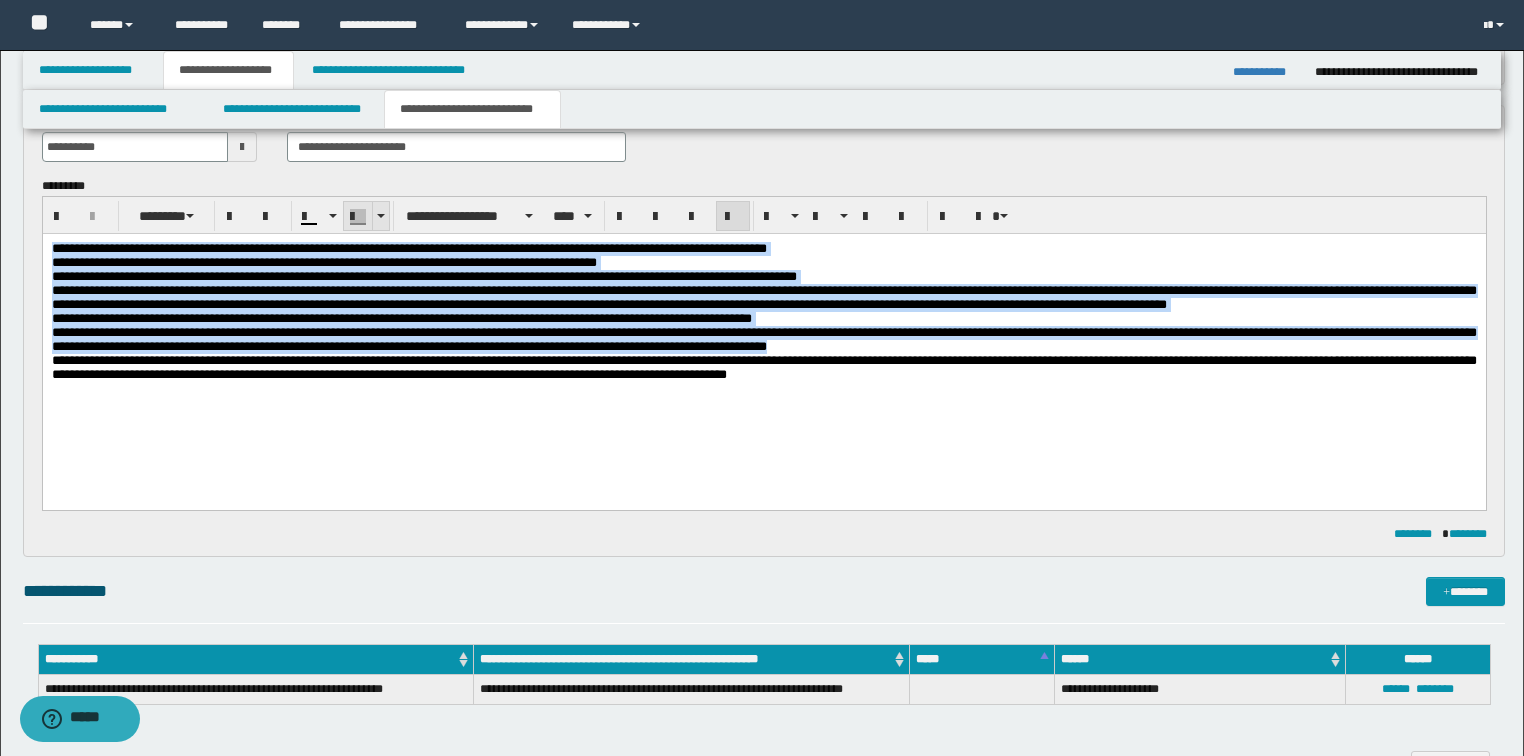 click at bounding box center (380, 216) 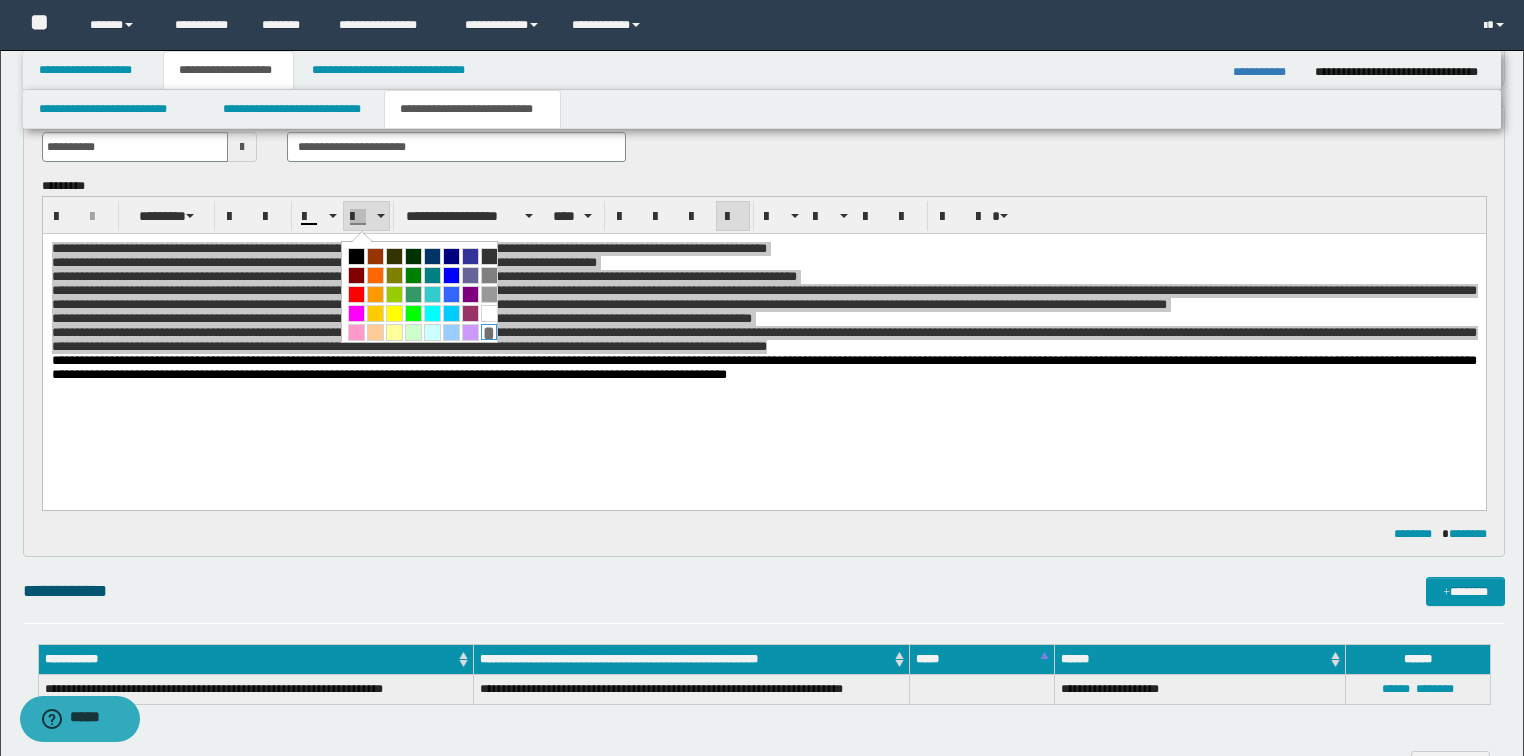 click on "*" at bounding box center (489, 332) 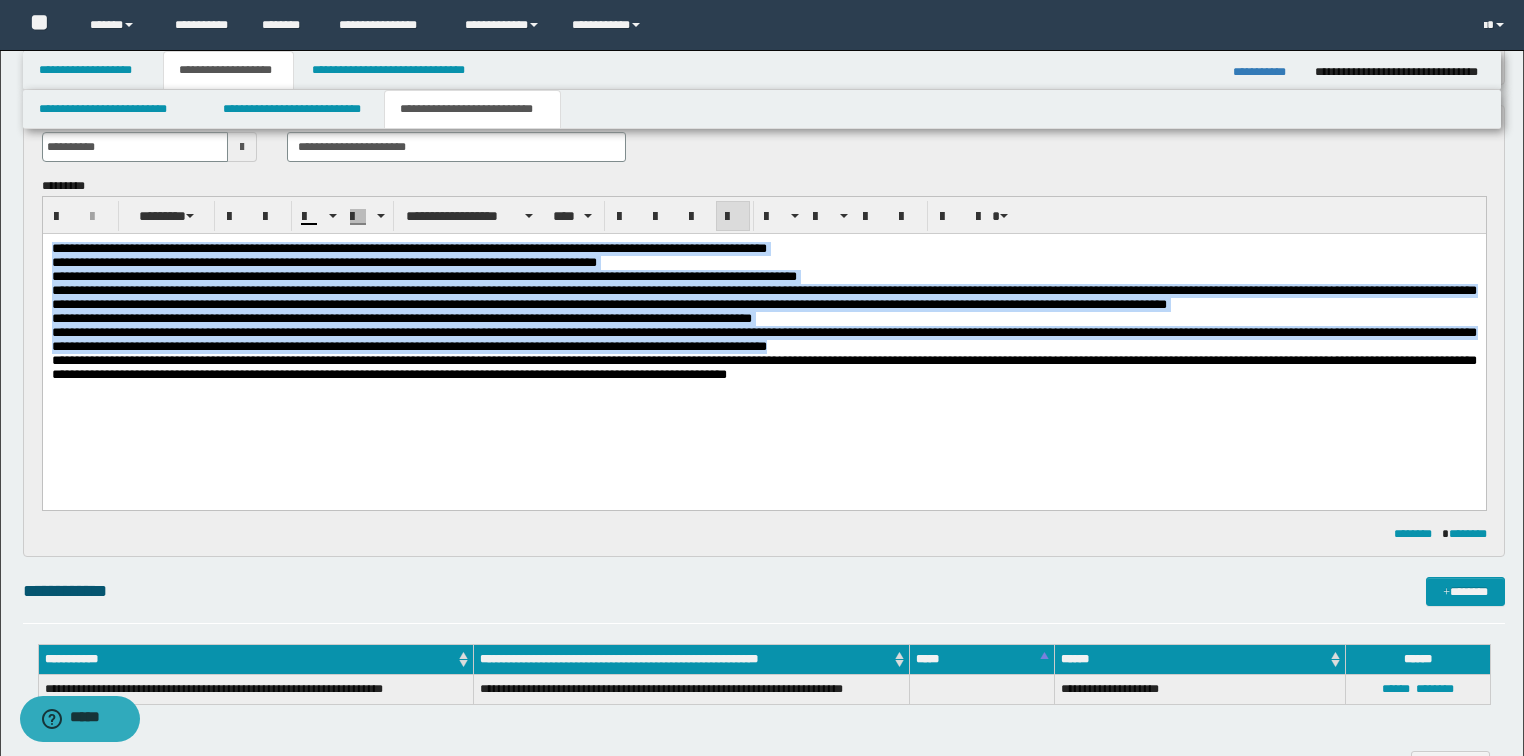 click on "**********" at bounding box center (401, 318) 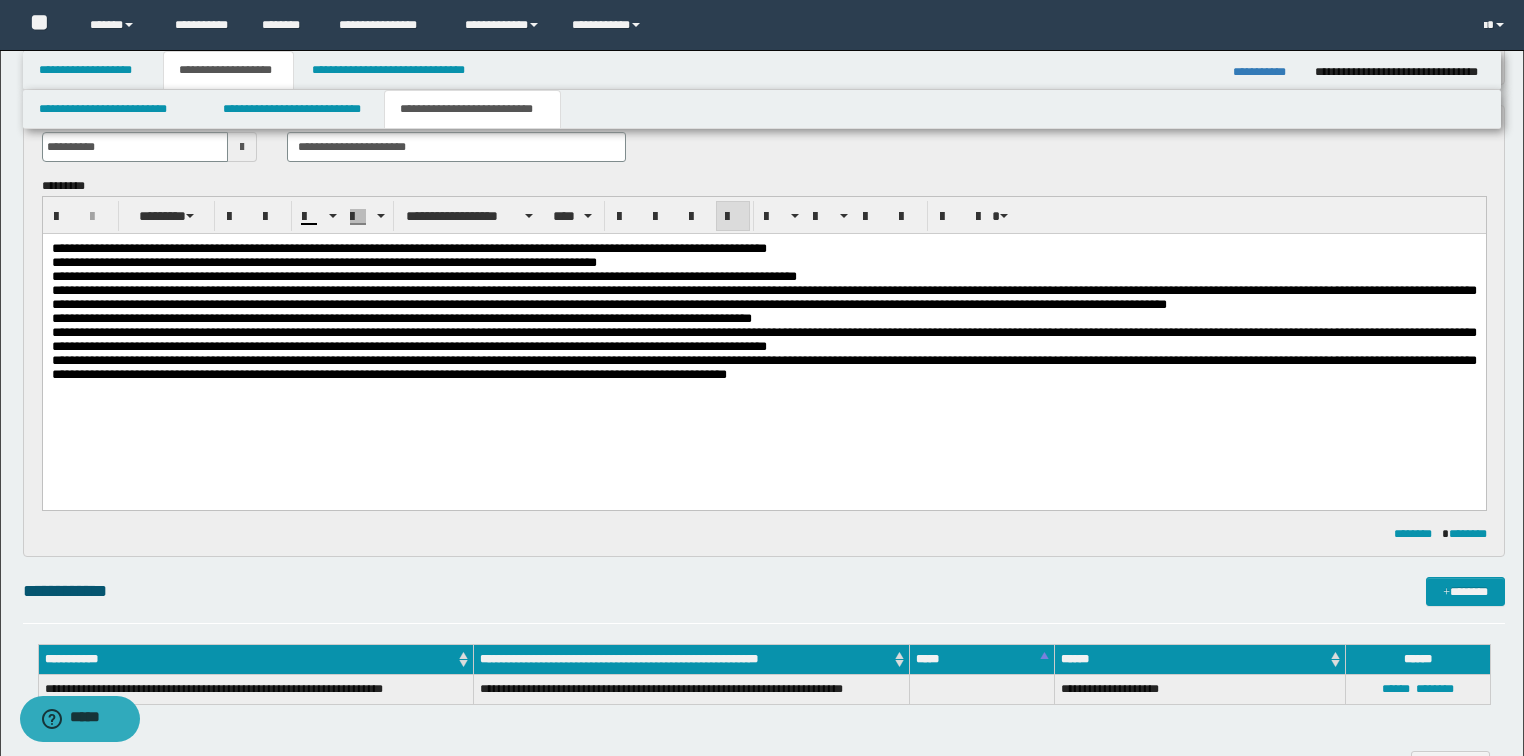 click on "**********" at bounding box center (401, 318) 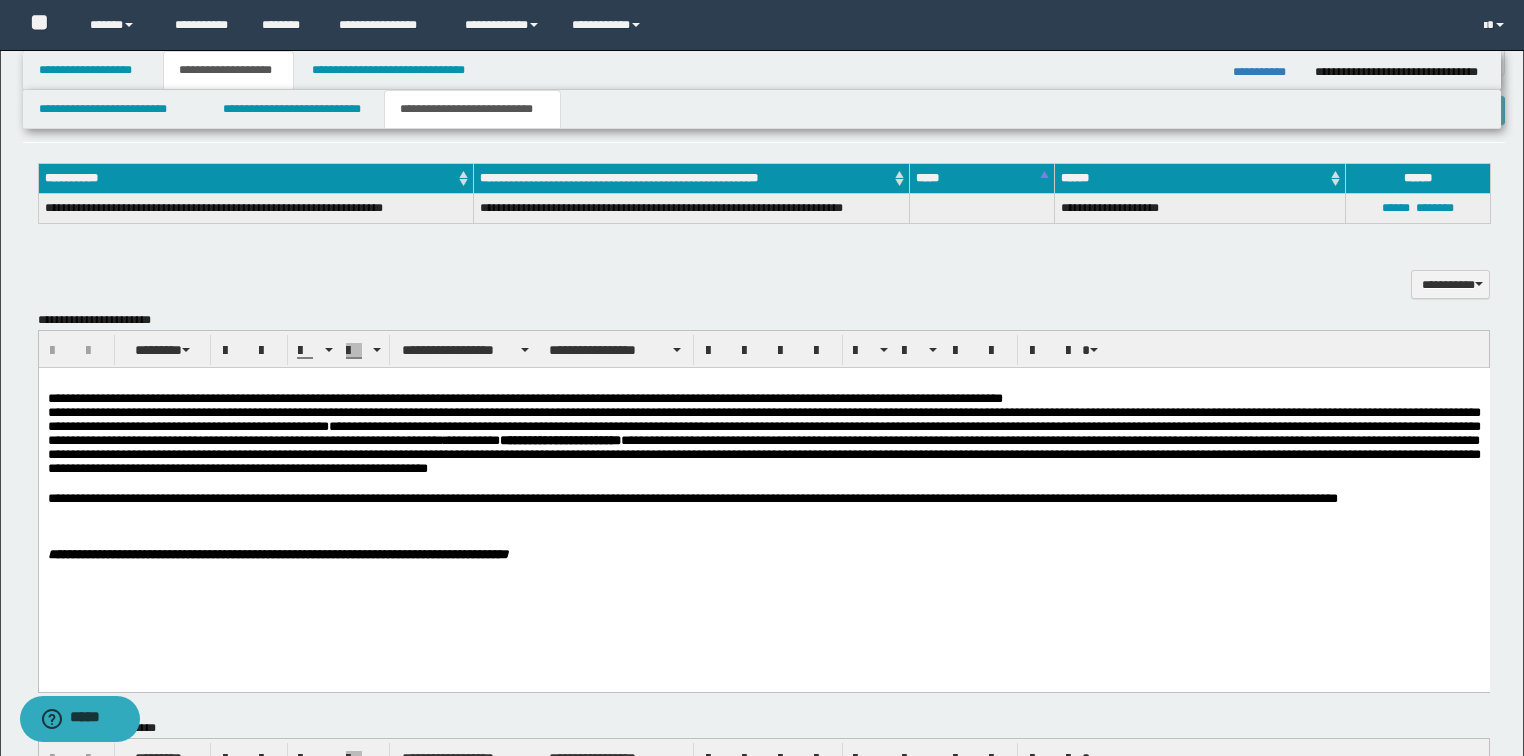 scroll, scrollTop: 1040, scrollLeft: 0, axis: vertical 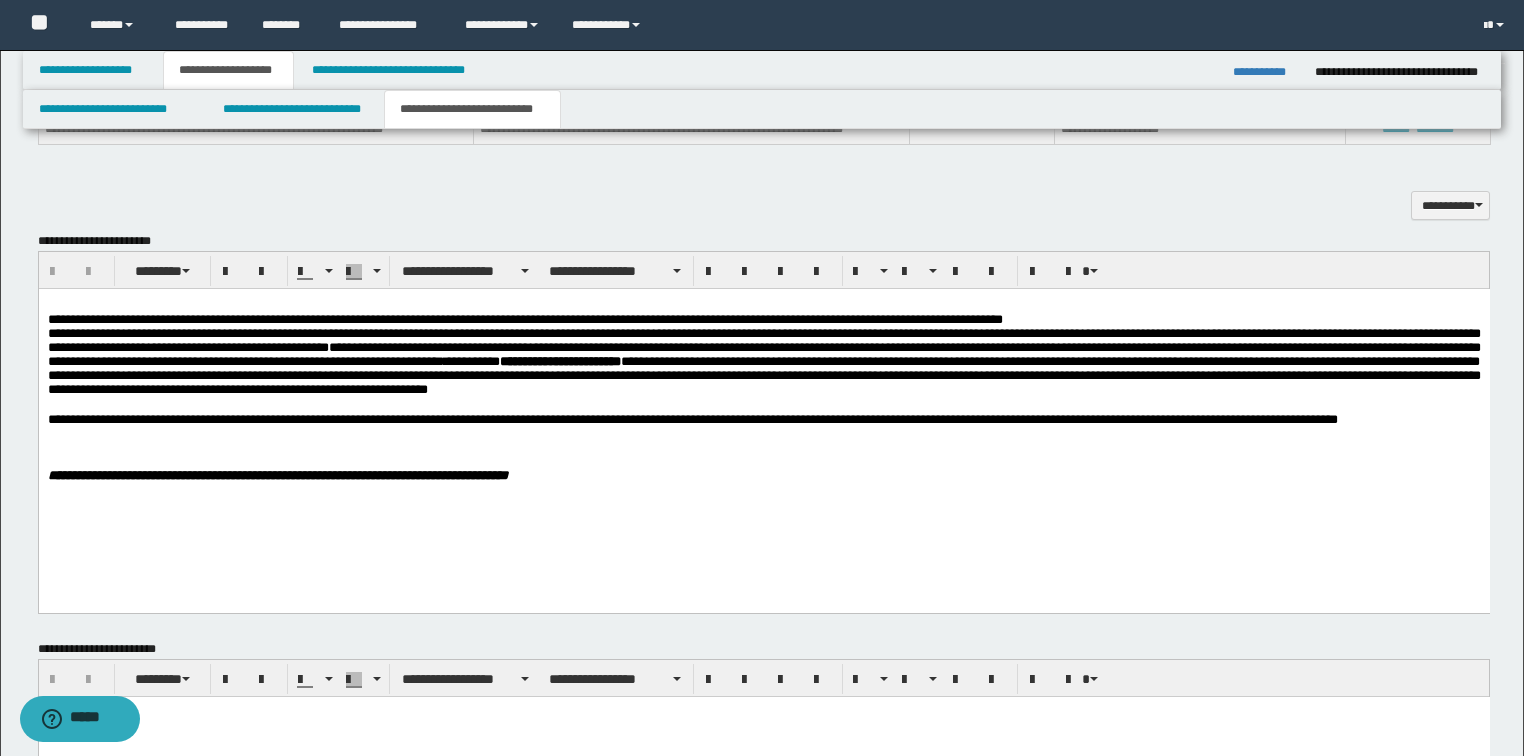 click on "**********" at bounding box center (804, 319) 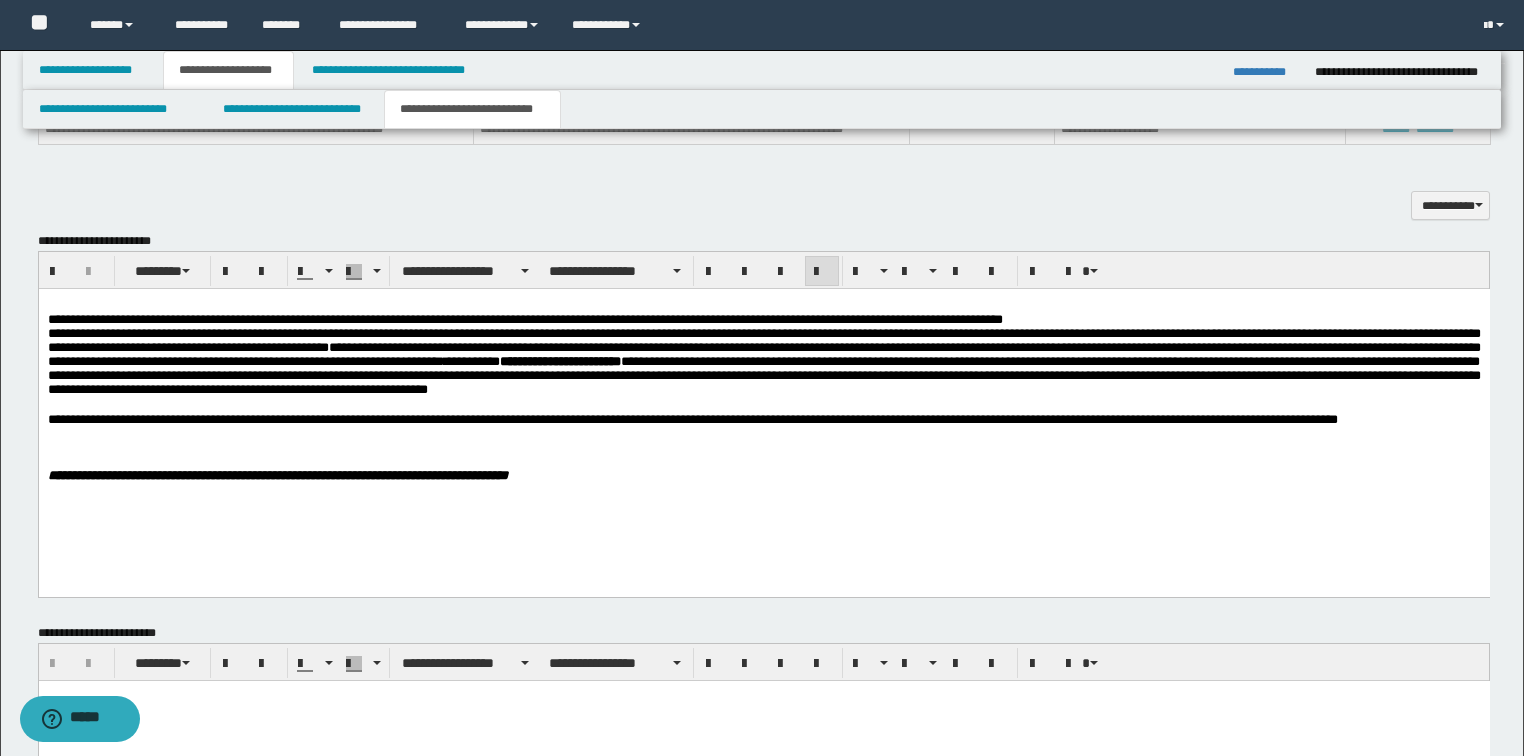type 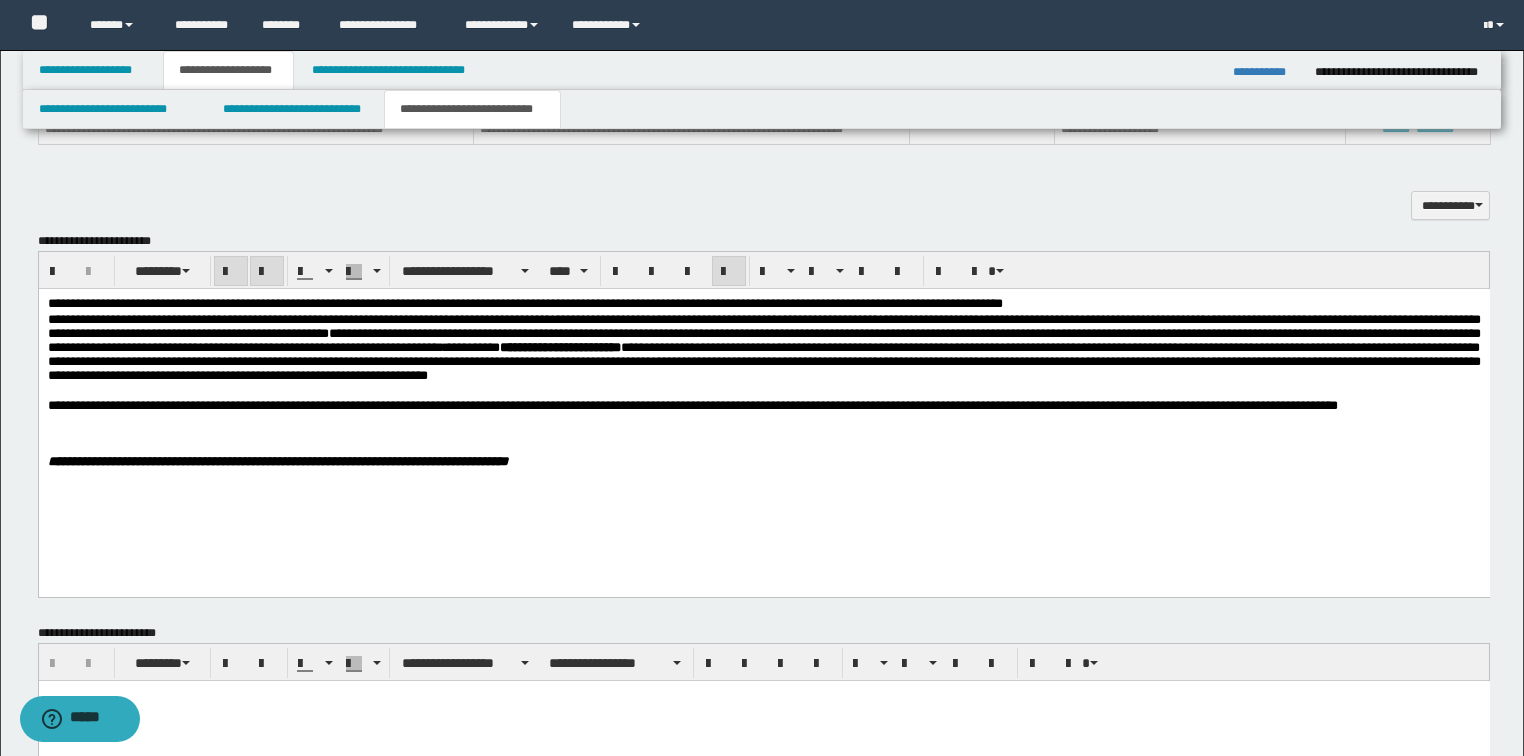 click on "**********" at bounding box center (763, 462) 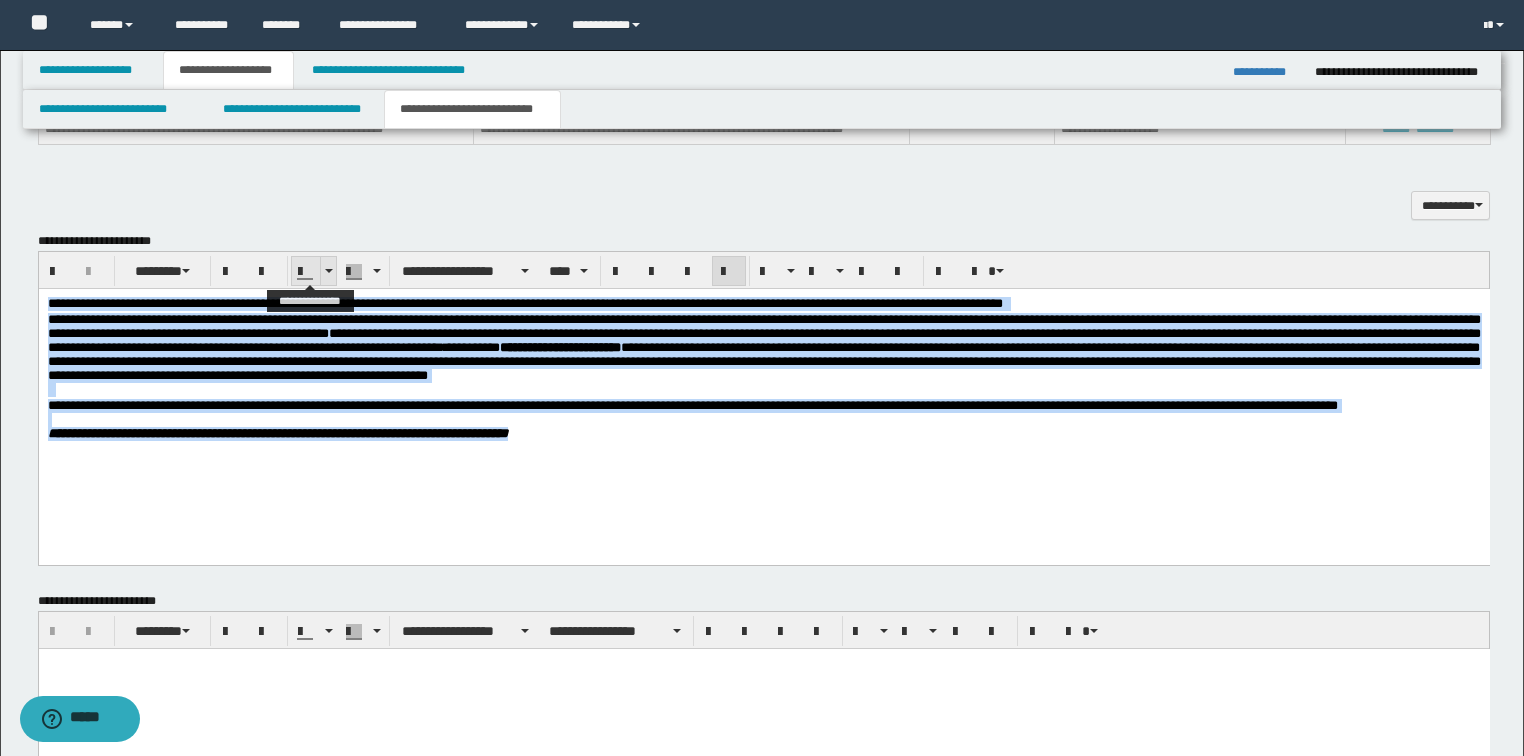 click at bounding box center (328, 271) 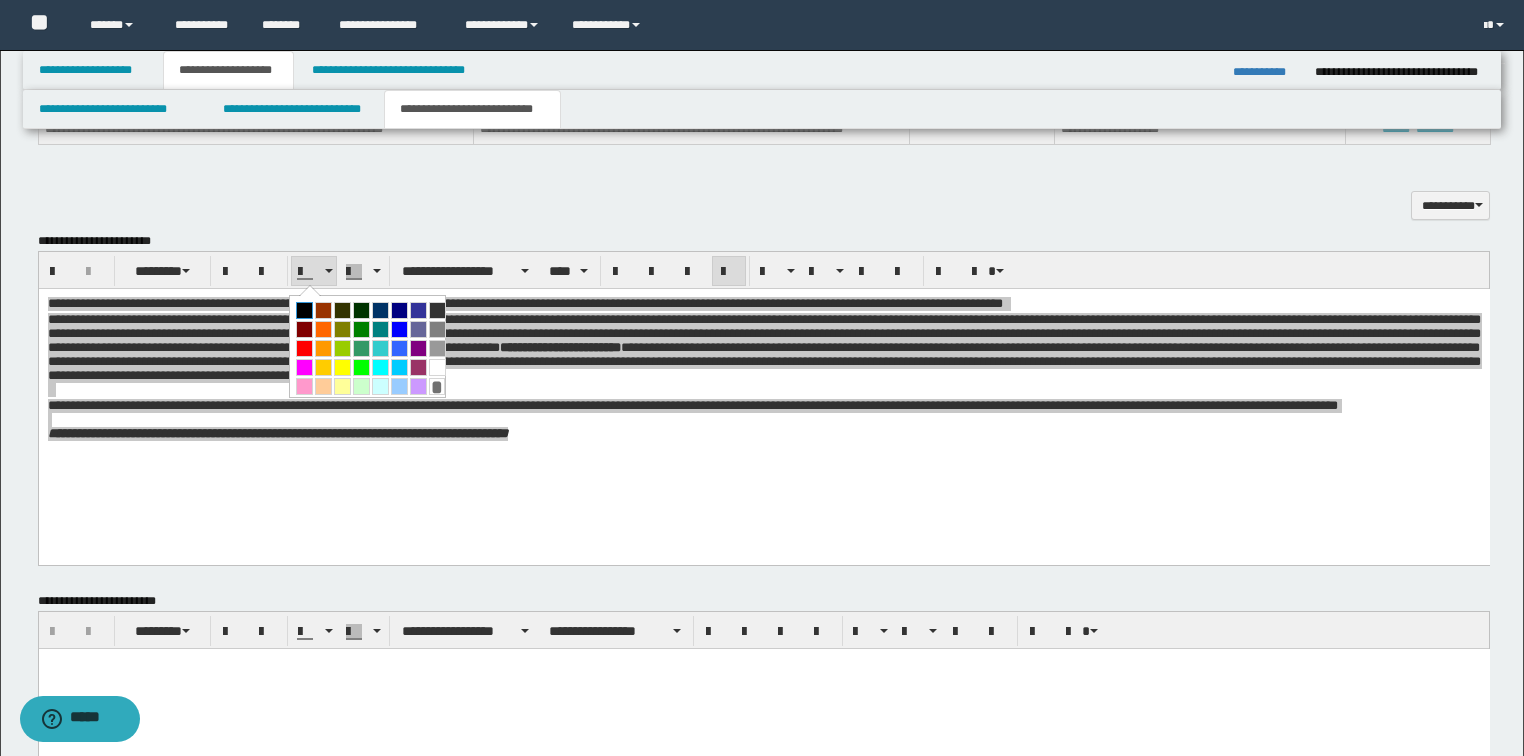 click at bounding box center (304, 310) 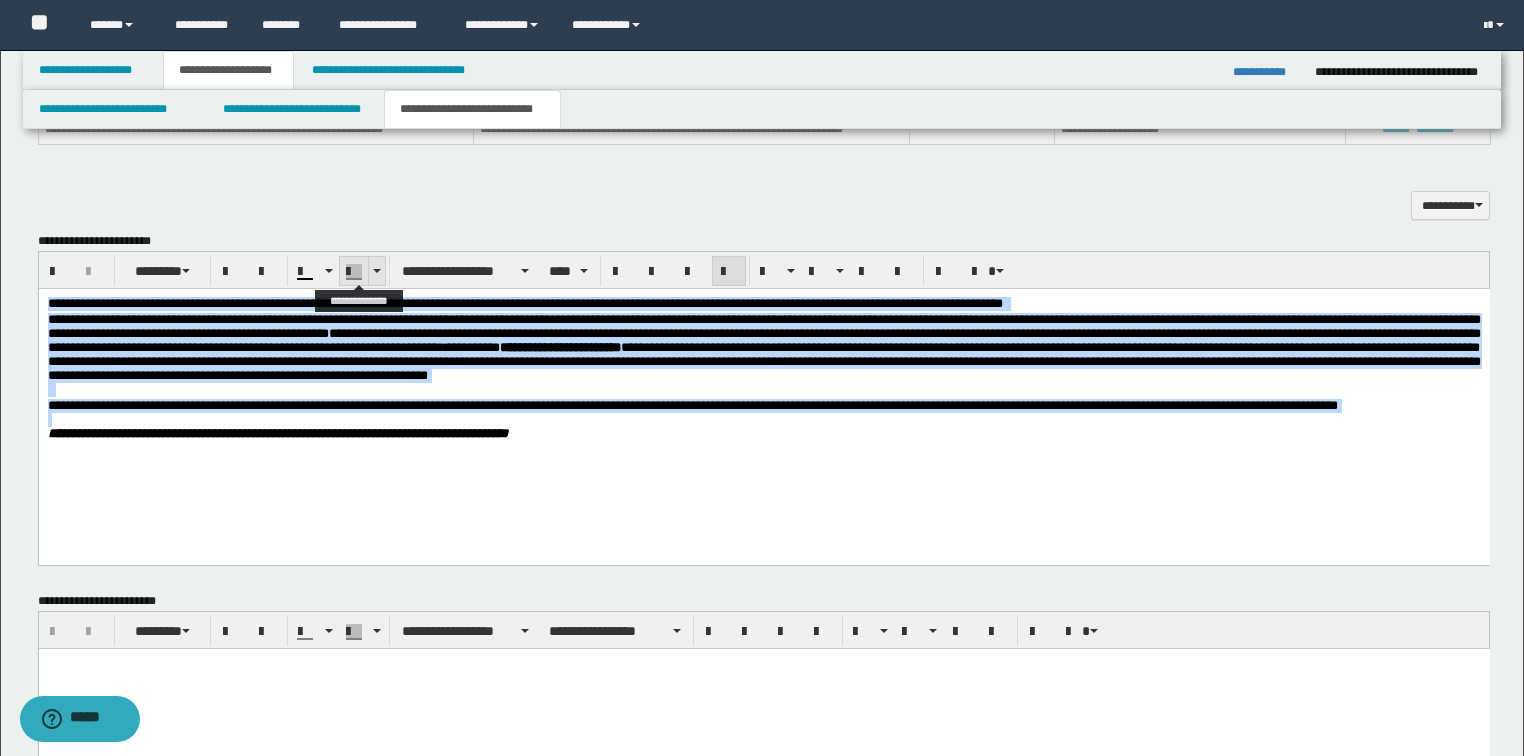 click at bounding box center [376, 271] 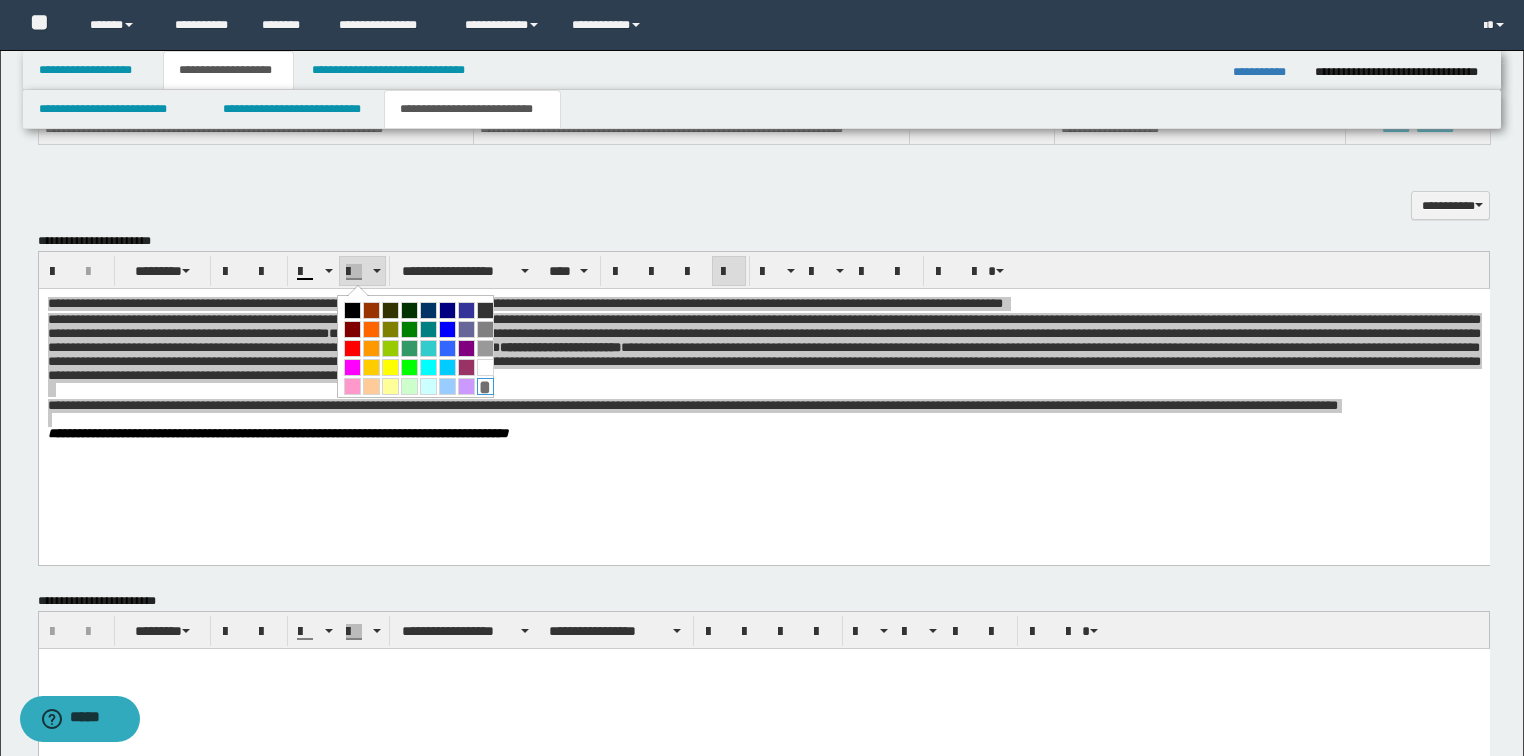 click on "*" at bounding box center [485, 386] 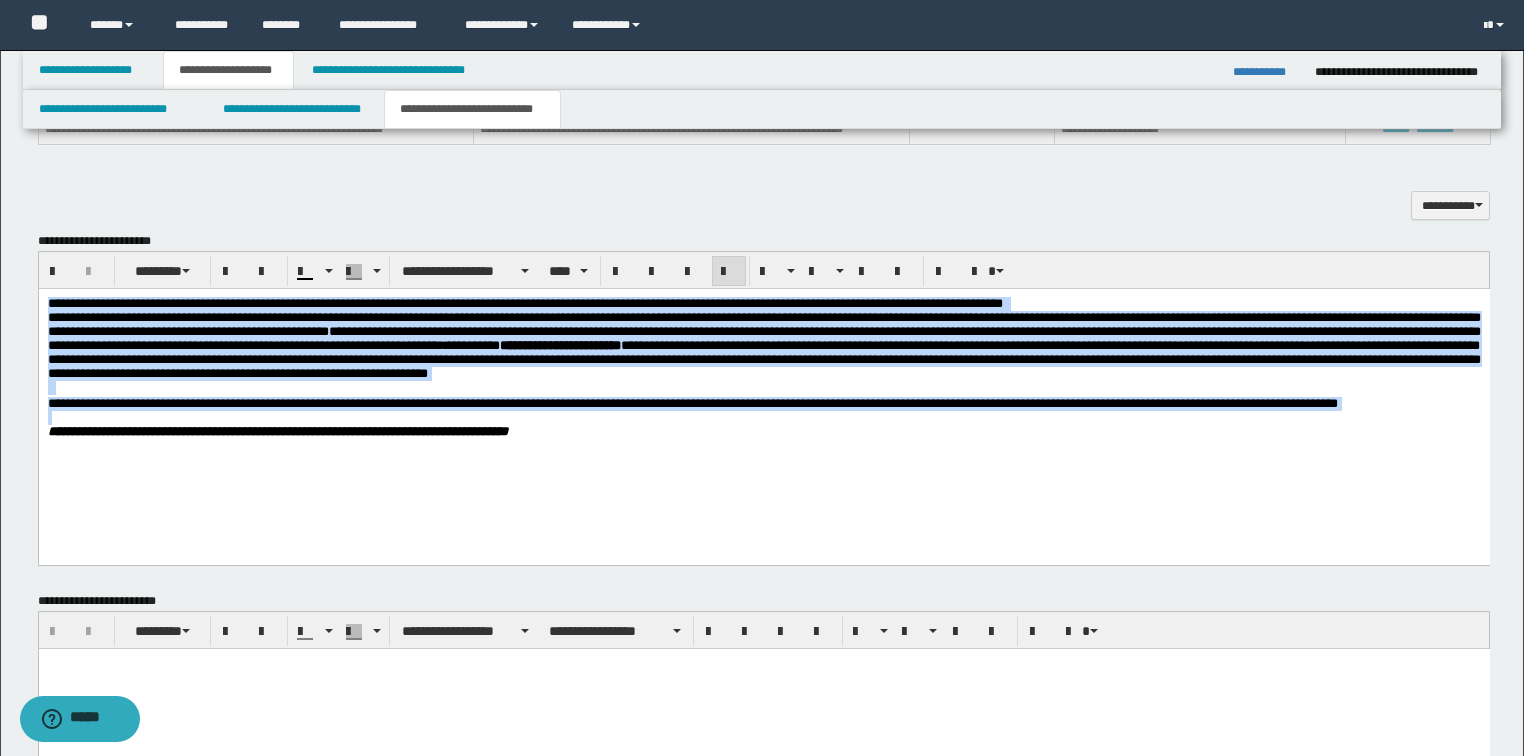 click on "**********" at bounding box center [763, 359] 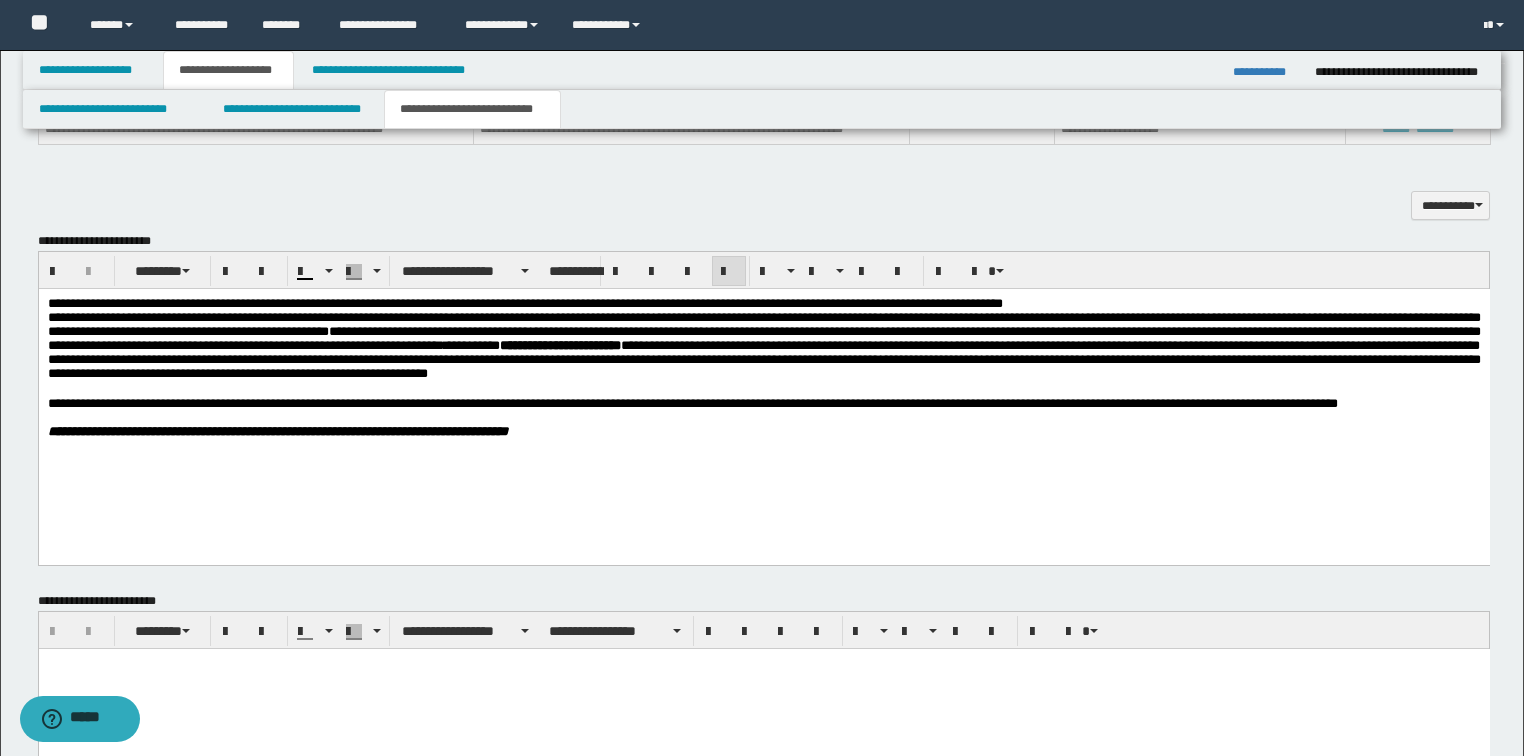 click on "**********" at bounding box center [763, 393] 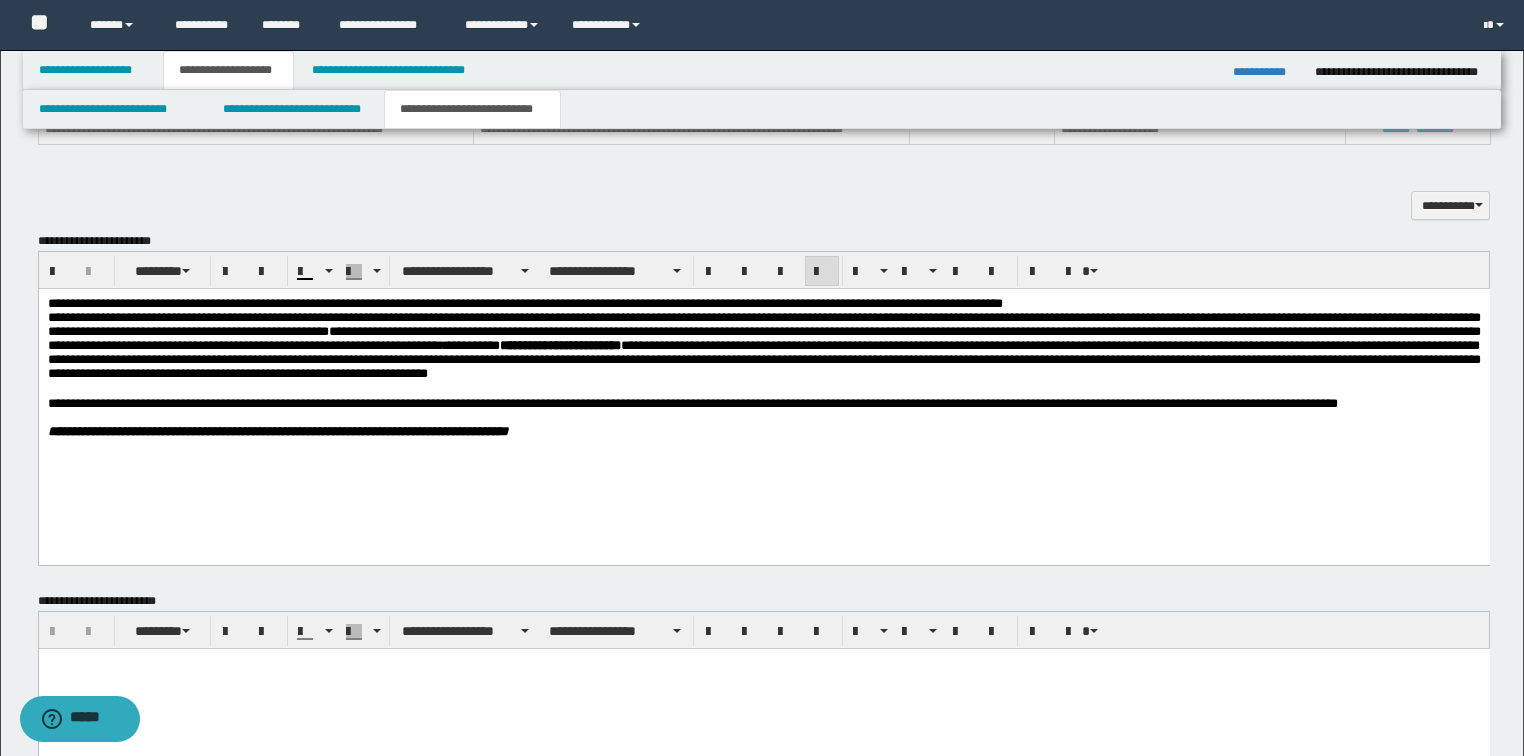 click on "**********" at bounding box center [763, 432] 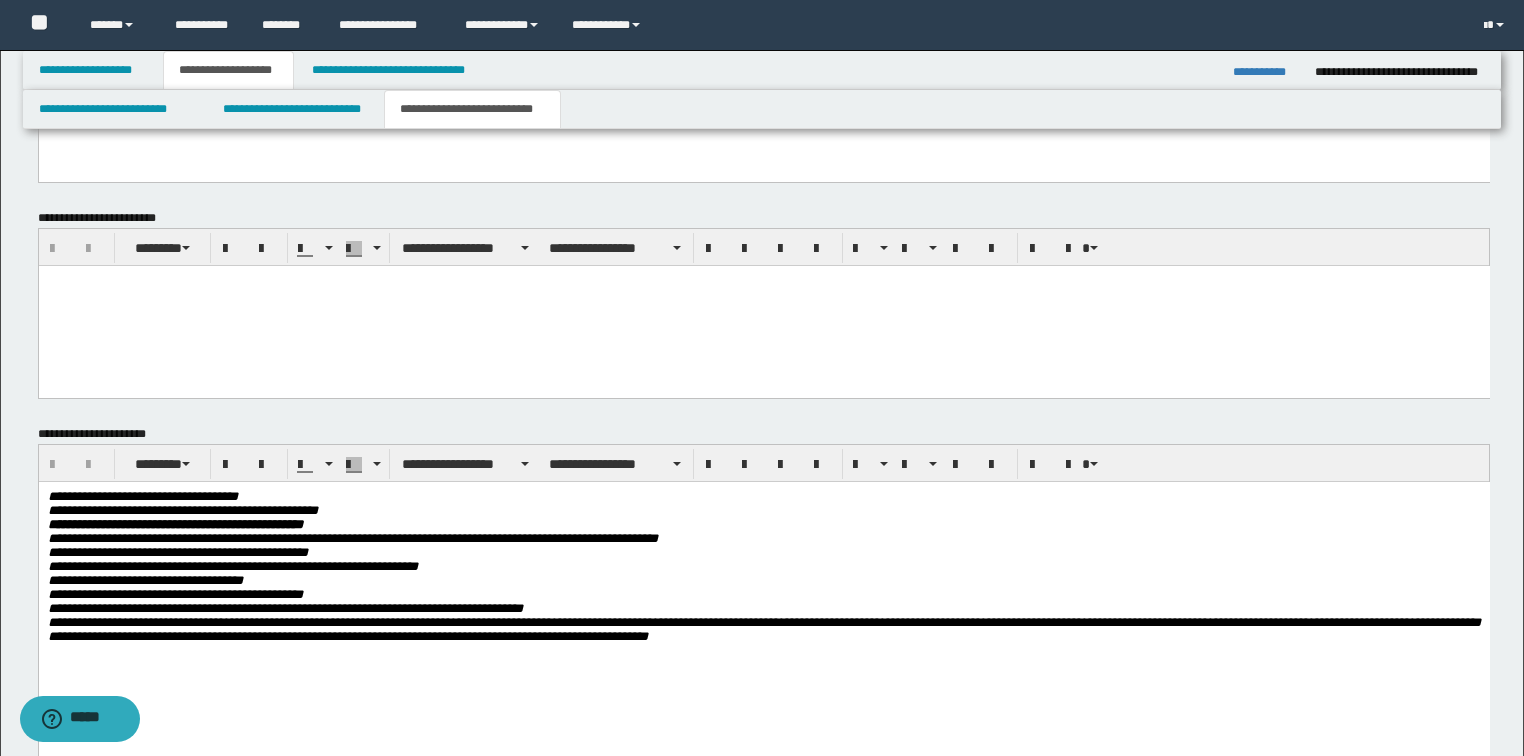 scroll, scrollTop: 1440, scrollLeft: 0, axis: vertical 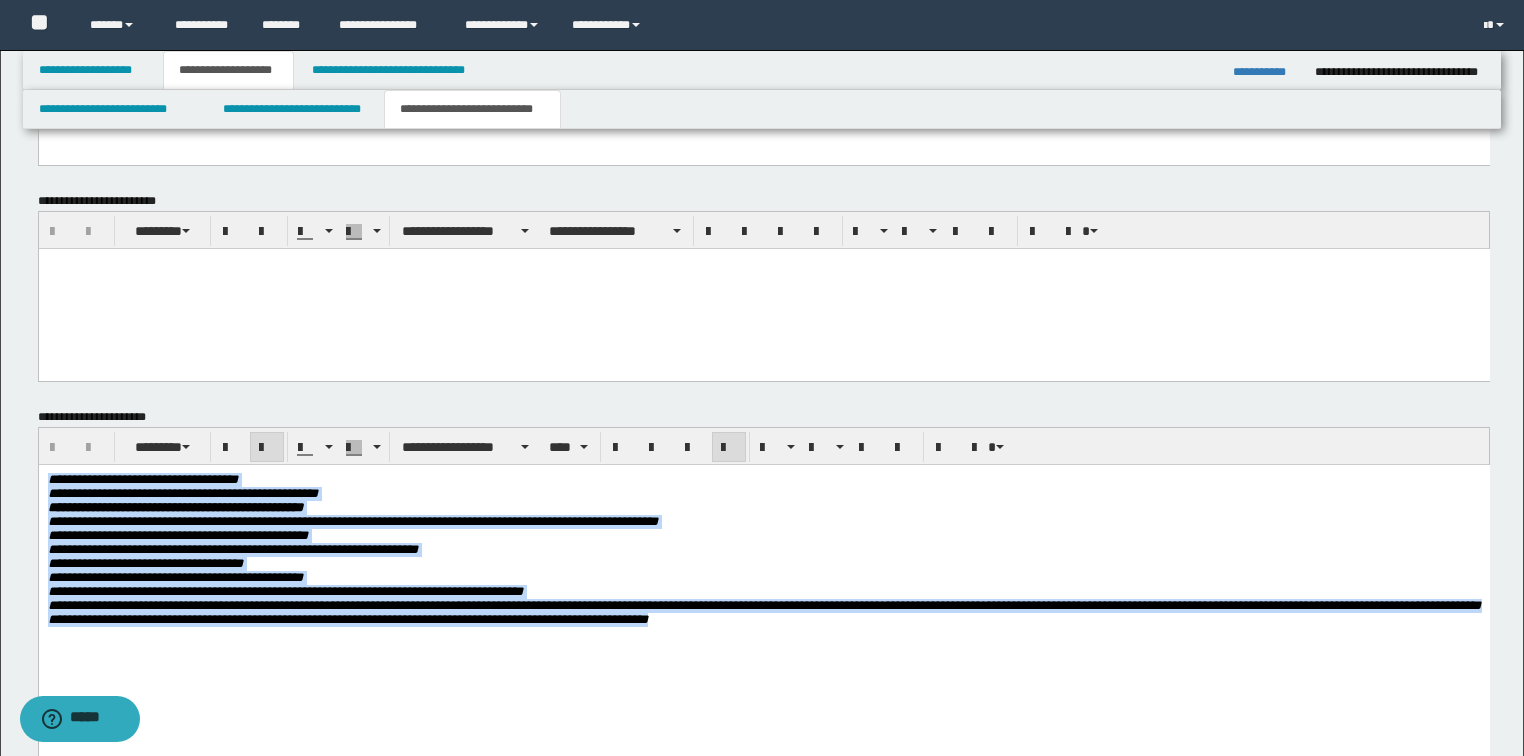 drag, startPoint x: 848, startPoint y: 646, endPoint x: 11, endPoint y: 467, distance: 855.9264 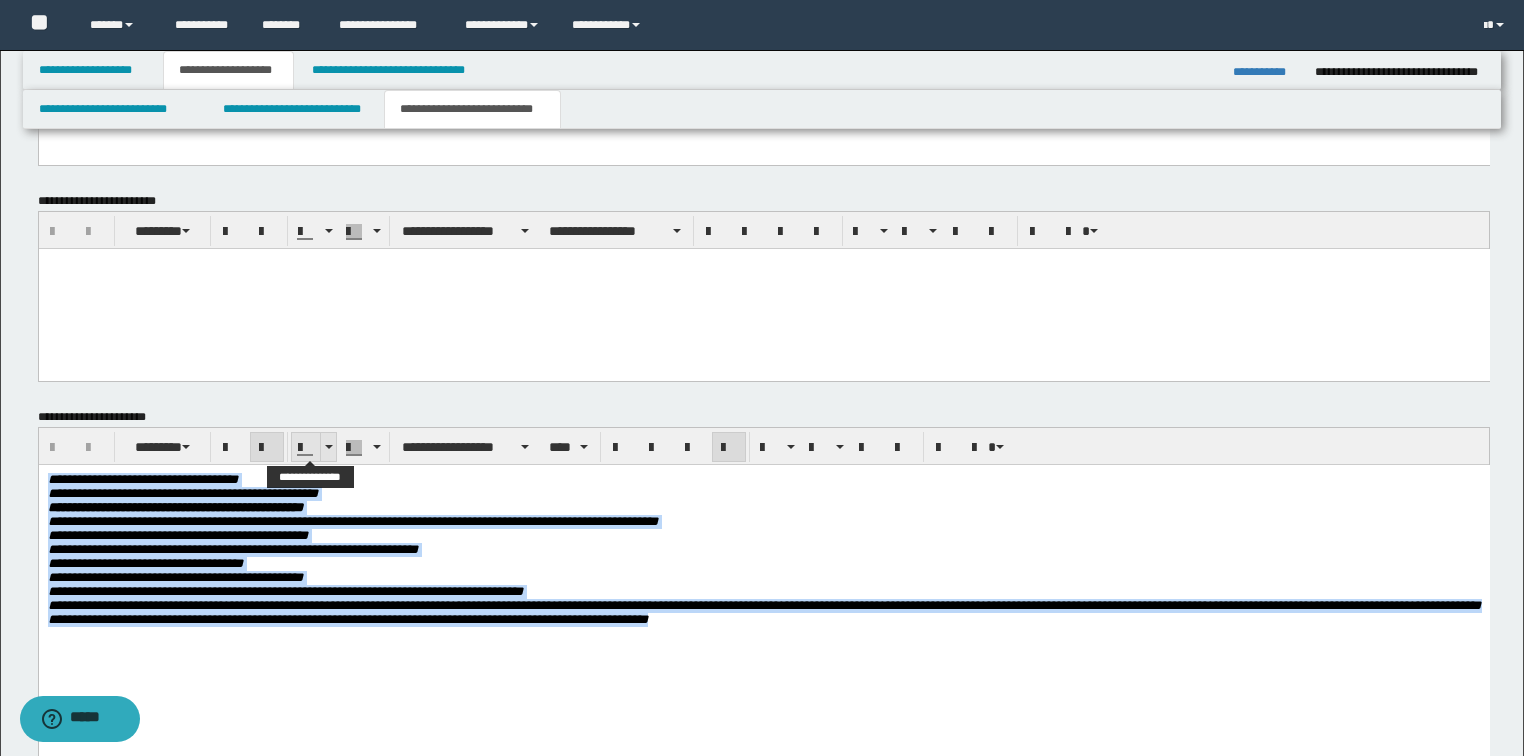 click at bounding box center (328, 447) 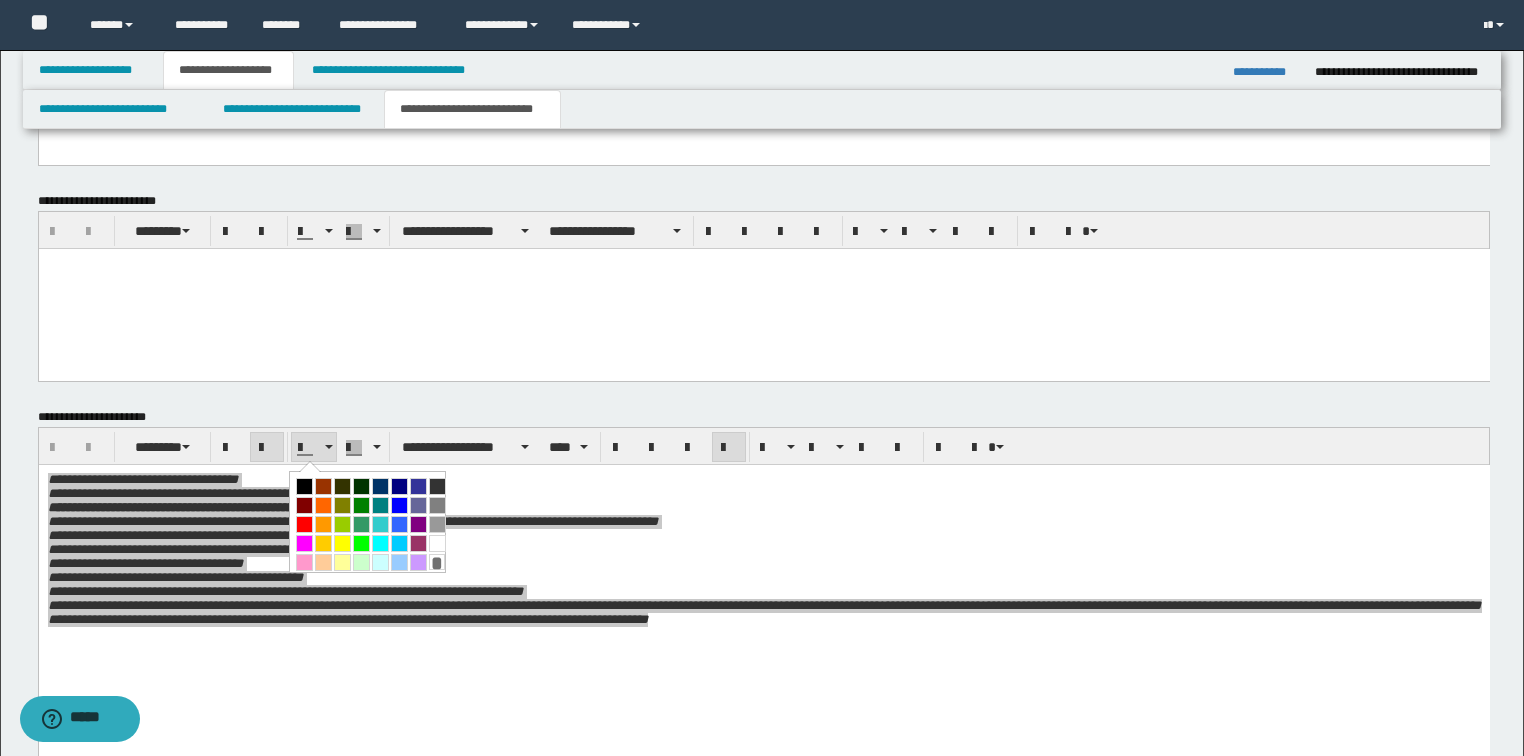 click at bounding box center (304, 486) 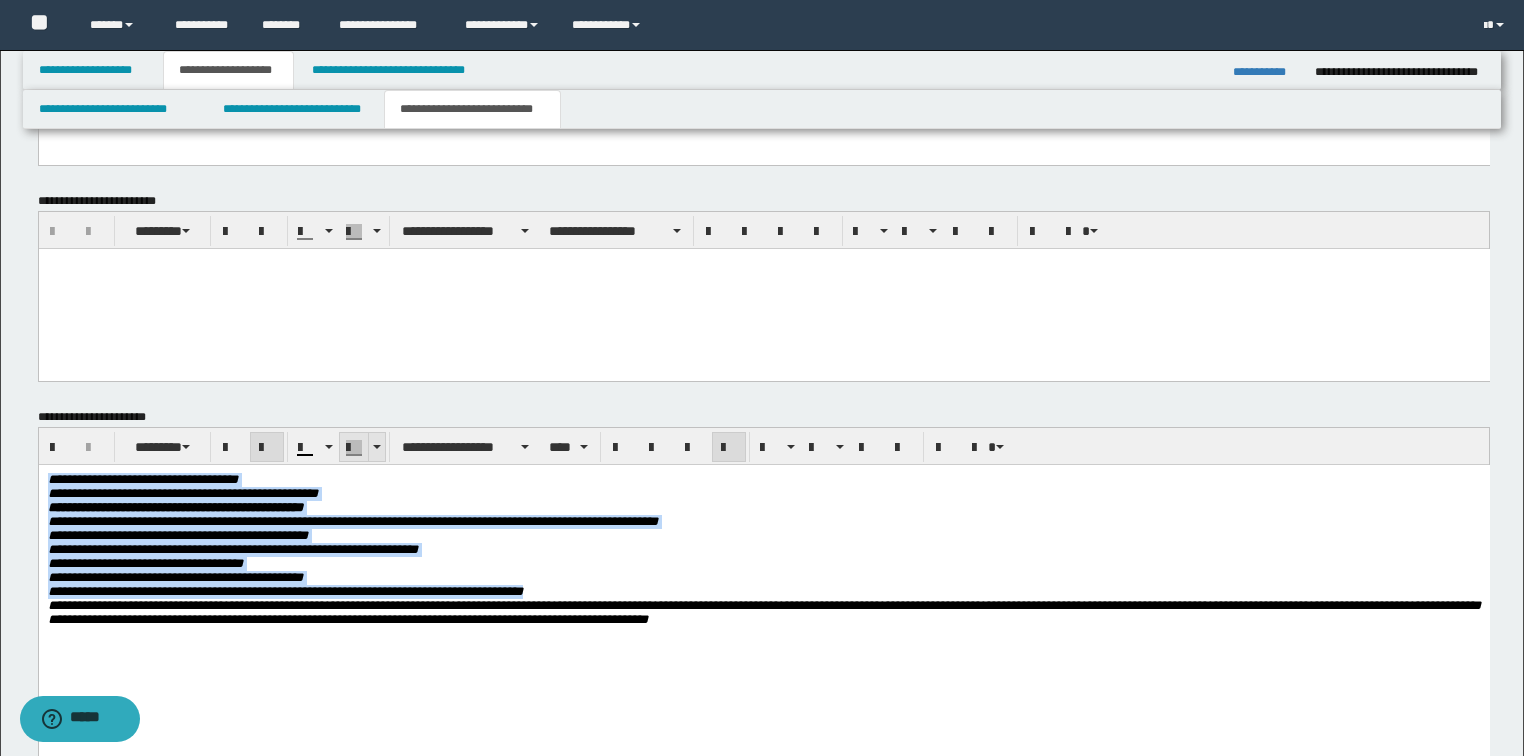 click at bounding box center (376, 447) 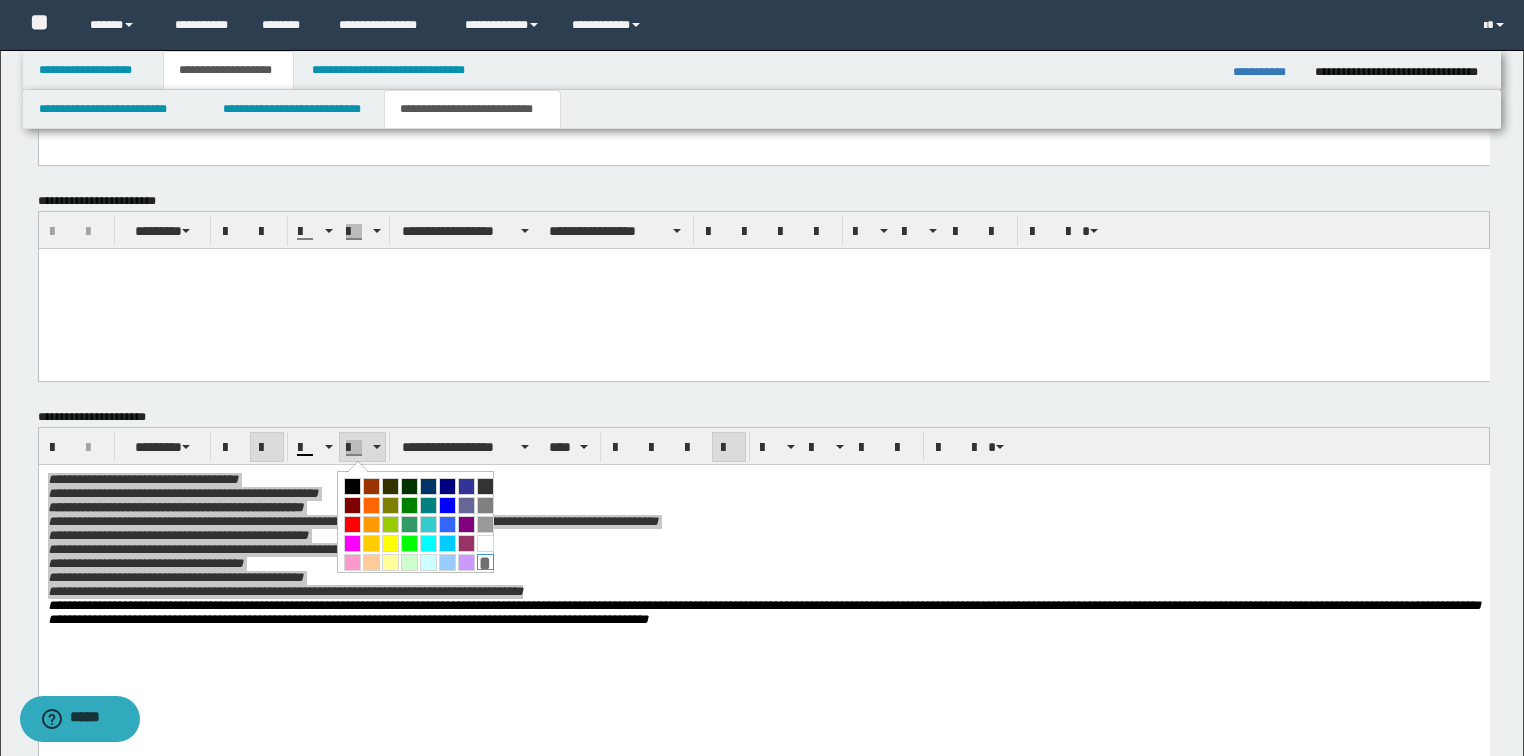 click on "*" at bounding box center (485, 562) 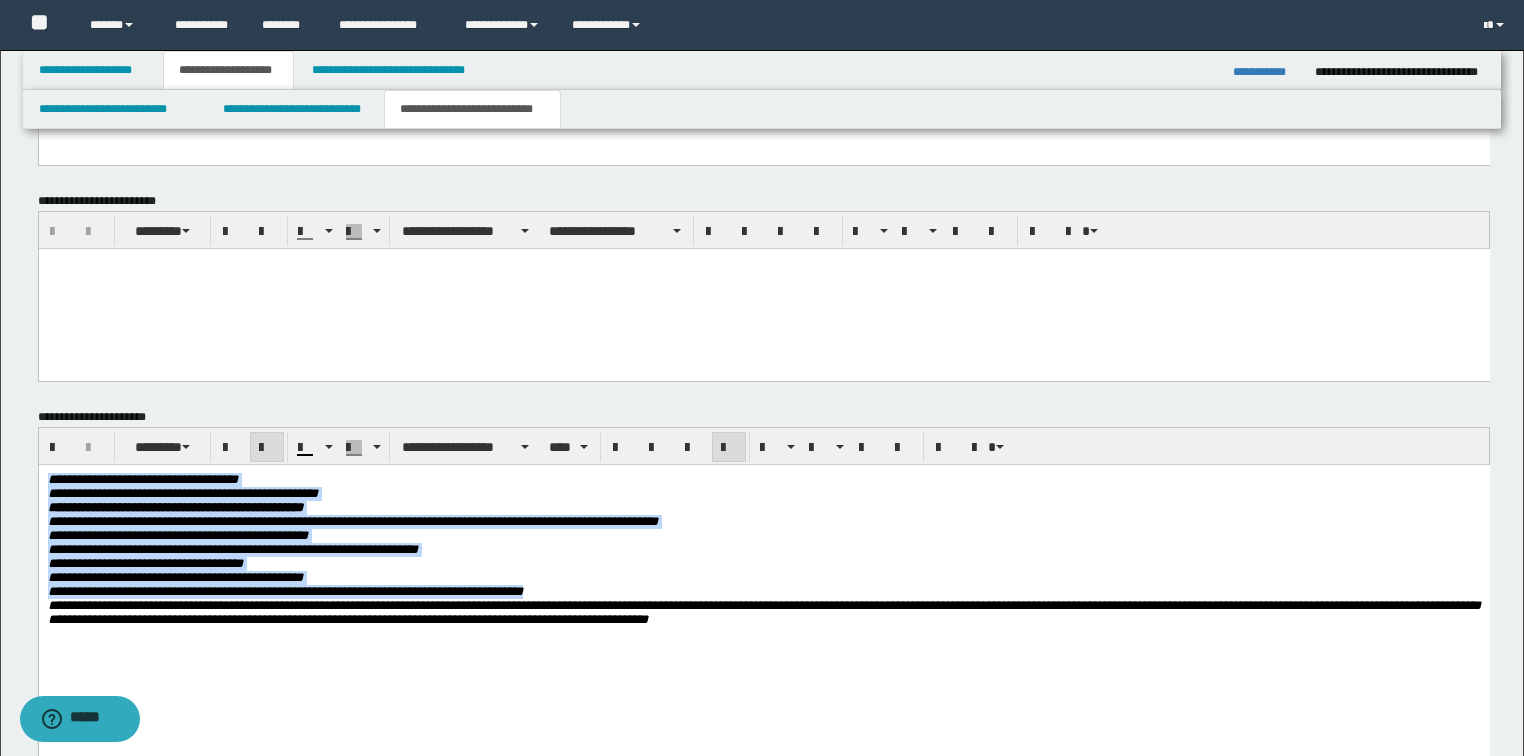 click on "**********" at bounding box center [763, 549] 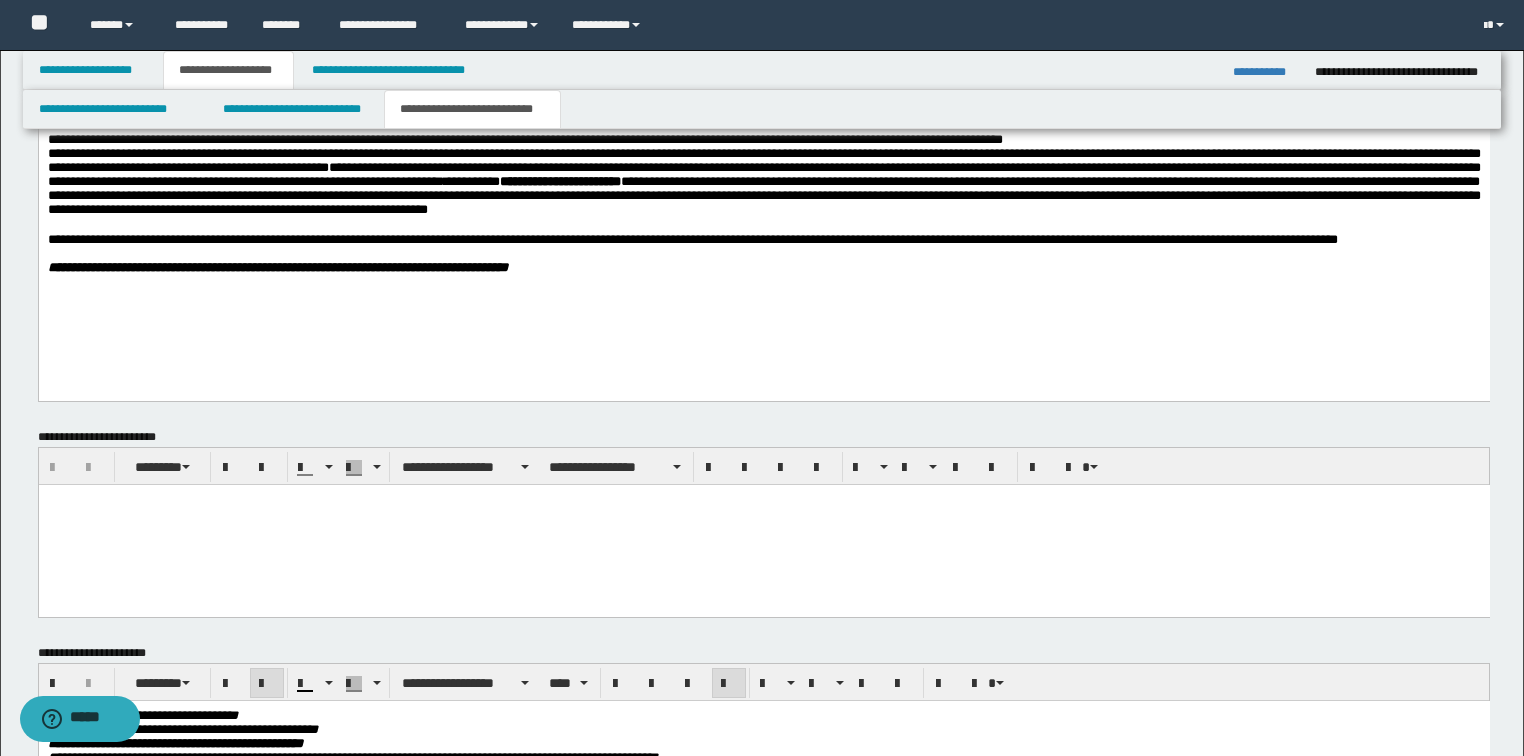 scroll, scrollTop: 1040, scrollLeft: 0, axis: vertical 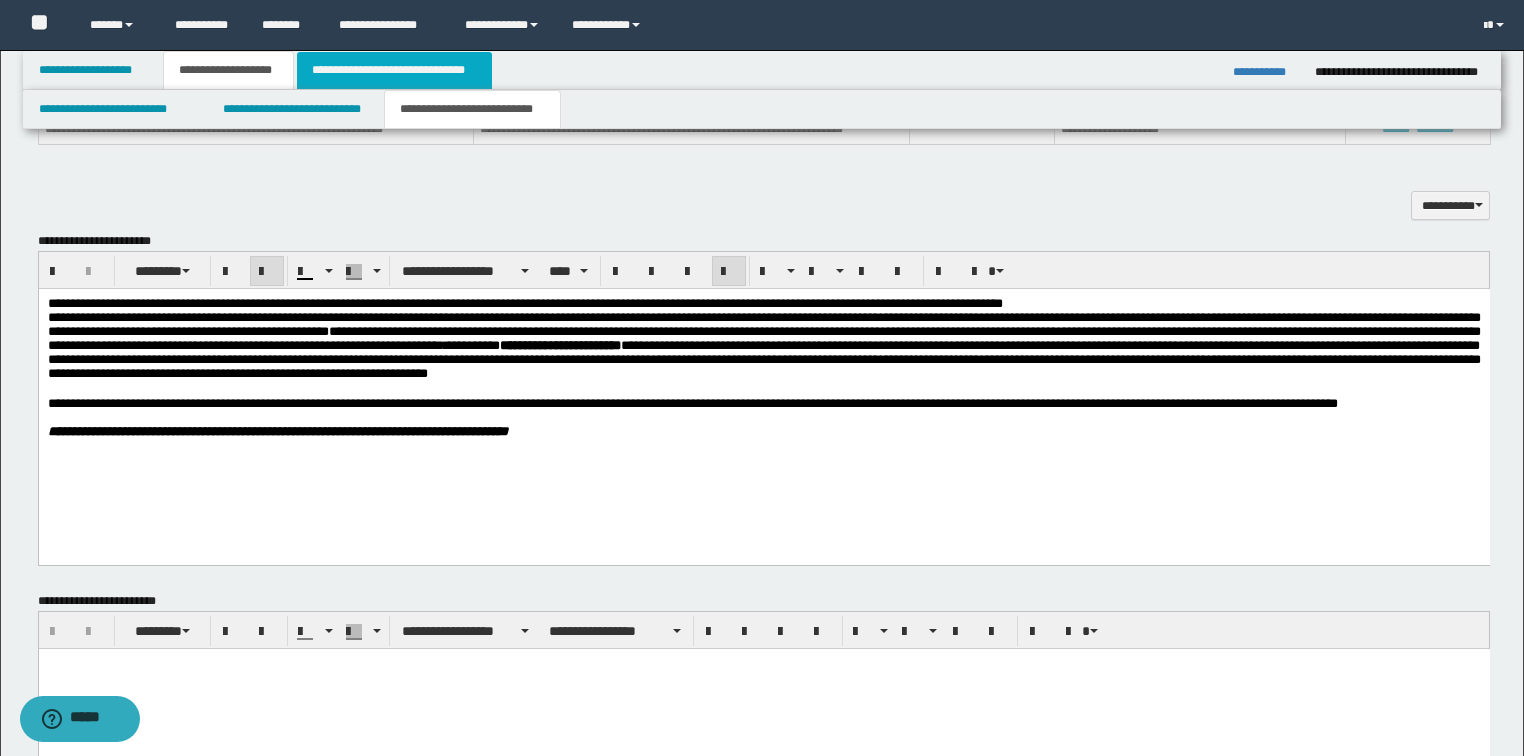 click on "**********" at bounding box center (394, 70) 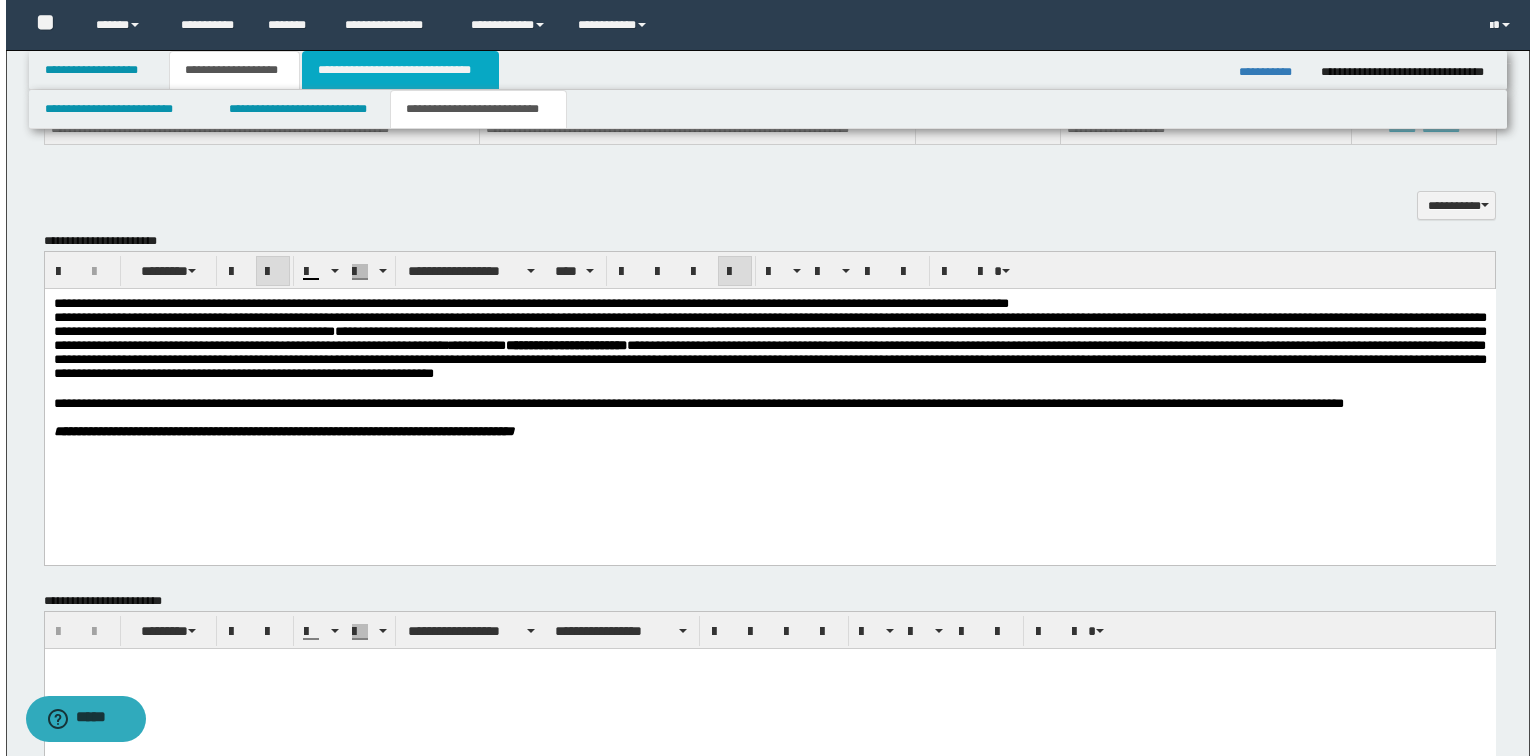 scroll, scrollTop: 0, scrollLeft: 0, axis: both 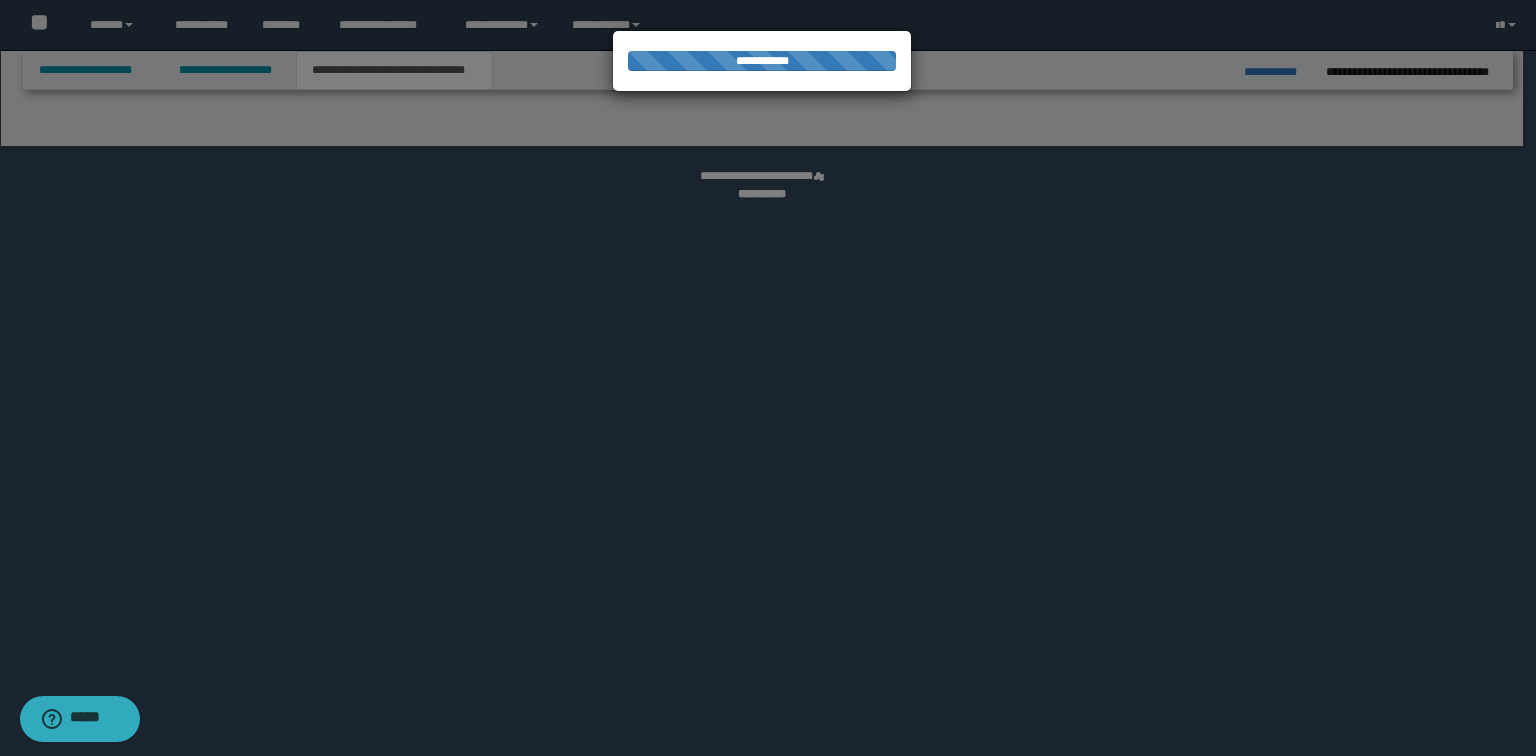 select on "*" 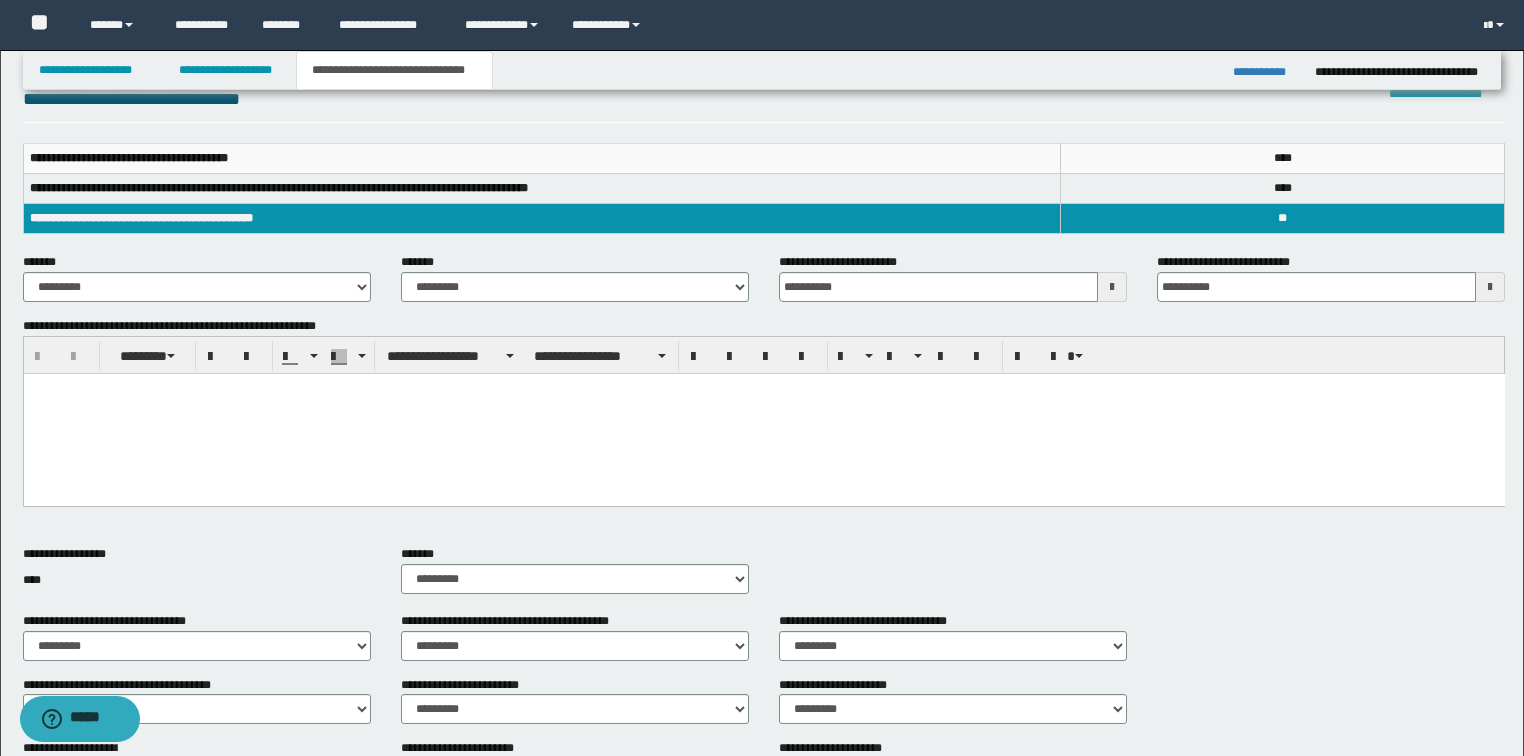 scroll, scrollTop: 240, scrollLeft: 0, axis: vertical 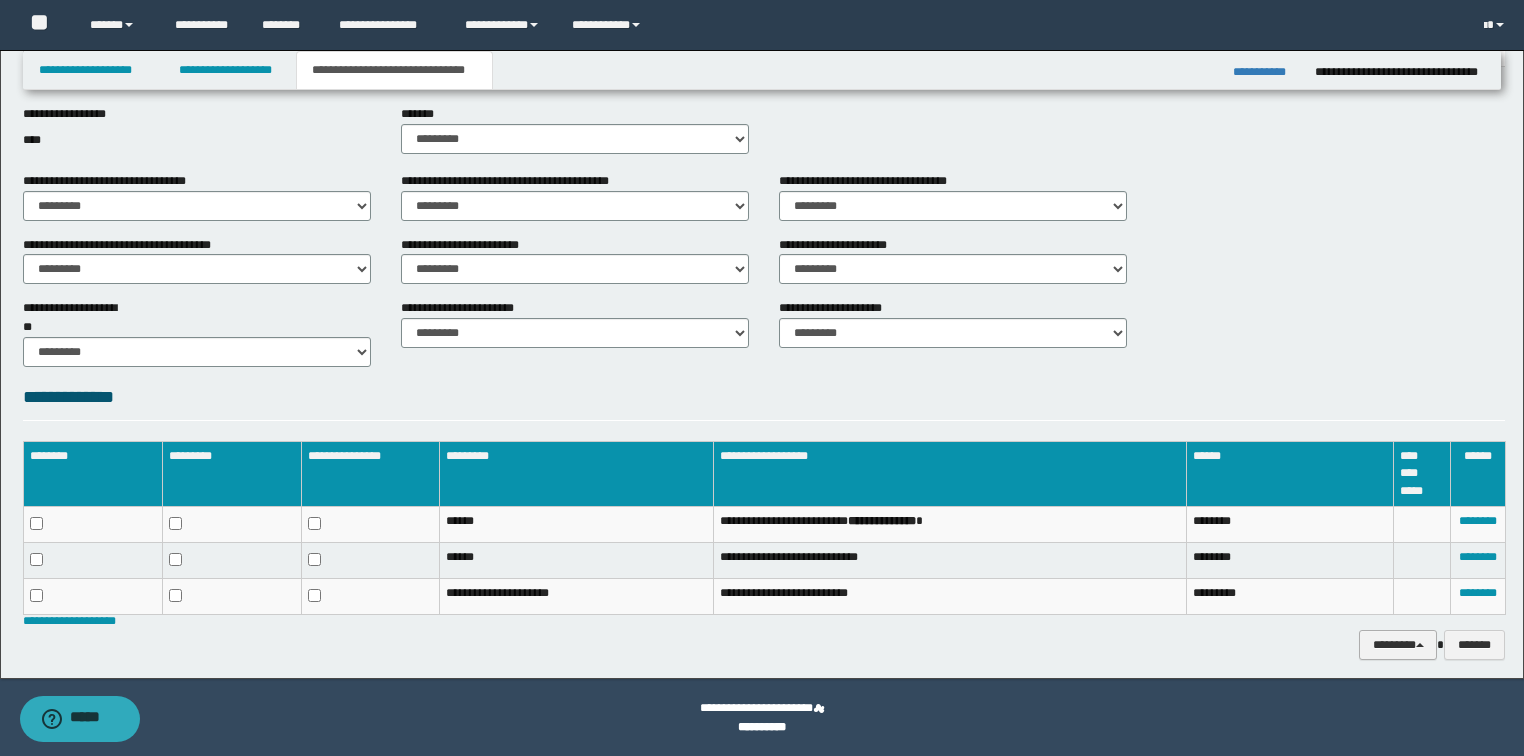click on "********" at bounding box center (1398, 645) 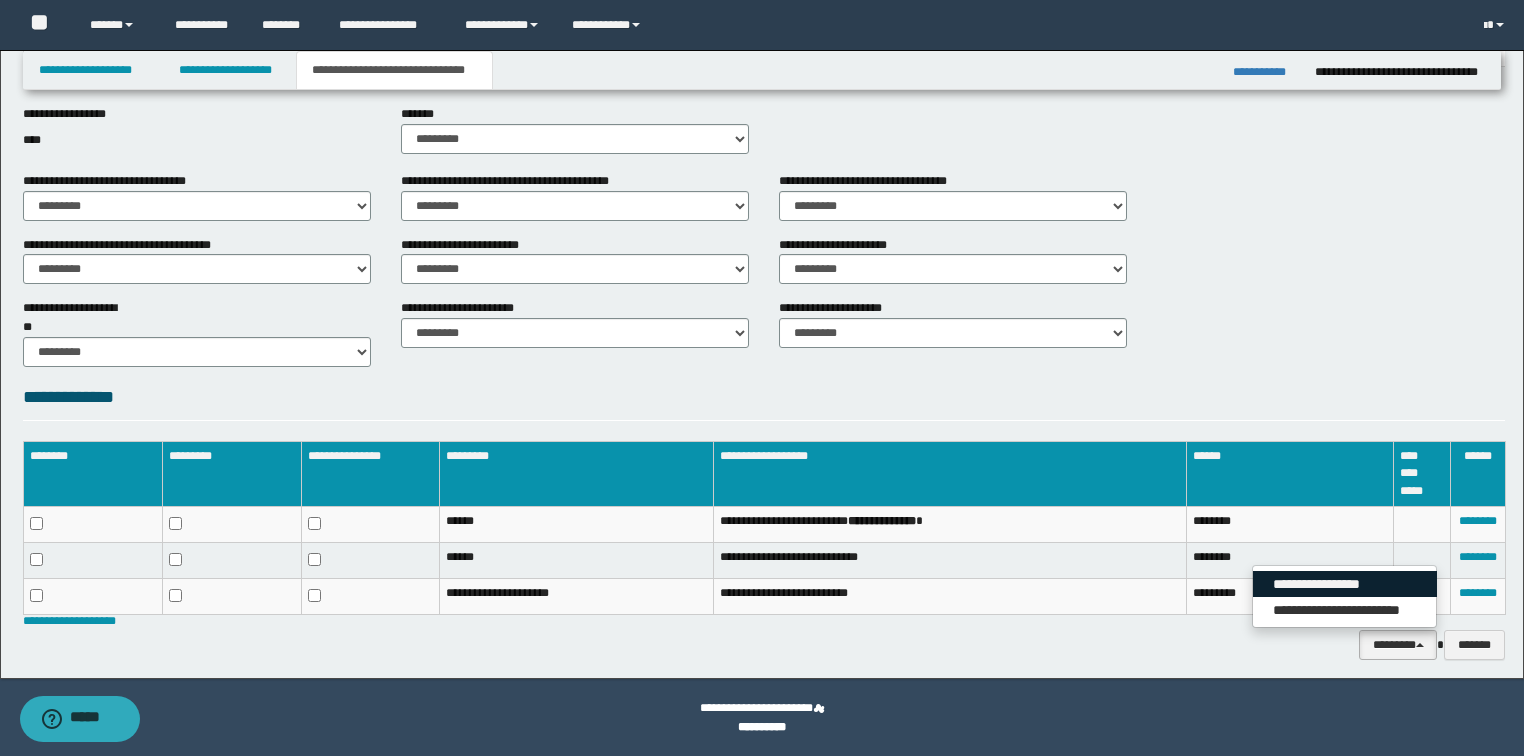 drag, startPoint x: 1376, startPoint y: 585, endPoint x: 998, endPoint y: 439, distance: 405.216 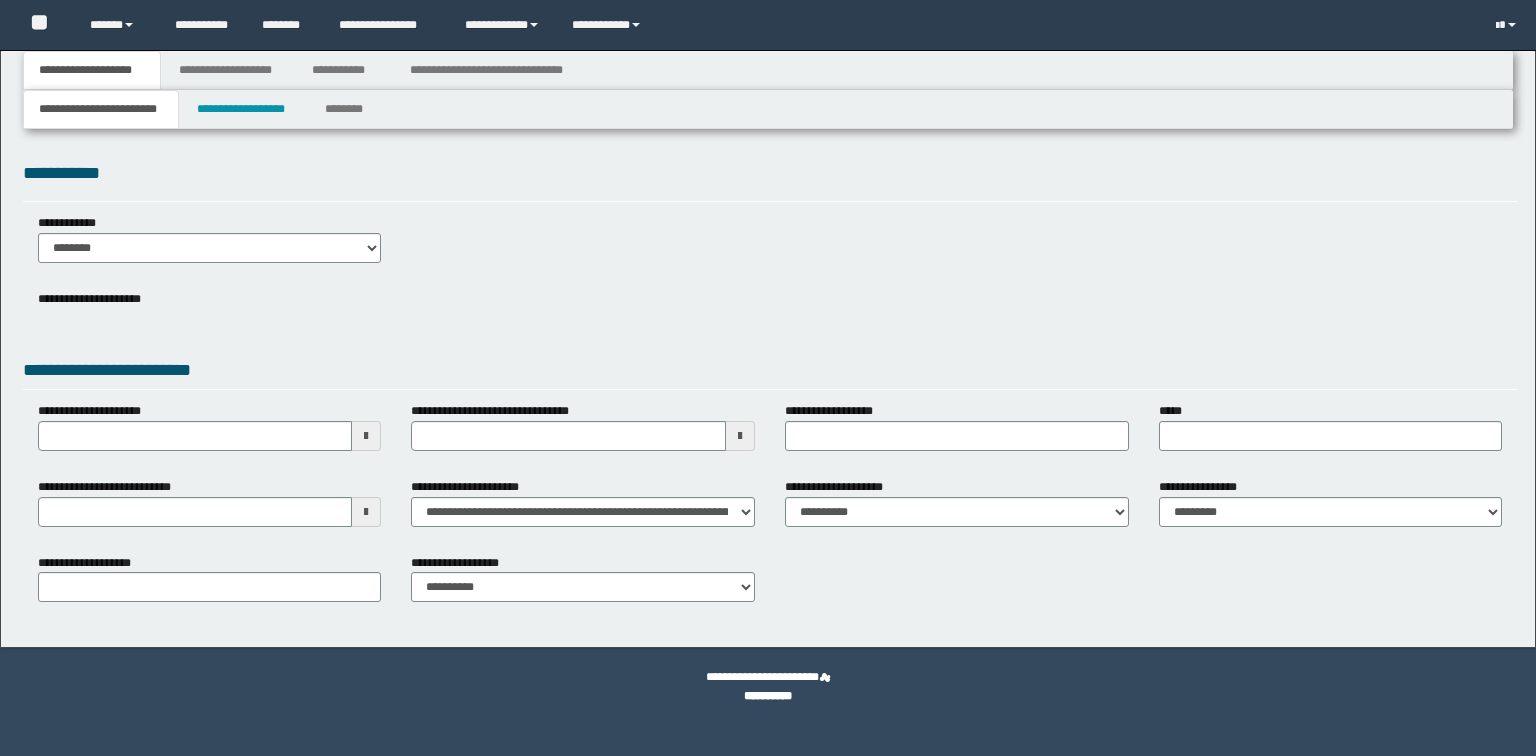 scroll, scrollTop: 0, scrollLeft: 0, axis: both 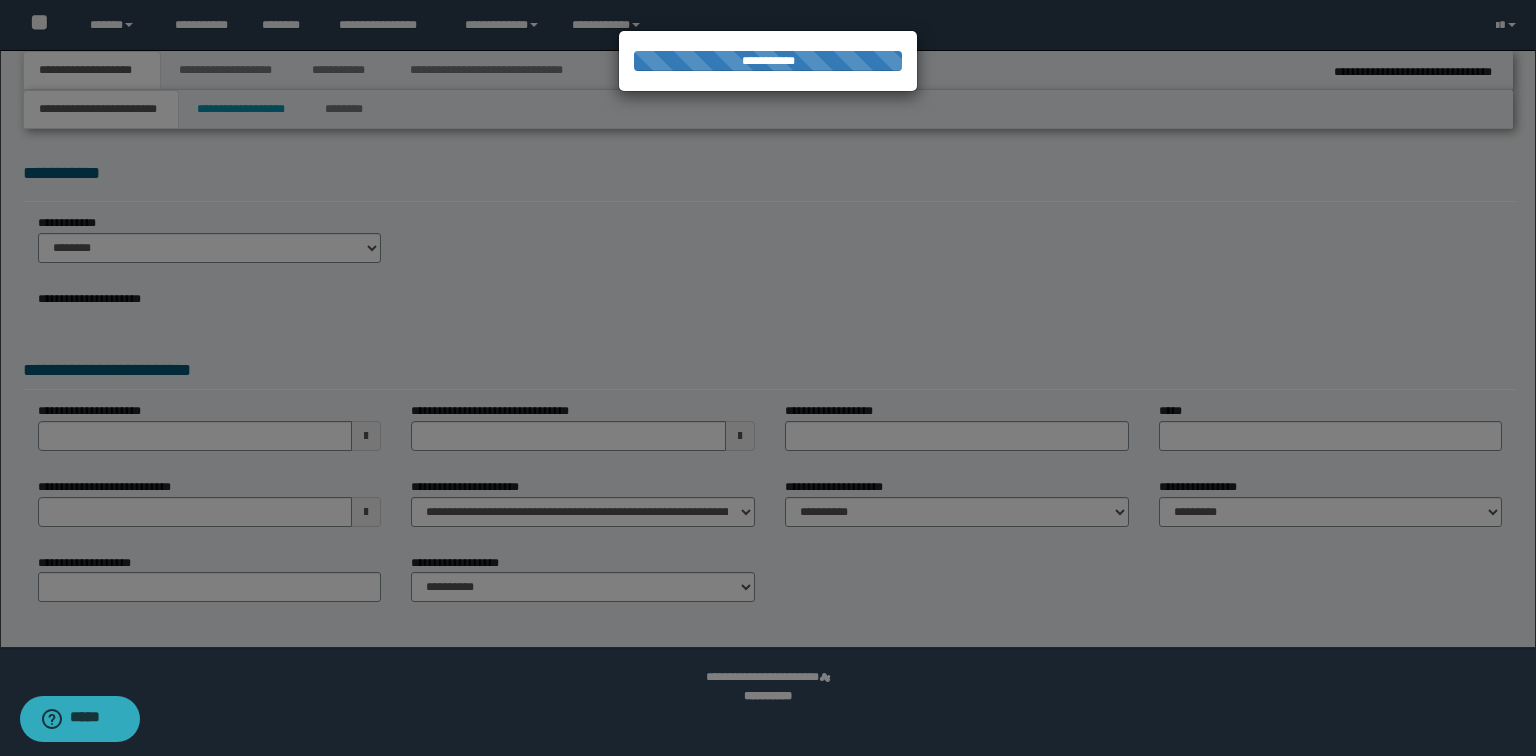 type on "**********" 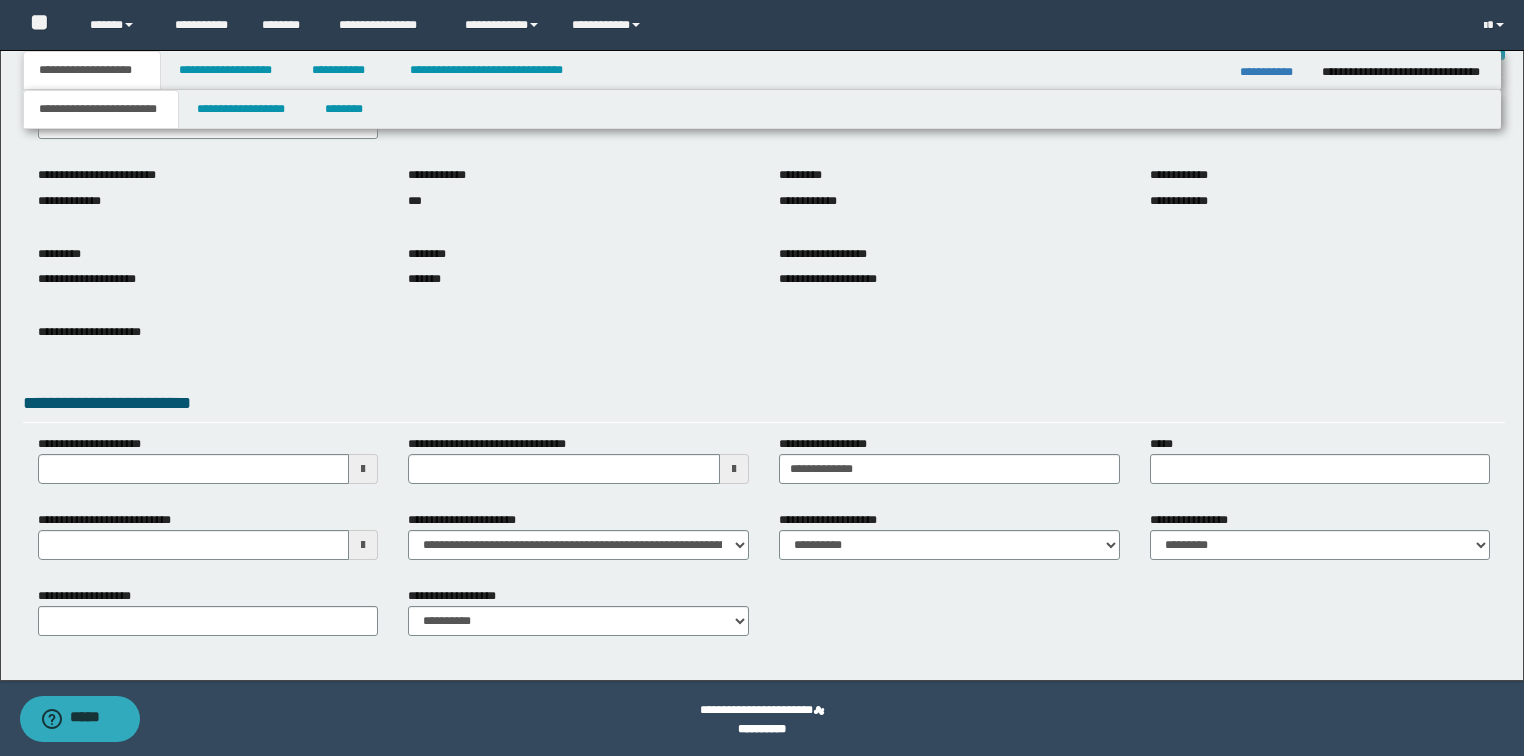 scroll, scrollTop: 127, scrollLeft: 0, axis: vertical 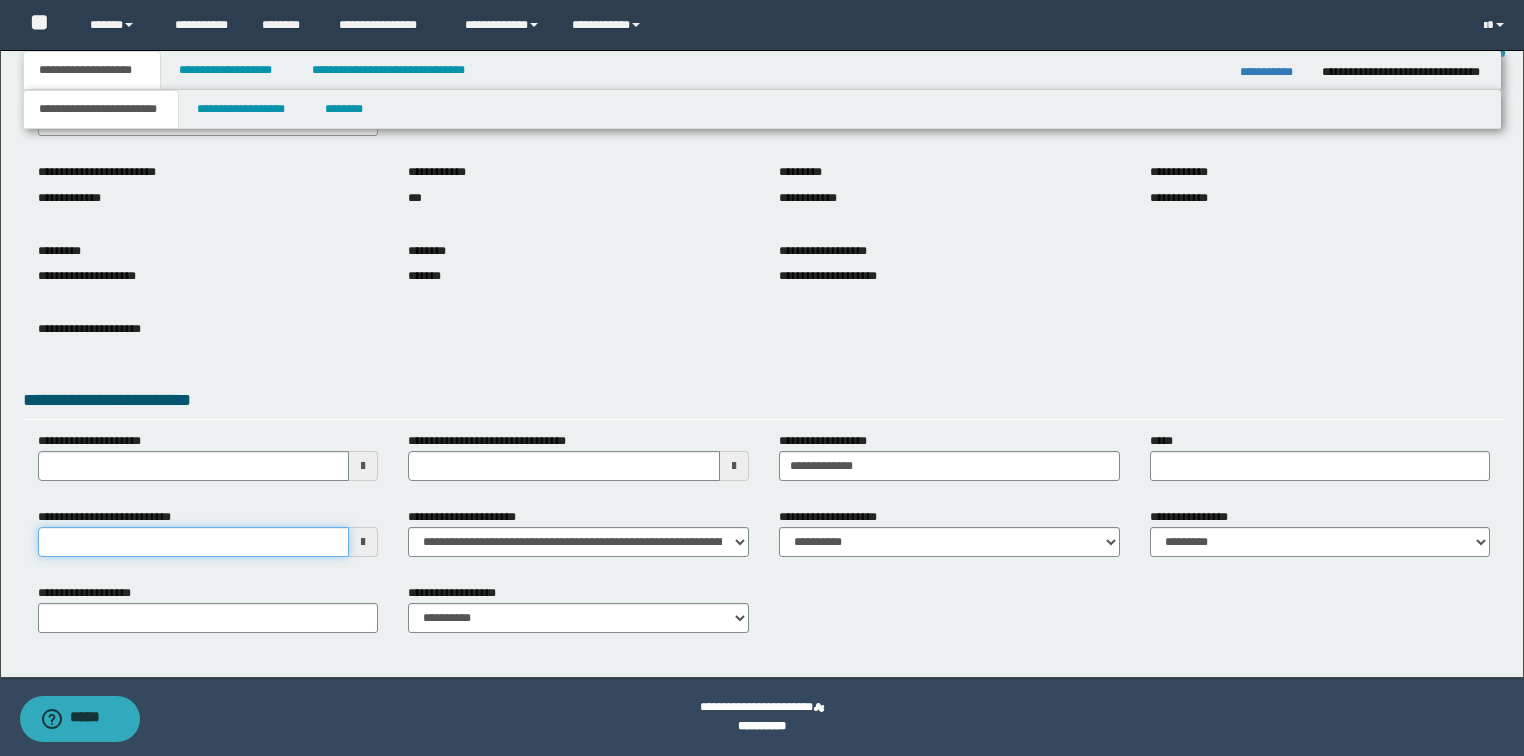 click on "**********" at bounding box center (194, 542) 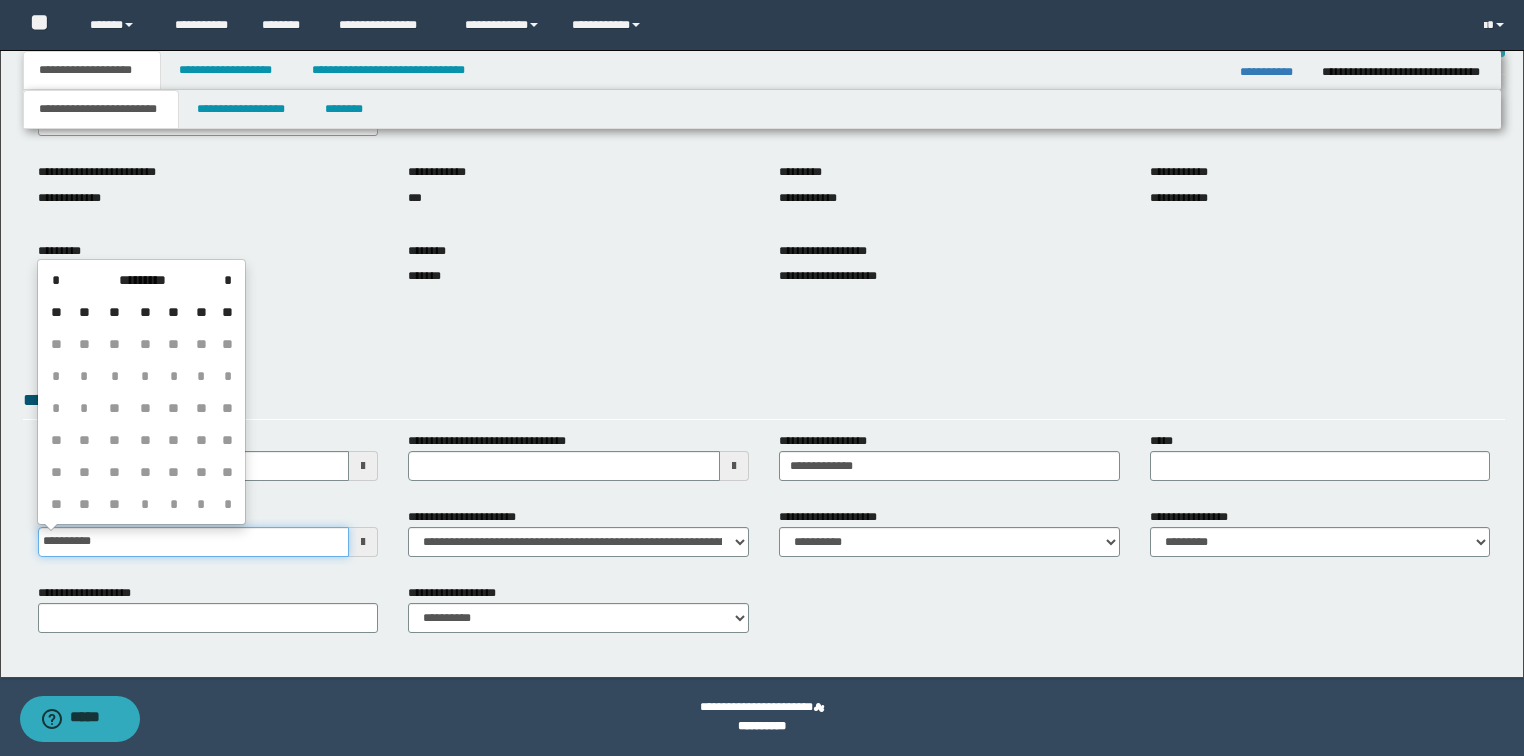 type on "**********" 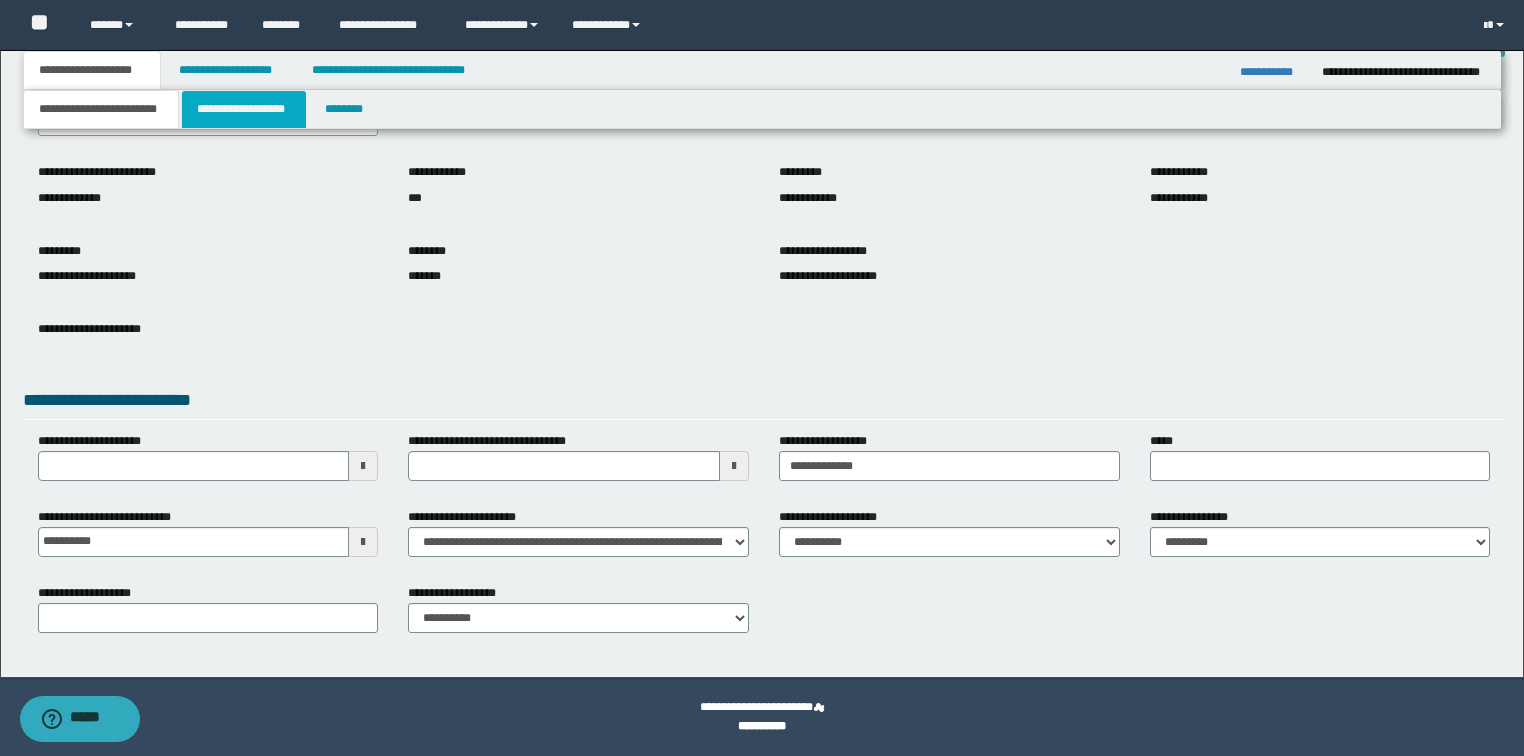 click on "**********" at bounding box center [244, 109] 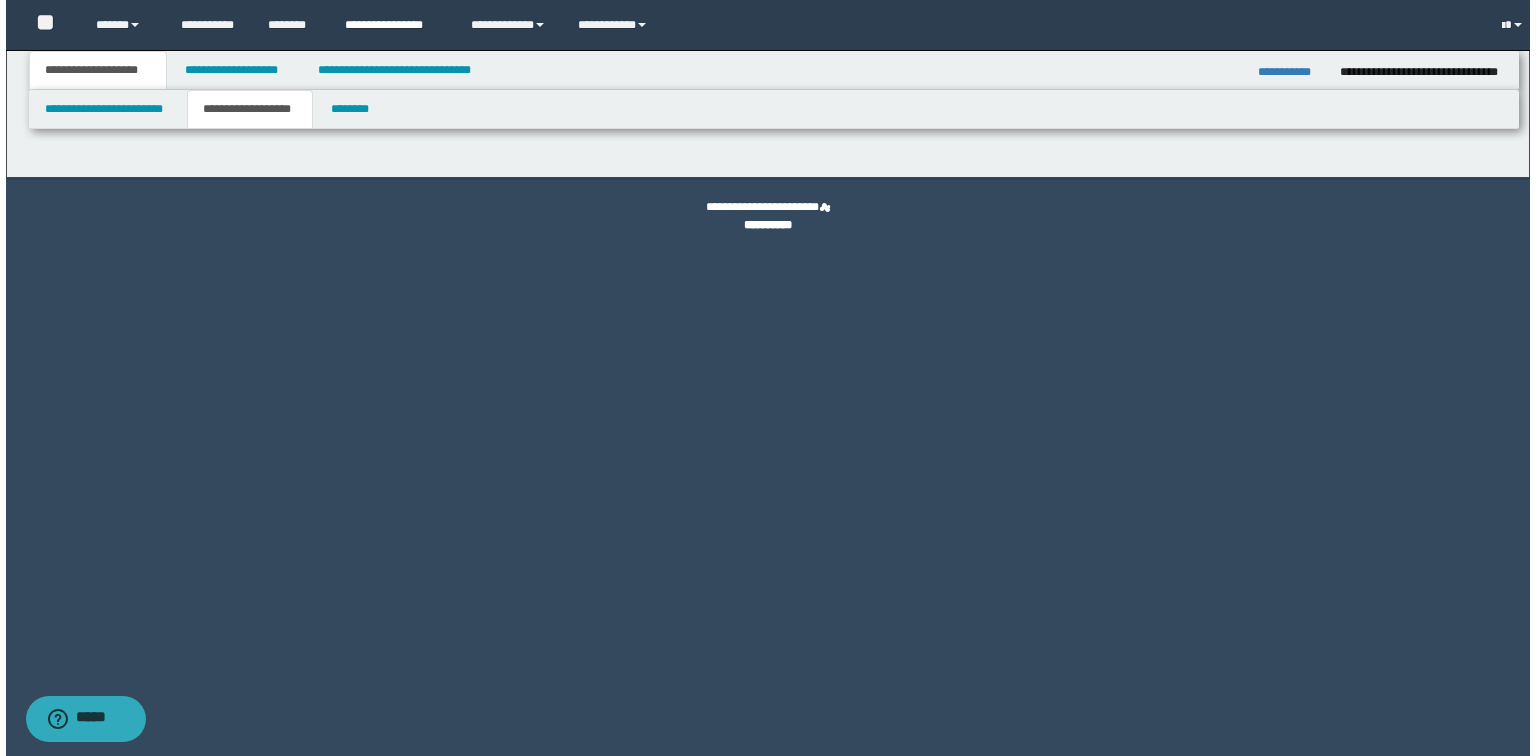 scroll, scrollTop: 0, scrollLeft: 0, axis: both 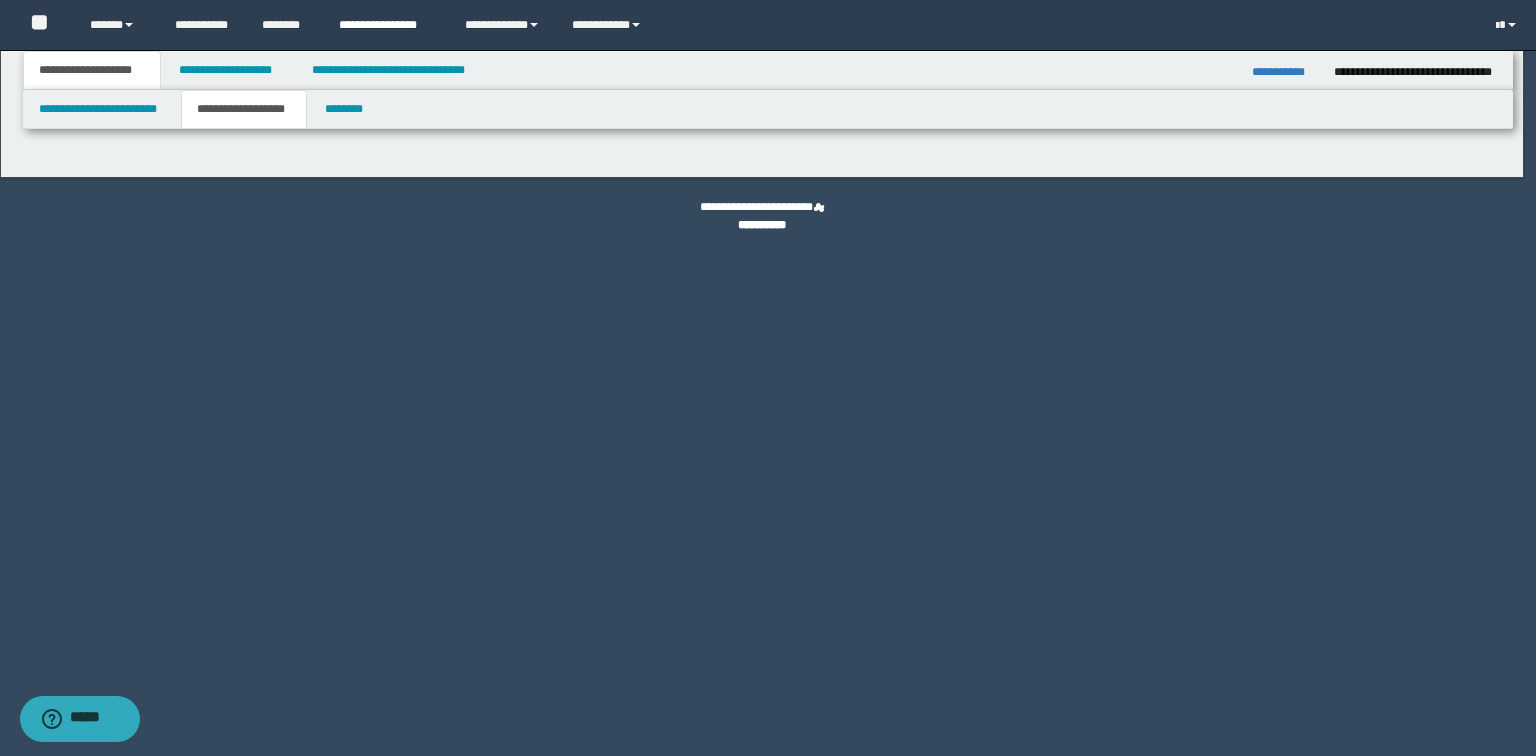 type on "**********" 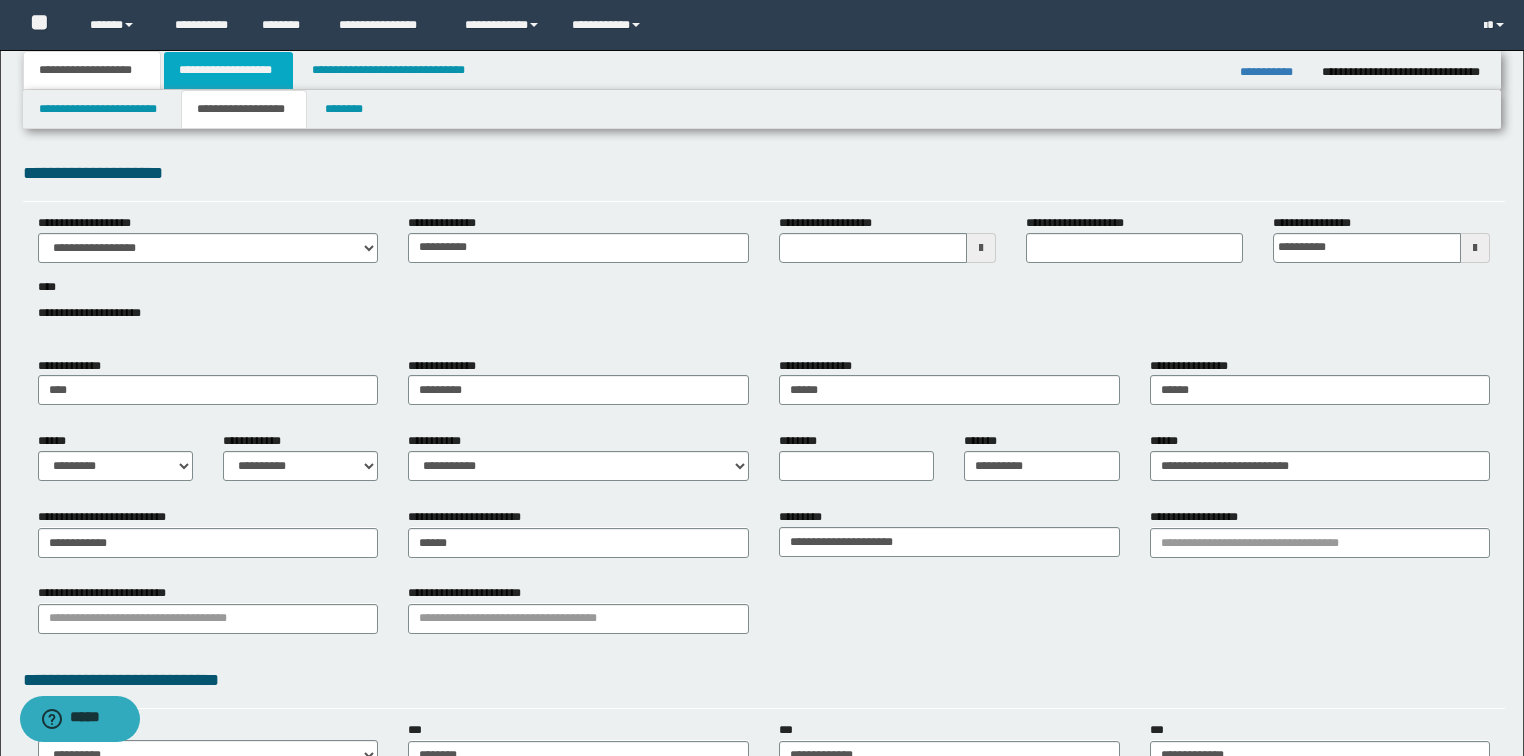 click on "**********" at bounding box center [228, 70] 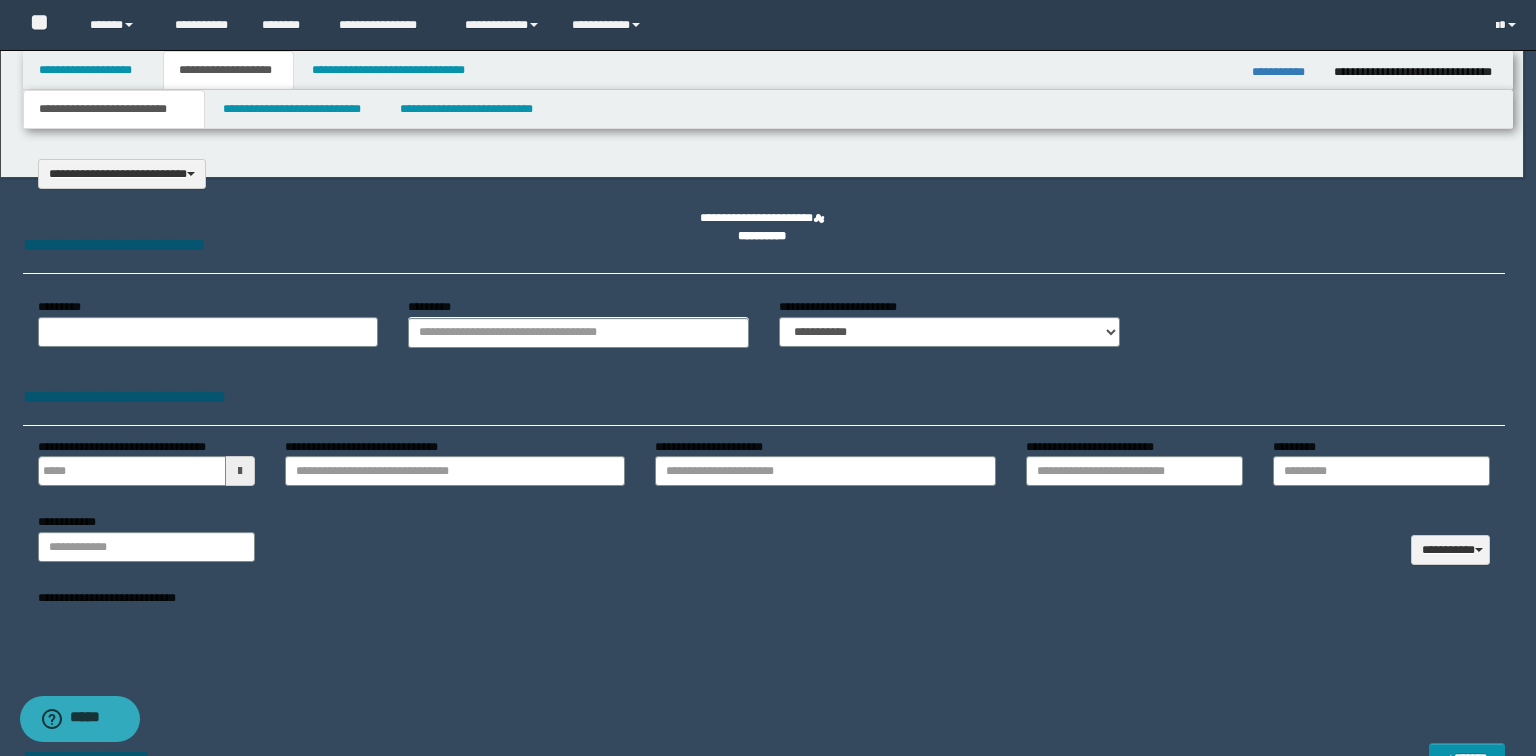 select on "*" 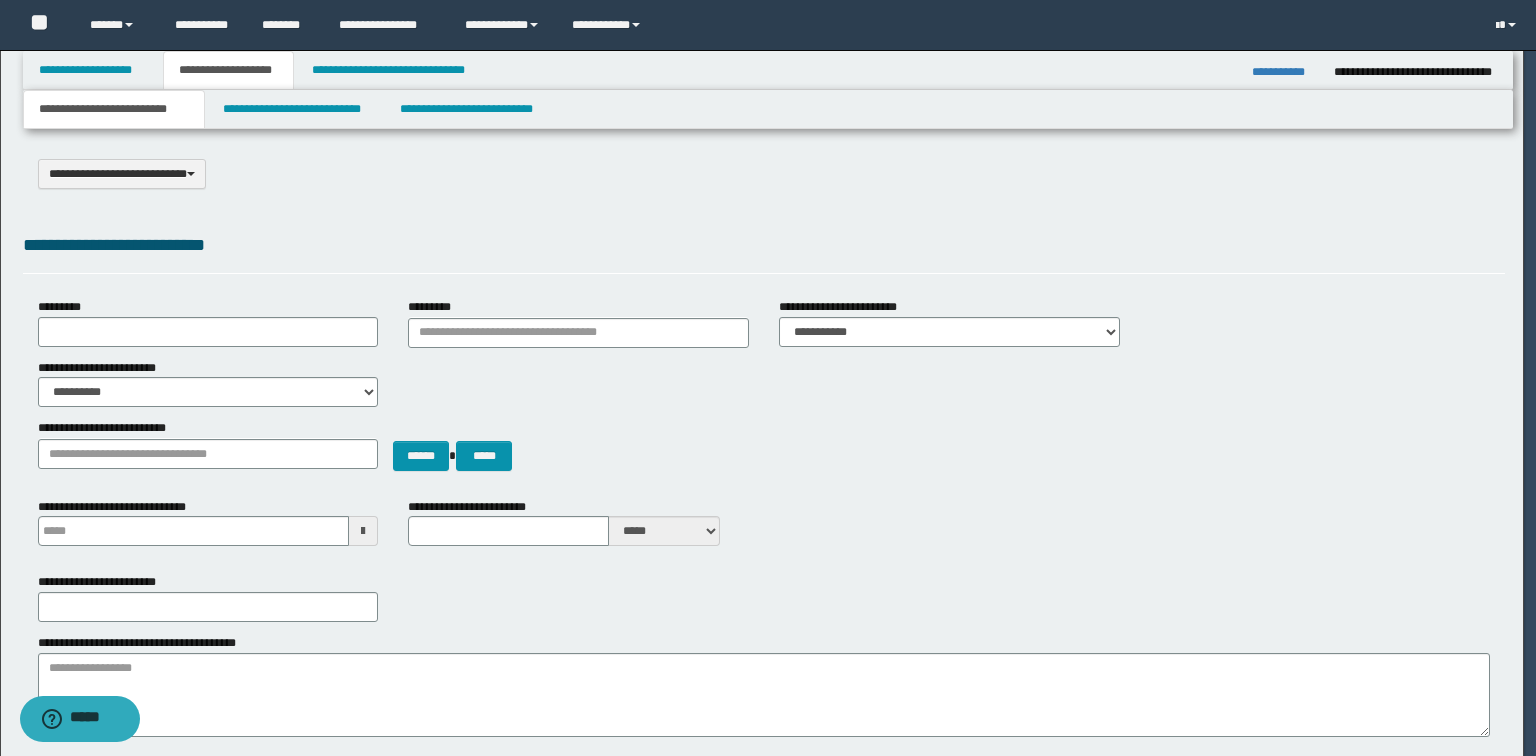 scroll, scrollTop: 0, scrollLeft: 0, axis: both 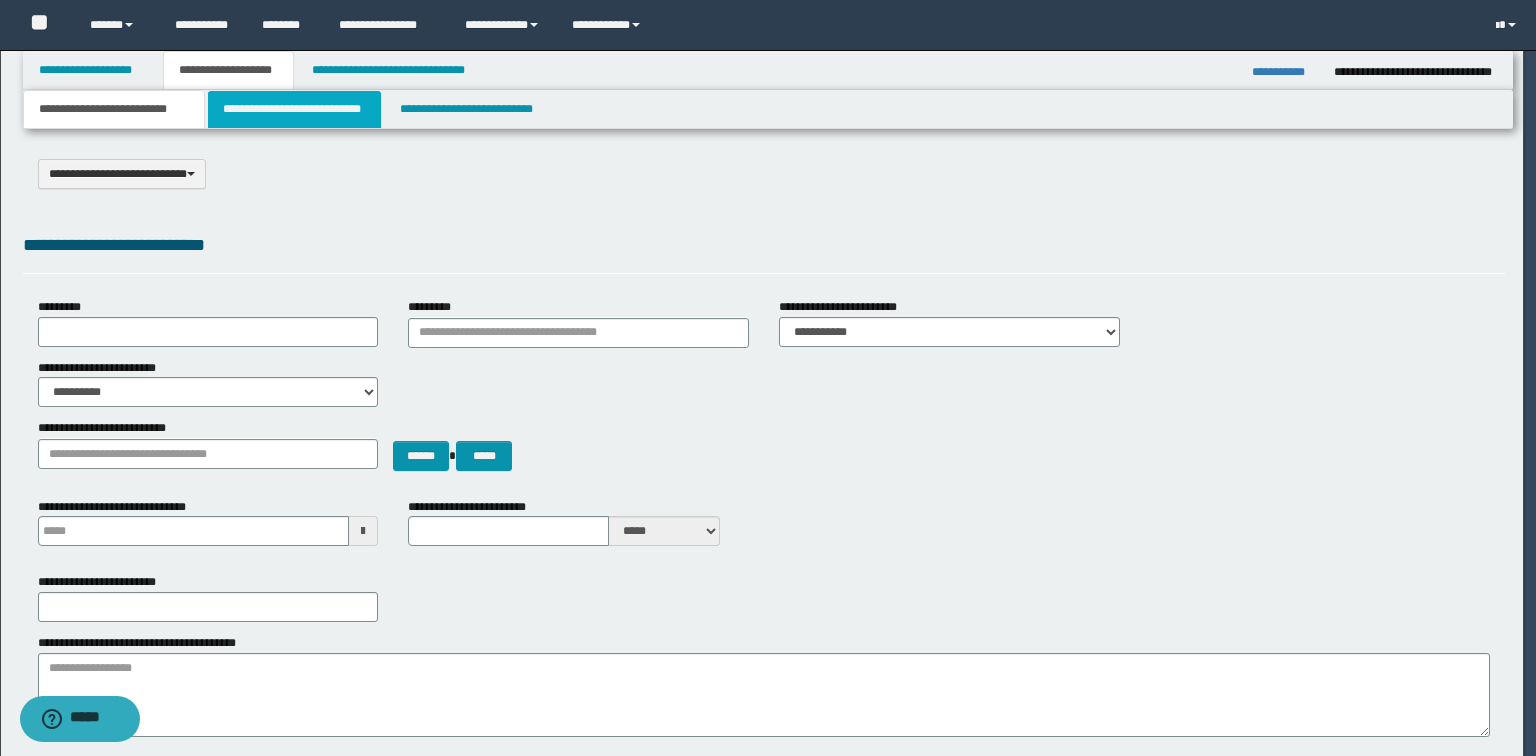 click on "**********" at bounding box center (294, 109) 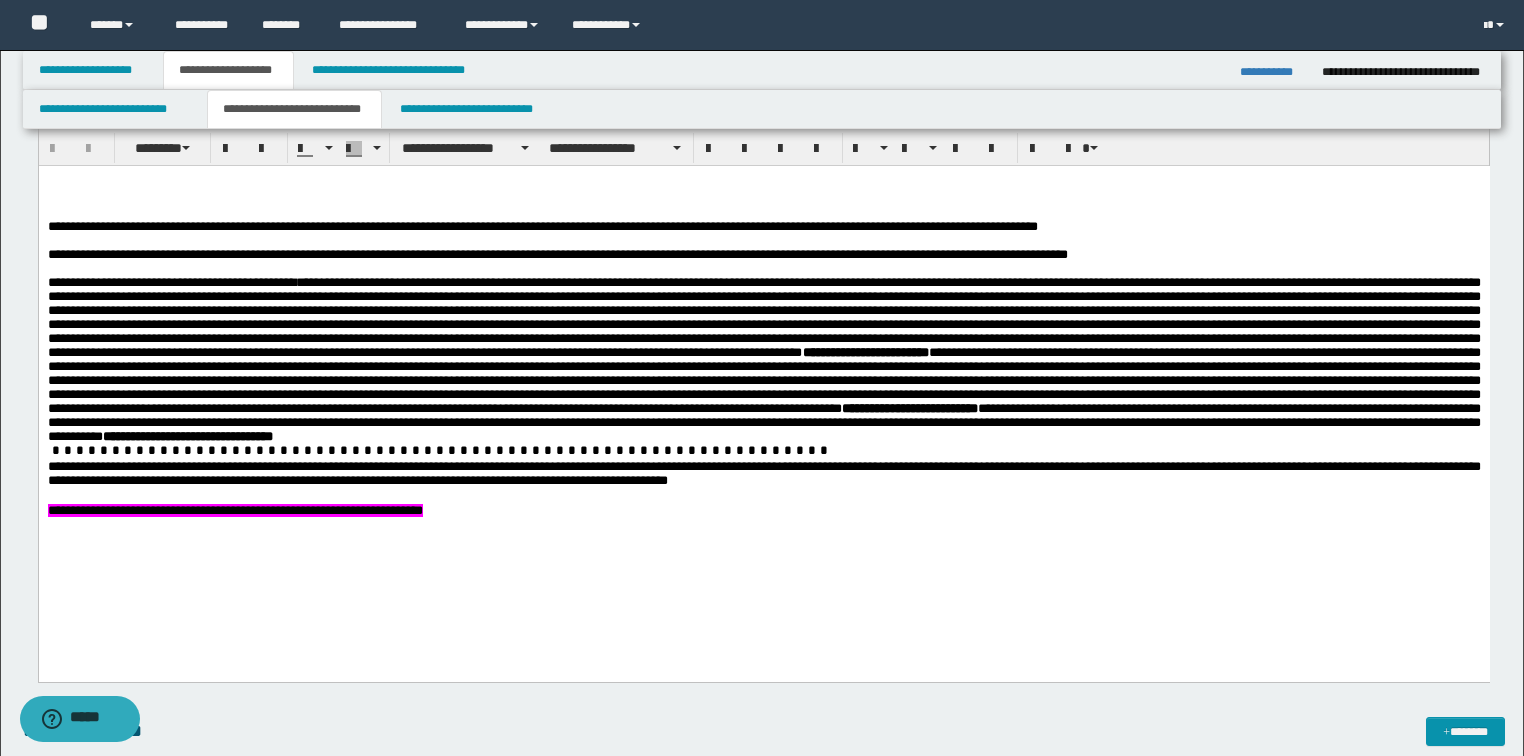 scroll, scrollTop: 880, scrollLeft: 0, axis: vertical 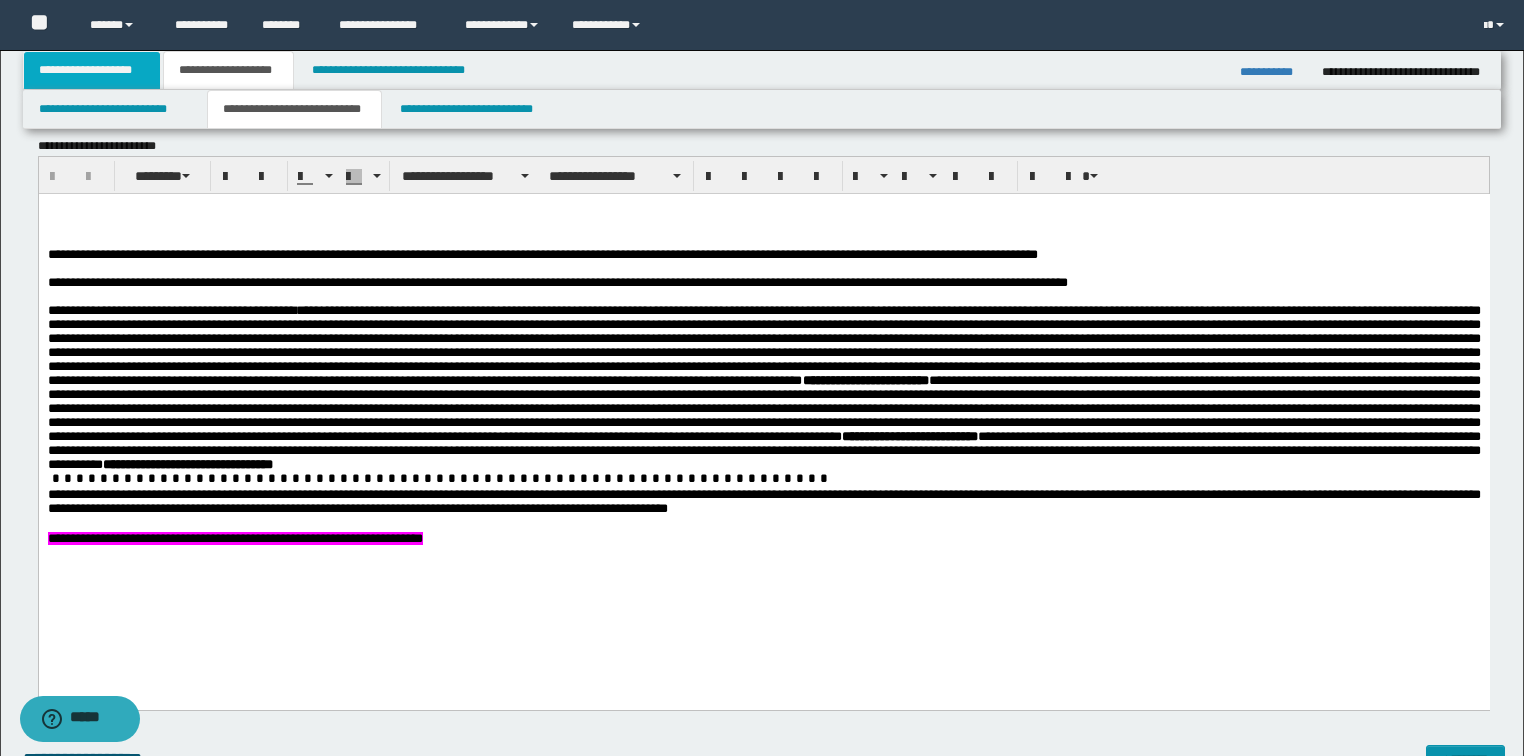 click on "**********" at bounding box center (92, 70) 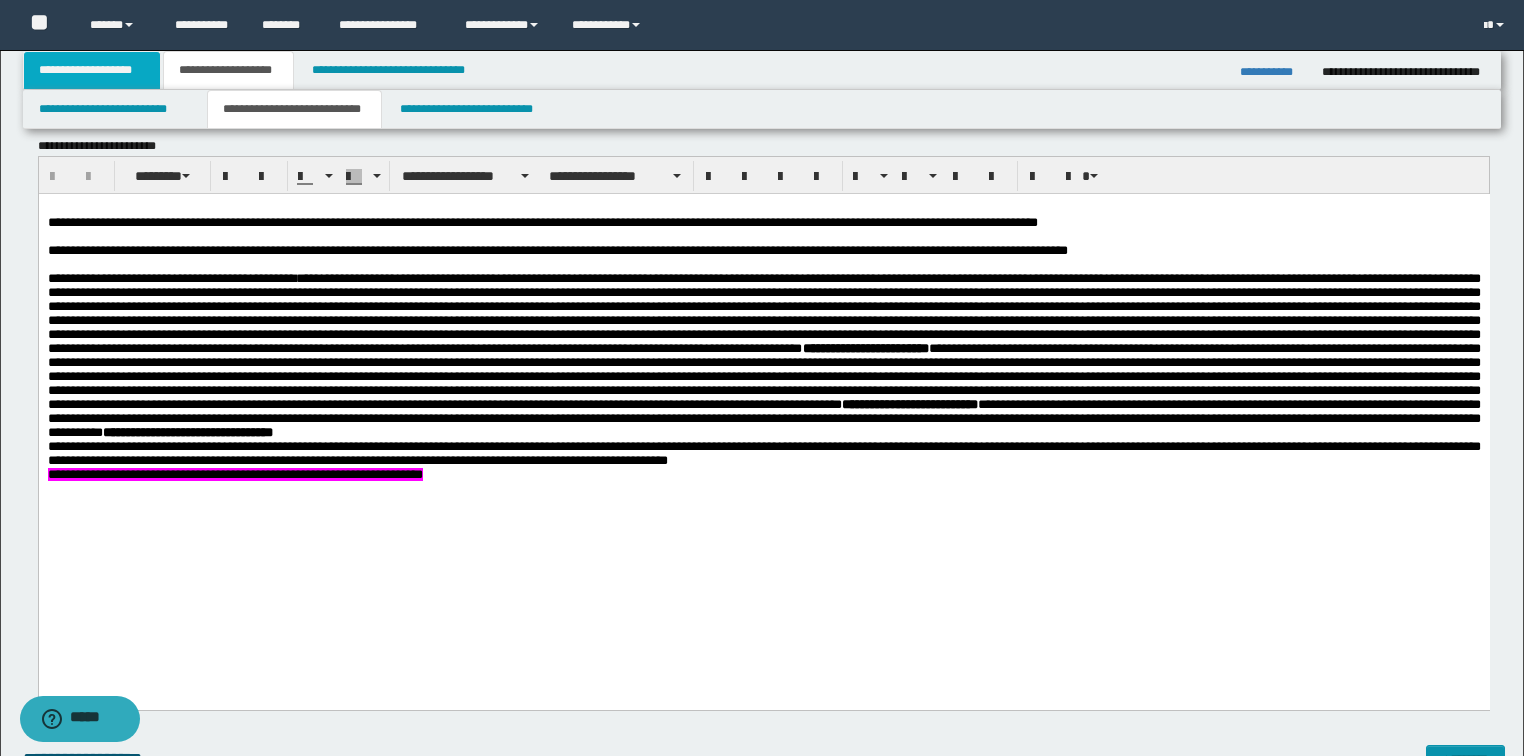 scroll, scrollTop: 350, scrollLeft: 0, axis: vertical 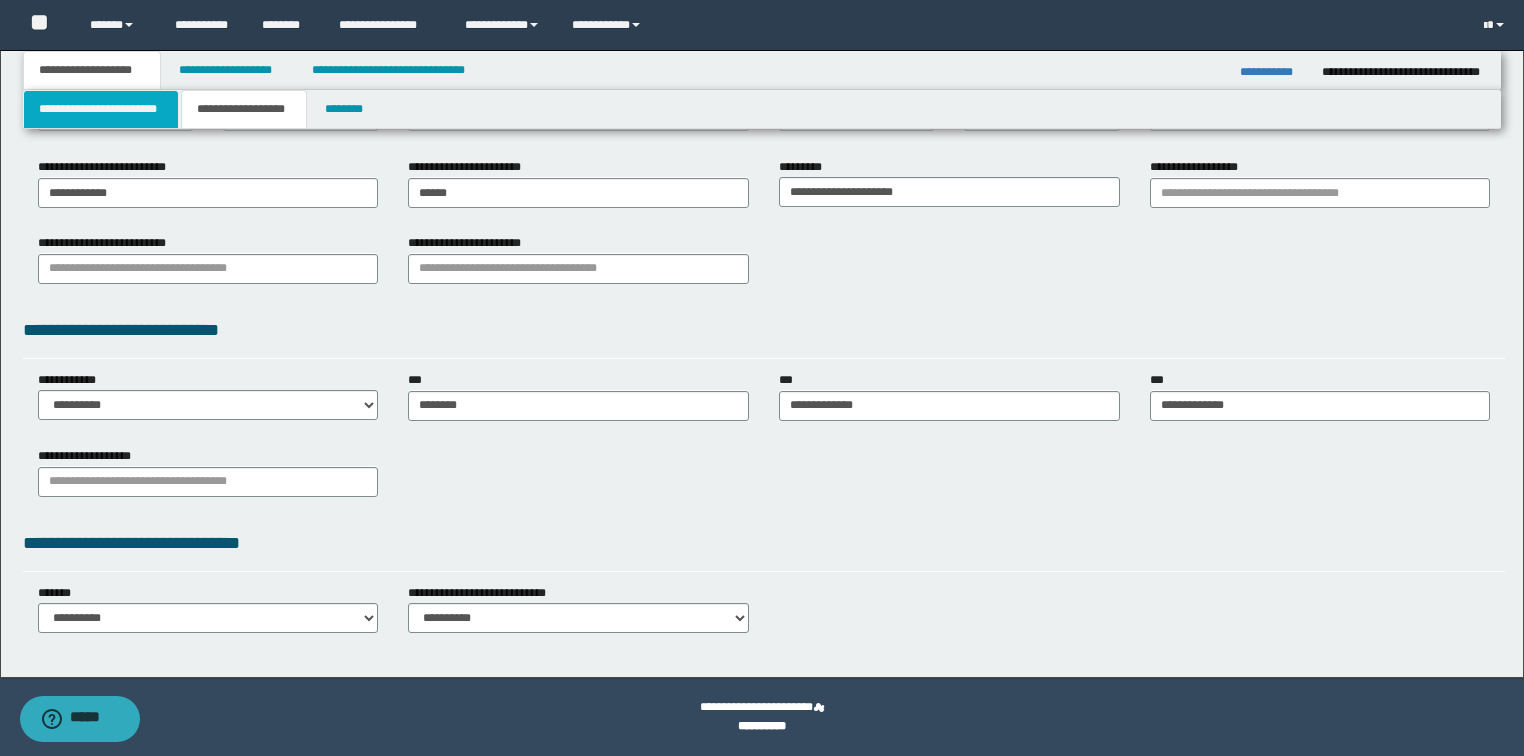 click on "**********" at bounding box center (101, 109) 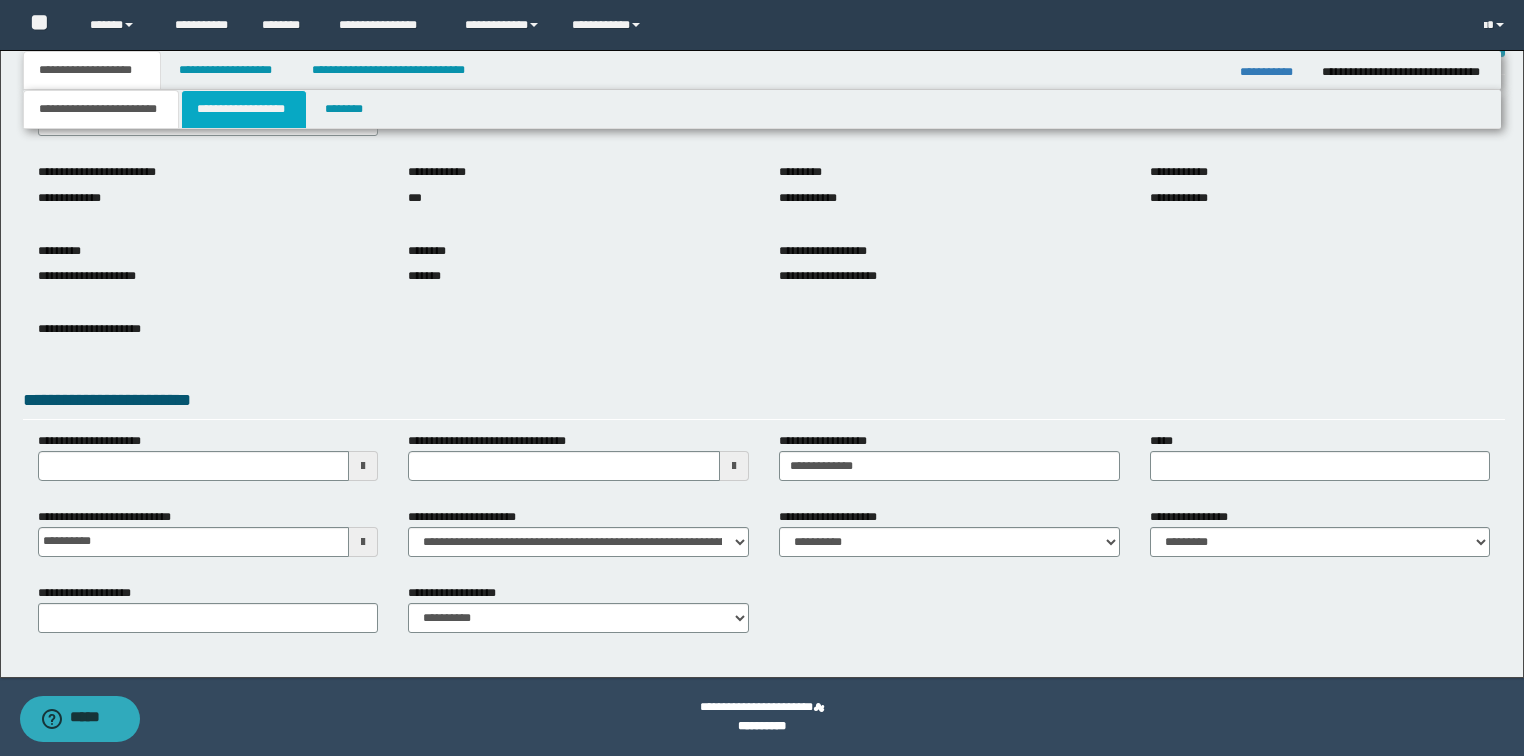 click on "**********" at bounding box center [244, 109] 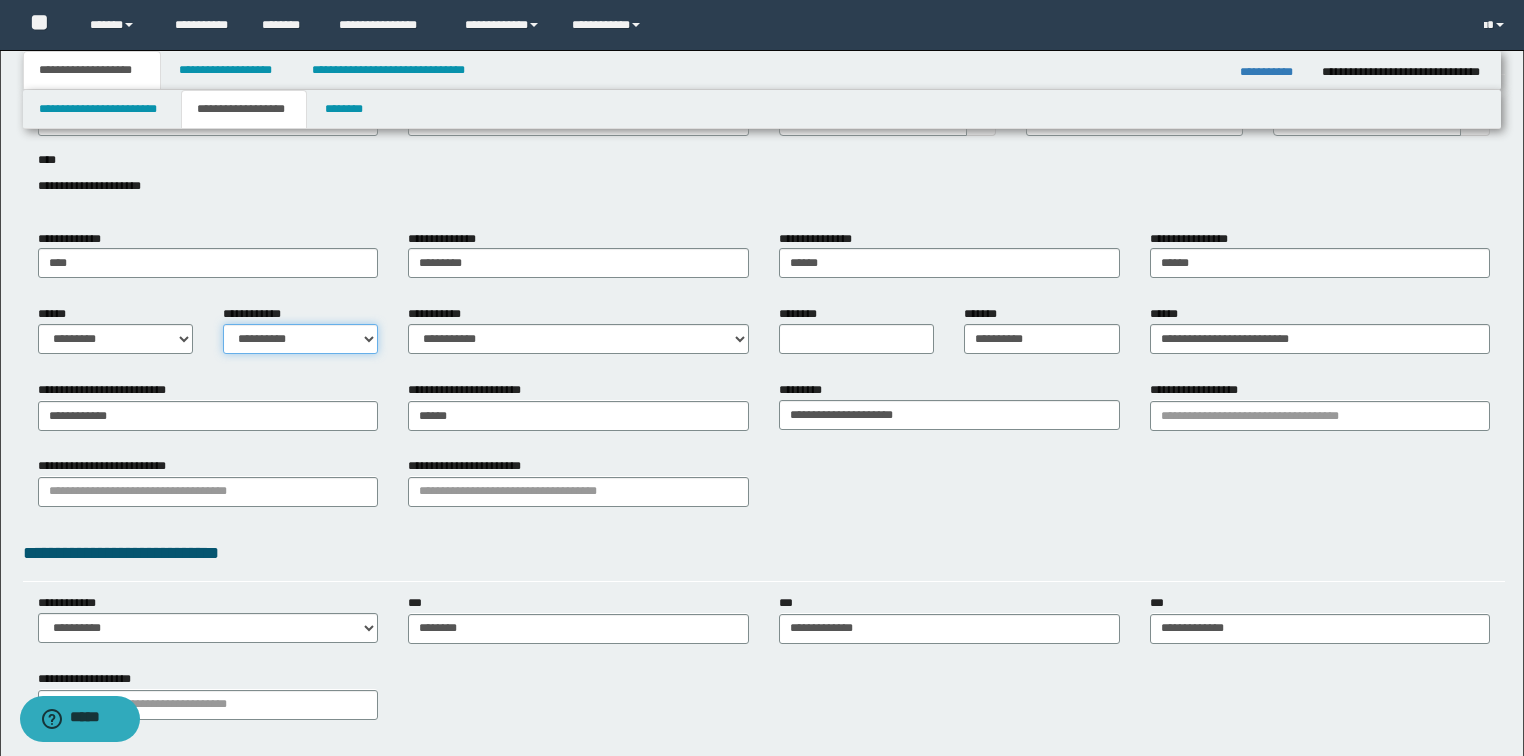 click on "**********" at bounding box center (300, 339) 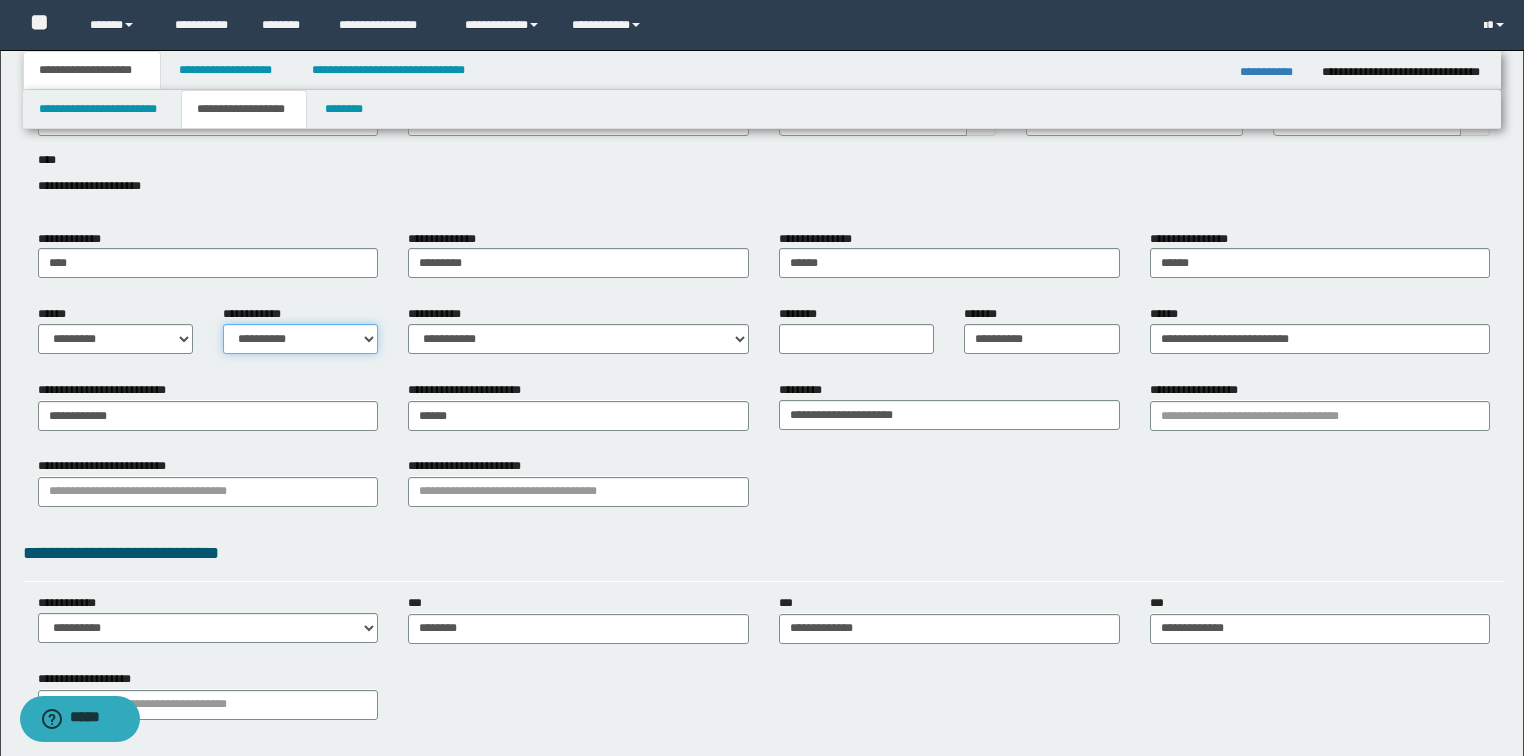 select on "*" 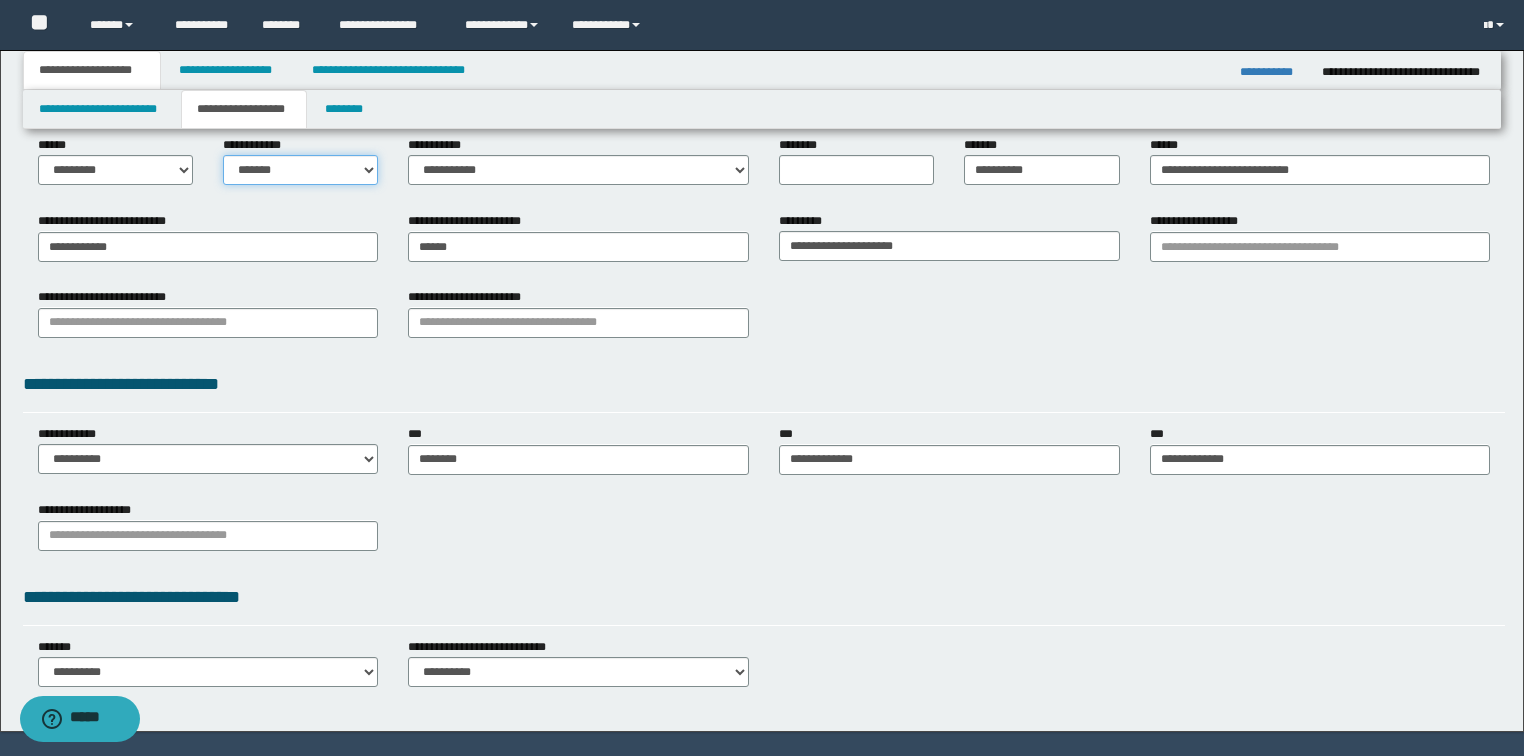 scroll, scrollTop: 190, scrollLeft: 0, axis: vertical 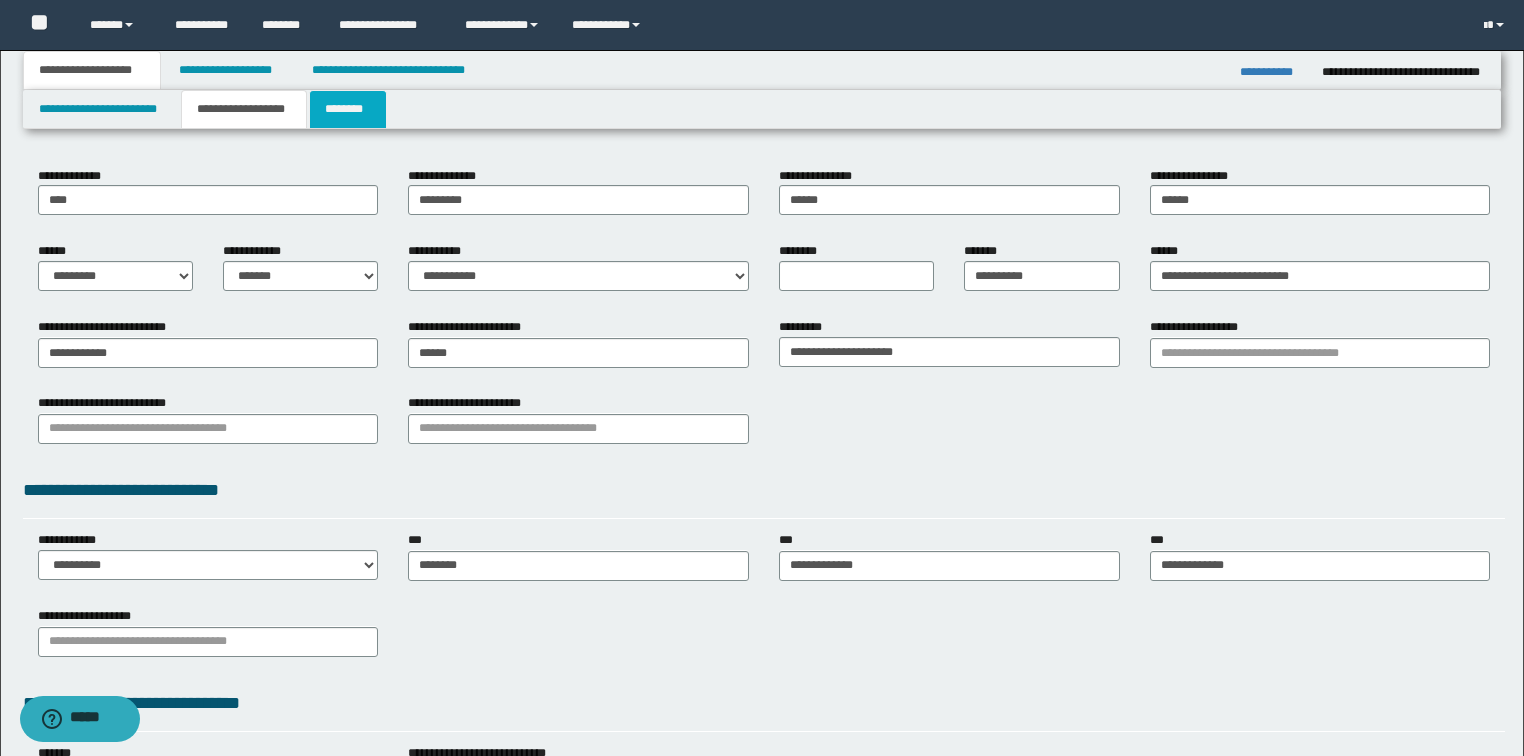 click on "********" at bounding box center (348, 109) 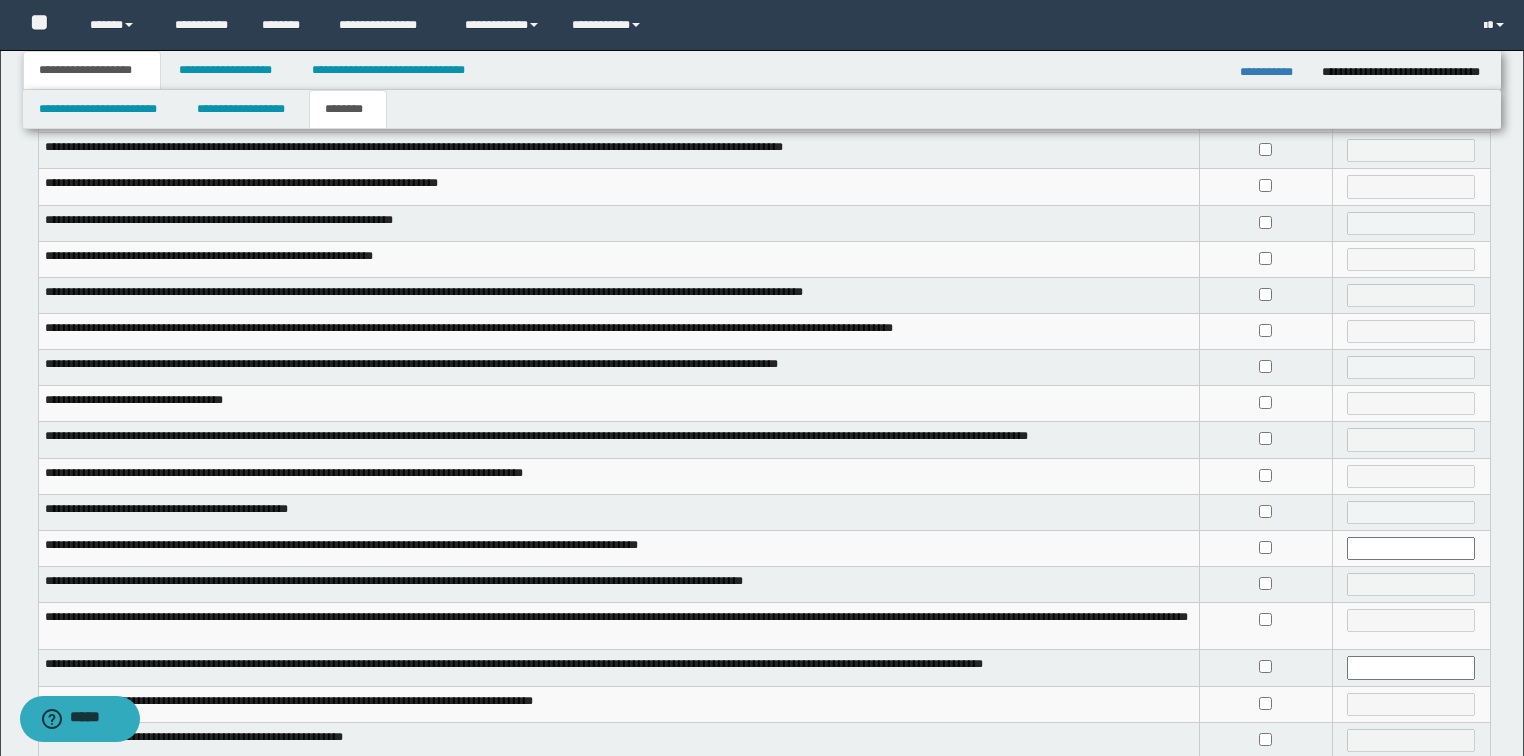 scroll, scrollTop: 33, scrollLeft: 0, axis: vertical 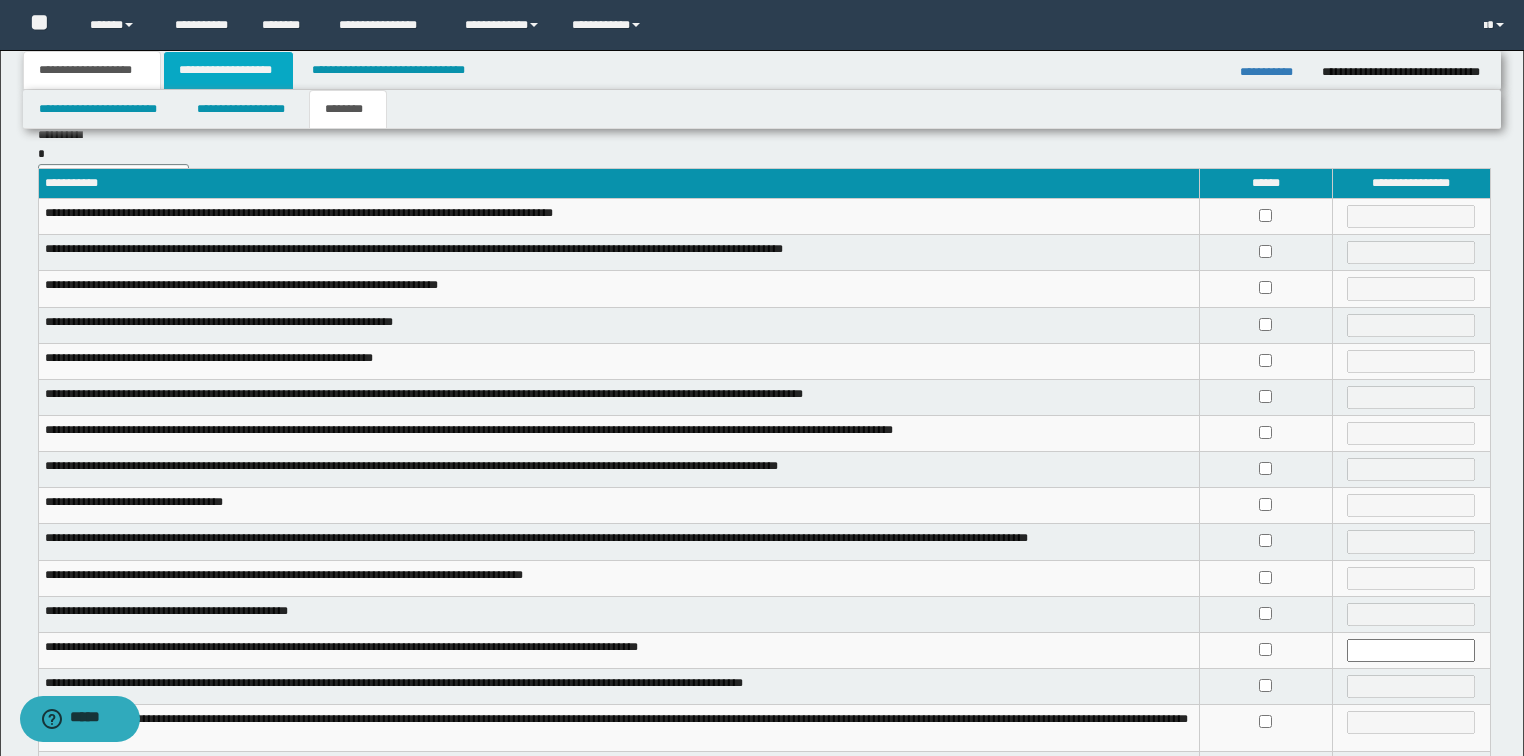 click on "**********" at bounding box center (228, 70) 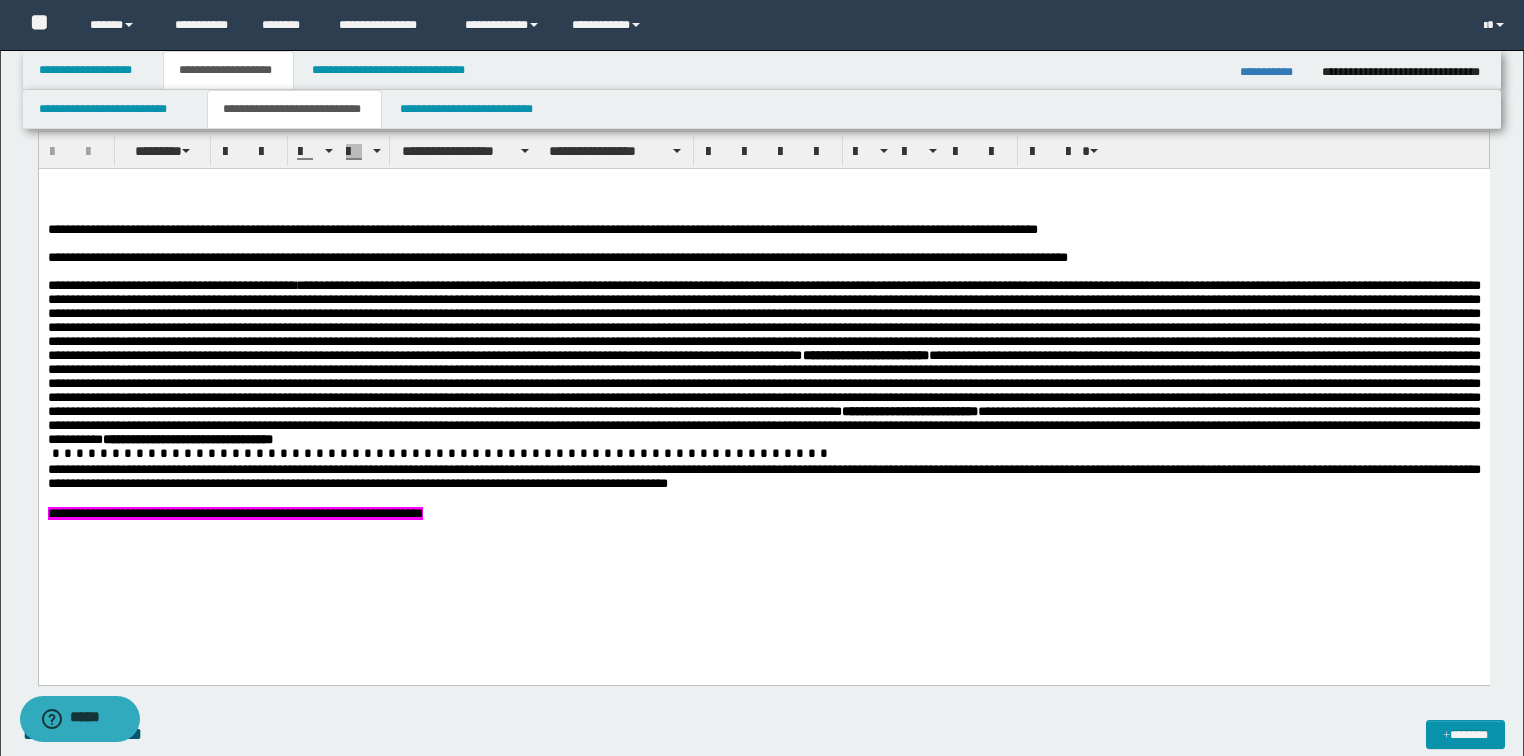 scroll, scrollTop: 913, scrollLeft: 0, axis: vertical 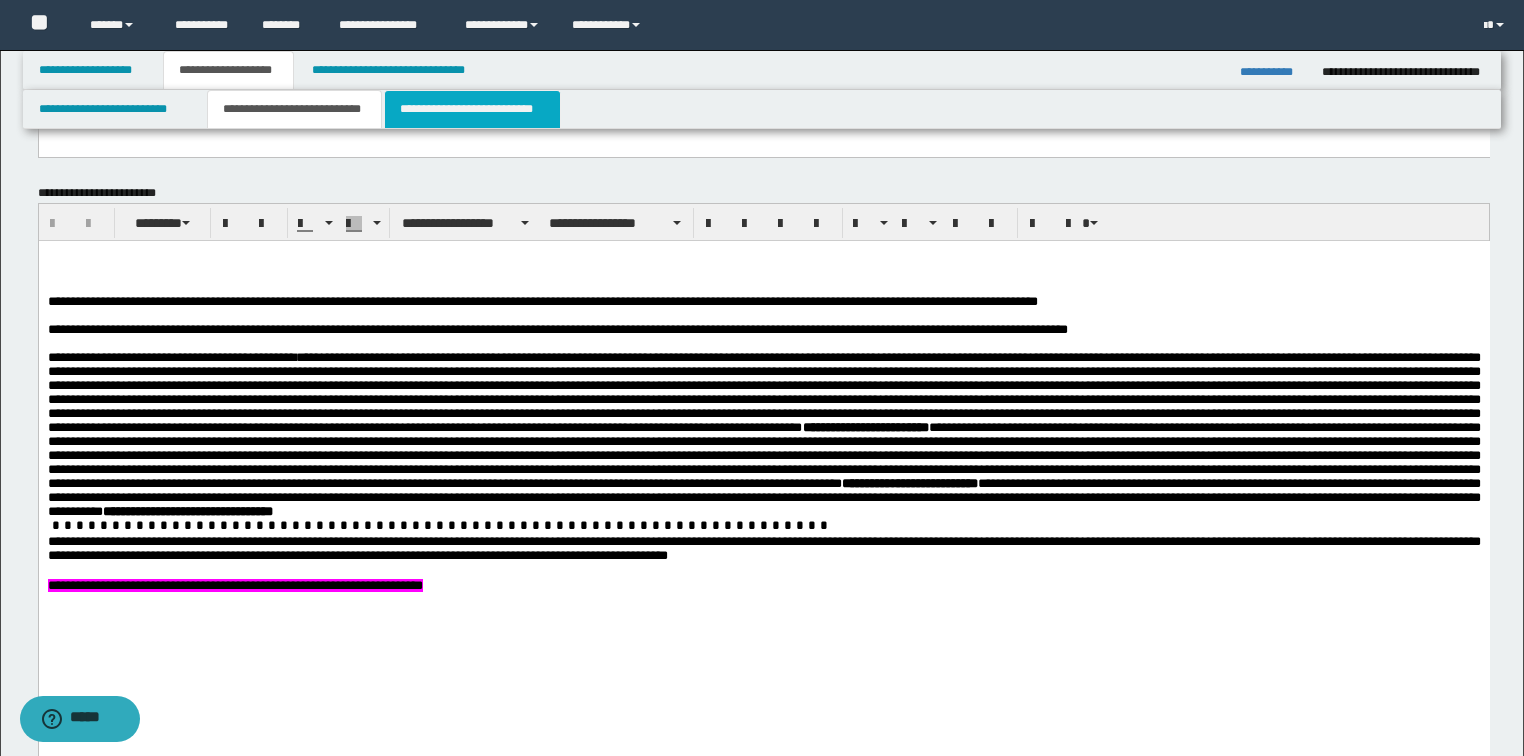 click on "**********" at bounding box center [472, 109] 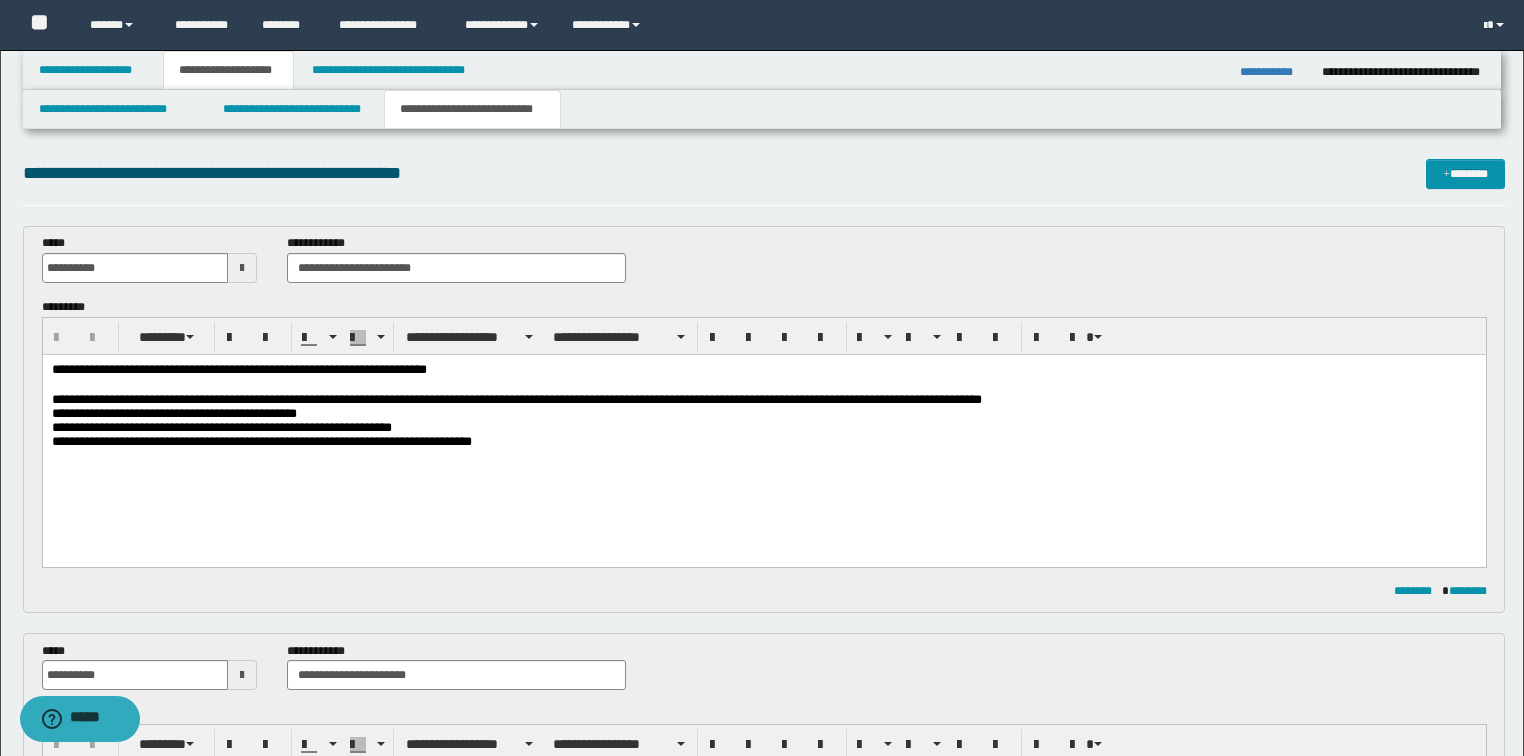 scroll, scrollTop: 0, scrollLeft: 0, axis: both 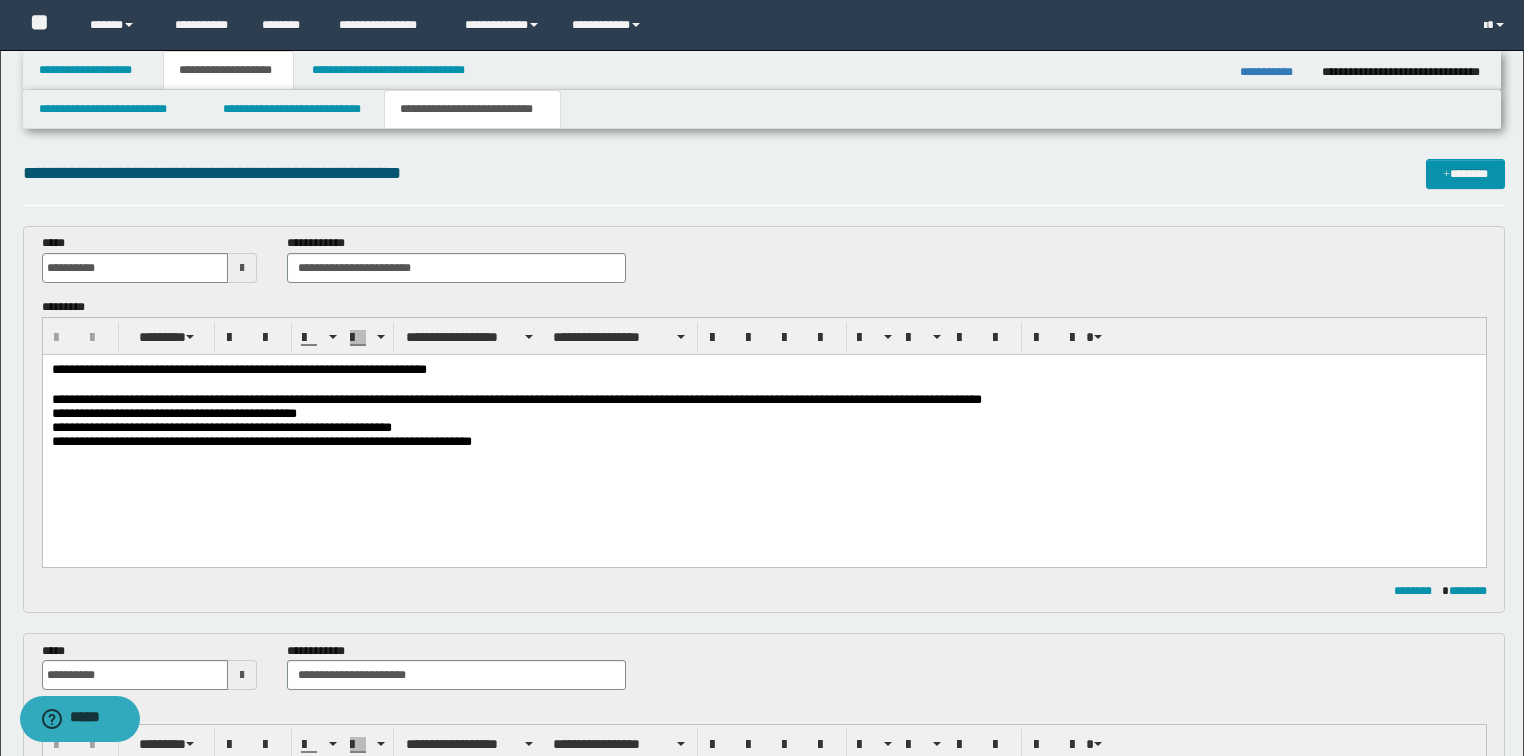 click on "**********" at bounding box center (763, 413) 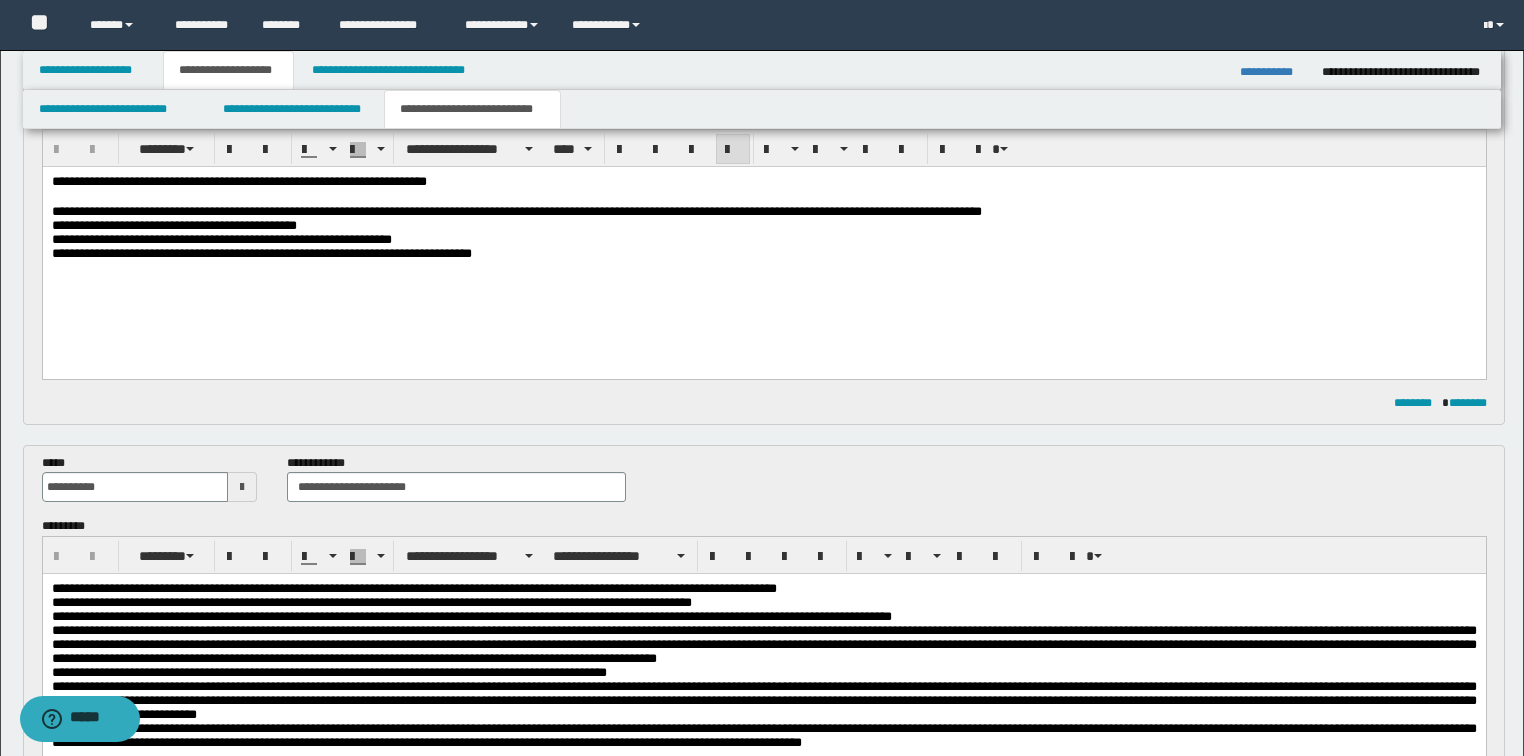 scroll, scrollTop: 0, scrollLeft: 0, axis: both 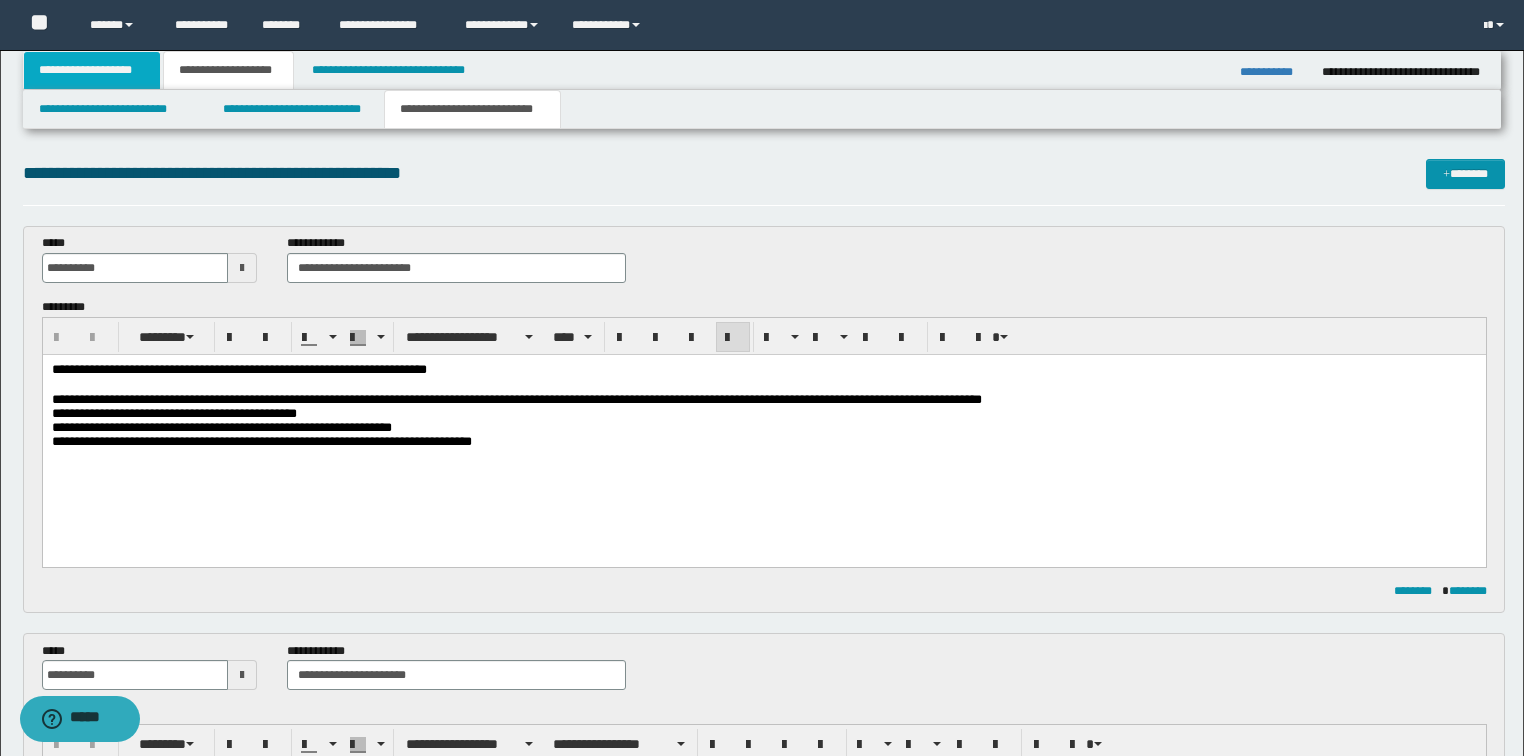 click on "**********" at bounding box center [92, 70] 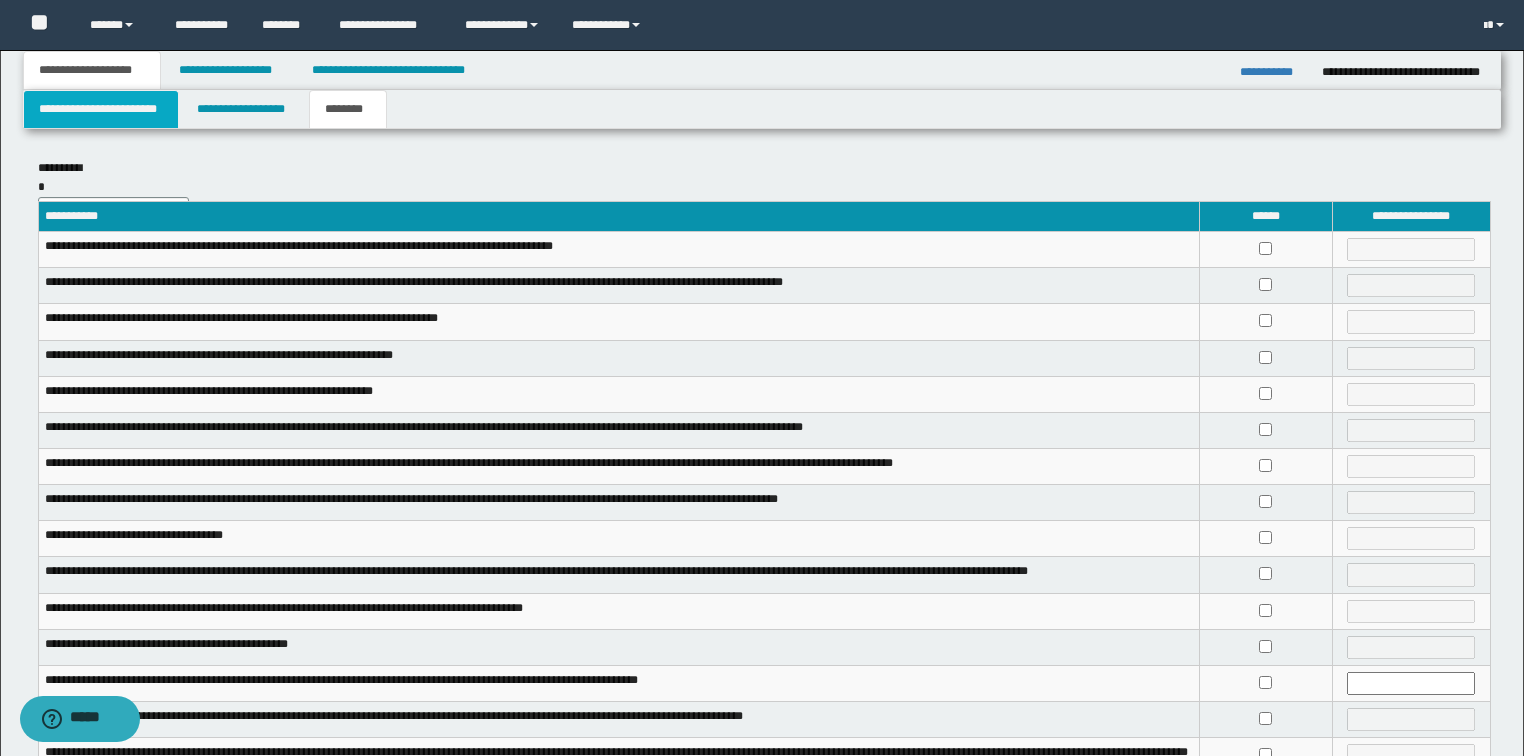 click on "**********" at bounding box center (101, 109) 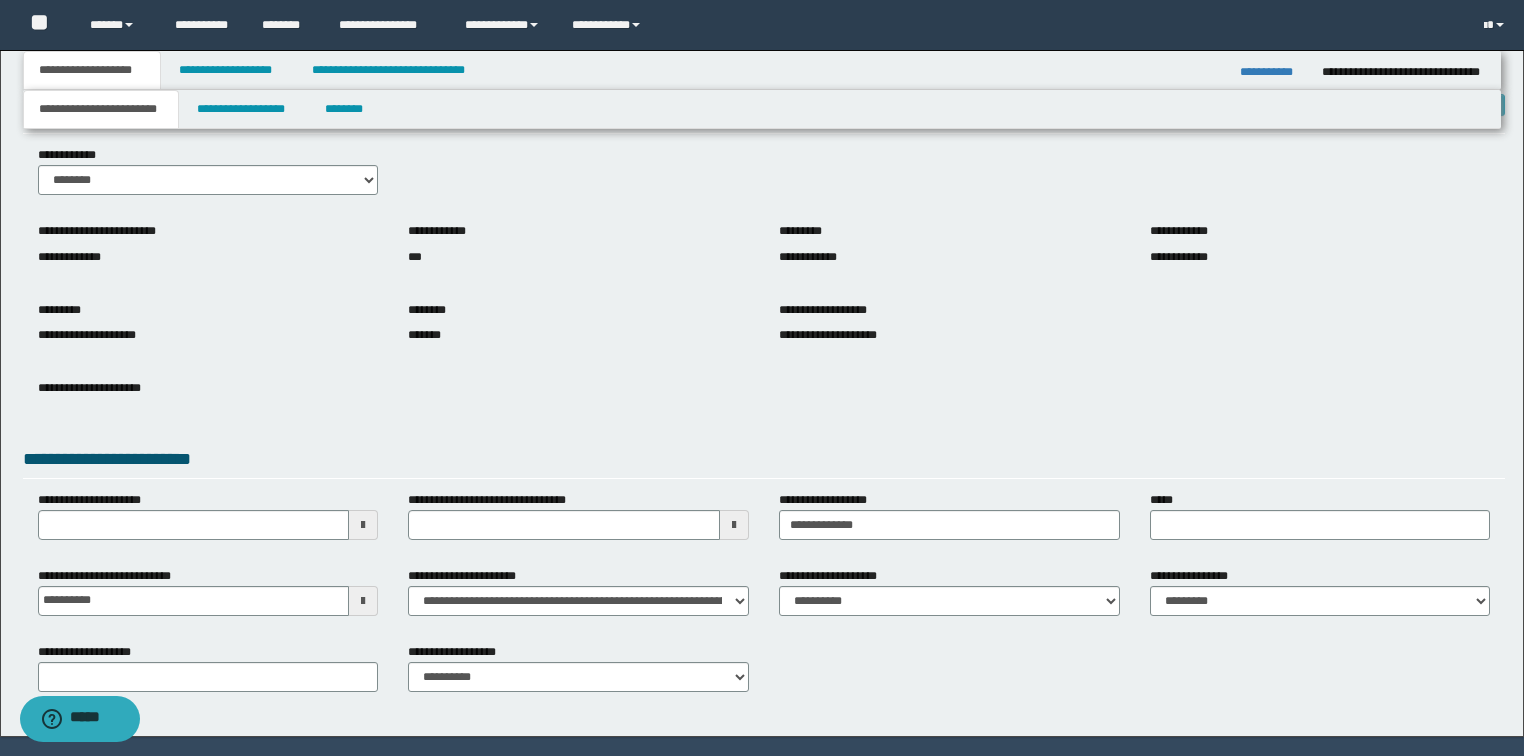 scroll, scrollTop: 0, scrollLeft: 0, axis: both 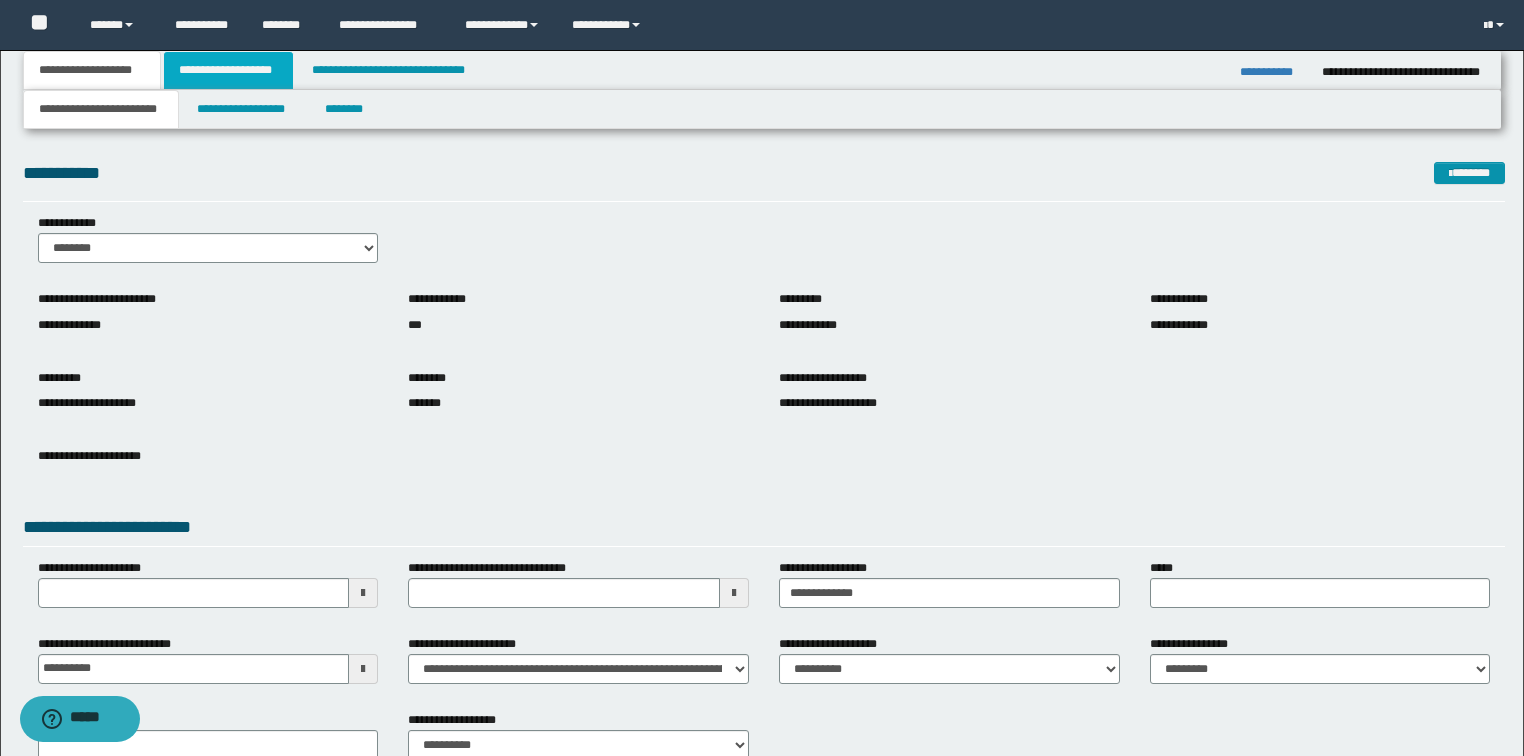click on "**********" at bounding box center (228, 70) 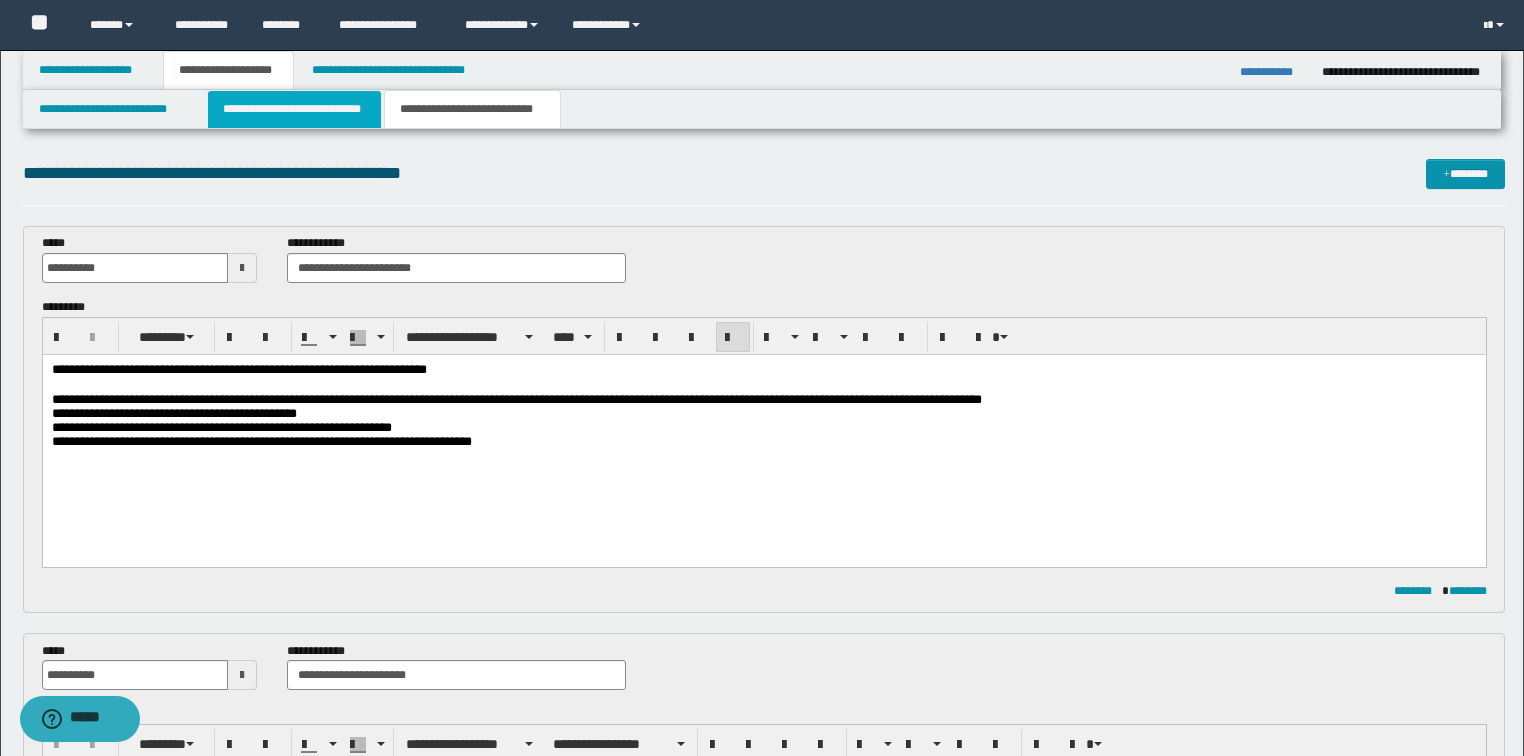 click on "**********" at bounding box center (294, 109) 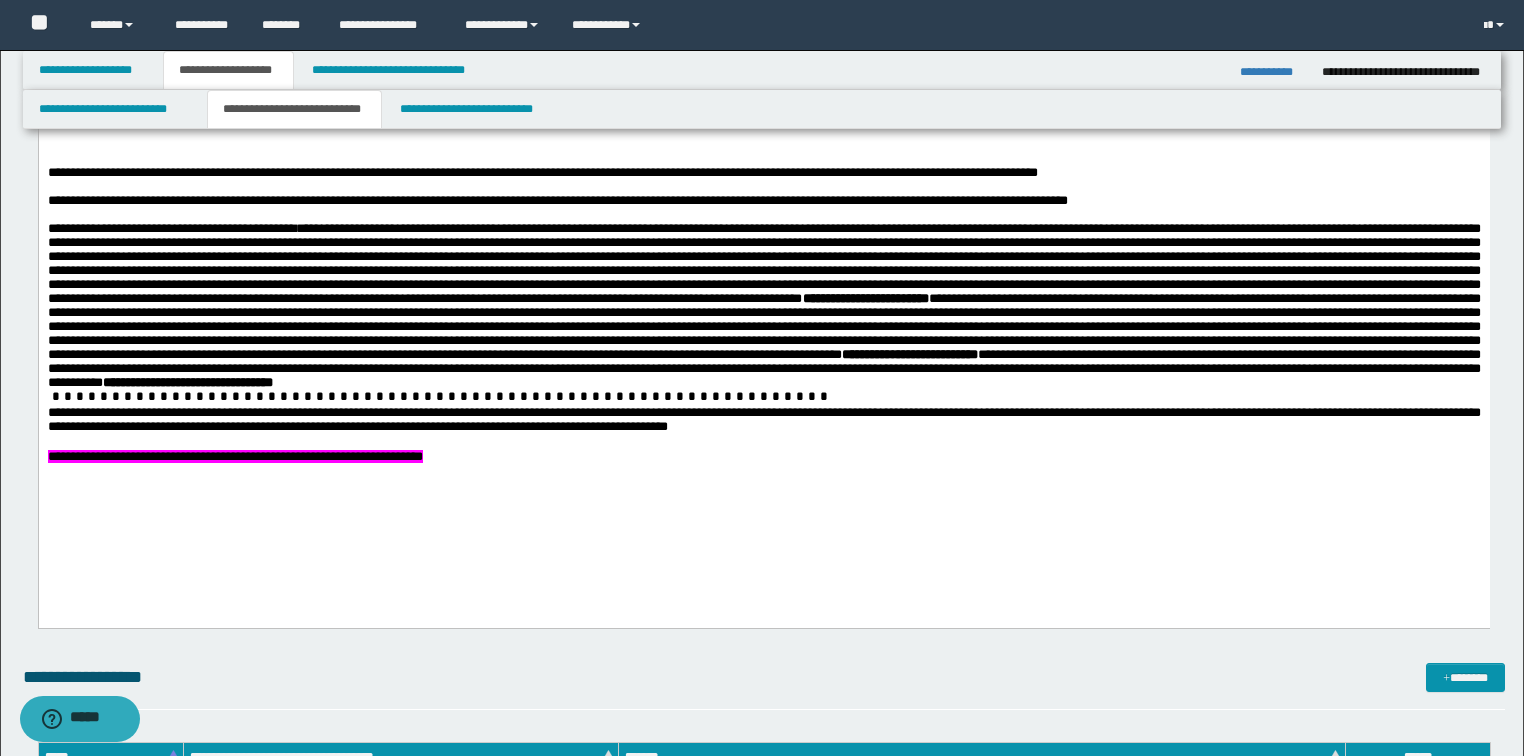 scroll, scrollTop: 1040, scrollLeft: 0, axis: vertical 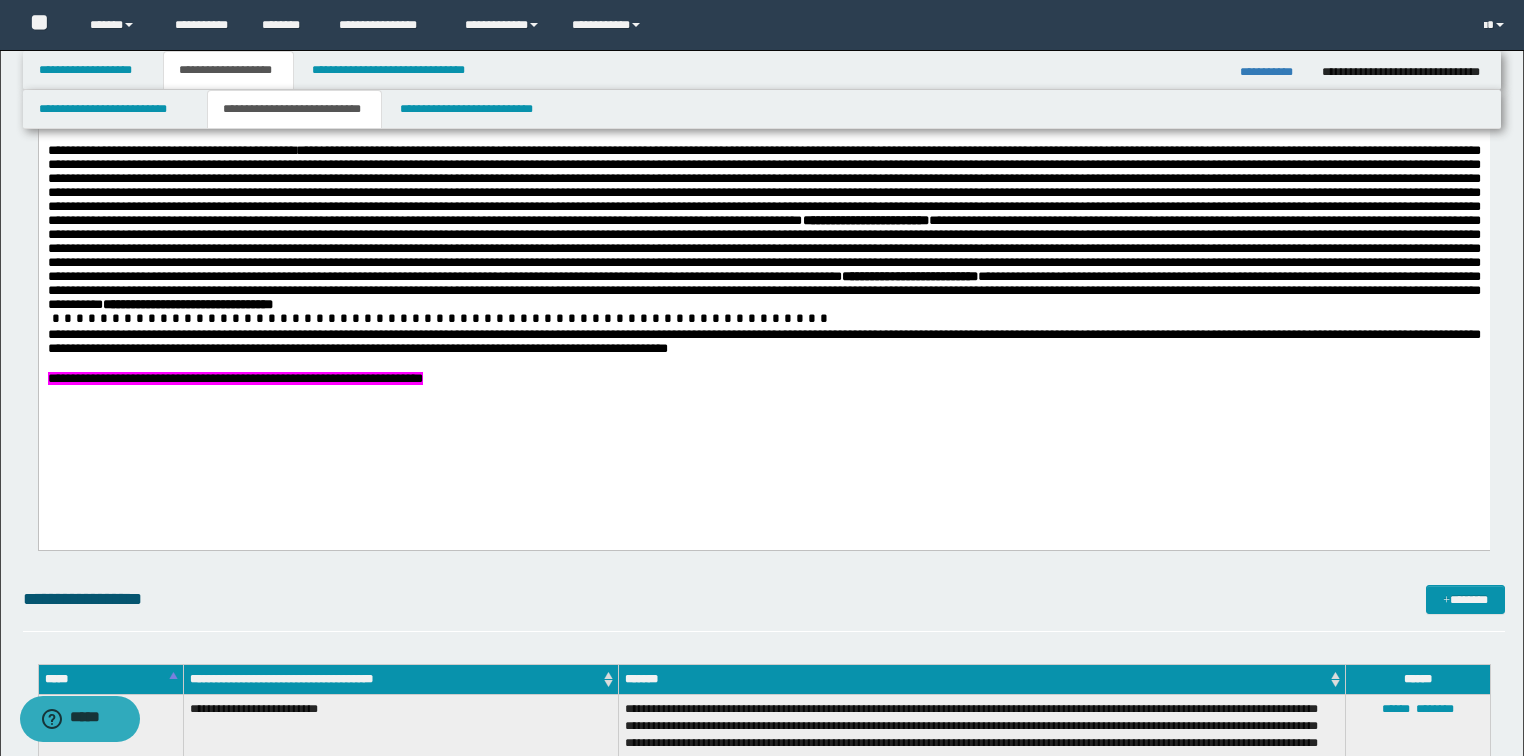 click on "**********" at bounding box center [234, 377] 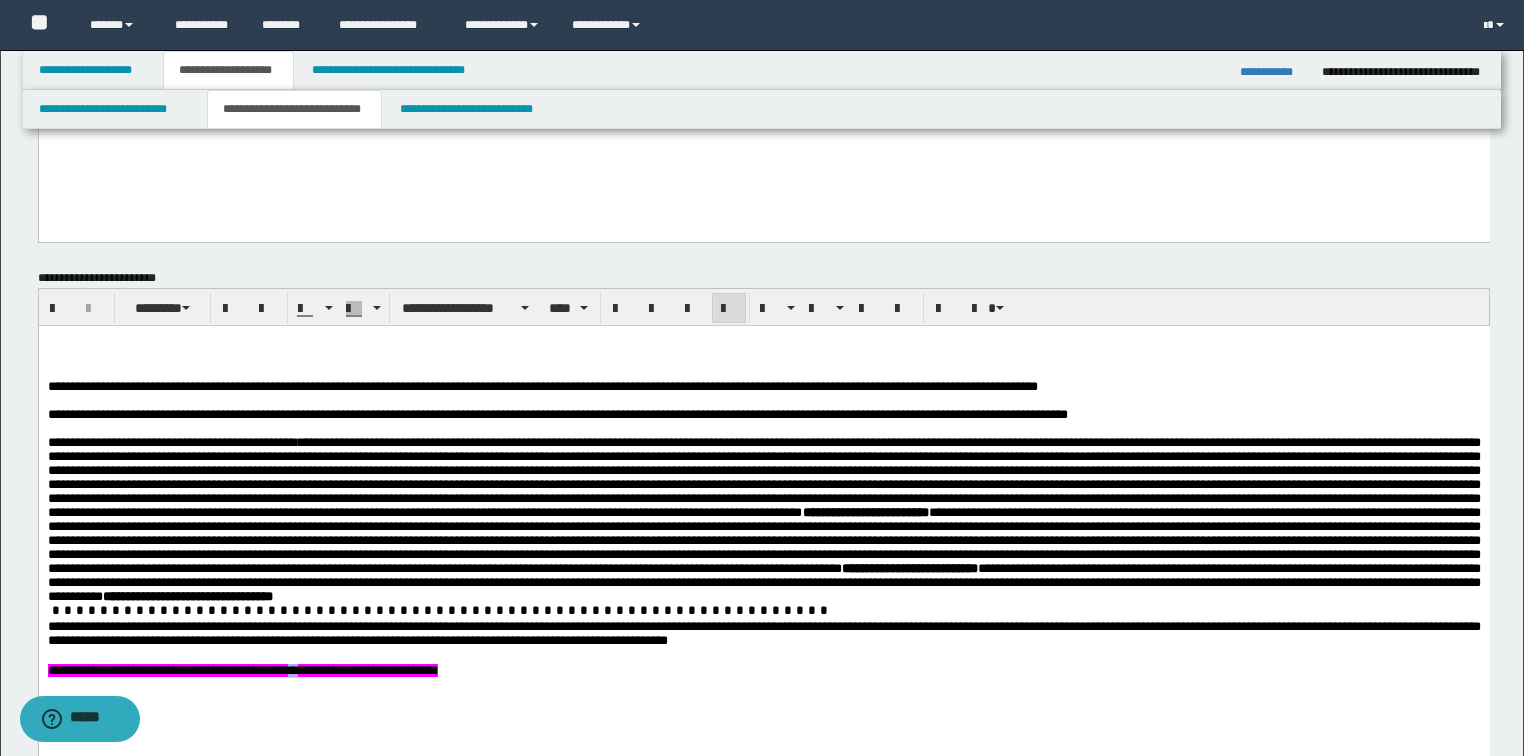 scroll, scrollTop: 720, scrollLeft: 0, axis: vertical 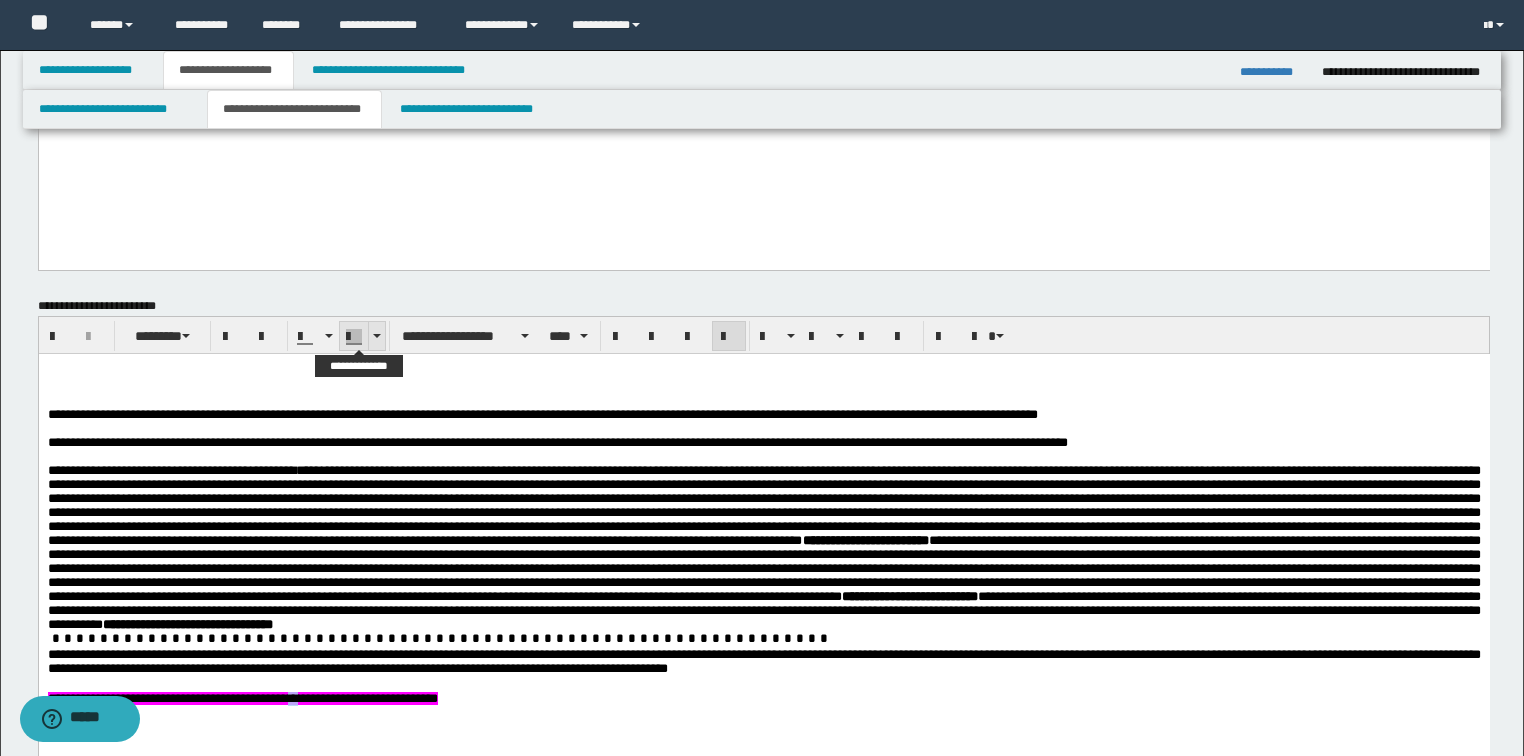 click at bounding box center [376, 336] 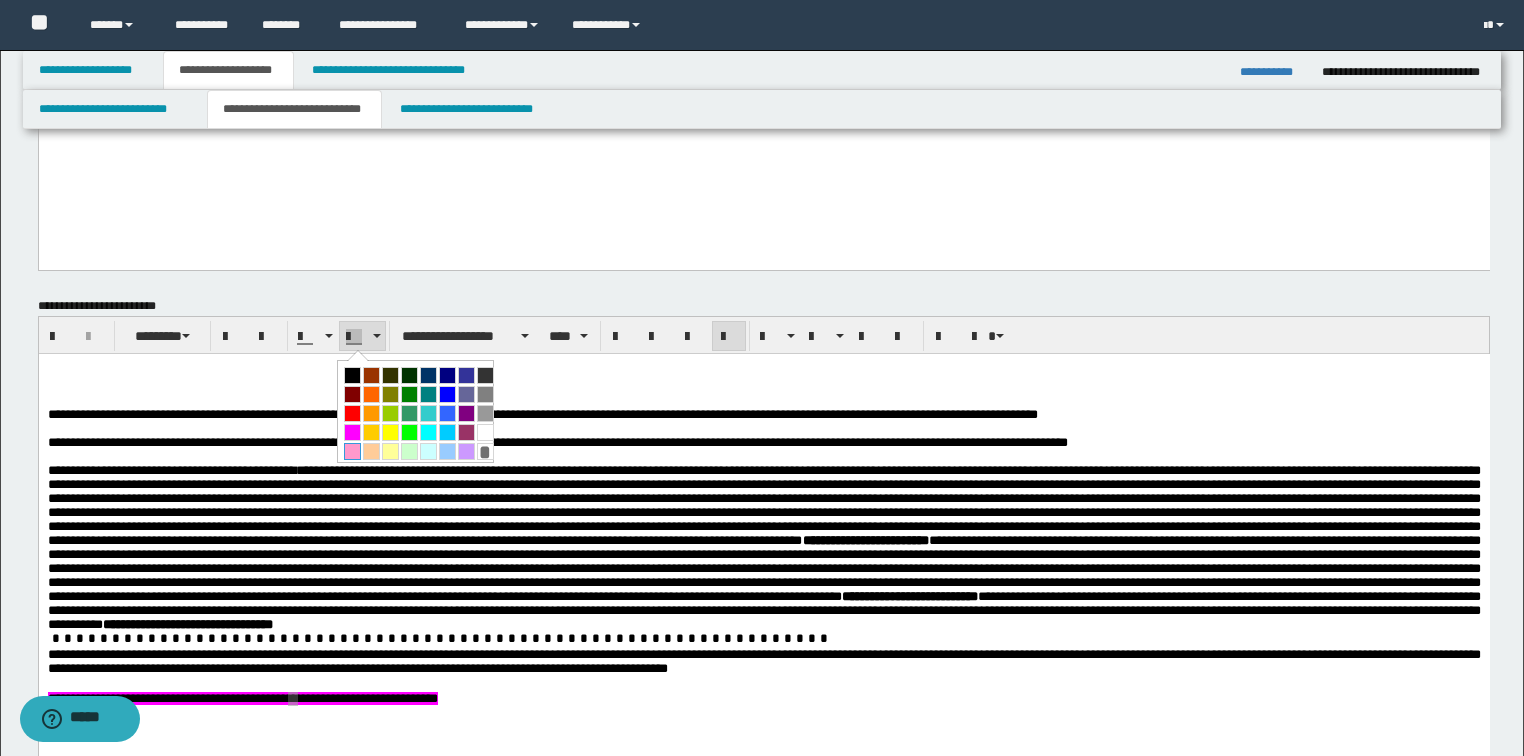 click at bounding box center [352, 451] 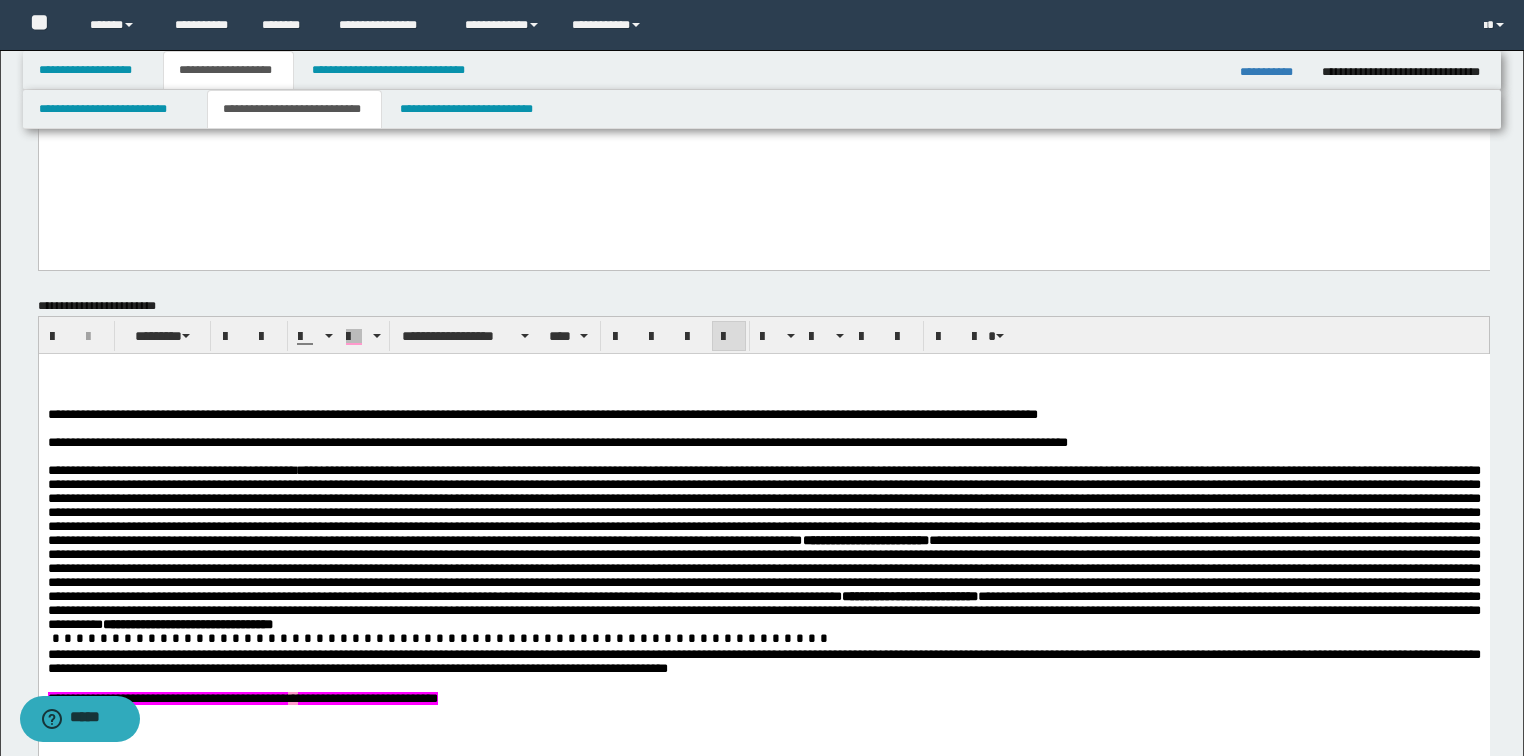 click at bounding box center (763, 504) 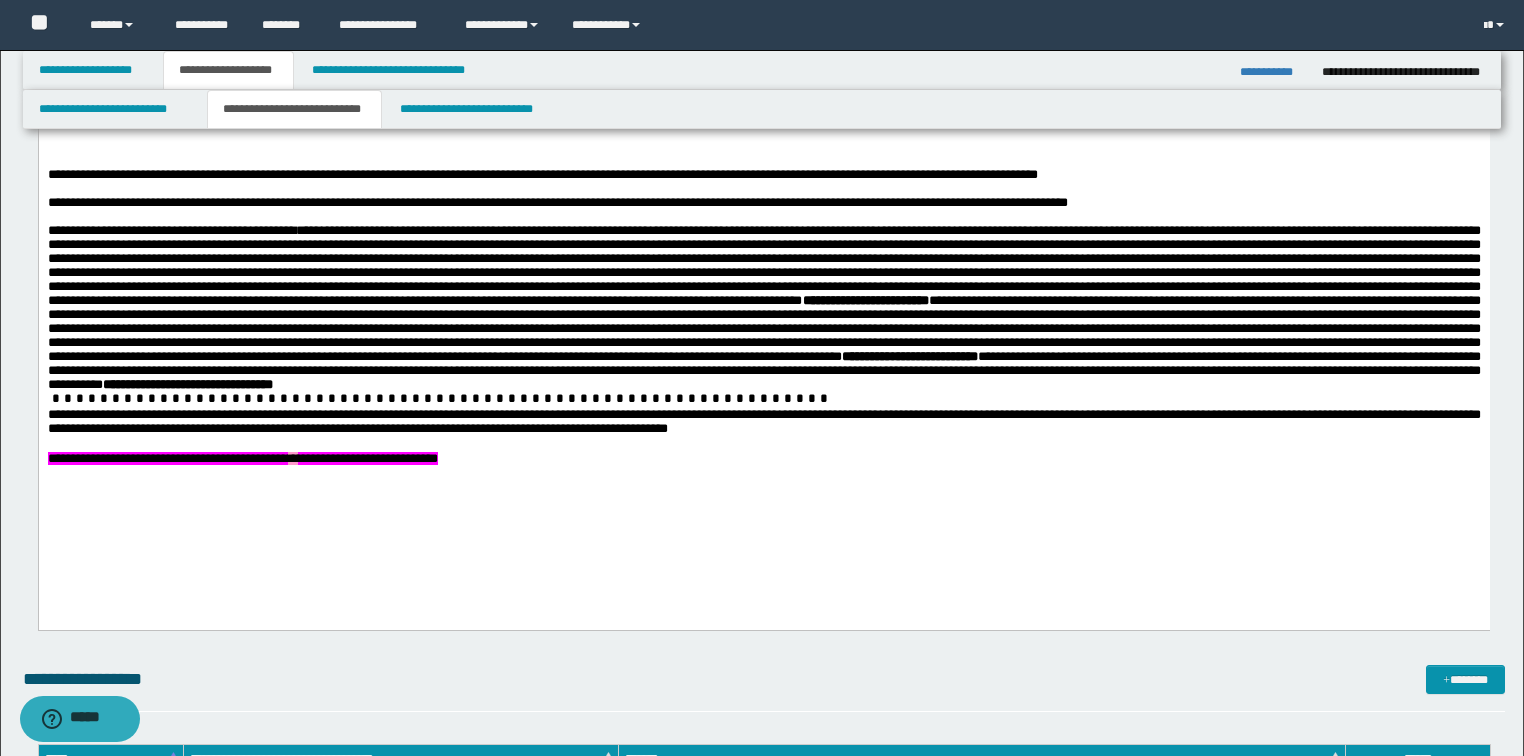 click on "**********" at bounding box center (763, 458) 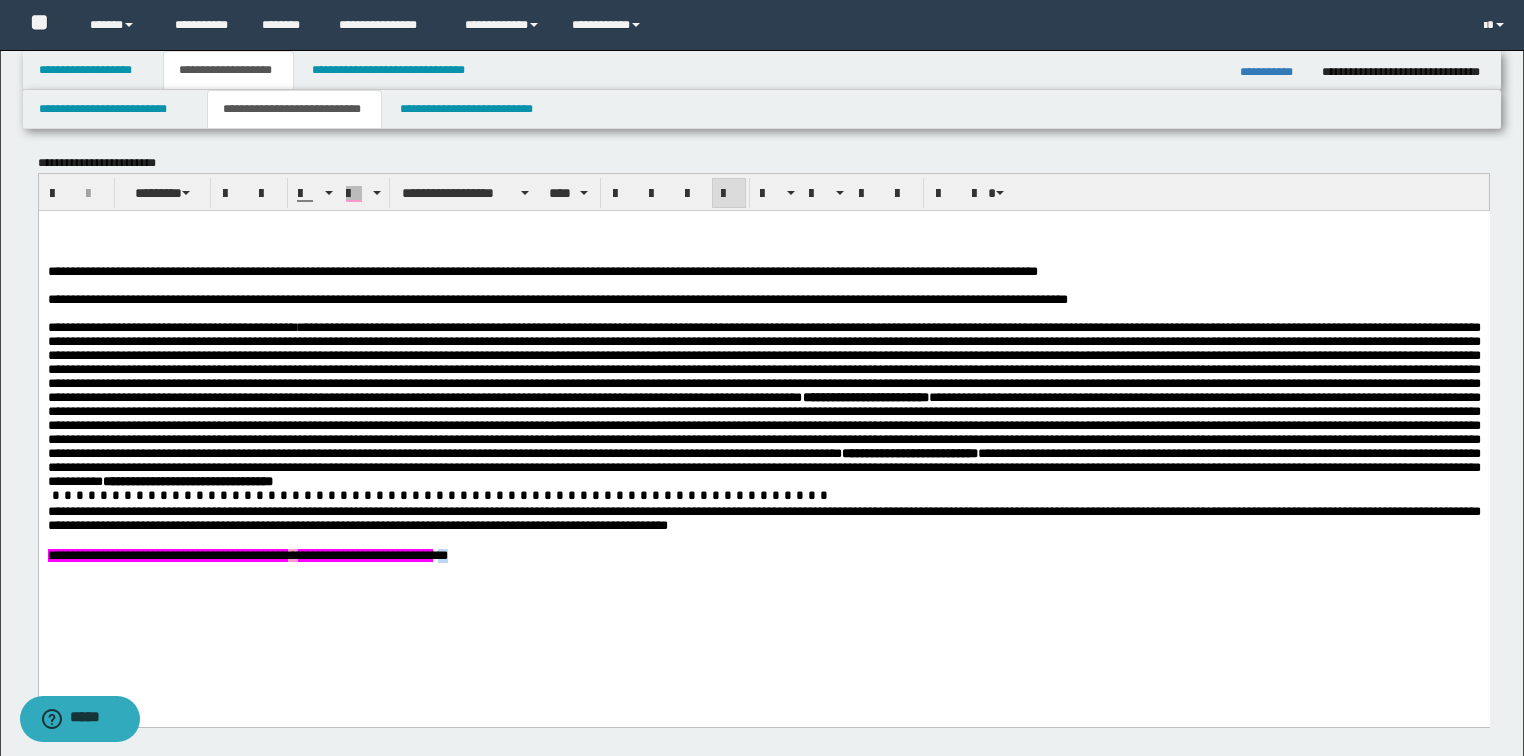 scroll, scrollTop: 720, scrollLeft: 0, axis: vertical 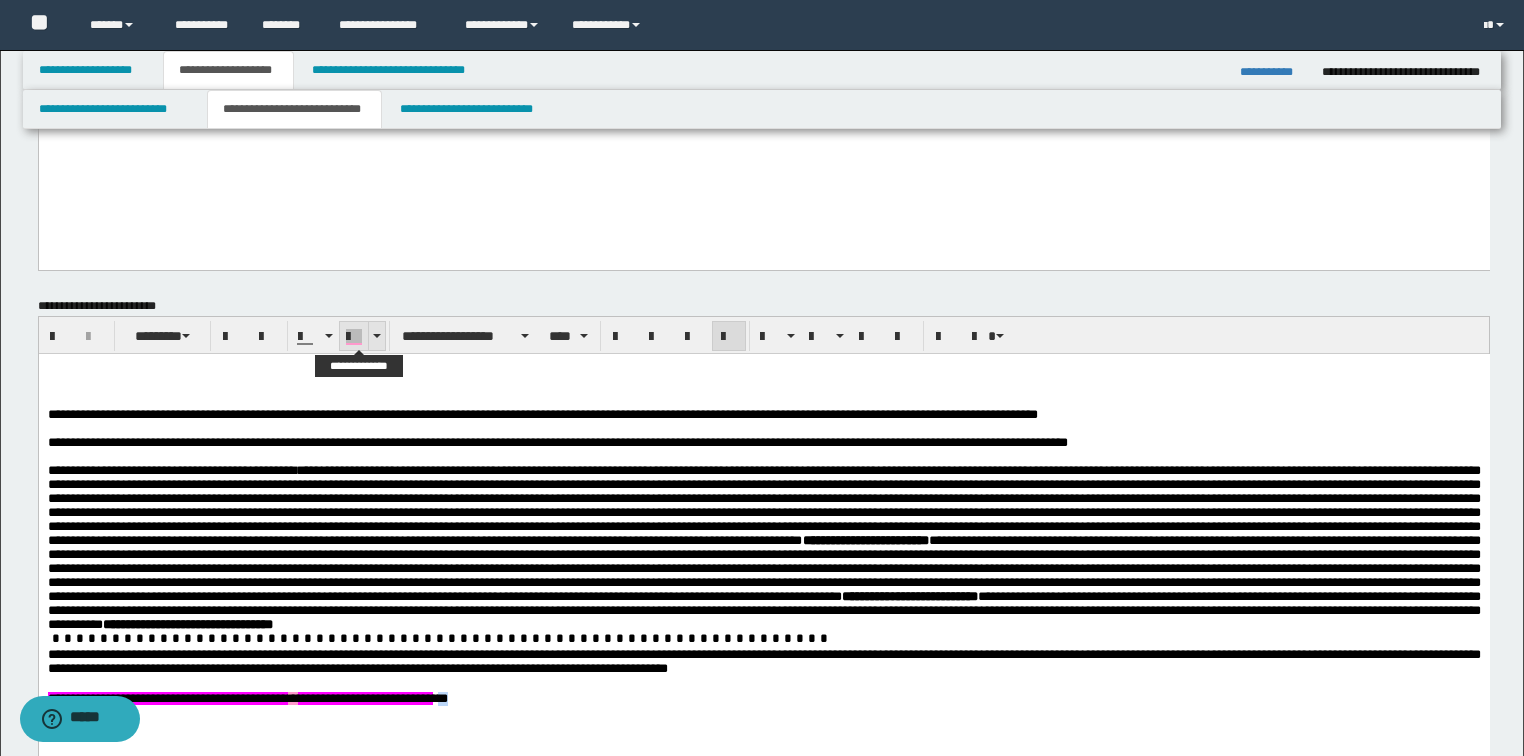 click at bounding box center [354, 337] 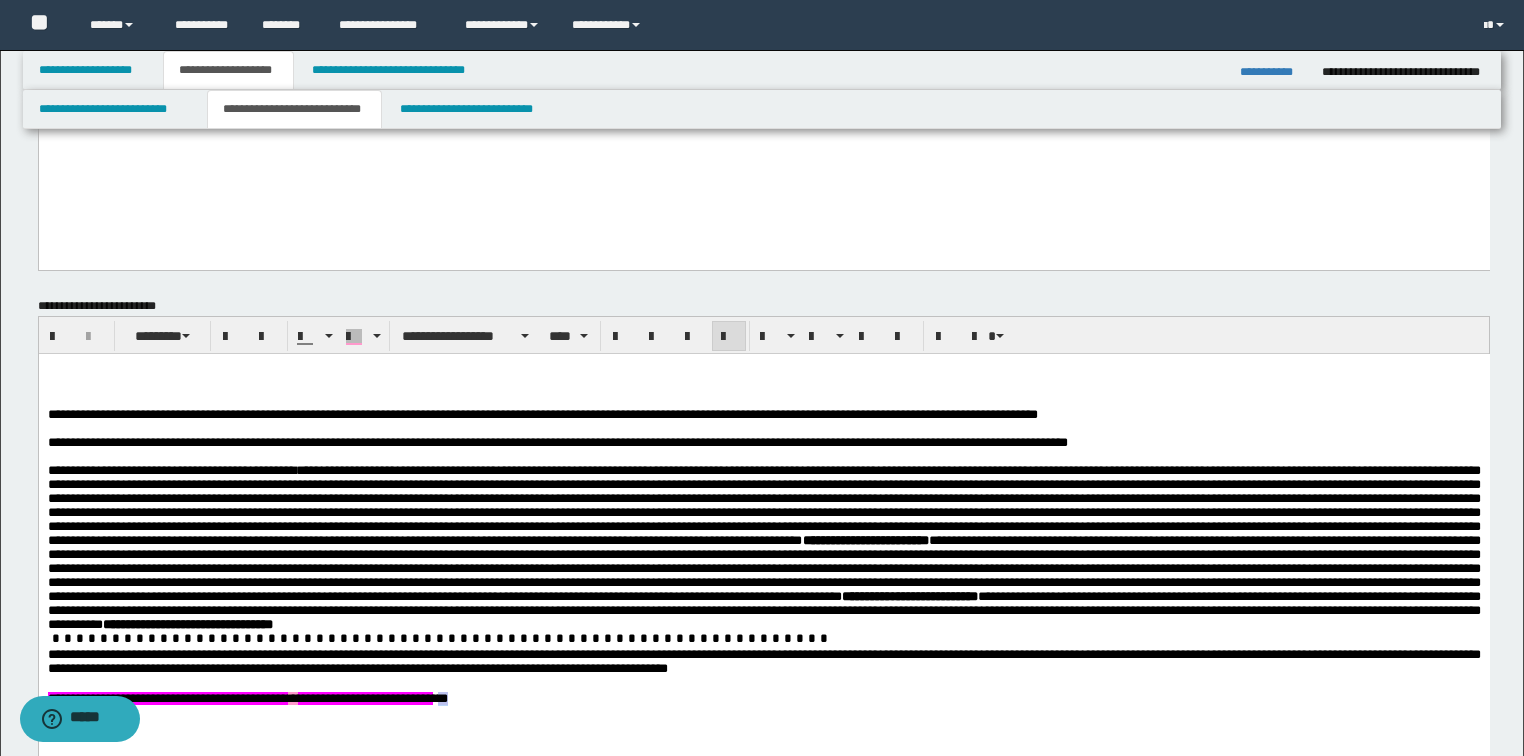 scroll, scrollTop: 880, scrollLeft: 0, axis: vertical 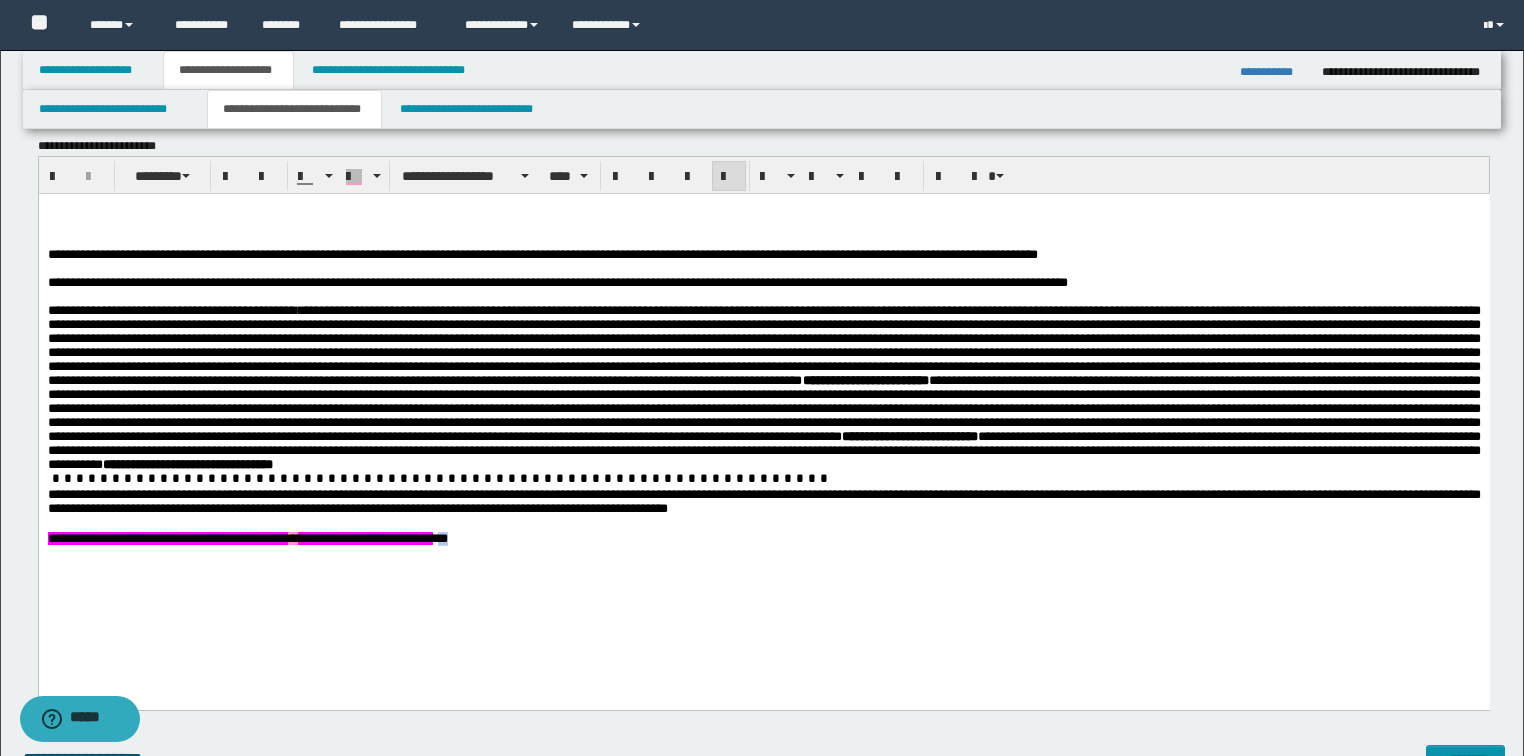 click on "**********" at bounding box center [763, 538] 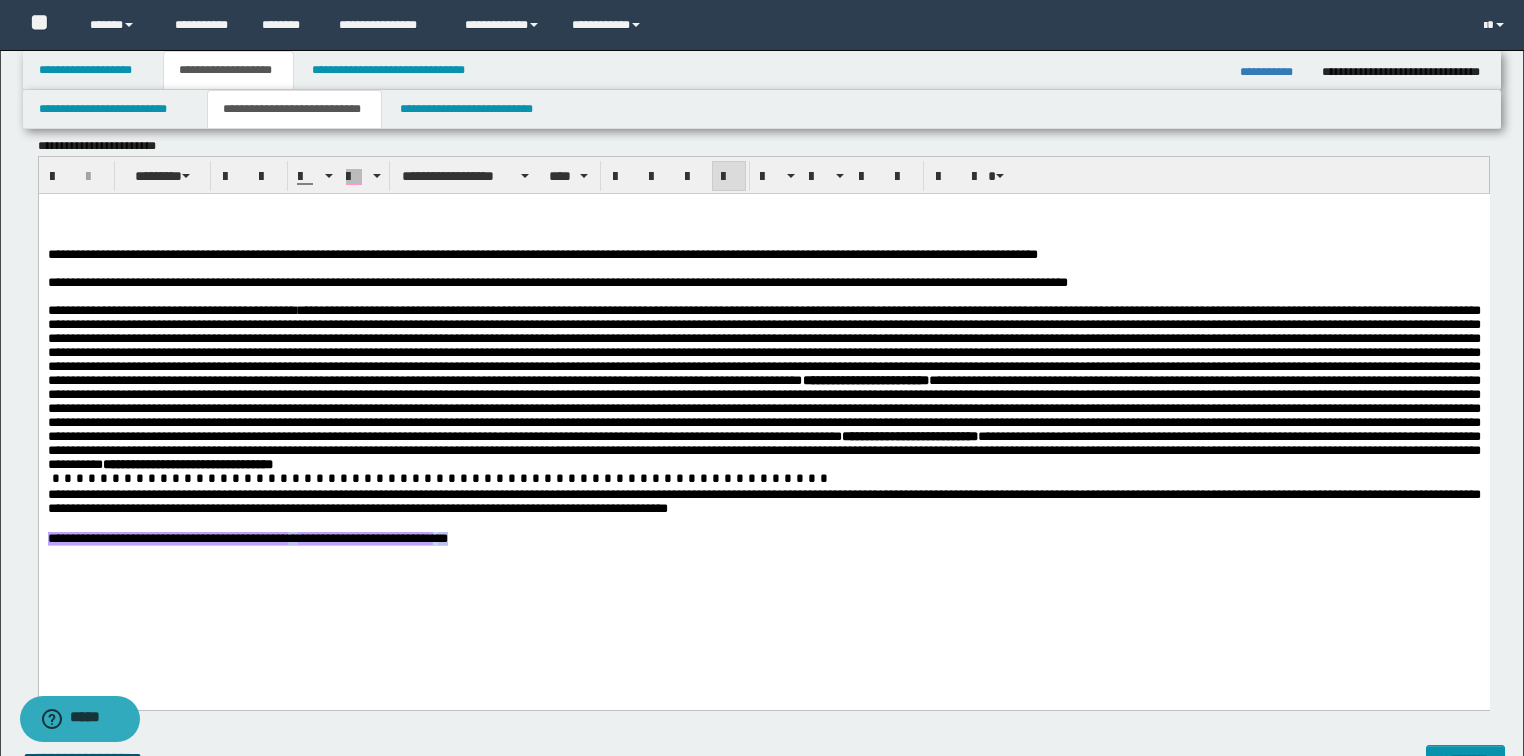 copy on "**********" 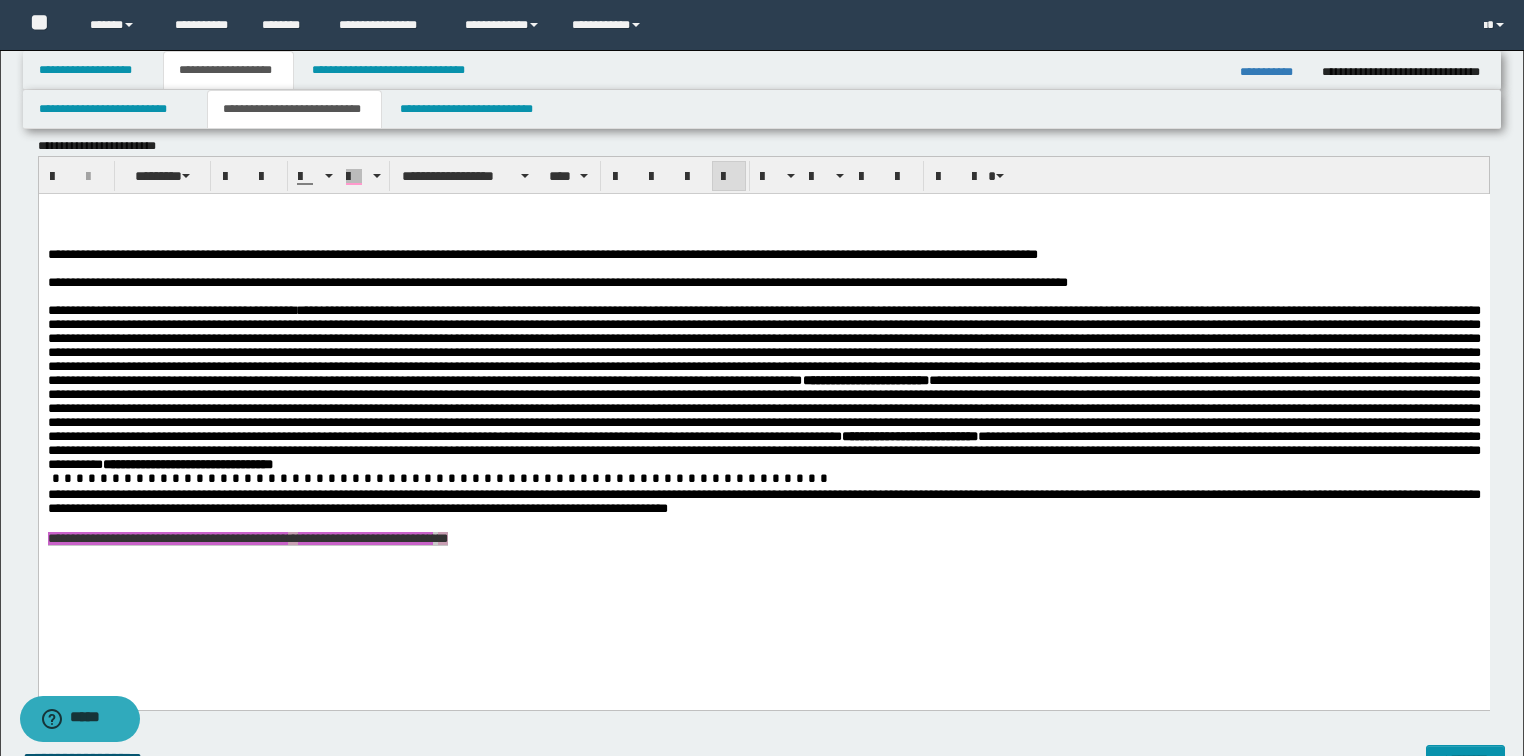 click on "**********" at bounding box center [1273, 72] 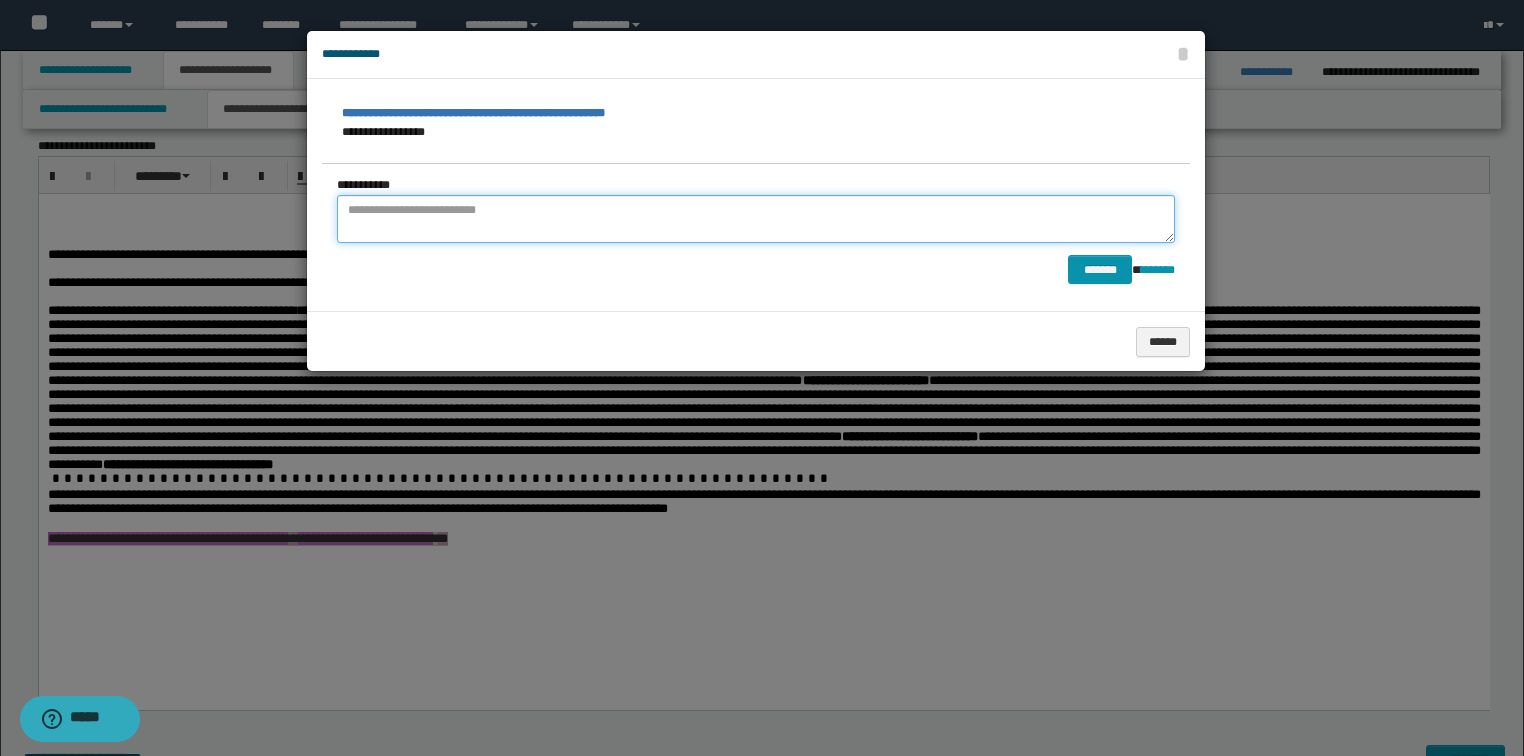 click at bounding box center (756, 219) 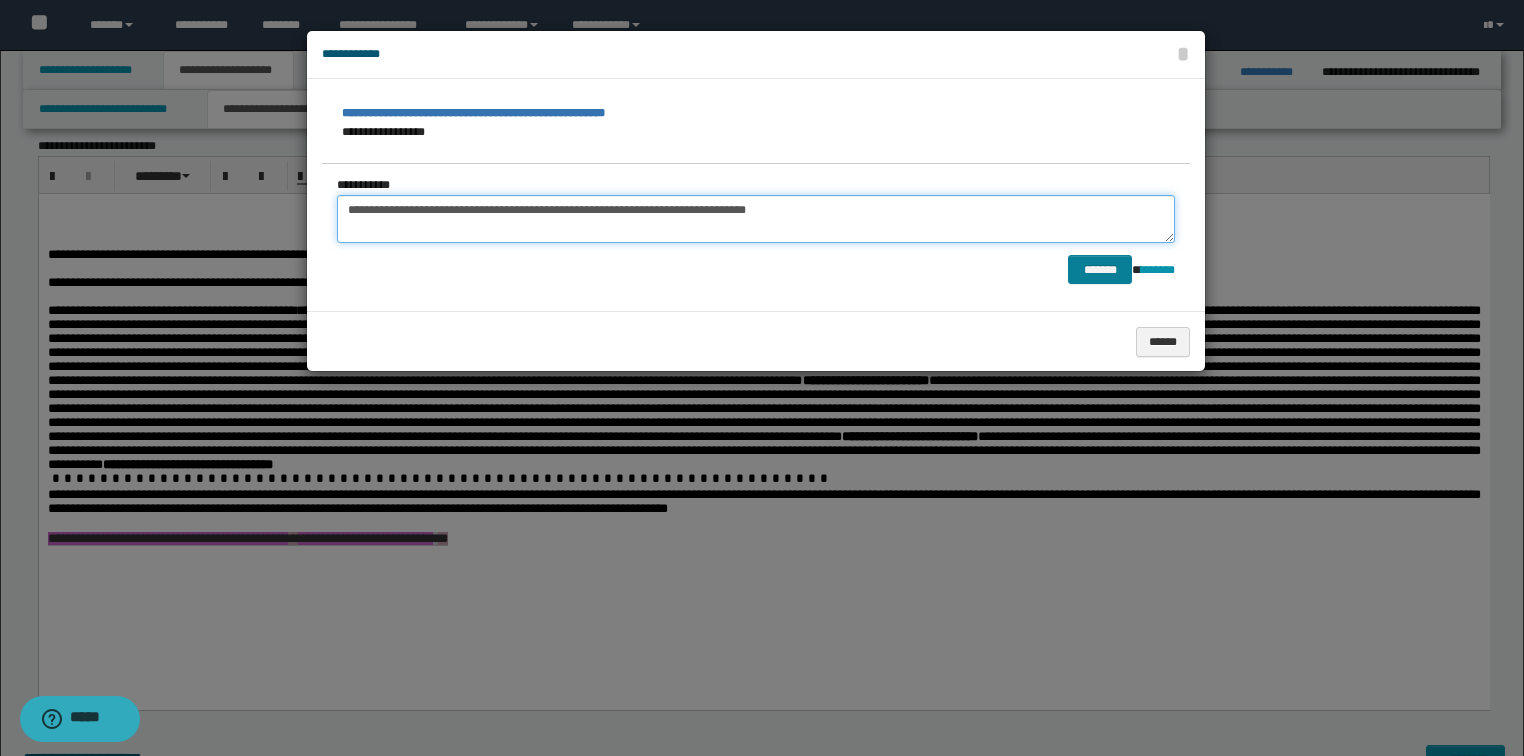 type on "**********" 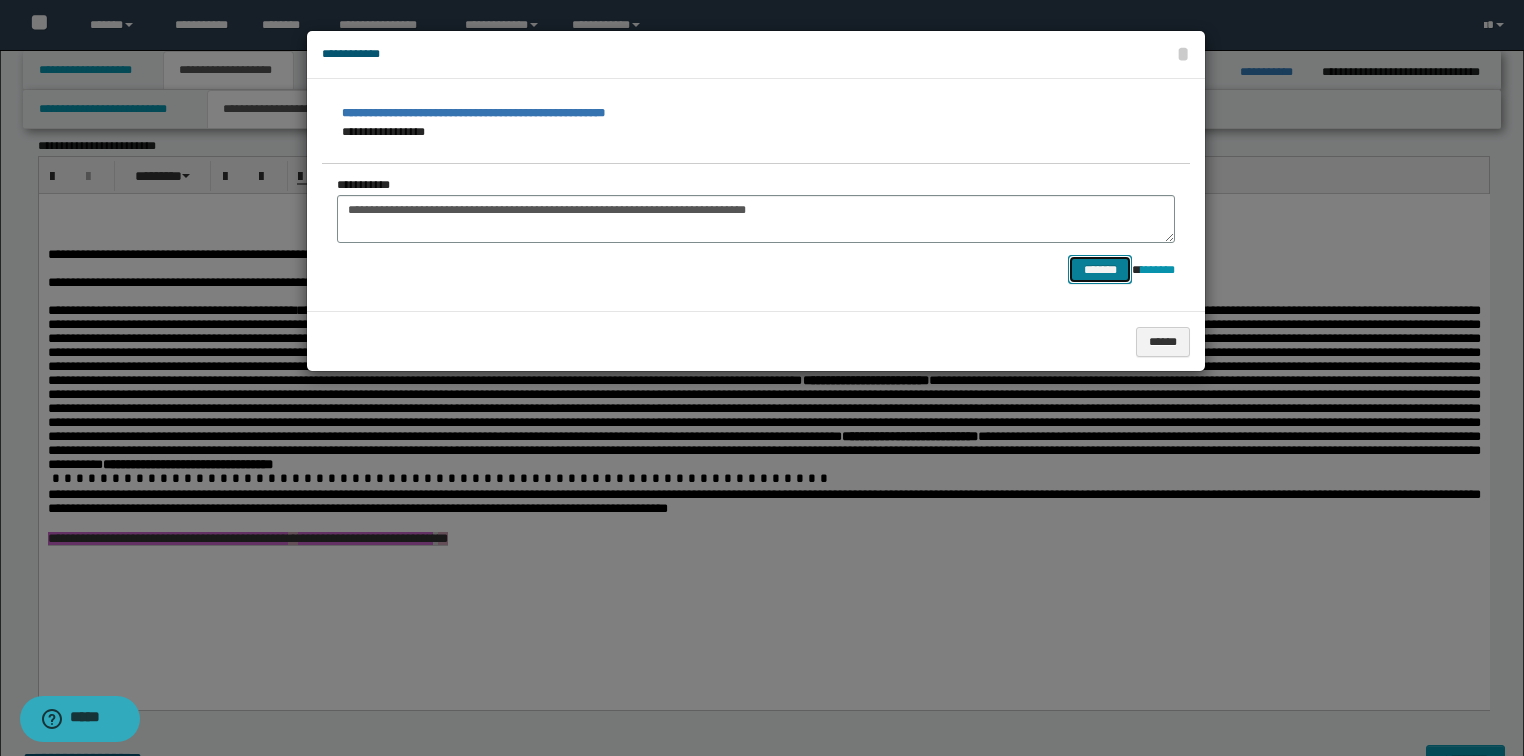 click on "*******" at bounding box center (1100, 270) 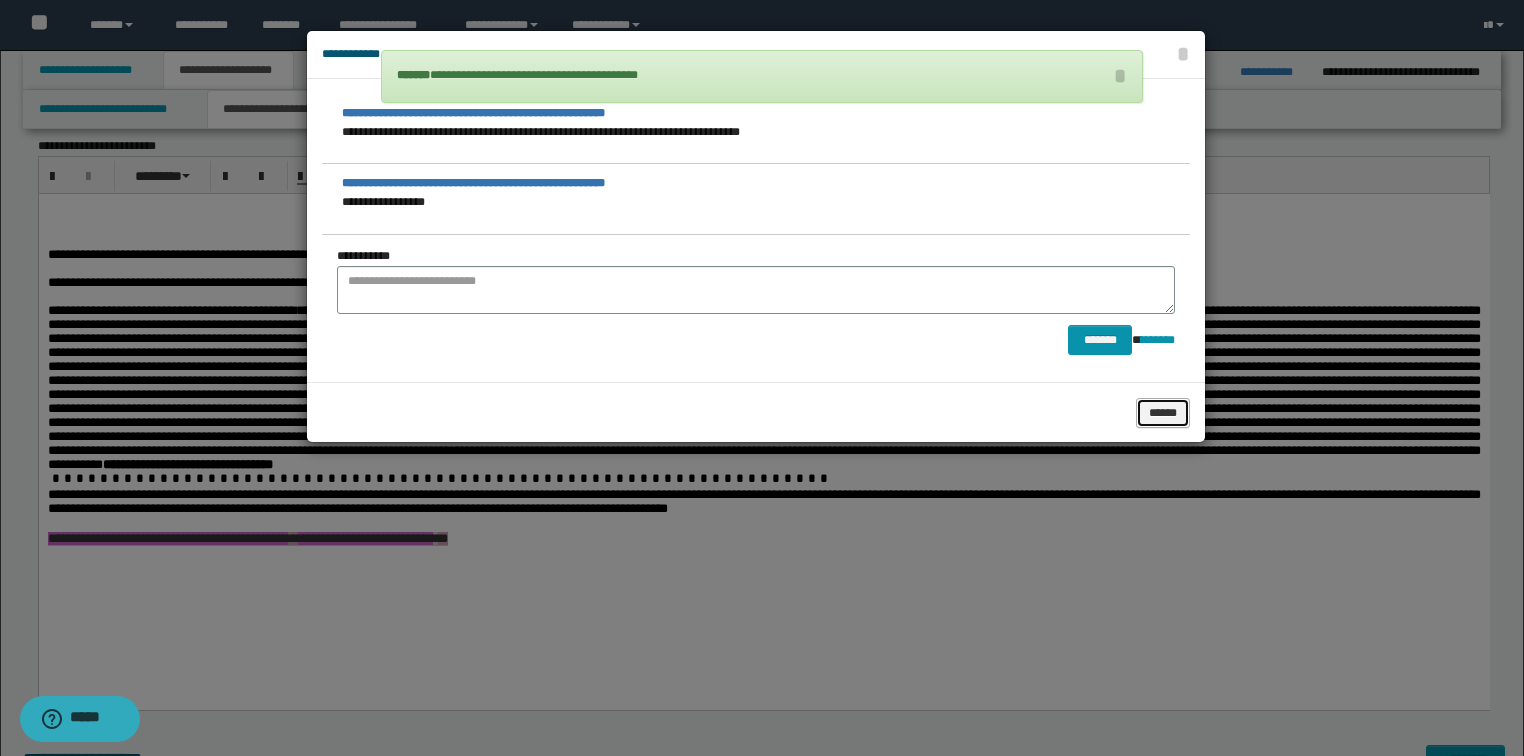 click on "******" at bounding box center (1163, 413) 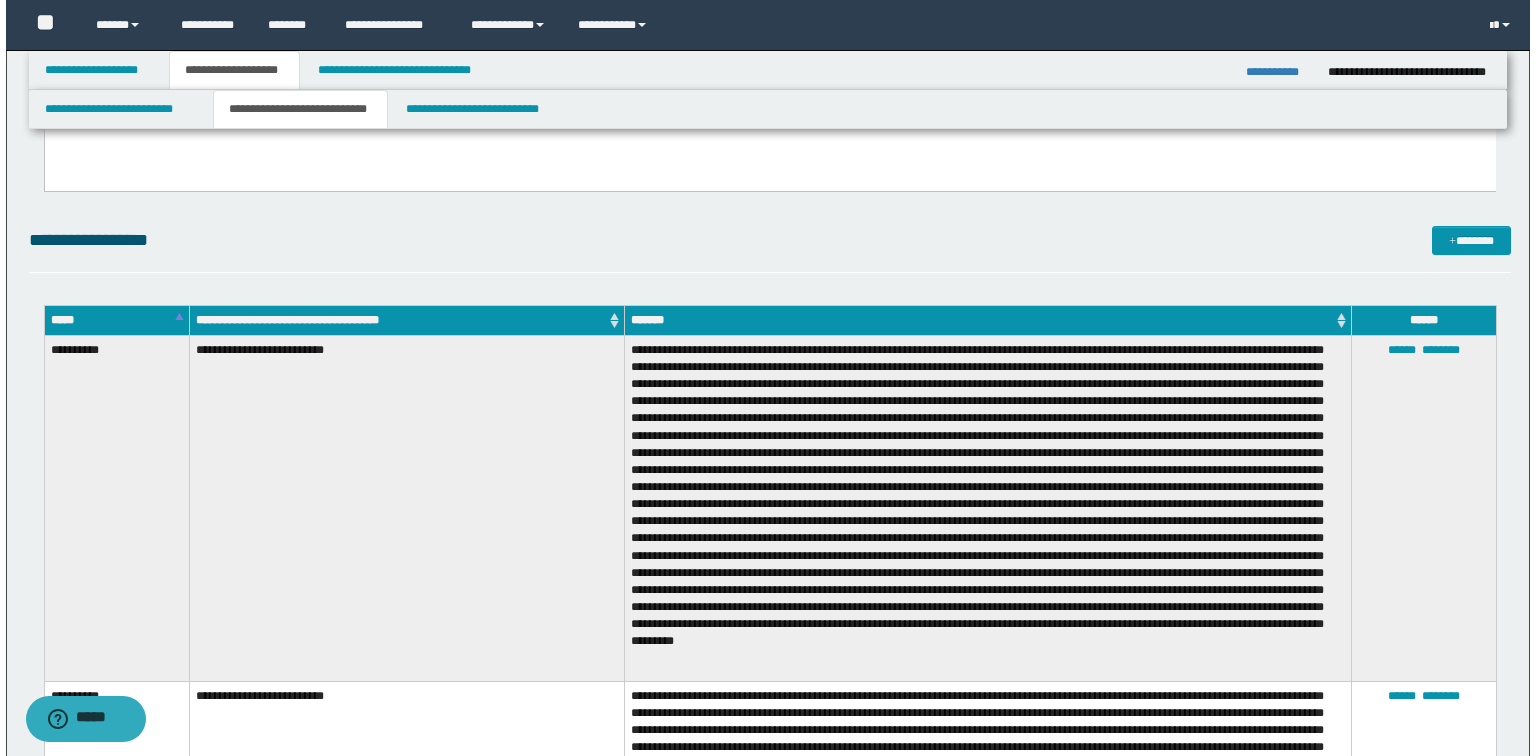 scroll, scrollTop: 1360, scrollLeft: 0, axis: vertical 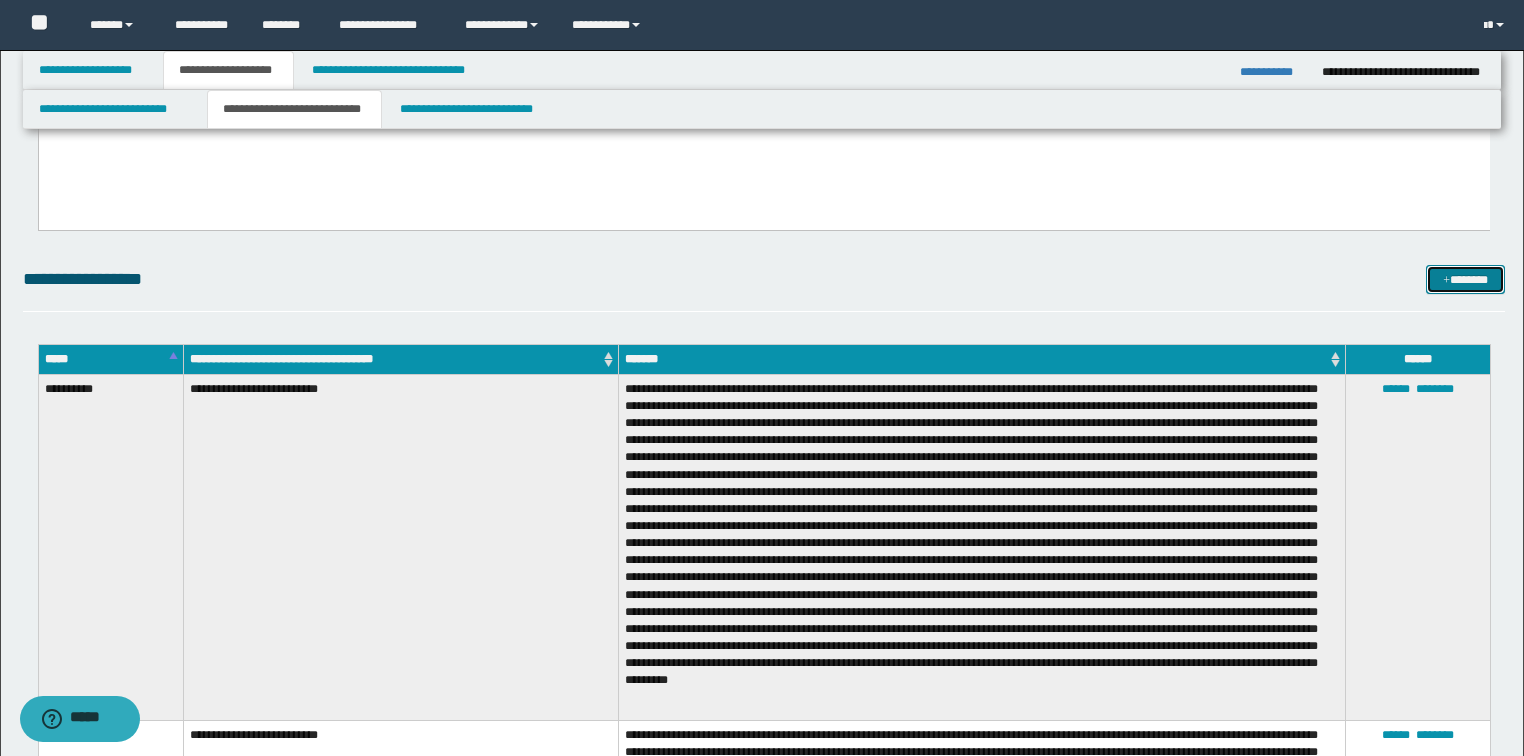 click on "*******" at bounding box center (1465, 280) 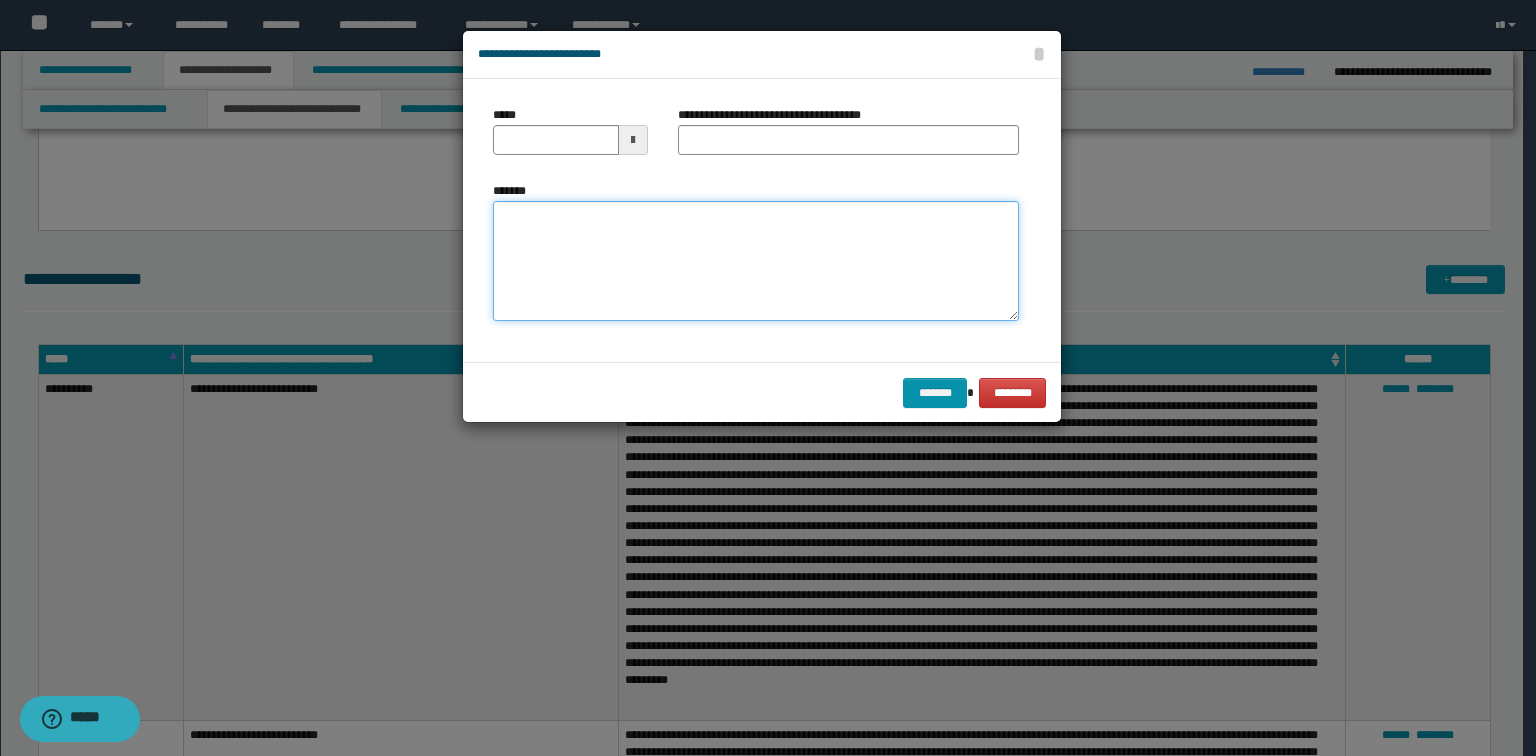 click on "*******" at bounding box center [756, 261] 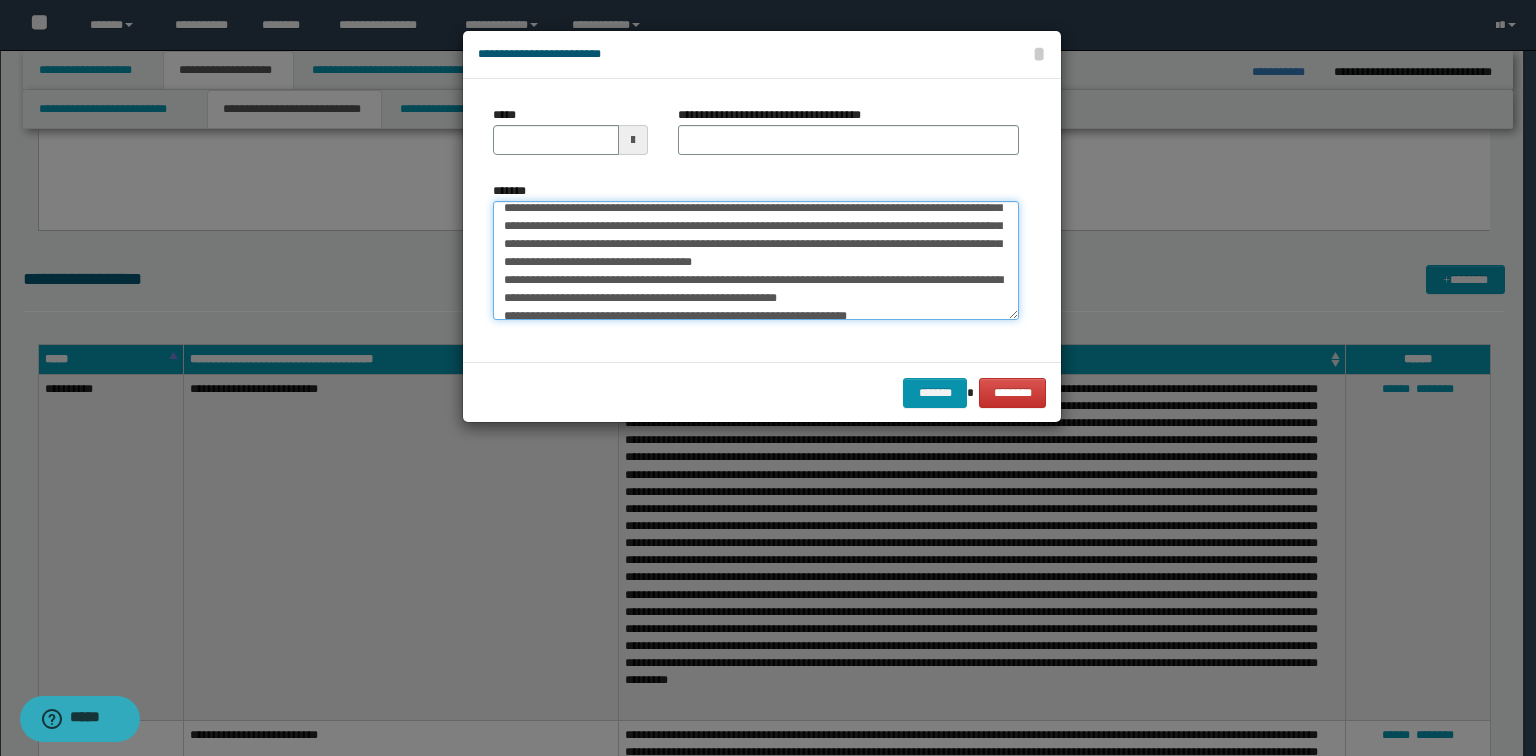 scroll, scrollTop: 0, scrollLeft: 0, axis: both 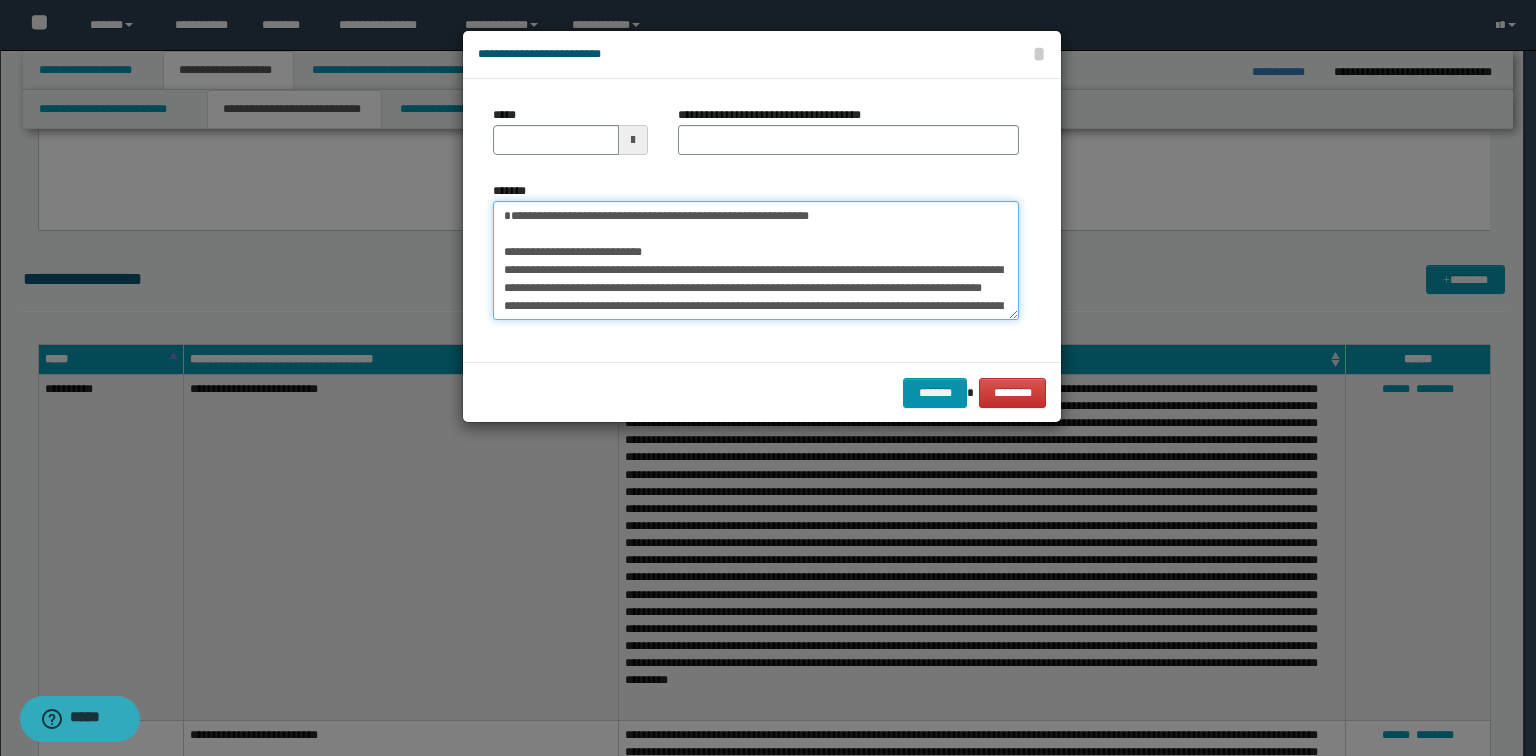drag, startPoint x: 863, startPoint y: 226, endPoint x: 229, endPoint y: 162, distance: 637.2221 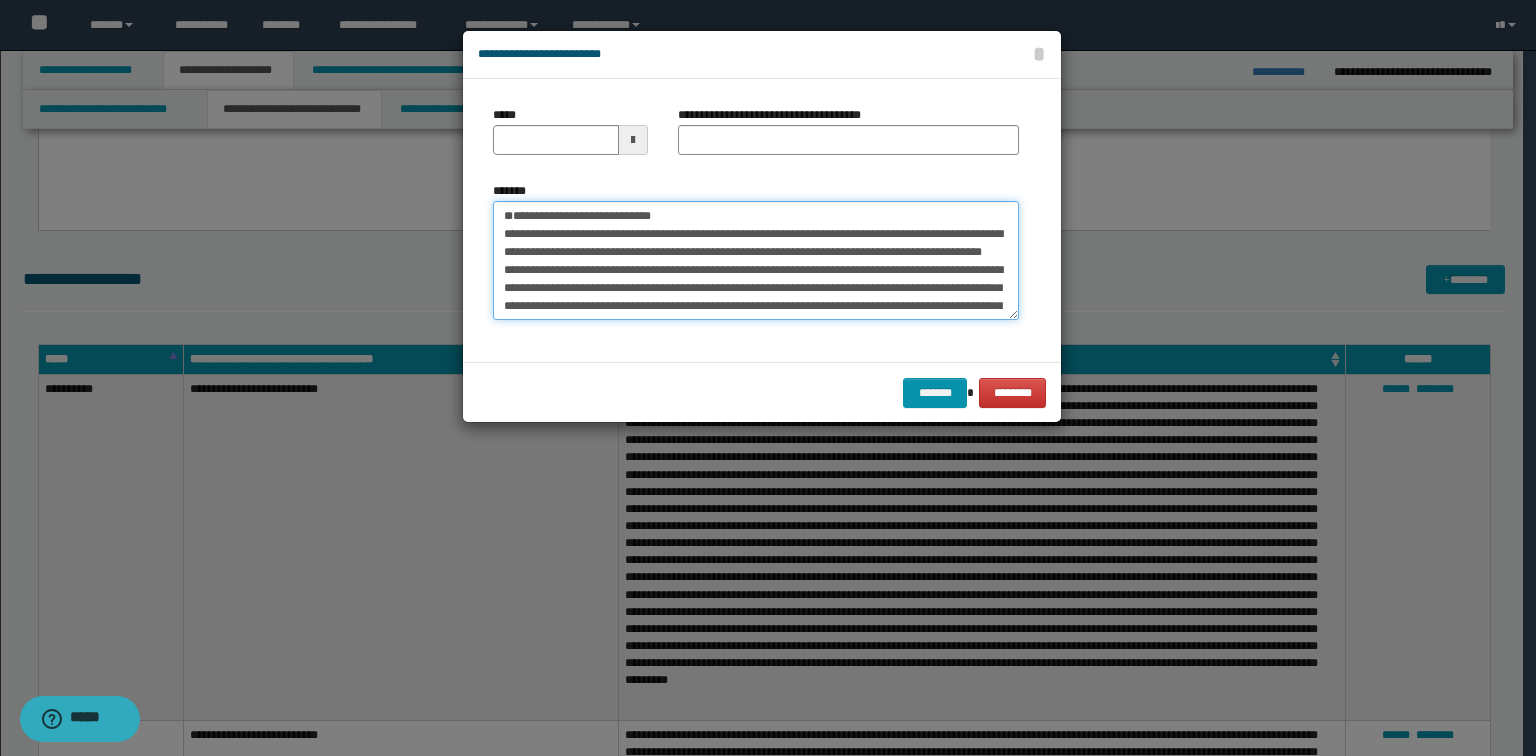 type 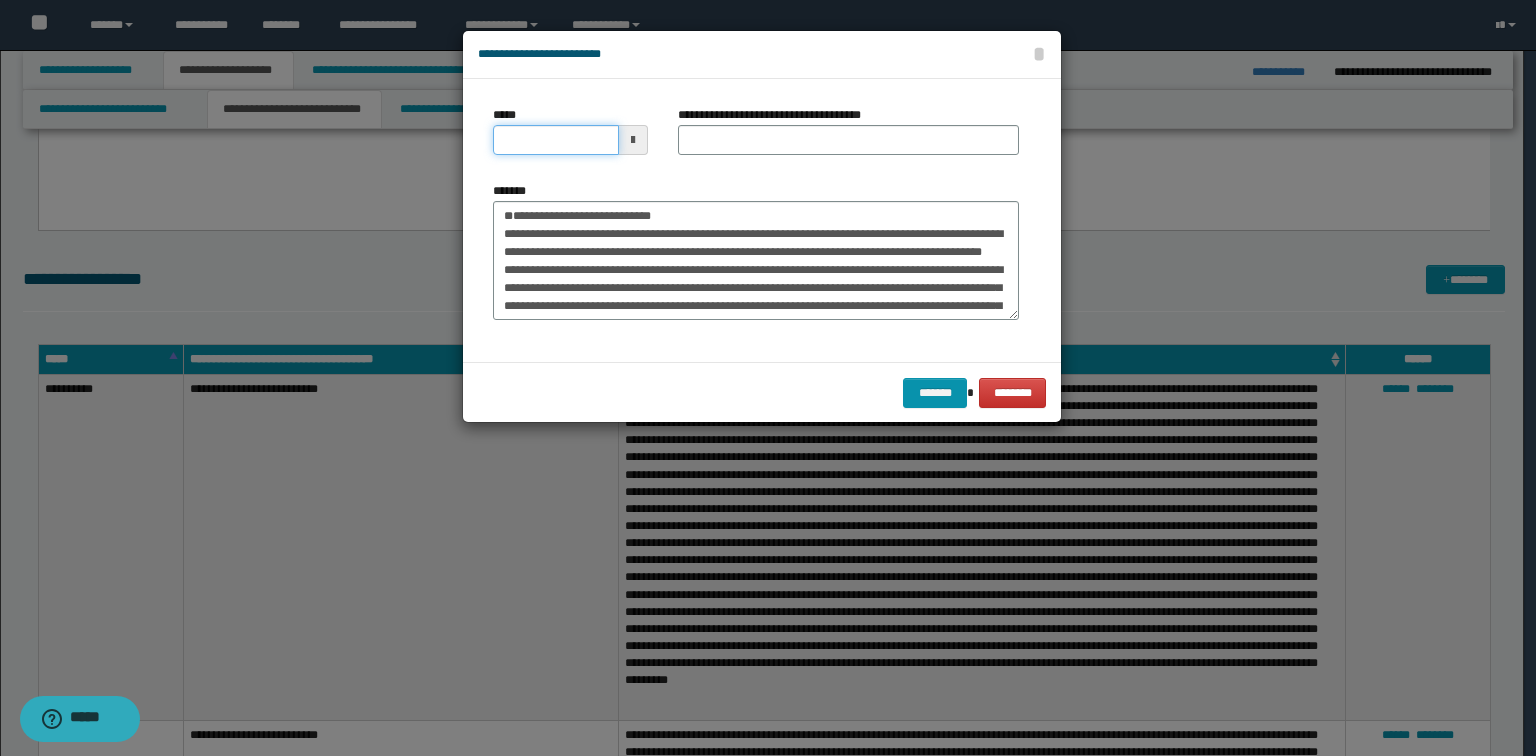 drag, startPoint x: 572, startPoint y: 132, endPoint x: 605, endPoint y: 140, distance: 33.955853 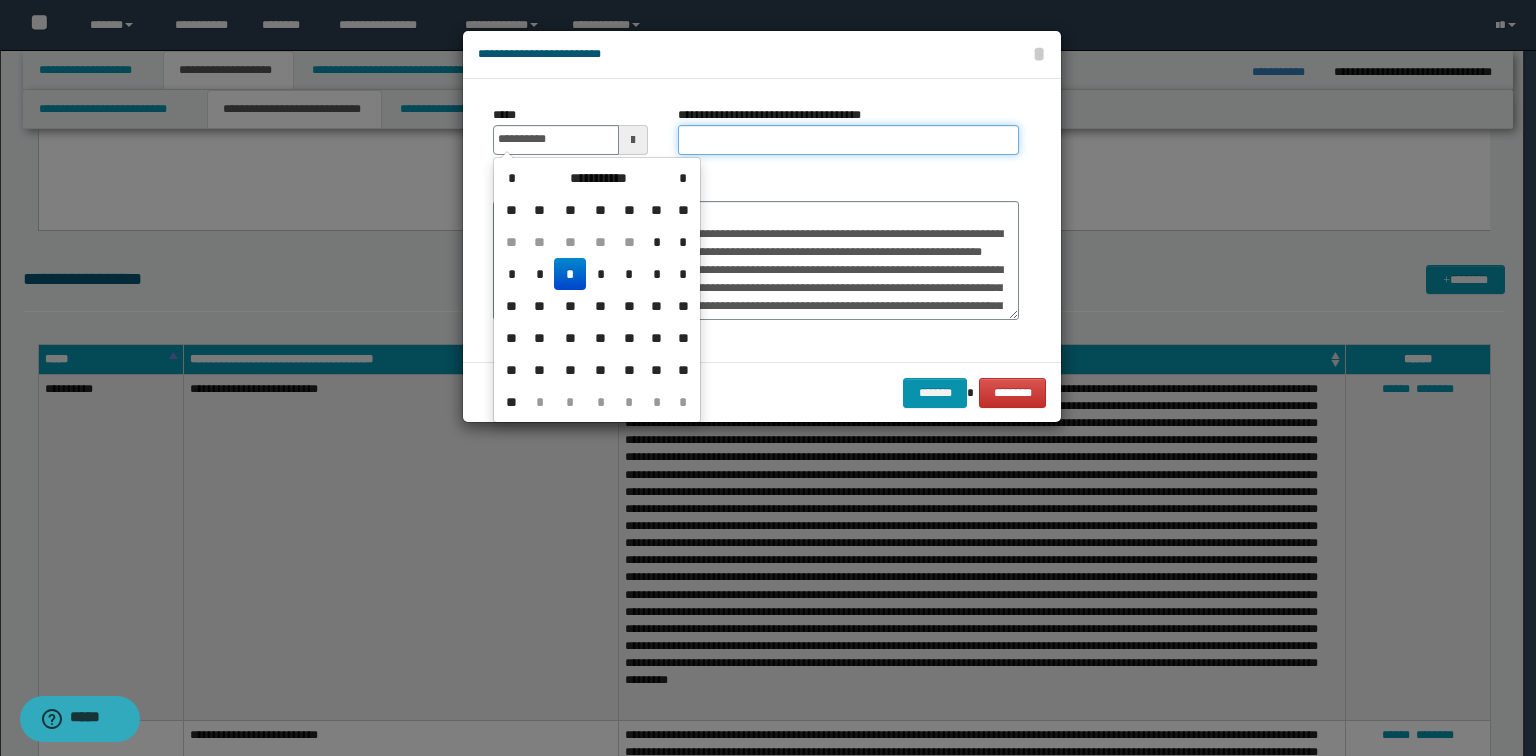 type on "**********" 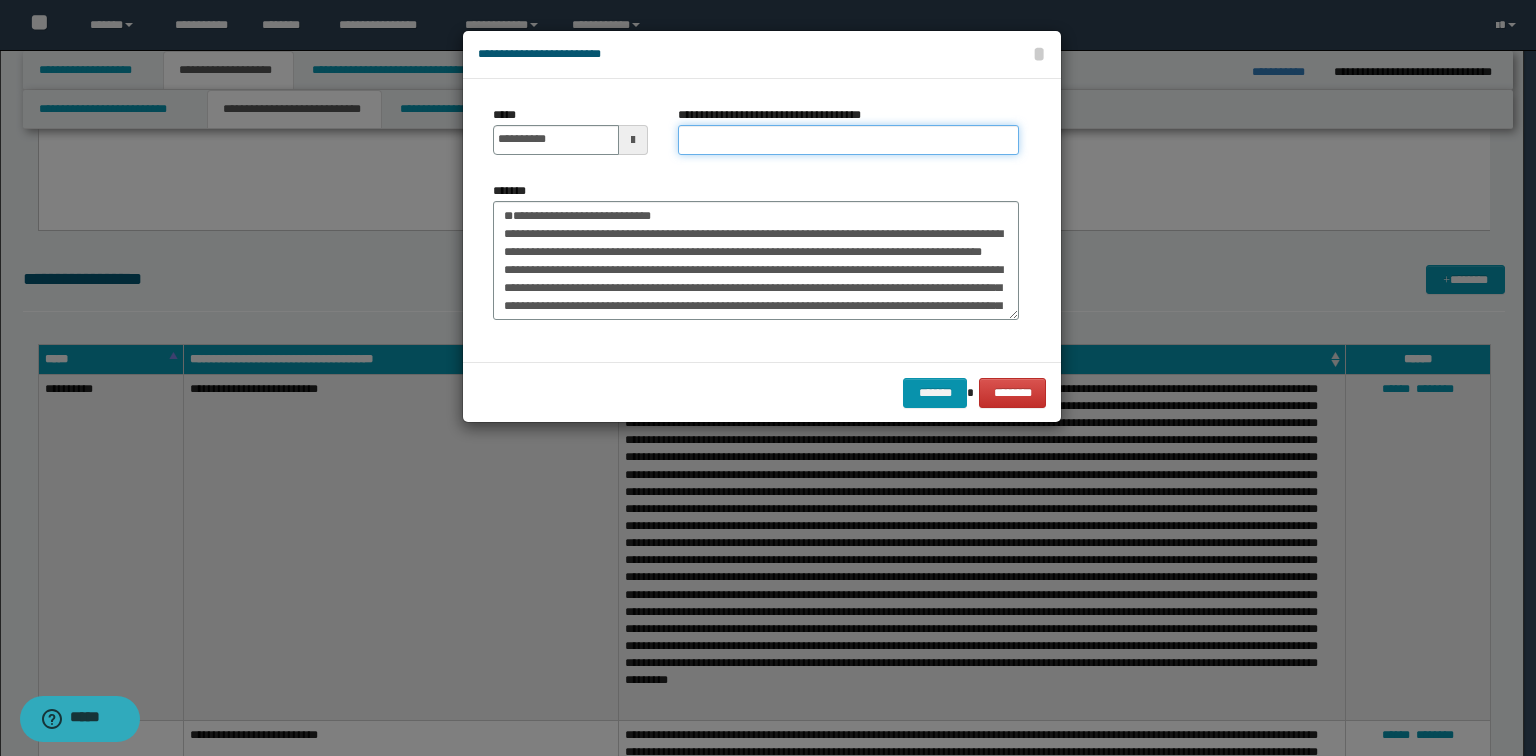 click on "**********" at bounding box center (848, 140) 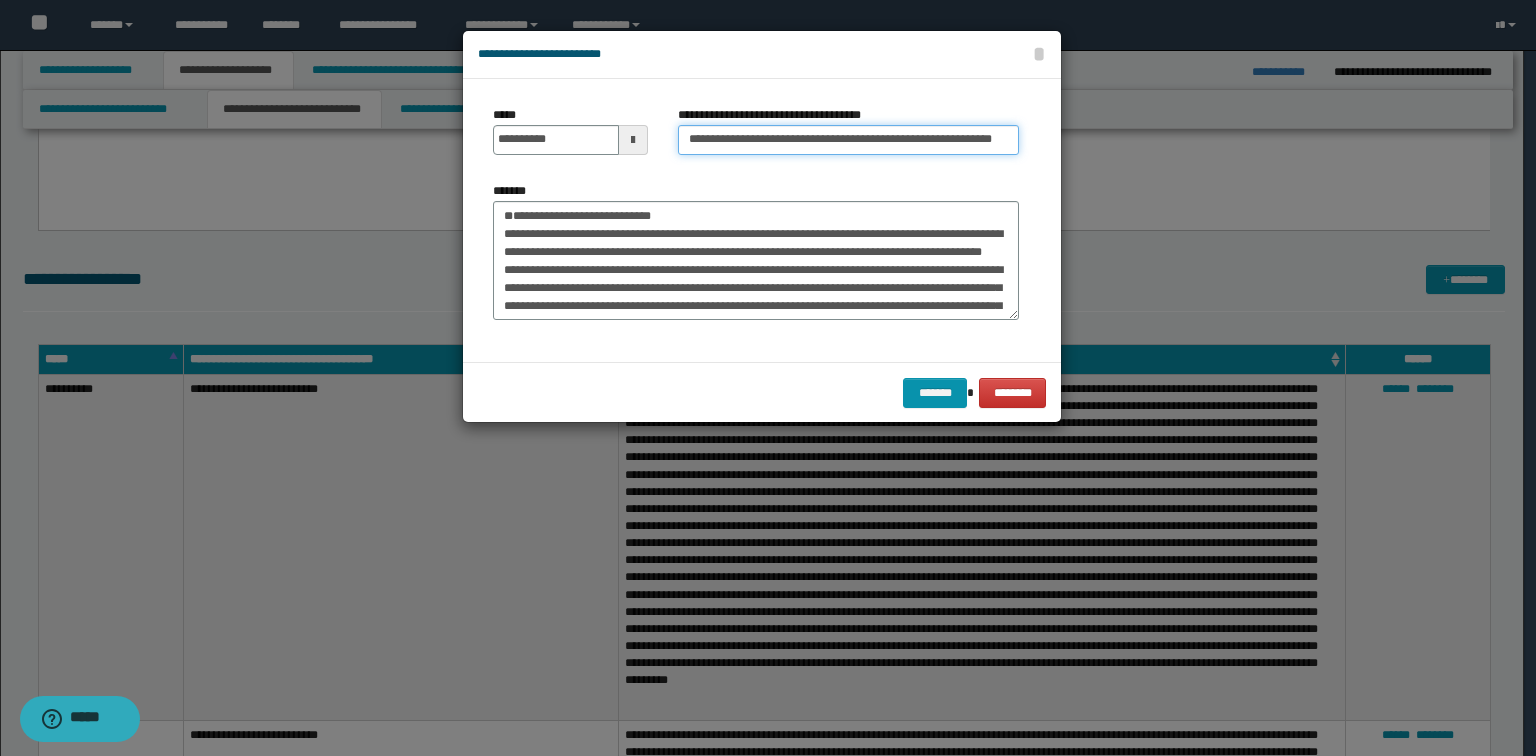 scroll, scrollTop: 0, scrollLeft: 4, axis: horizontal 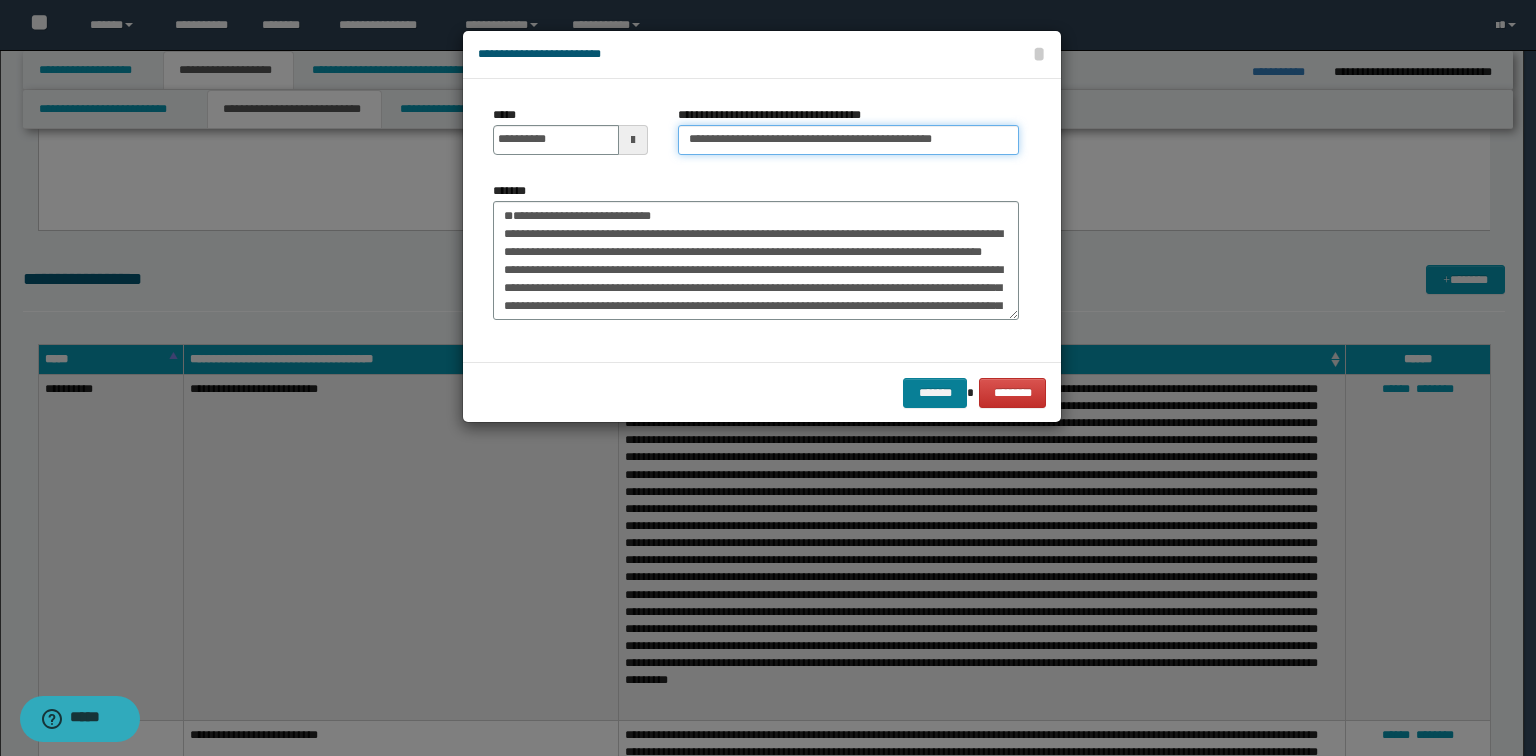 type on "**********" 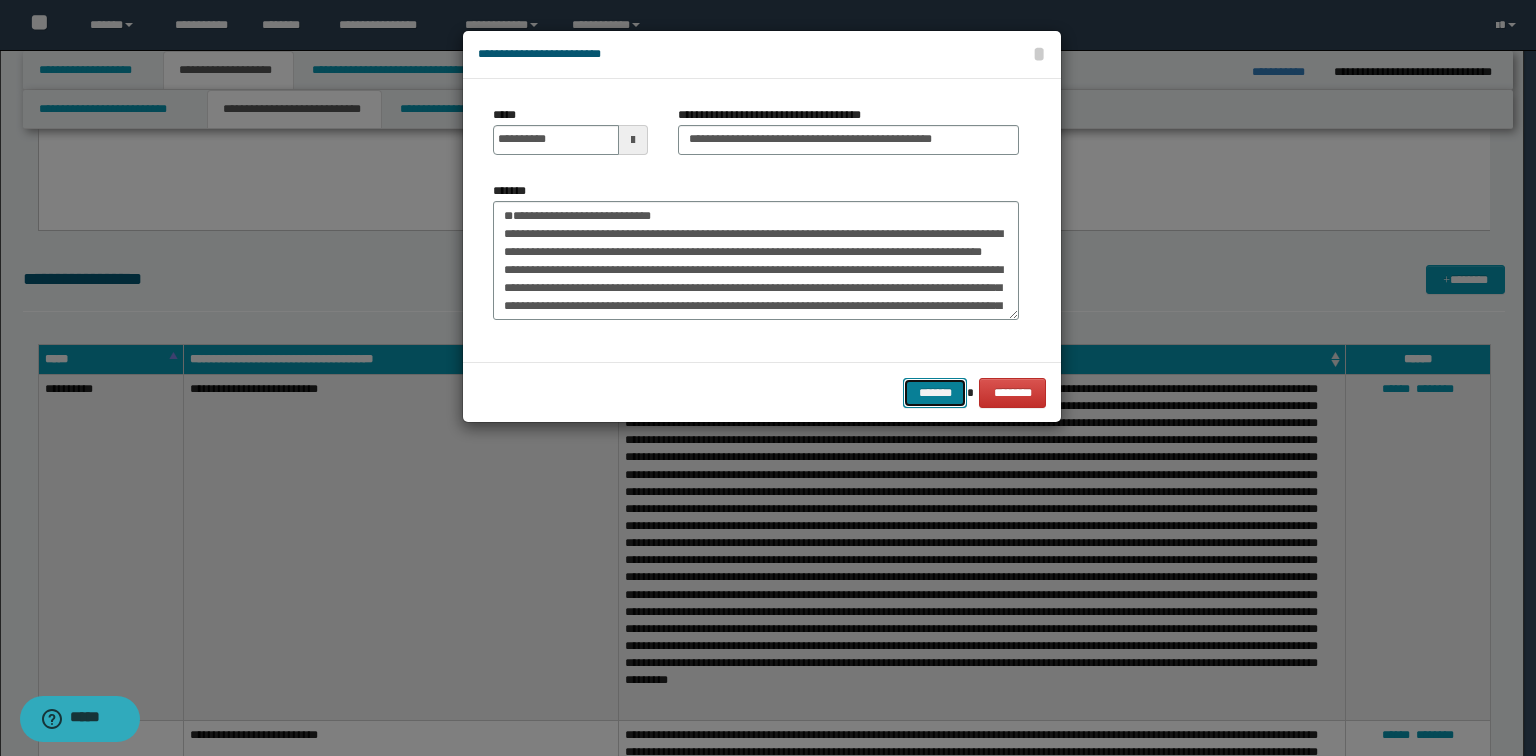 click on "*******" at bounding box center (935, 393) 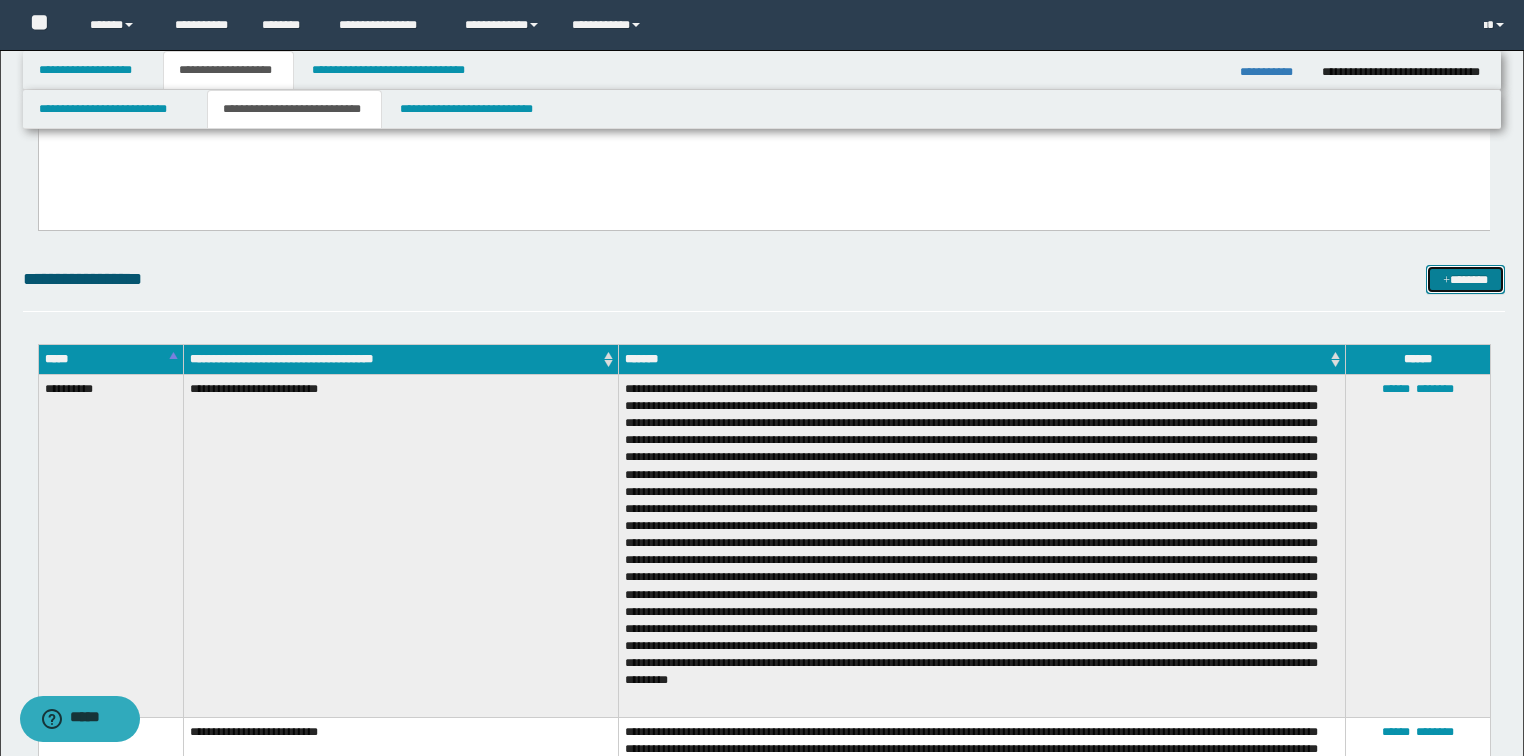 drag, startPoint x: 1462, startPoint y: 280, endPoint x: 1208, endPoint y: 251, distance: 255.65015 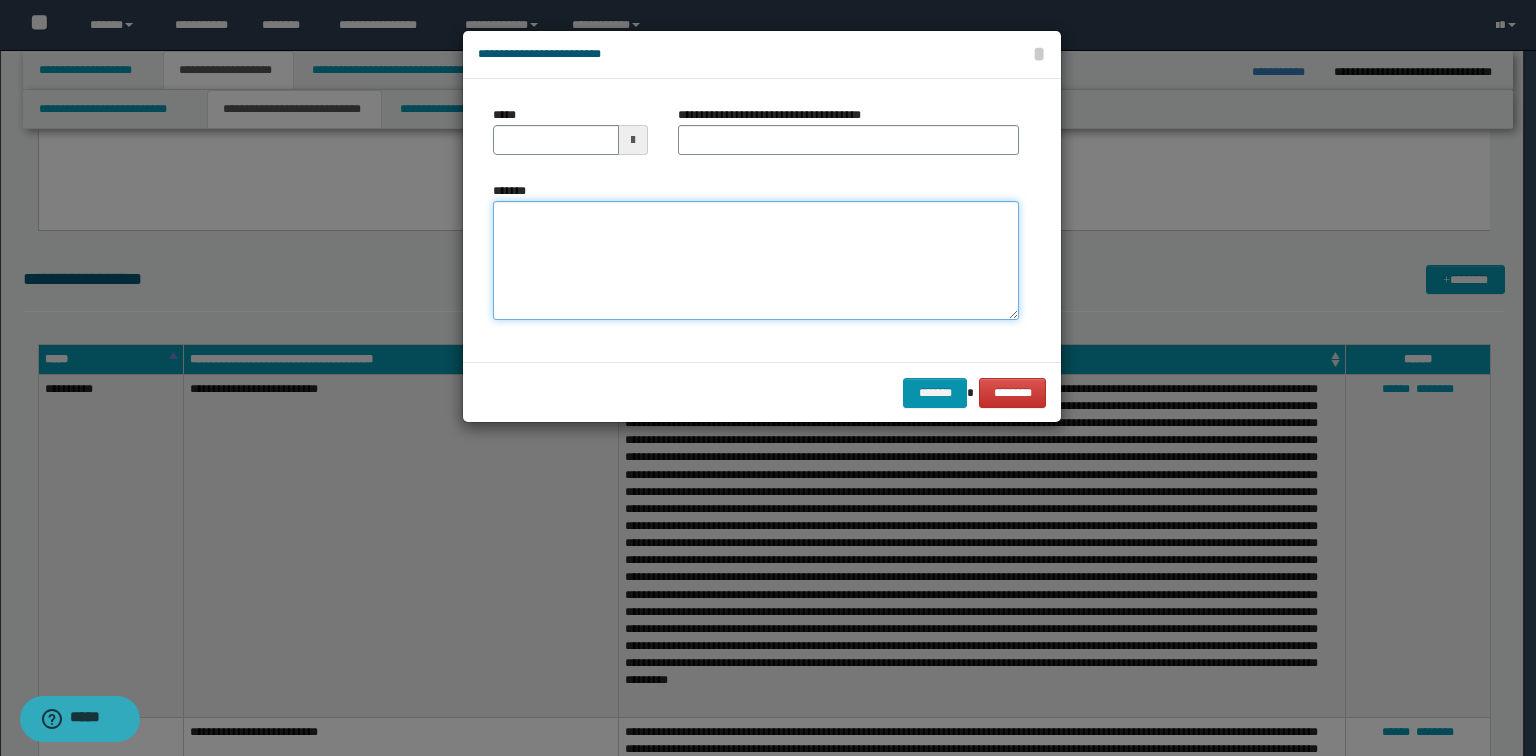 click on "*******" at bounding box center [756, 261] 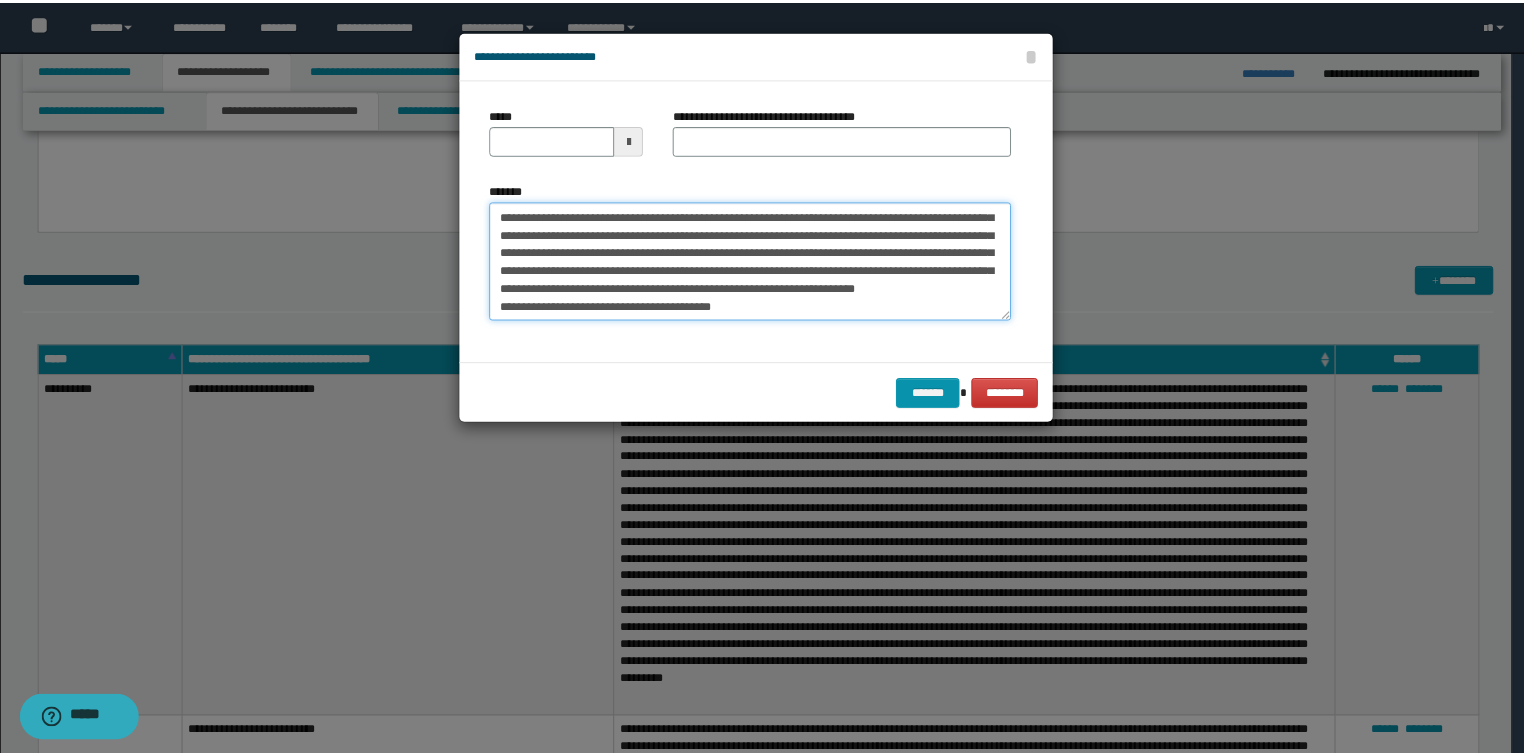 scroll, scrollTop: 0, scrollLeft: 0, axis: both 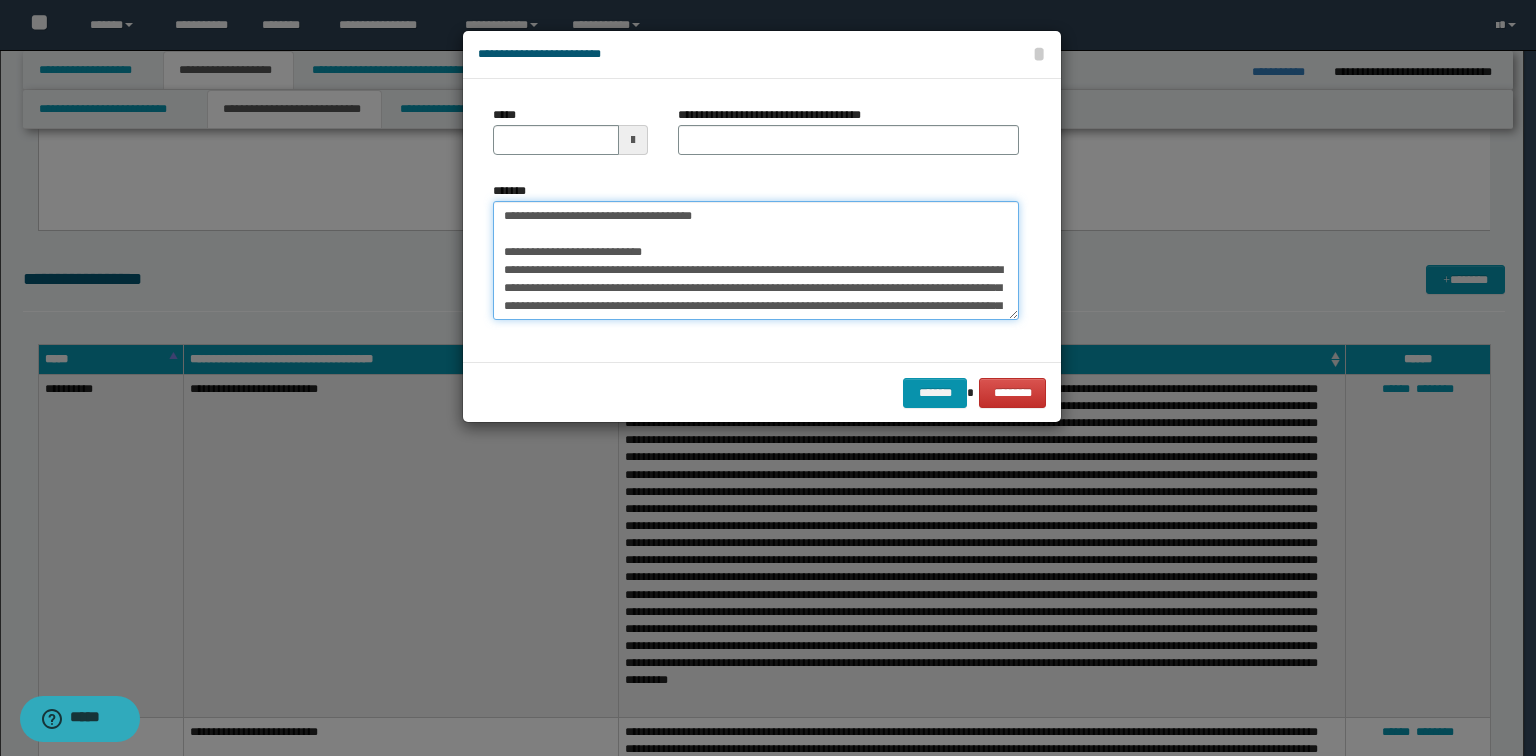 drag, startPoint x: 564, startPoint y: 203, endPoint x: 391, endPoint y: 197, distance: 173.10402 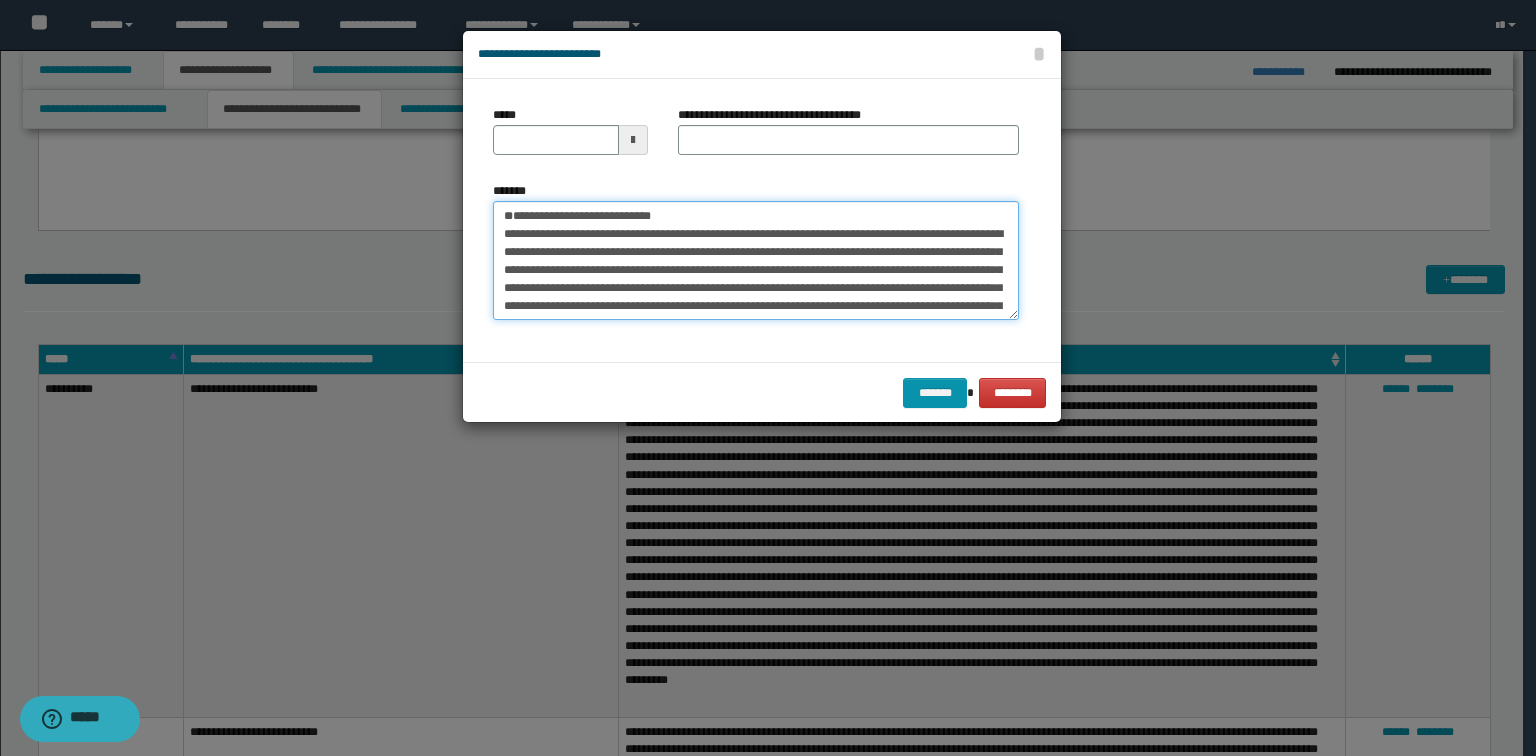 type 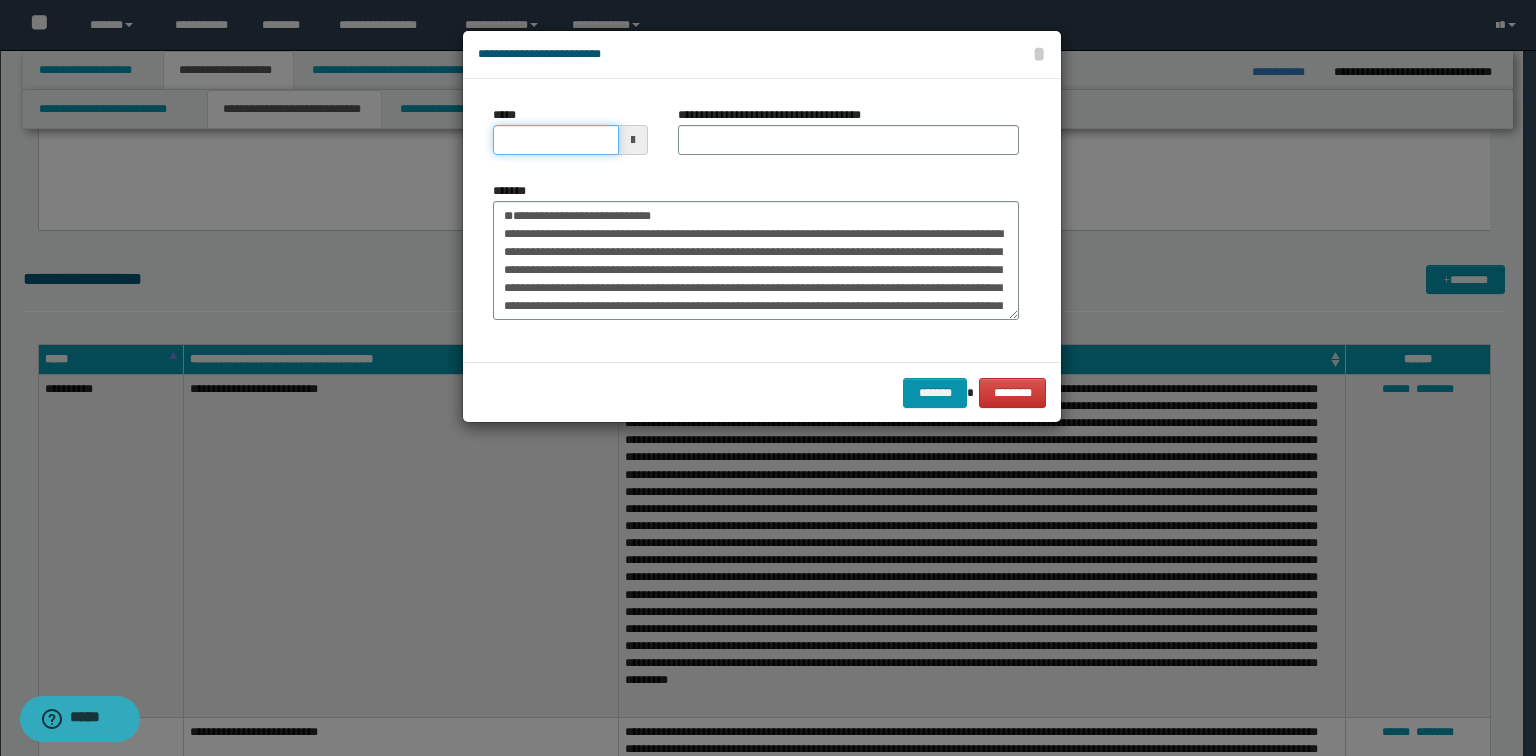 drag, startPoint x: 587, startPoint y: 142, endPoint x: 774, endPoint y: 147, distance: 187.06683 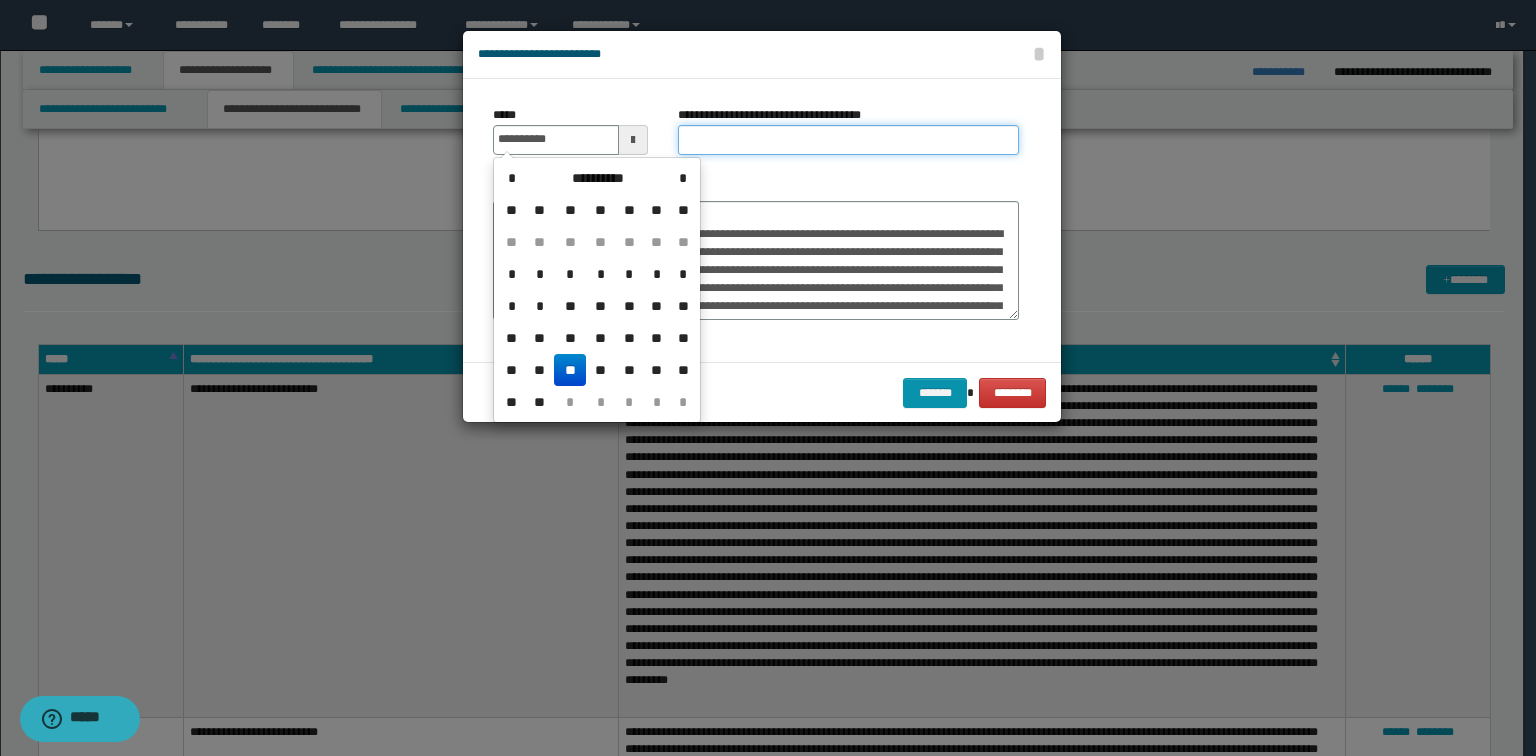 type on "**********" 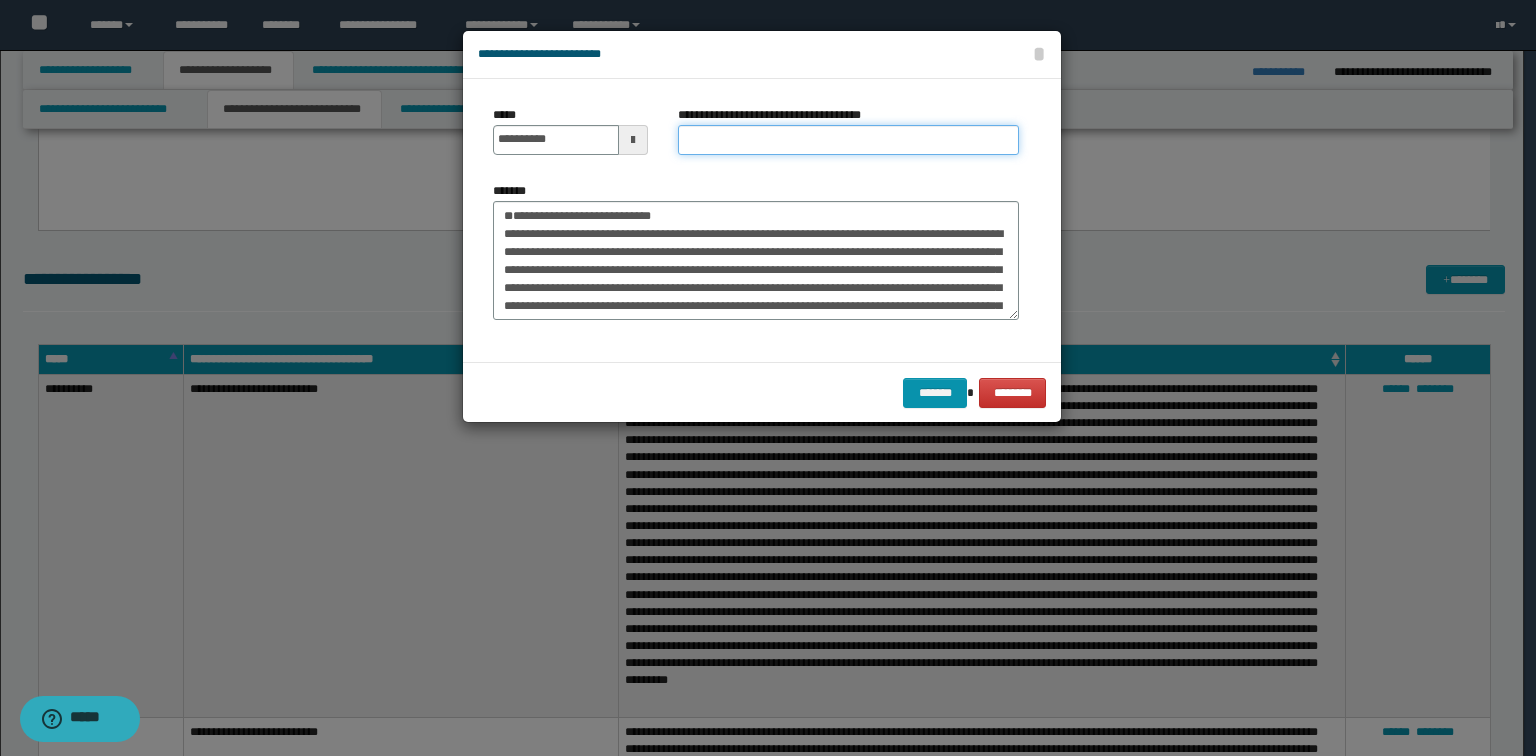 click on "**********" at bounding box center (848, 140) 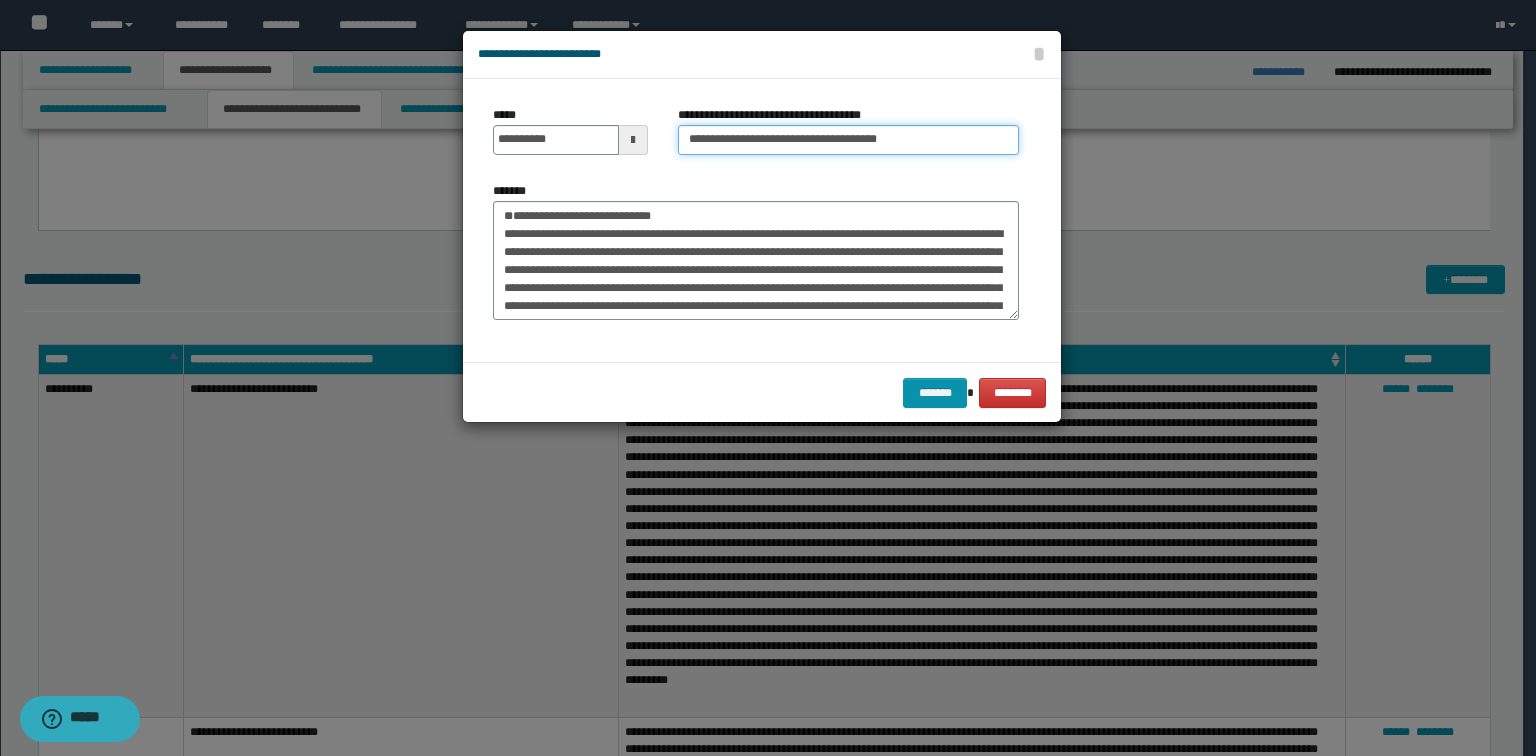 drag, startPoint x: 754, startPoint y: 136, endPoint x: 482, endPoint y: 141, distance: 272.04596 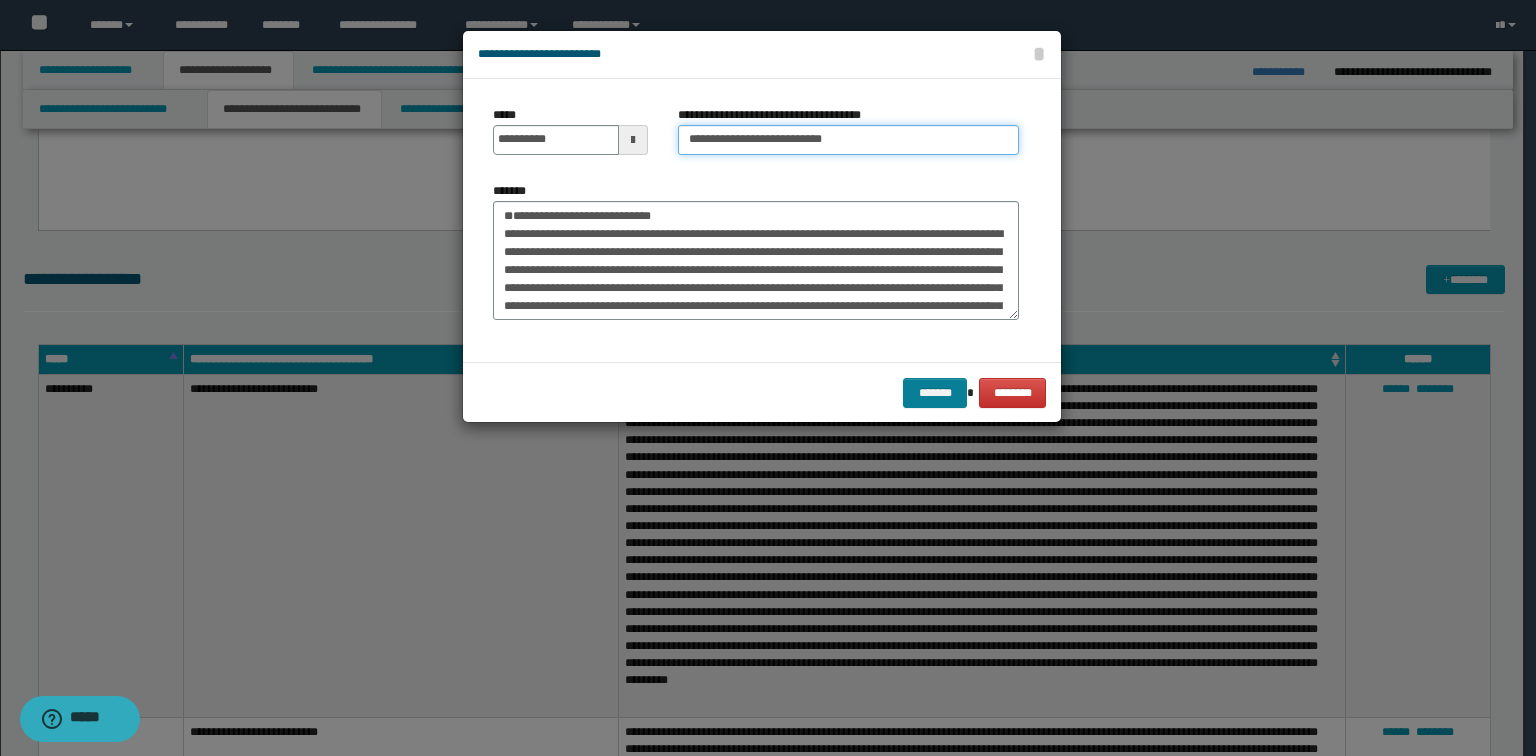 type on "**********" 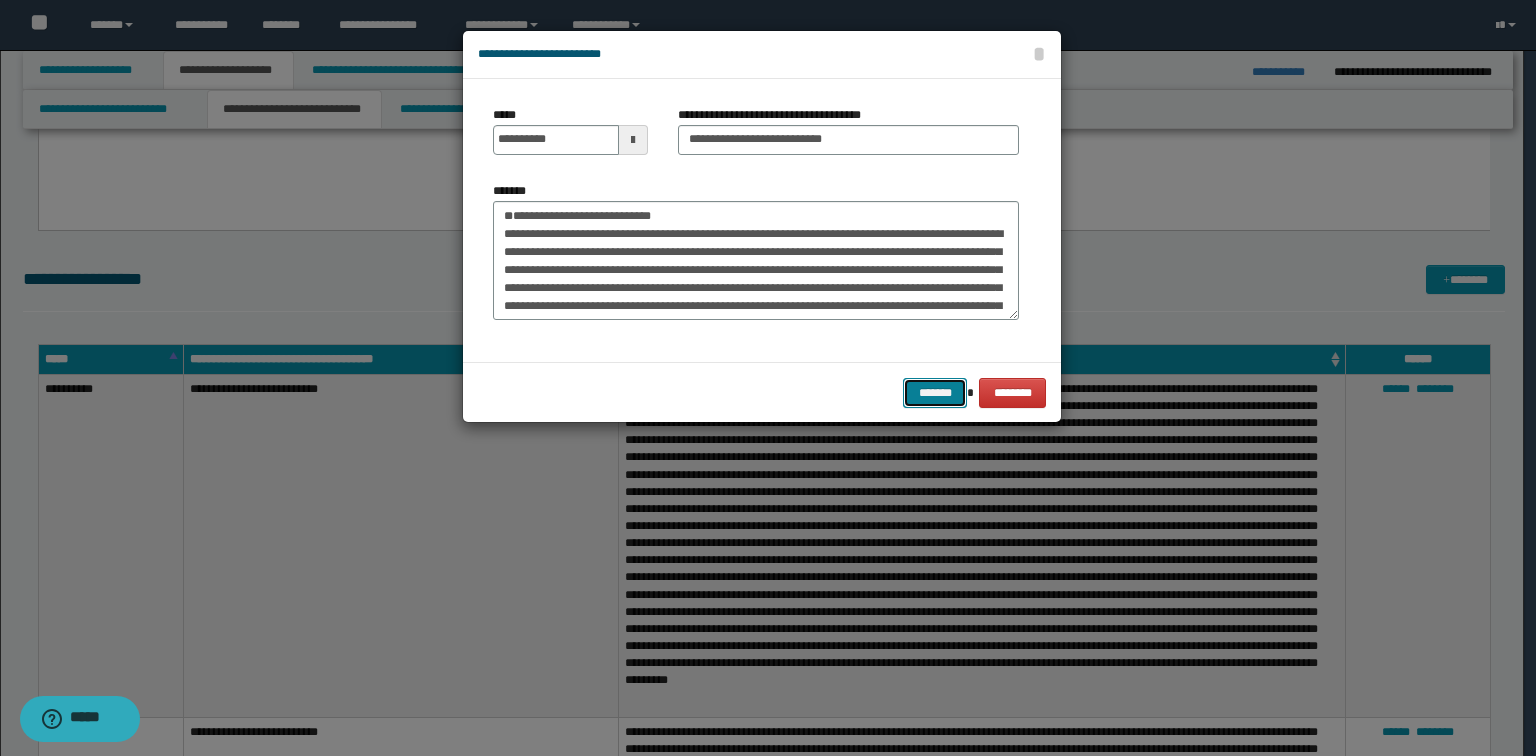 click on "*******" at bounding box center (935, 393) 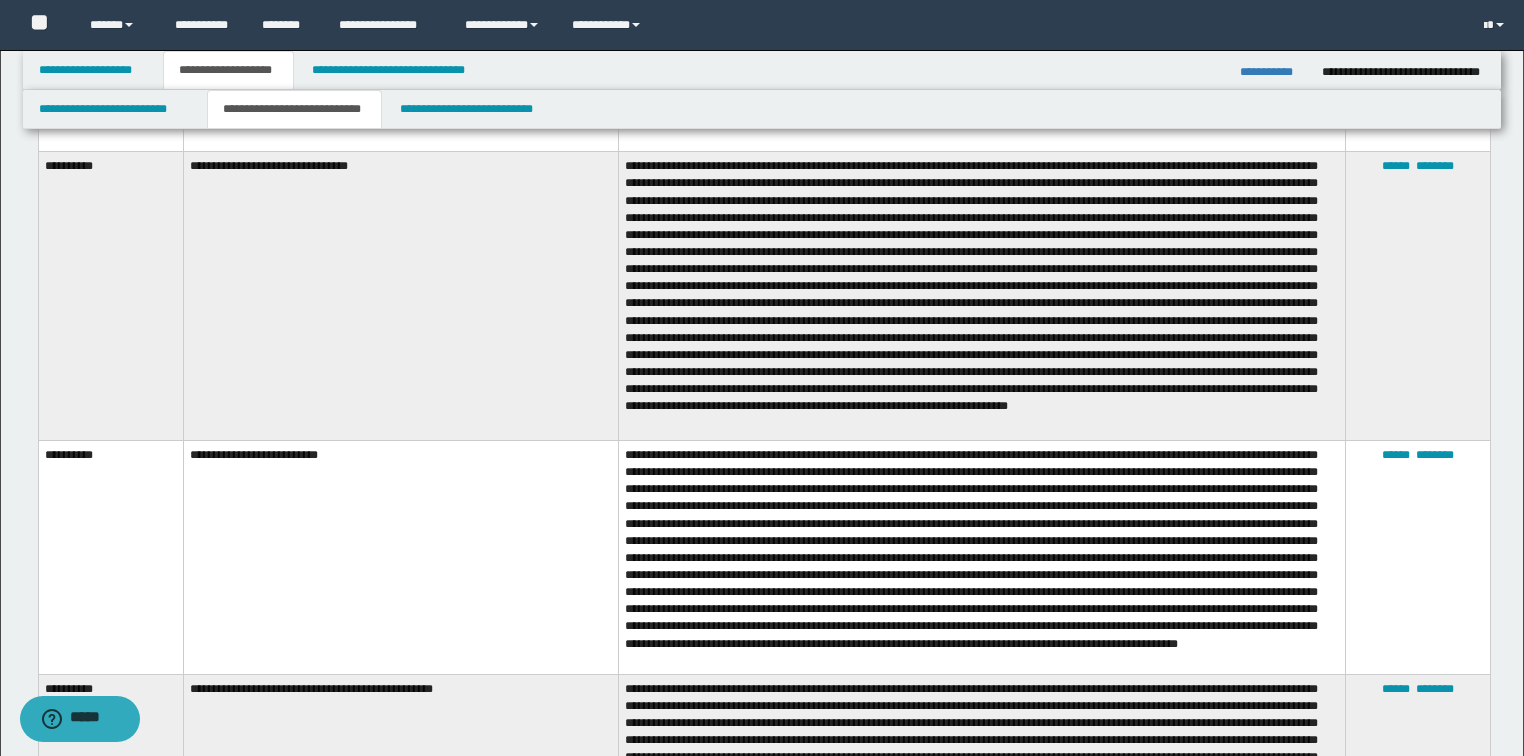 scroll, scrollTop: 2480, scrollLeft: 0, axis: vertical 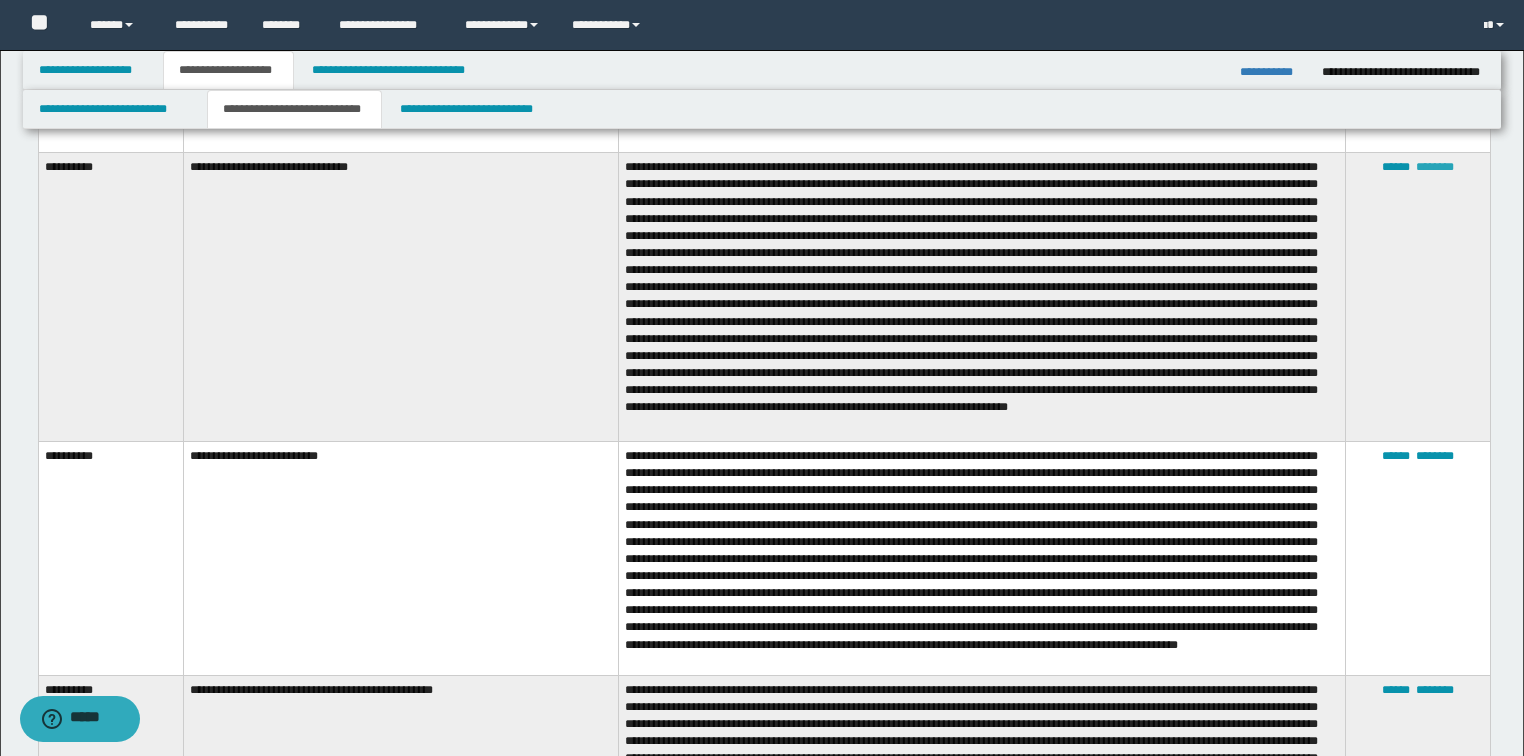click on "********" at bounding box center [1435, 167] 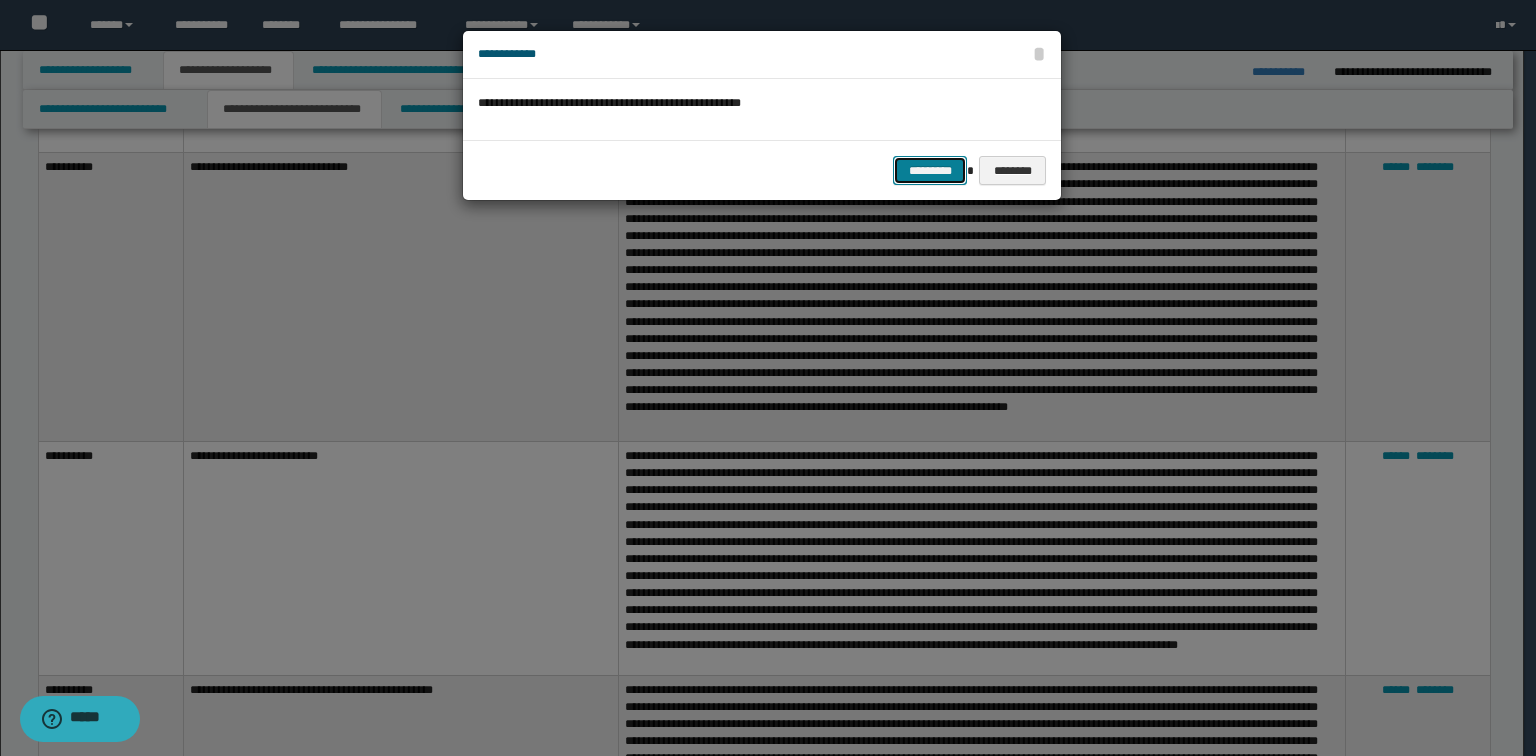 click on "*********" at bounding box center (930, 171) 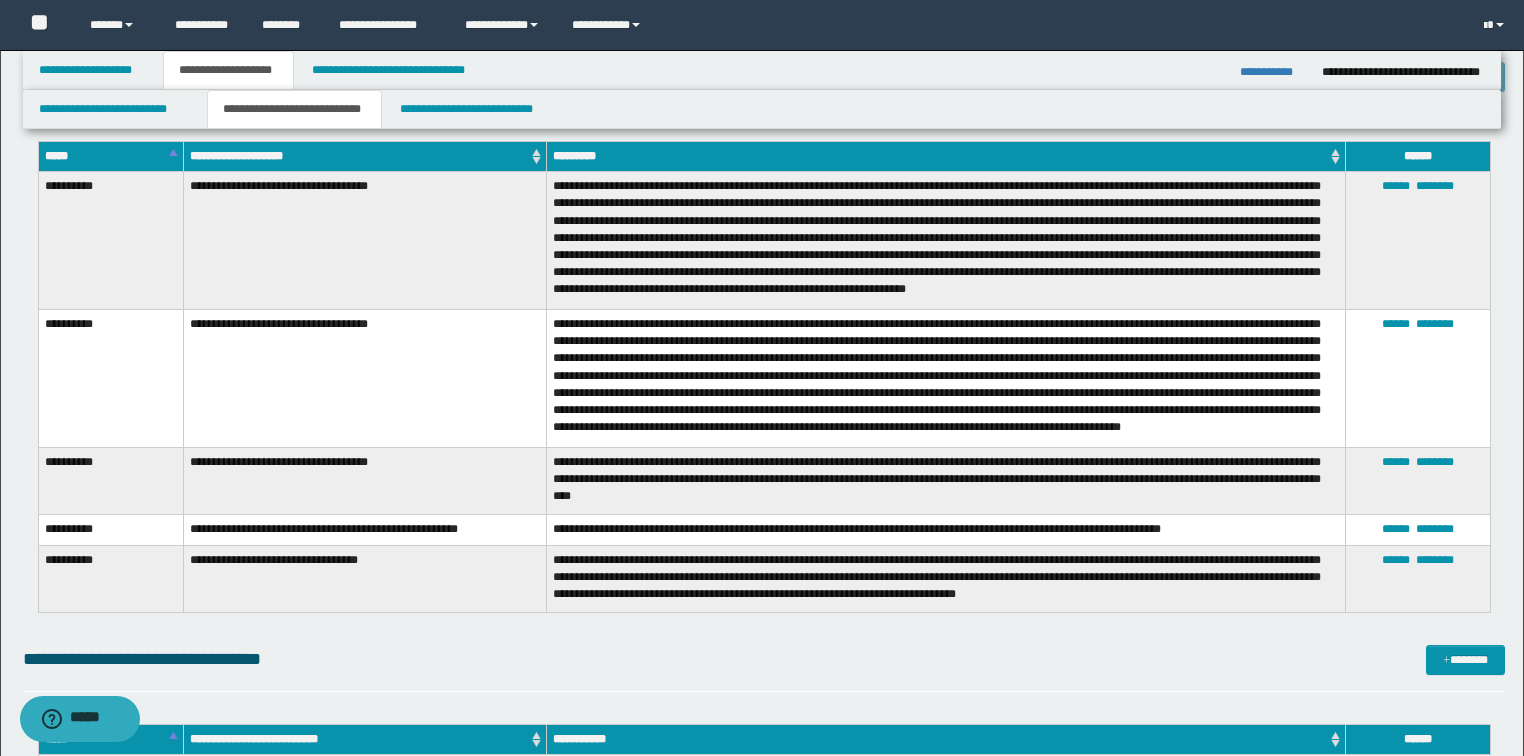 scroll, scrollTop: 3120, scrollLeft: 0, axis: vertical 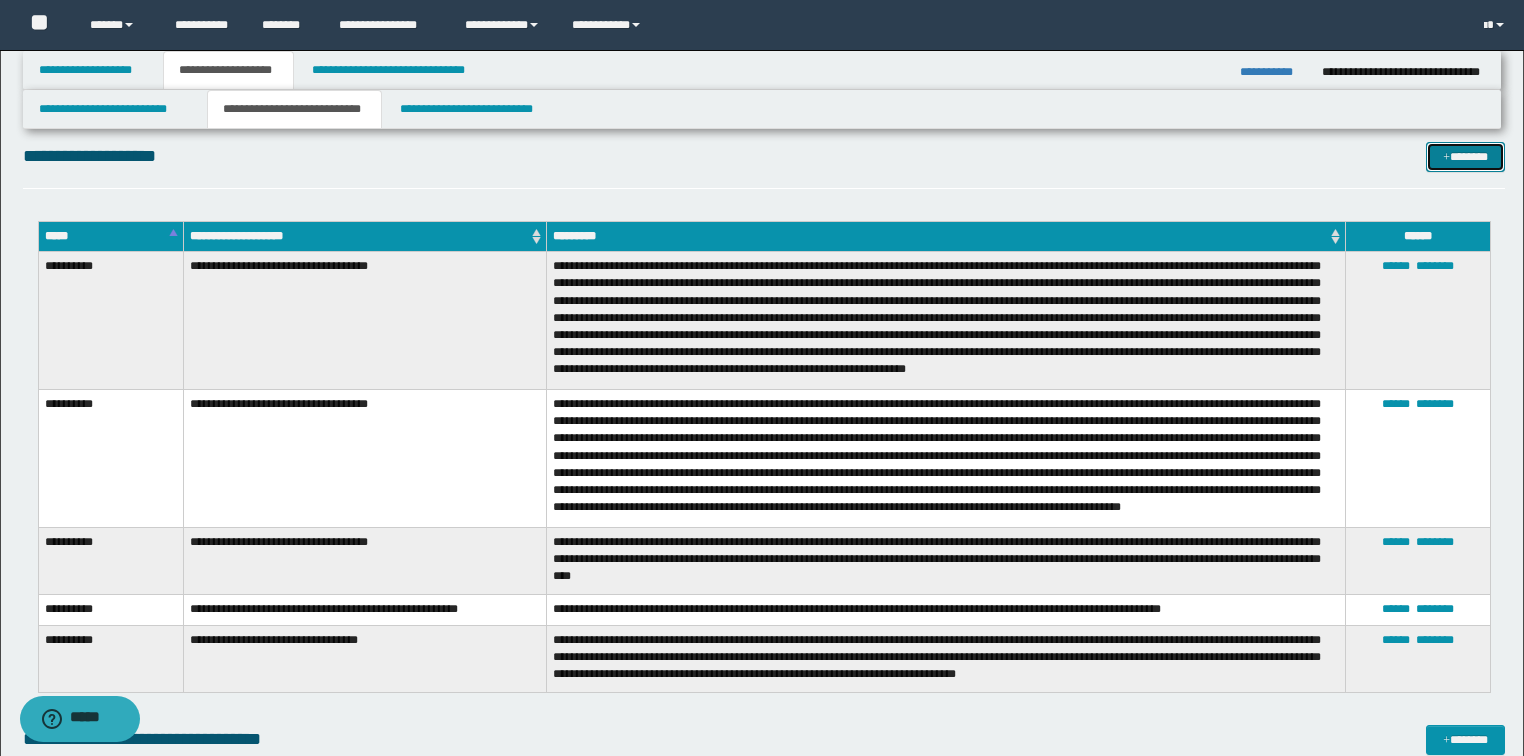click on "*******" at bounding box center [1465, 157] 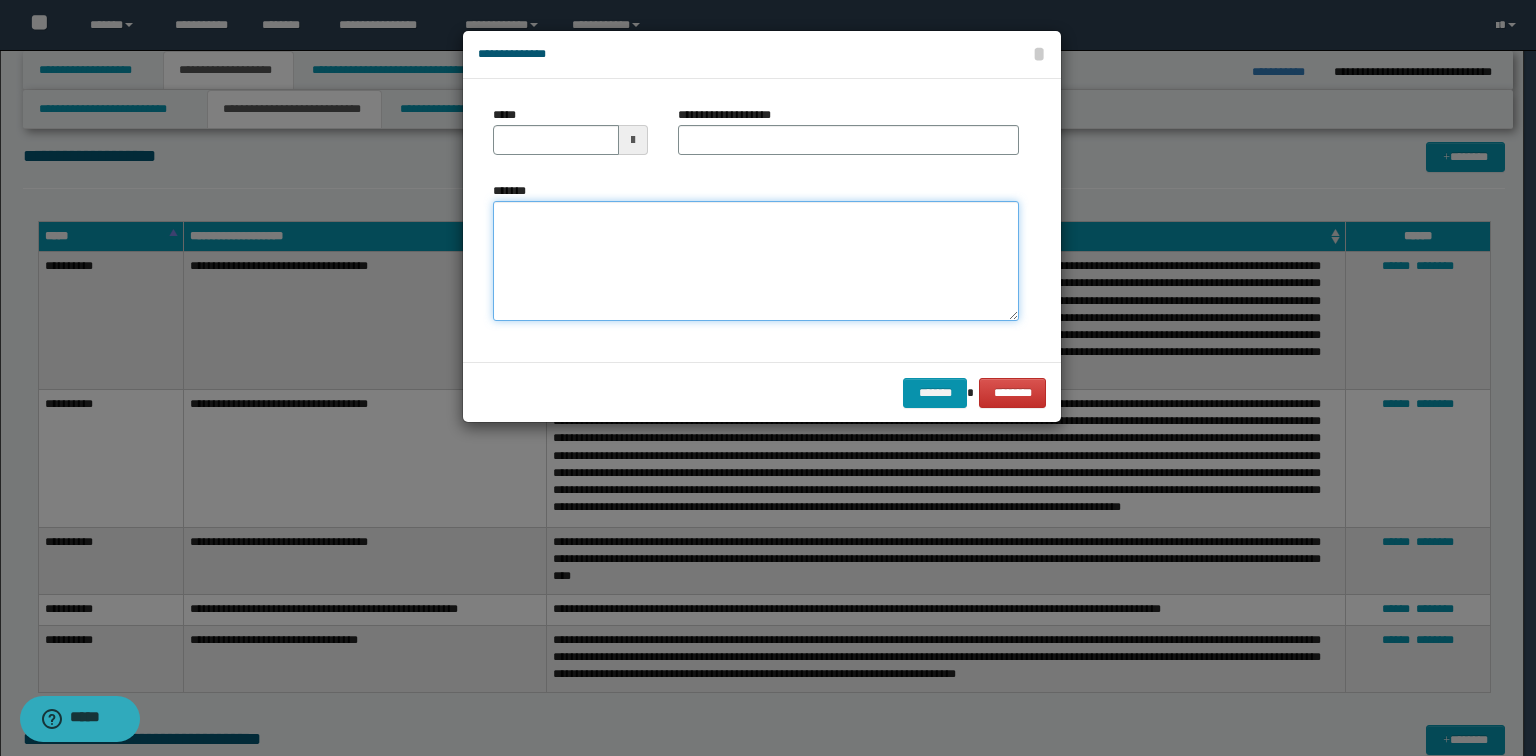 click on "*******" at bounding box center [756, 261] 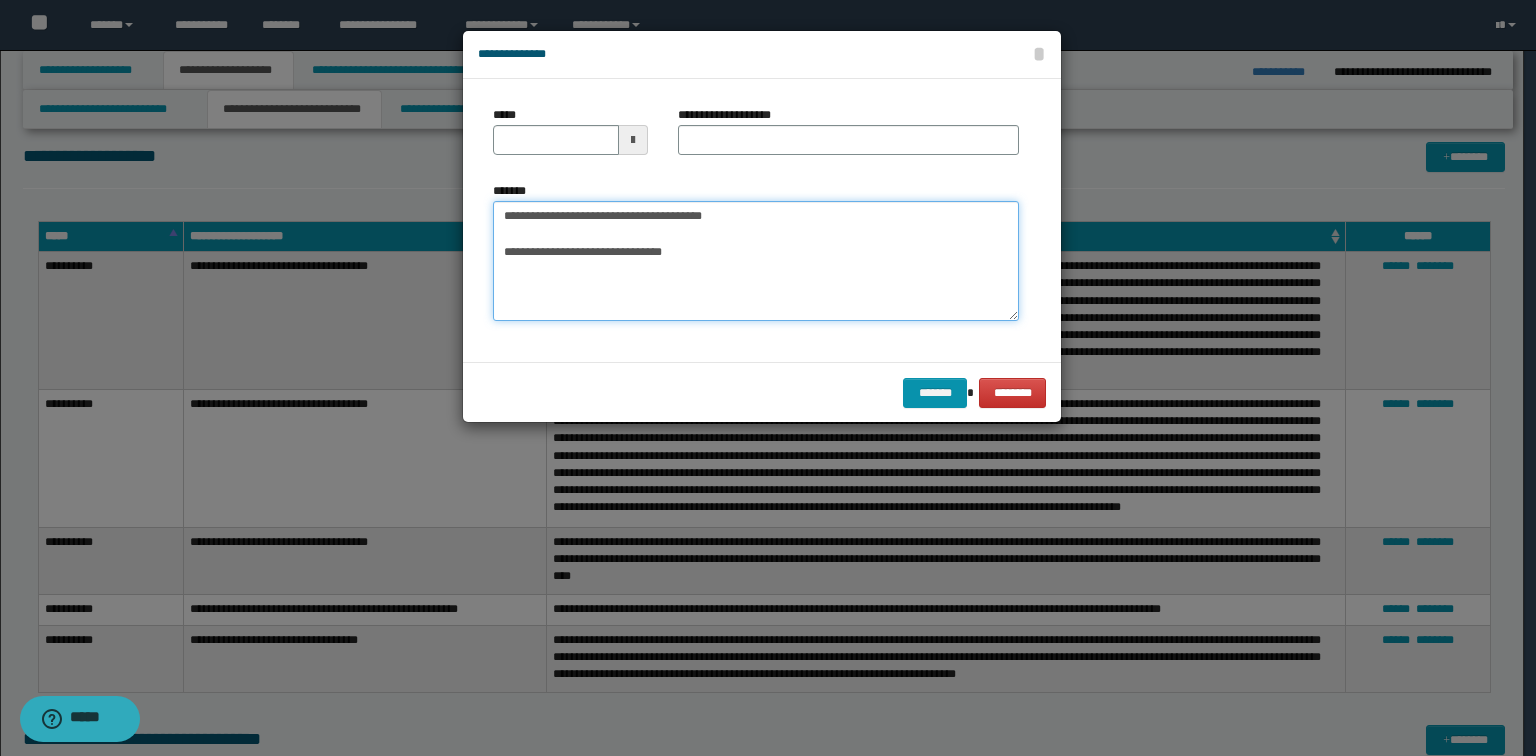 drag, startPoint x: 203, startPoint y: 159, endPoint x: 149, endPoint y: 170, distance: 55.108982 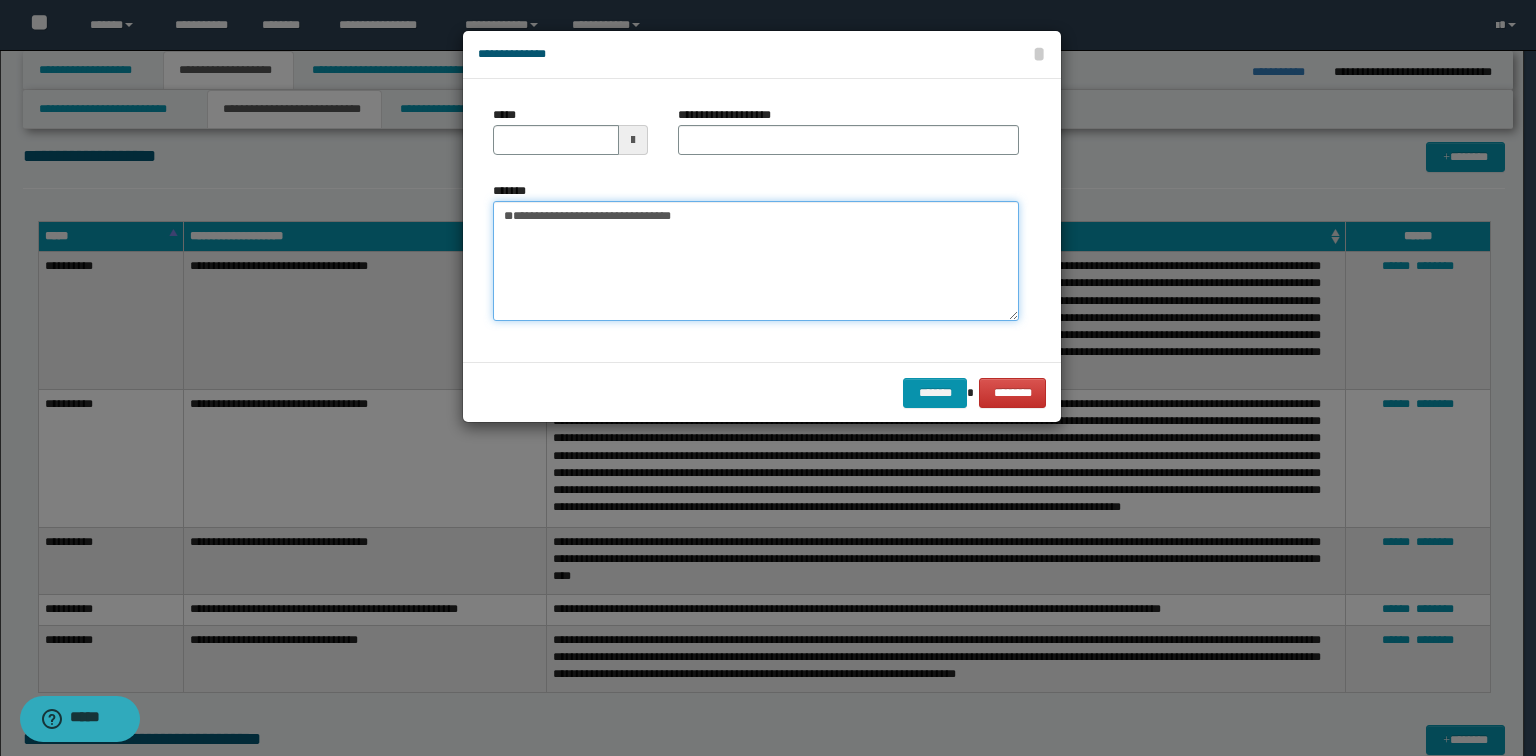 type 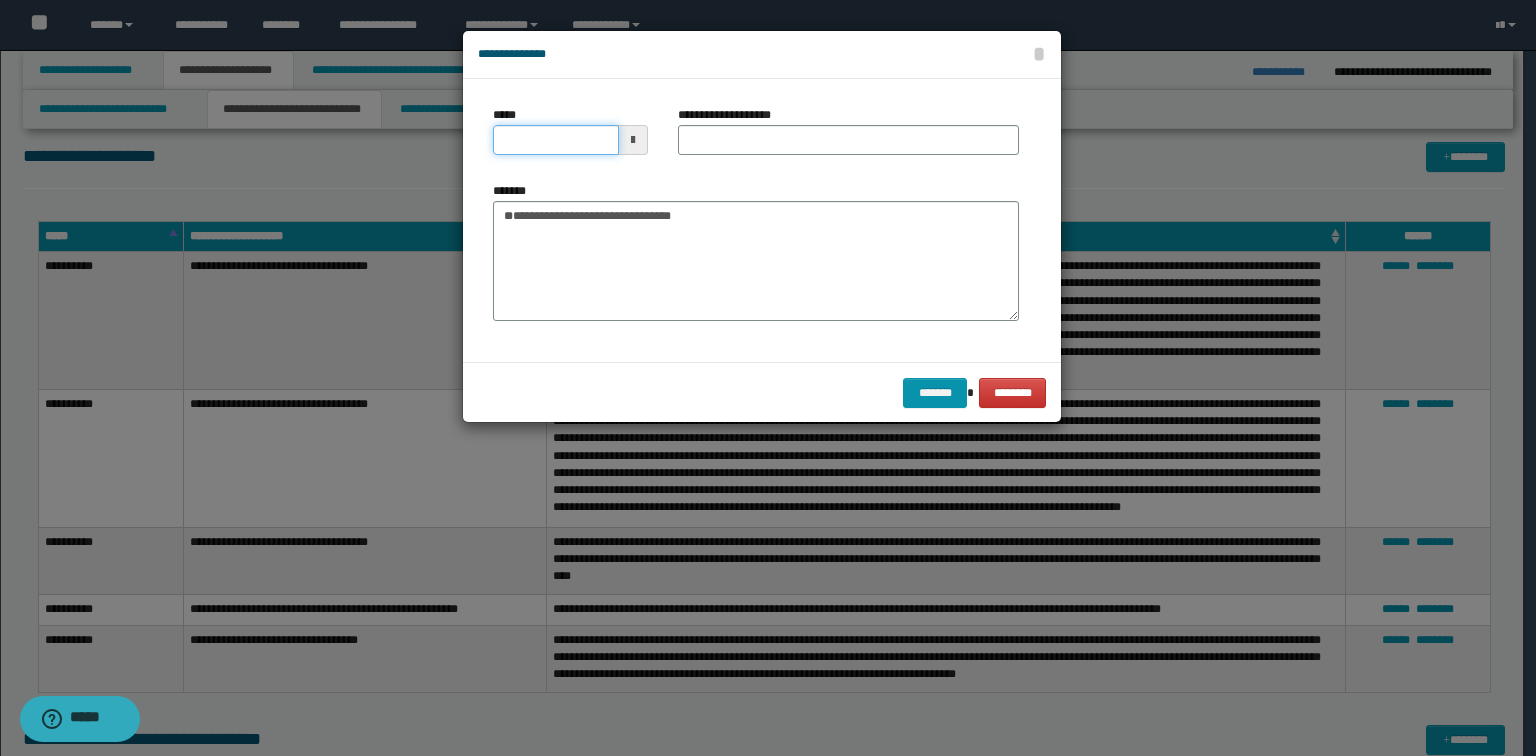 click on "*****" at bounding box center [556, 140] 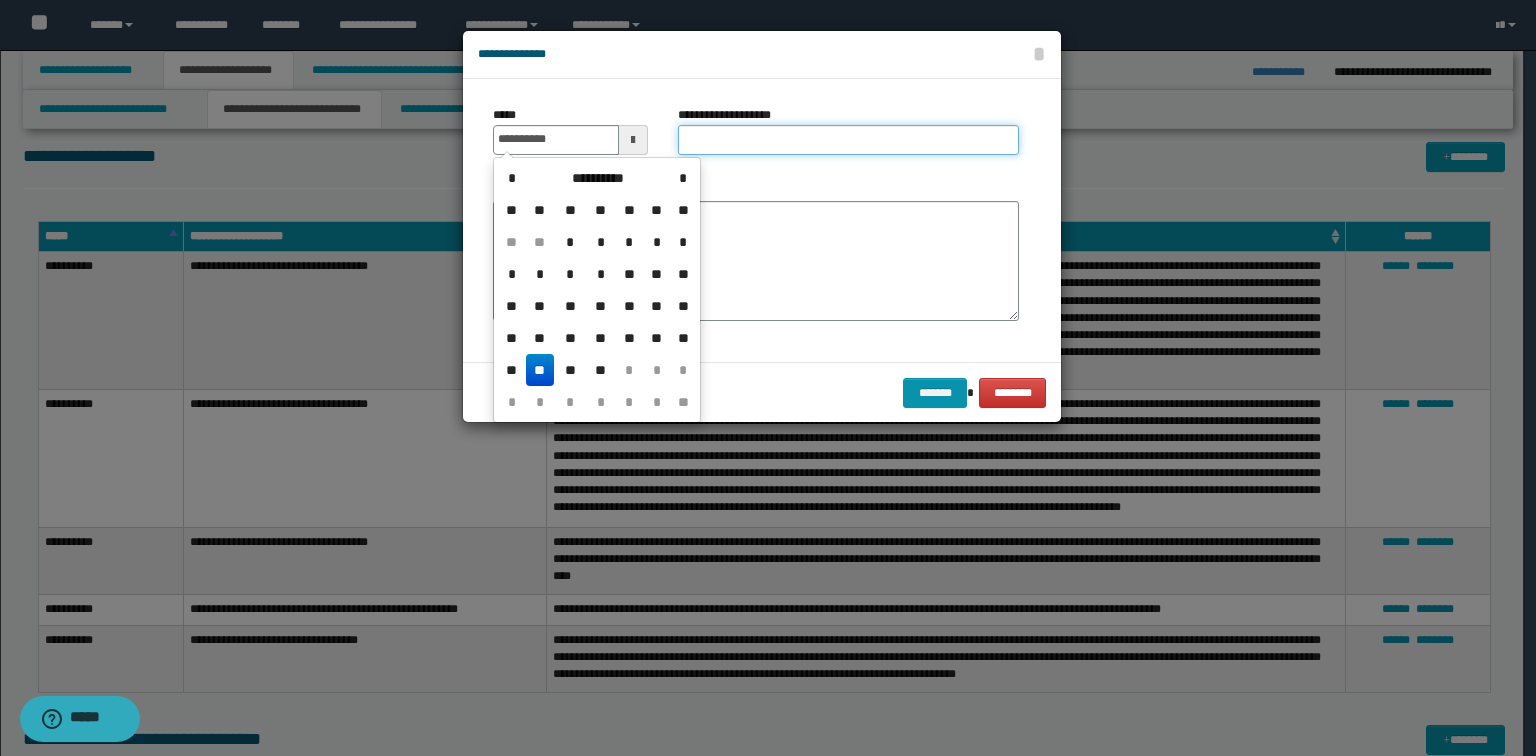 type on "**********" 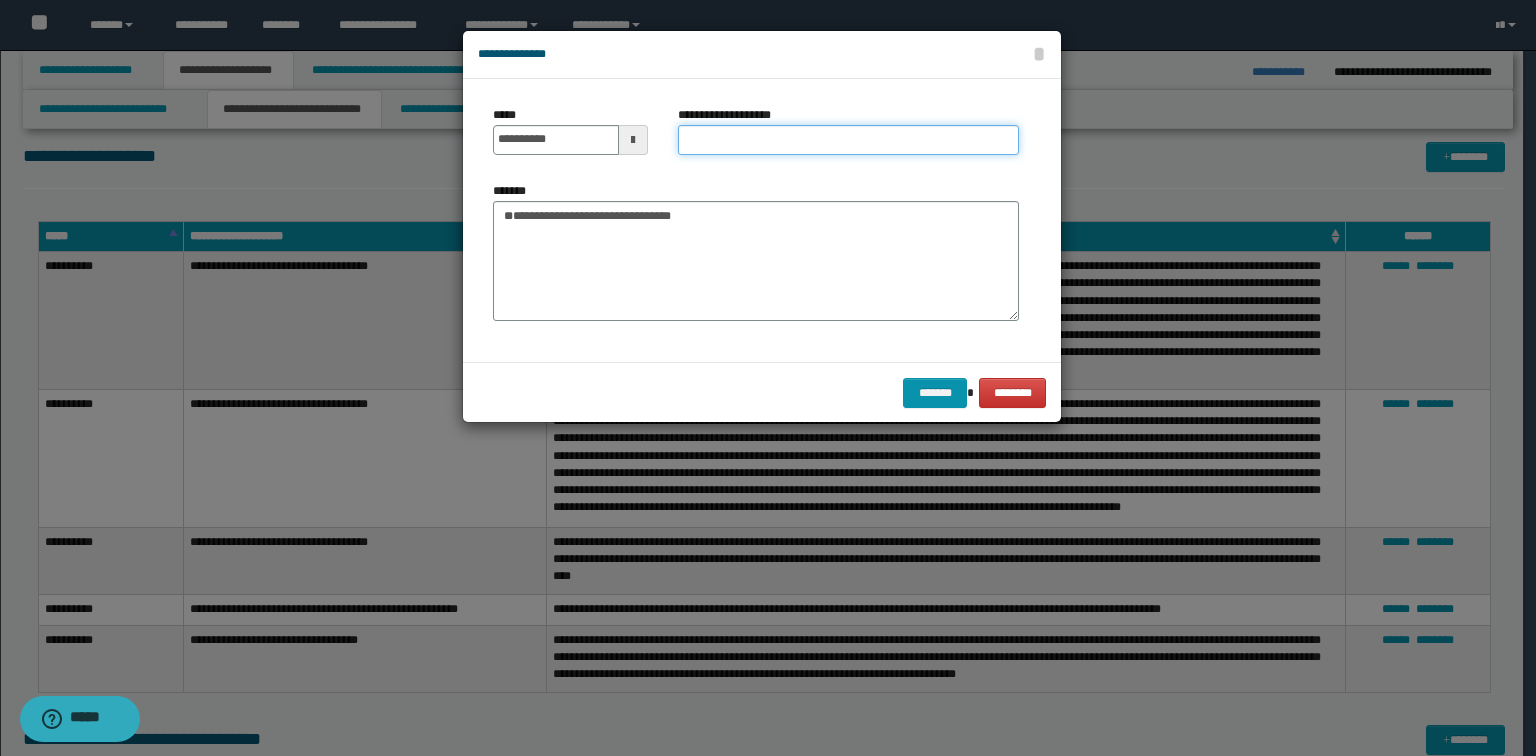 paste on "**********" 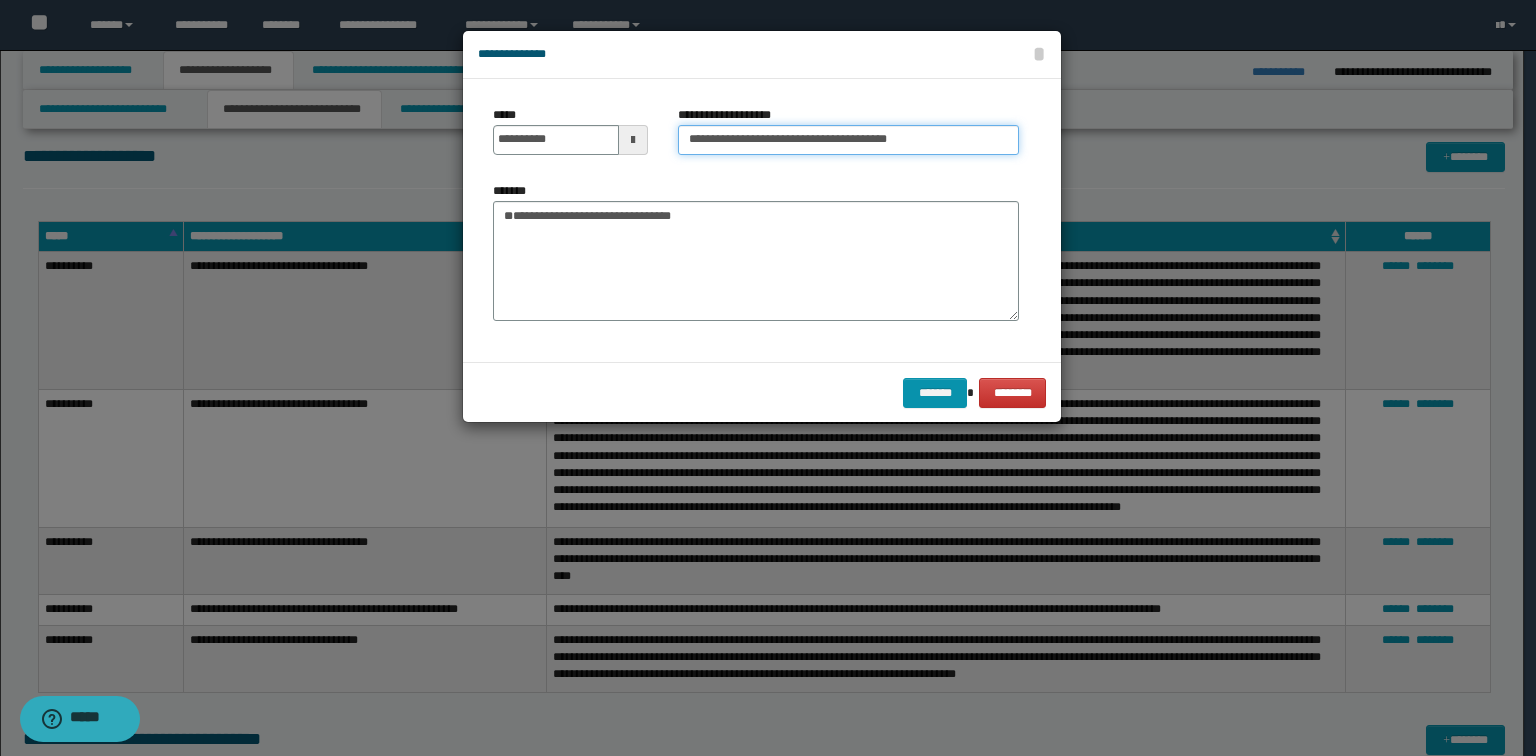 drag, startPoint x: 757, startPoint y: 140, endPoint x: 500, endPoint y: 136, distance: 257.03113 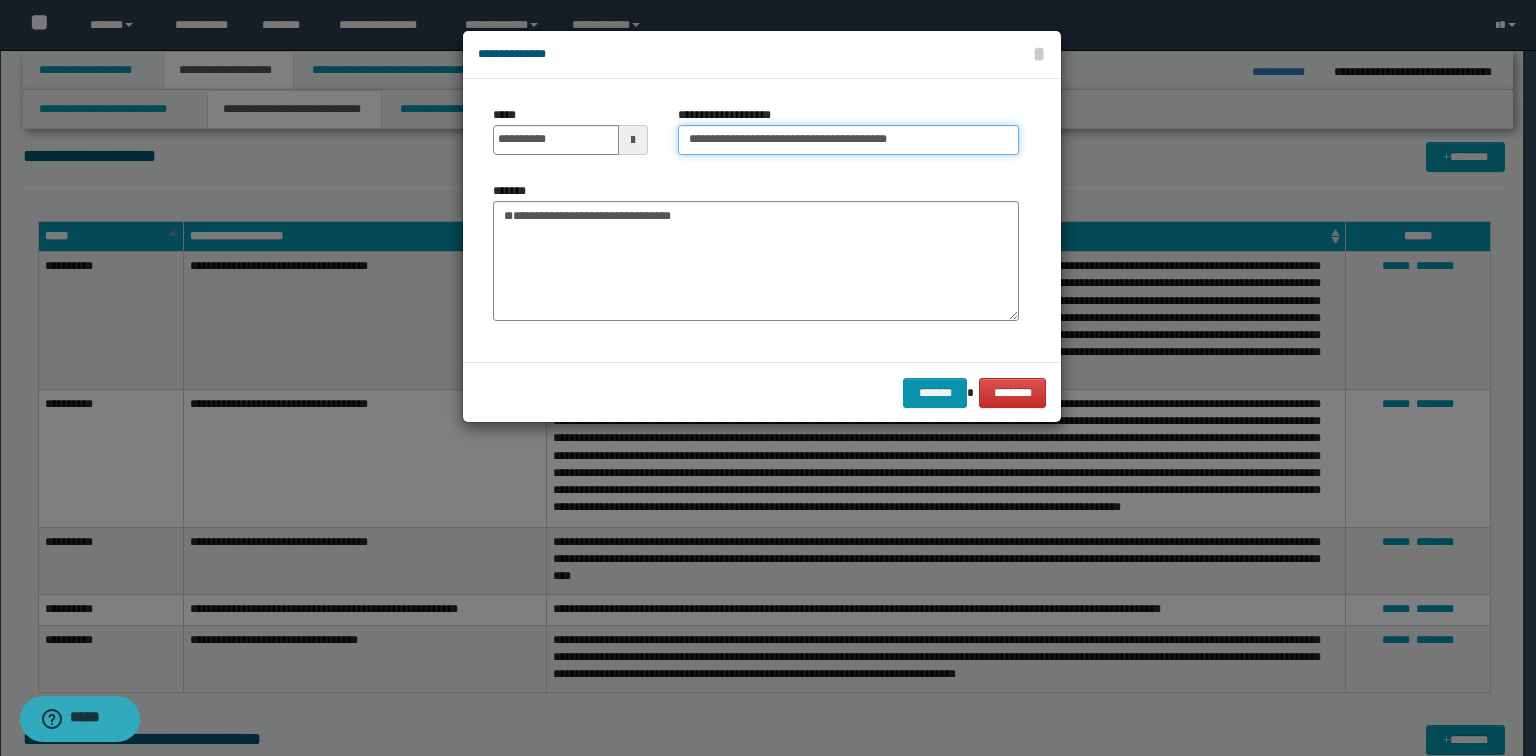 click on "**********" at bounding box center [848, 140] 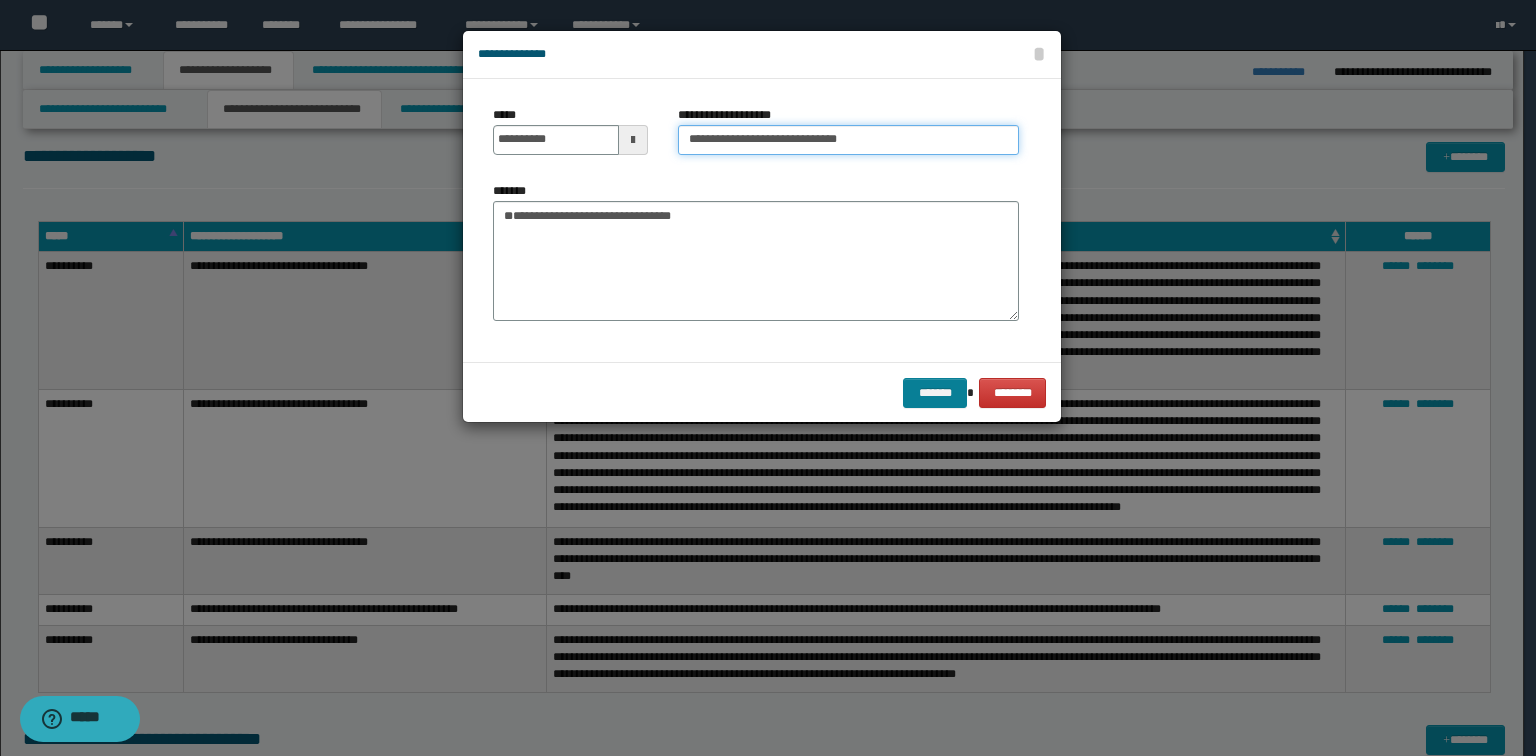 type on "**********" 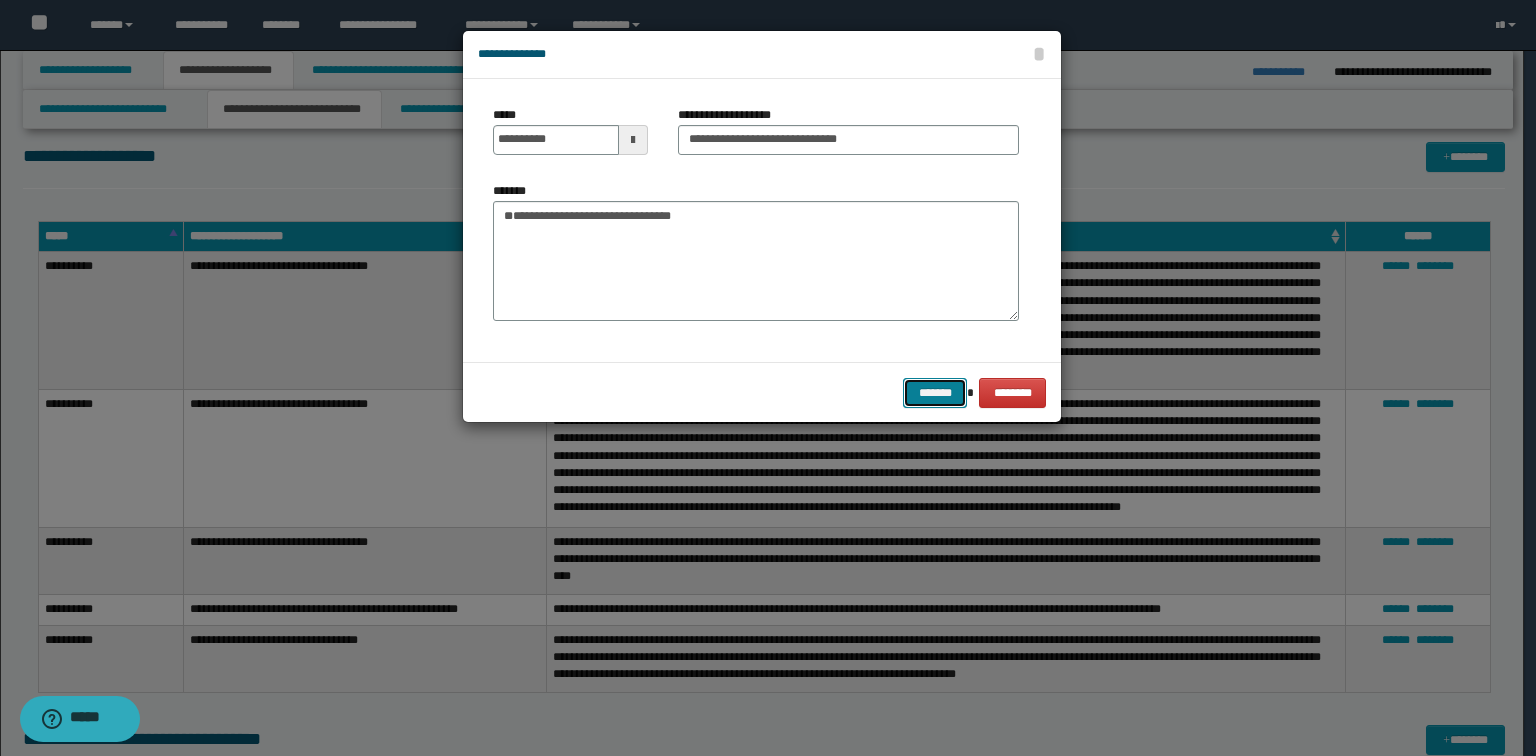 click on "*******" at bounding box center [935, 393] 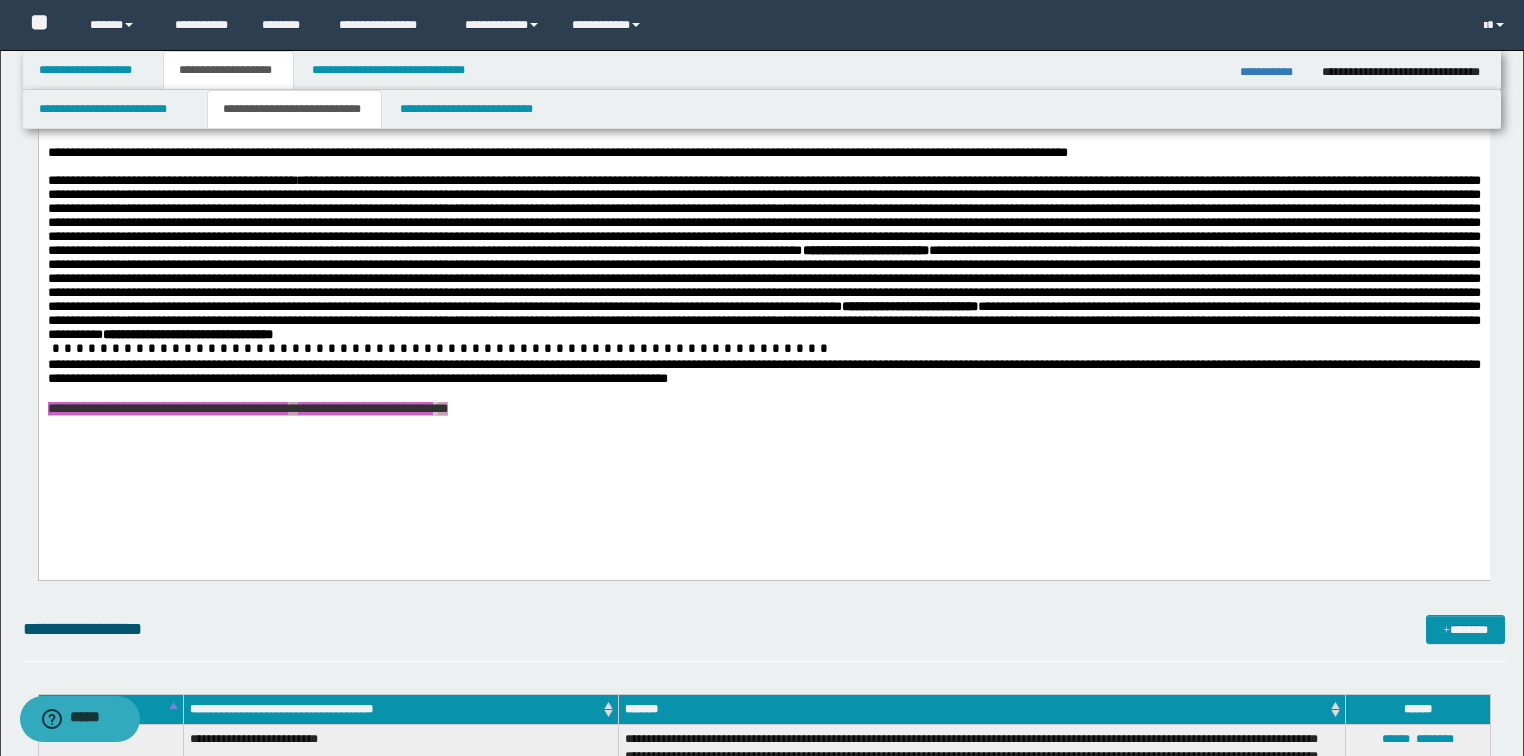 scroll, scrollTop: 960, scrollLeft: 0, axis: vertical 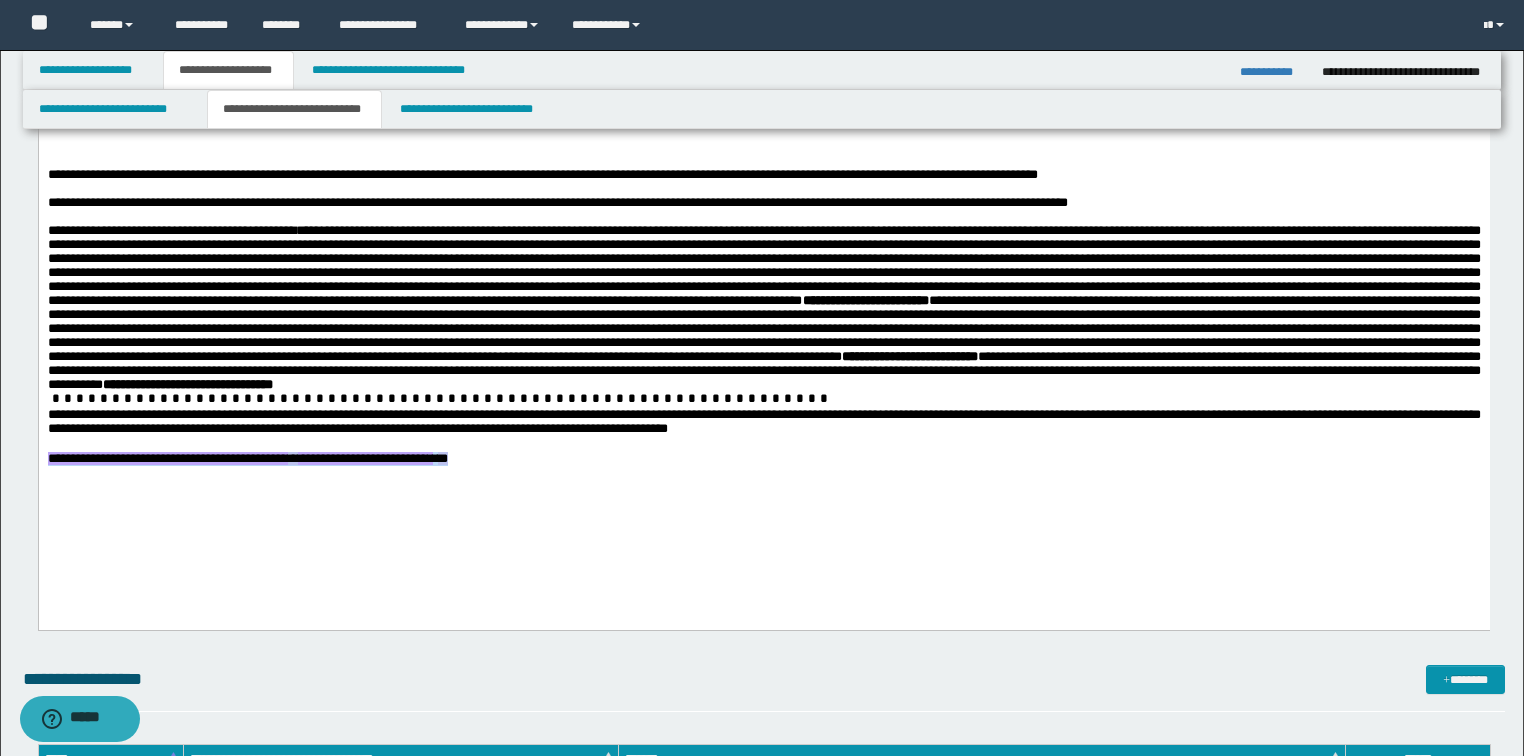 click on "**********" at bounding box center [763, 458] 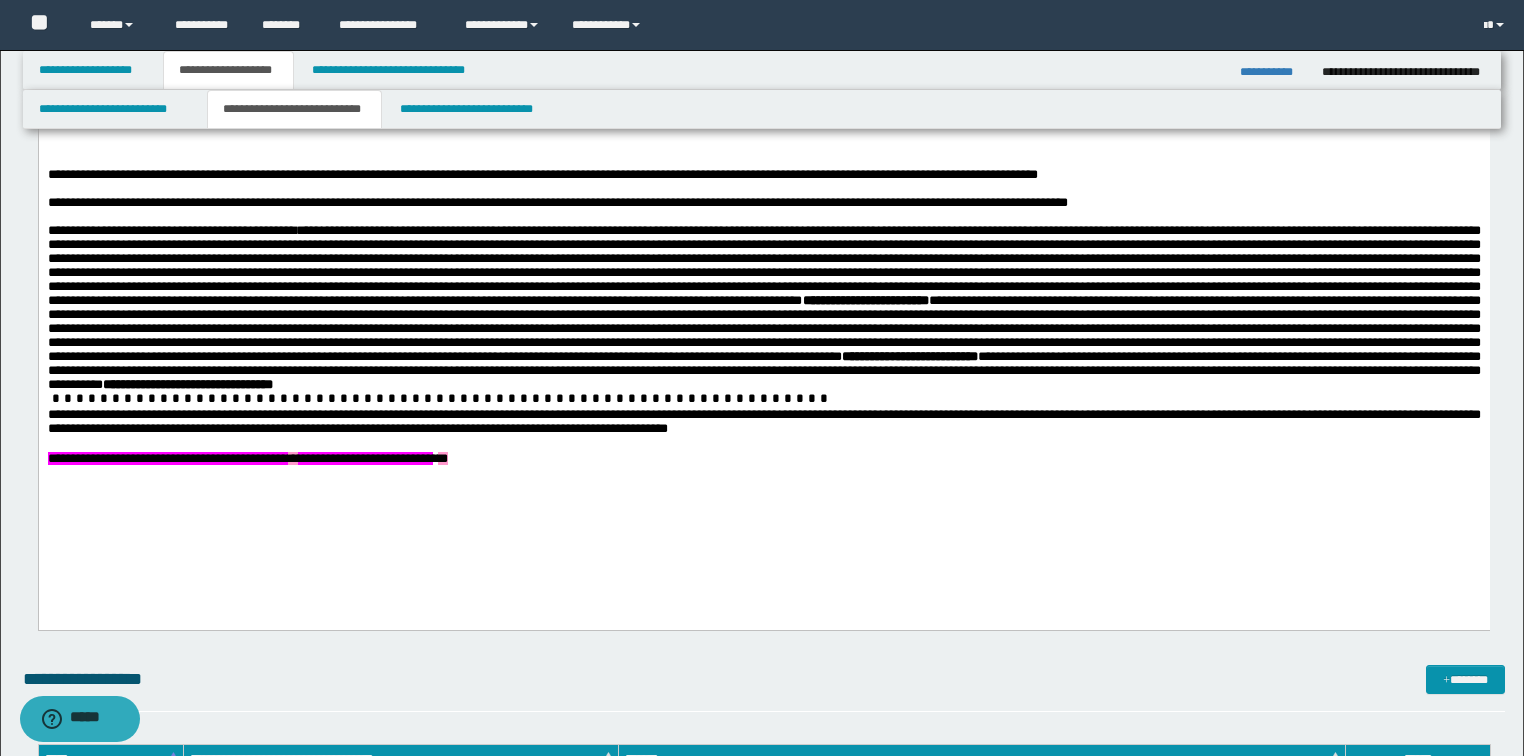 click on "**********" at bounding box center (763, 458) 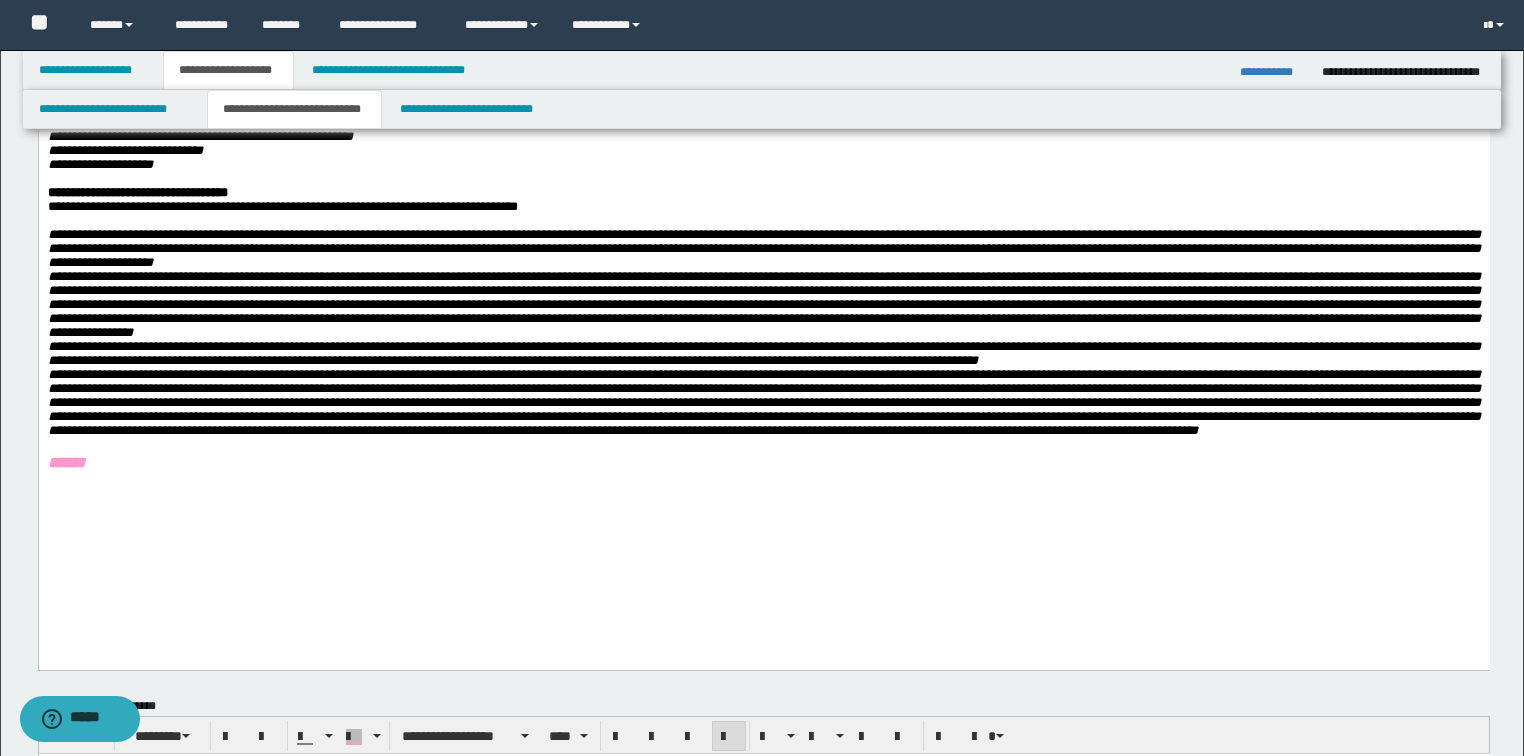 scroll, scrollTop: 0, scrollLeft: 0, axis: both 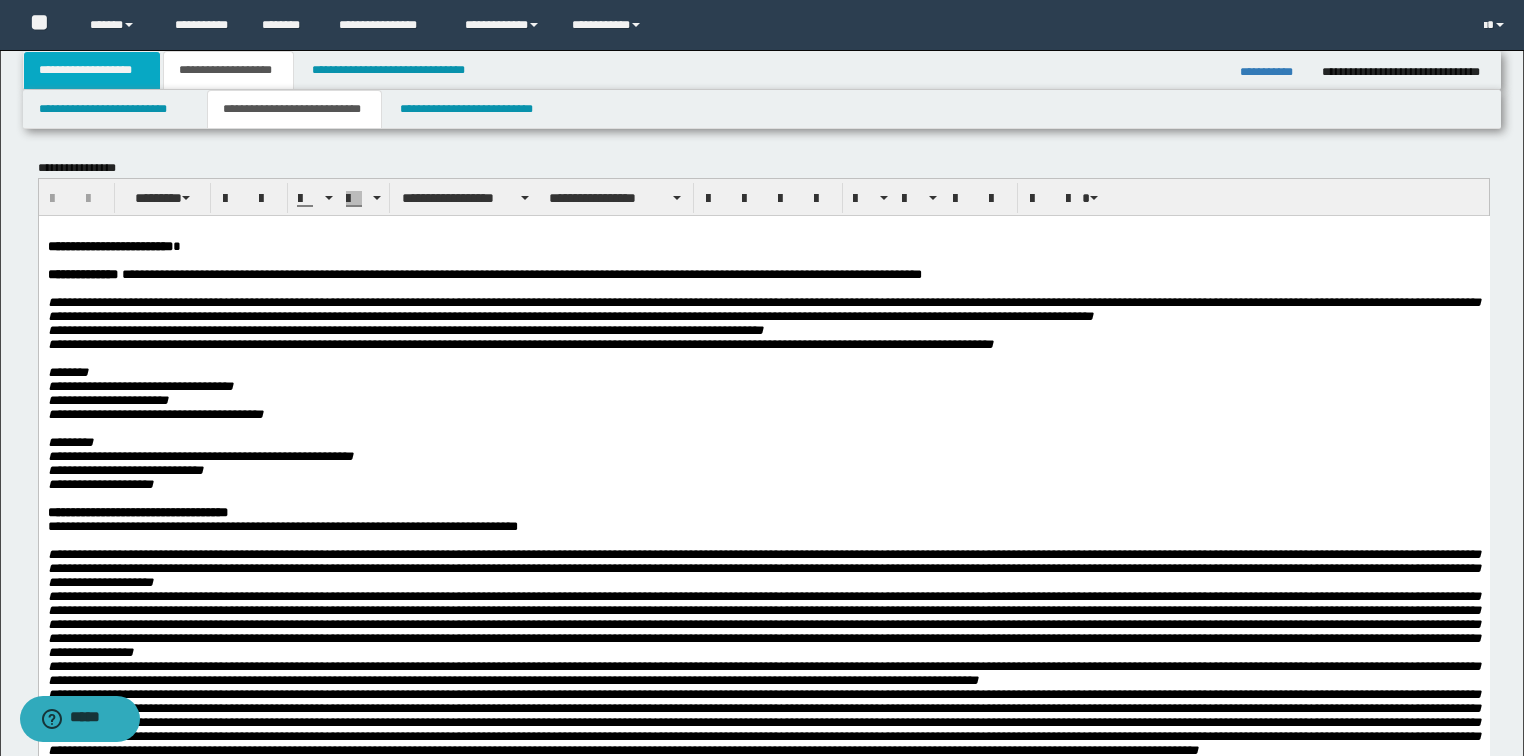 click on "**********" at bounding box center (92, 70) 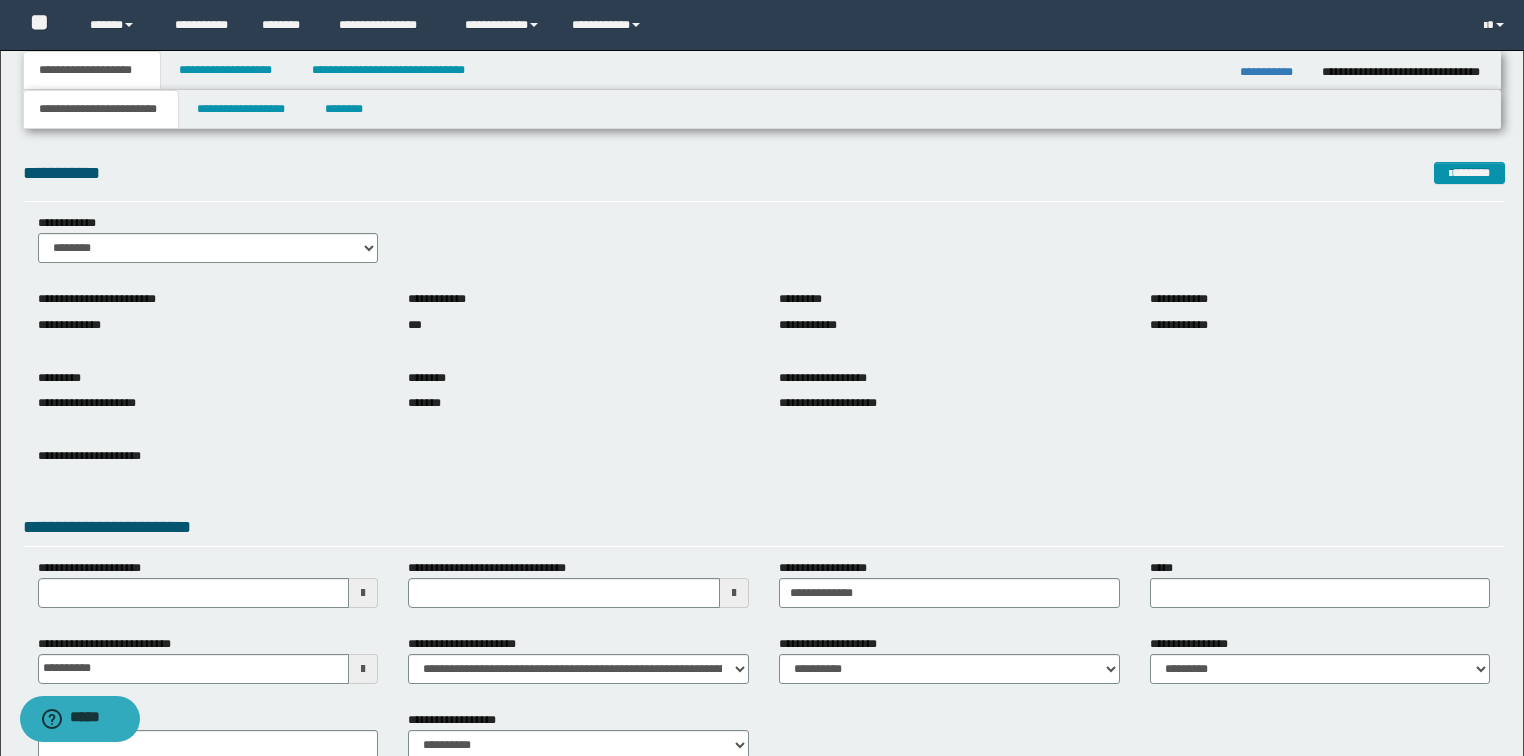 click on "**********" at bounding box center (101, 109) 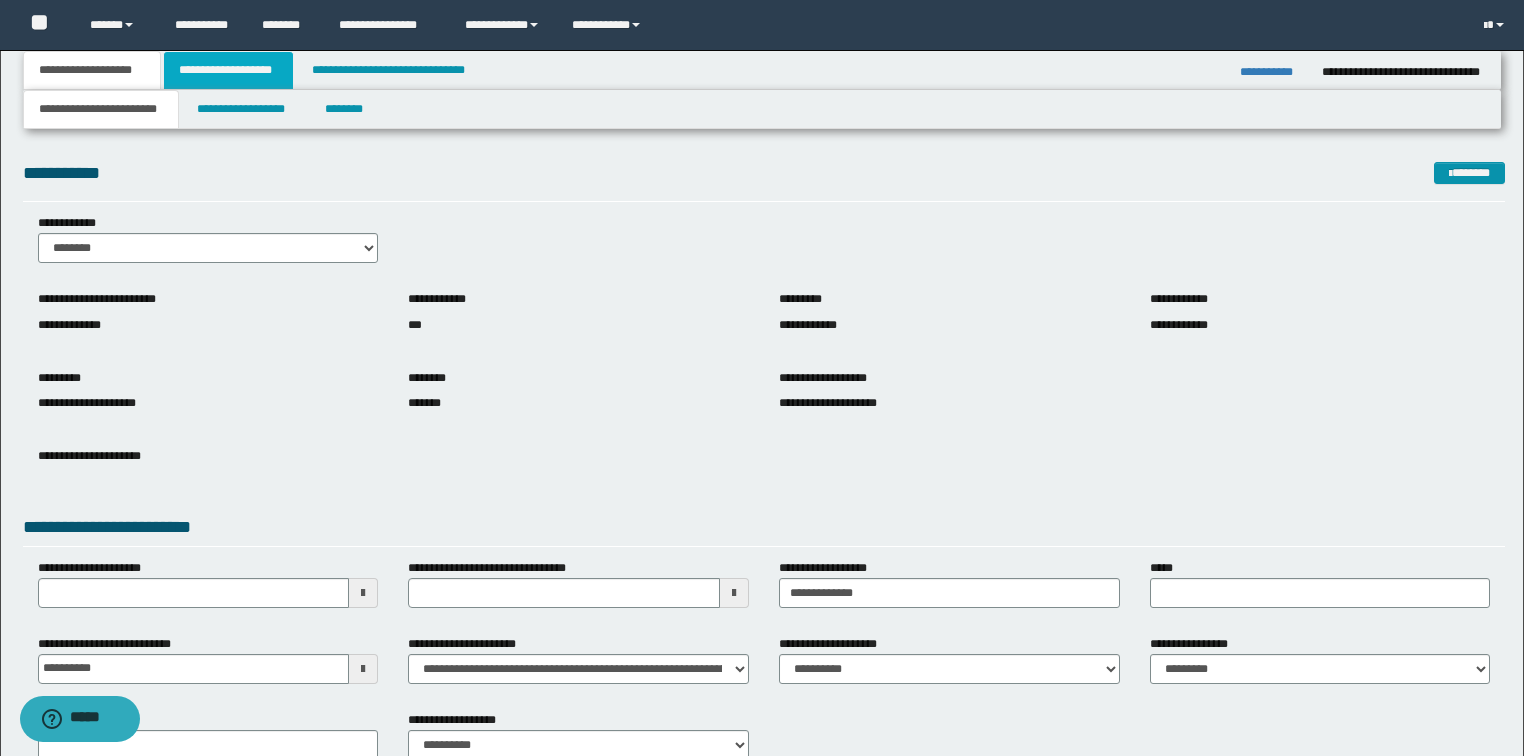 click on "**********" at bounding box center [228, 70] 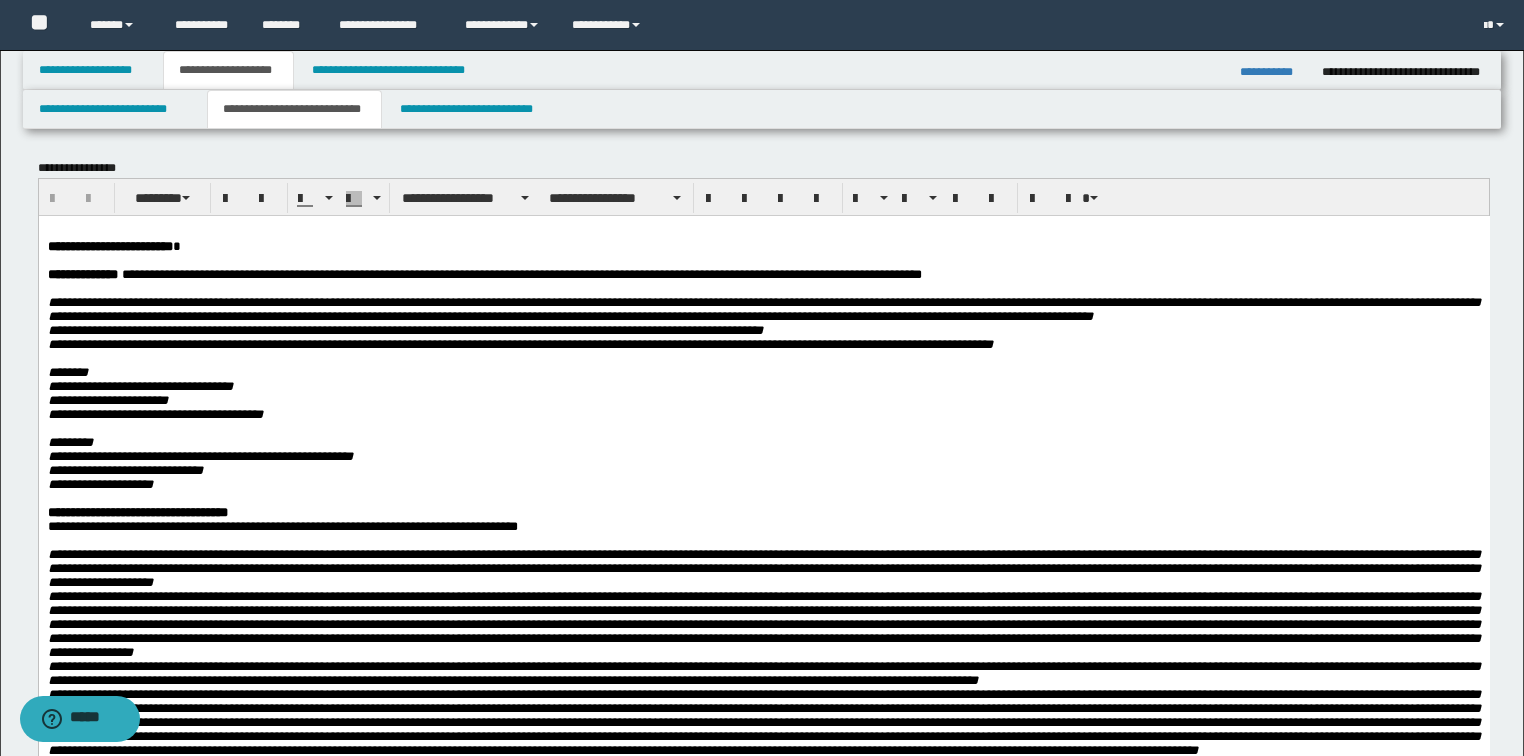 click at bounding box center (763, 231) 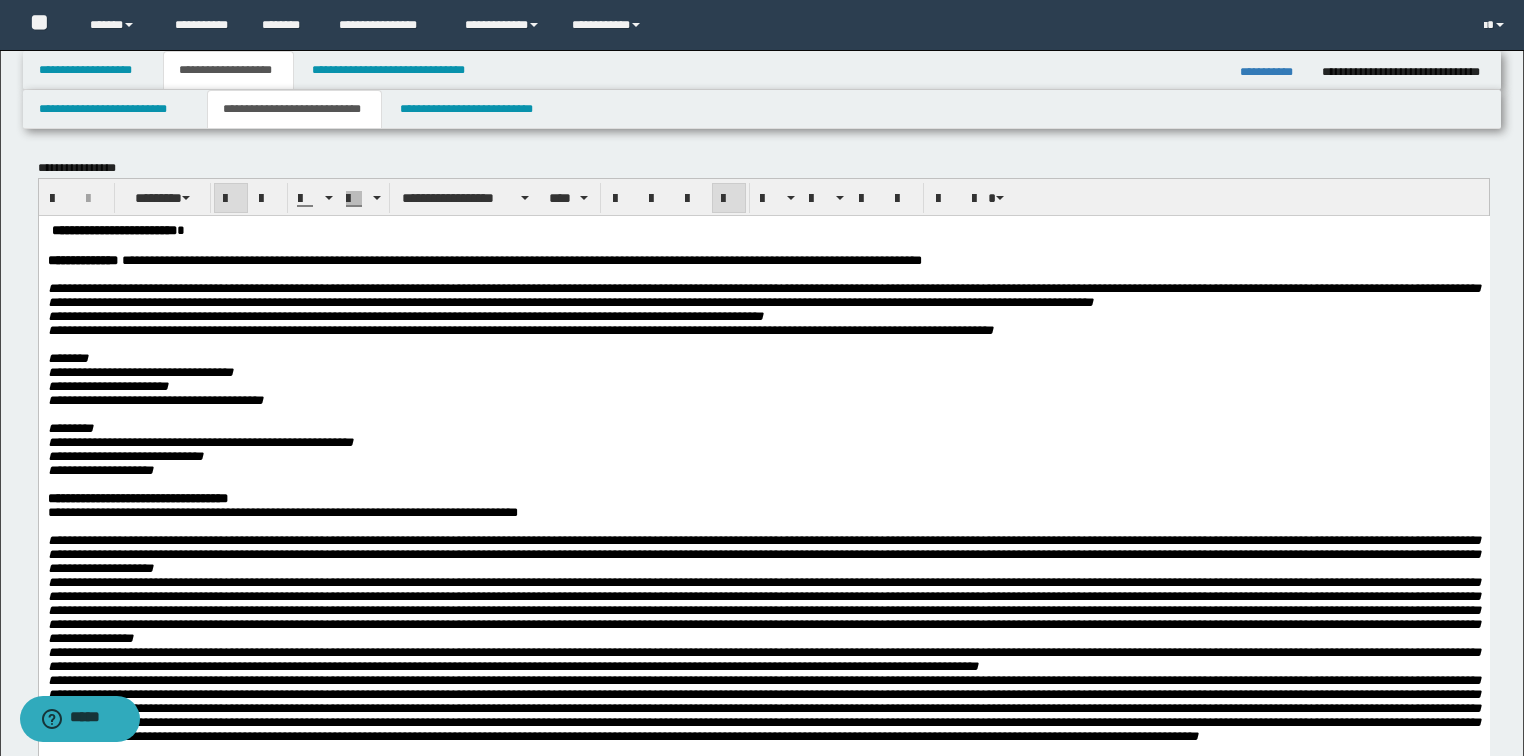 type 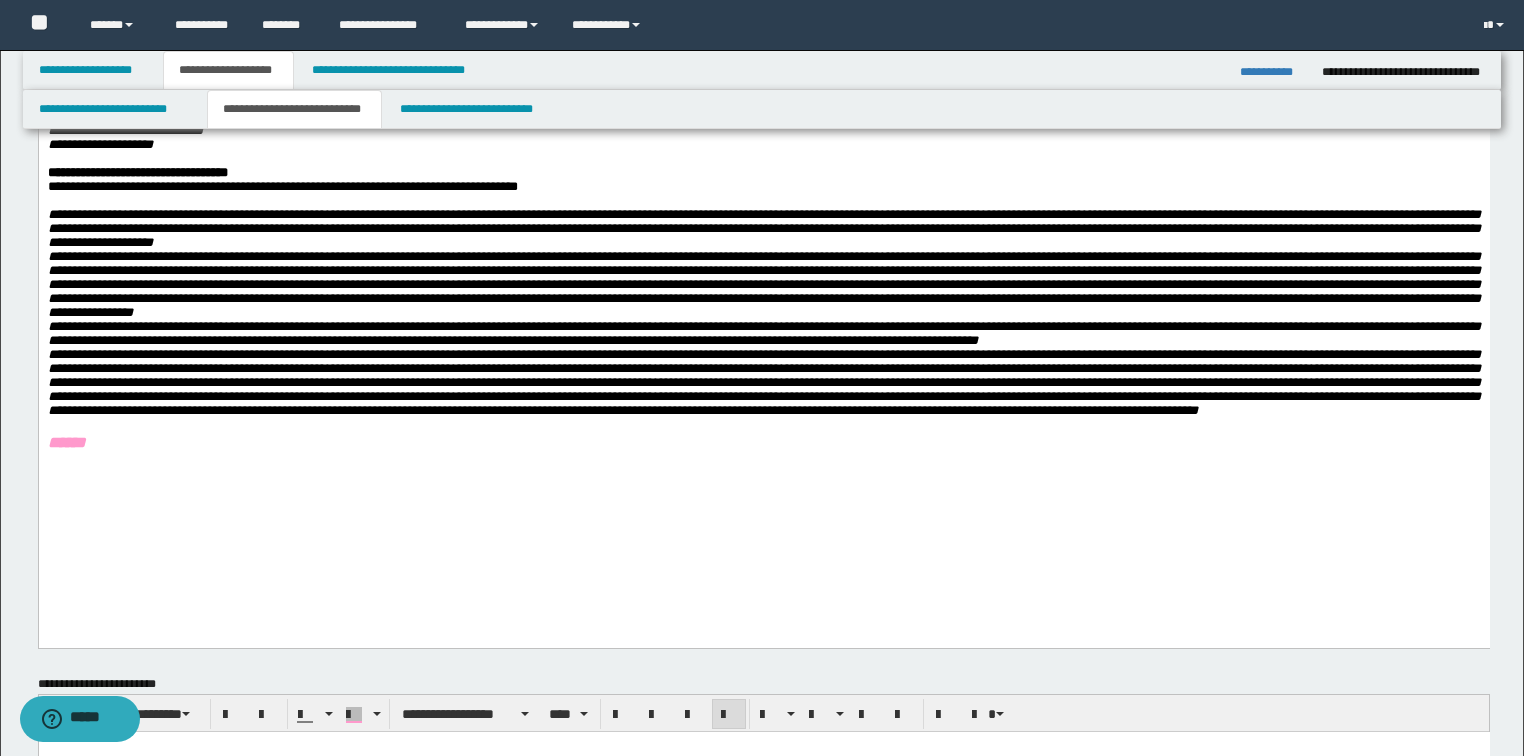 scroll, scrollTop: 400, scrollLeft: 0, axis: vertical 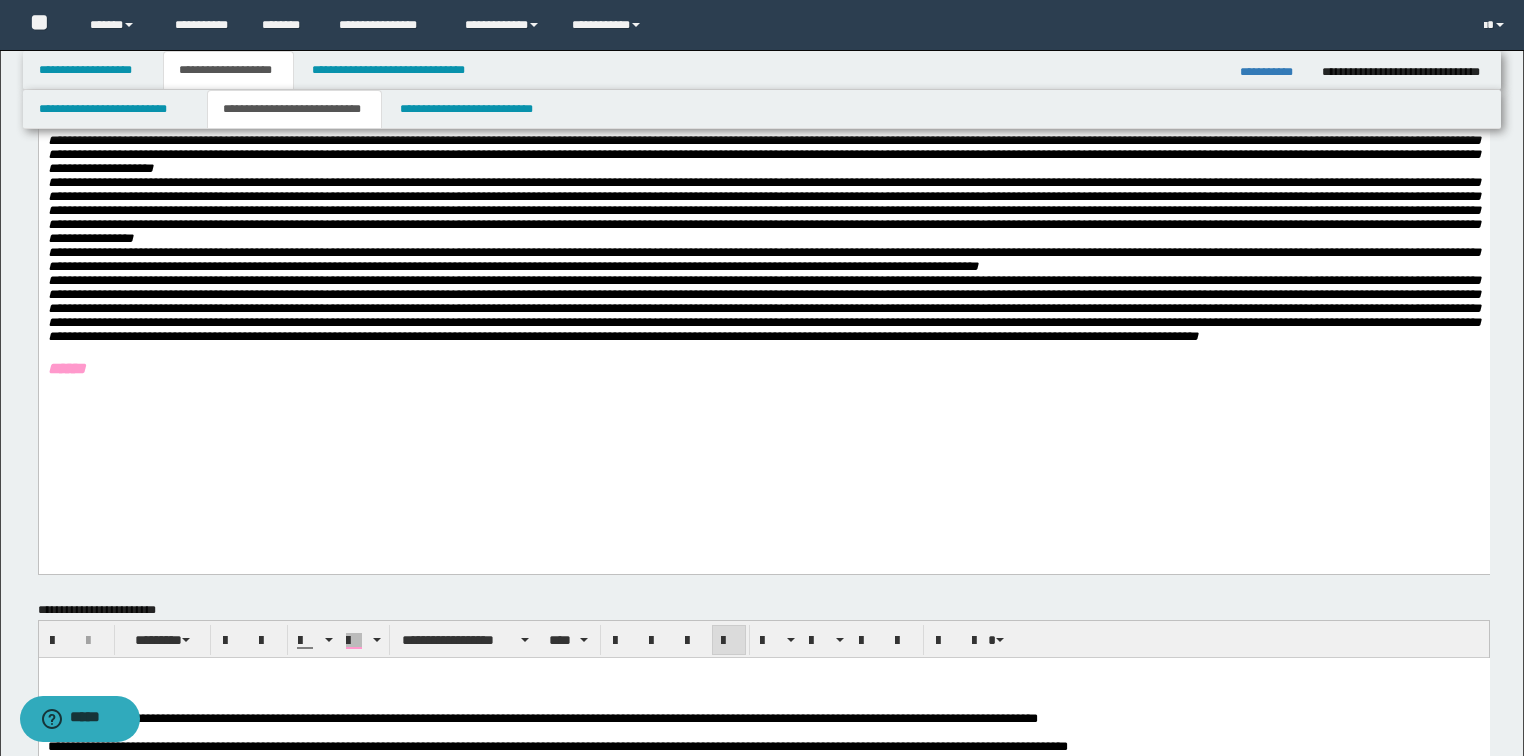 drag, startPoint x: 511, startPoint y: 413, endPoint x: 508, endPoint y: 429, distance: 16.27882 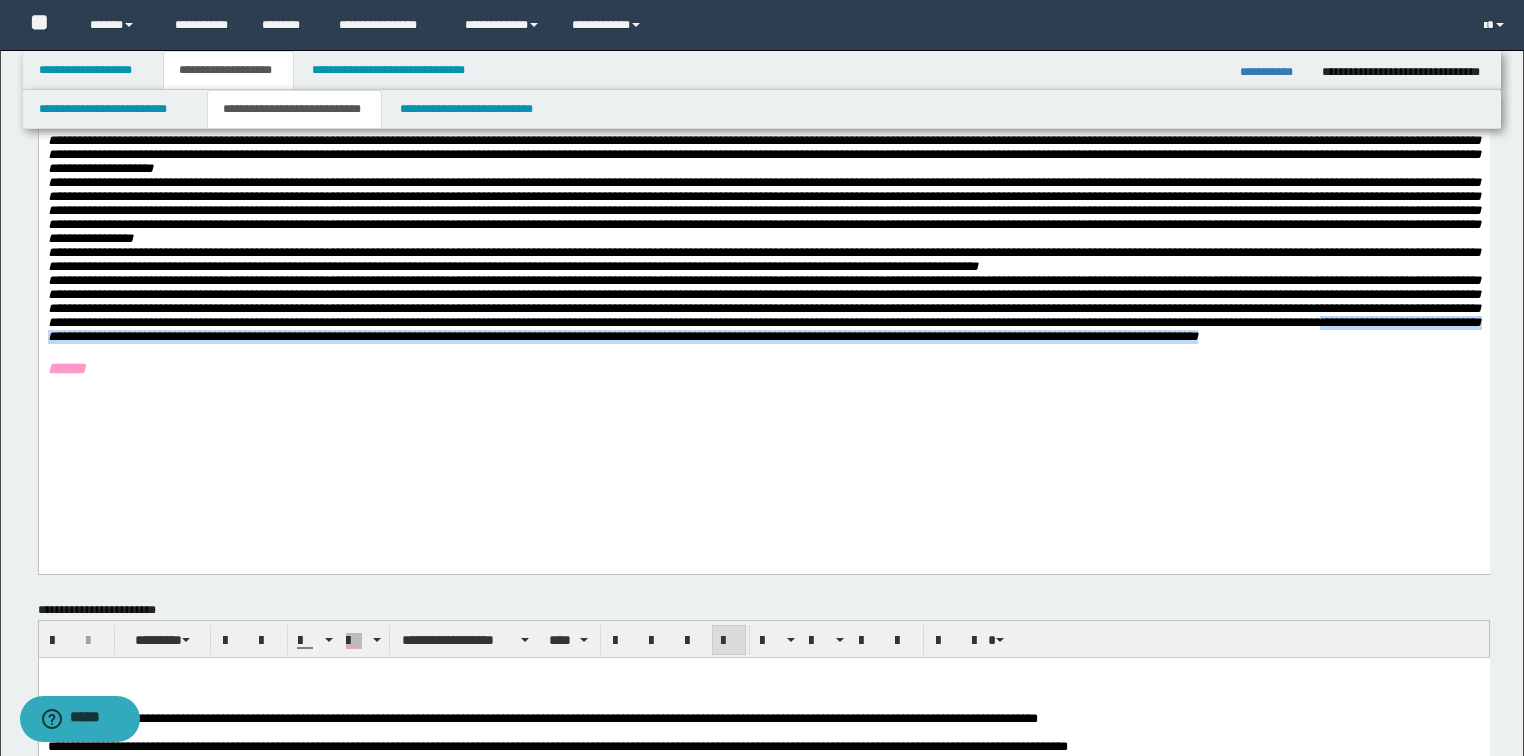 click at bounding box center (763, 309) 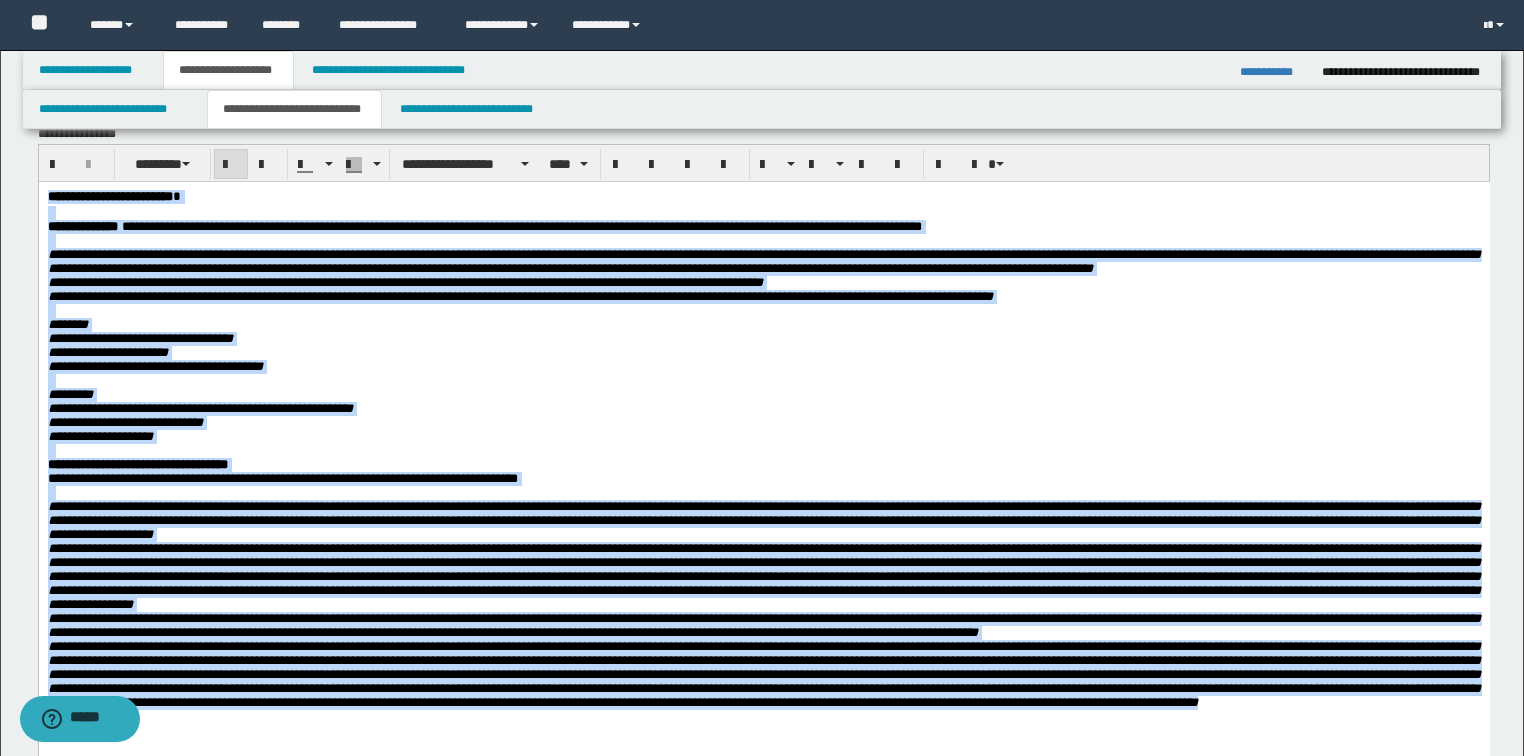 scroll, scrollTop: 0, scrollLeft: 0, axis: both 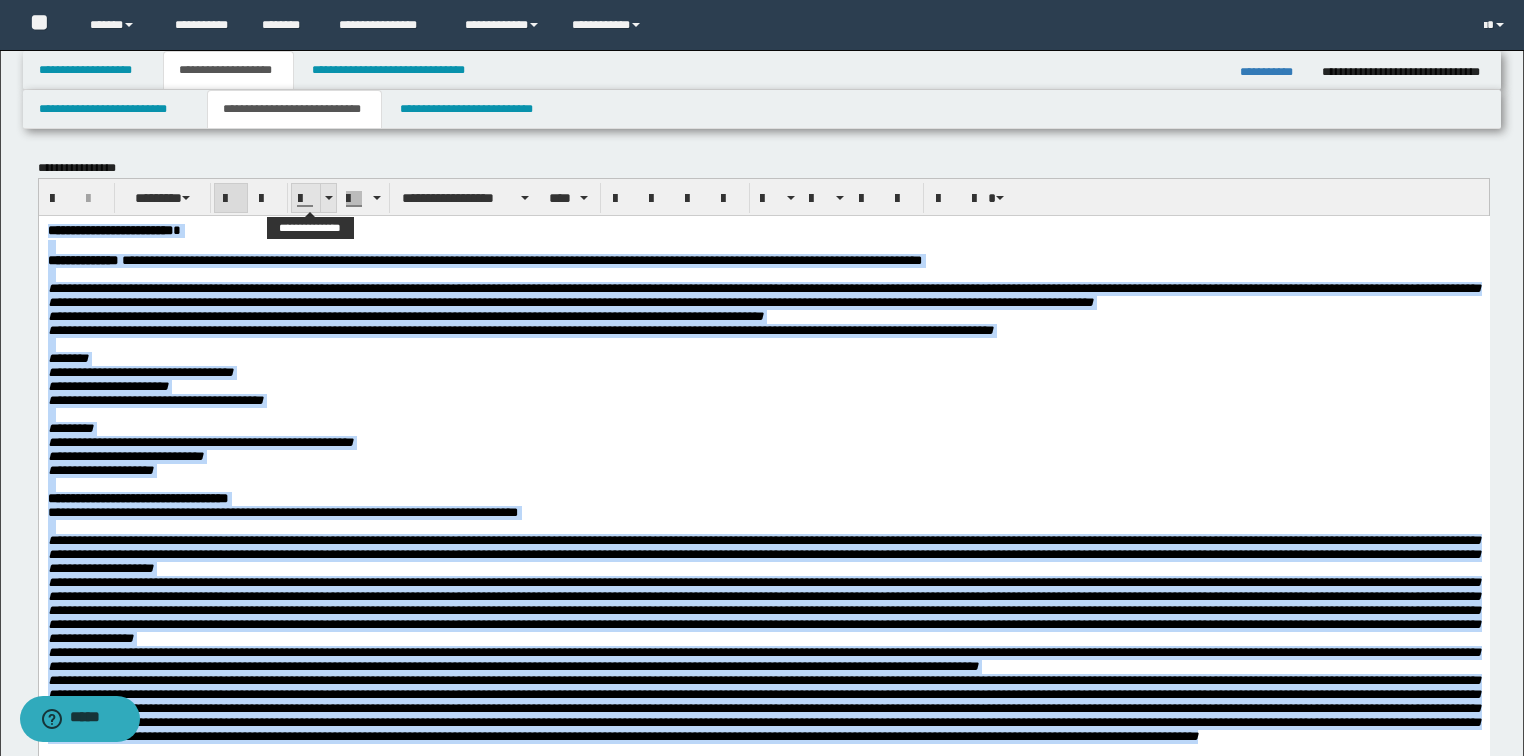 click at bounding box center (328, 198) 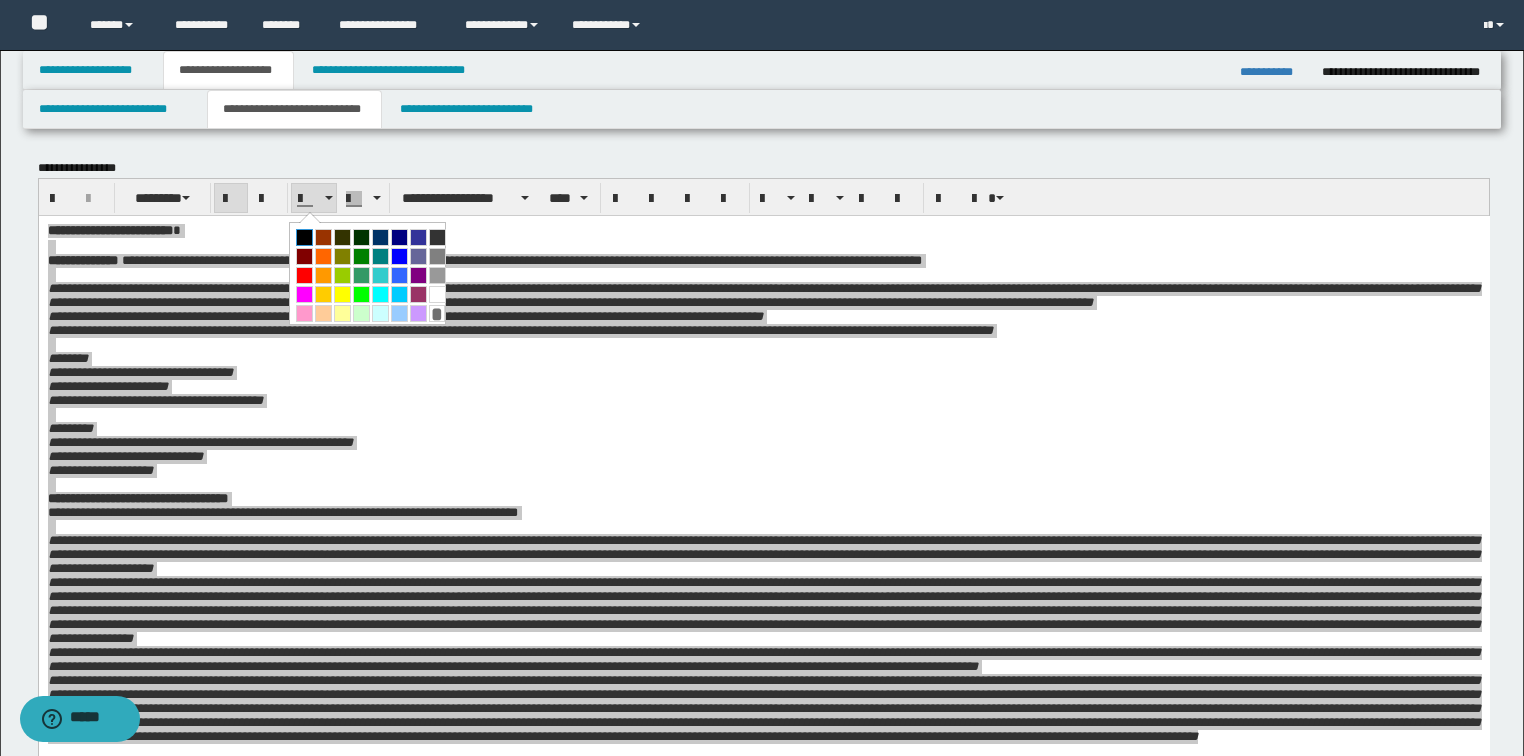 click at bounding box center [304, 237] 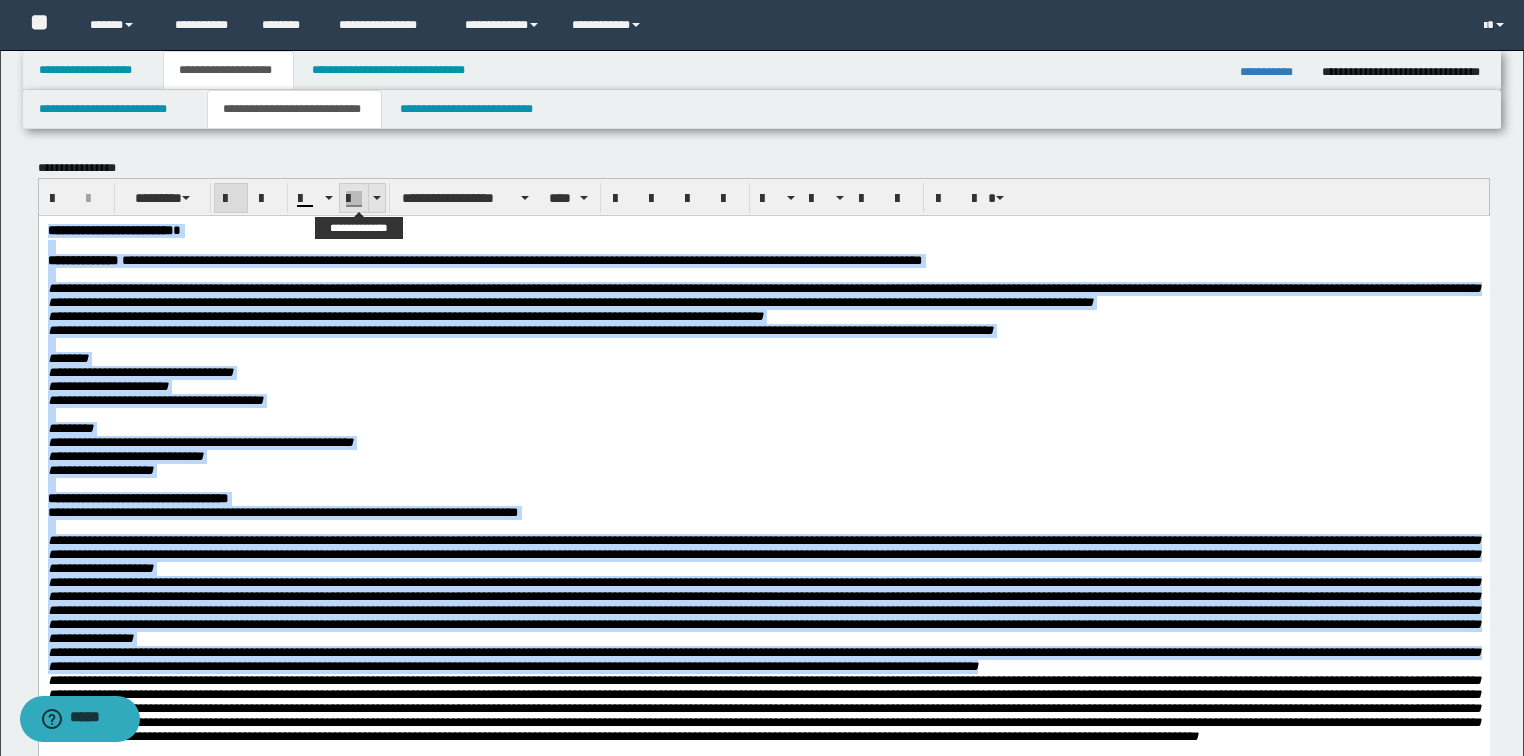 click at bounding box center (376, 198) 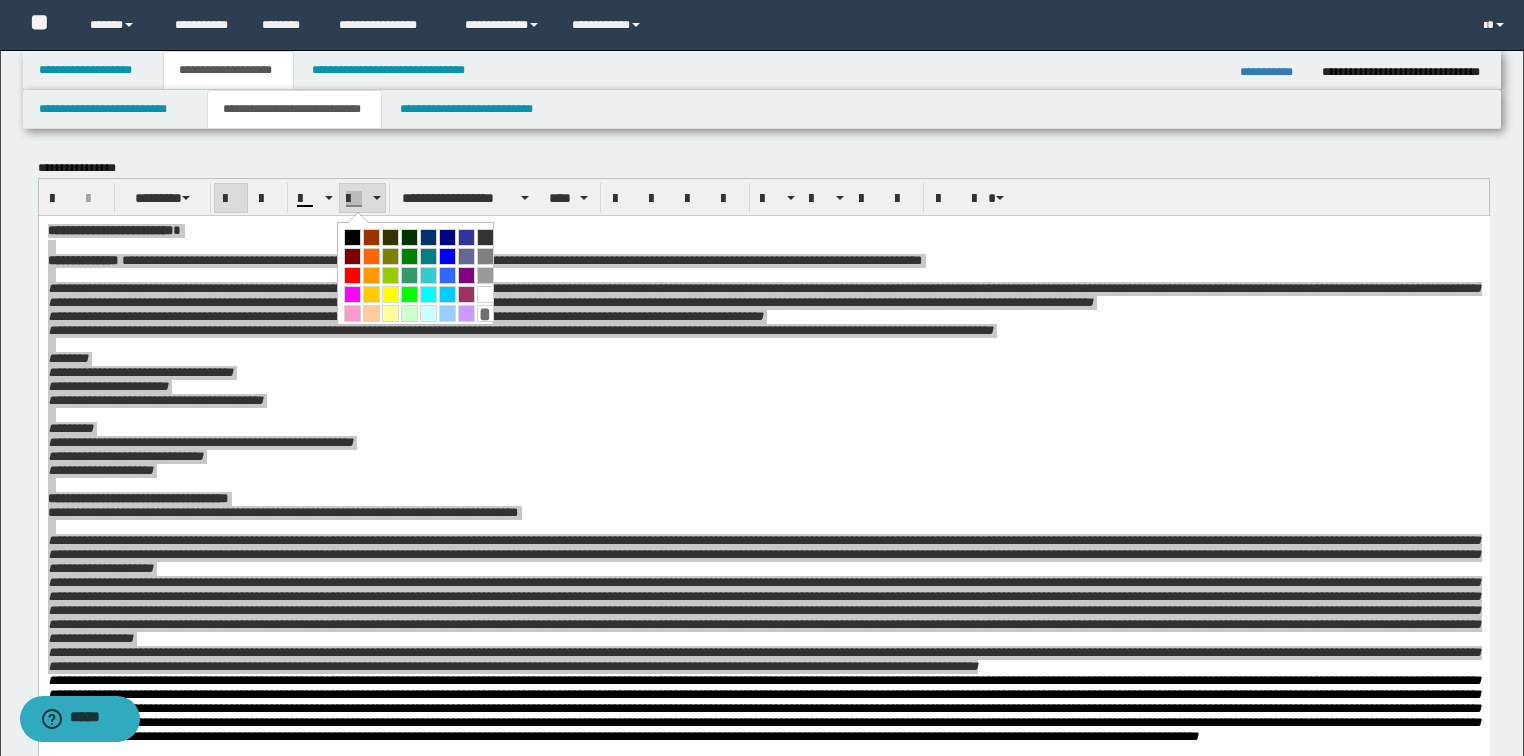 drag, startPoint x: 476, startPoint y: 311, endPoint x: 445, endPoint y: 101, distance: 212.27576 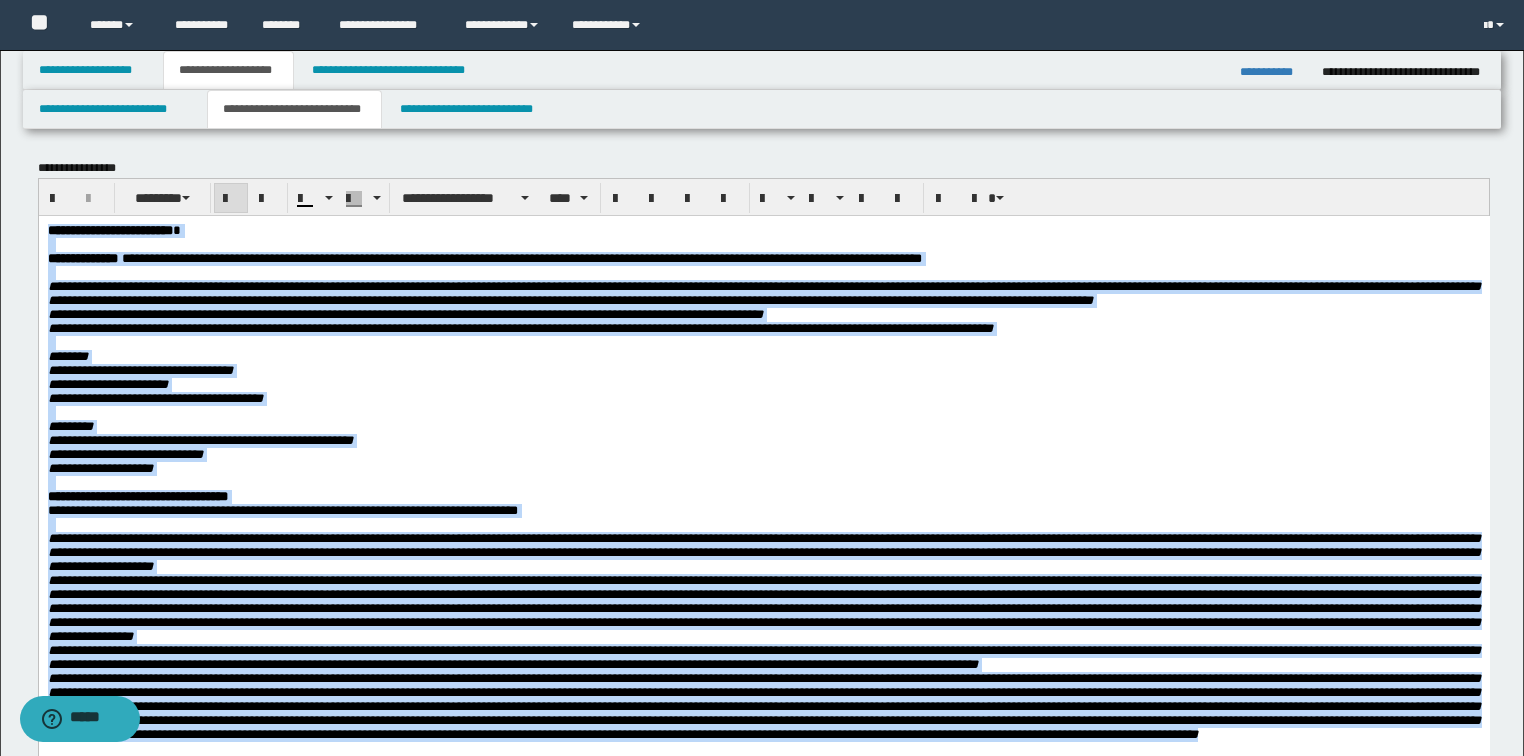 click on "**********" at bounding box center [763, 398] 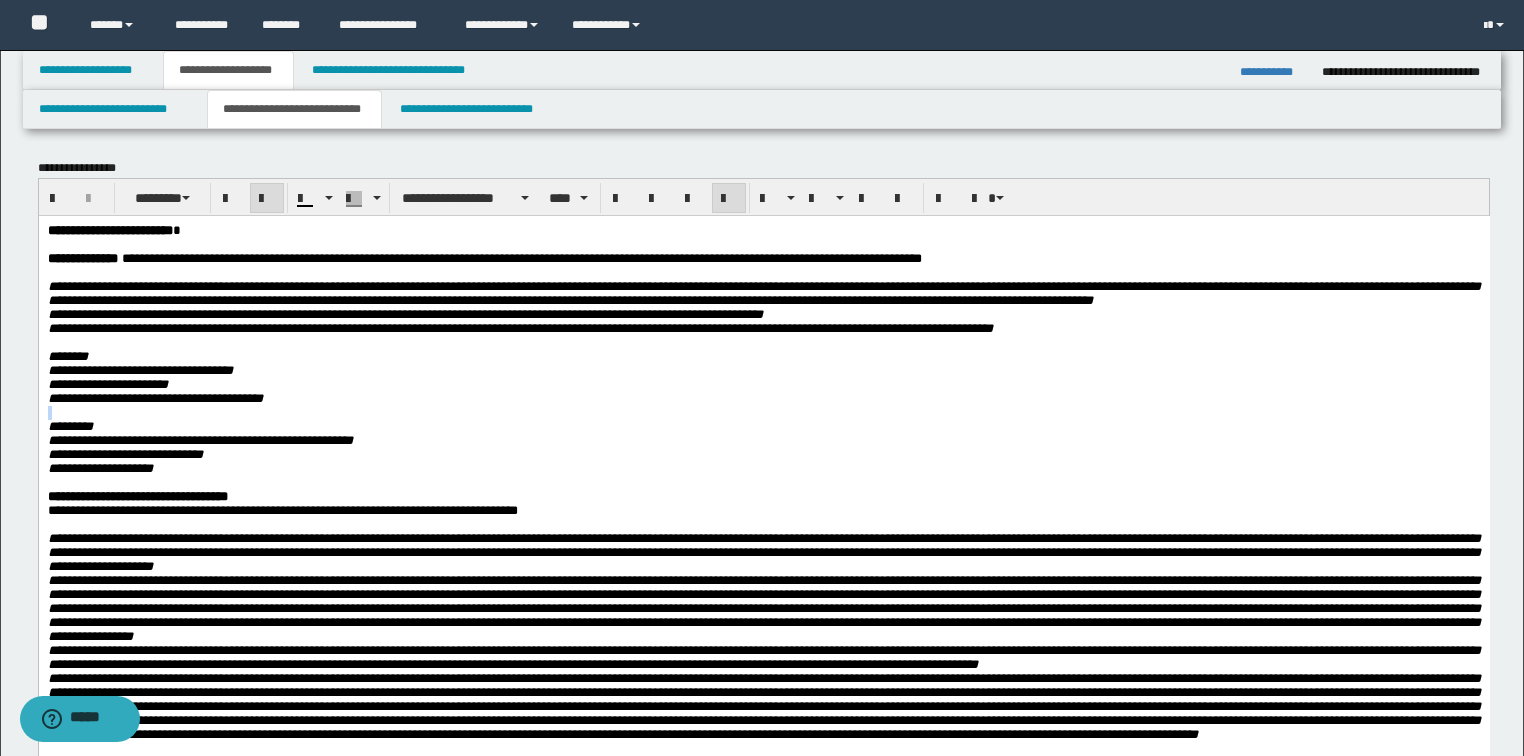 click on "**********" at bounding box center [763, 398] 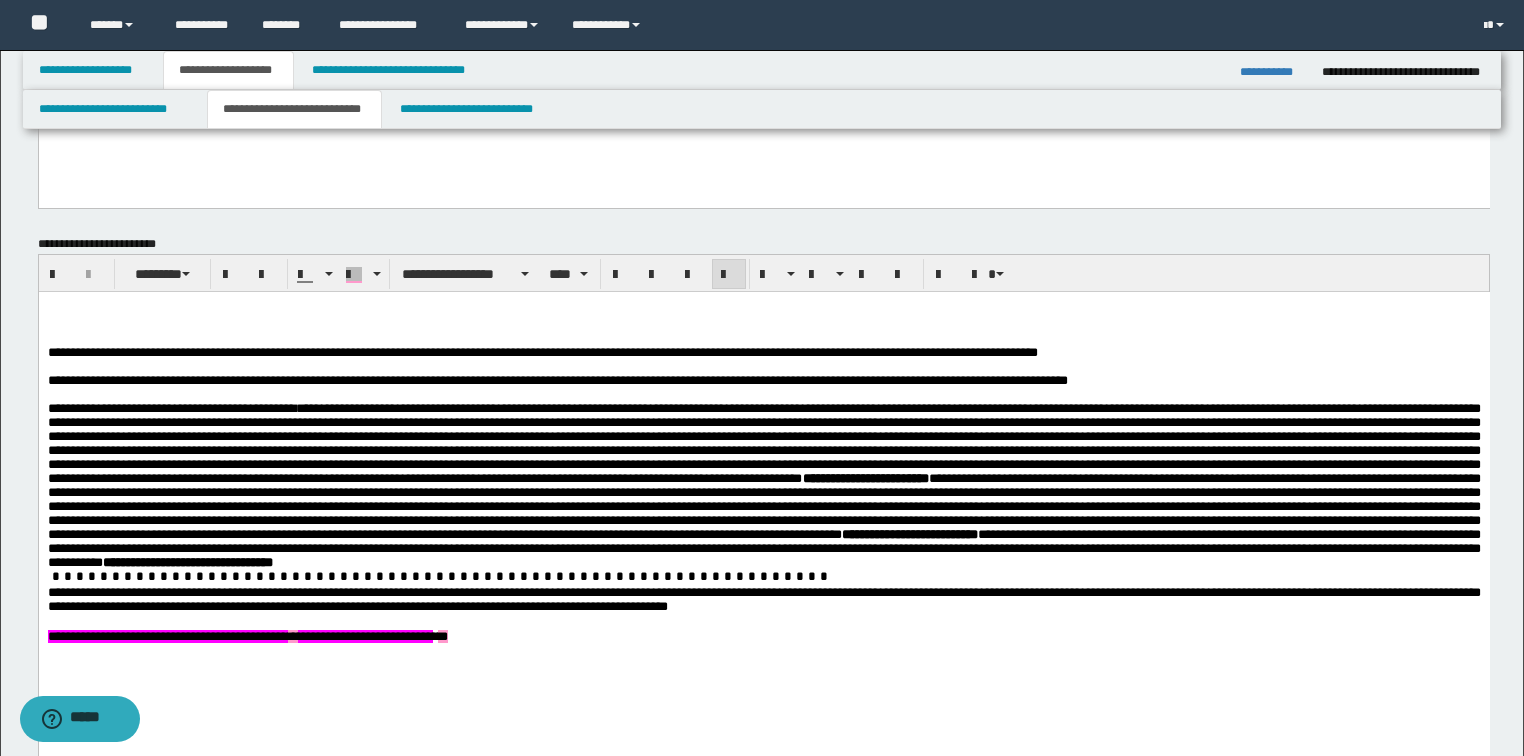 scroll, scrollTop: 800, scrollLeft: 0, axis: vertical 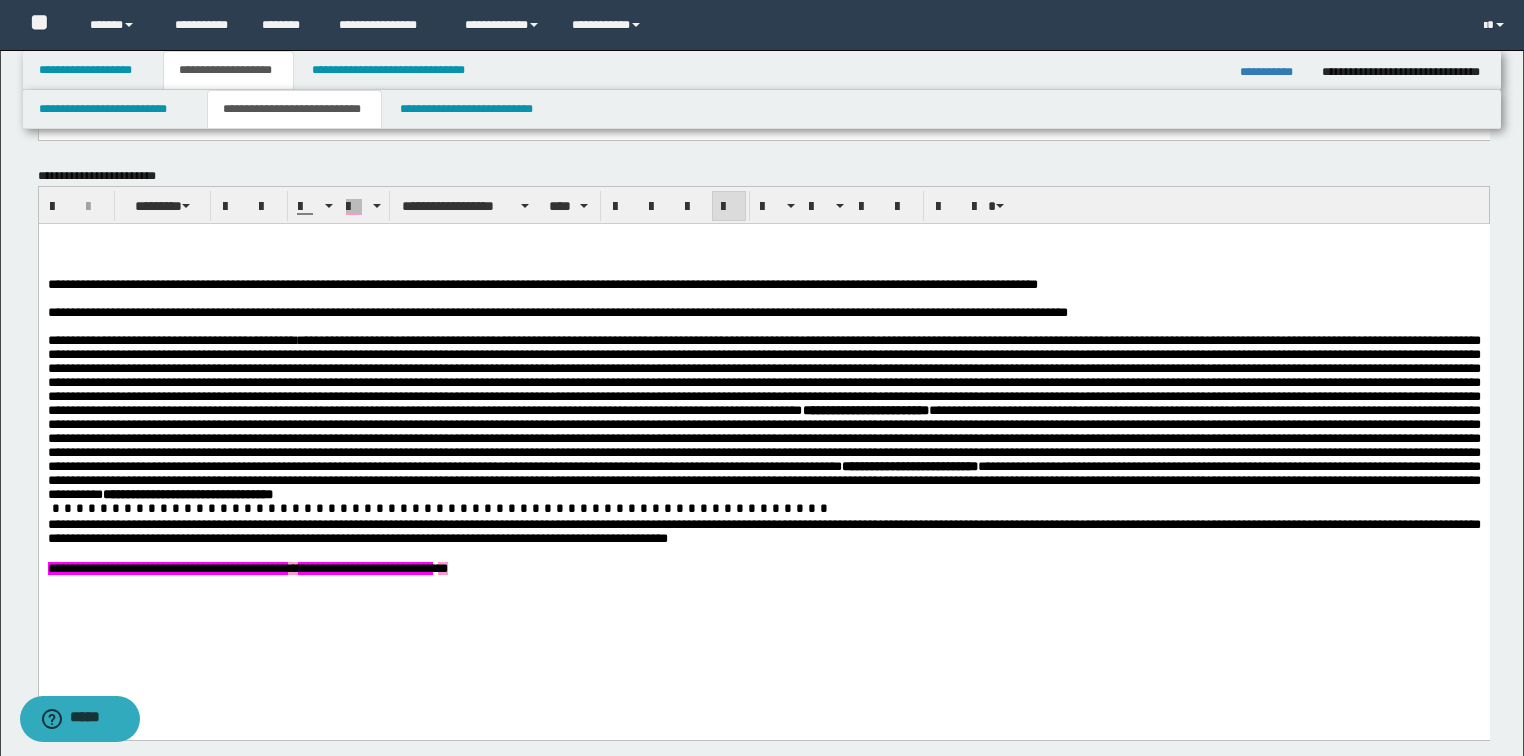 click on "**********" at bounding box center [542, 283] 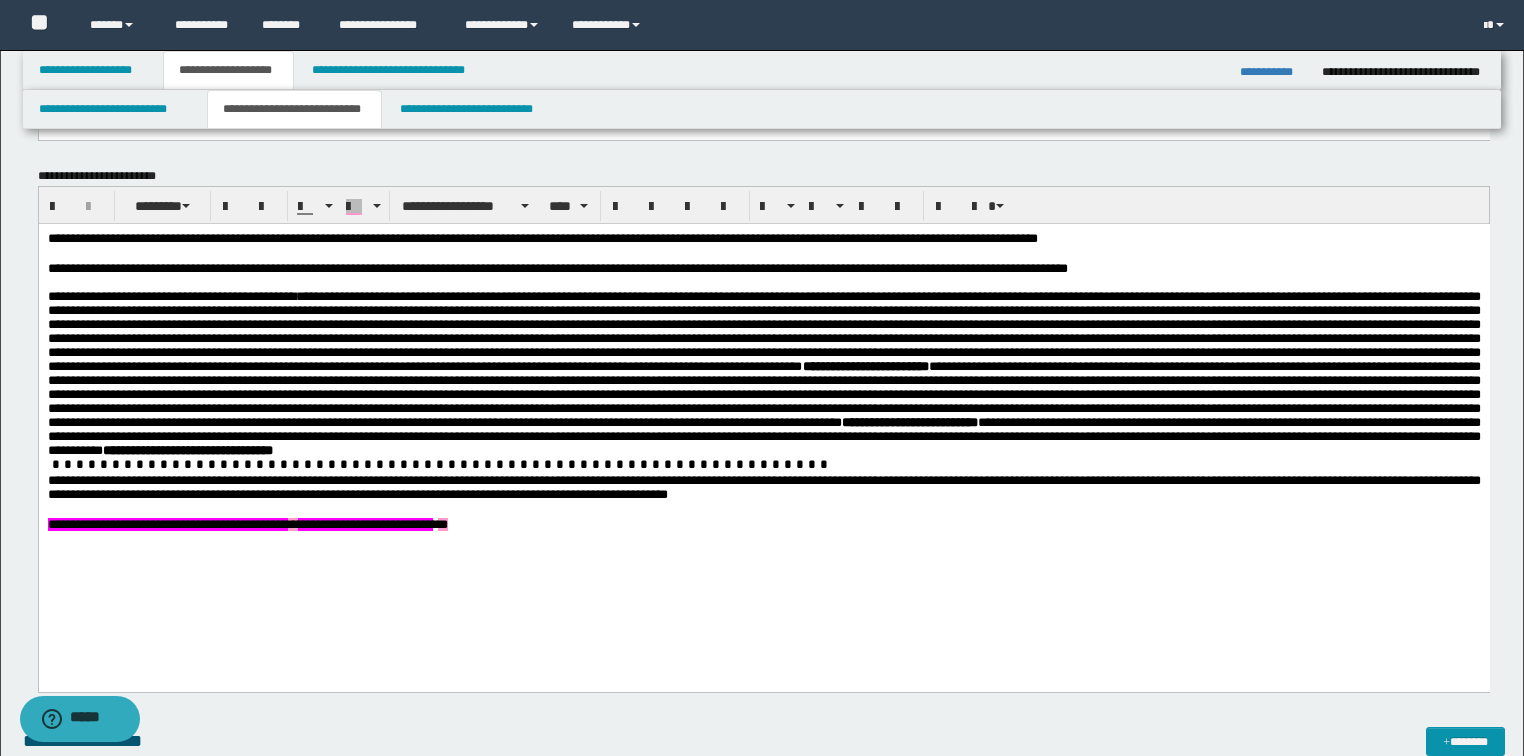 click on "**********" at bounding box center (763, 524) 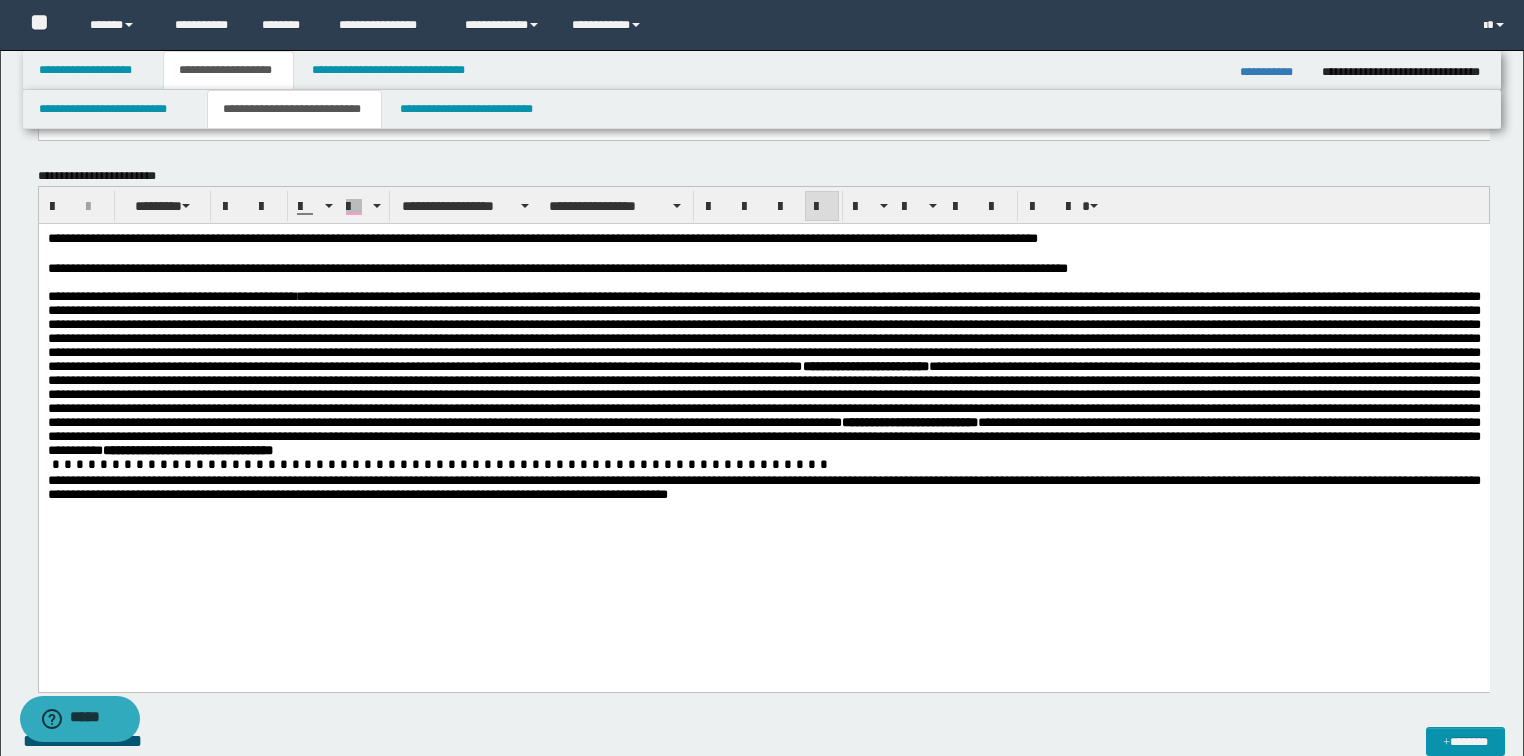 click on "**********" at bounding box center (1273, 72) 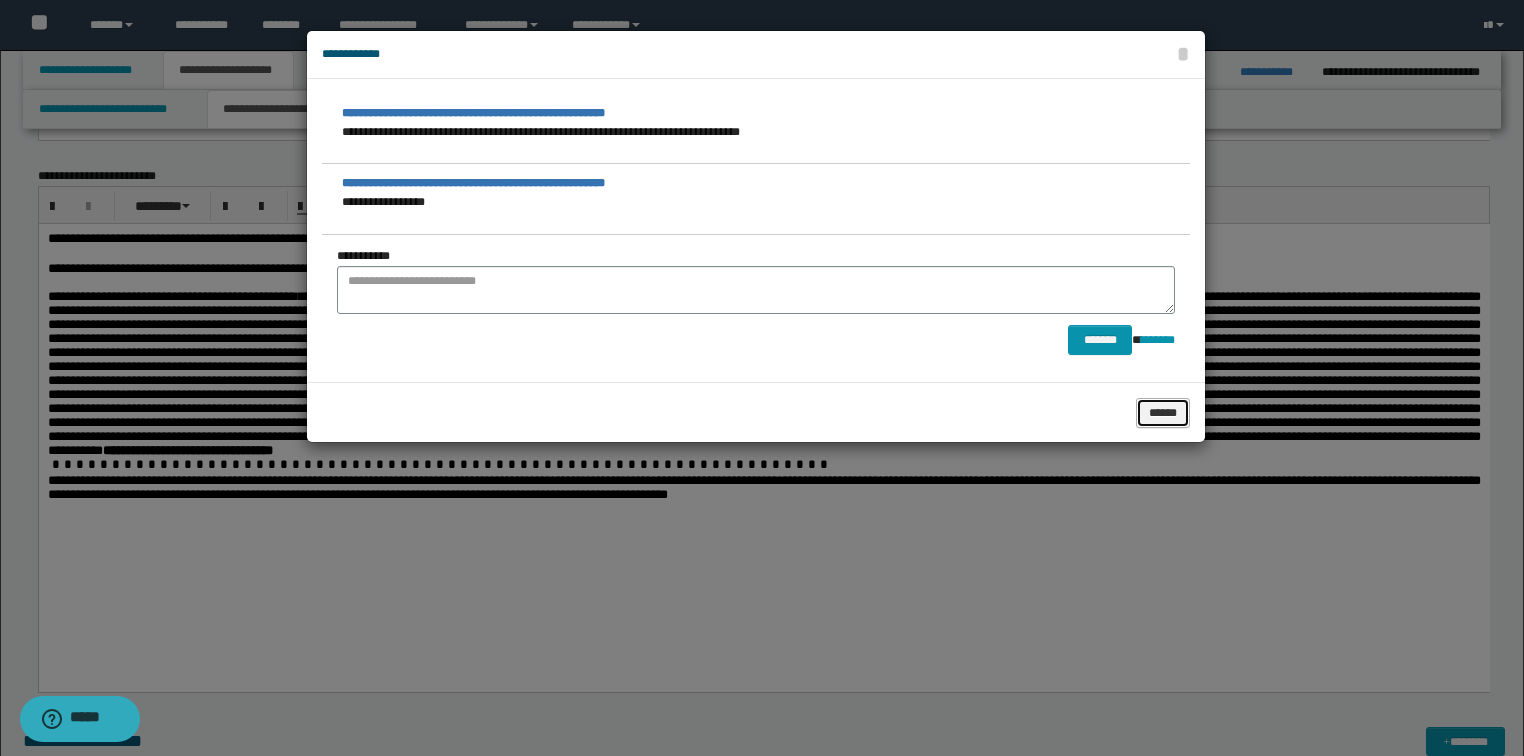 click on "******" at bounding box center (1163, 413) 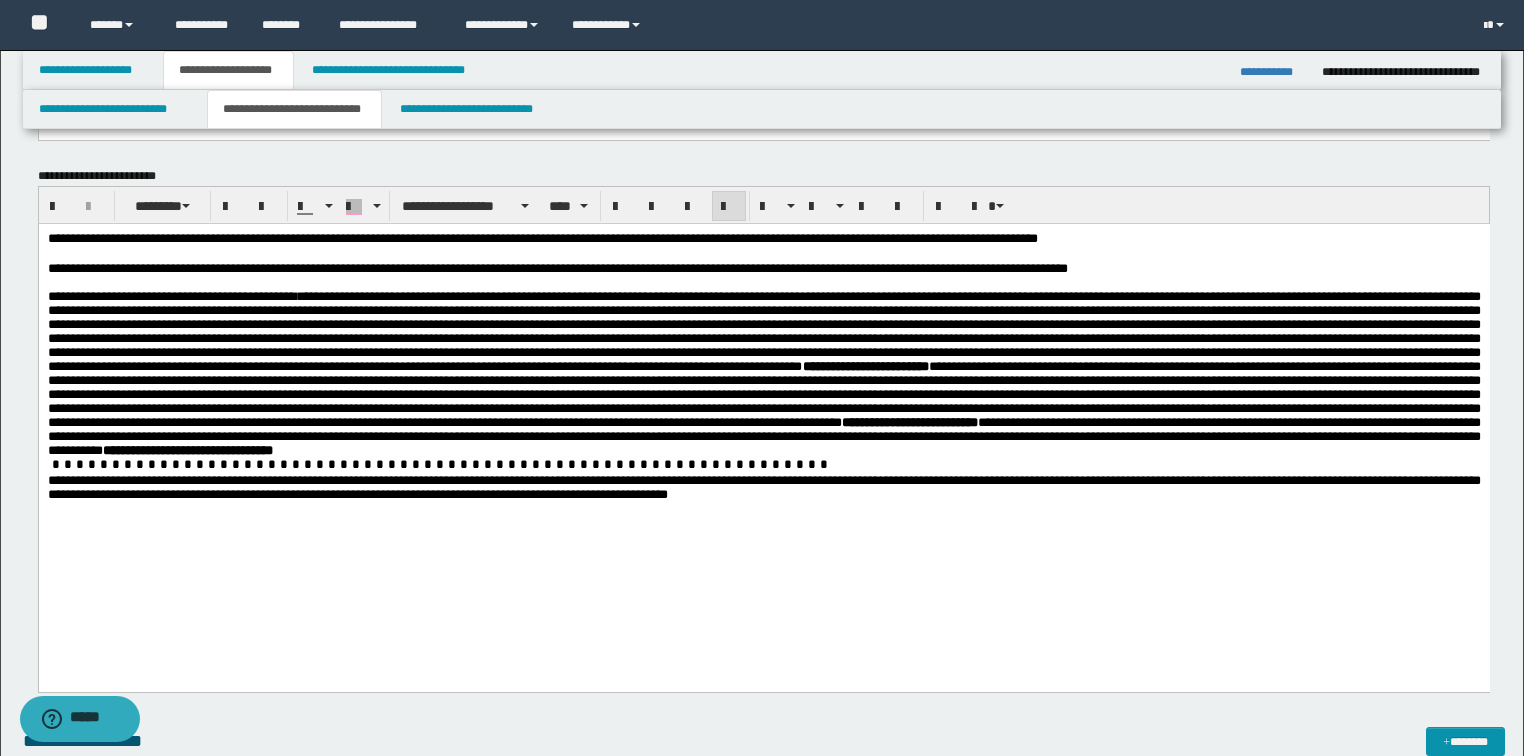 click on "**********" at bounding box center [763, 487] 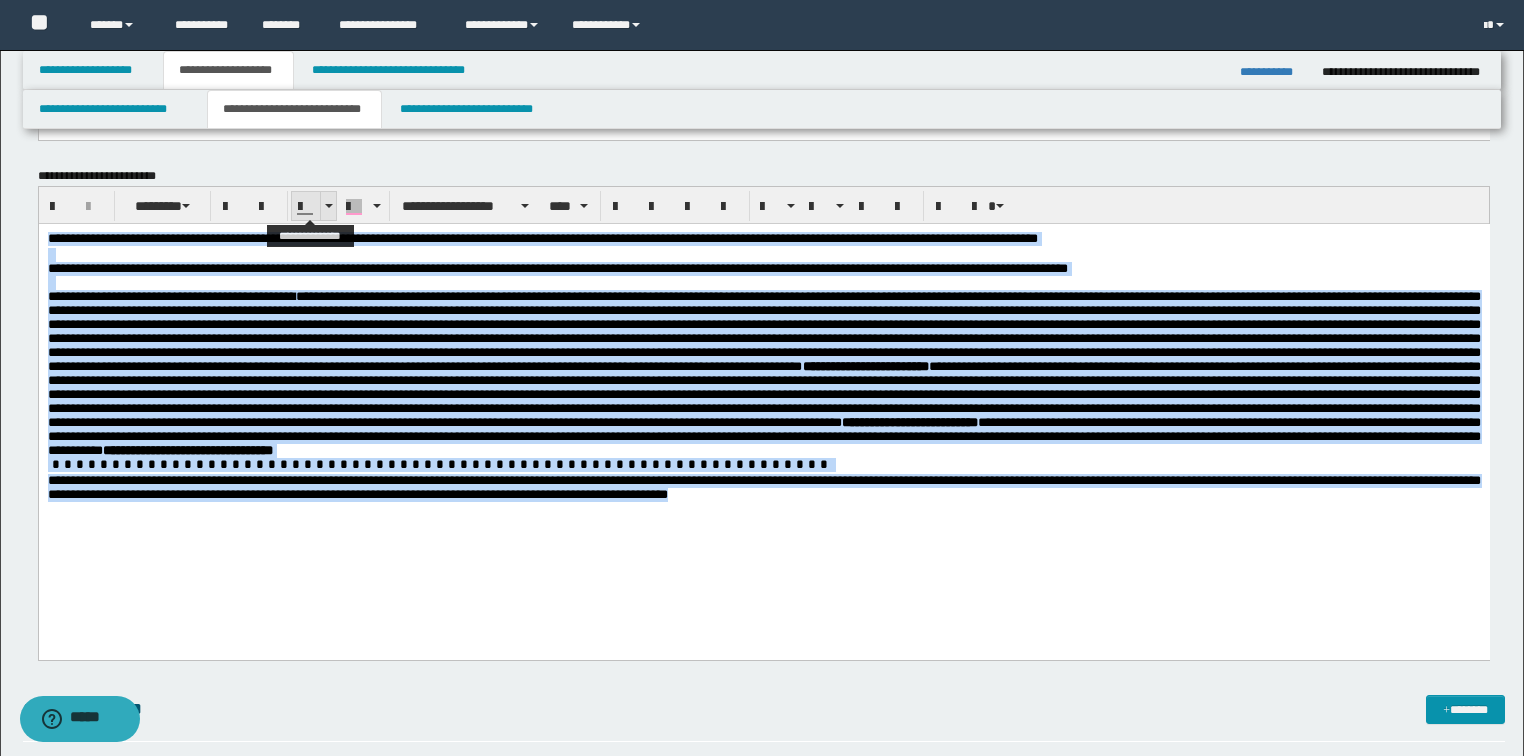 click at bounding box center (329, 206) 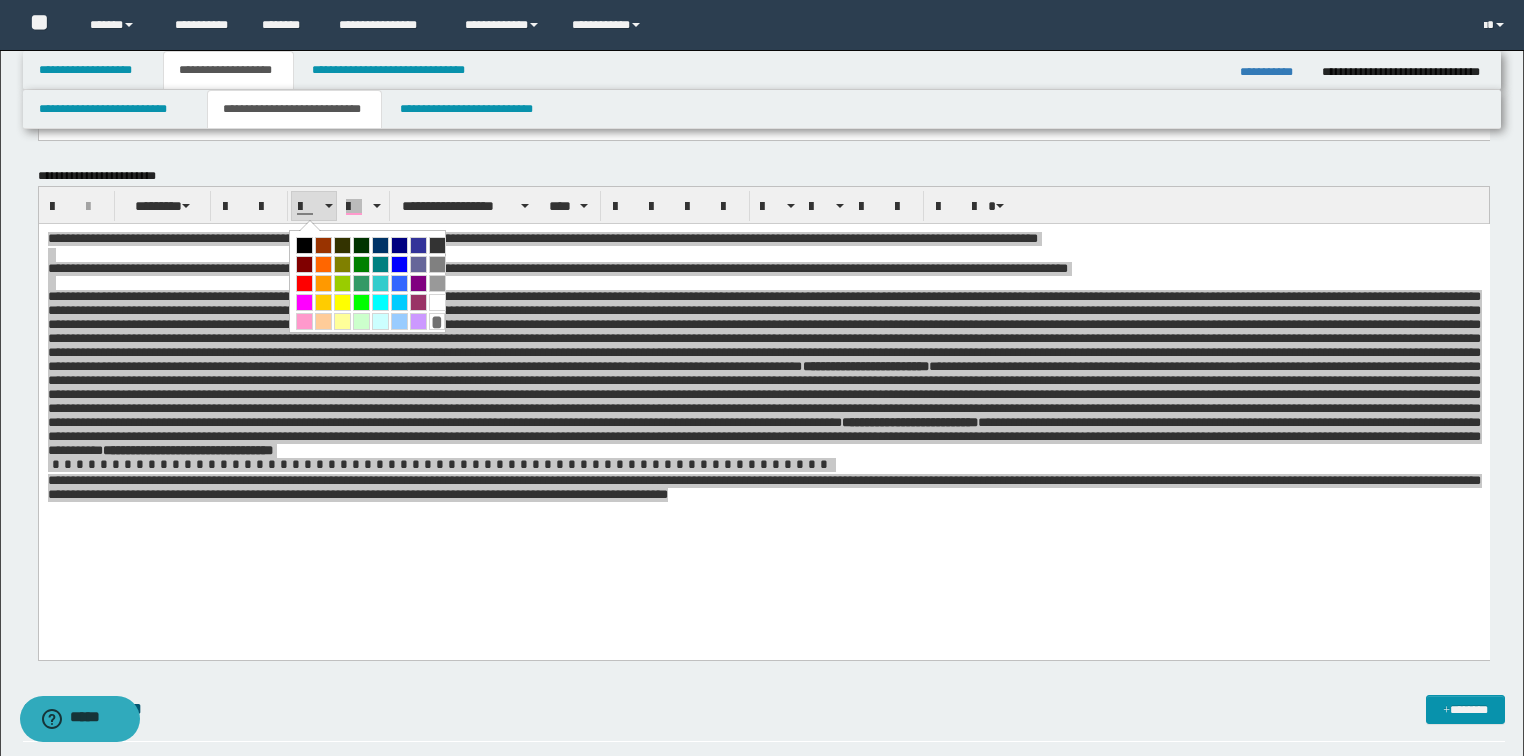 click at bounding box center (304, 245) 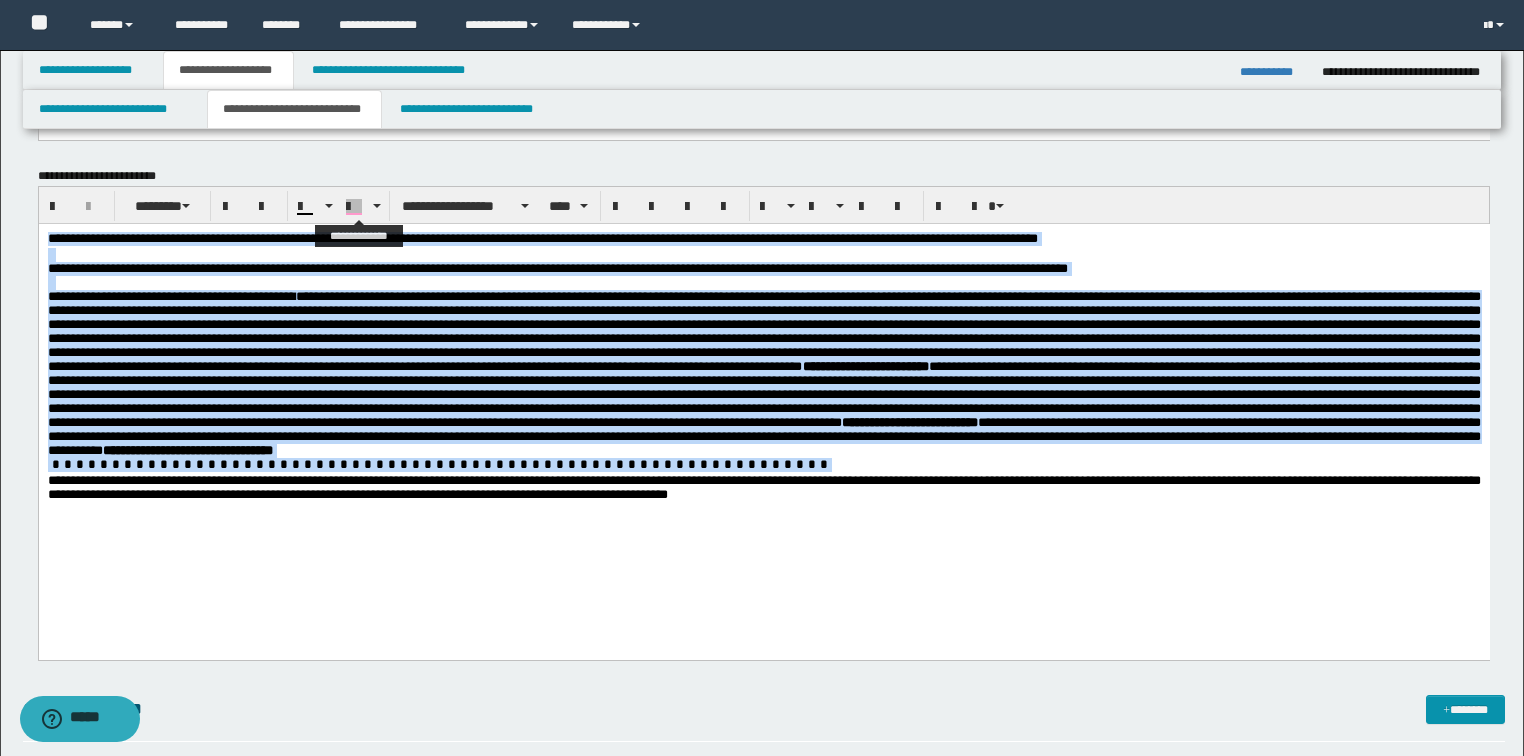 drag, startPoint x: 357, startPoint y: 6, endPoint x: 442, endPoint y: 296, distance: 302.20026 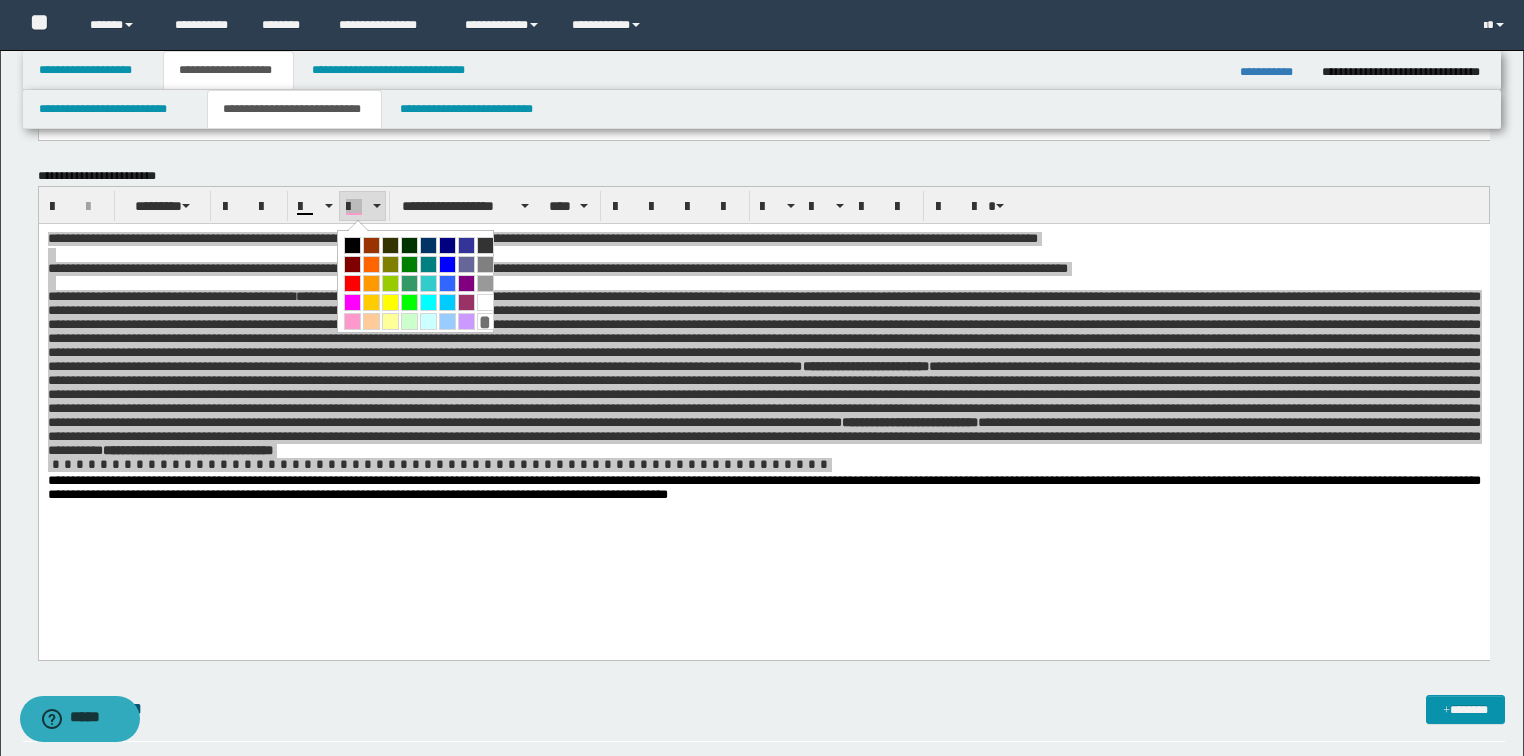 click on "*" at bounding box center (485, 321) 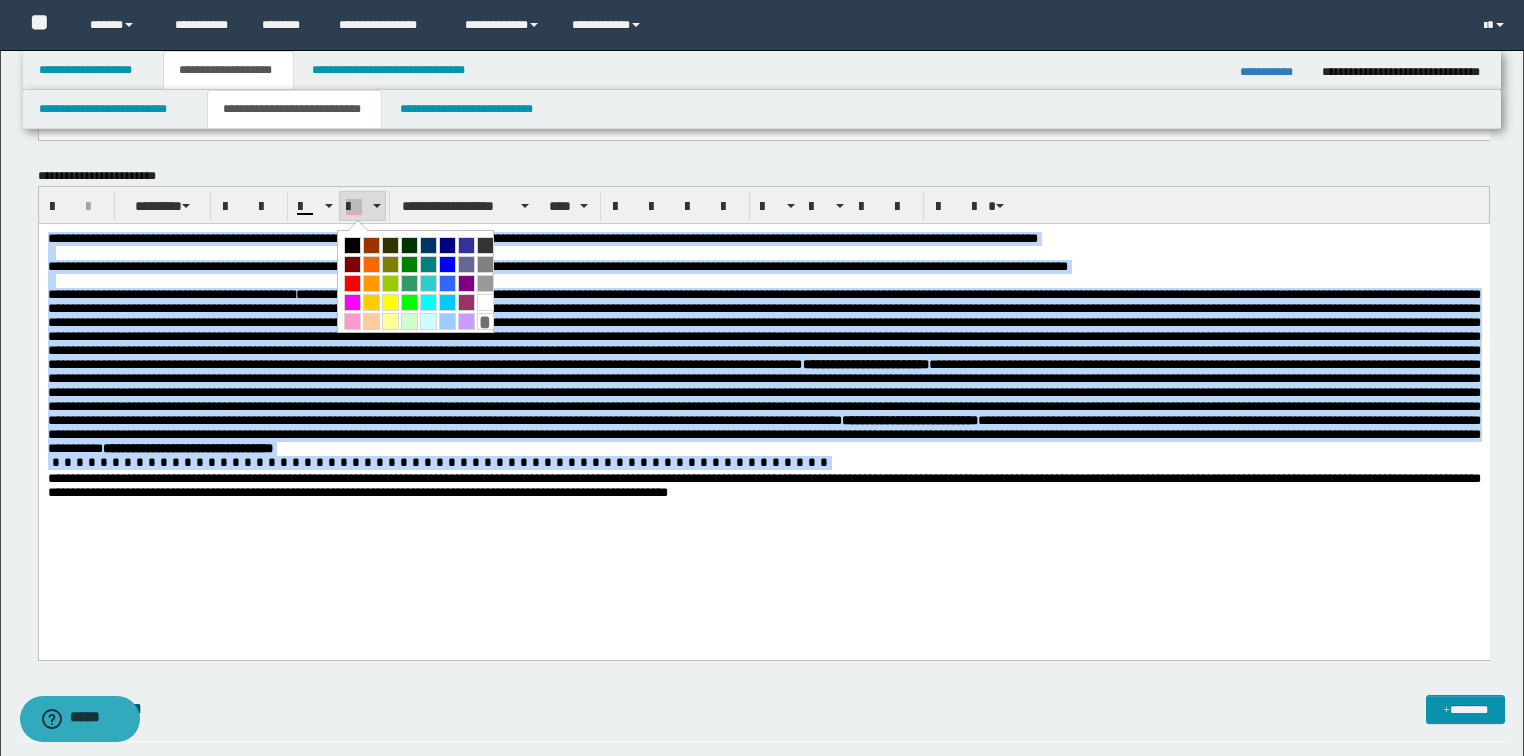 click at bounding box center (763, 328) 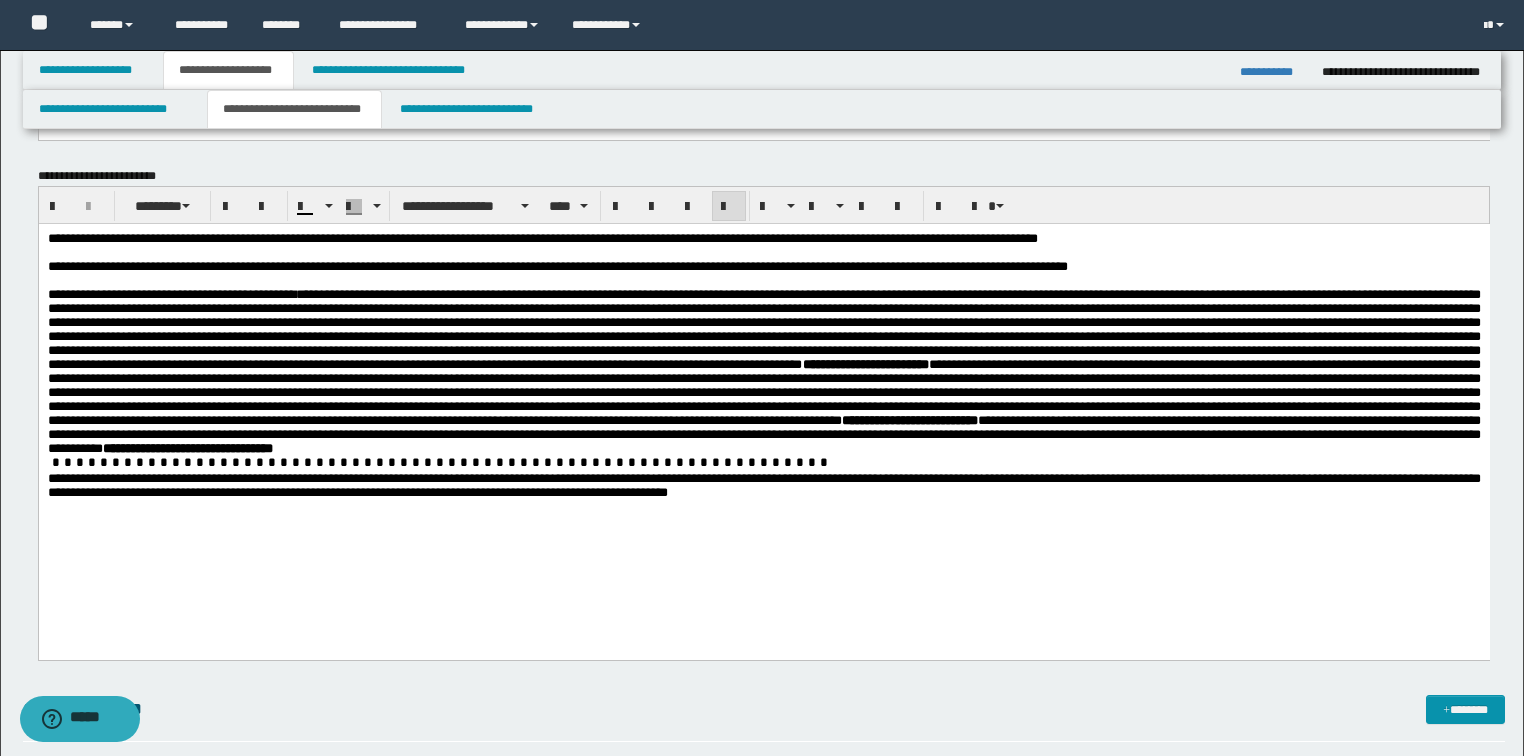 drag, startPoint x: 540, startPoint y: 357, endPoint x: 646, endPoint y: 486, distance: 166.96407 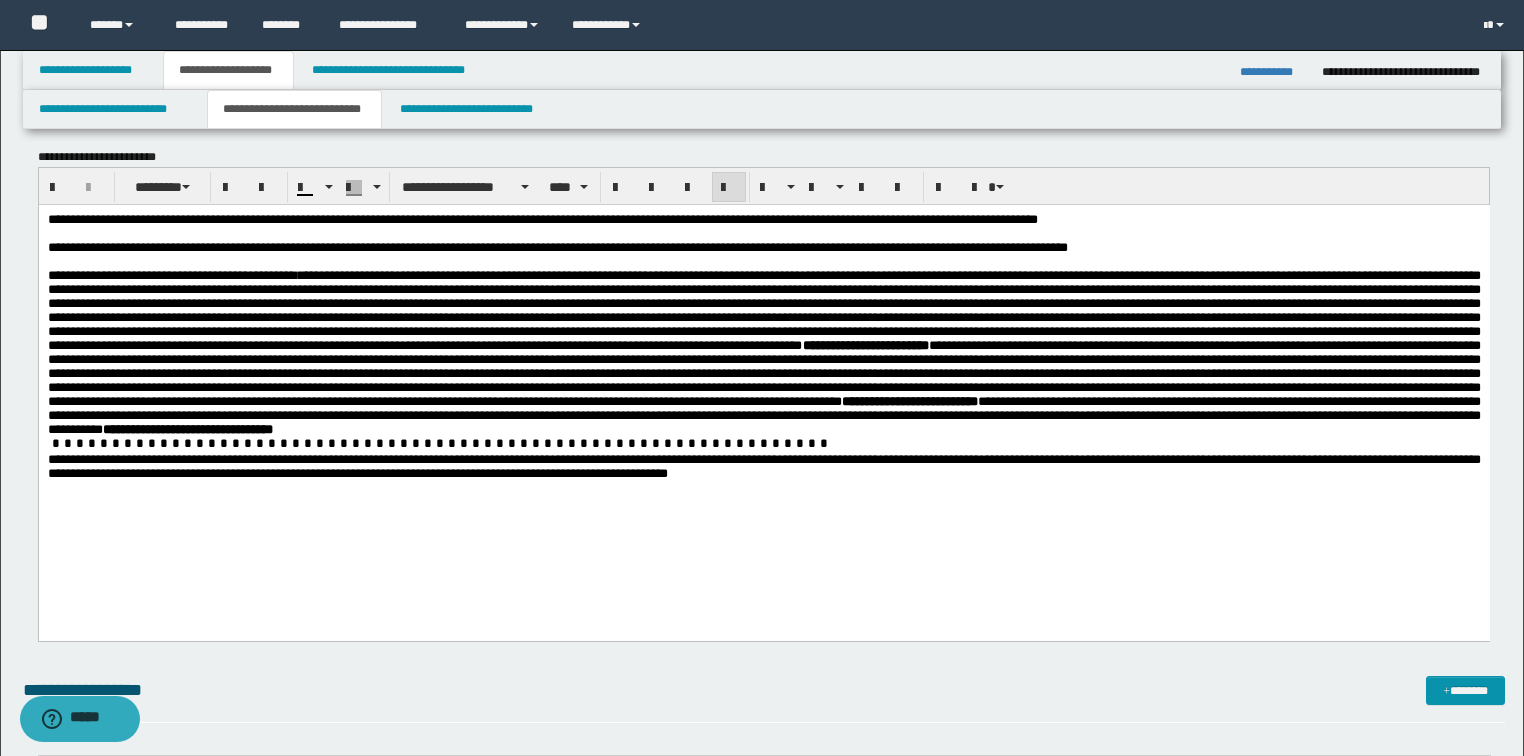scroll, scrollTop: 720, scrollLeft: 0, axis: vertical 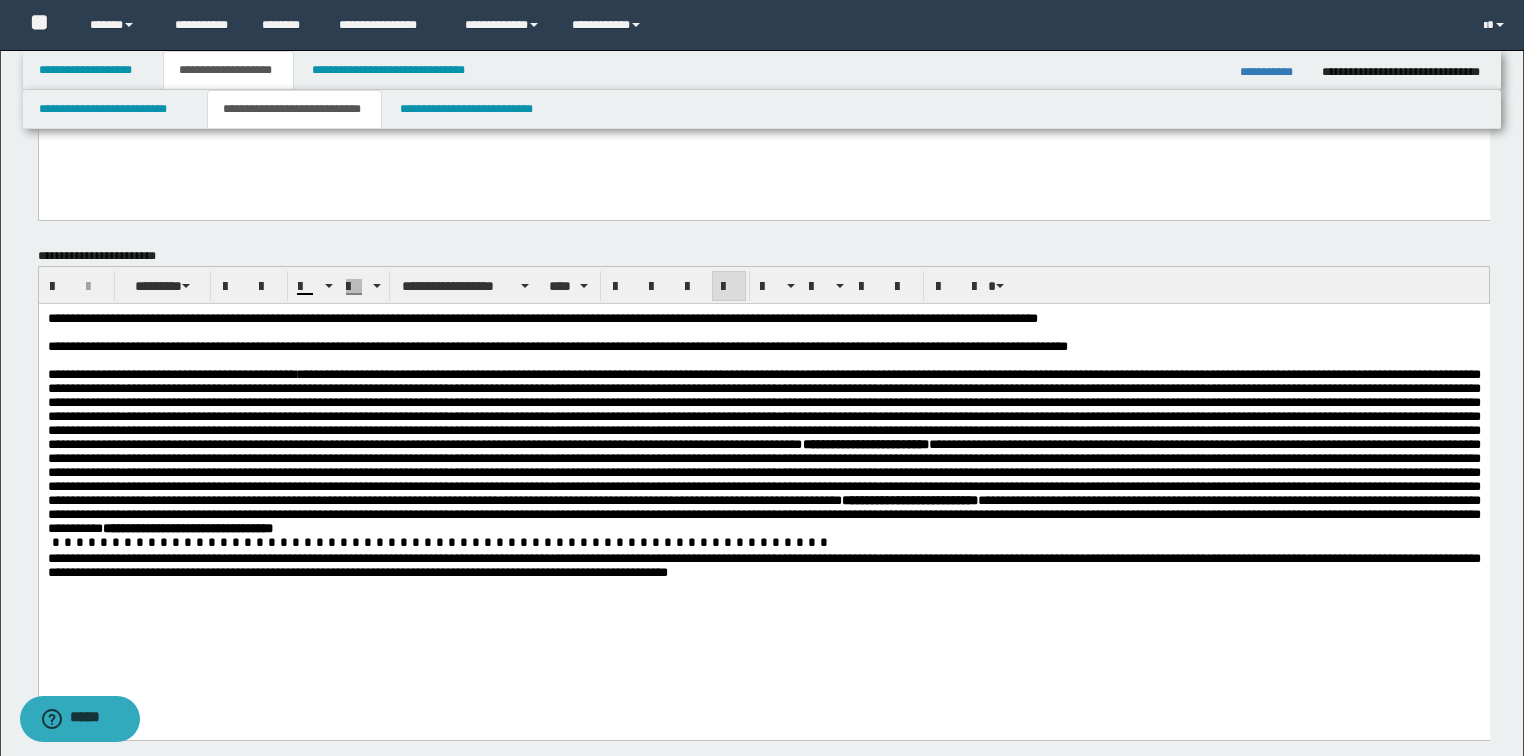 click on "**********" at bounding box center (763, 565) 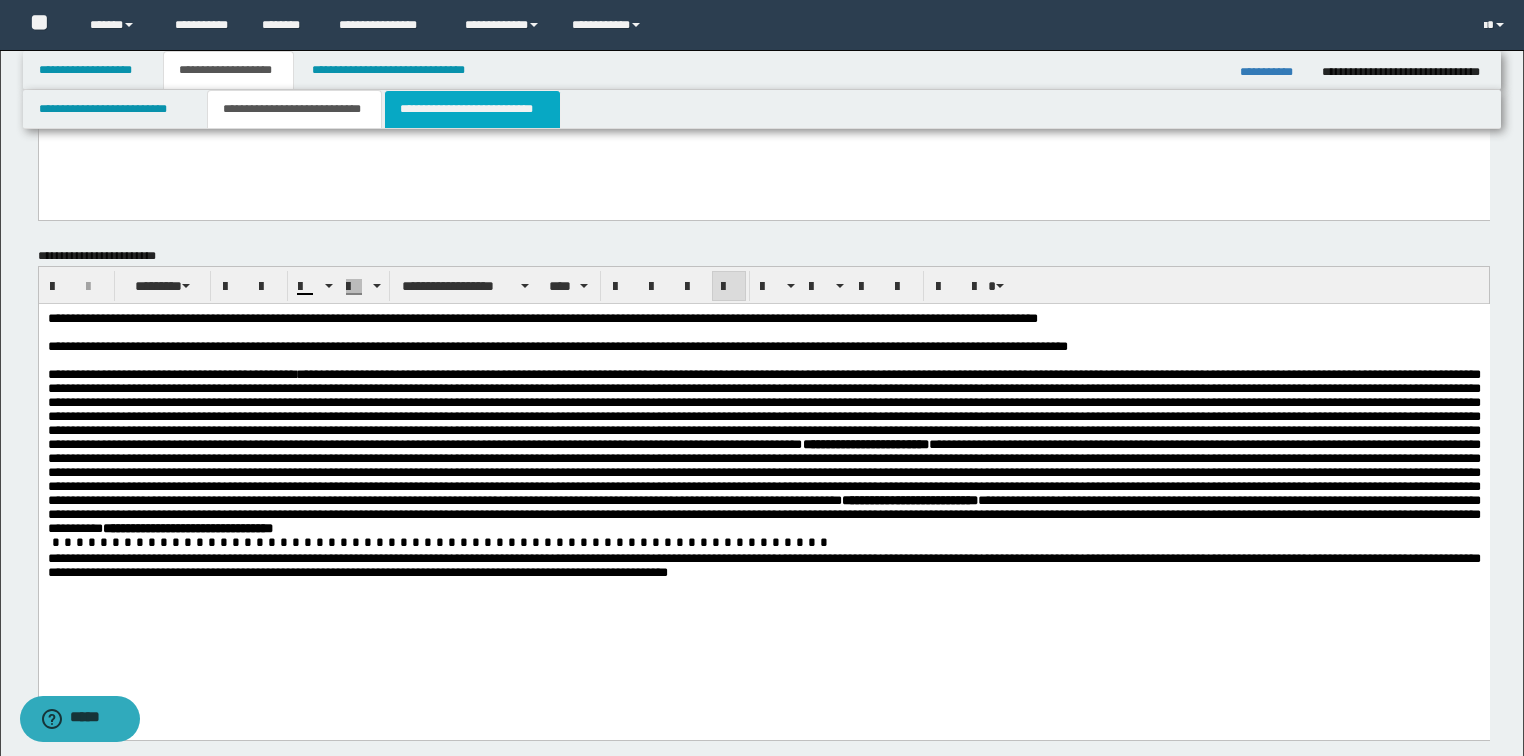 click on "**********" at bounding box center [472, 109] 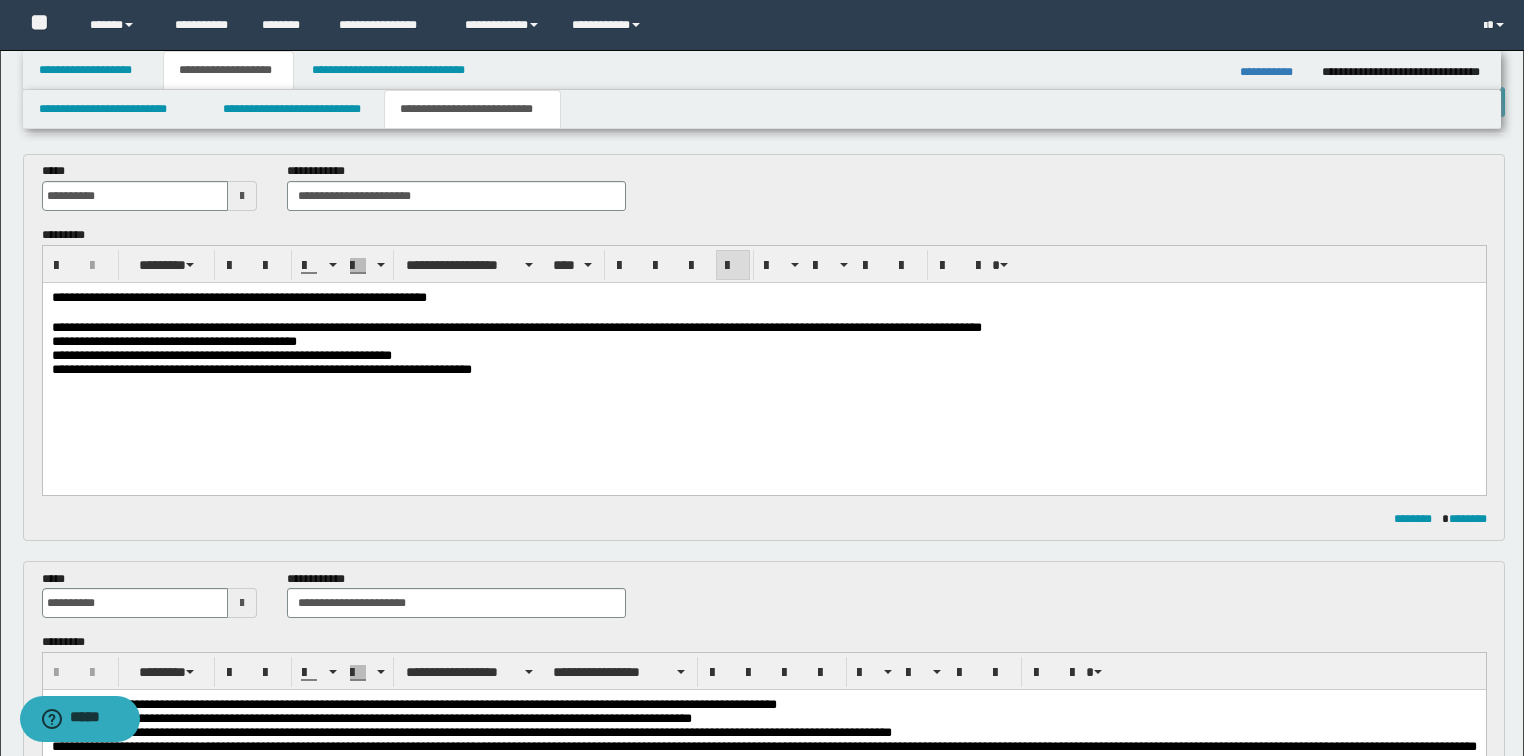 scroll, scrollTop: 0, scrollLeft: 0, axis: both 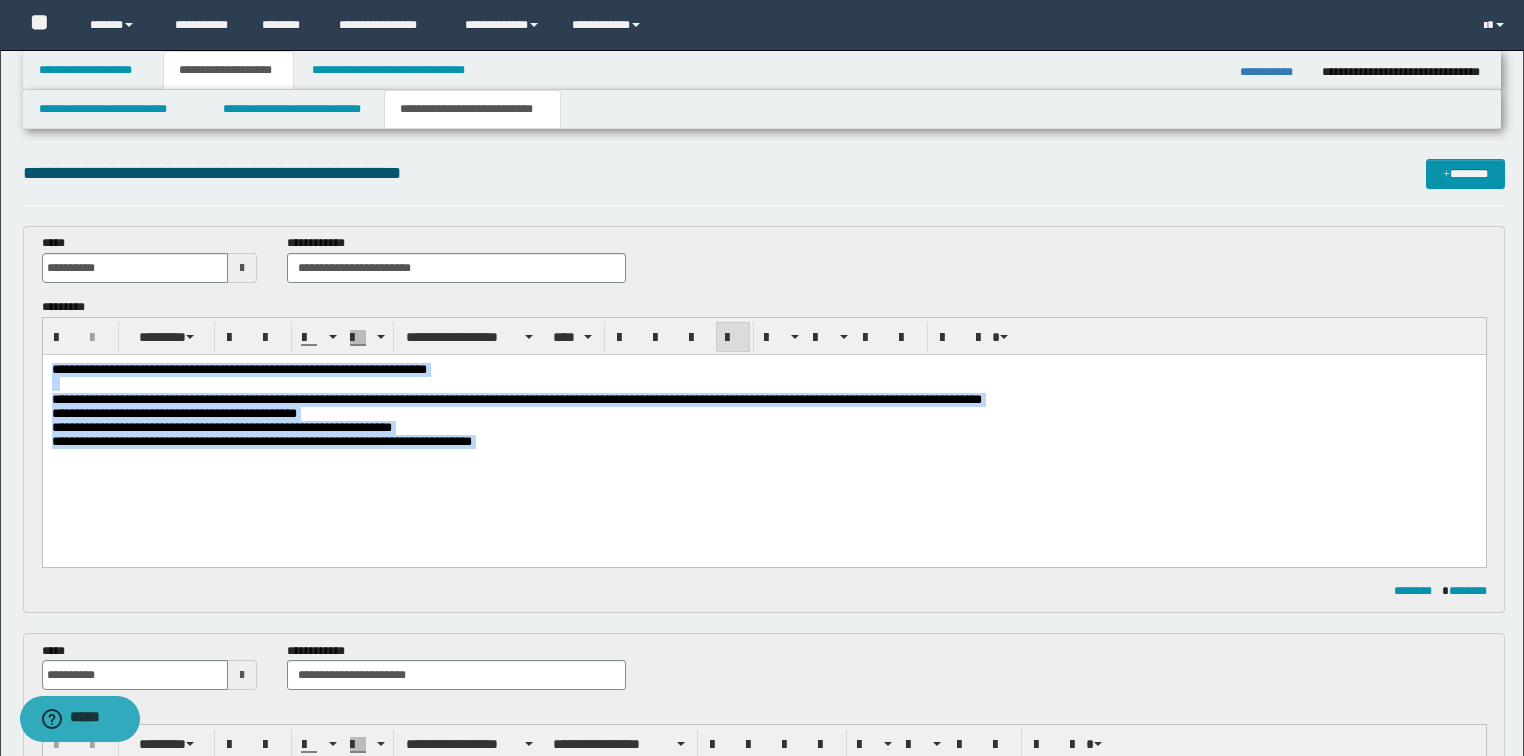 drag, startPoint x: 520, startPoint y: 451, endPoint x: 57, endPoint y: 692, distance: 521.9674 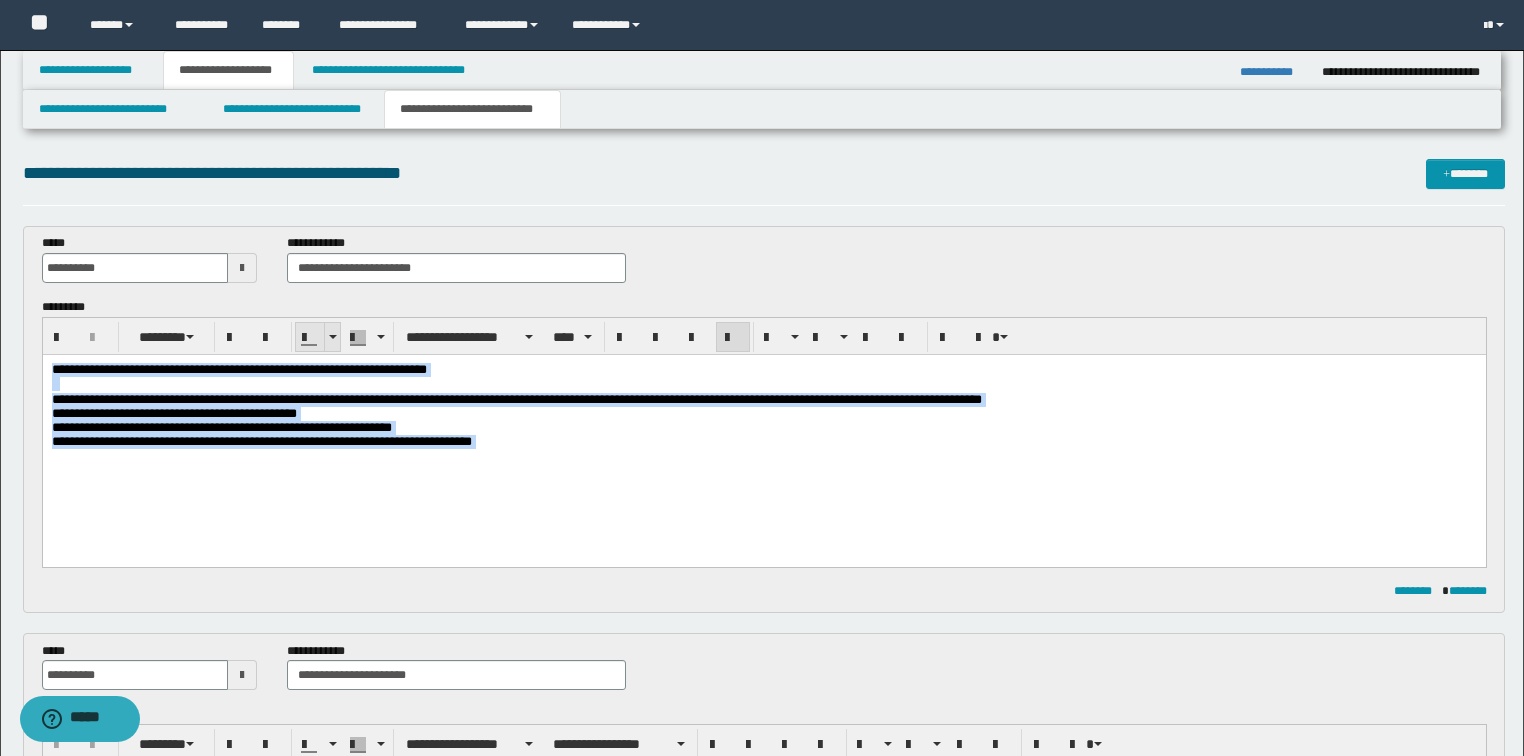 click at bounding box center (333, 337) 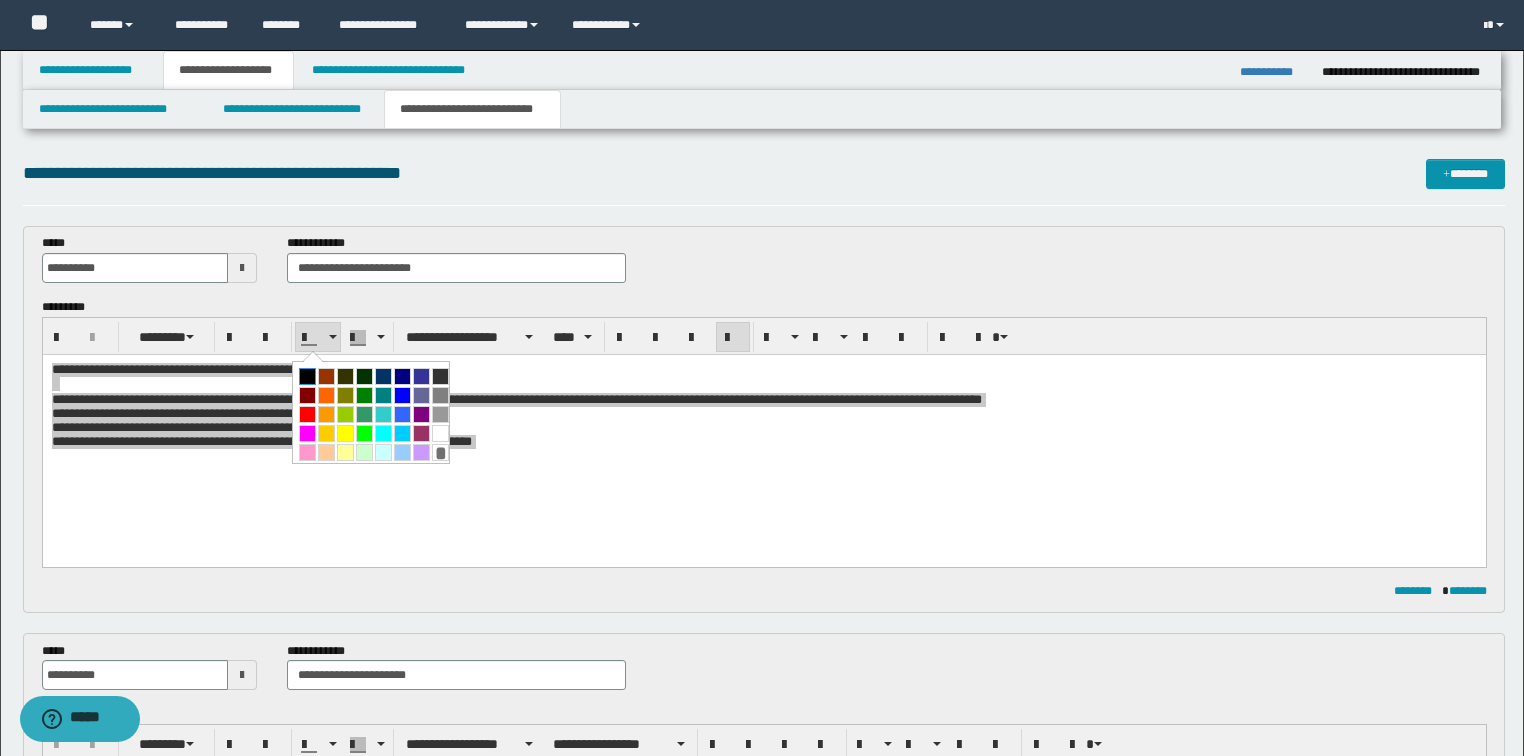 click at bounding box center [307, 376] 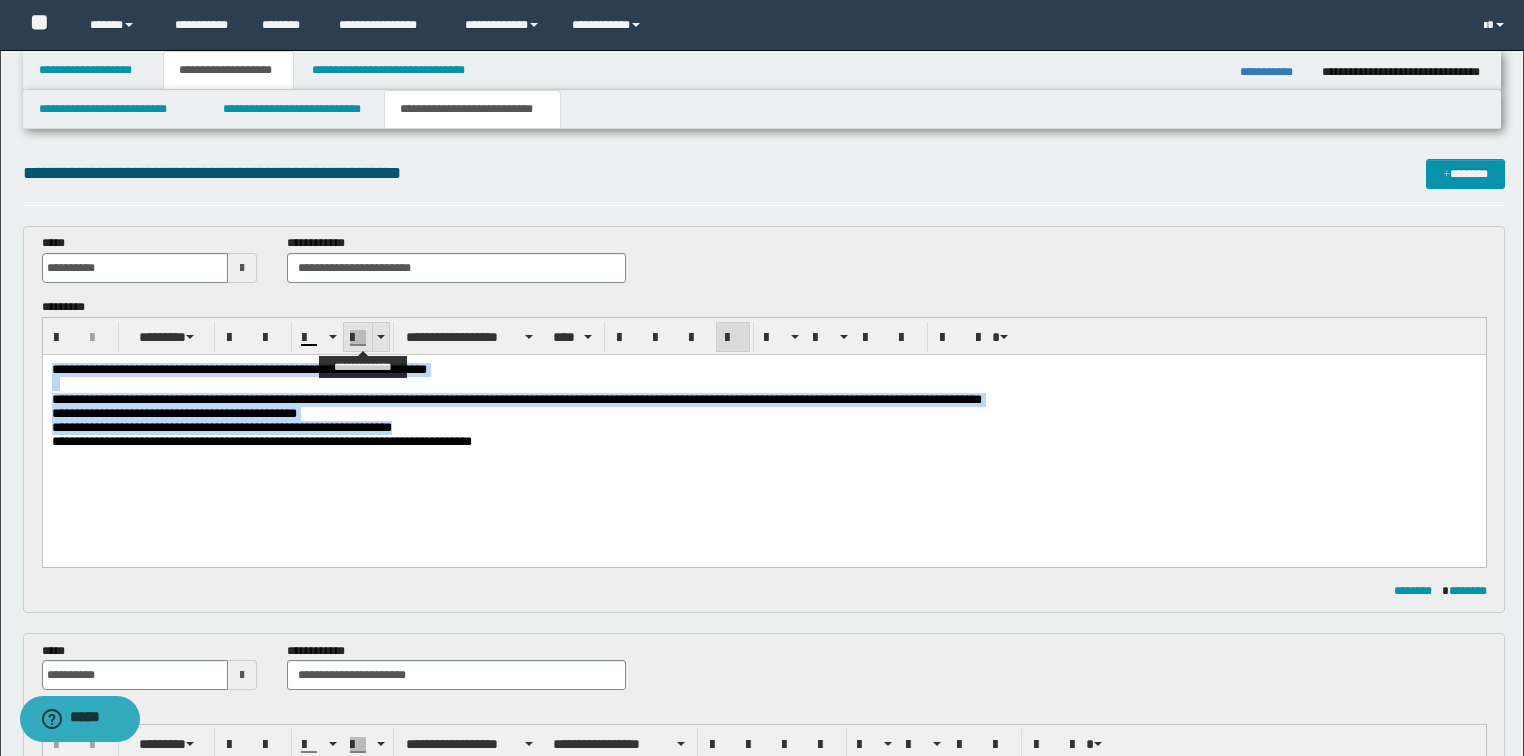 click at bounding box center (381, 337) 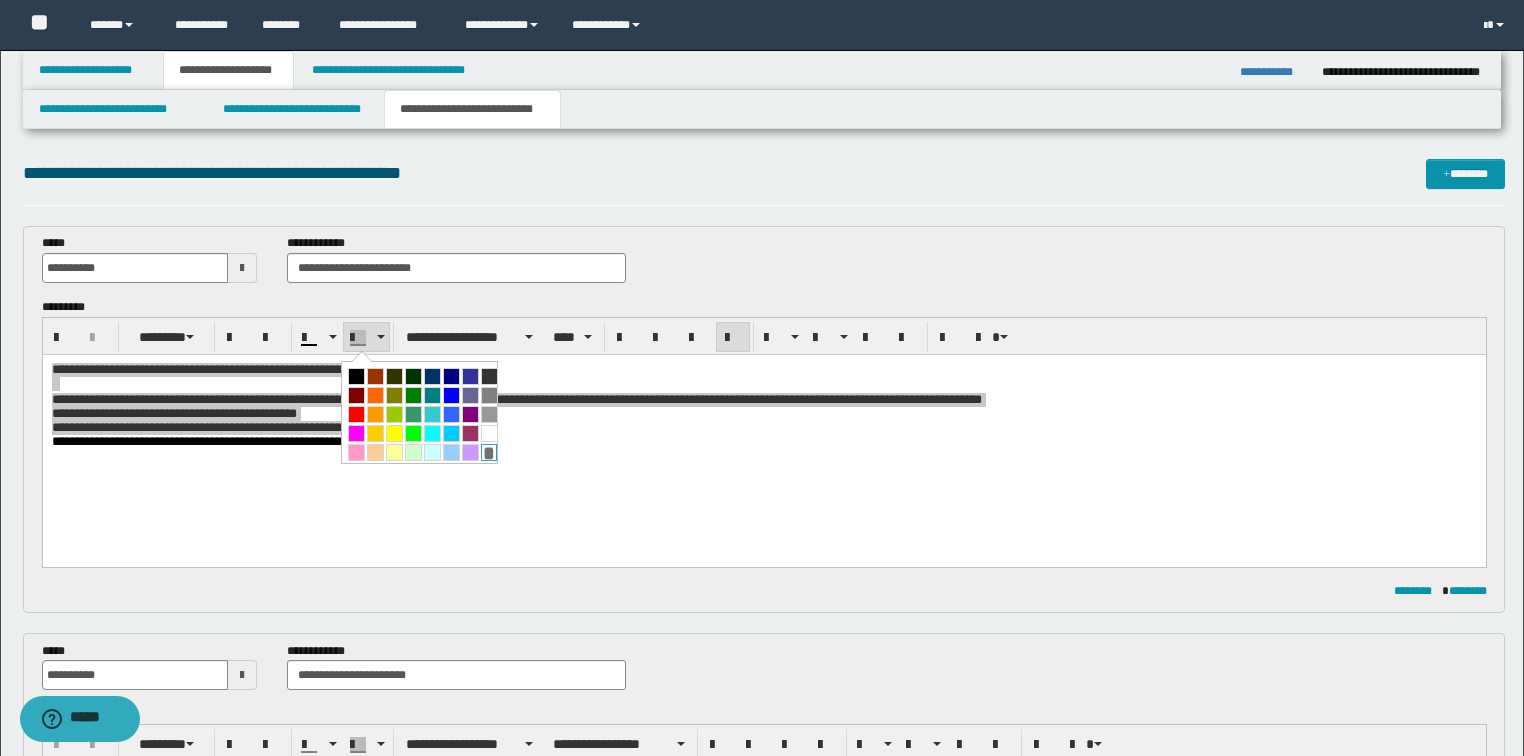 click on "*" at bounding box center (489, 452) 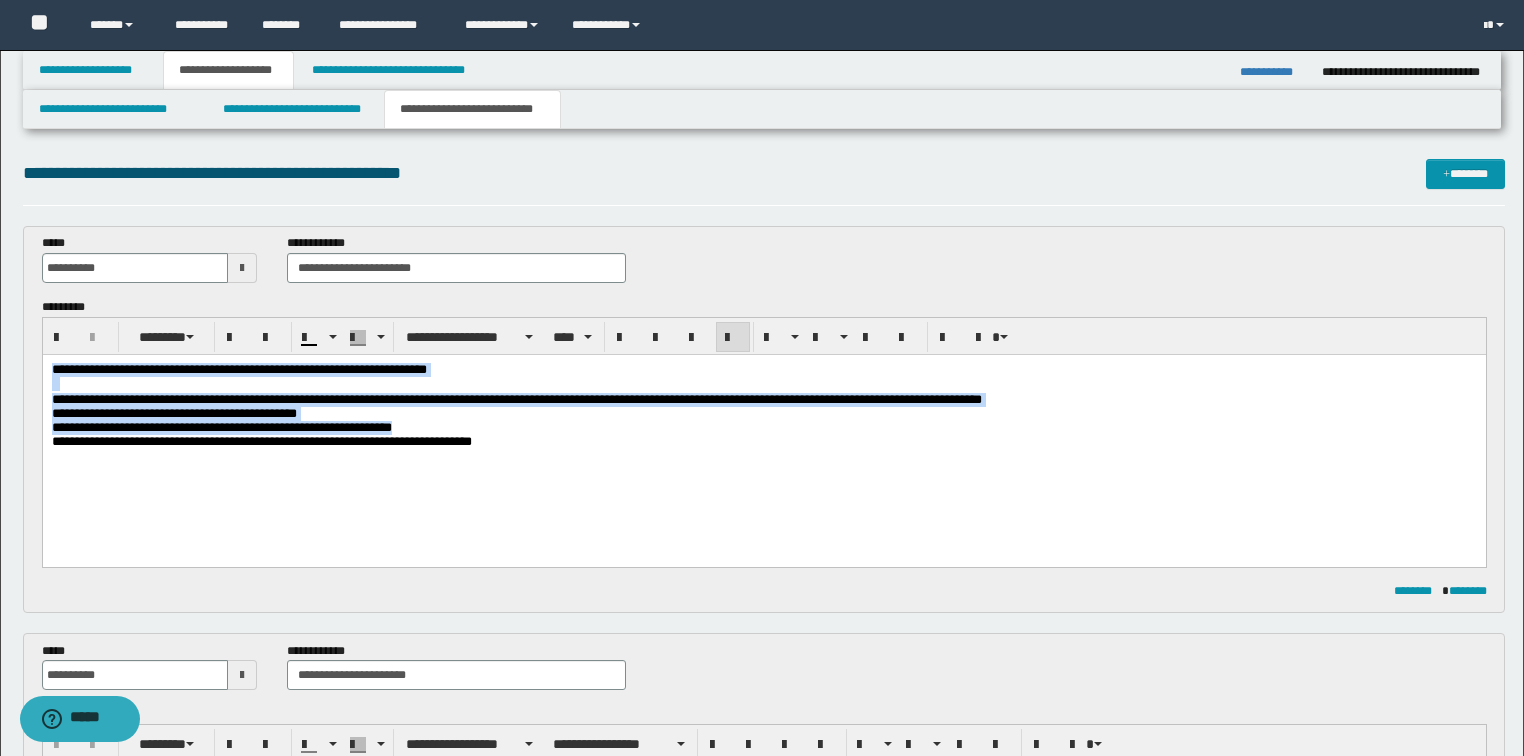 click on "**********" at bounding box center (763, 427) 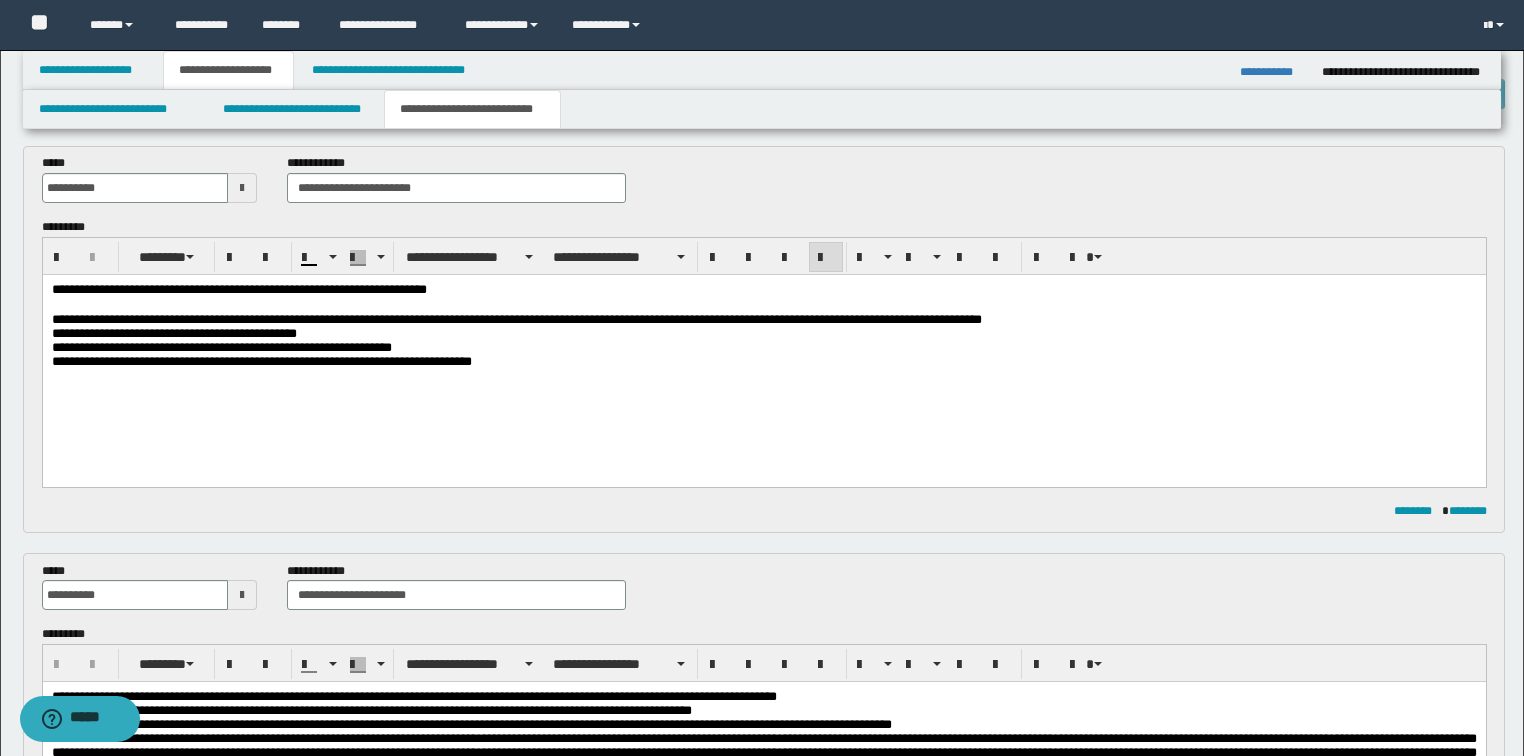 scroll, scrollTop: 400, scrollLeft: 0, axis: vertical 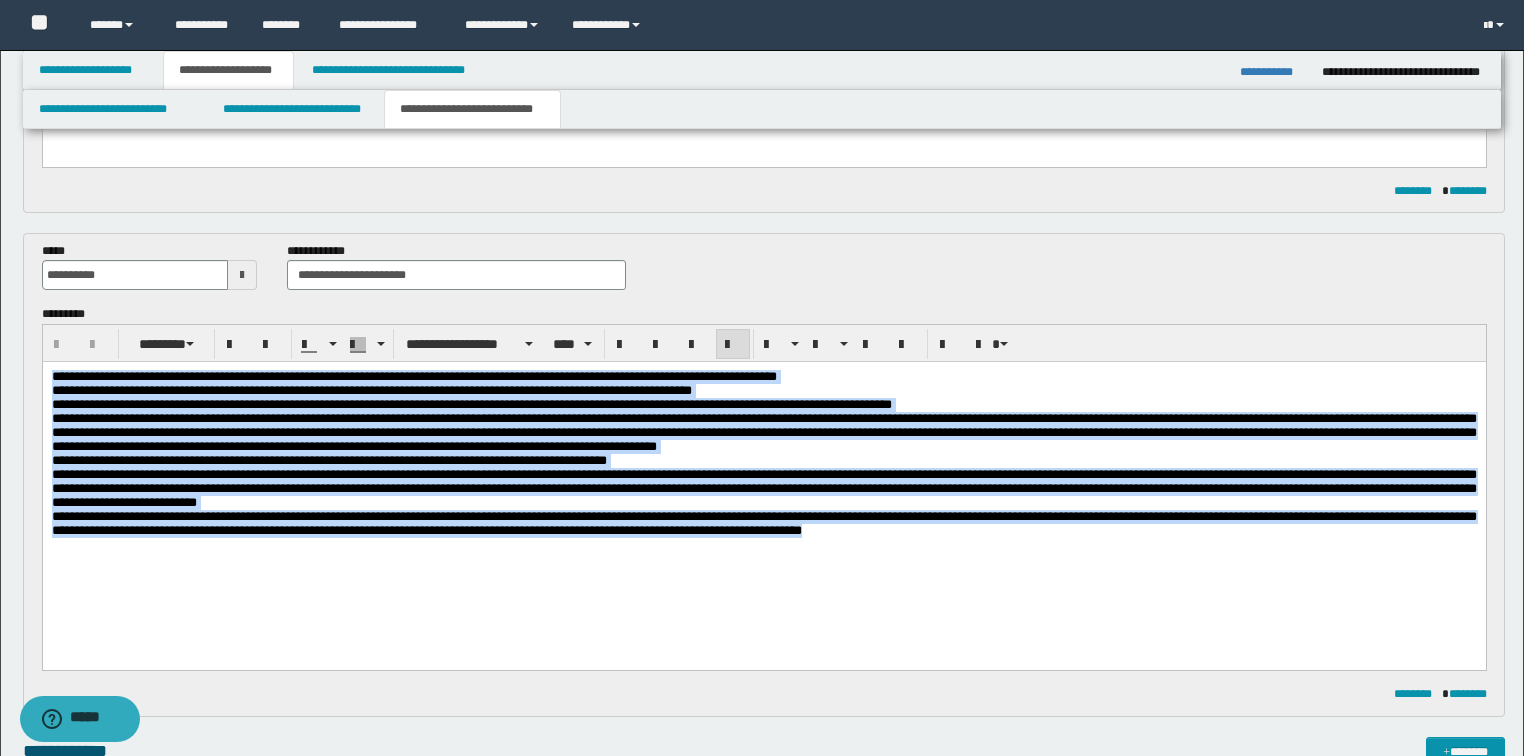 drag, startPoint x: 970, startPoint y: 550, endPoint x: 93, endPoint y: 682, distance: 886.87823 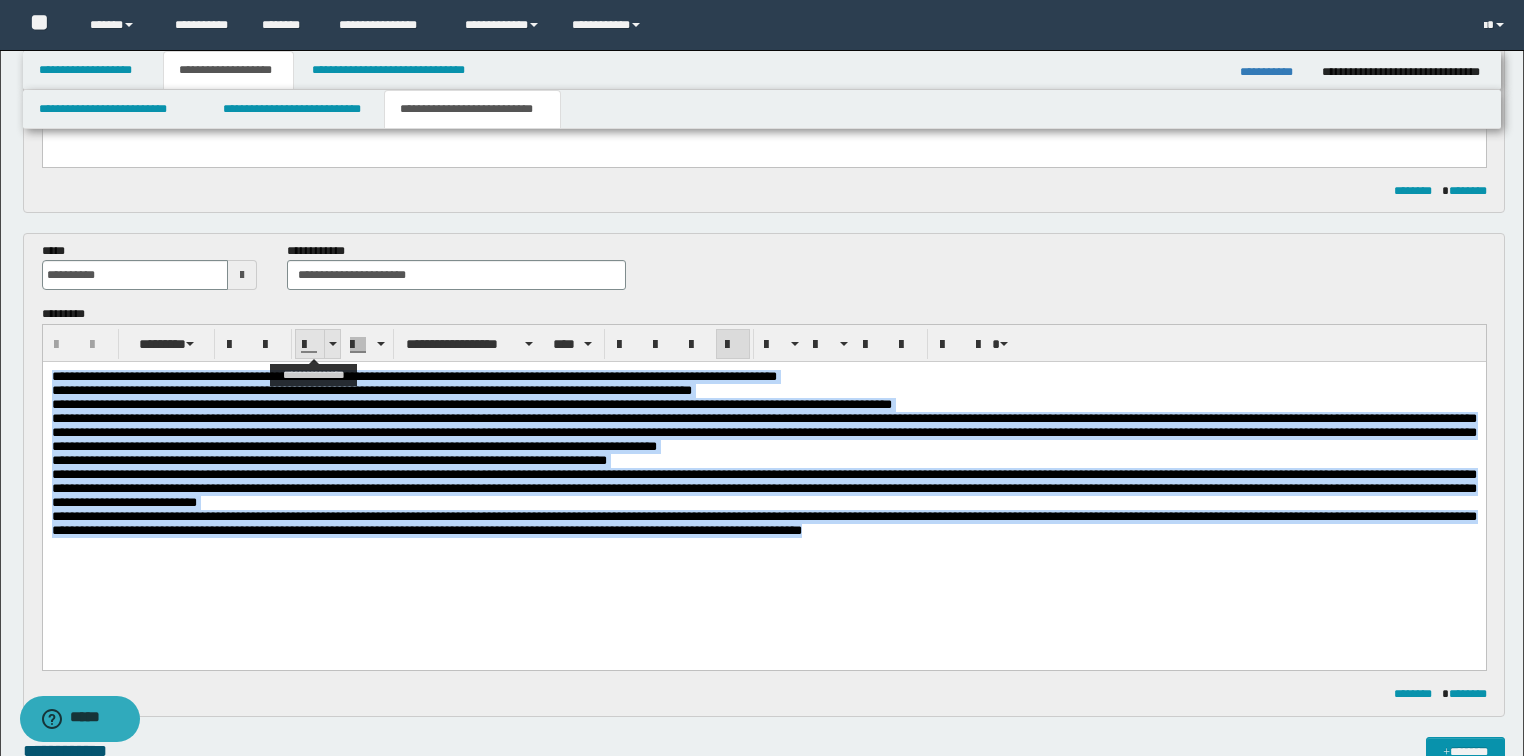 click at bounding box center [333, 344] 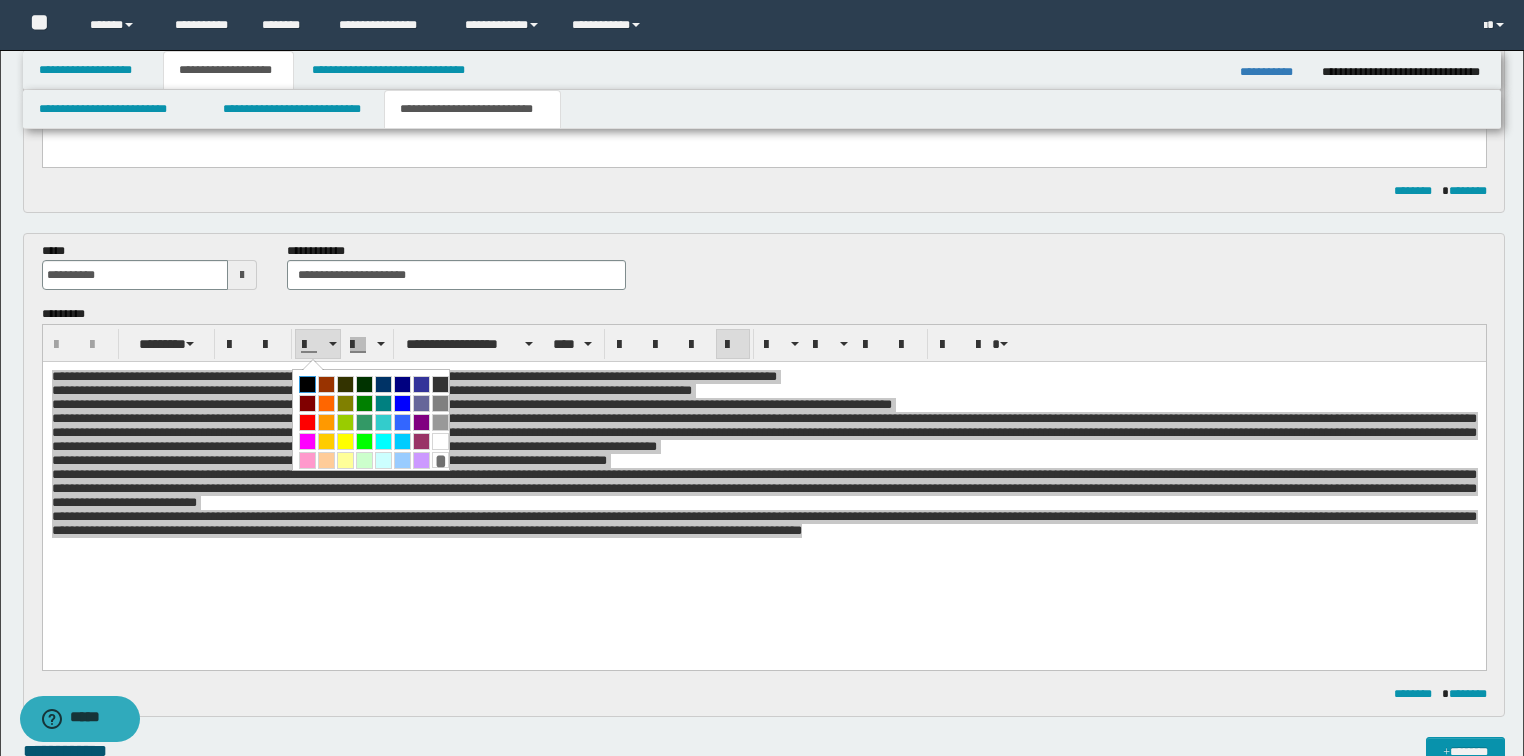 click at bounding box center (307, 384) 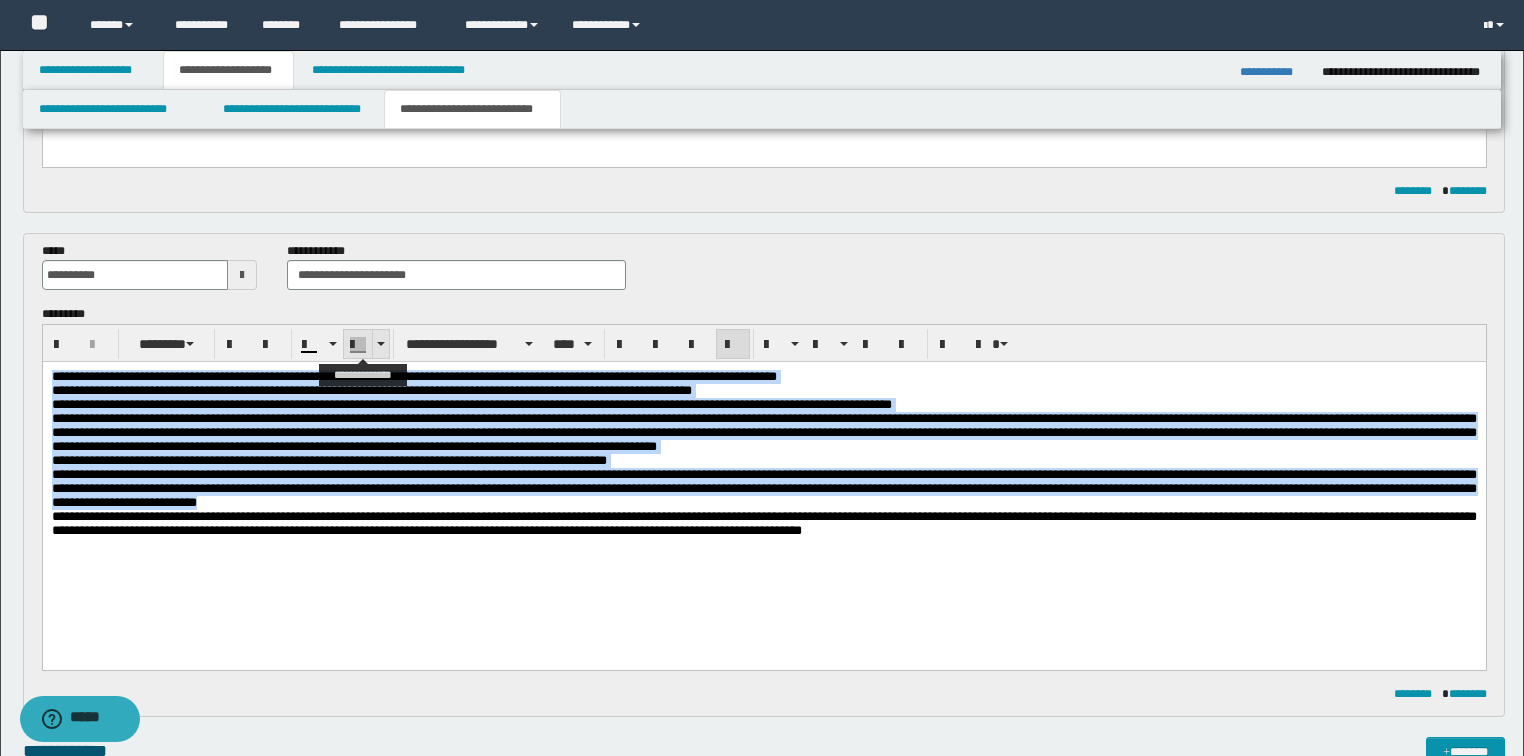 click at bounding box center [380, 344] 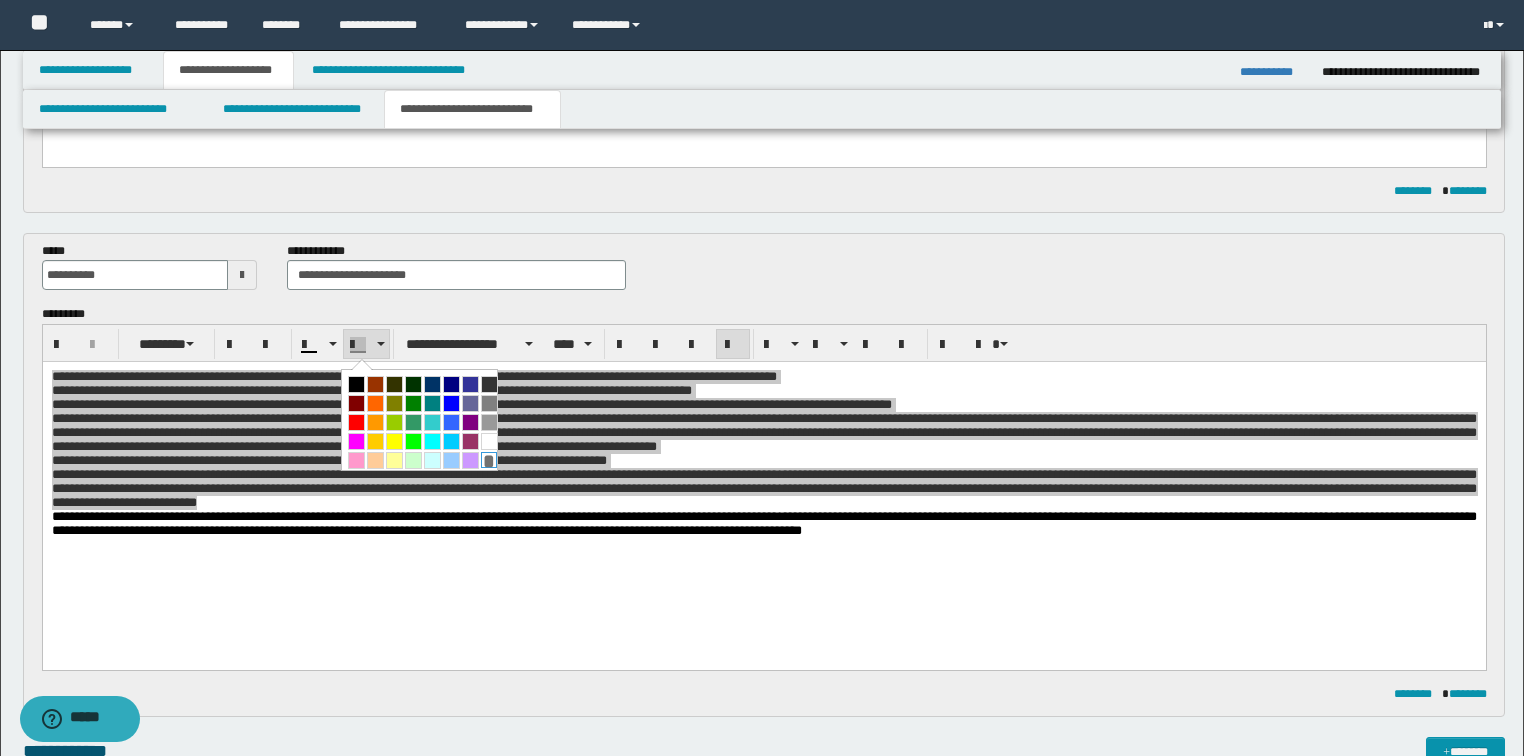 click on "*" at bounding box center (489, 460) 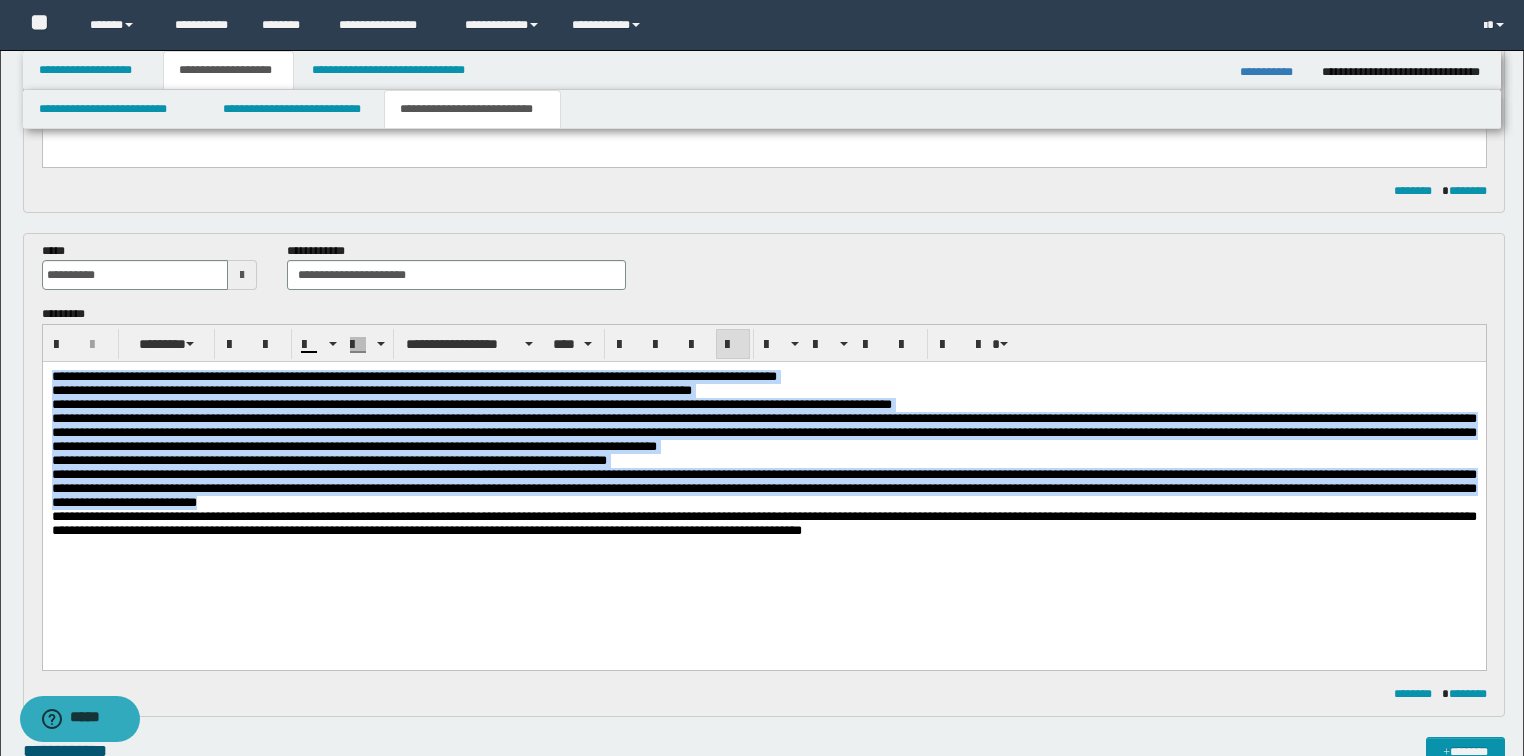click on "**********" at bounding box center (763, 432) 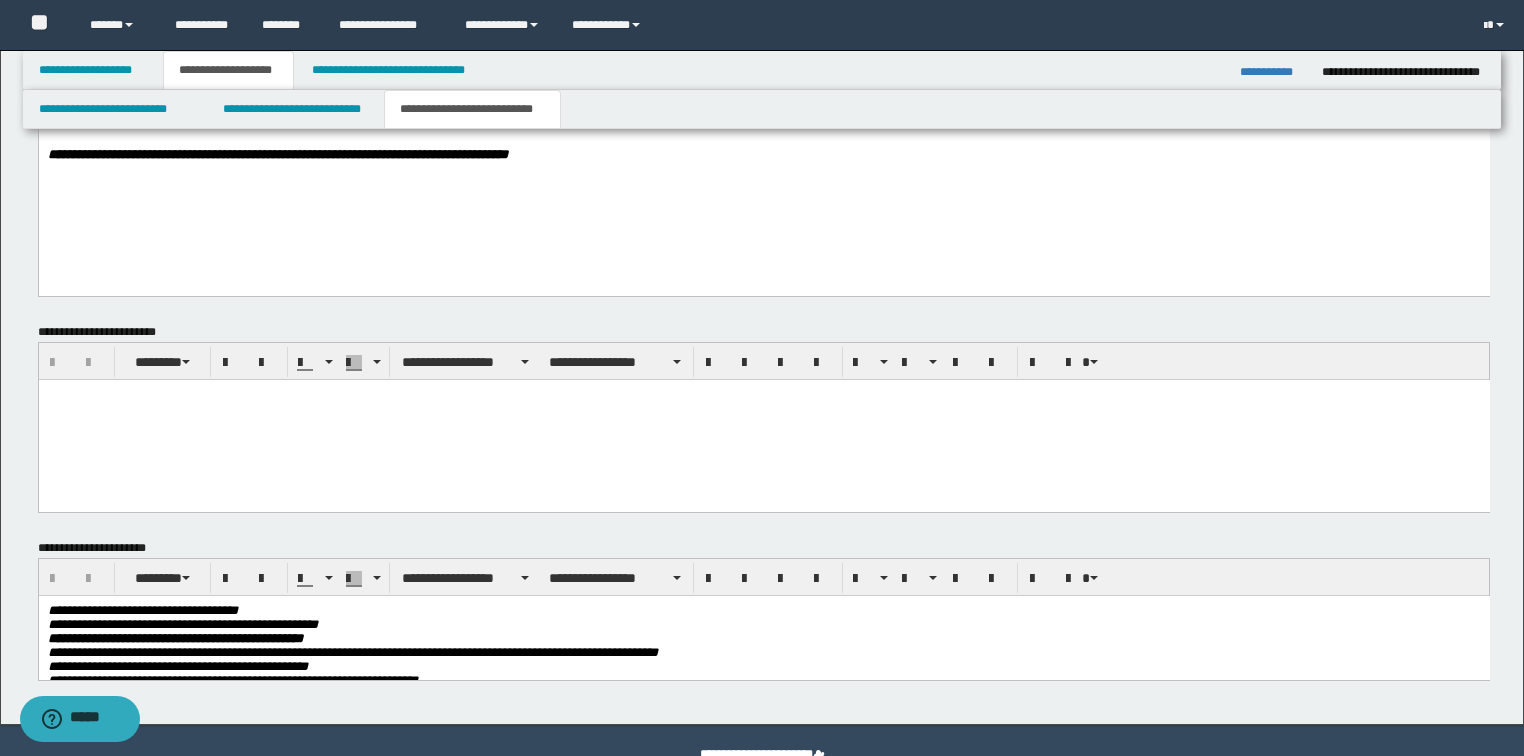 scroll, scrollTop: 1465, scrollLeft: 0, axis: vertical 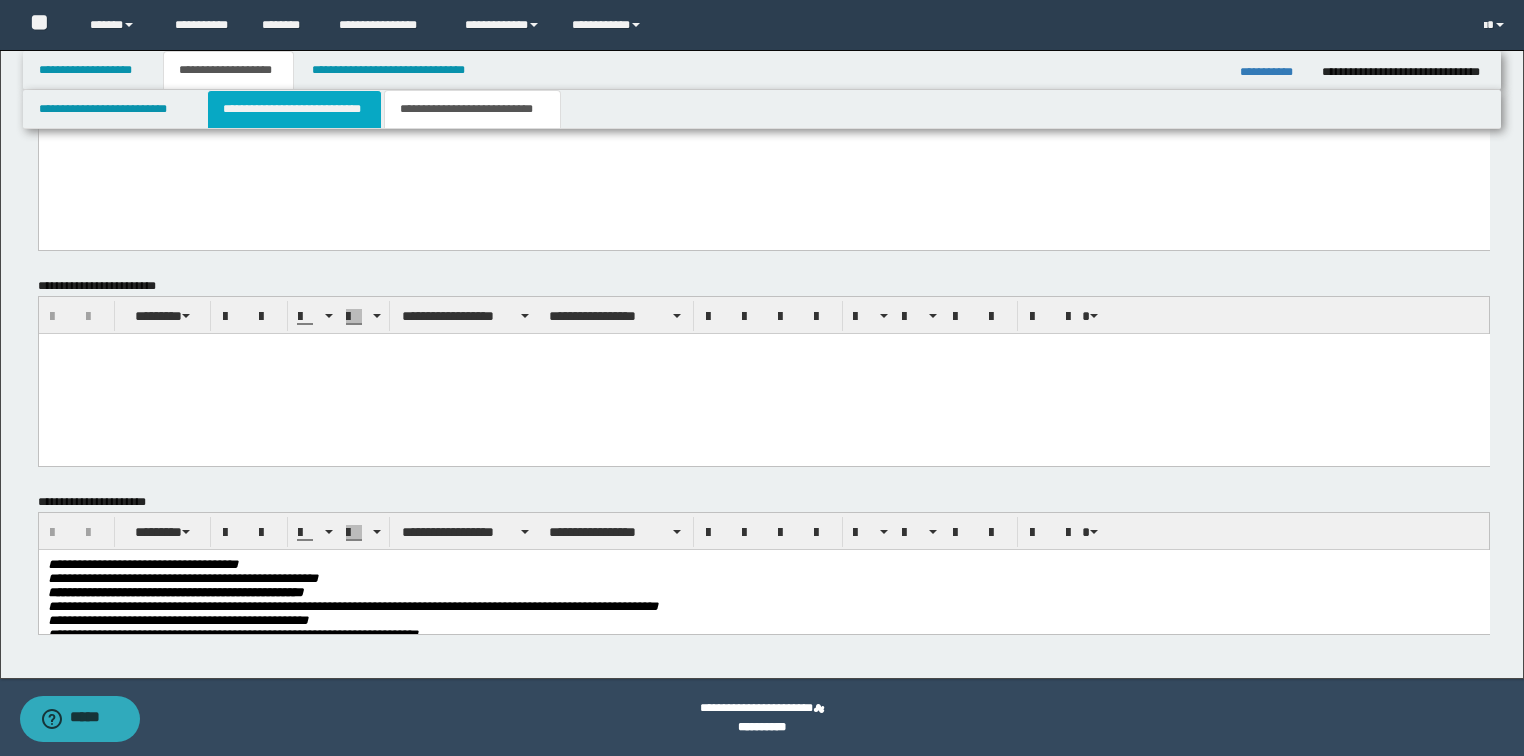 click on "**********" at bounding box center [294, 109] 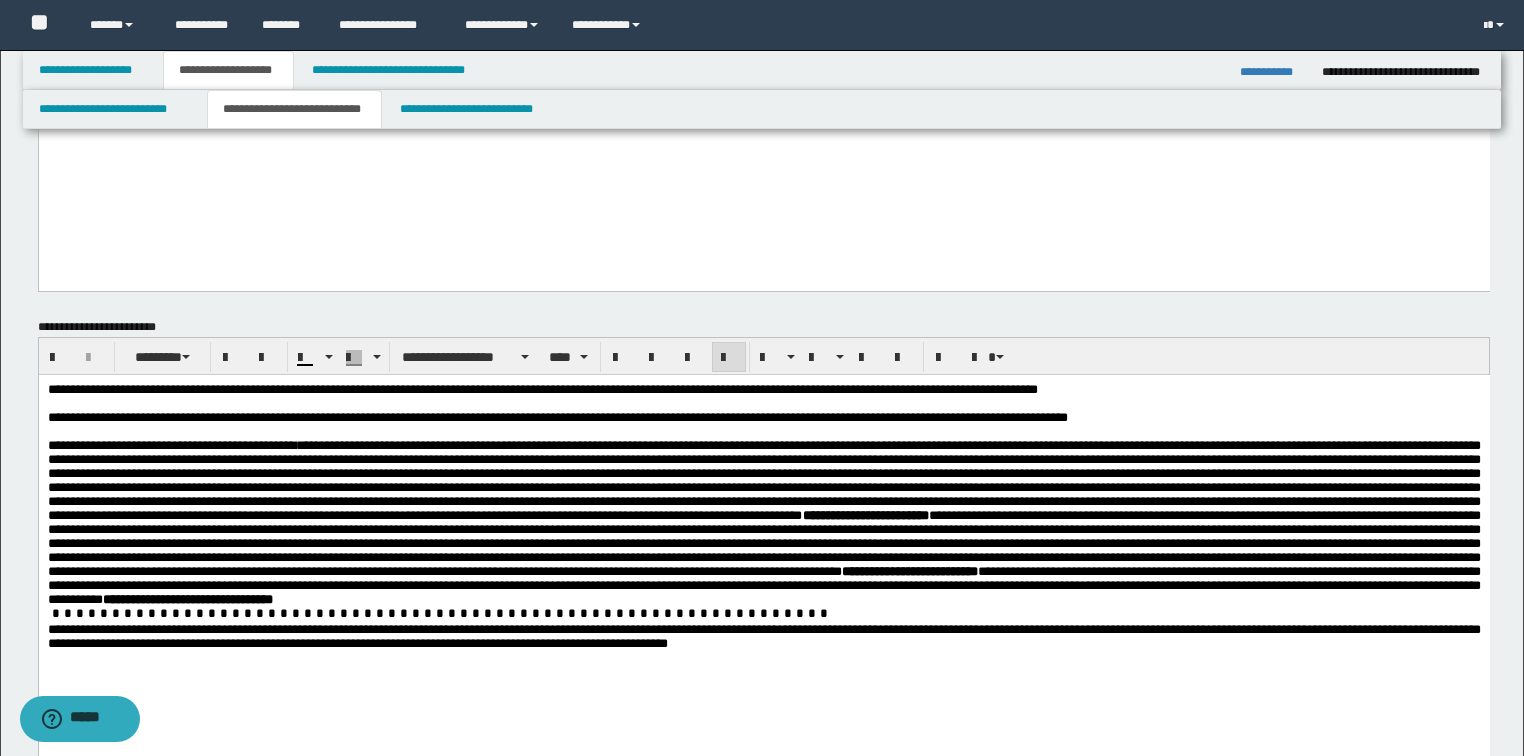 scroll, scrollTop: 825, scrollLeft: 0, axis: vertical 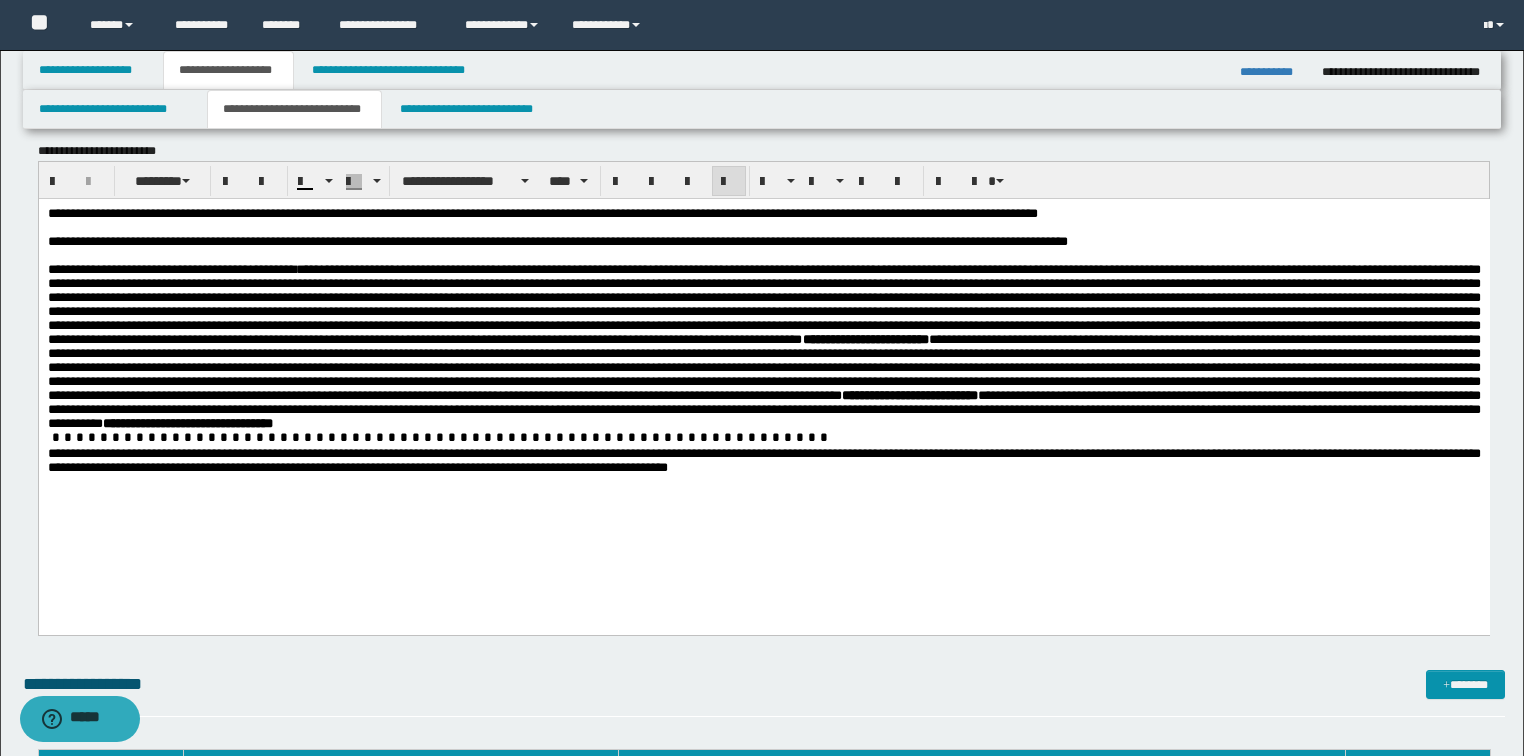 click on "**********" at bounding box center [763, 460] 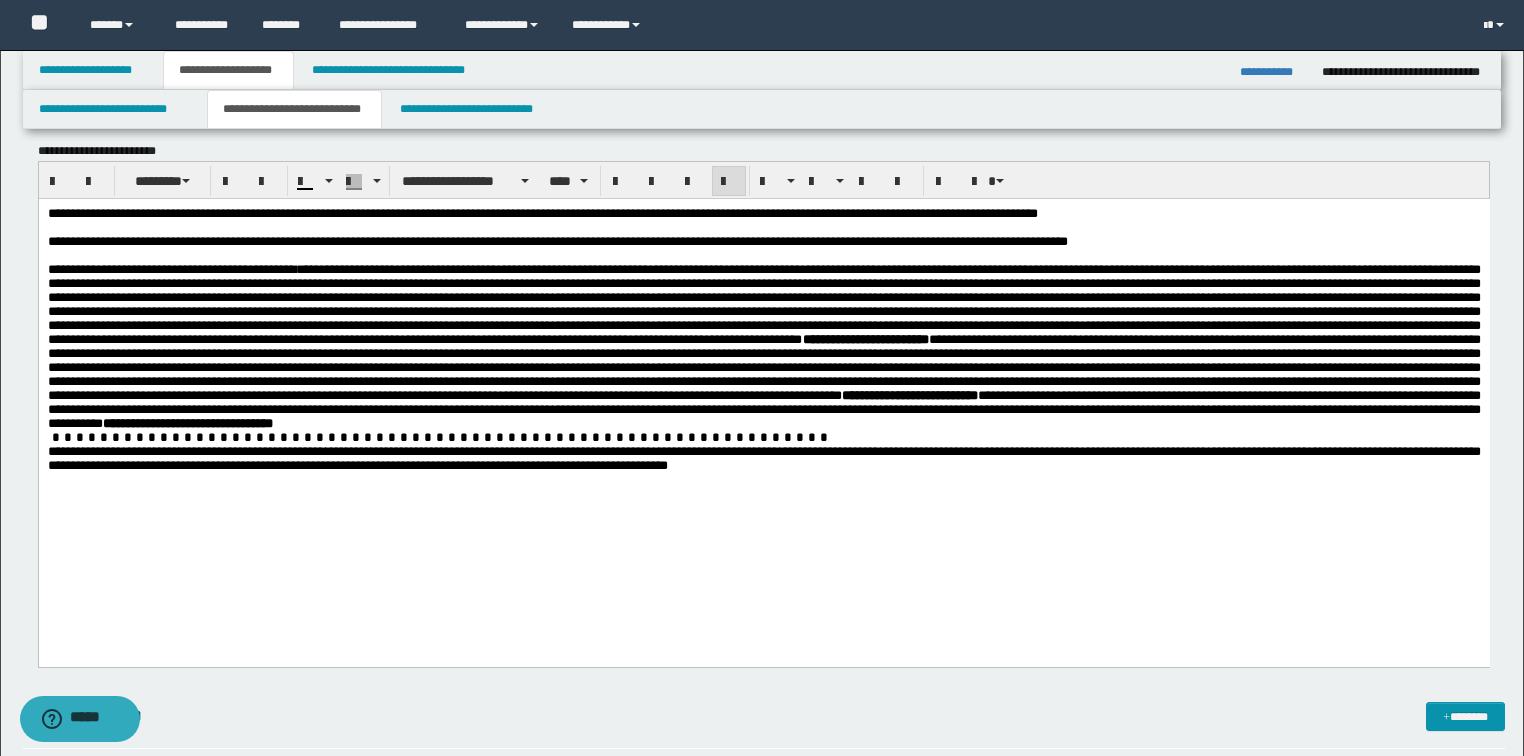 click on "**********" at bounding box center (1273, 72) 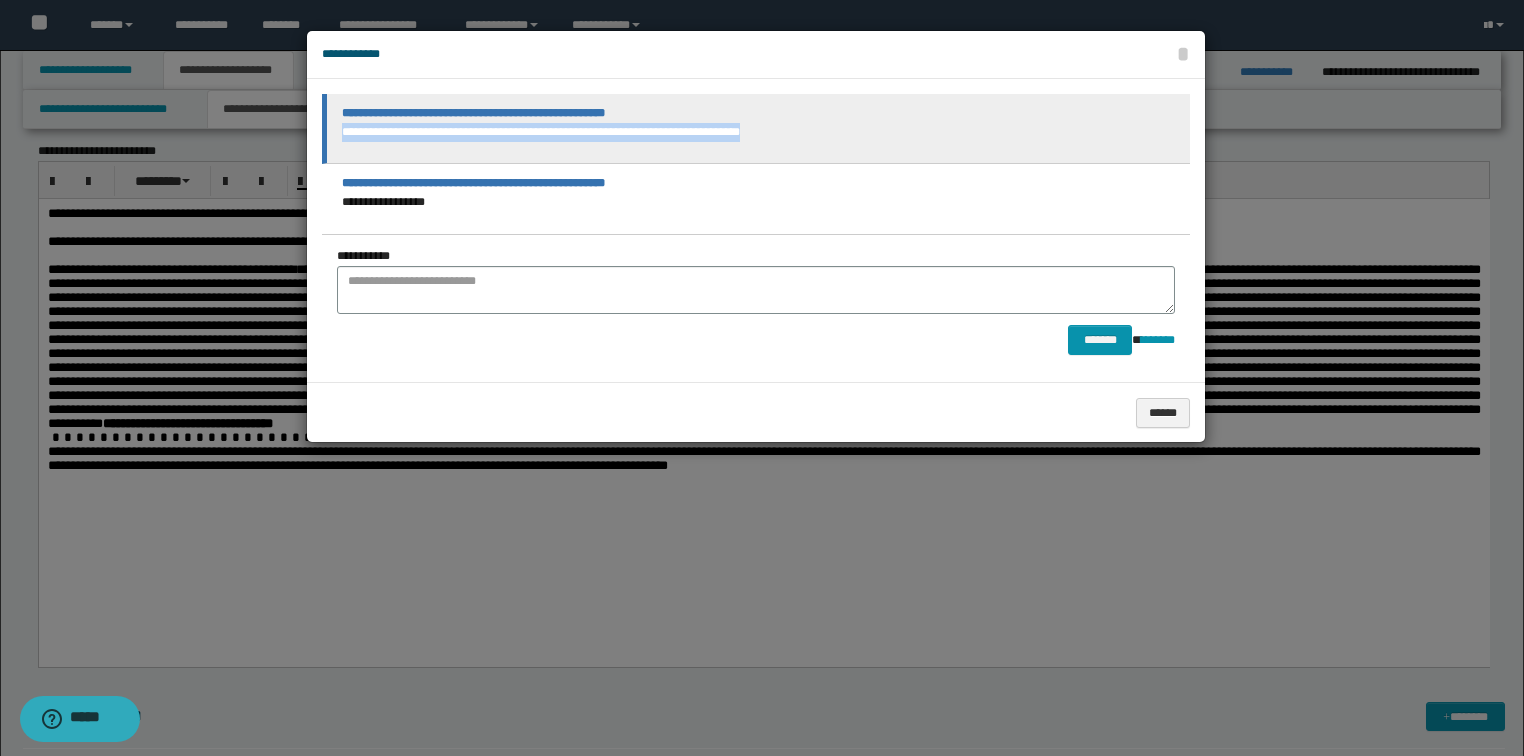 drag, startPoint x: 343, startPoint y: 130, endPoint x: 893, endPoint y: 122, distance: 550.05817 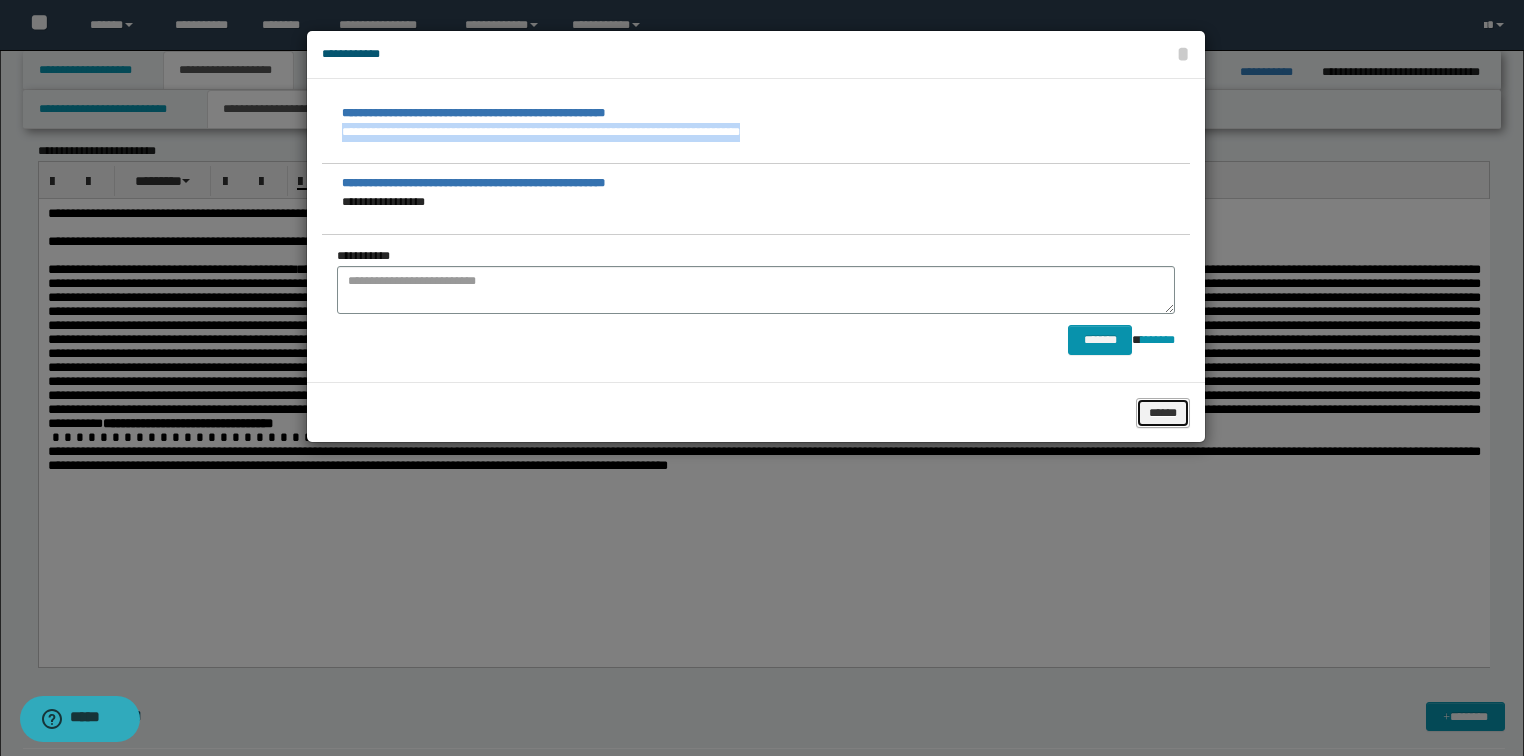 click on "******" at bounding box center (1163, 413) 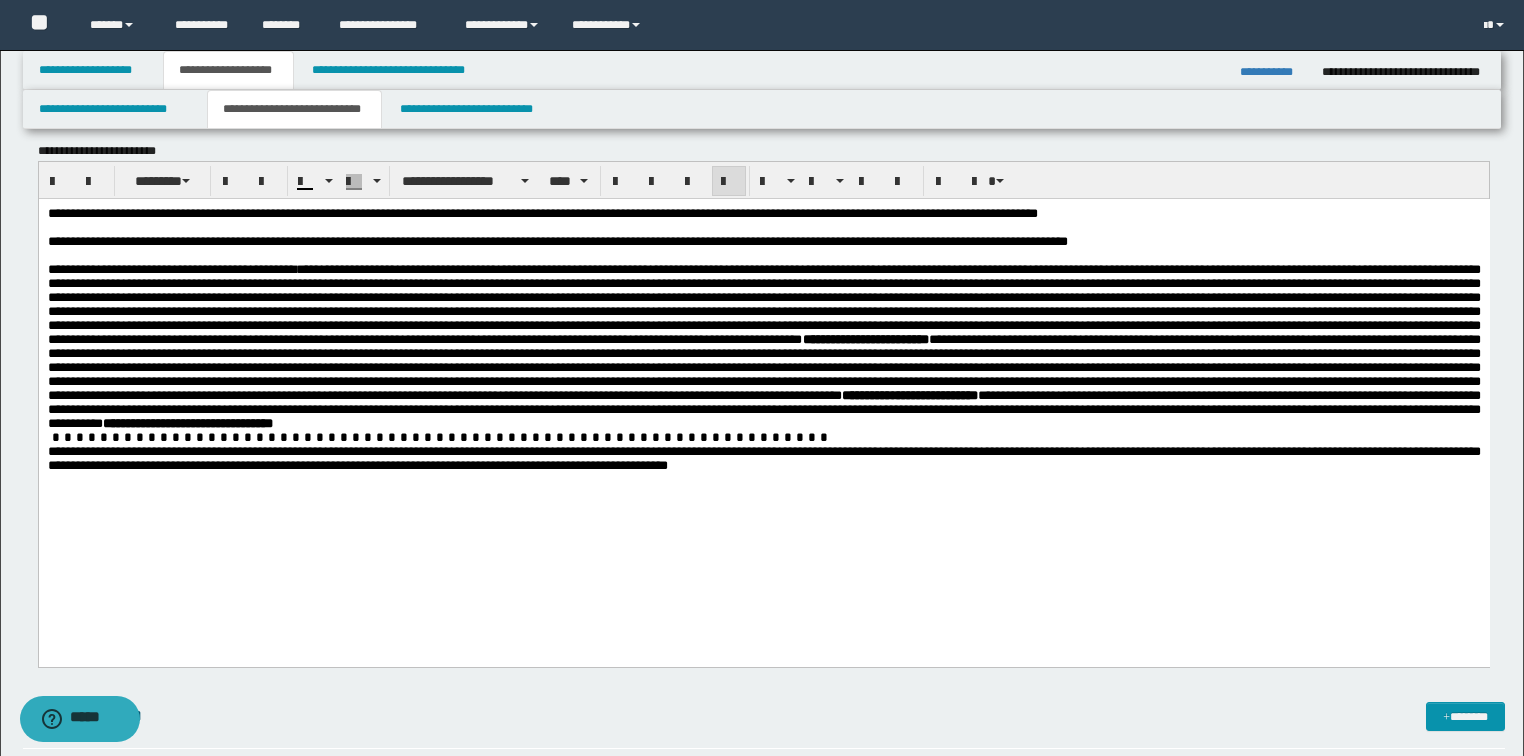 click on "**********" at bounding box center [763, 378] 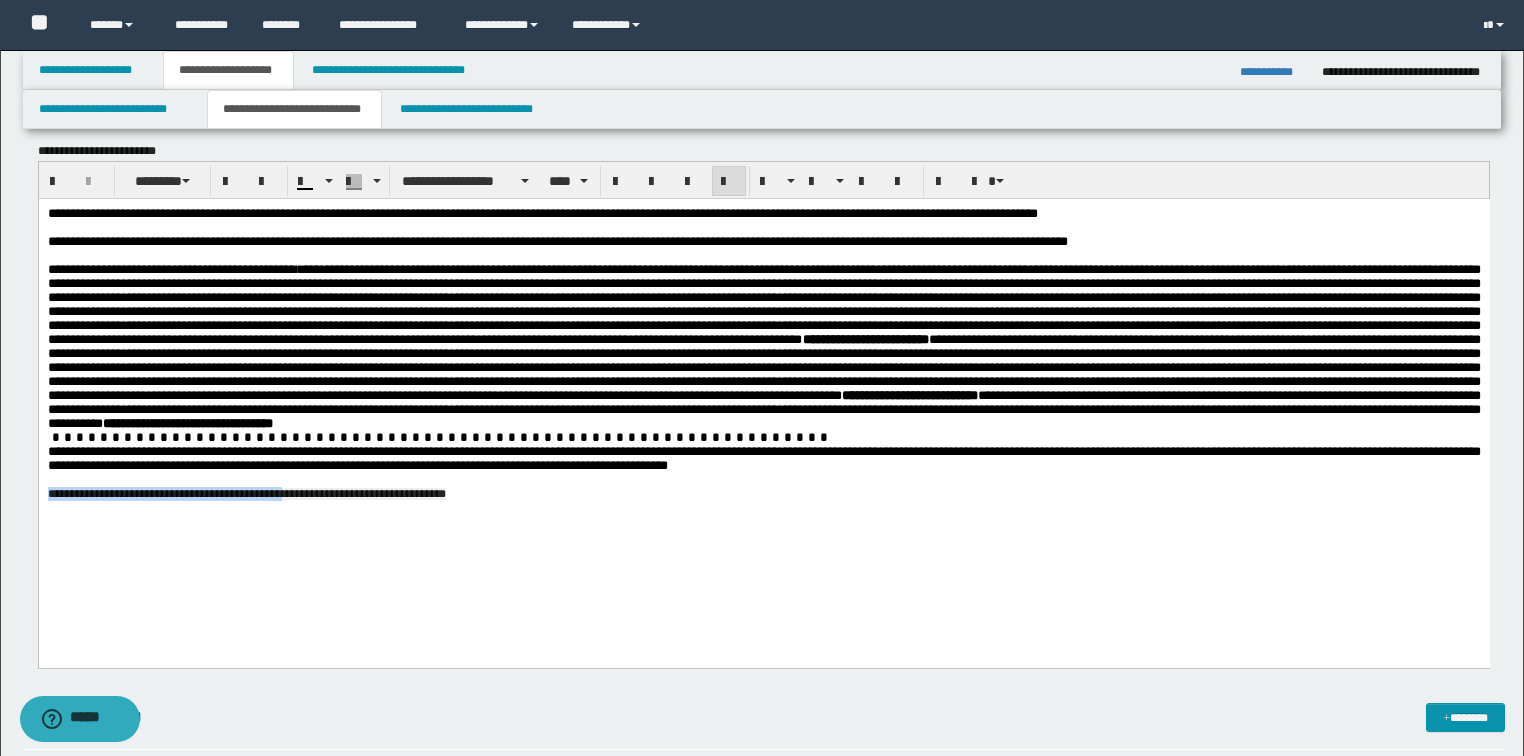 drag, startPoint x: 342, startPoint y: 548, endPoint x: -1, endPoint y: 552, distance: 343.02332 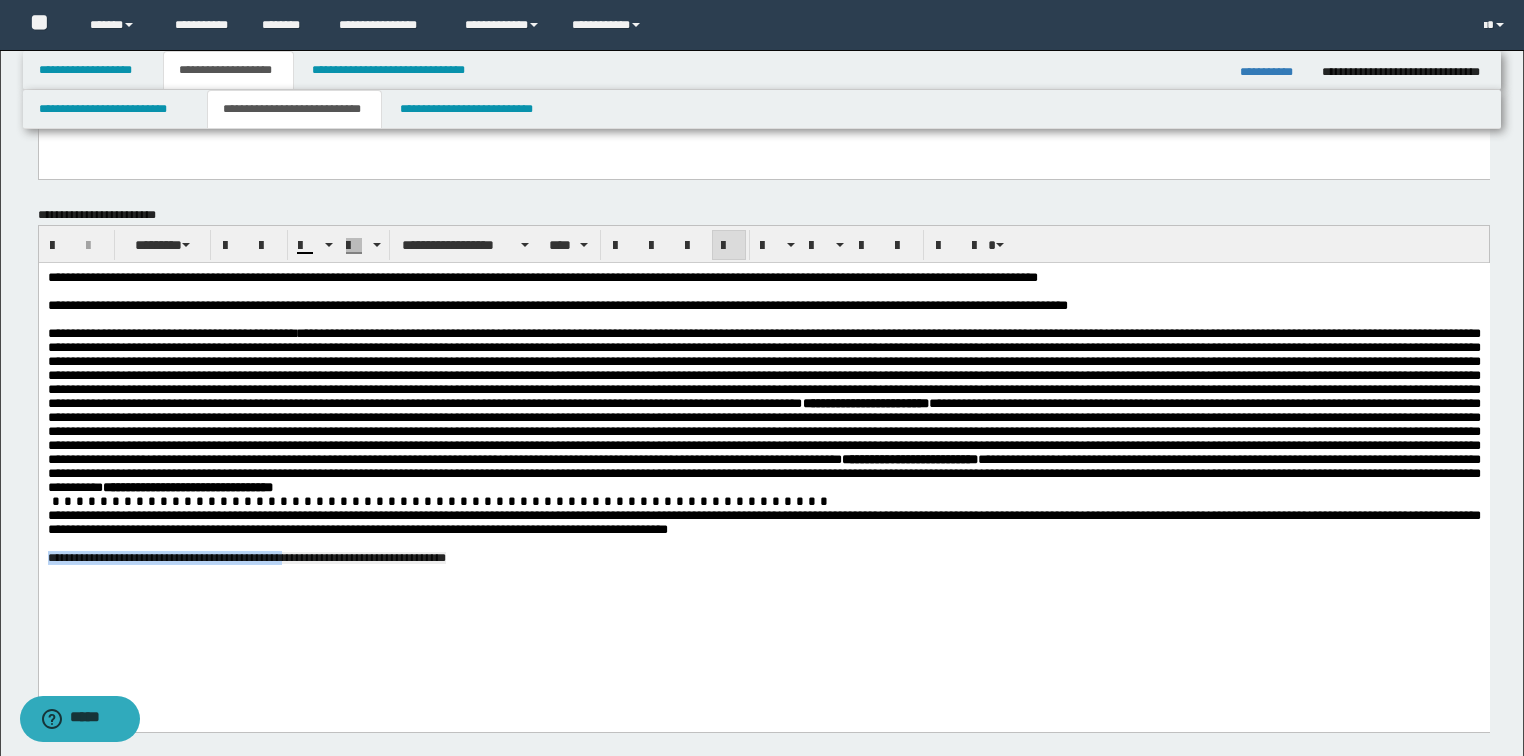scroll, scrollTop: 665, scrollLeft: 0, axis: vertical 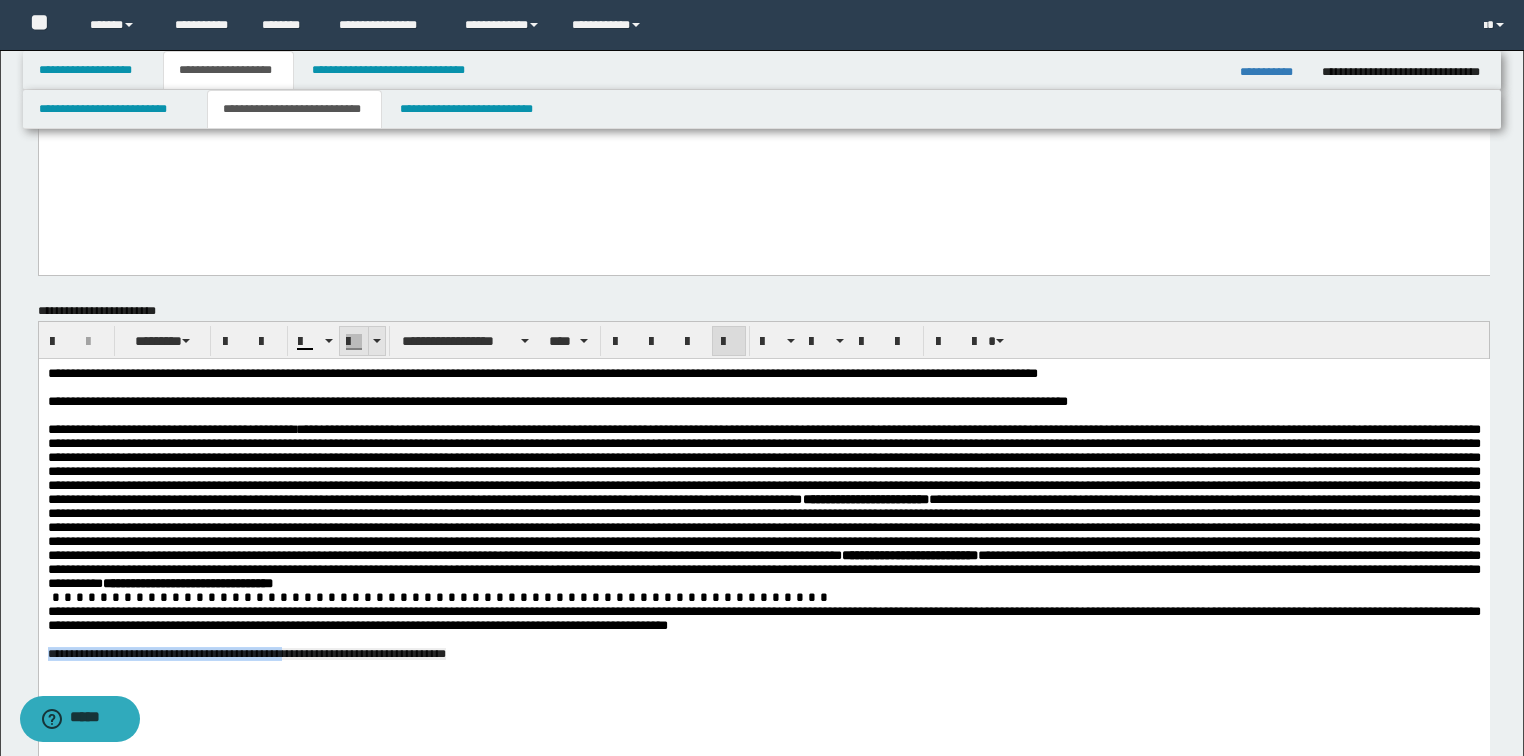 click at bounding box center (376, 341) 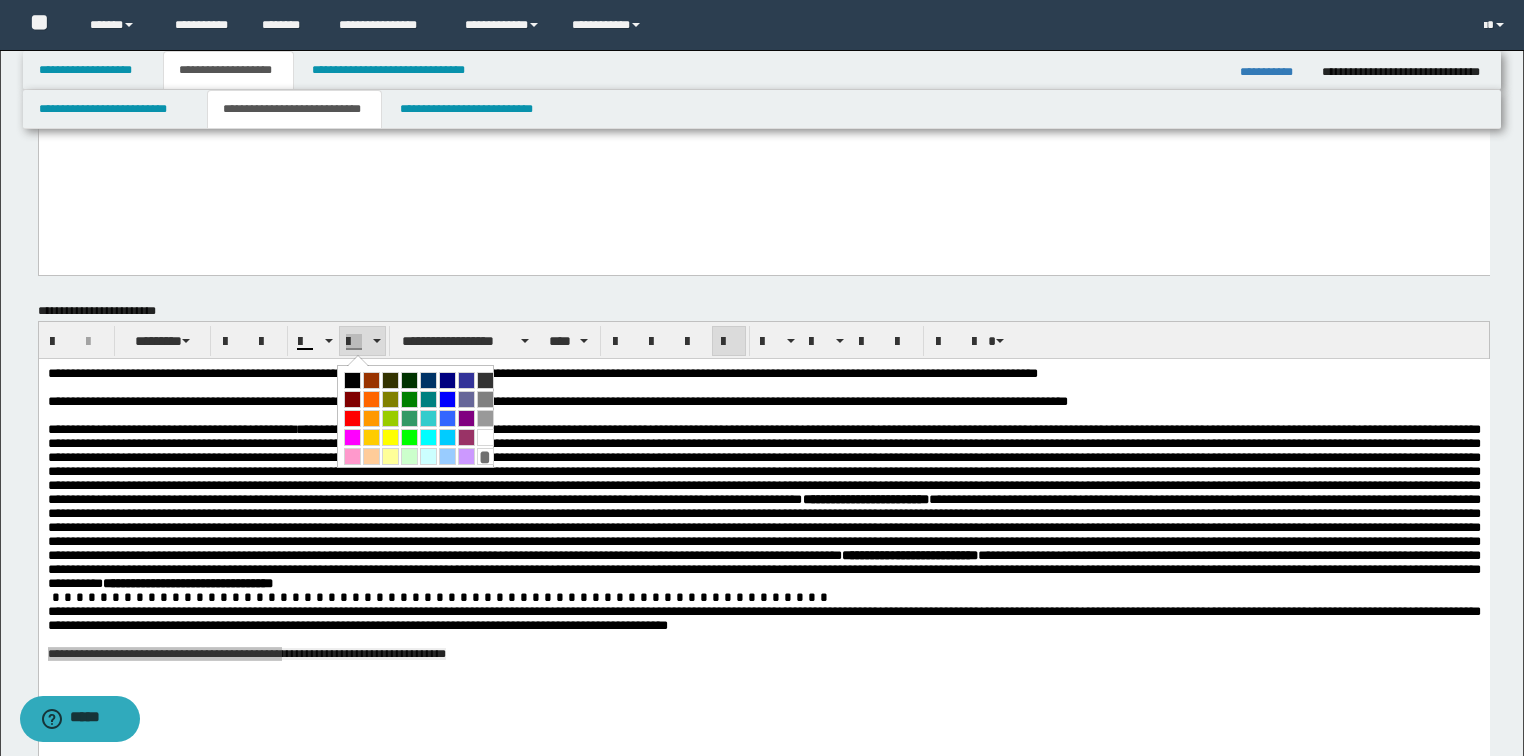 drag, startPoint x: 351, startPoint y: 428, endPoint x: 316, endPoint y: 70, distance: 359.70682 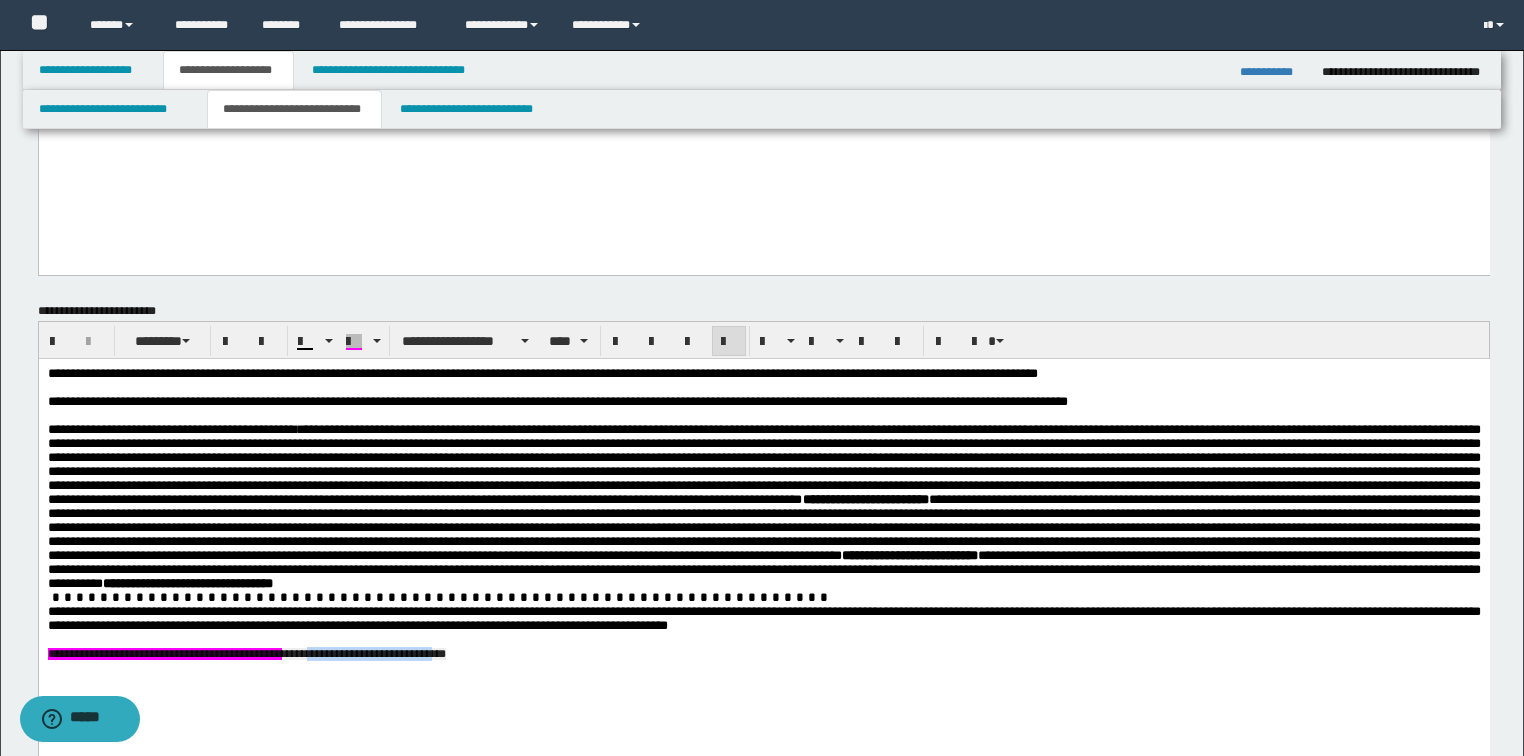 drag, startPoint x: 369, startPoint y: 710, endPoint x: 531, endPoint y: 710, distance: 162 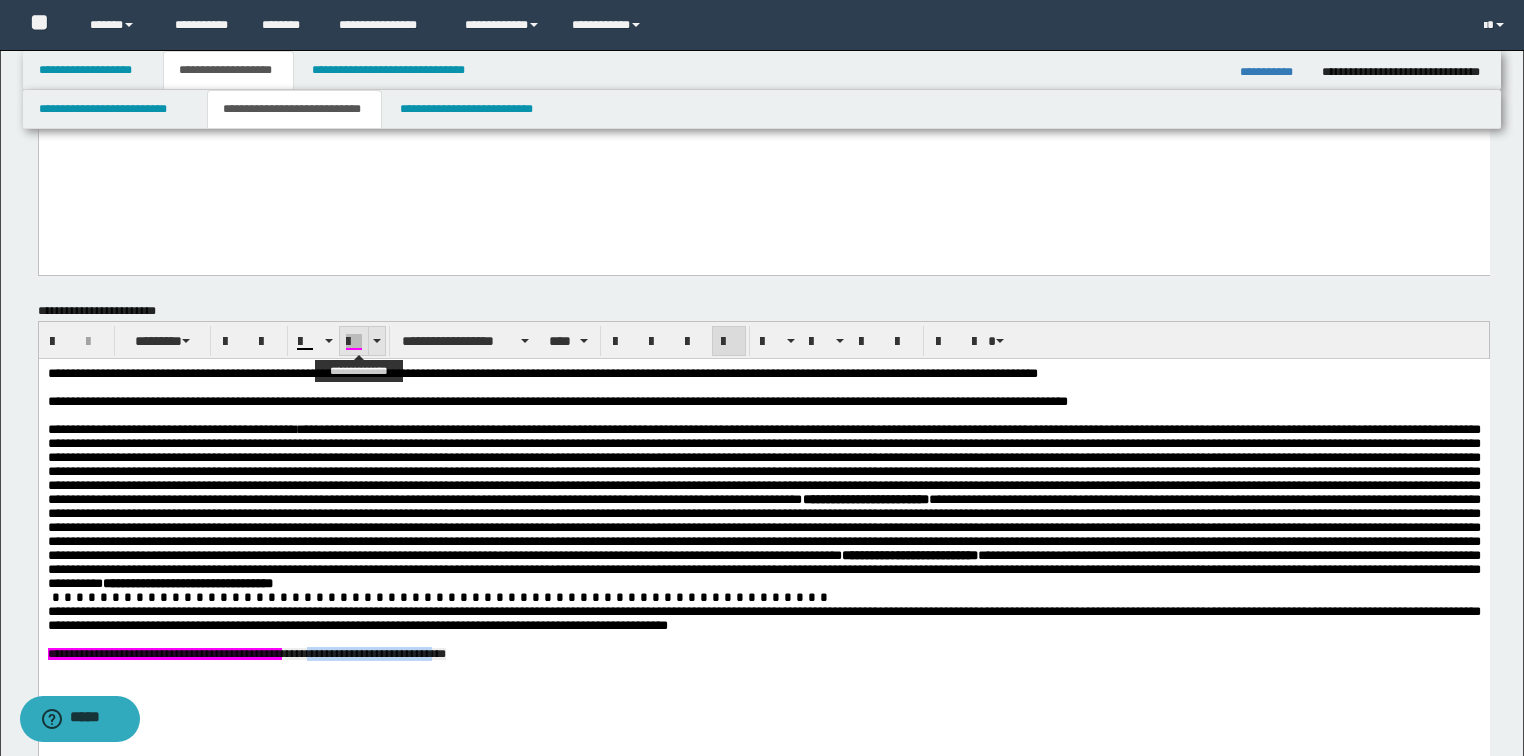 click at bounding box center (354, 342) 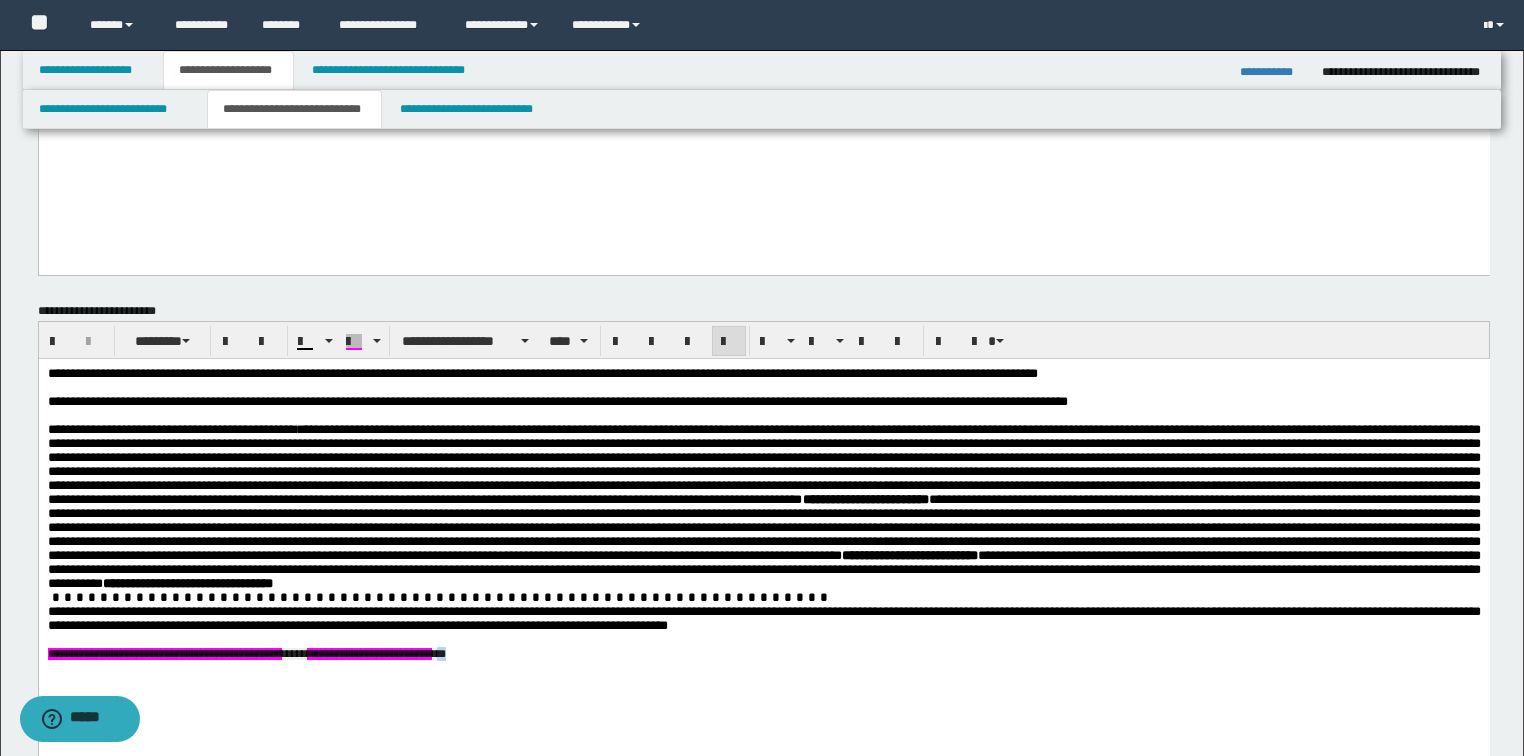 drag, startPoint x: 549, startPoint y: 704, endPoint x: 533, endPoint y: 708, distance: 16.492422 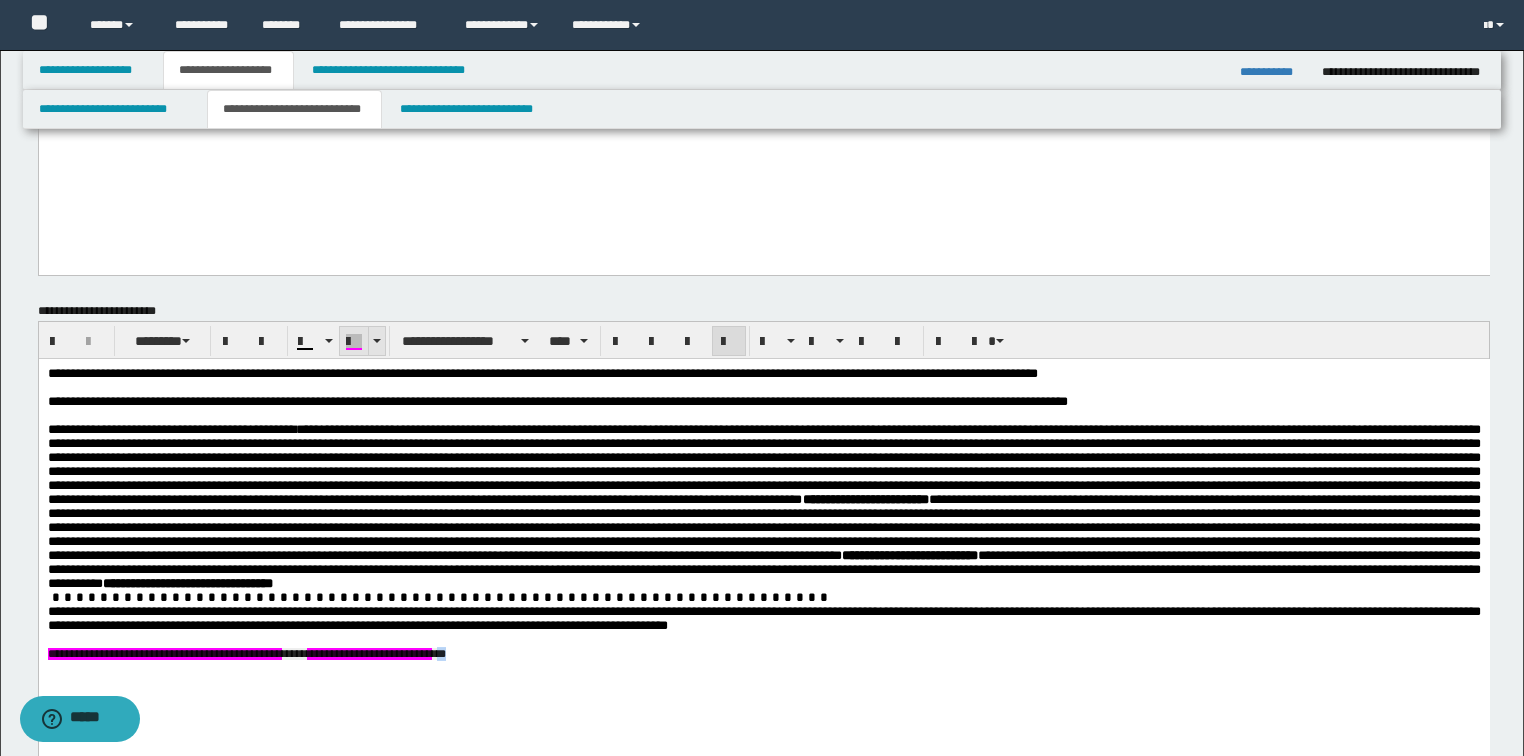 click at bounding box center (376, 341) 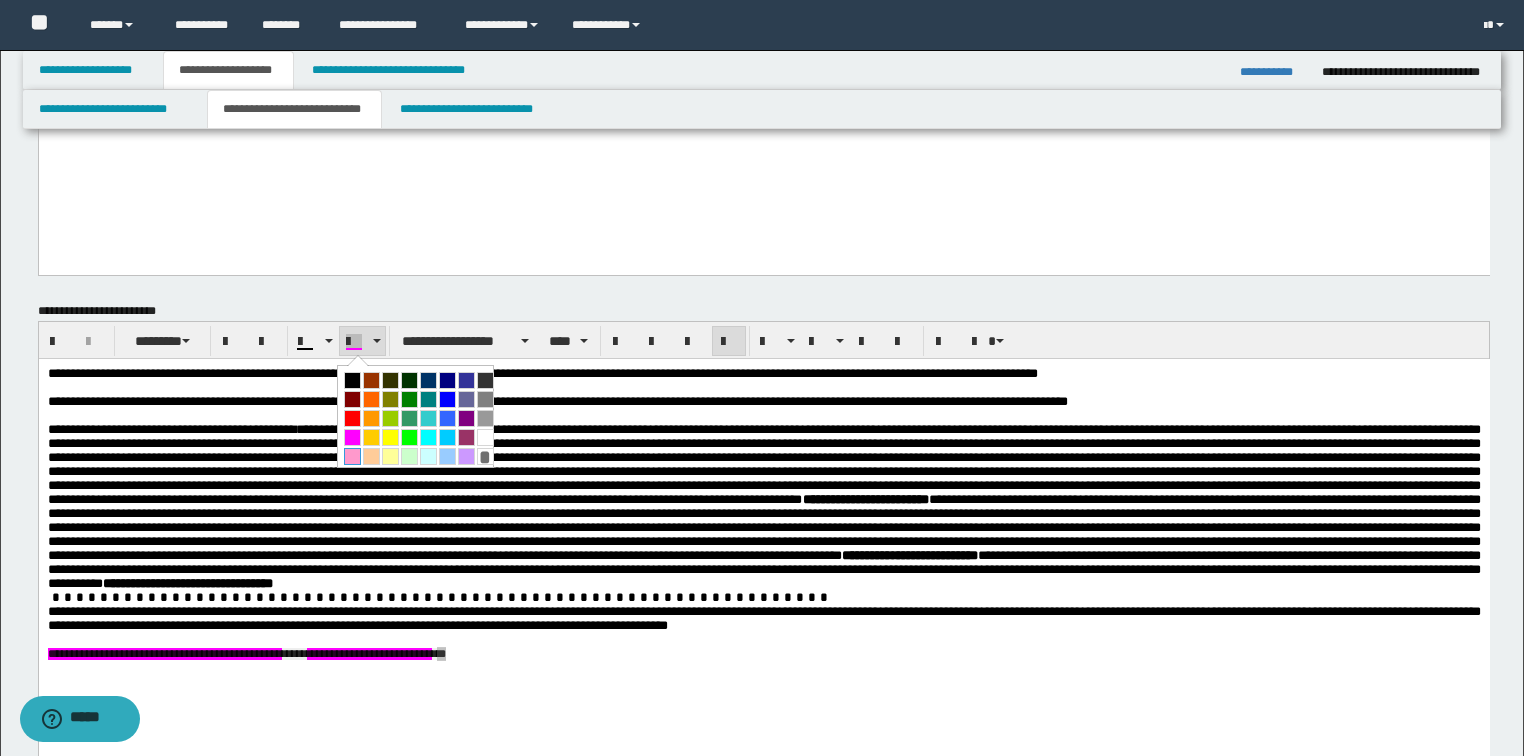 click at bounding box center [352, 456] 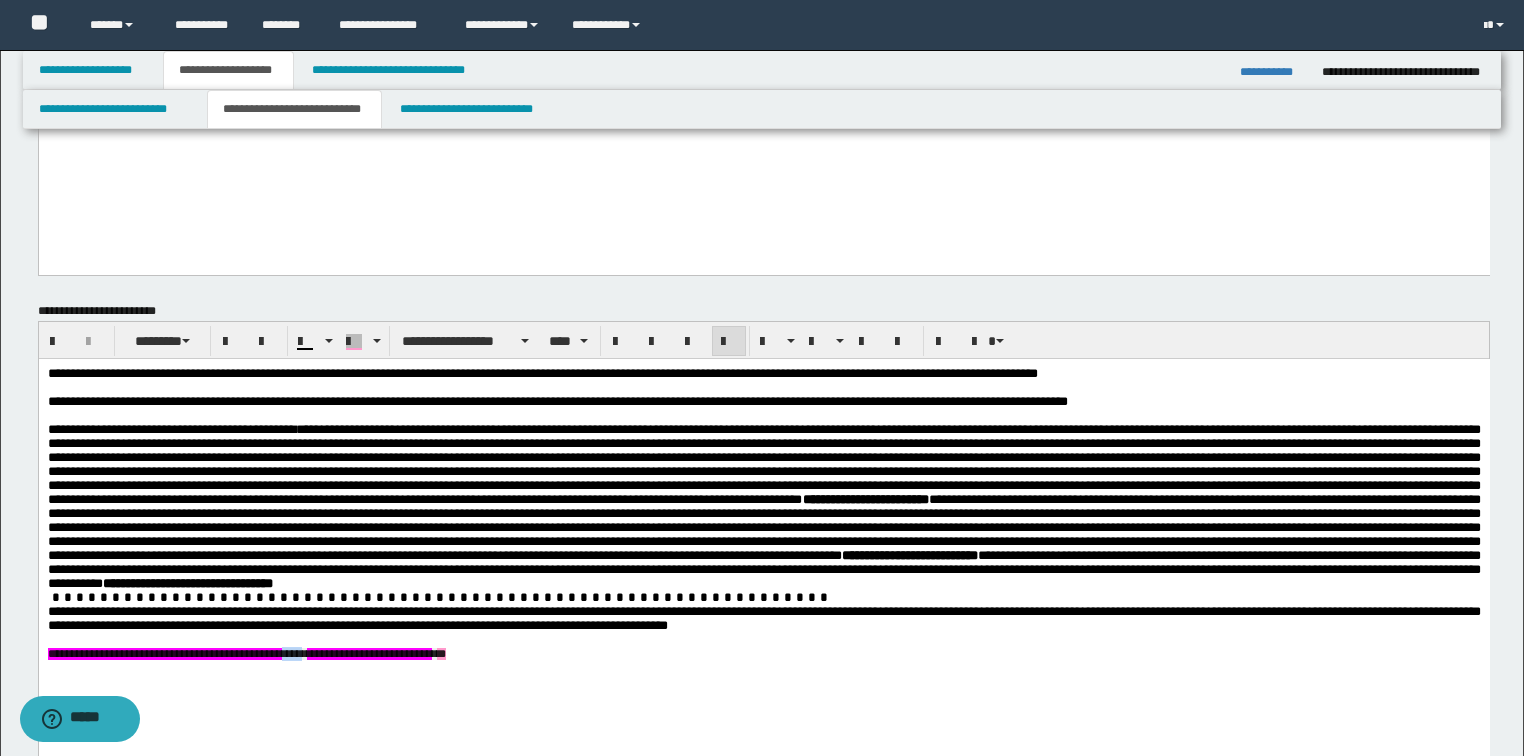 drag, startPoint x: 364, startPoint y: 708, endPoint x: 342, endPoint y: 708, distance: 22 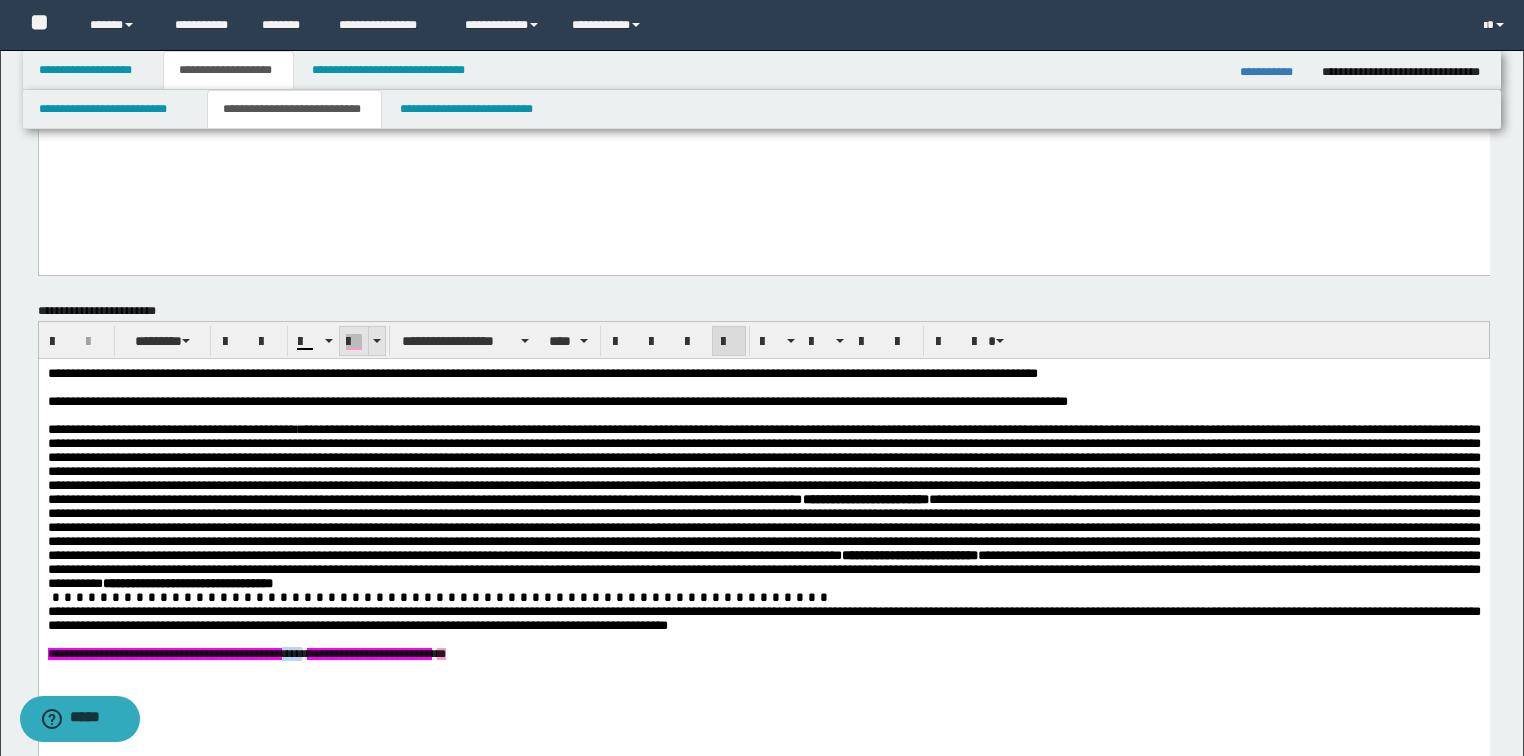 drag, startPoint x: 353, startPoint y: 340, endPoint x: 368, endPoint y: 350, distance: 18.027756 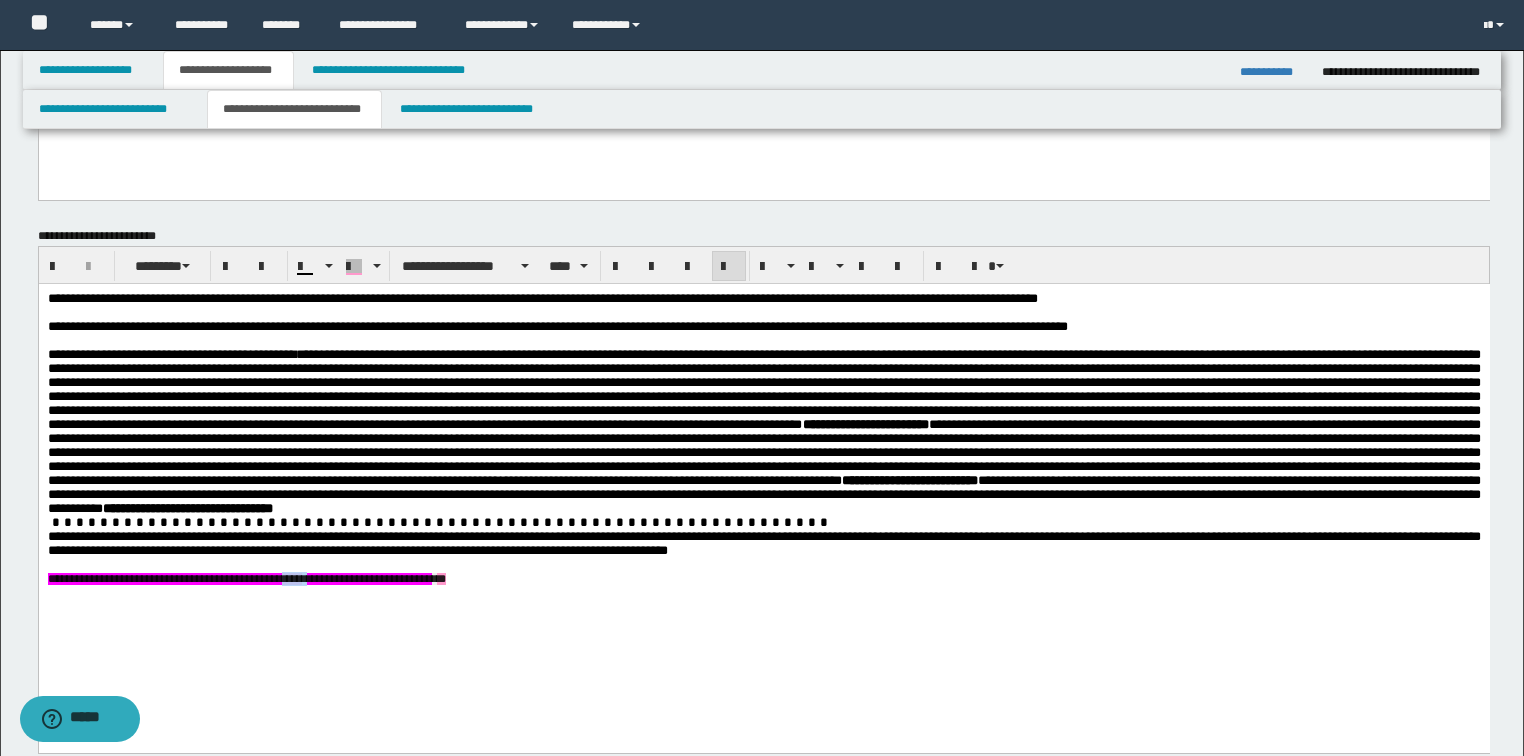 scroll, scrollTop: 825, scrollLeft: 0, axis: vertical 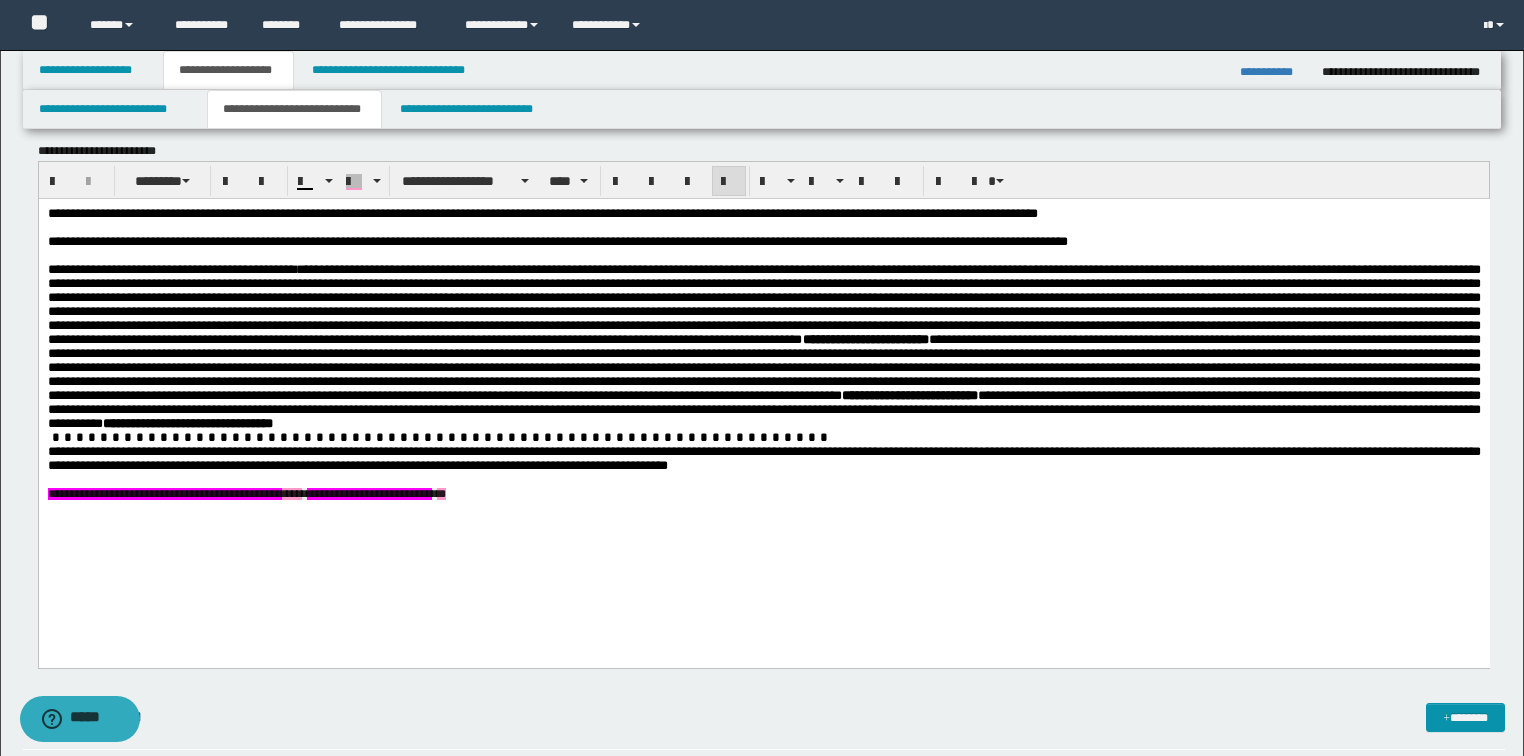 click on "**********" at bounding box center (763, 378) 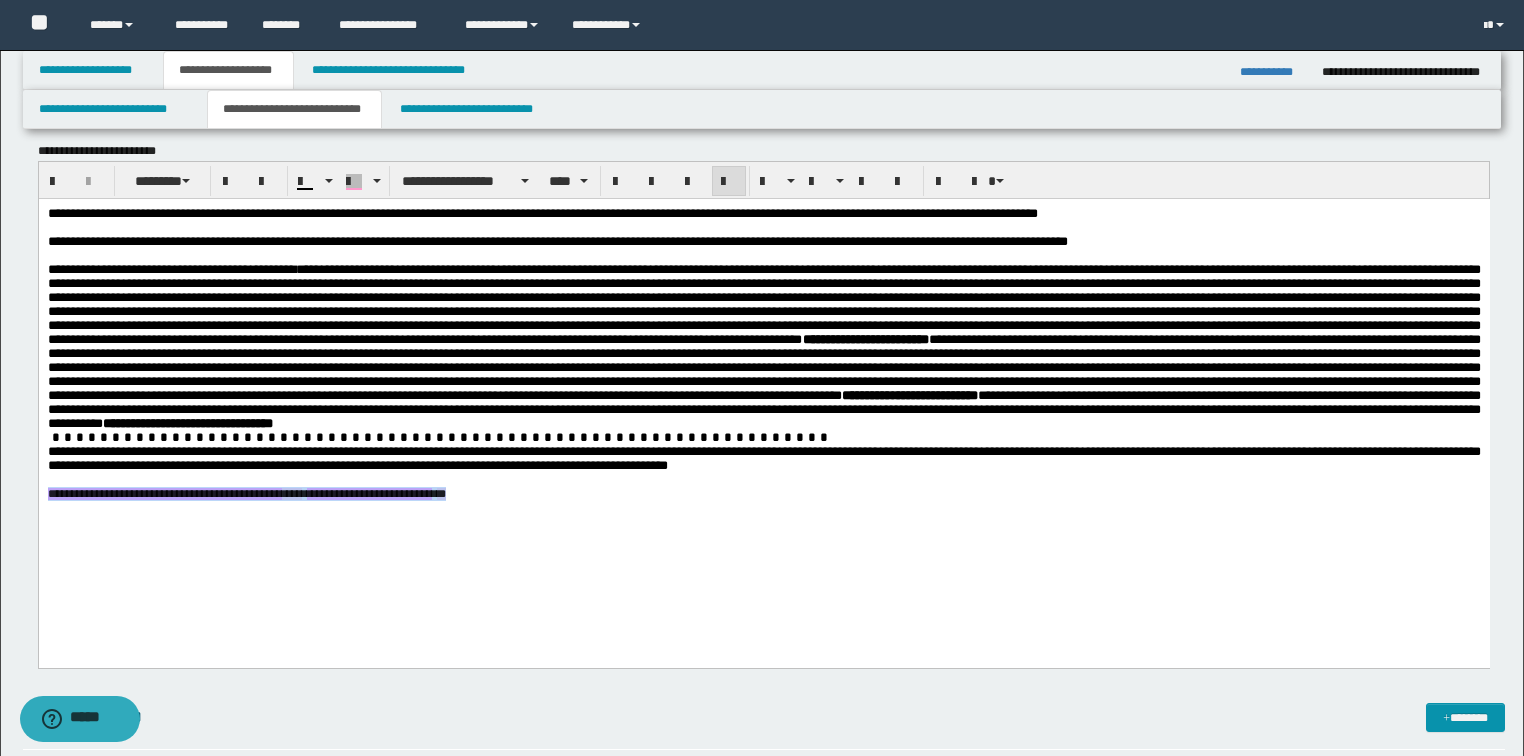 drag, startPoint x: 47, startPoint y: 548, endPoint x: 630, endPoint y: 563, distance: 583.19293 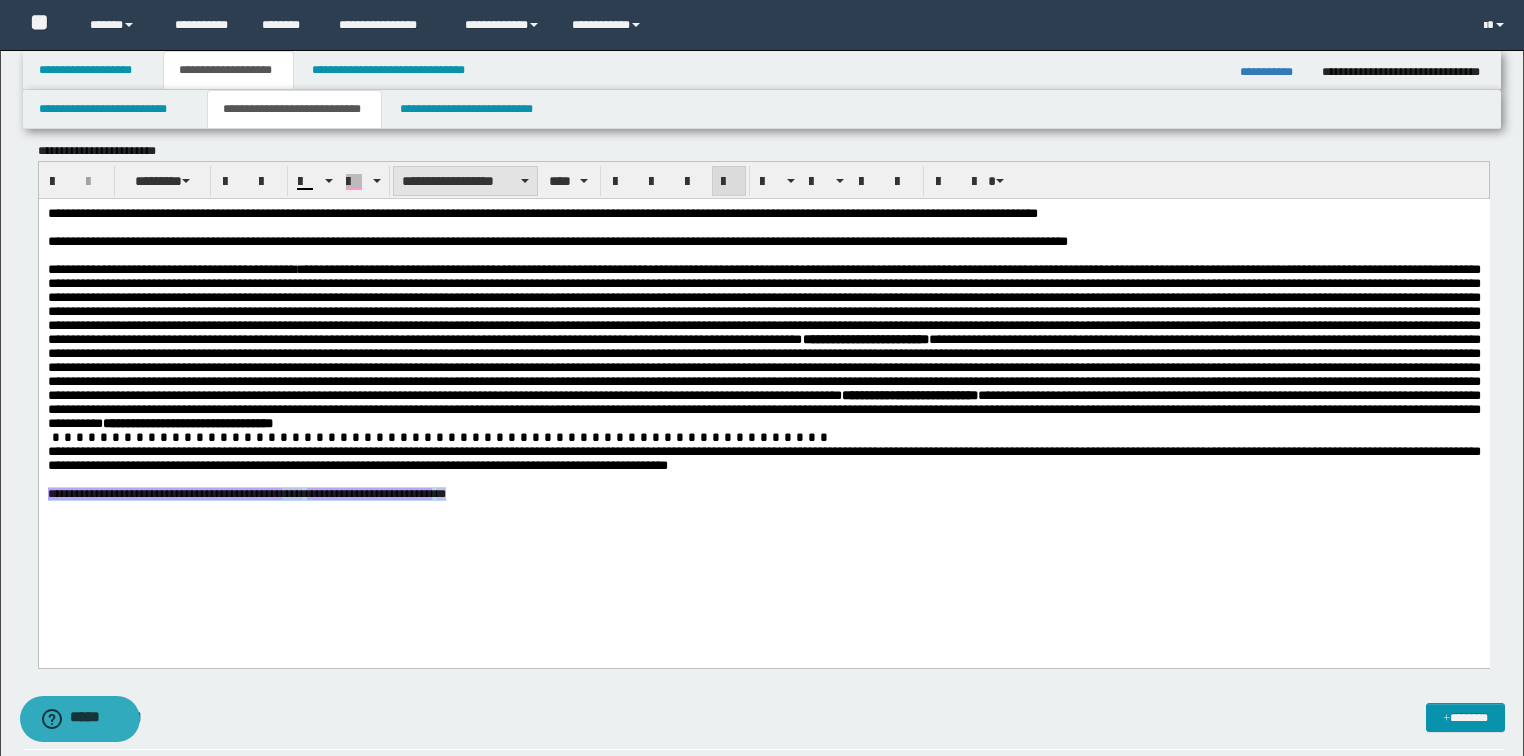 click on "**********" at bounding box center [465, 181] 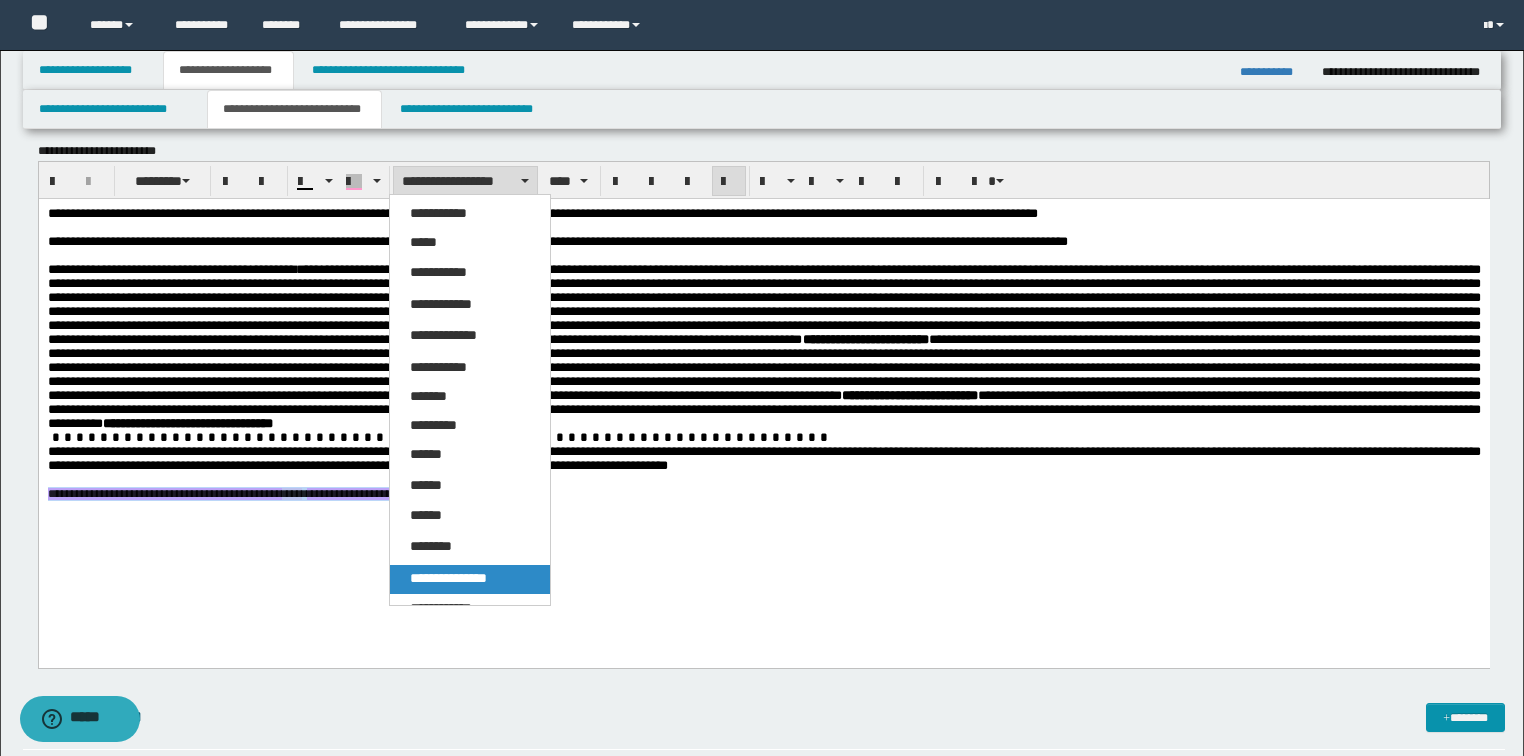 click on "**********" at bounding box center [448, 578] 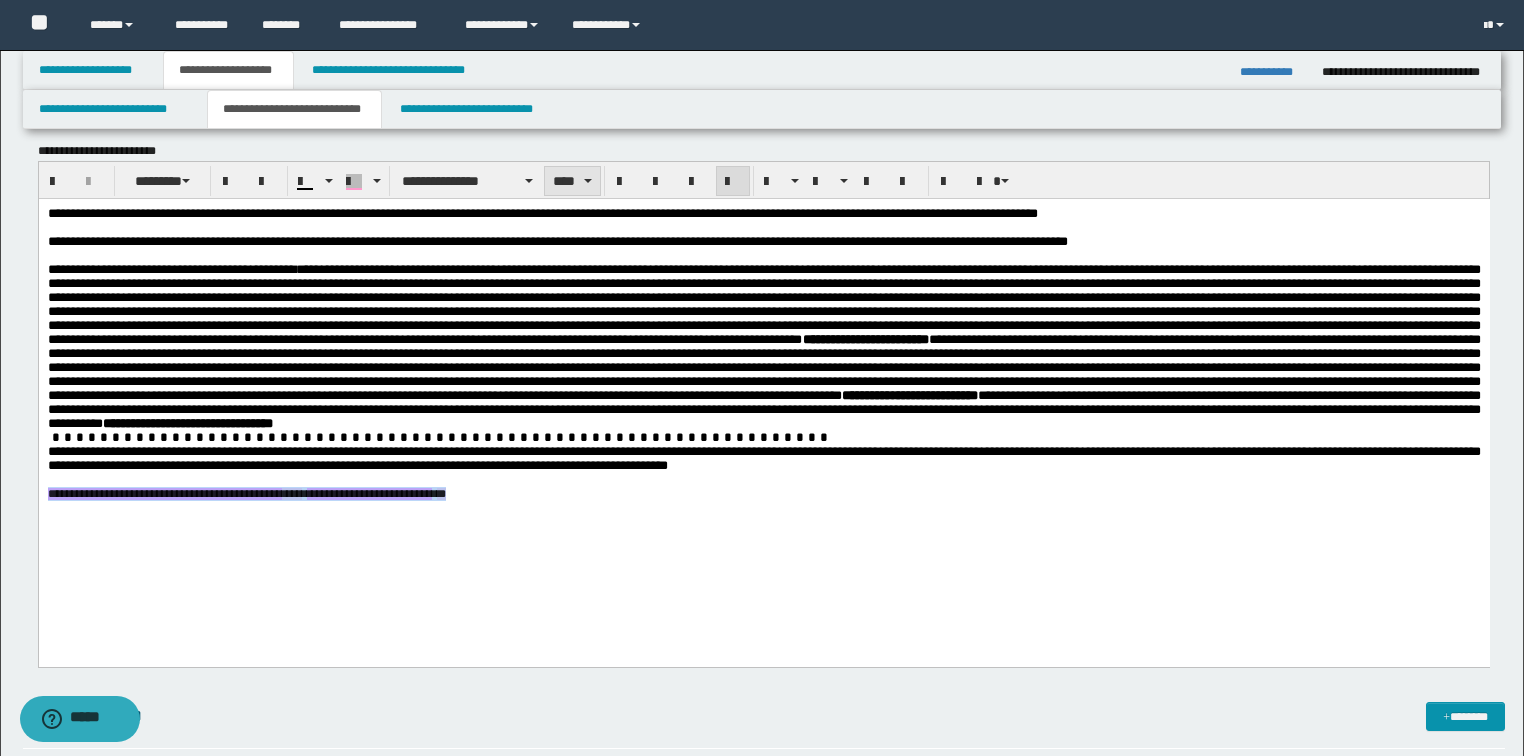 click on "****" at bounding box center (572, 181) 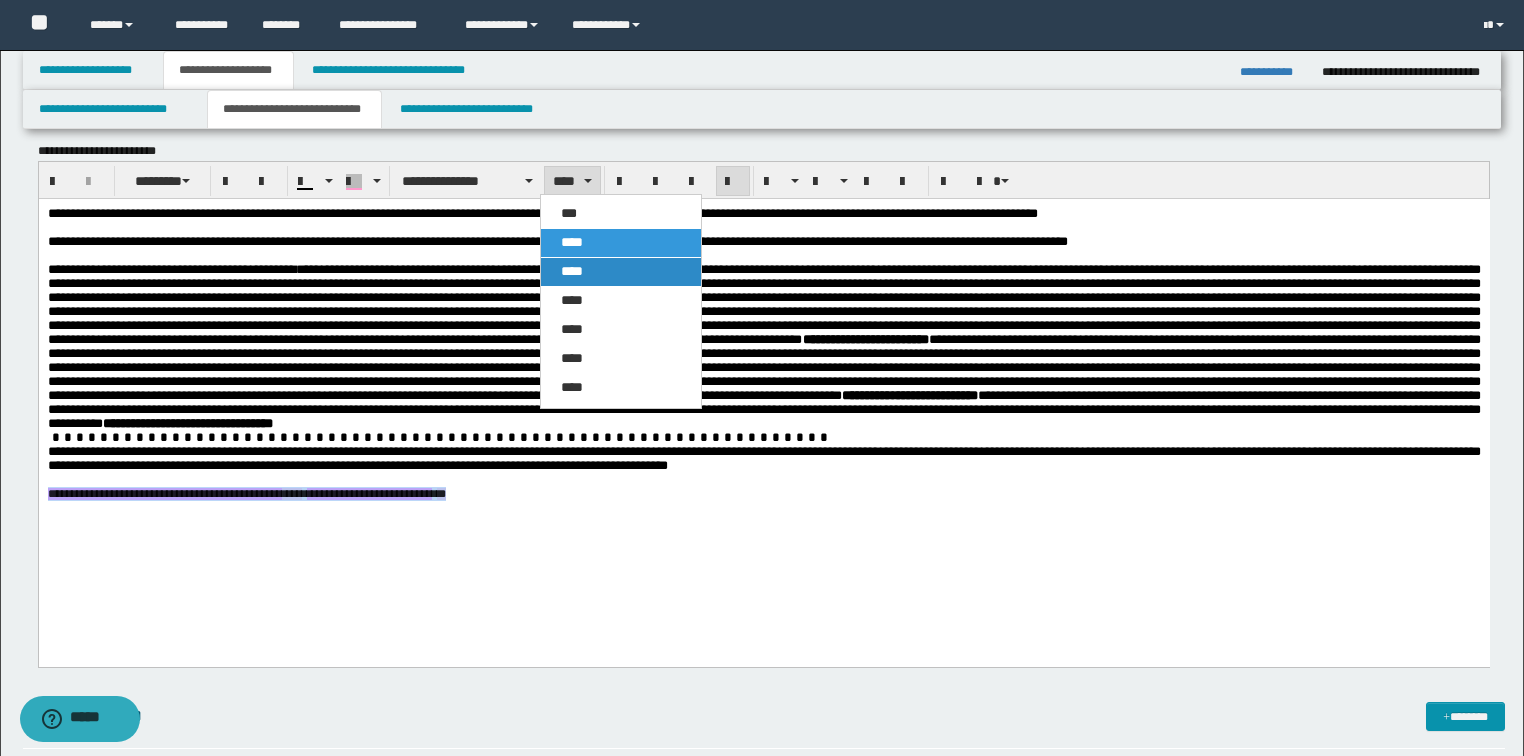 drag, startPoint x: 580, startPoint y: 270, endPoint x: 641, endPoint y: 123, distance: 159.154 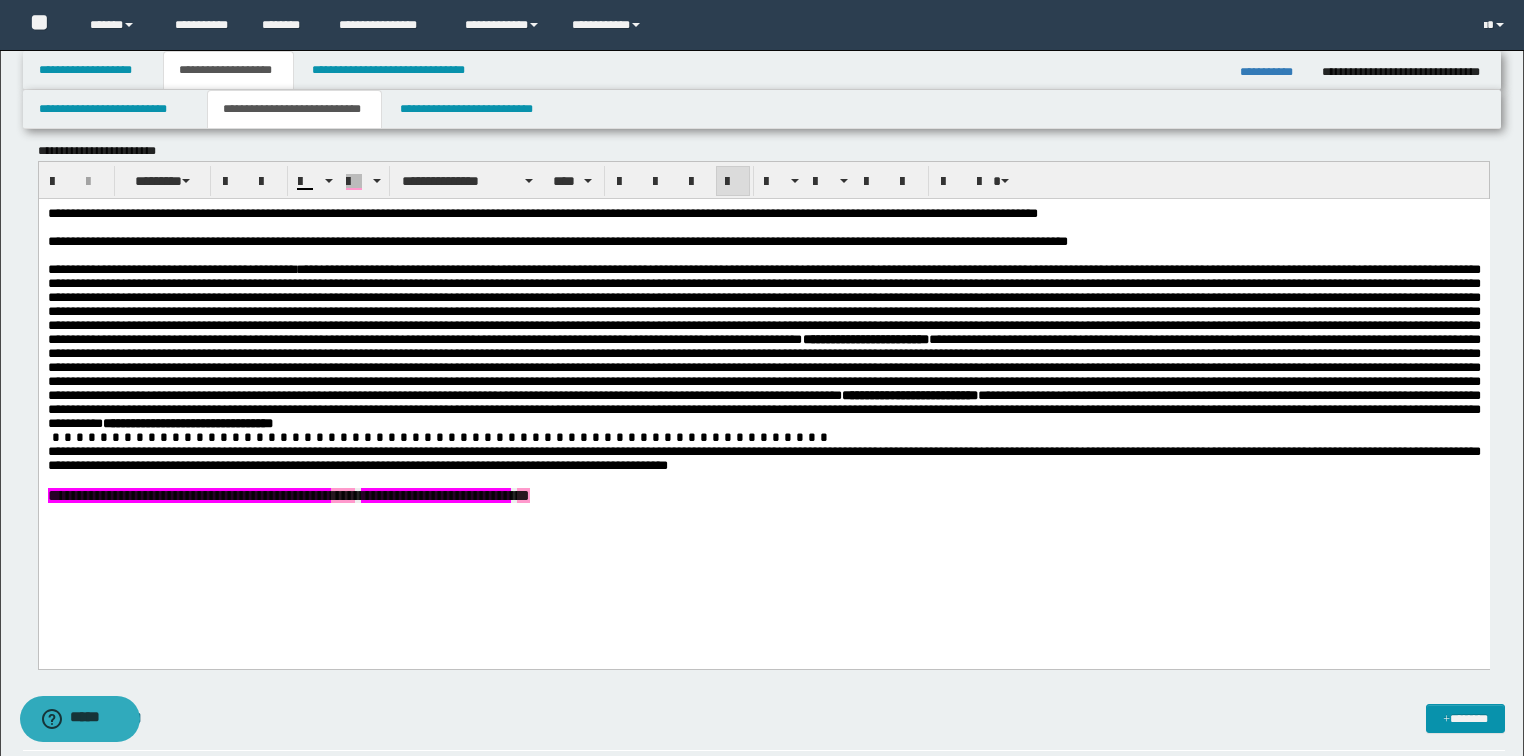 click on "**********" at bounding box center [763, 379] 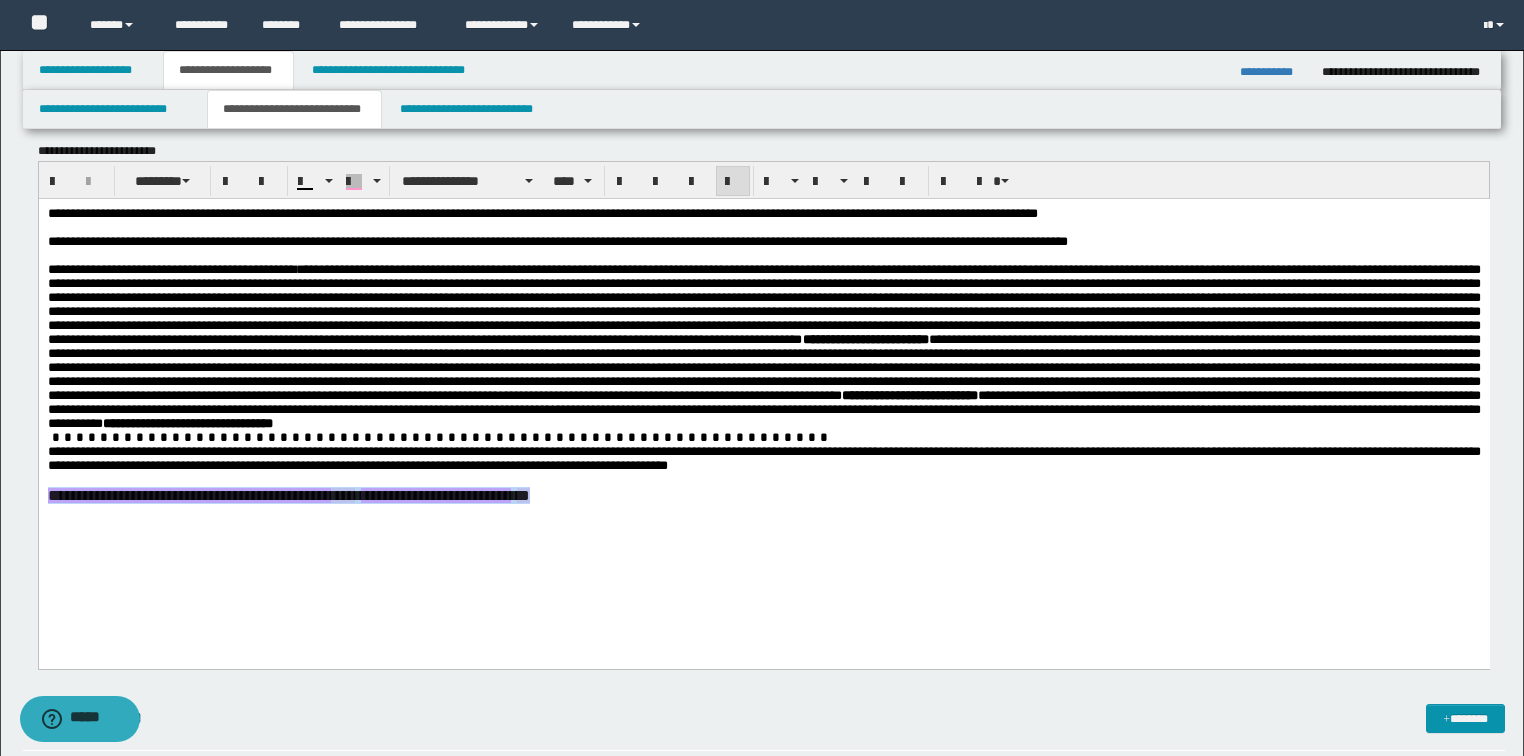 drag, startPoint x: 780, startPoint y: 558, endPoint x: 0, endPoint y: 558, distance: 780 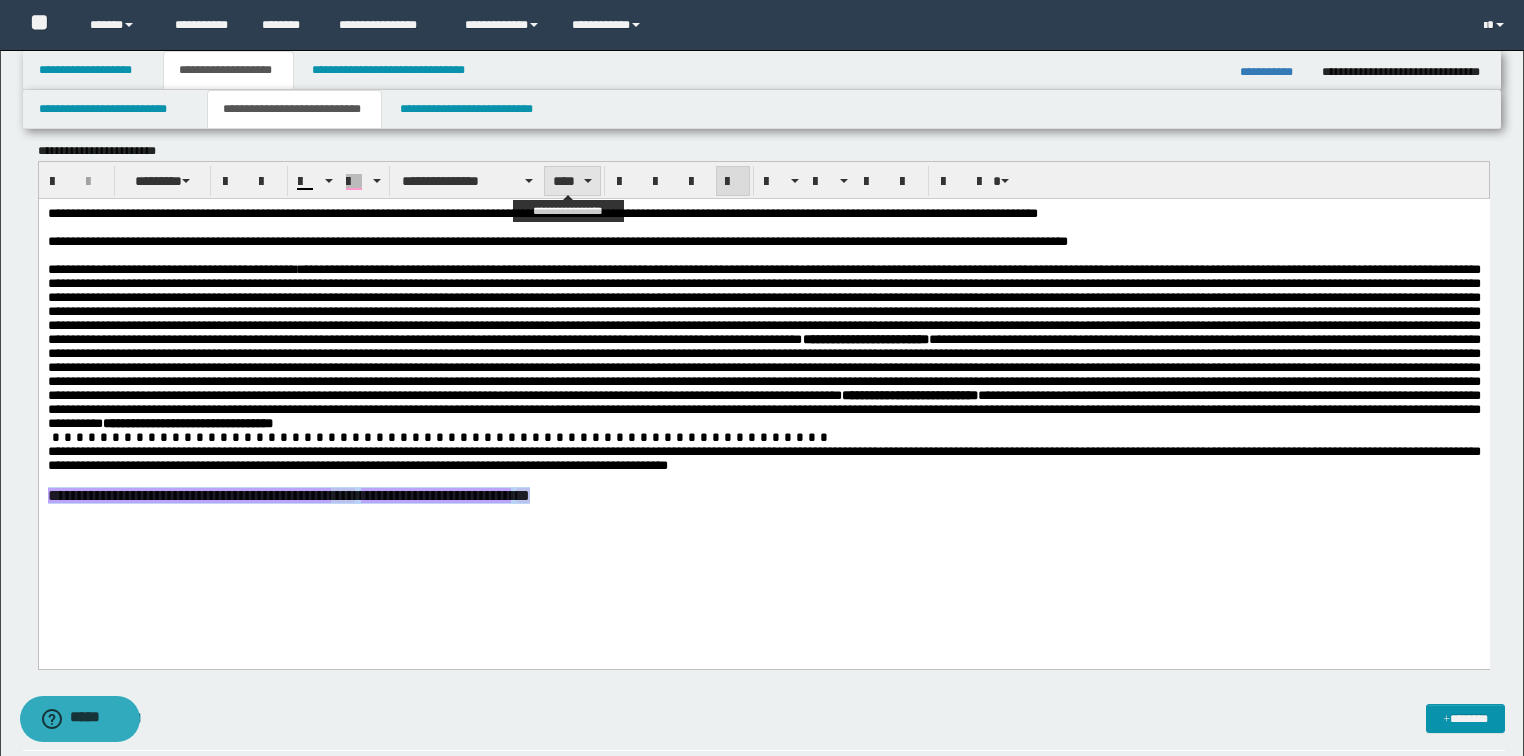 click on "****" at bounding box center (572, 181) 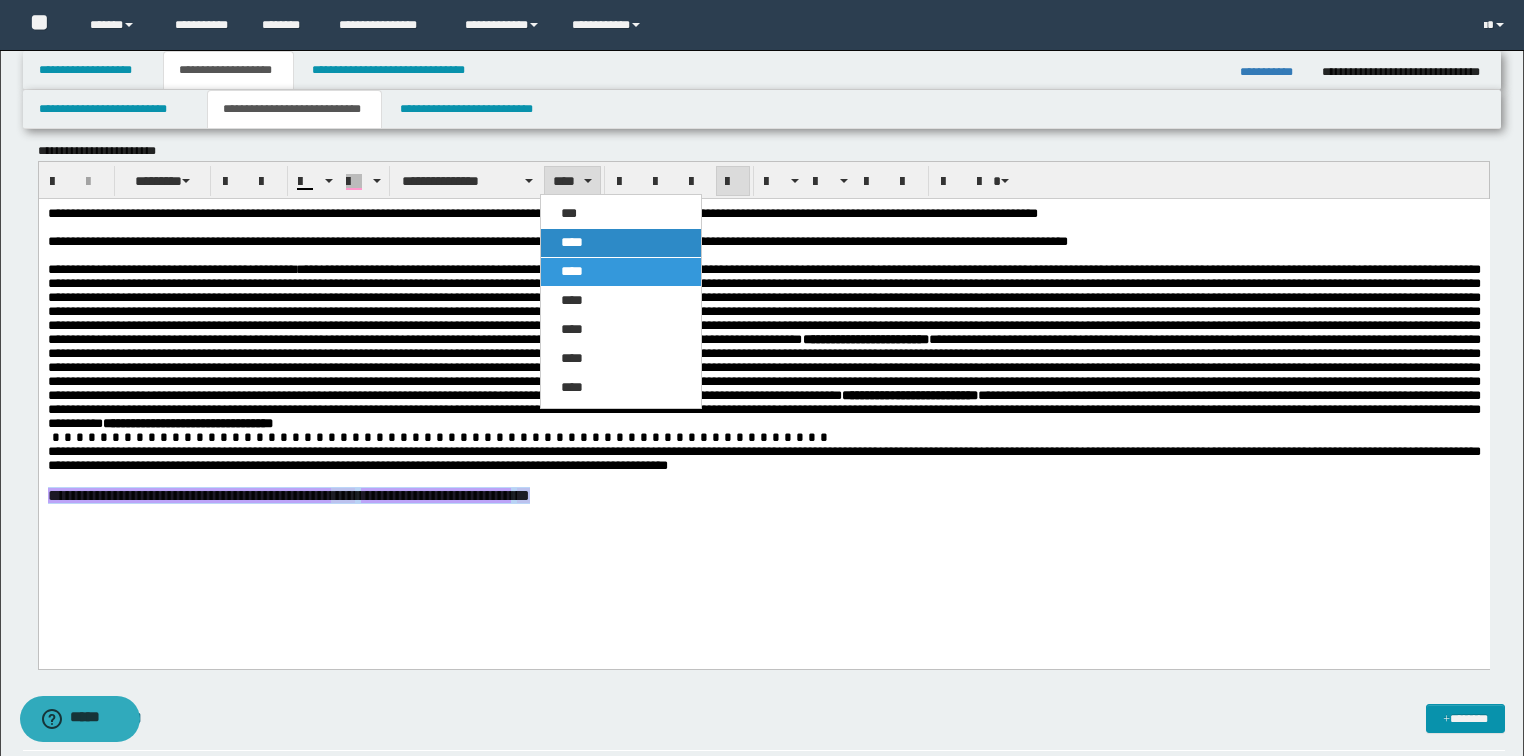 click on "****" at bounding box center [572, 242] 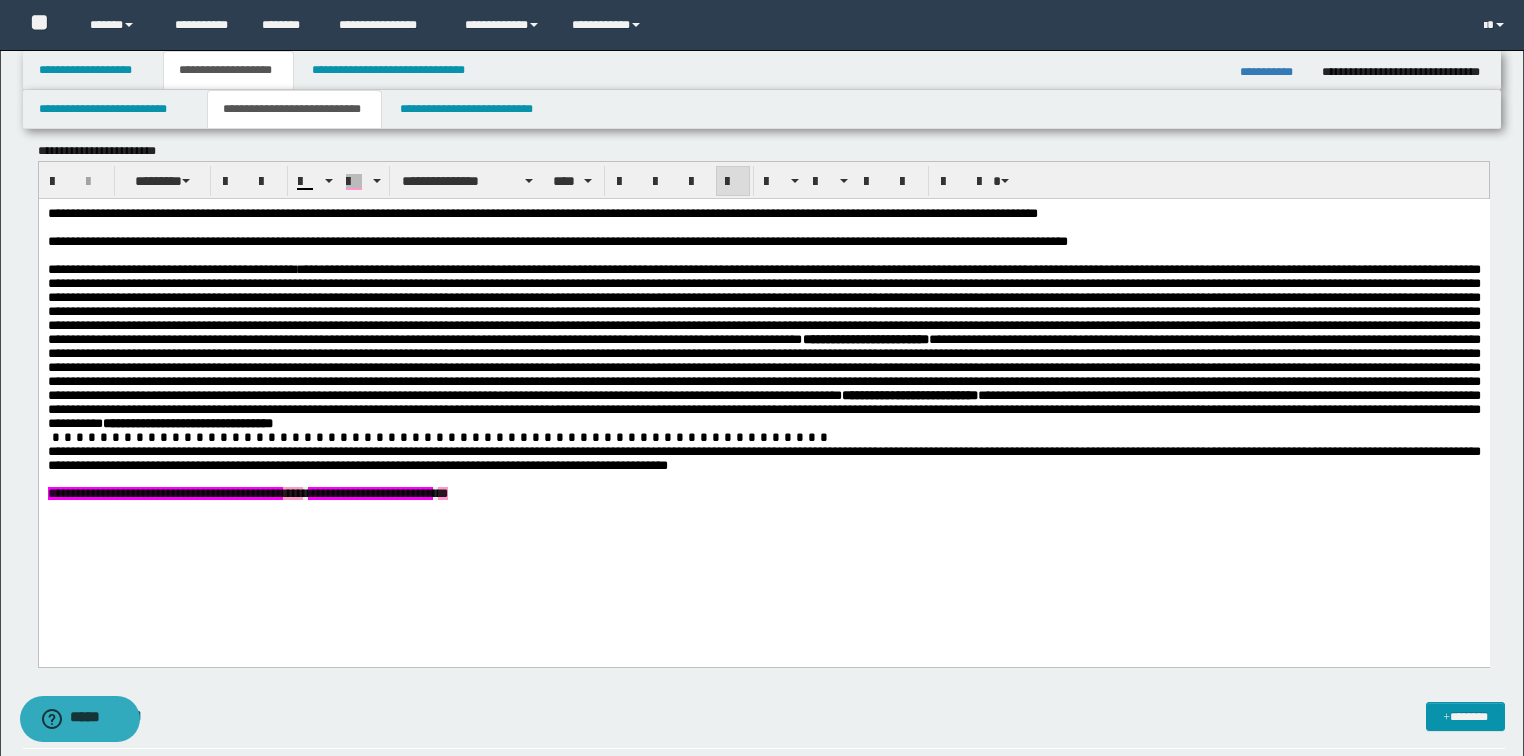 click on "**********" at bounding box center (763, 378) 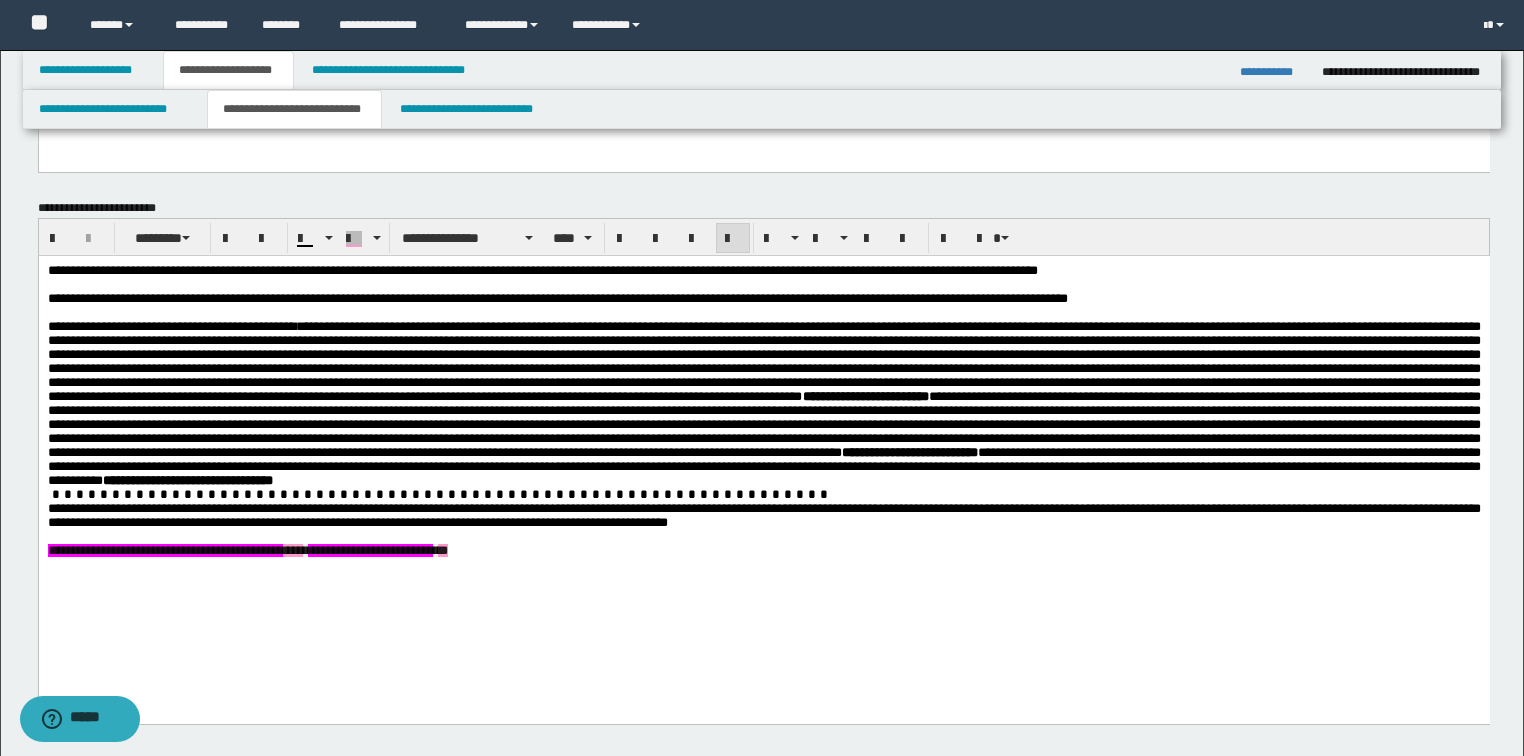 scroll, scrollTop: 665, scrollLeft: 0, axis: vertical 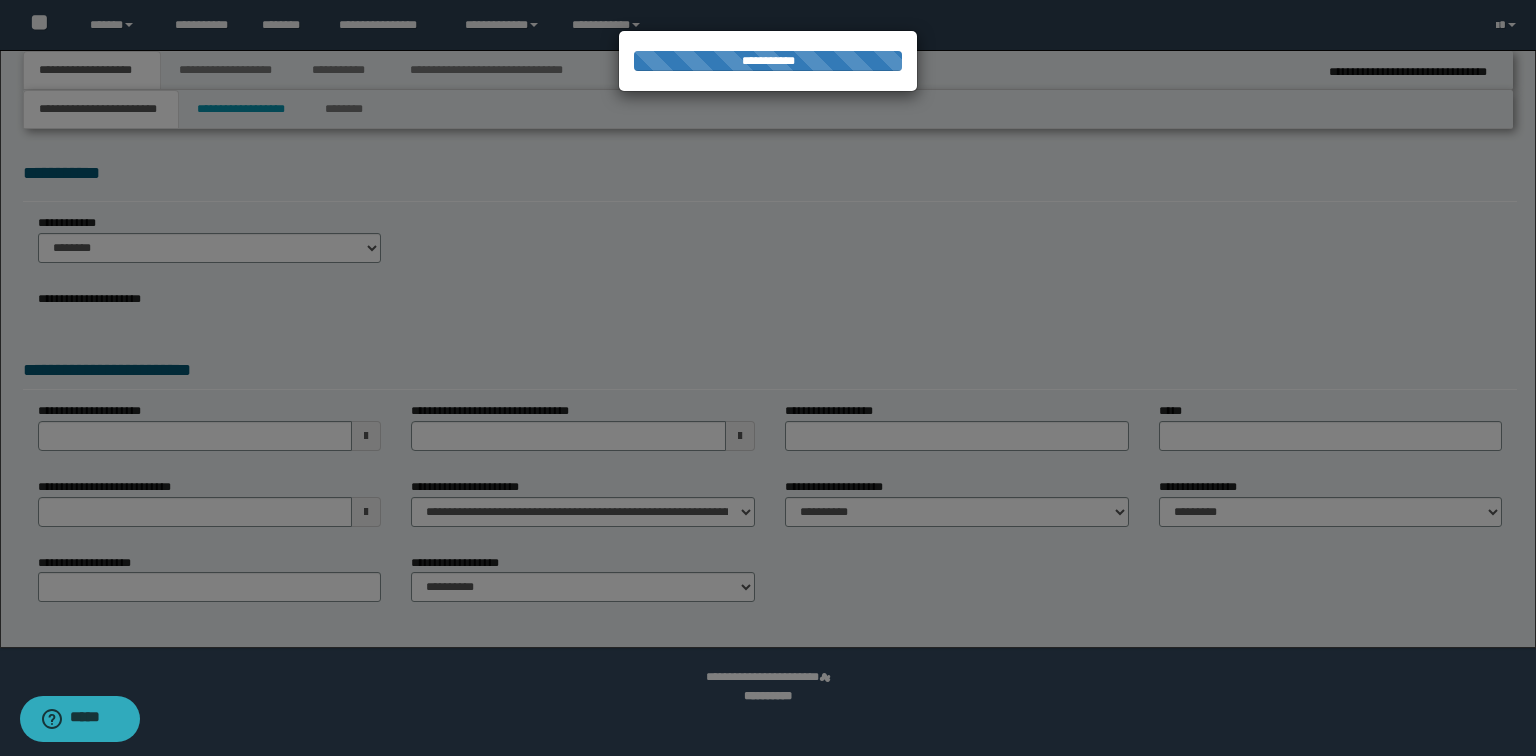 type on "*********" 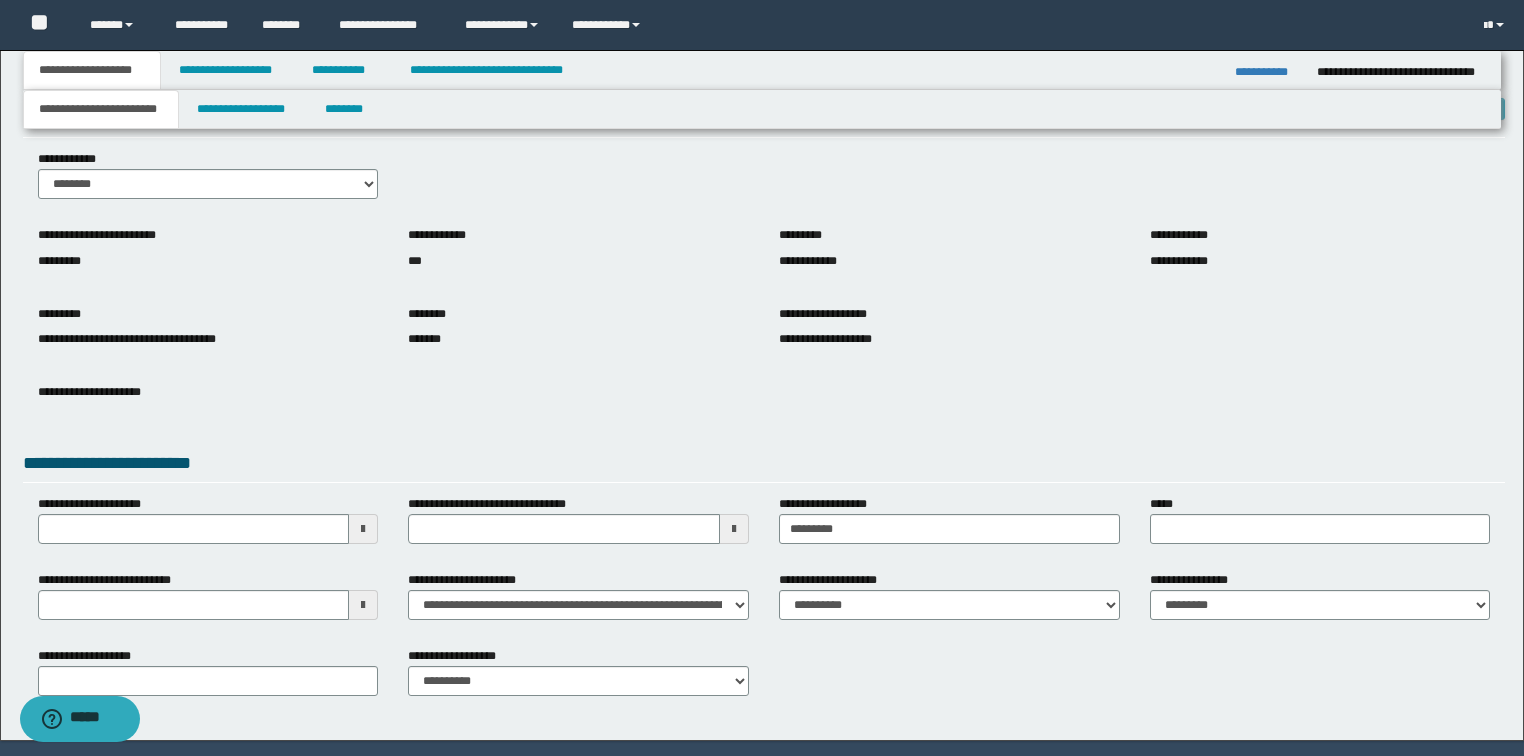 scroll, scrollTop: 127, scrollLeft: 0, axis: vertical 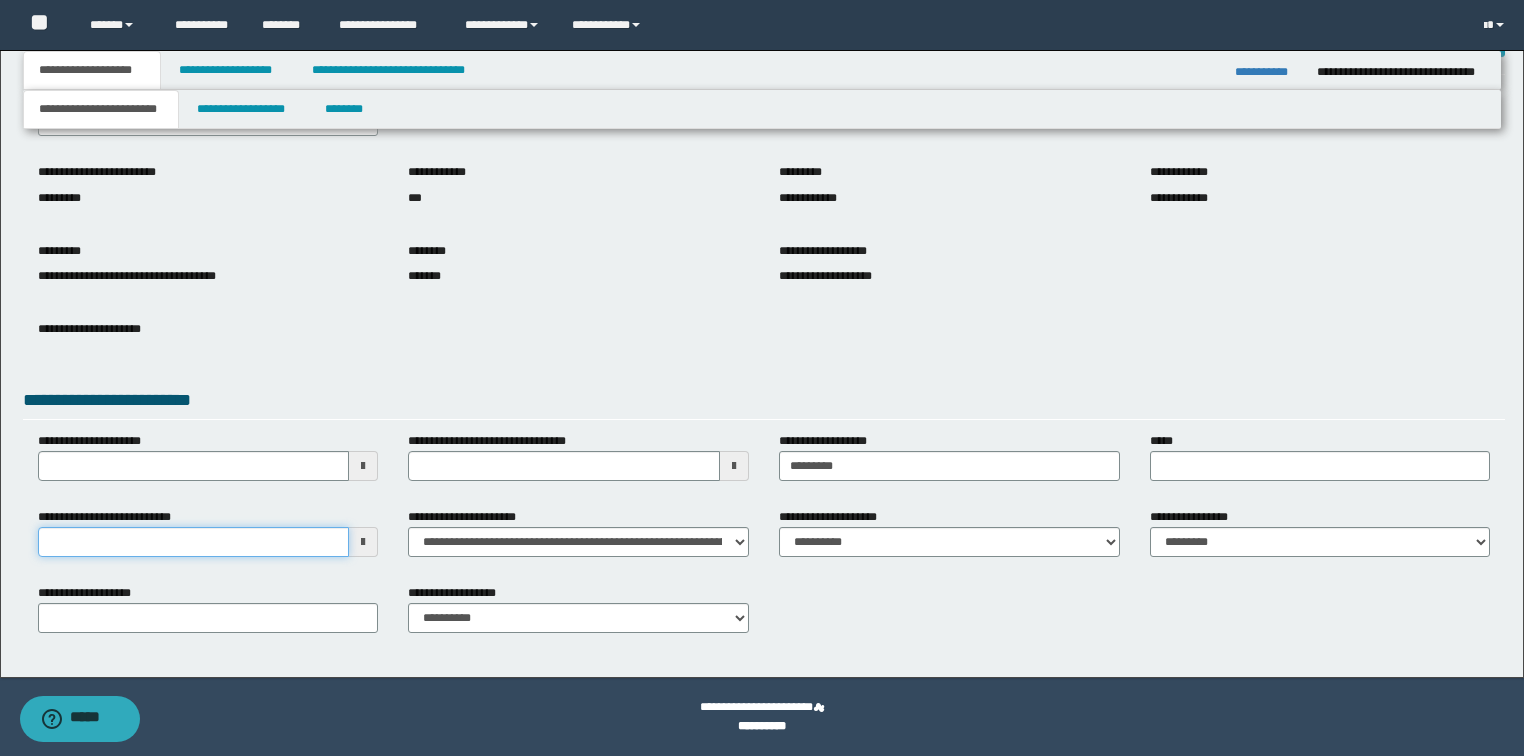 click on "**********" at bounding box center [194, 542] 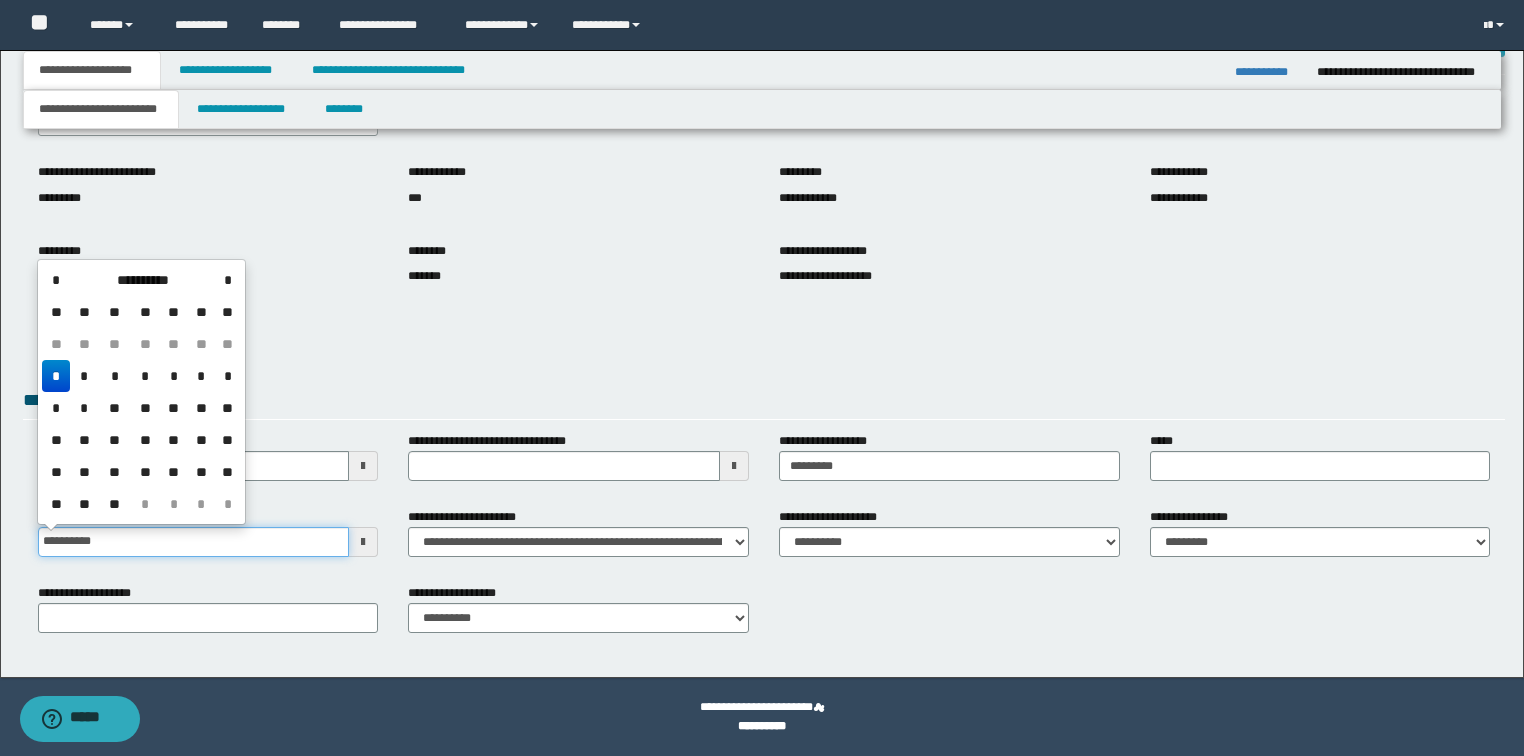 type on "**********" 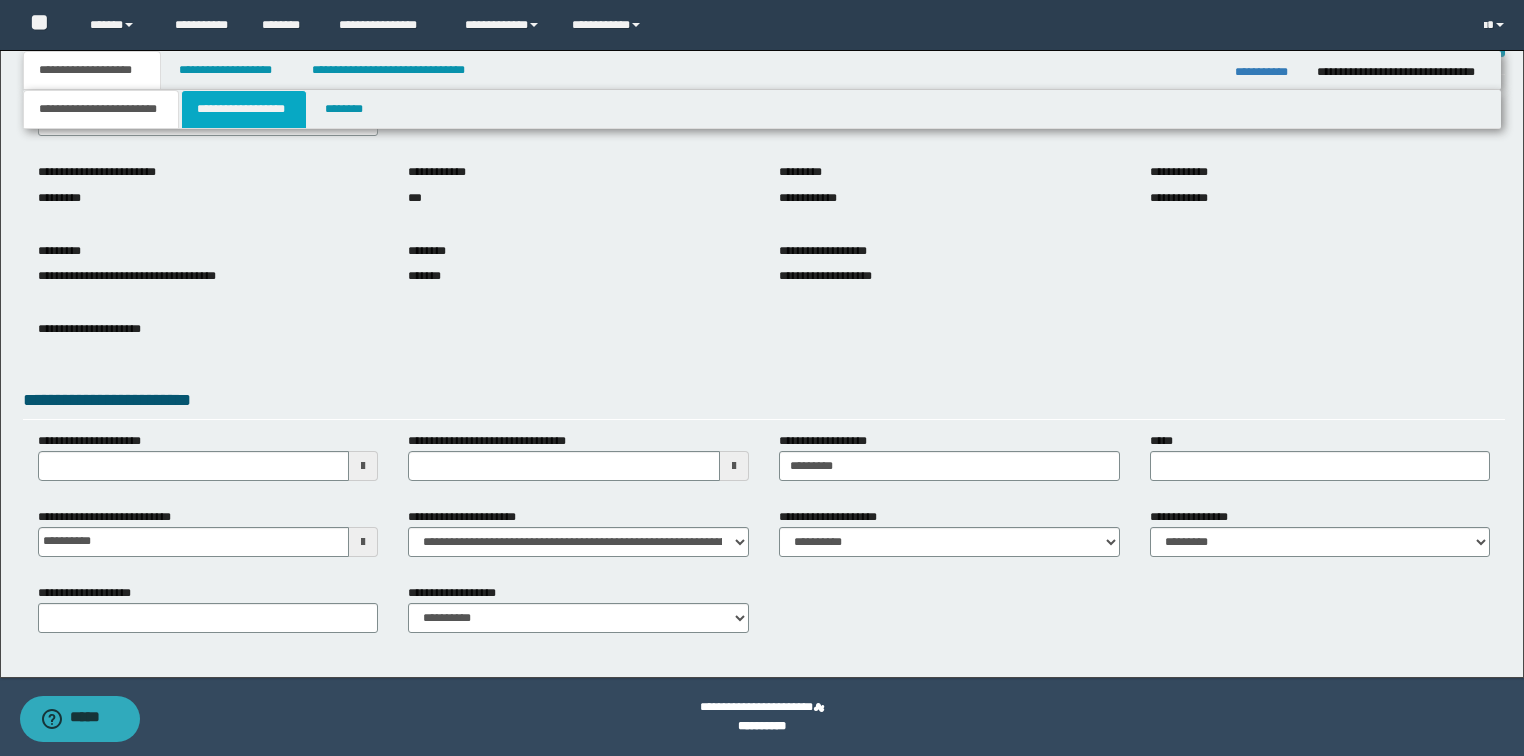 click on "**********" at bounding box center (244, 109) 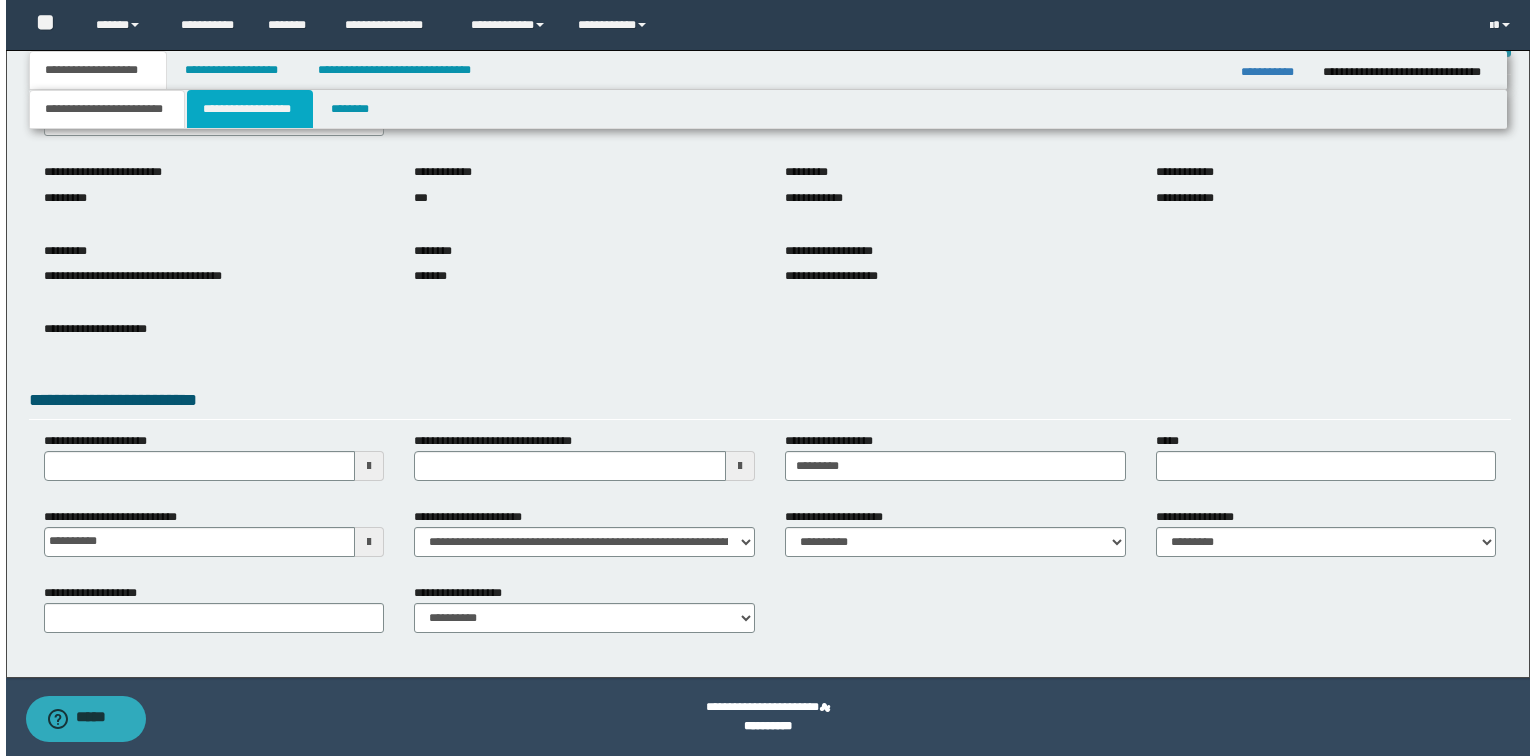 scroll, scrollTop: 0, scrollLeft: 0, axis: both 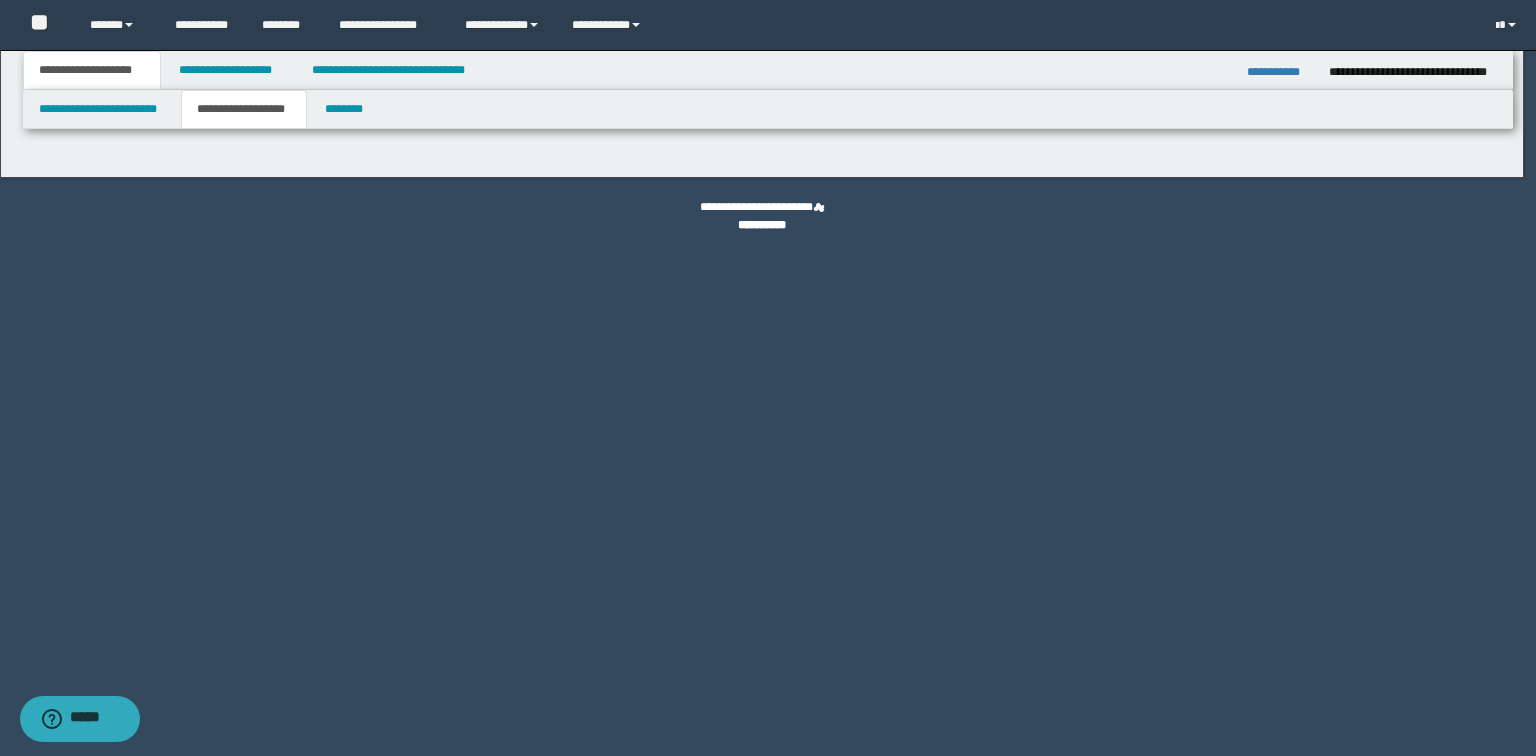 type on "*******" 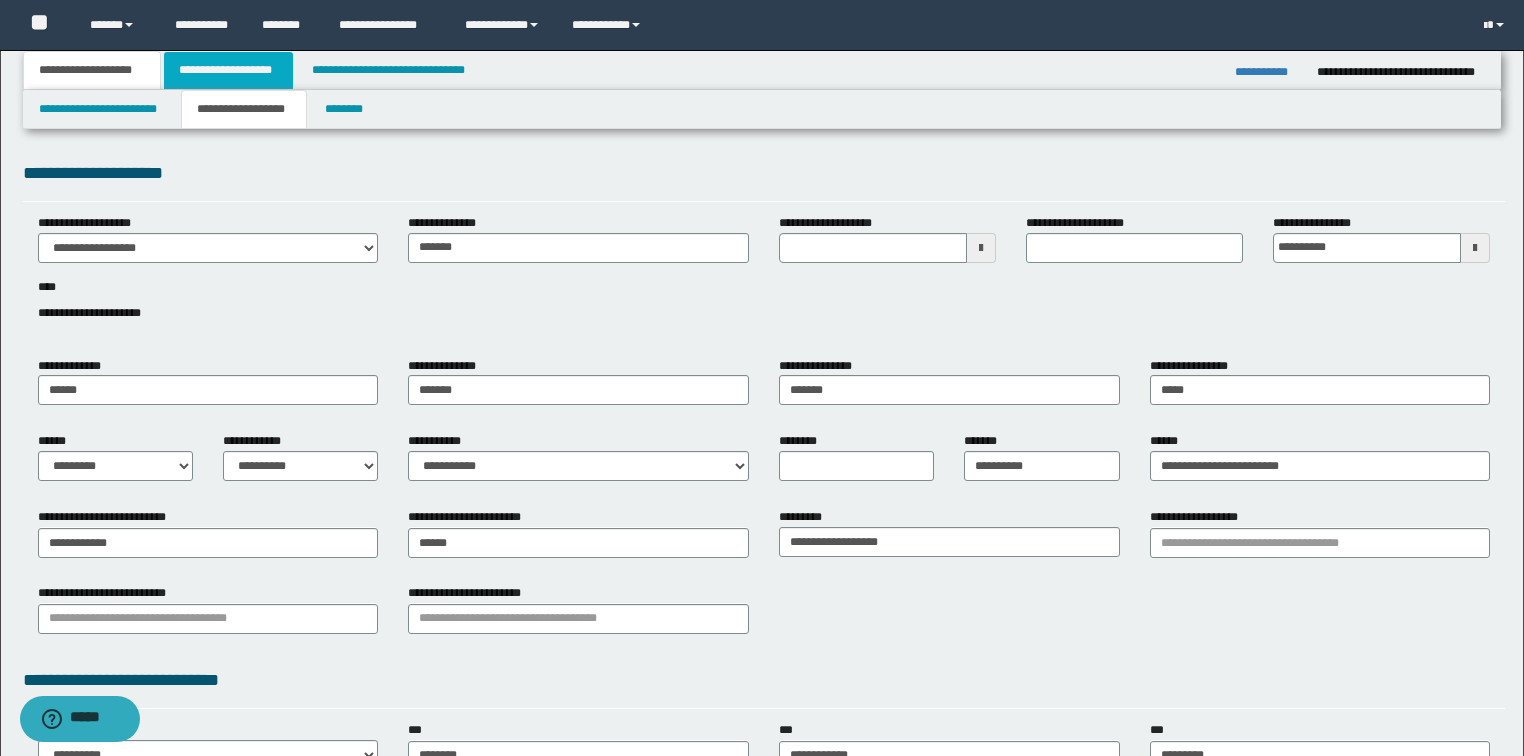 click on "**********" at bounding box center [228, 70] 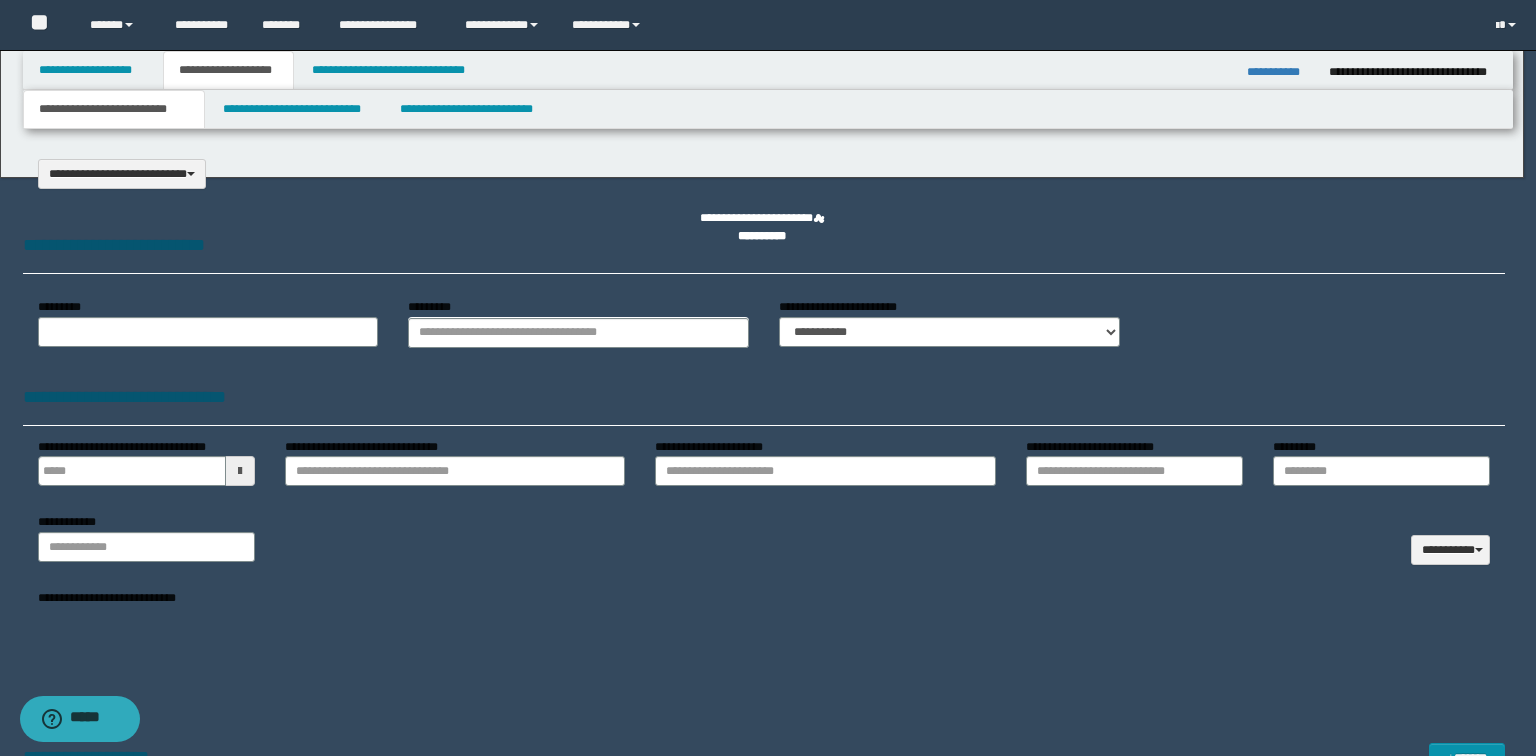 select on "*" 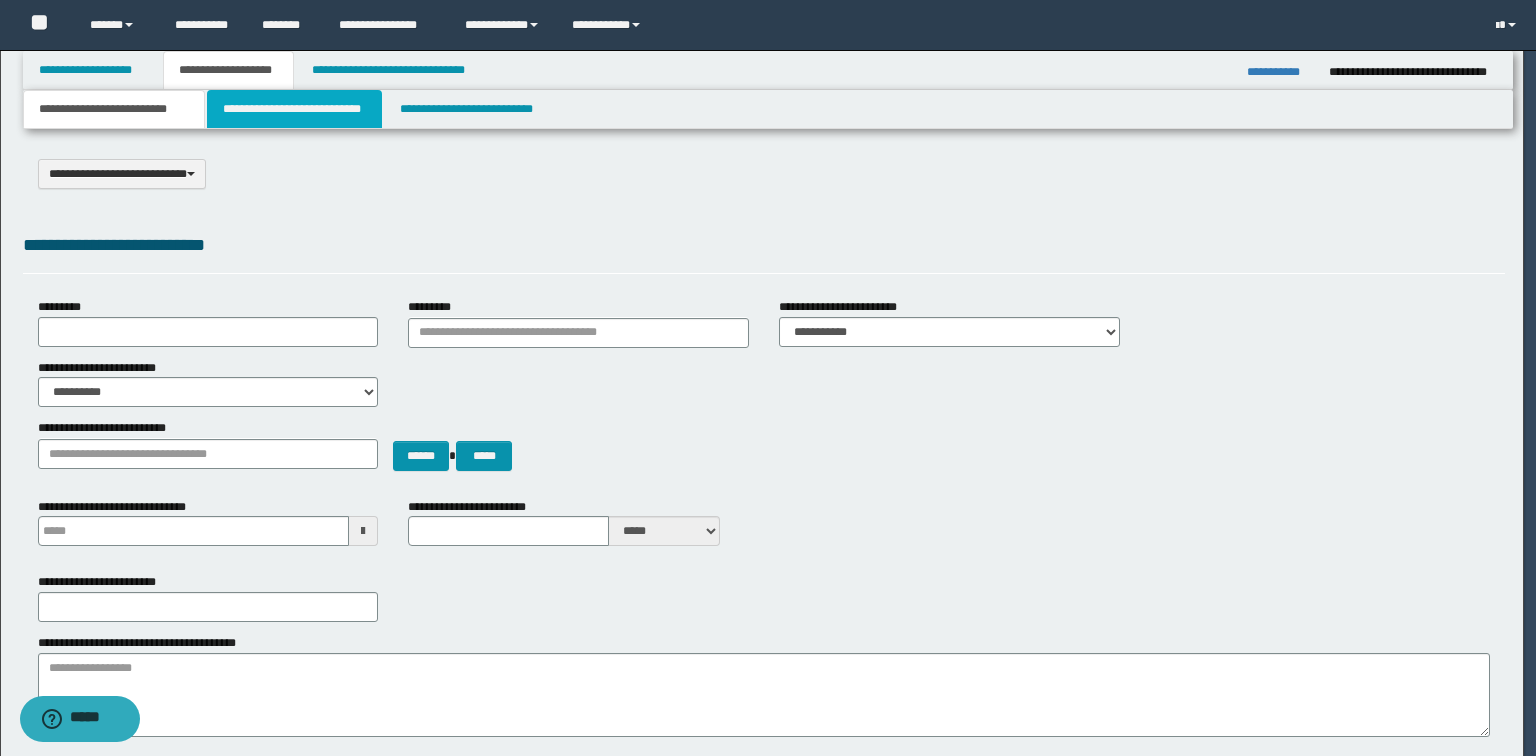 scroll, scrollTop: 0, scrollLeft: 0, axis: both 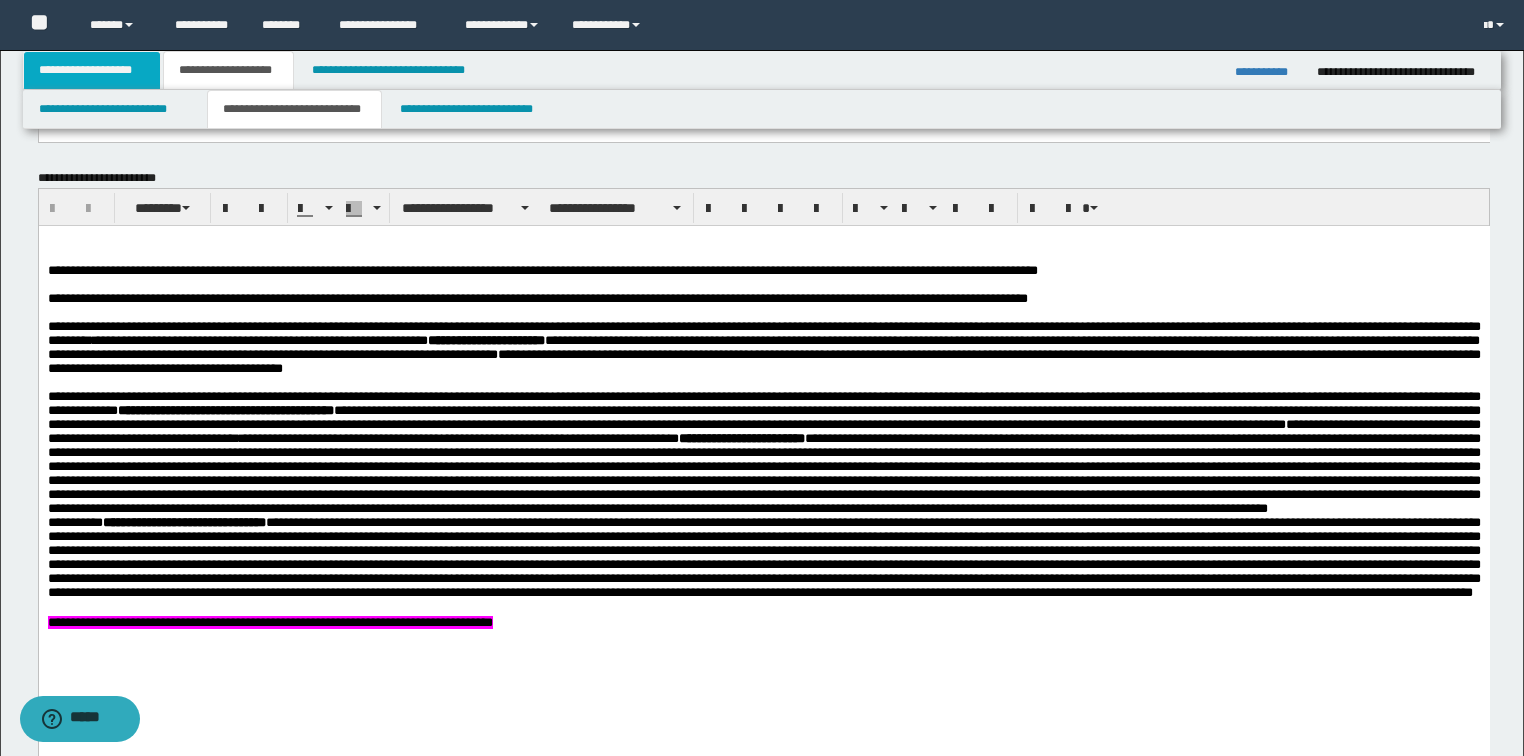 click on "**********" at bounding box center [92, 70] 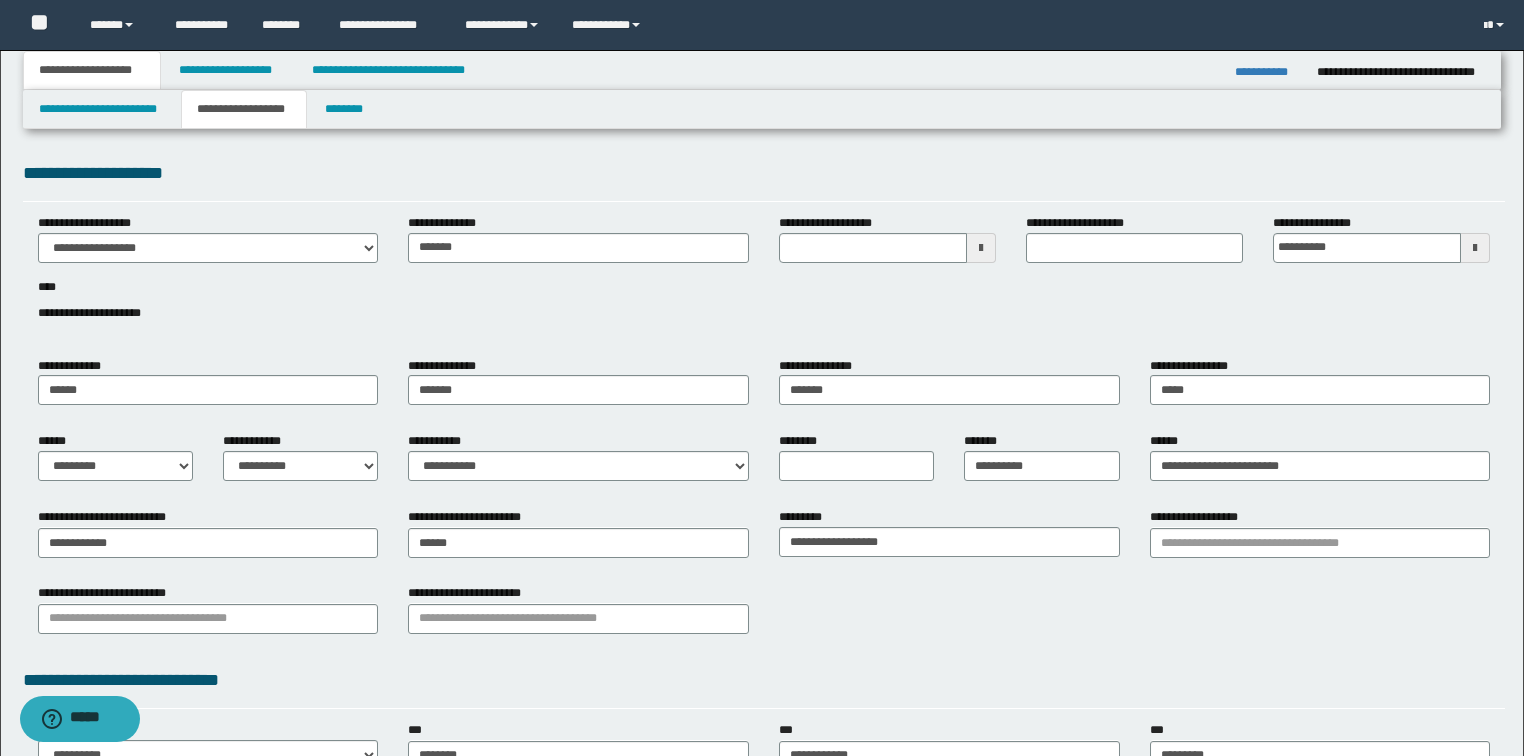 scroll, scrollTop: 0, scrollLeft: 0, axis: both 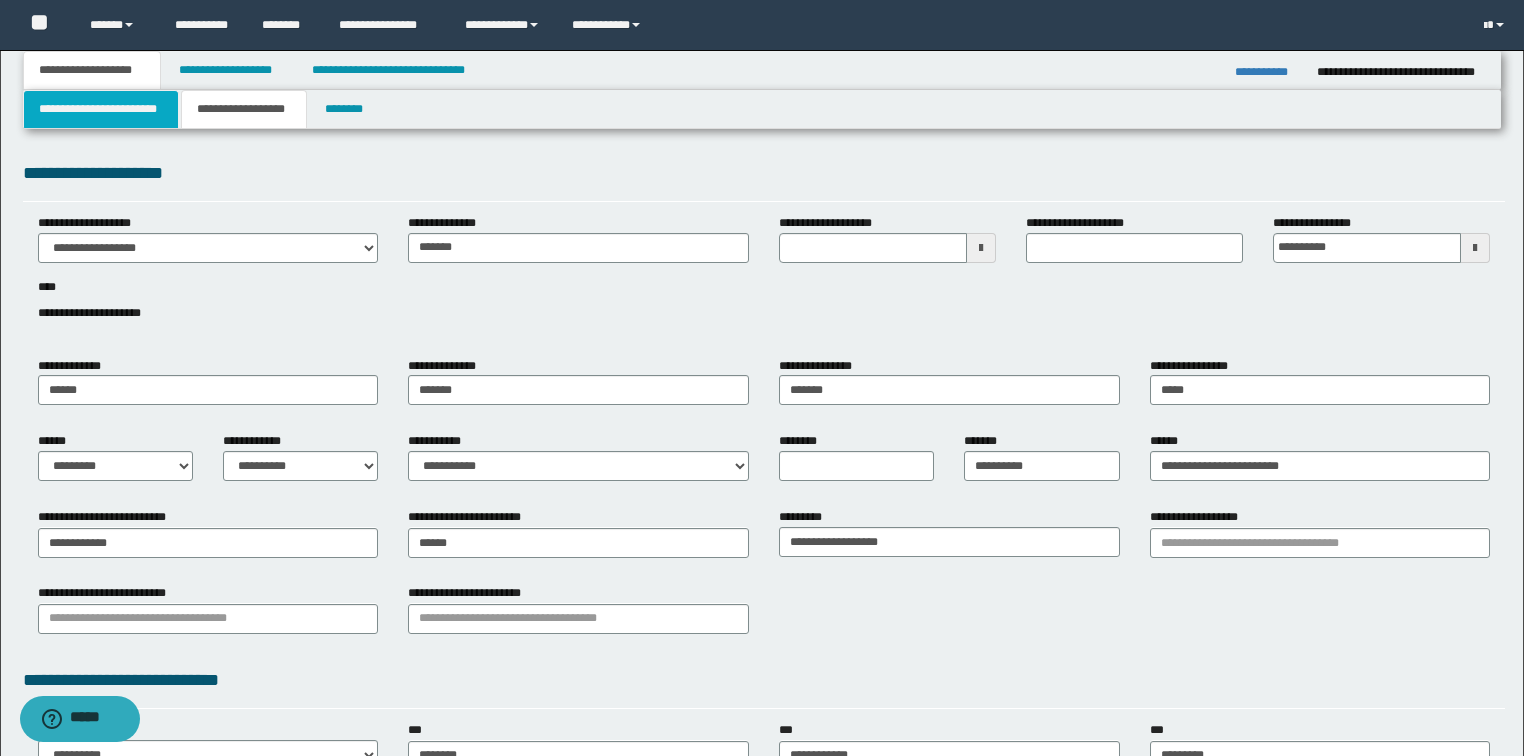 click on "**********" at bounding box center [101, 109] 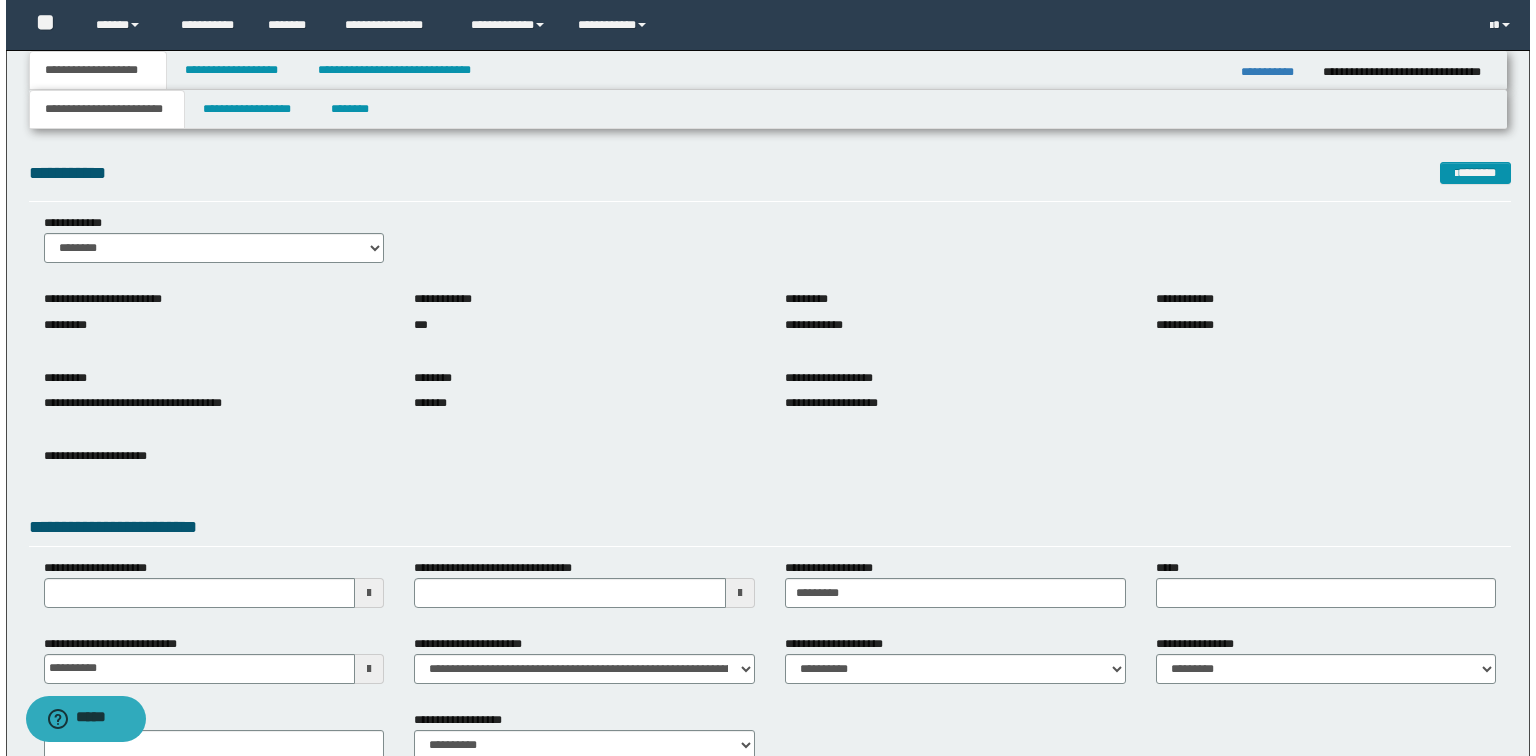 scroll, scrollTop: 127, scrollLeft: 0, axis: vertical 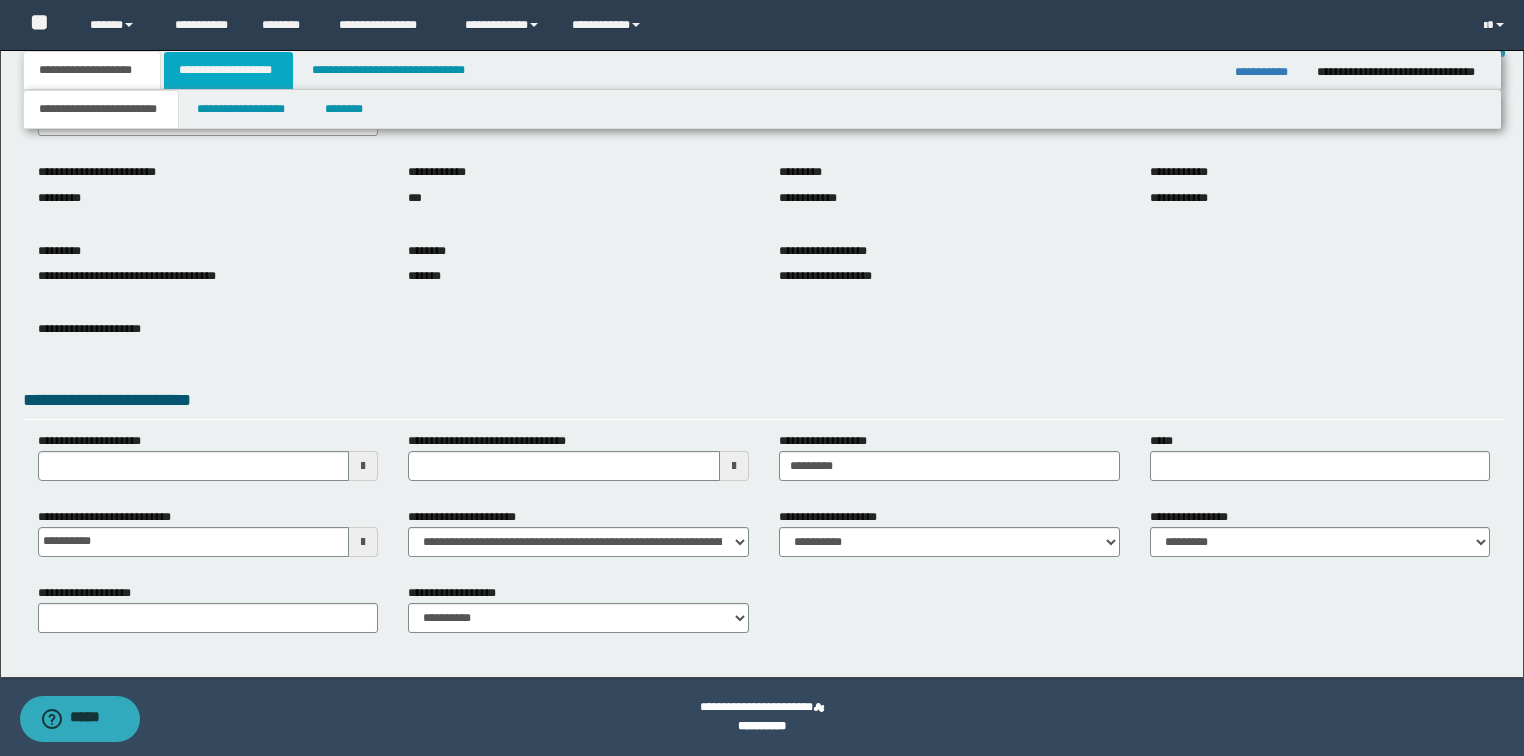 click on "**********" at bounding box center [228, 70] 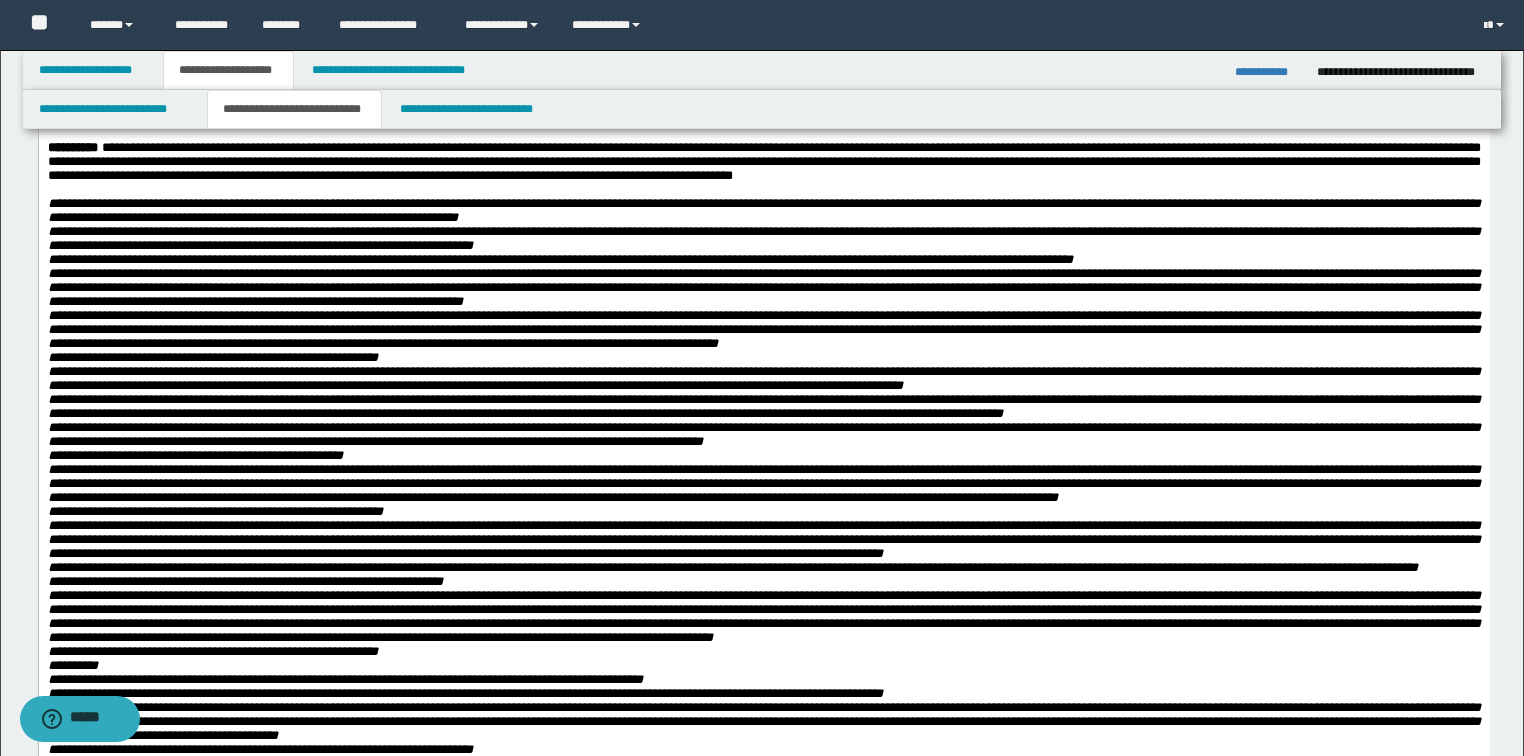 click on "**********" at bounding box center [294, 109] 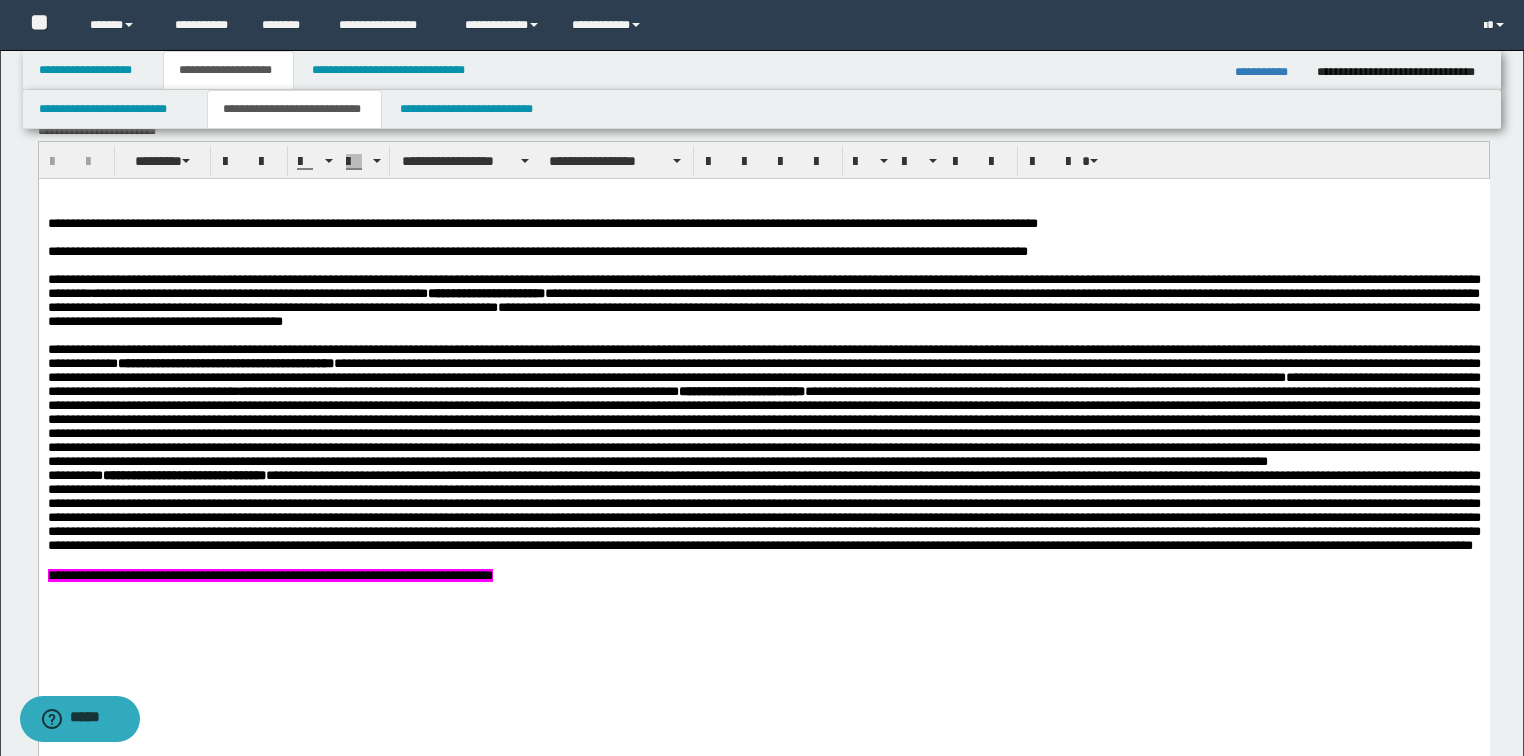 scroll, scrollTop: 1967, scrollLeft: 0, axis: vertical 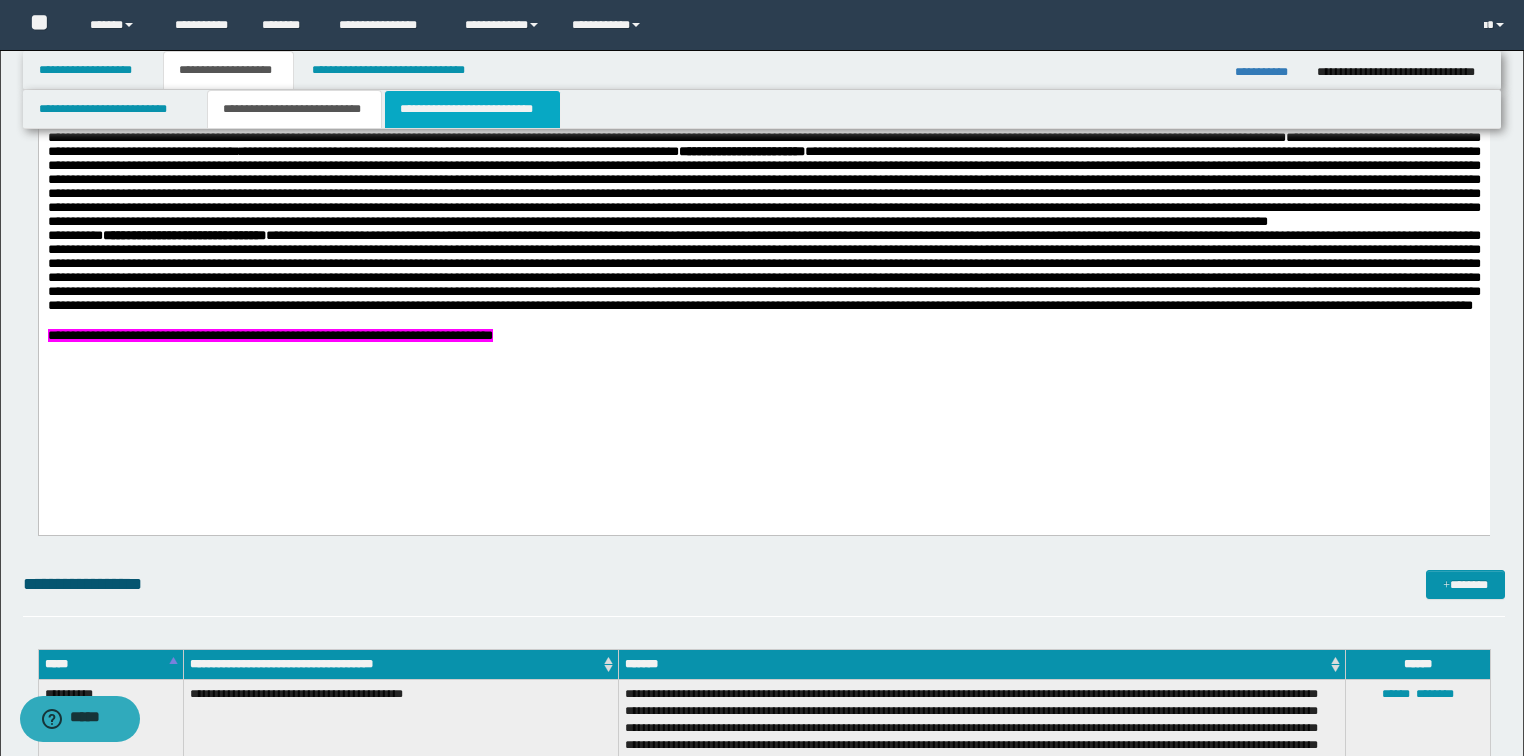 click on "**********" at bounding box center (472, 109) 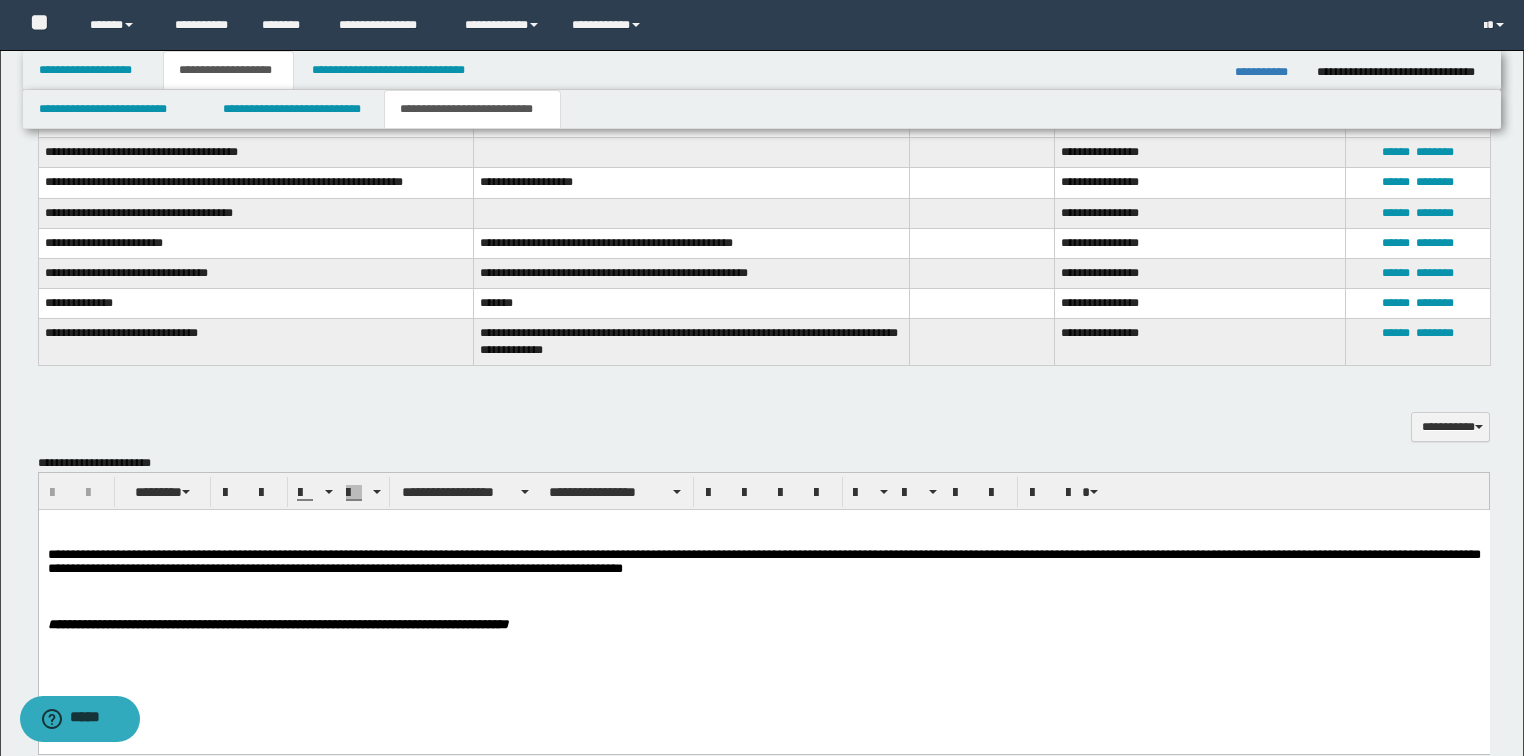 scroll, scrollTop: 1280, scrollLeft: 0, axis: vertical 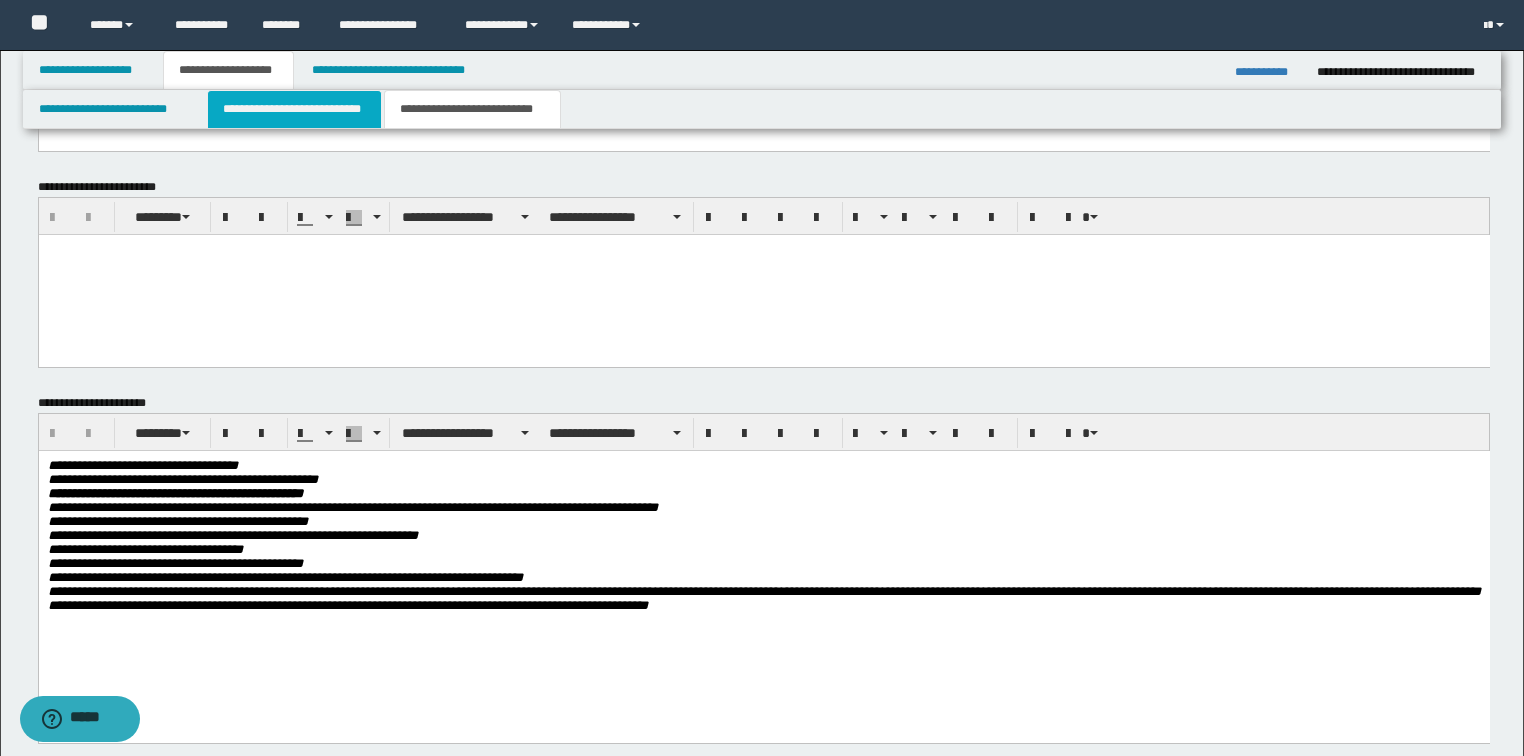 click on "**********" at bounding box center (294, 109) 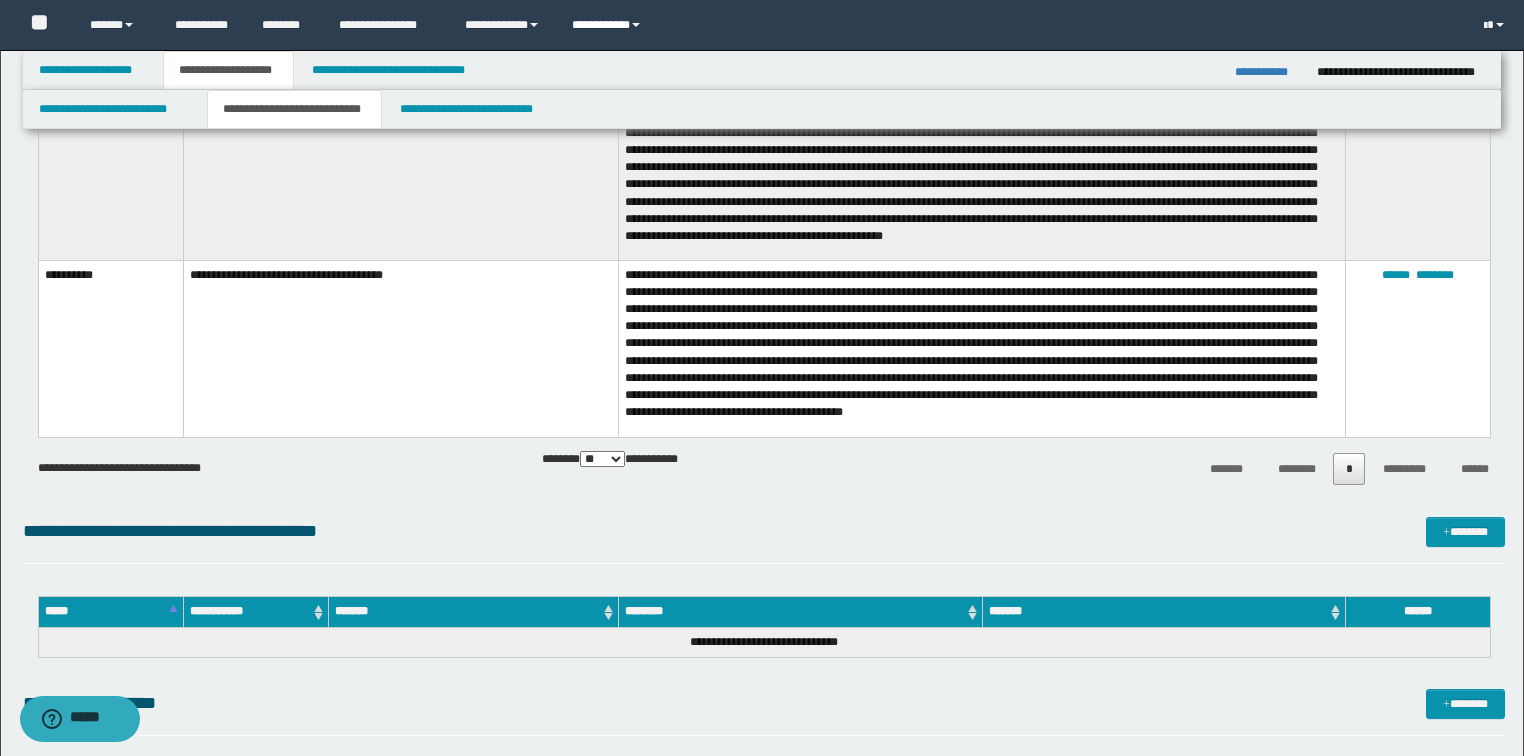scroll, scrollTop: 4000, scrollLeft: 0, axis: vertical 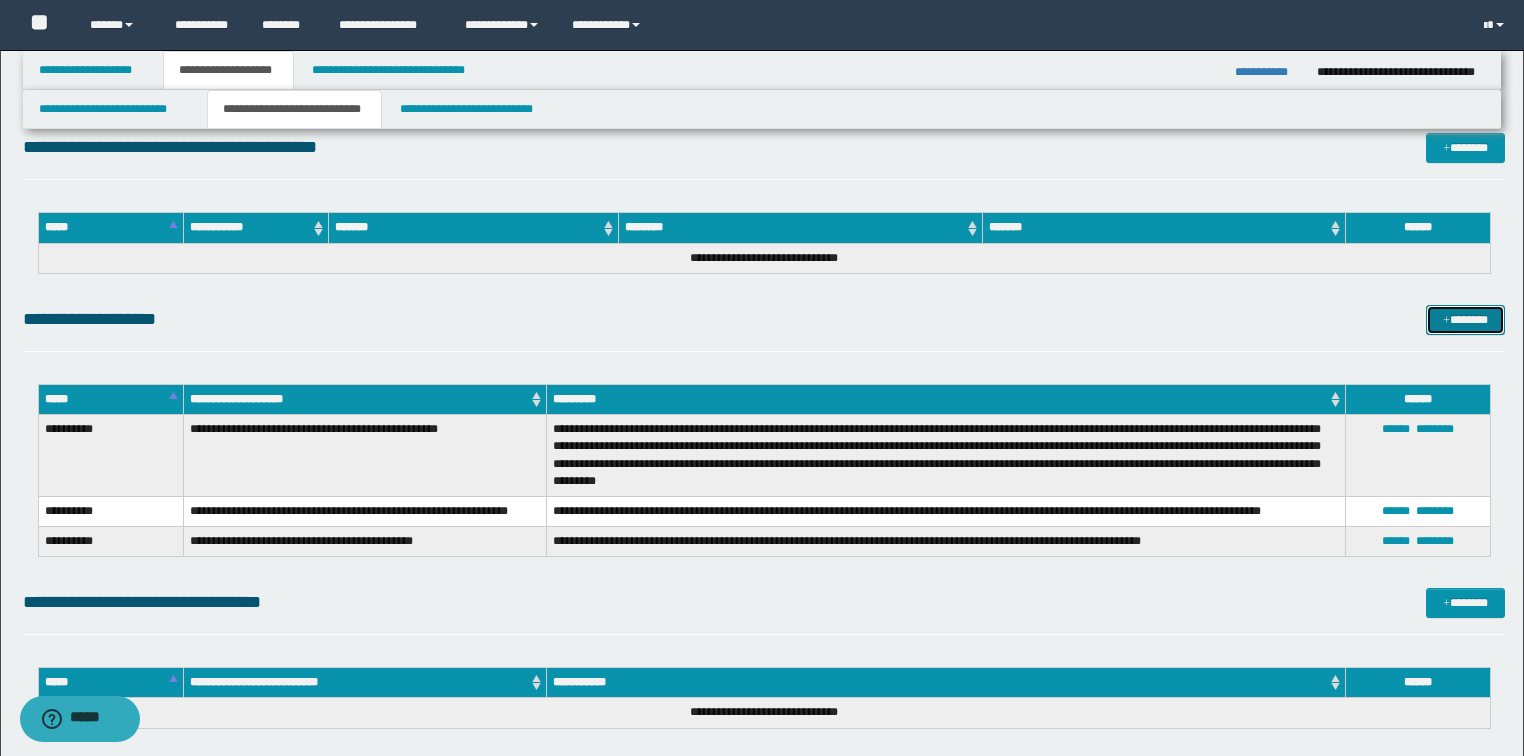 click on "*******" at bounding box center [1465, 320] 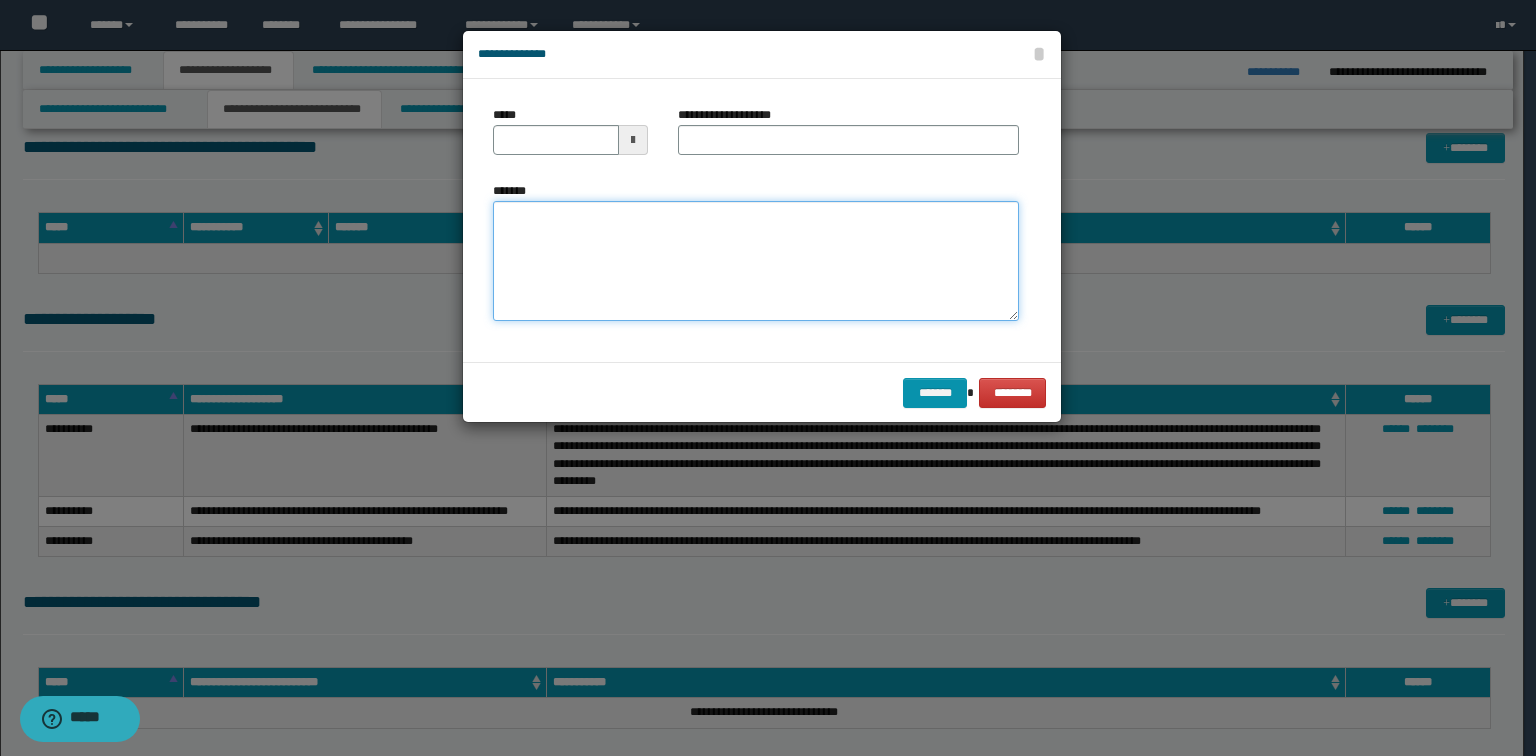 click on "*******" at bounding box center [756, 261] 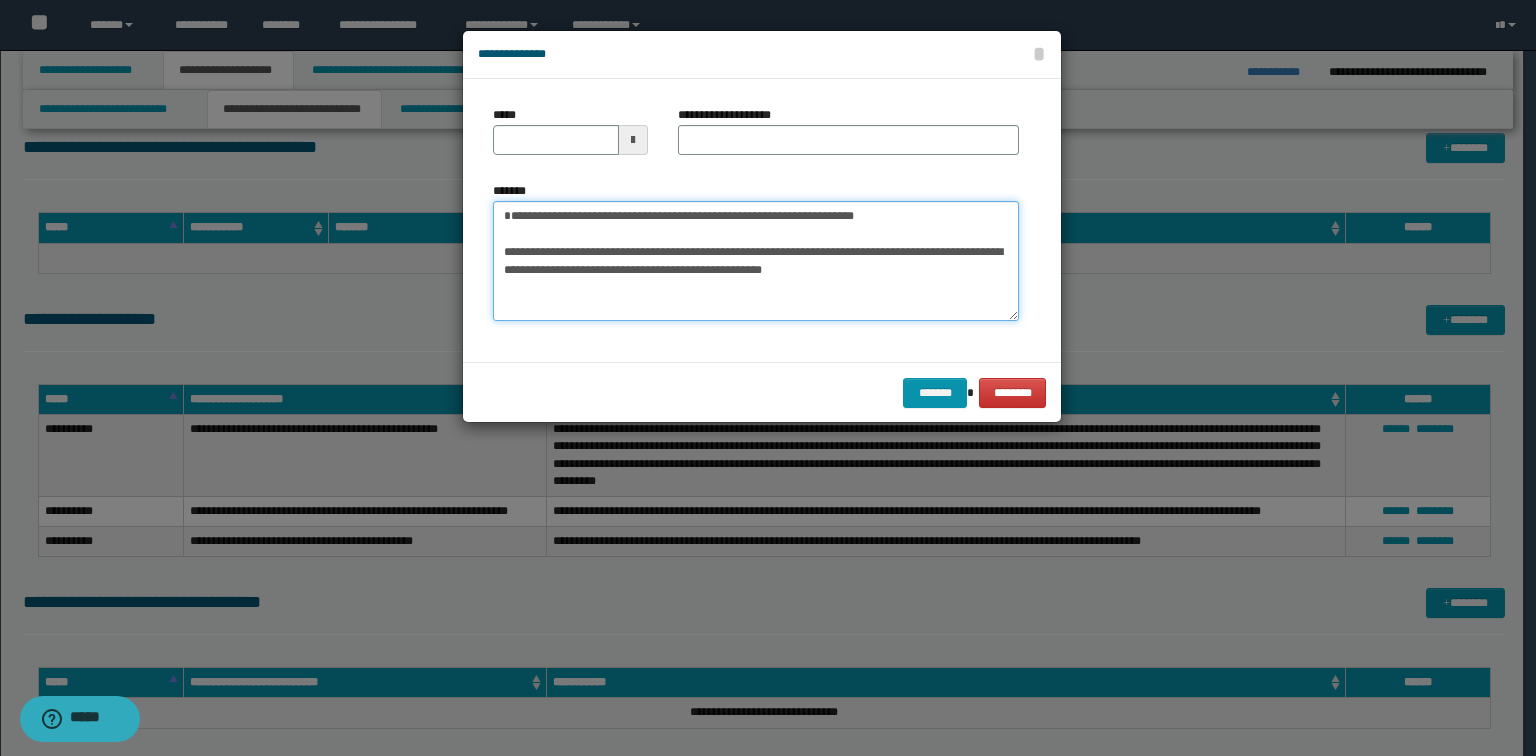 drag, startPoint x: 908, startPoint y: 230, endPoint x: 126, endPoint y: 144, distance: 786.71466 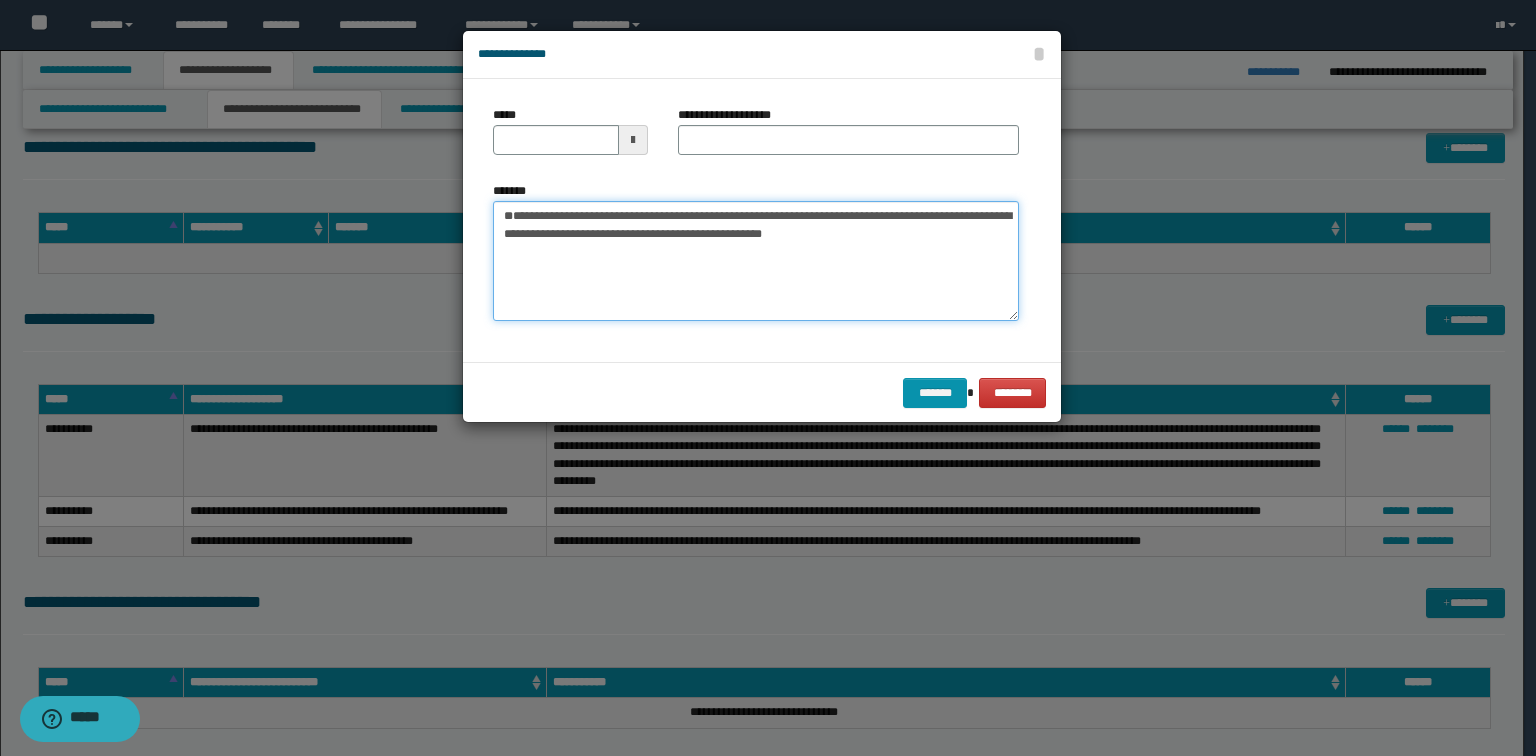 type 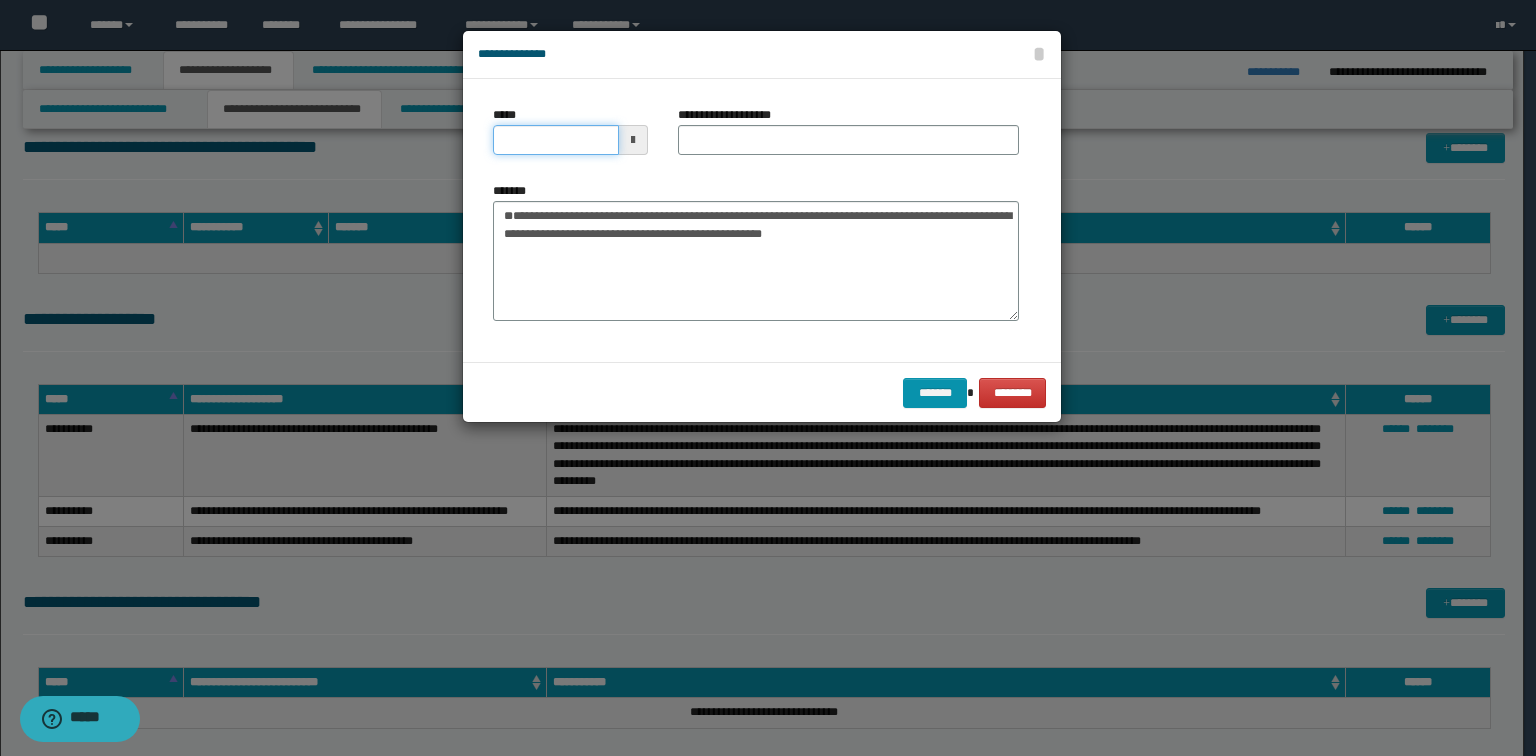 click on "*****" at bounding box center [556, 140] 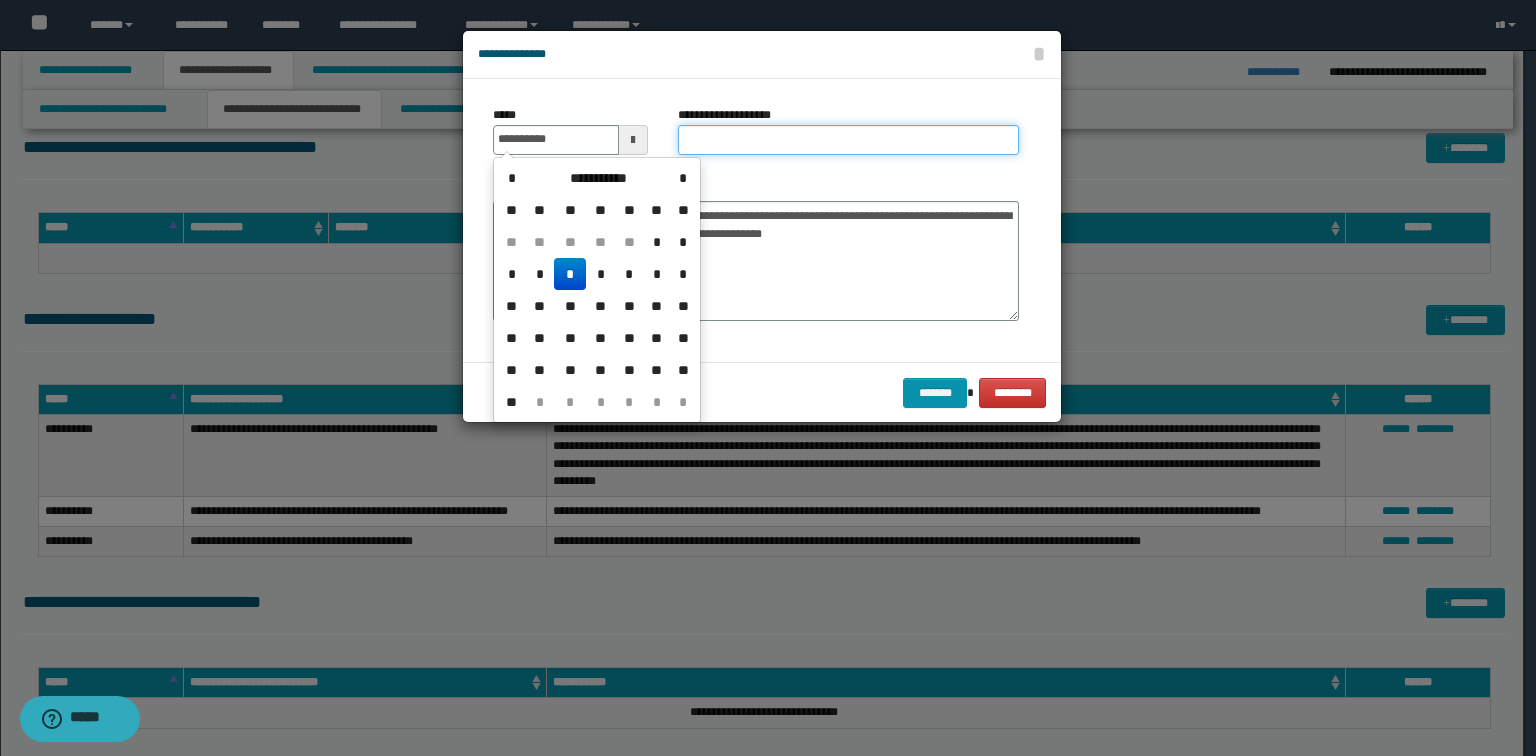 type on "**********" 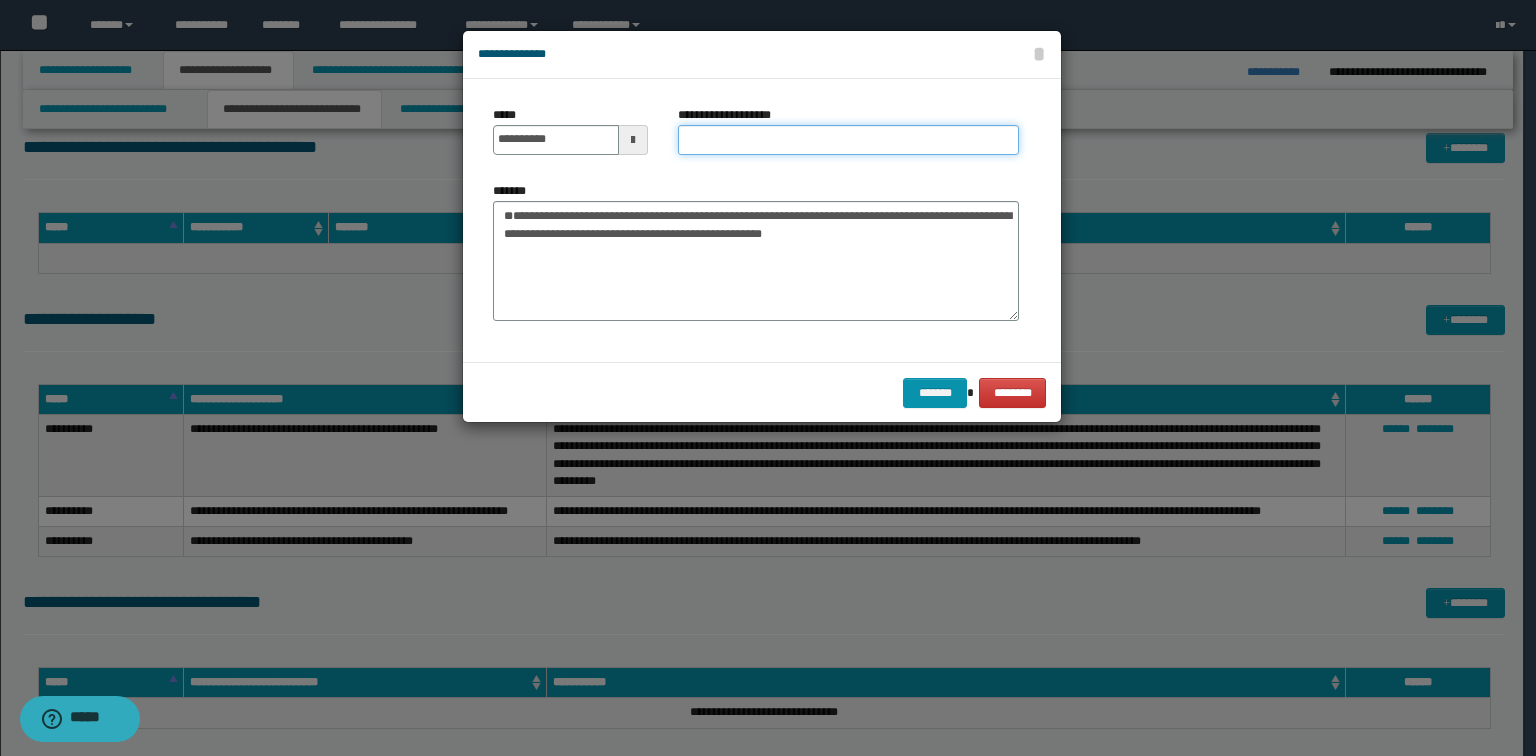 paste on "**********" 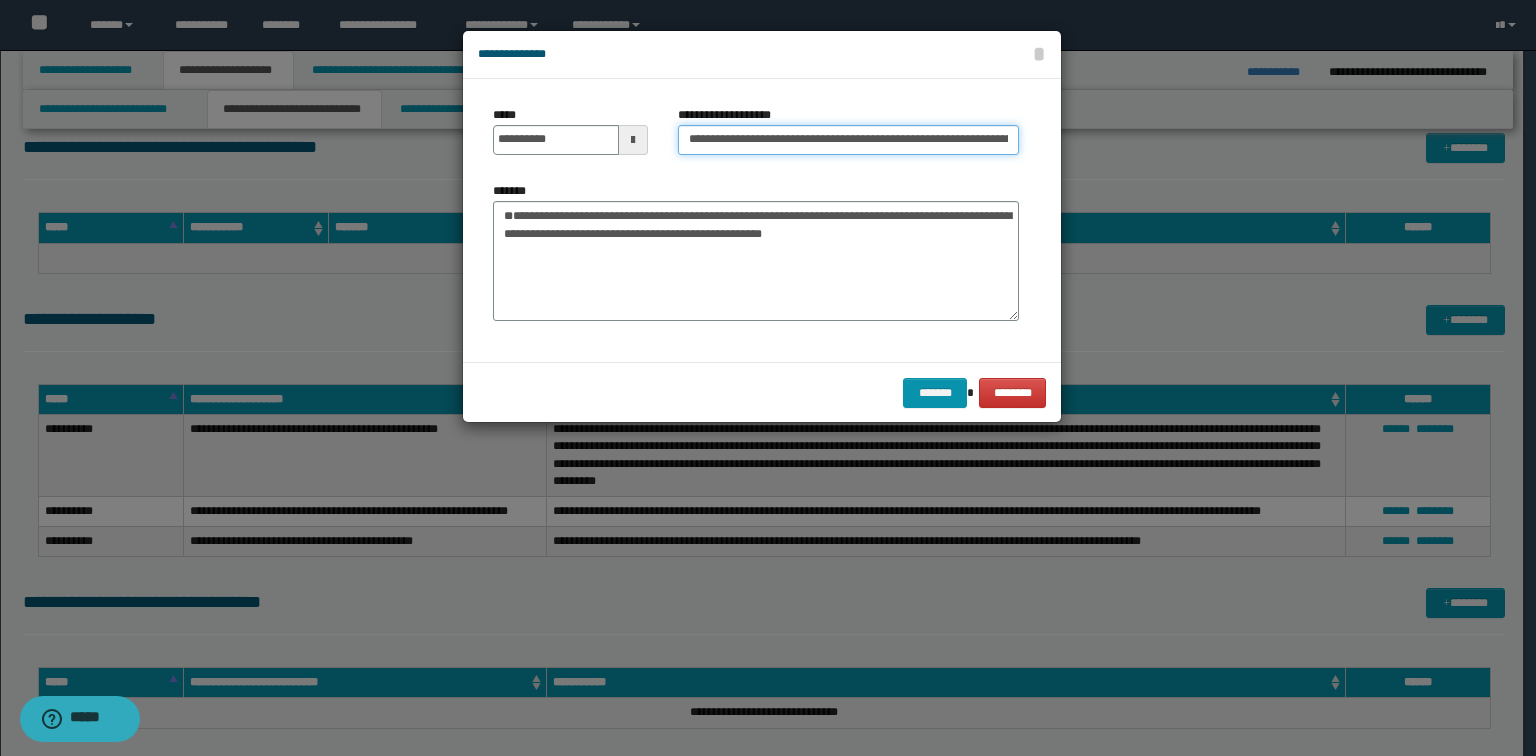 scroll, scrollTop: 0, scrollLeft: 57, axis: horizontal 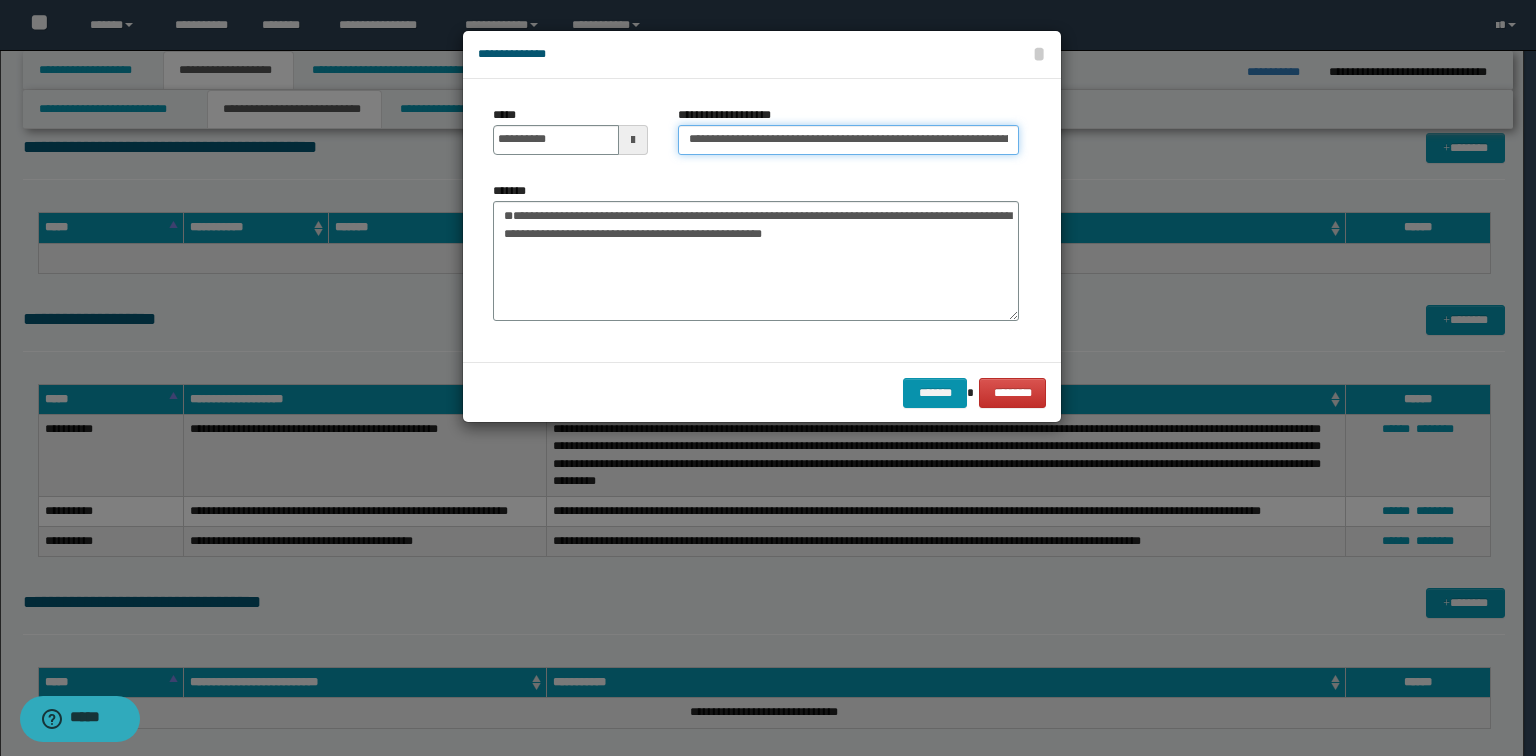 drag, startPoint x: 696, startPoint y: 140, endPoint x: 407, endPoint y: 150, distance: 289.17297 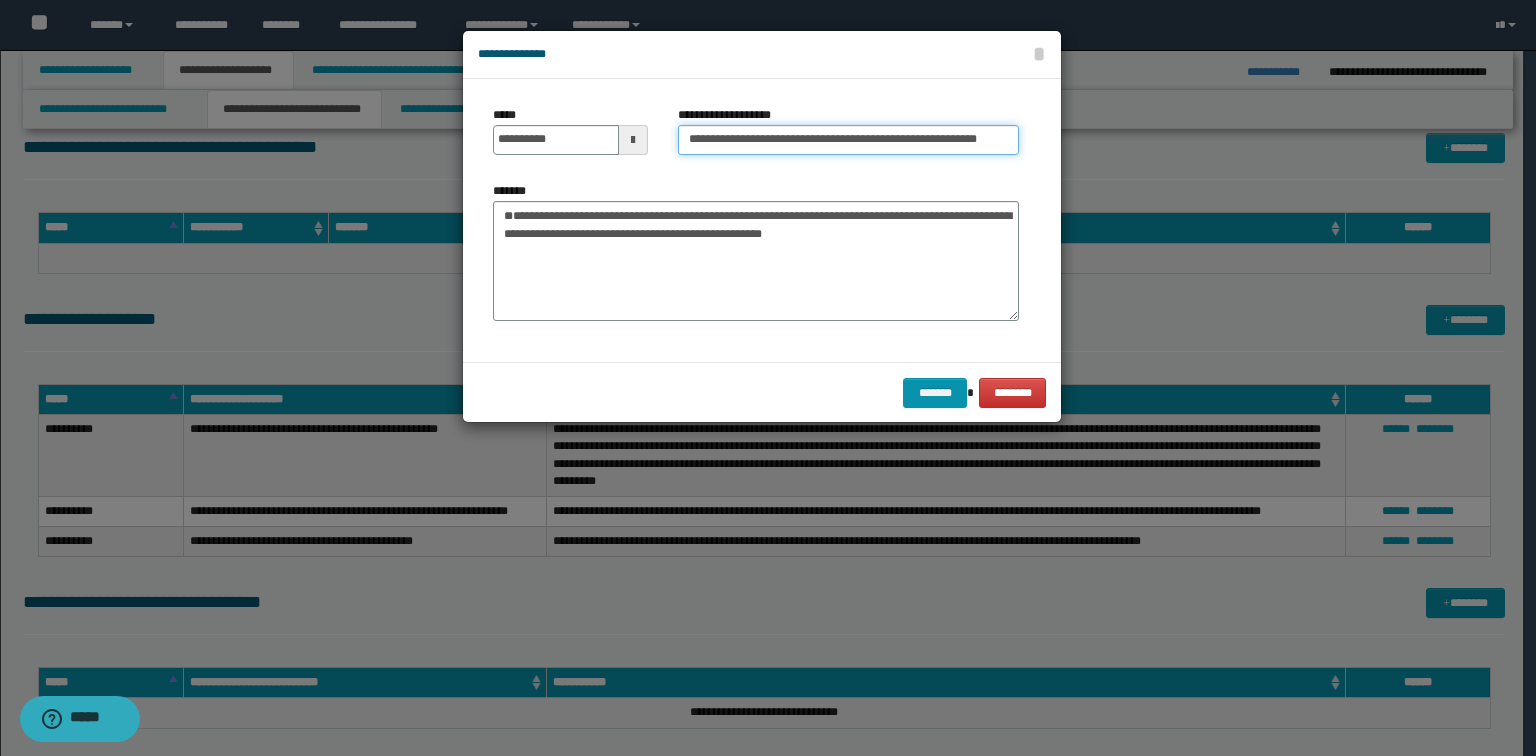 type on "**********" 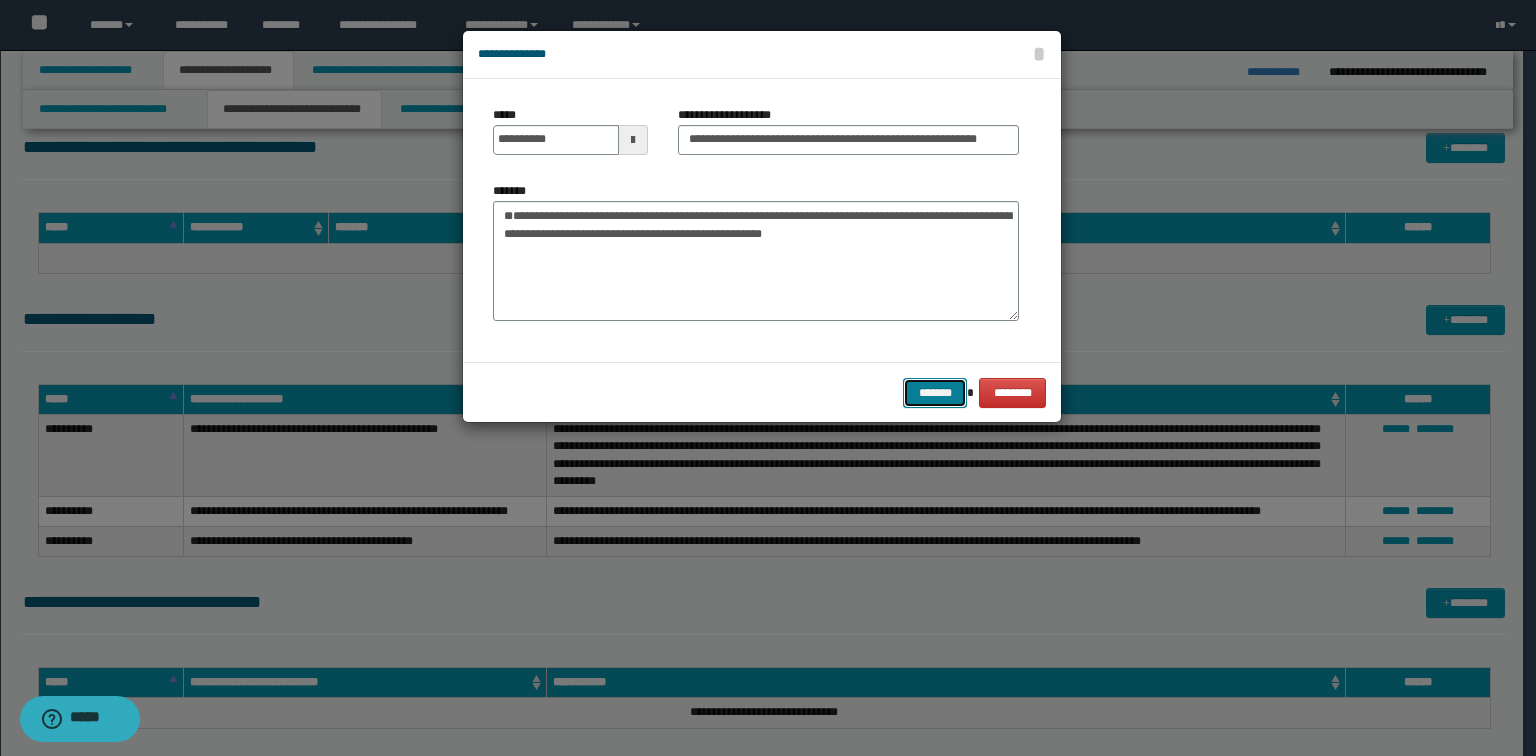 click on "*******" at bounding box center (935, 393) 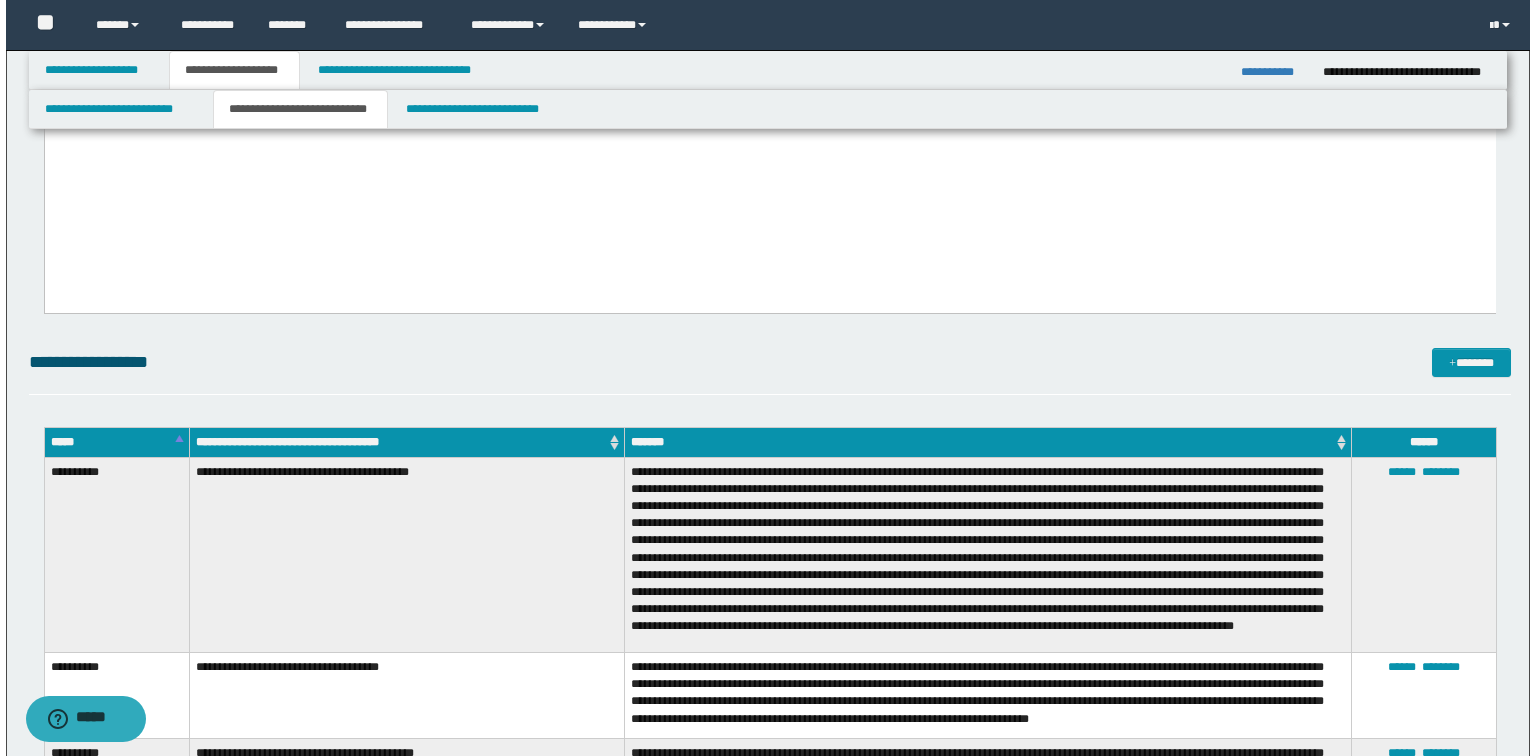 scroll, scrollTop: 2080, scrollLeft: 0, axis: vertical 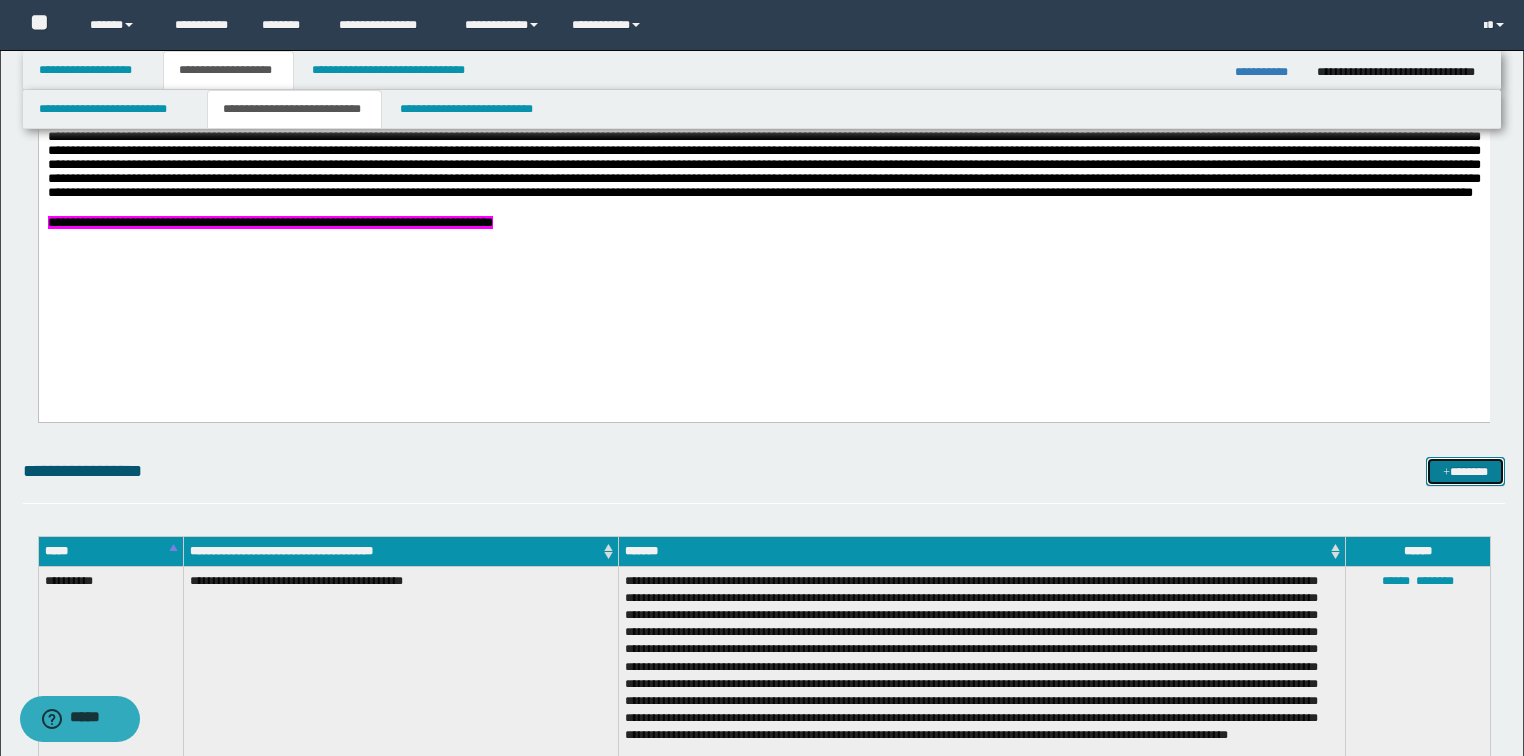 click on "*******" at bounding box center [1465, 472] 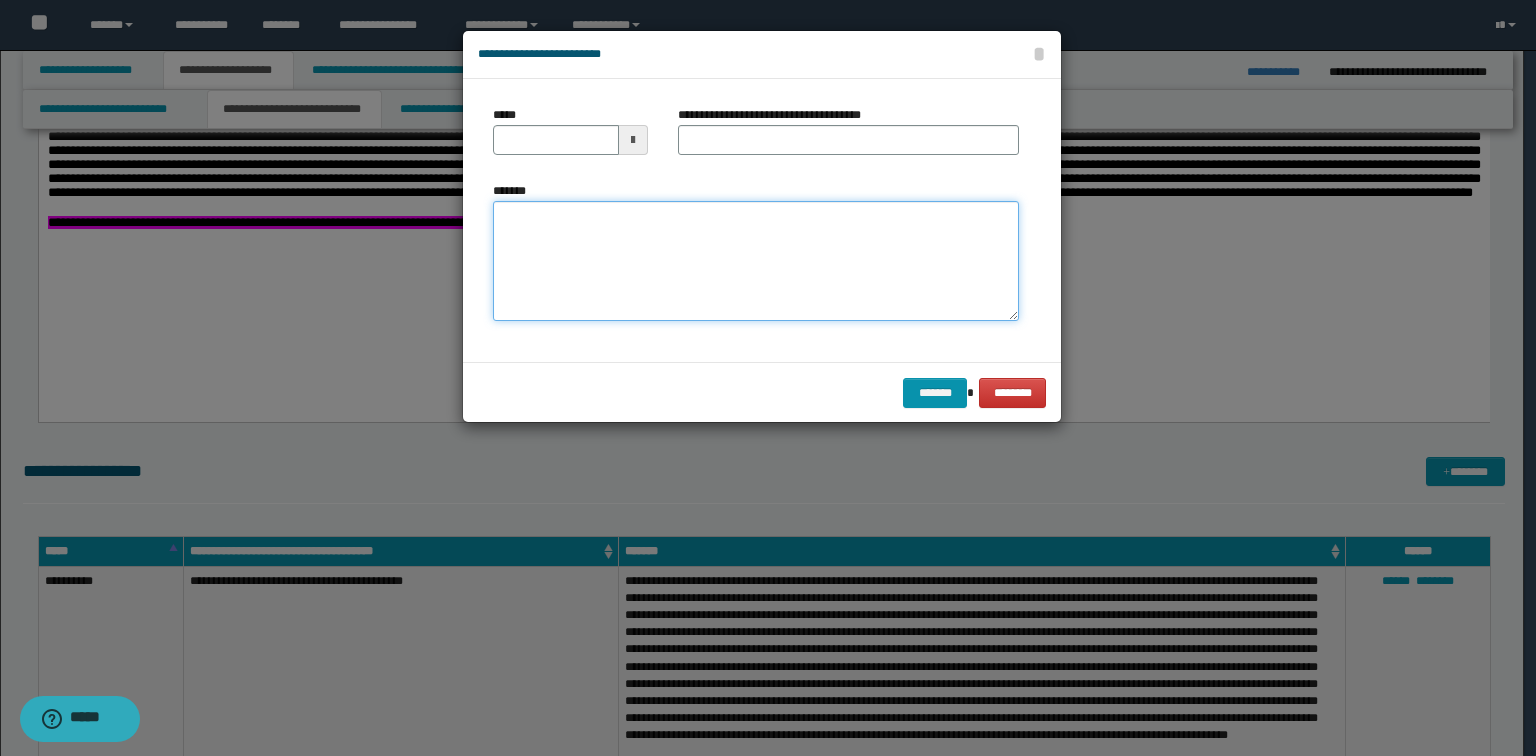 click on "*******" at bounding box center (756, 261) 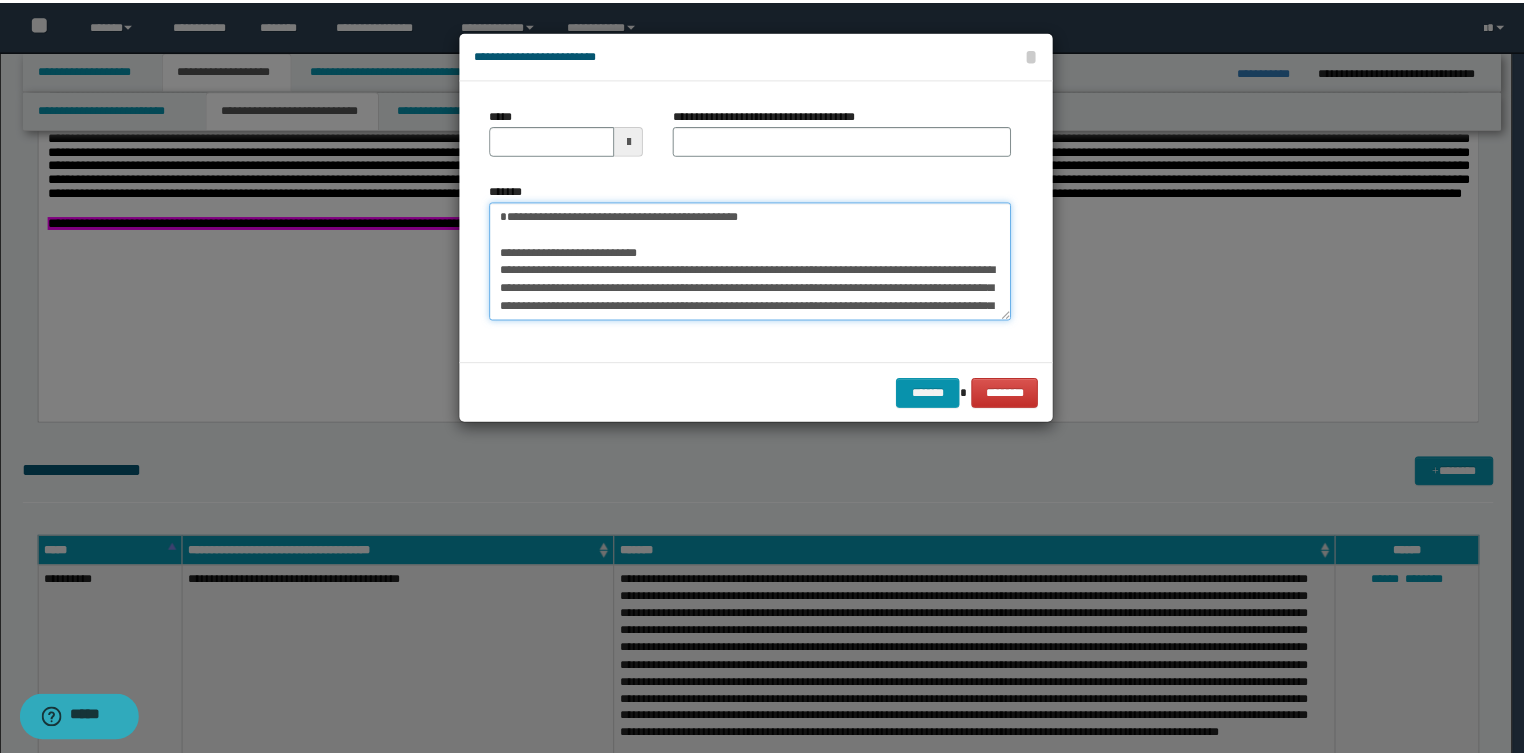 scroll, scrollTop: 0, scrollLeft: 0, axis: both 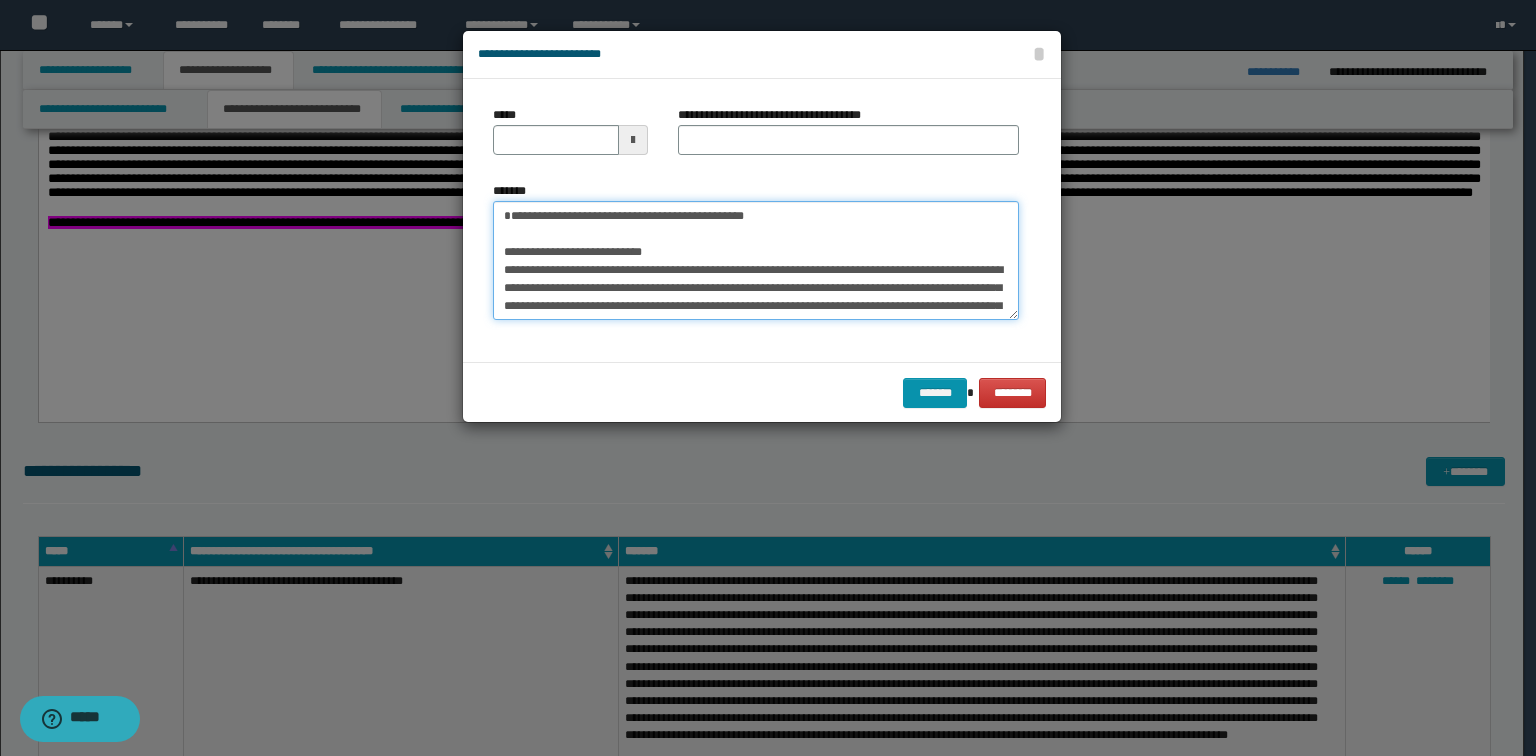 drag, startPoint x: 855, startPoint y: 235, endPoint x: 0, endPoint y: 89, distance: 867.3759 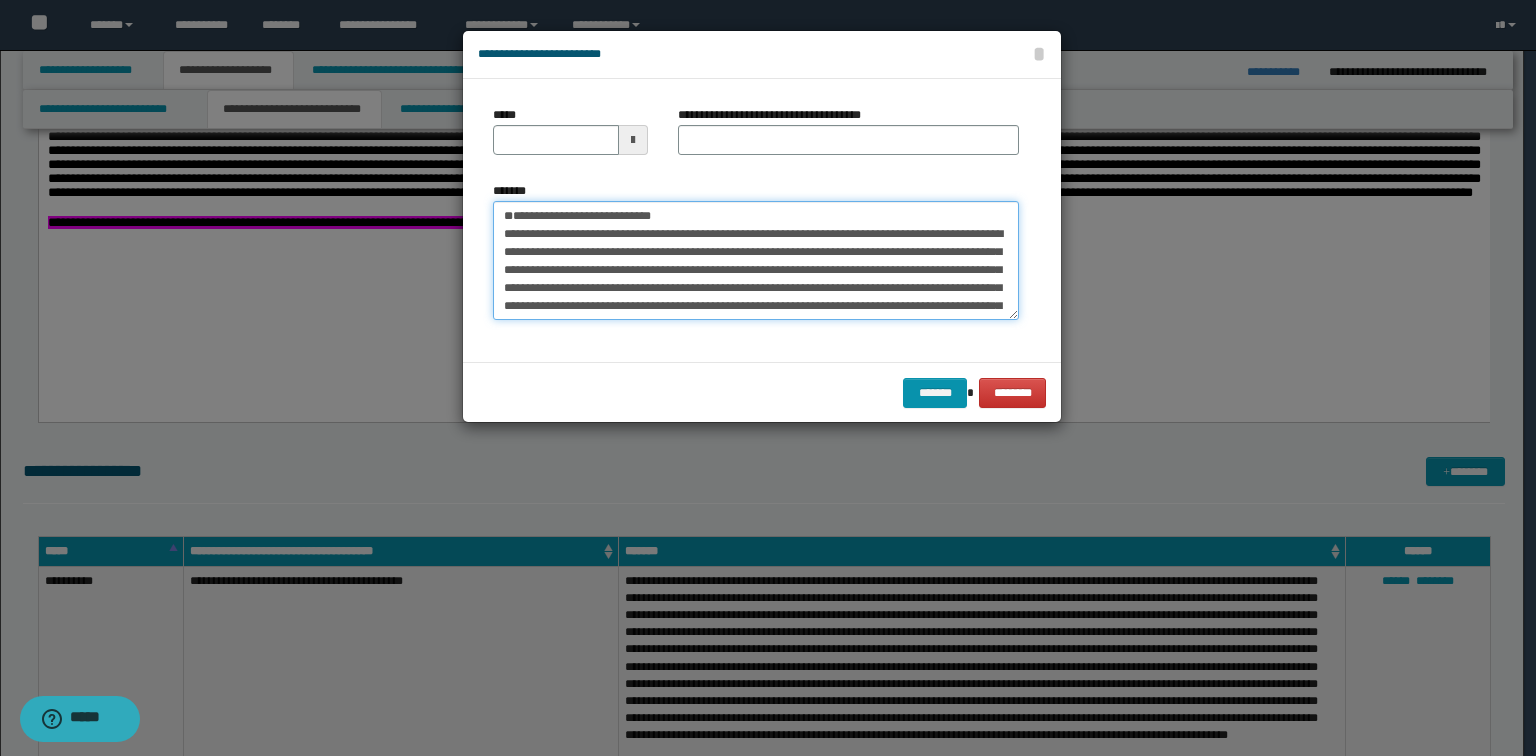 type 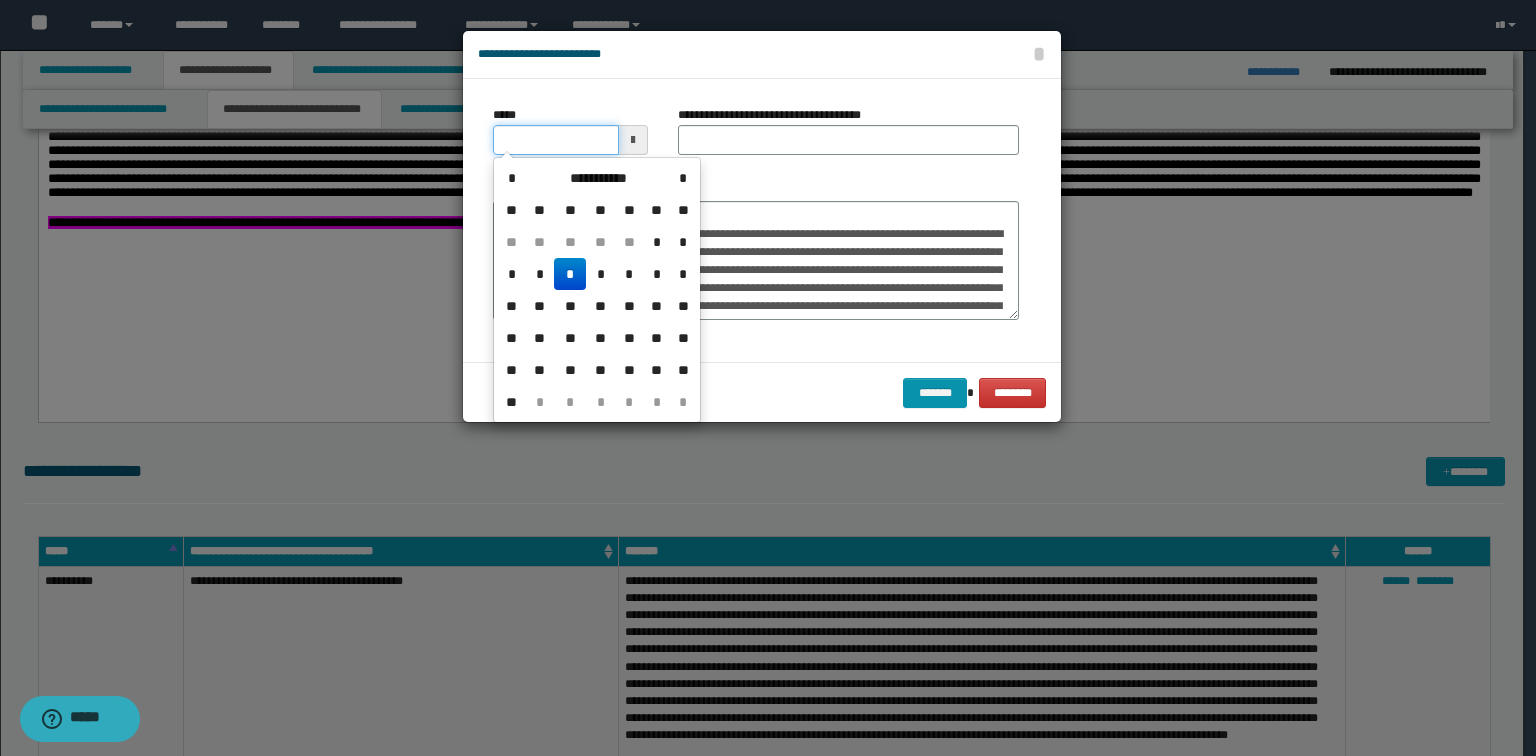 click on "*****" at bounding box center (556, 140) 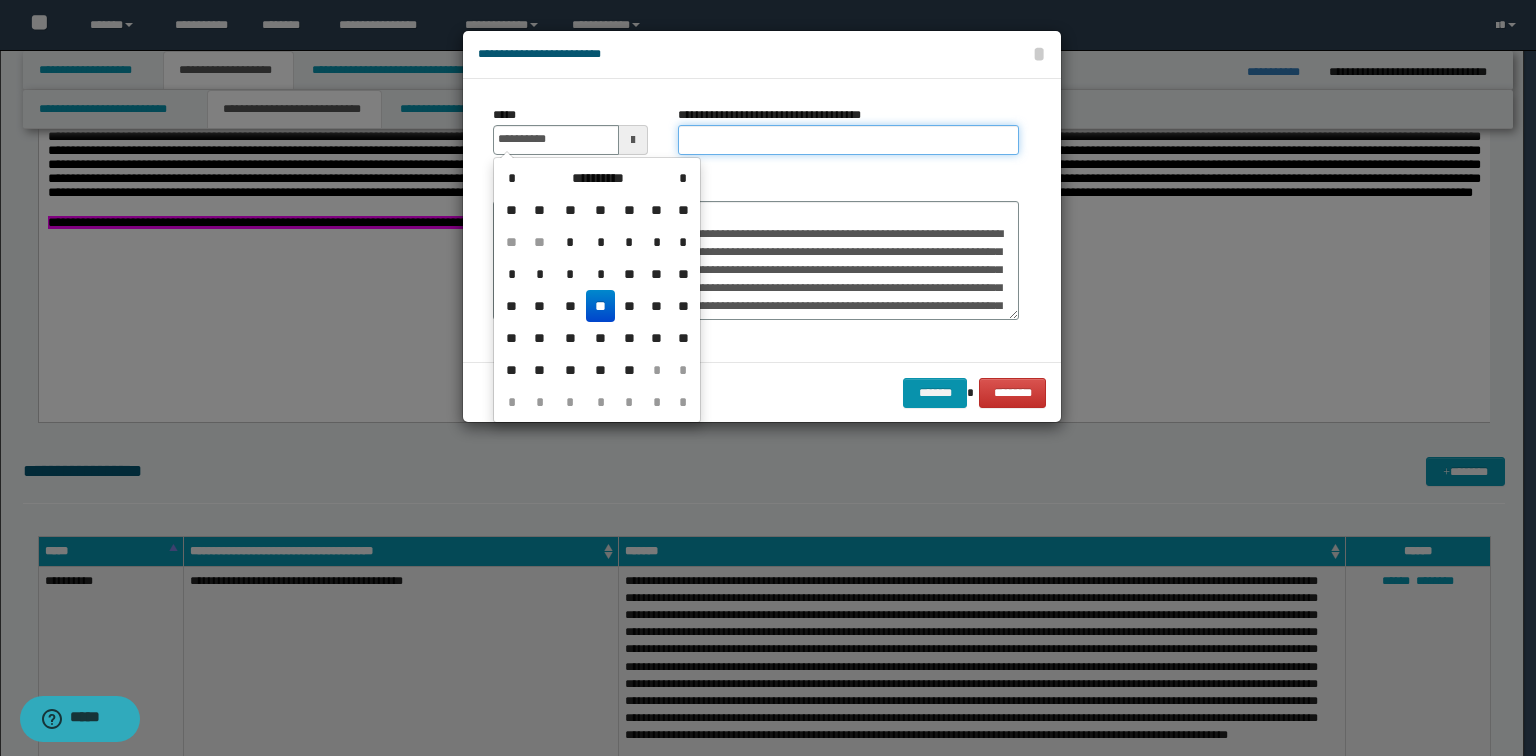type on "**********" 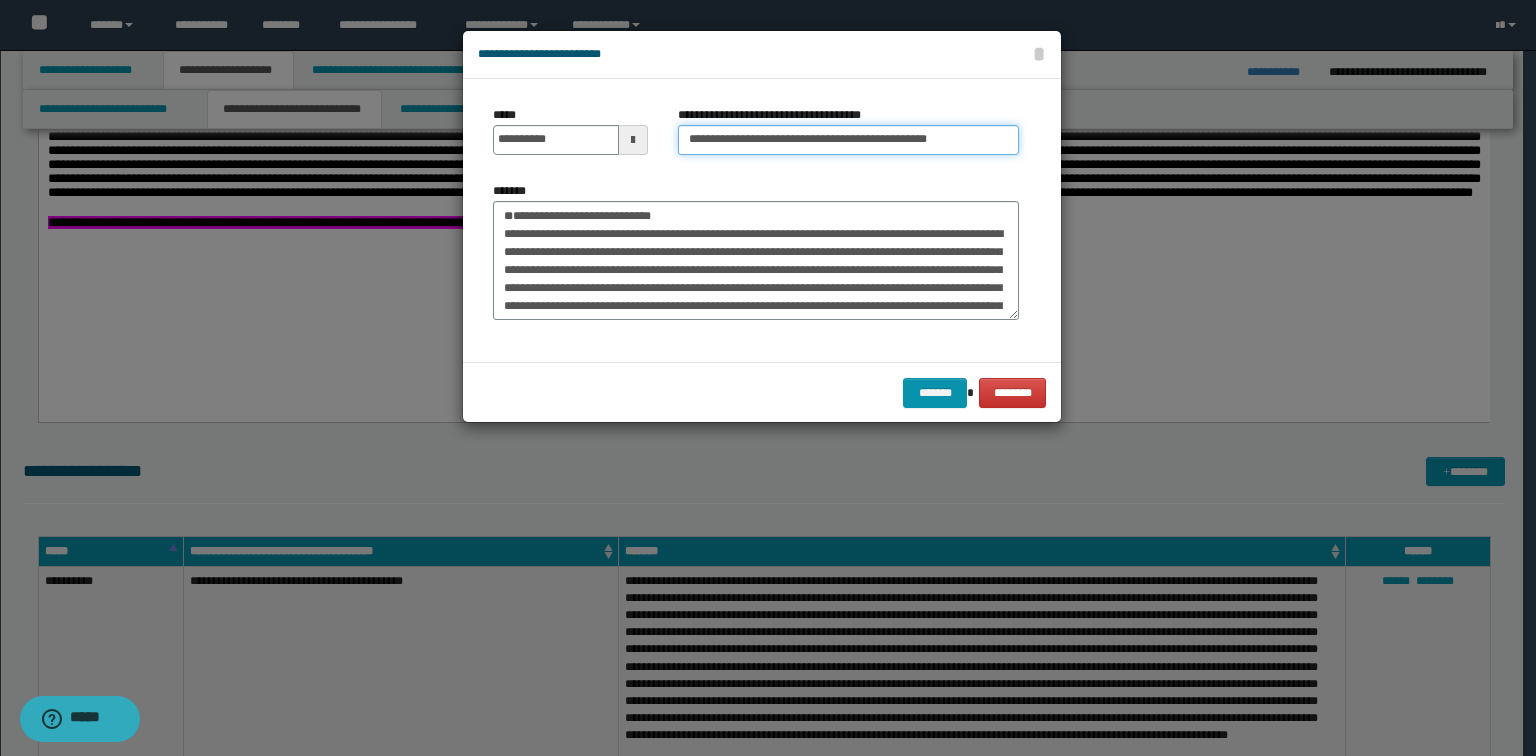 drag, startPoint x: 753, startPoint y: 140, endPoint x: 5, endPoint y: 59, distance: 752.3729 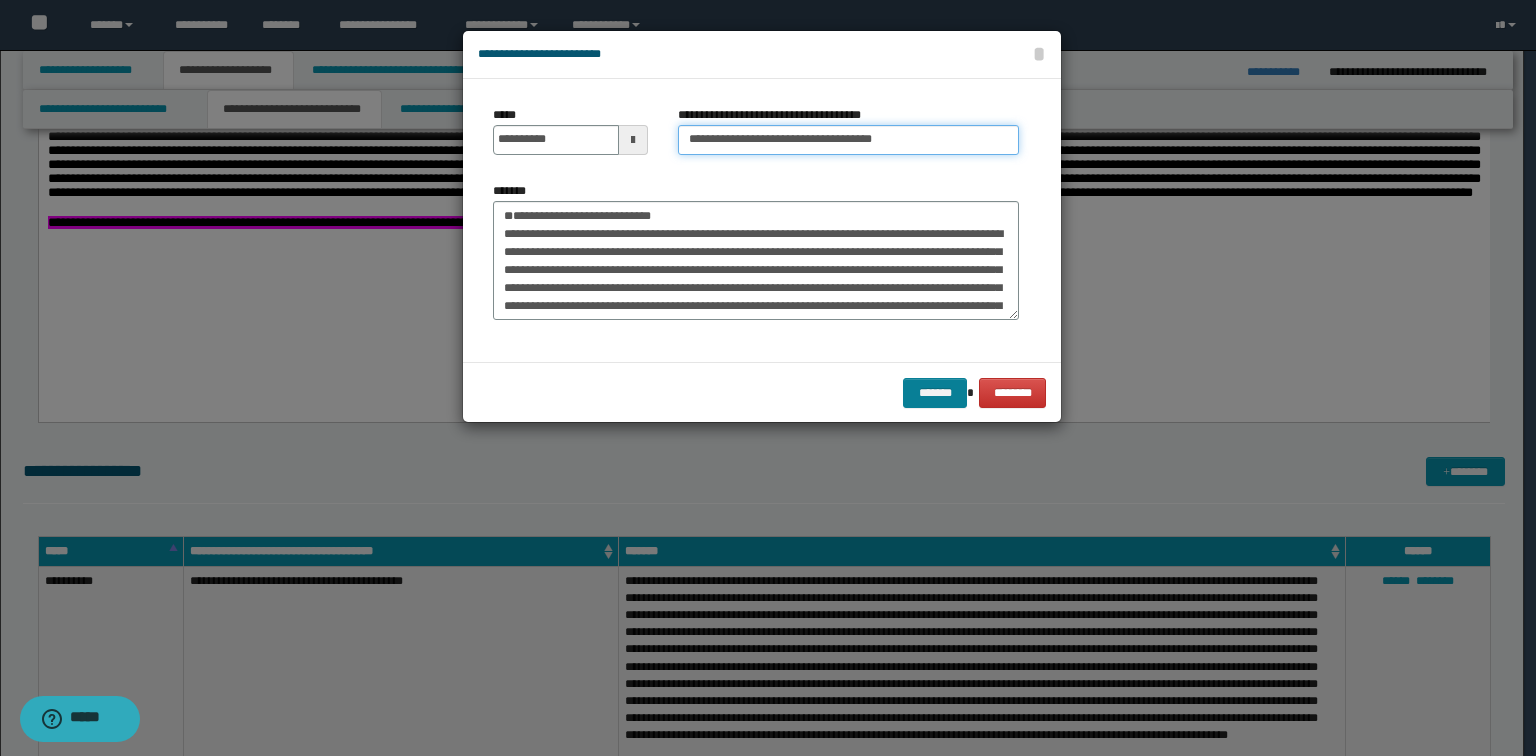 type on "**********" 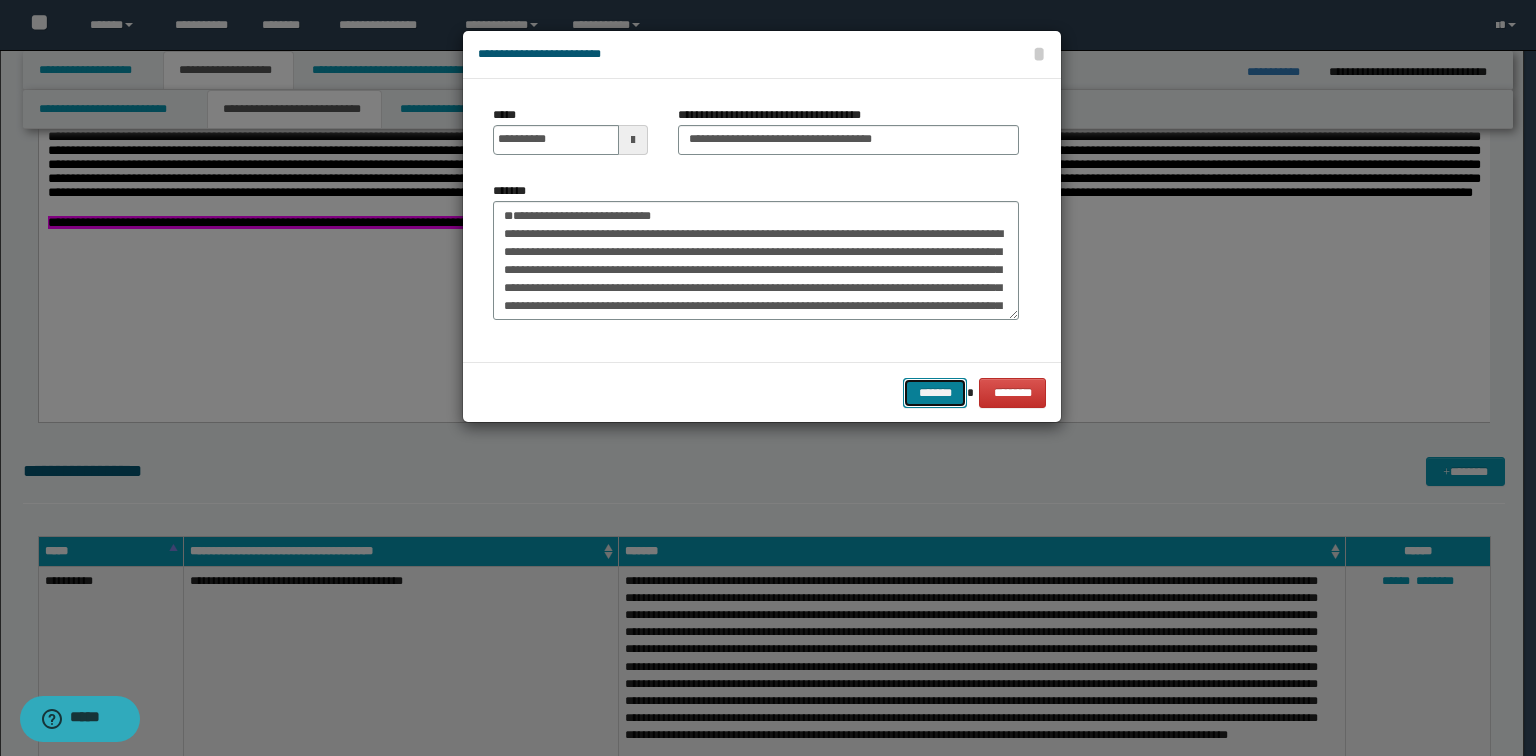 click on "*******" at bounding box center (935, 393) 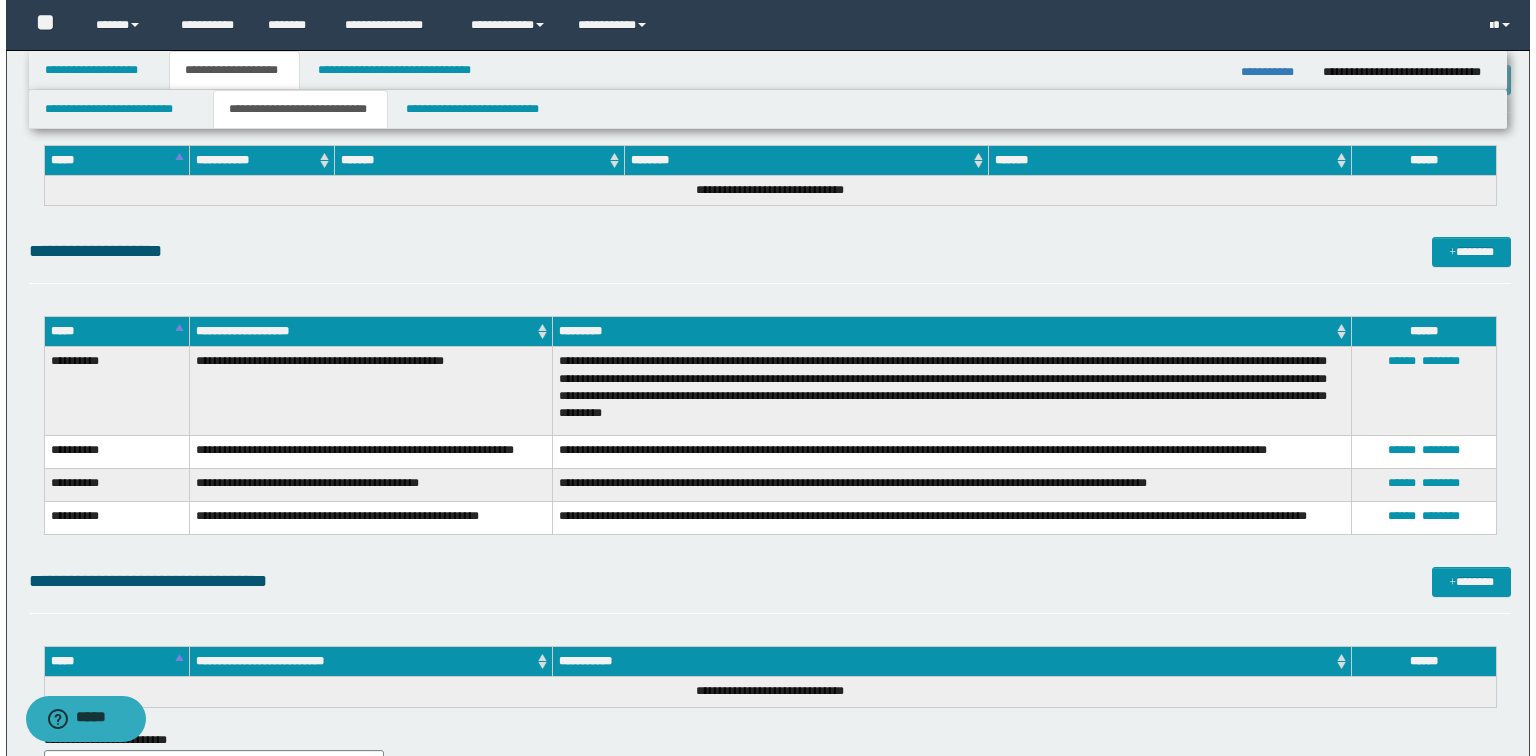 scroll, scrollTop: 4640, scrollLeft: 0, axis: vertical 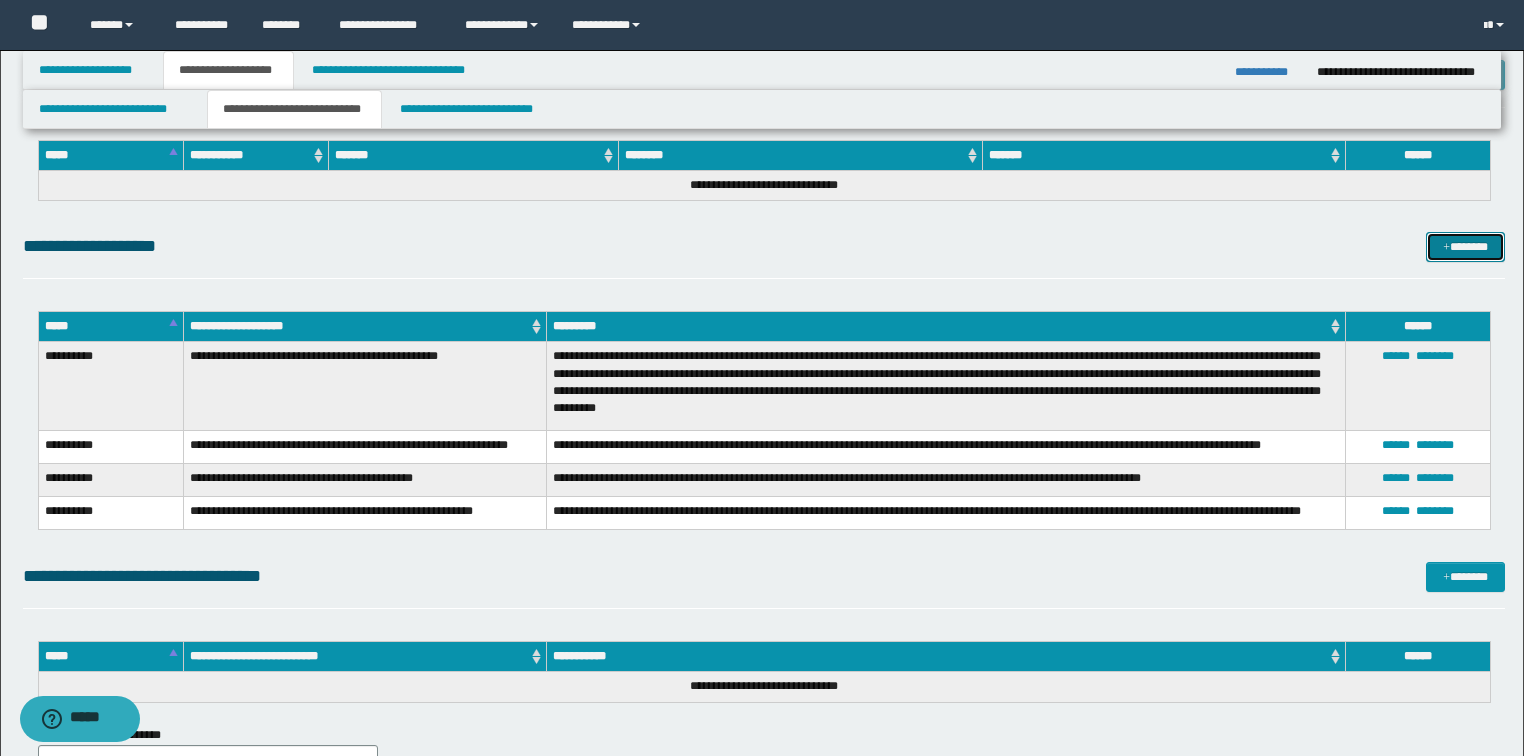 click on "*******" at bounding box center (1465, 247) 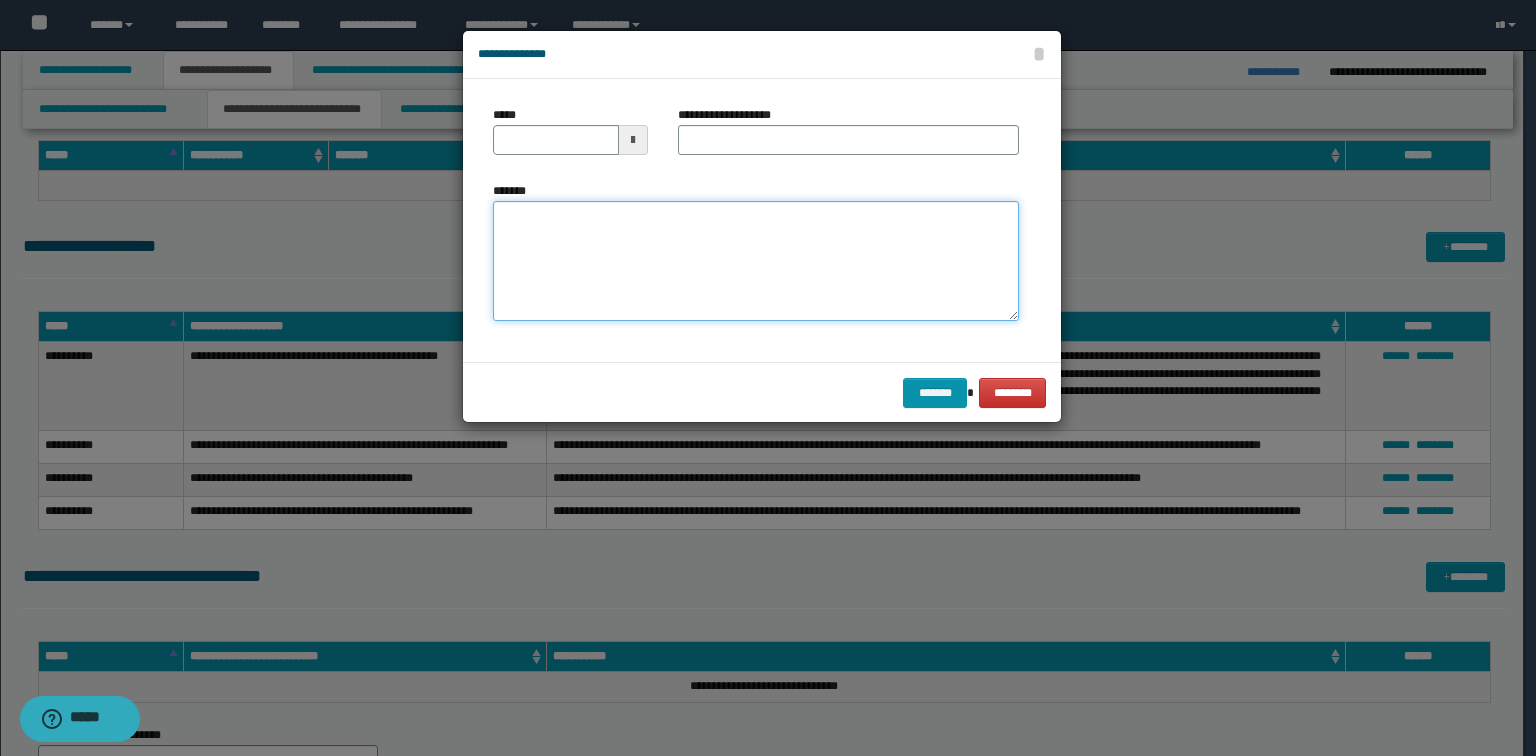 click on "*******" at bounding box center [756, 261] 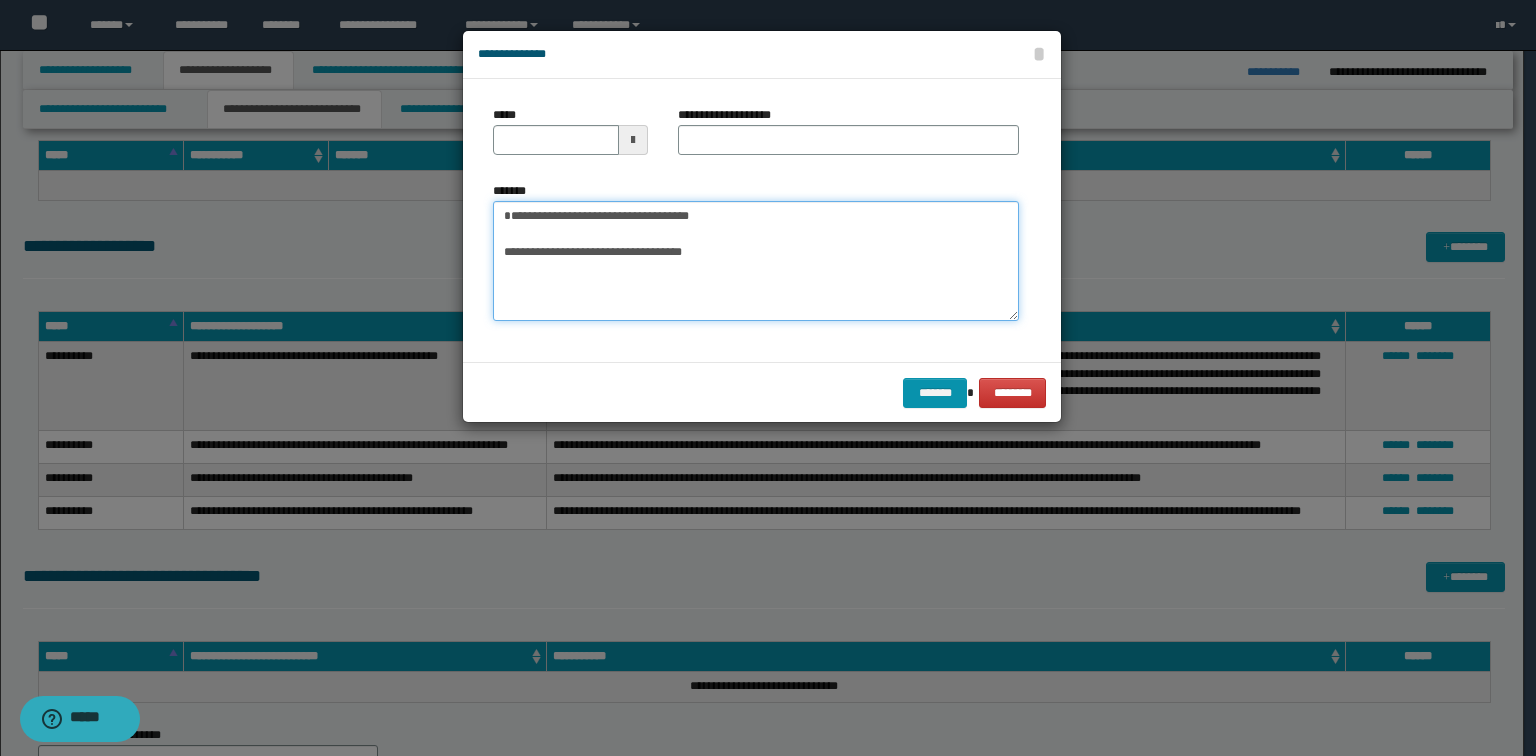 drag, startPoint x: 813, startPoint y: 232, endPoint x: 228, endPoint y: 153, distance: 590.31006 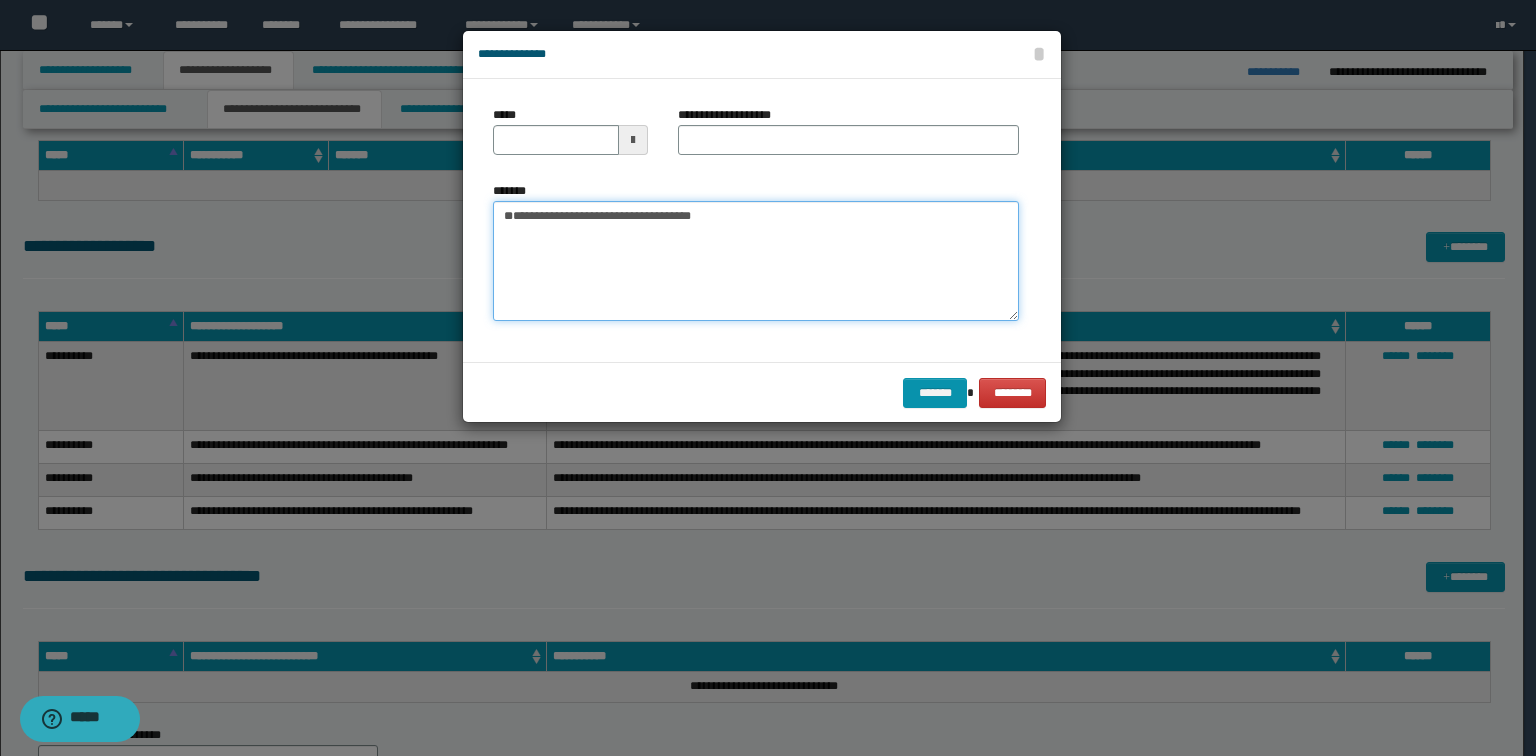 type 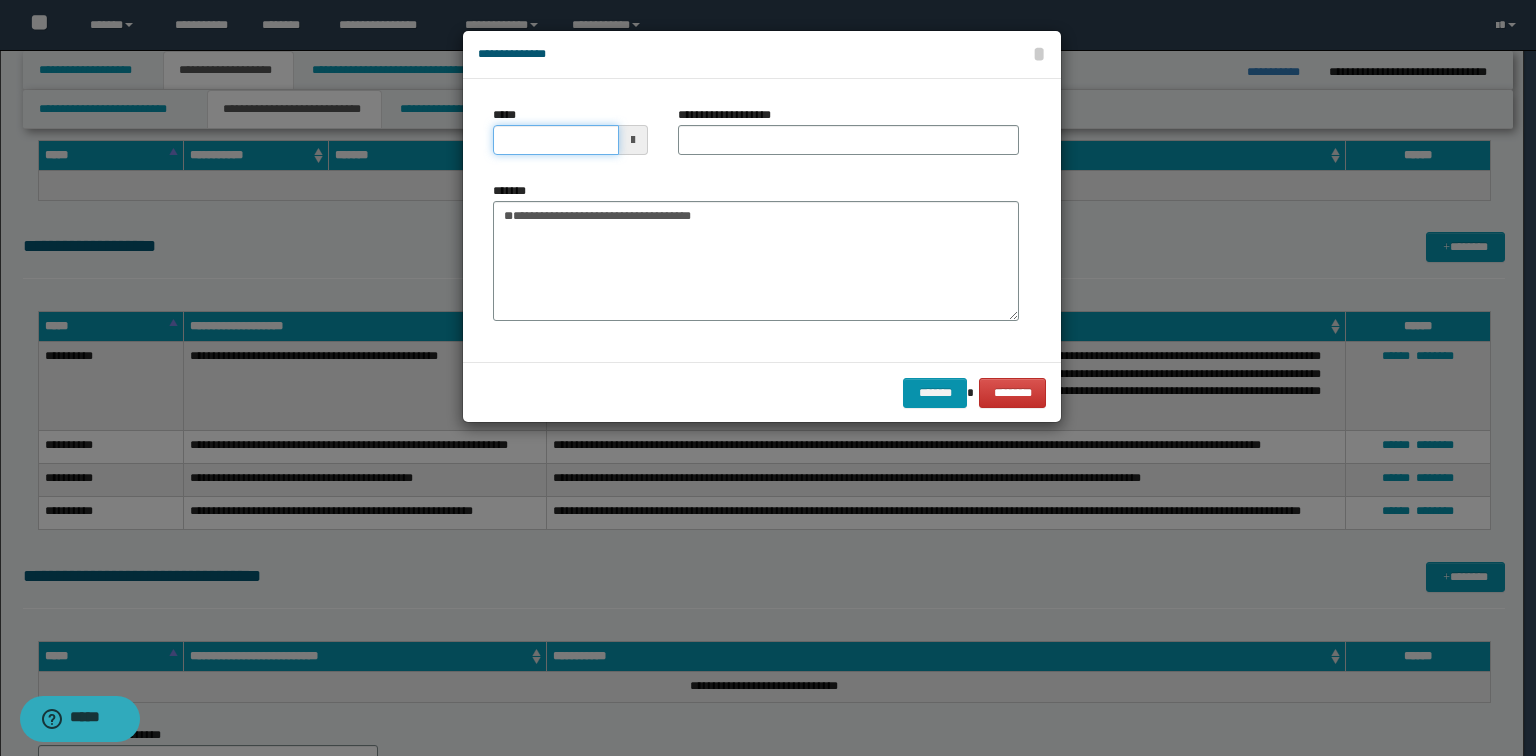 drag, startPoint x: 571, startPoint y: 152, endPoint x: 760, endPoint y: 159, distance: 189.12958 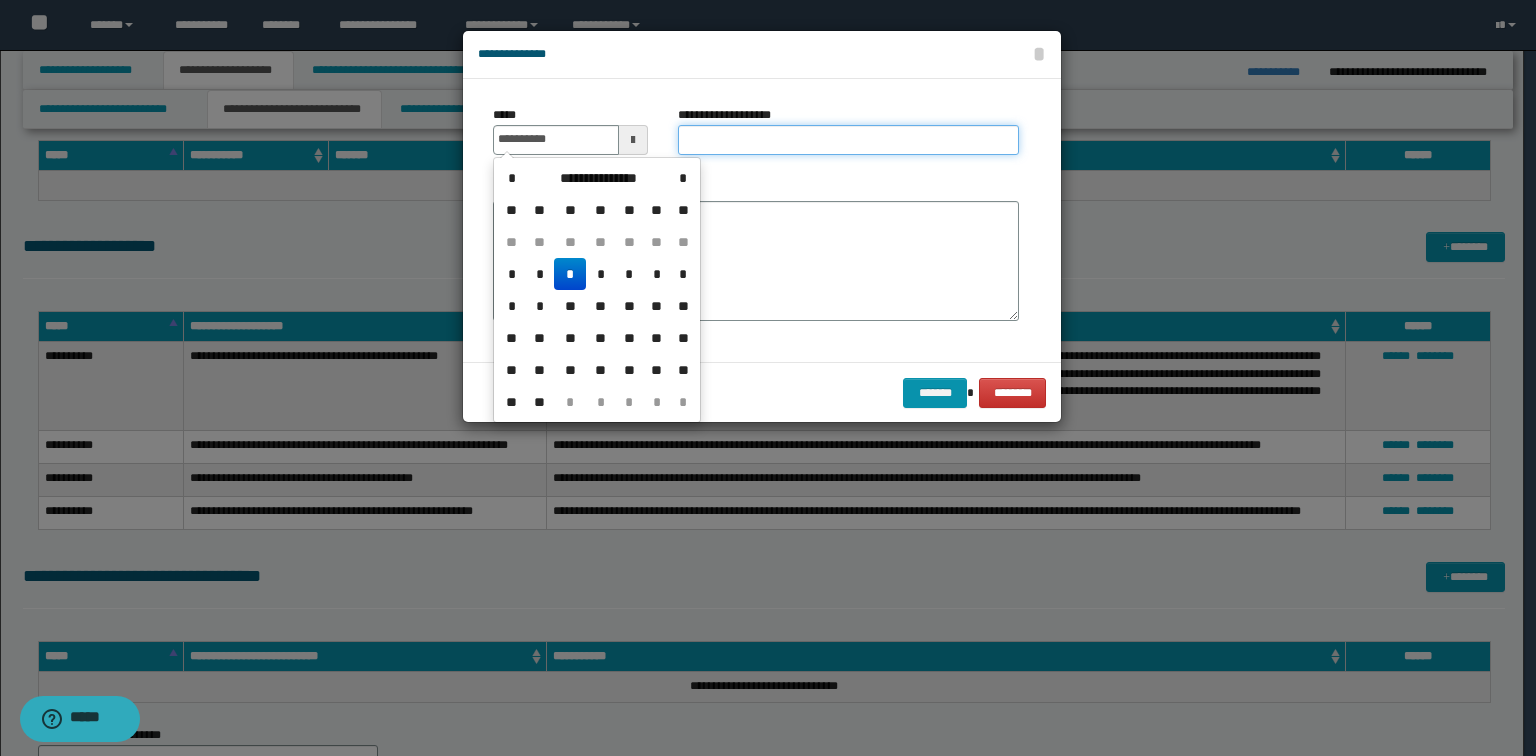 type on "**********" 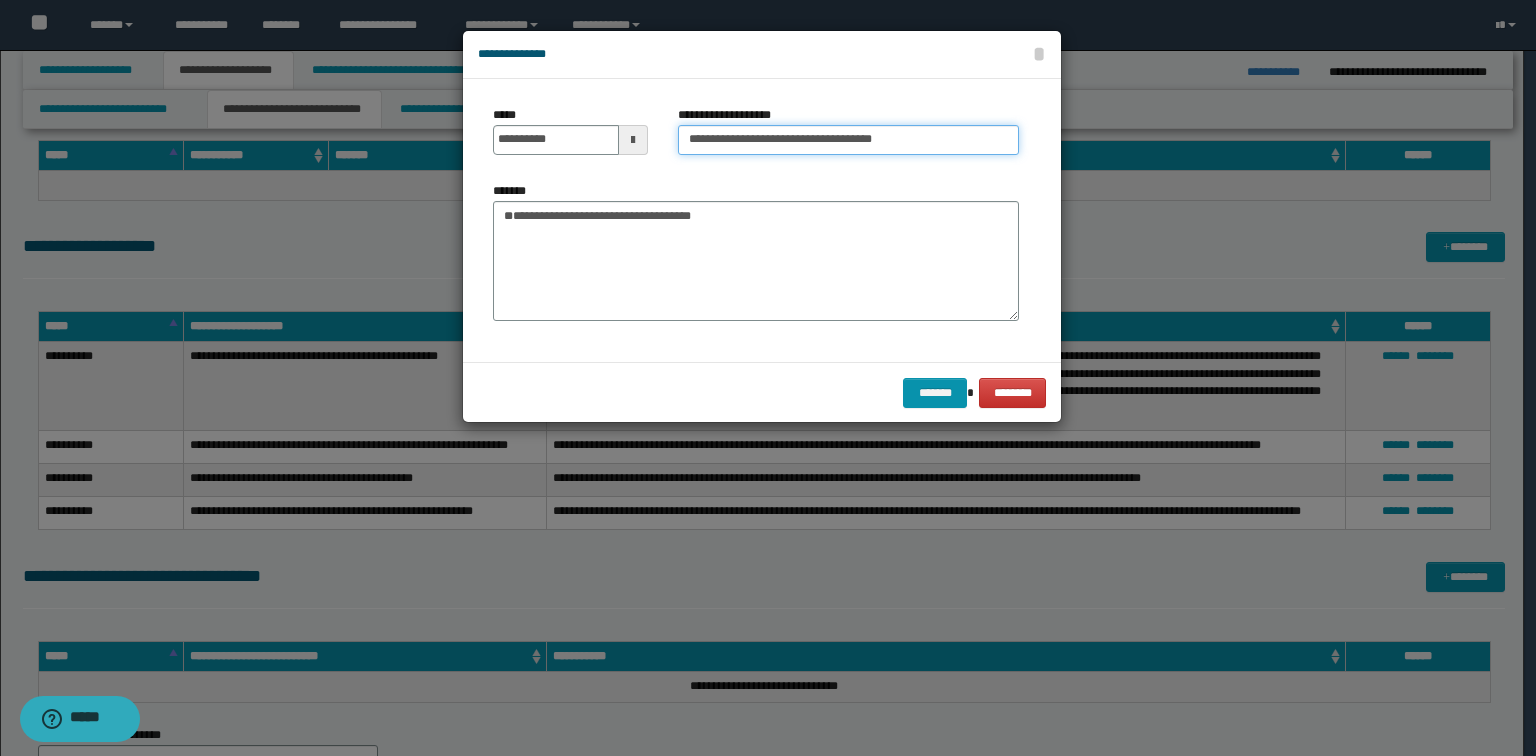 drag, startPoint x: 752, startPoint y: 146, endPoint x: 156, endPoint y: 94, distance: 598.26416 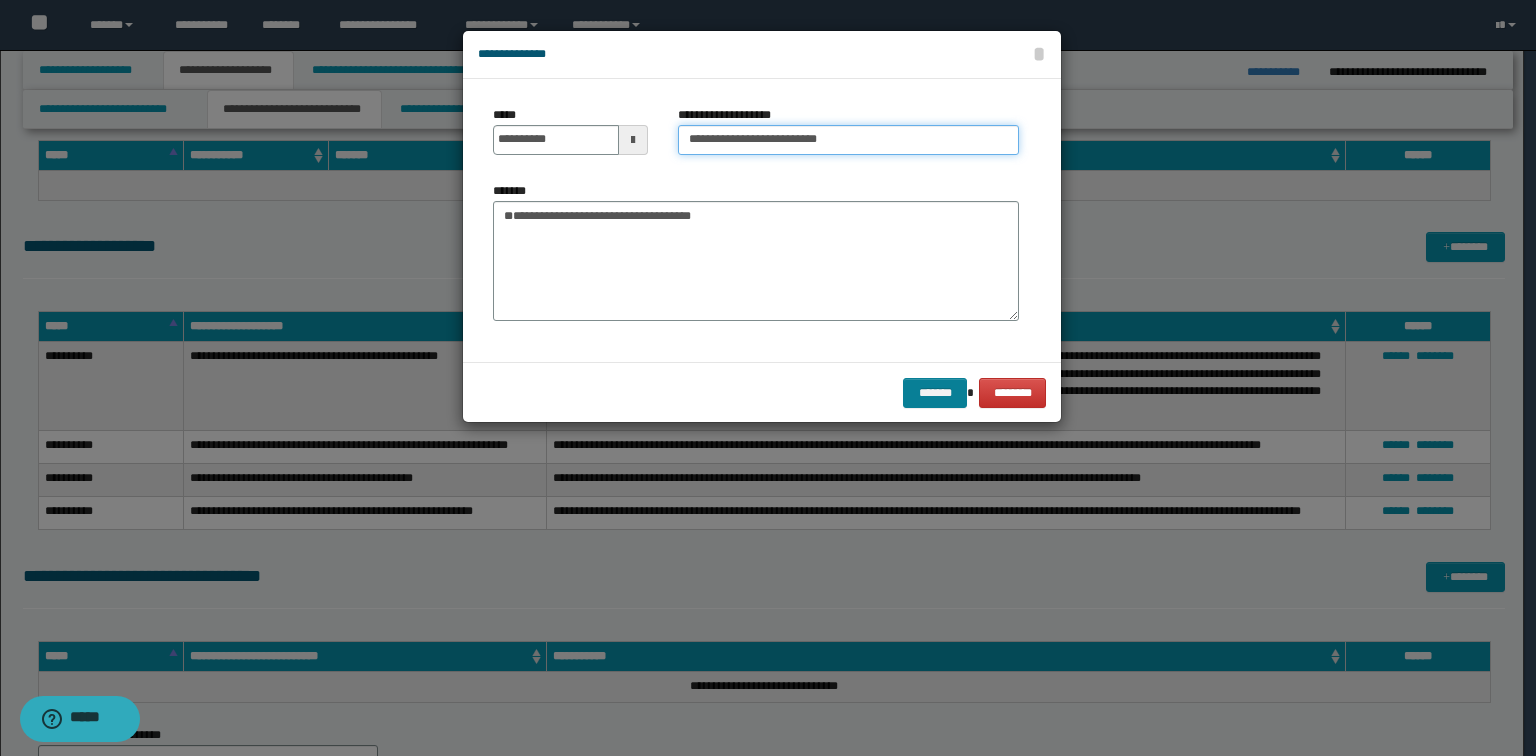 type on "**********" 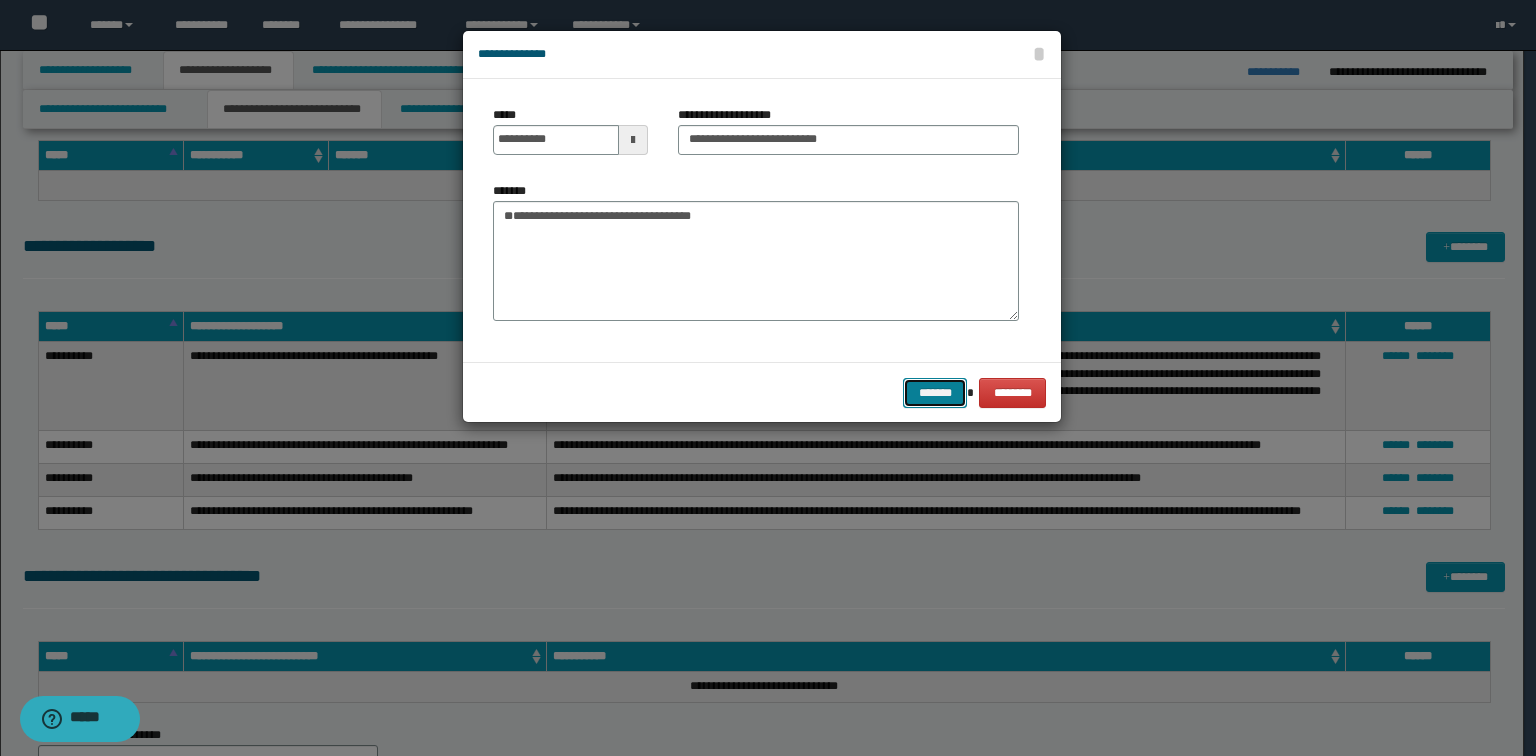 click on "*******" at bounding box center (935, 393) 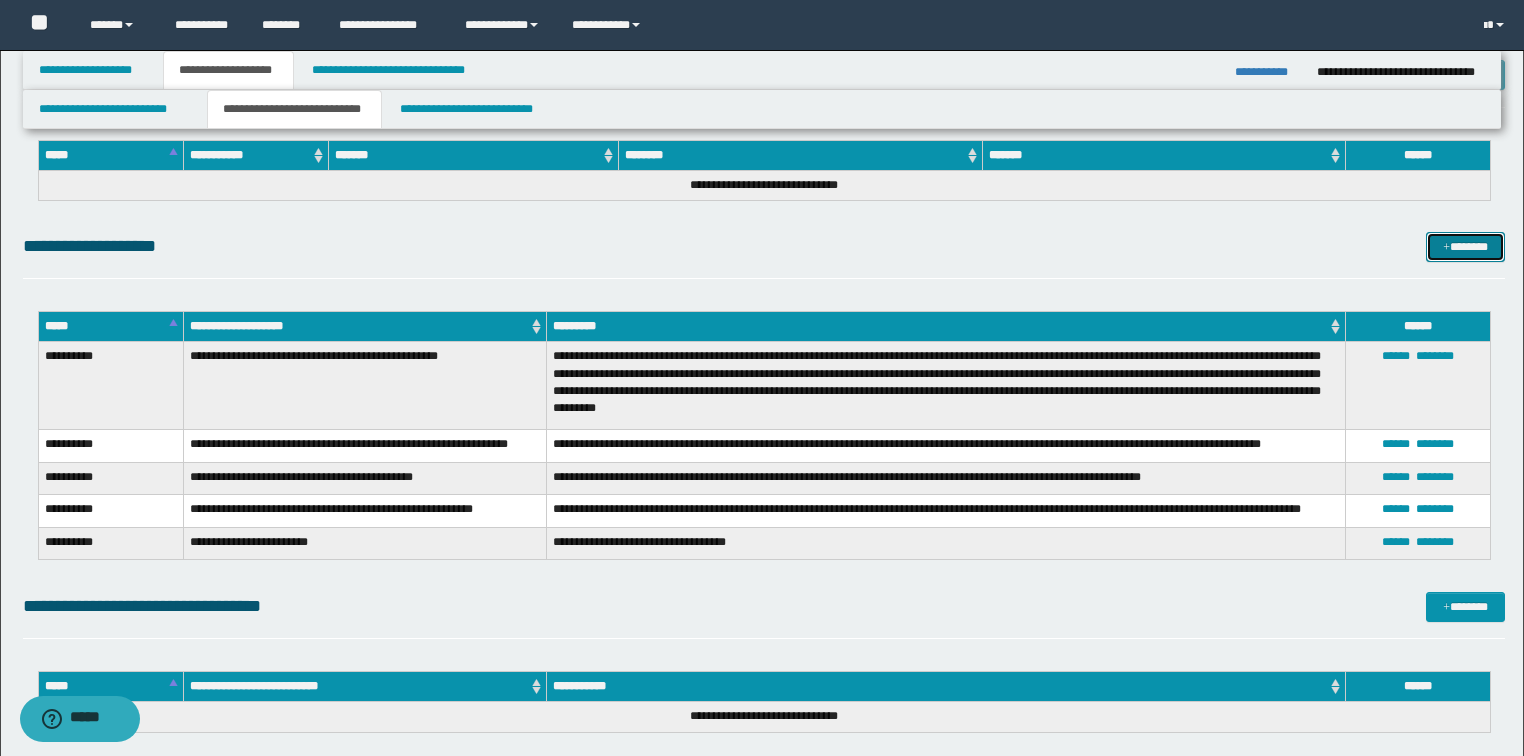 click on "*******" at bounding box center [1465, 247] 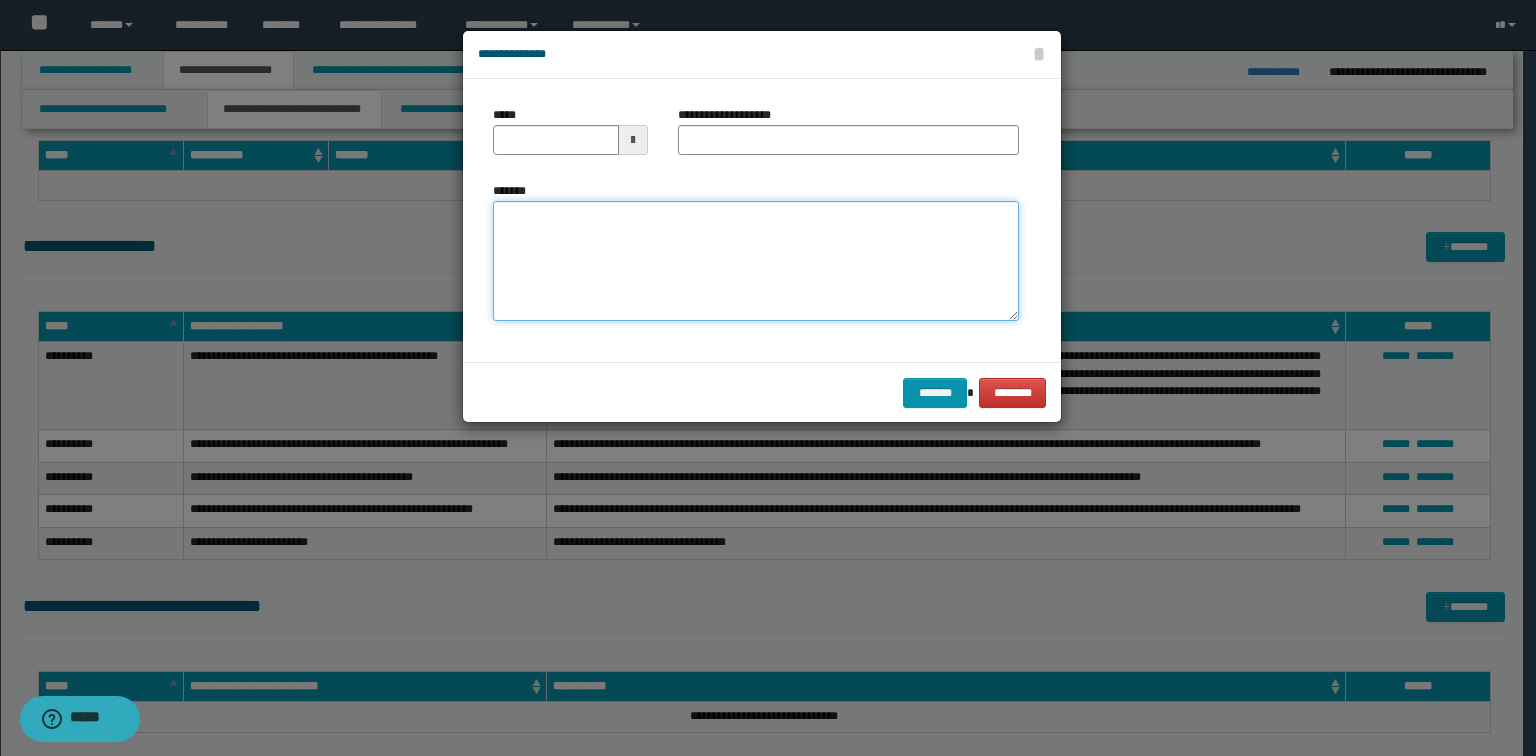 click on "*******" at bounding box center [756, 261] 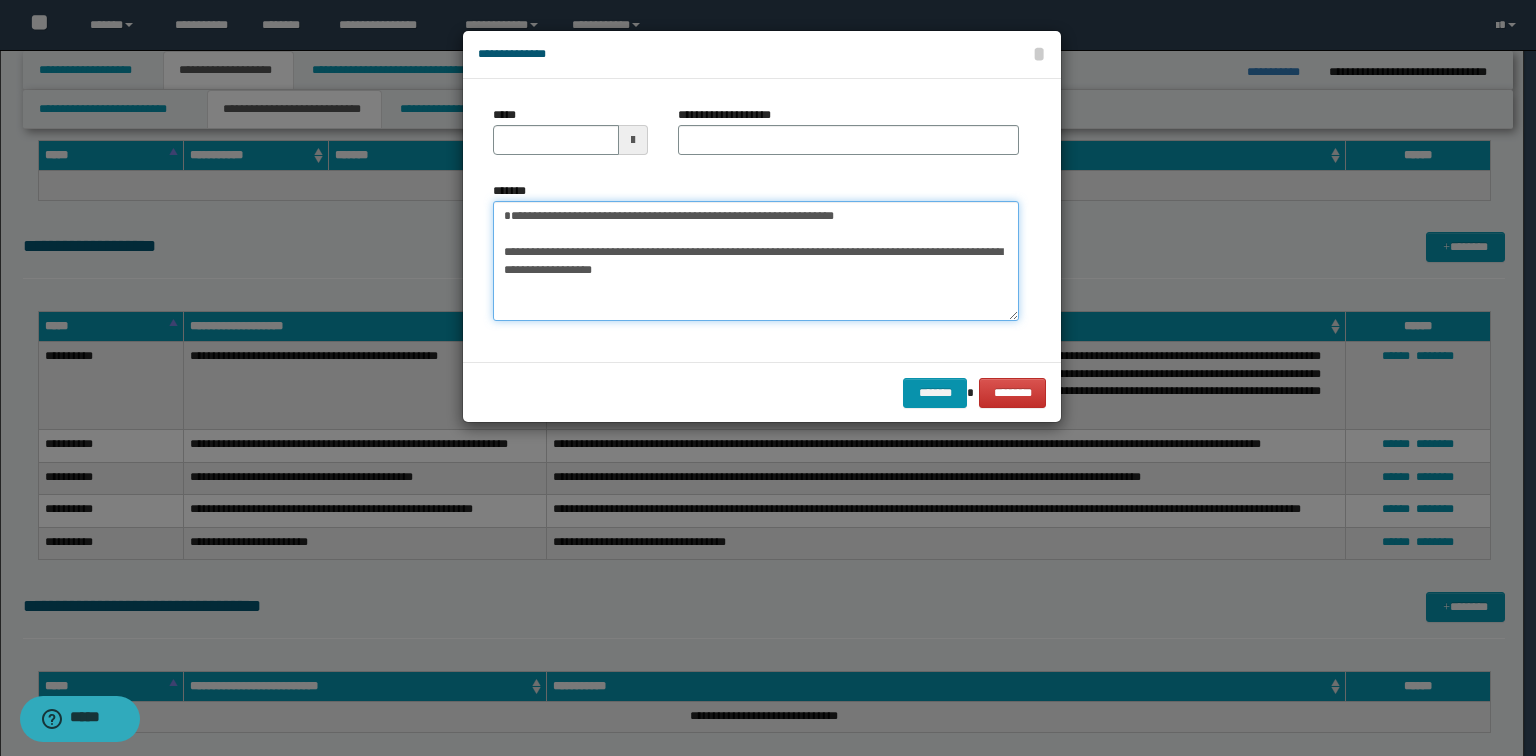 drag, startPoint x: 911, startPoint y: 236, endPoint x: 0, endPoint y: 92, distance: 922.31067 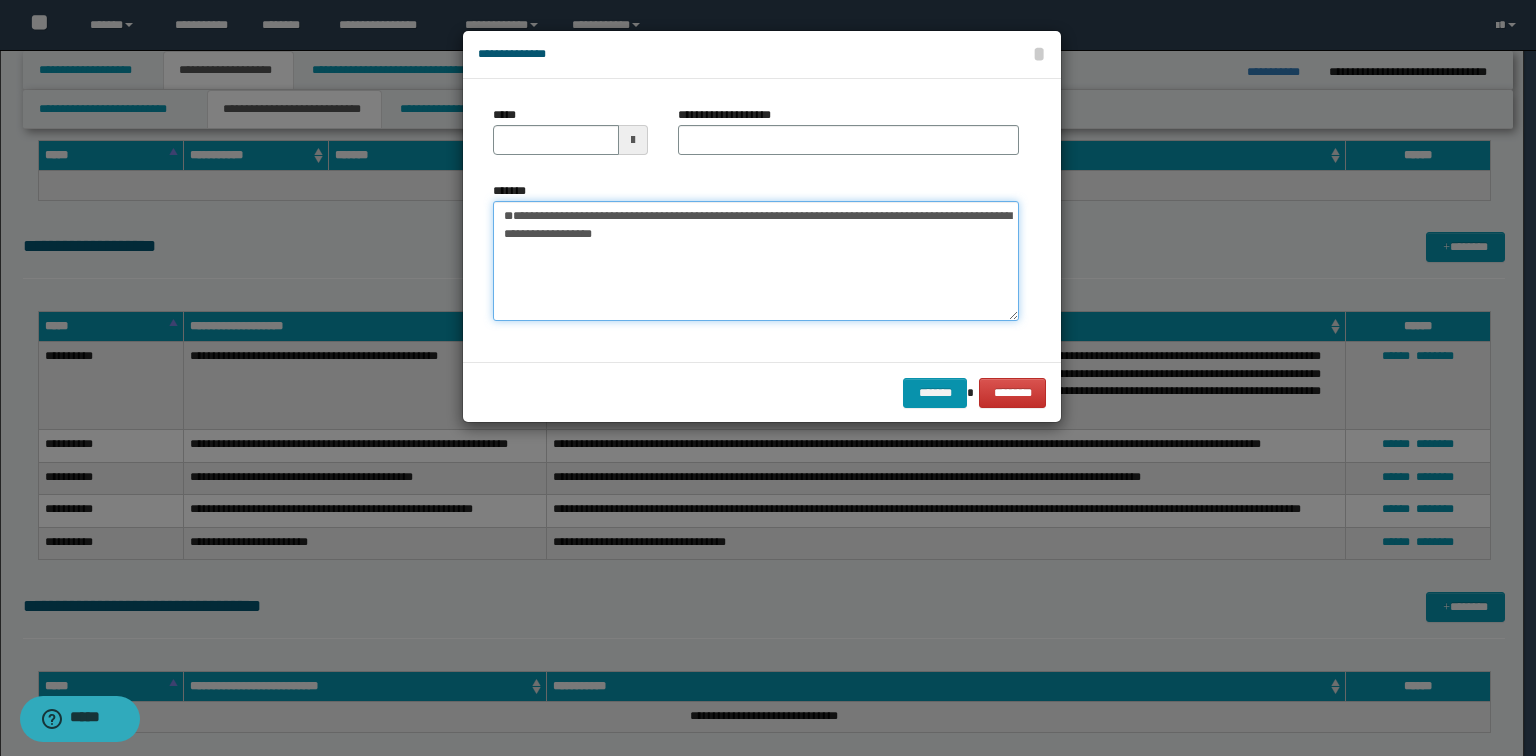 type 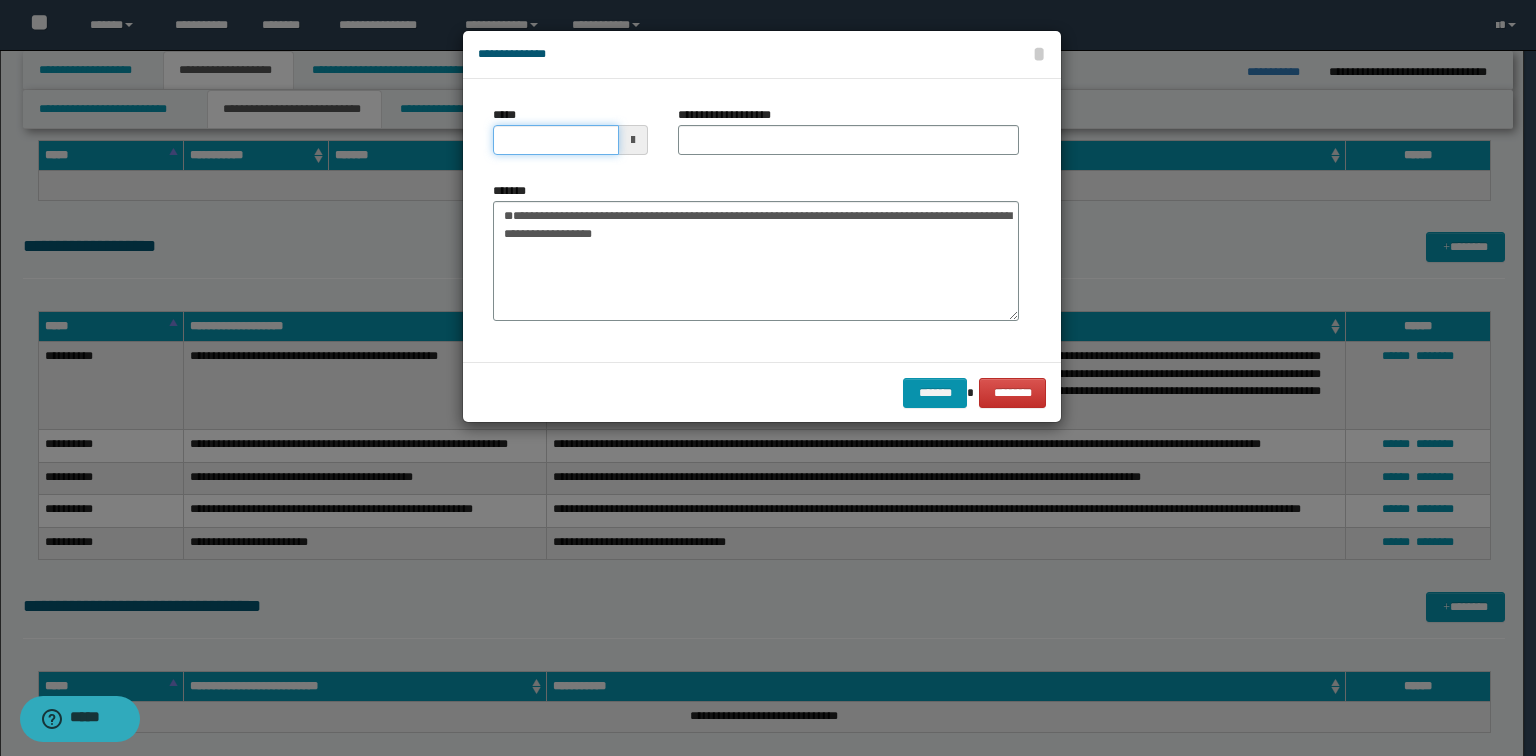 click on "*****" at bounding box center [556, 140] 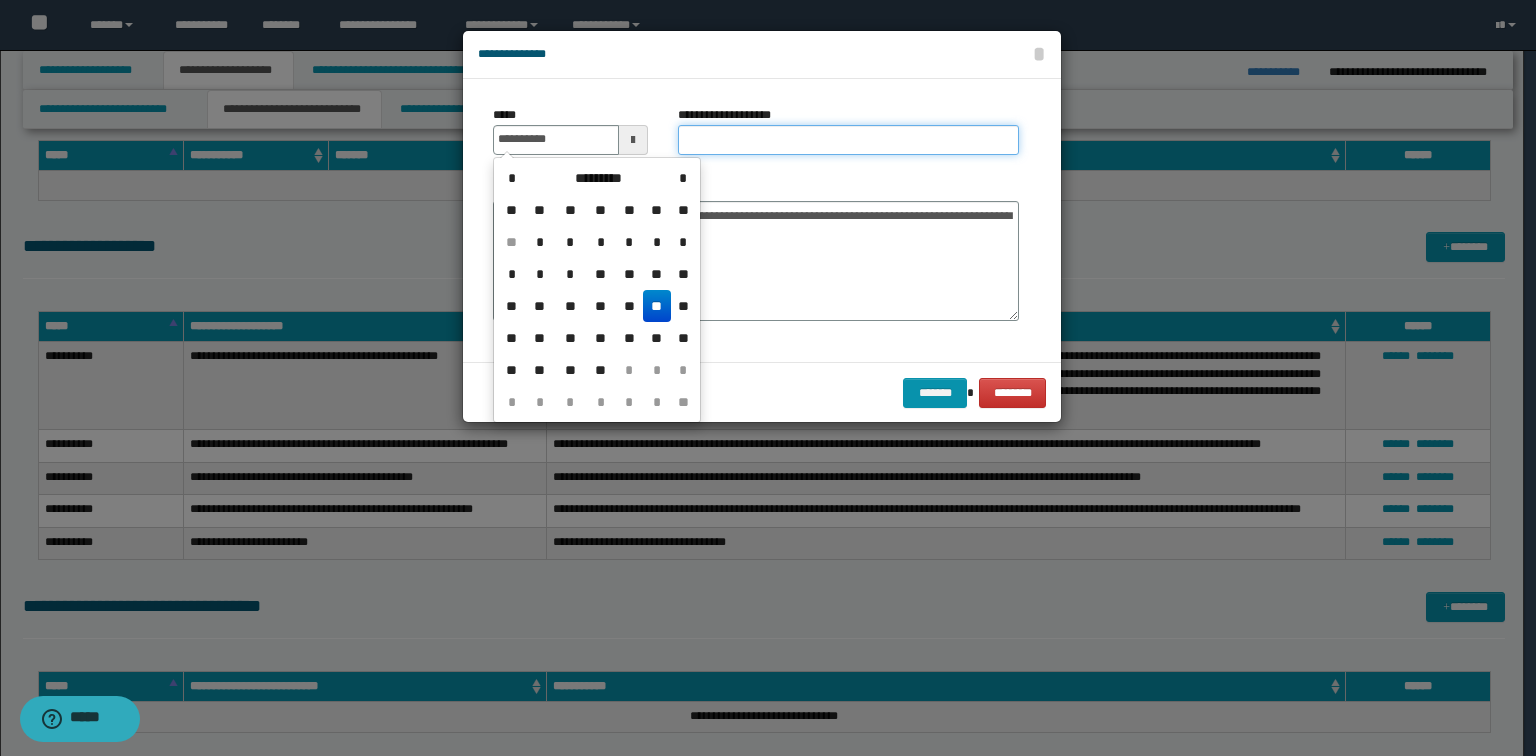 type on "**********" 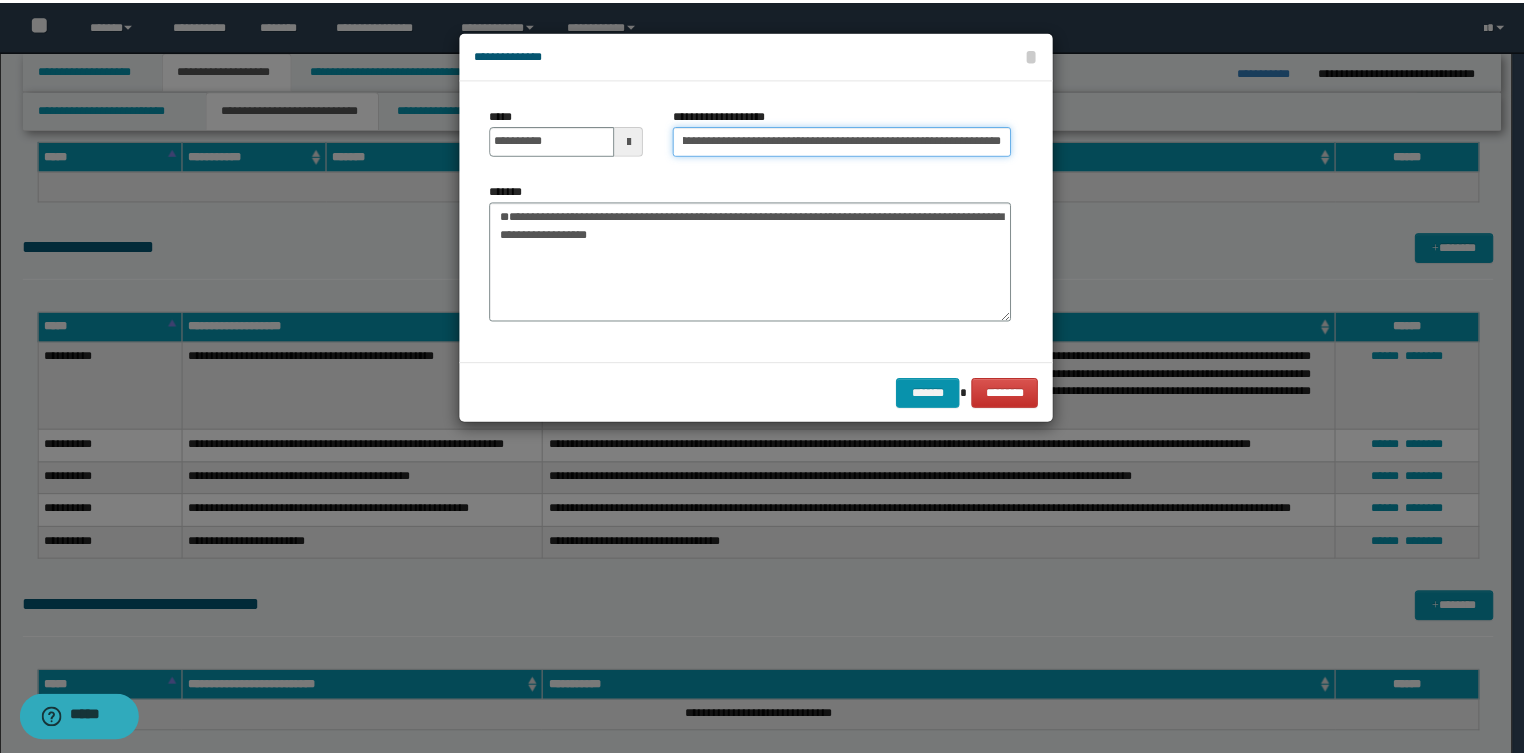 scroll, scrollTop: 0, scrollLeft: 0, axis: both 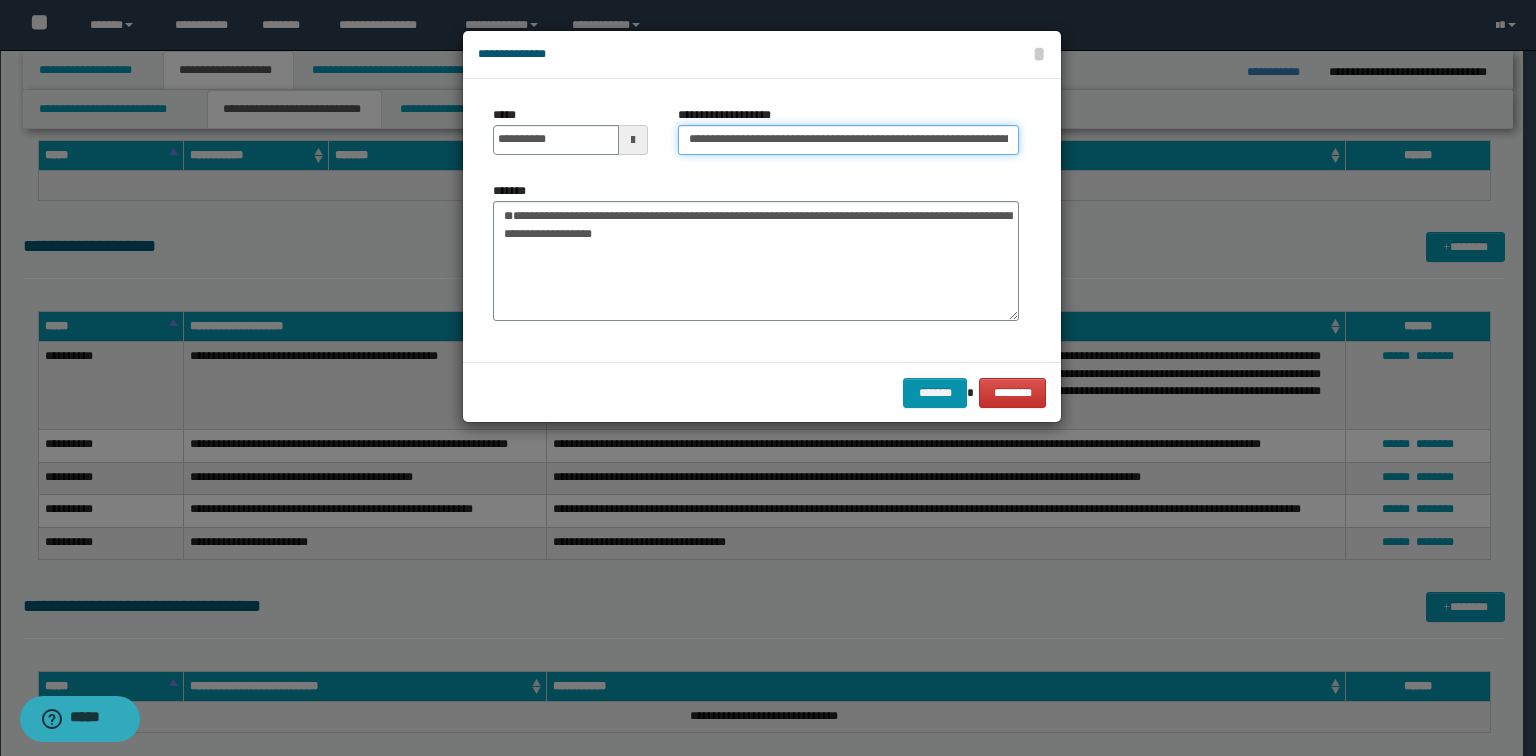 drag, startPoint x: 721, startPoint y: 142, endPoint x: 338, endPoint y: 156, distance: 383.2558 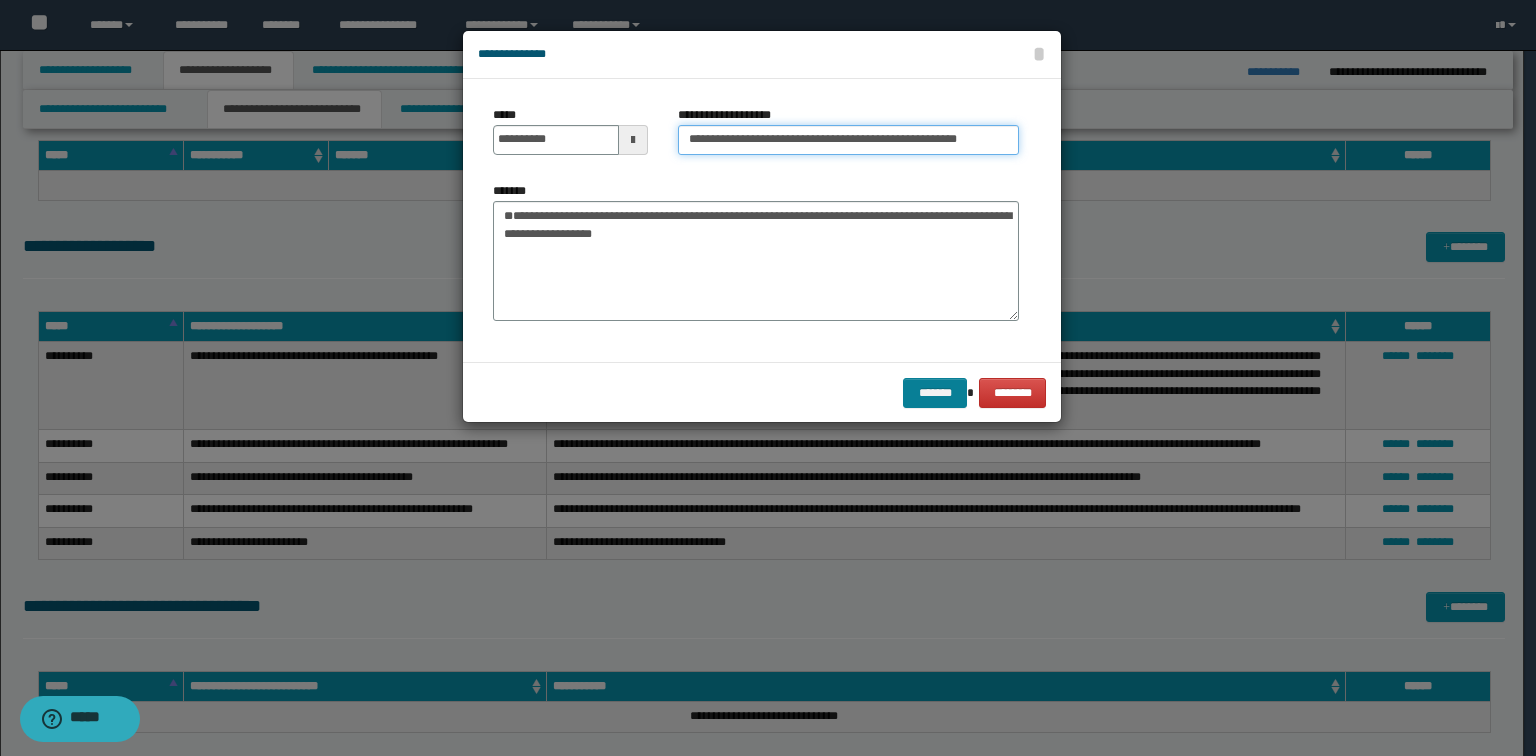 type on "**********" 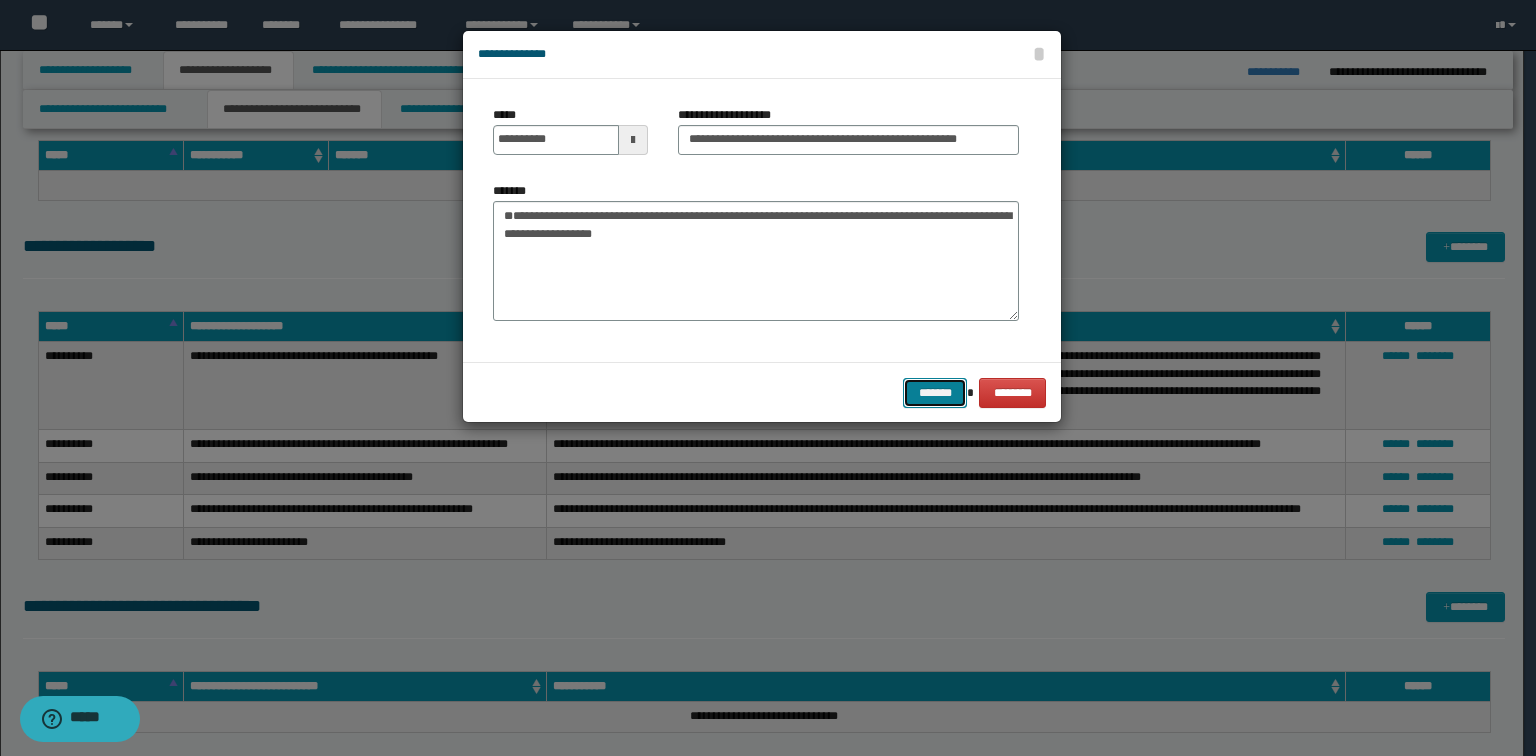 click on "*******" at bounding box center (935, 393) 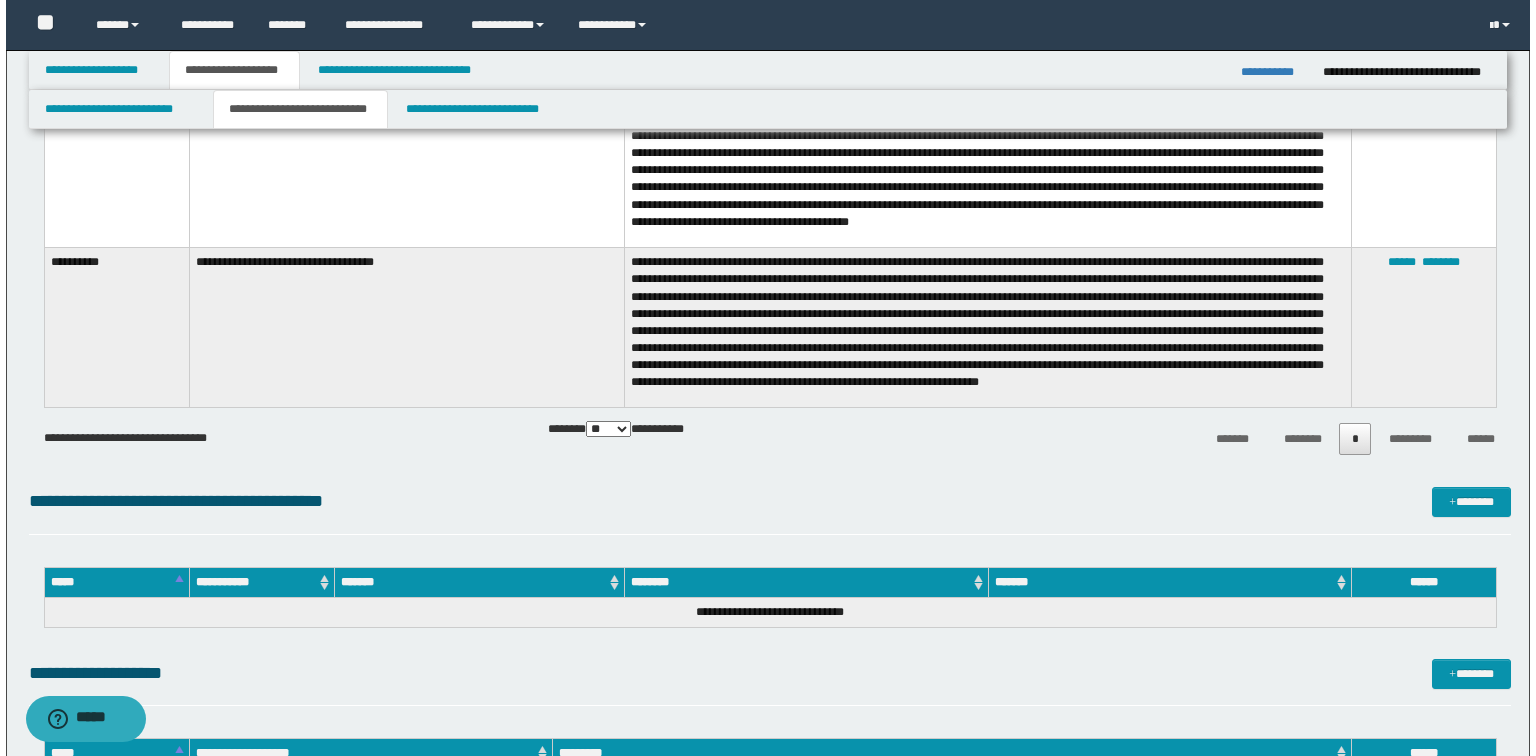 scroll, scrollTop: 4400, scrollLeft: 0, axis: vertical 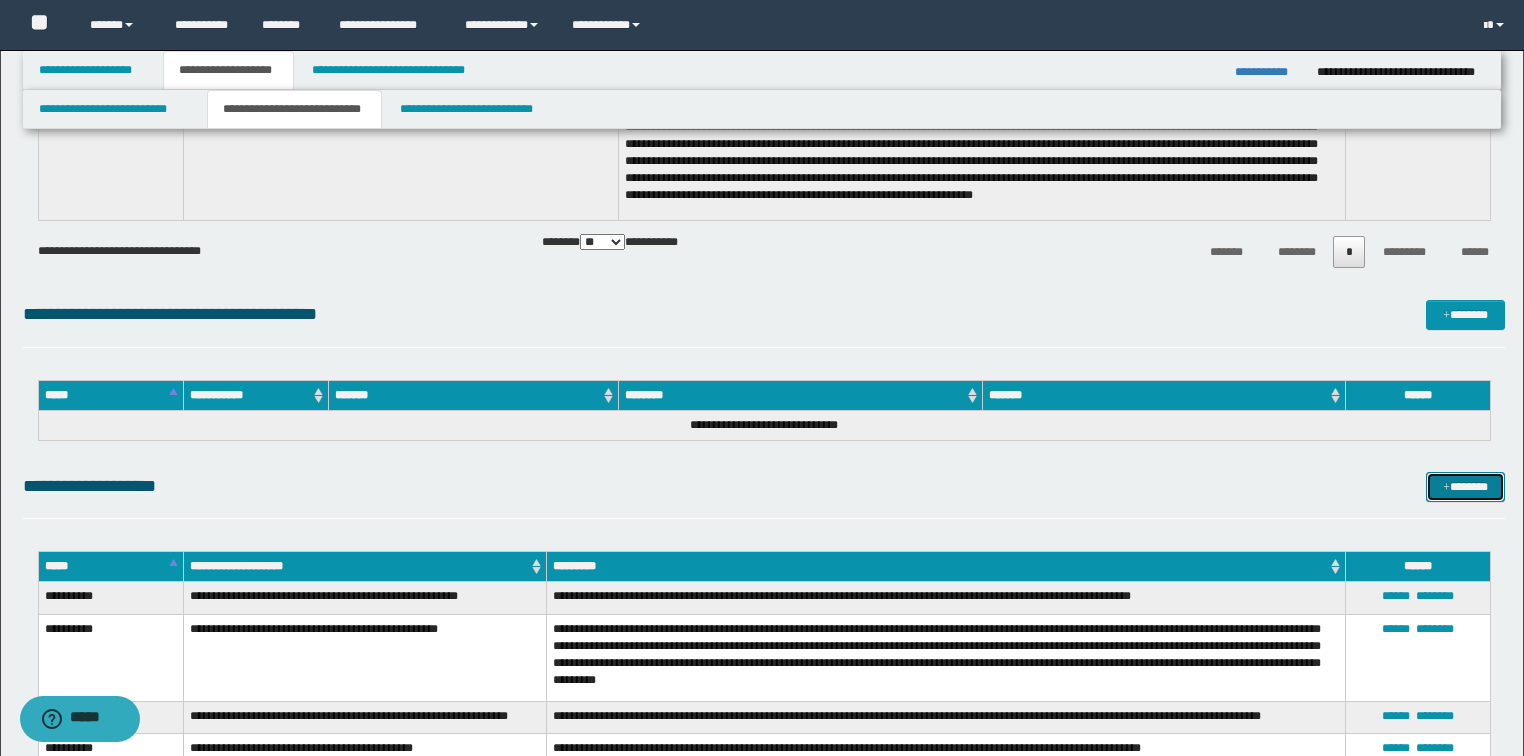 click on "*******" at bounding box center [1465, 487] 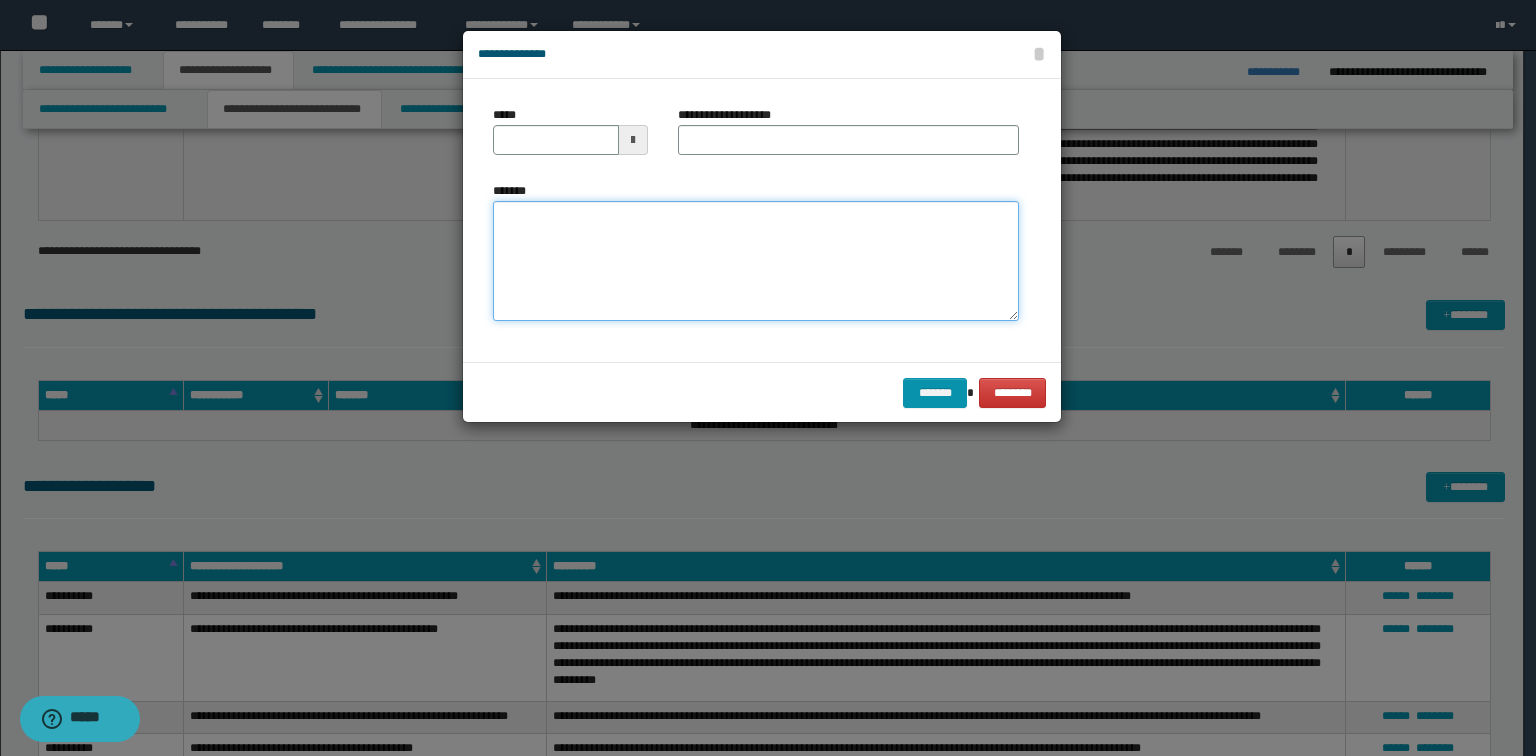 click on "*******" at bounding box center (756, 261) 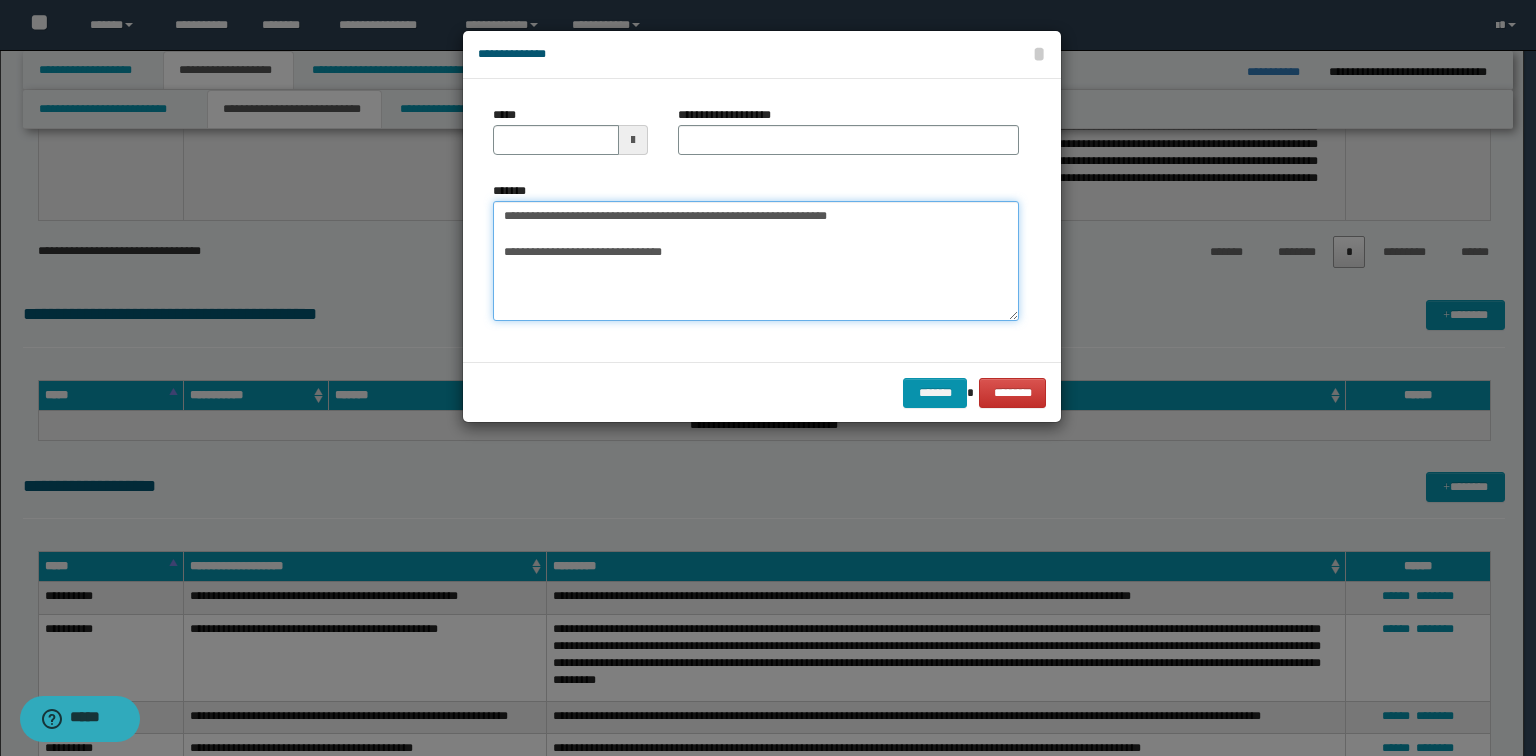 drag, startPoint x: 885, startPoint y: 221, endPoint x: 39, endPoint y: 142, distance: 849.68054 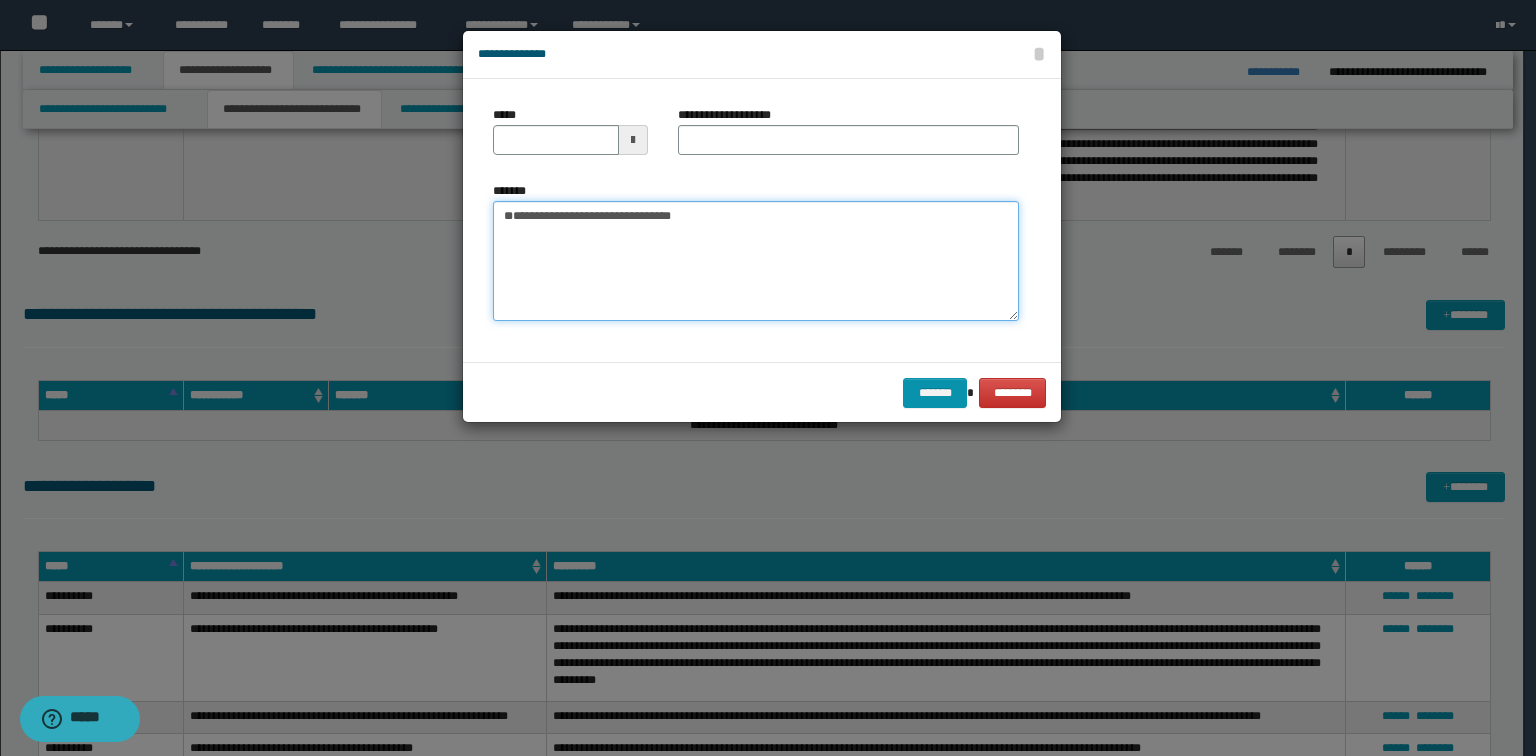 type 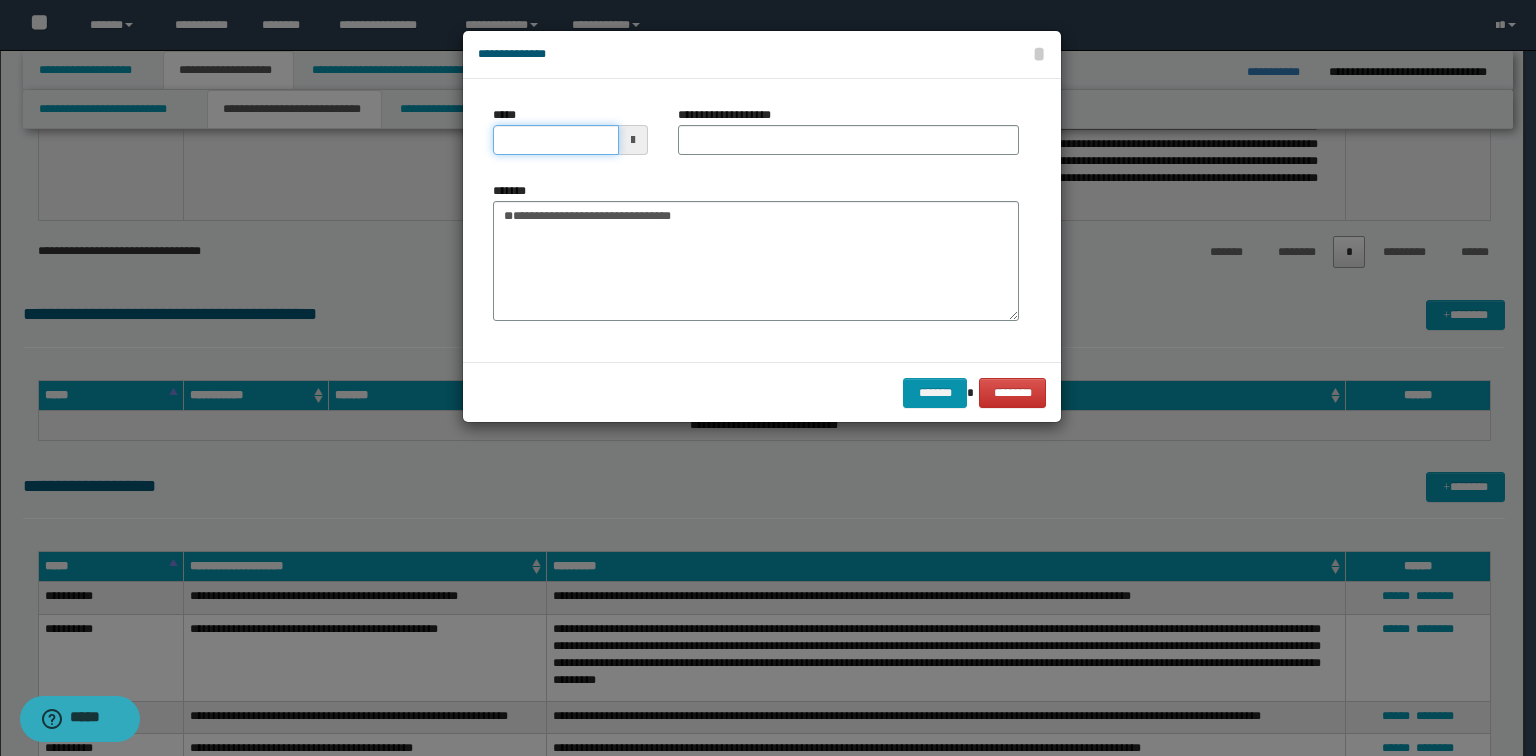 click on "*****" at bounding box center [556, 140] 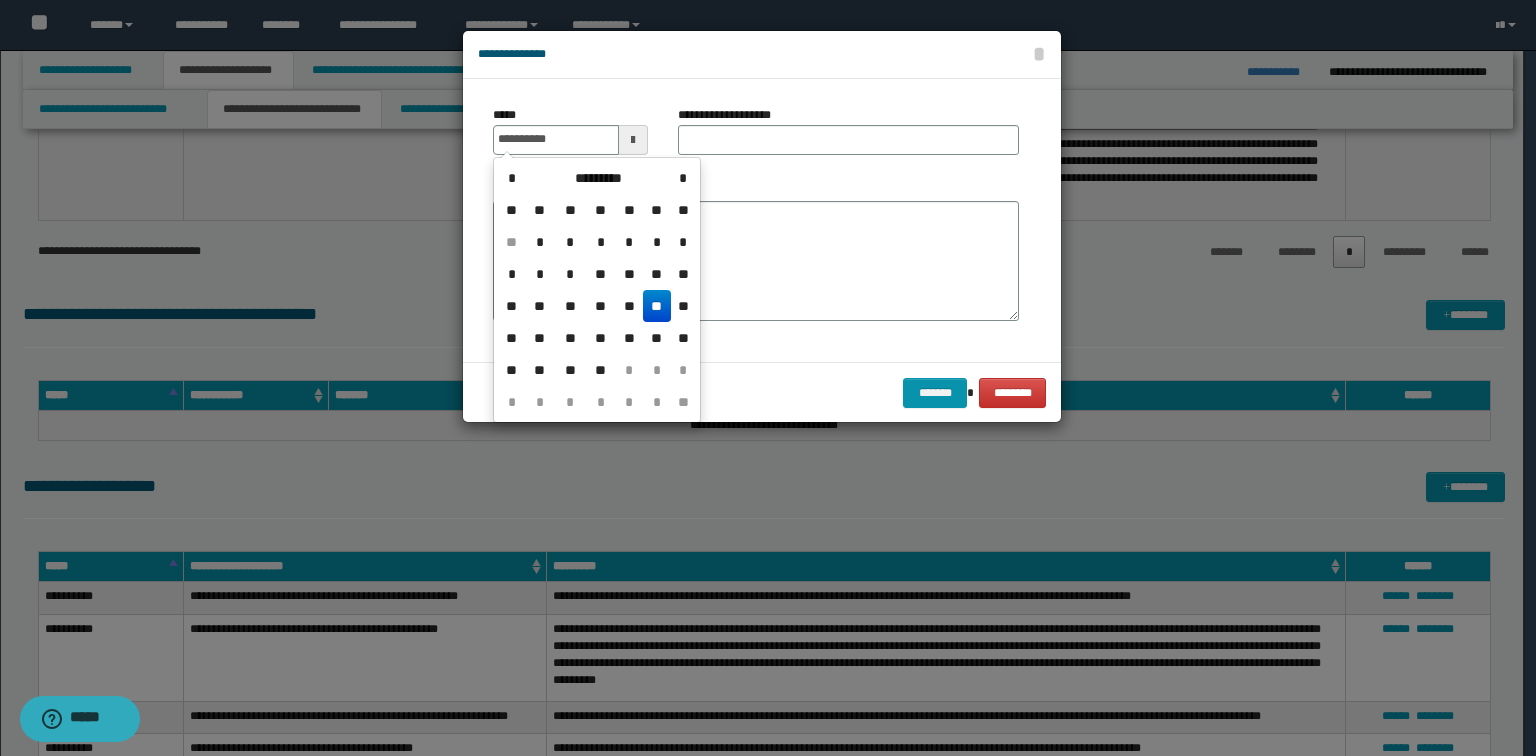 type on "**********" 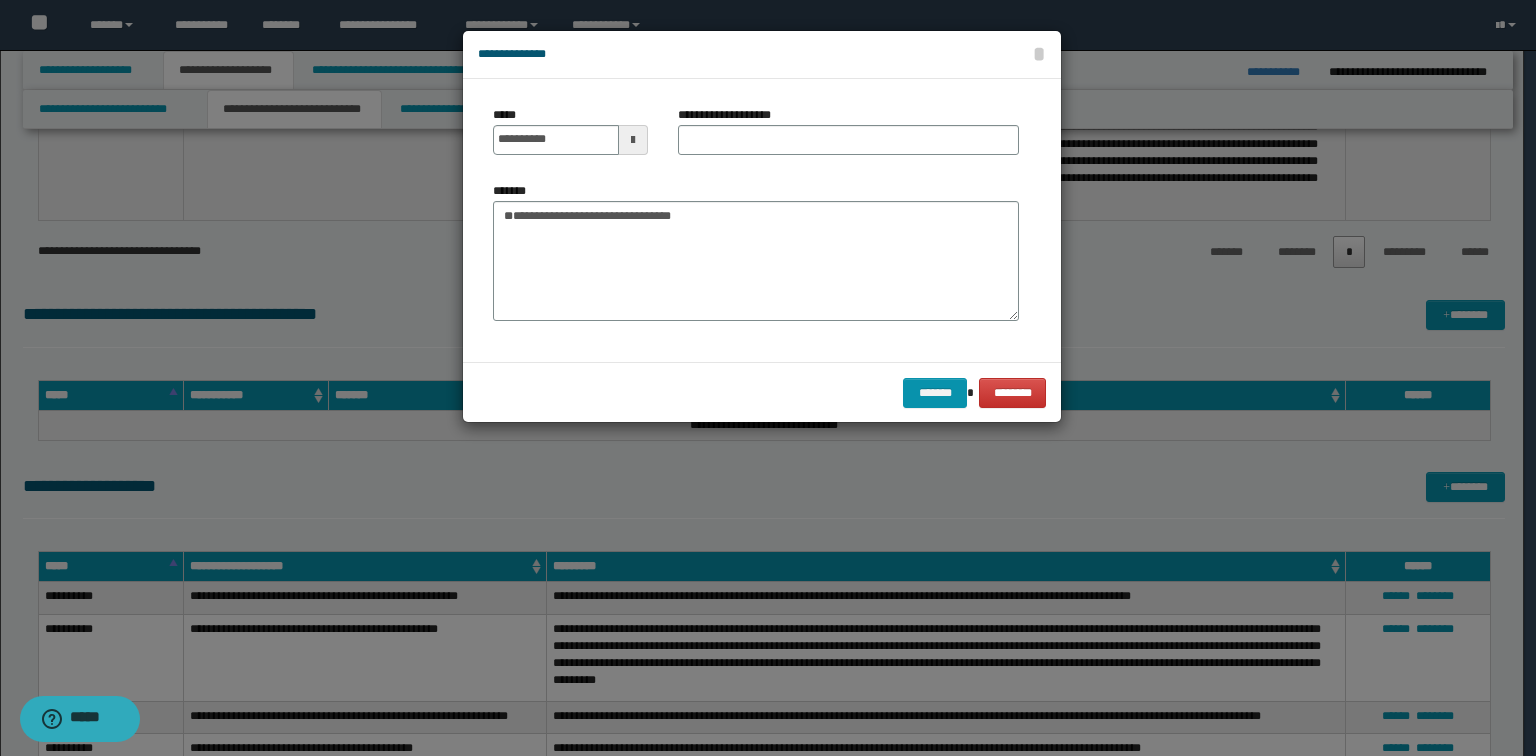 click on "**********" at bounding box center (848, 138) 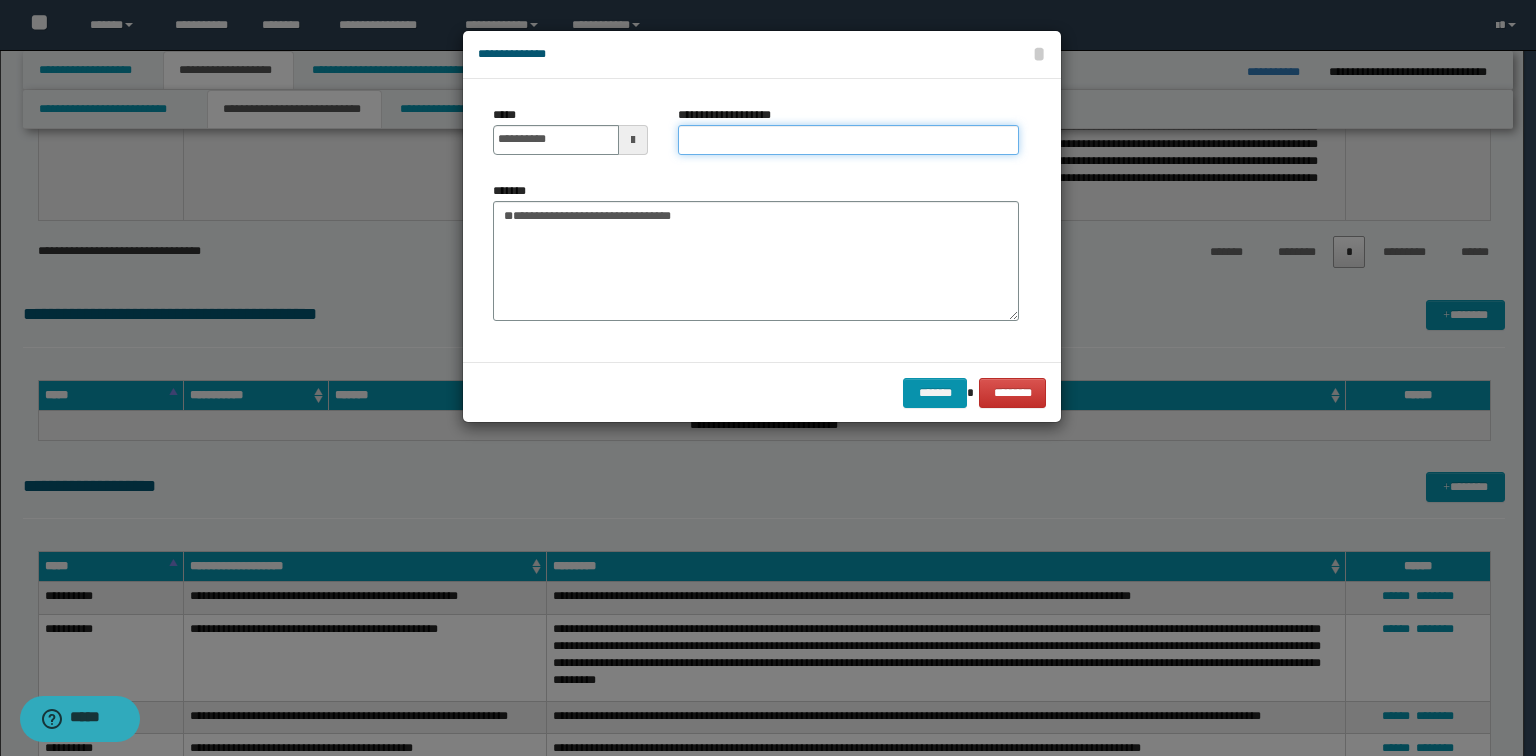 click on "**********" at bounding box center (848, 140) 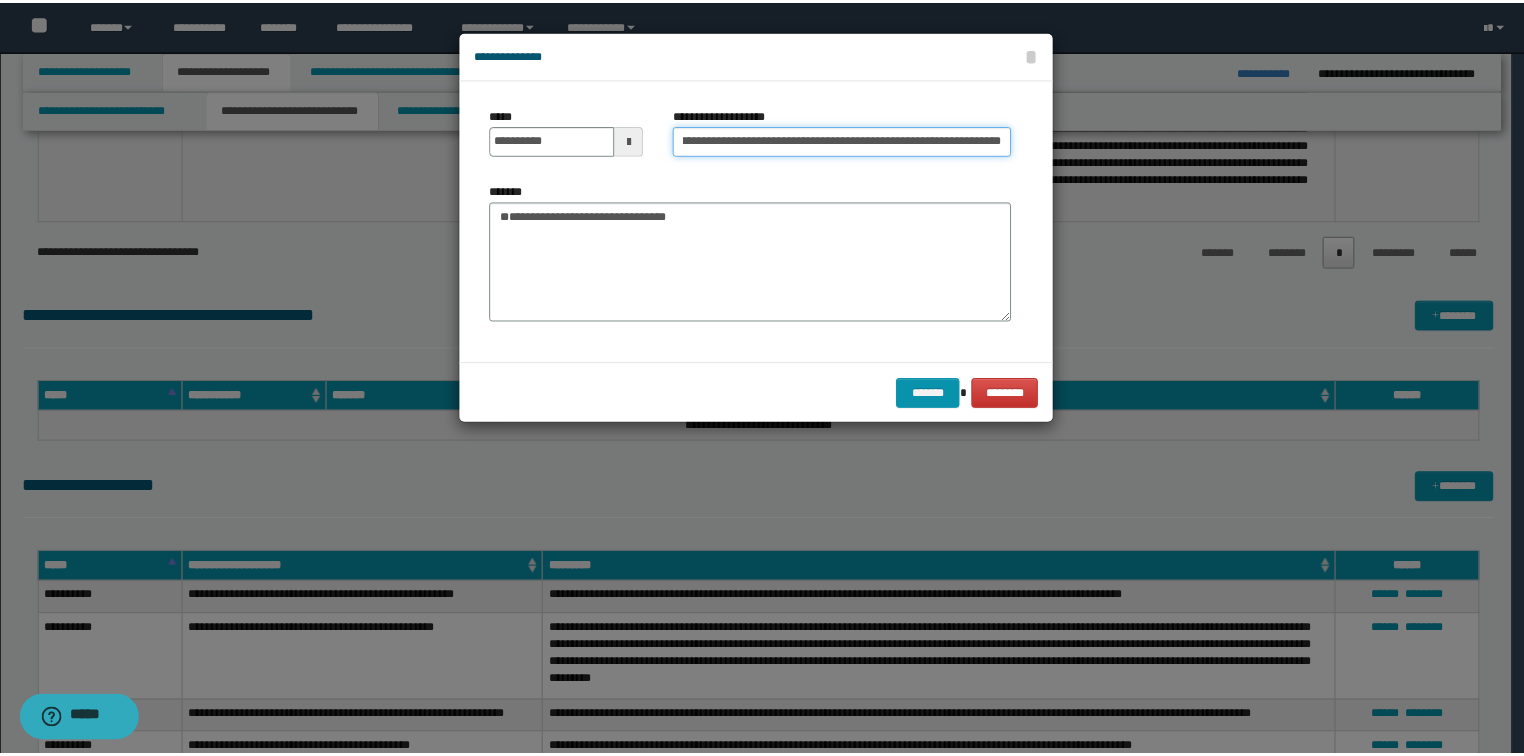 scroll, scrollTop: 0, scrollLeft: 0, axis: both 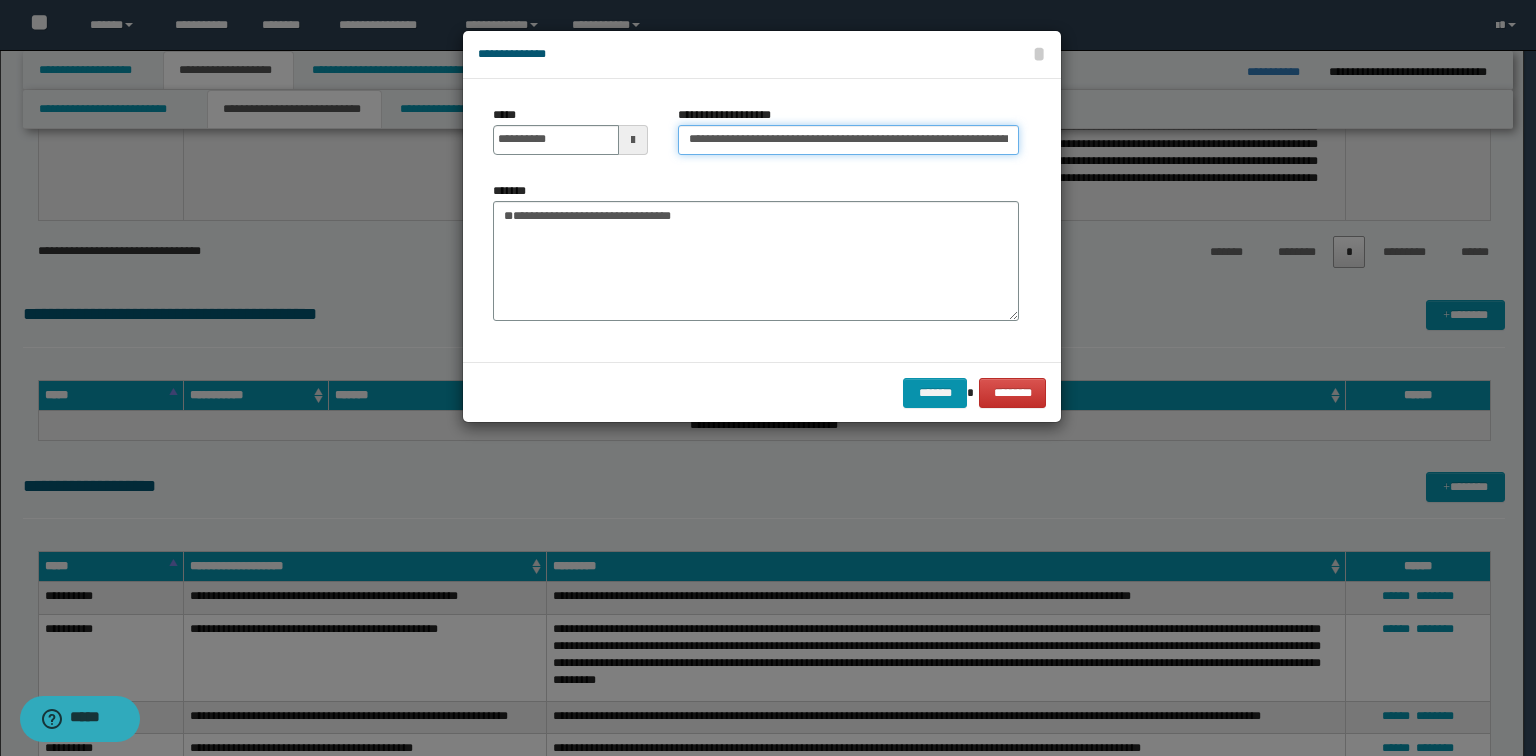 drag, startPoint x: 736, startPoint y: 143, endPoint x: 372, endPoint y: 145, distance: 364.0055 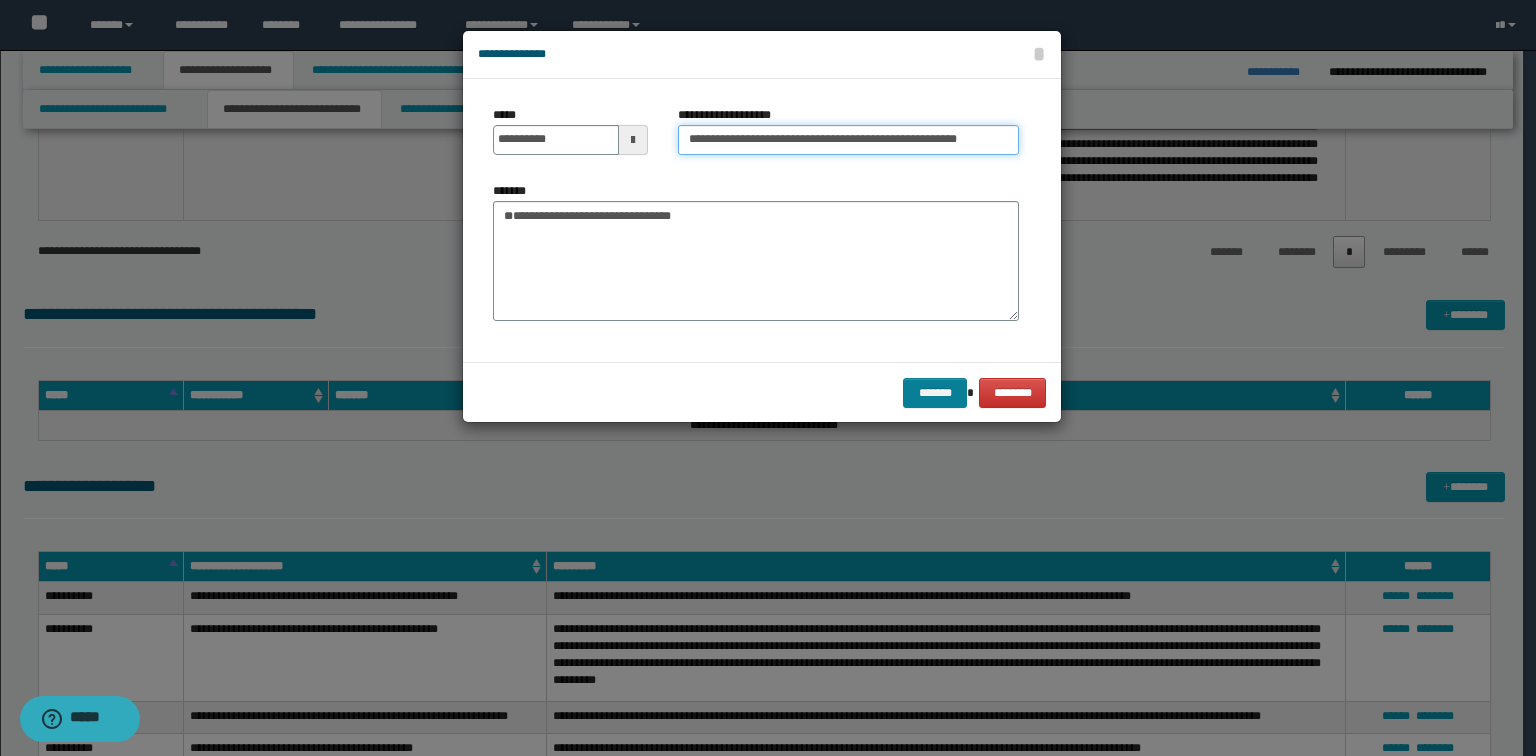 type on "**********" 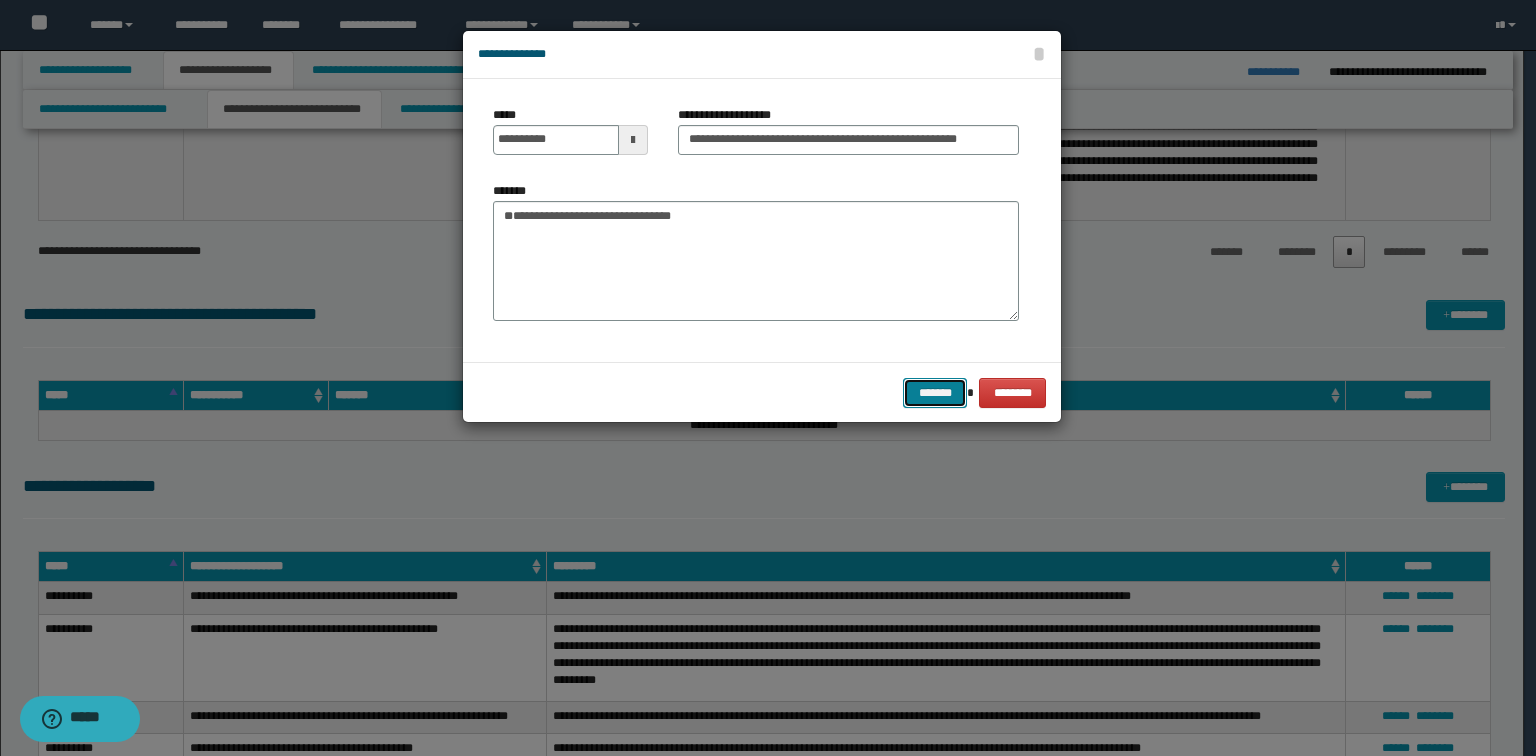 drag, startPoint x: 932, startPoint y: 396, endPoint x: 600, endPoint y: 365, distance: 333.44415 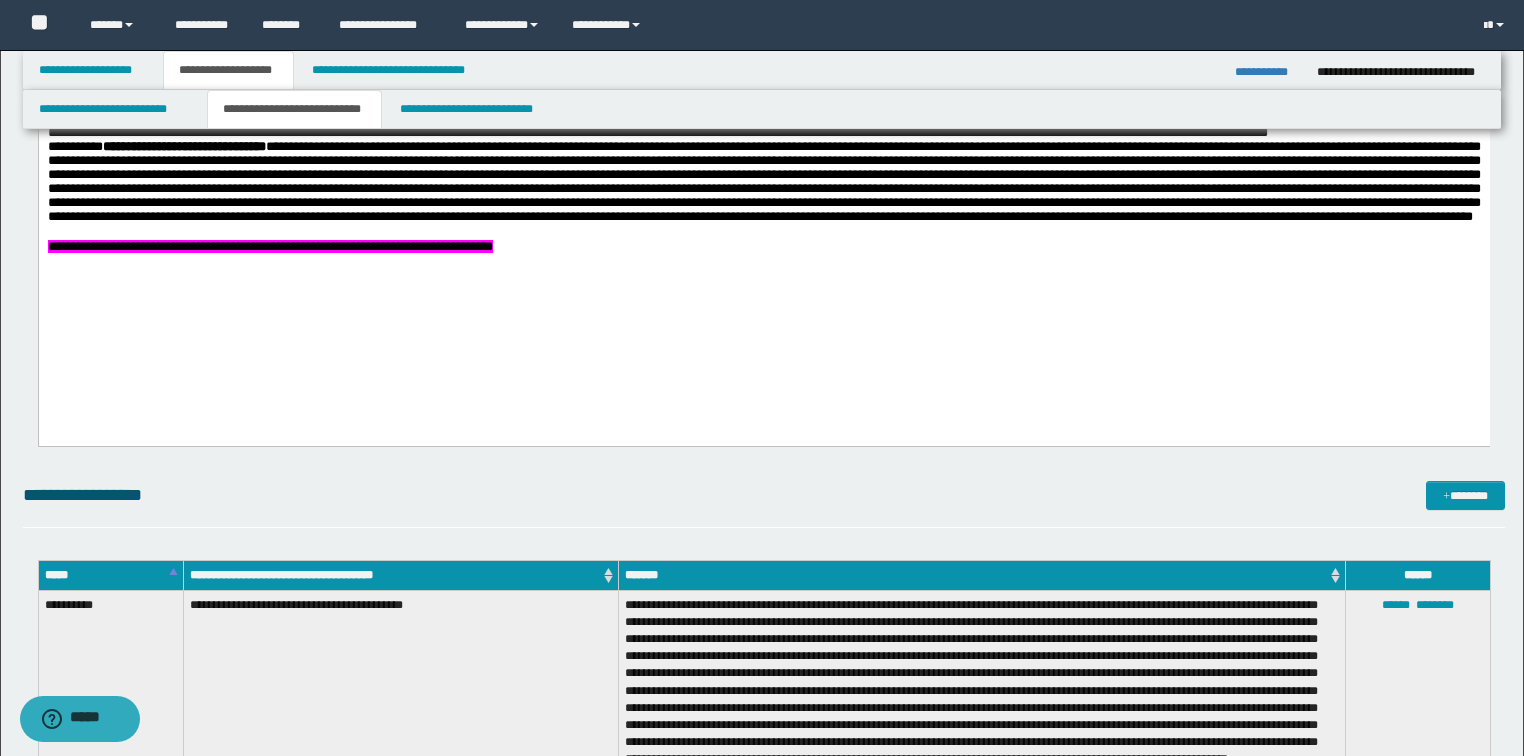 scroll, scrollTop: 2007, scrollLeft: 0, axis: vertical 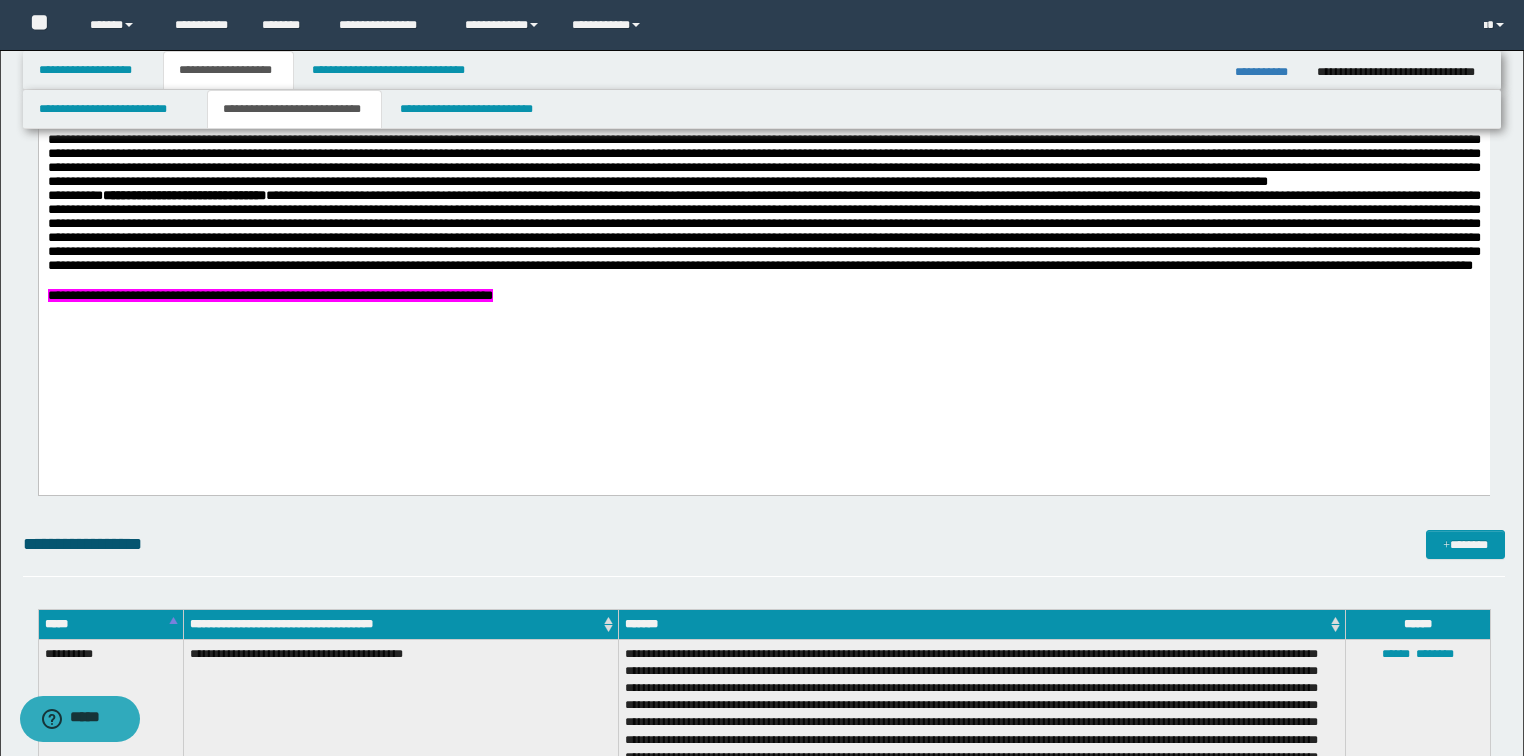 click on "**********" at bounding box center (269, 295) 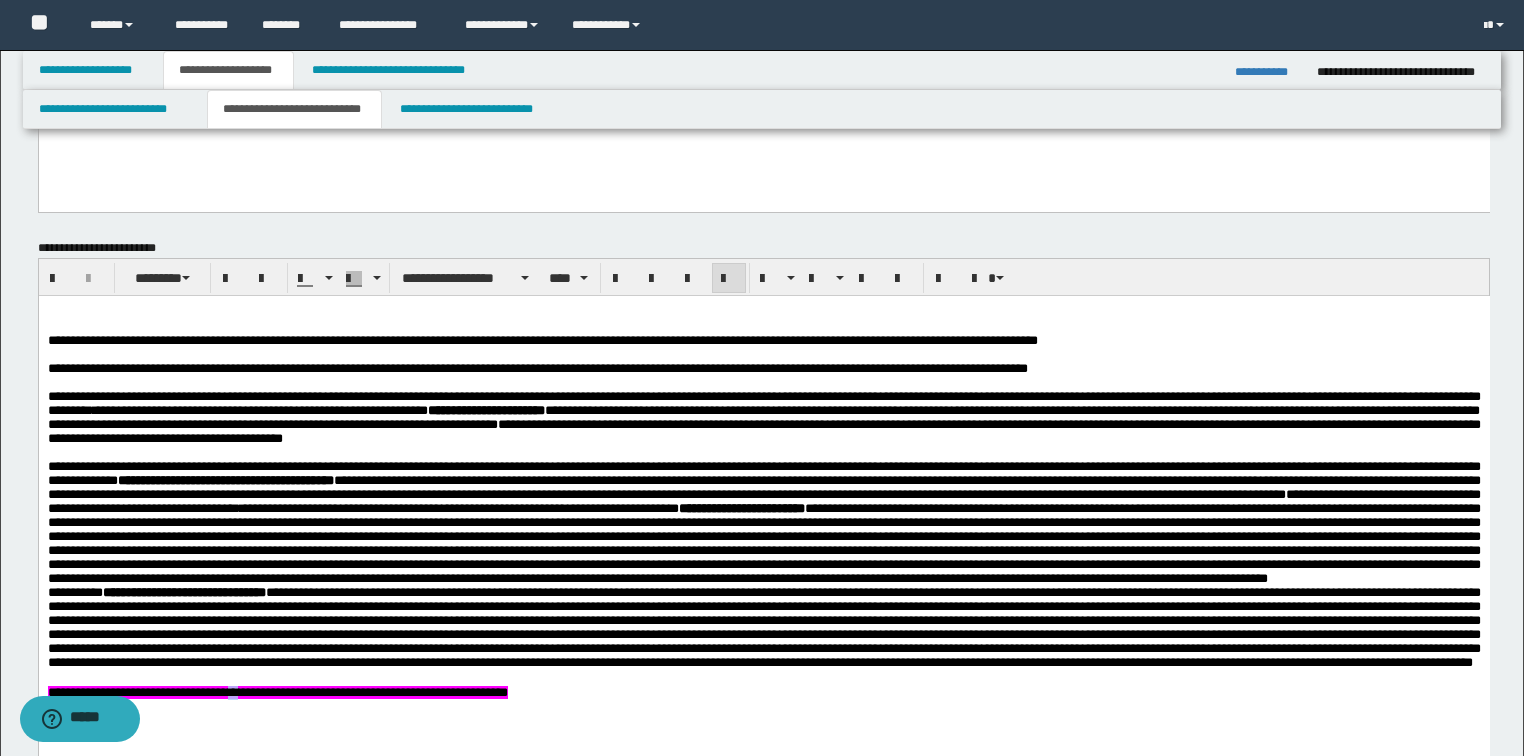 scroll, scrollTop: 1607, scrollLeft: 0, axis: vertical 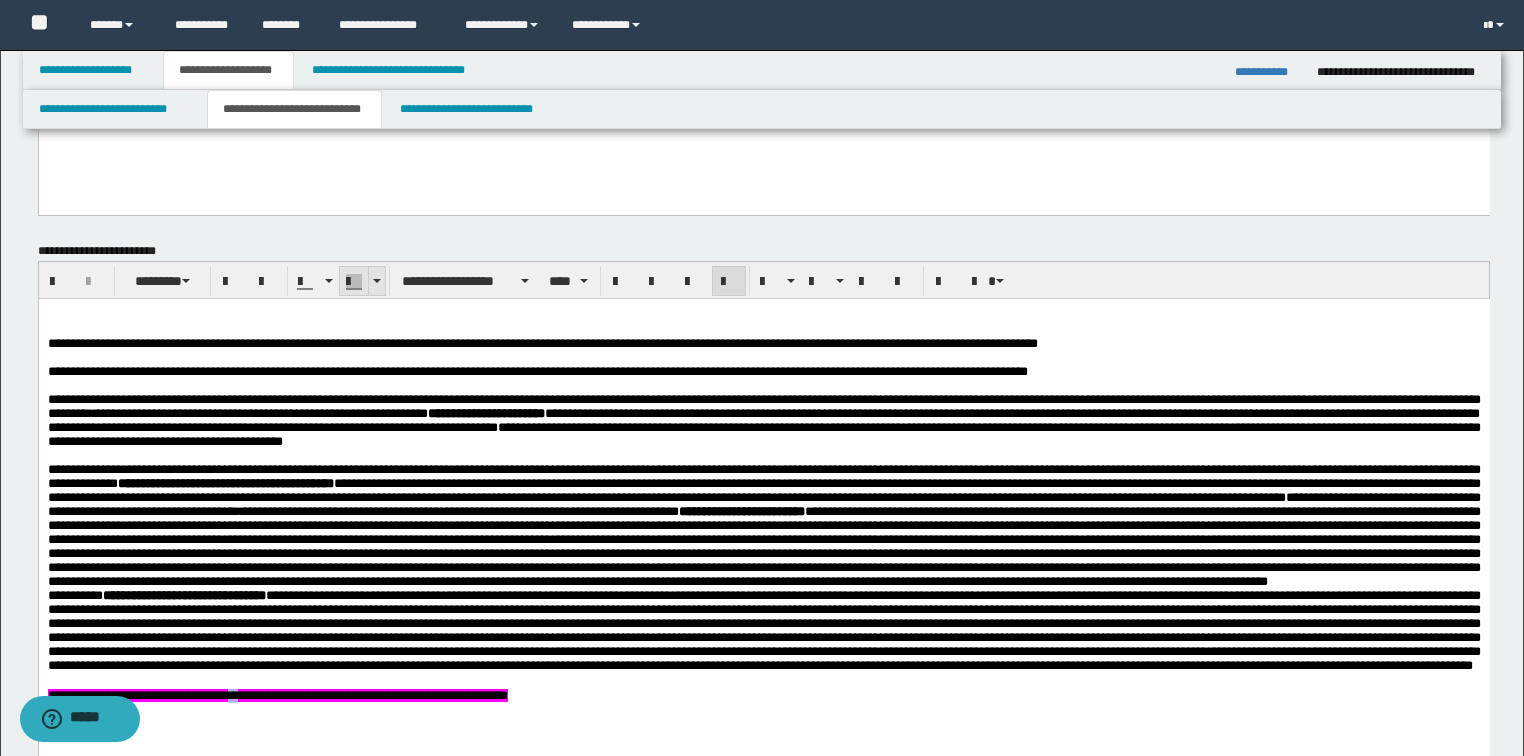 click at bounding box center [376, 281] 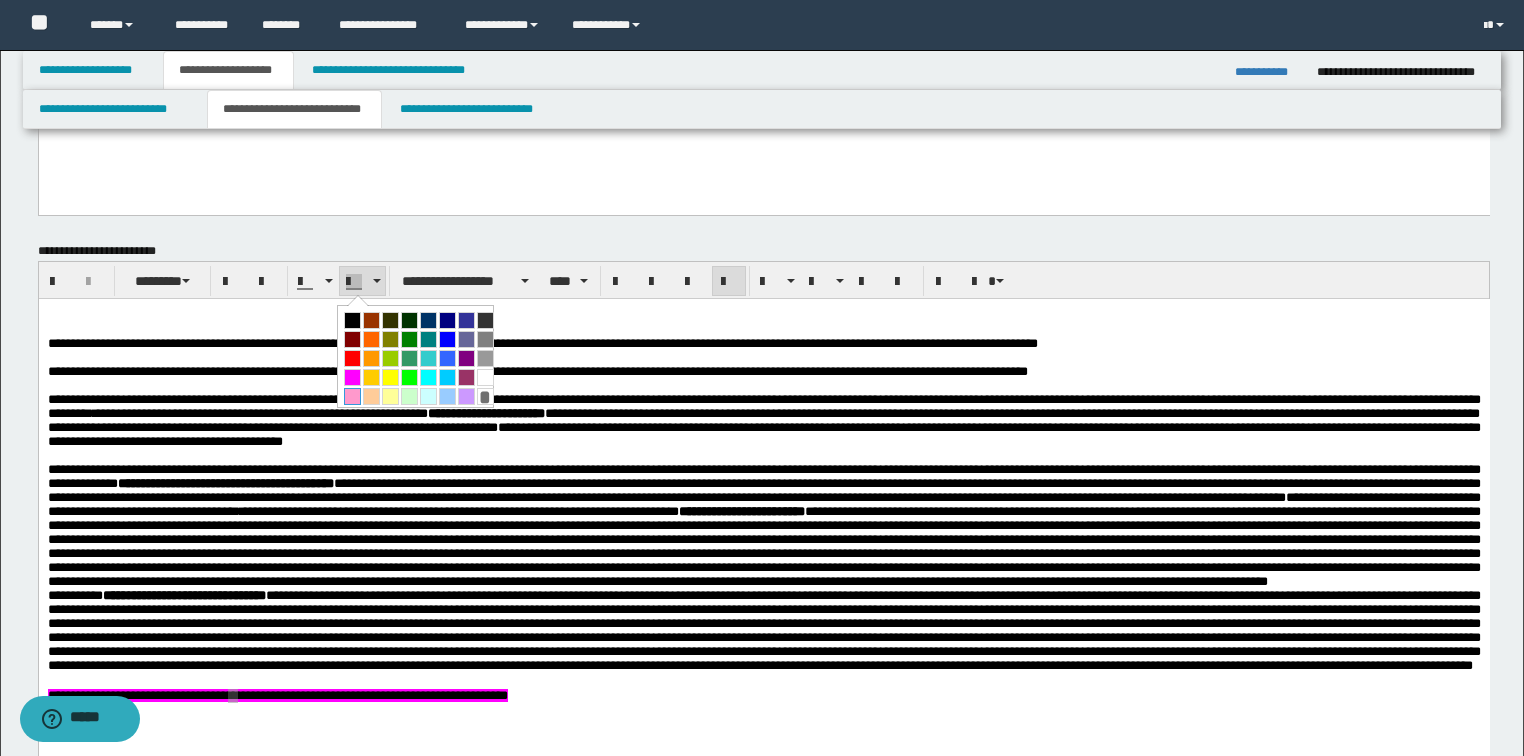 click at bounding box center (352, 396) 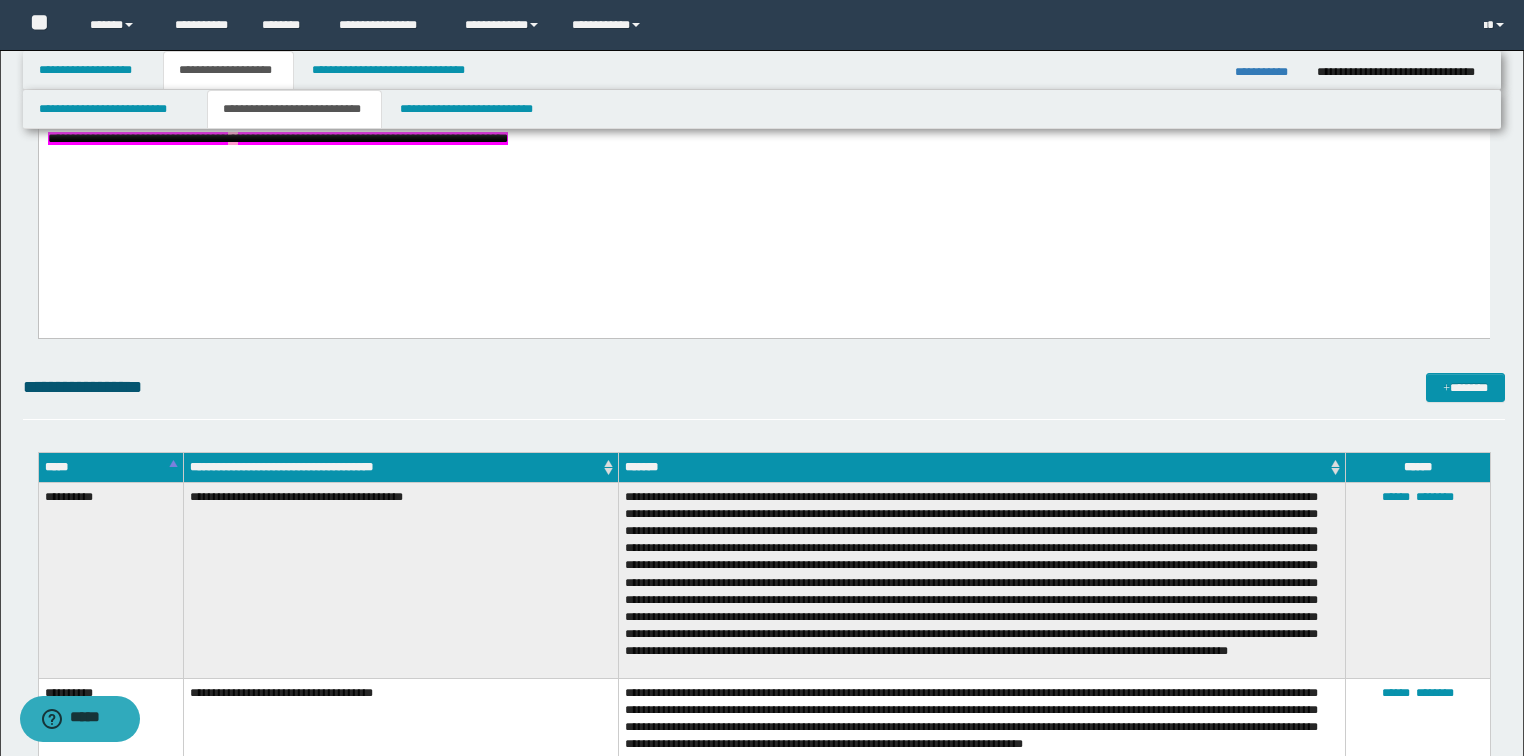 scroll, scrollTop: 1992, scrollLeft: 0, axis: vertical 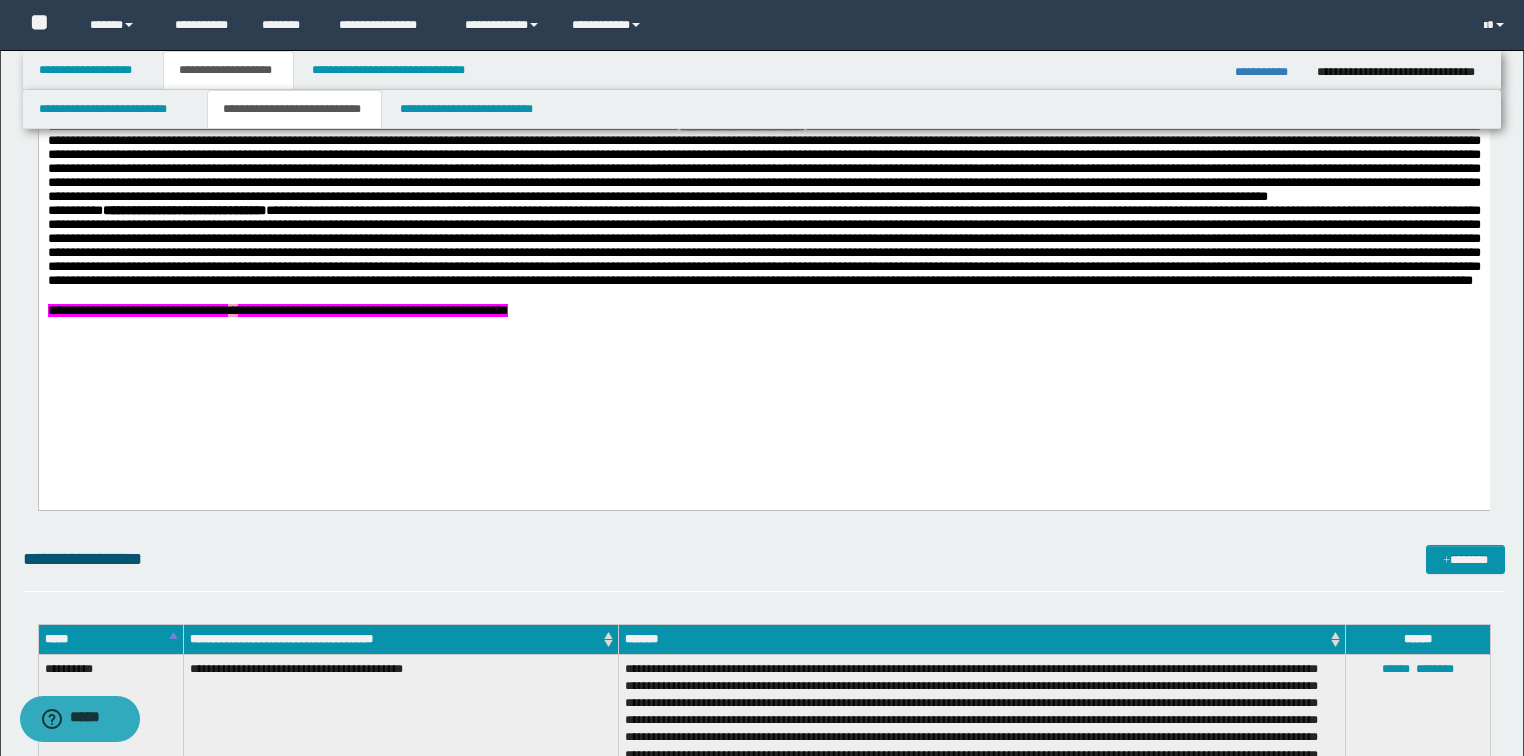 click on "**********" at bounding box center (277, 310) 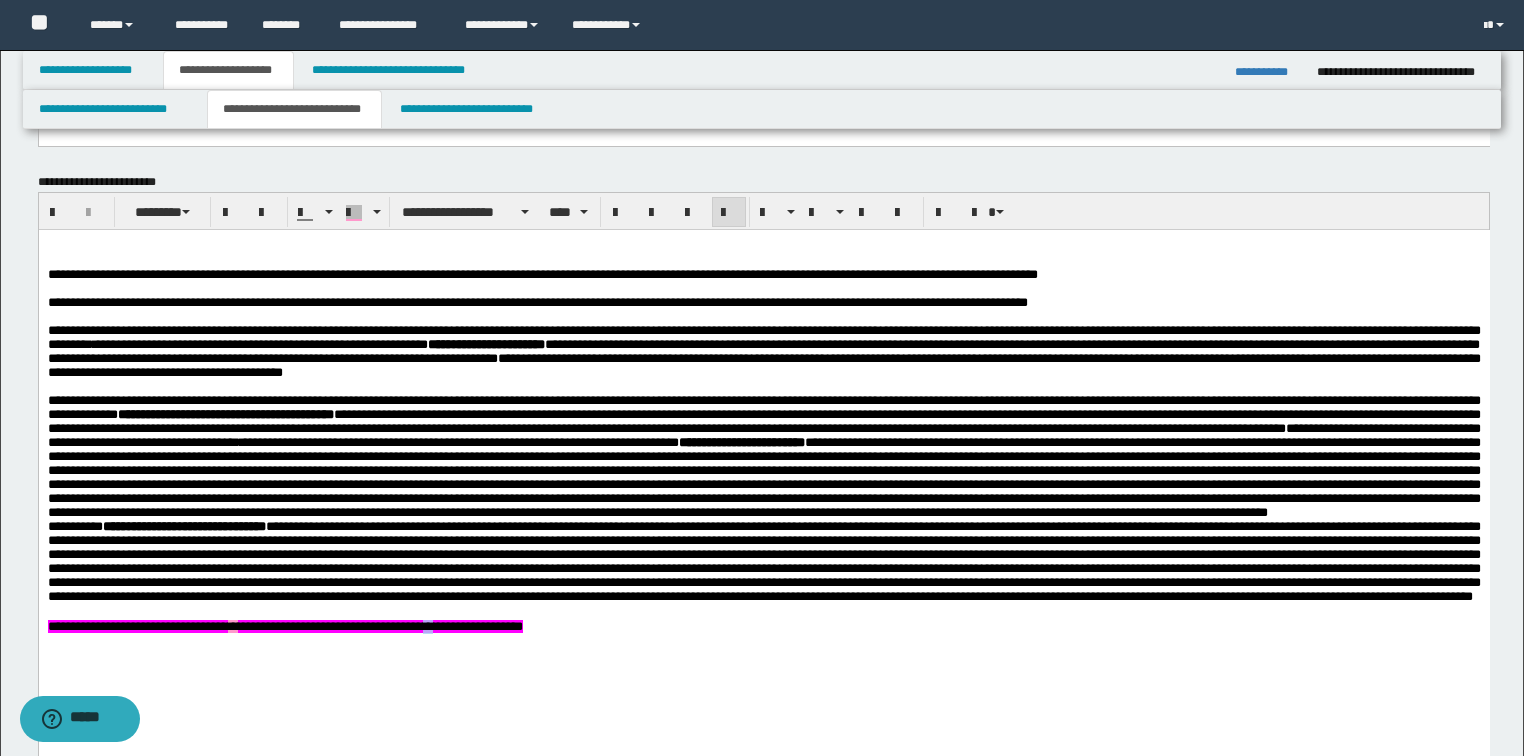scroll, scrollTop: 1672, scrollLeft: 0, axis: vertical 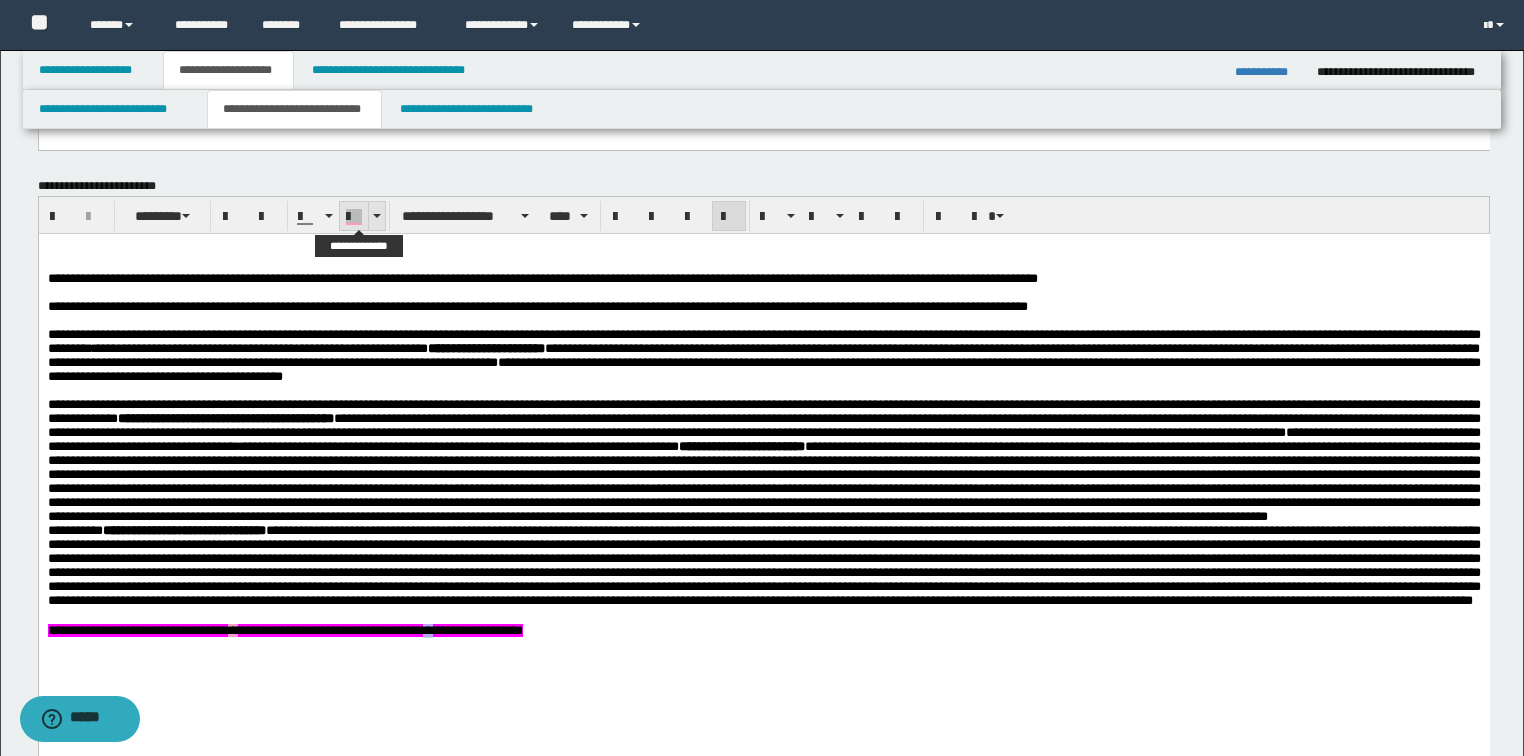 click at bounding box center (354, 217) 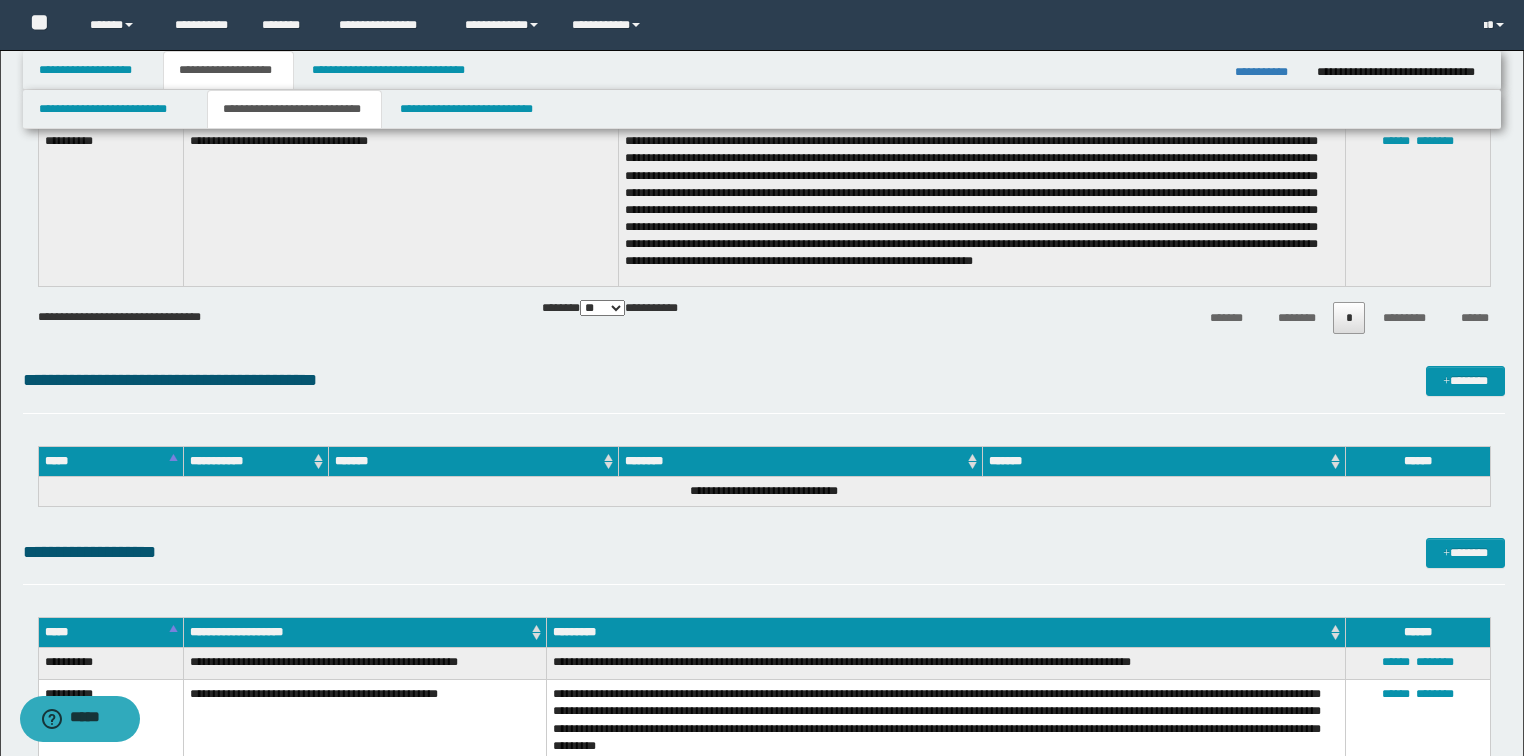 scroll, scrollTop: 4174, scrollLeft: 0, axis: vertical 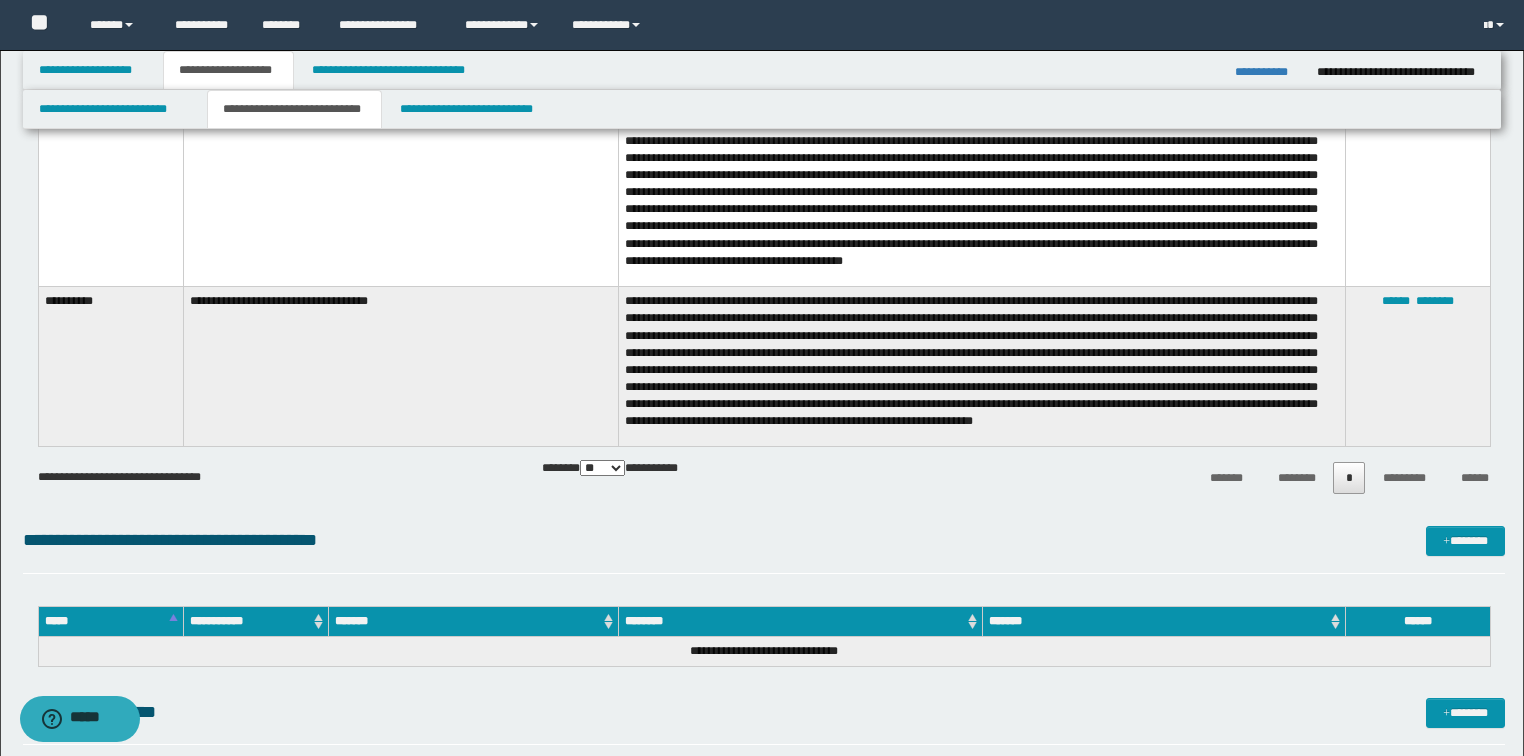 click on "**********" at bounding box center (1268, 72) 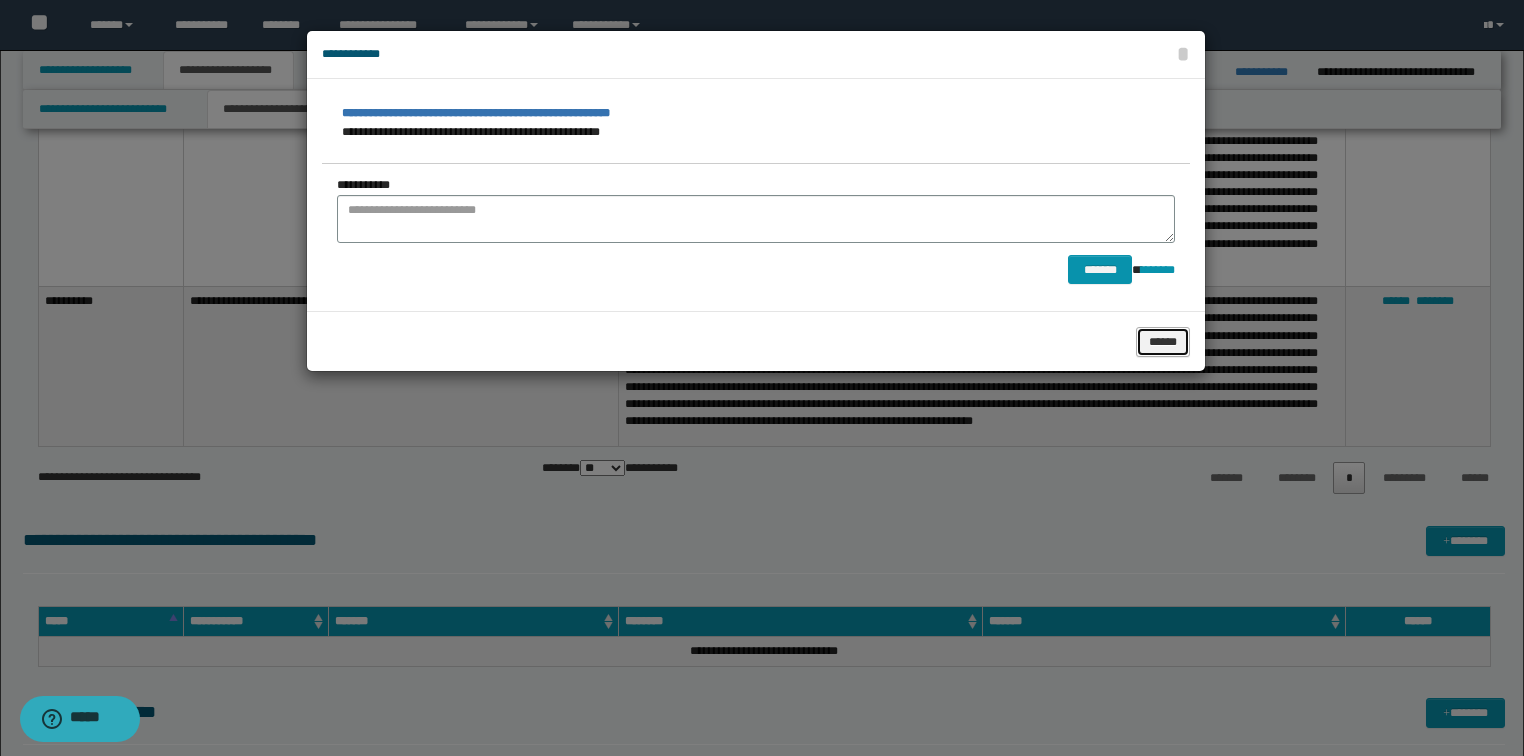 click on "******" at bounding box center (1163, 342) 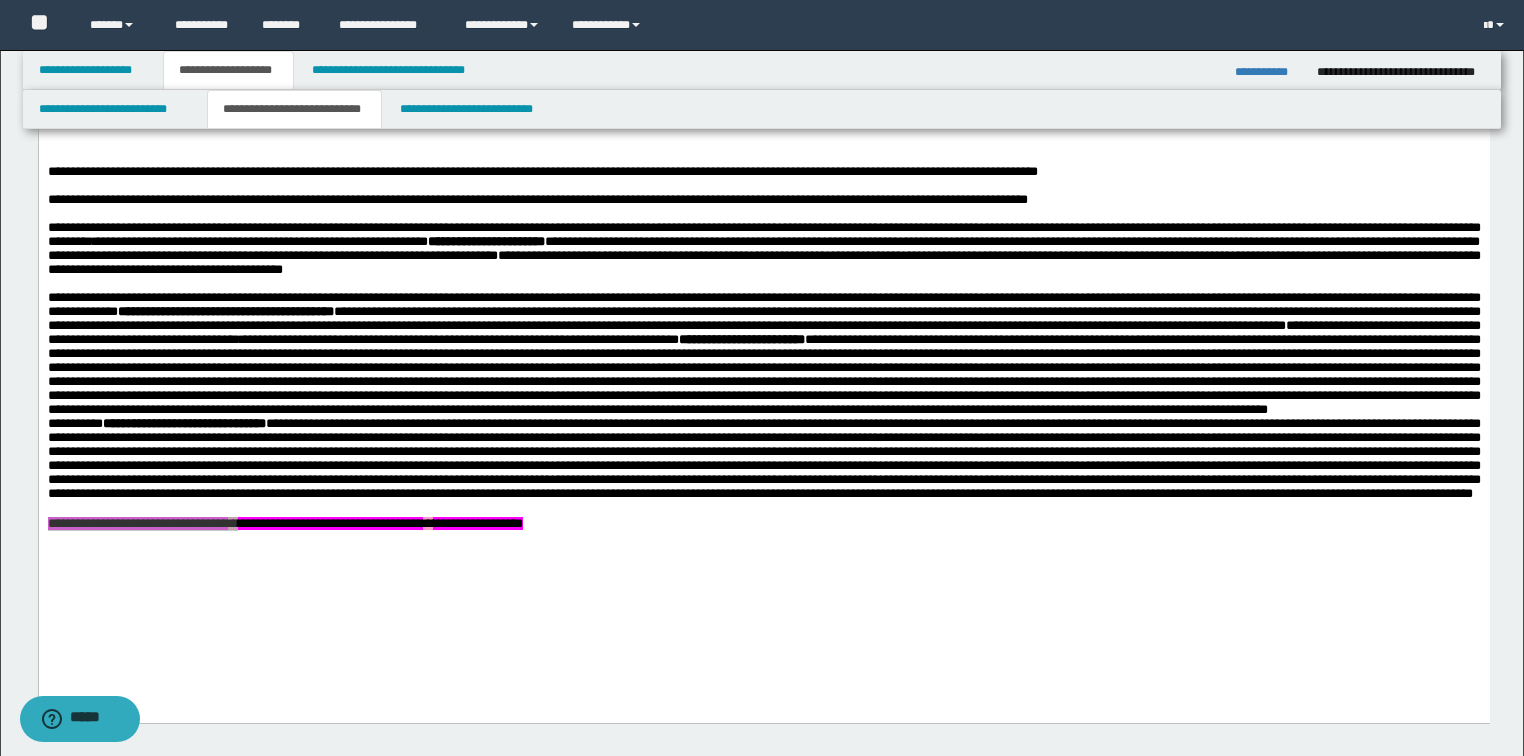 scroll, scrollTop: 2094, scrollLeft: 0, axis: vertical 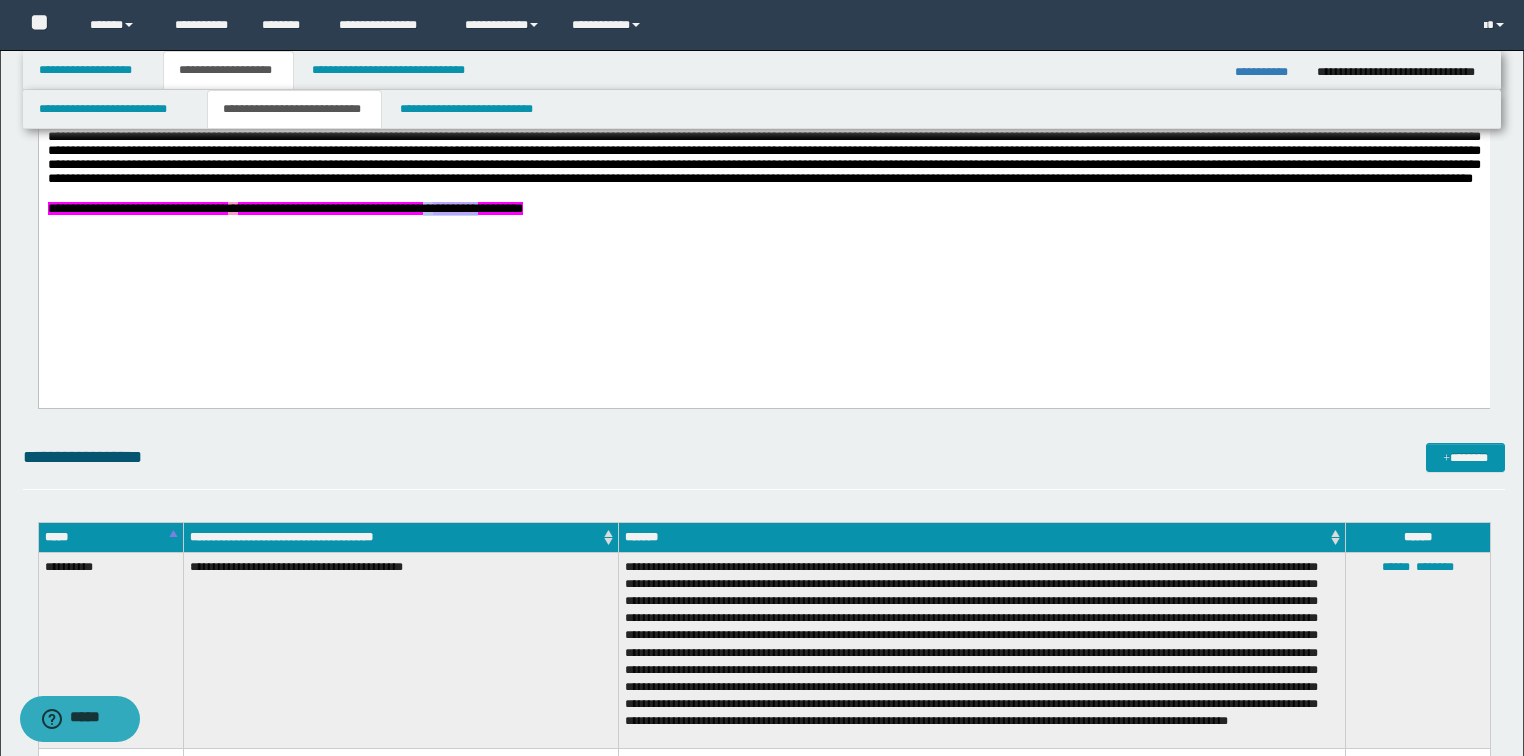 drag, startPoint x: 608, startPoint y: 288, endPoint x: 647, endPoint y: 289, distance: 39.012817 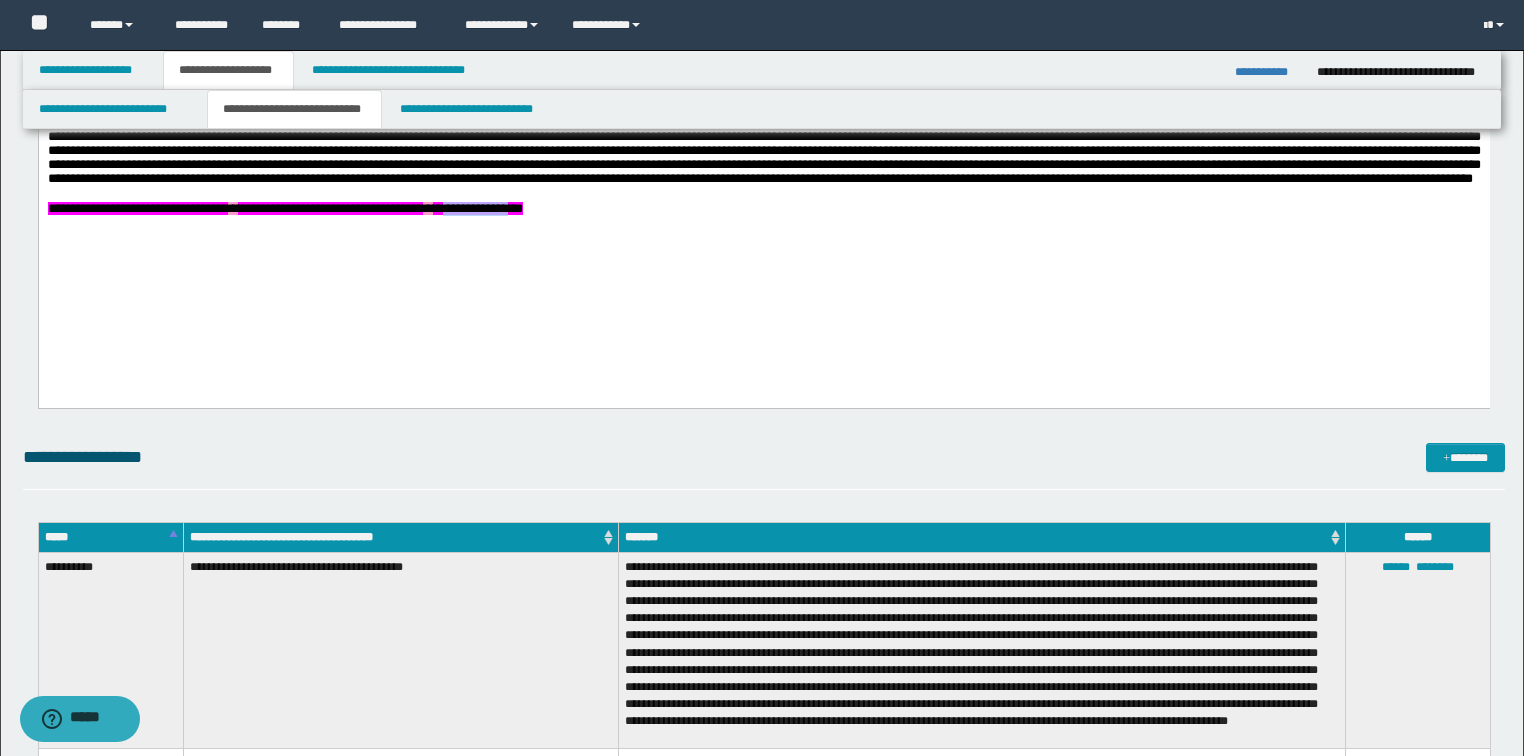 drag, startPoint x: 611, startPoint y: 292, endPoint x: 681, endPoint y: 288, distance: 70.11419 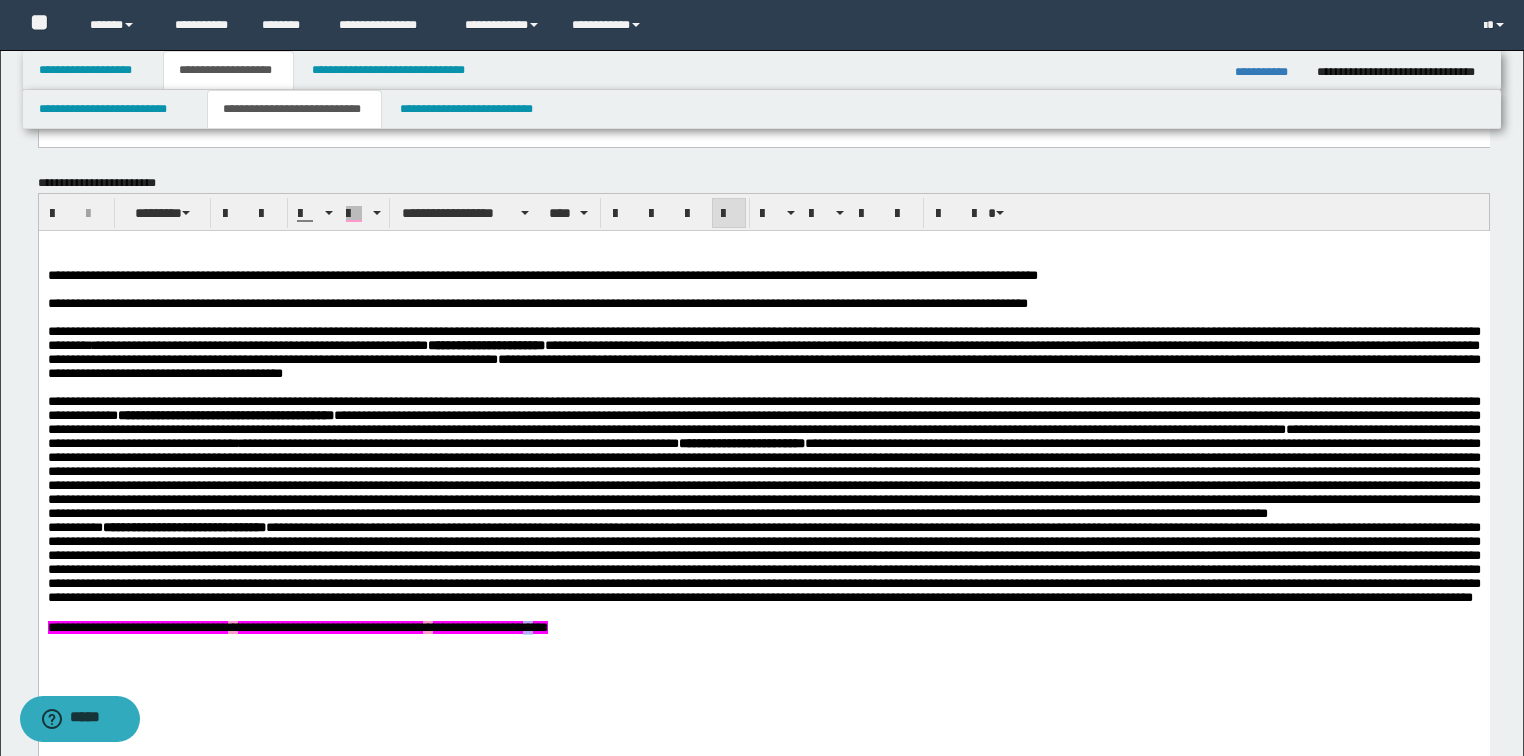 scroll, scrollTop: 1614, scrollLeft: 0, axis: vertical 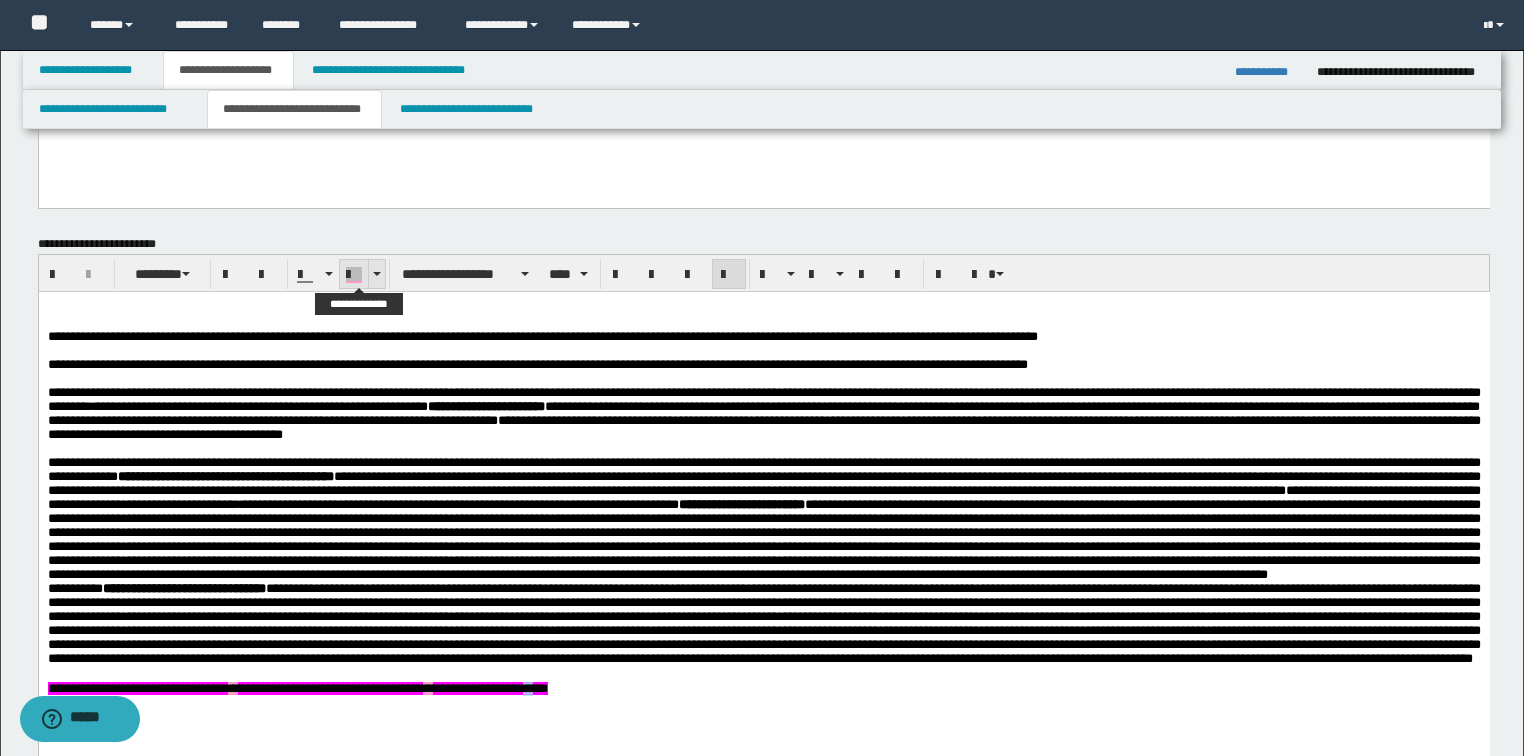 click at bounding box center (354, 275) 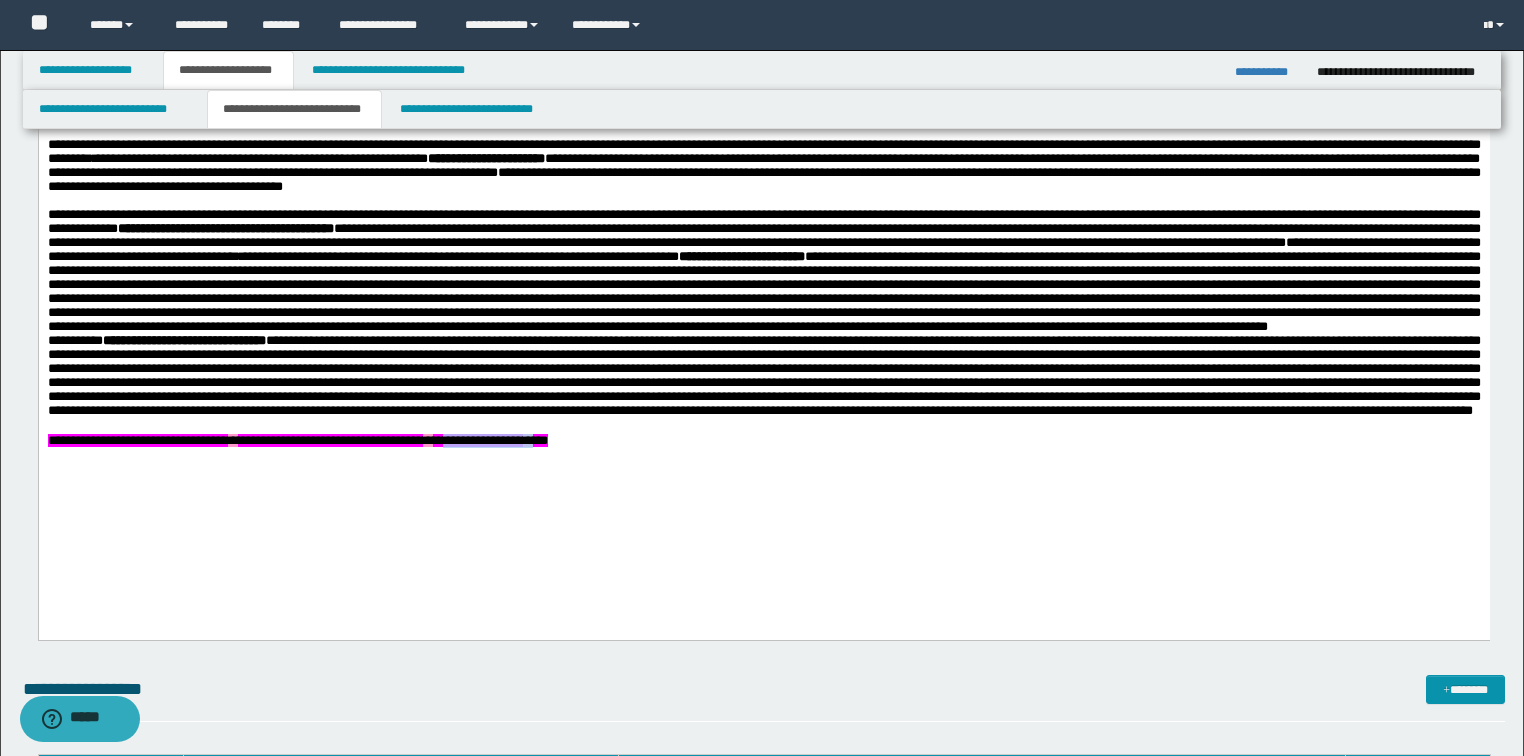 scroll, scrollTop: 2014, scrollLeft: 0, axis: vertical 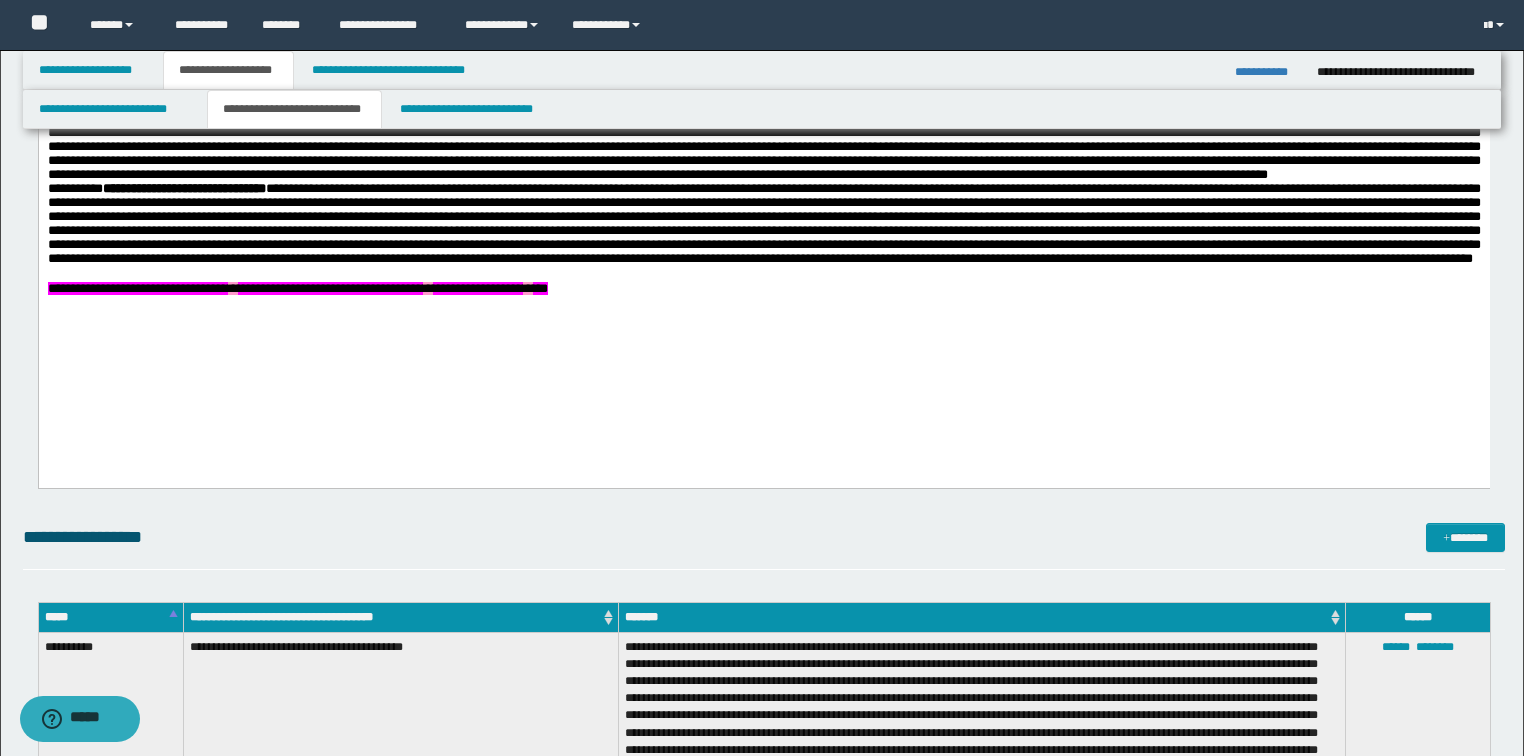 click on "**********" at bounding box center [763, 289] 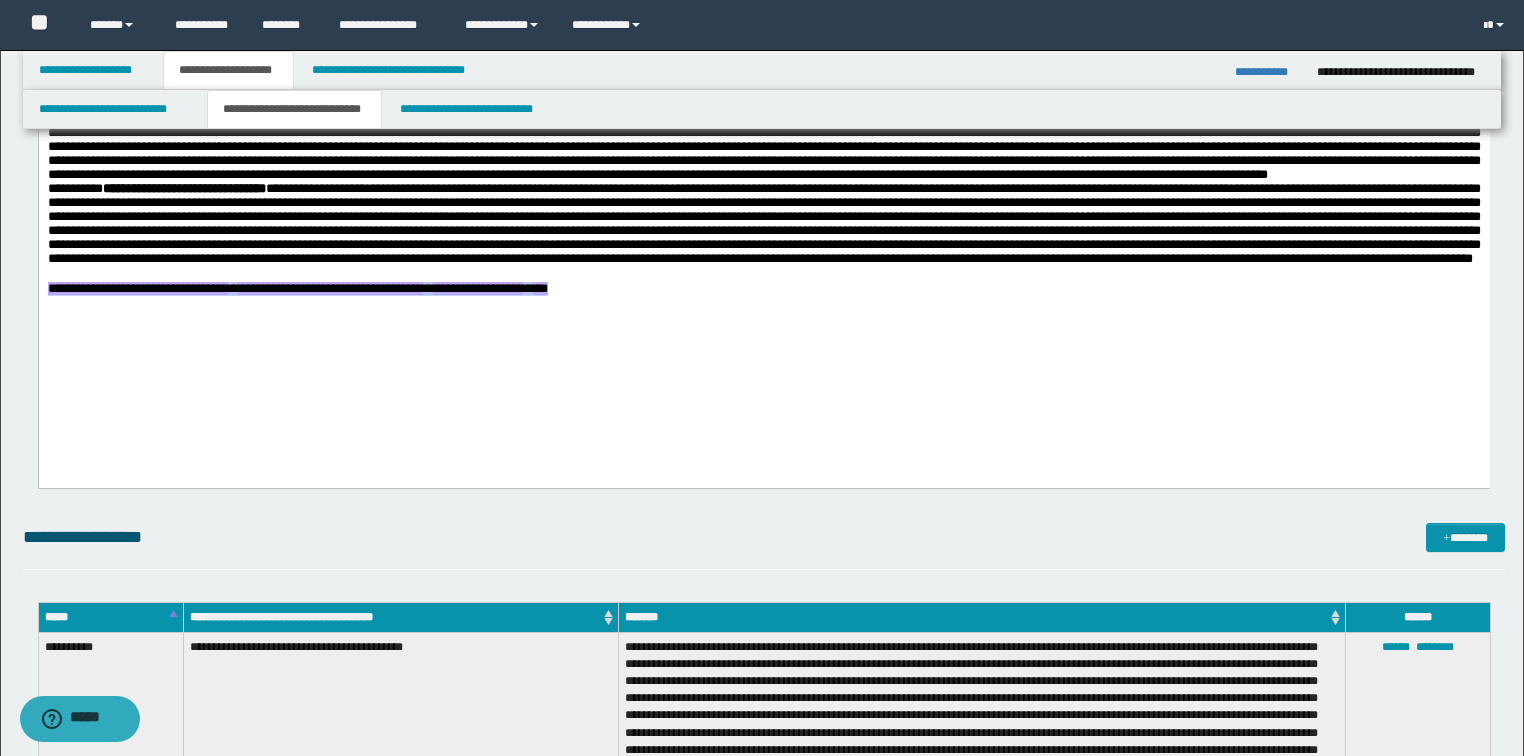 drag, startPoint x: 767, startPoint y: 368, endPoint x: 13, endPoint y: 404, distance: 754.85895 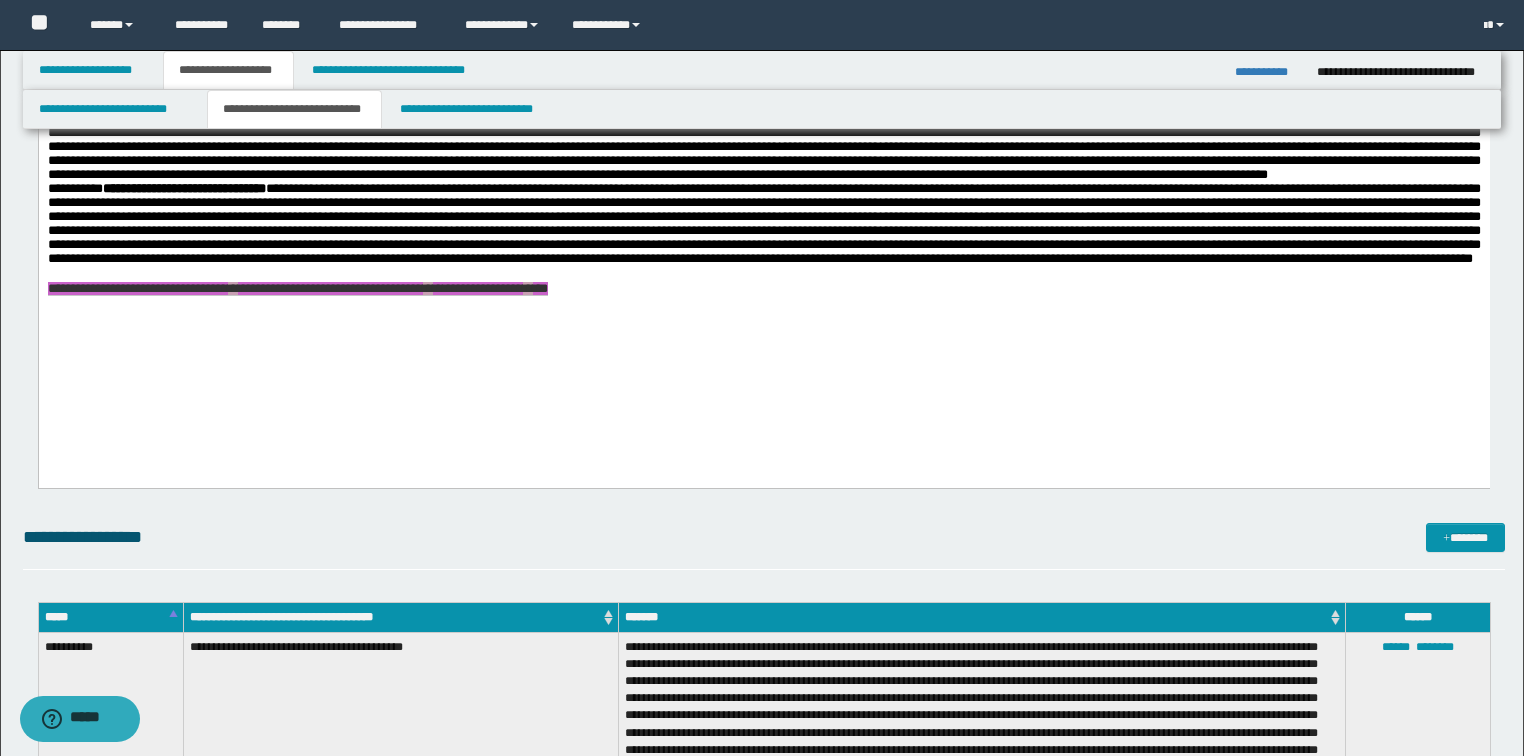 click on "**********" at bounding box center (1268, 72) 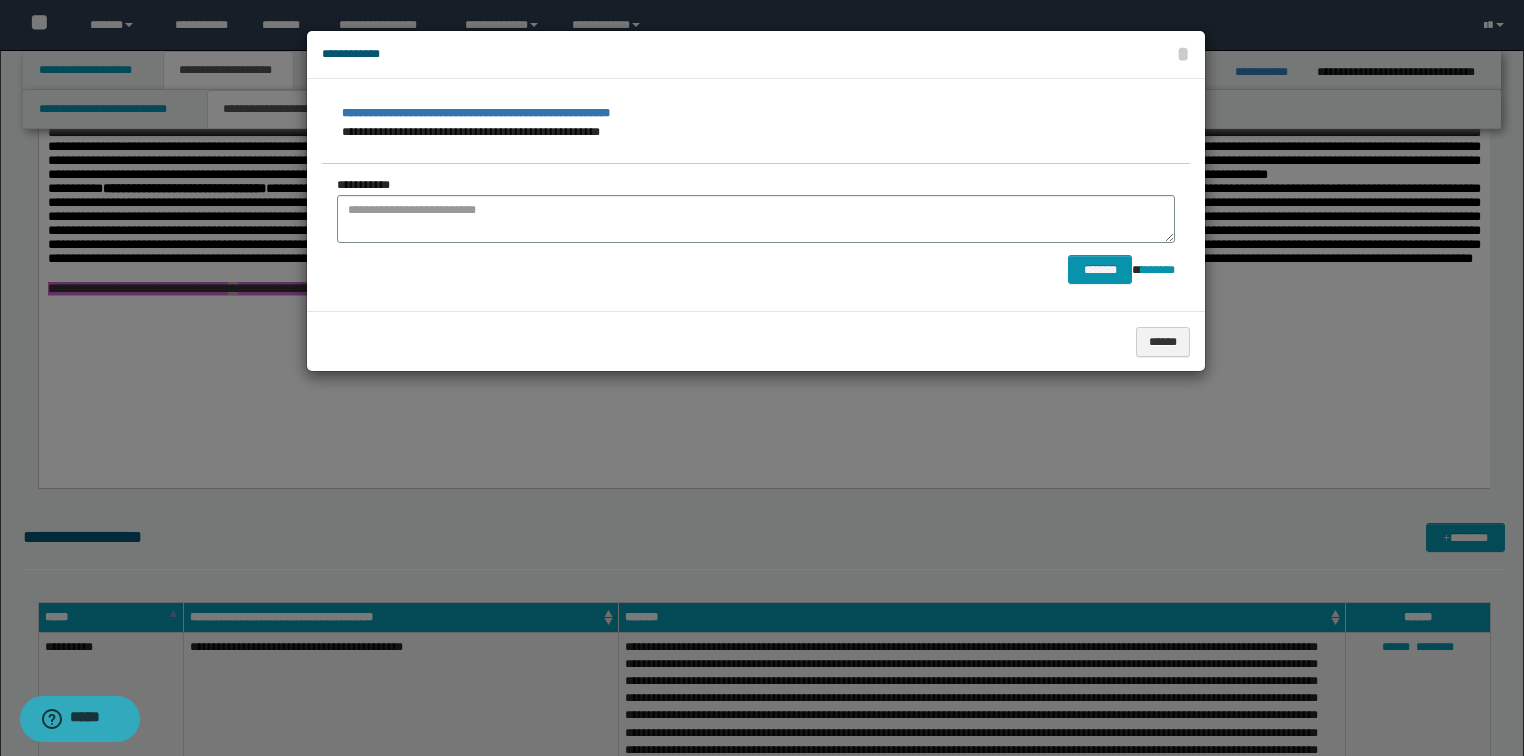 click on "**********" at bounding box center [756, 209] 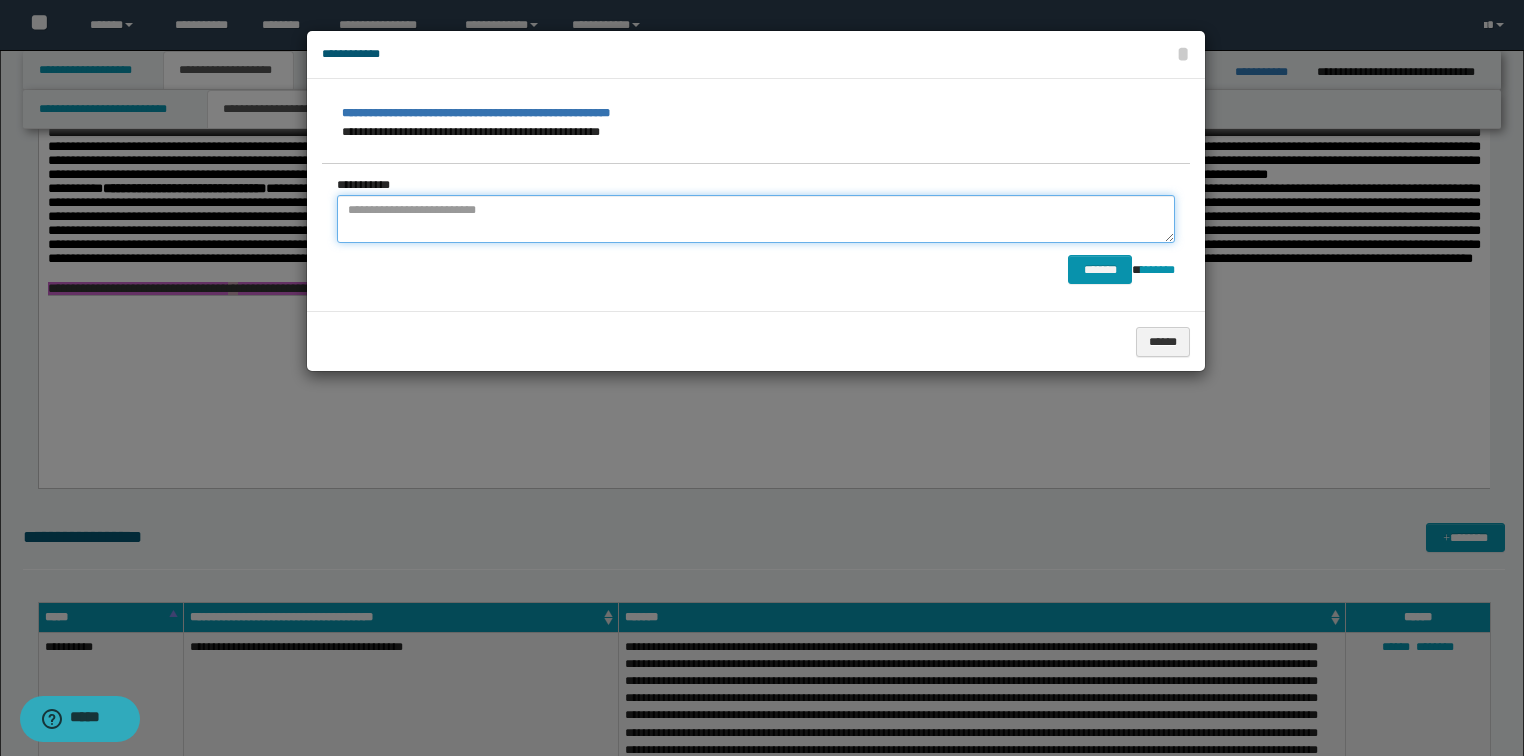 click at bounding box center (756, 219) 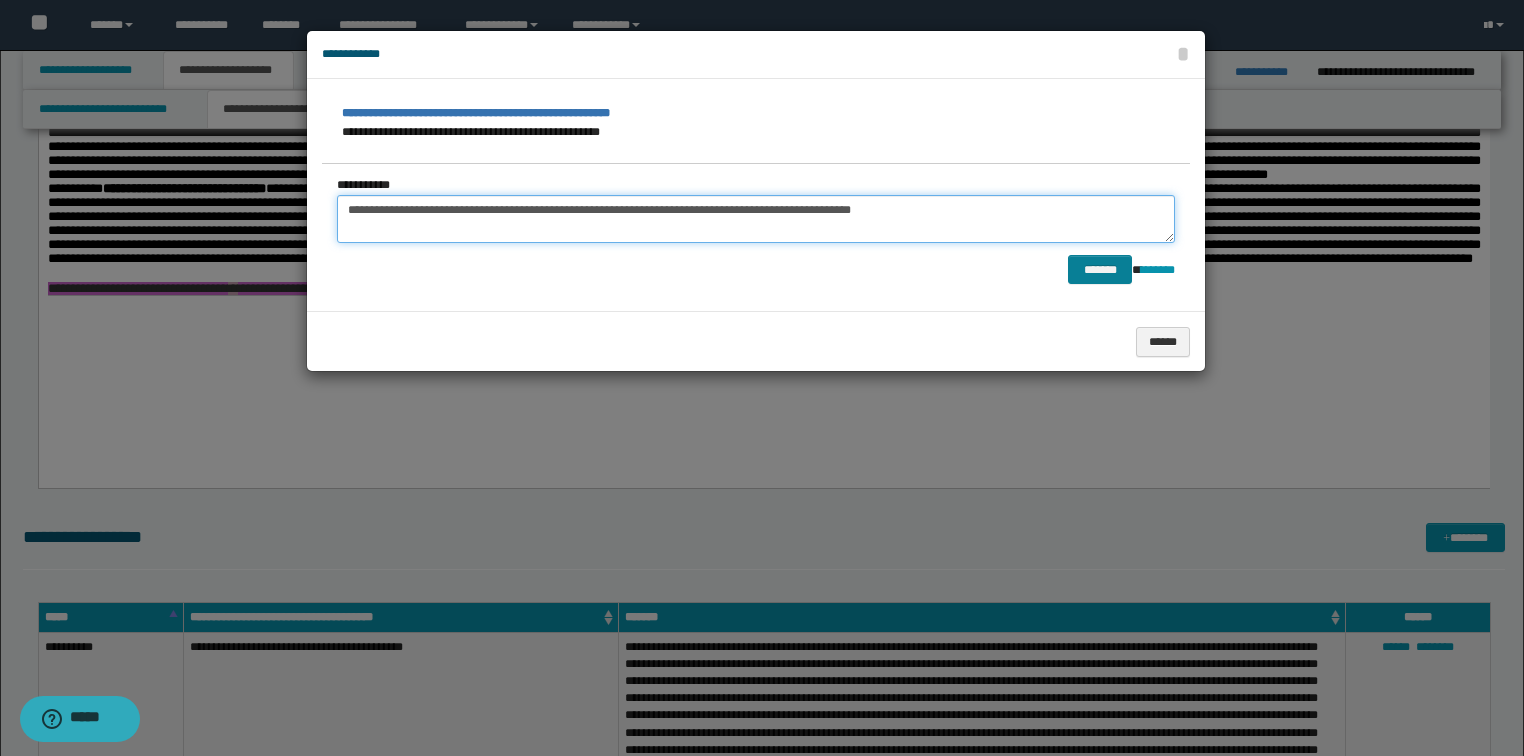 type on "**********" 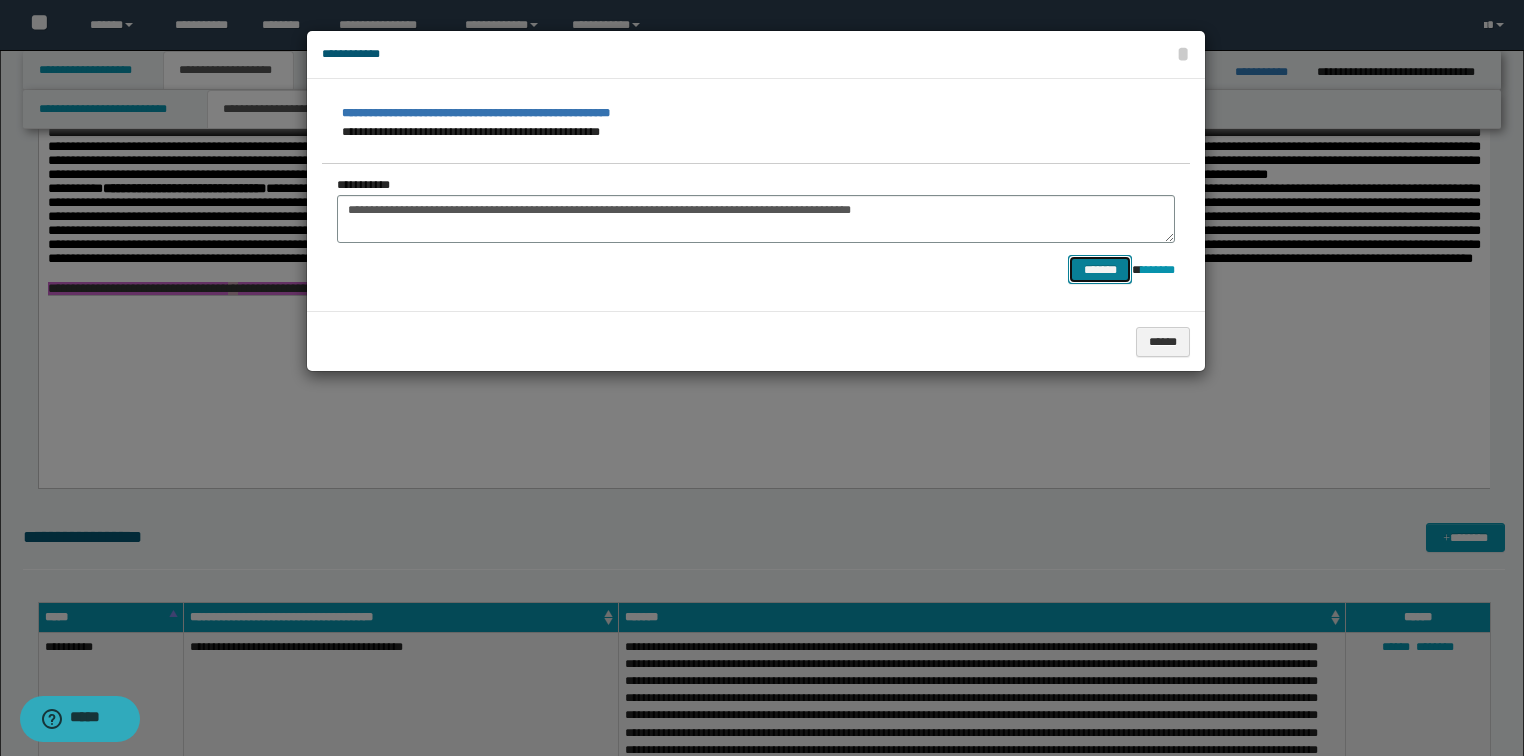 click on "*******" at bounding box center (1100, 270) 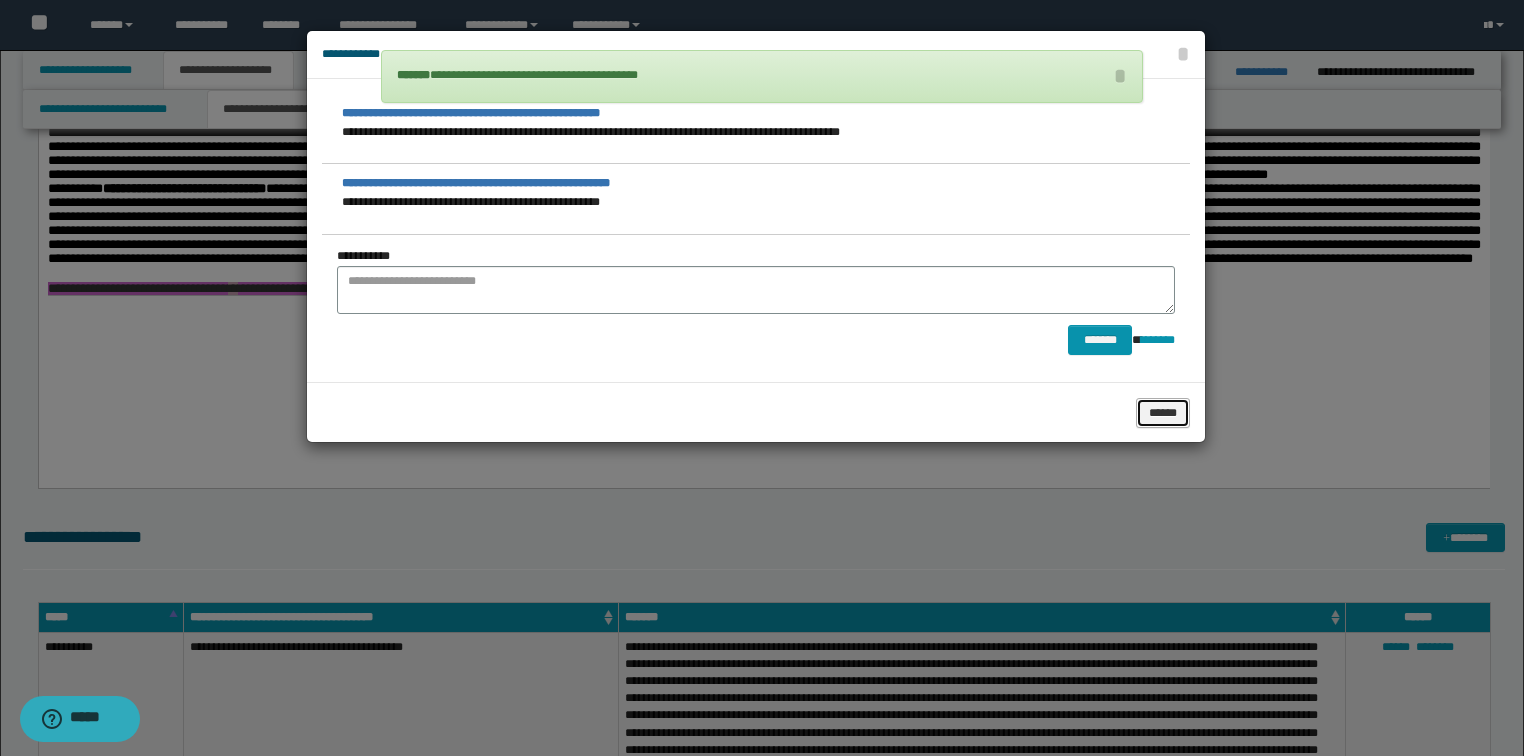 click on "******" at bounding box center (1163, 413) 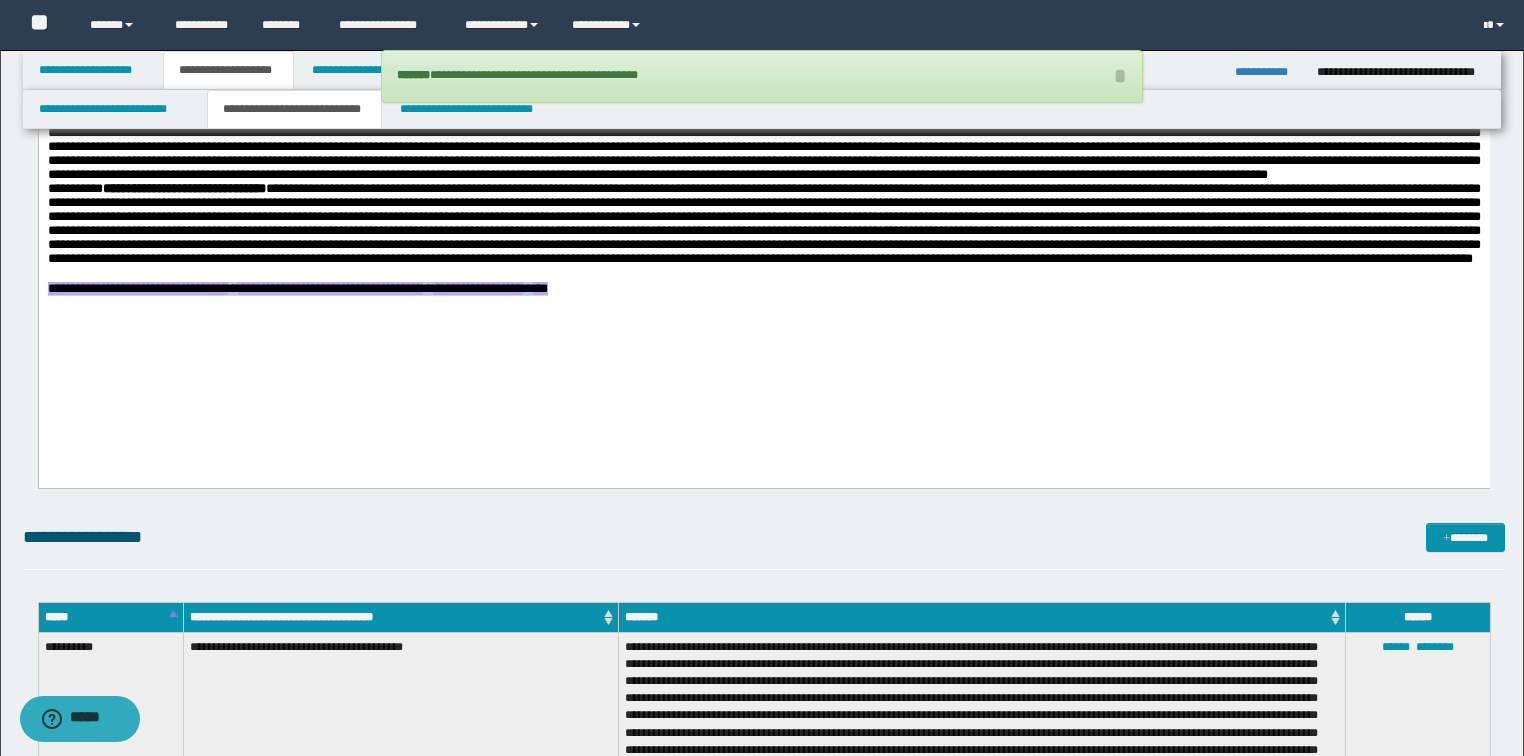 drag, startPoint x: 1209, startPoint y: 399, endPoint x: 1059, endPoint y: 420, distance: 151.46286 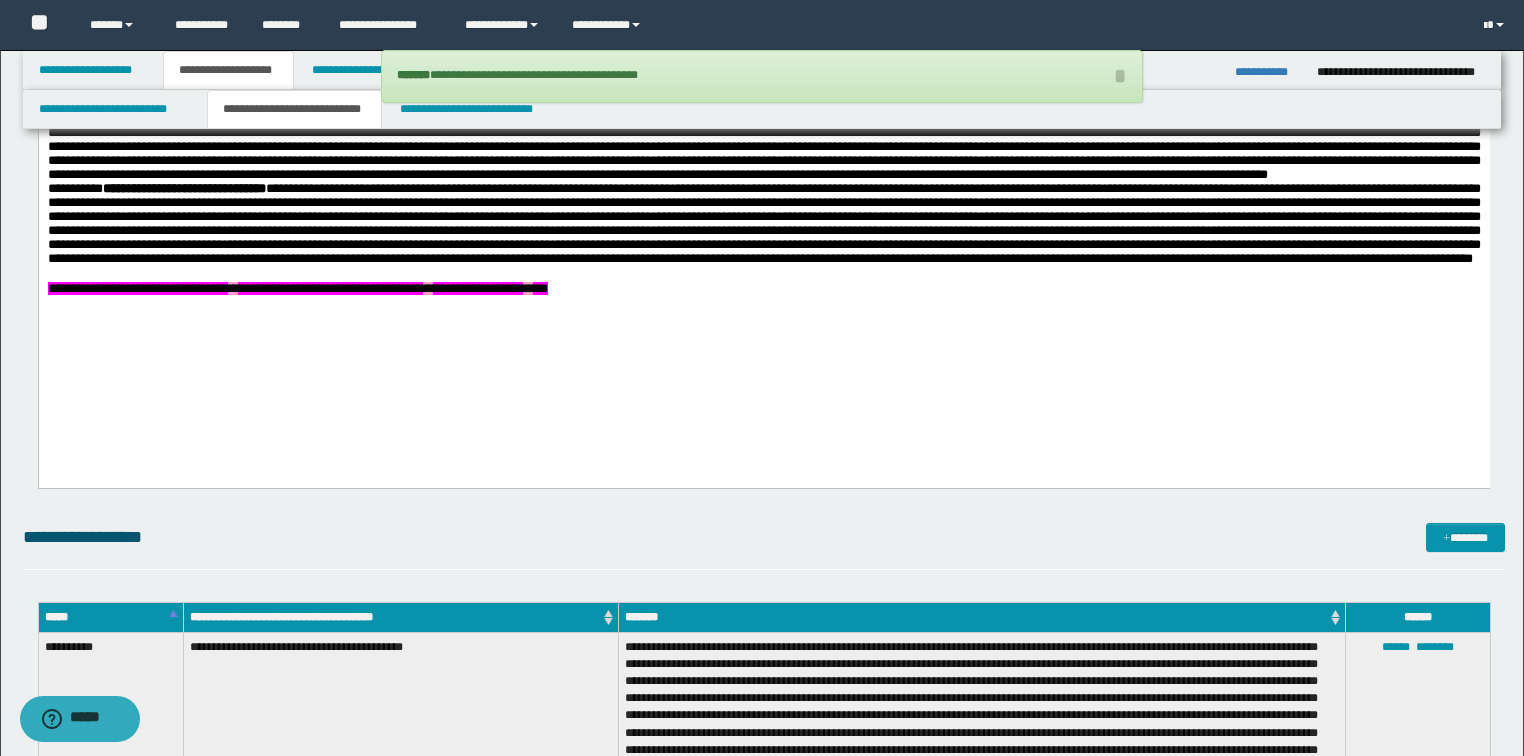 click on "**********" at bounding box center [763, 123] 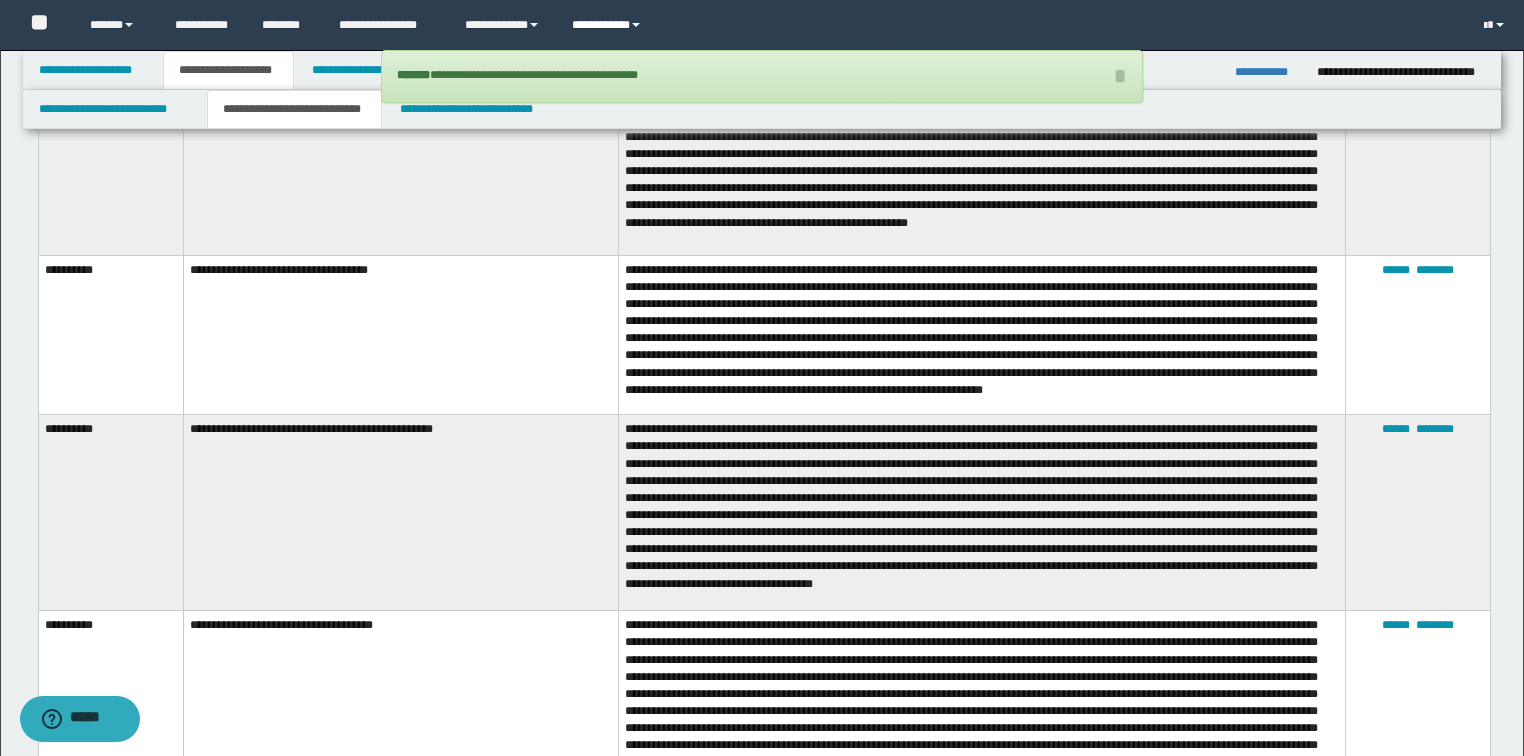 scroll, scrollTop: 3054, scrollLeft: 0, axis: vertical 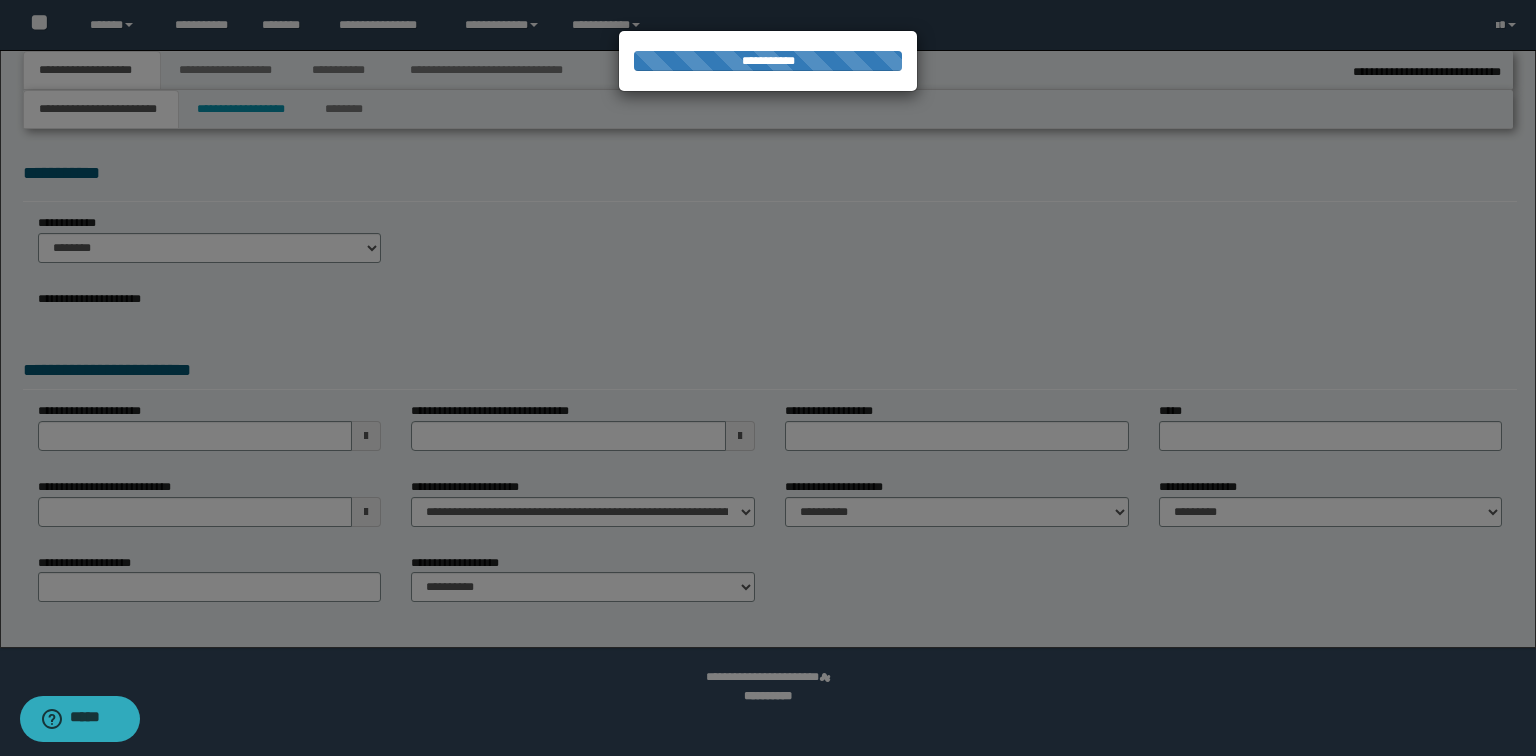 type on "**********" 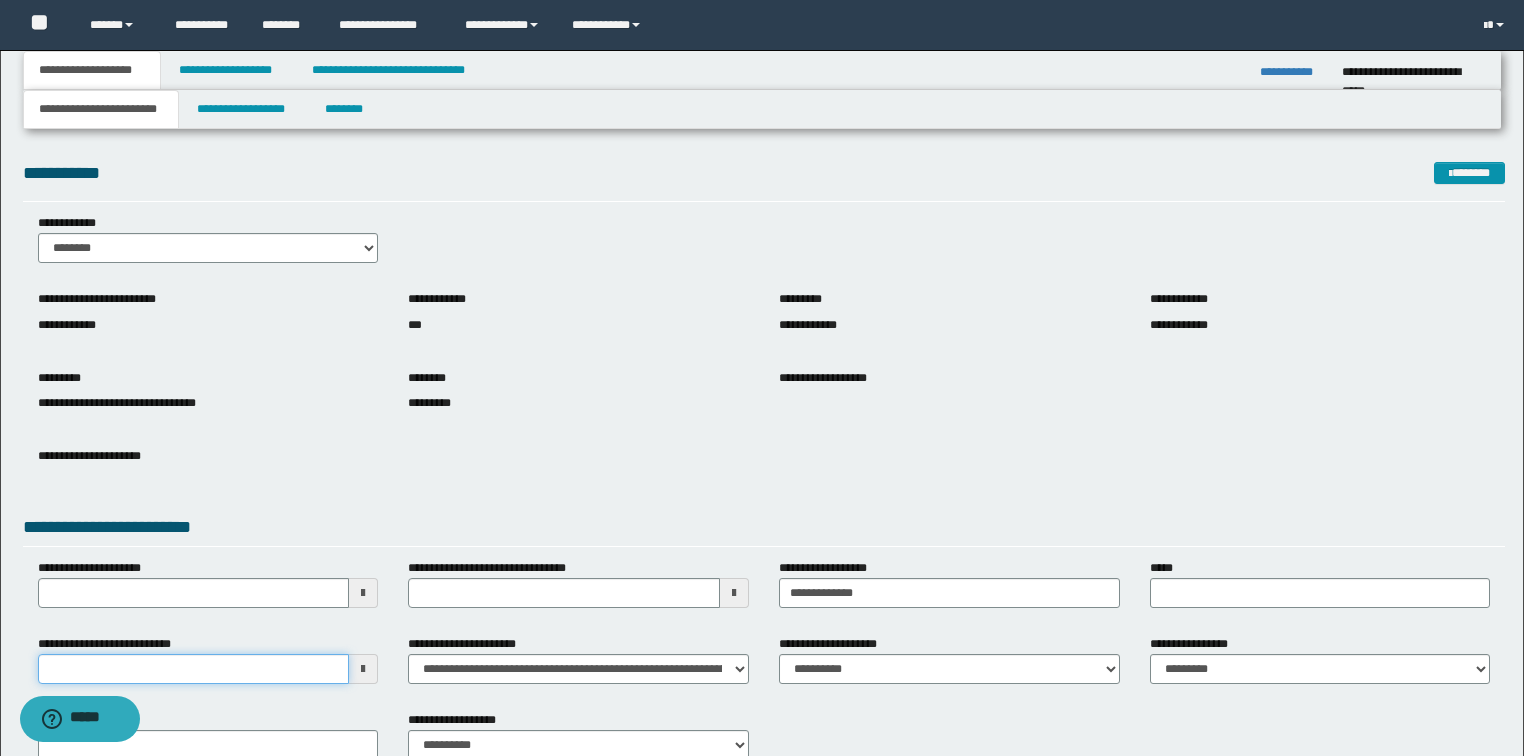 click on "**********" at bounding box center (194, 669) 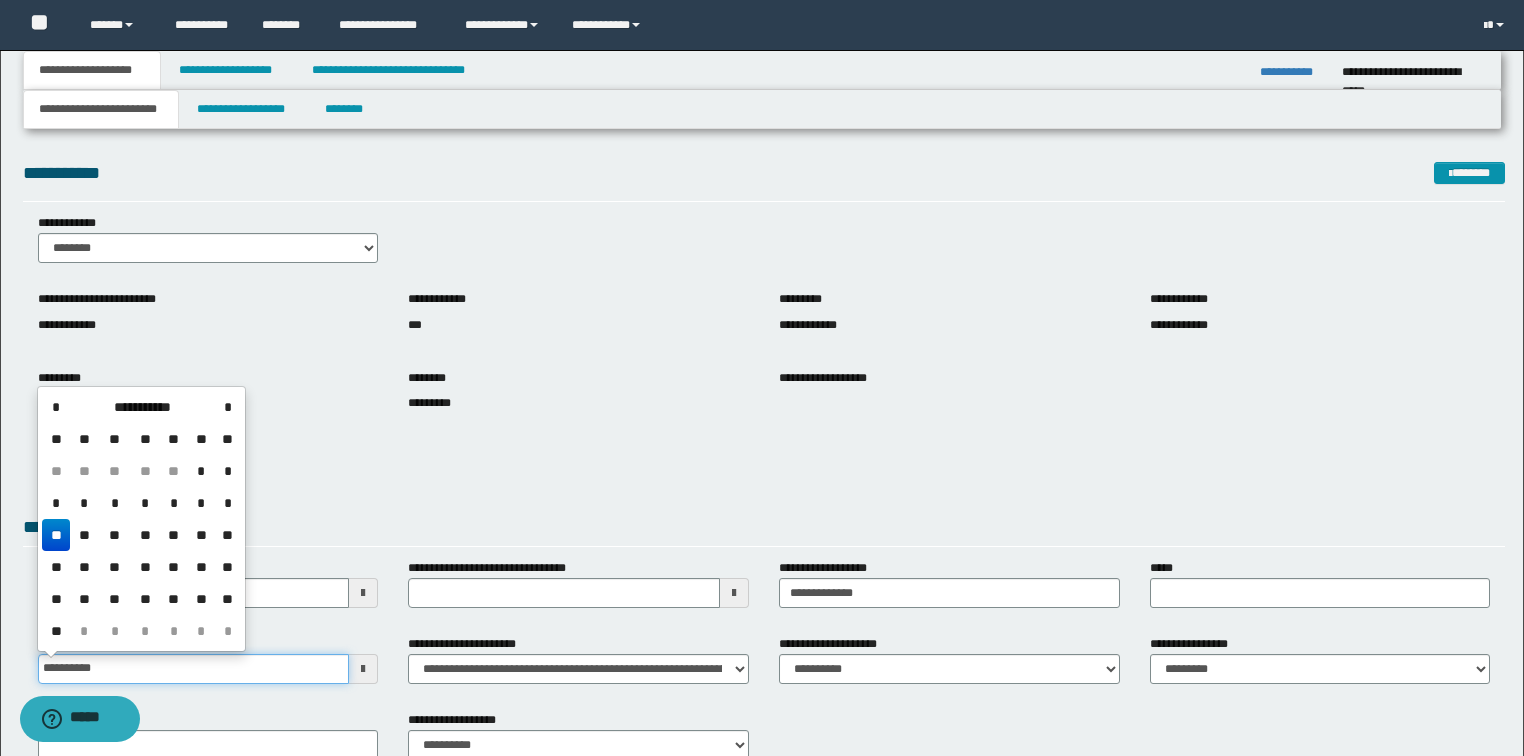 type on "**********" 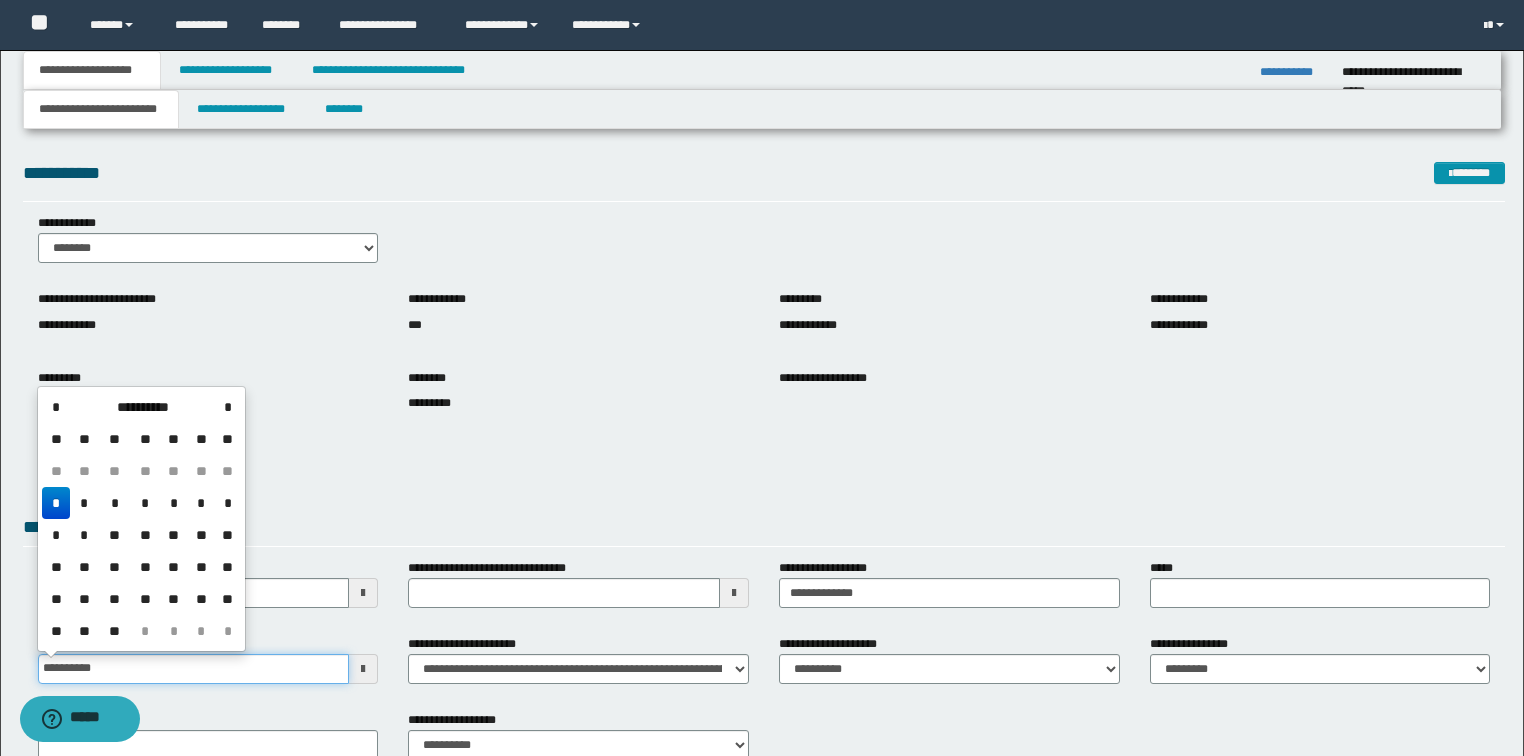 type on "**********" 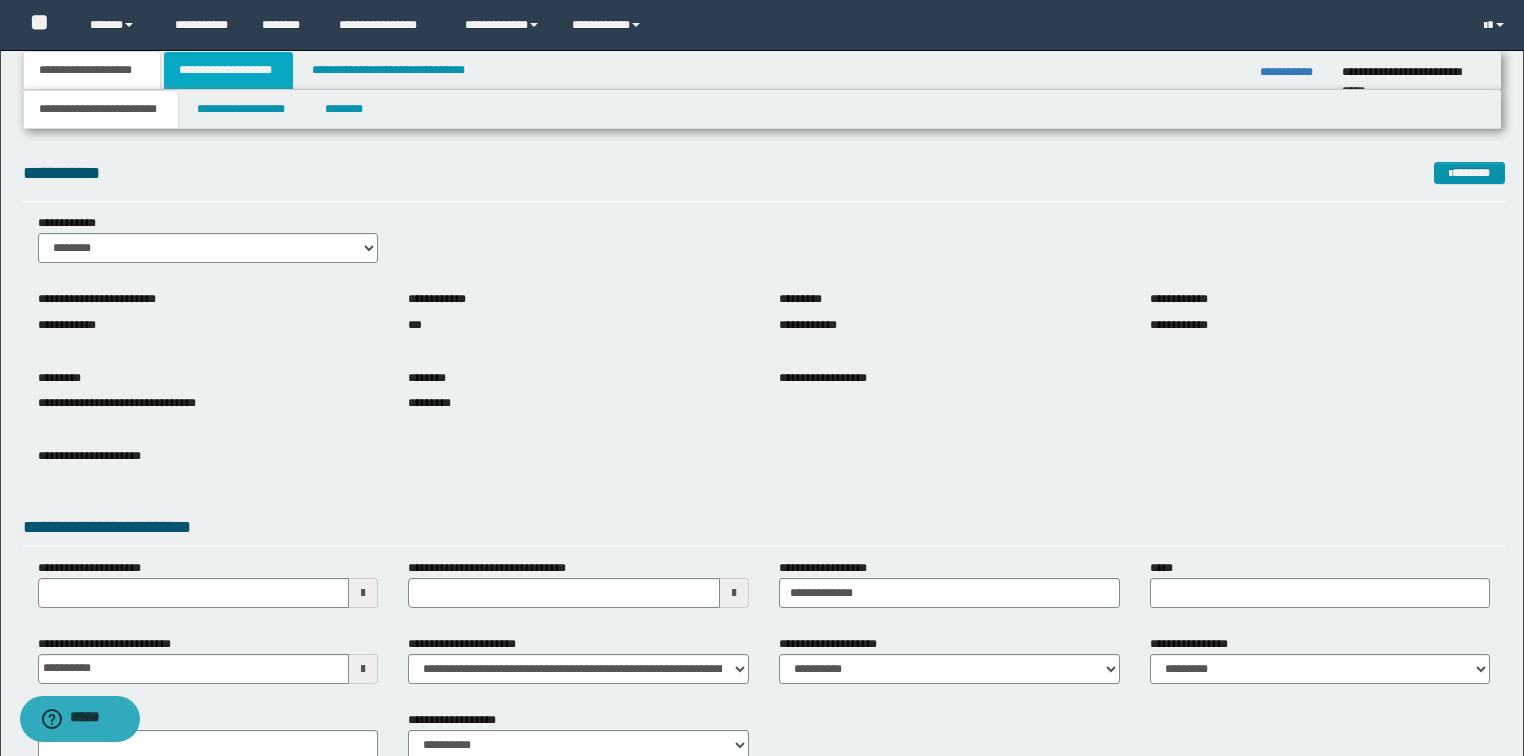 click on "**********" at bounding box center (228, 70) 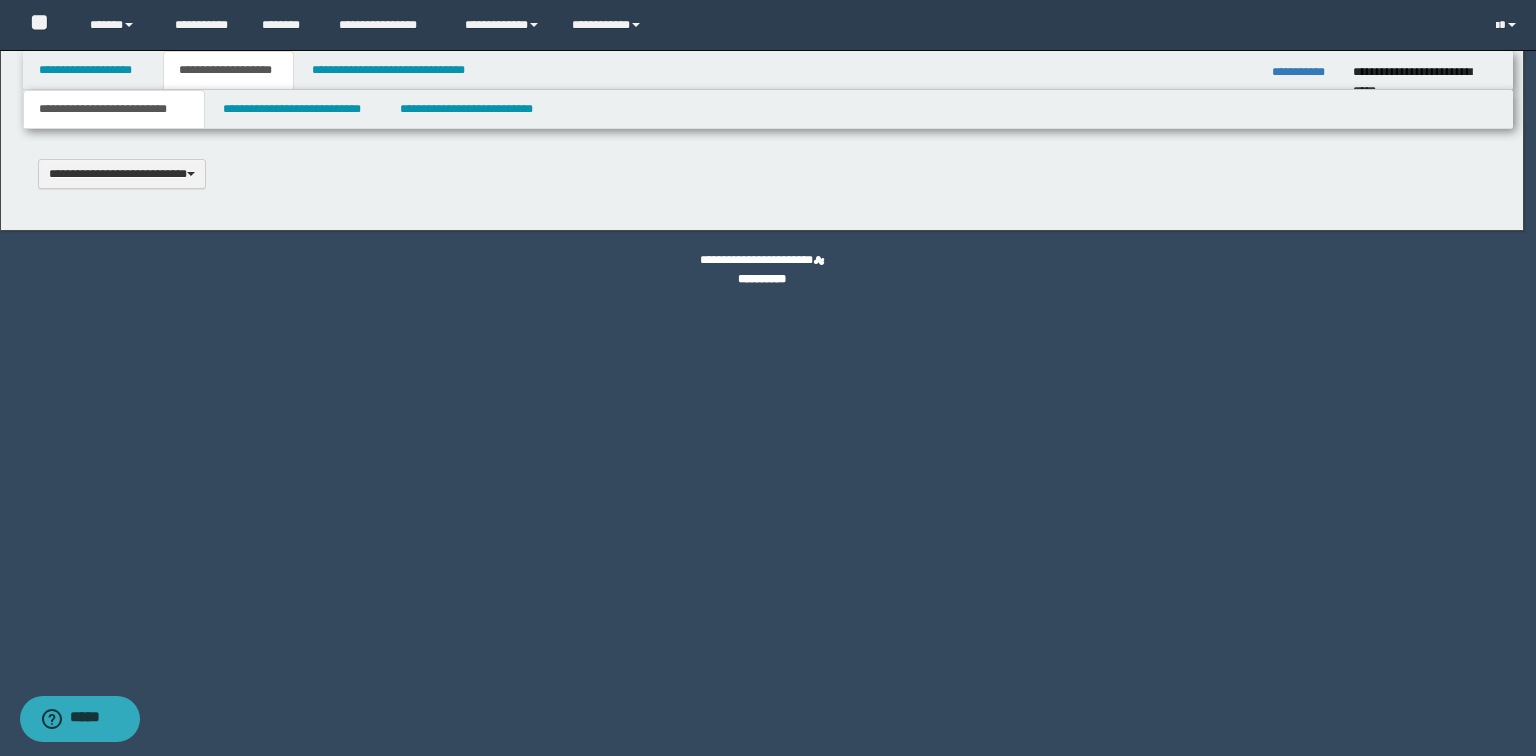 type 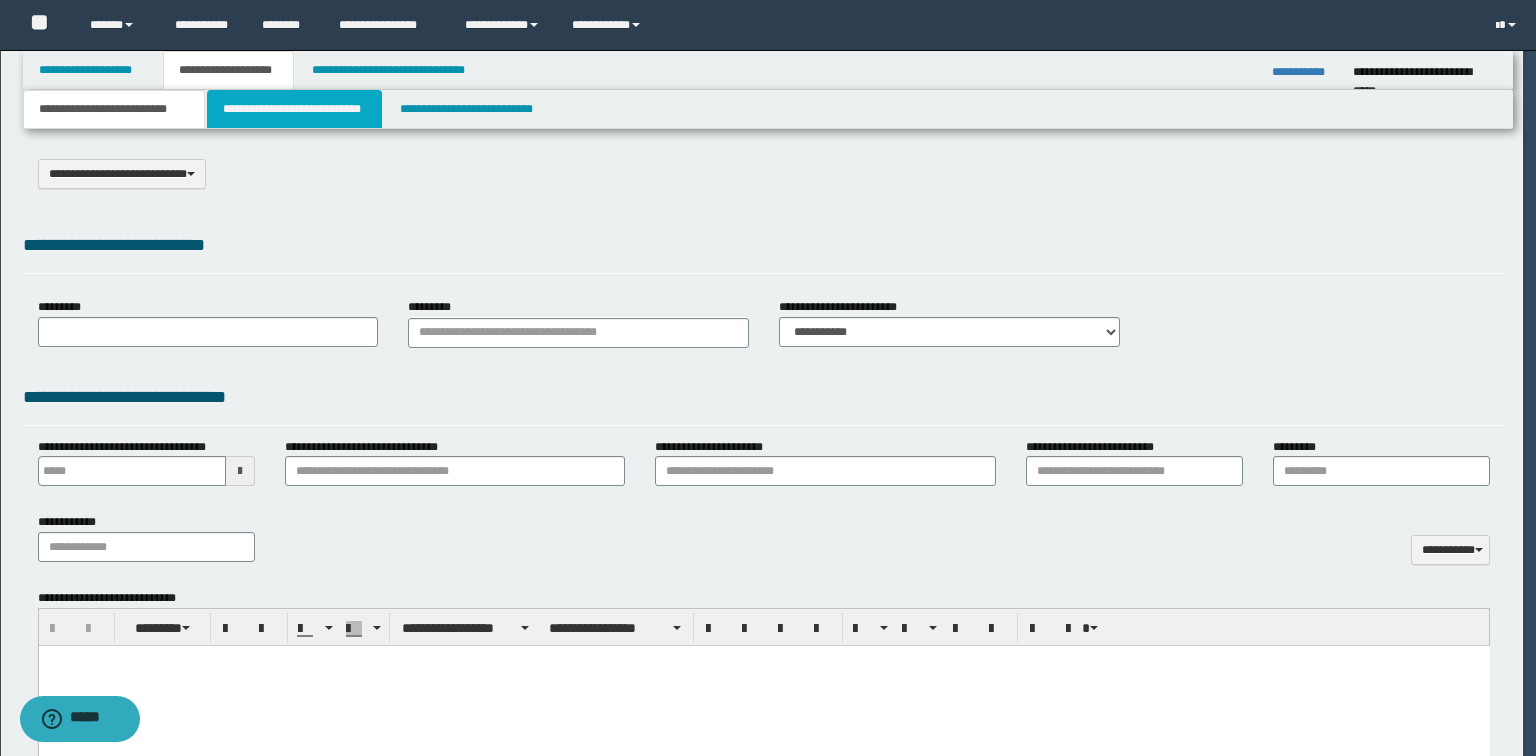 select on "*" 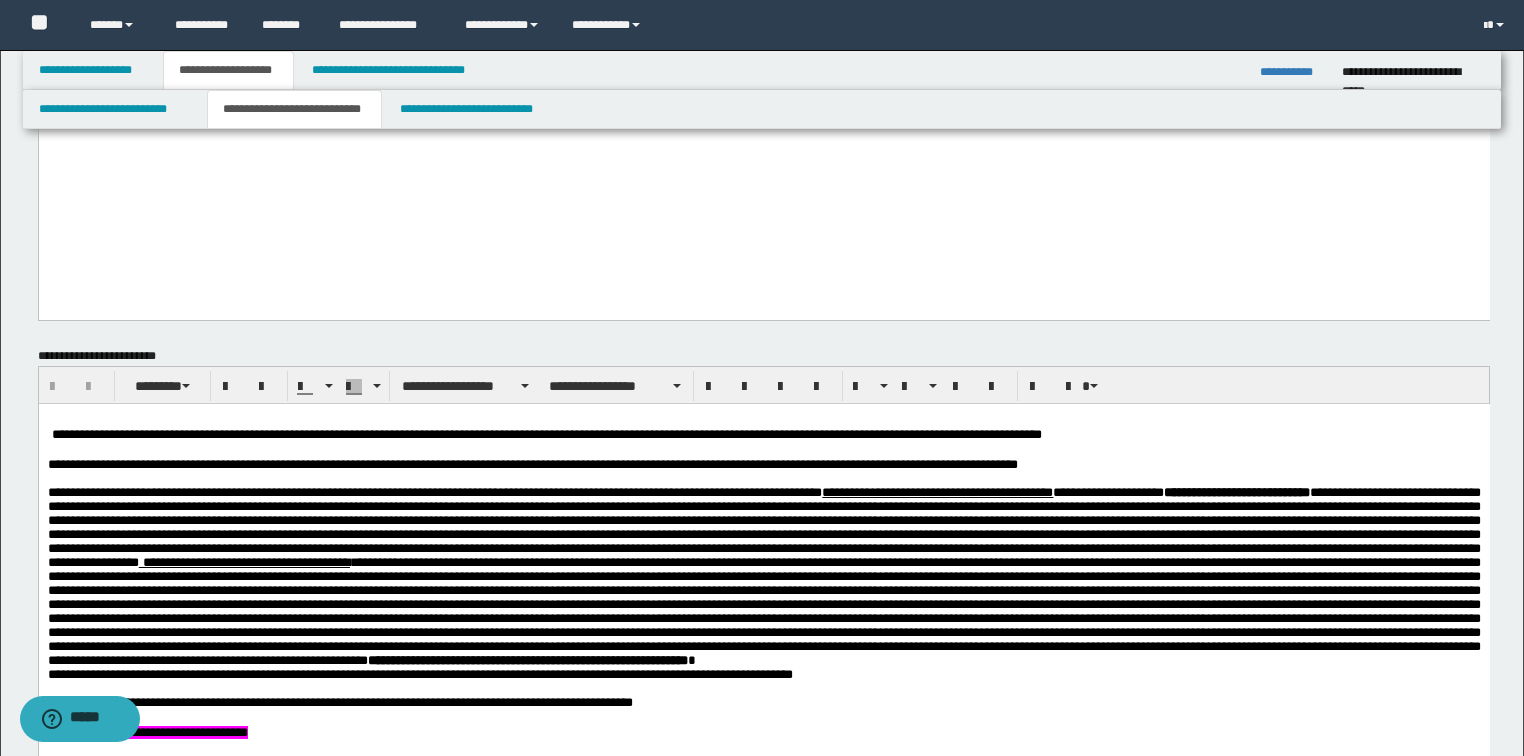 scroll, scrollTop: 640, scrollLeft: 0, axis: vertical 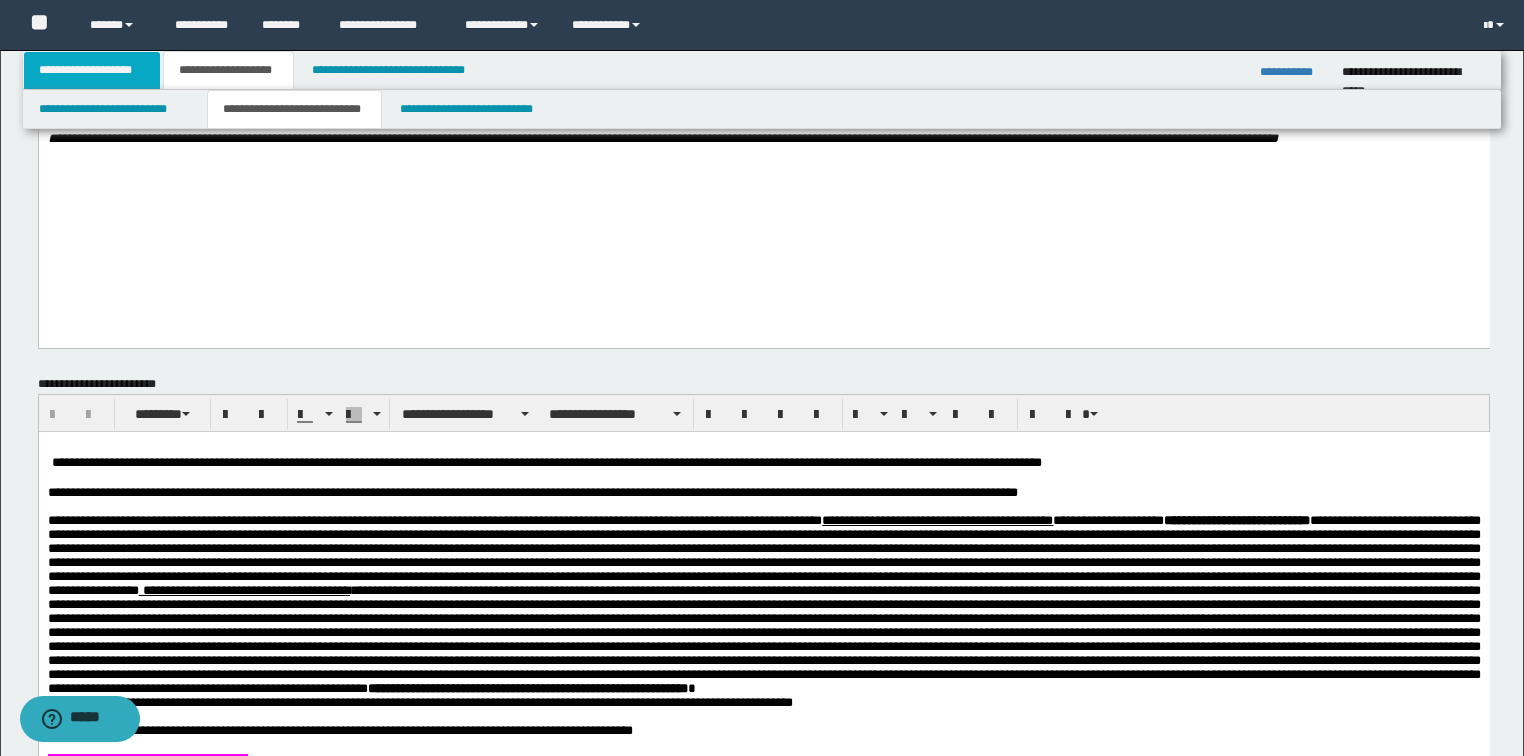 click on "**********" at bounding box center [92, 70] 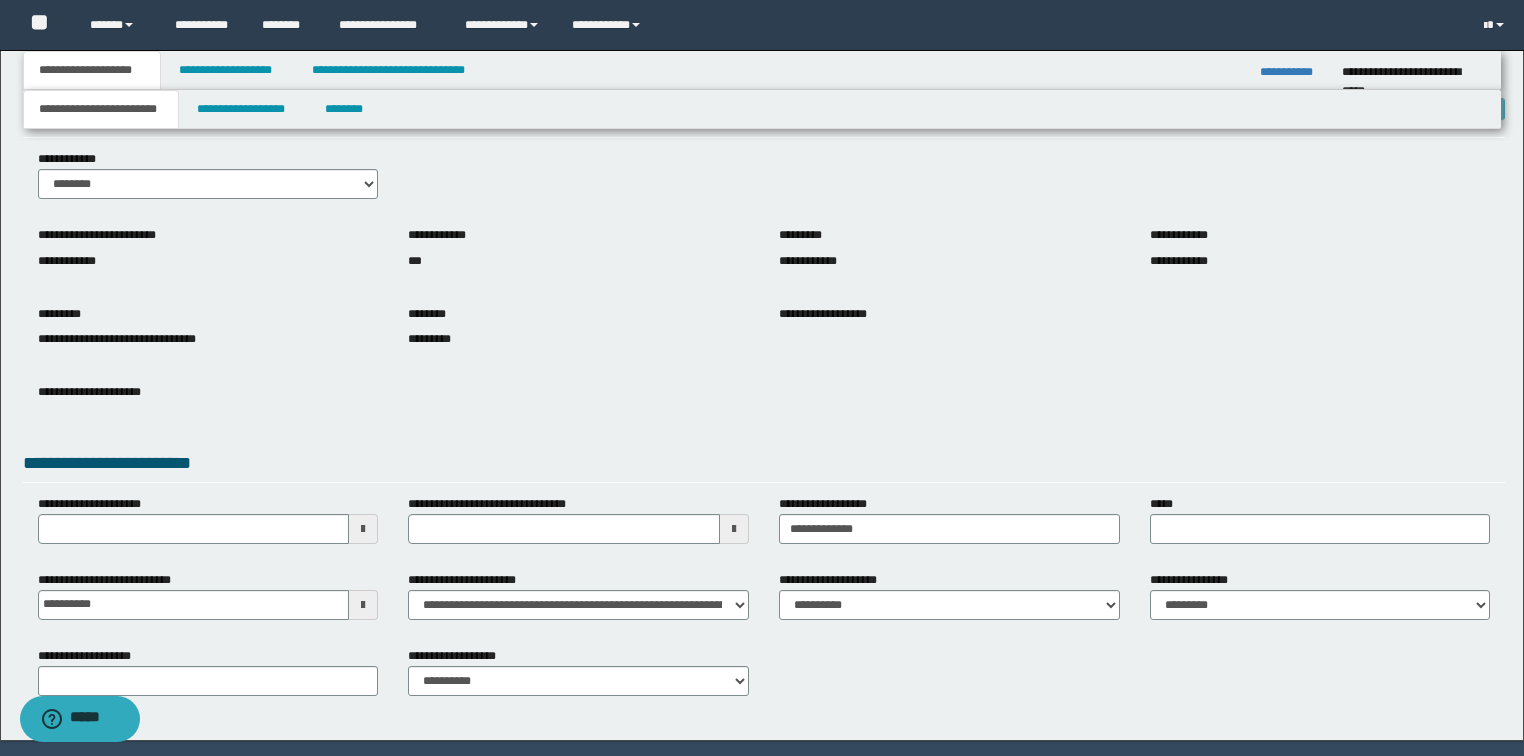scroll, scrollTop: 0, scrollLeft: 0, axis: both 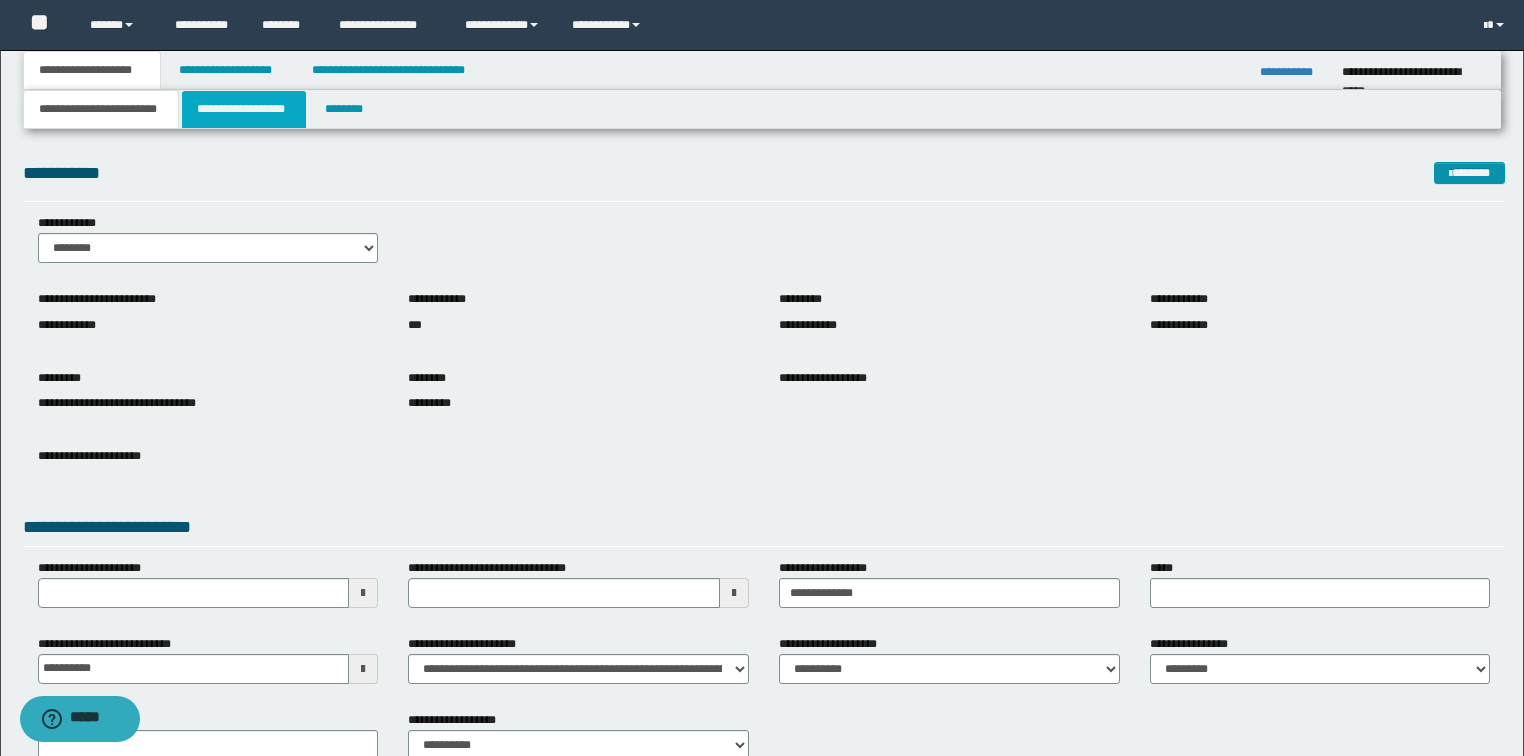 click on "**********" at bounding box center (244, 109) 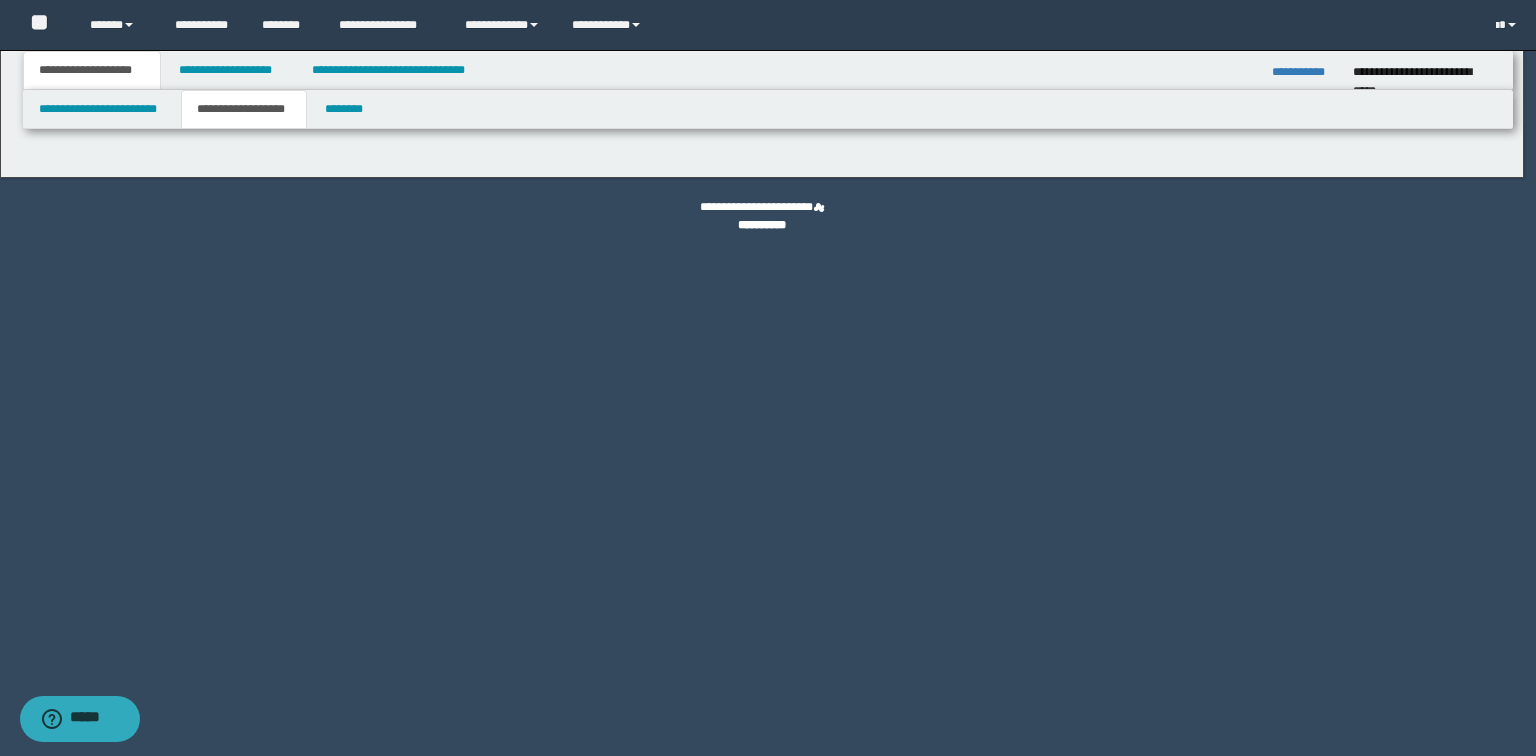 type on "********" 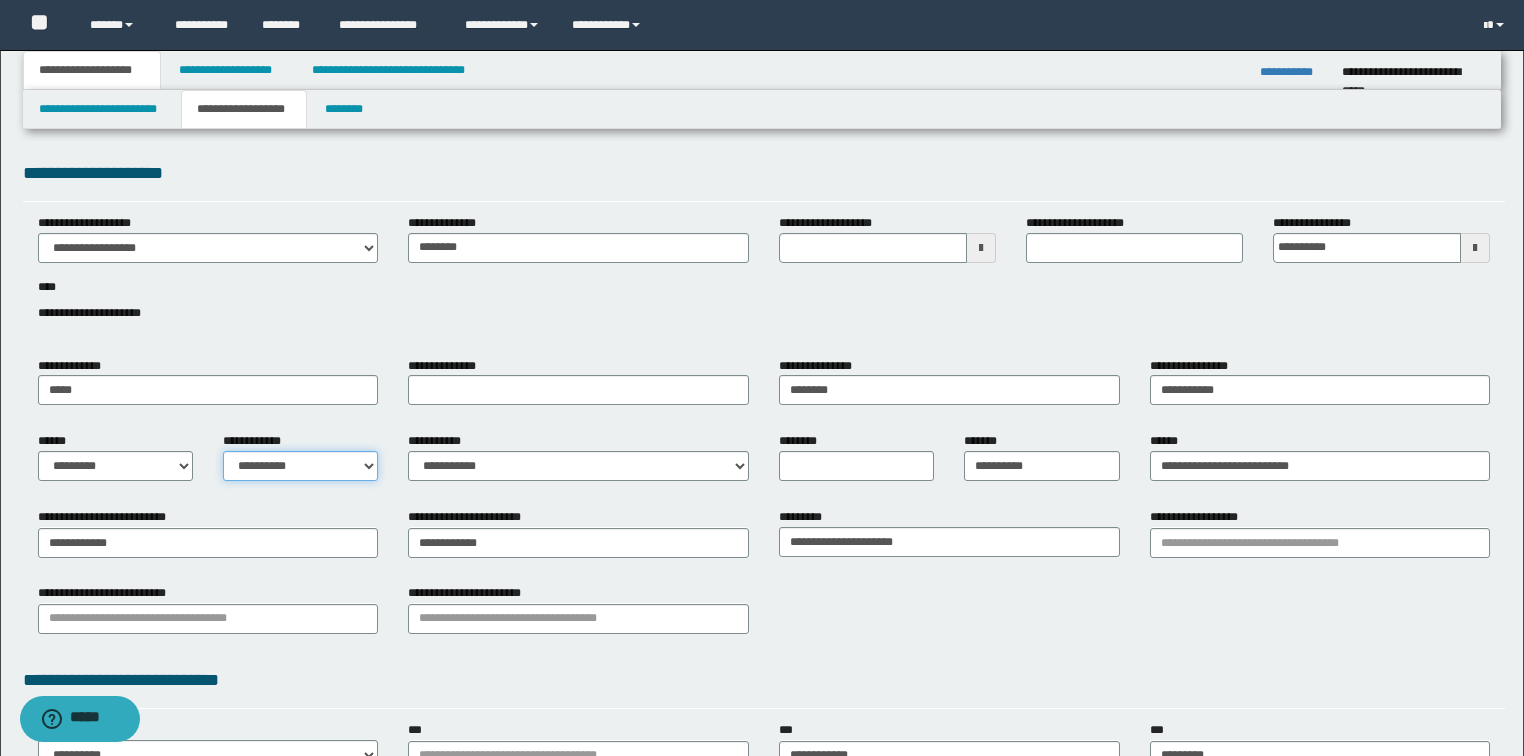 click on "**********" at bounding box center (300, 466) 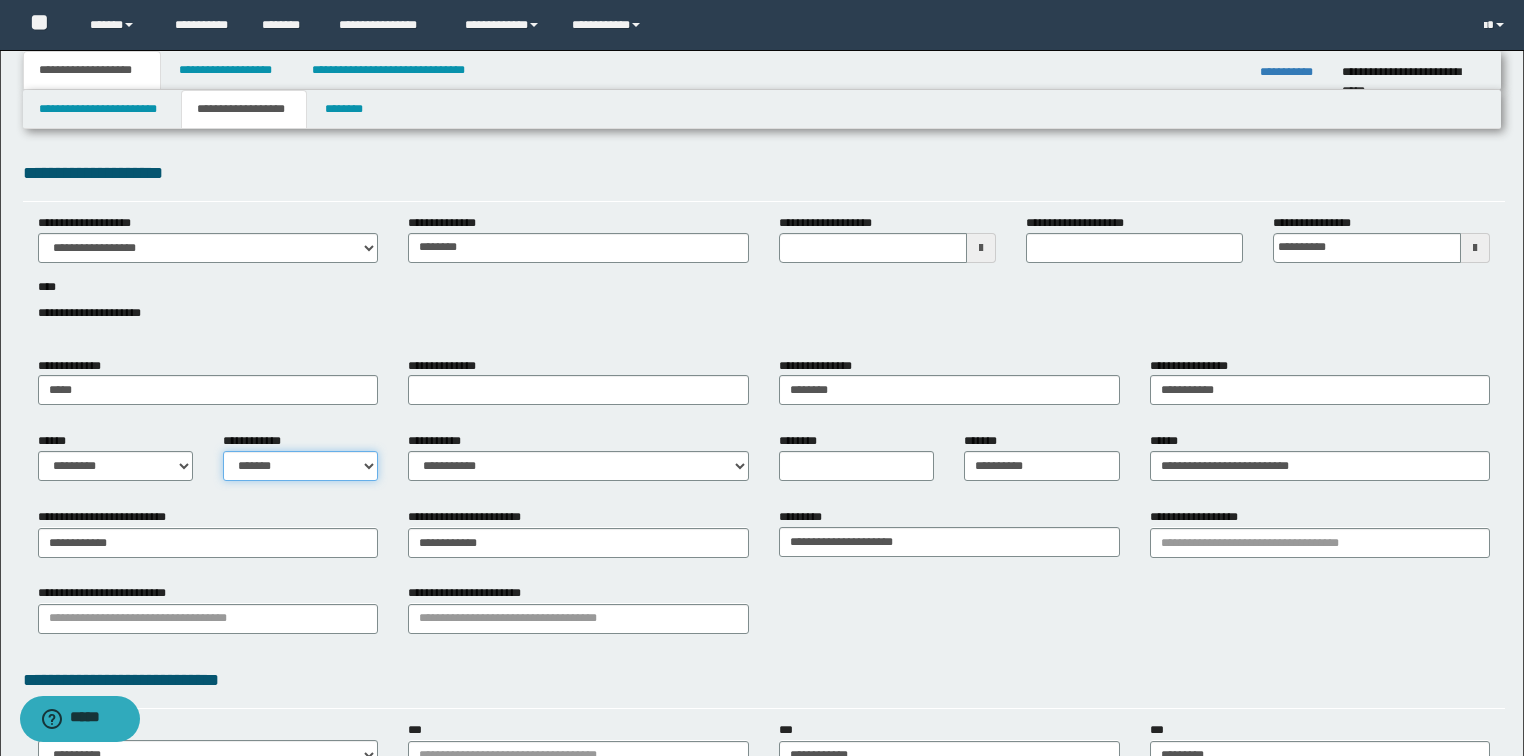 click on "**********" at bounding box center [300, 466] 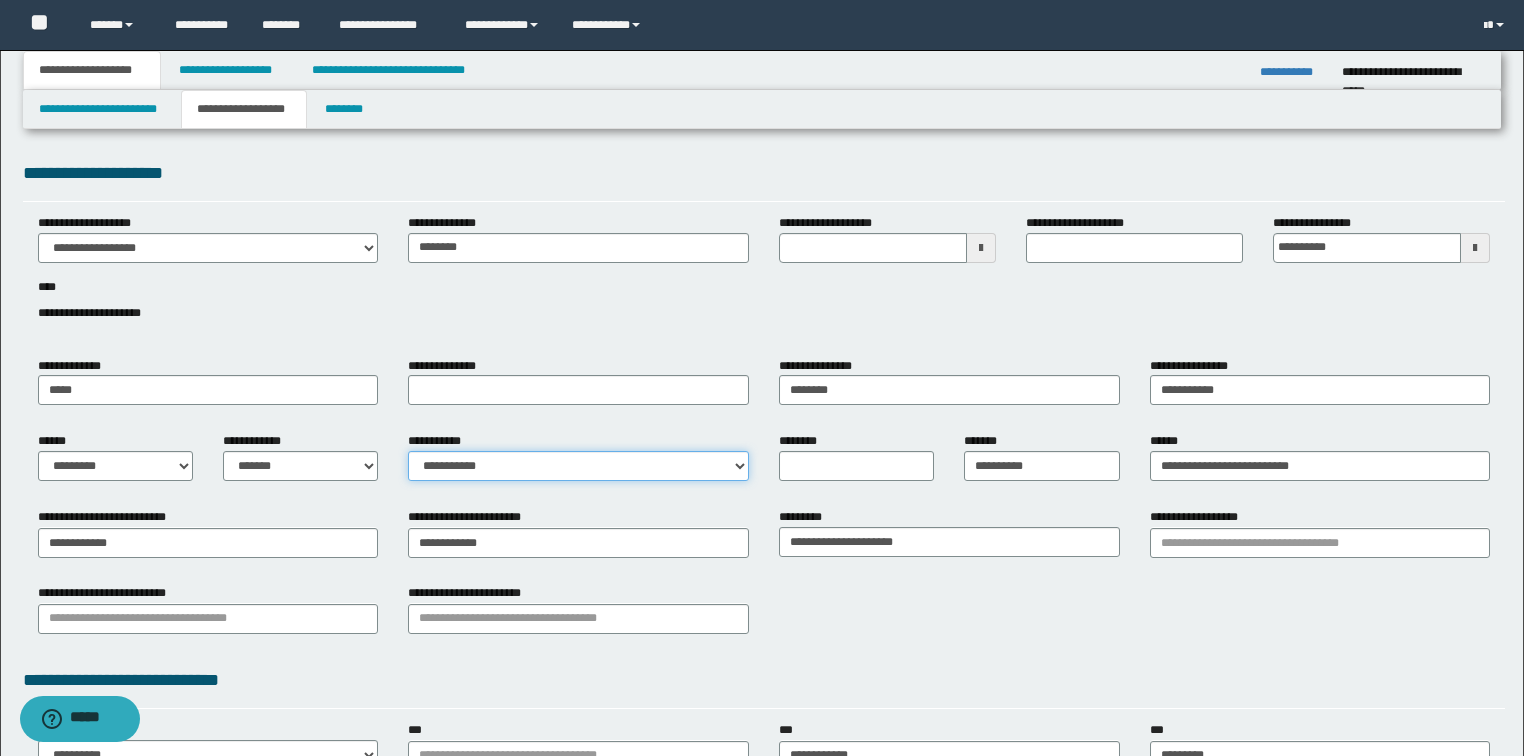 click on "**********" at bounding box center [578, 466] 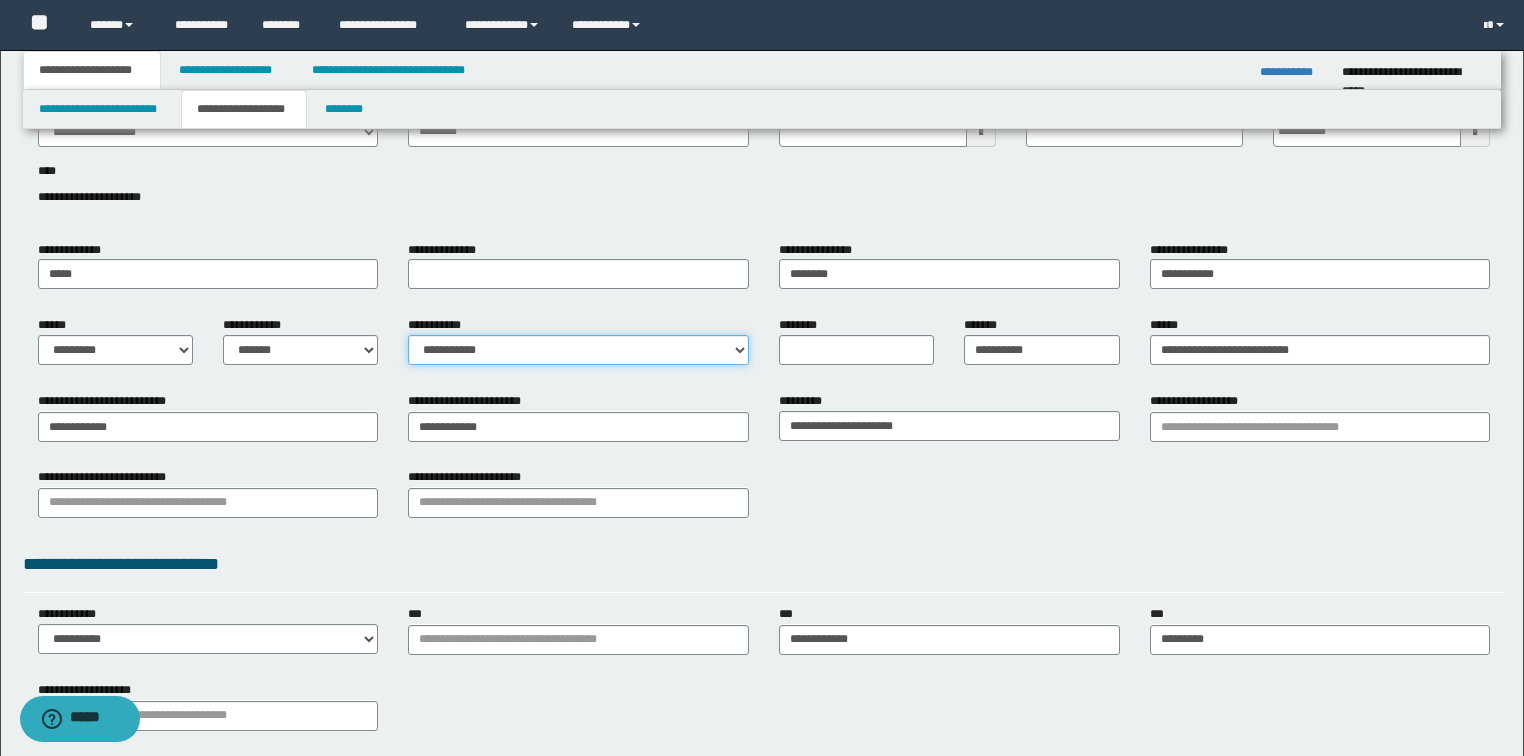 scroll, scrollTop: 110, scrollLeft: 0, axis: vertical 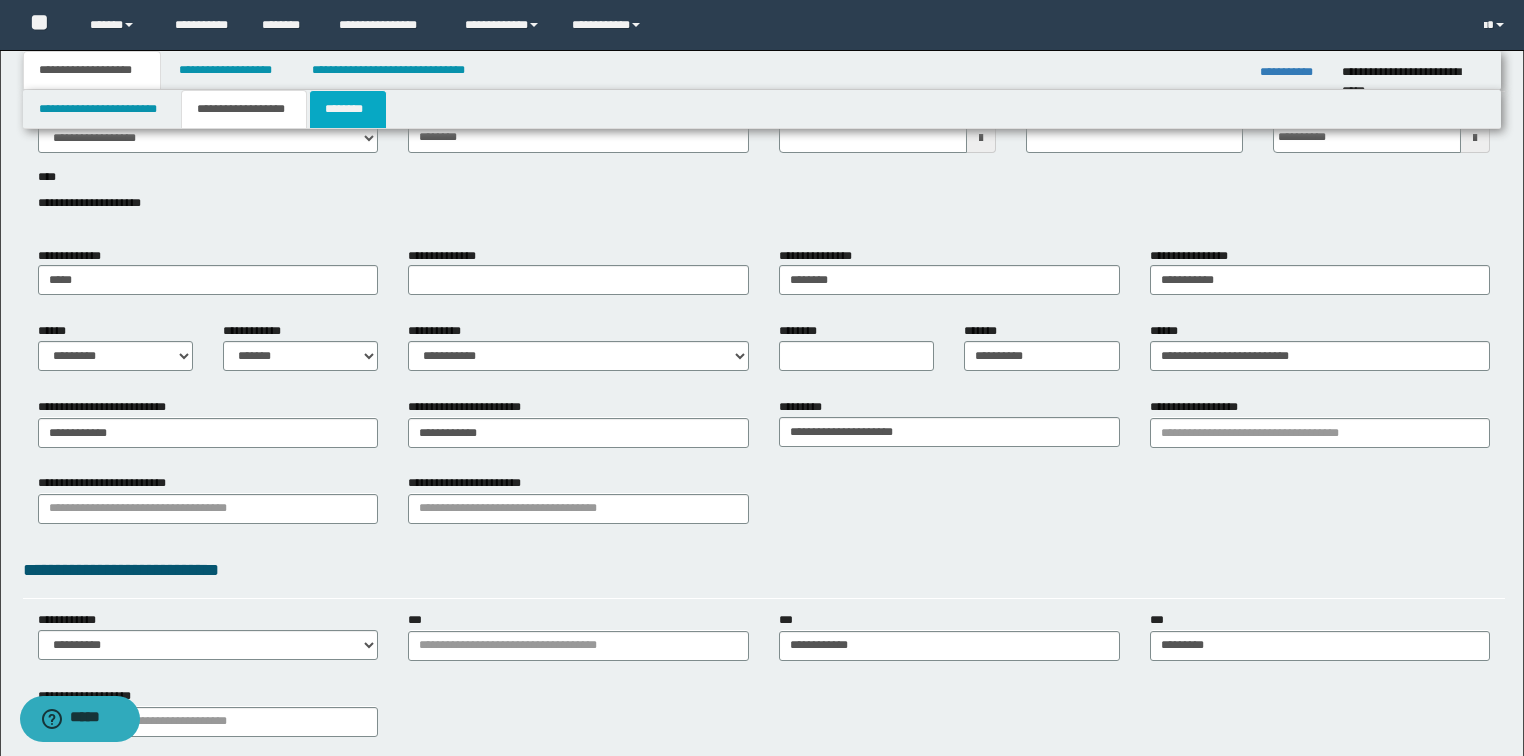 click on "********" at bounding box center (348, 109) 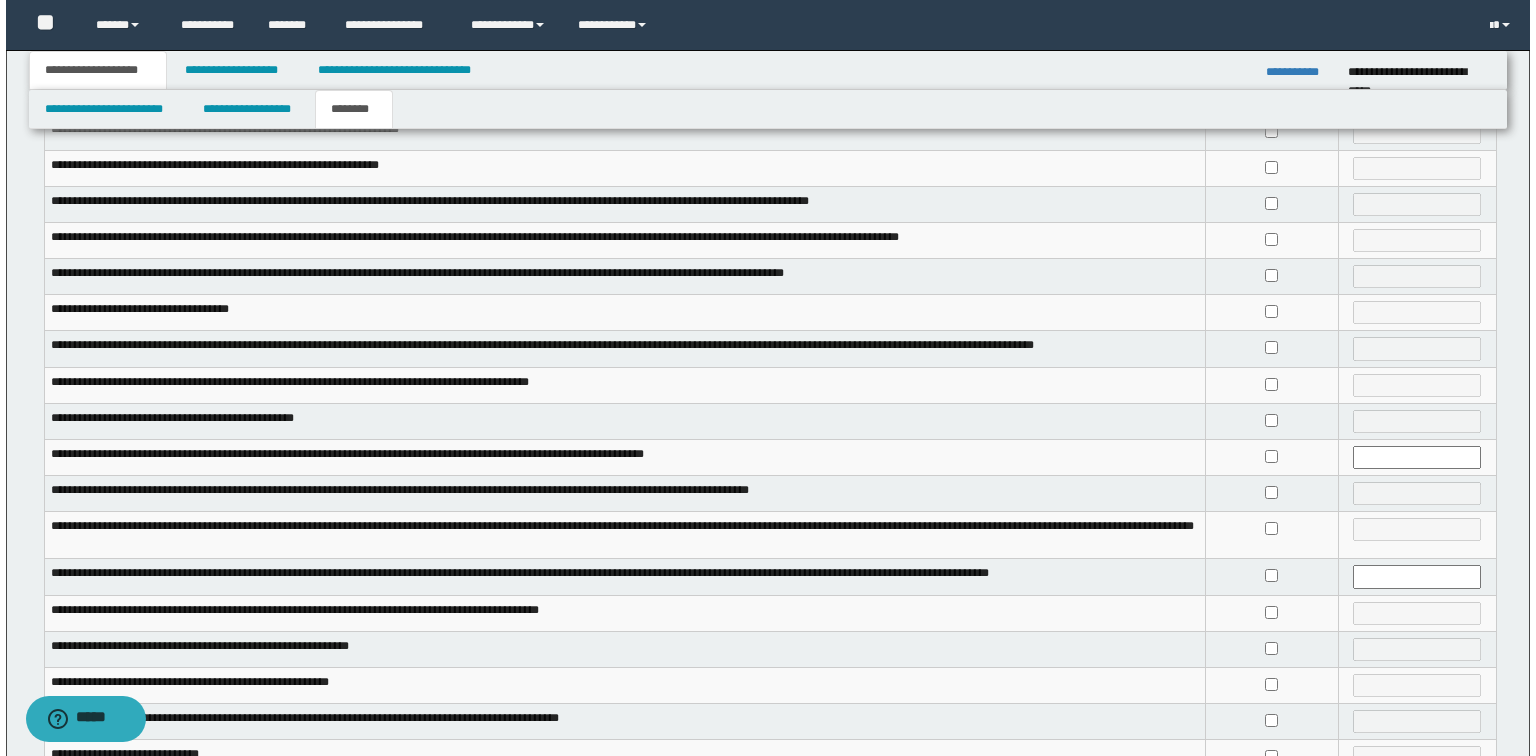 scroll, scrollTop: 33, scrollLeft: 0, axis: vertical 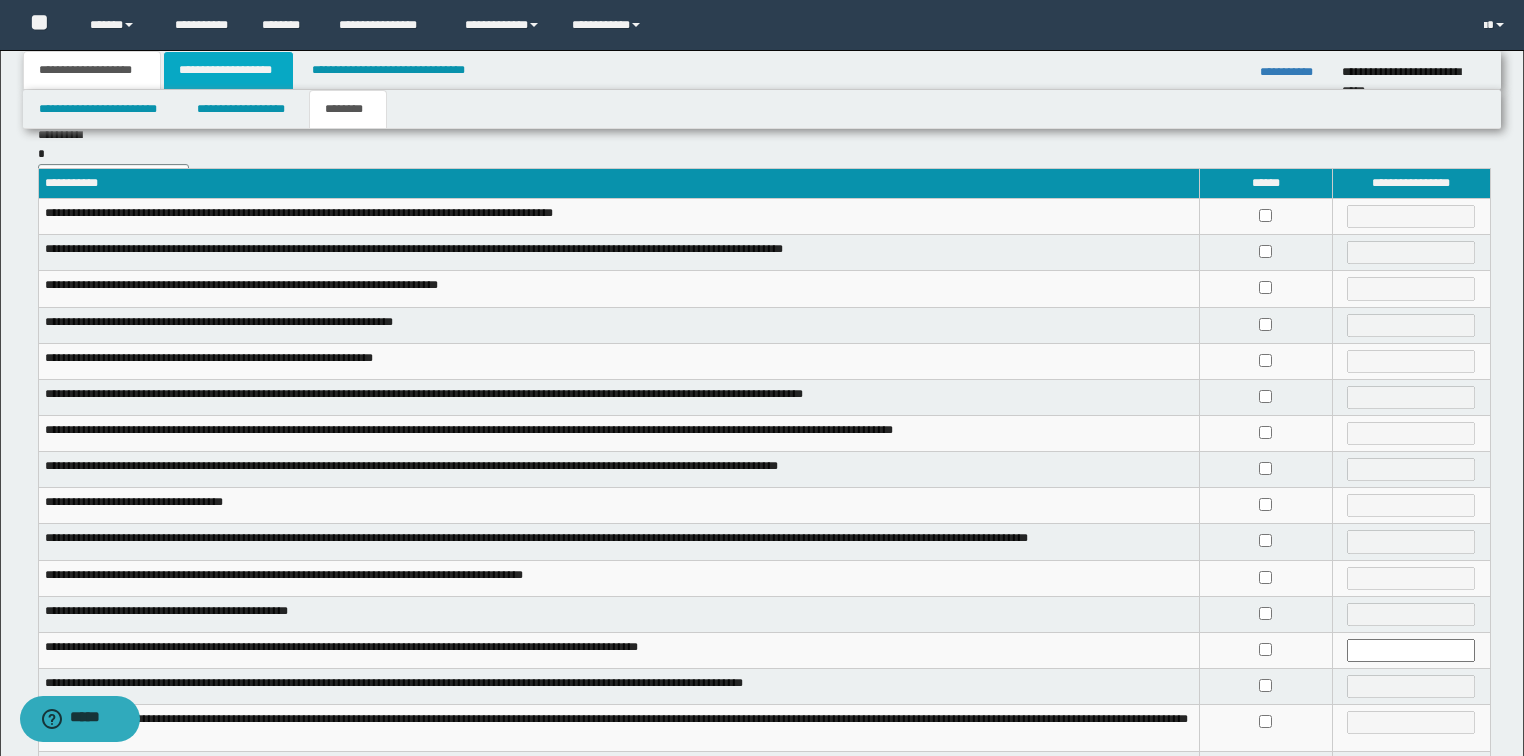 click on "**********" at bounding box center [228, 70] 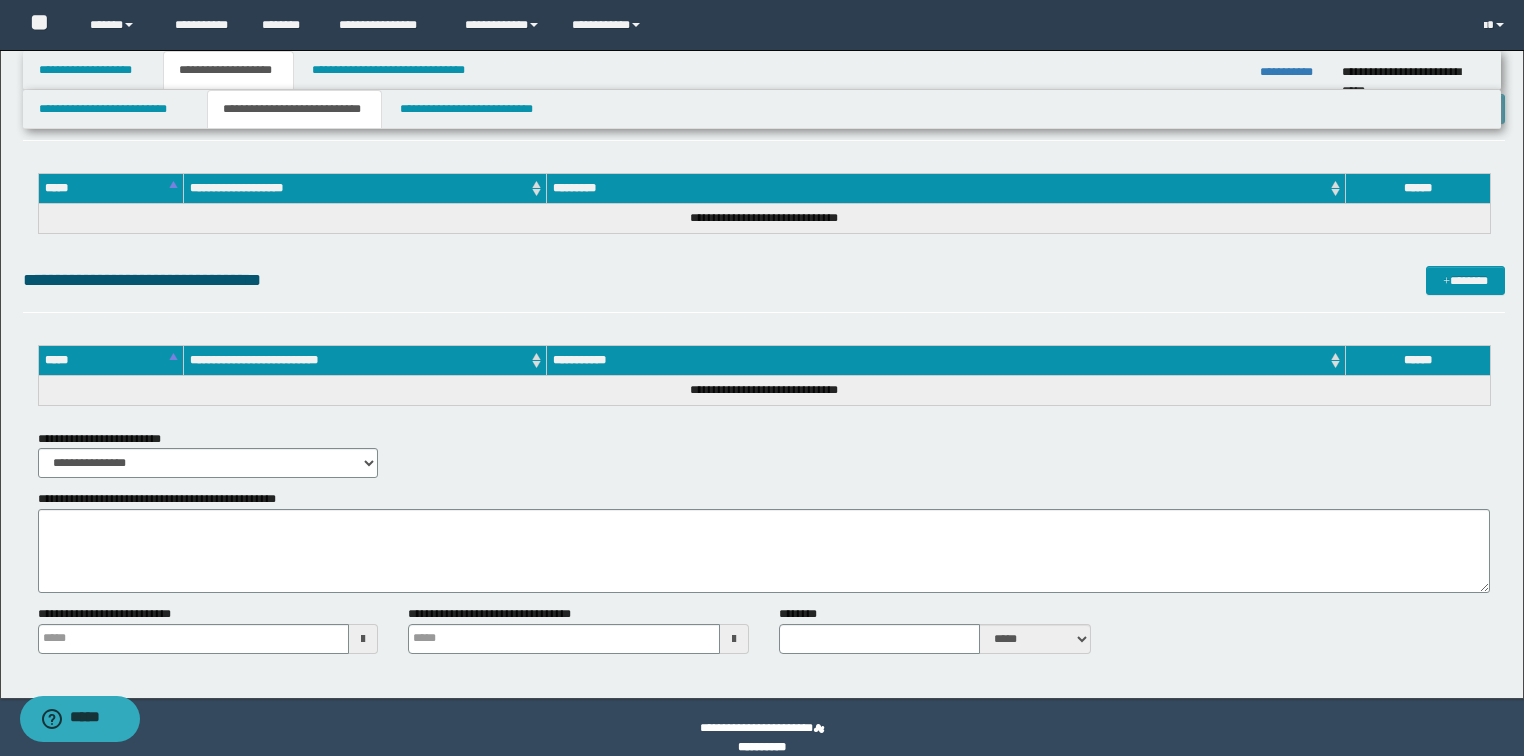scroll, scrollTop: 1583, scrollLeft: 0, axis: vertical 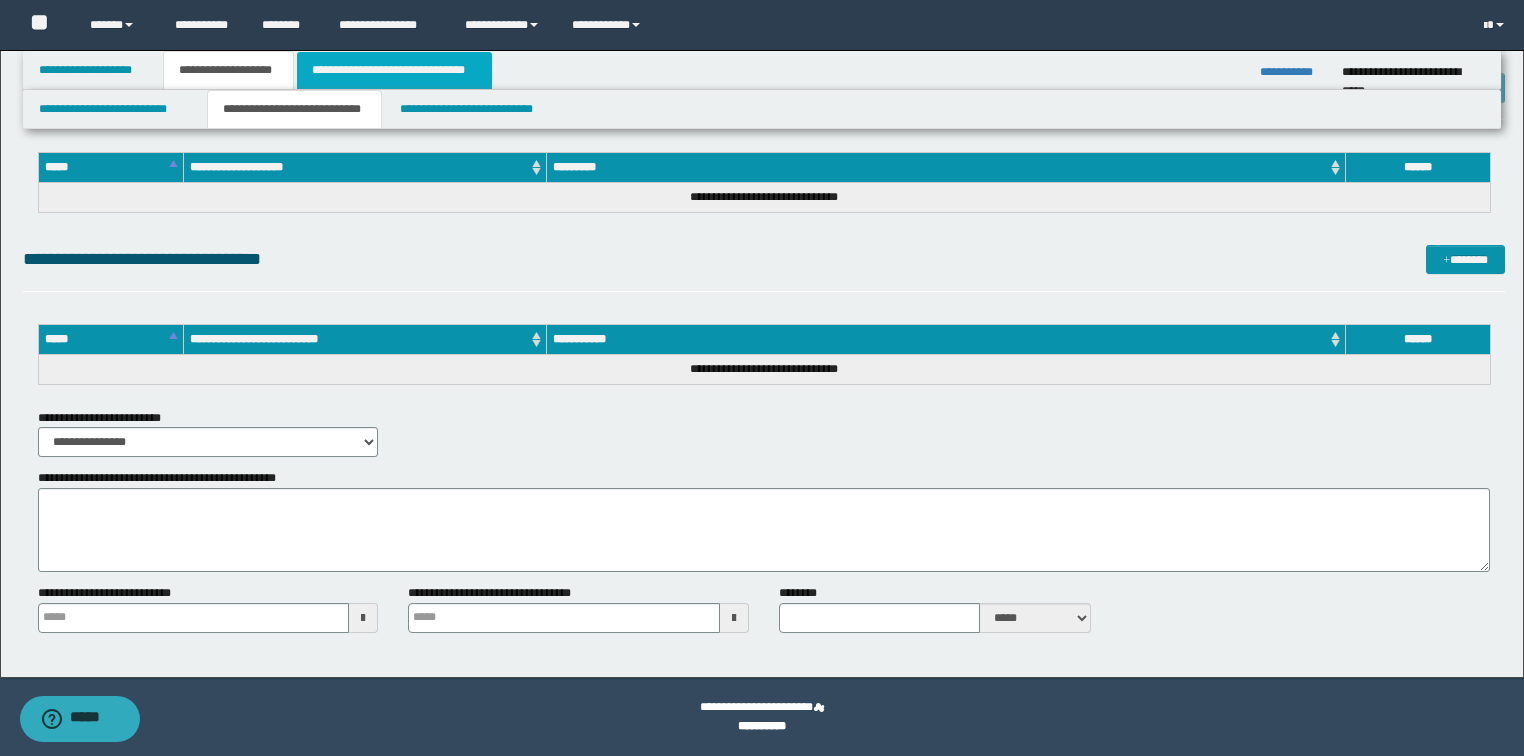 click on "**********" at bounding box center [394, 70] 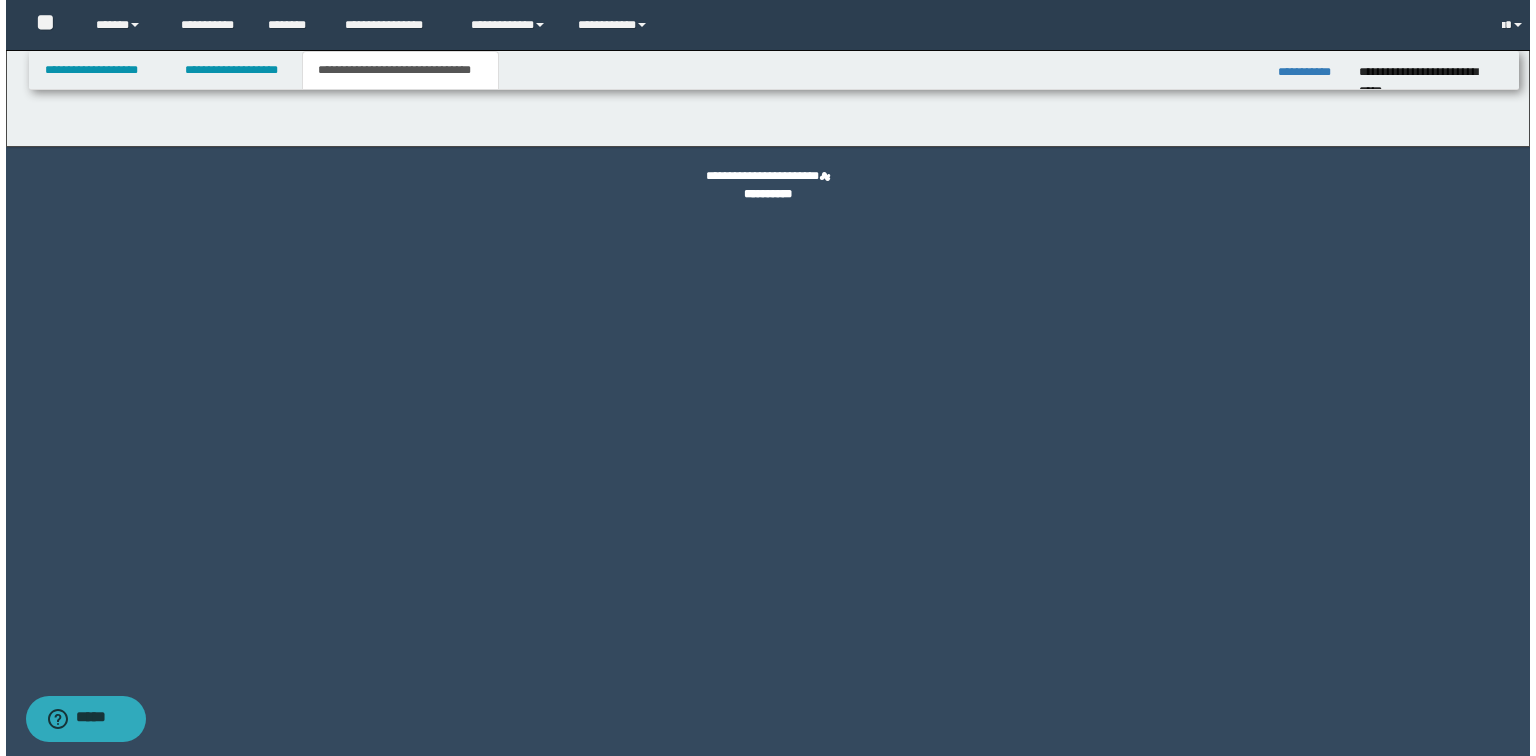 scroll, scrollTop: 0, scrollLeft: 0, axis: both 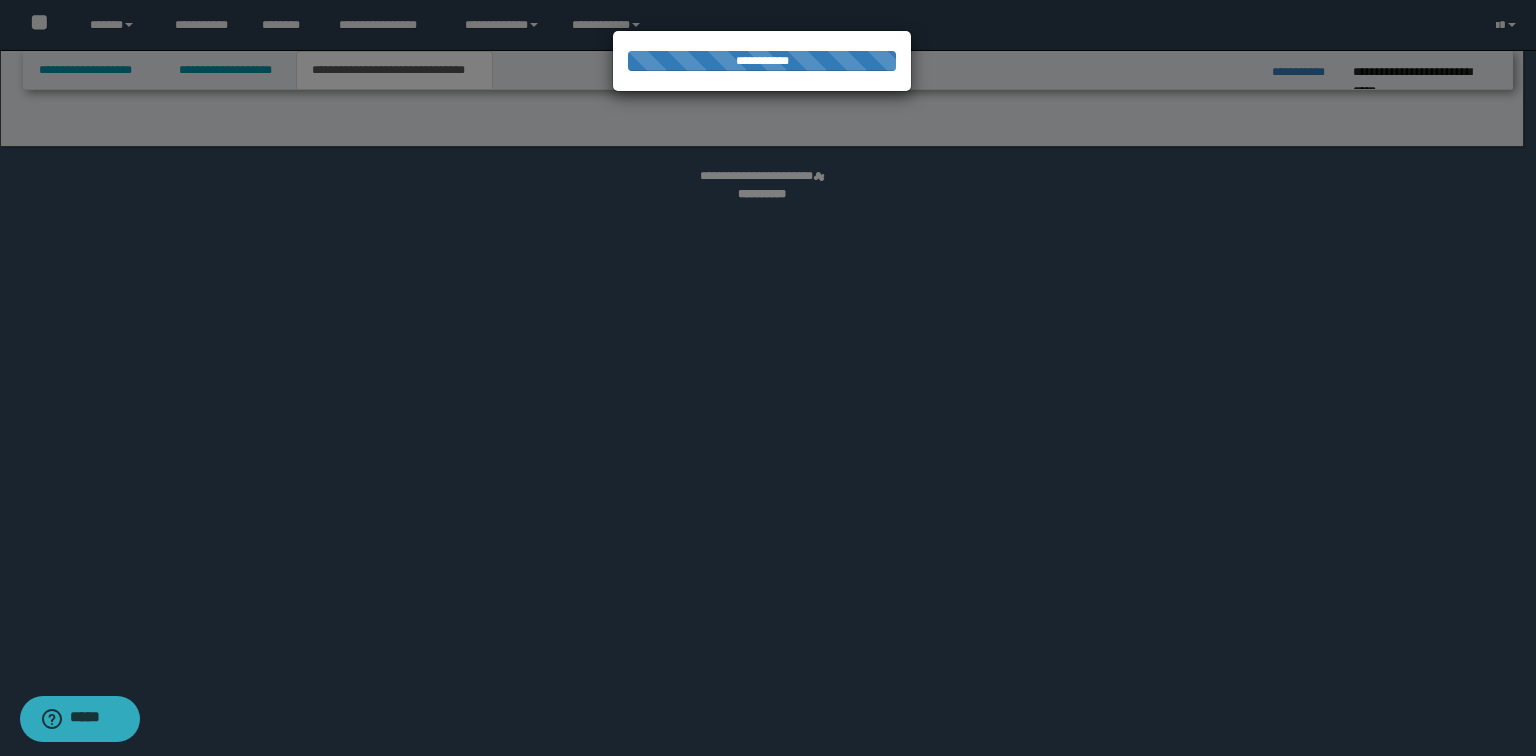 select on "*" 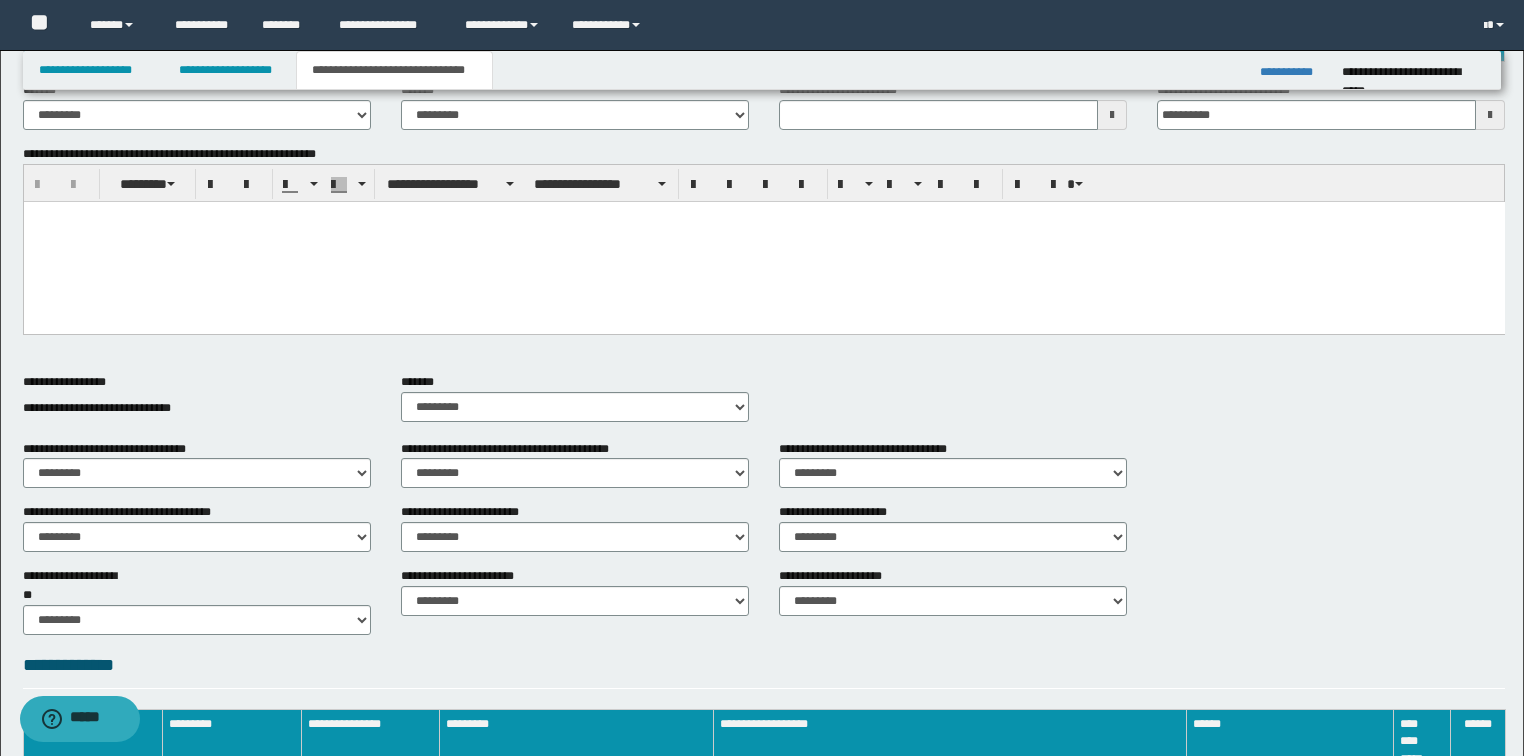 scroll, scrollTop: 332, scrollLeft: 0, axis: vertical 